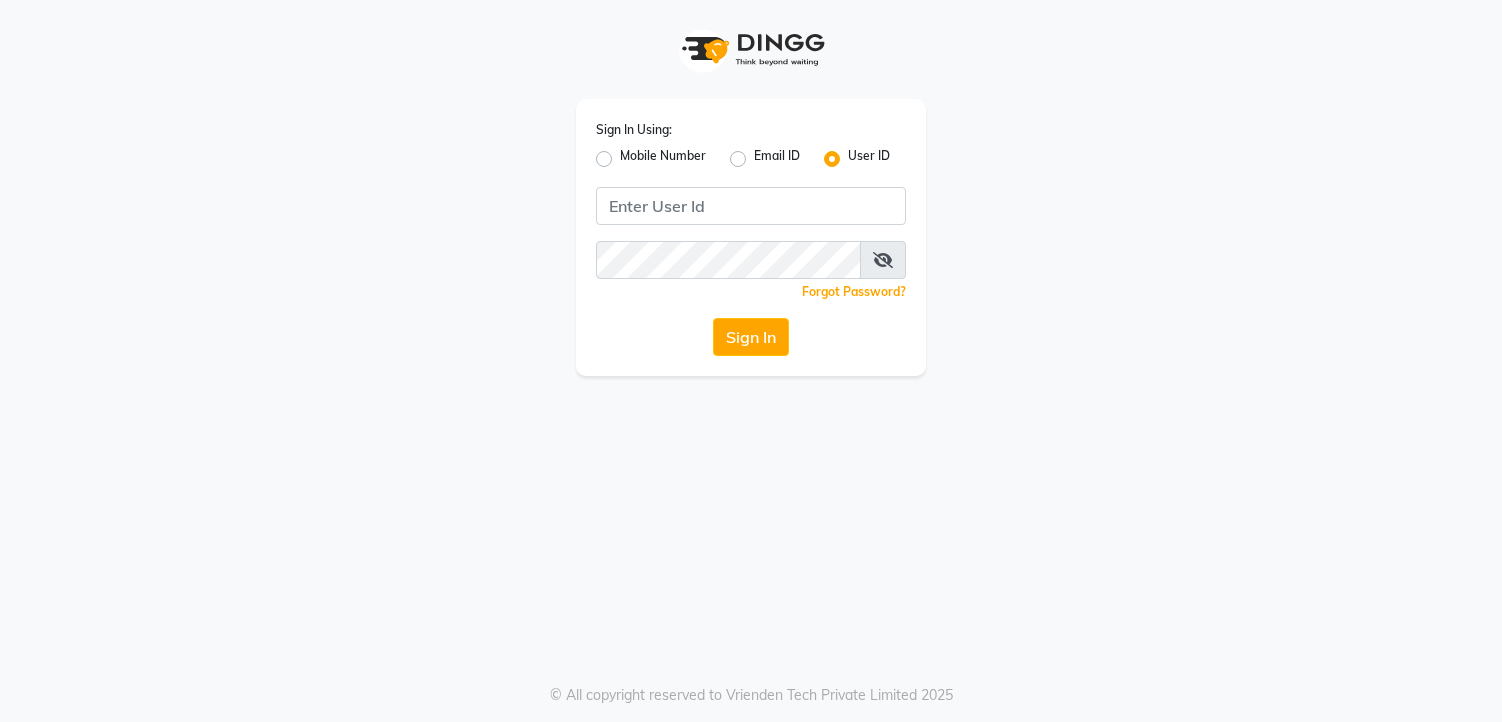 scroll, scrollTop: 0, scrollLeft: 0, axis: both 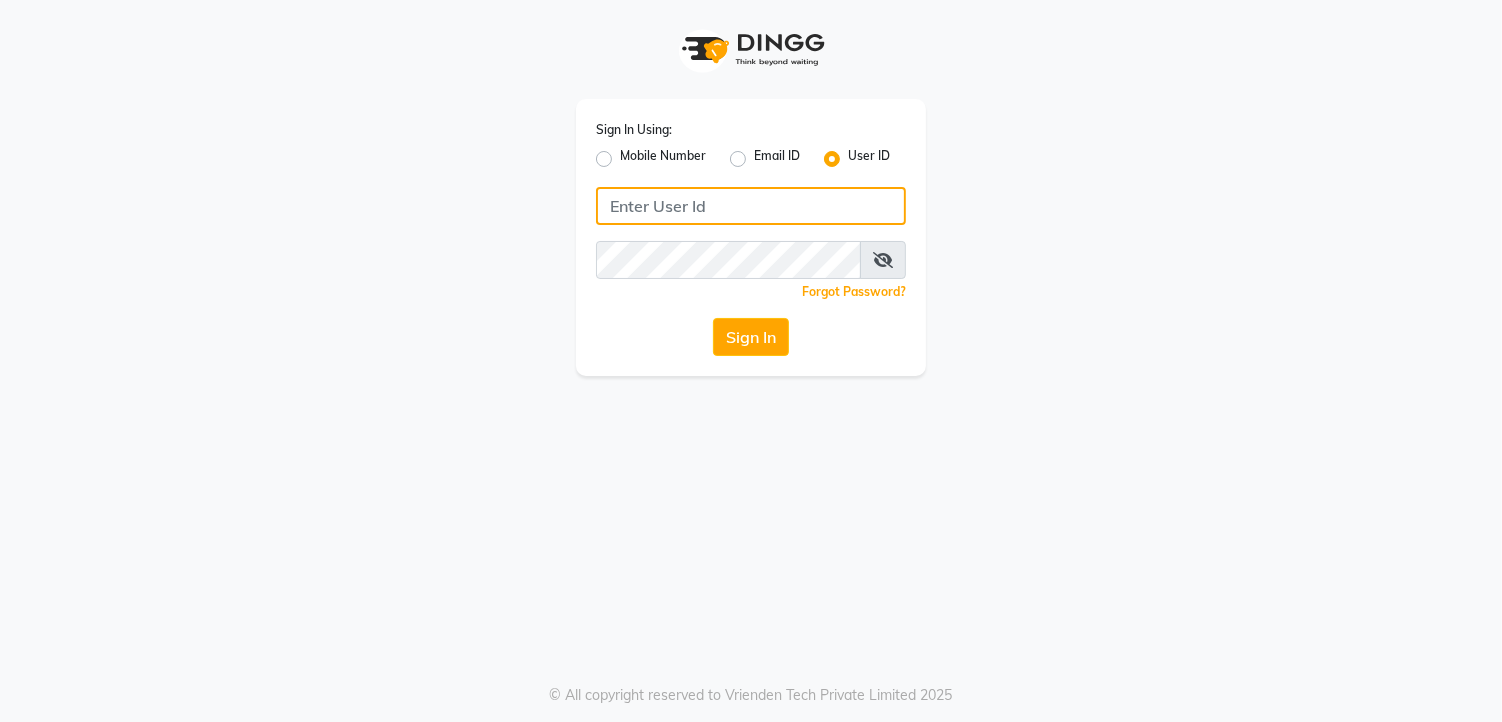 click 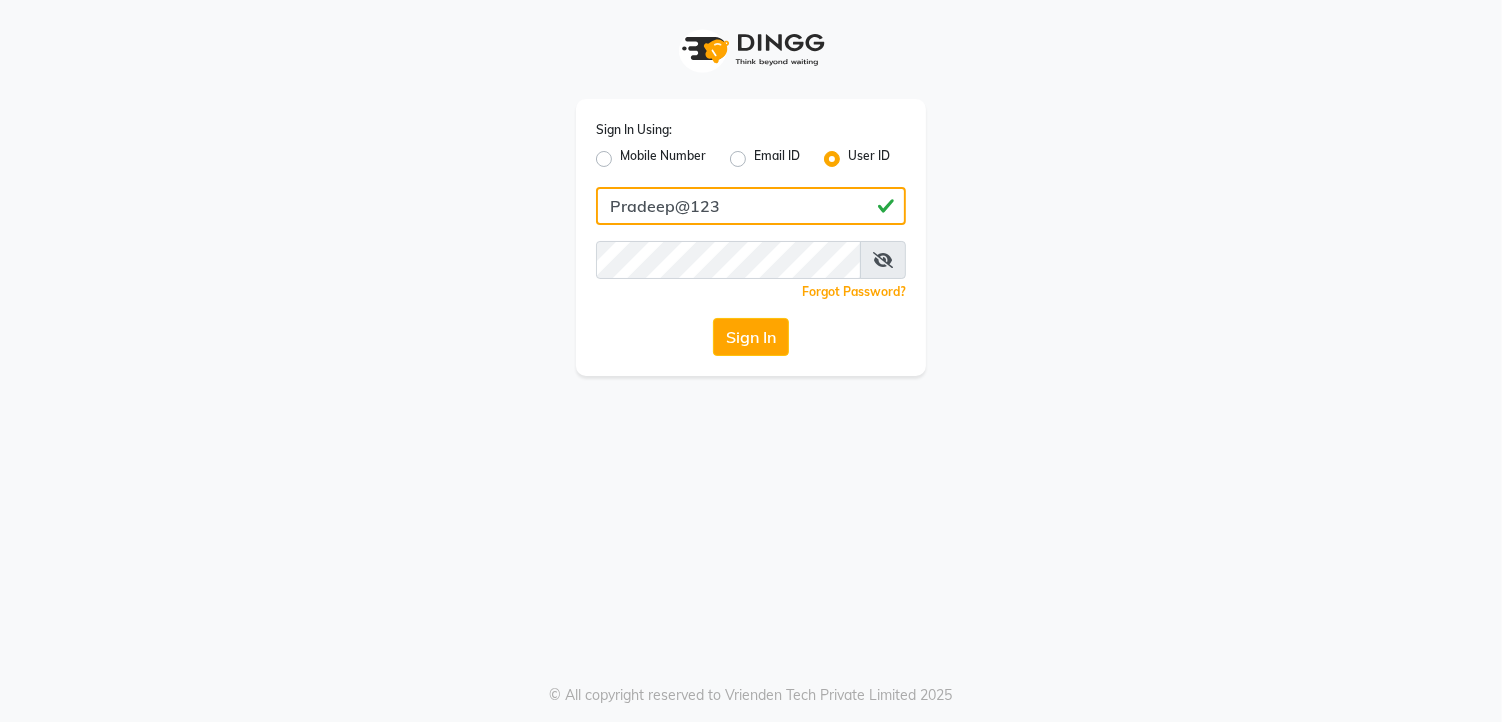 type on "Pradeep@123" 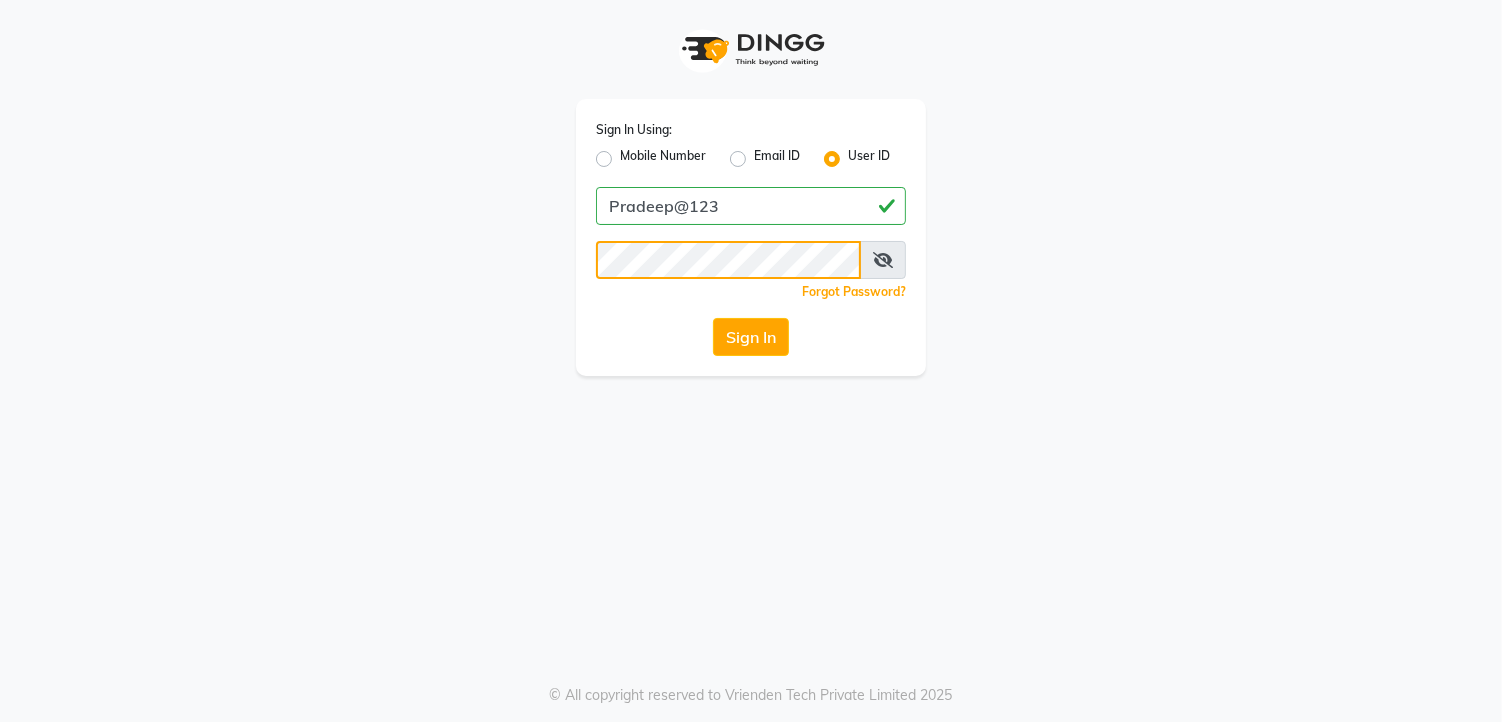 click on "Sign In" 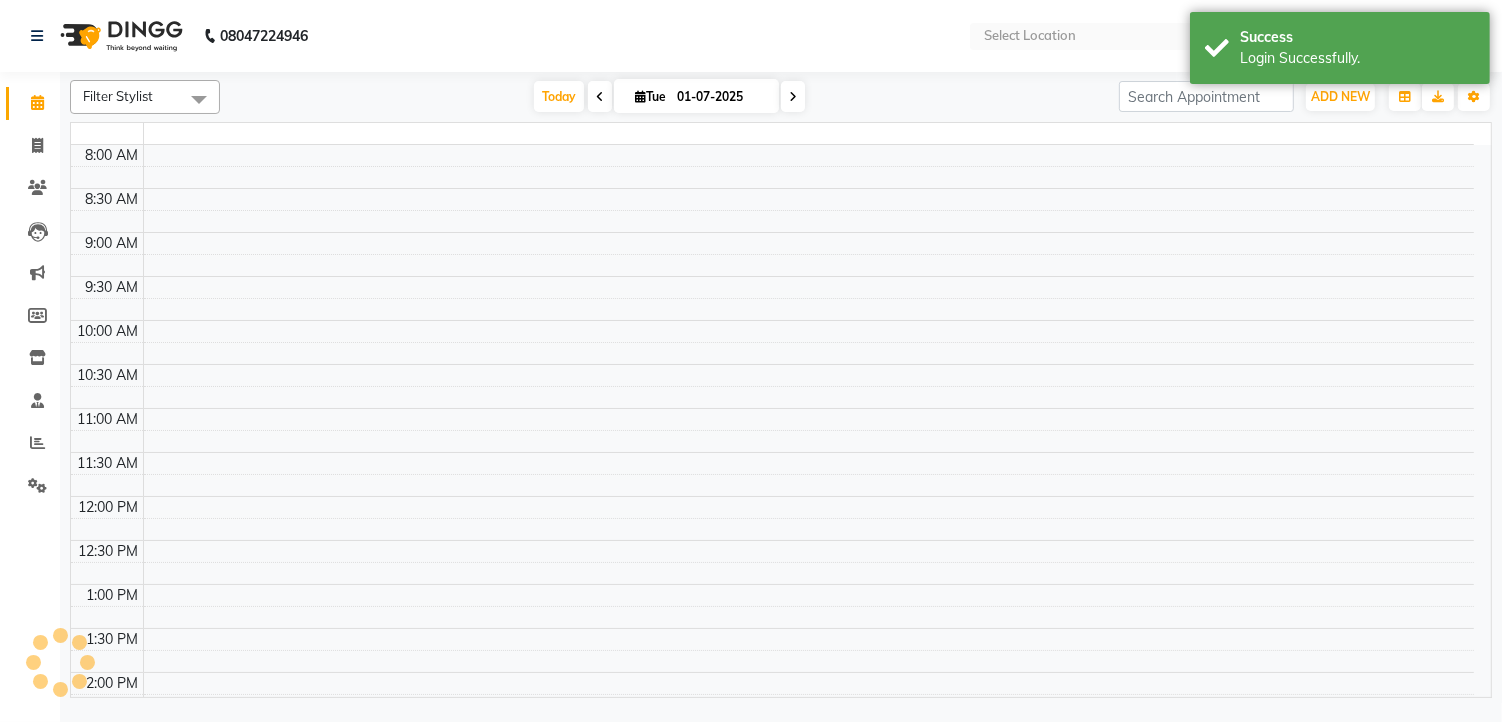 select on "en" 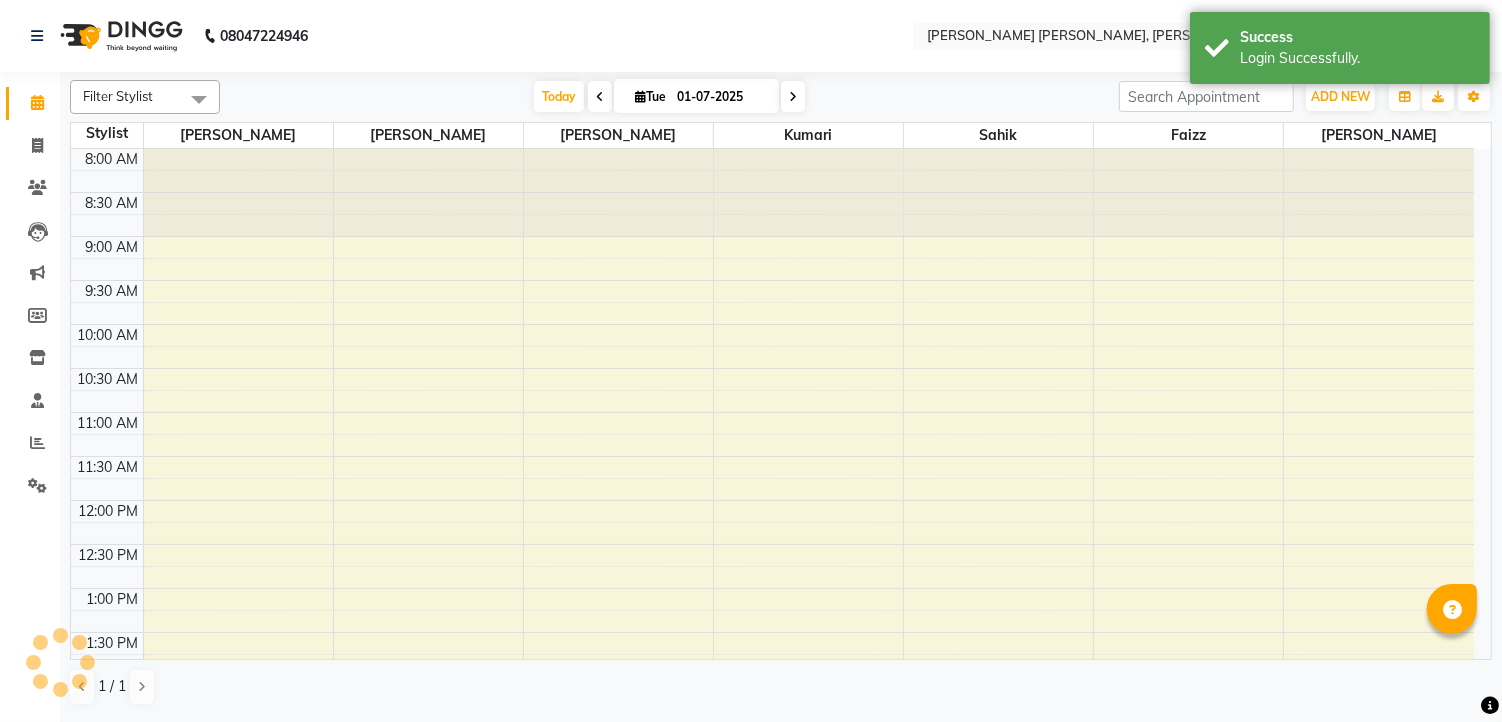scroll, scrollTop: 0, scrollLeft: 0, axis: both 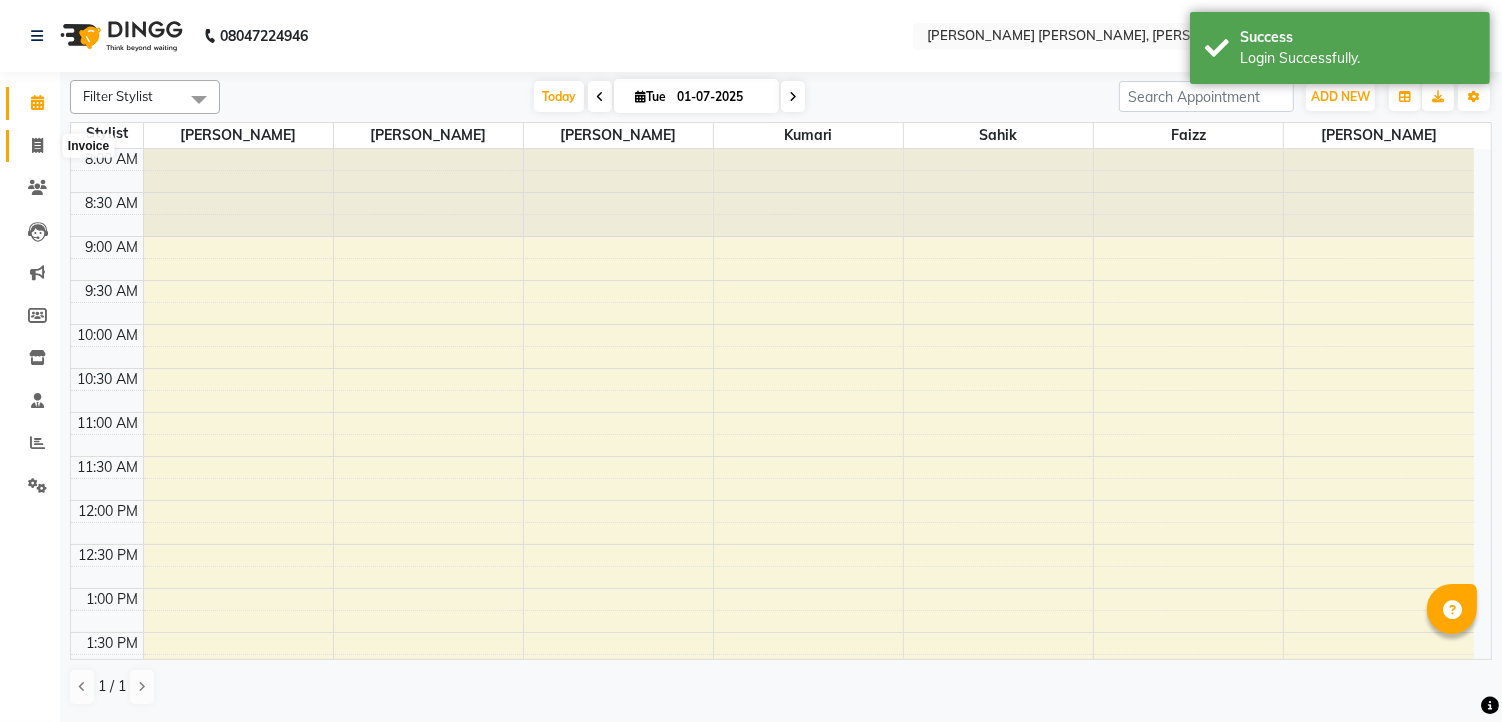 click 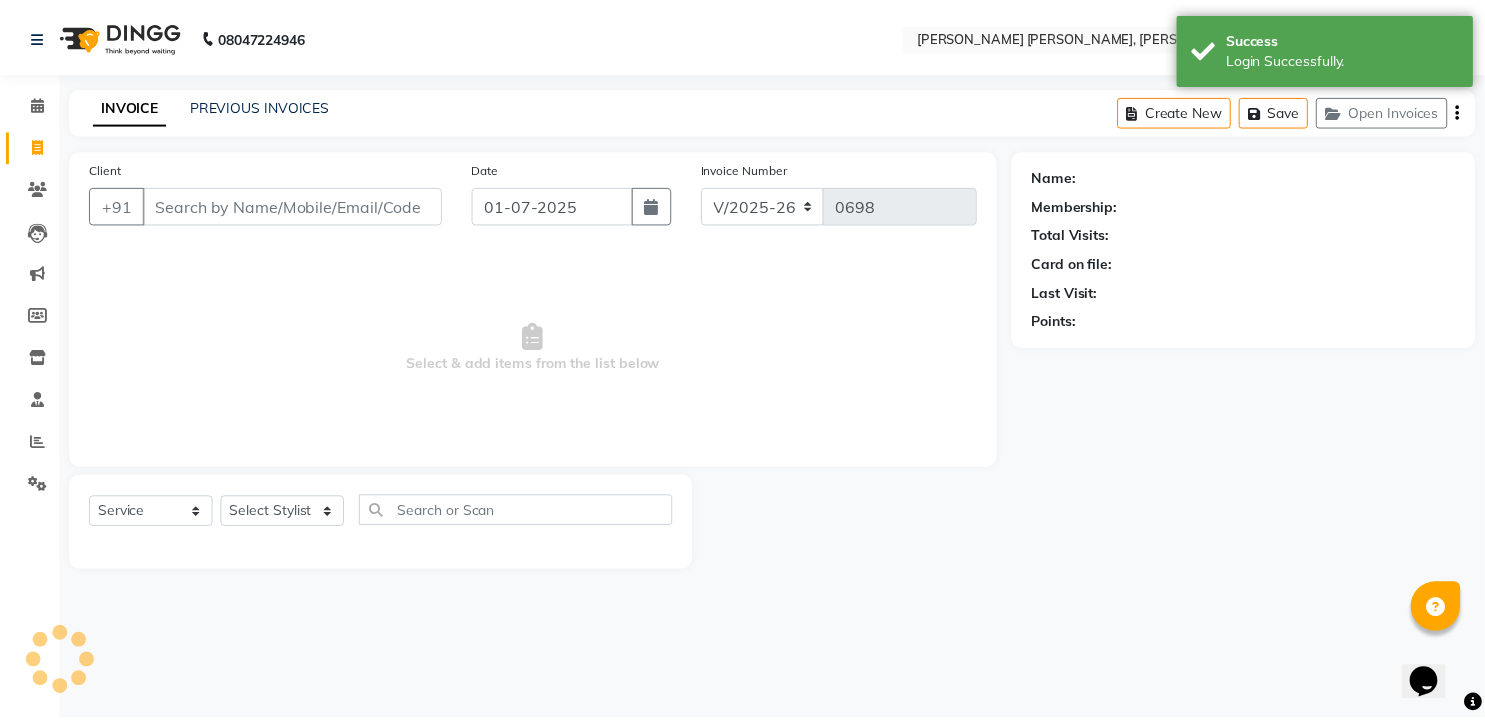 scroll, scrollTop: 0, scrollLeft: 0, axis: both 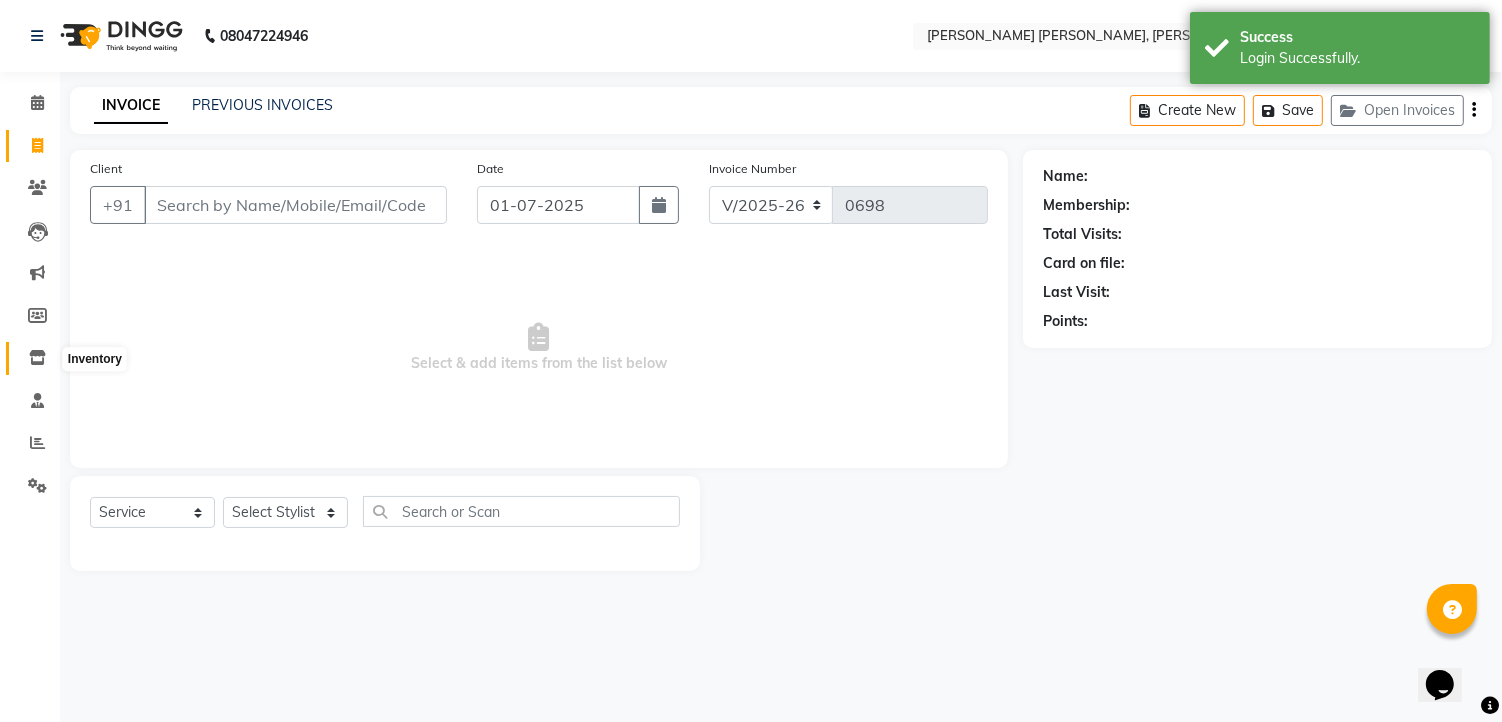 click 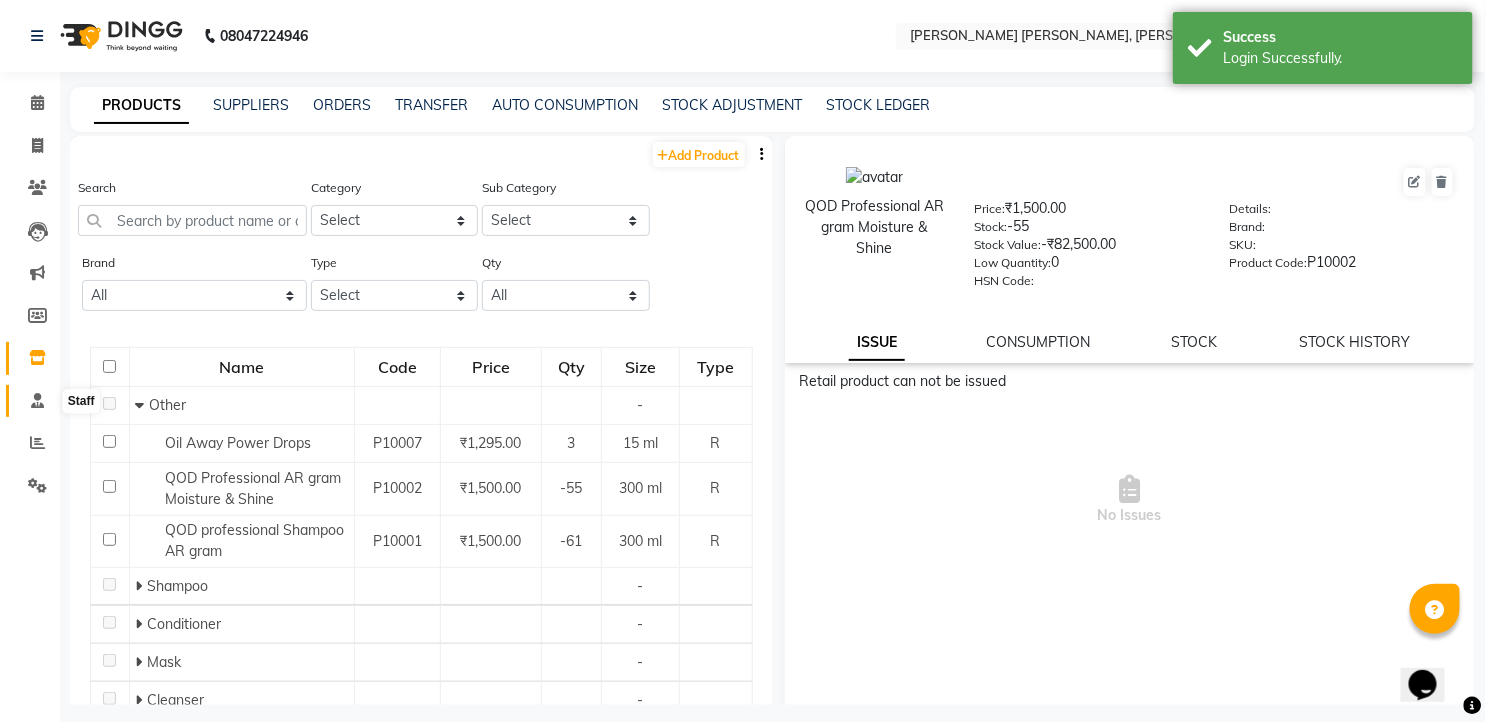 click 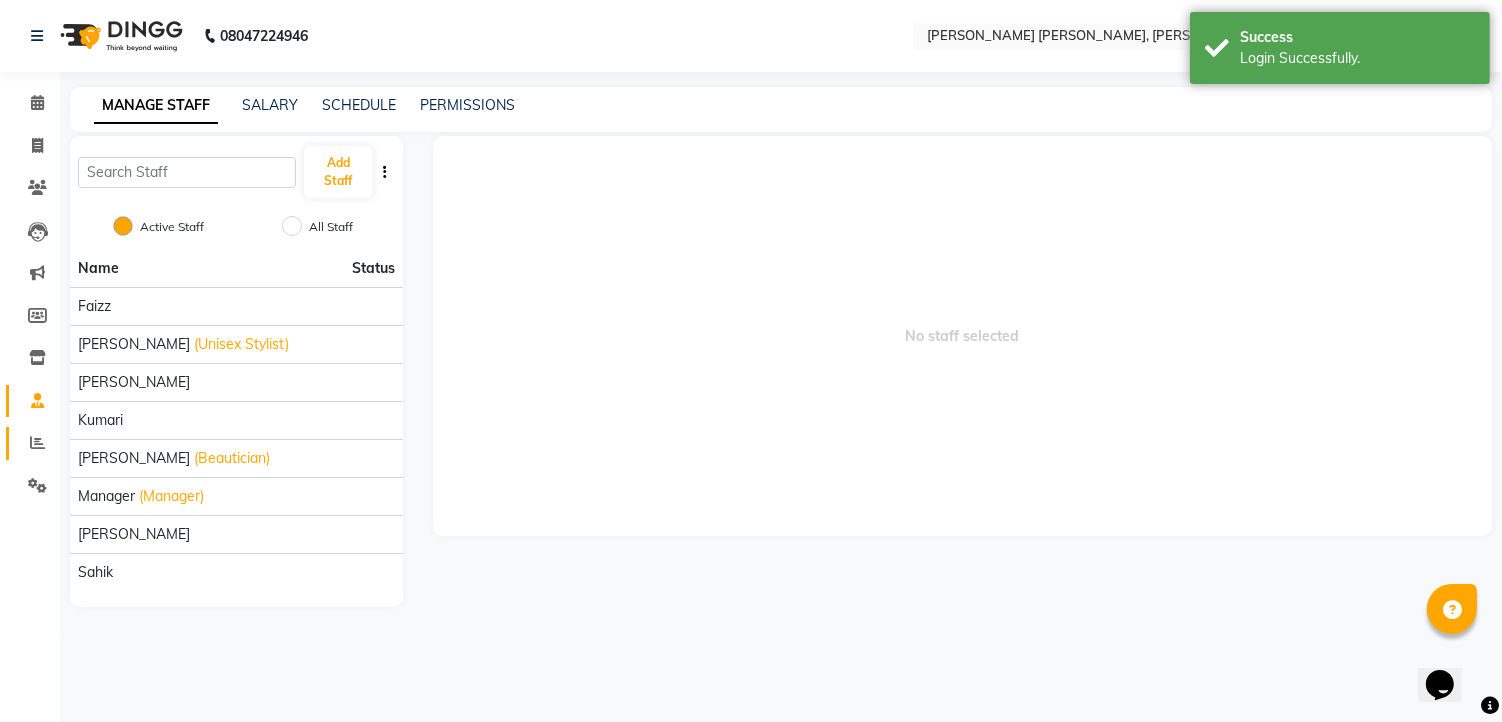 click on "Reports" 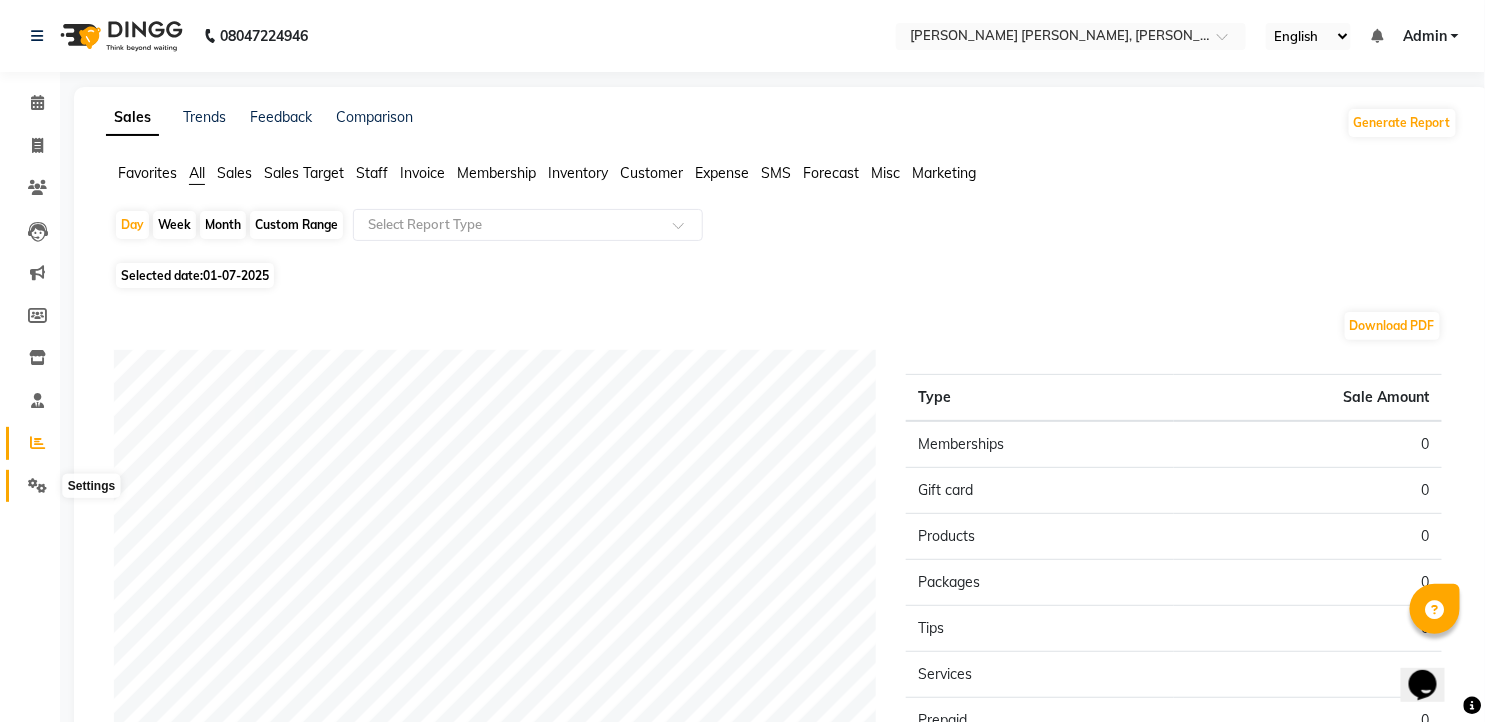 click 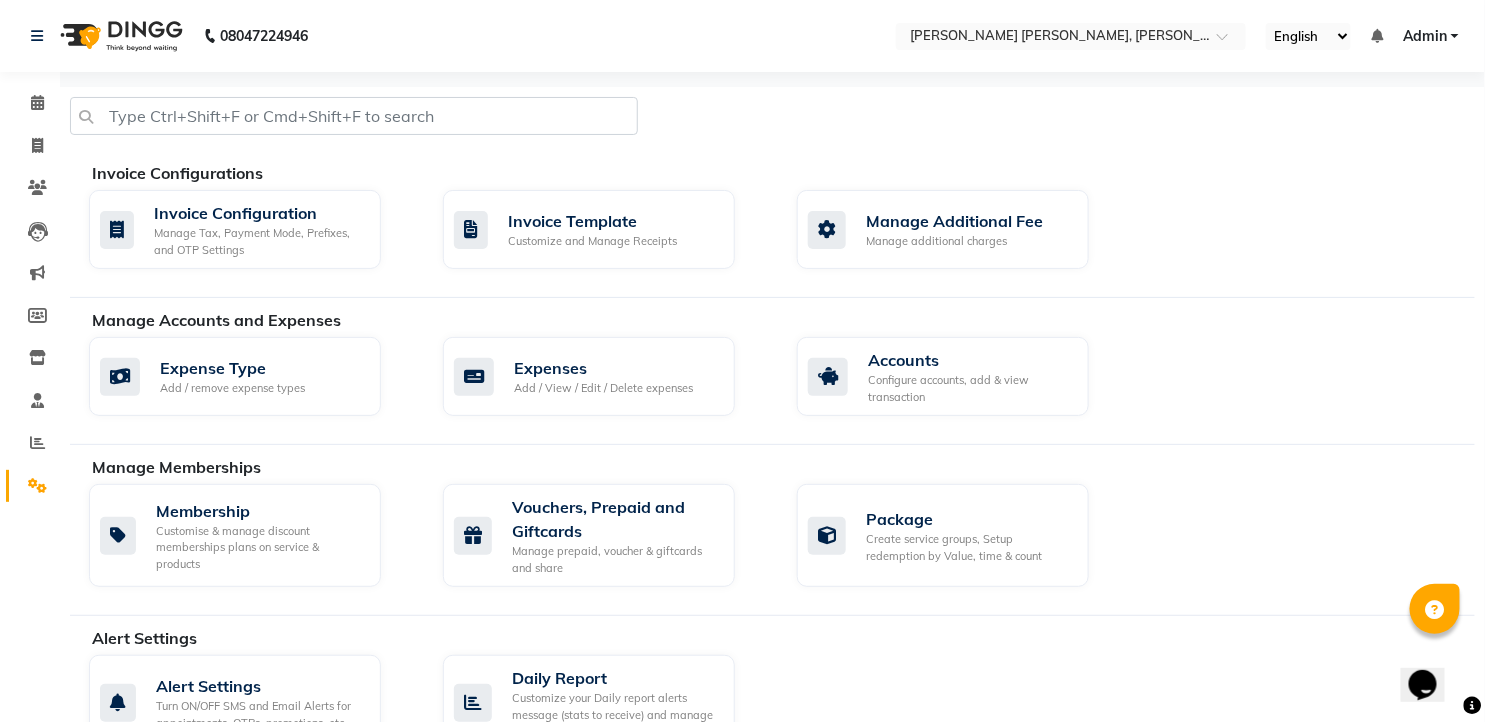 click on "Invoice Configuration Manage Tax, Payment Mode, Prefixes, and OTP Settings  Invoice Template Customize and Manage Receipts  Manage Additional Fee Manage additional charges" 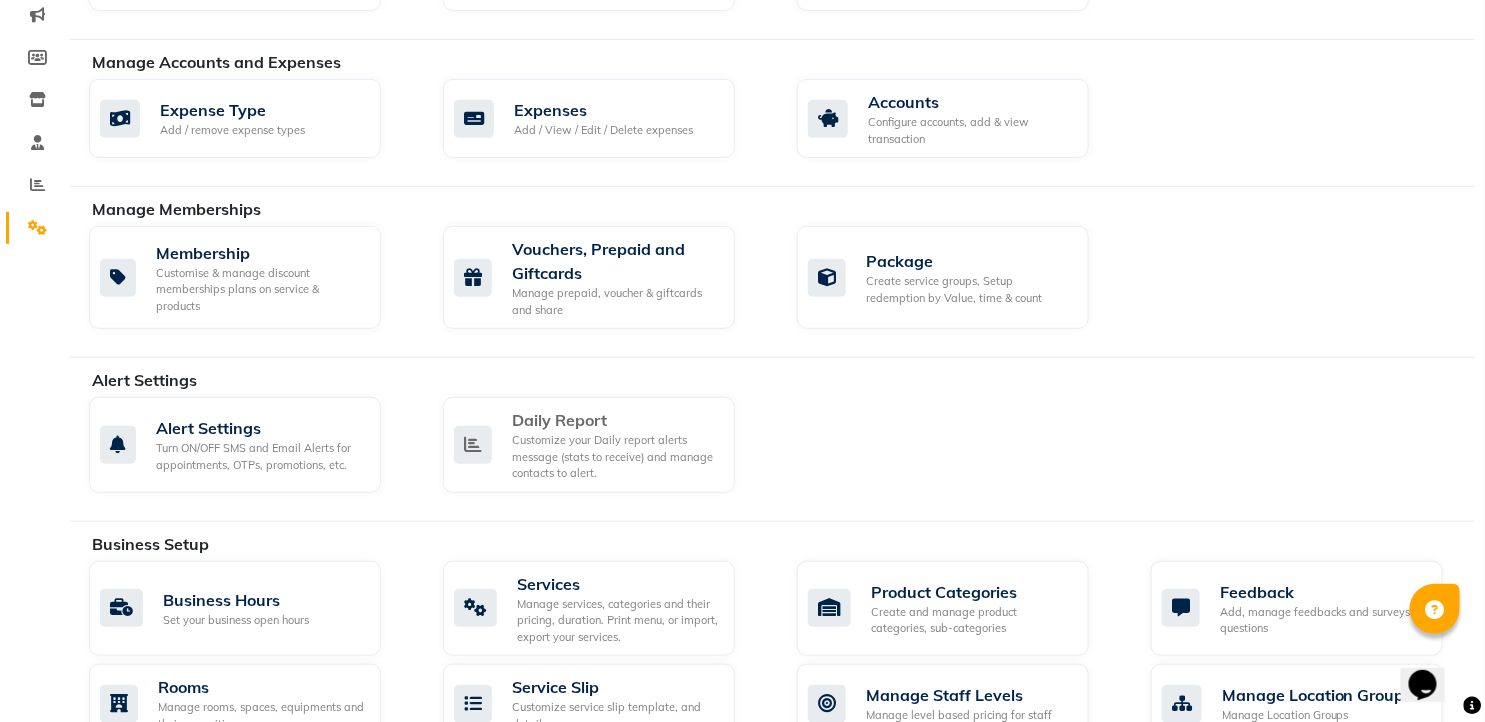 scroll, scrollTop: 147, scrollLeft: 0, axis: vertical 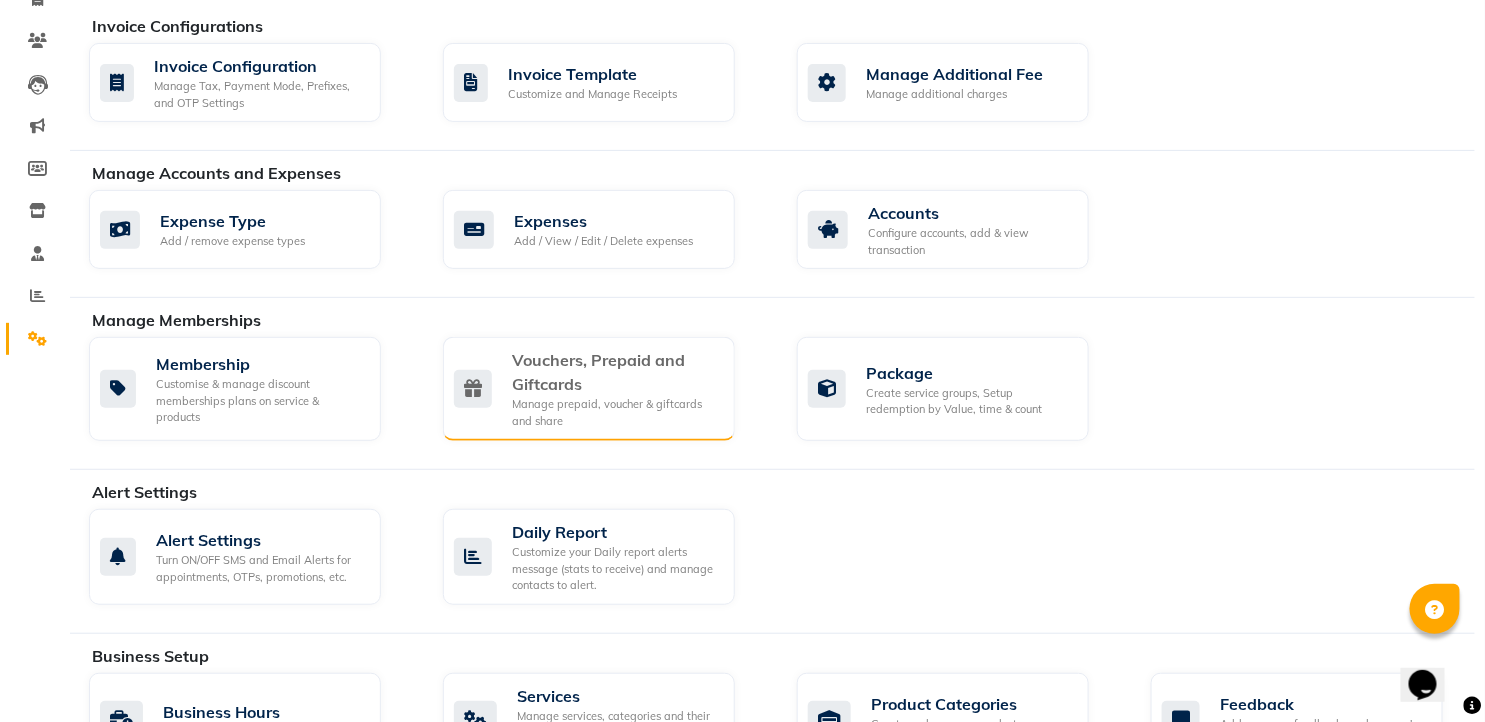 click on "Manage prepaid, voucher & giftcards and share" 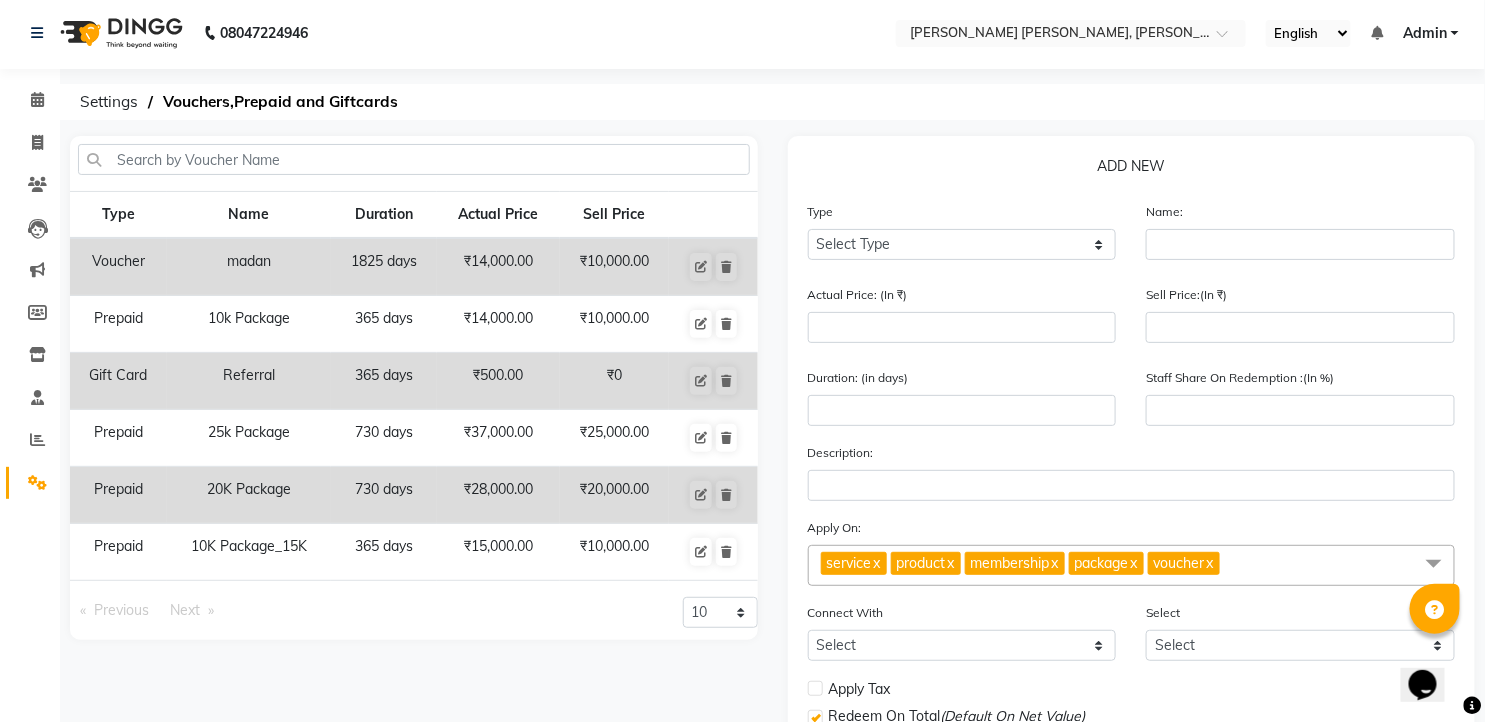 scroll, scrollTop: 0, scrollLeft: 0, axis: both 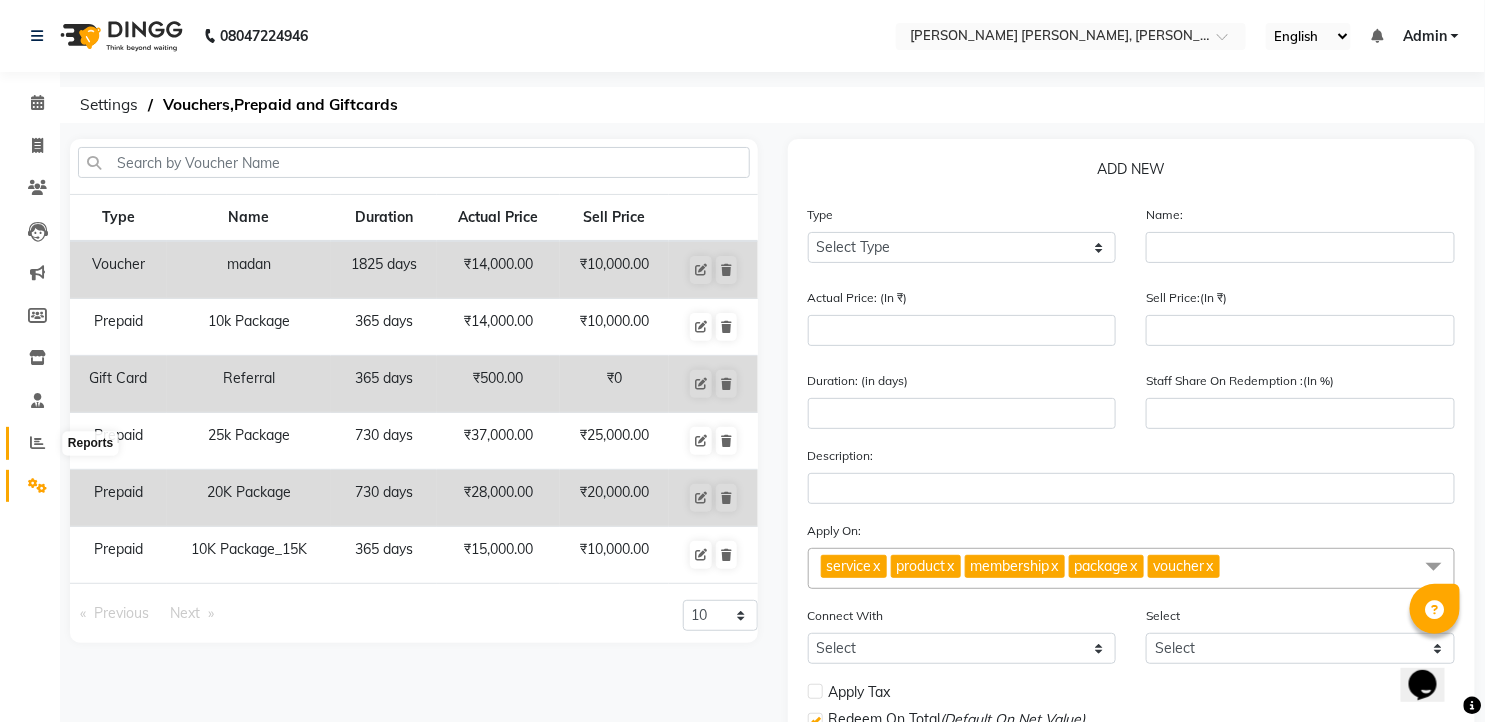 click 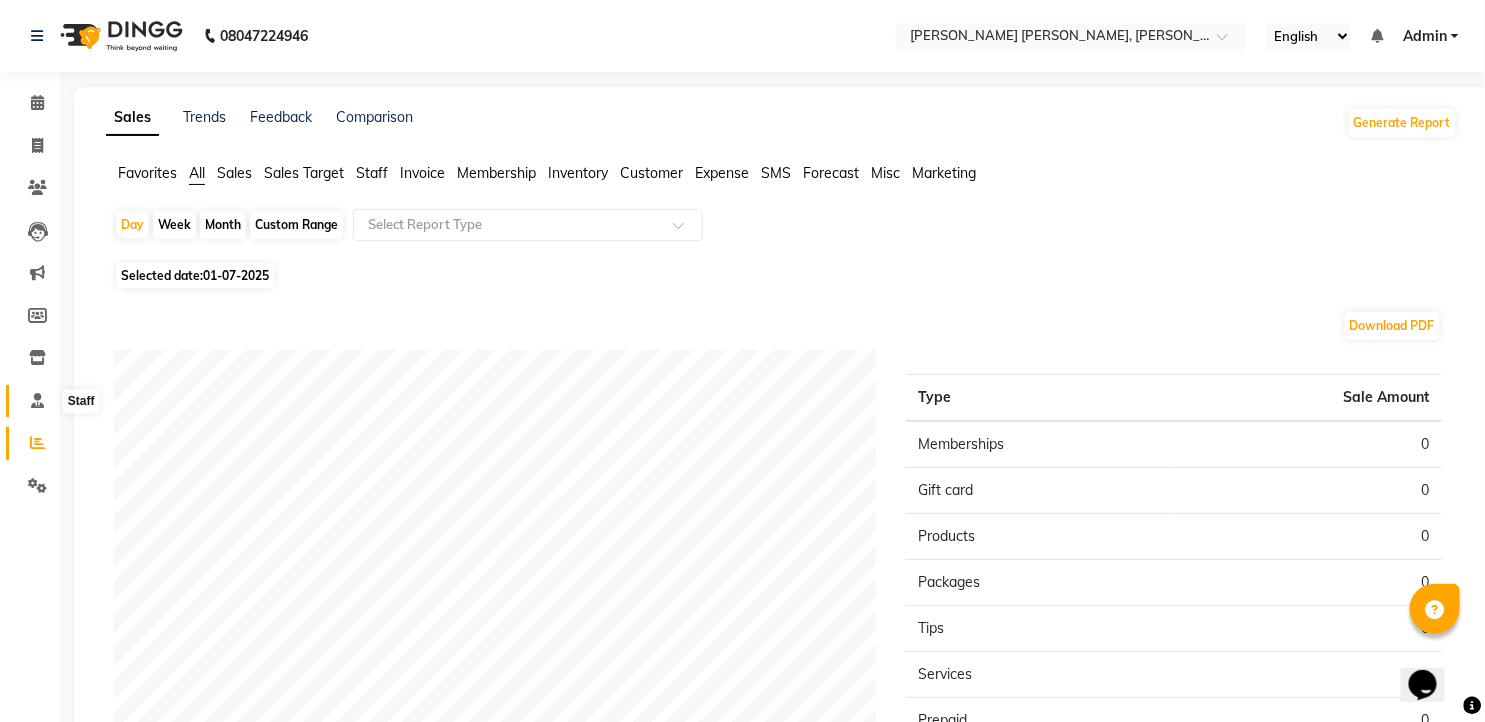 click 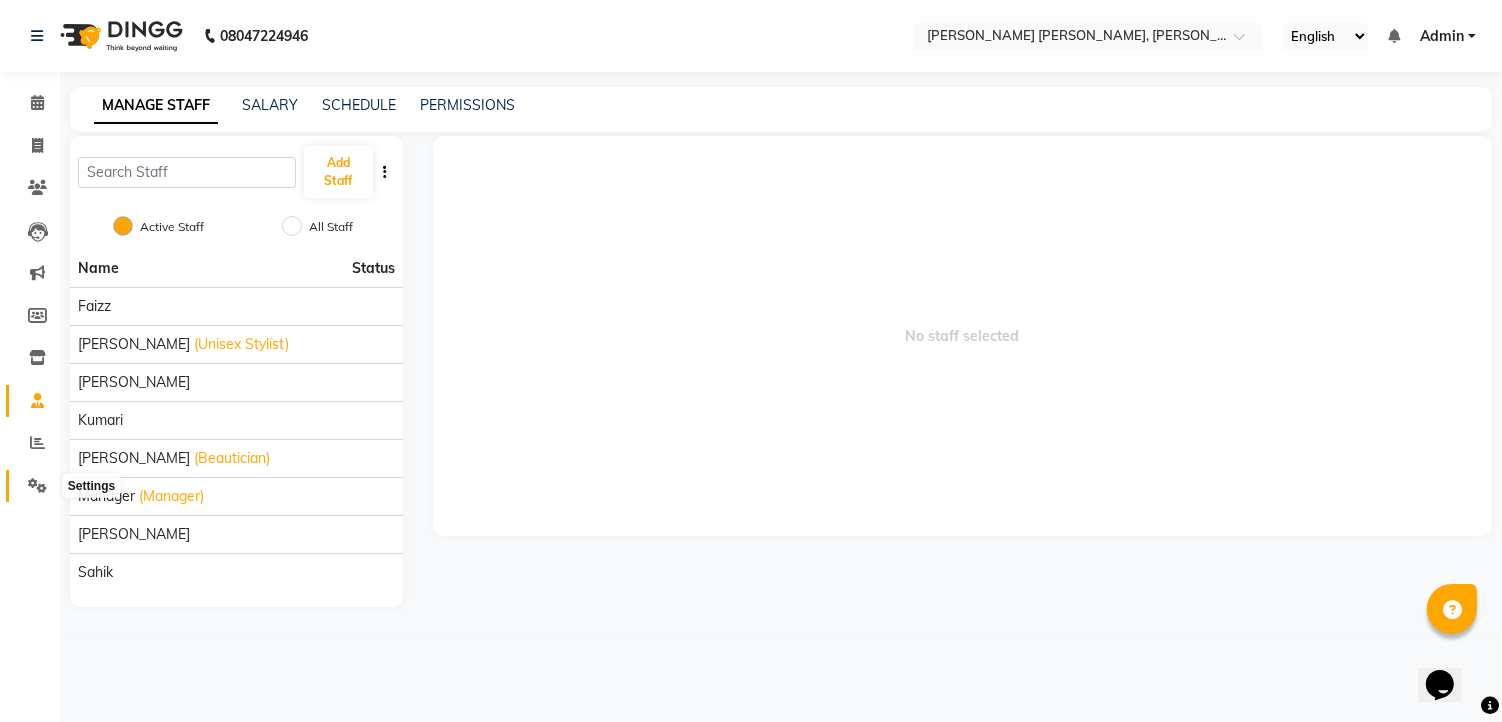 click 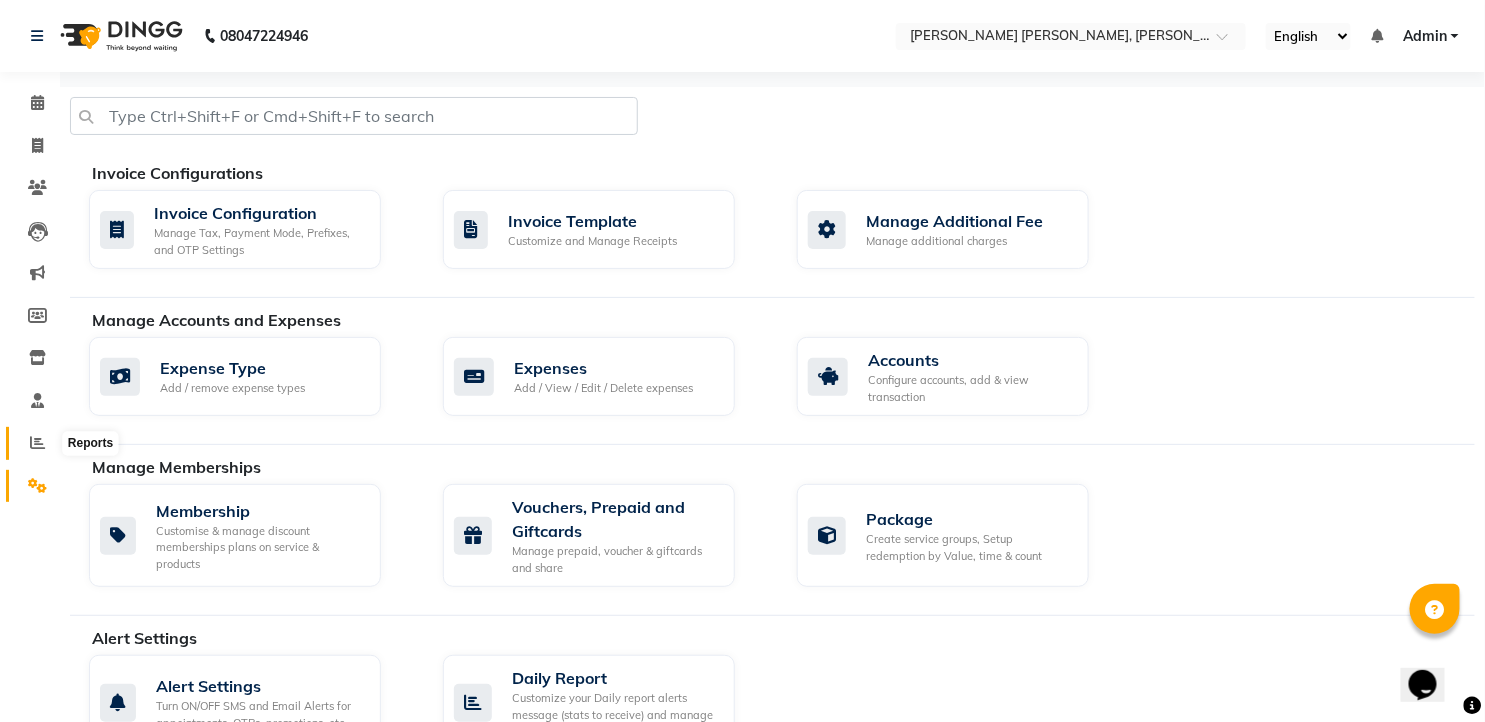 click 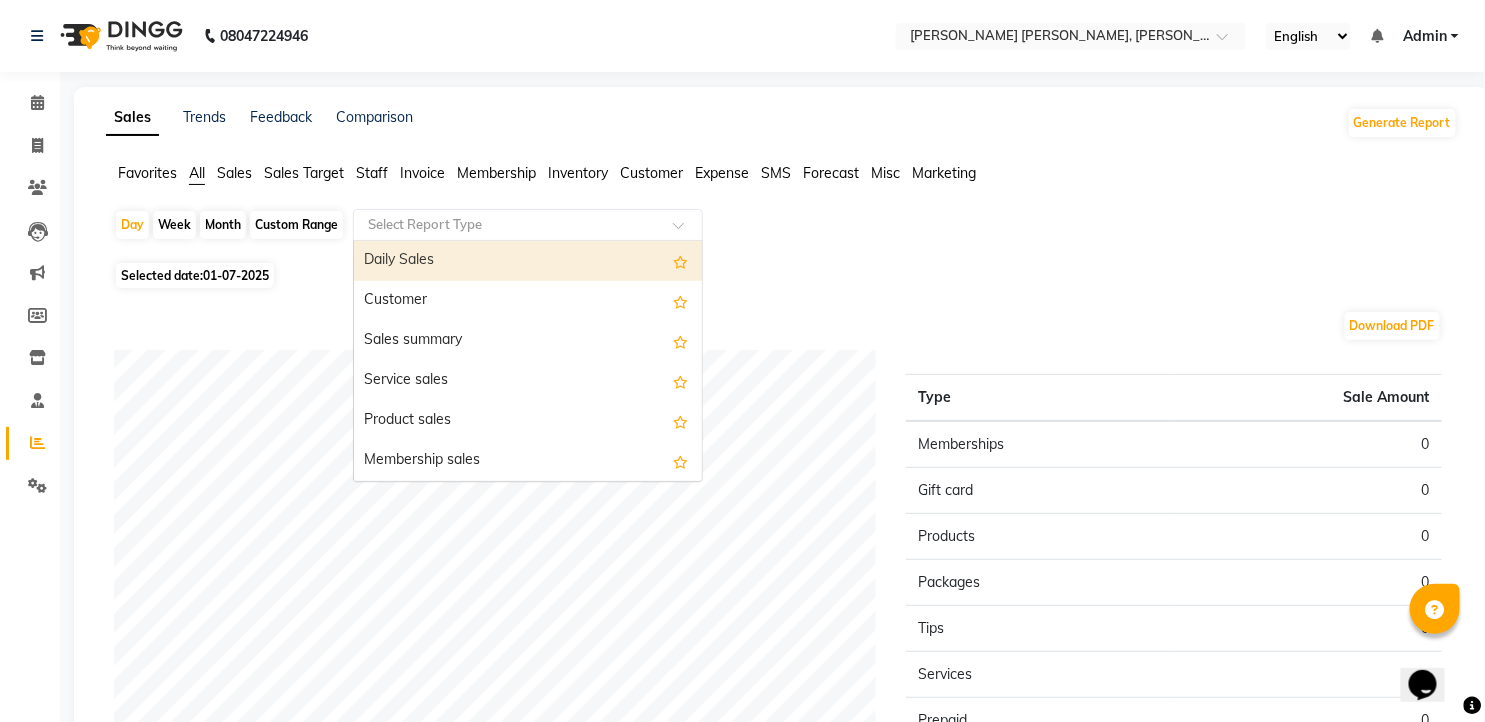 click 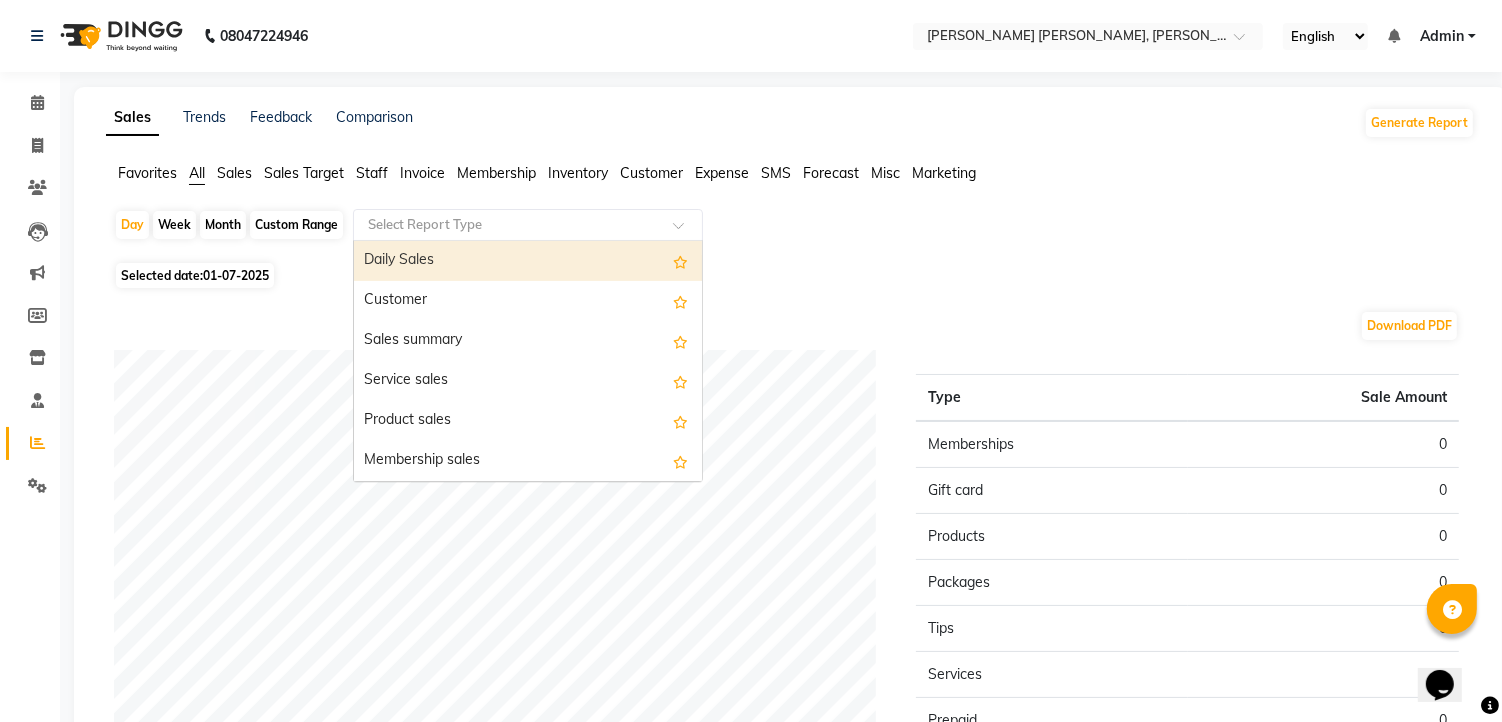 select on "full_report" 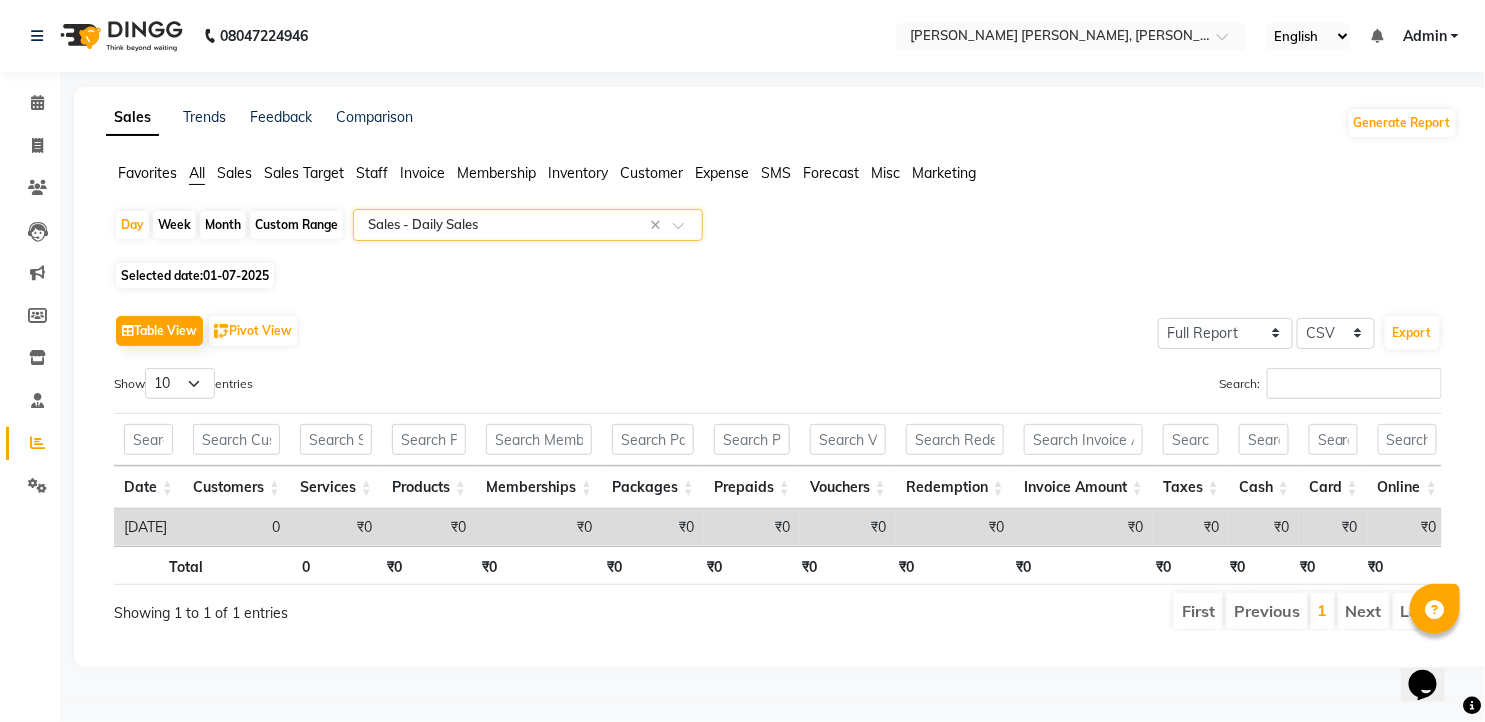 scroll, scrollTop: 8, scrollLeft: 0, axis: vertical 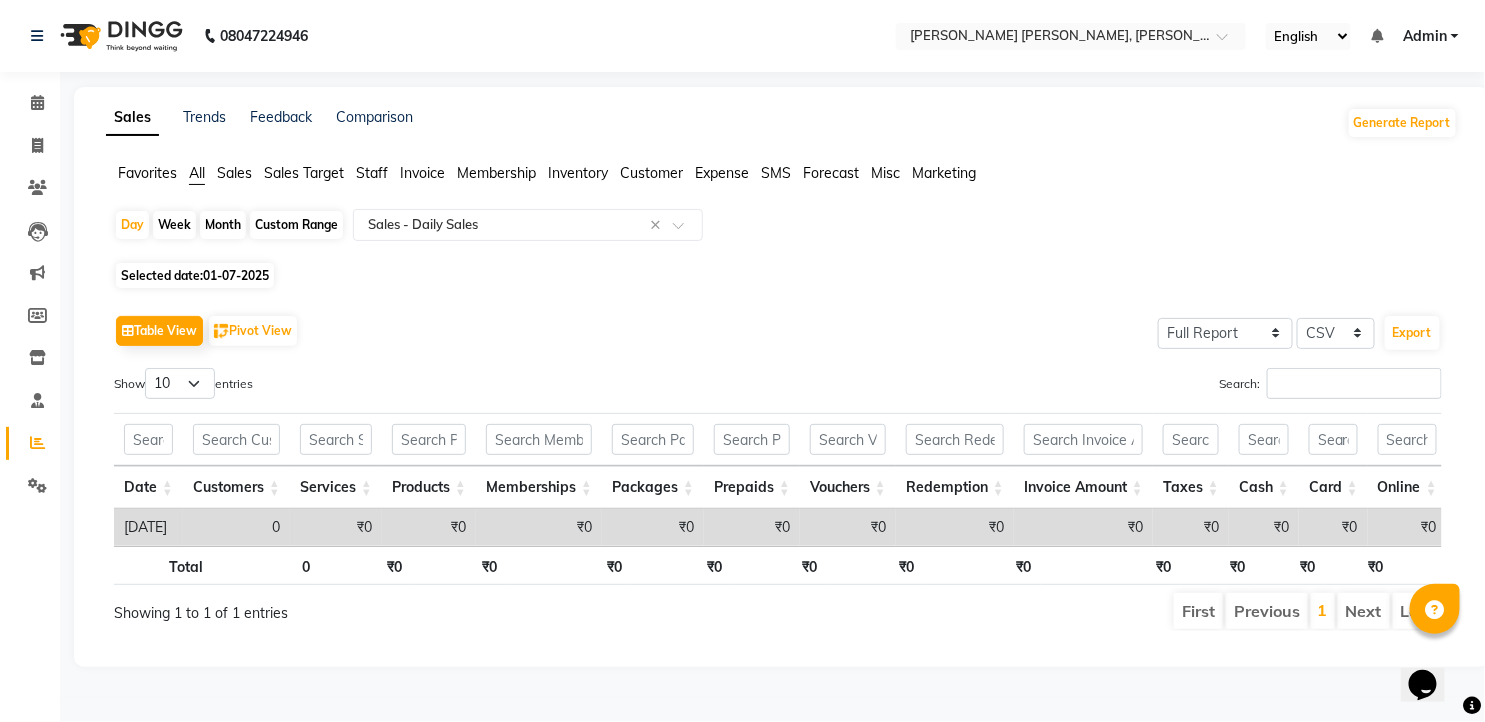 click on "Month" 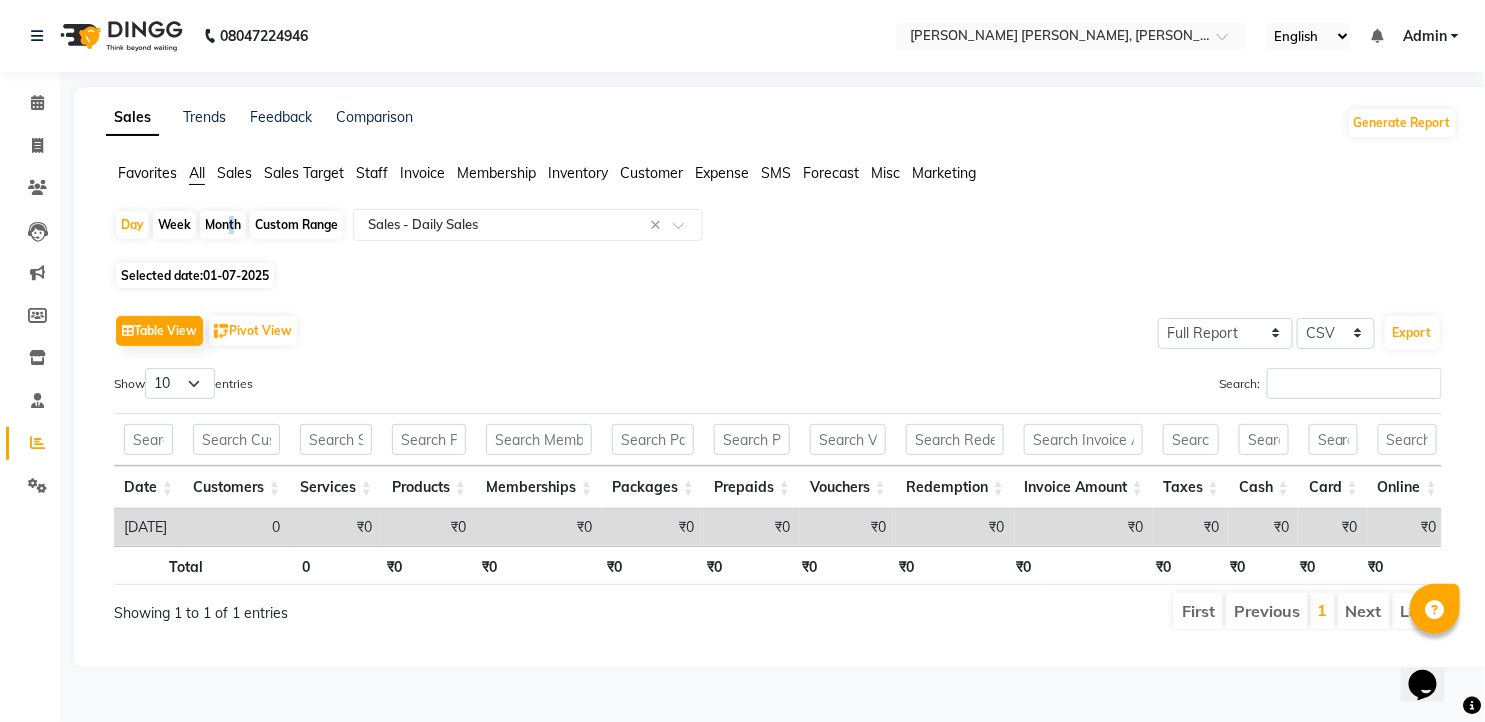 select on "7" 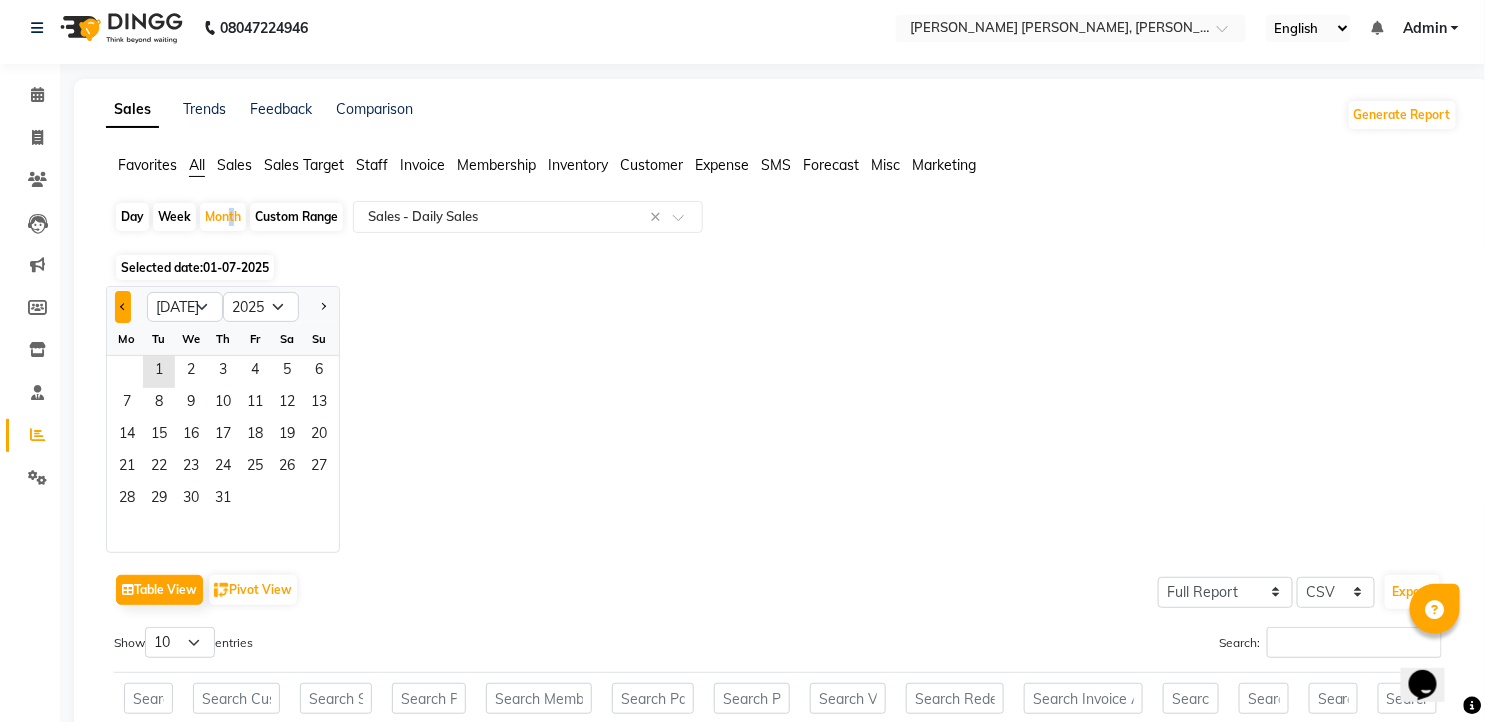 click 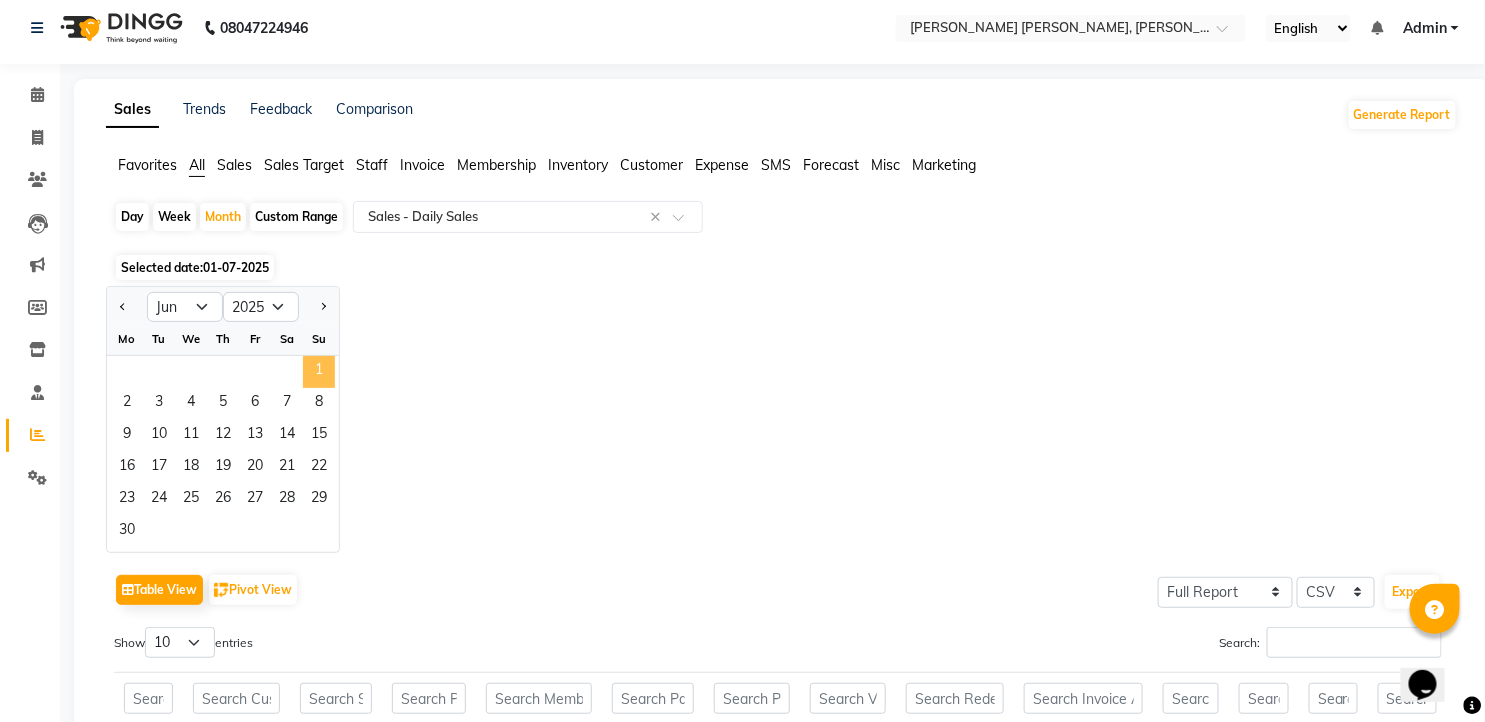 click on "1" 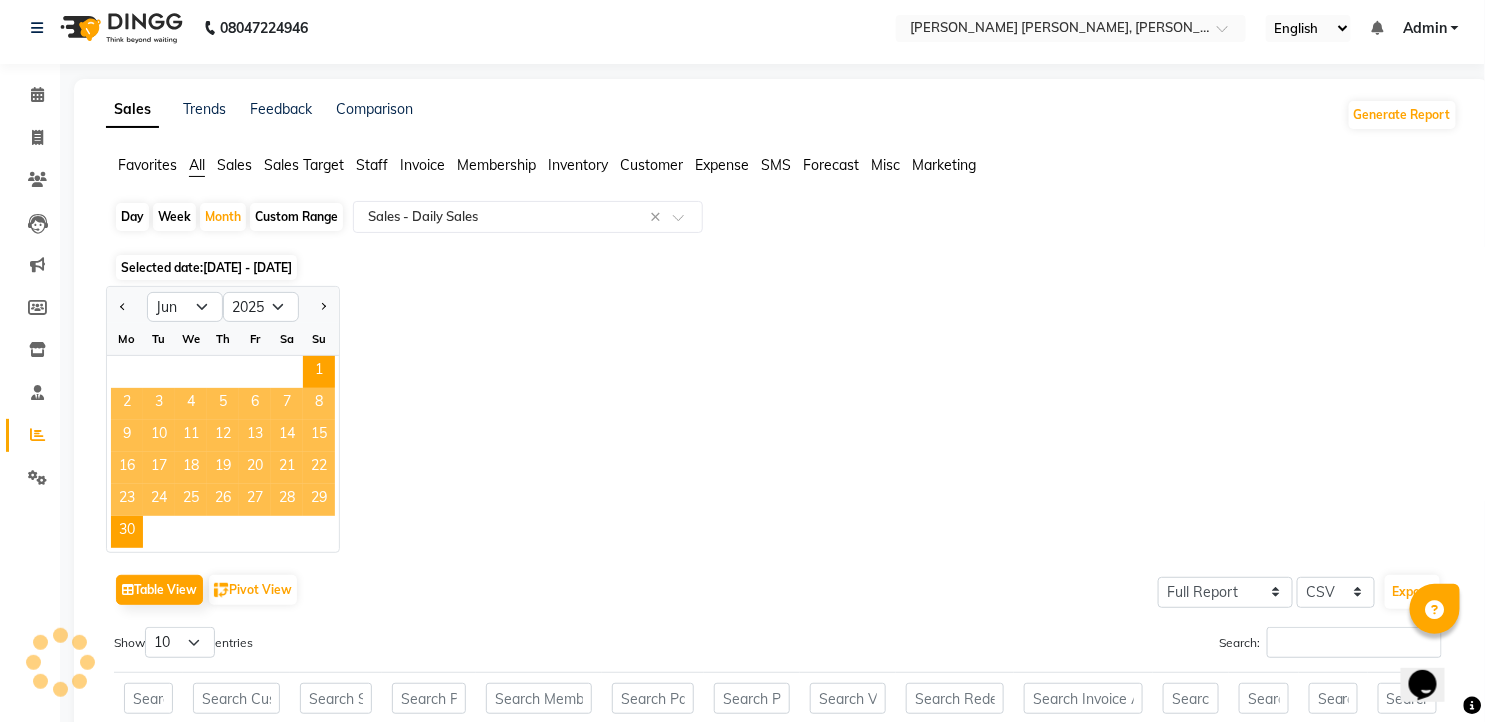 scroll, scrollTop: 0, scrollLeft: 0, axis: both 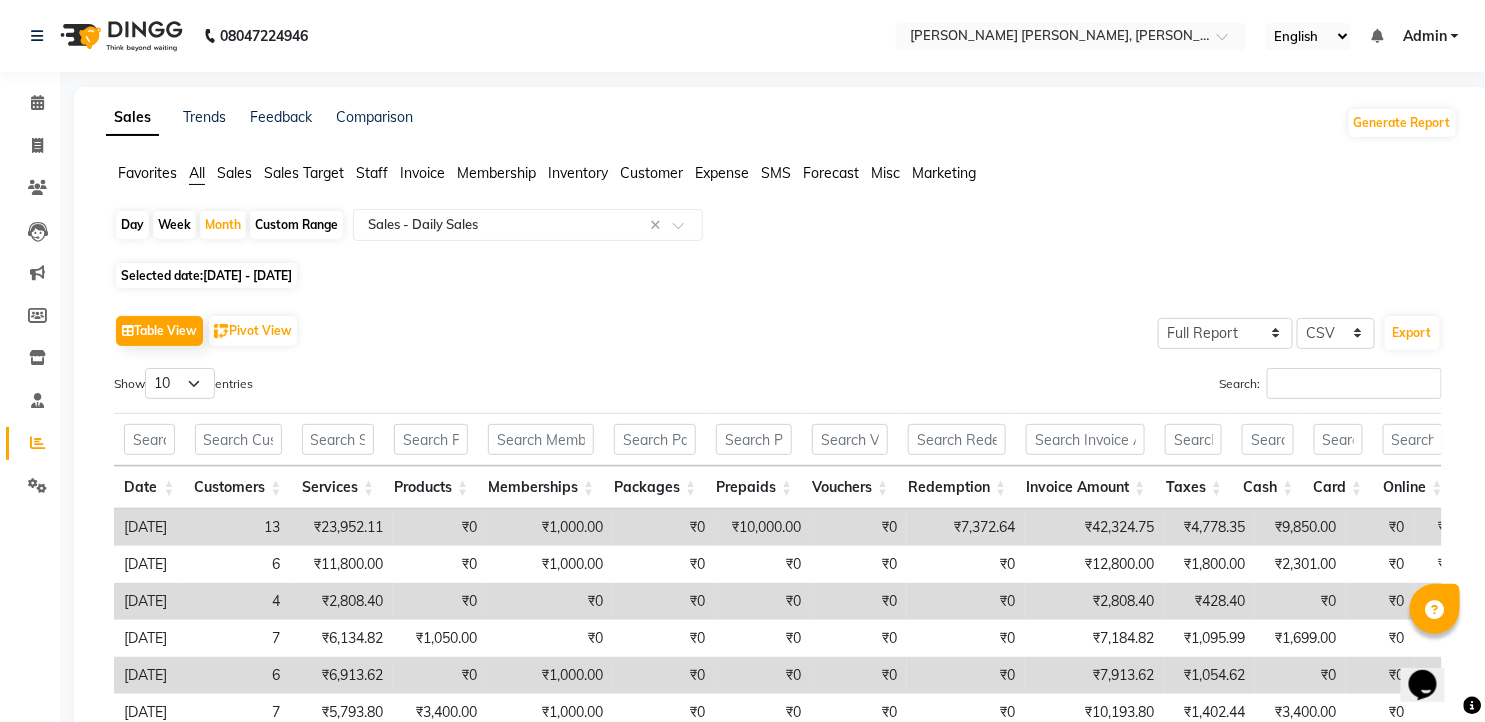 click on "Selected date:  01-06-2025 - 30-06-2025" 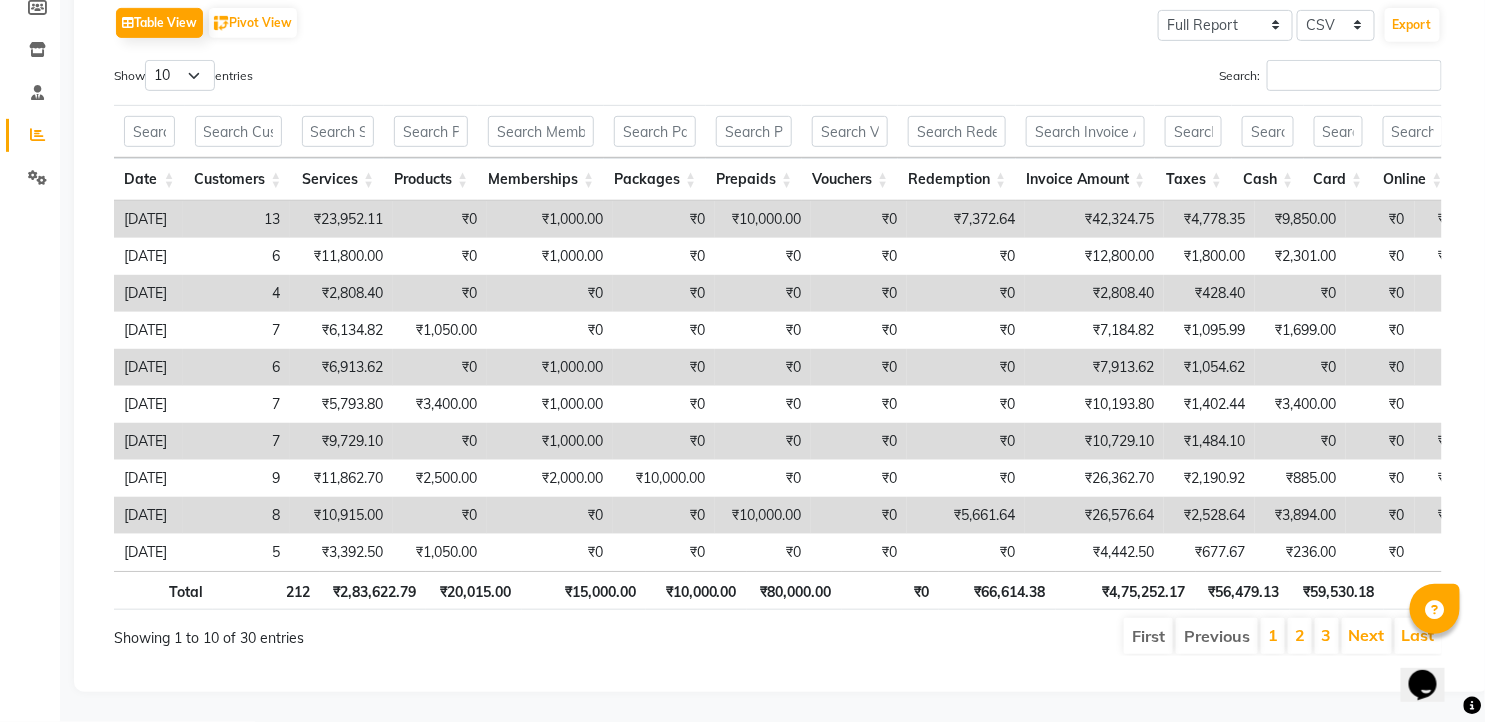 scroll, scrollTop: 342, scrollLeft: 0, axis: vertical 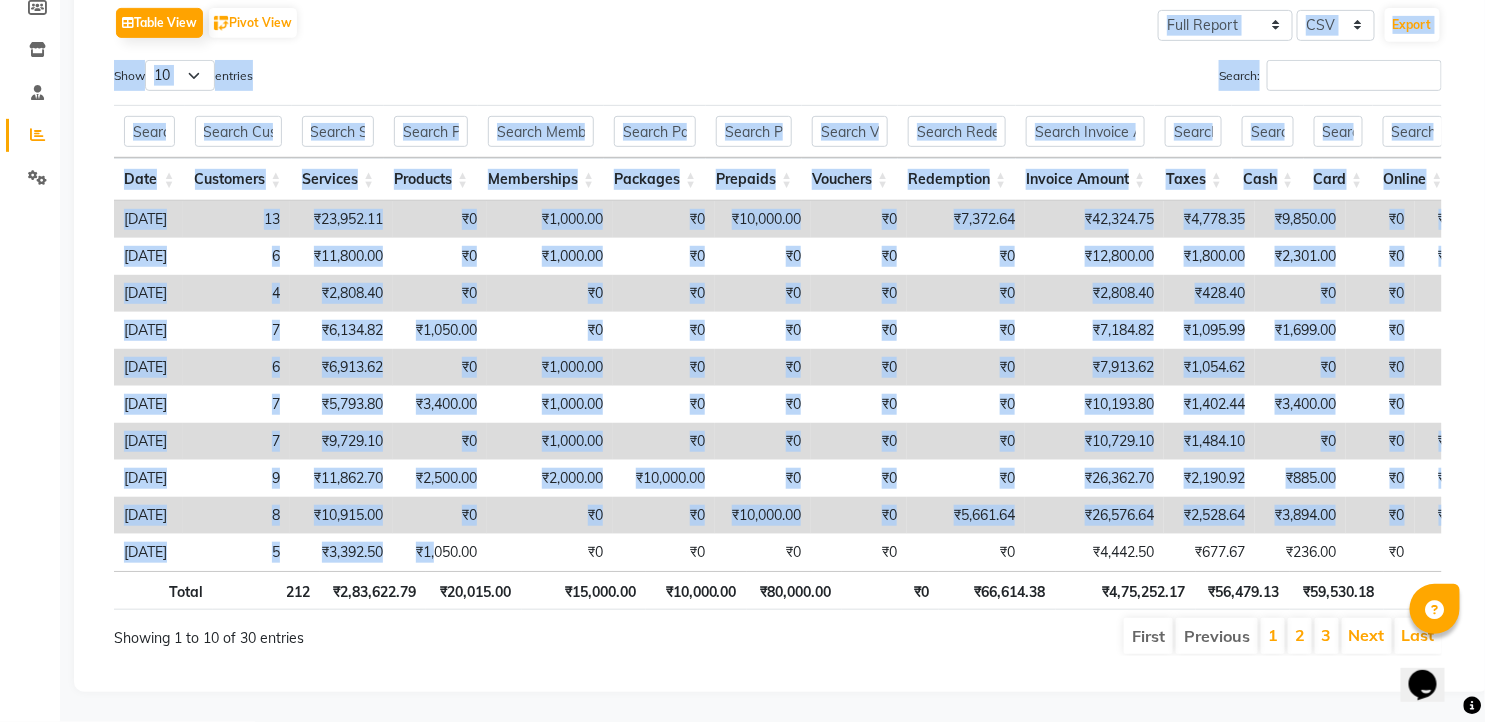 drag, startPoint x: 467, startPoint y: 536, endPoint x: 45, endPoint y: 540, distance: 422.01895 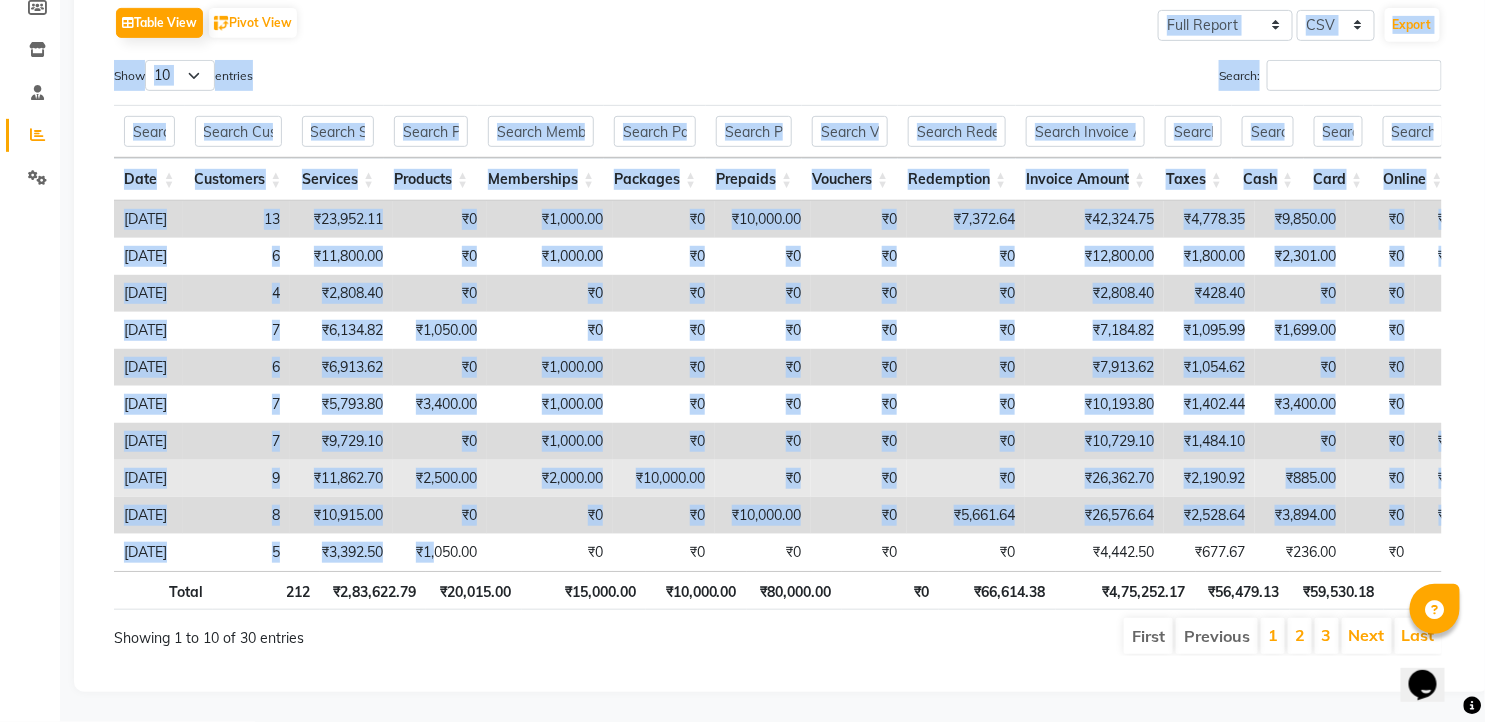 click on "₹0" at bounding box center [763, 478] 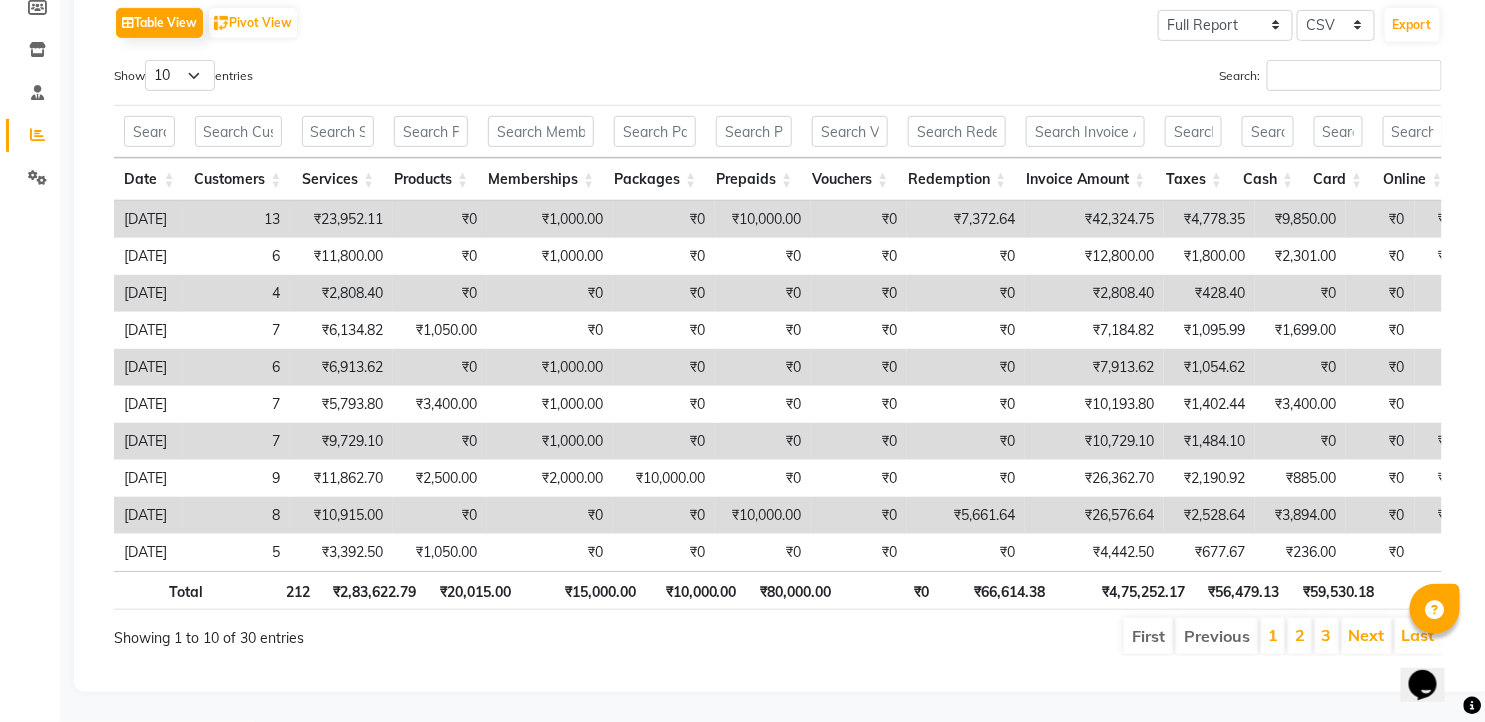 scroll, scrollTop: 0, scrollLeft: 775, axis: horizontal 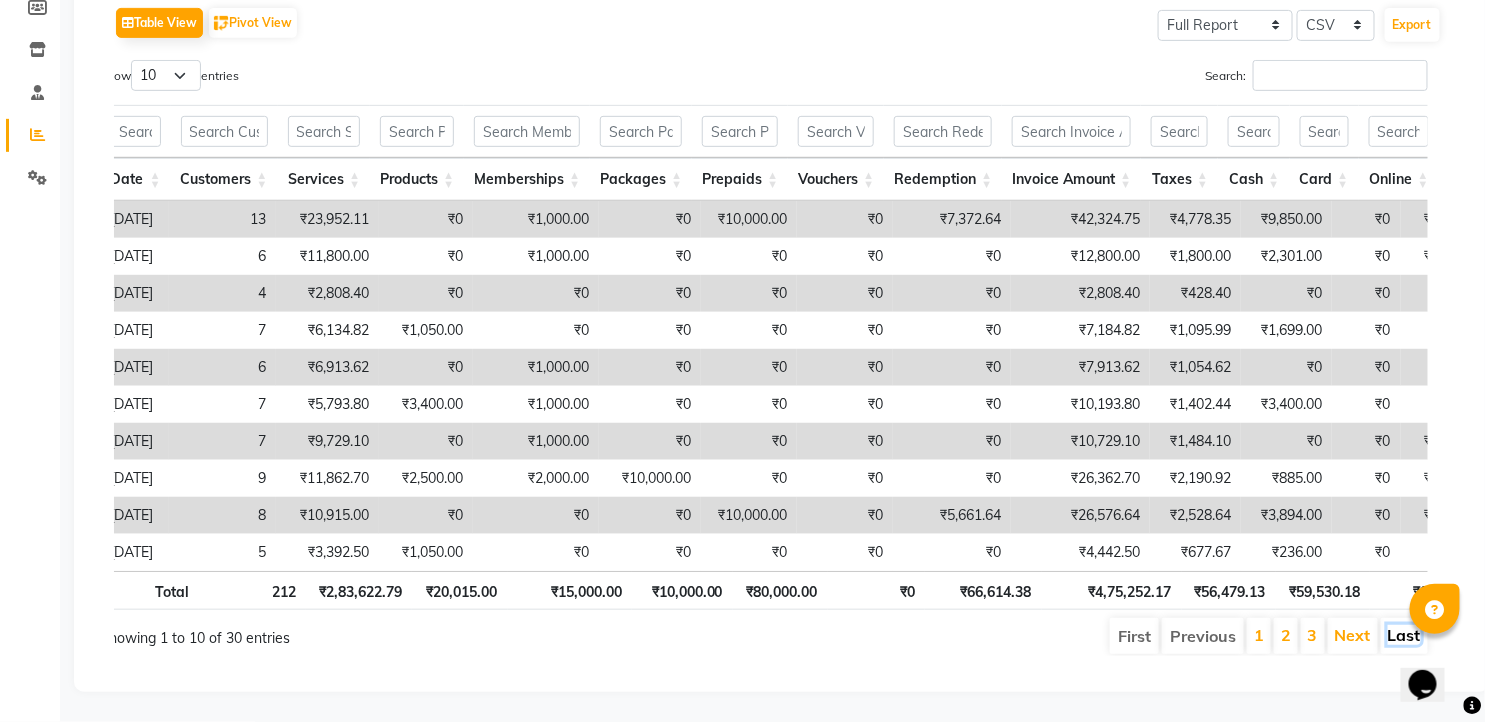 click on "Last" at bounding box center (1404, 635) 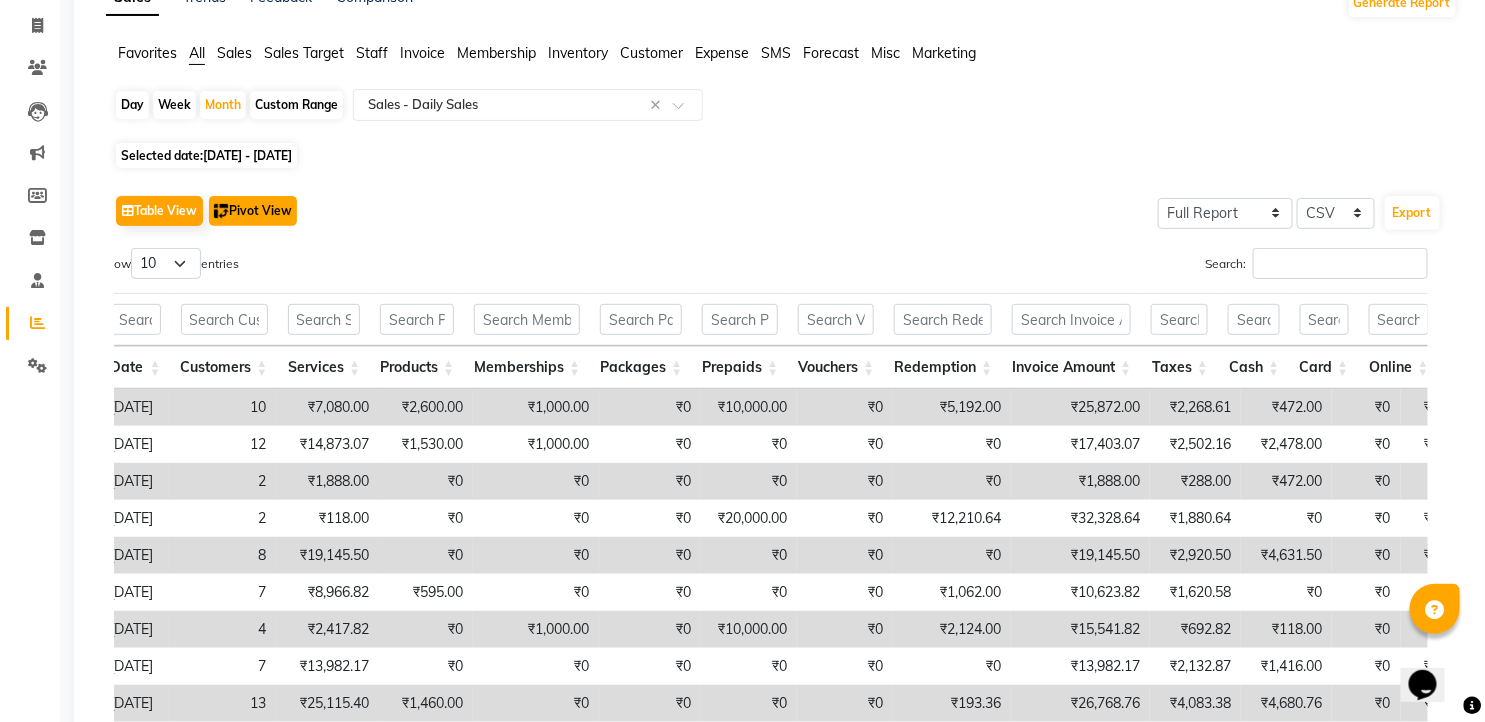 click on "Pivot View" 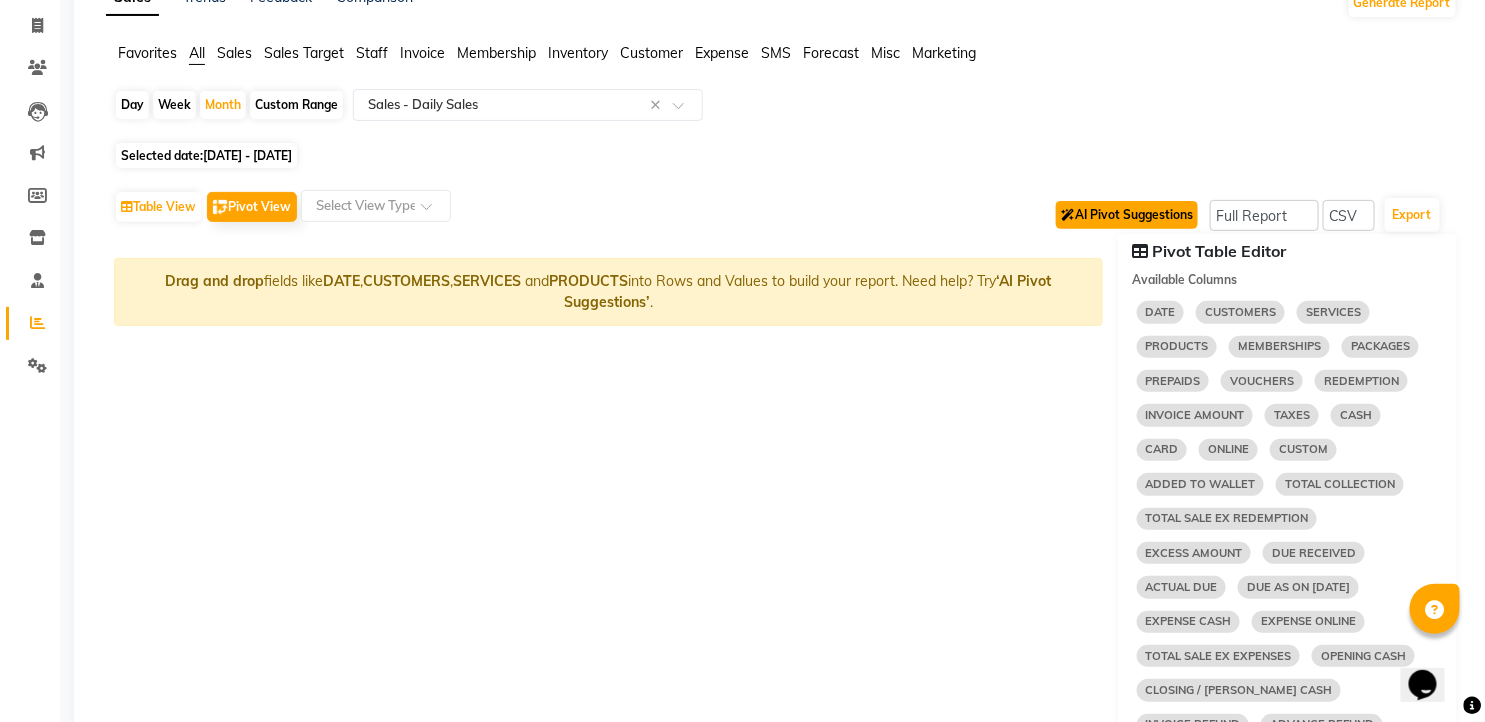 click on "AI Pivot Suggestions" 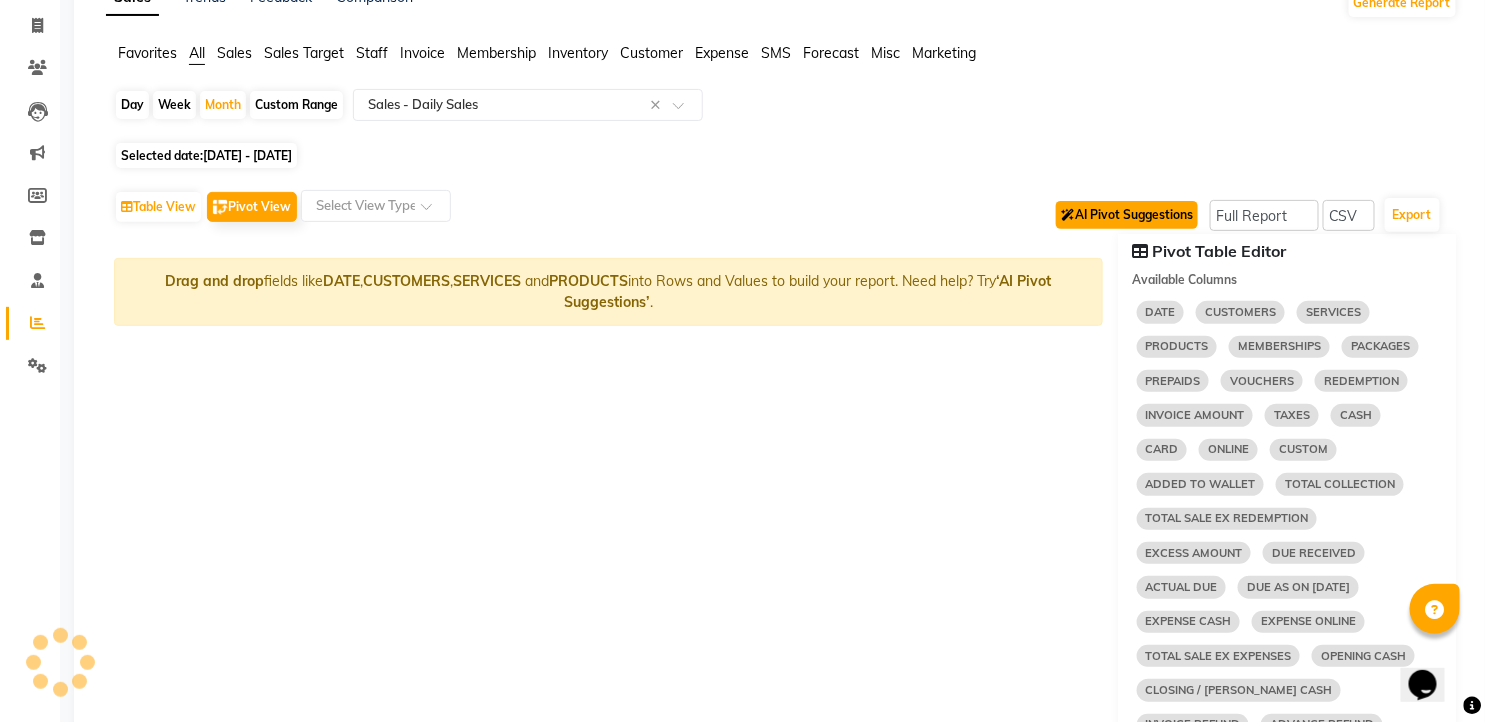 click on "AI Pivot Suggestions" 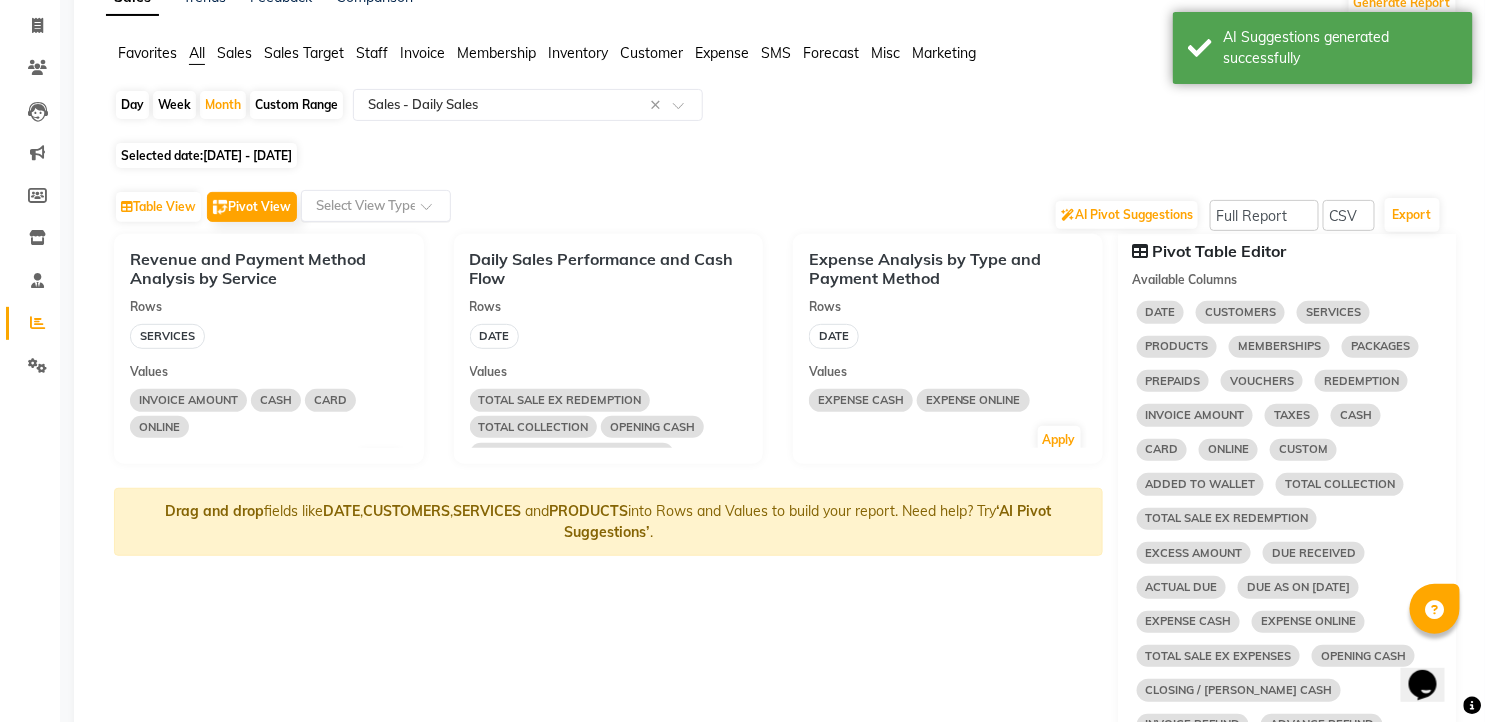 click 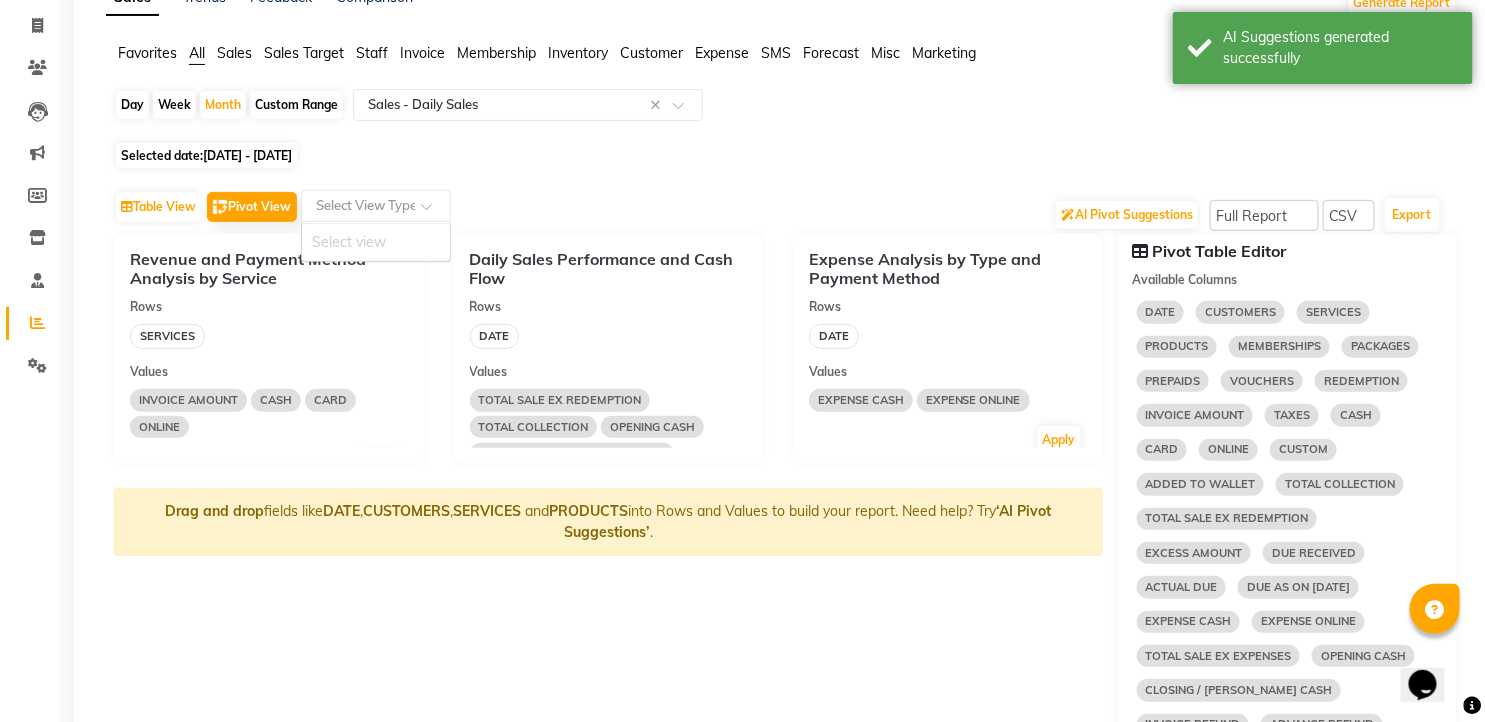 click 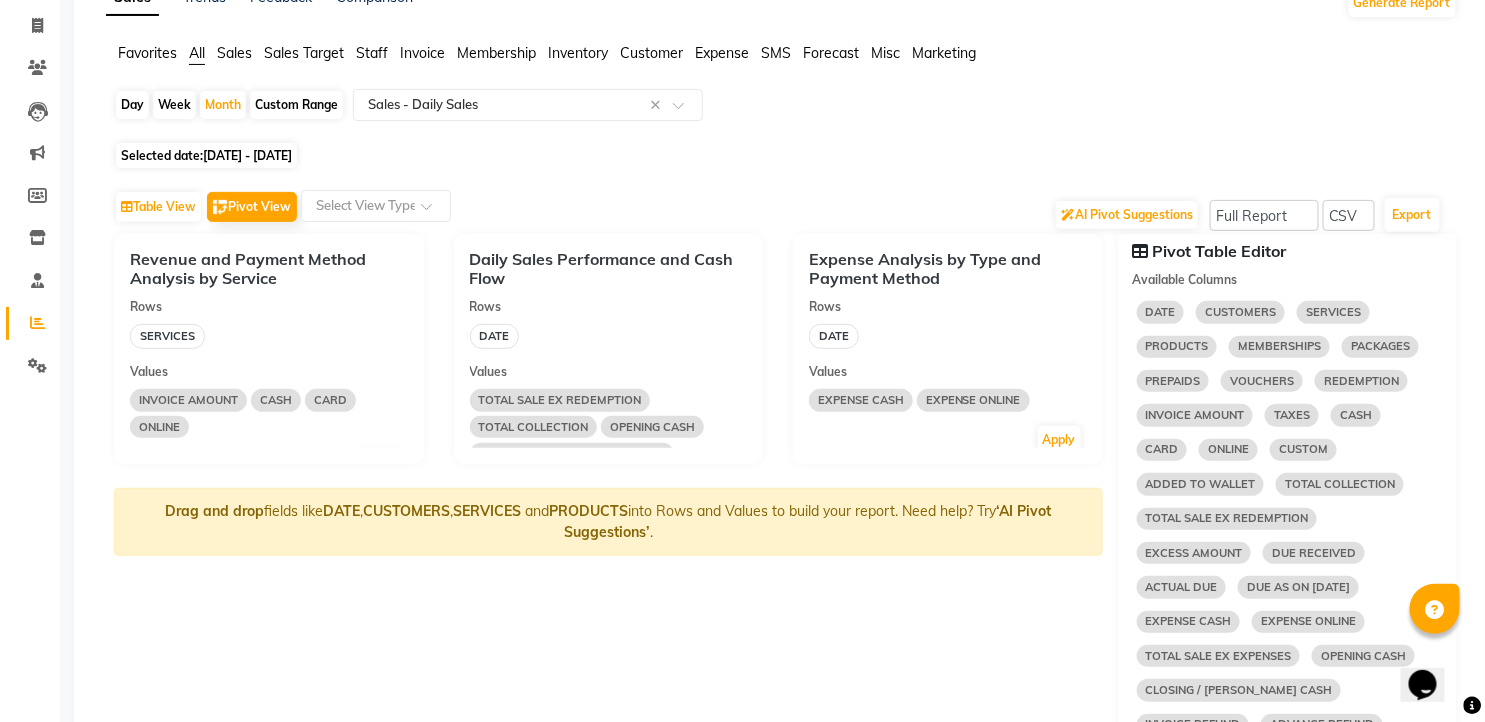 click on "SERVICES" 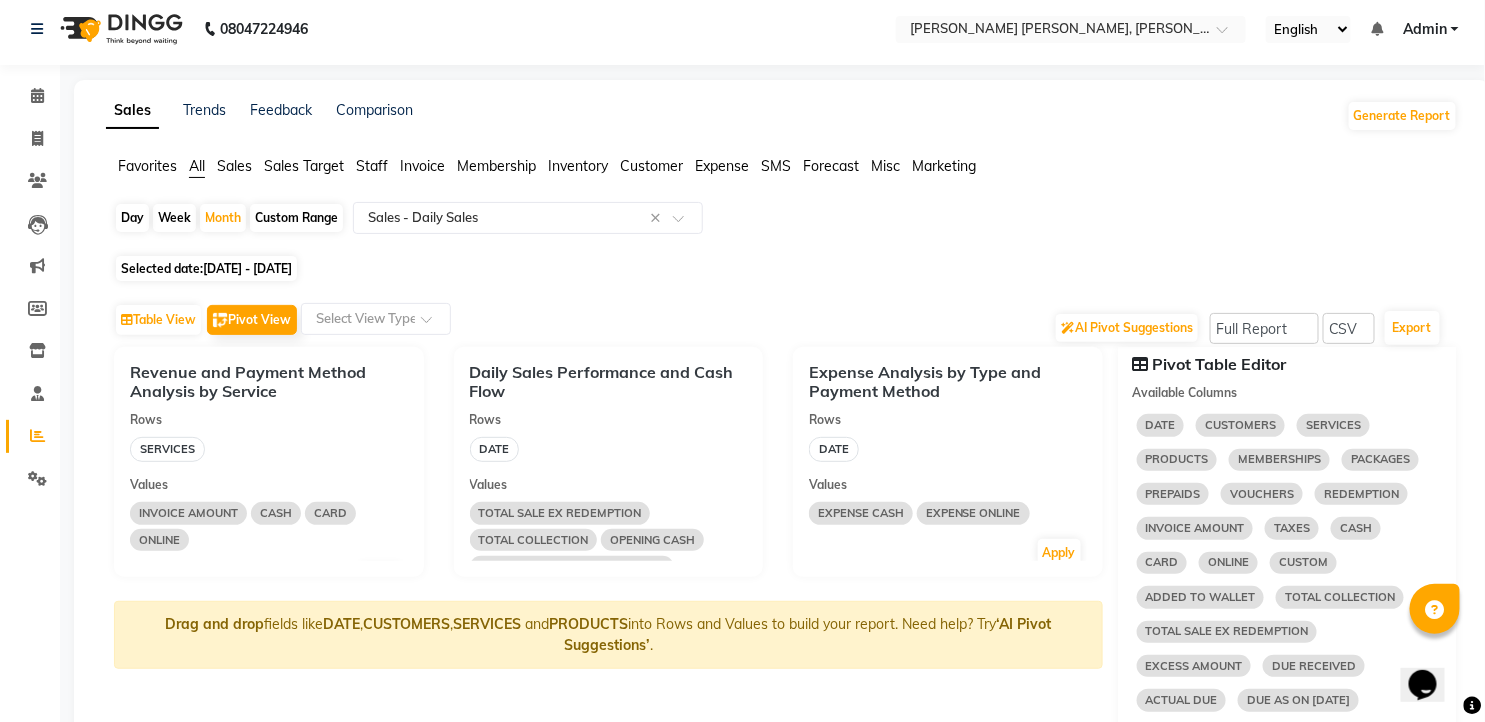 scroll, scrollTop: 0, scrollLeft: 0, axis: both 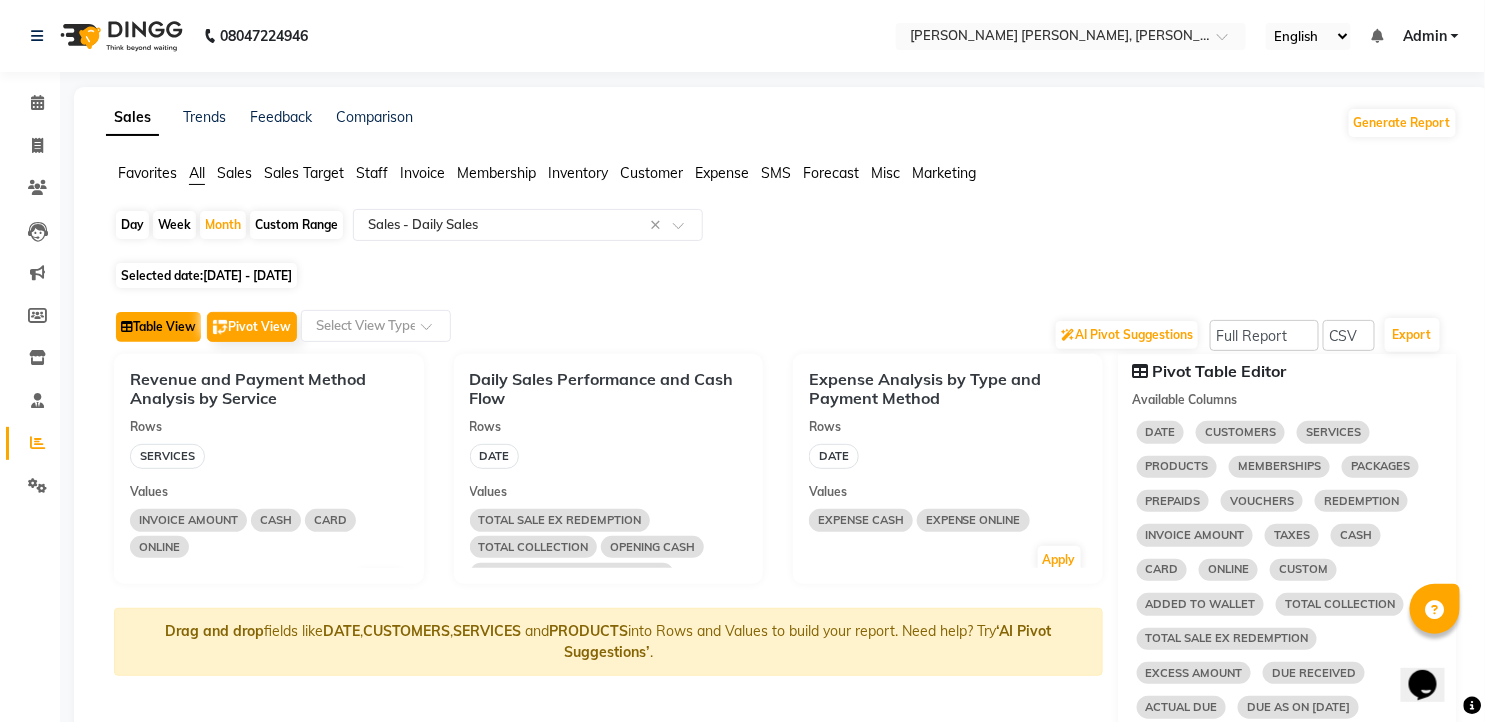 click on "Table View" 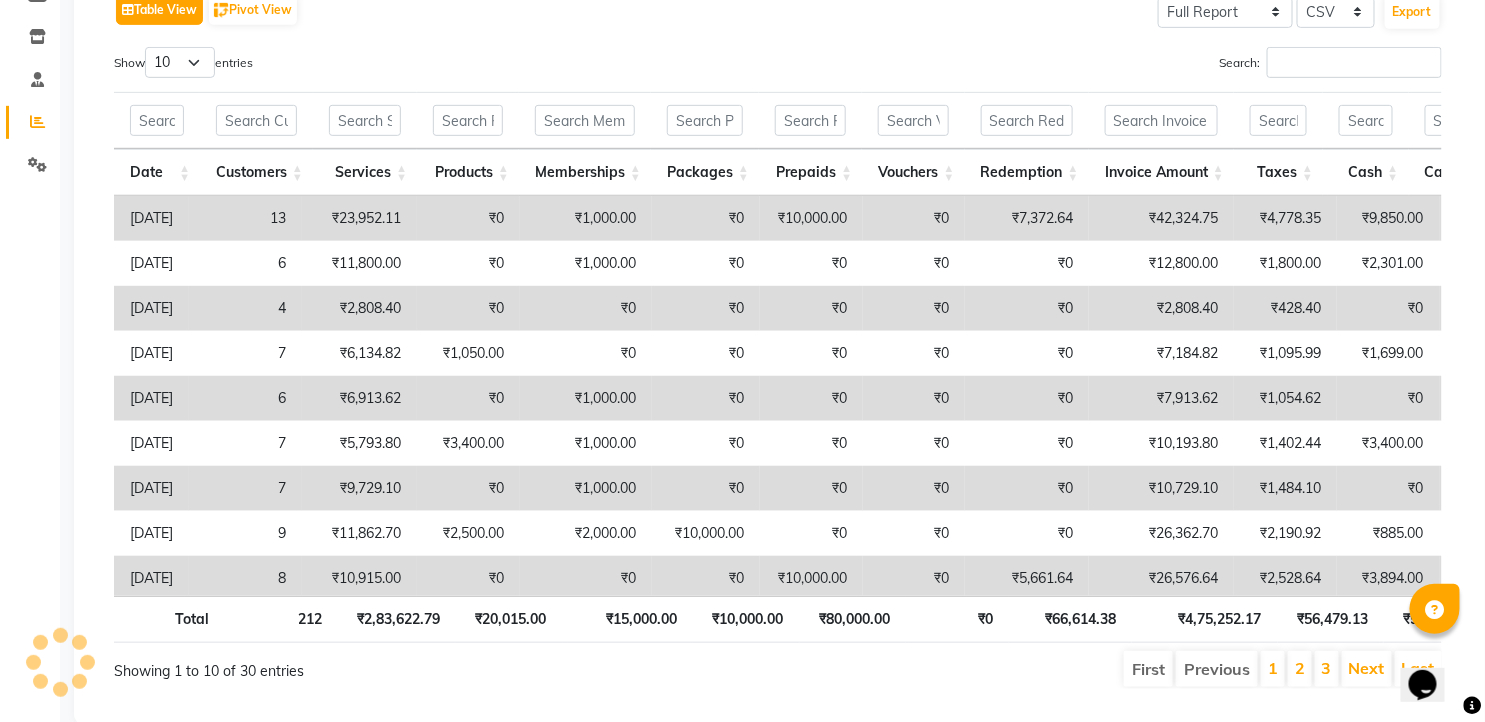 scroll, scrollTop: 371, scrollLeft: 0, axis: vertical 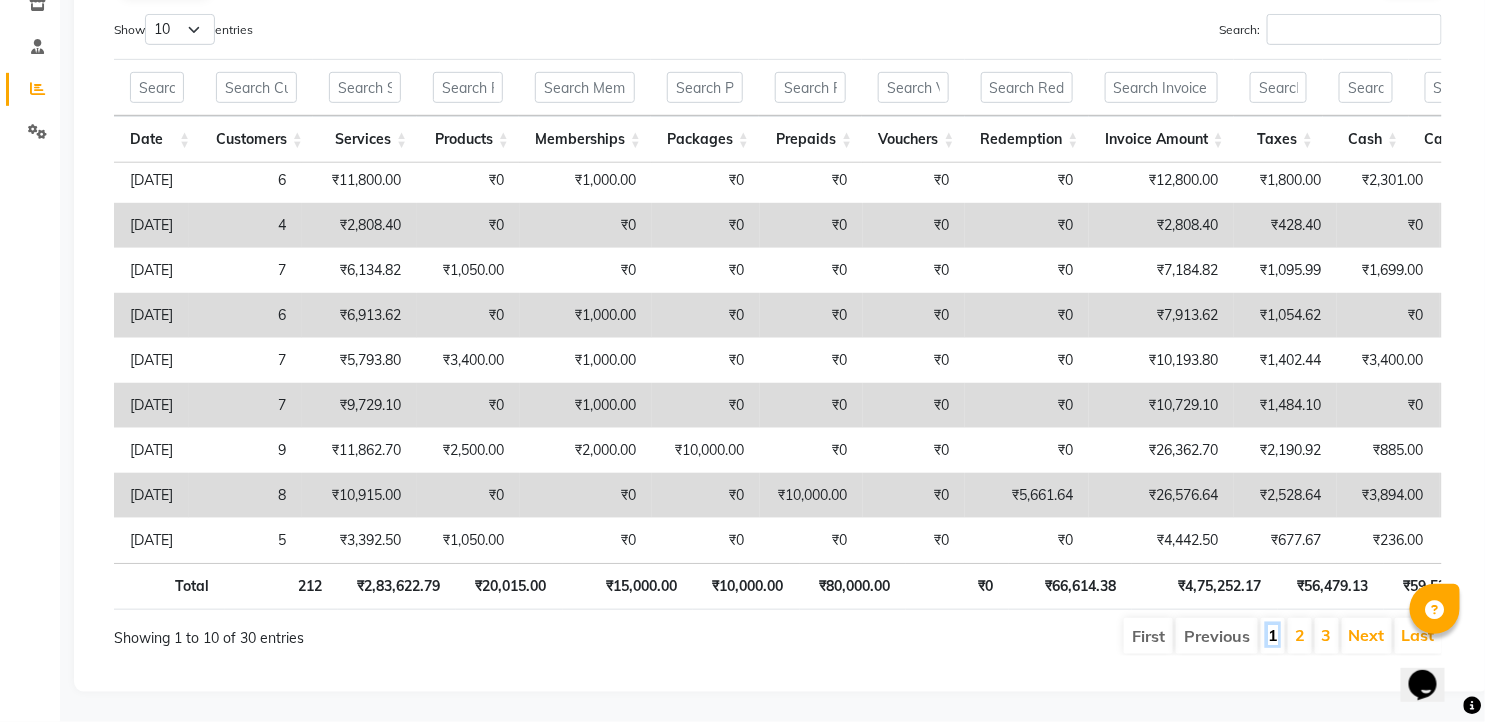 click on "1" at bounding box center [1273, 635] 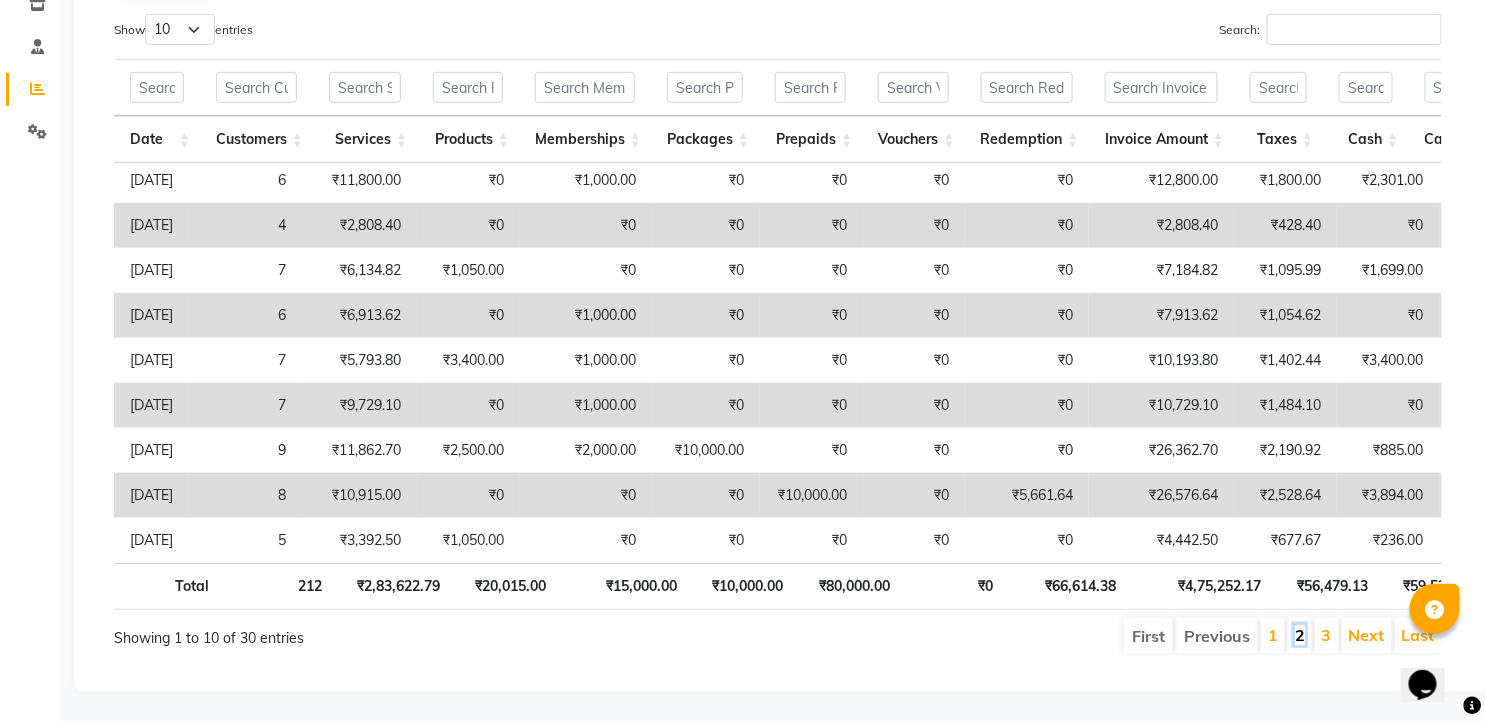 click on "2" at bounding box center [1300, 635] 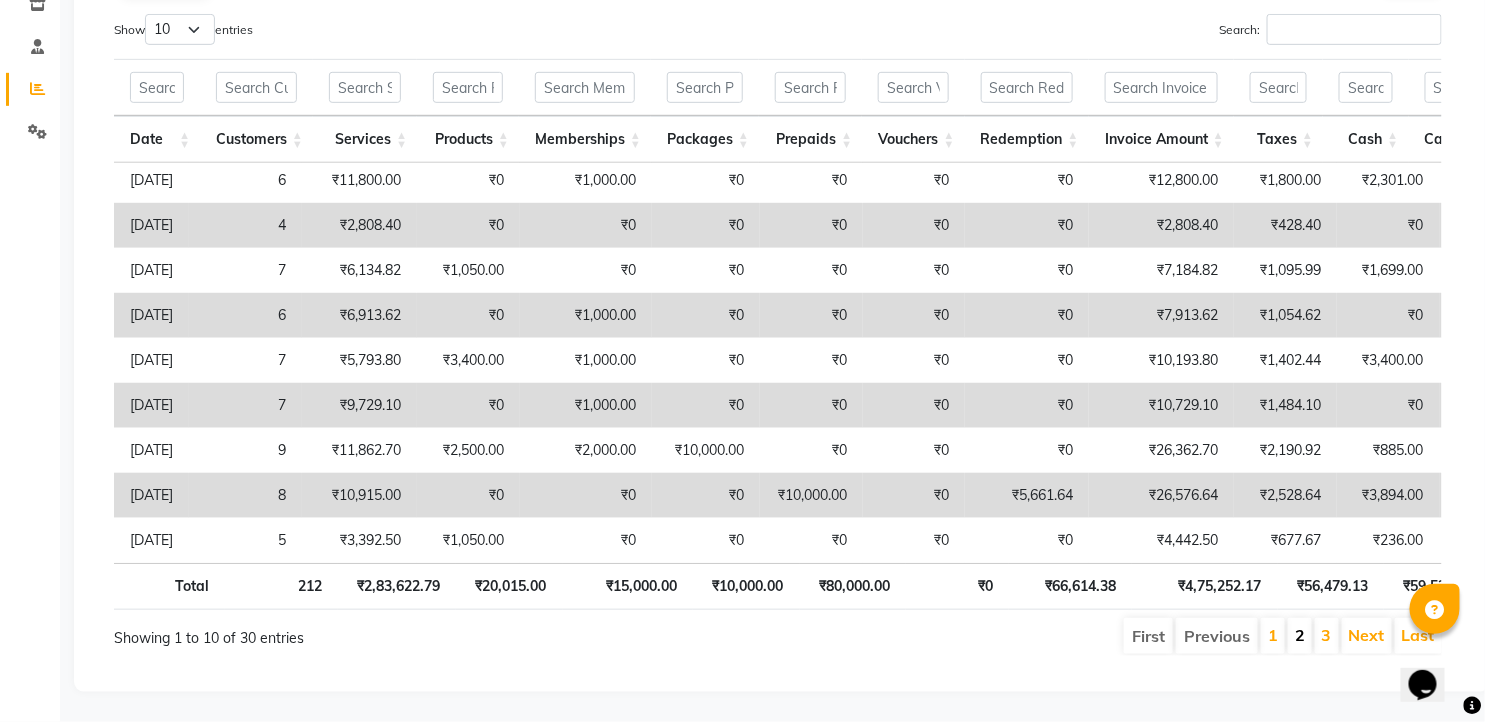 scroll, scrollTop: 368, scrollLeft: 0, axis: vertical 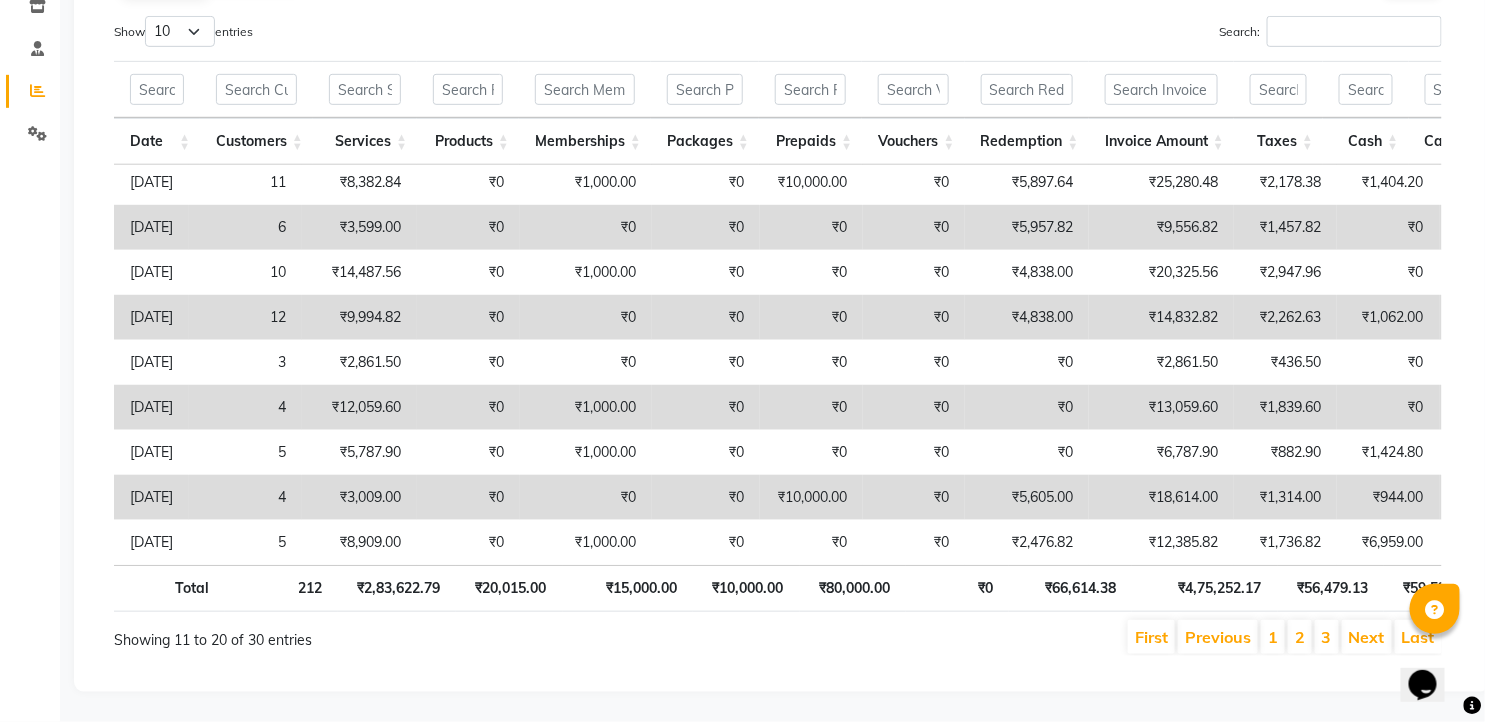 click on "3" at bounding box center [1327, 637] 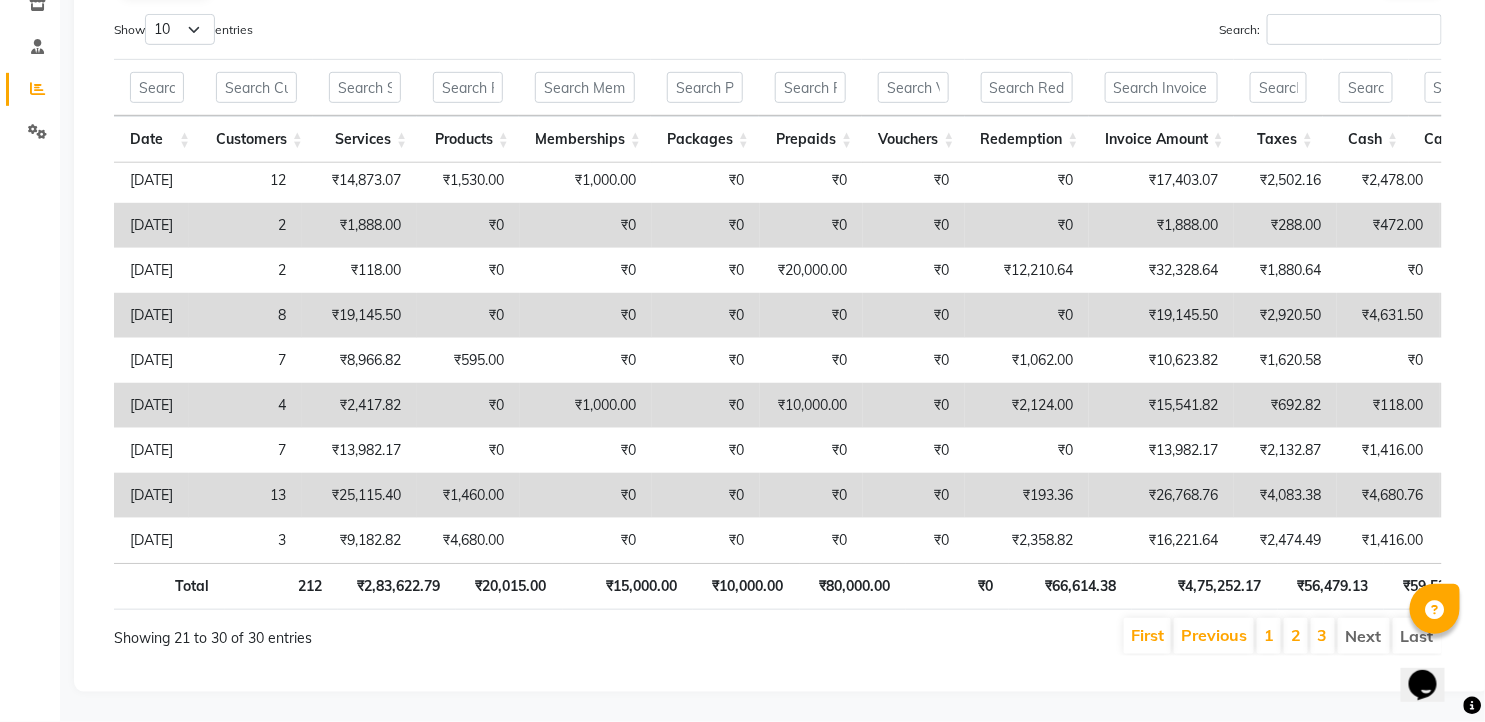 click on "Next" at bounding box center [1364, 636] 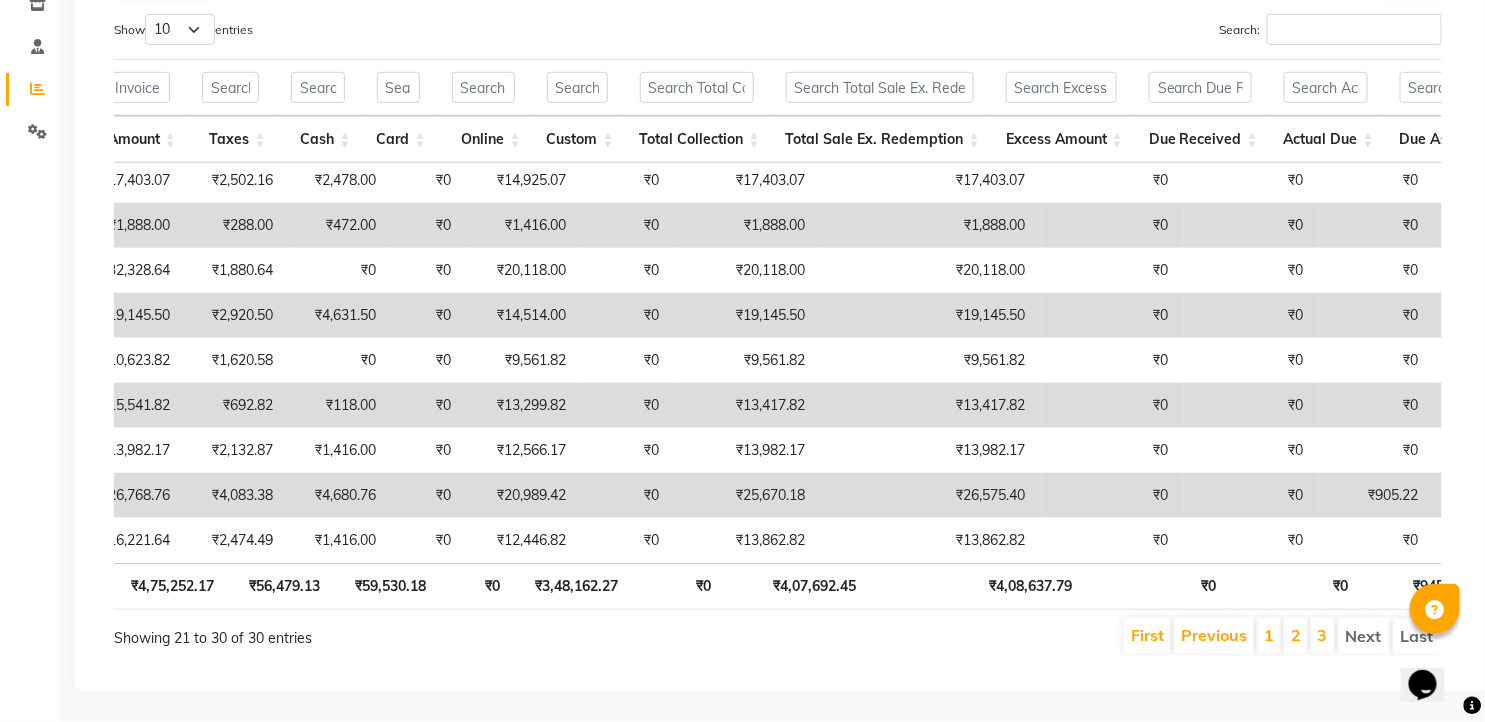 scroll, scrollTop: 66, scrollLeft: 1832, axis: both 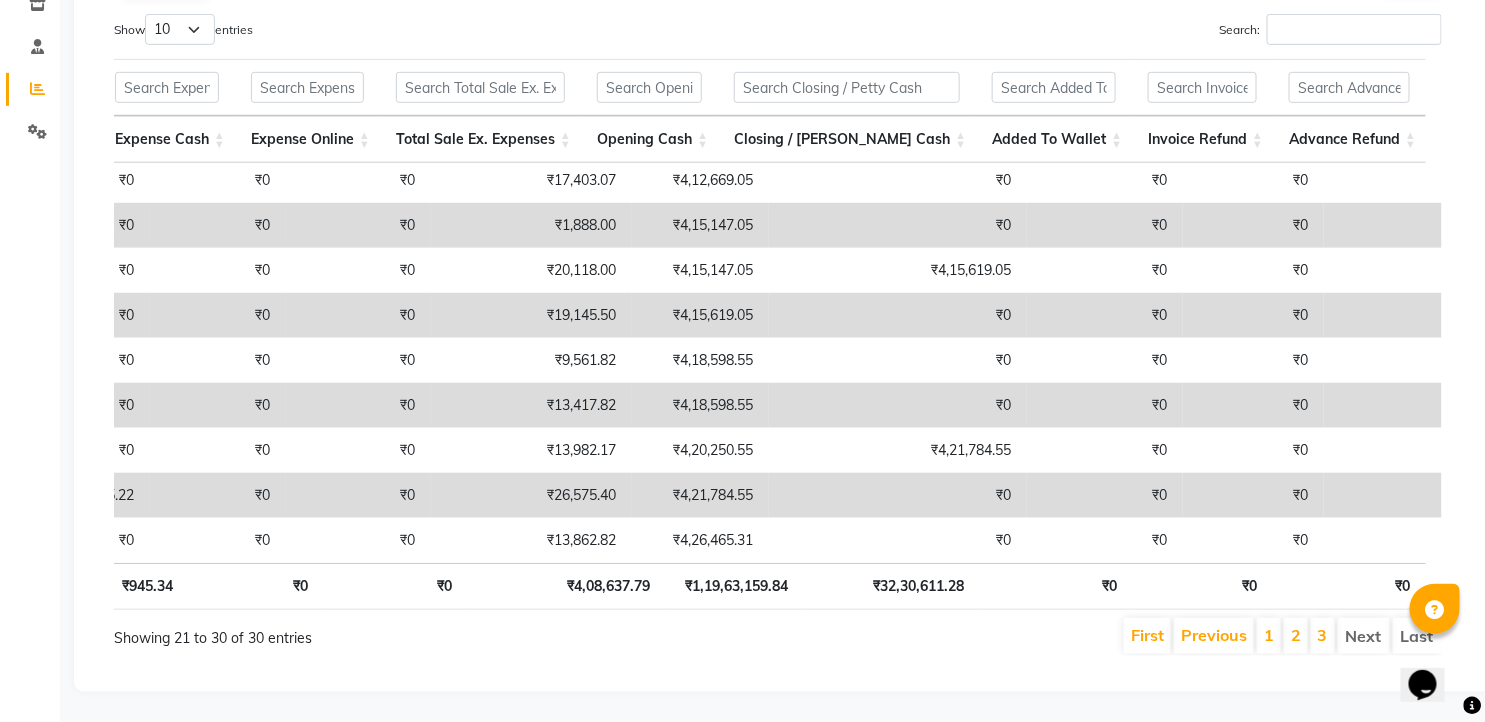 click on "₹4,08,637.79" at bounding box center (567, 586) 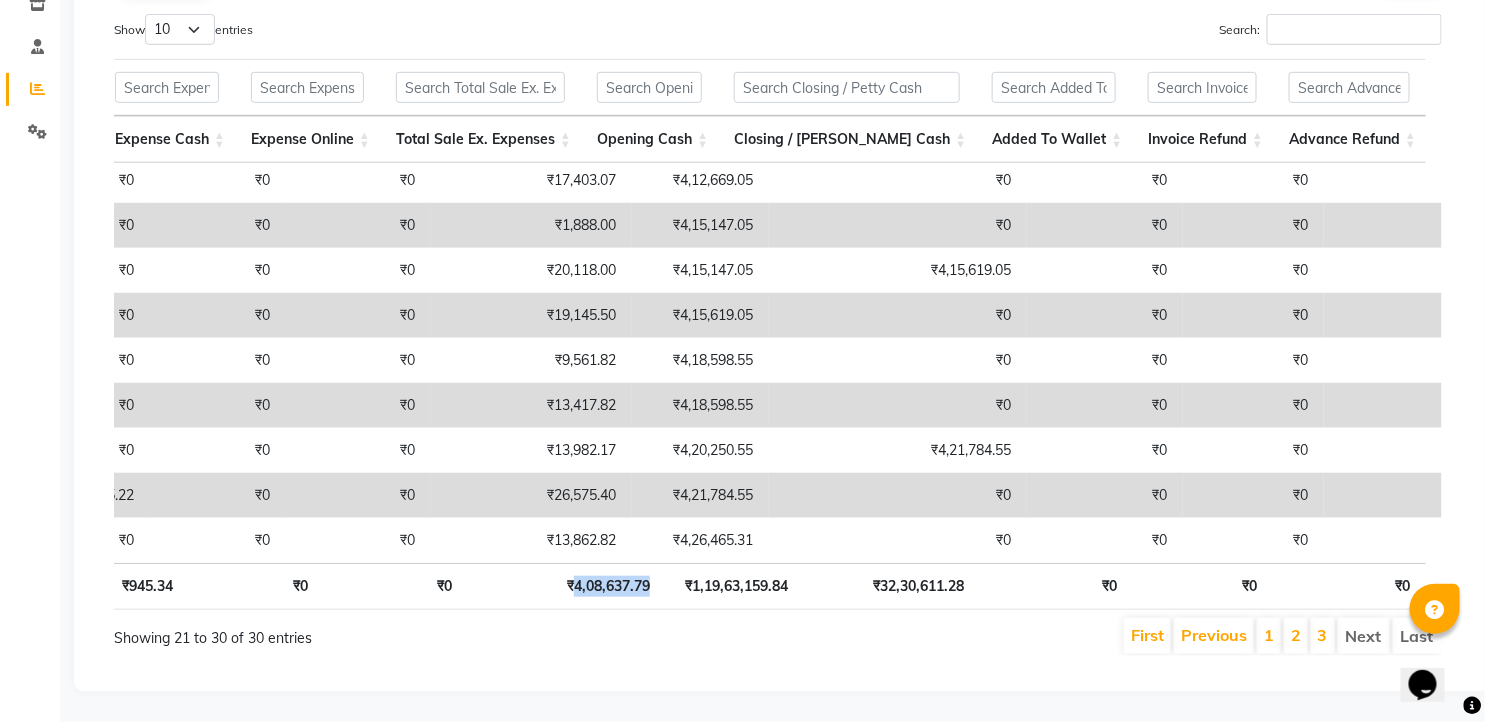 click on "₹4,08,637.79" at bounding box center (567, 586) 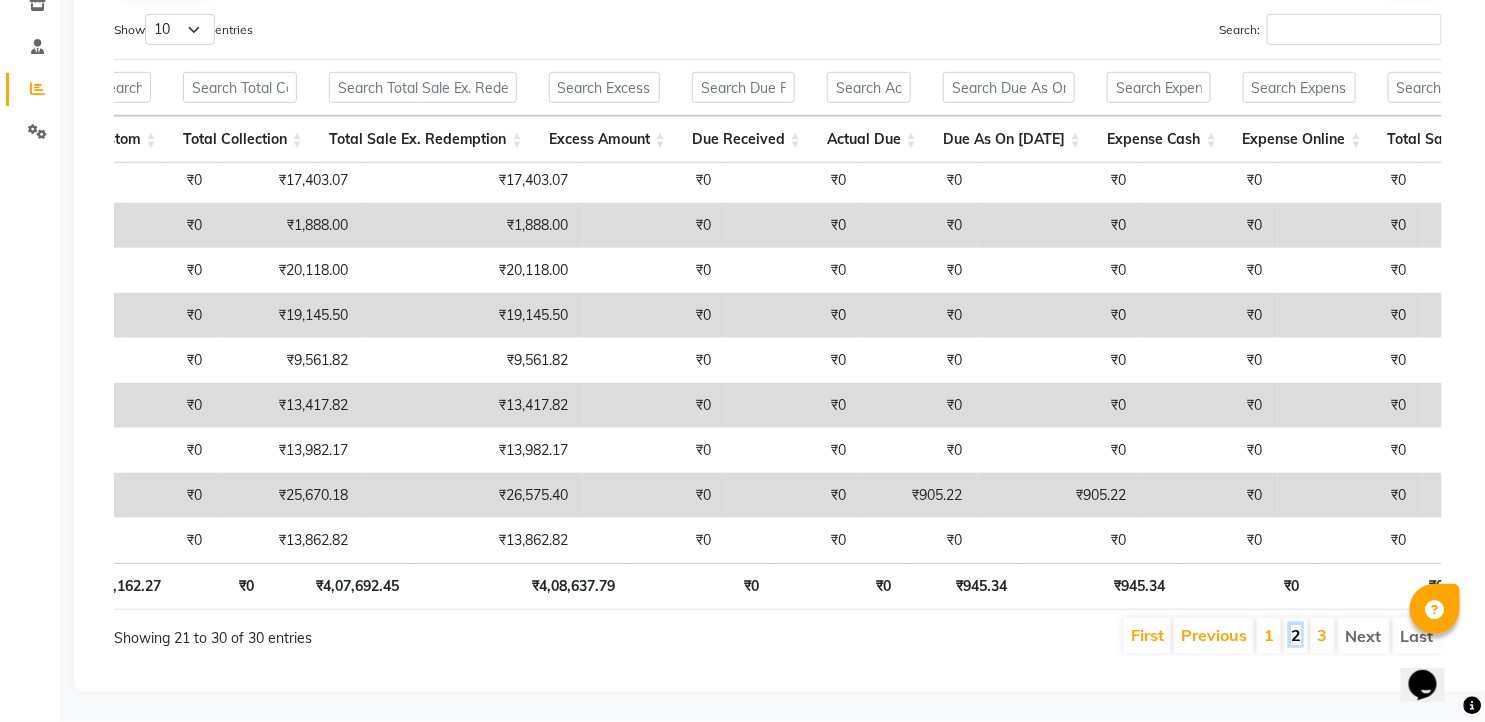 click on "2" at bounding box center [1296, 635] 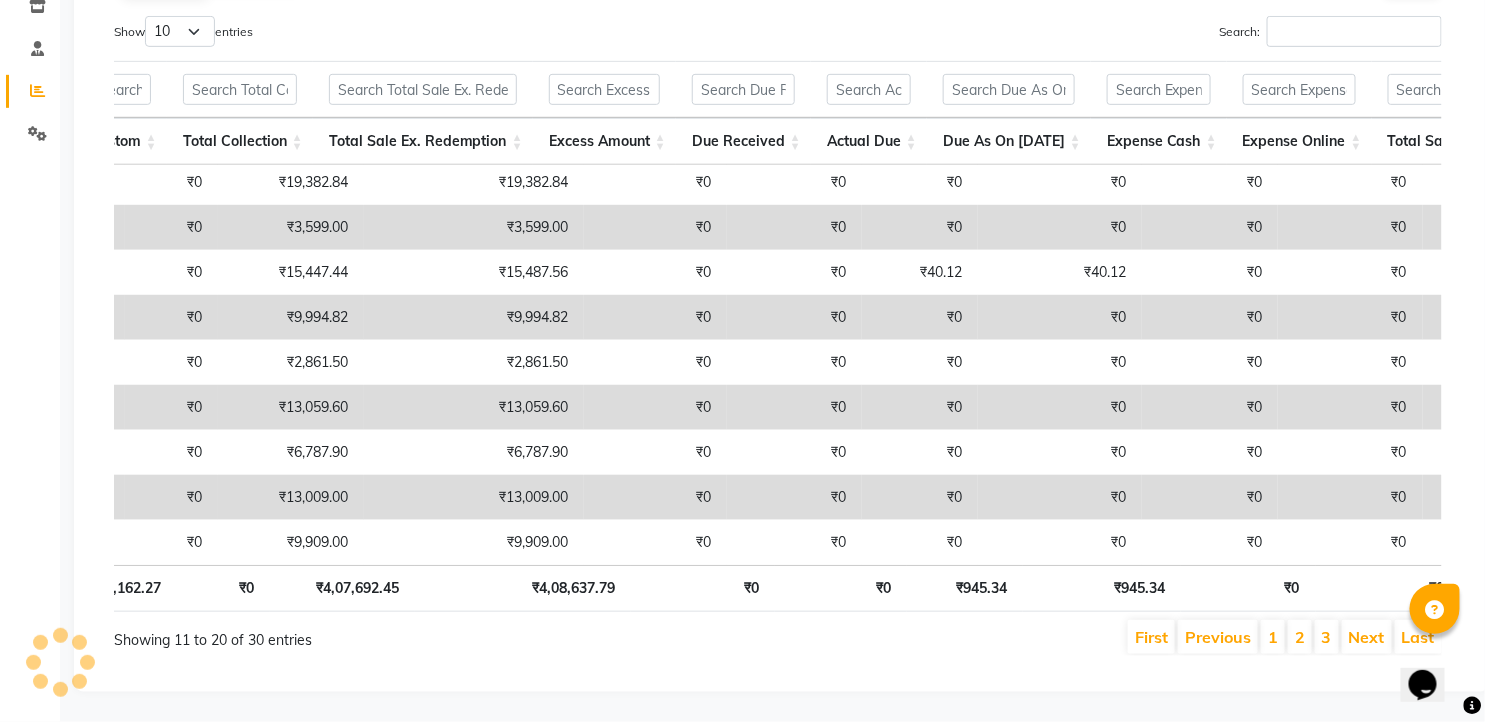 click on "3" at bounding box center [1327, 637] 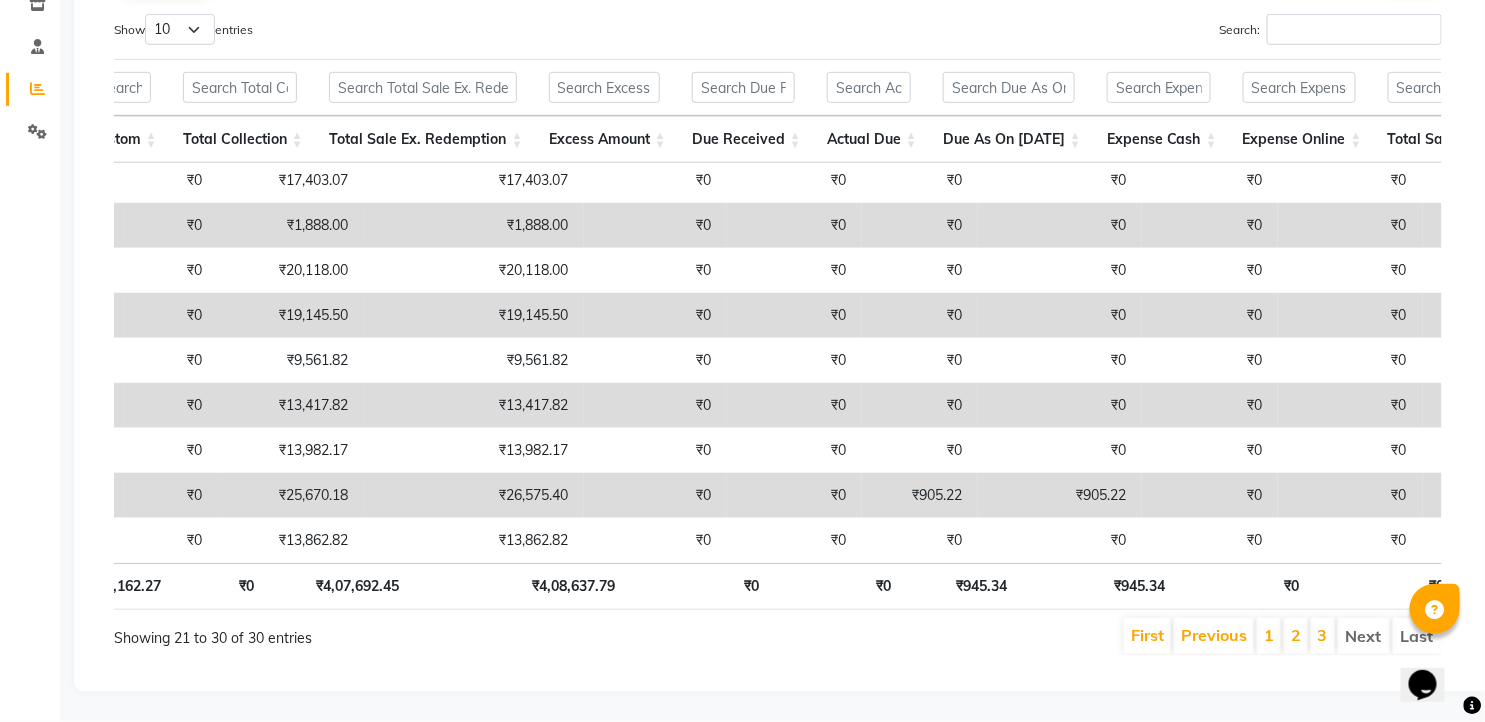 click on "3" at bounding box center [1323, 636] 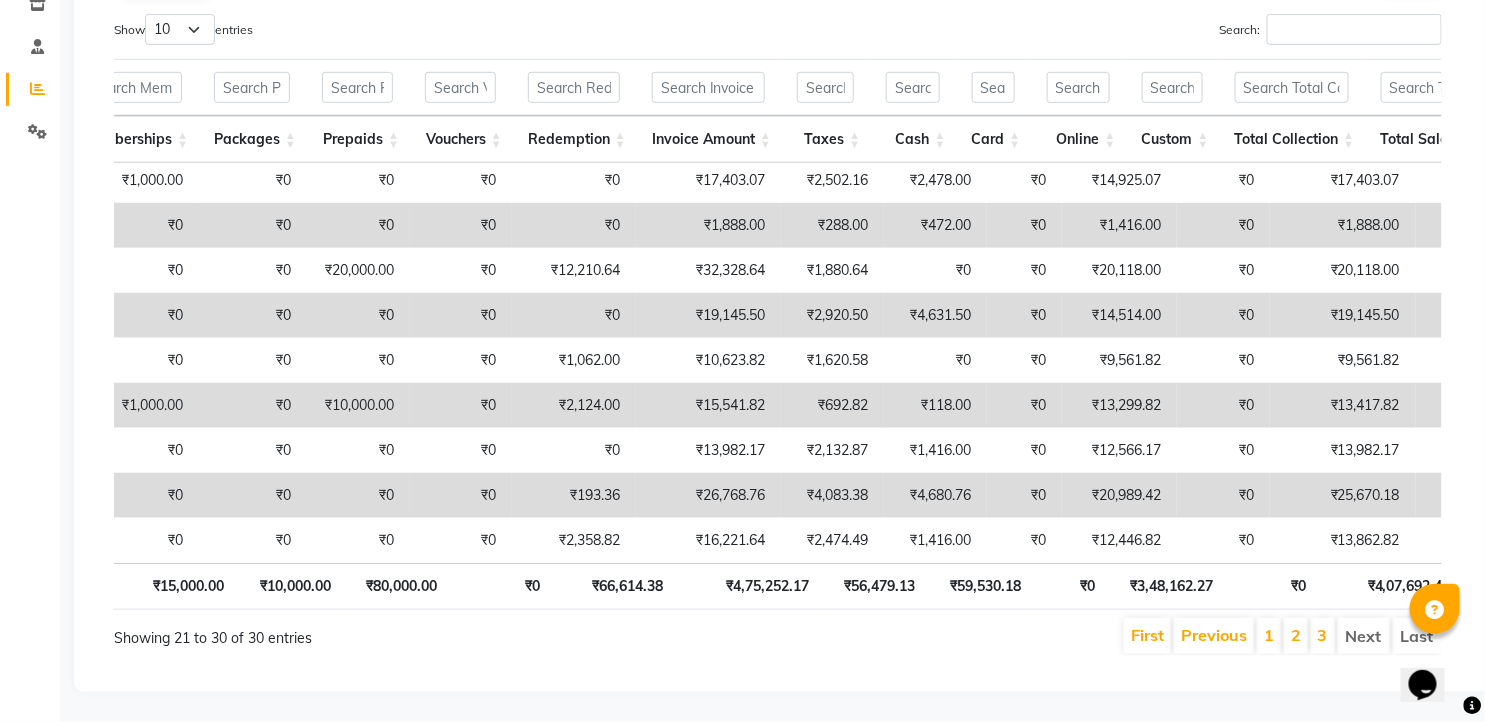 click on "₹66,614.38" at bounding box center [617, 586] 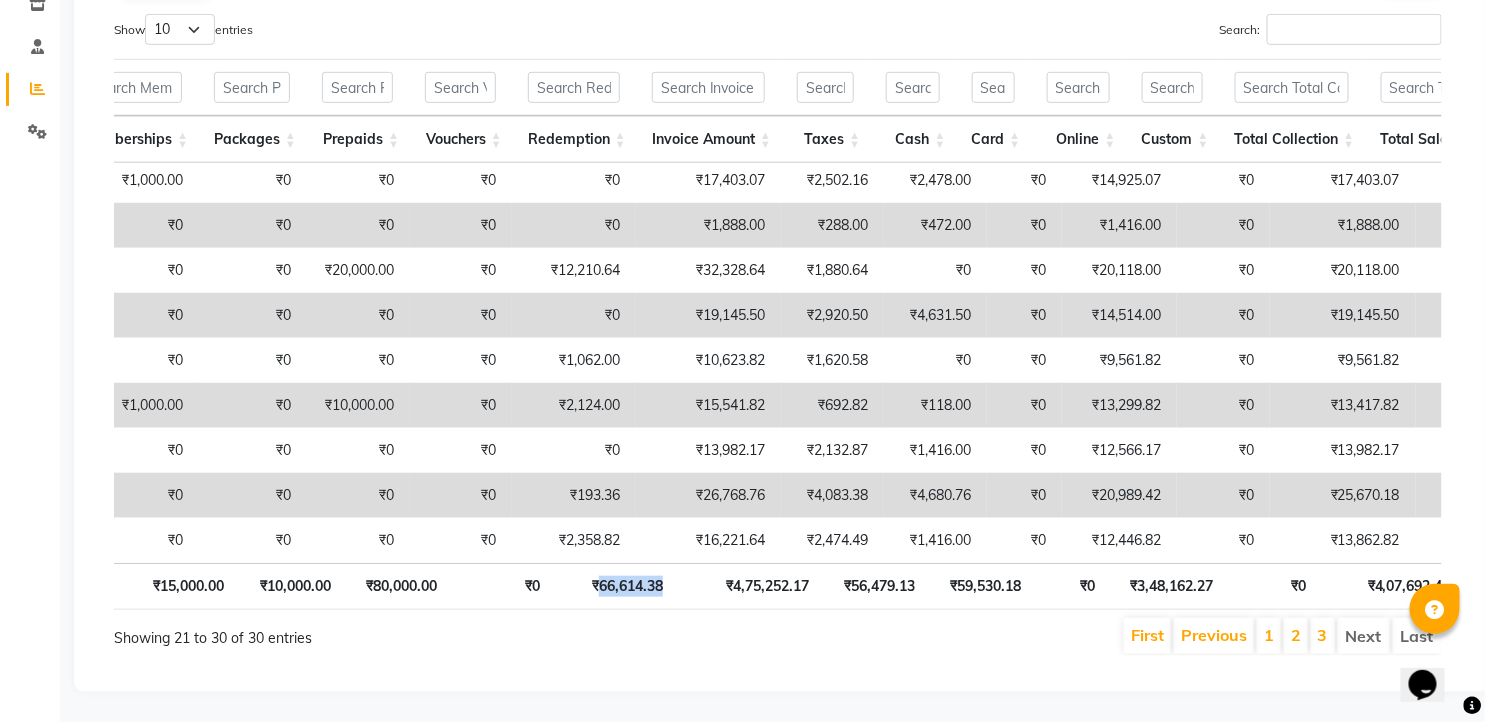 click on "₹66,614.38" at bounding box center [617, 586] 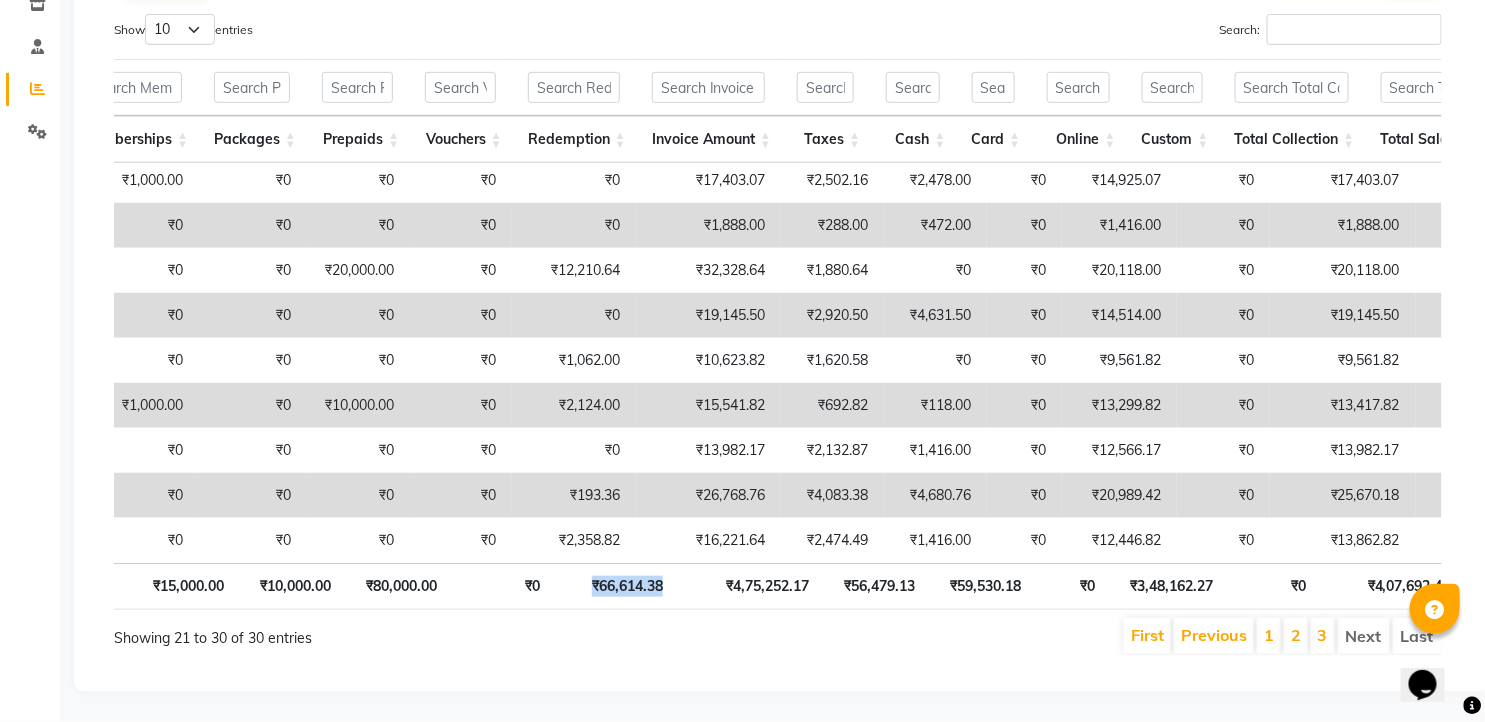 click on "₹66,614.38" at bounding box center [617, 586] 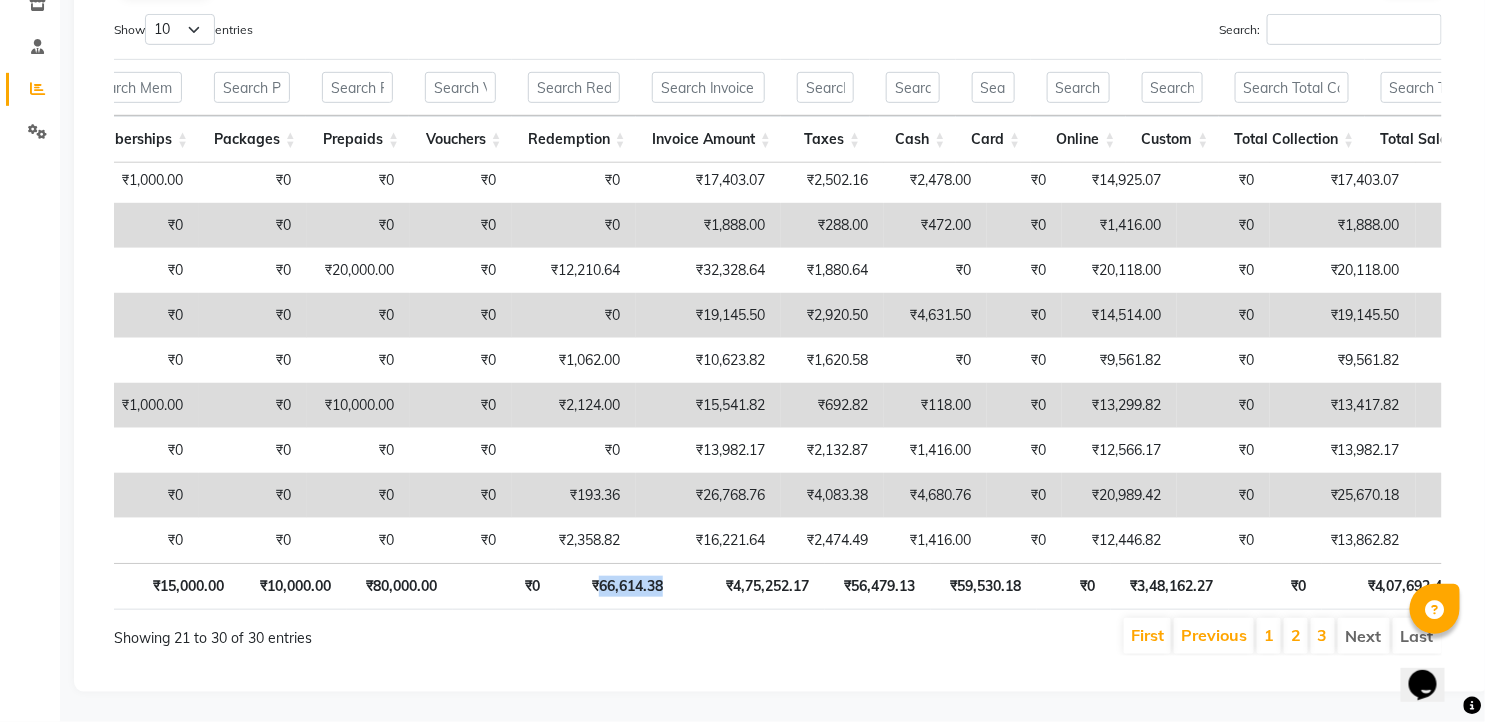 click on "₹66,614.38" at bounding box center (617, 586) 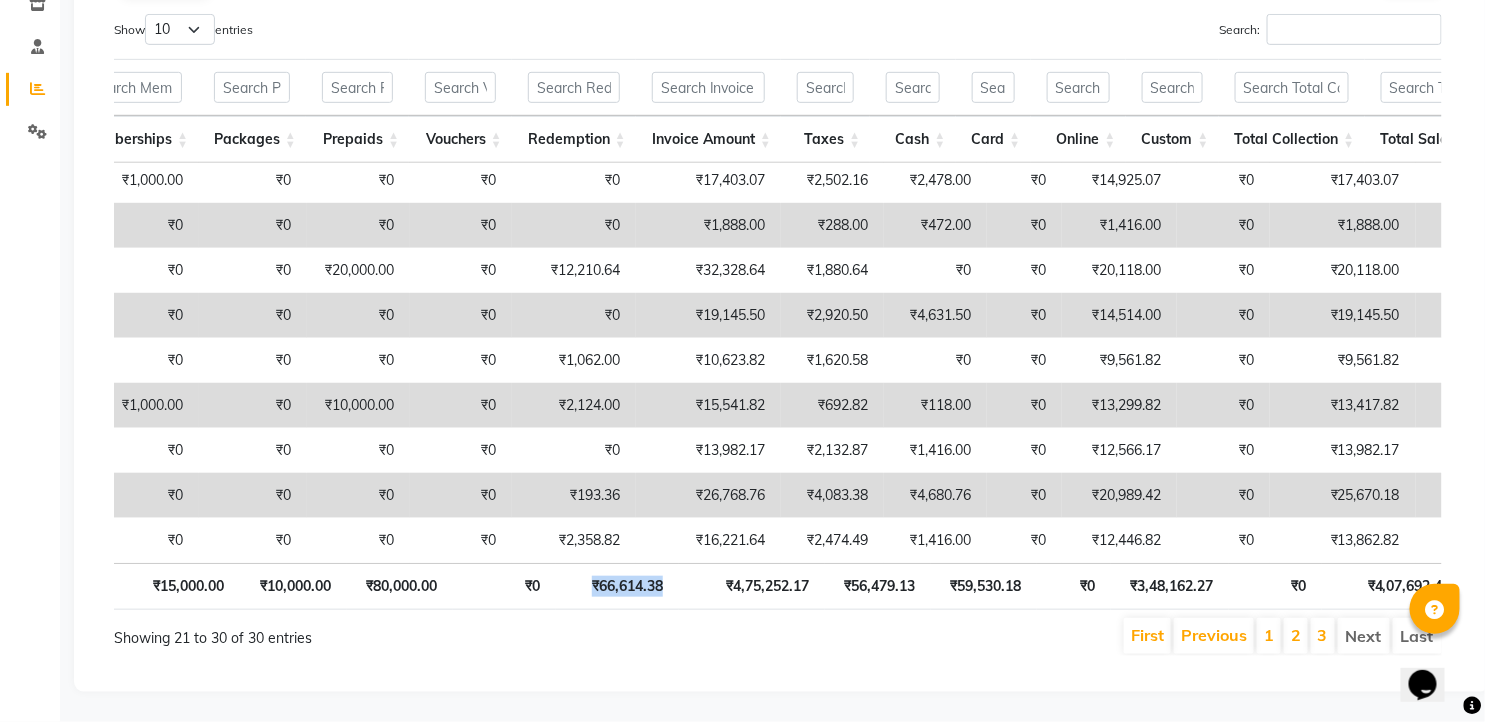 click on "₹66,614.38" at bounding box center (617, 586) 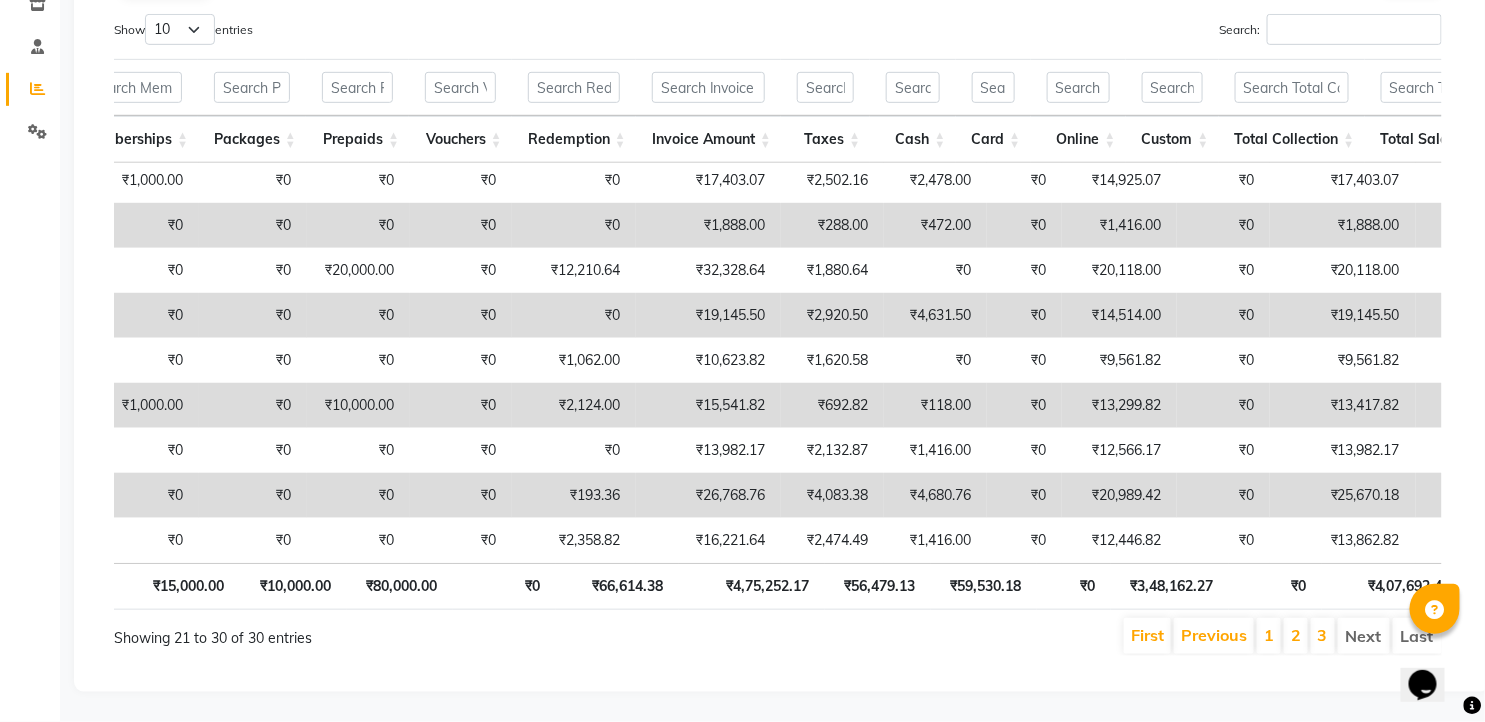 click on "₹66,614.38" at bounding box center [617, 586] 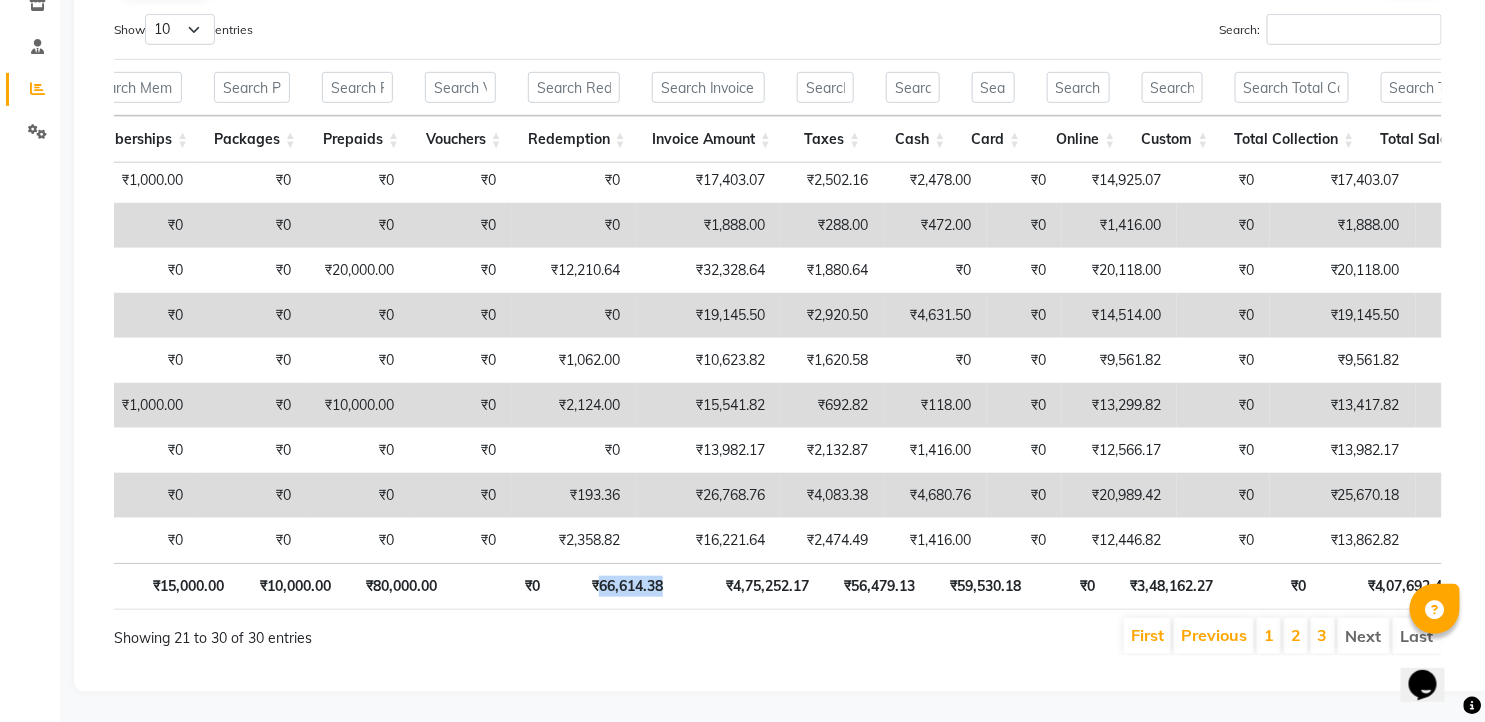 click on "₹66,614.38" at bounding box center (617, 586) 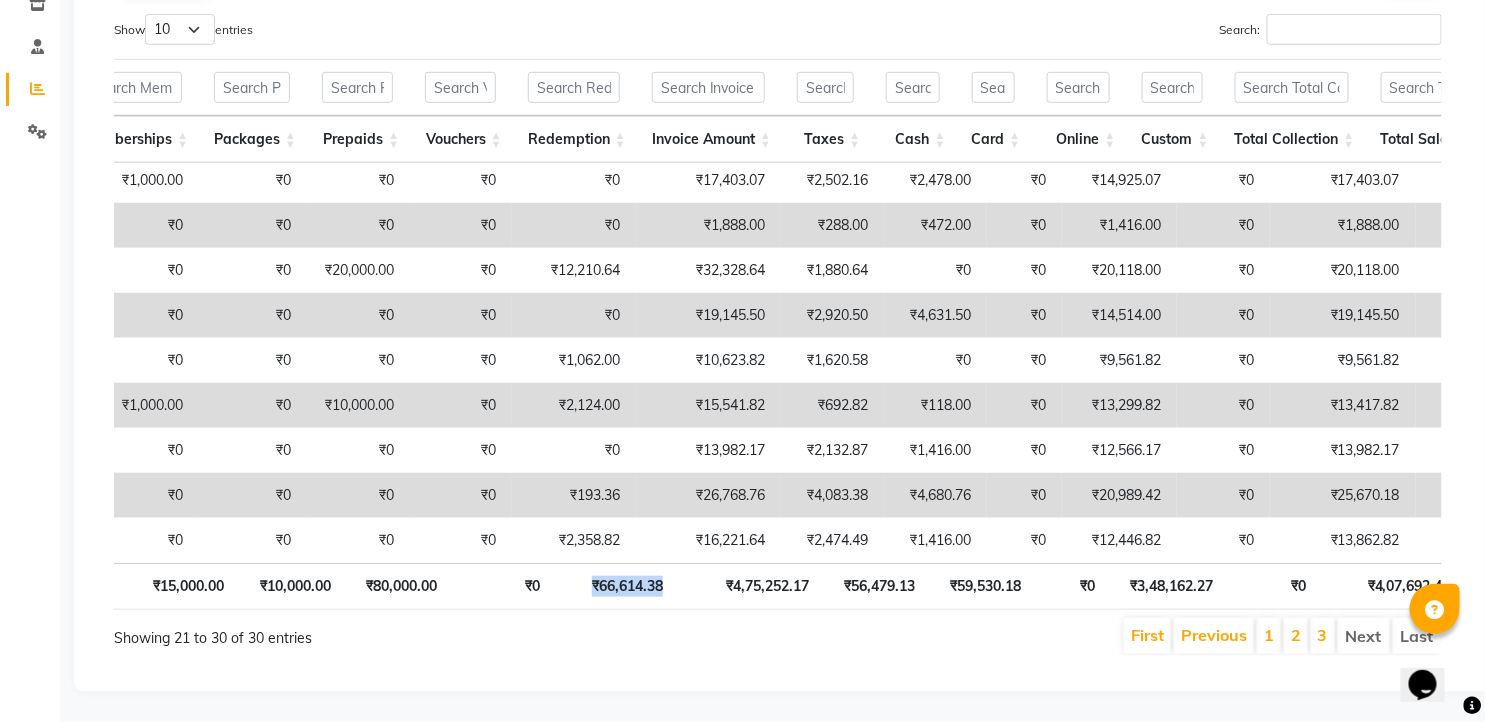 click on "₹66,614.38" at bounding box center [617, 586] 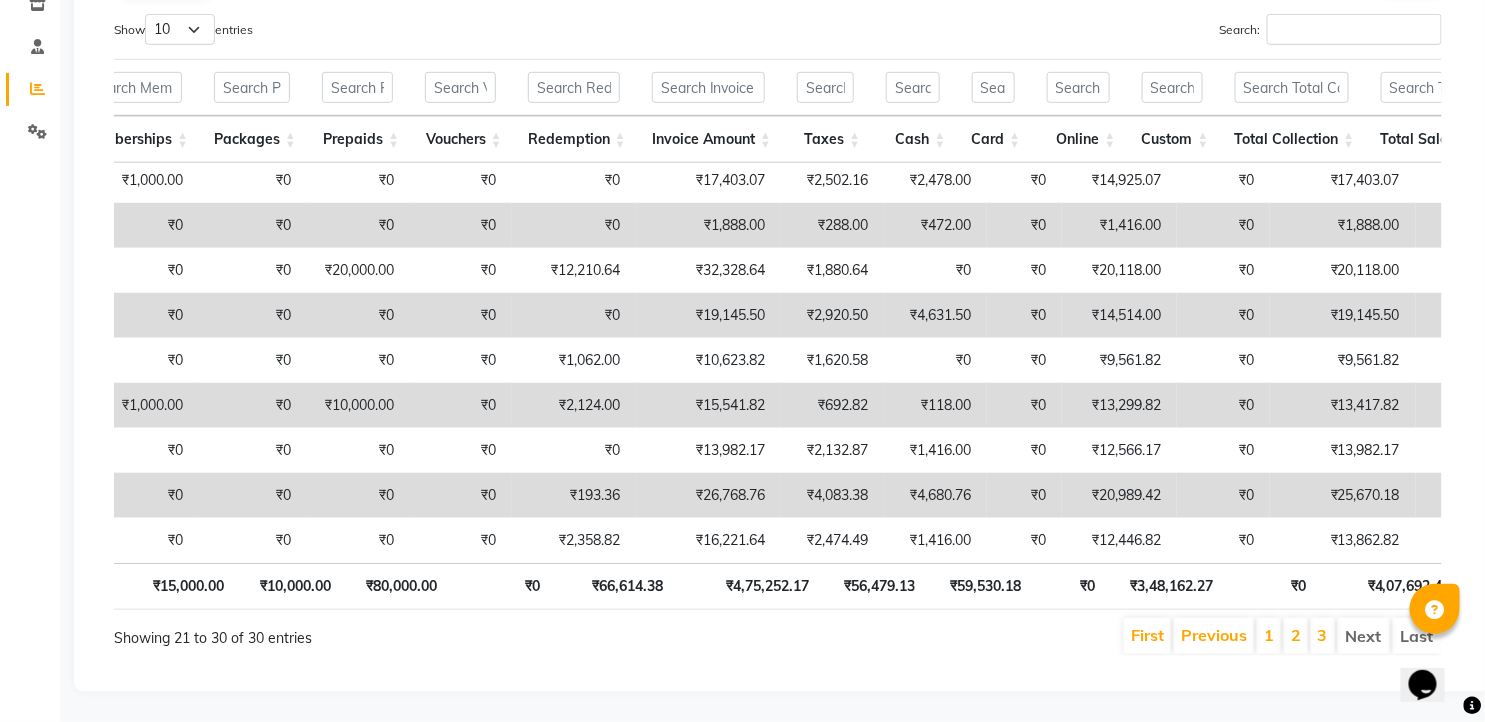 click on "Sales Trends Feedback Comparison Generate Report Favorites All Sales Sales Target Staff Invoice Membership Inventory Customer Expense SMS Forecast Misc Marketing  Day   Week   Month   Custom Range  Select Report Type × Sales -  Daily Sales × Selected date:  01-06-2025 - 30-06-2025   Table View   Pivot View  Select Full Report Filtered Report Select CSV PDF  Export  Show  10 25 50 100  entries Search: Date Customers Services Products Memberships Packages Prepaids Vouchers Redemption Invoice Amount Taxes Cash Card Online Custom Total Collection Total Sale Ex. Redemption Excess Amount Due Received Actual Due Due As On Today Expense Cash Expense Online Total Sale Ex. Expenses Opening Cash Closing / Petty Cash Added To Wallet Invoice Refund Advance Refund Date Customers Services Products Memberships Packages Prepaids Vouchers Redemption Invoice Amount Taxes Cash Card Online Custom Total Collection Total Sale Ex. Redemption Excess Amount Due Received Actual Due Due As On Today Expense Cash Expense Online Total" 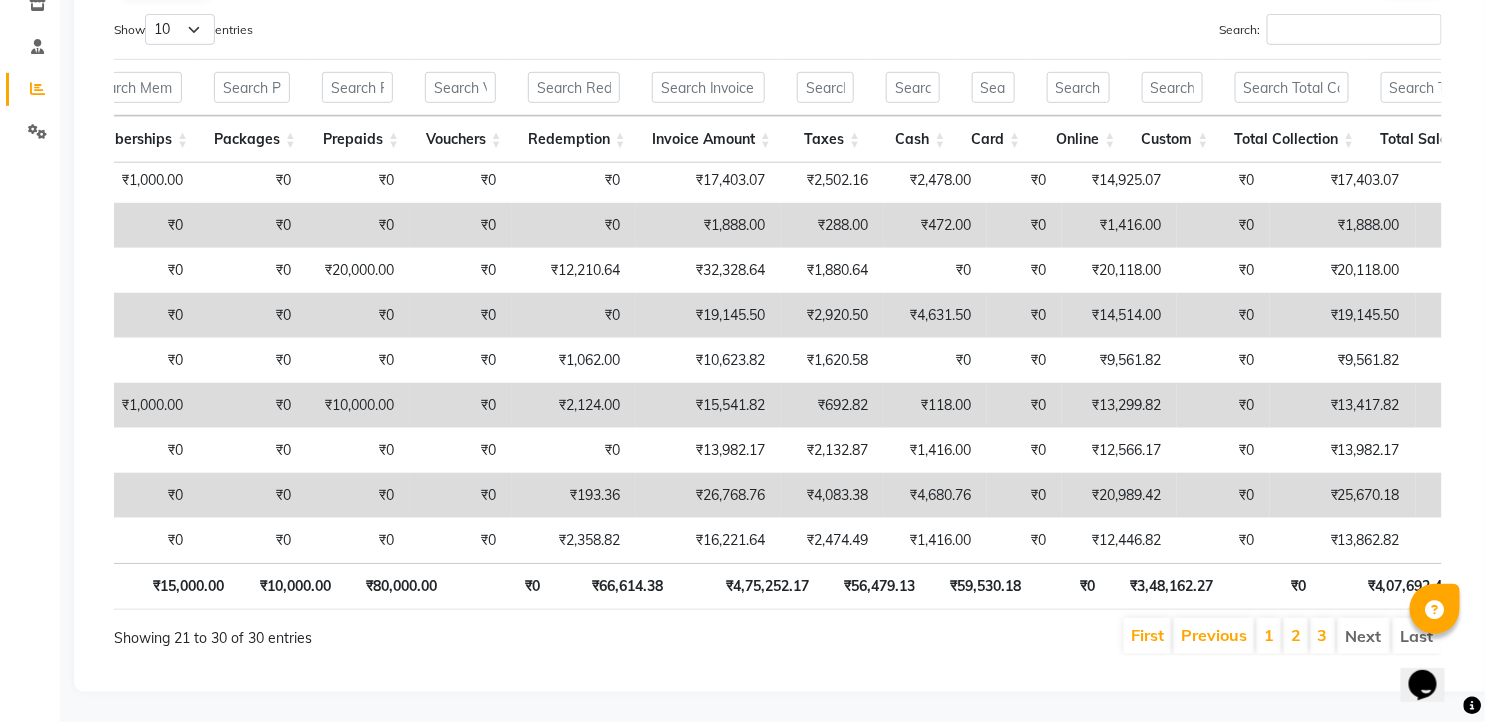 click on "₹66,614.38" at bounding box center (617, 586) 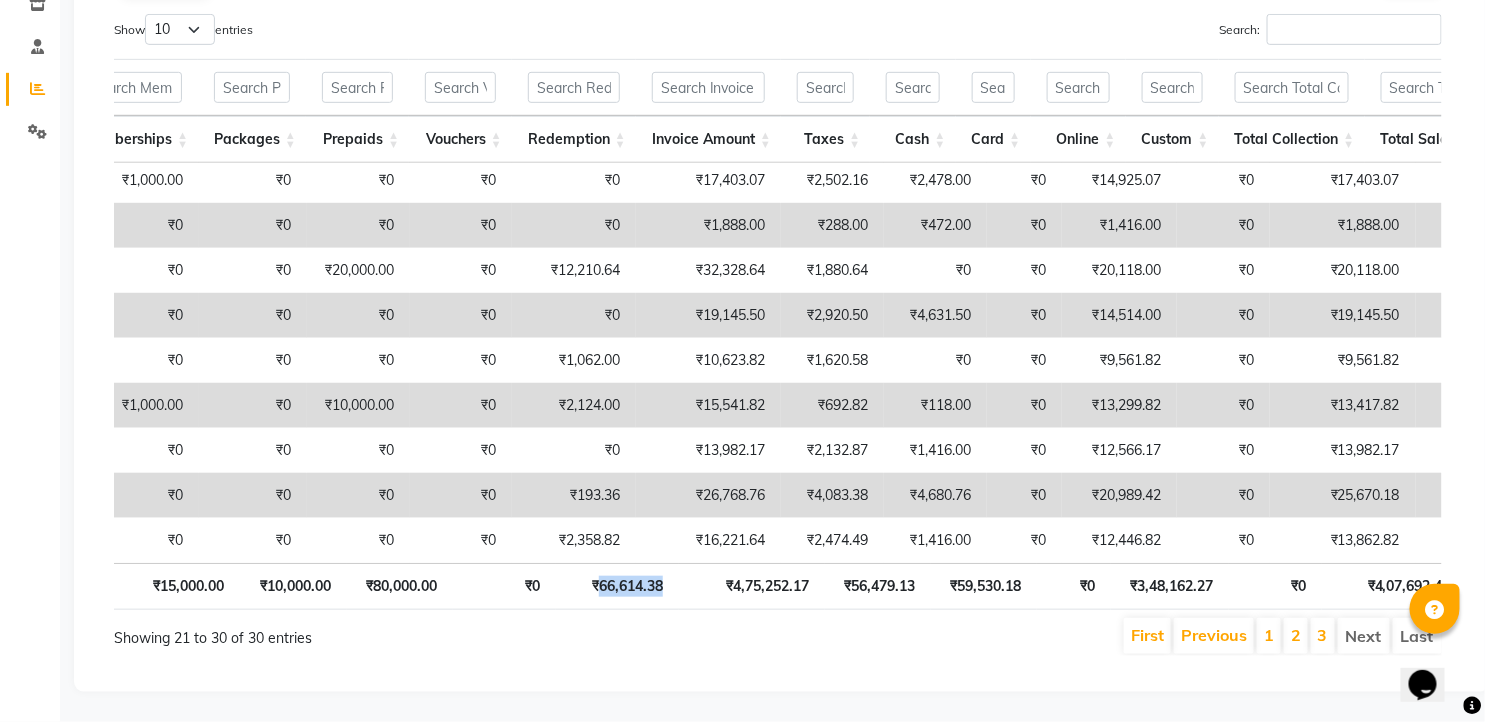 click on "₹66,614.38" at bounding box center [617, 586] 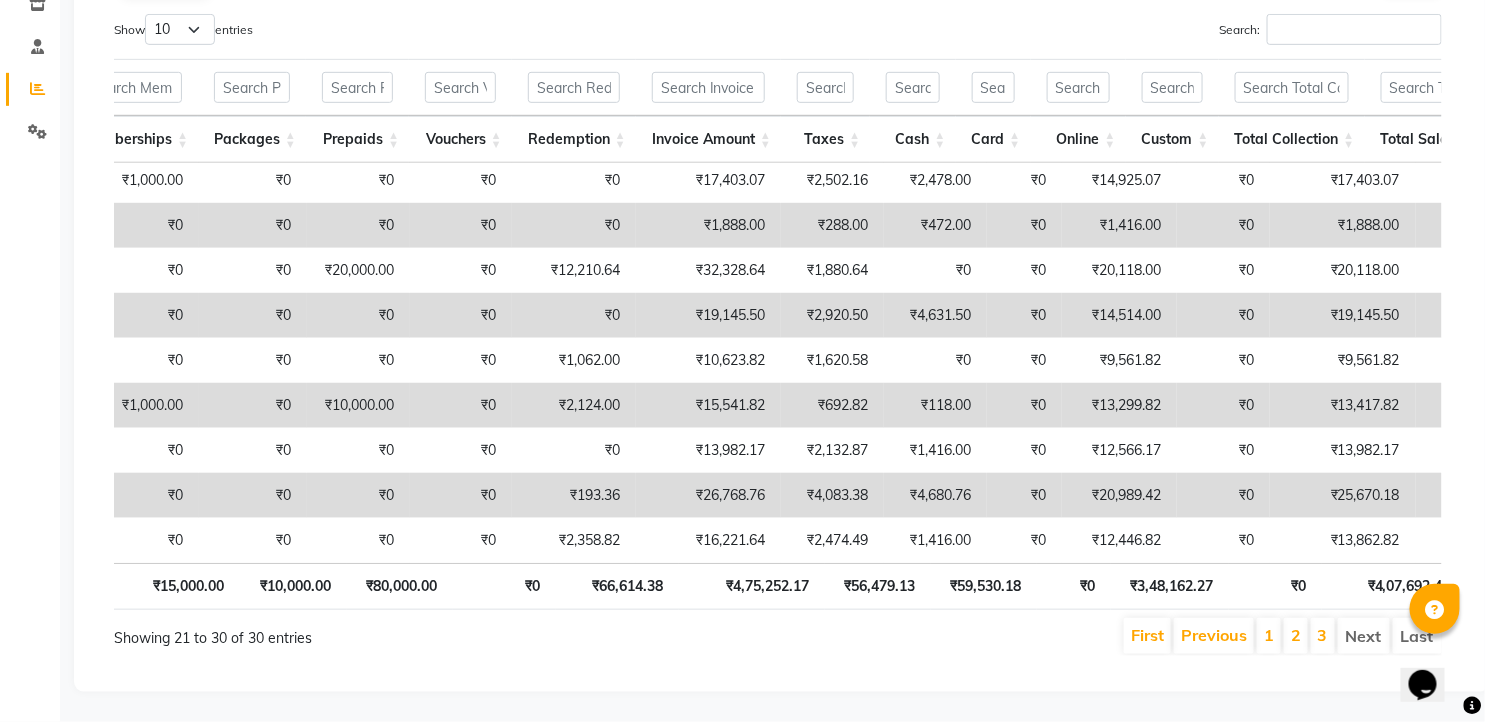 click on "₹66,614.38" at bounding box center [617, 586] 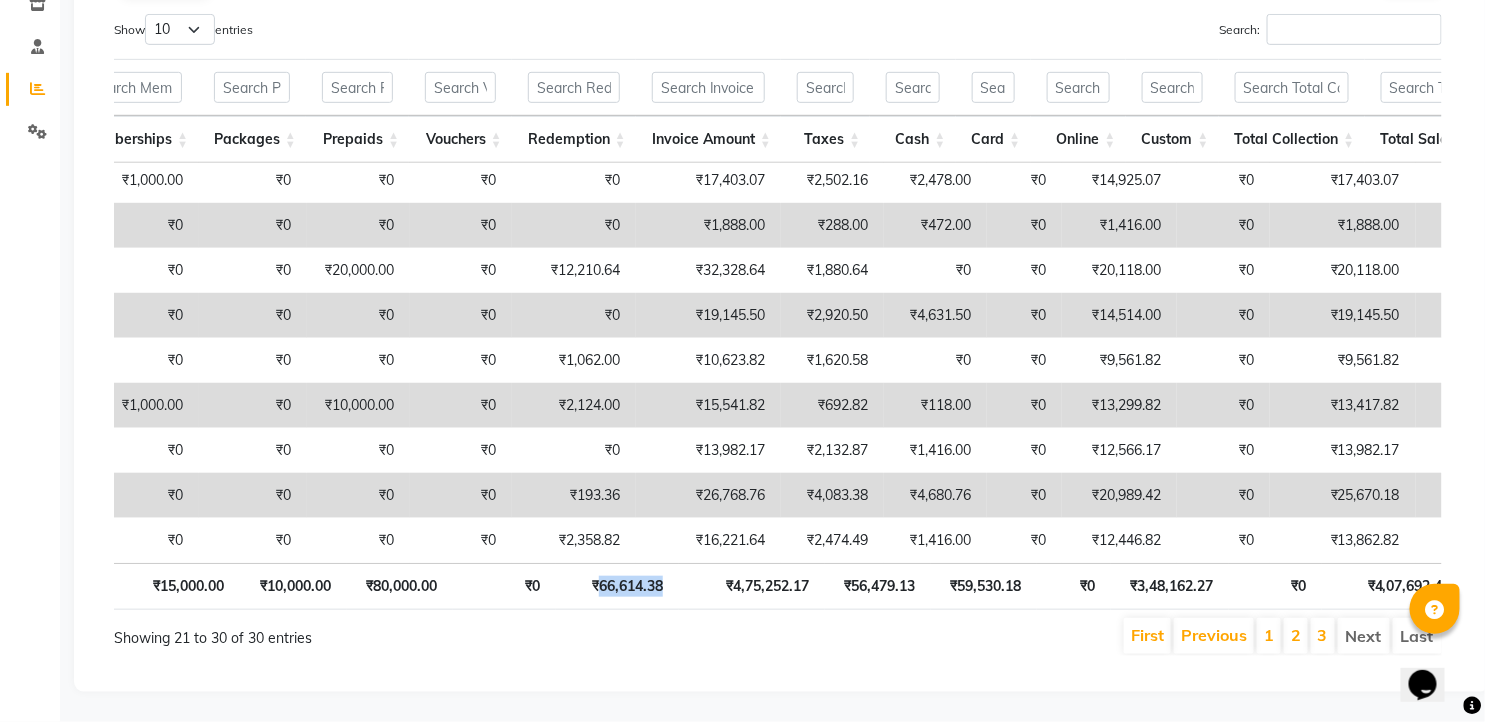 click on "₹66,614.38" at bounding box center (617, 586) 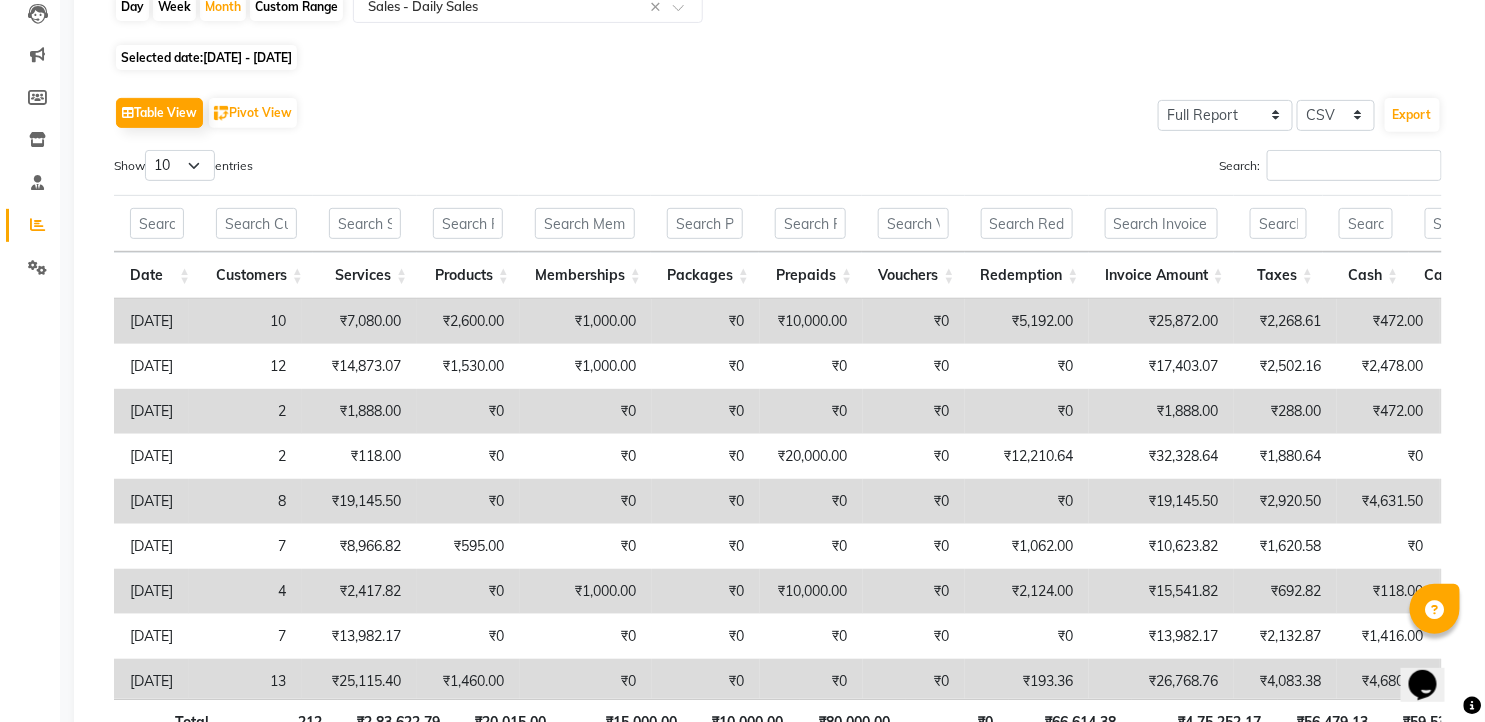 scroll, scrollTop: 222, scrollLeft: 0, axis: vertical 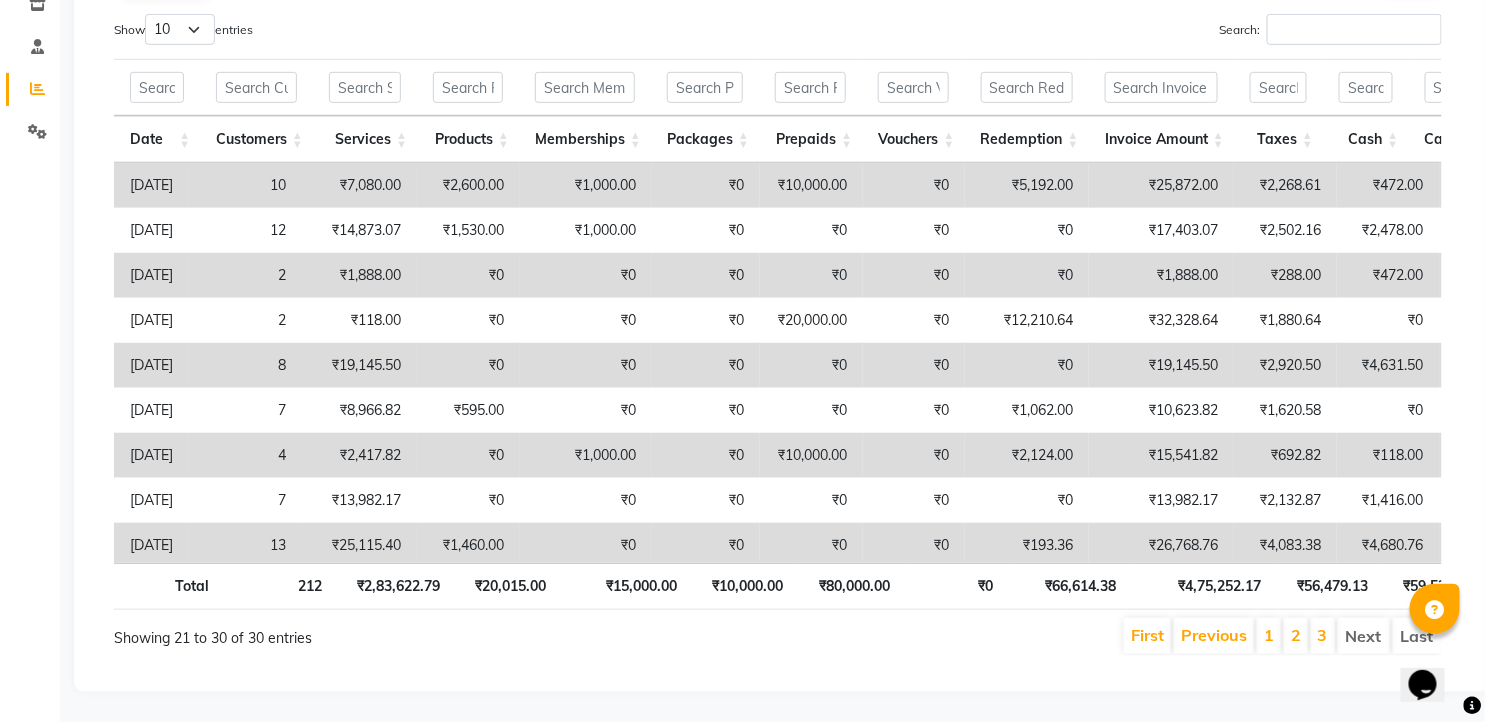 click on "Redemption" at bounding box center [1027, 139] 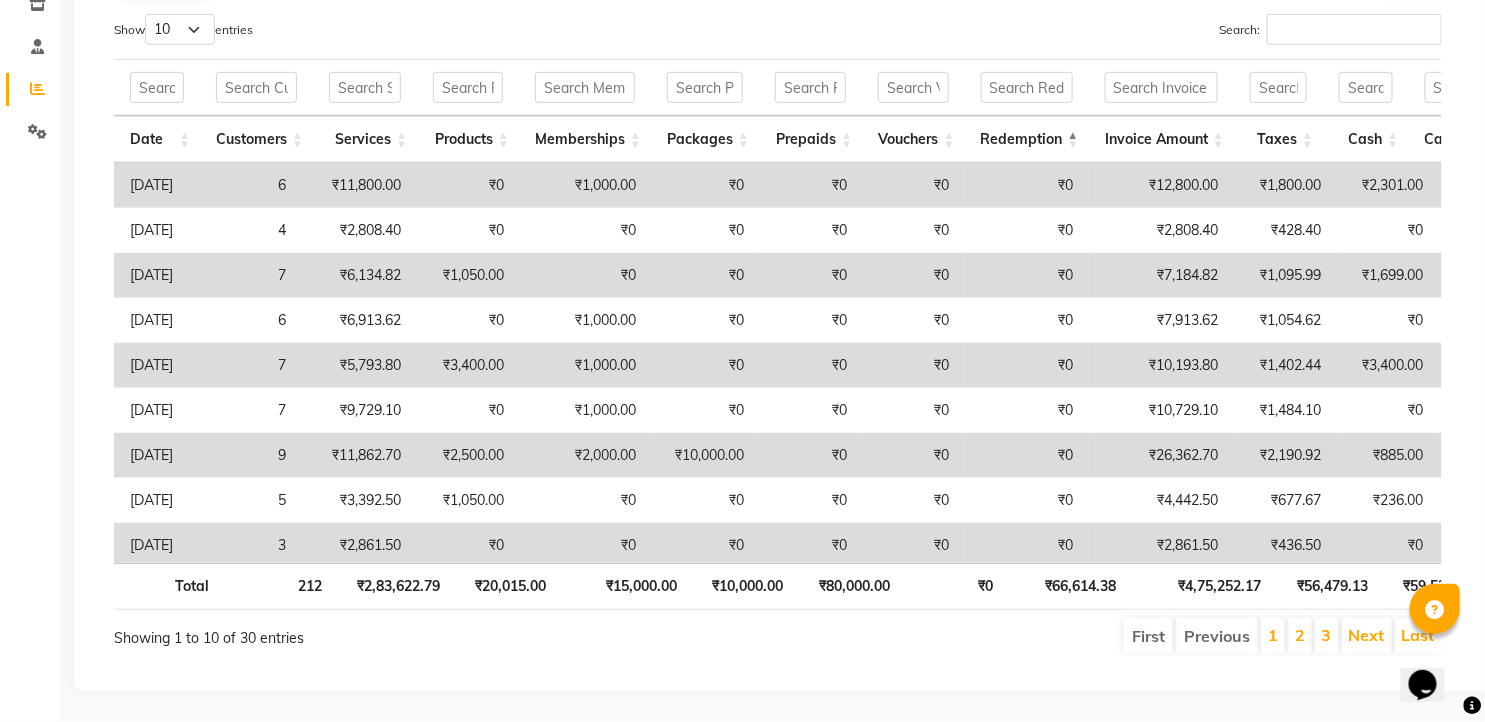 click on "Redemption" at bounding box center [1027, 139] 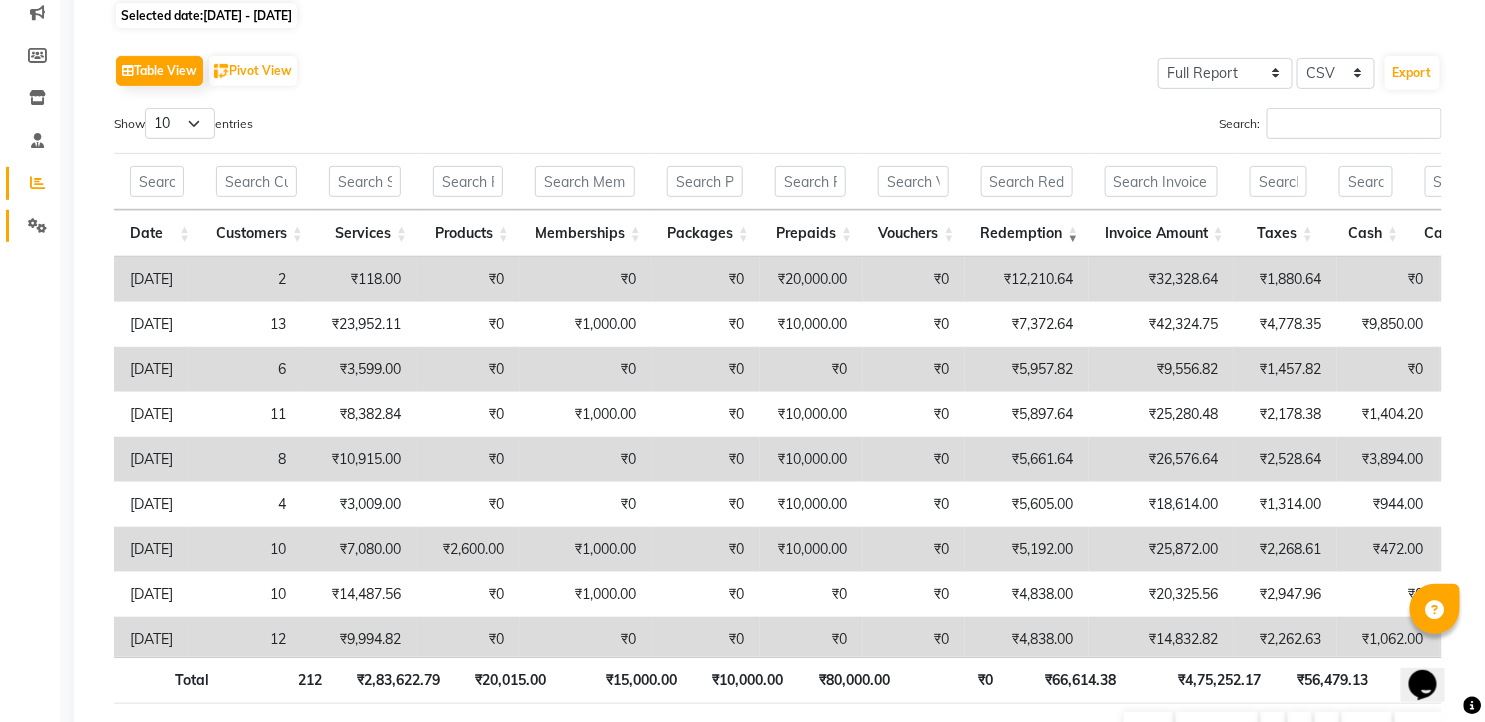 click 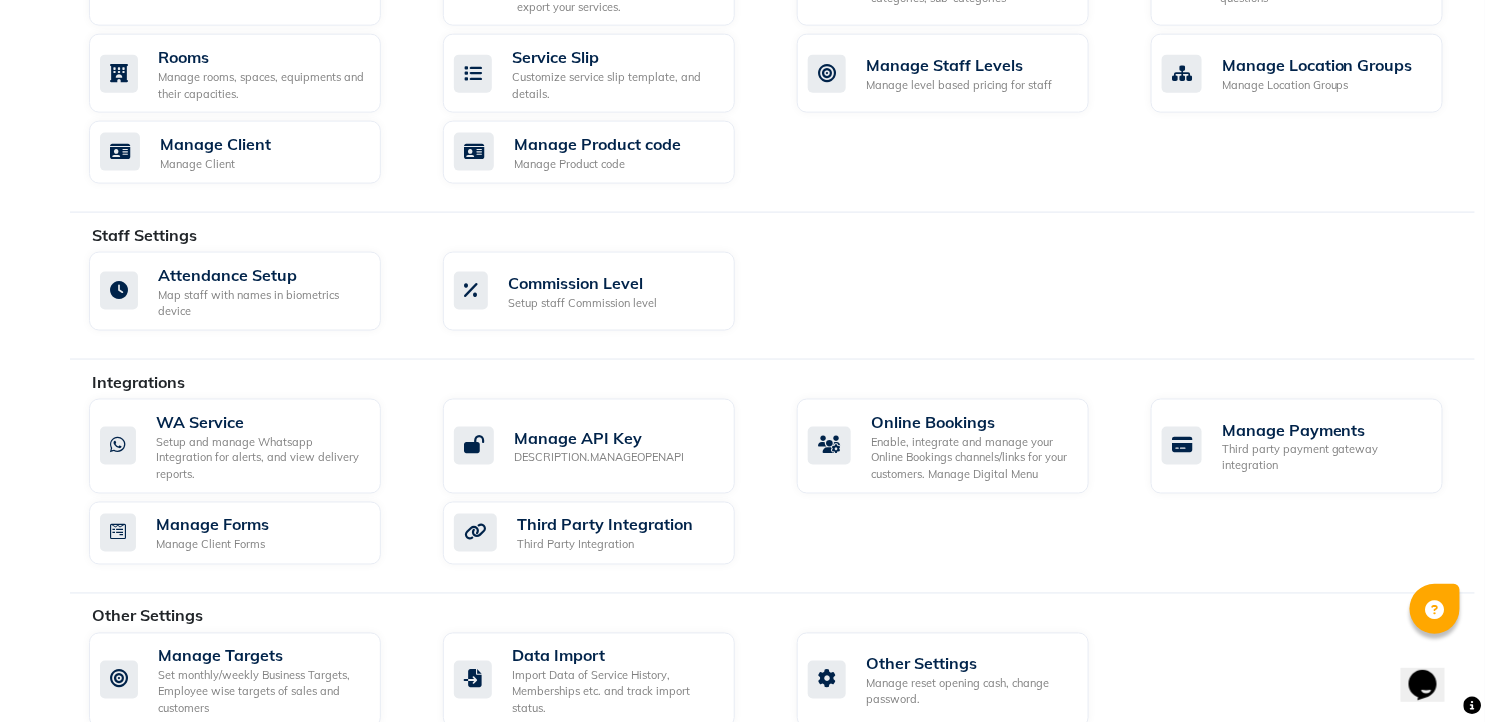 scroll, scrollTop: 925, scrollLeft: 0, axis: vertical 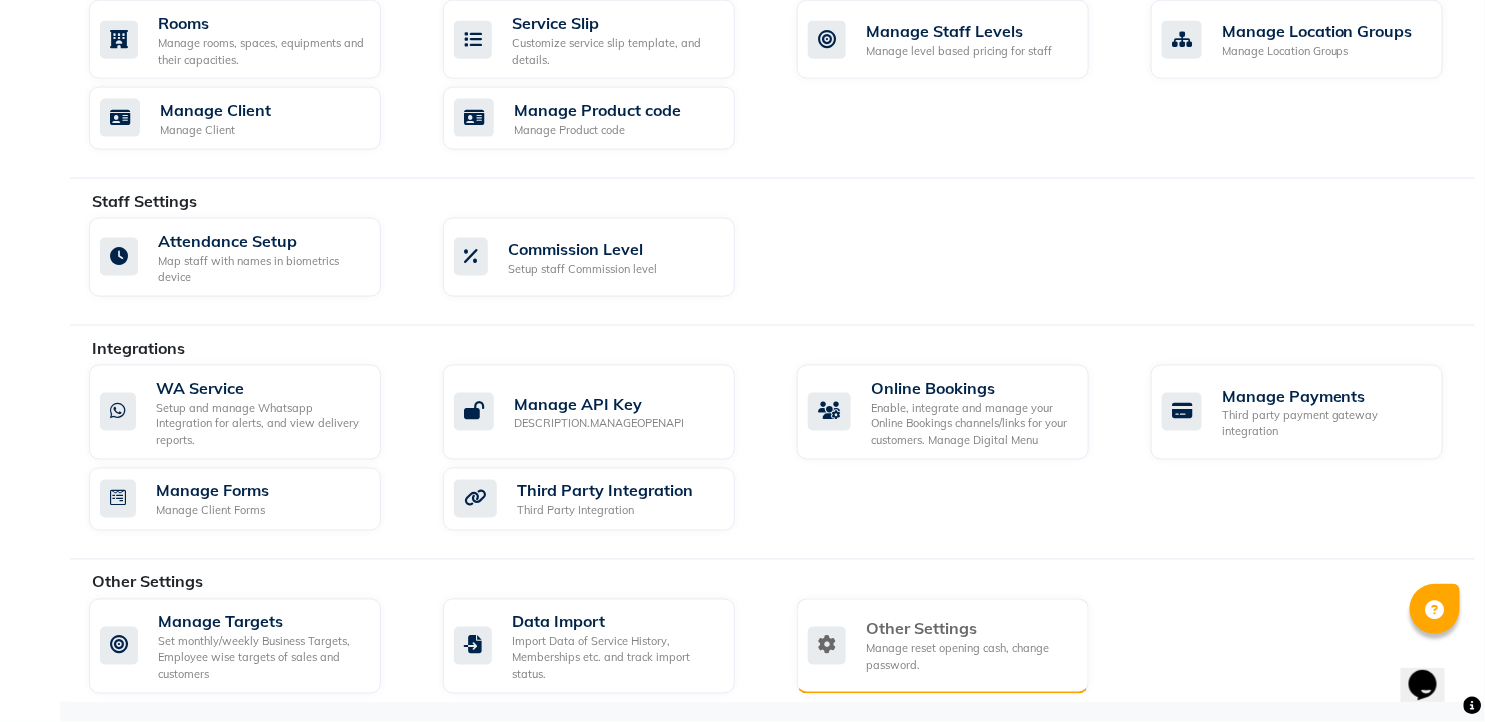 click on "Manage reset opening cash, change password." 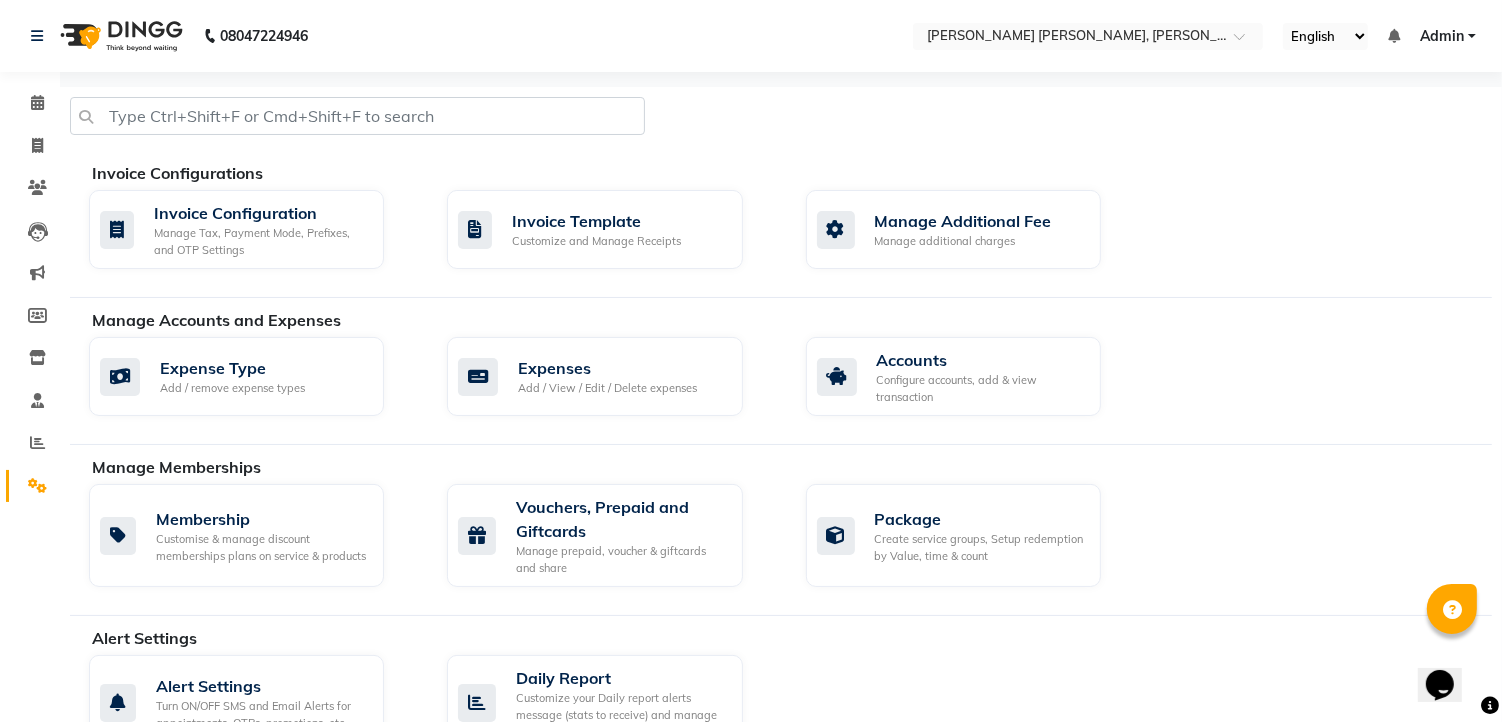 select on "11: 60" 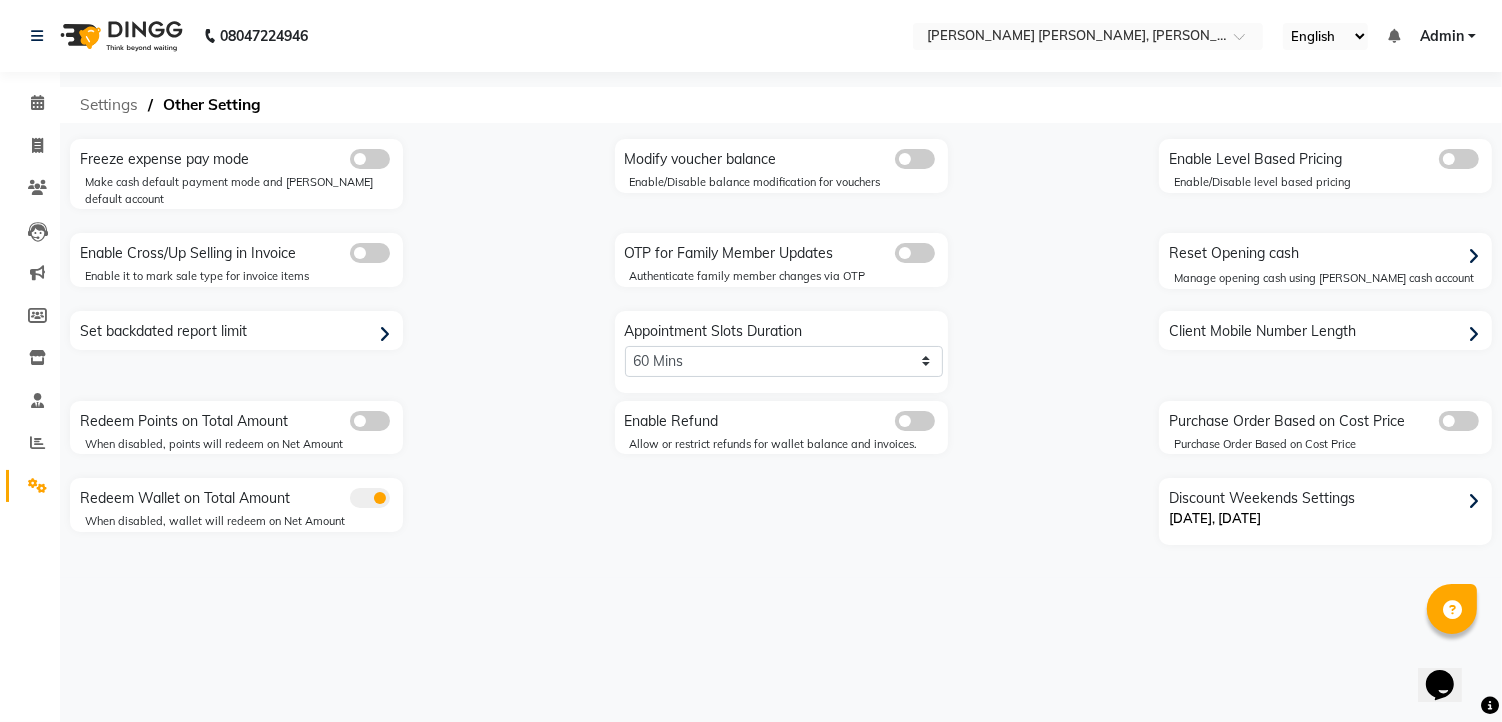 click on "Settings" 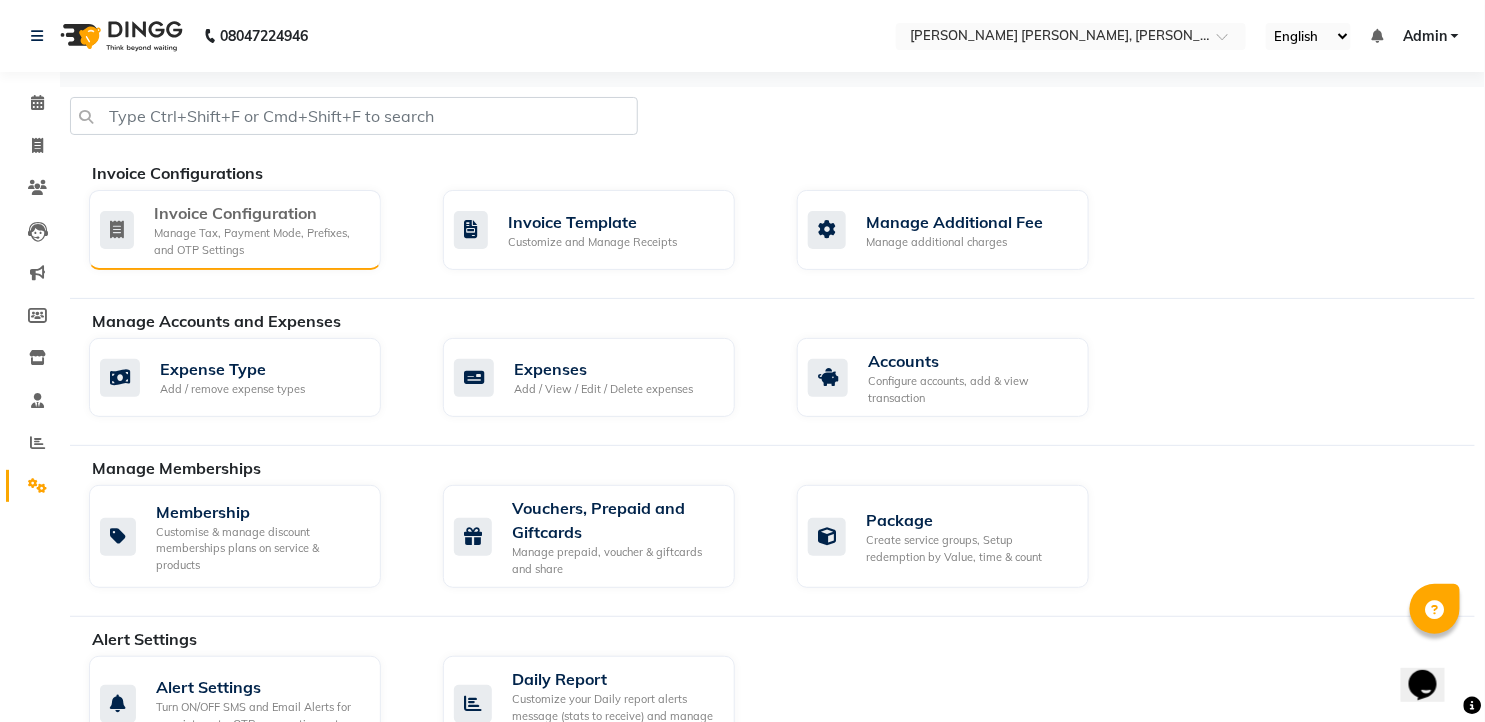 click on "Manage Tax, Payment Mode, Prefixes, and OTP Settings" 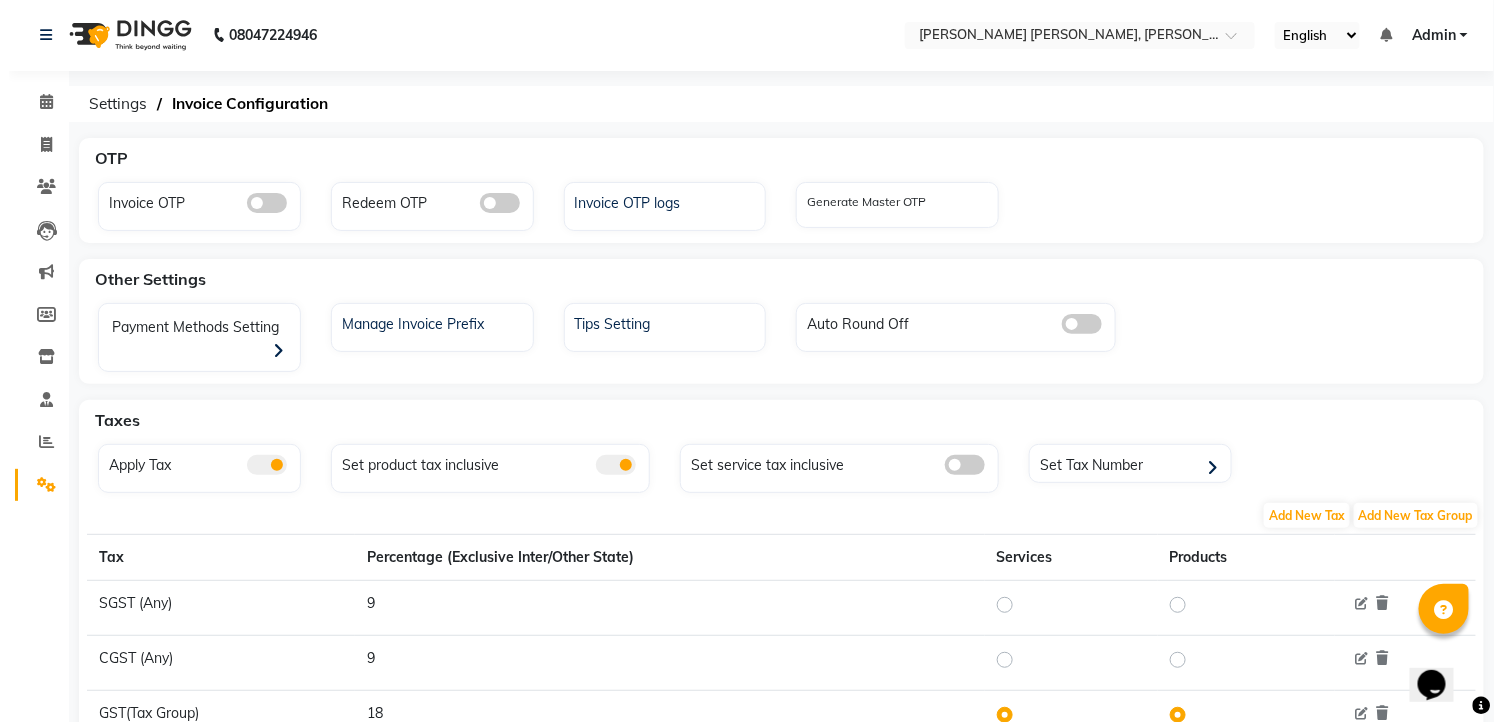 scroll, scrollTop: 0, scrollLeft: 0, axis: both 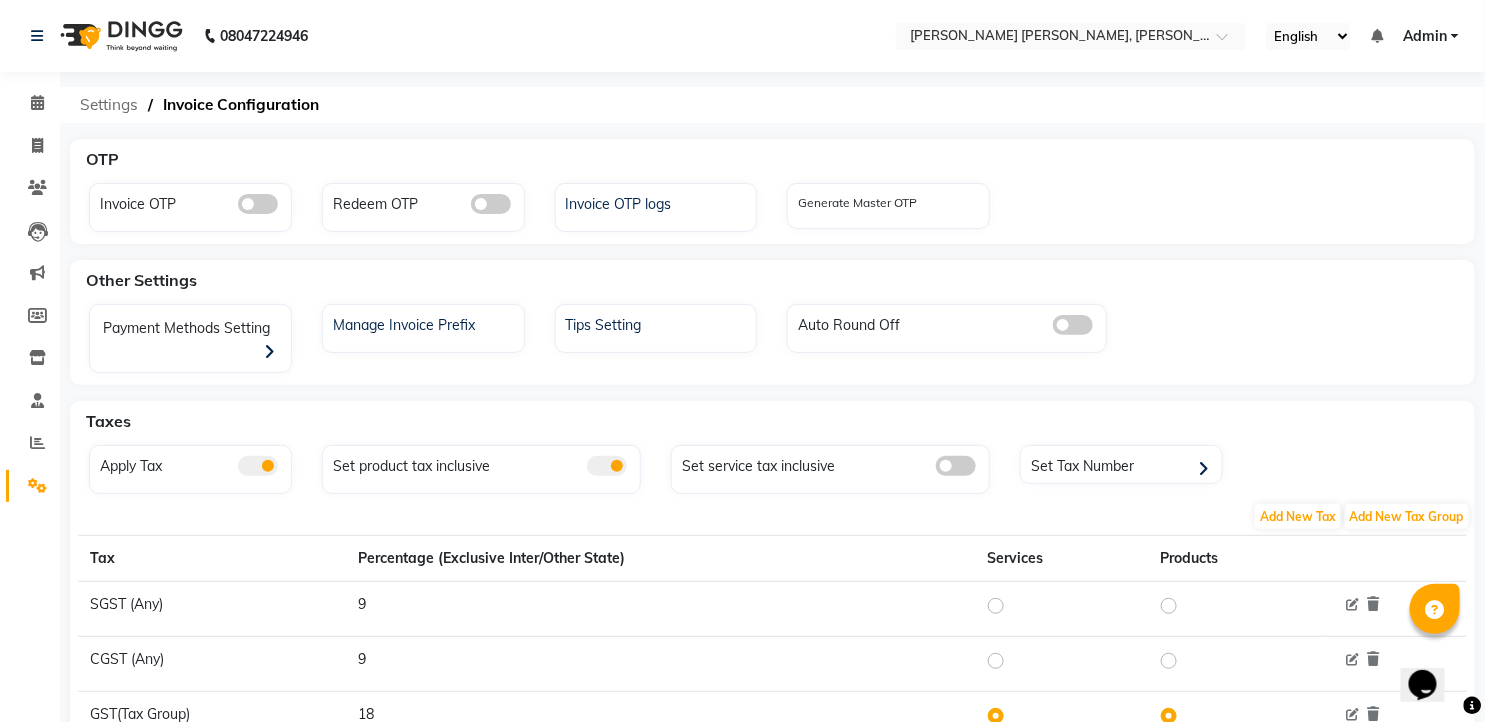 click on "Settings" 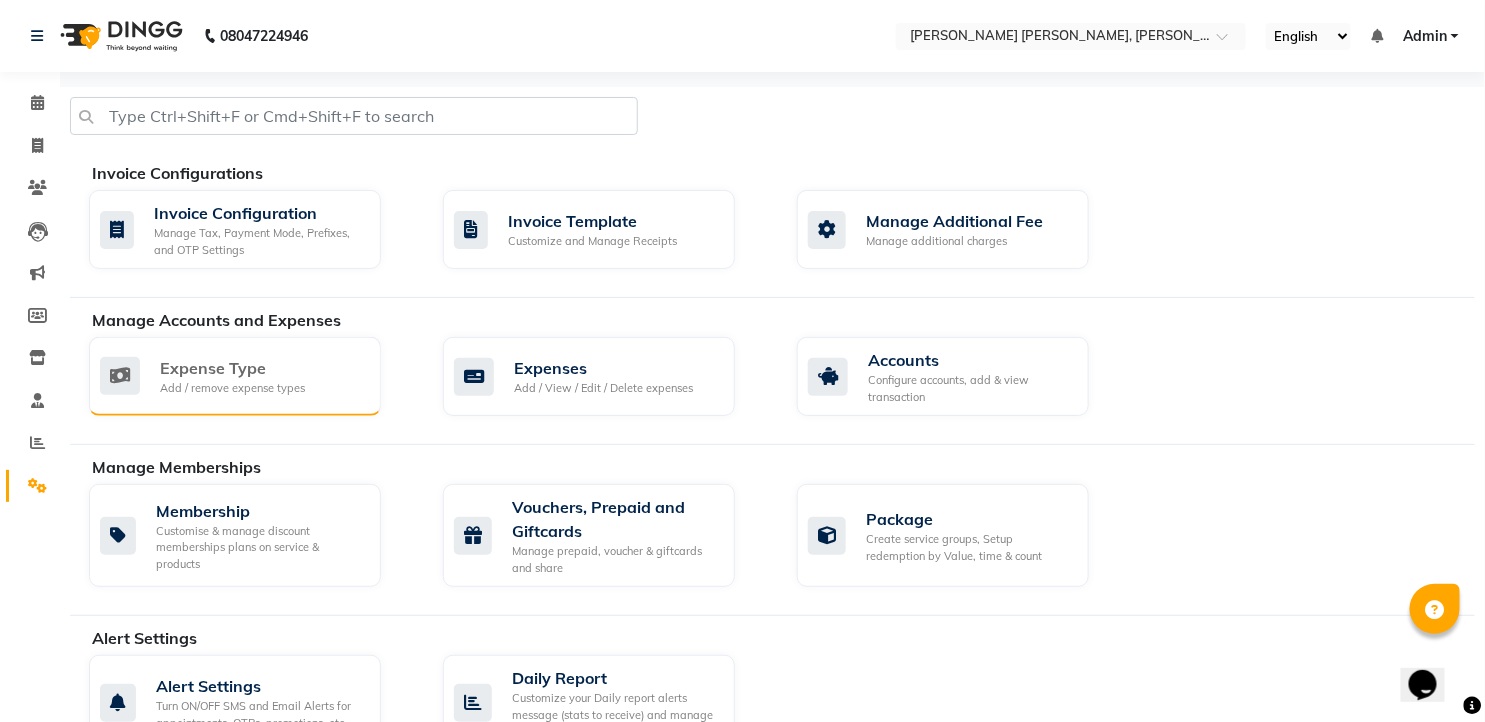 click on "Expense Type" 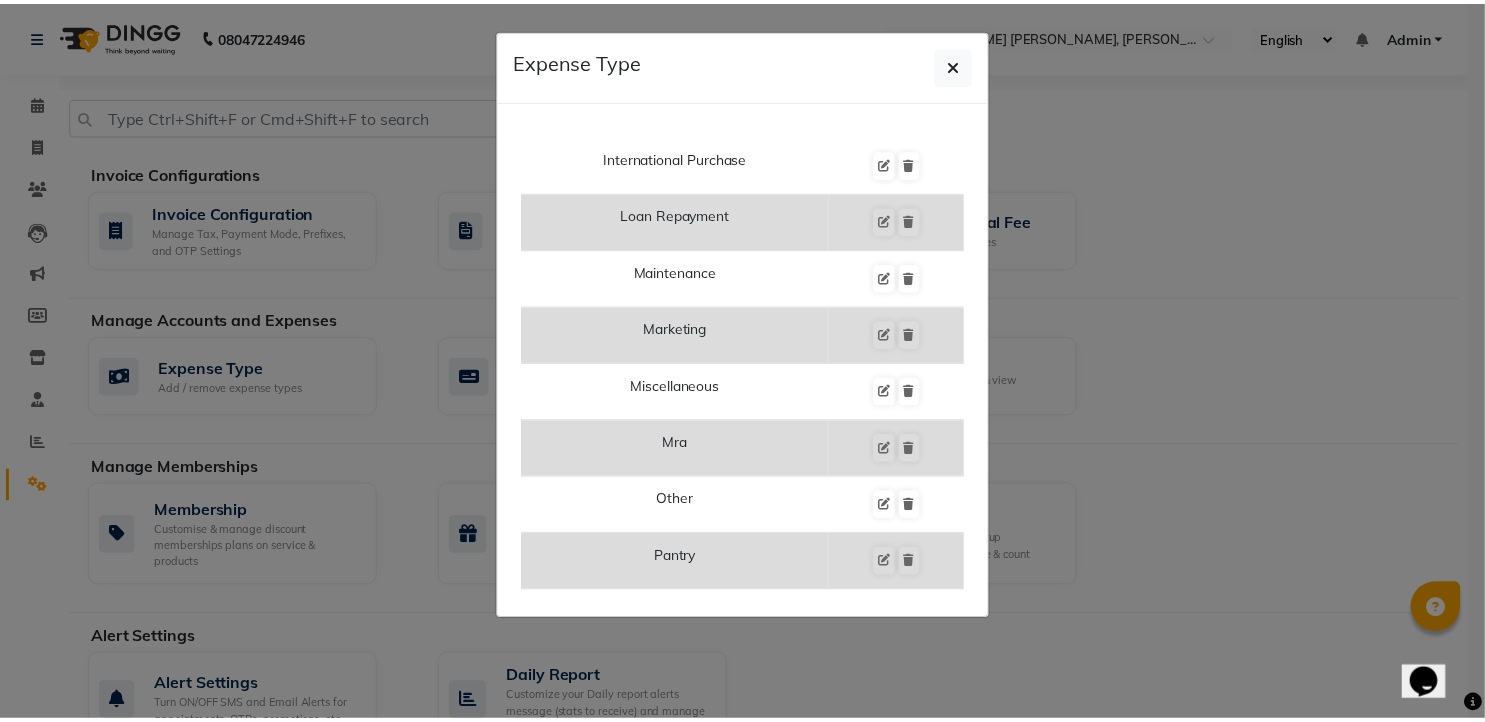 scroll, scrollTop: 1000, scrollLeft: 0, axis: vertical 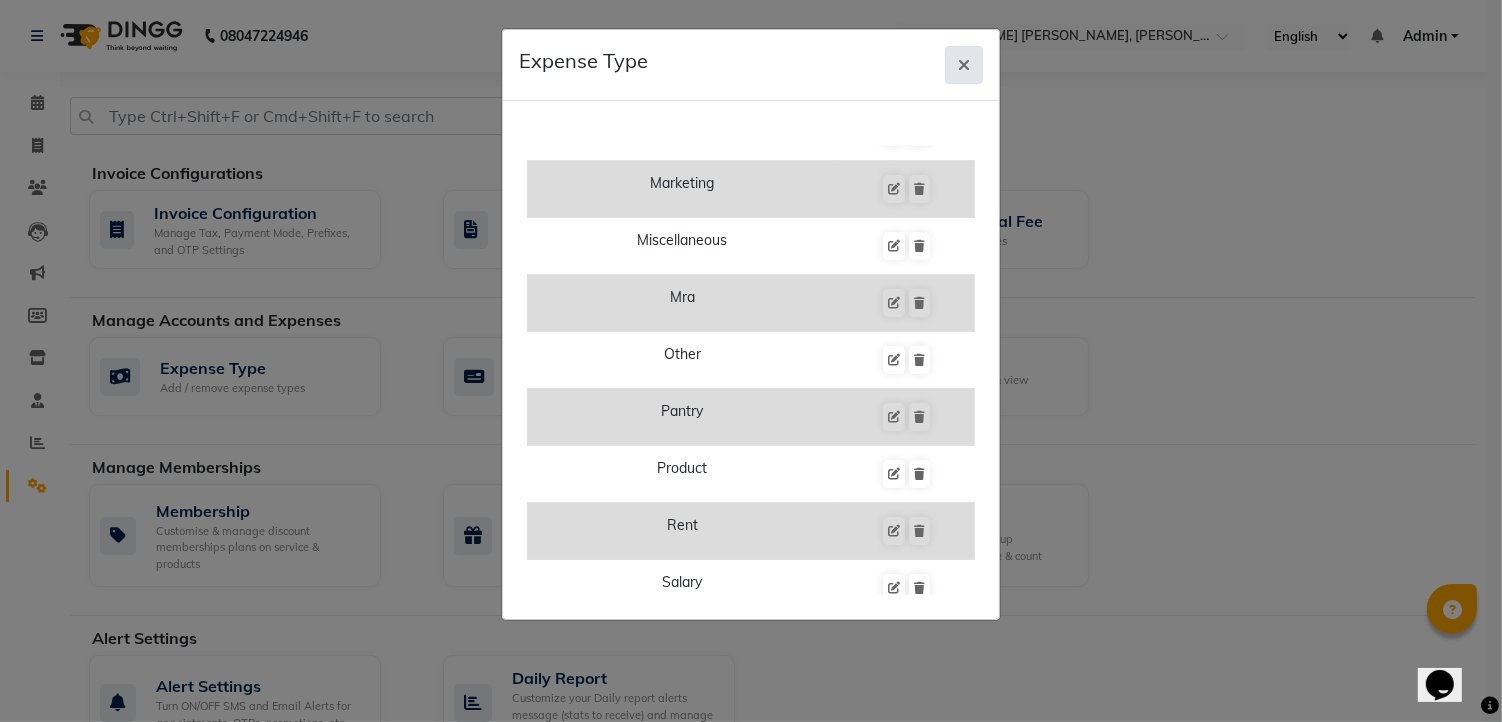 click 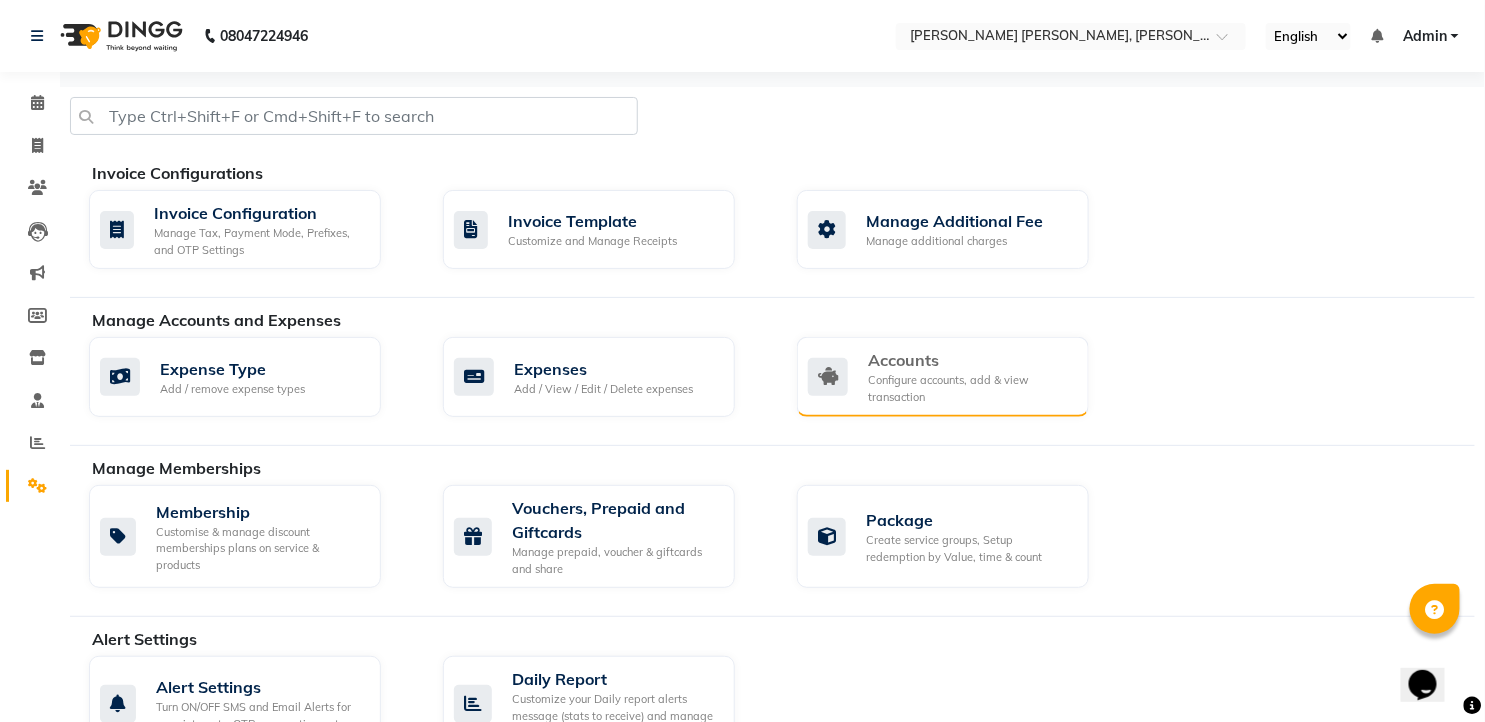 click on "Configure accounts, add & view transaction" 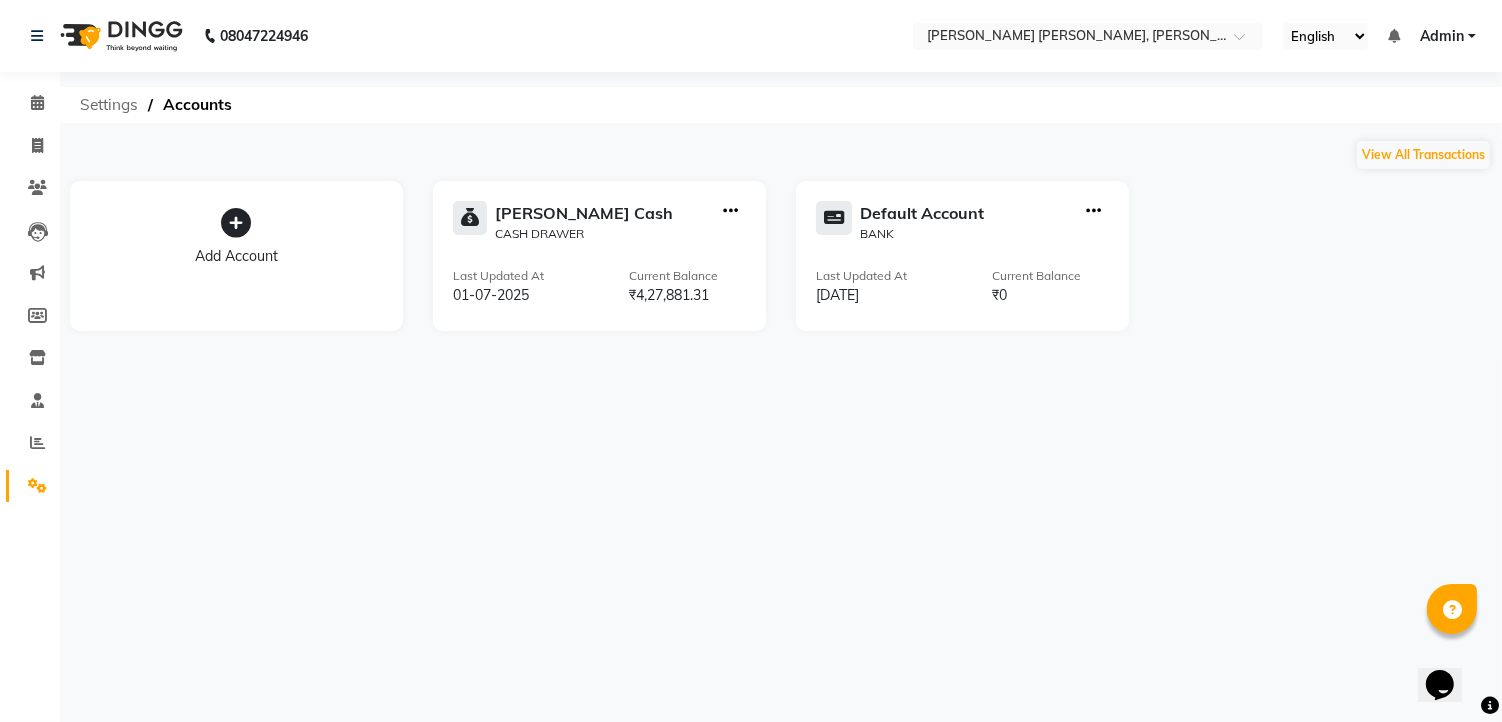 click on "Settings" 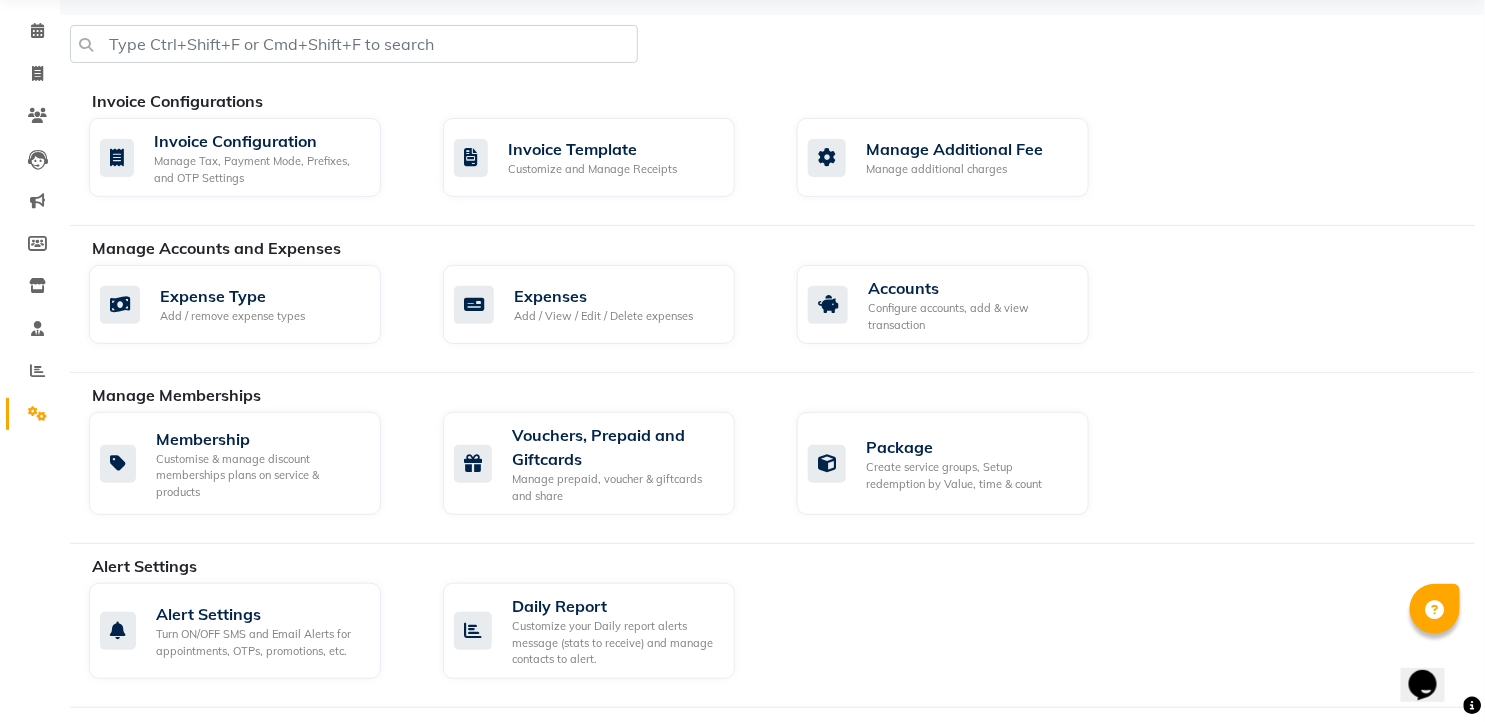 scroll, scrollTop: 111, scrollLeft: 0, axis: vertical 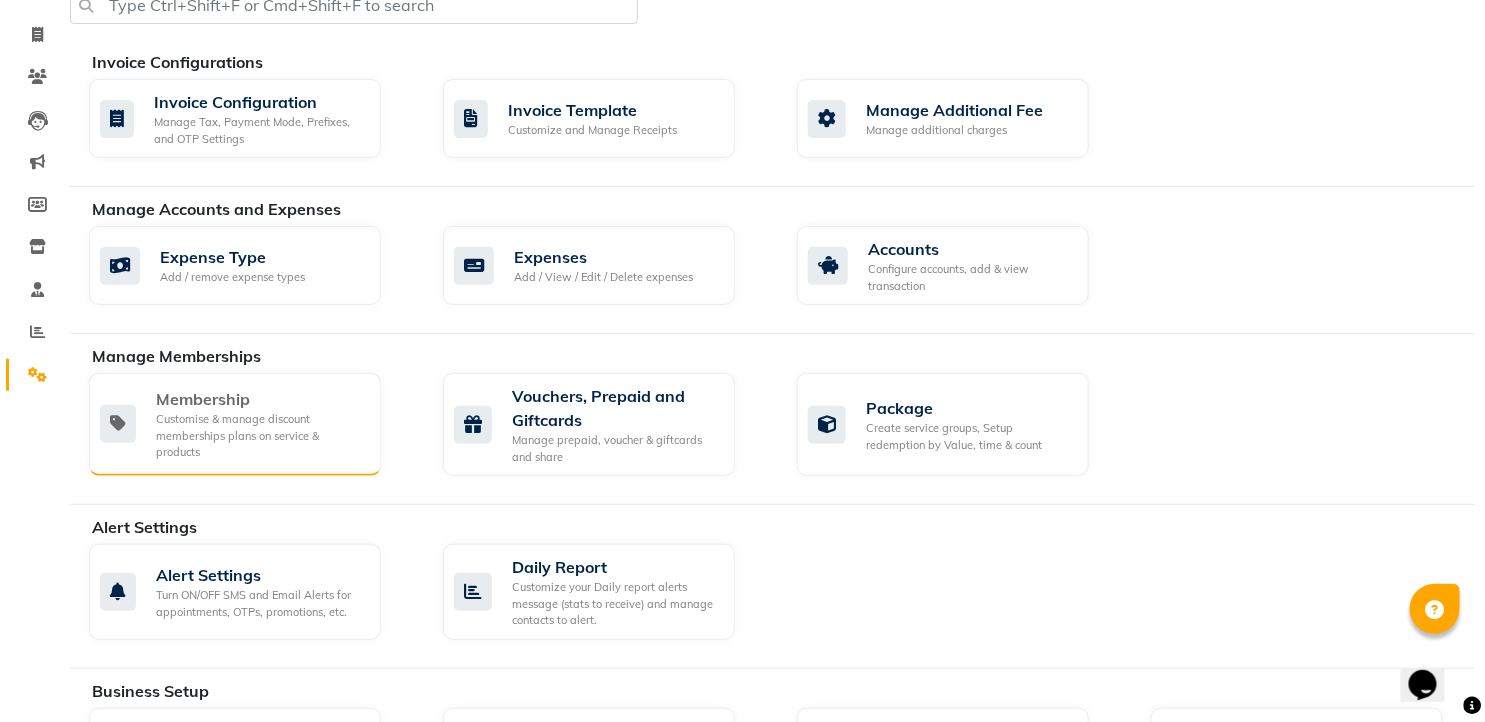 click on "Membership" 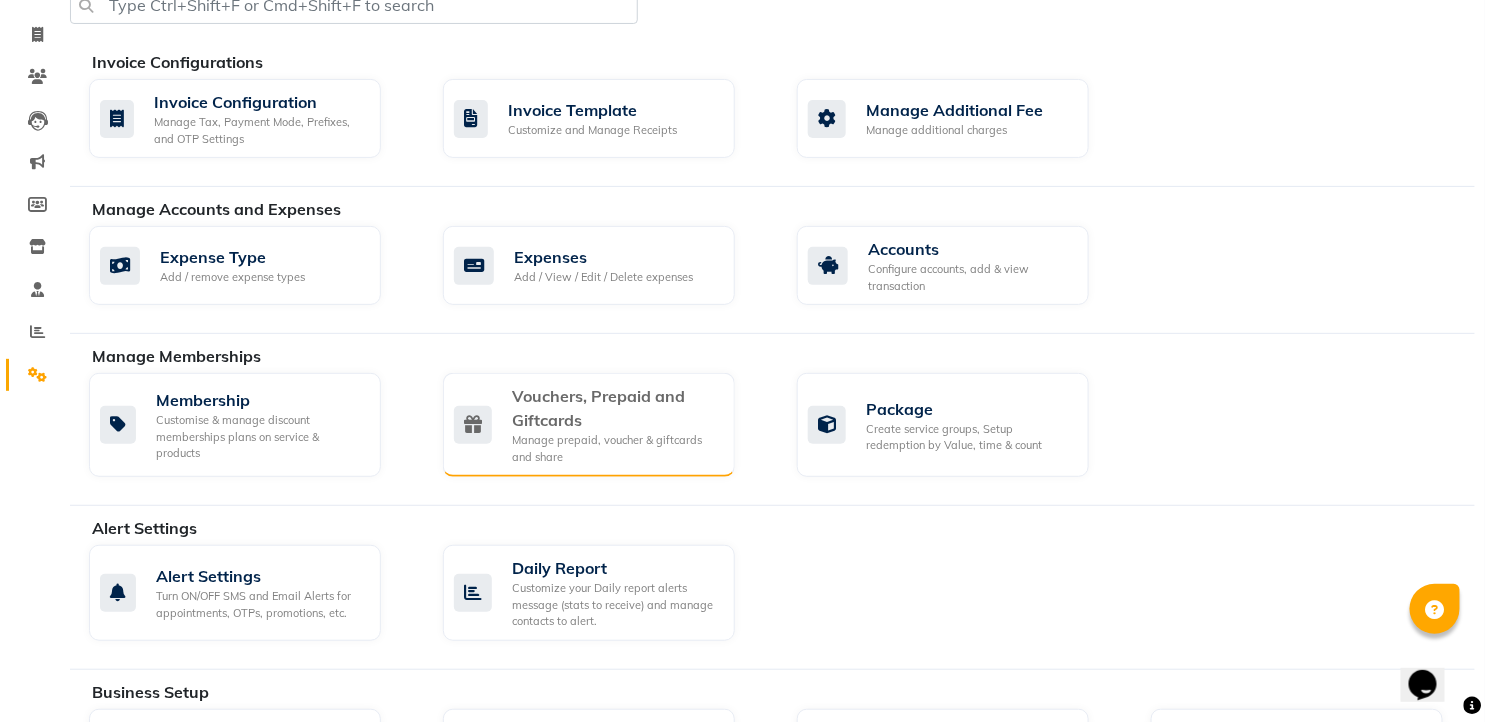 click on "Manage prepaid, voucher & giftcards and share" 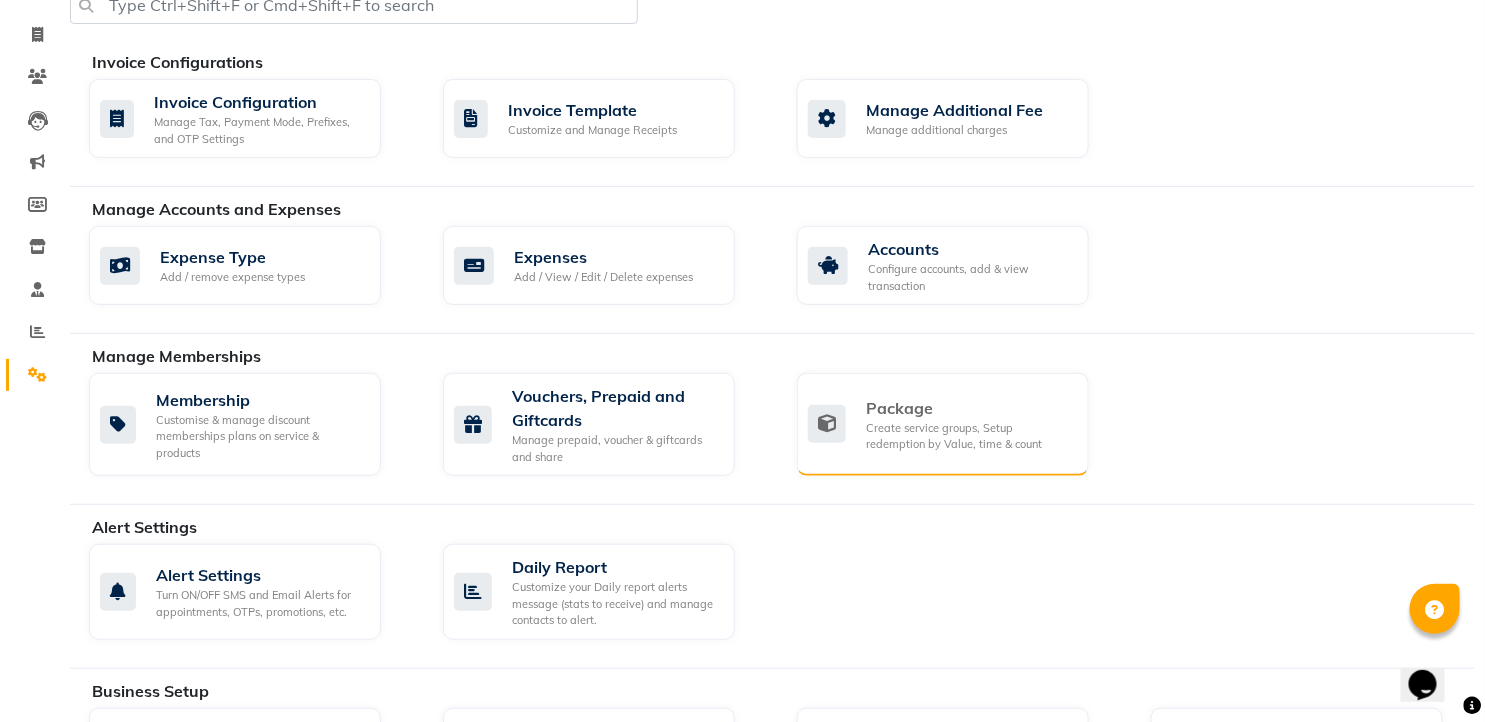 click on "Create service groups, Setup redemption by Value, time & count" 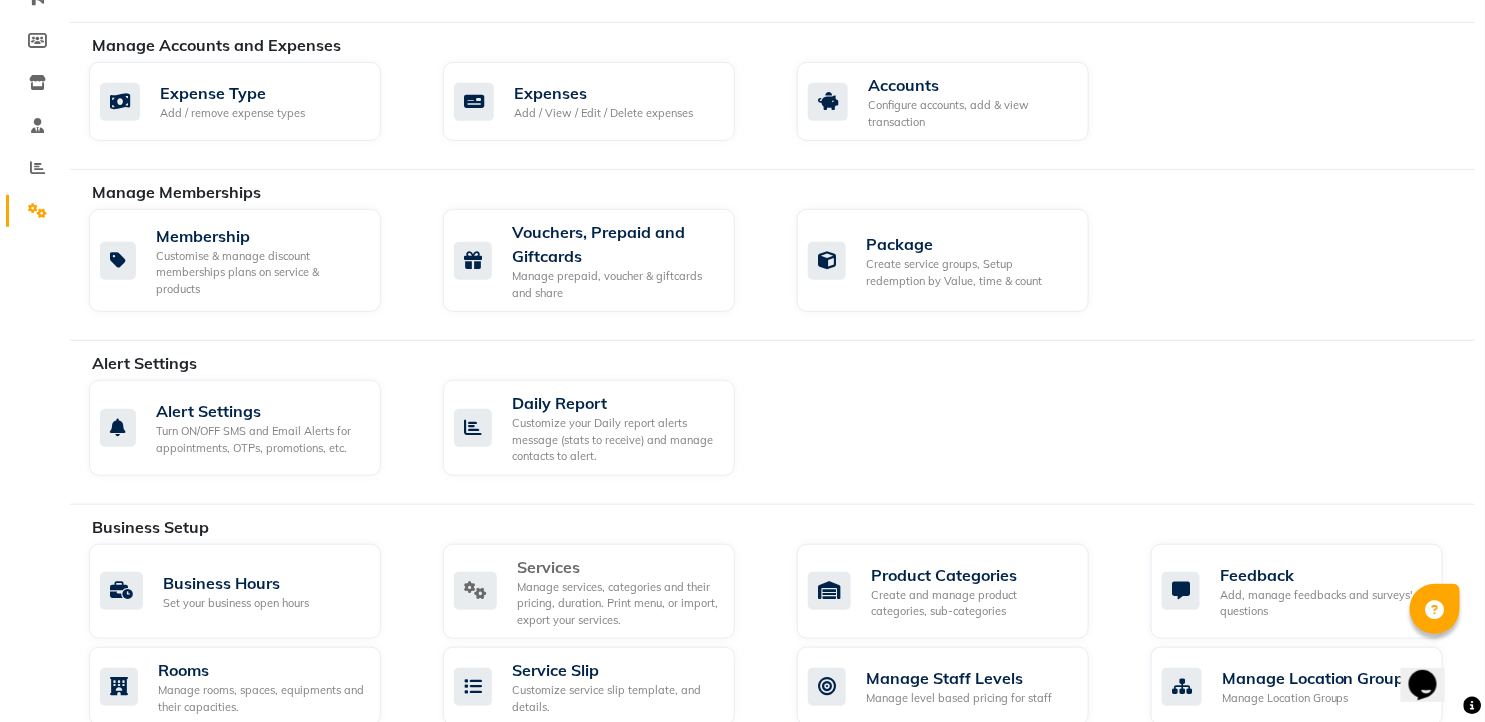 scroll, scrollTop: 333, scrollLeft: 0, axis: vertical 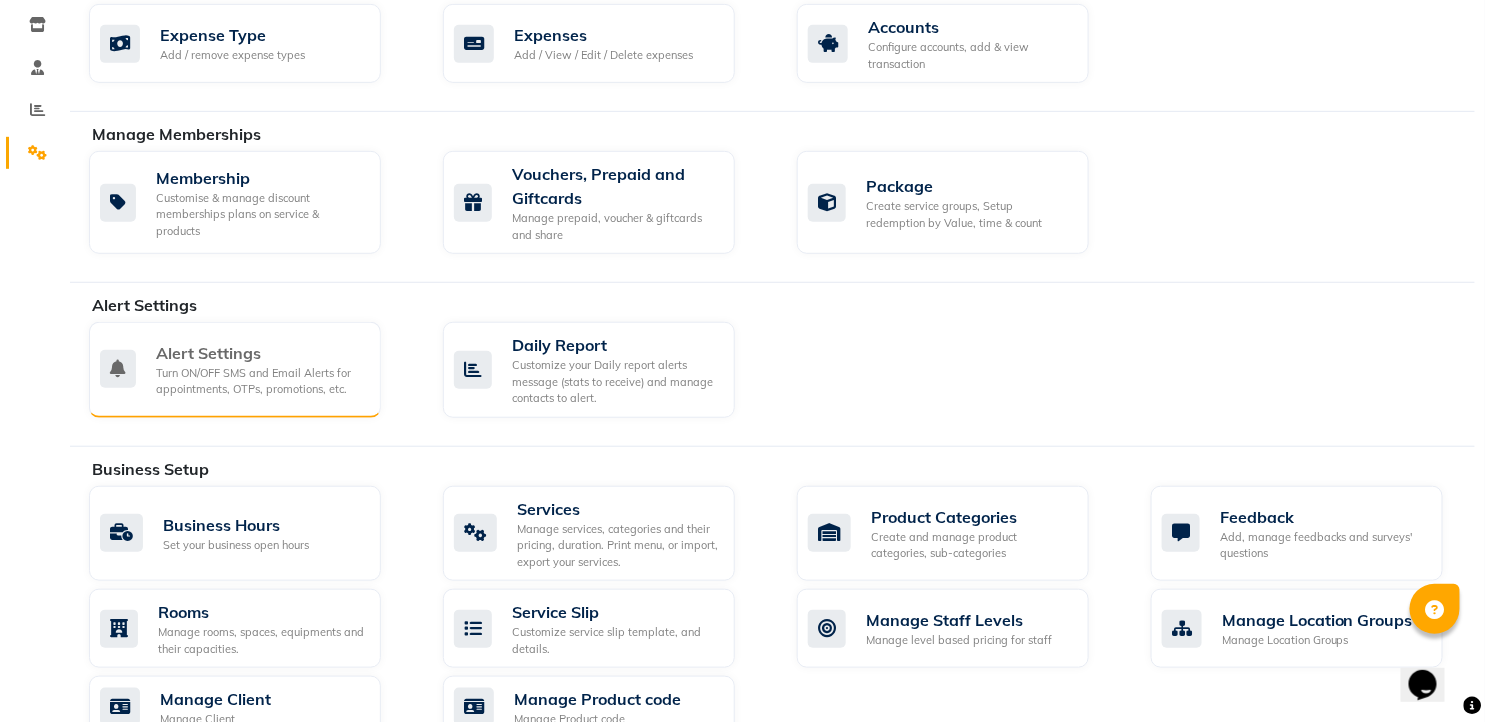 click on "Turn ON/OFF SMS and Email Alerts for appointments, OTPs, promotions, etc." 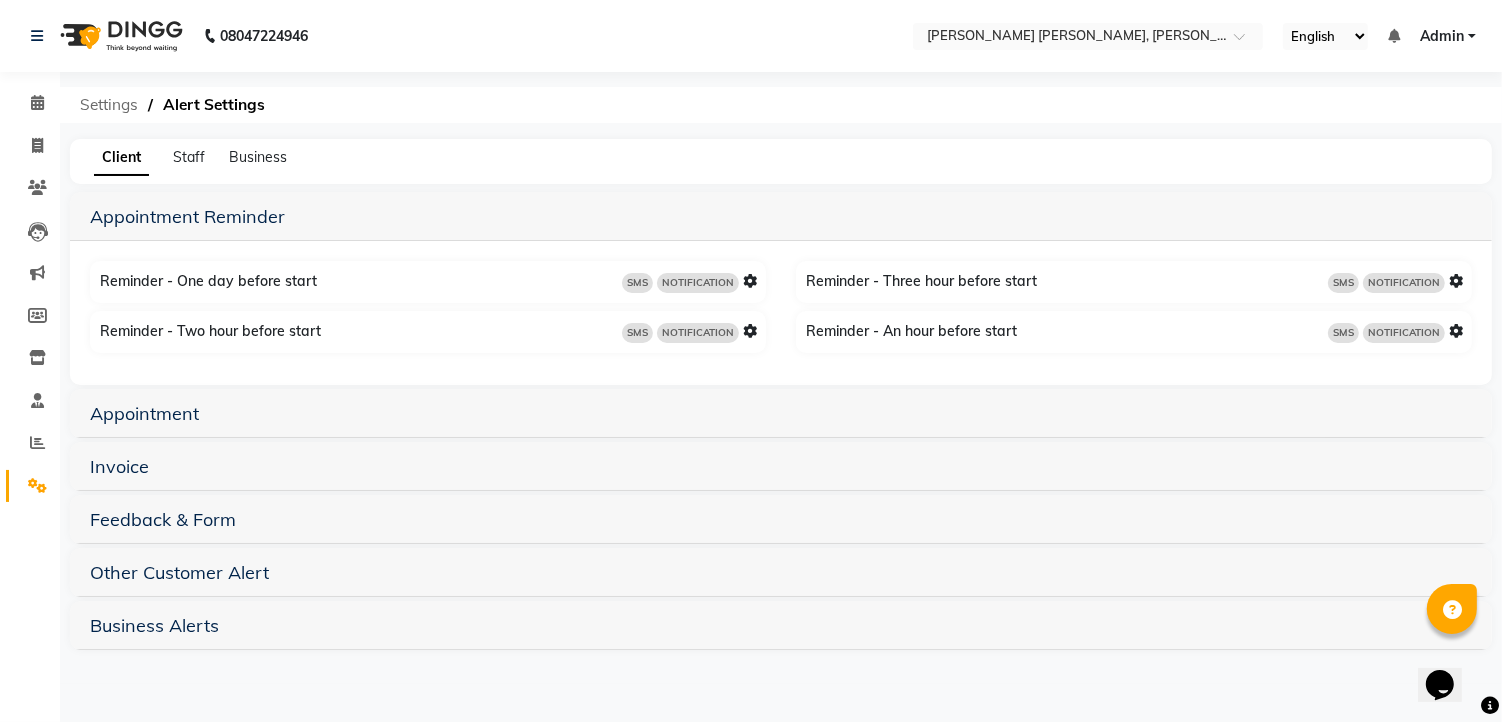 click on "Settings" 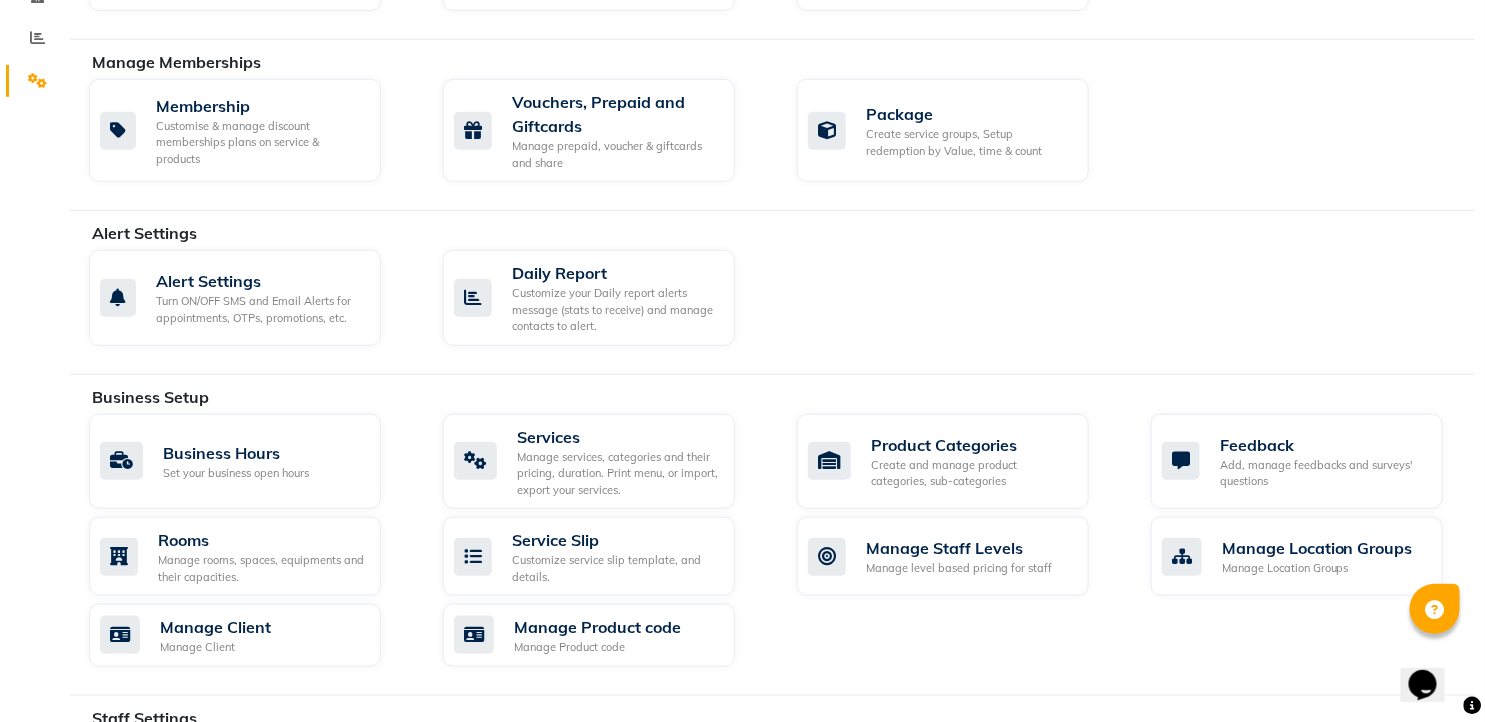 scroll, scrollTop: 444, scrollLeft: 0, axis: vertical 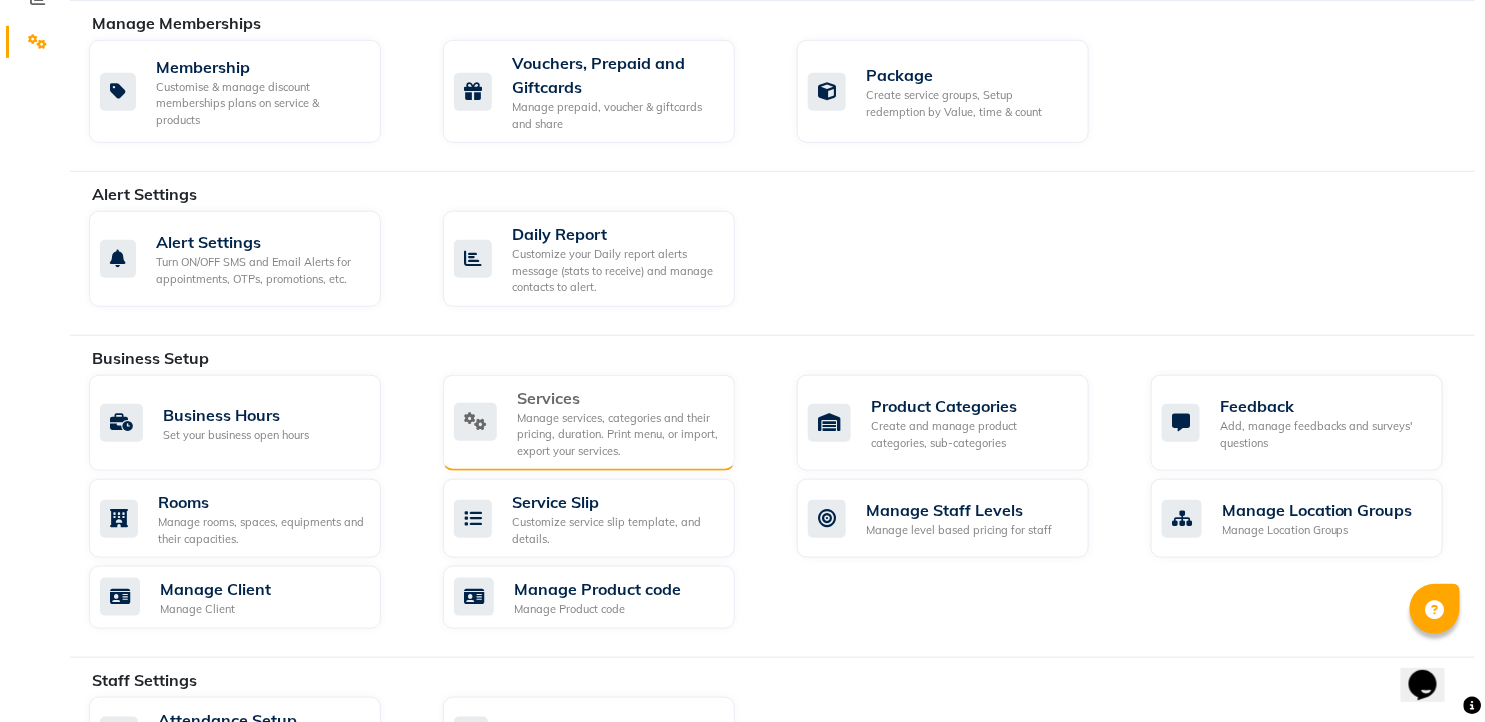 click on "Manage services, categories and their pricing, duration. Print menu, or import, export your services." 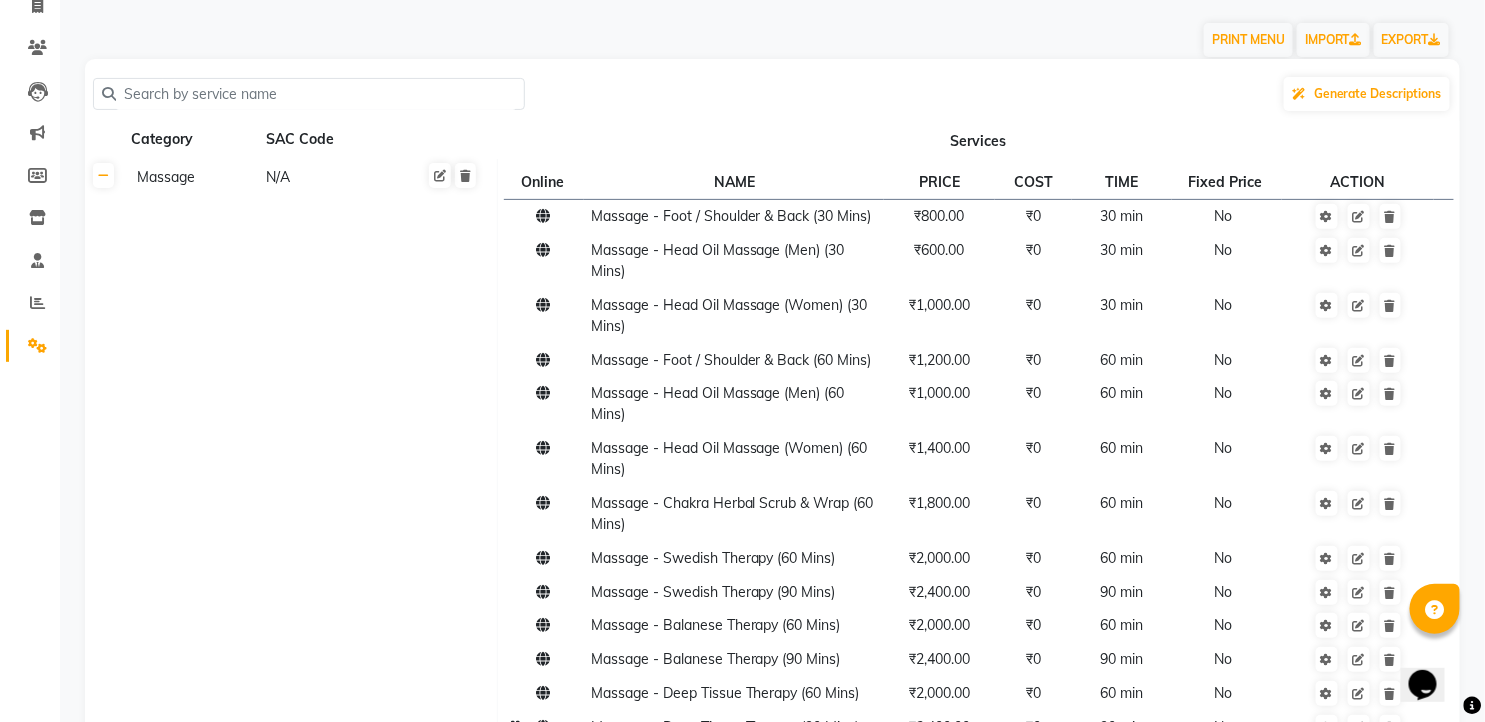 scroll, scrollTop: 0, scrollLeft: 0, axis: both 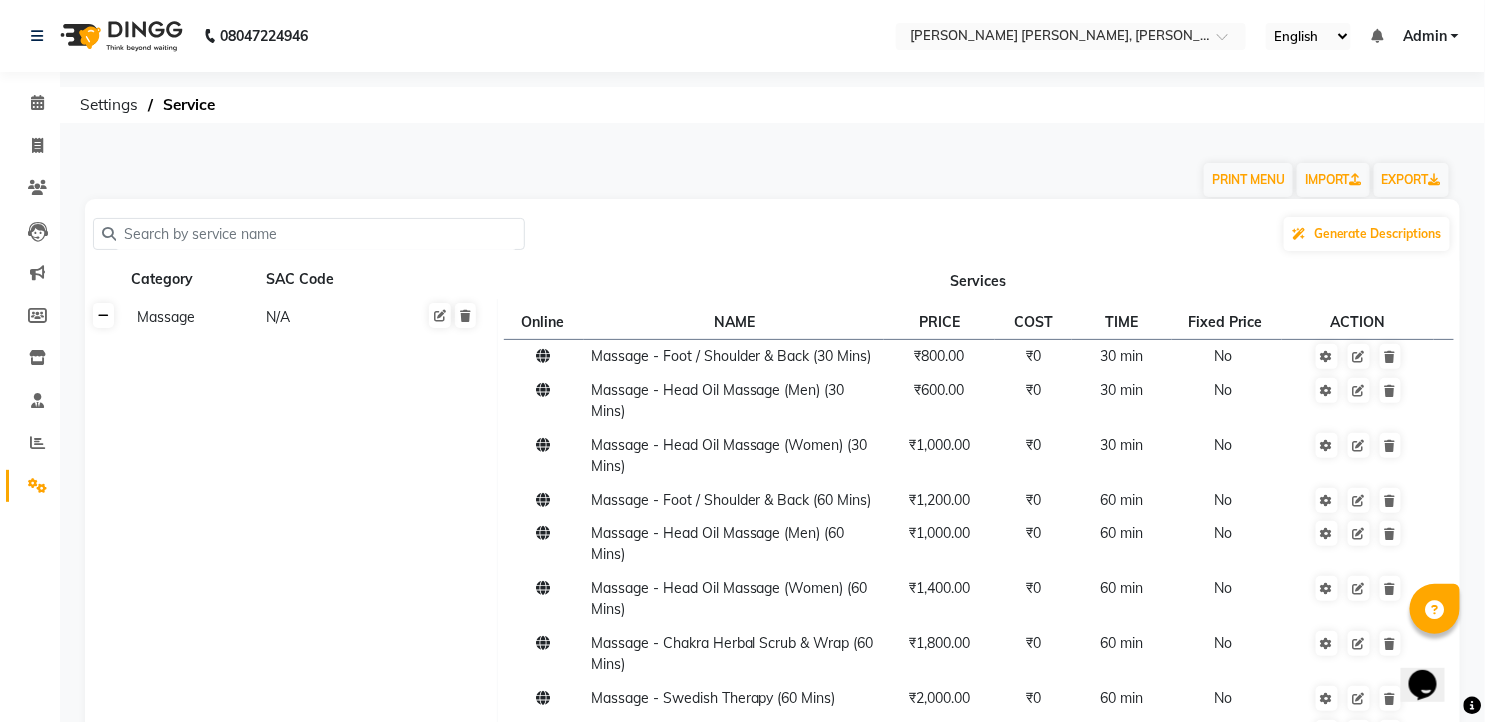 click 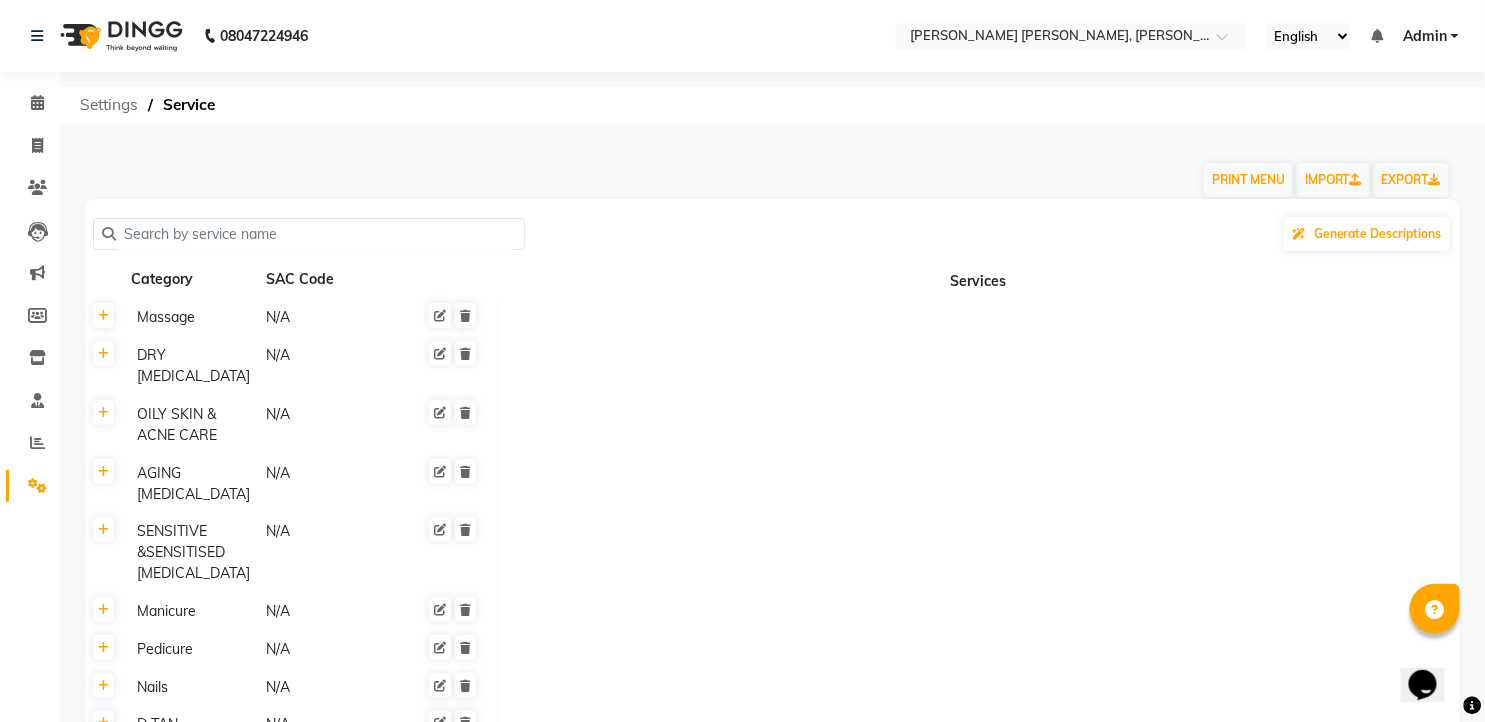 click on "Settings" 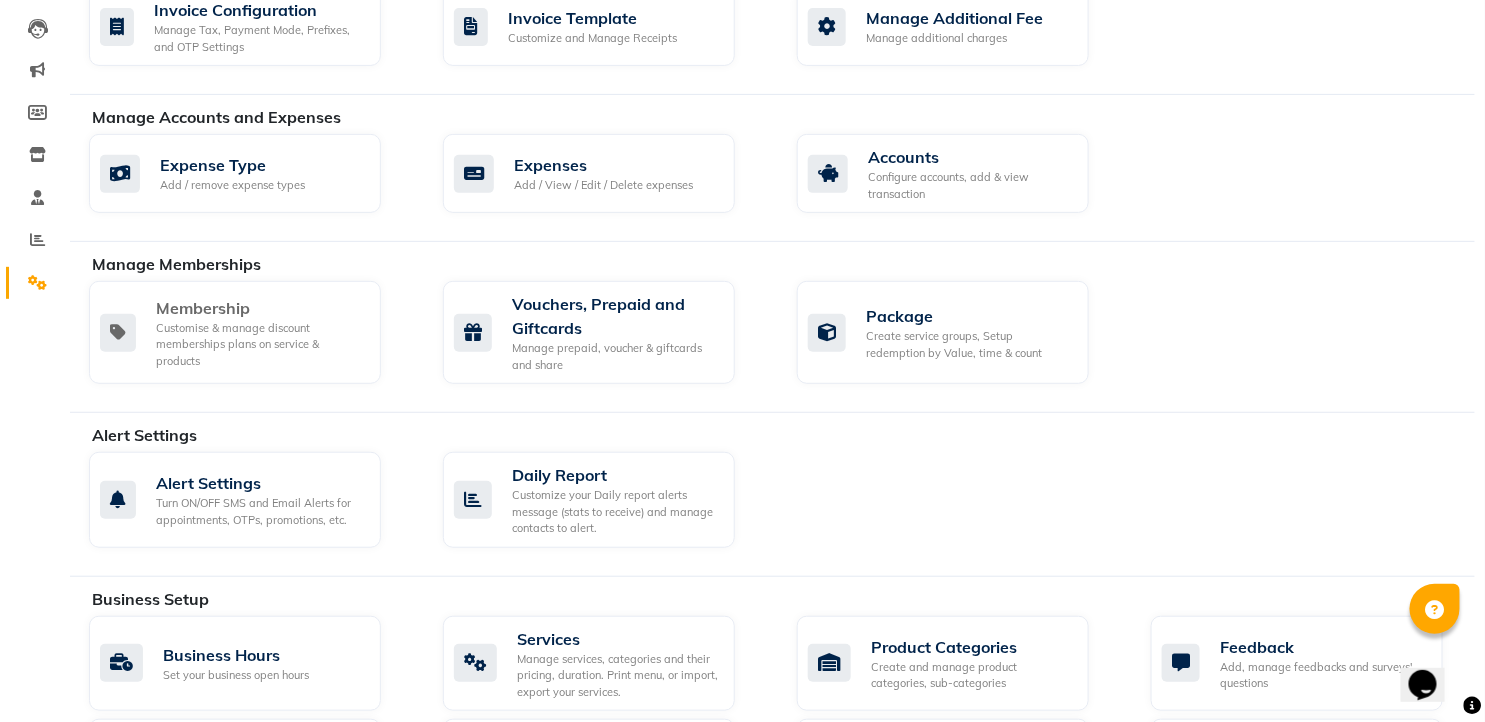 scroll, scrollTop: 222, scrollLeft: 0, axis: vertical 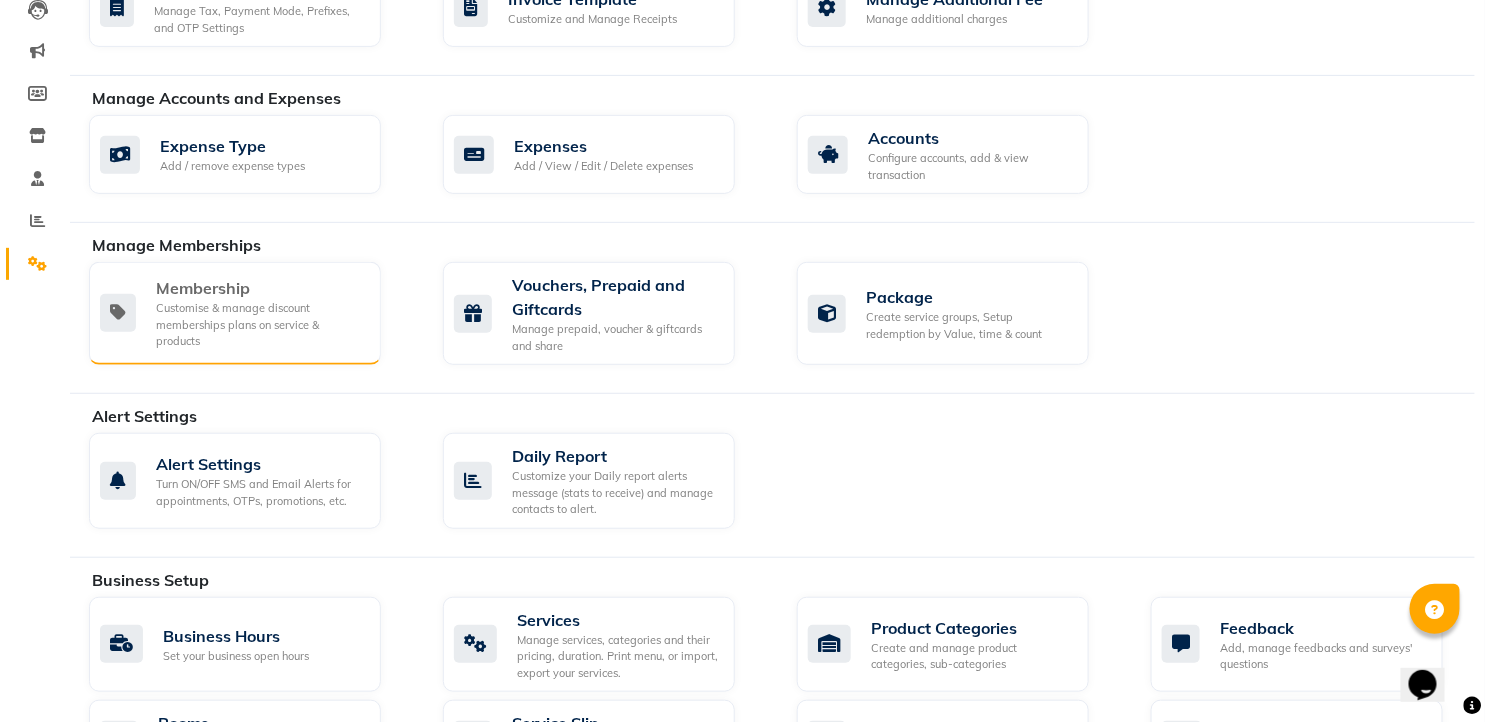 click on "Customise & manage discount memberships plans on service & products" 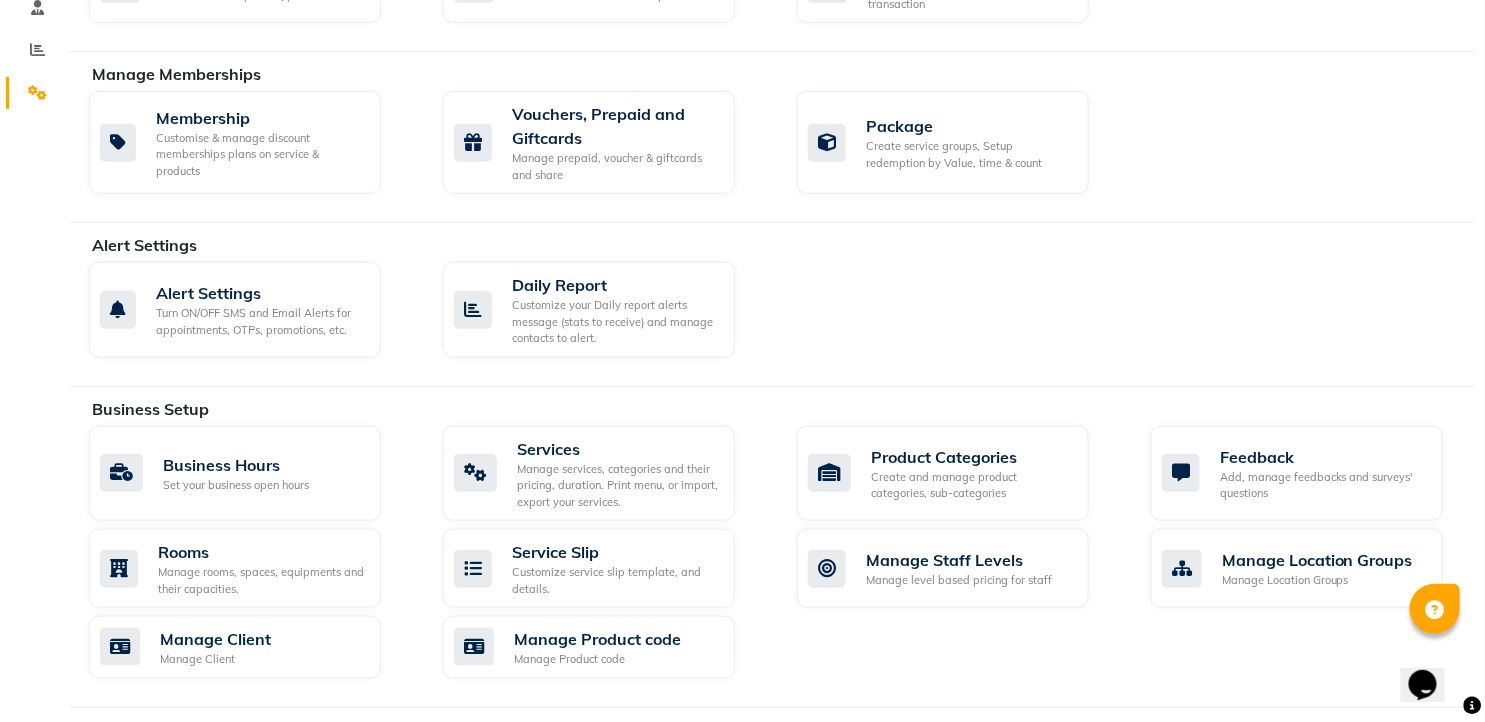 scroll, scrollTop: 444, scrollLeft: 0, axis: vertical 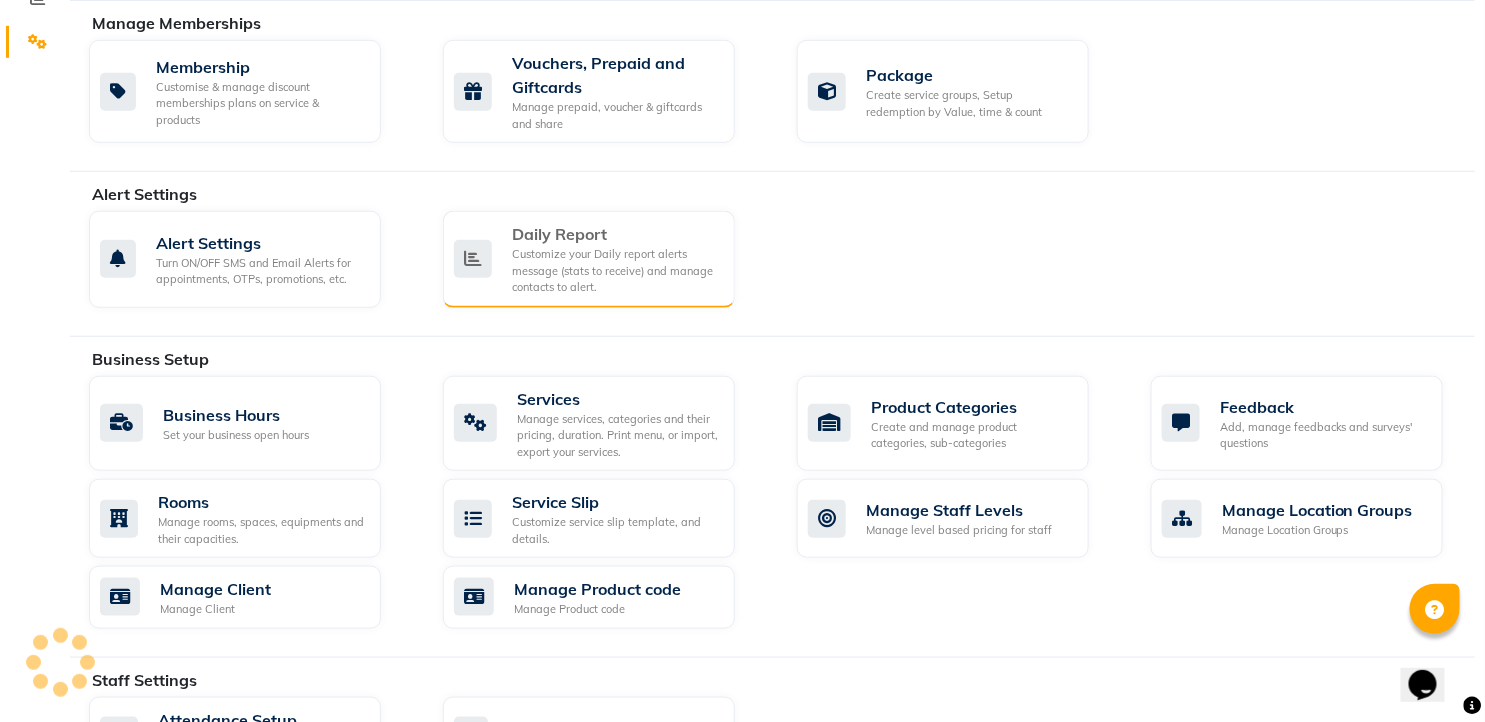 click on "Customize your Daily report alerts message (stats to receive) and manage contacts to alert." 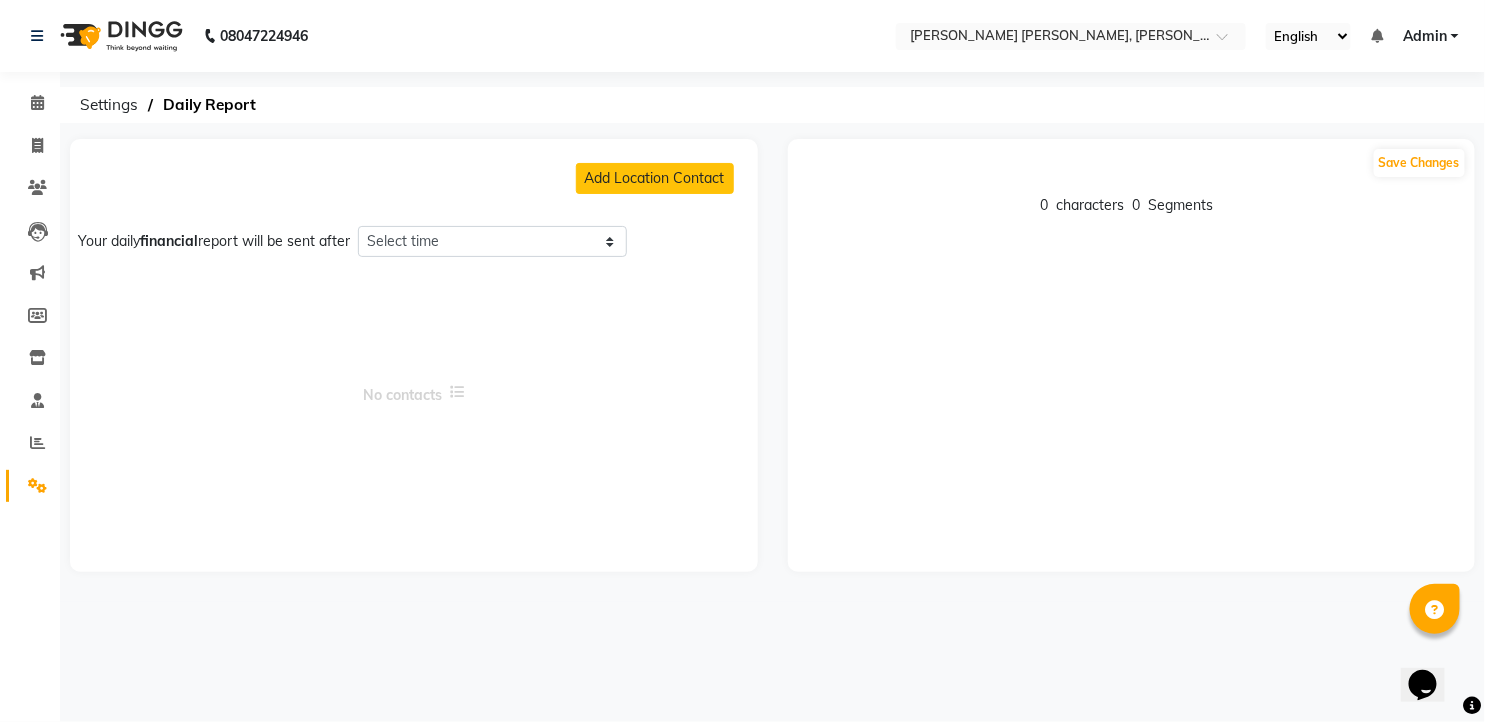 scroll, scrollTop: 0, scrollLeft: 0, axis: both 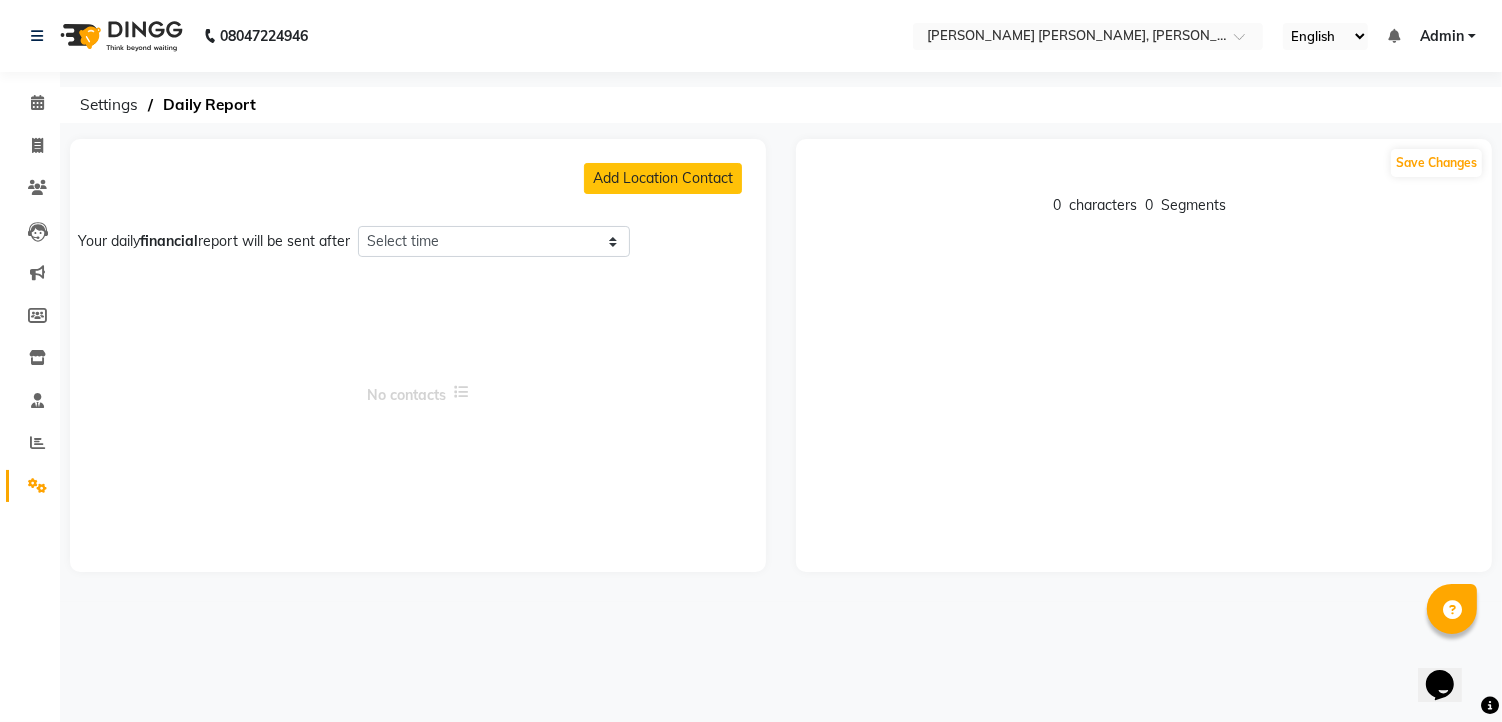 select on "1260" 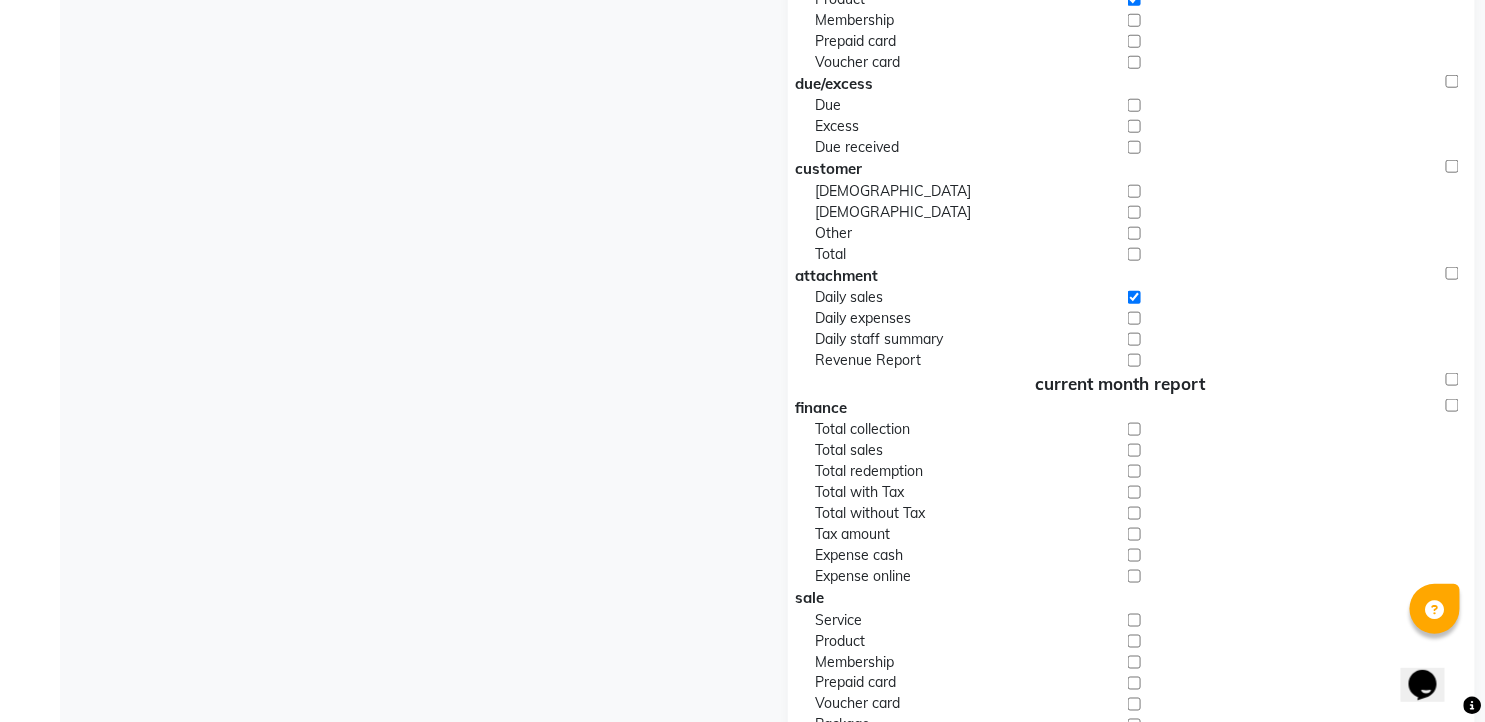 scroll, scrollTop: 732, scrollLeft: 0, axis: vertical 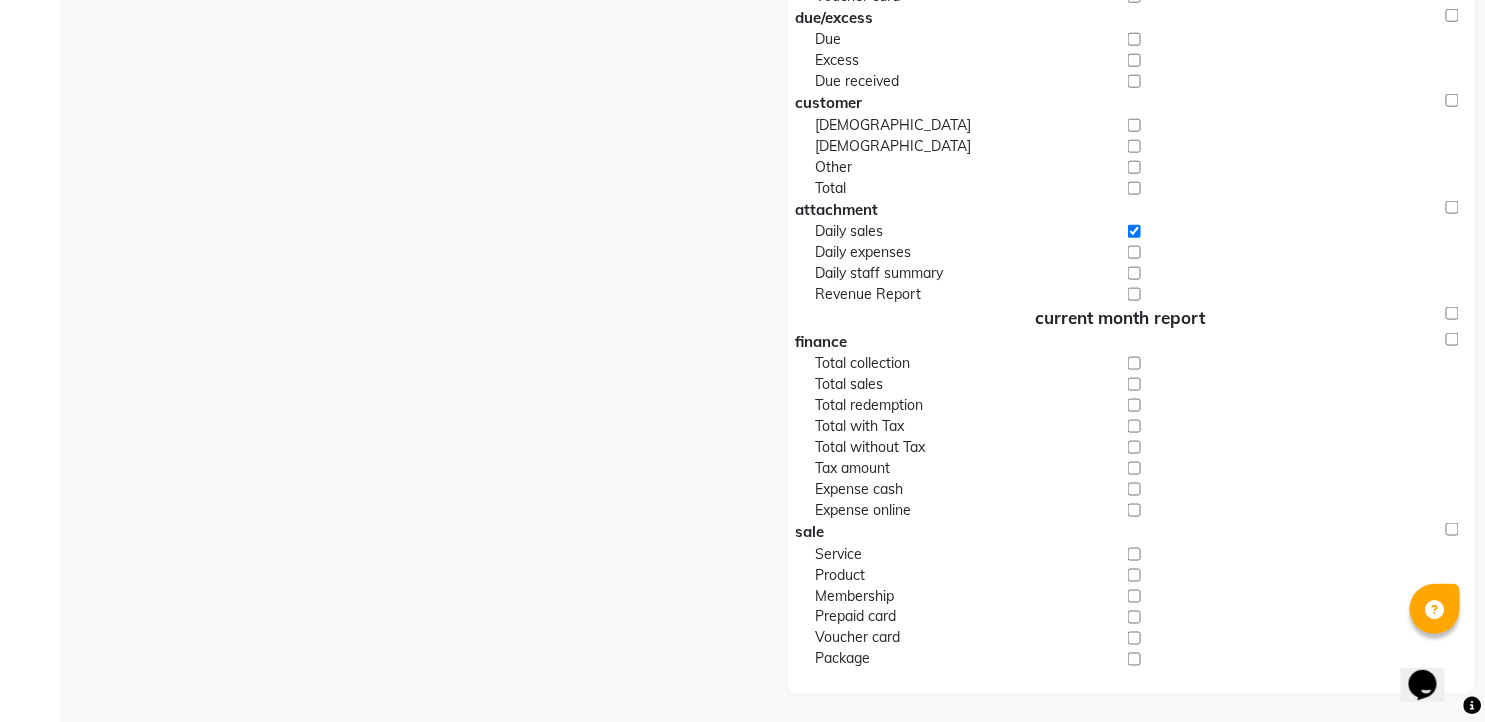 click 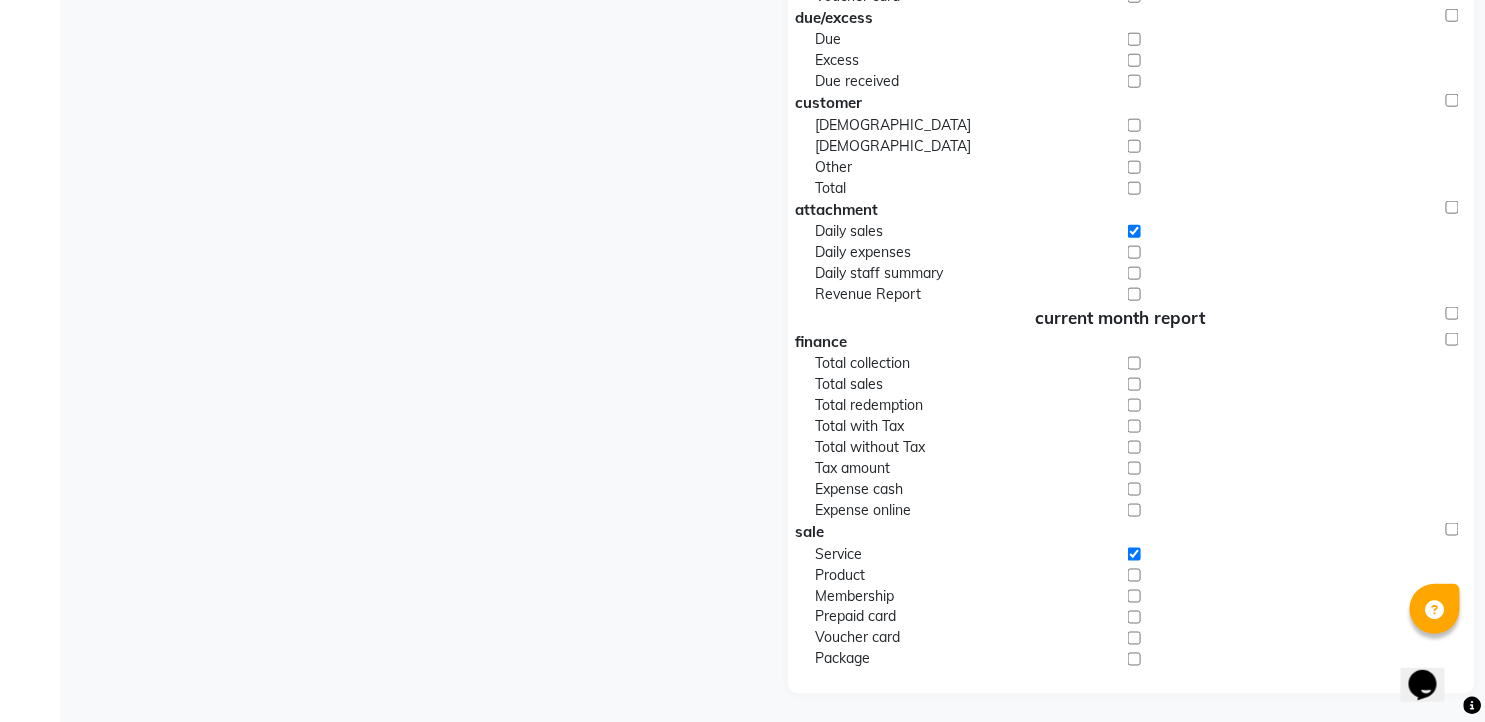 click 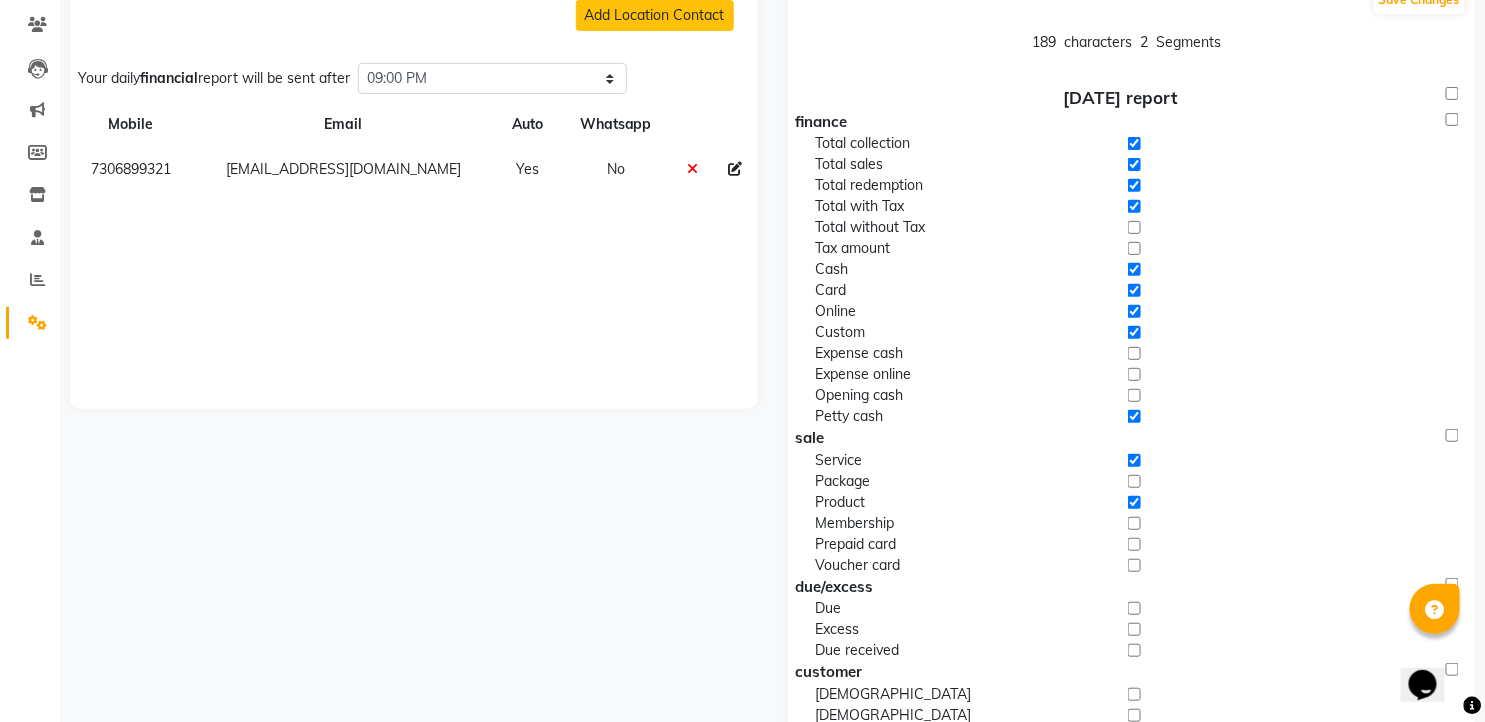 scroll, scrollTop: 0, scrollLeft: 0, axis: both 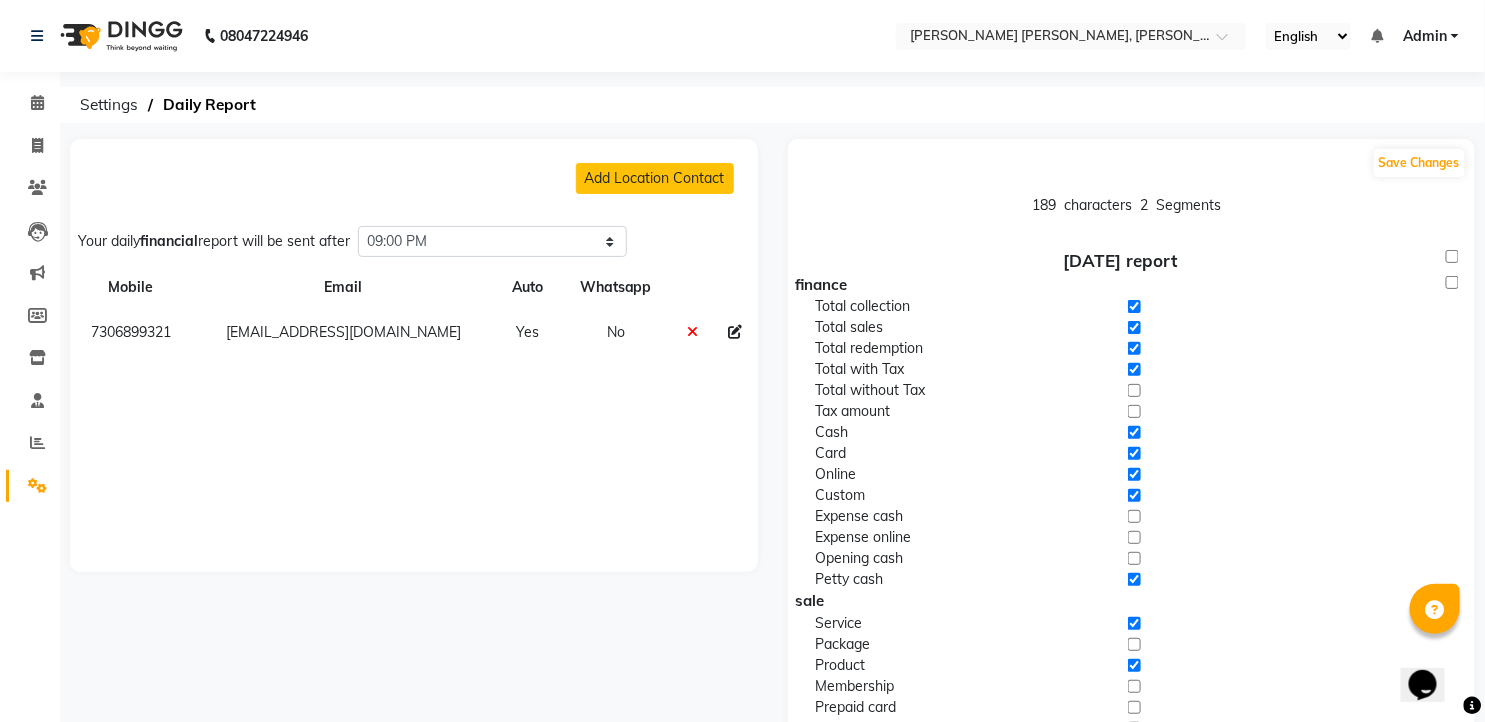 click on "Total redemption" 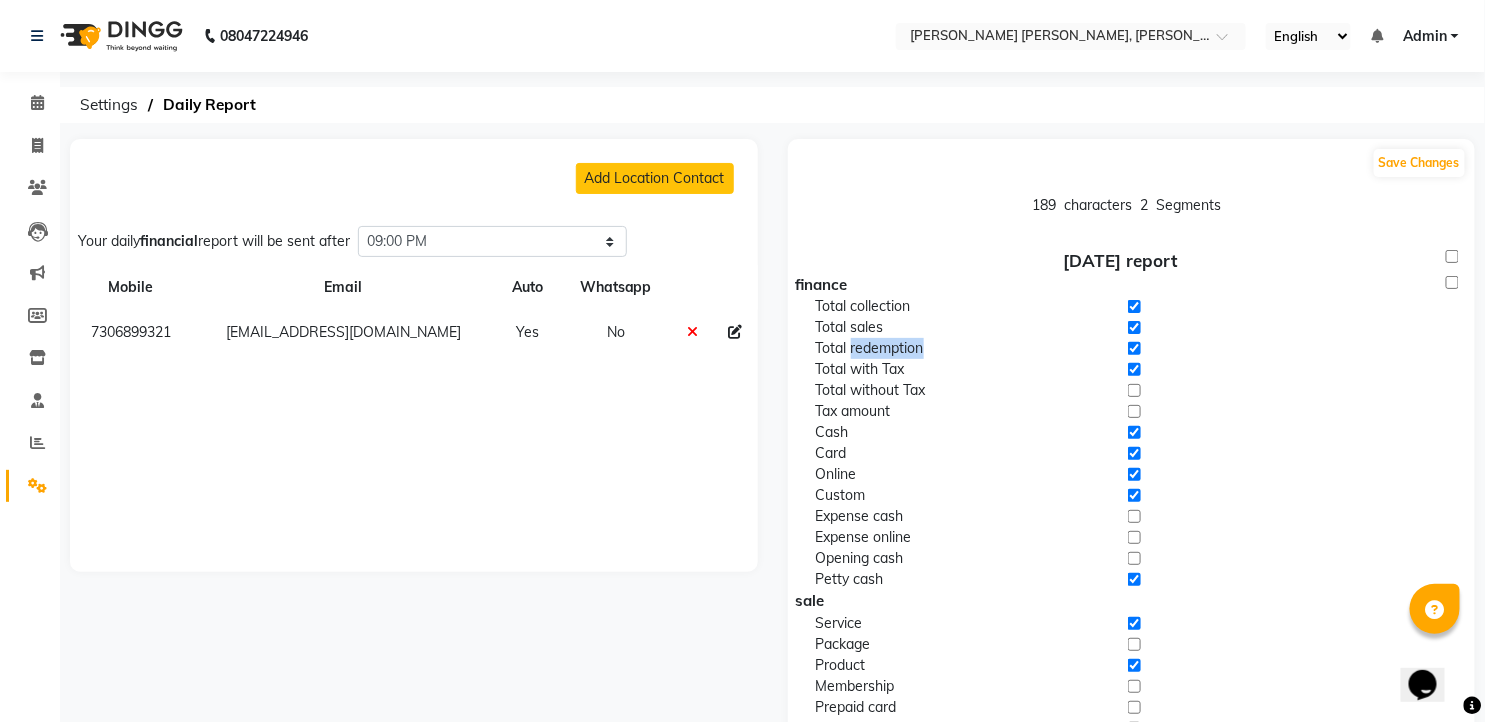 click on "Total redemption" 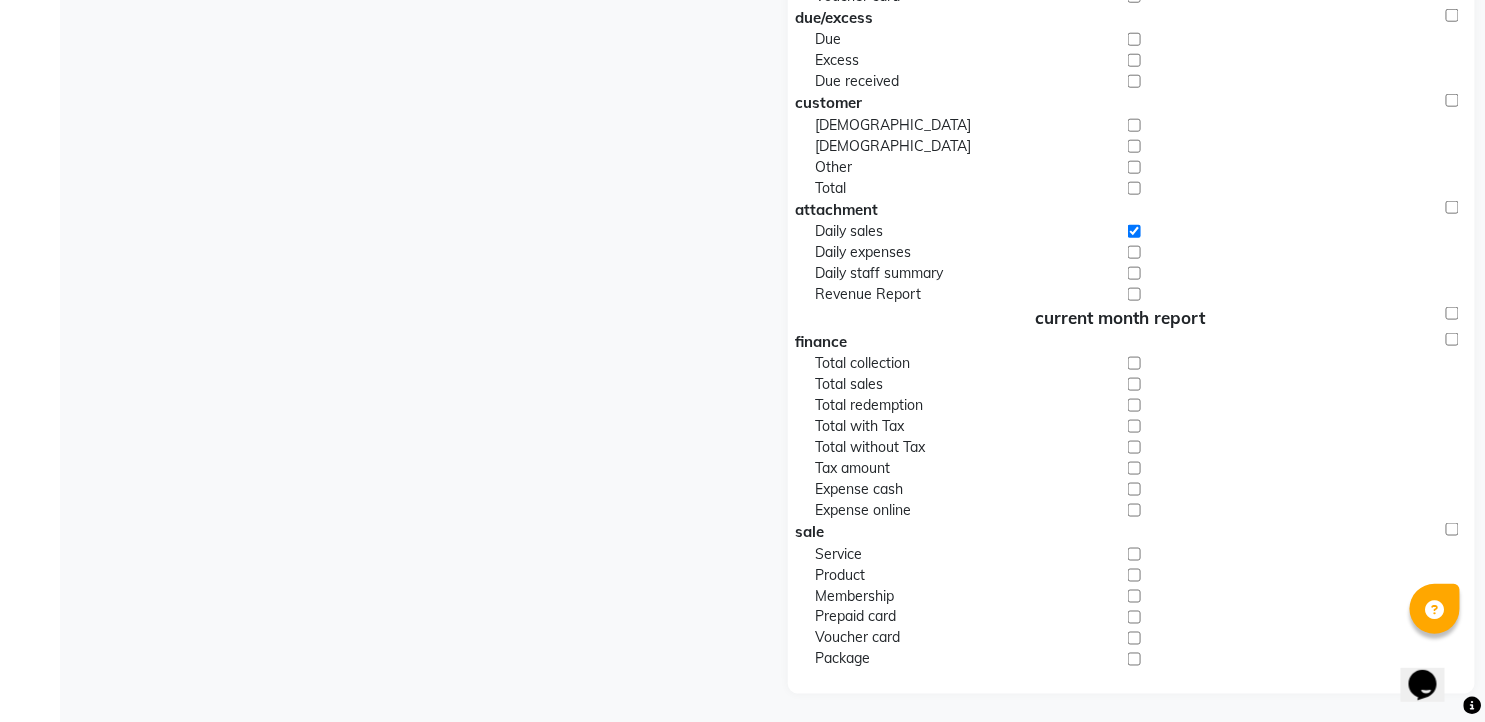 scroll, scrollTop: 176, scrollLeft: 0, axis: vertical 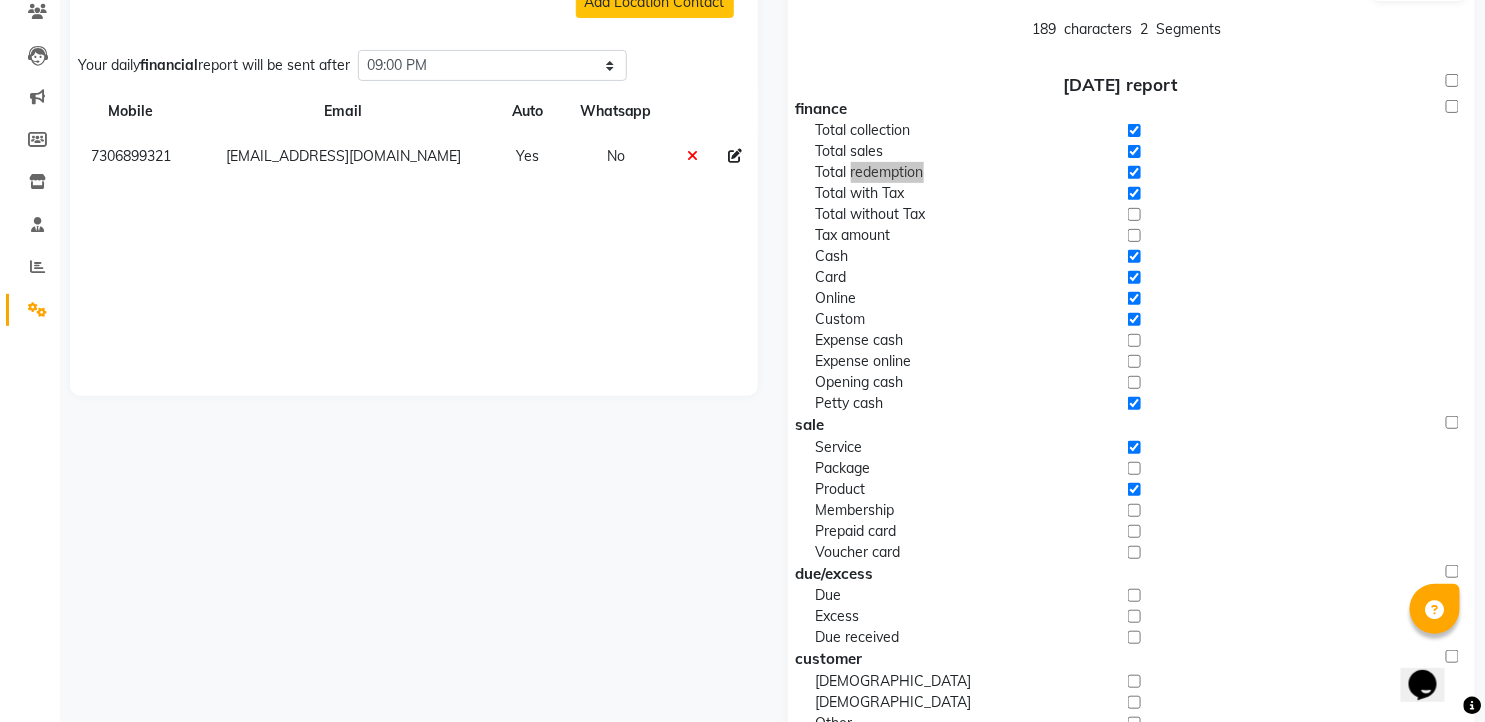 click 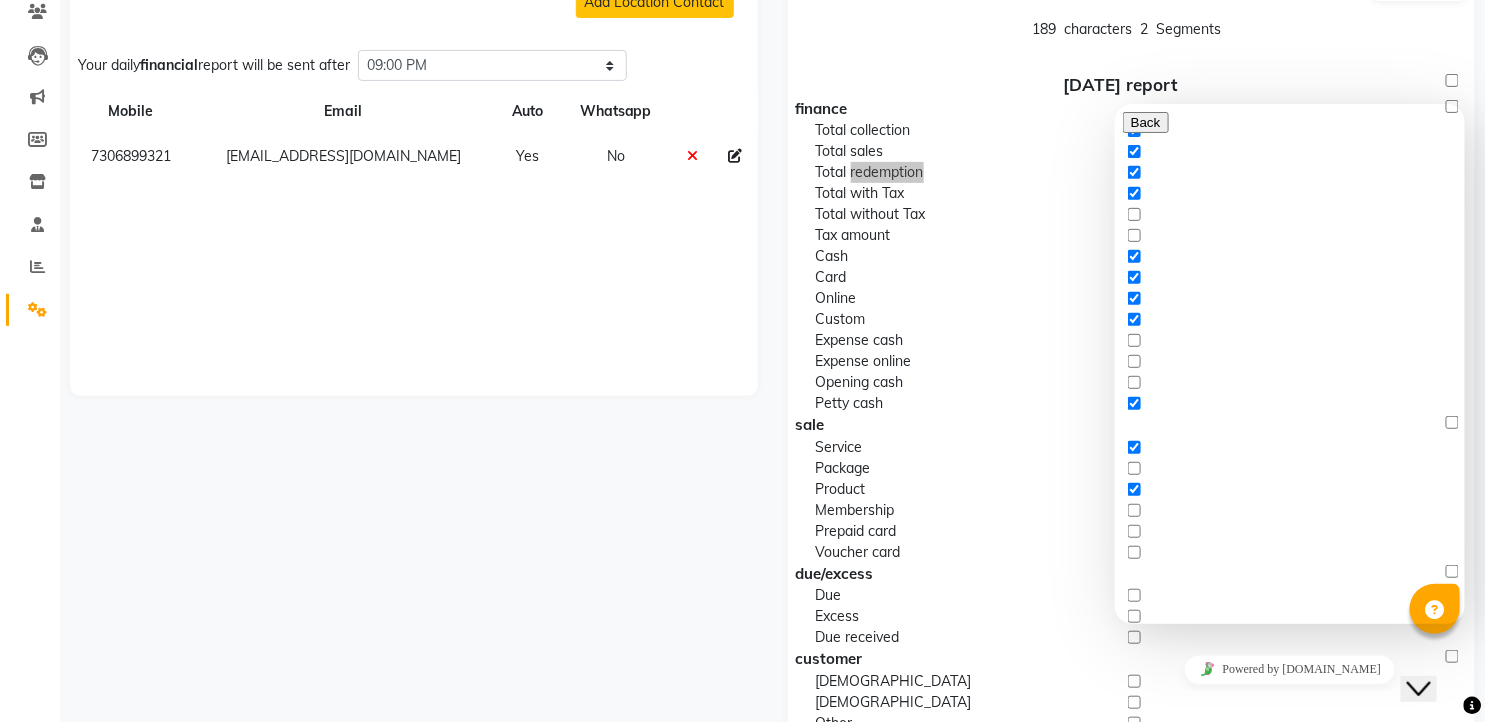 click on "Close Chat This icon closes the chat window." at bounding box center [1418, 688] 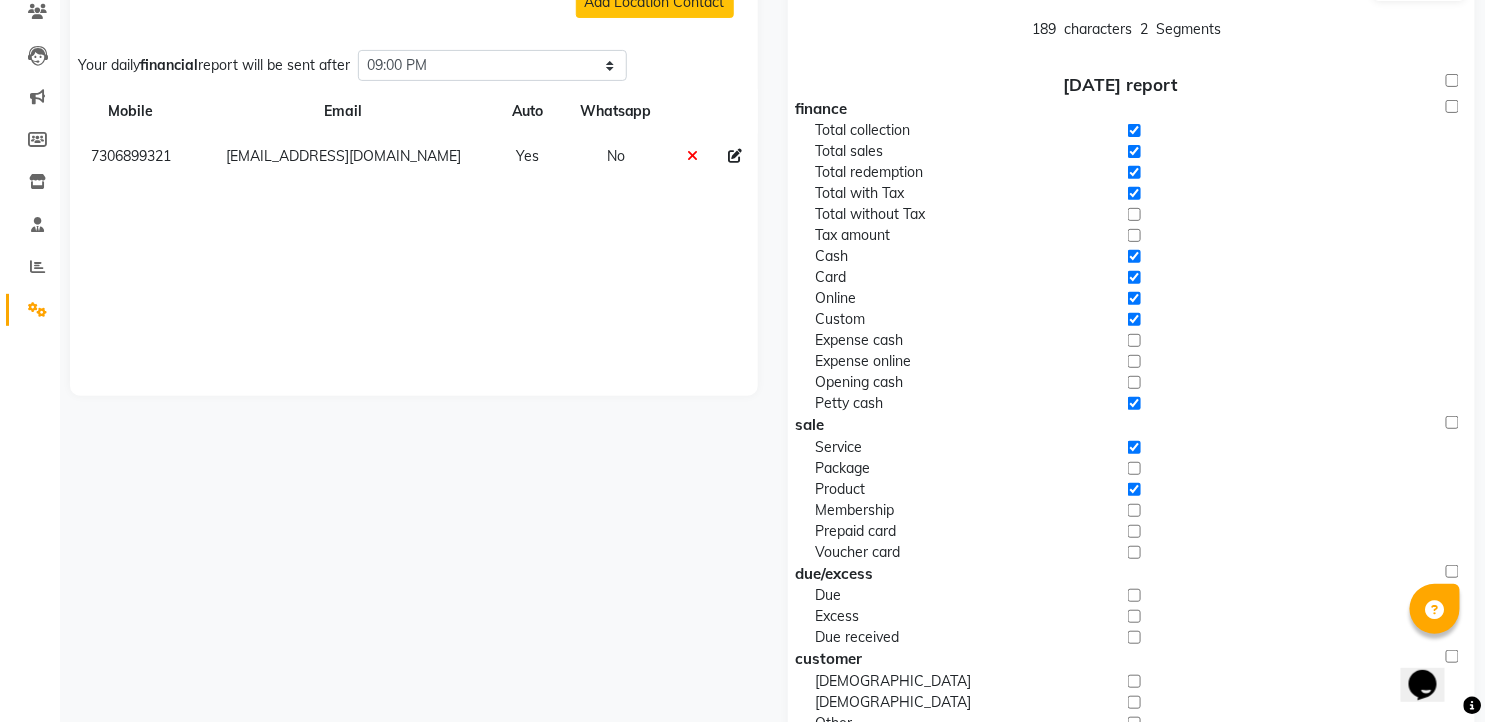 click at bounding box center (1435, 609) 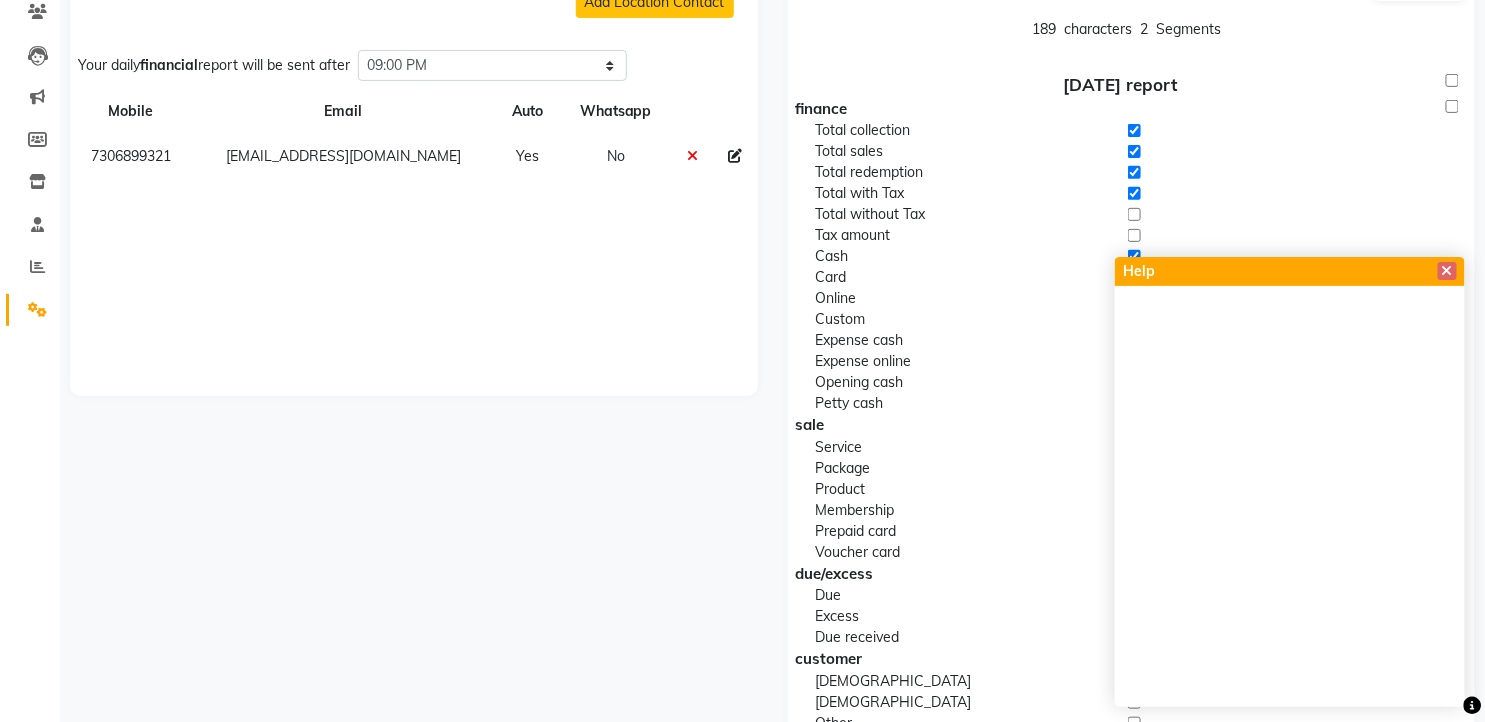 click at bounding box center [1447, 271] 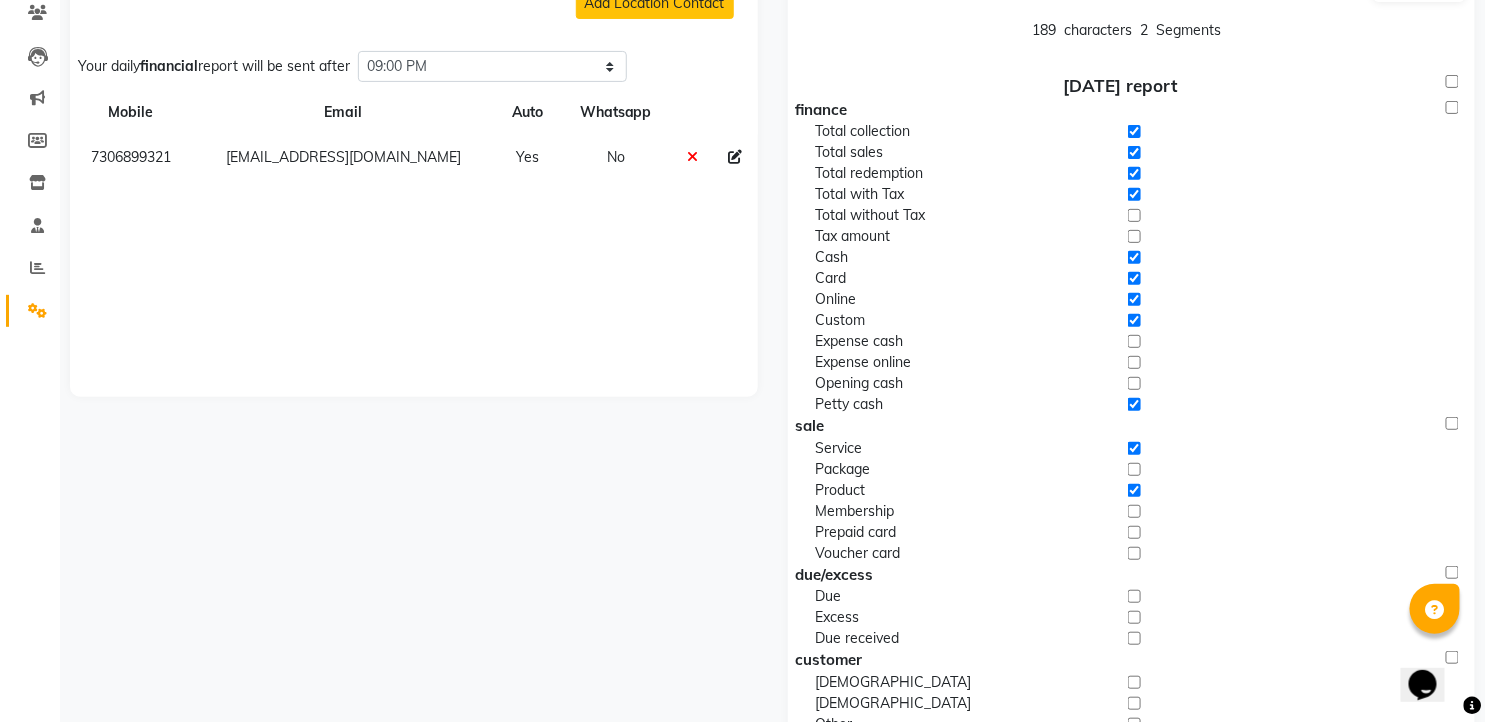 scroll, scrollTop: 0, scrollLeft: 0, axis: both 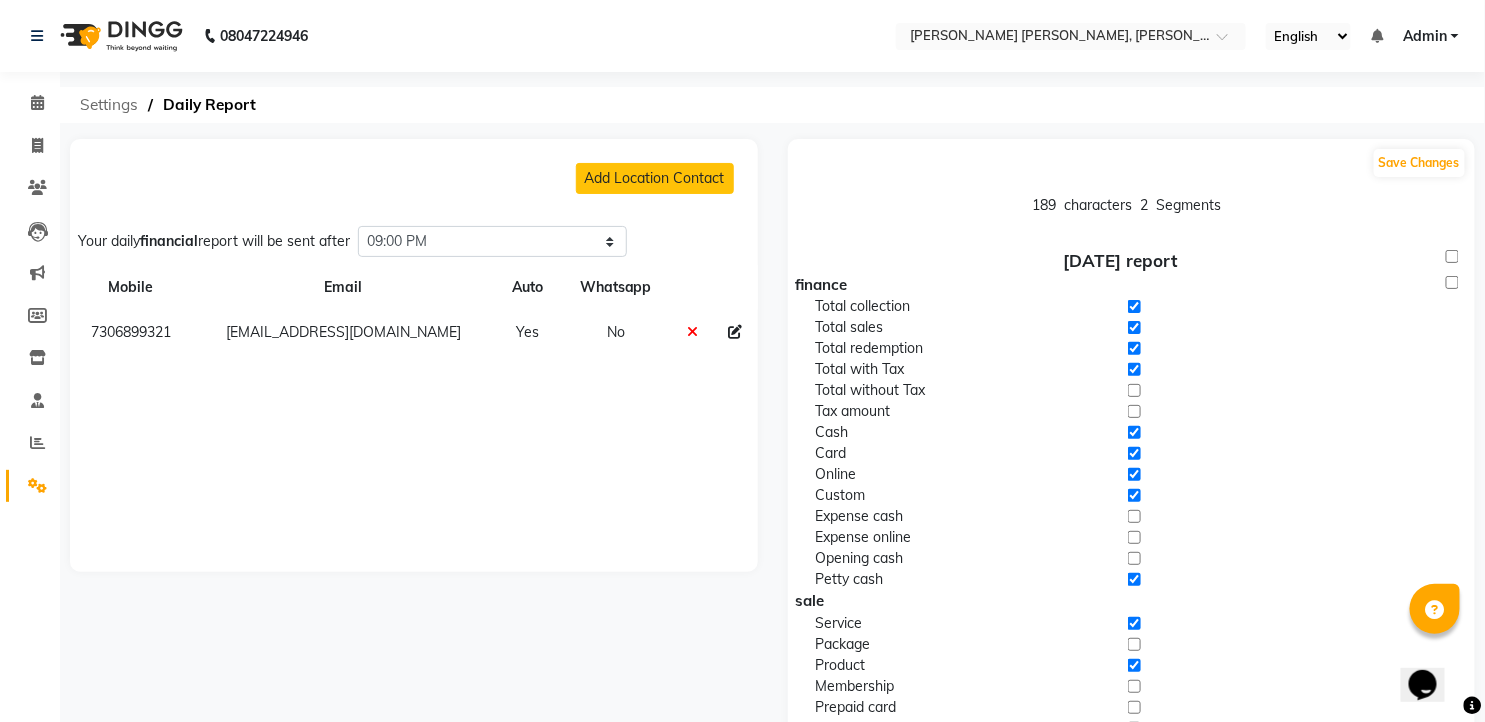 click on "Settings" 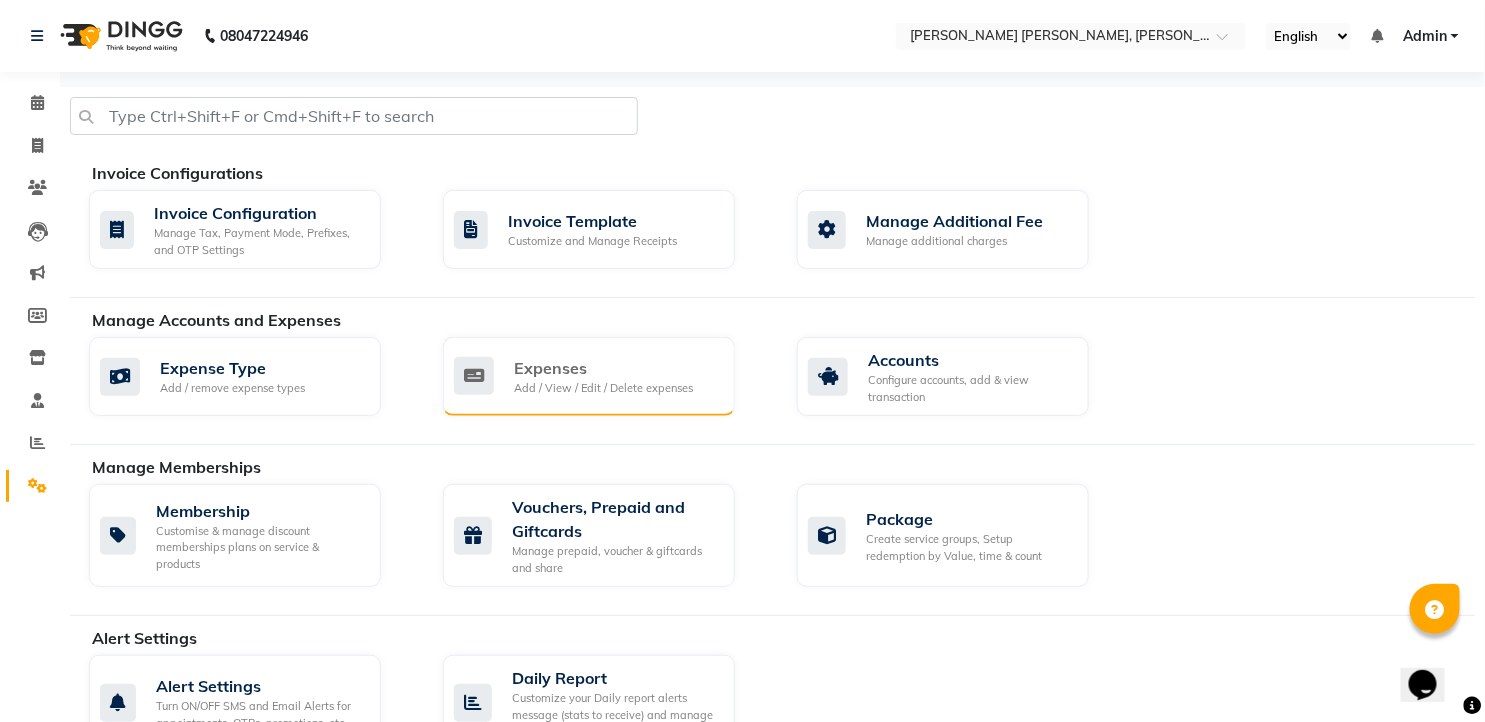 click on "Expenses" 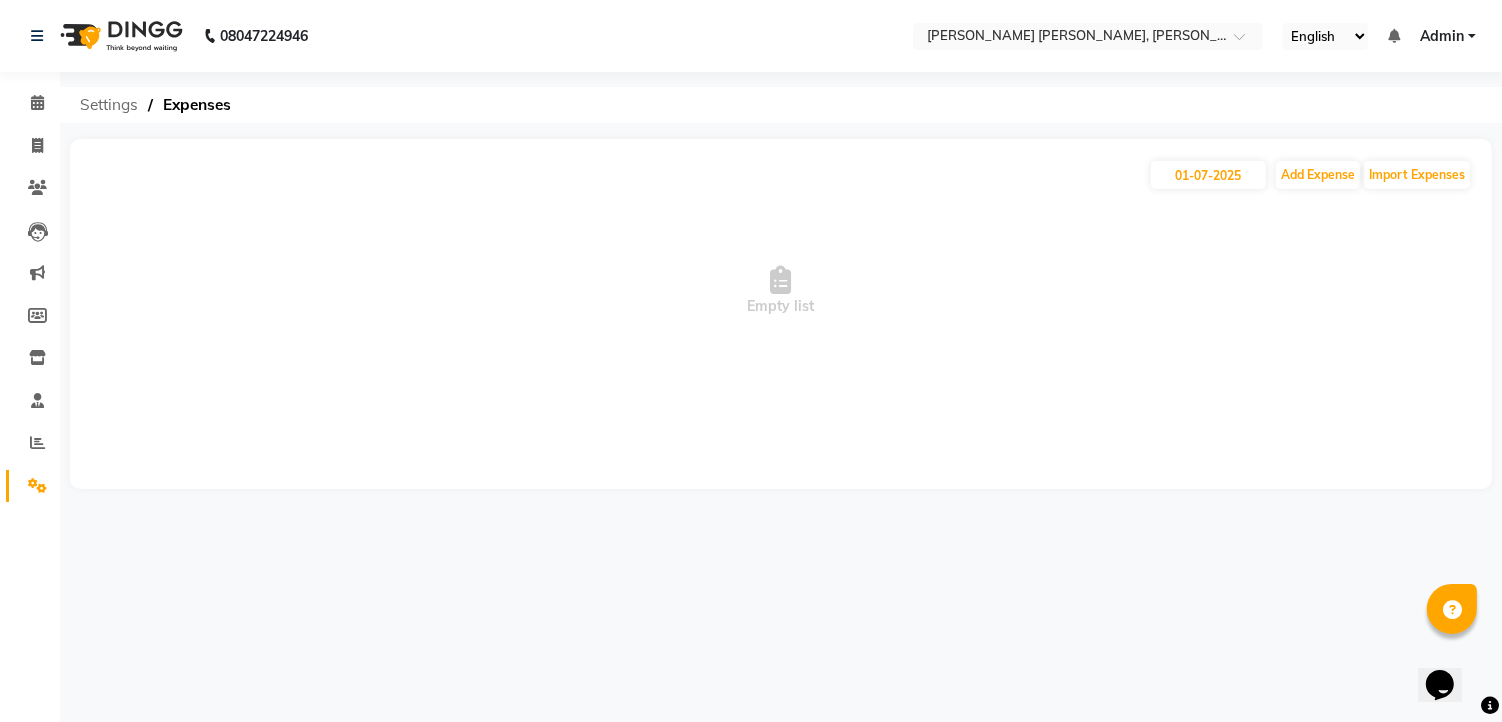 click on "Settings" 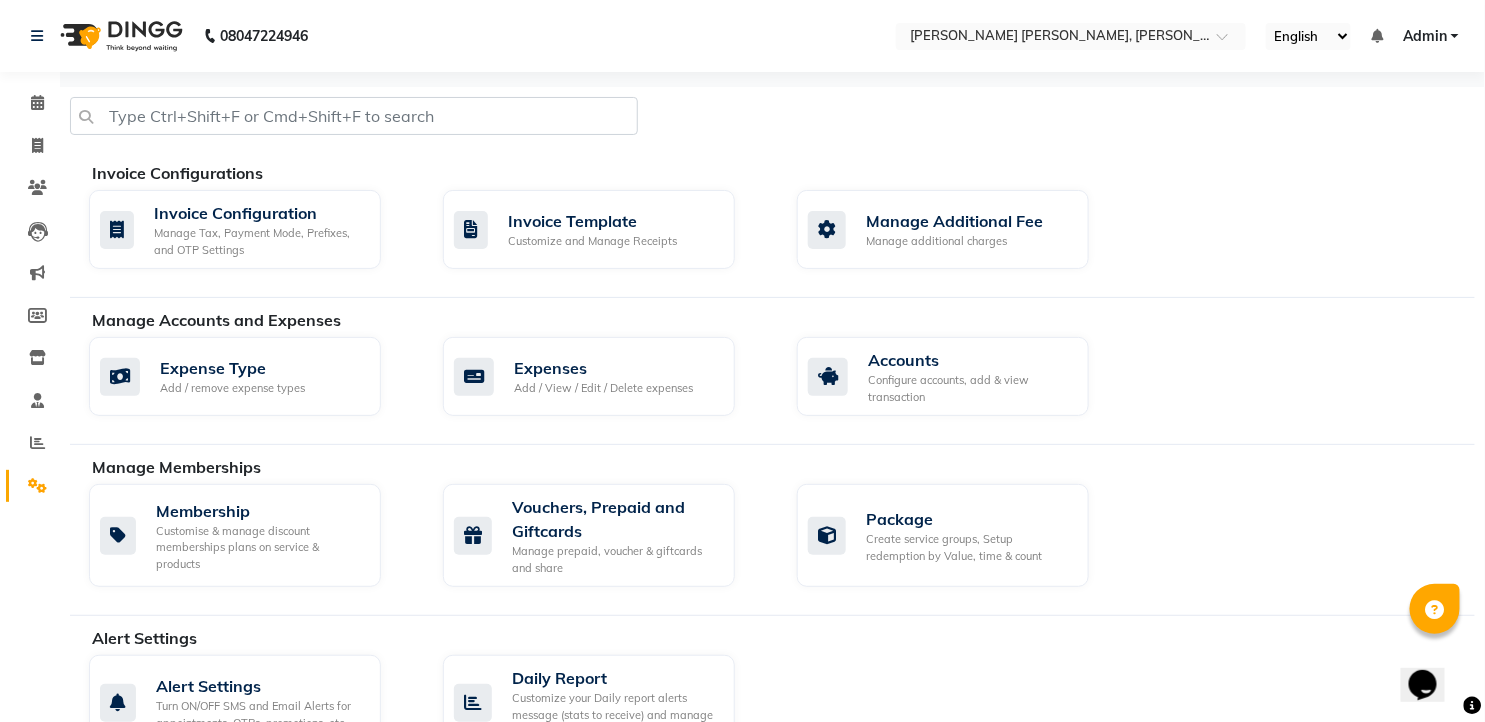 click on "Expense Type Add / remove expense types  Expenses Add / View / Edit / Delete expenses  Accounts Configure accounts, add & view transaction" 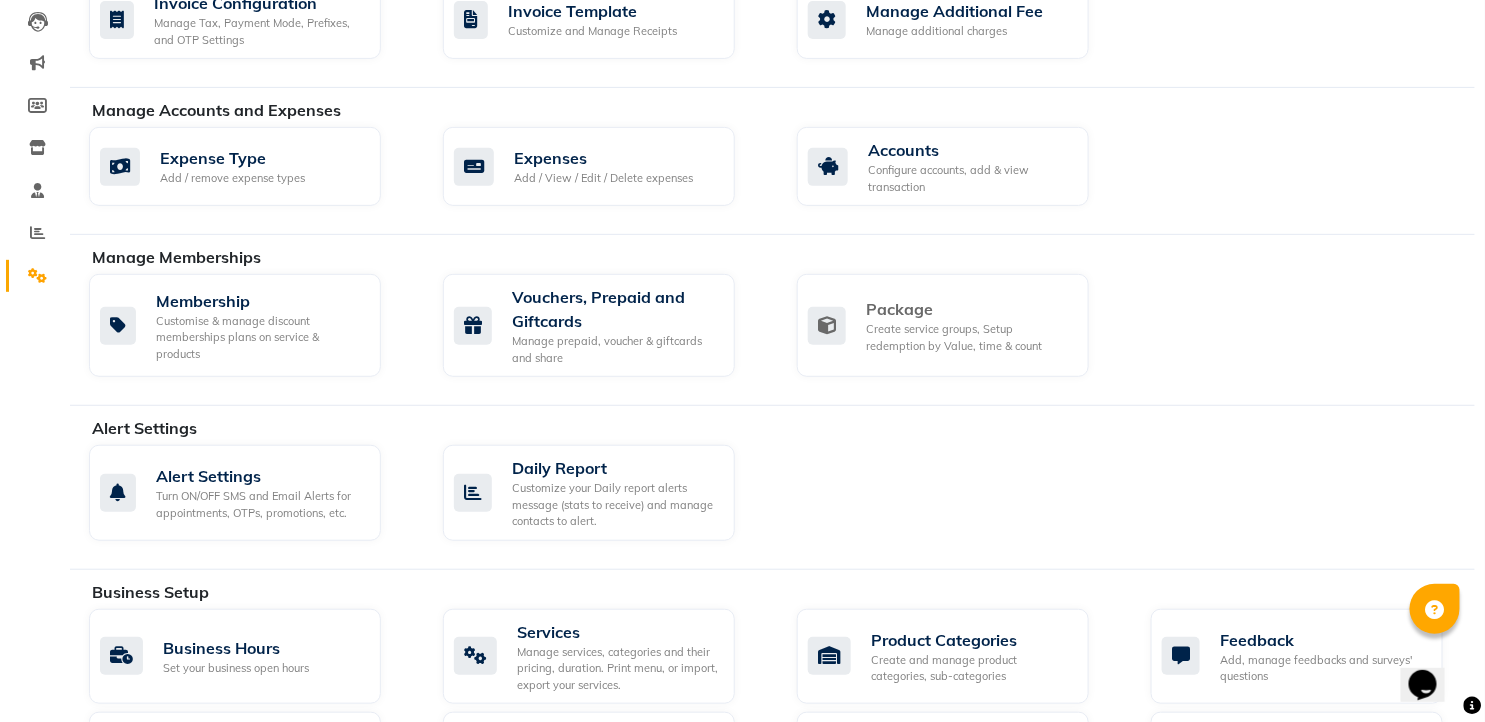 scroll, scrollTop: 222, scrollLeft: 0, axis: vertical 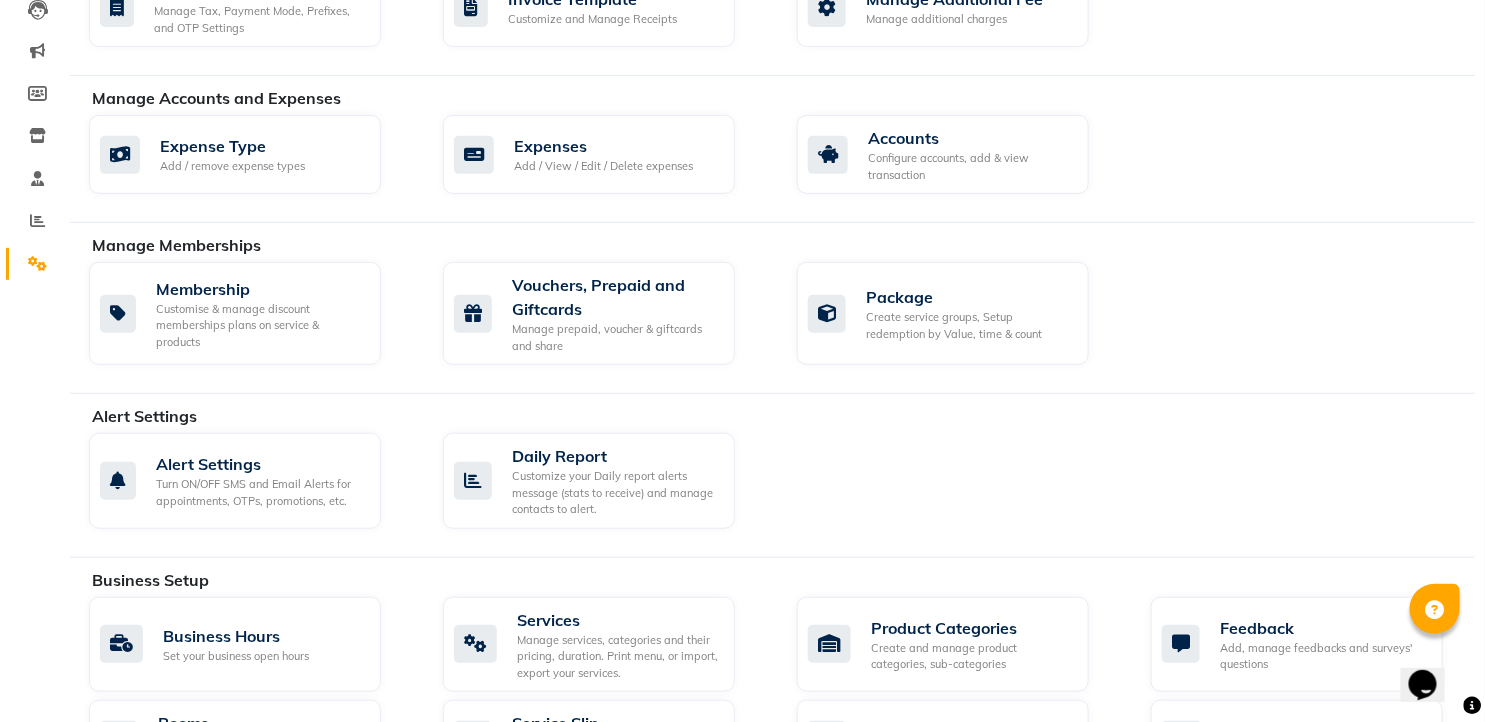 click on "Membership Customise & manage discount memberships plans on service & products  Vouchers, Prepaid and Giftcards Manage prepaid, voucher & giftcards and share  Package Create service groups, Setup redemption by Value, time & count" 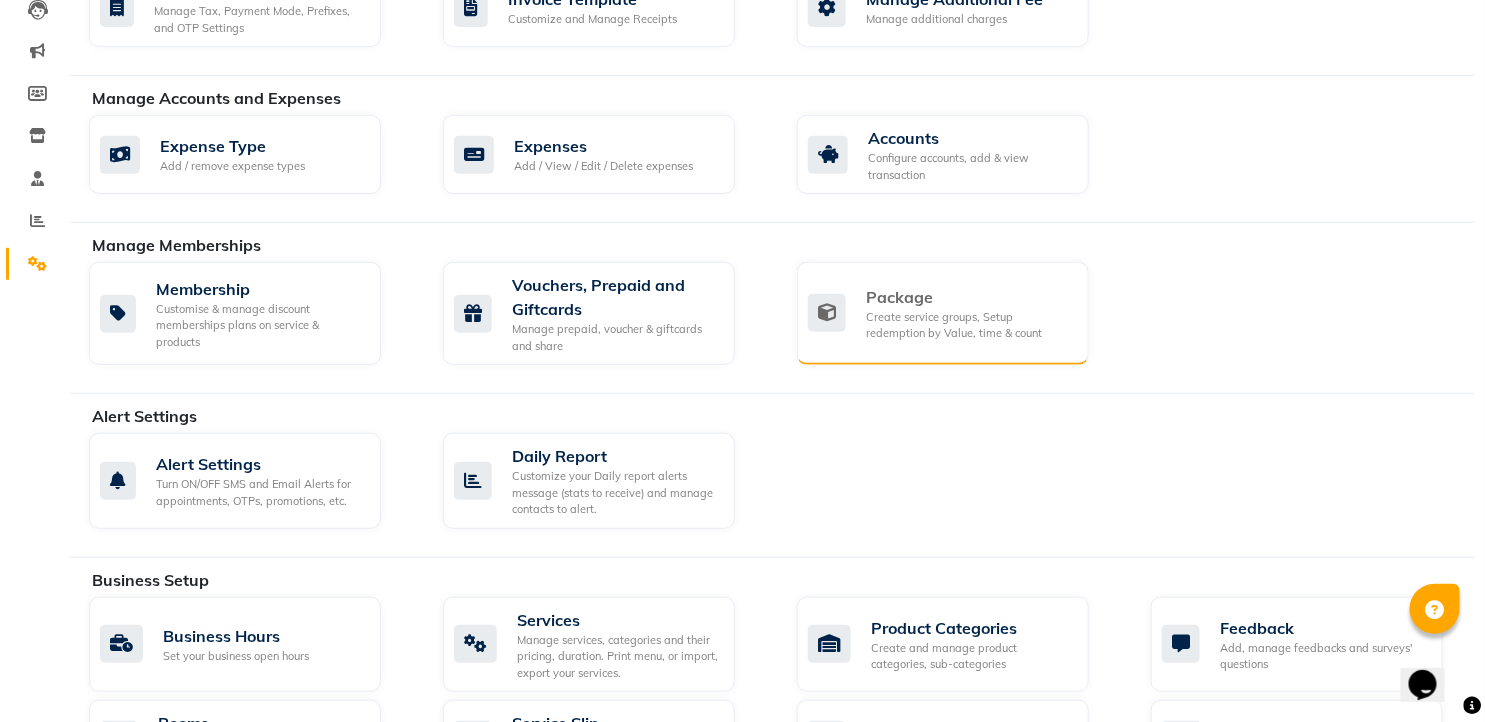click on "Package" 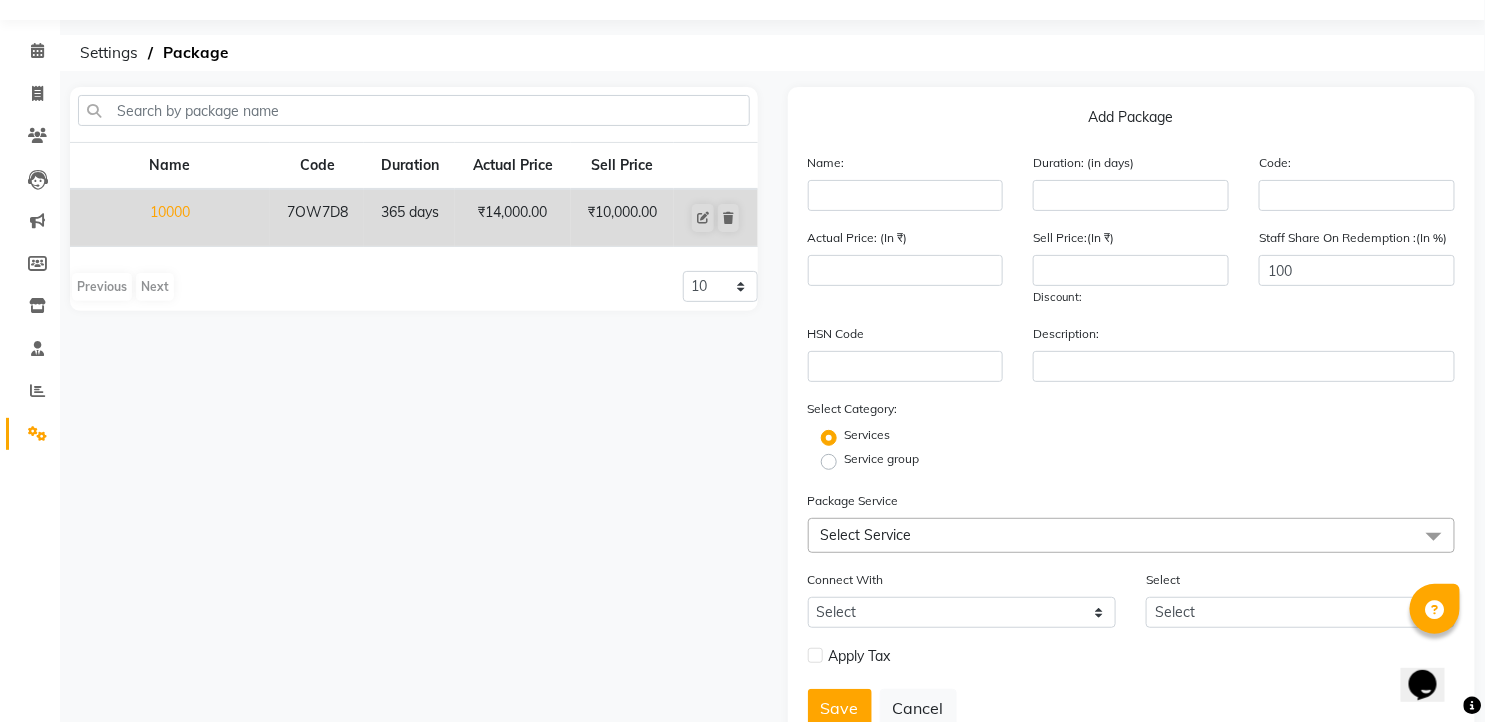 scroll, scrollTop: 13, scrollLeft: 0, axis: vertical 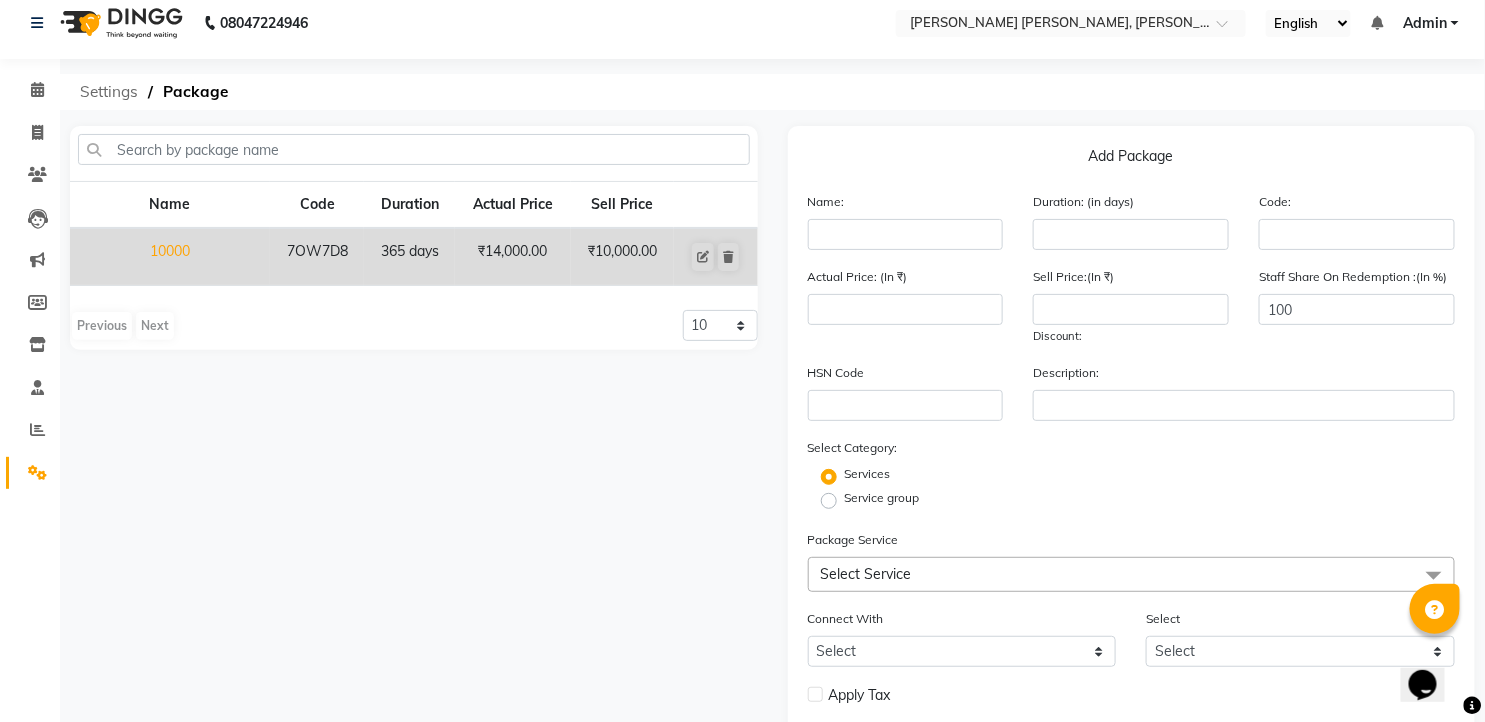 click on "Settings" 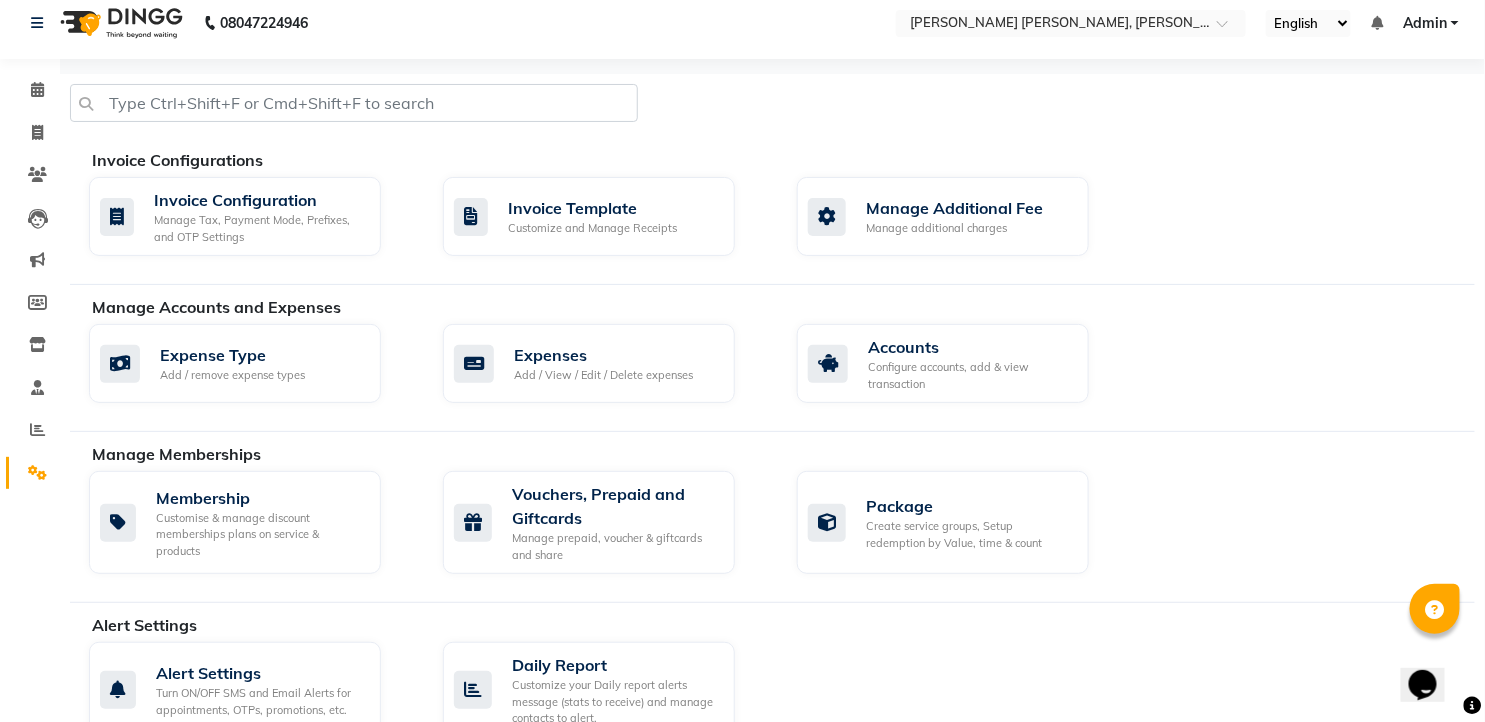 click on "Invoice Configuration Manage Tax, Payment Mode, Prefixes, and OTP Settings  Invoice Template Customize and Manage Receipts  Manage Additional Fee Manage additional charges" 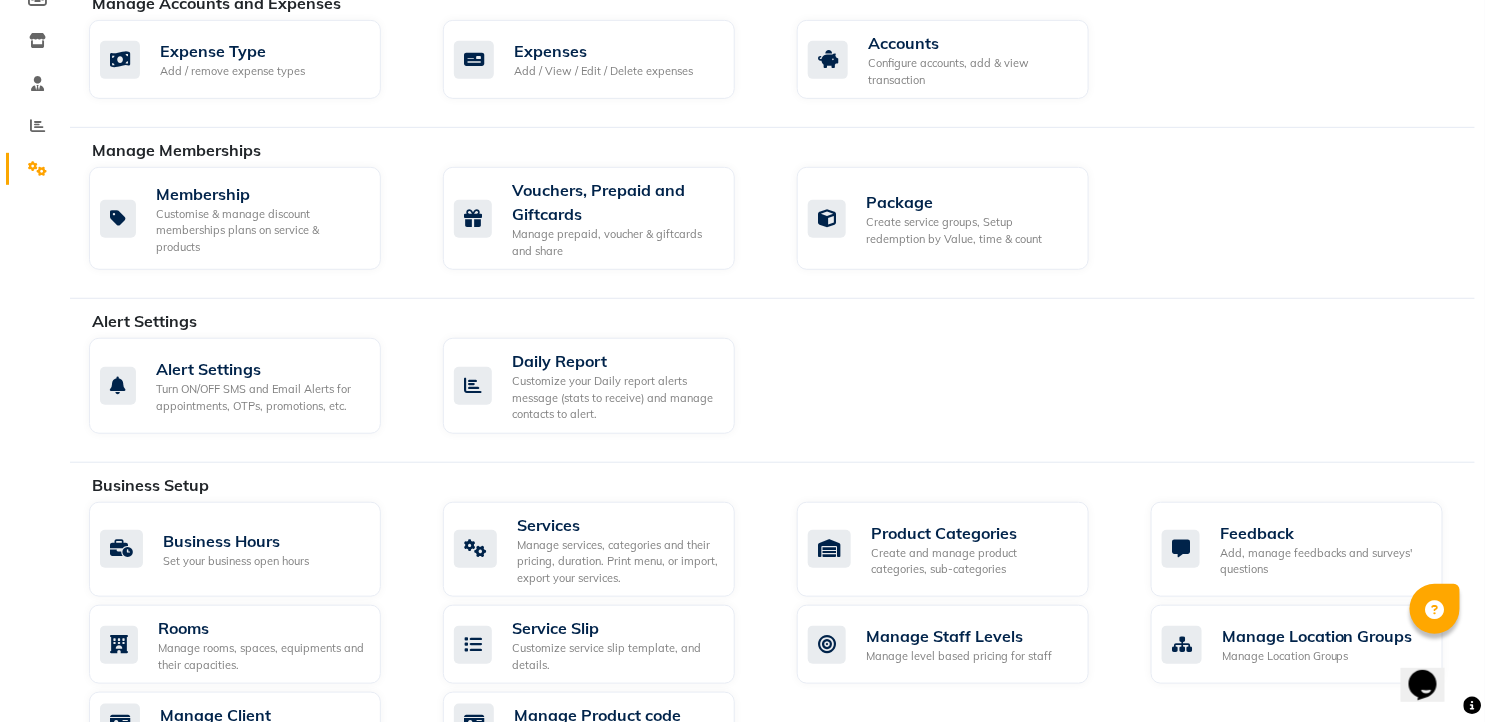scroll, scrollTop: 346, scrollLeft: 0, axis: vertical 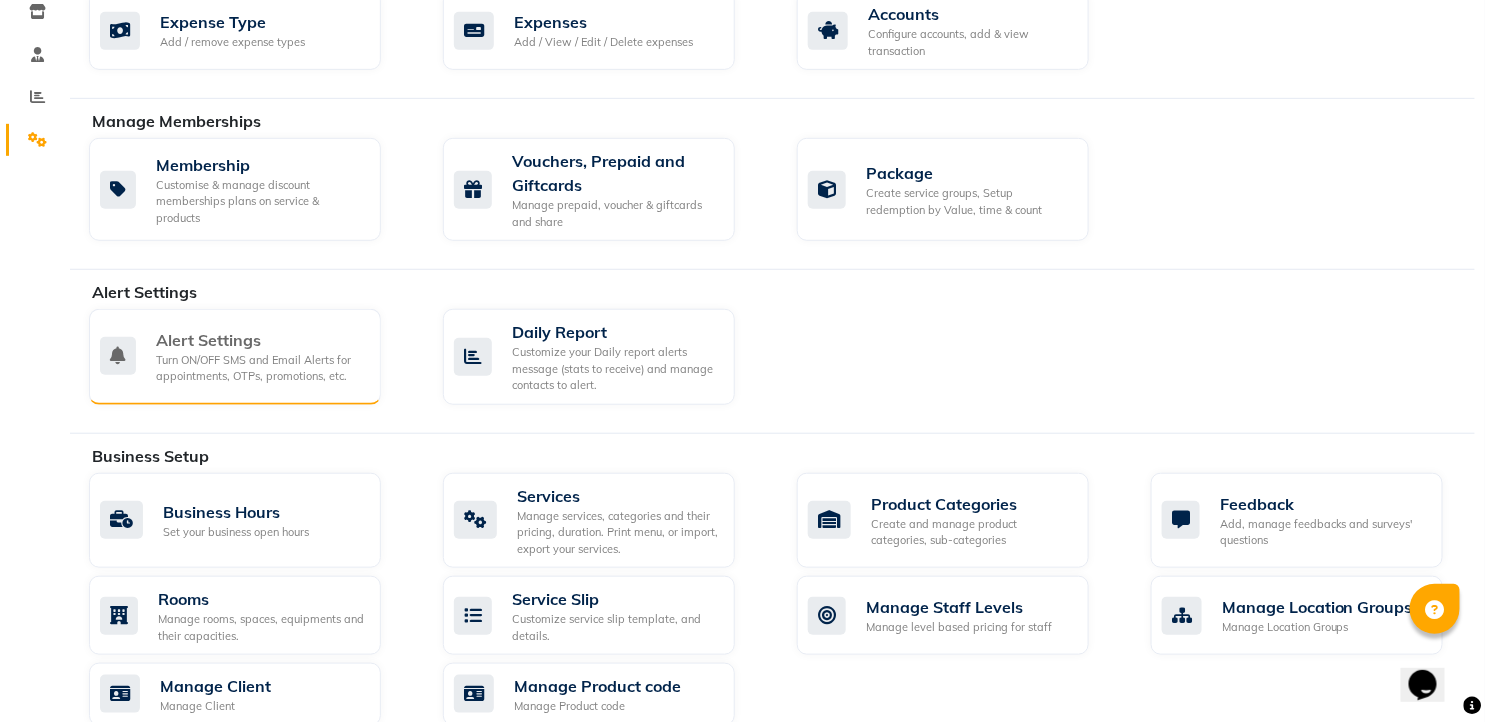 click on "Turn ON/OFF SMS and Email Alerts for appointments, OTPs, promotions, etc." 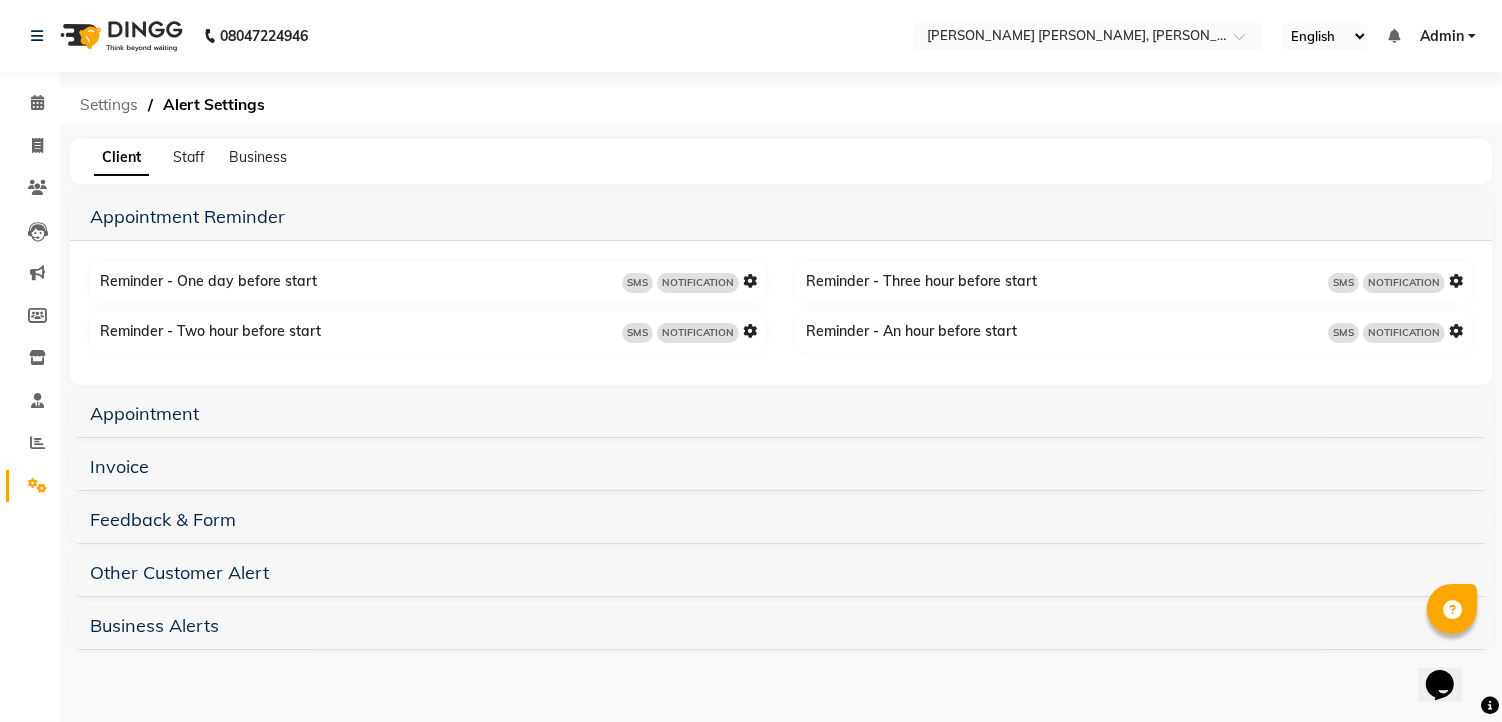 click on "Settings" 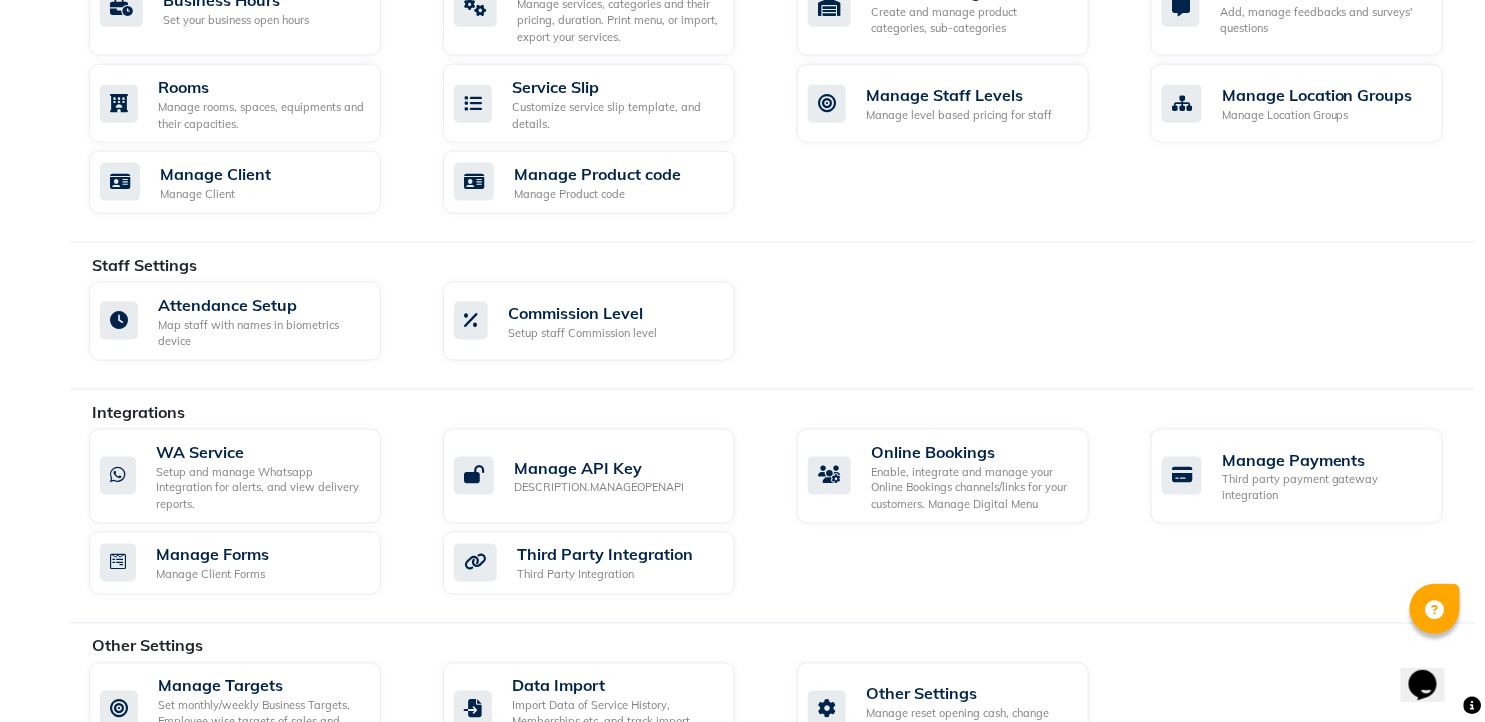 scroll, scrollTop: 925, scrollLeft: 0, axis: vertical 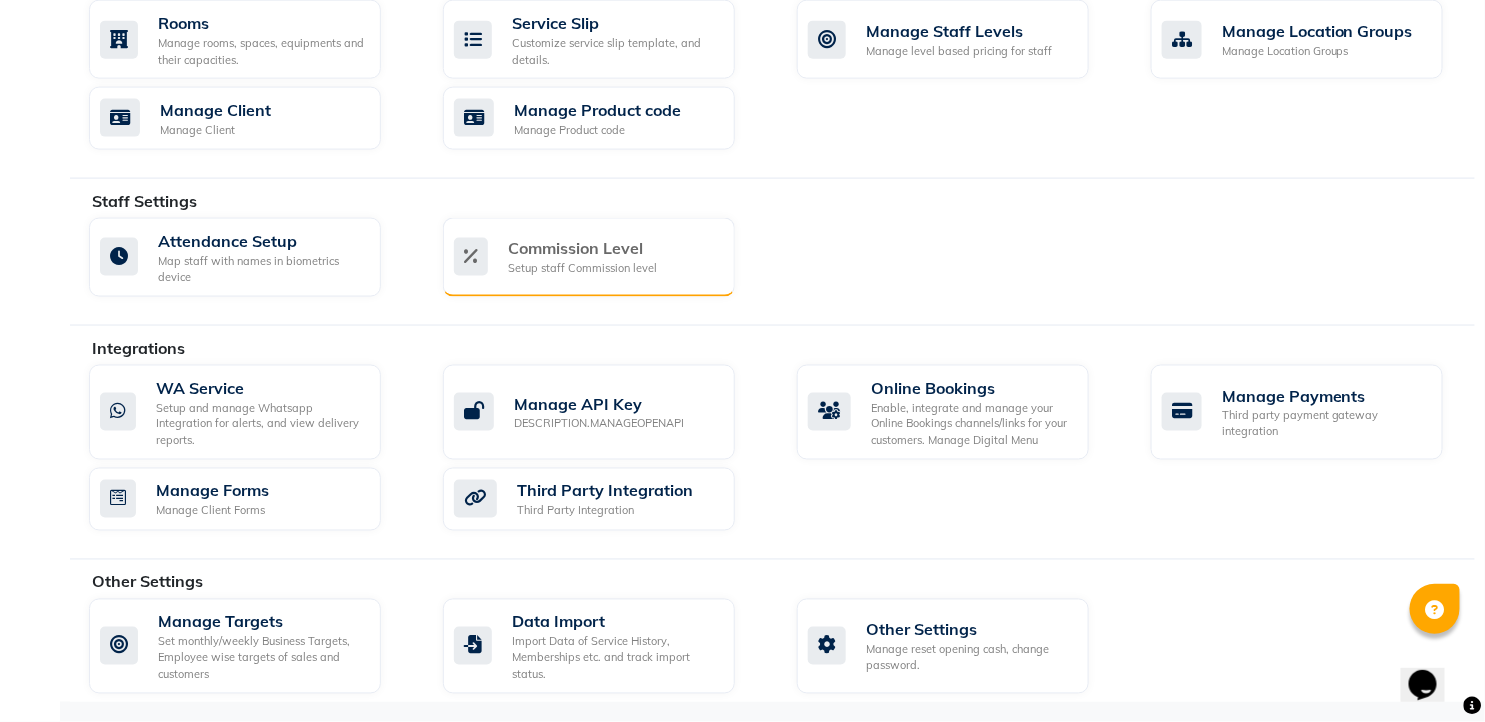 click on "Commission Level" 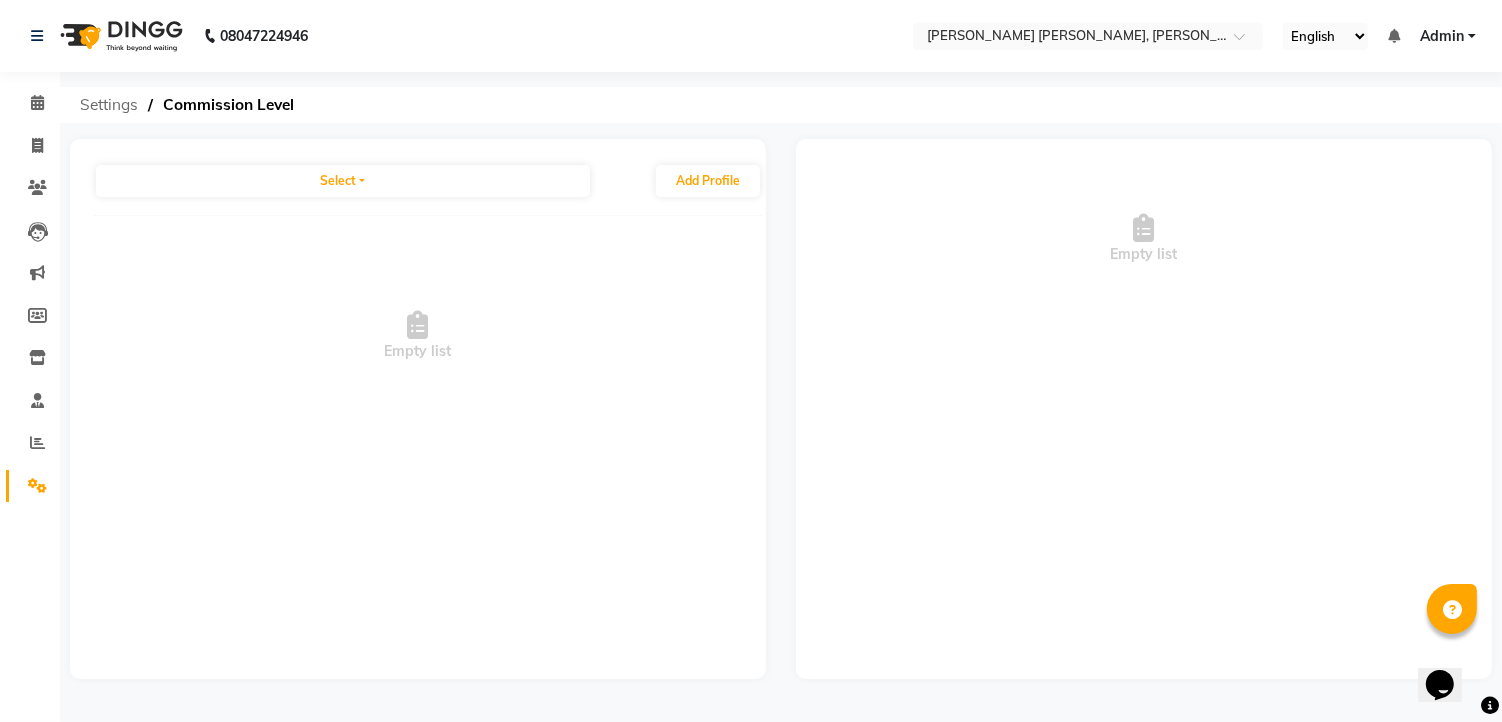 click on "Settings" 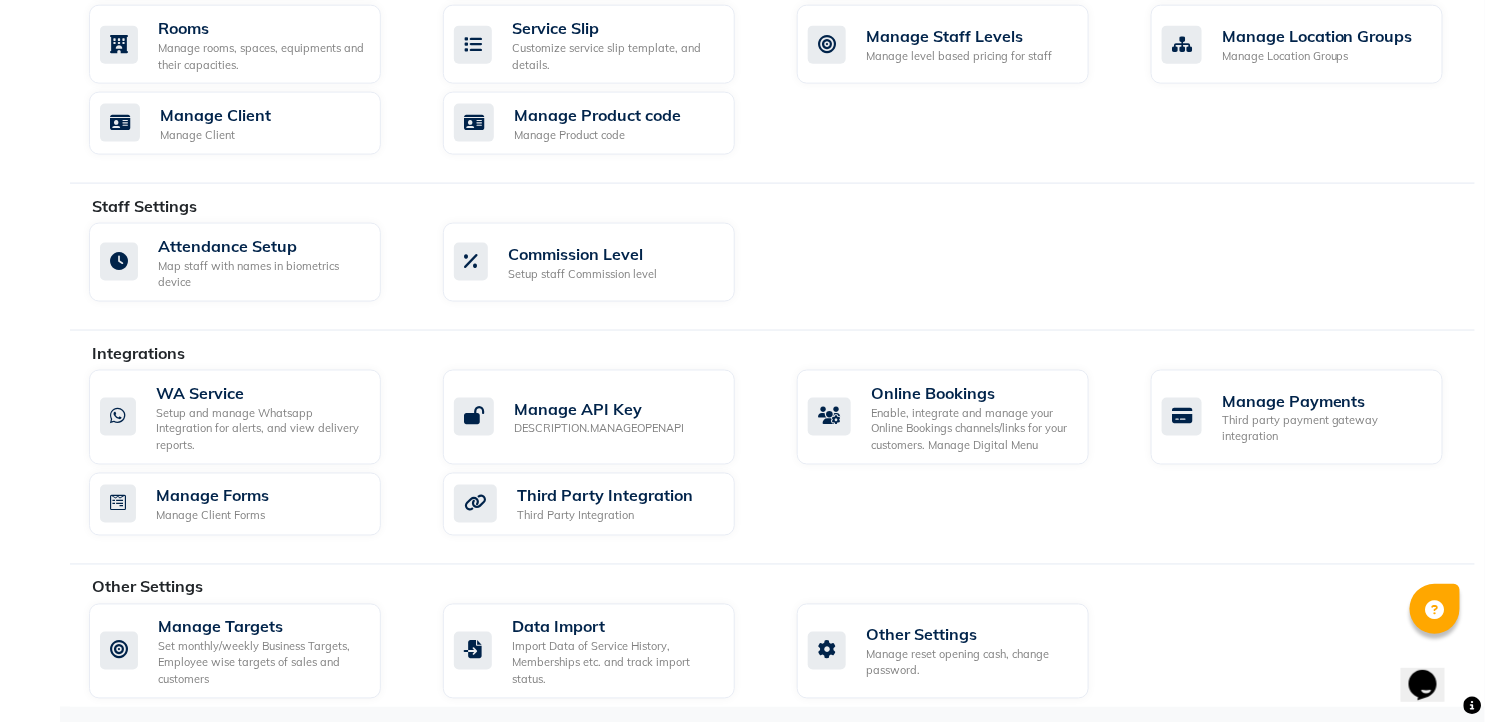 scroll, scrollTop: 925, scrollLeft: 0, axis: vertical 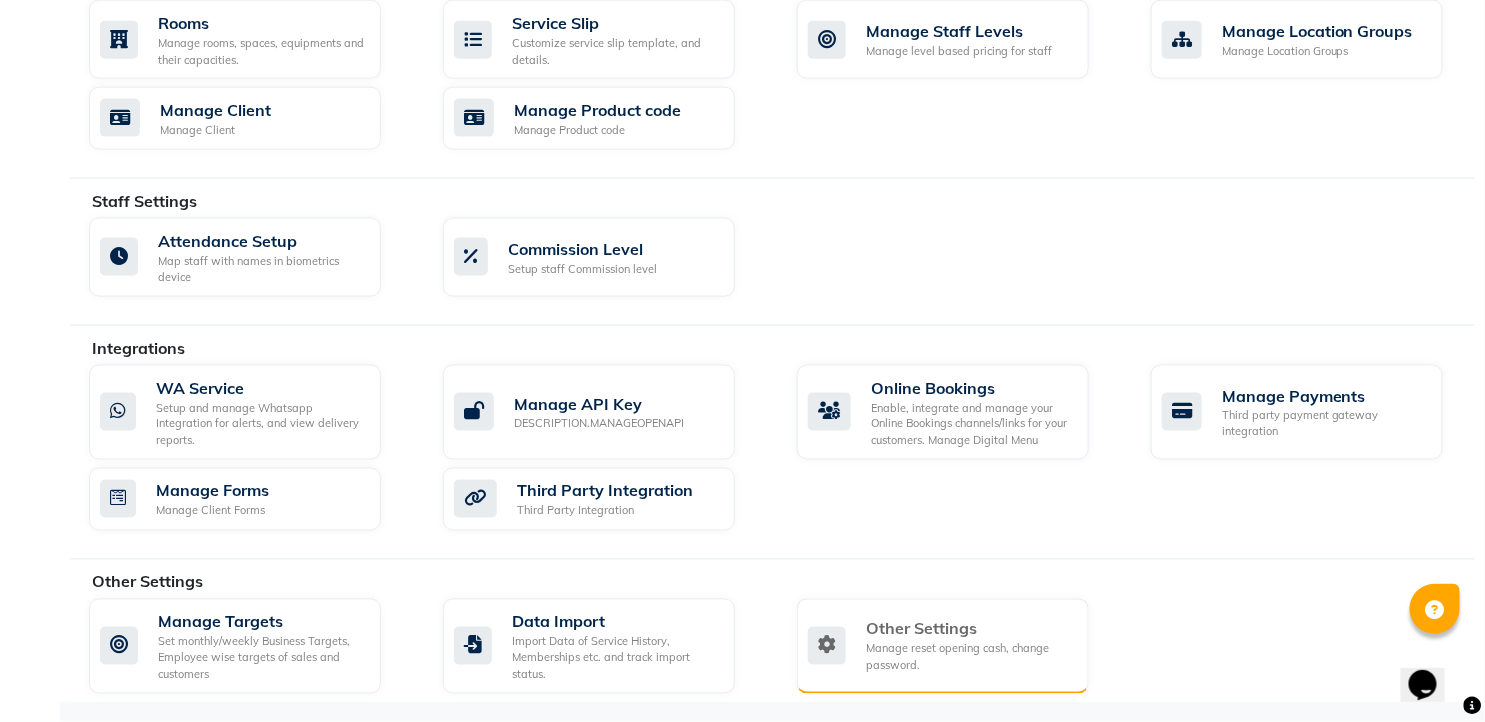 click on "Other Settings" 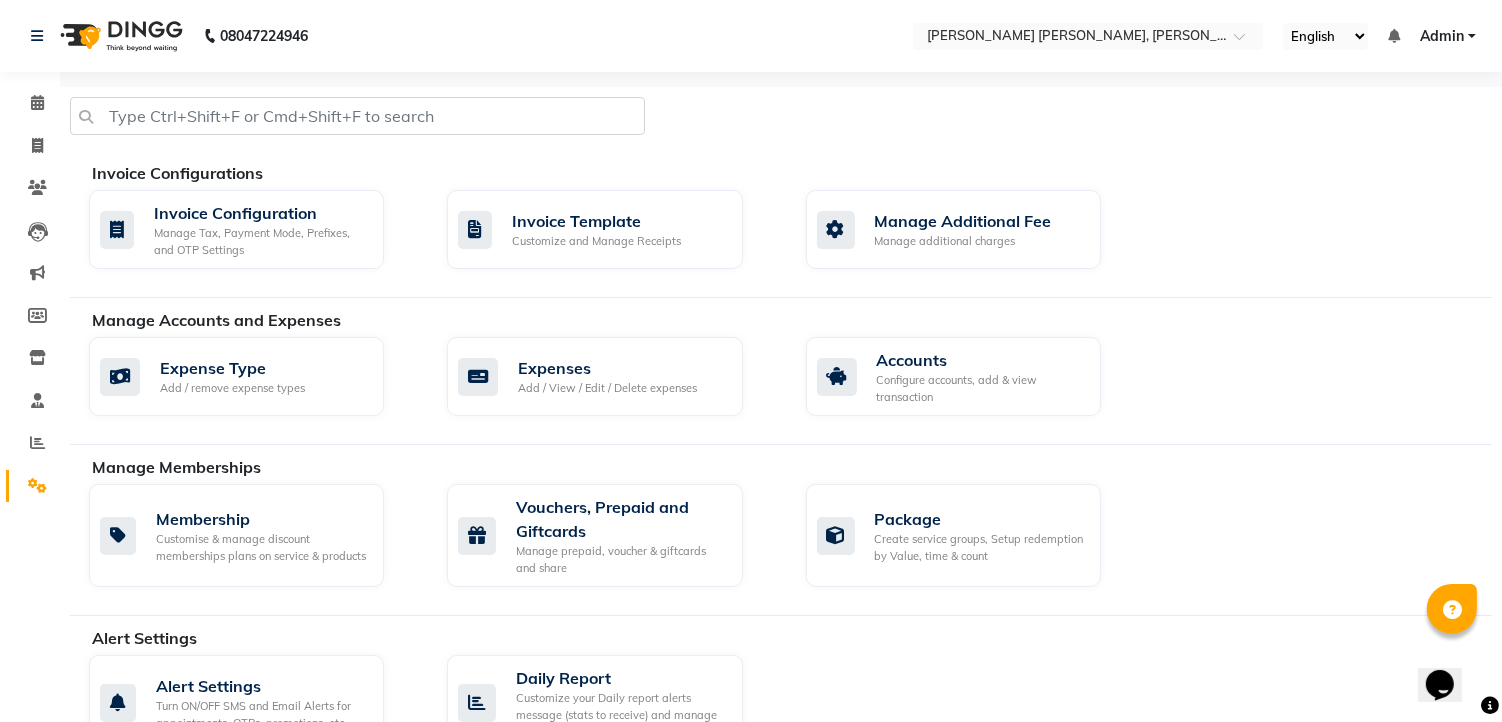 select on "11: 60" 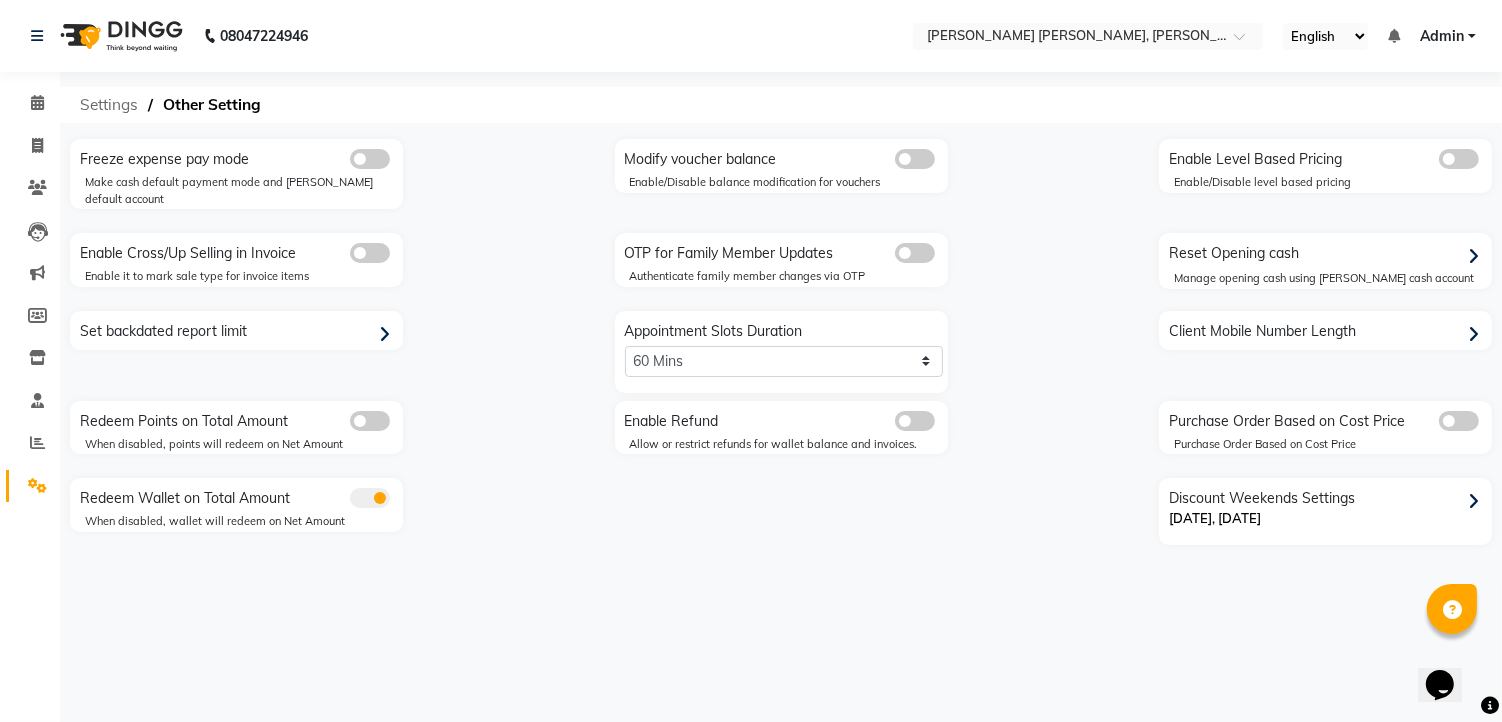 click on "Settings" 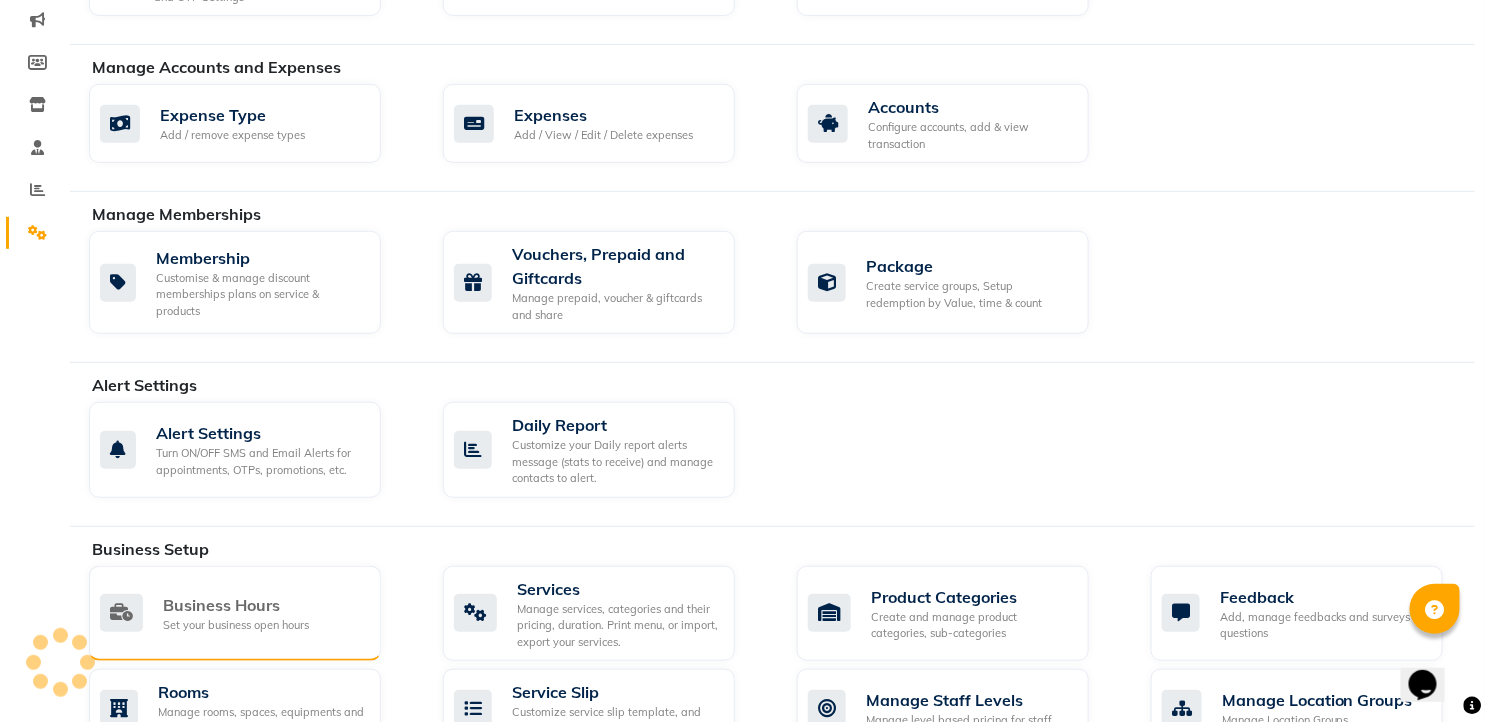 scroll, scrollTop: 333, scrollLeft: 0, axis: vertical 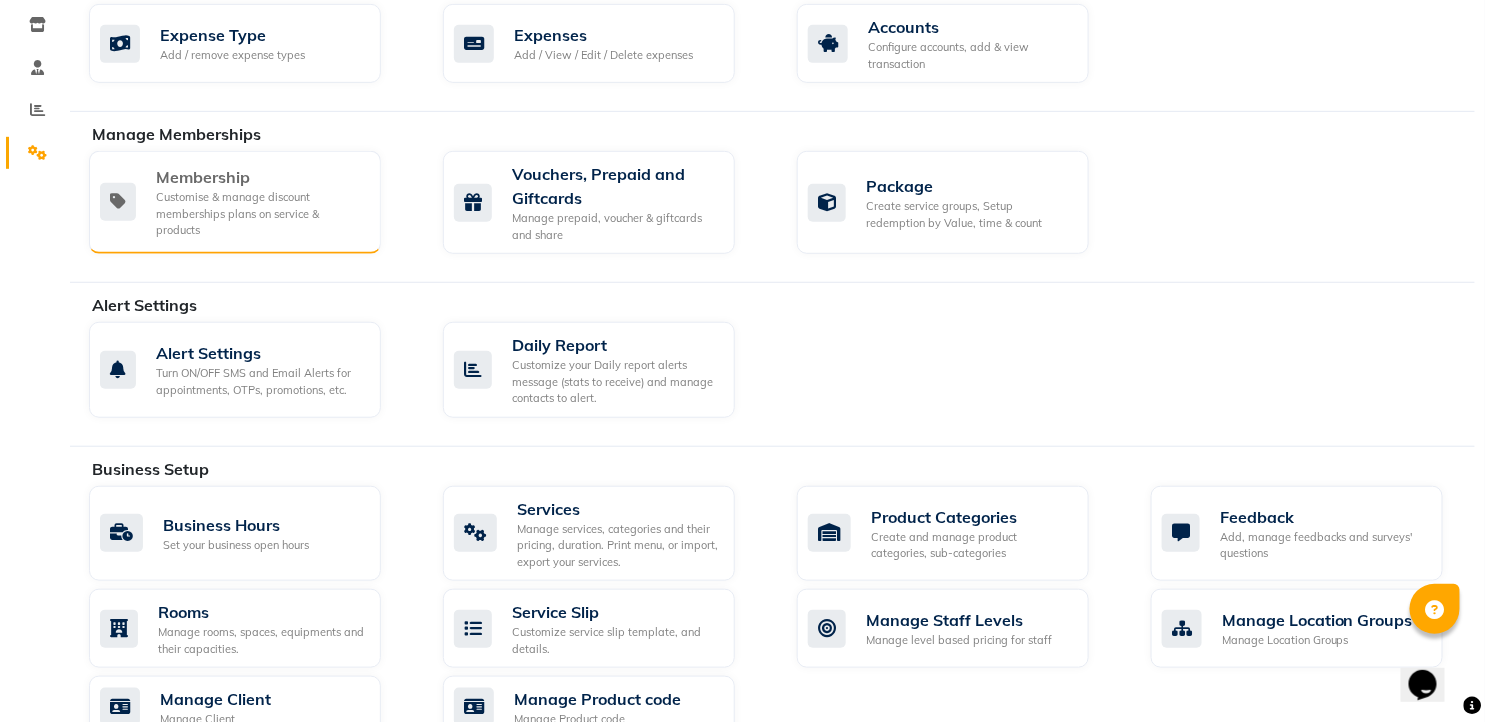 click on "Customise & manage discount memberships plans on service & products" 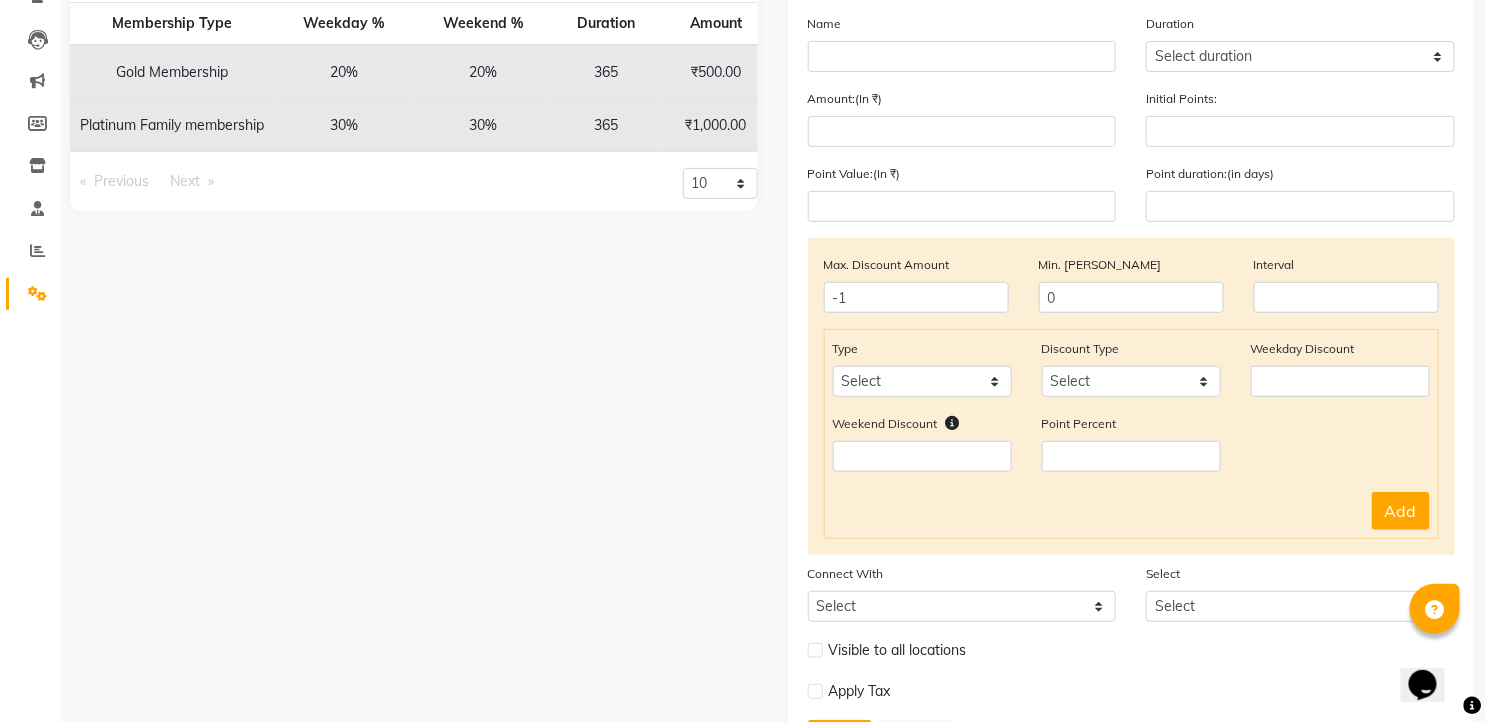scroll, scrollTop: 73, scrollLeft: 0, axis: vertical 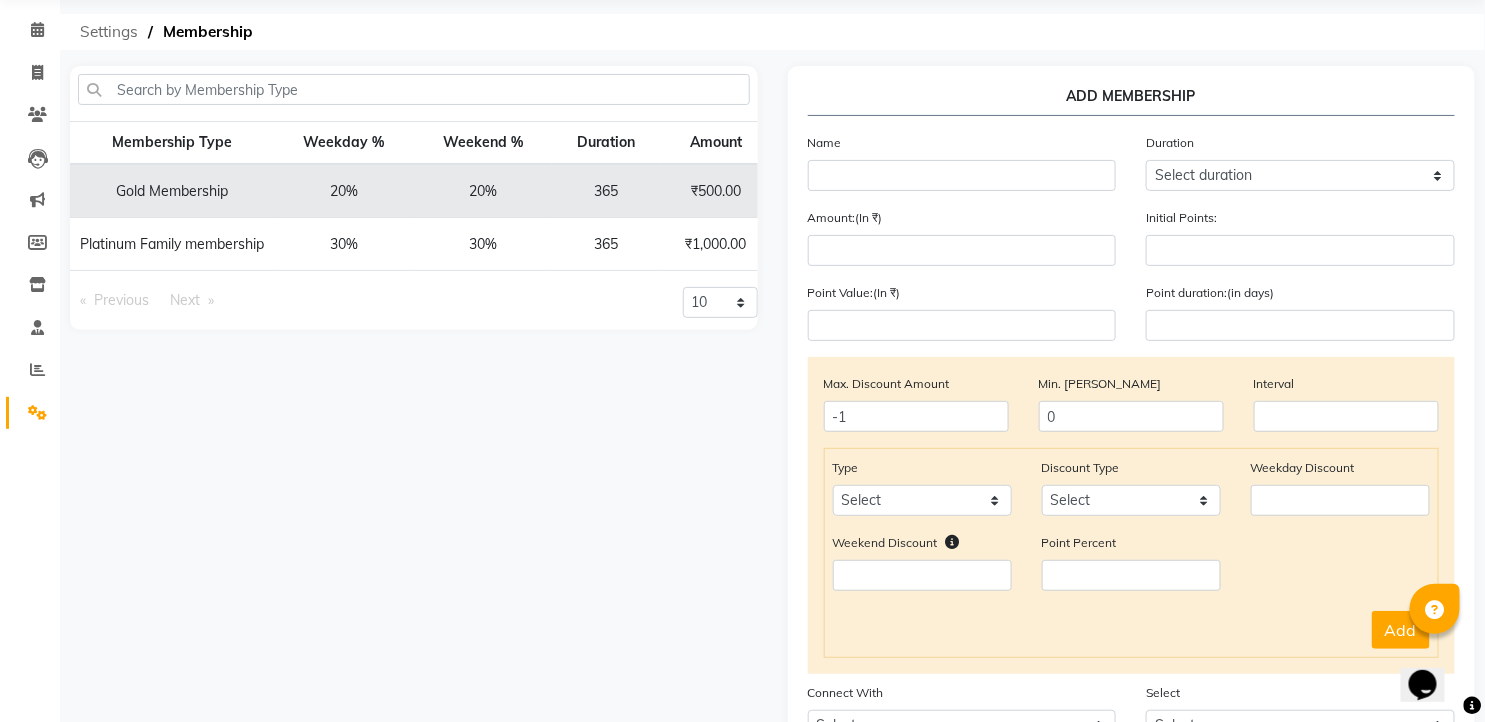 click on "Settings" 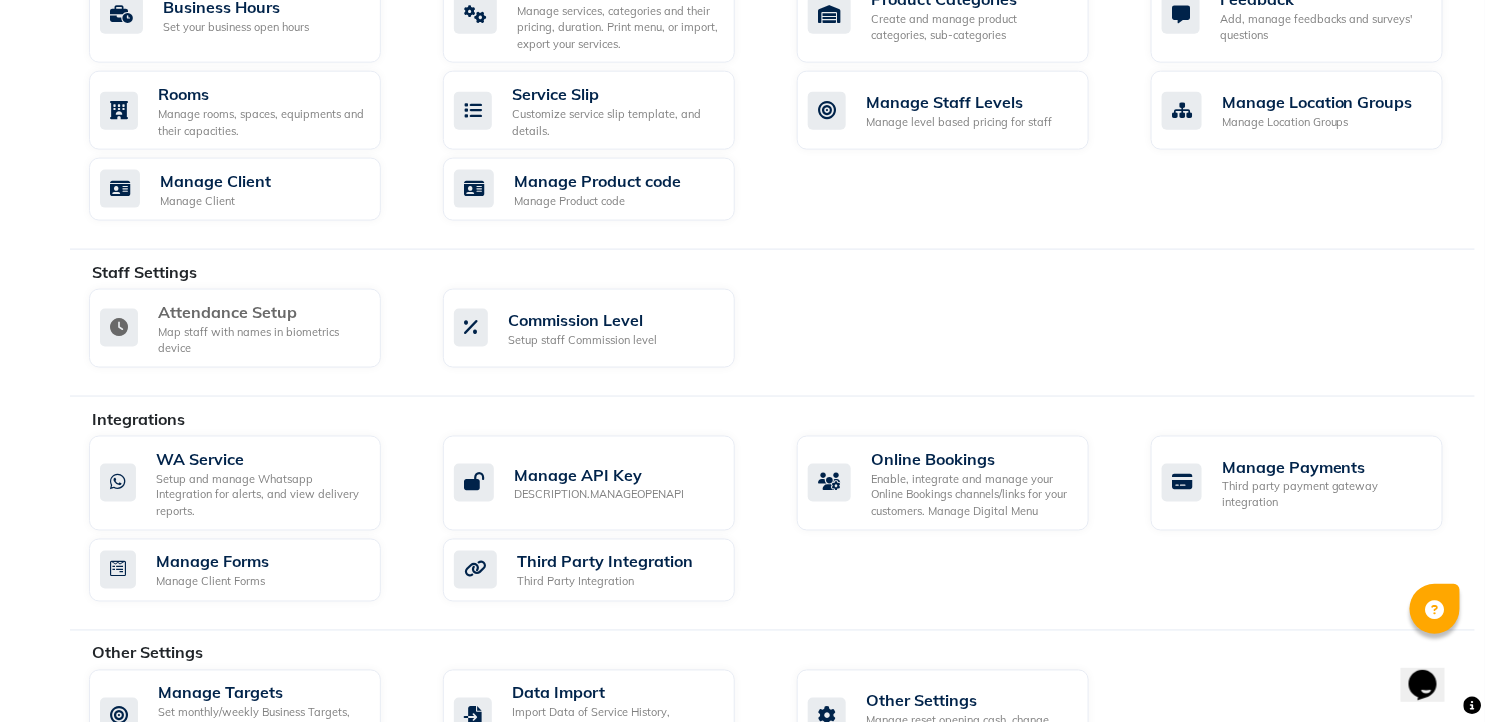 scroll, scrollTop: 925, scrollLeft: 0, axis: vertical 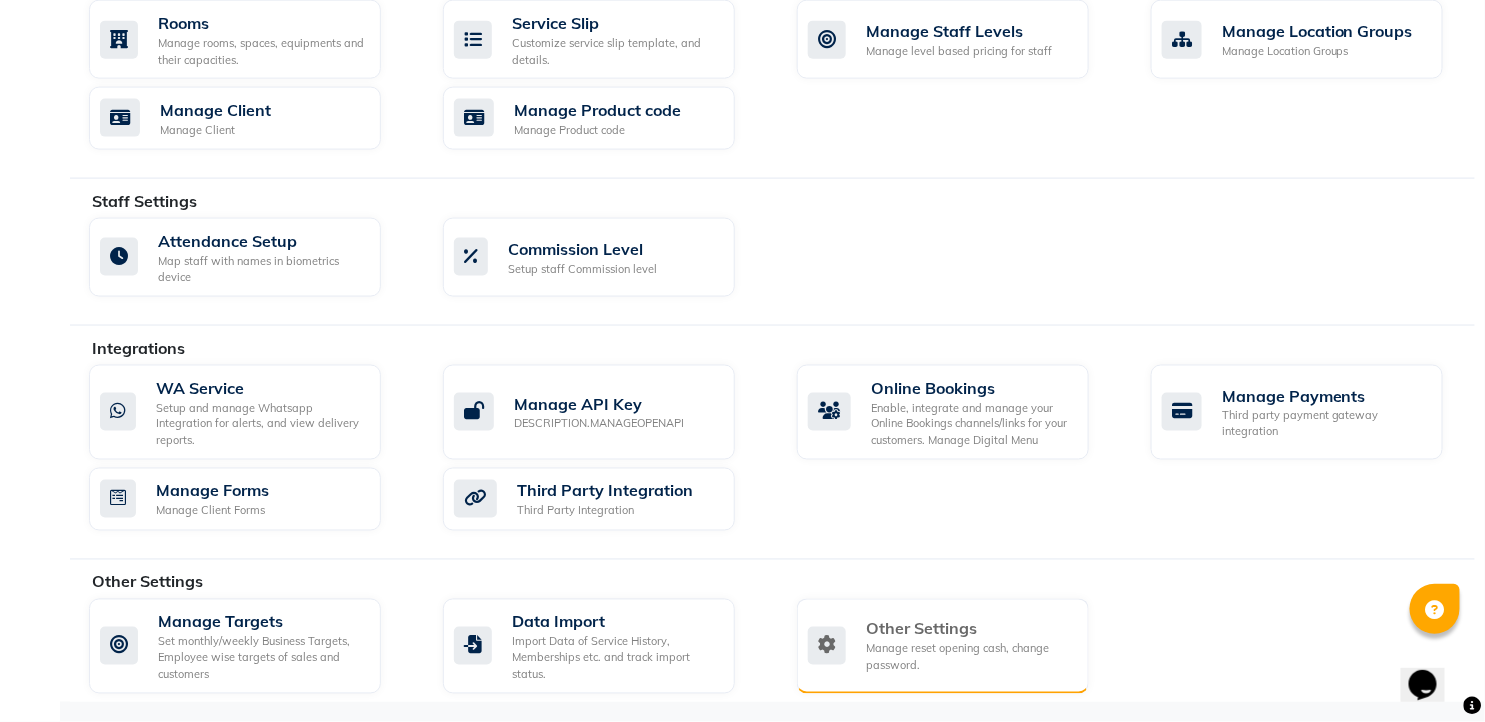 click on "Manage reset opening cash, change password." 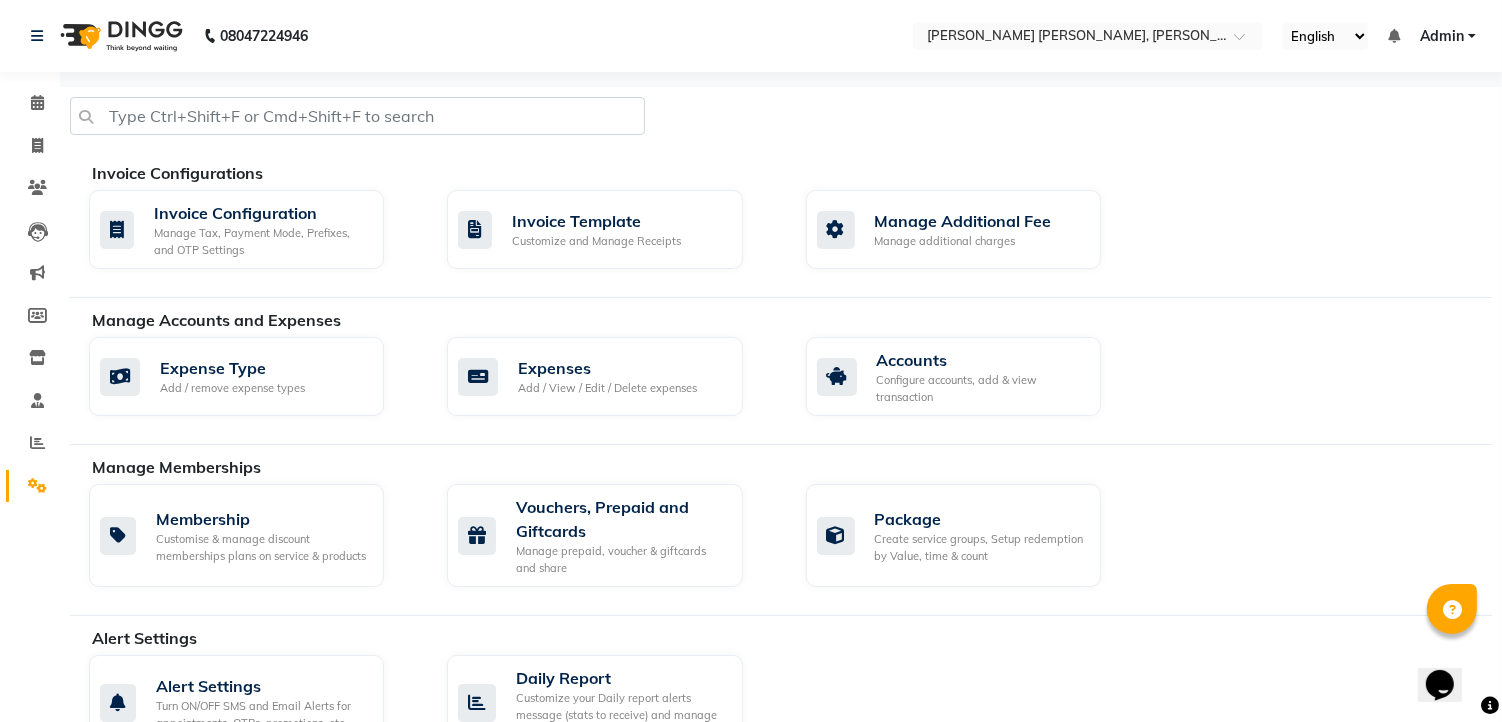 select on "2: 15" 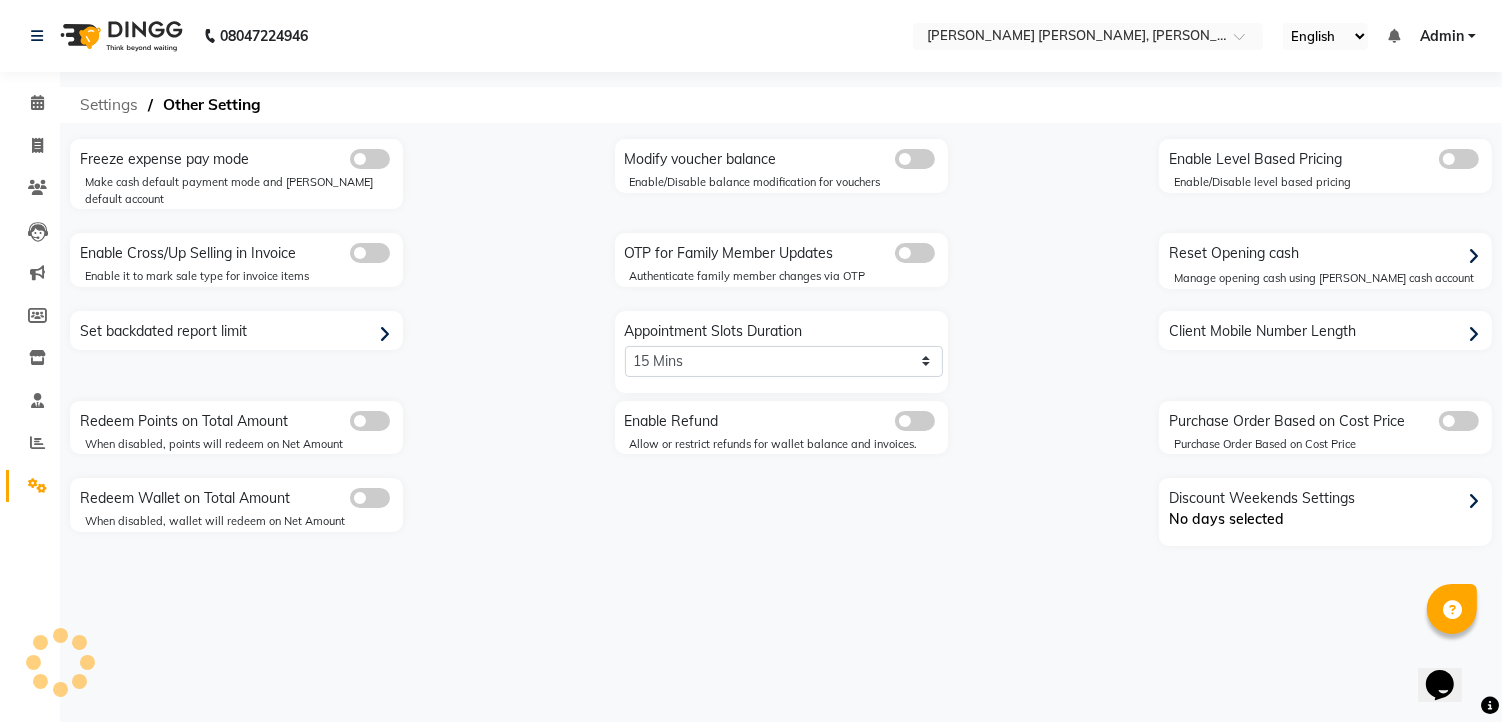 click on "Settings" 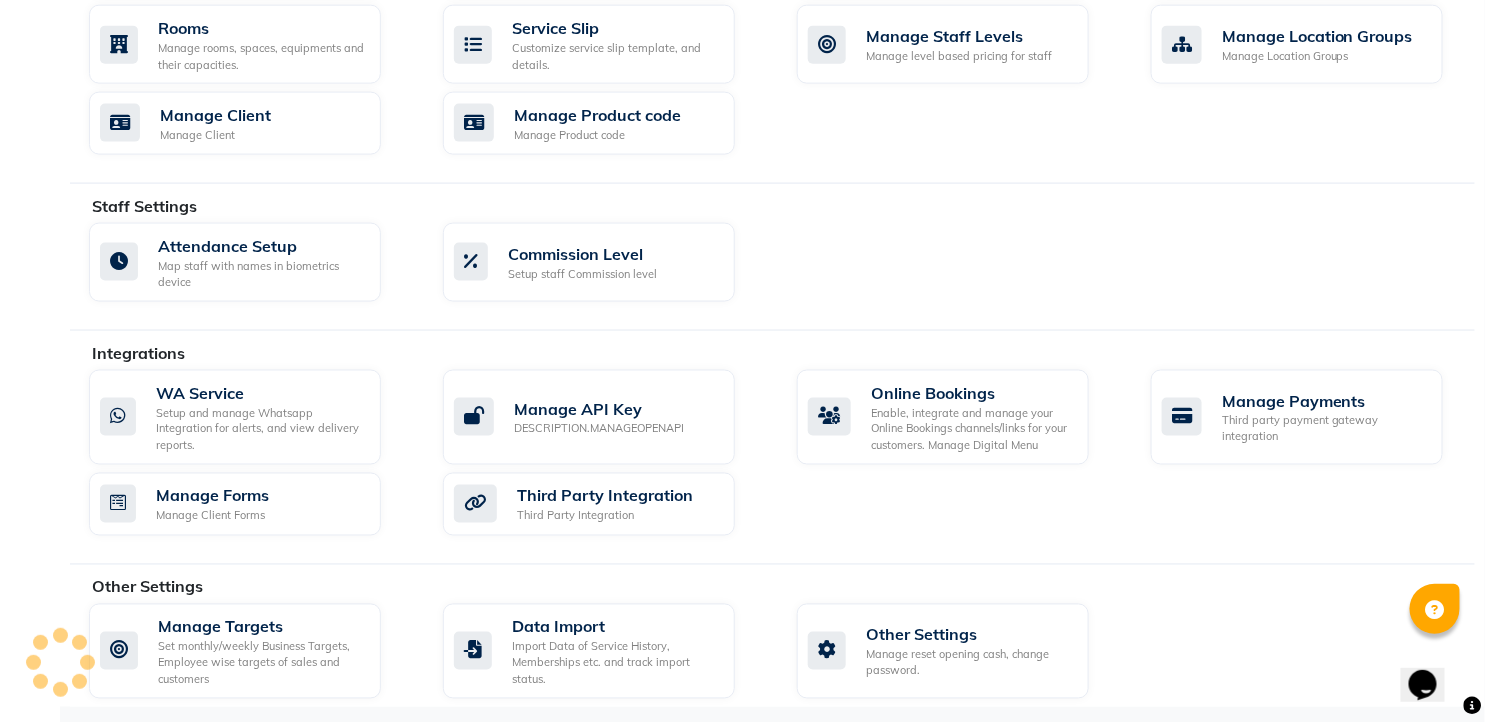 scroll, scrollTop: 925, scrollLeft: 0, axis: vertical 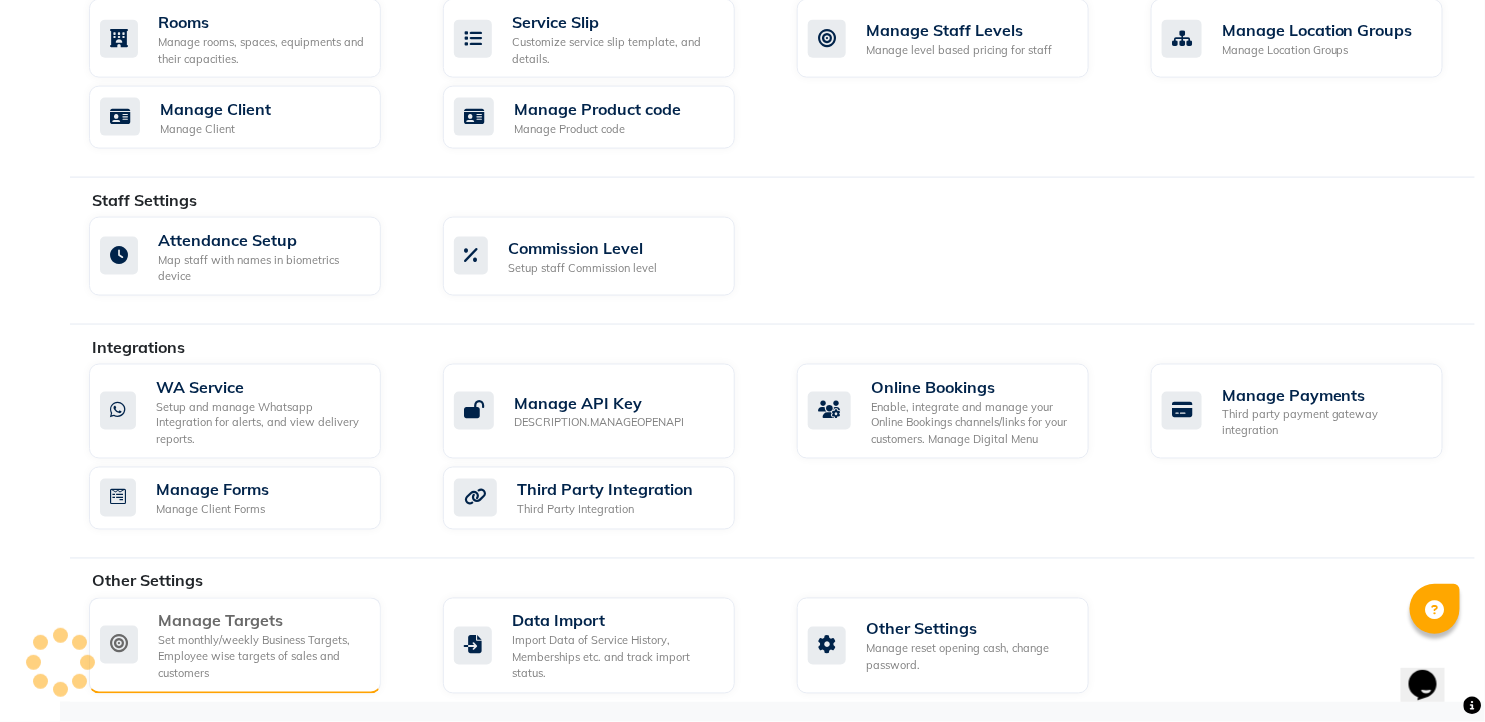 click on "Set monthly/weekly Business Targets, Employee wise targets of sales and customers" 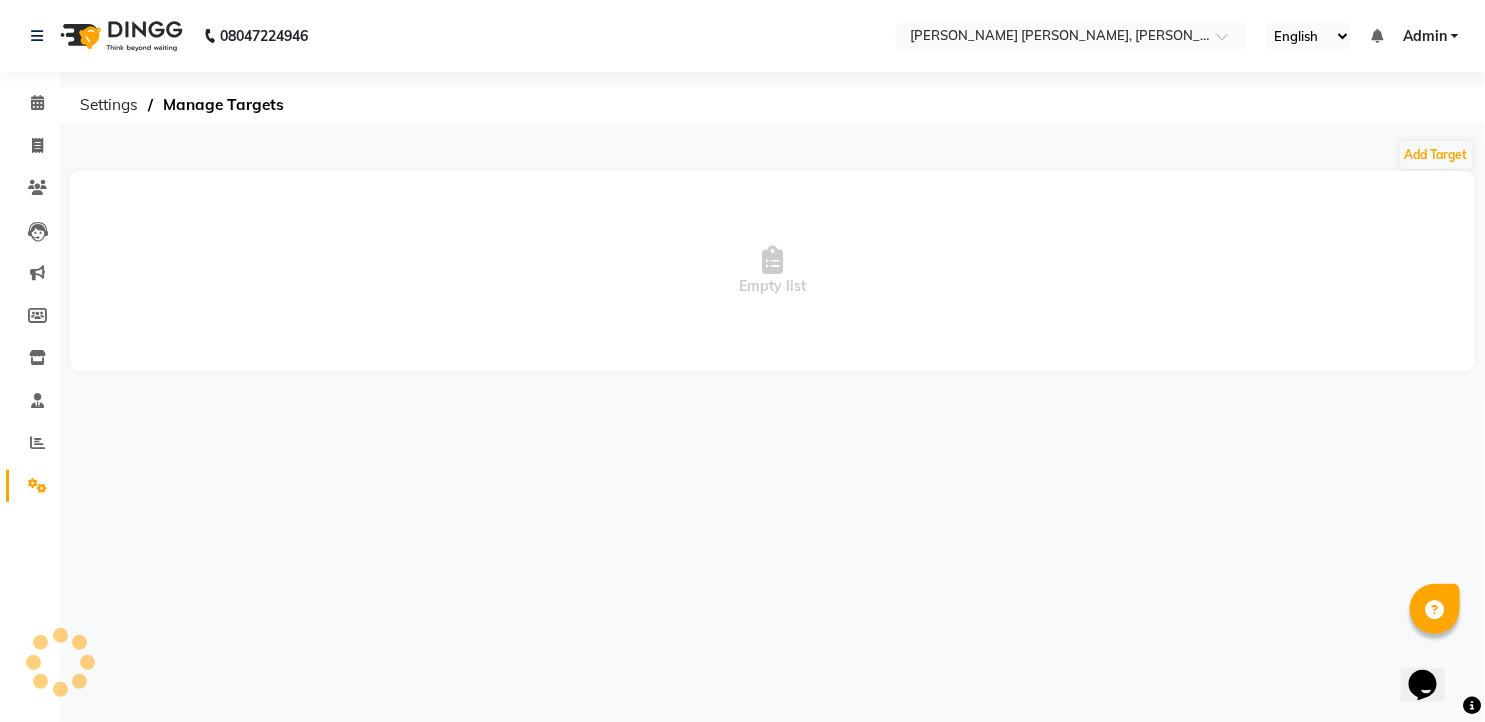 scroll, scrollTop: 0, scrollLeft: 0, axis: both 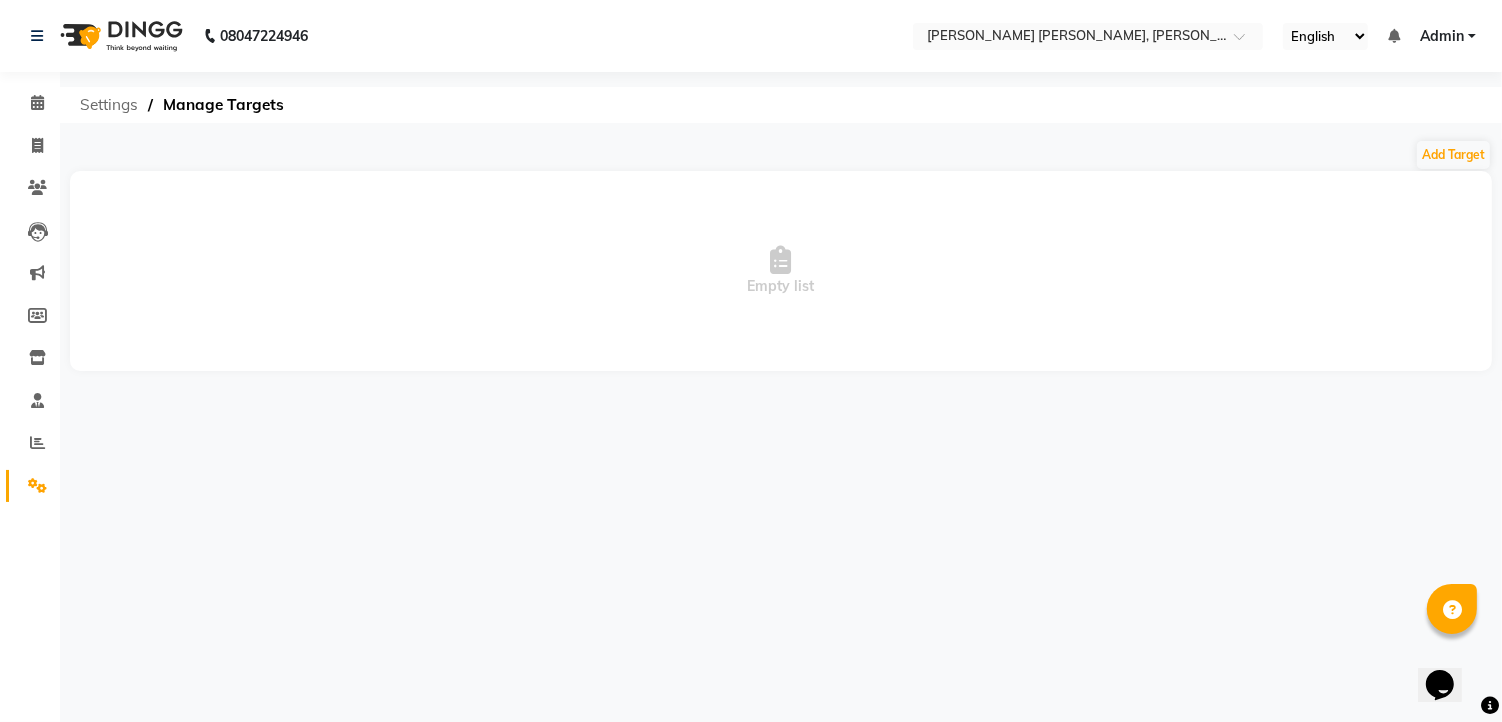 click on "Settings" 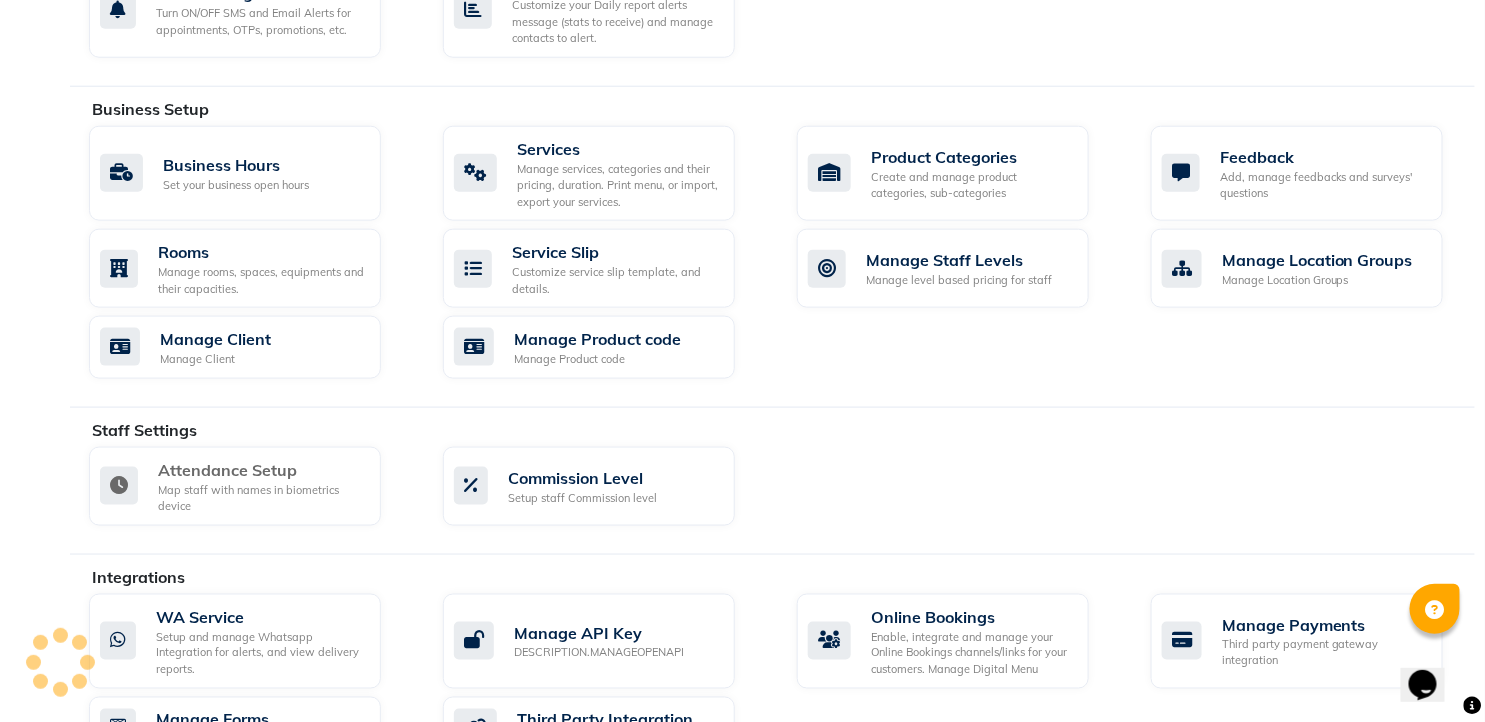 scroll, scrollTop: 925, scrollLeft: 0, axis: vertical 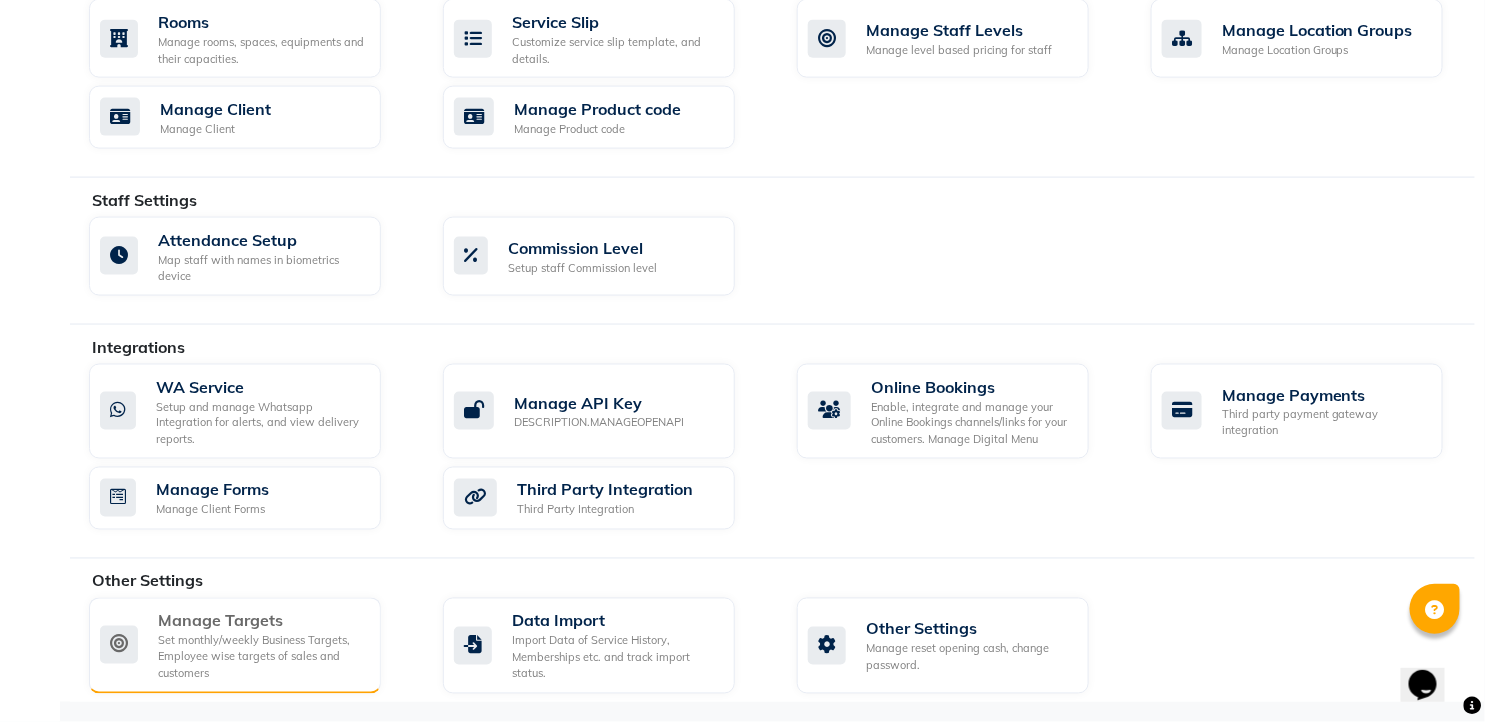click on "Manage Targets" 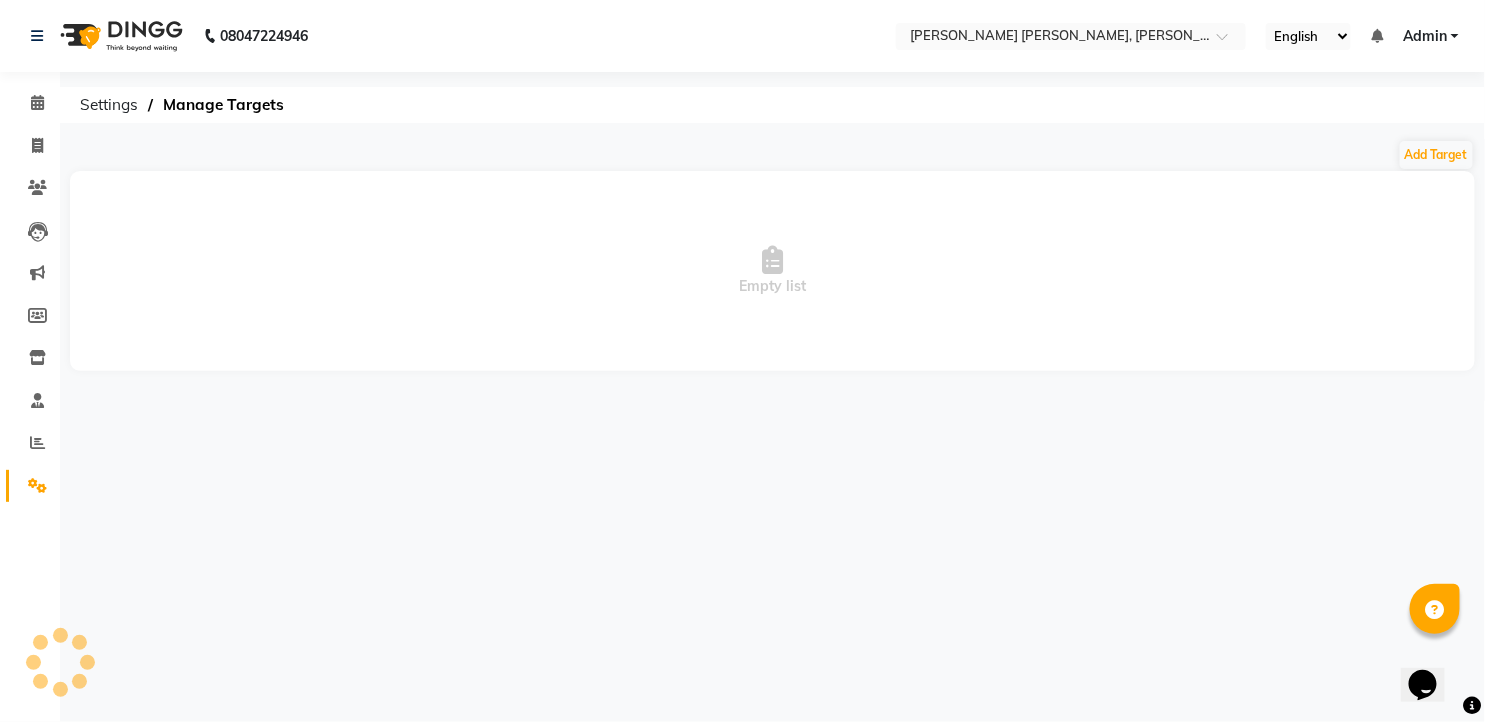 scroll, scrollTop: 0, scrollLeft: 0, axis: both 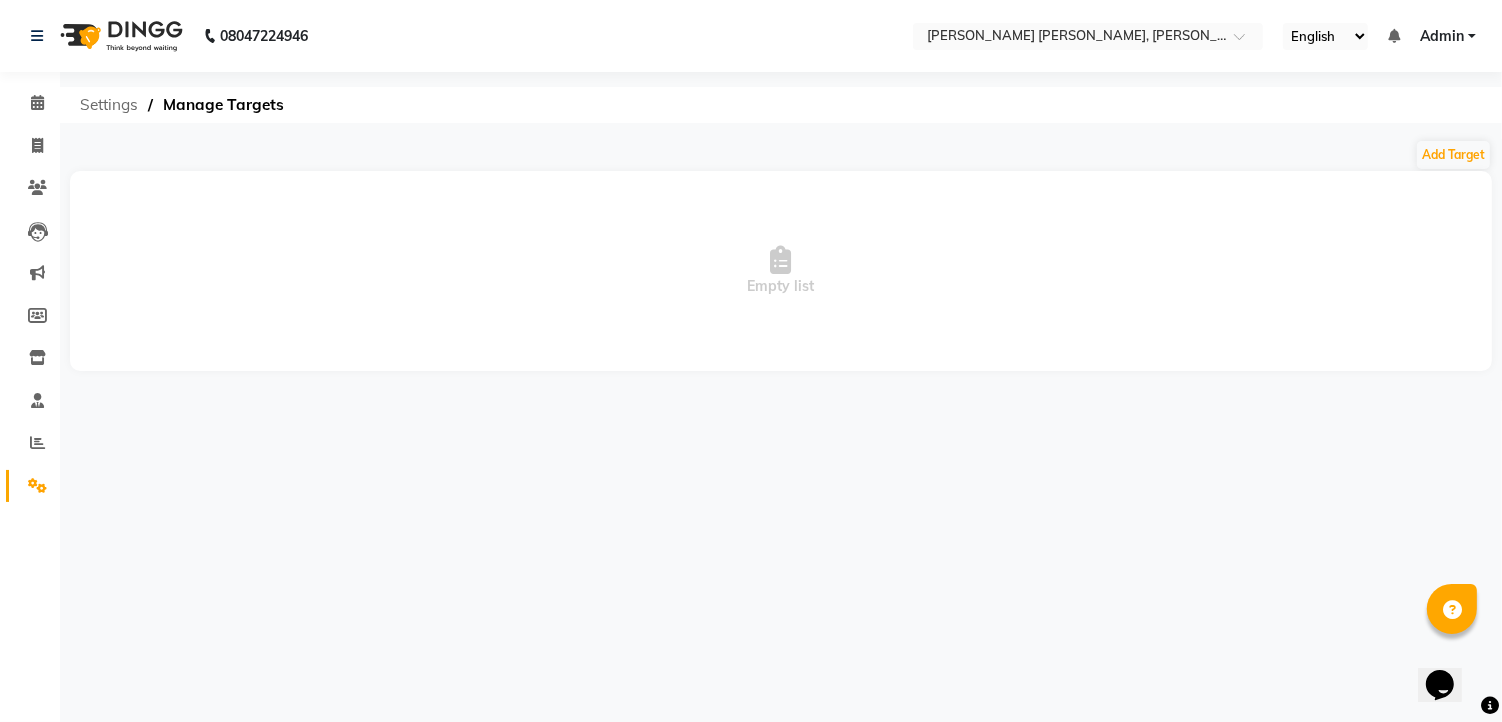 click on "Settings" 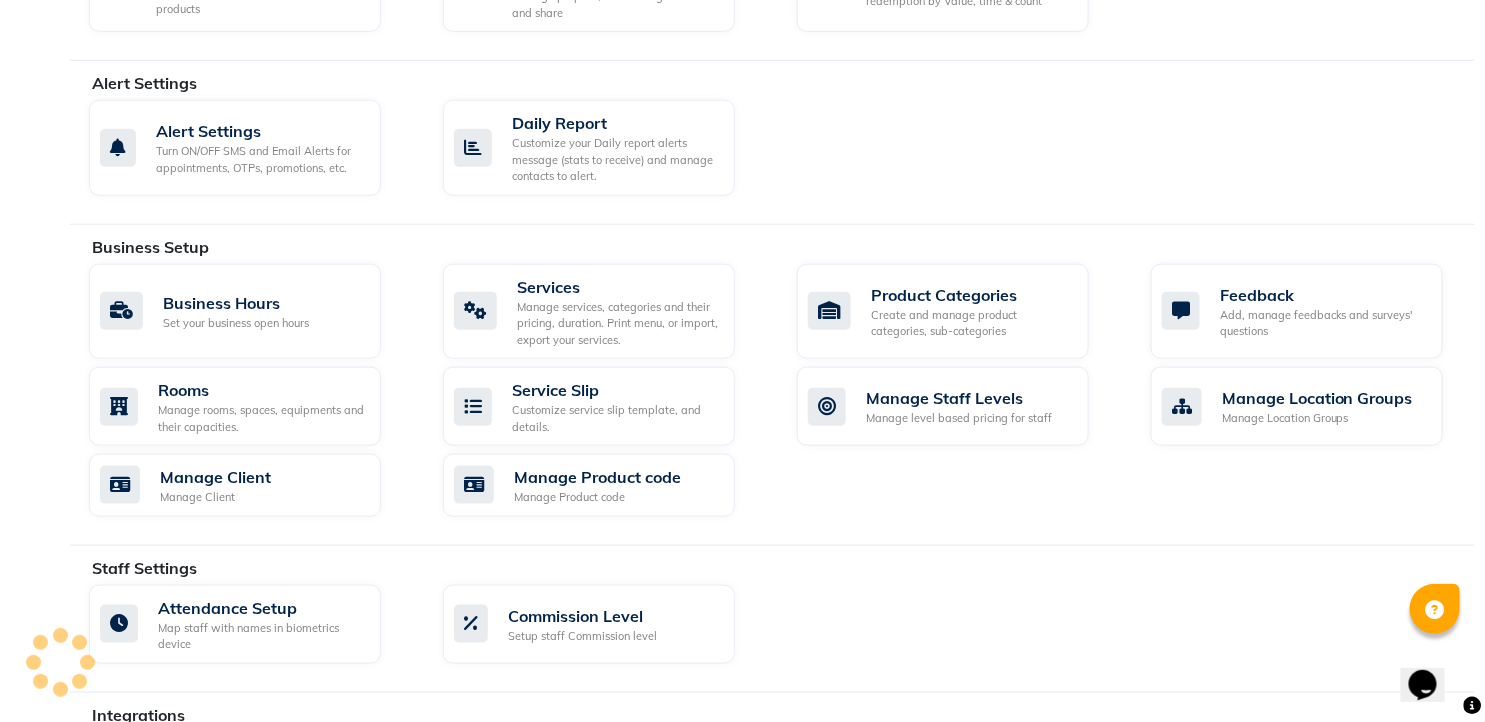 scroll, scrollTop: 925, scrollLeft: 0, axis: vertical 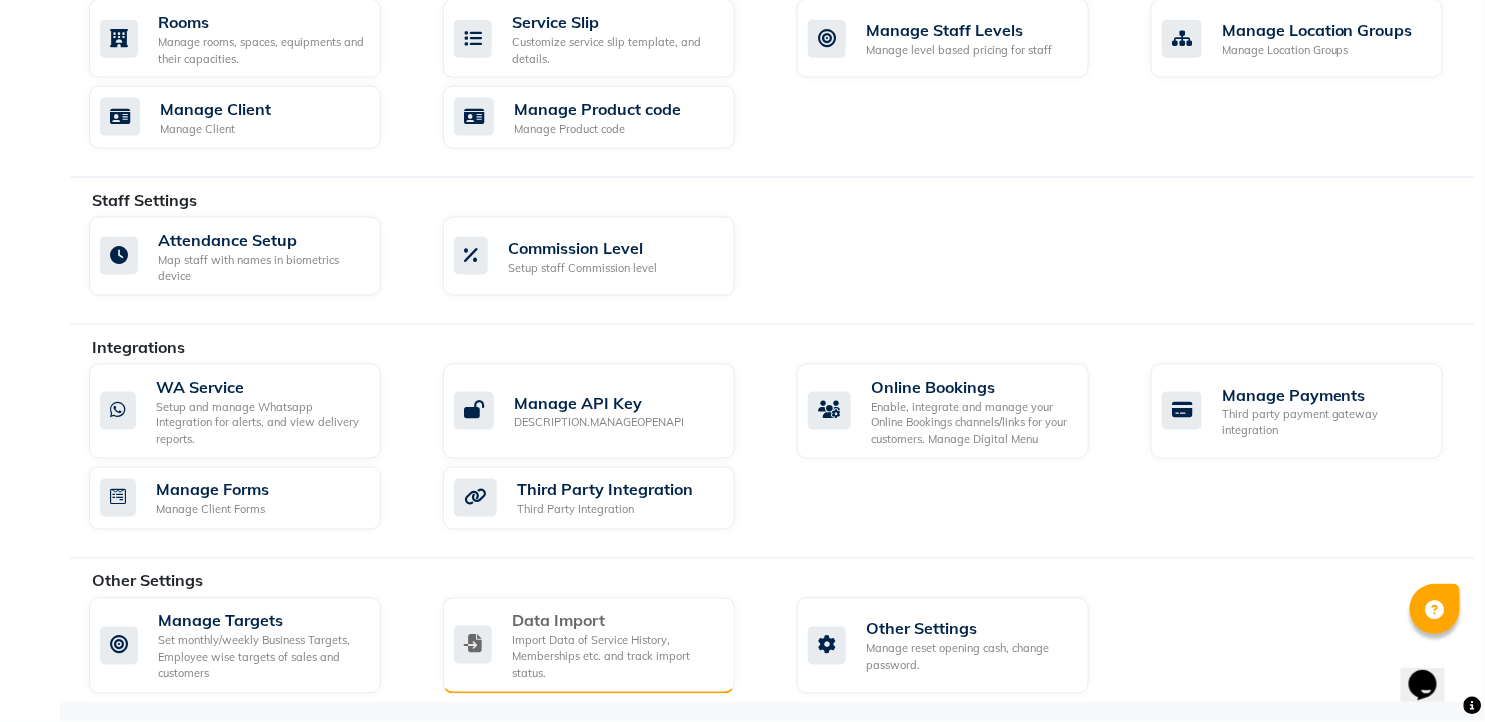 click on "Data Import" 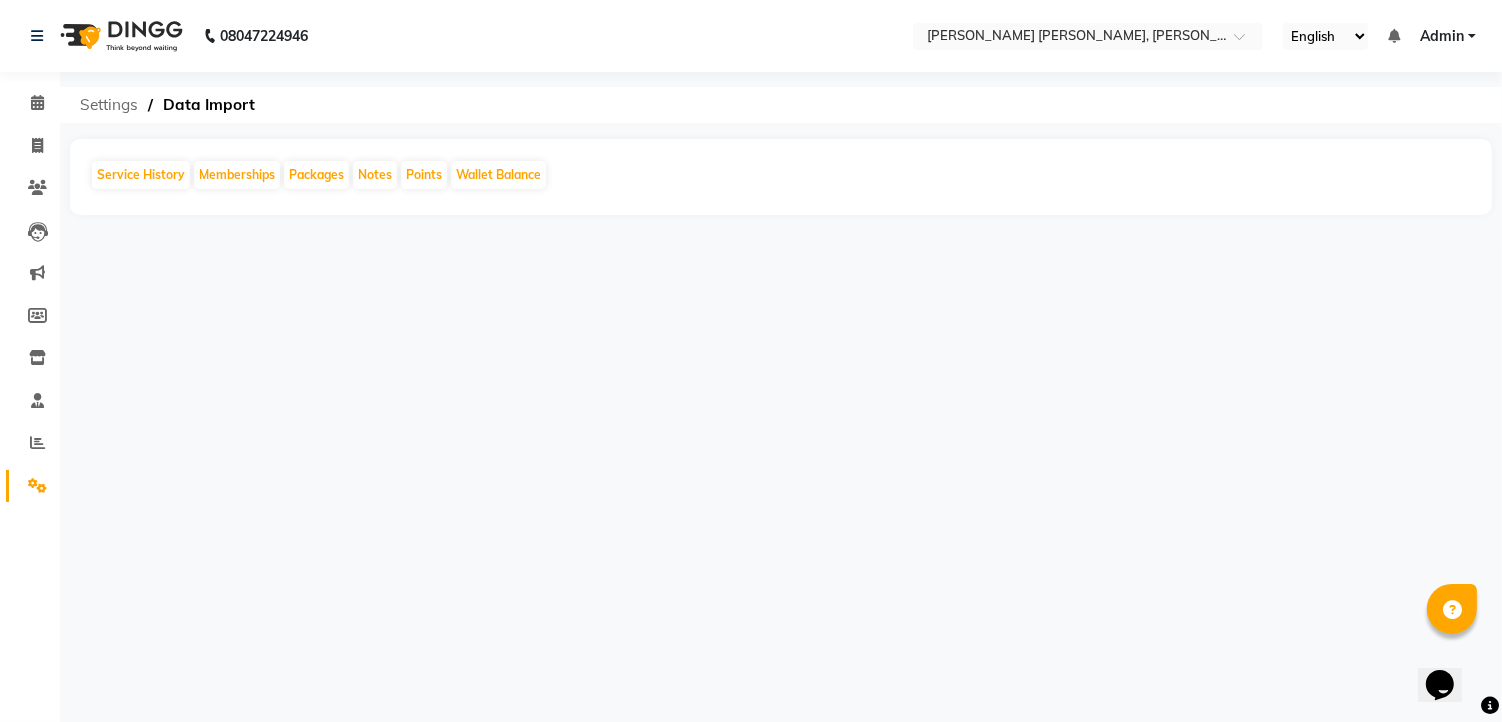click on "Settings" 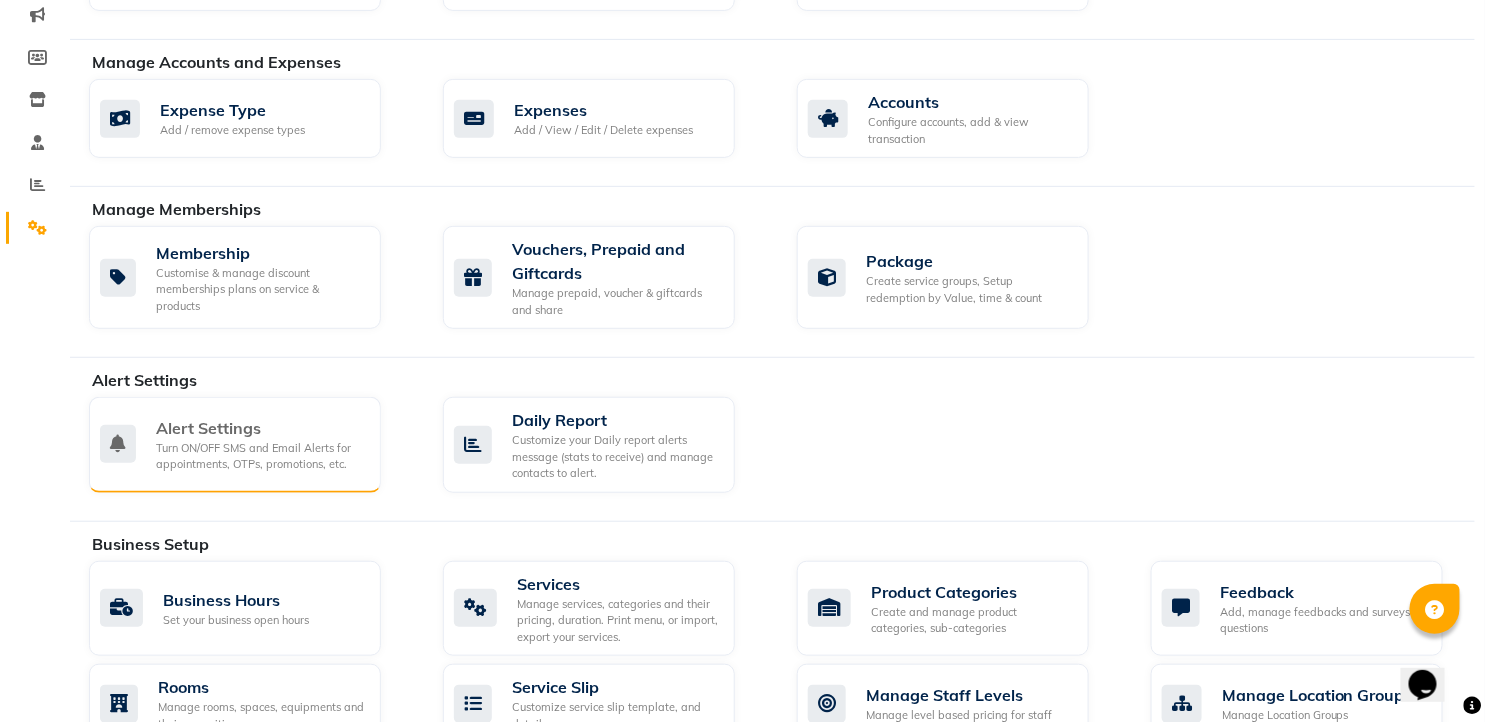scroll, scrollTop: 0, scrollLeft: 0, axis: both 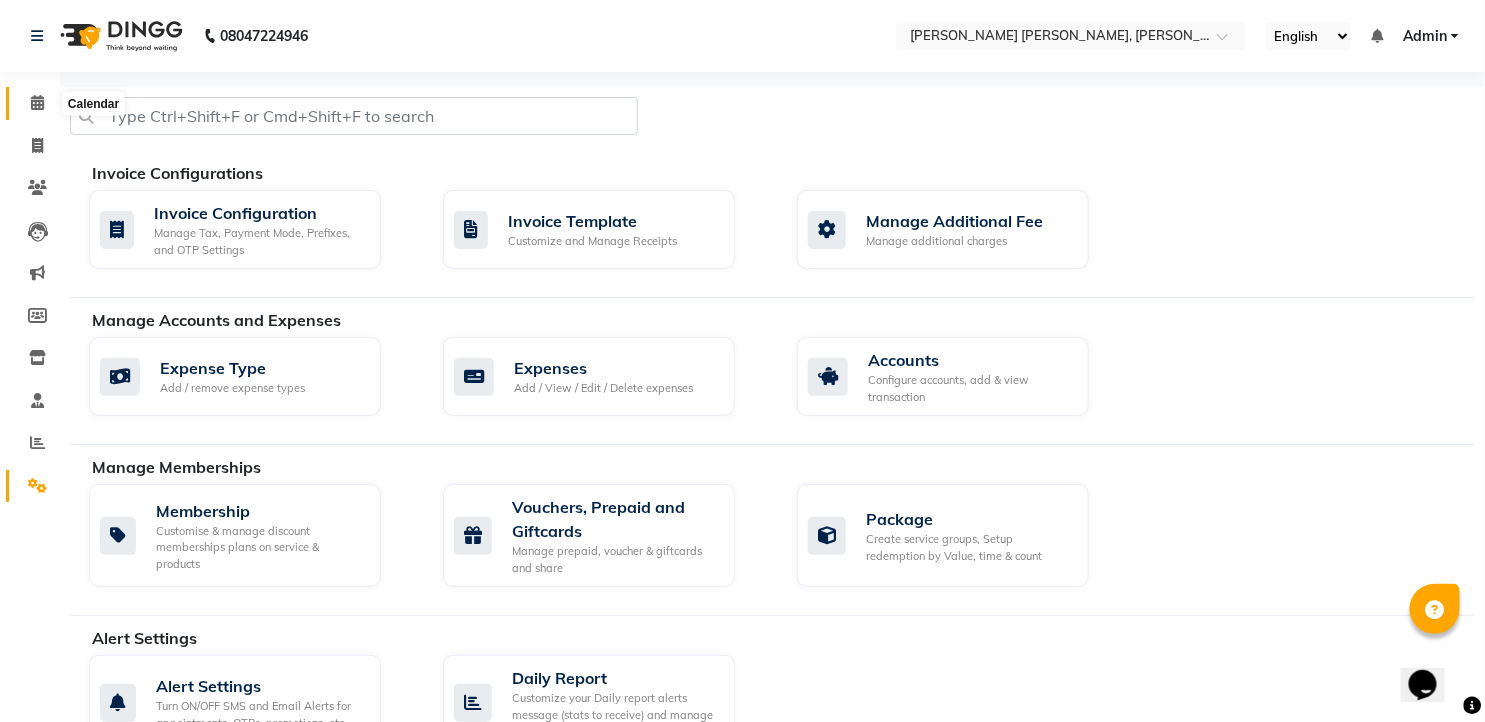 click 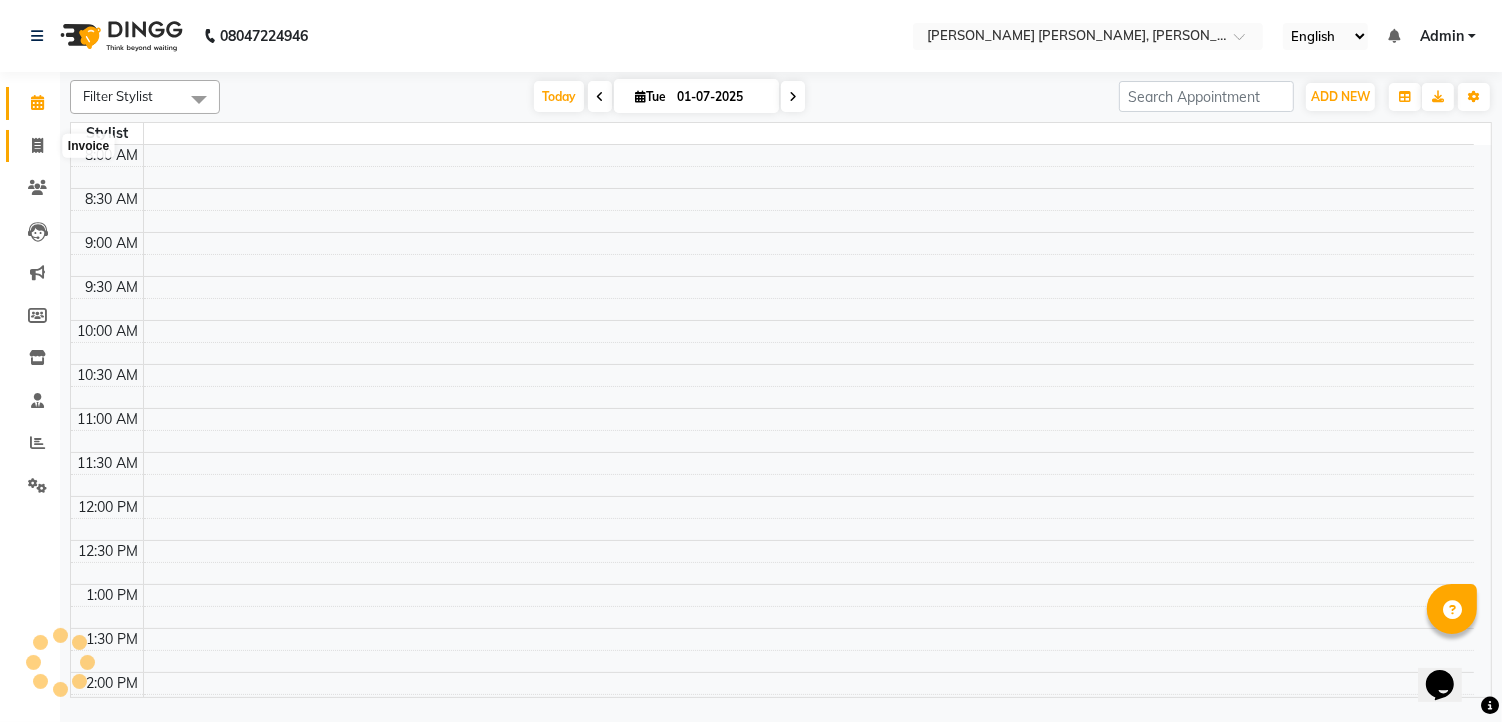 click 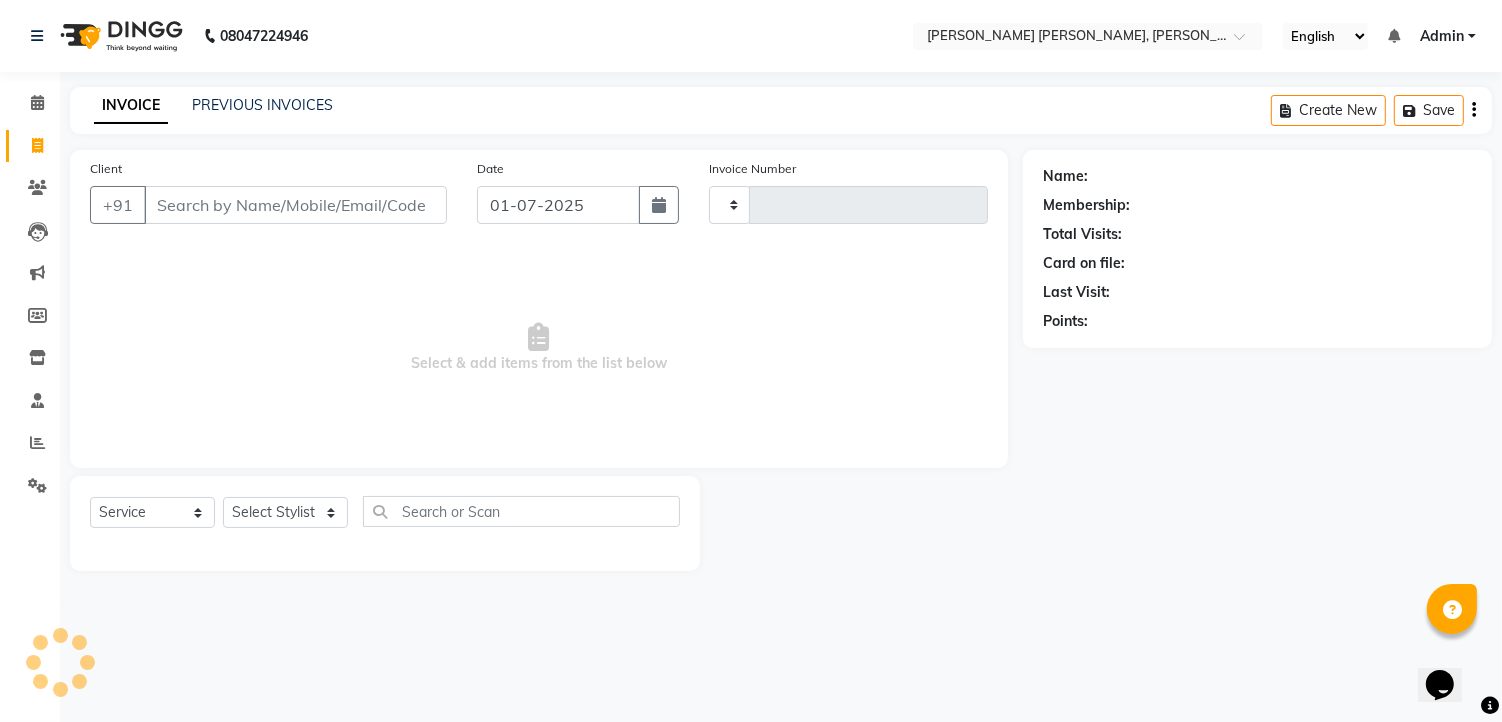 type on "0698" 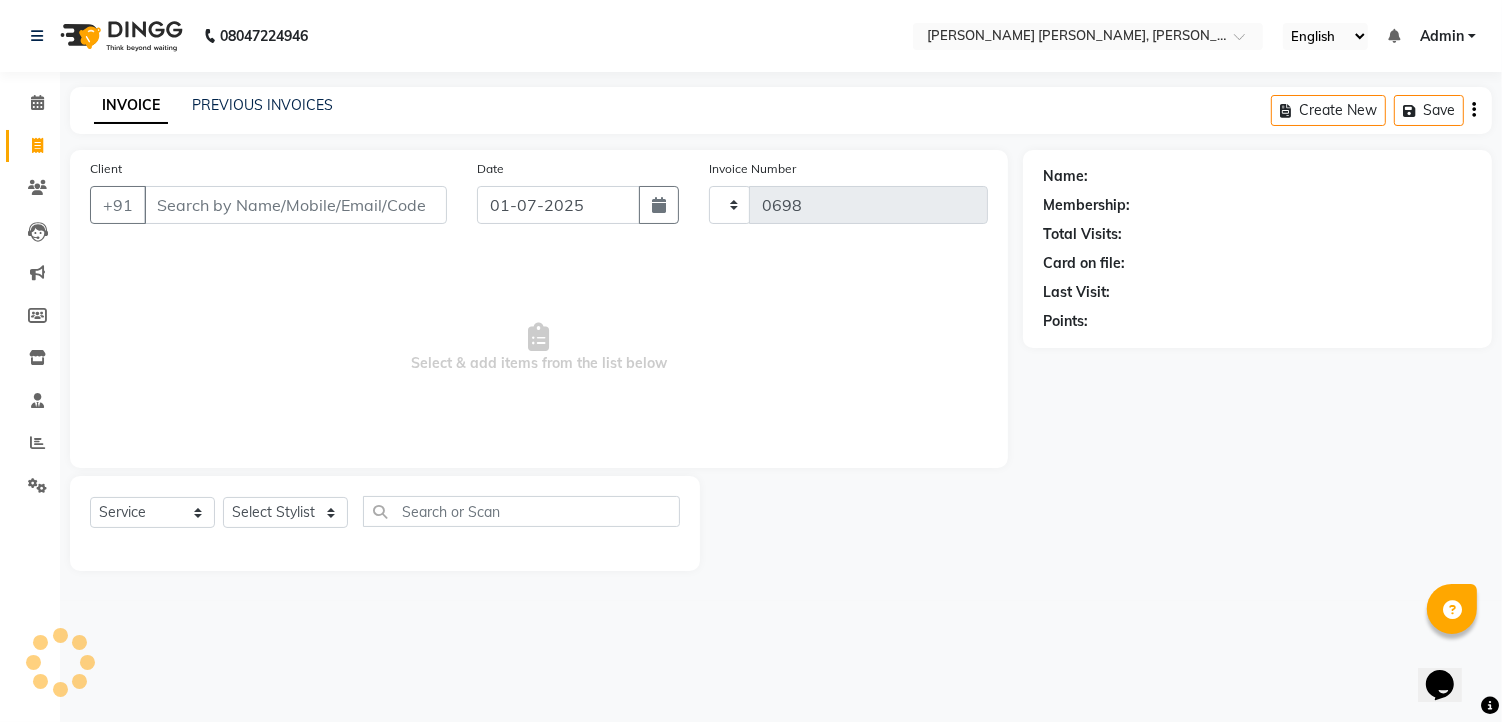 select on "7150" 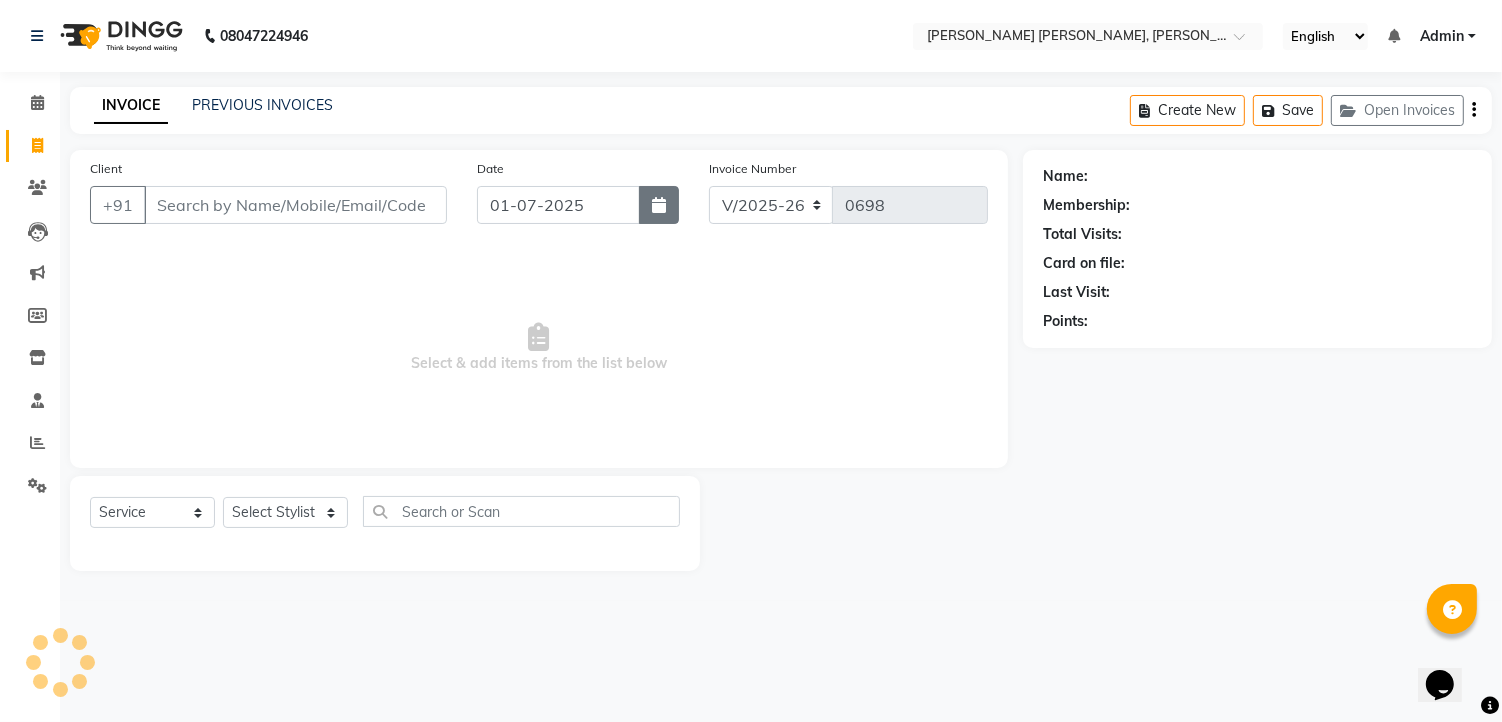 click 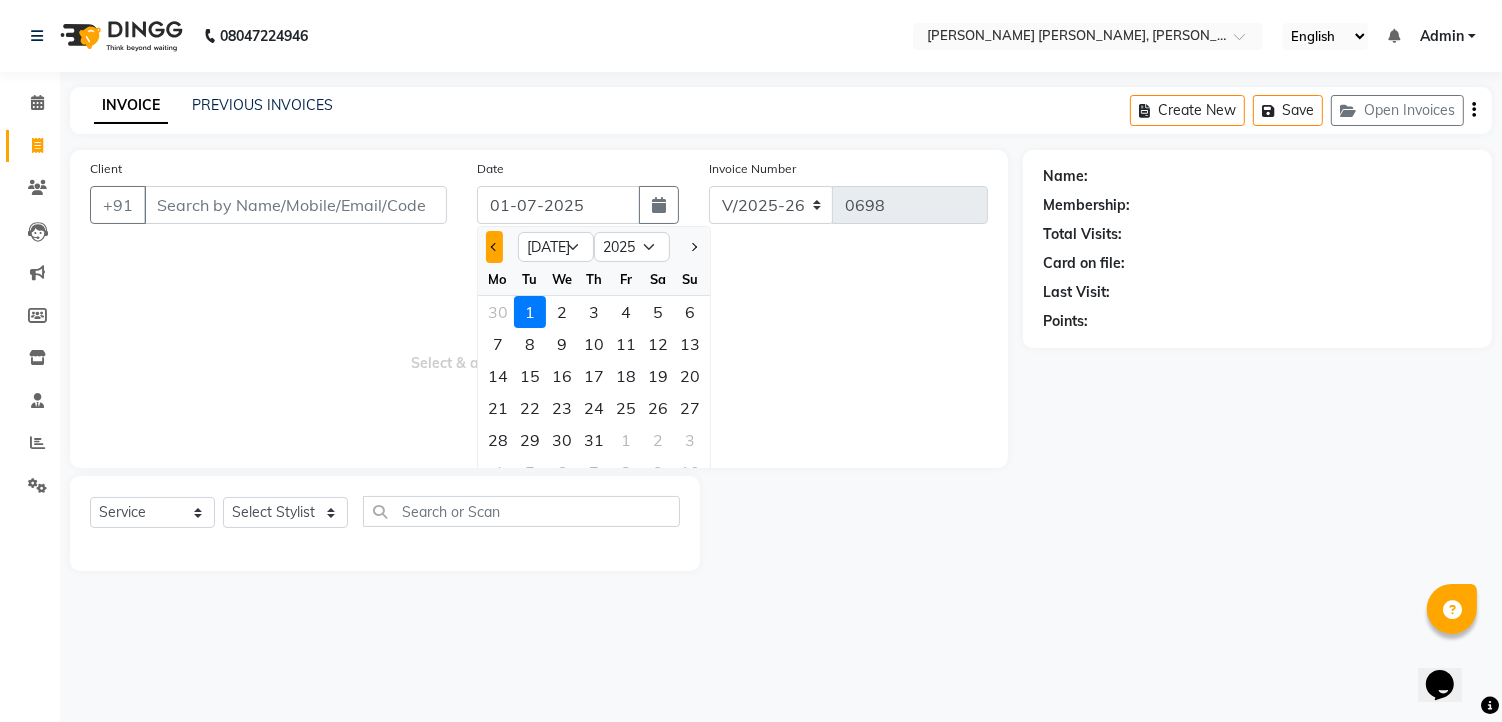 click 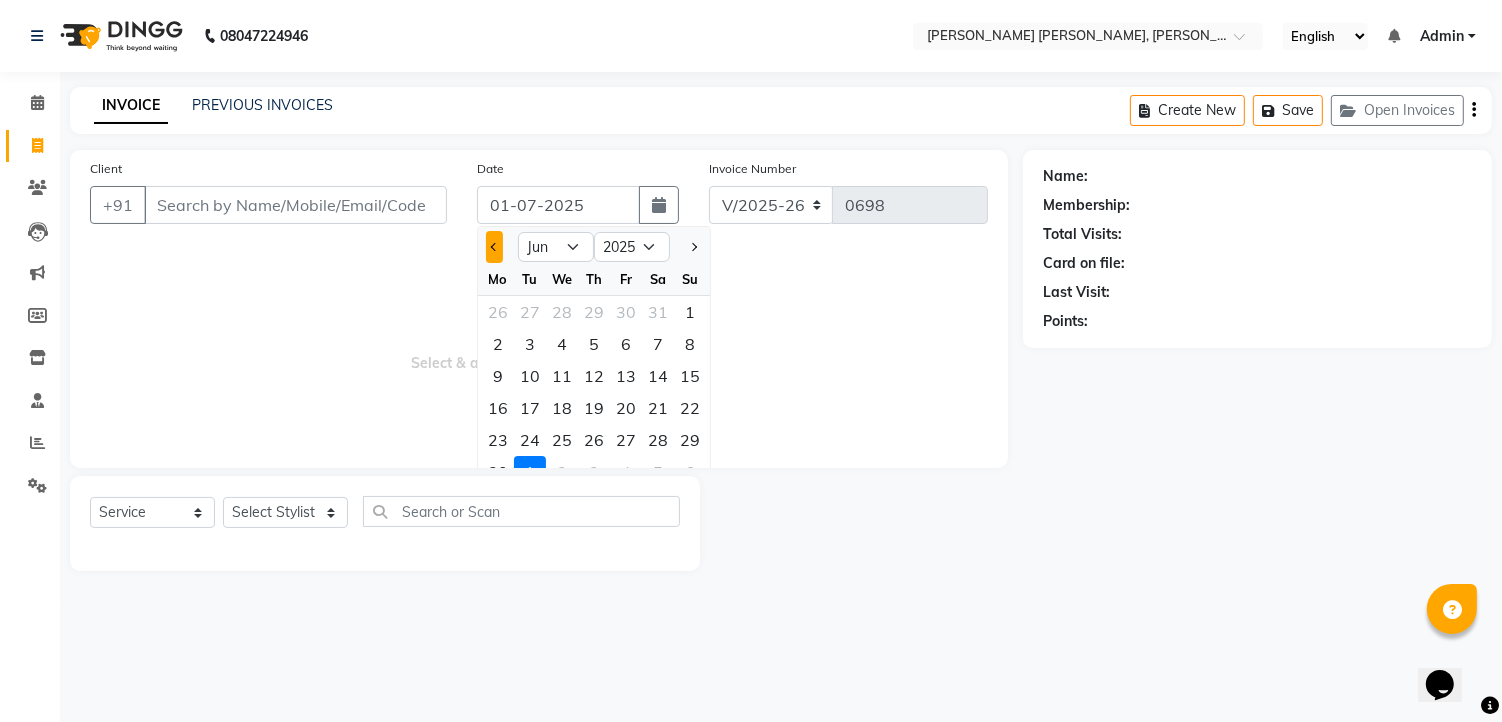 click 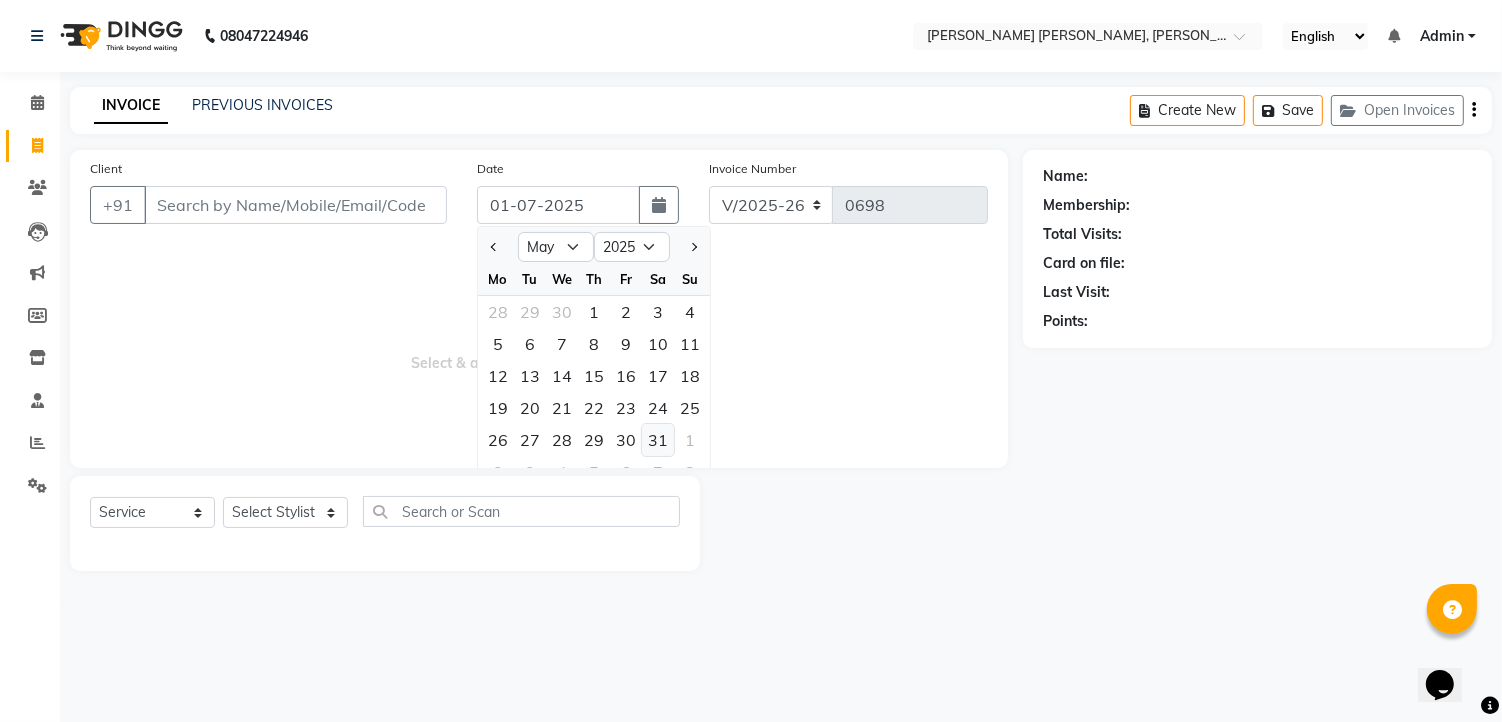 click on "31" 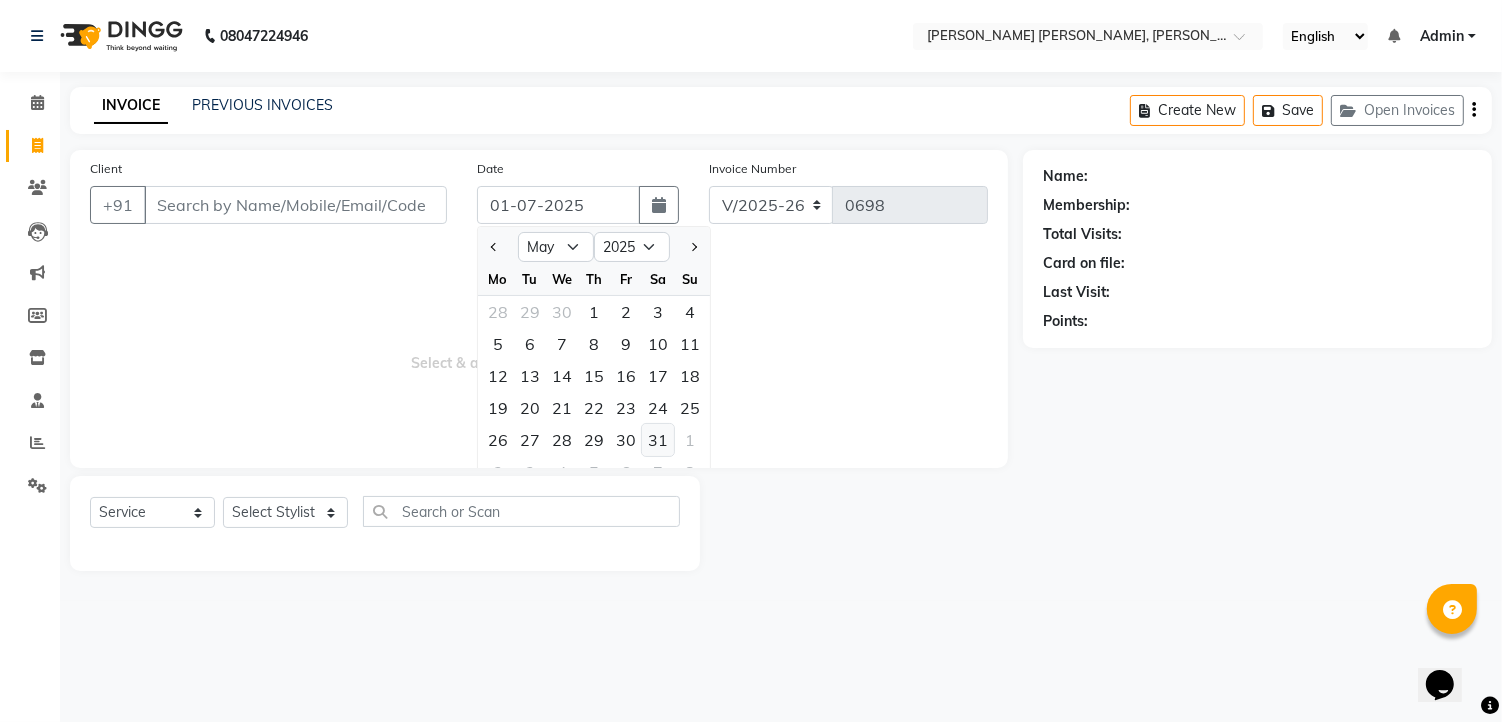 type on "31-05-2025" 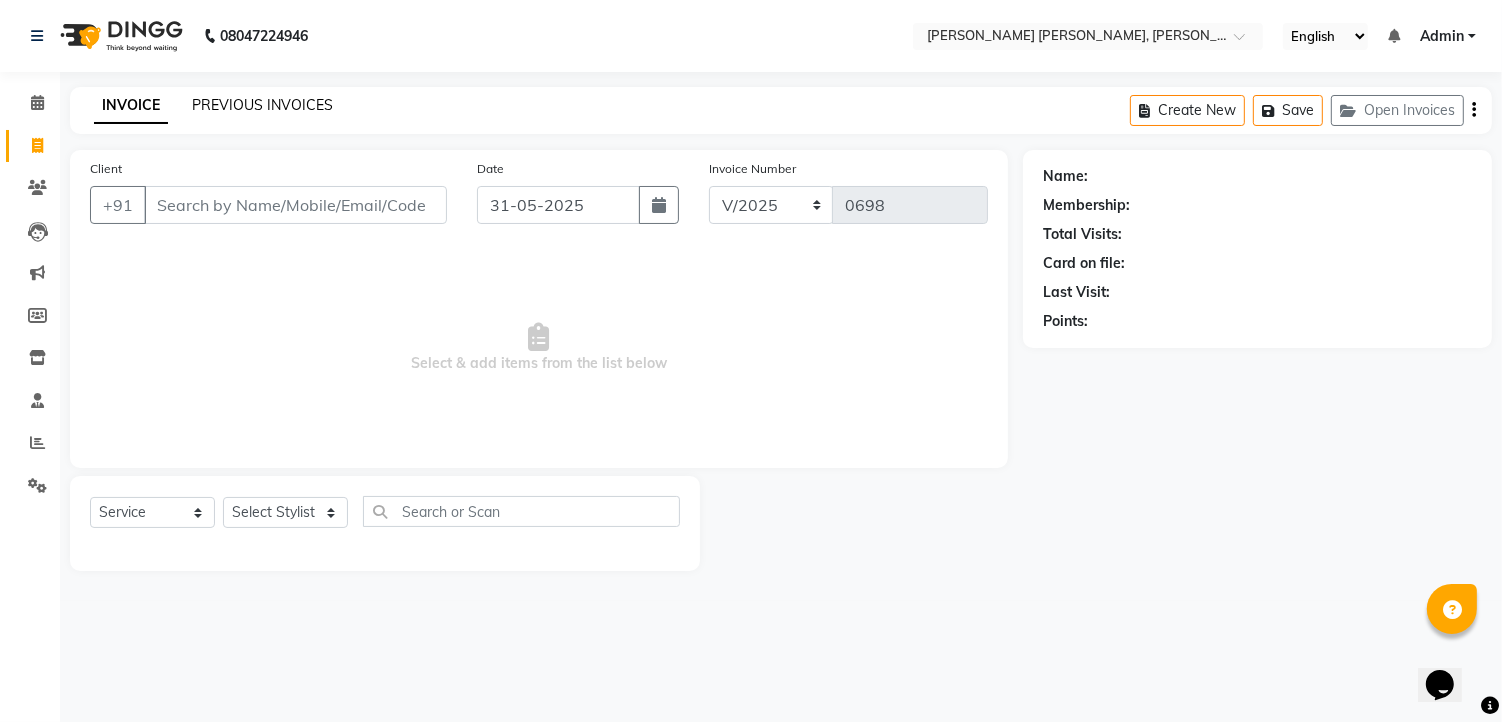 click on "PREVIOUS INVOICES" 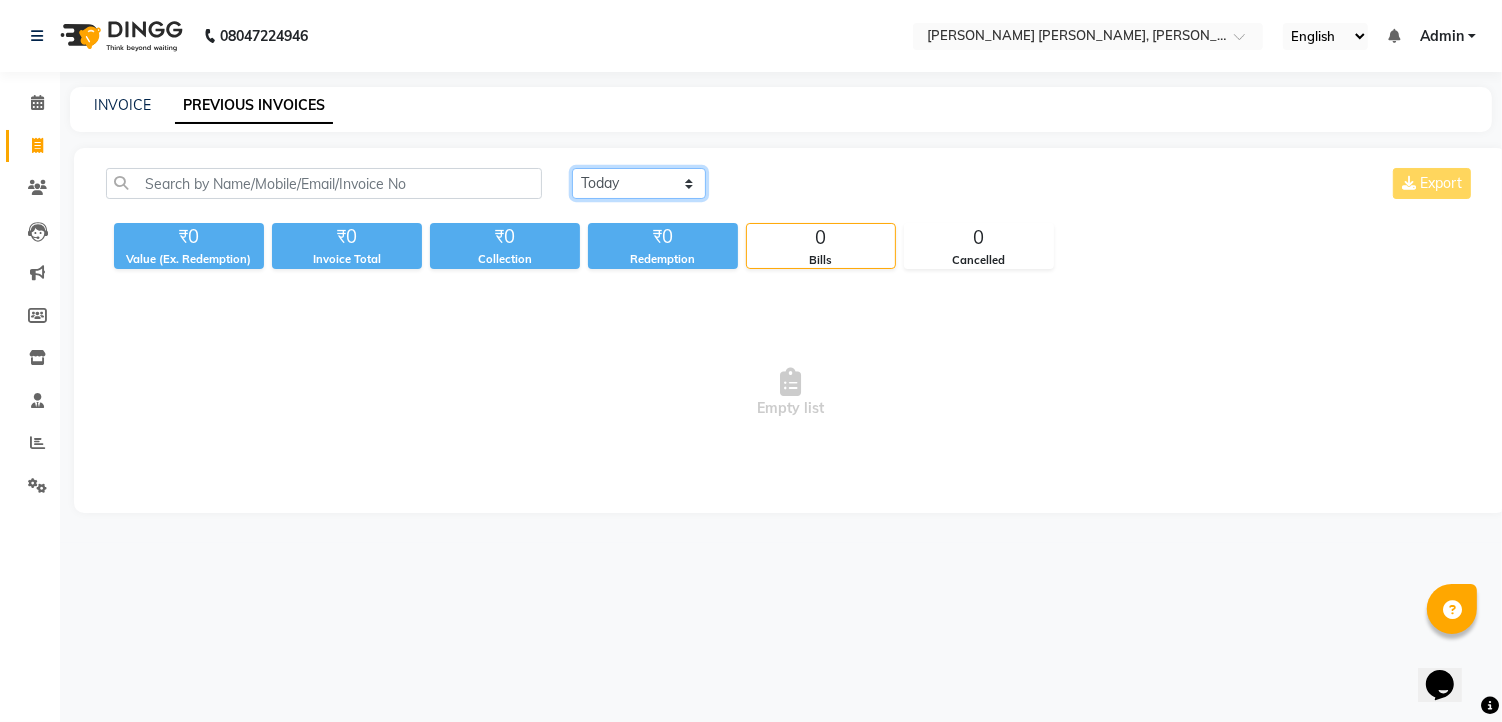 click on "Today Yesterday Custom Range" 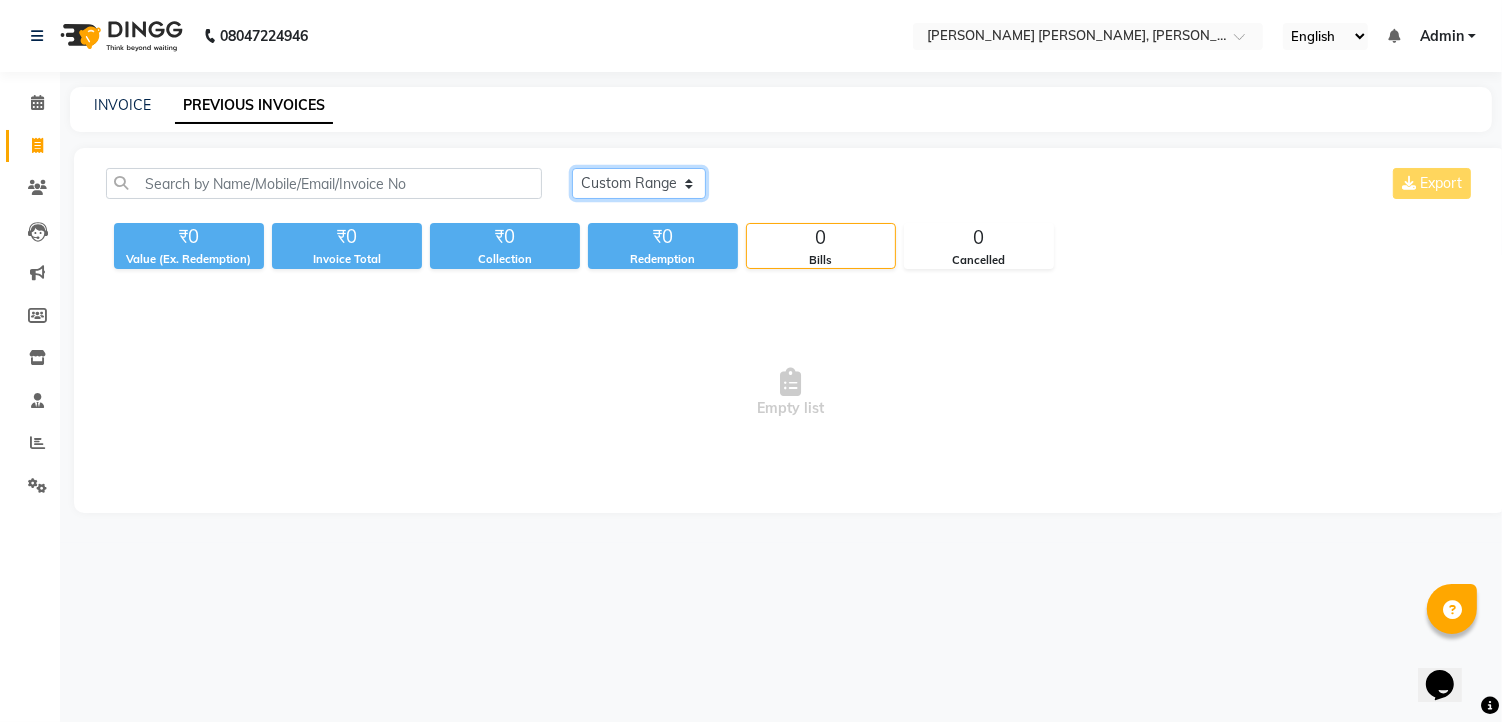 click on "Today Yesterday Custom Range" 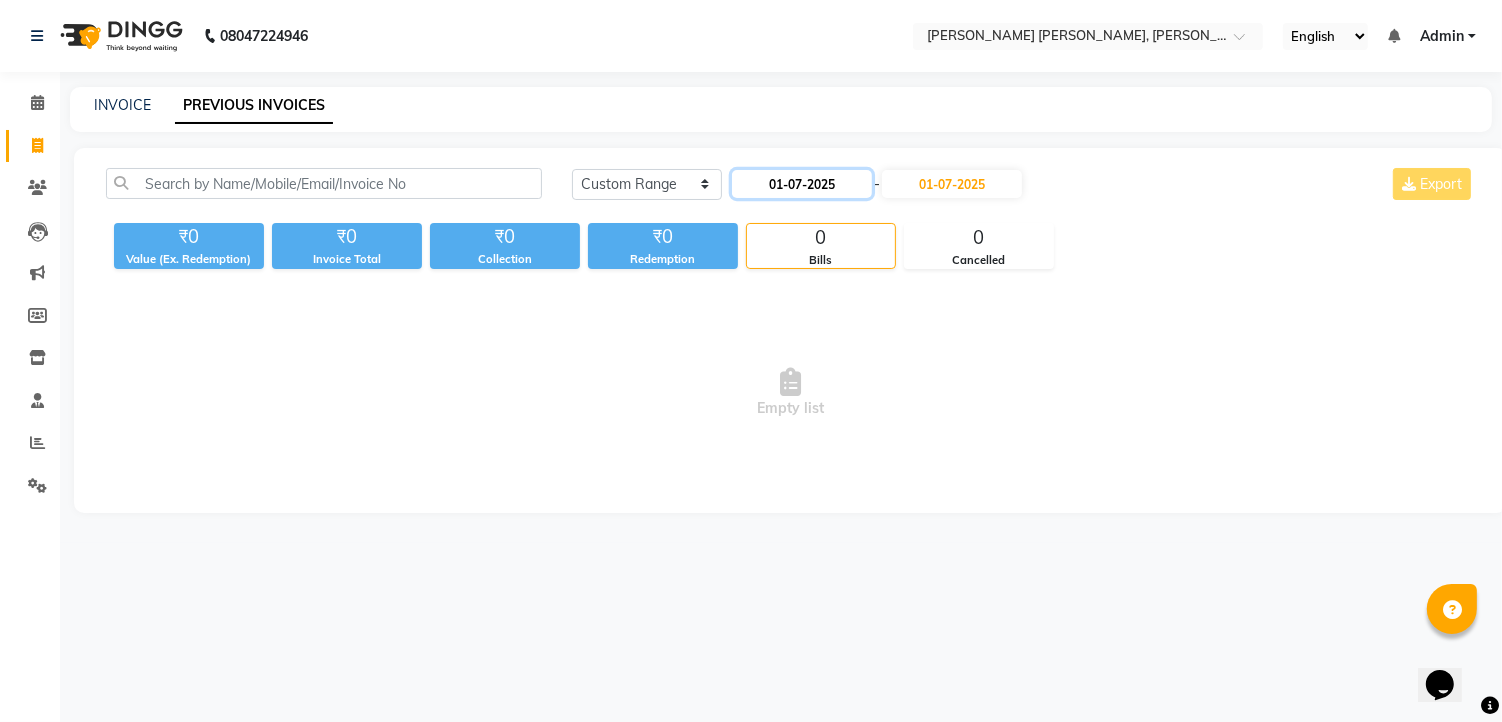 click on "01-07-2025" 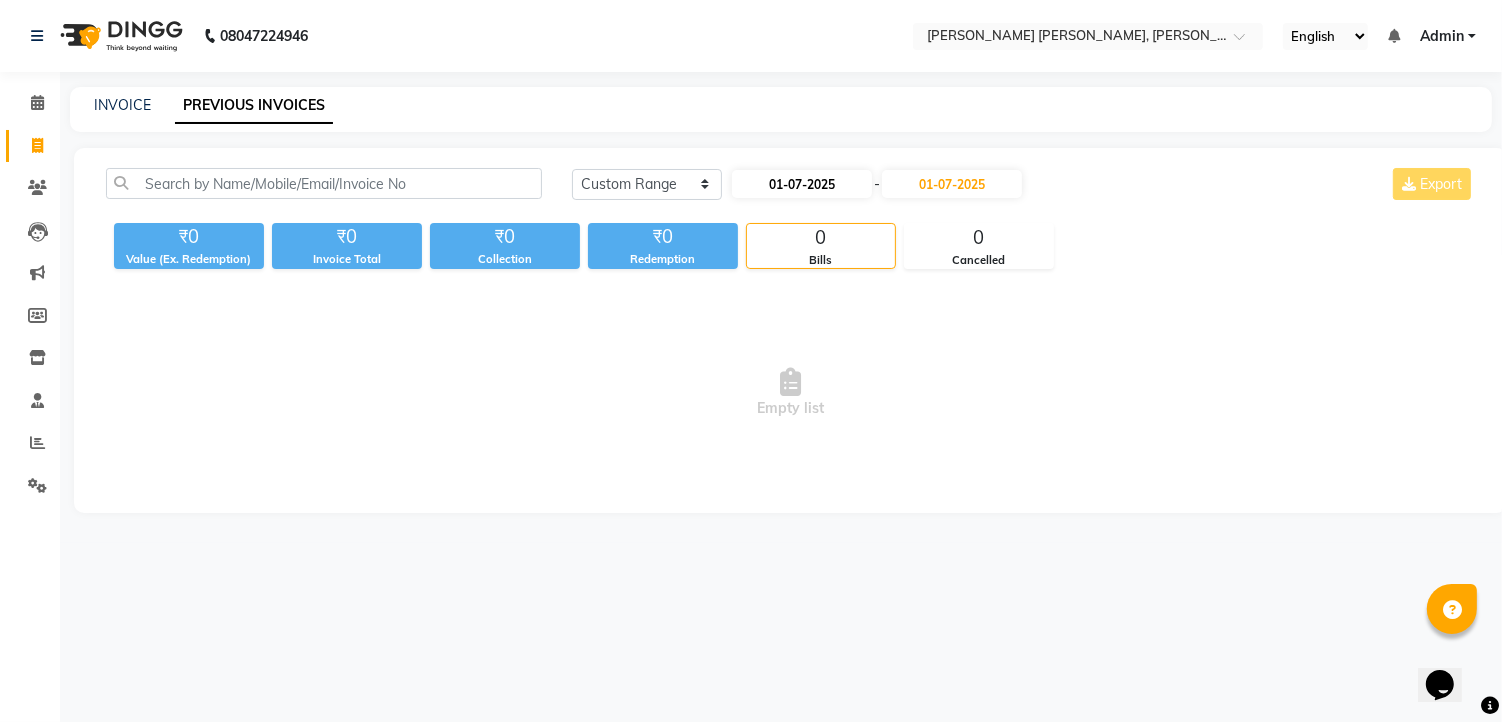 select on "7" 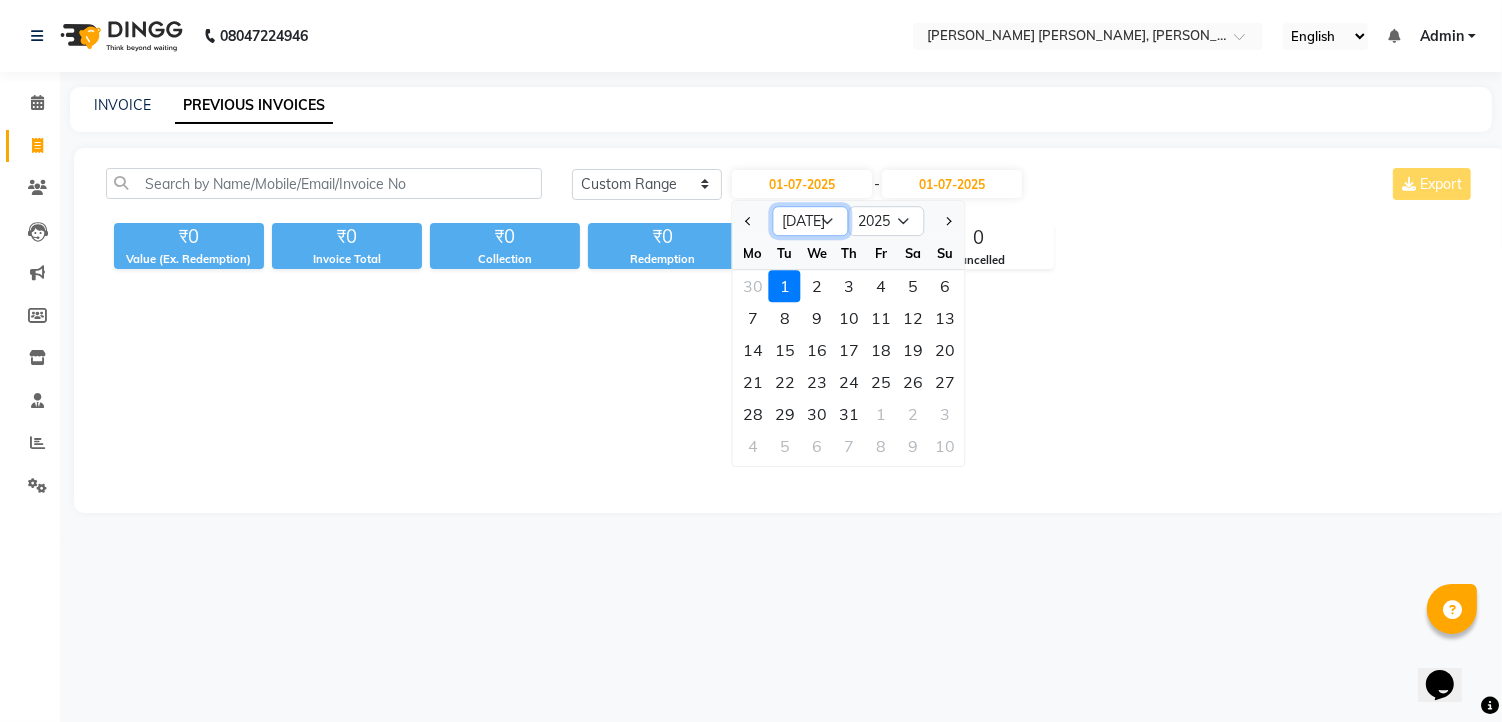 click on "Jan Feb Mar Apr May Jun Jul Aug Sep Oct Nov Dec" 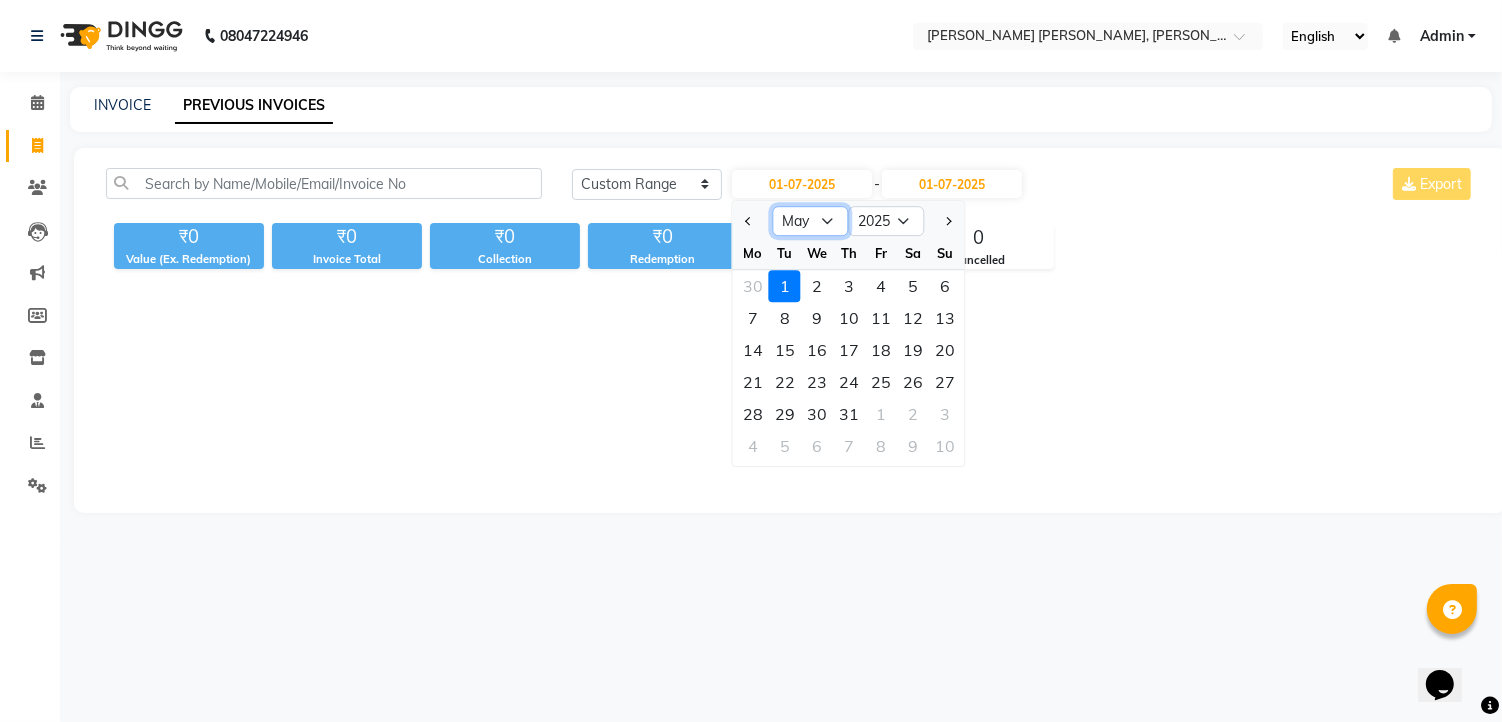 click on "Jan Feb Mar Apr May Jun Jul Aug Sep Oct Nov Dec" 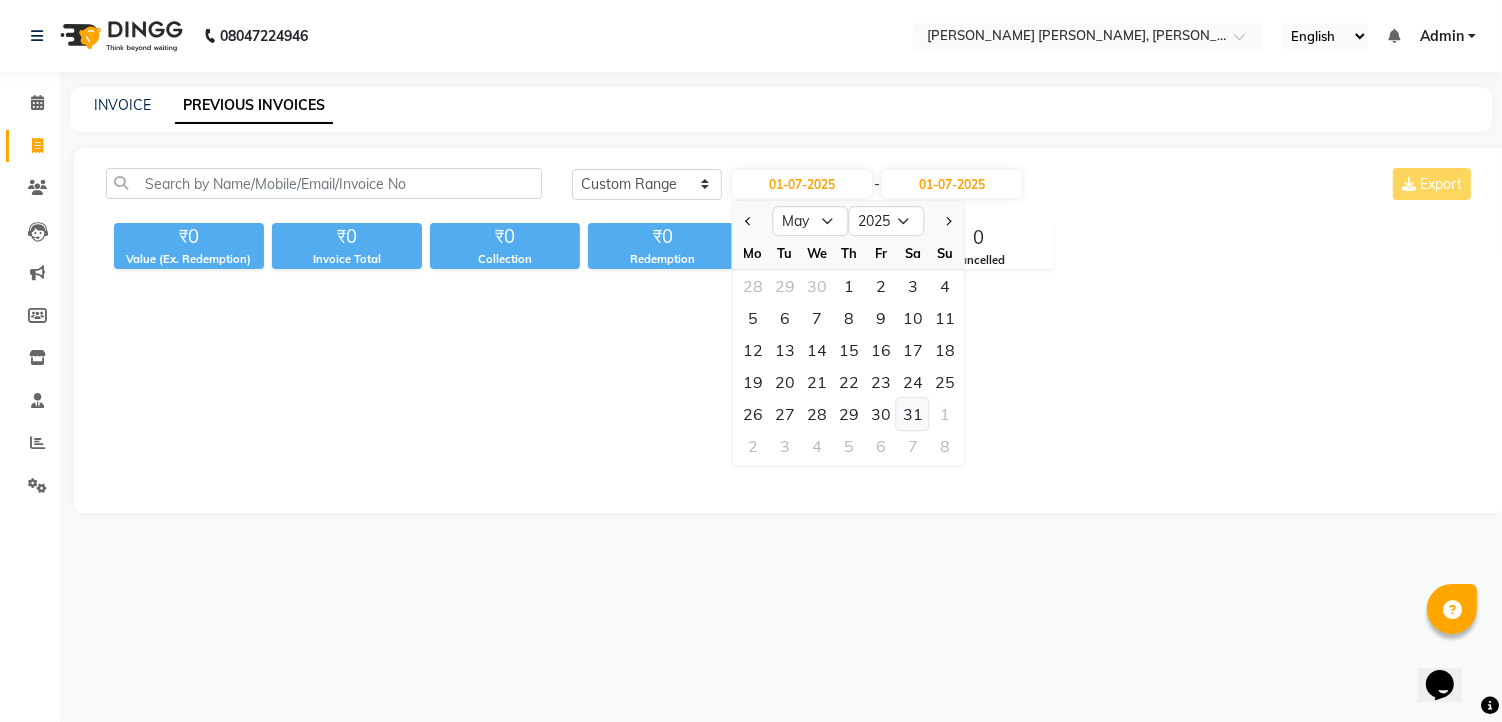 click on "31" 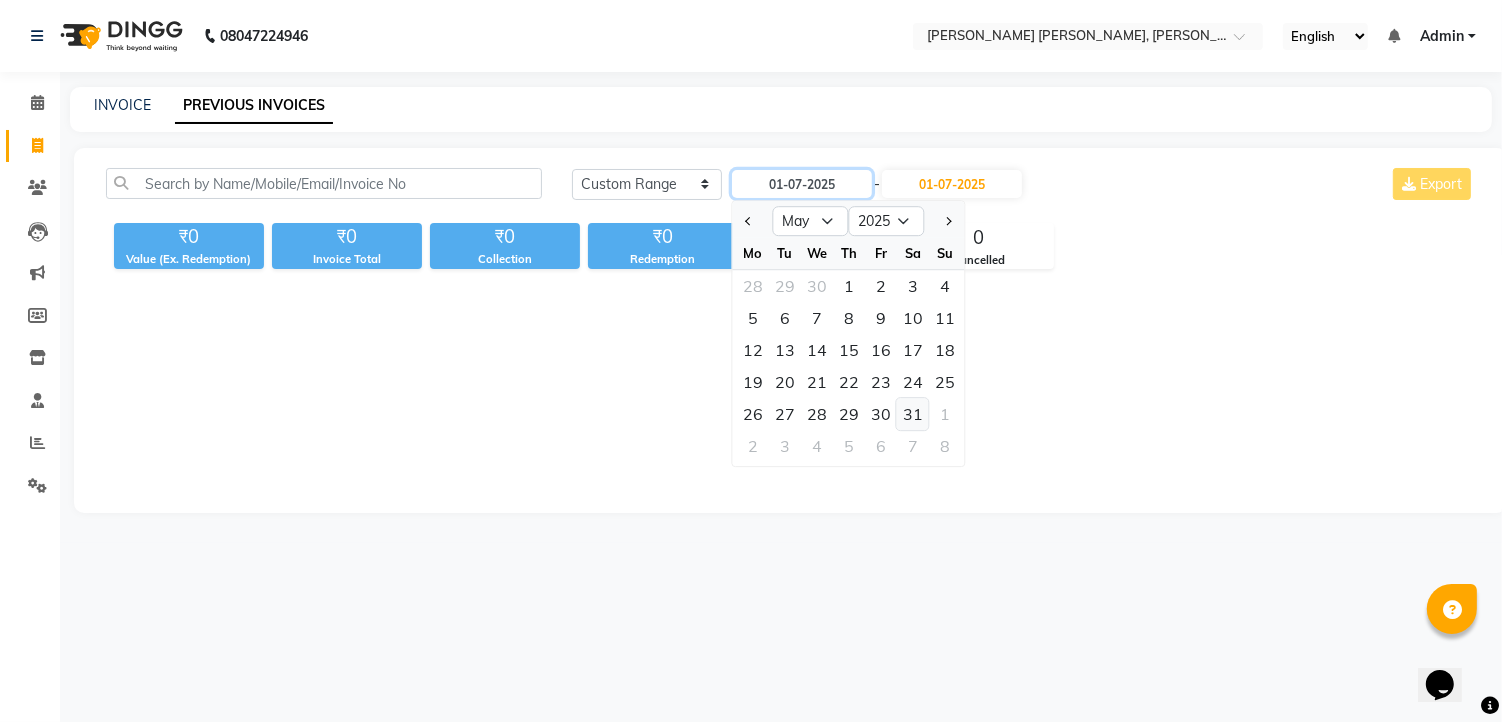type on "31-05-2025" 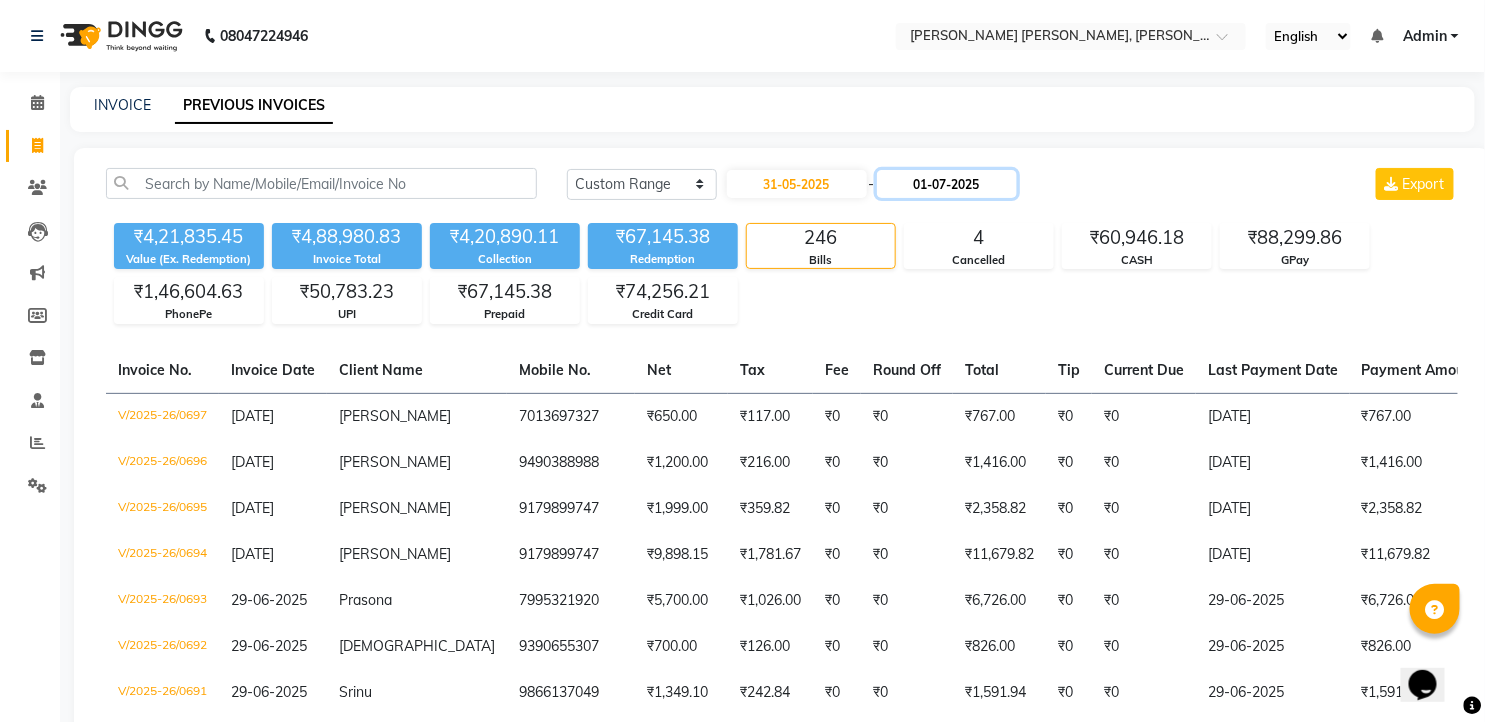 click on "01-07-2025" 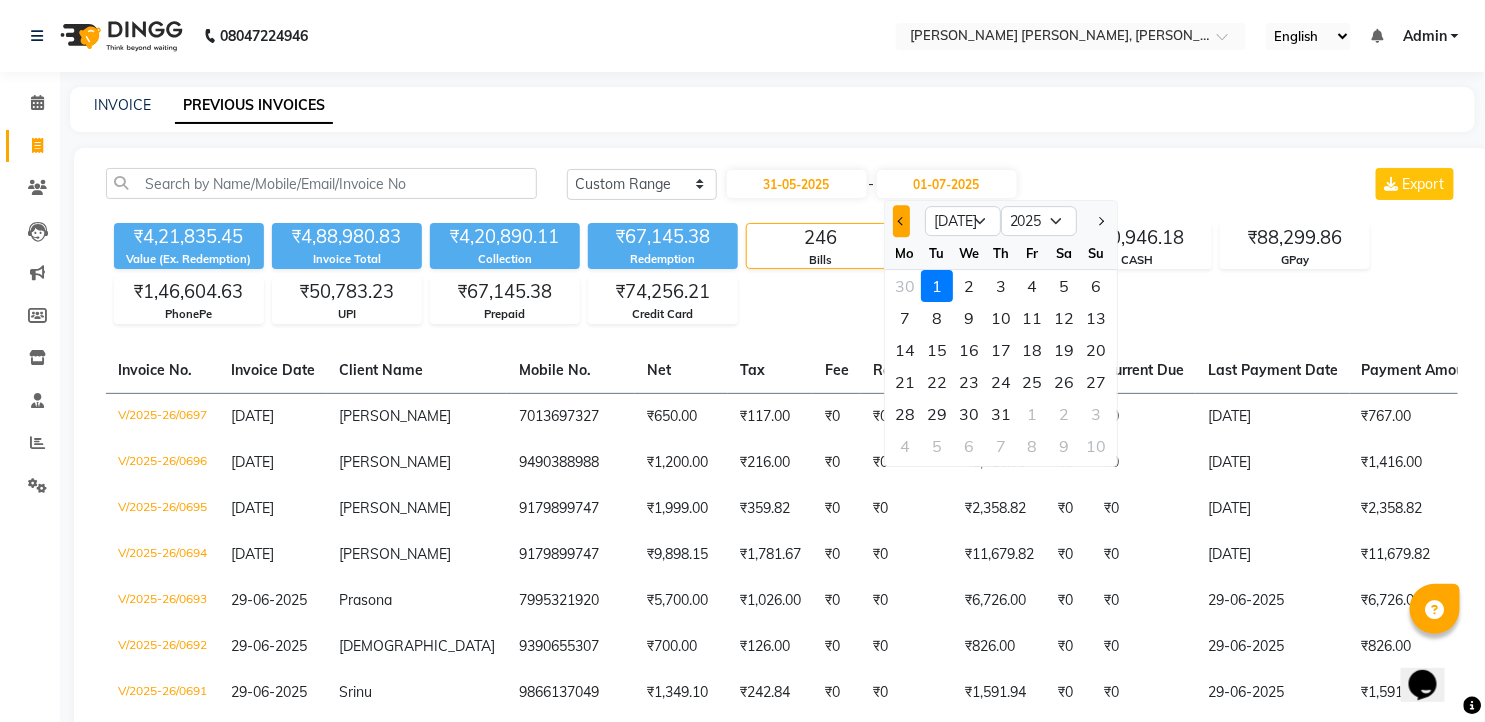 click 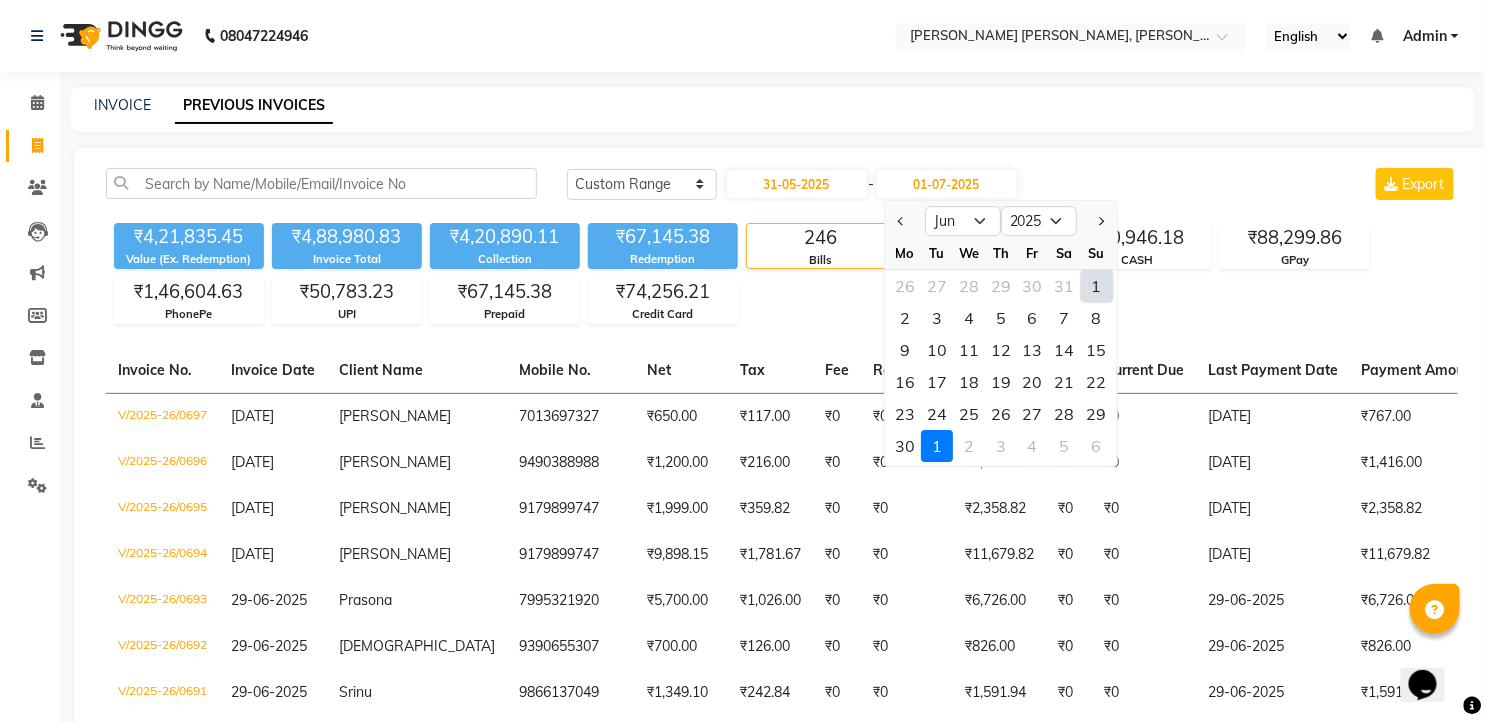 click on "1" 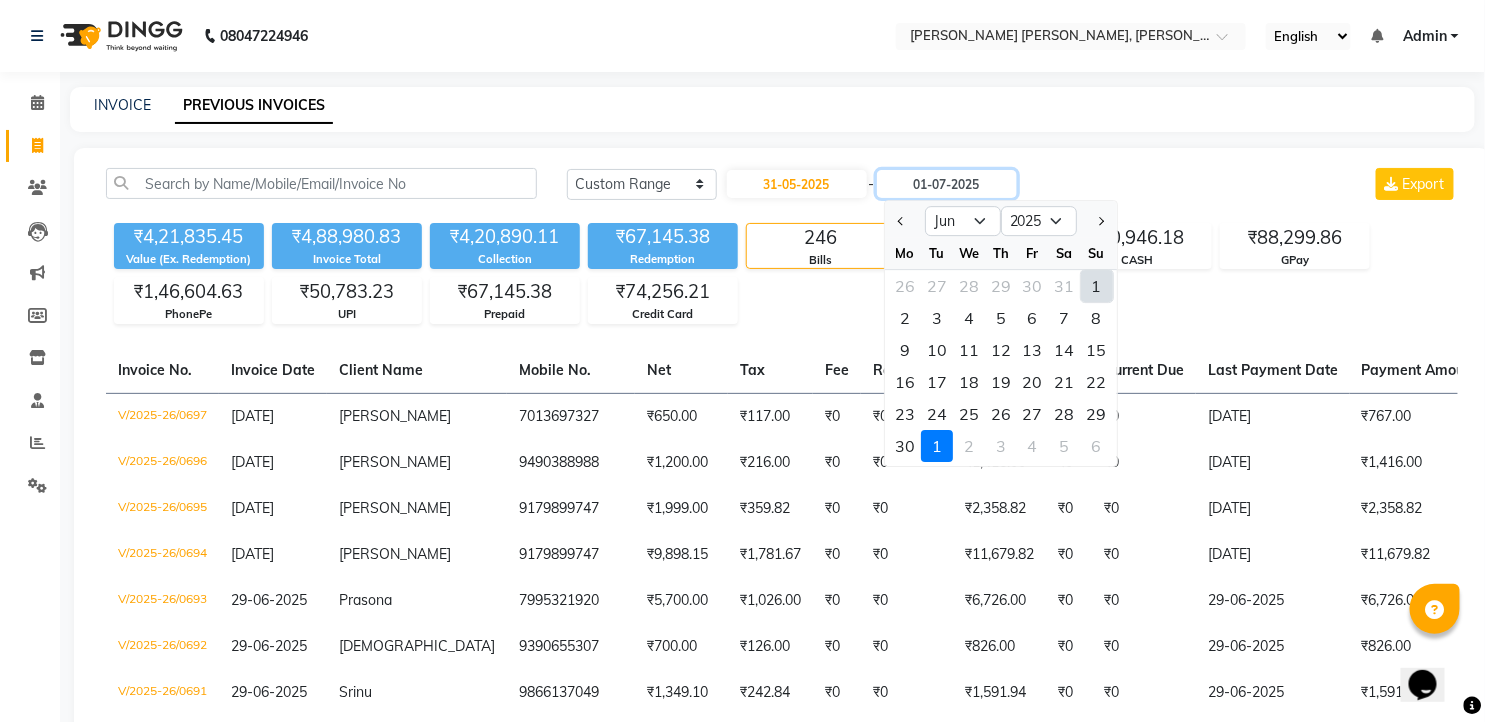 type on "[DATE]" 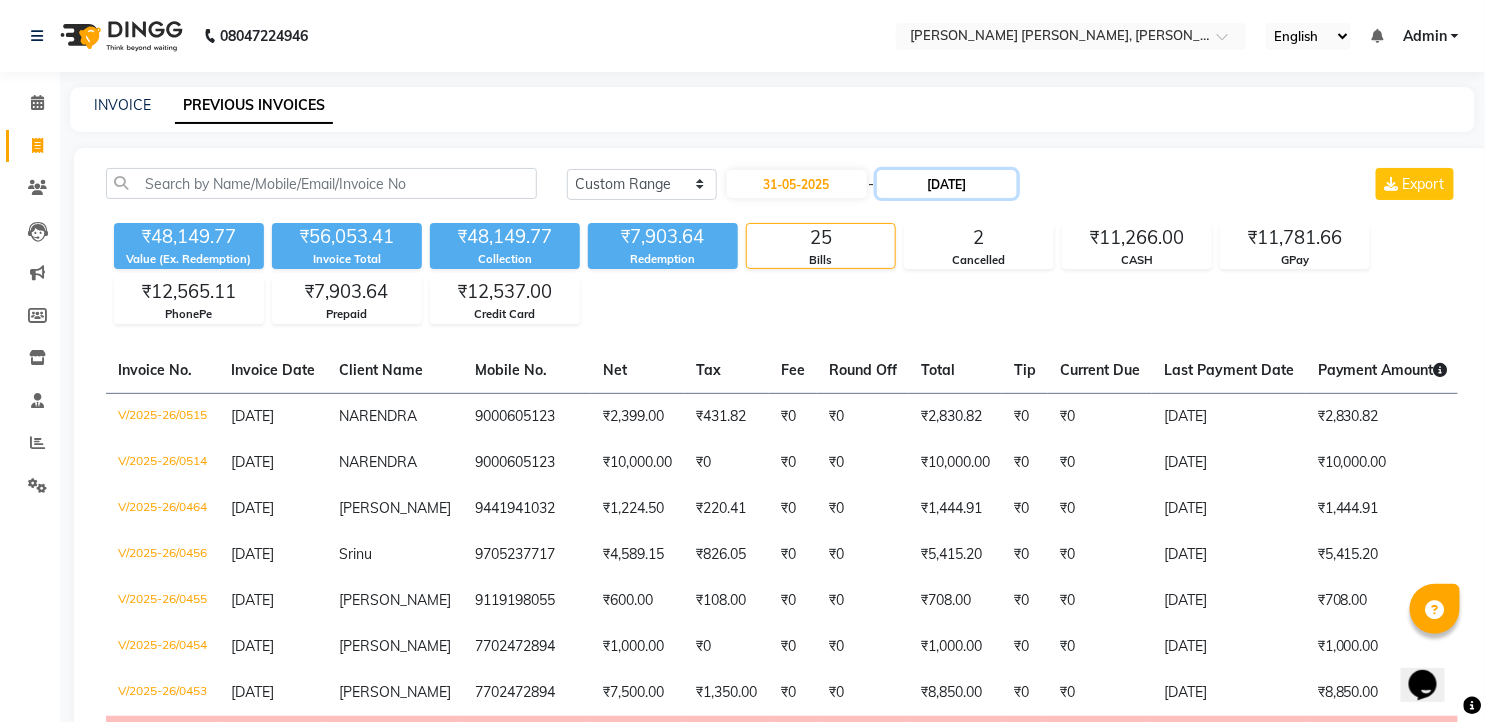 click on "[DATE]" 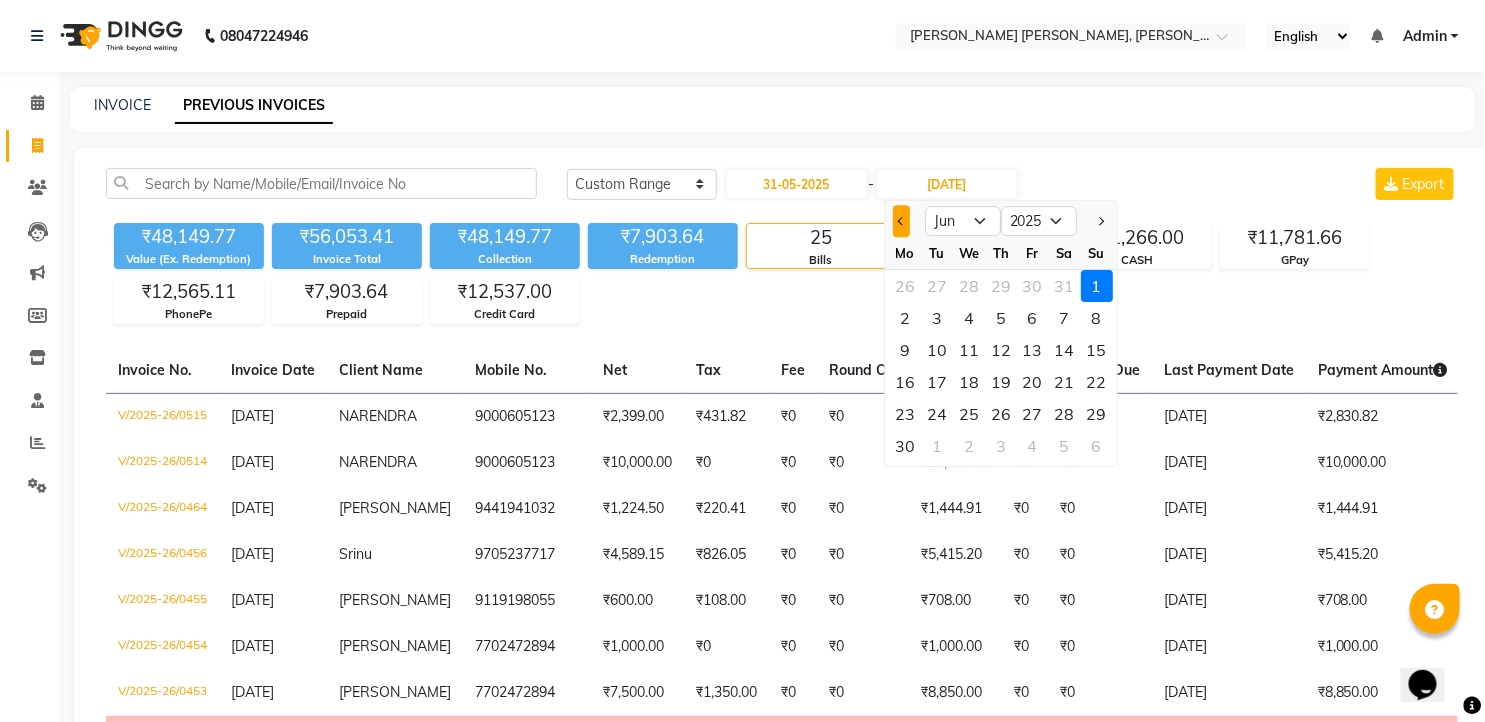 click 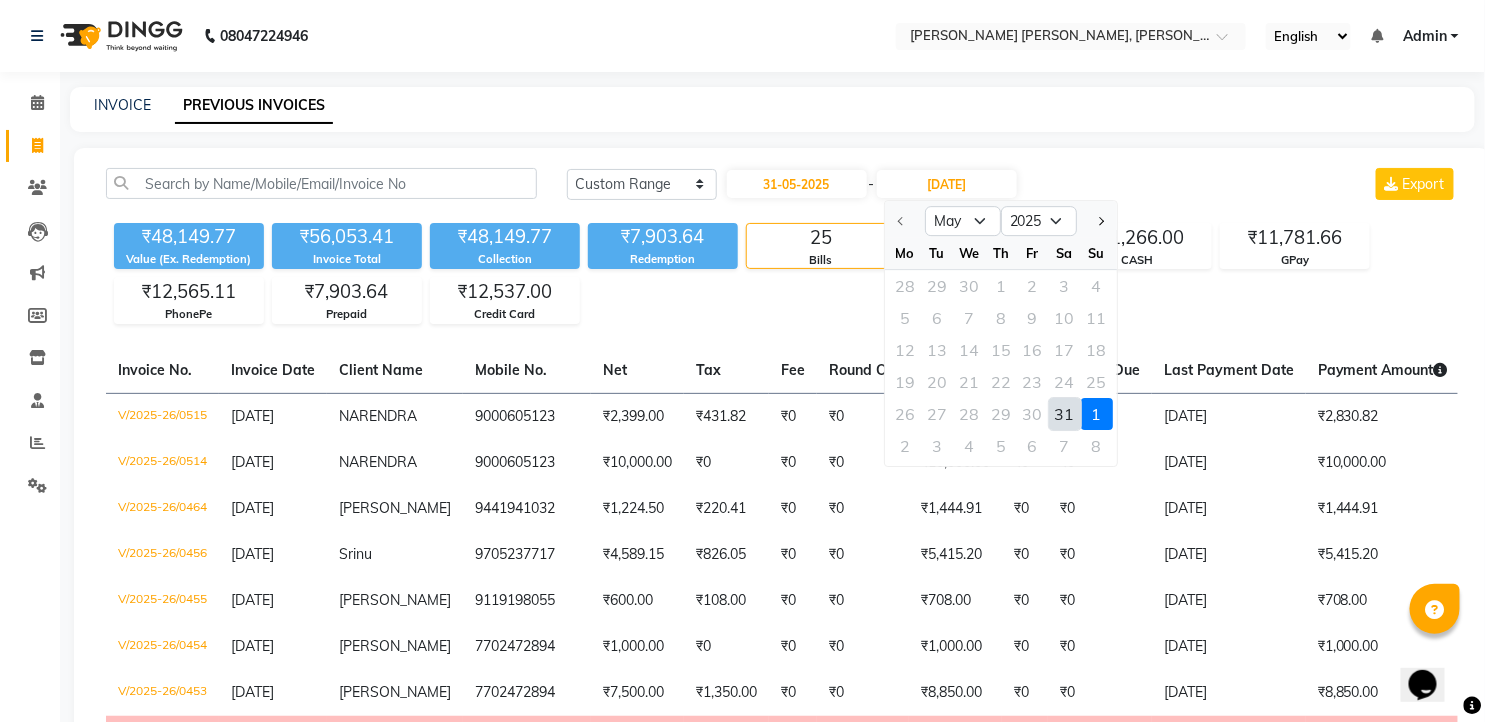 click on "31" 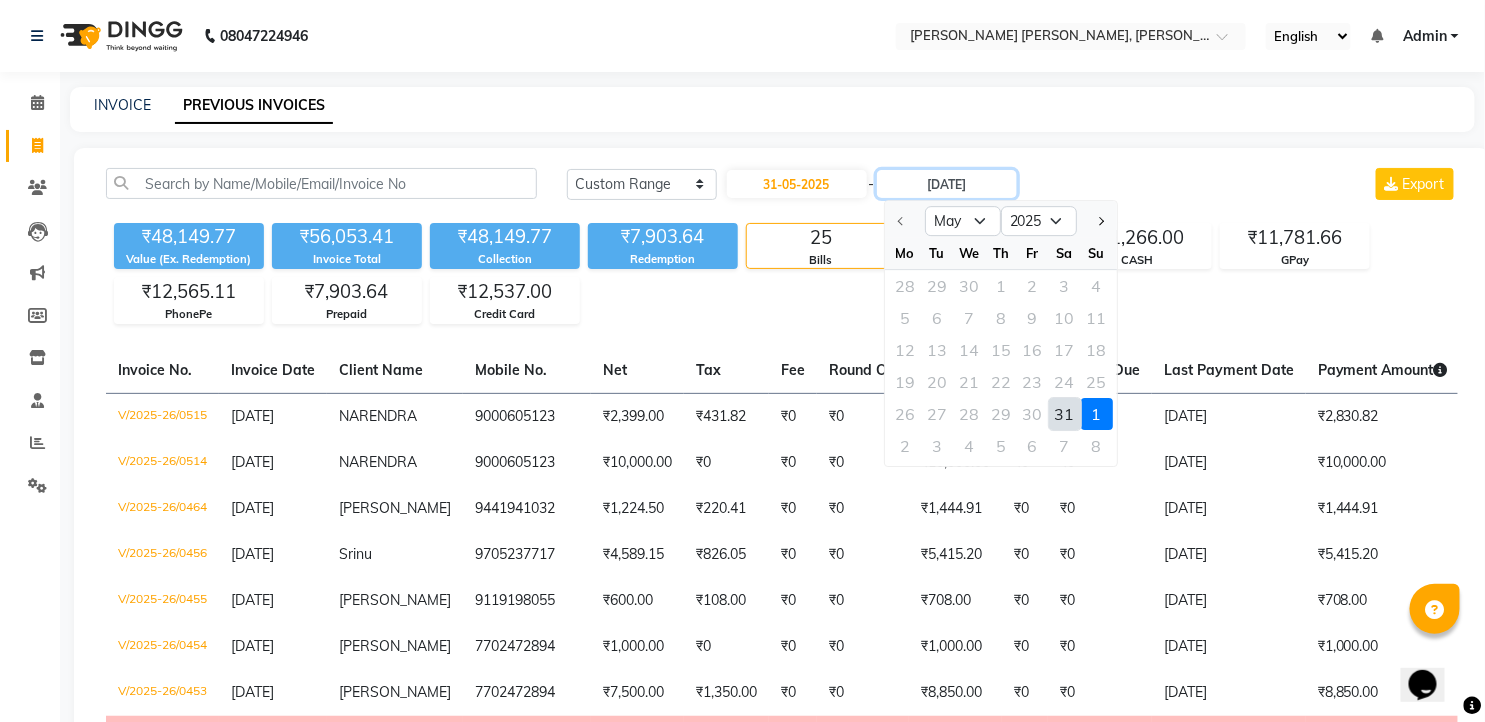 type on "31-05-2025" 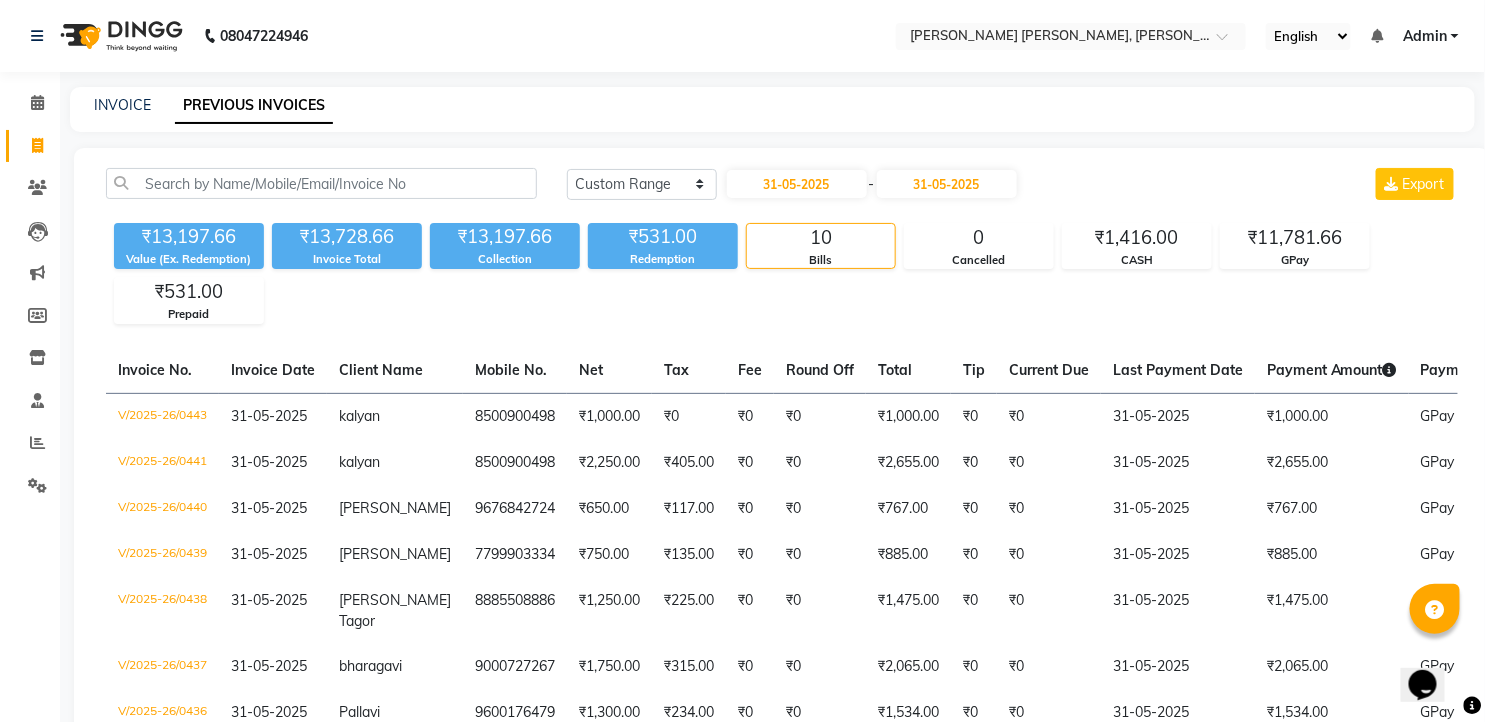 click on "₹13,197.66 Value (Ex. Redemption) ₹13,728.66 Invoice Total  ₹13,197.66 Collection ₹531.00 Redemption 10 Bills 0 Cancelled ₹1,416.00 CASH ₹11,781.66 GPay ₹531.00 Prepaid" 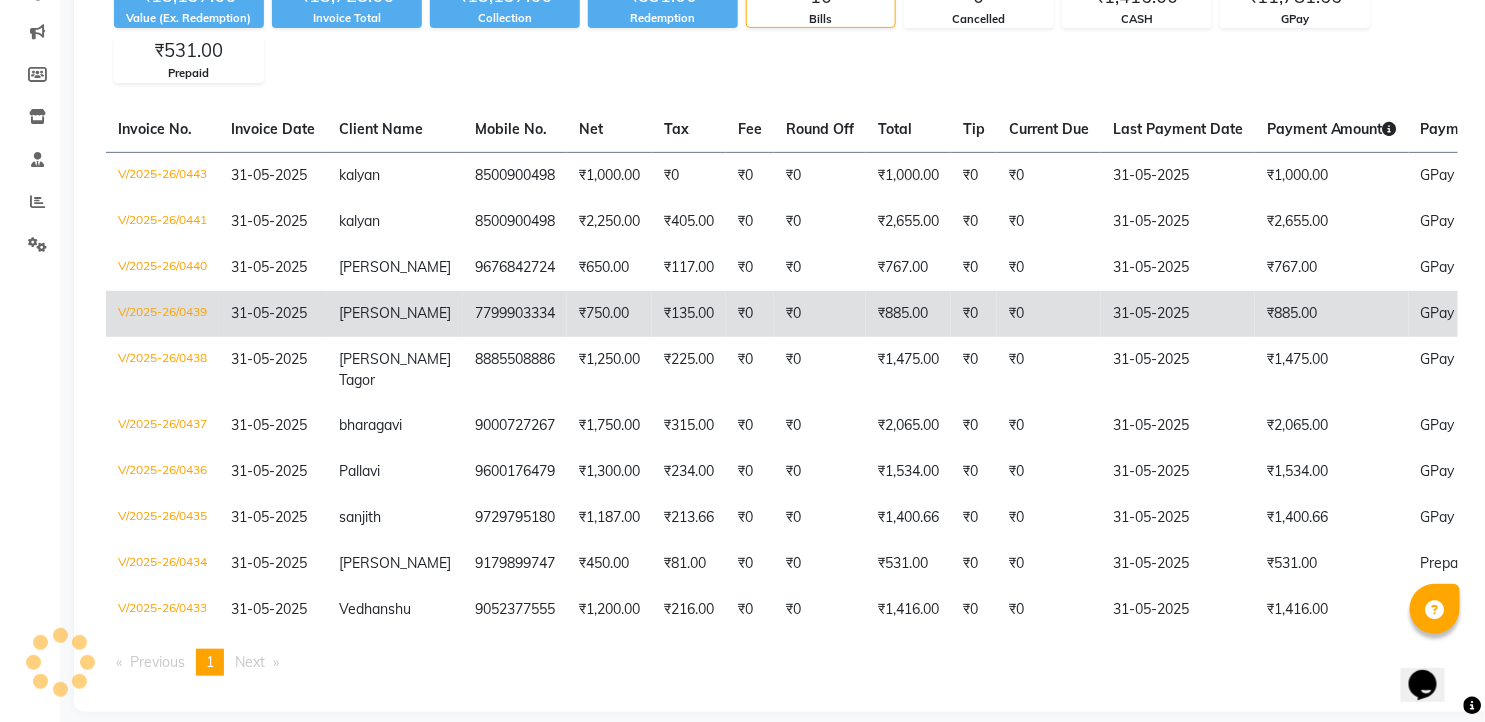 scroll, scrollTop: 274, scrollLeft: 0, axis: vertical 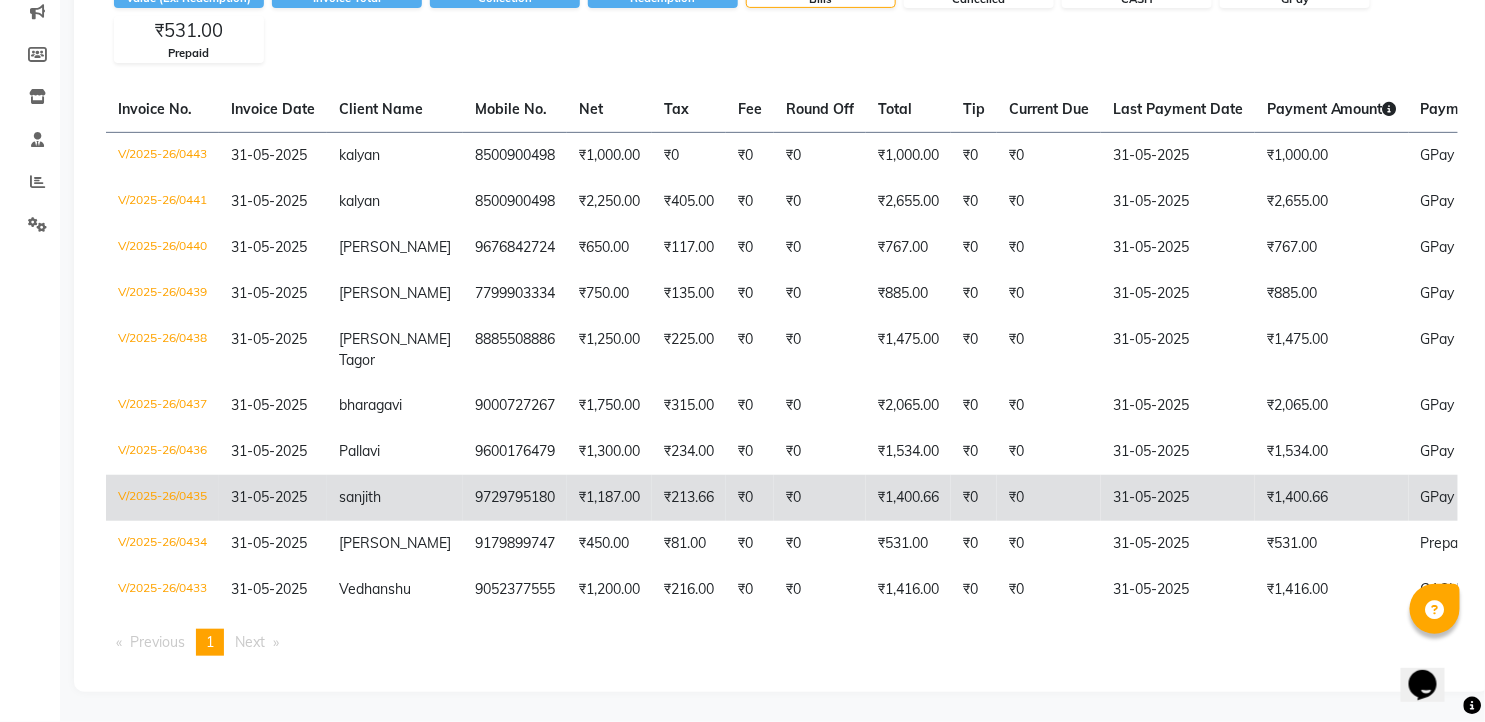 click on "9729795180" 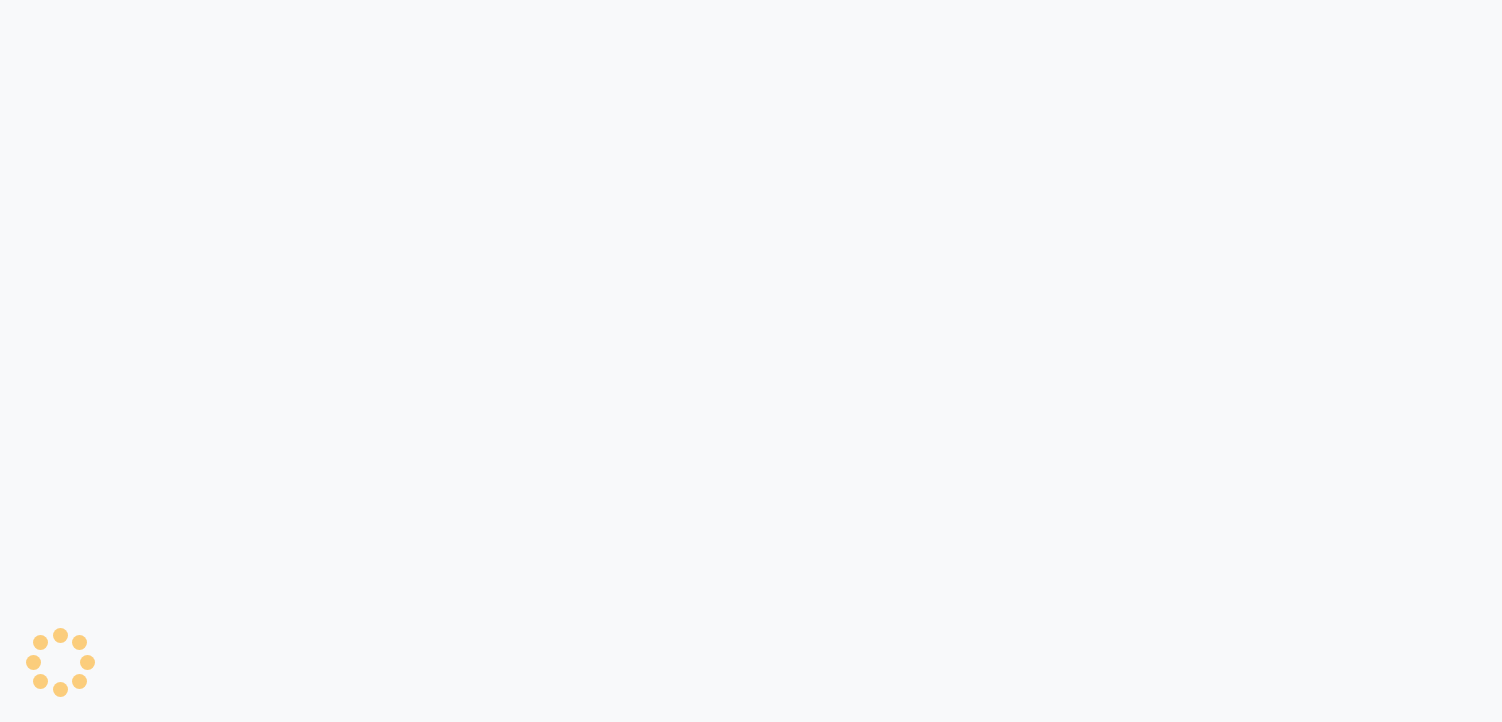 scroll, scrollTop: 0, scrollLeft: 0, axis: both 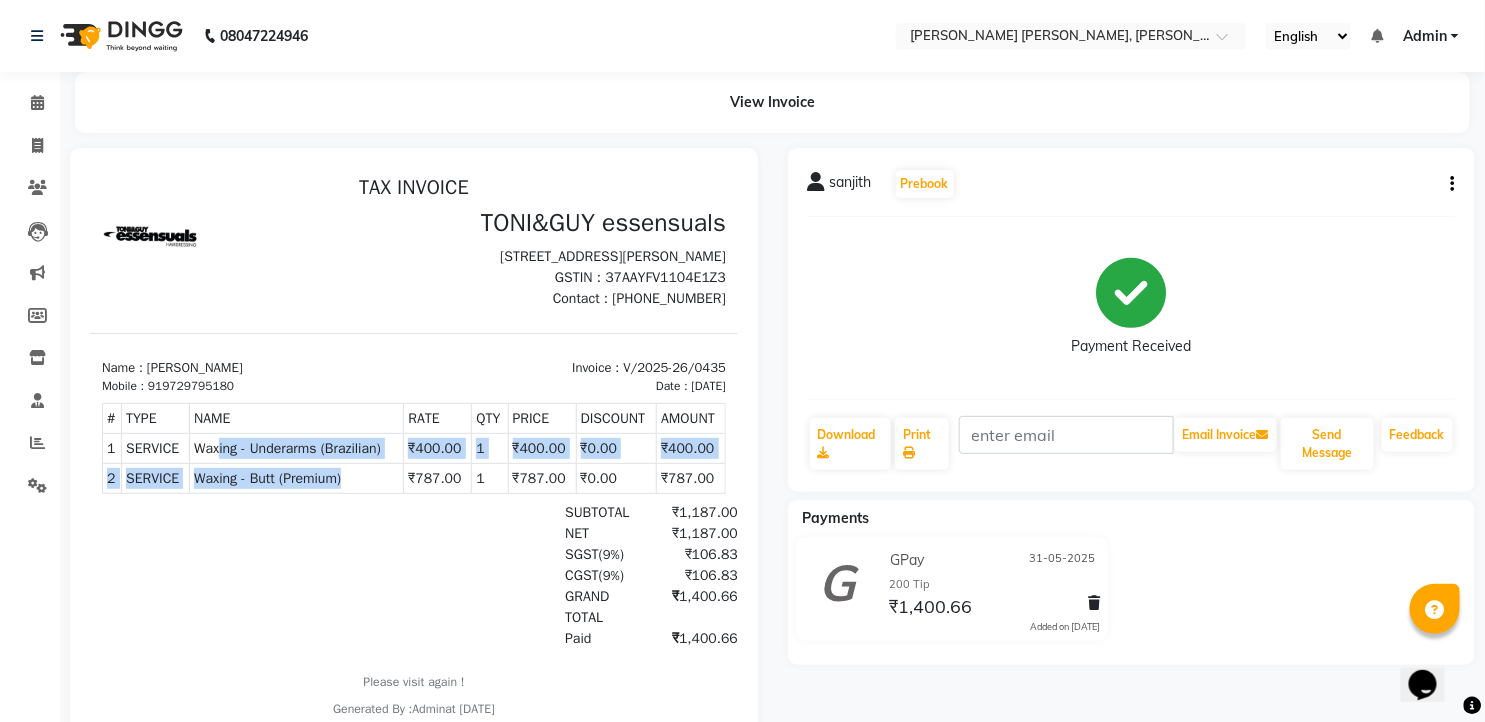 drag, startPoint x: 210, startPoint y: 482, endPoint x: 336, endPoint y: 499, distance: 127.141655 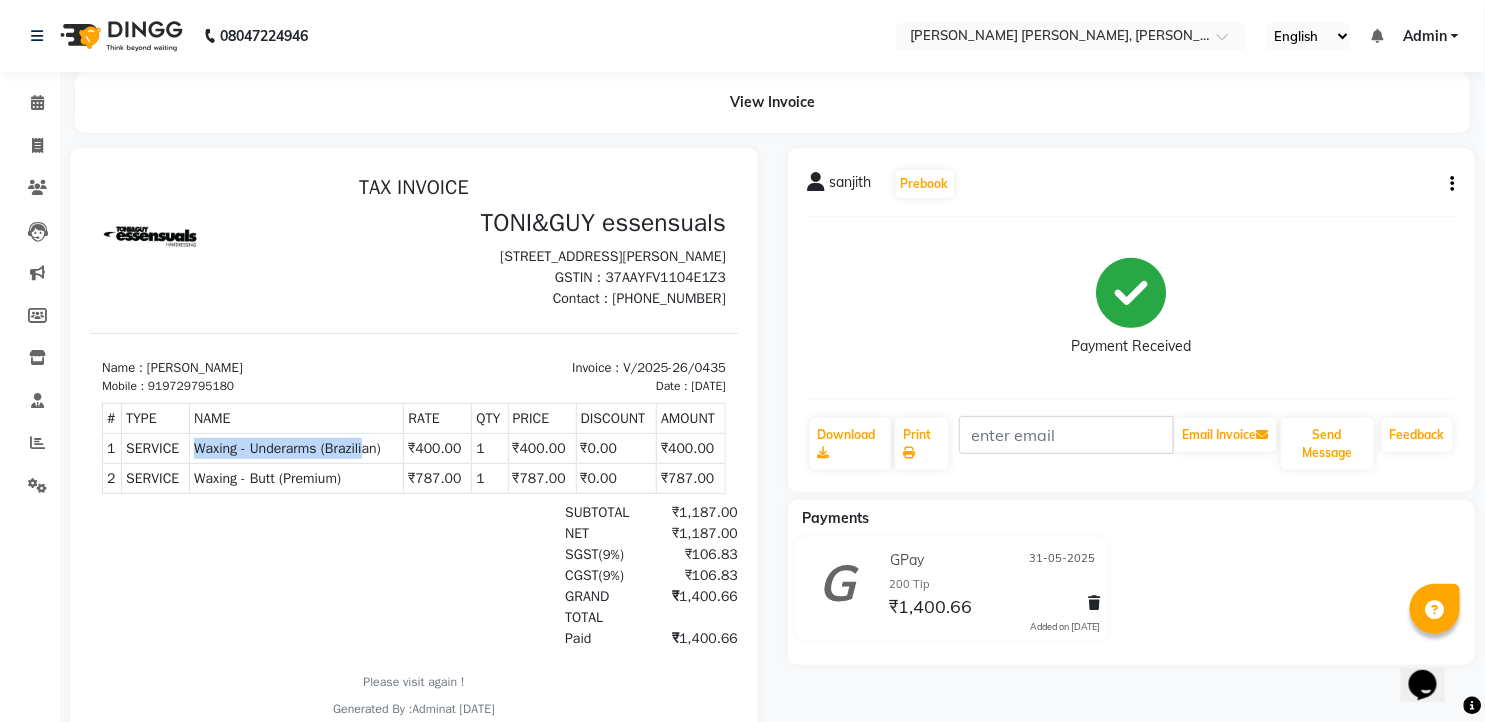 drag, startPoint x: 180, startPoint y: 476, endPoint x: 357, endPoint y: 474, distance: 177.01129 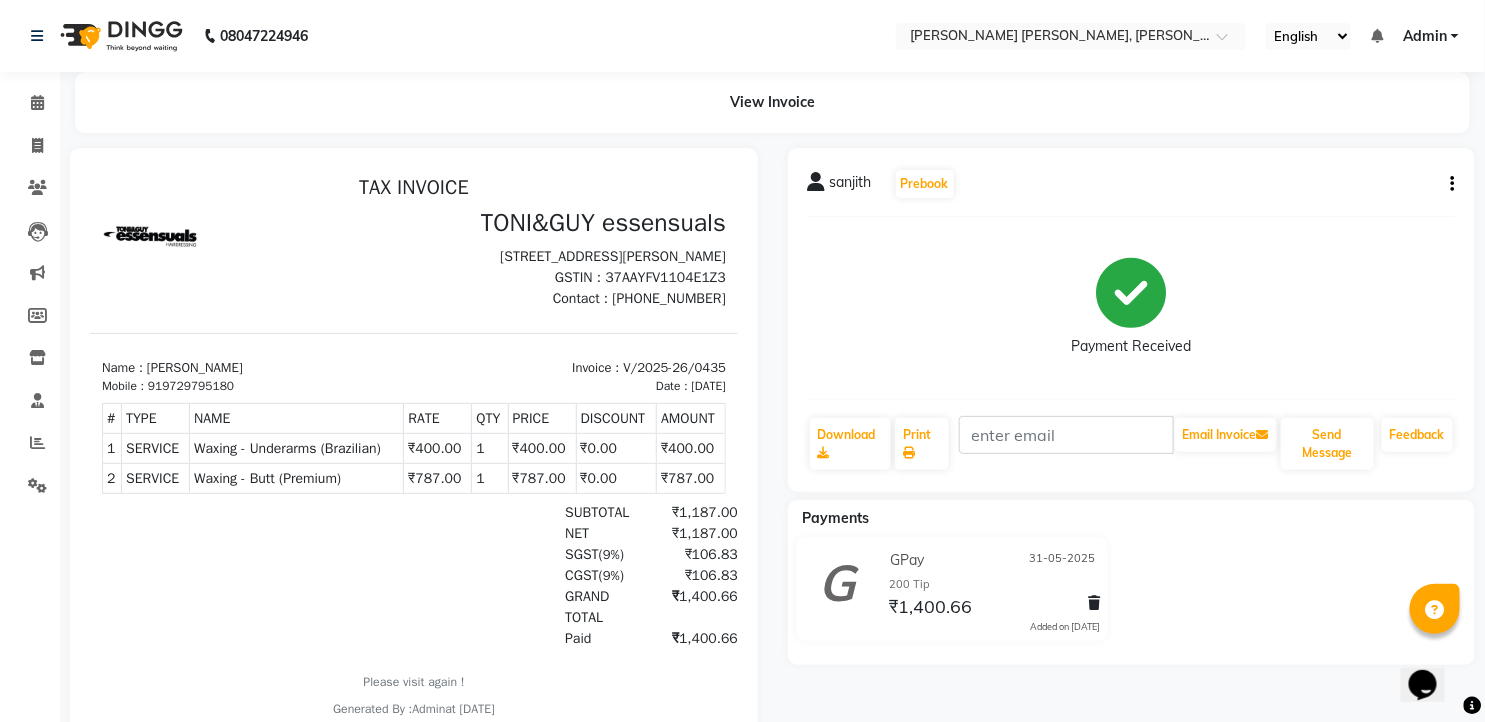 drag, startPoint x: 357, startPoint y: 474, endPoint x: 332, endPoint y: 539, distance: 69.641945 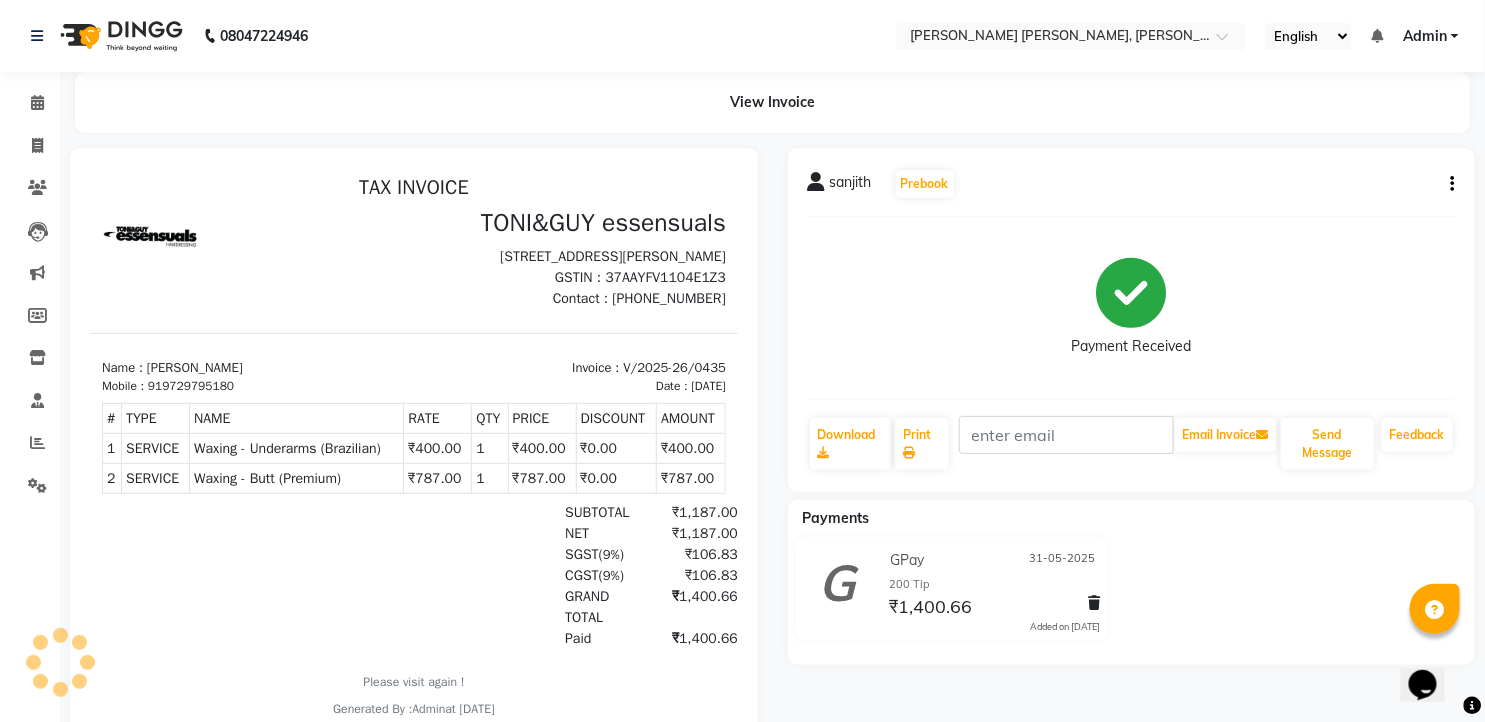 click on "Waxing - Butt (Premium)" at bounding box center [295, 477] 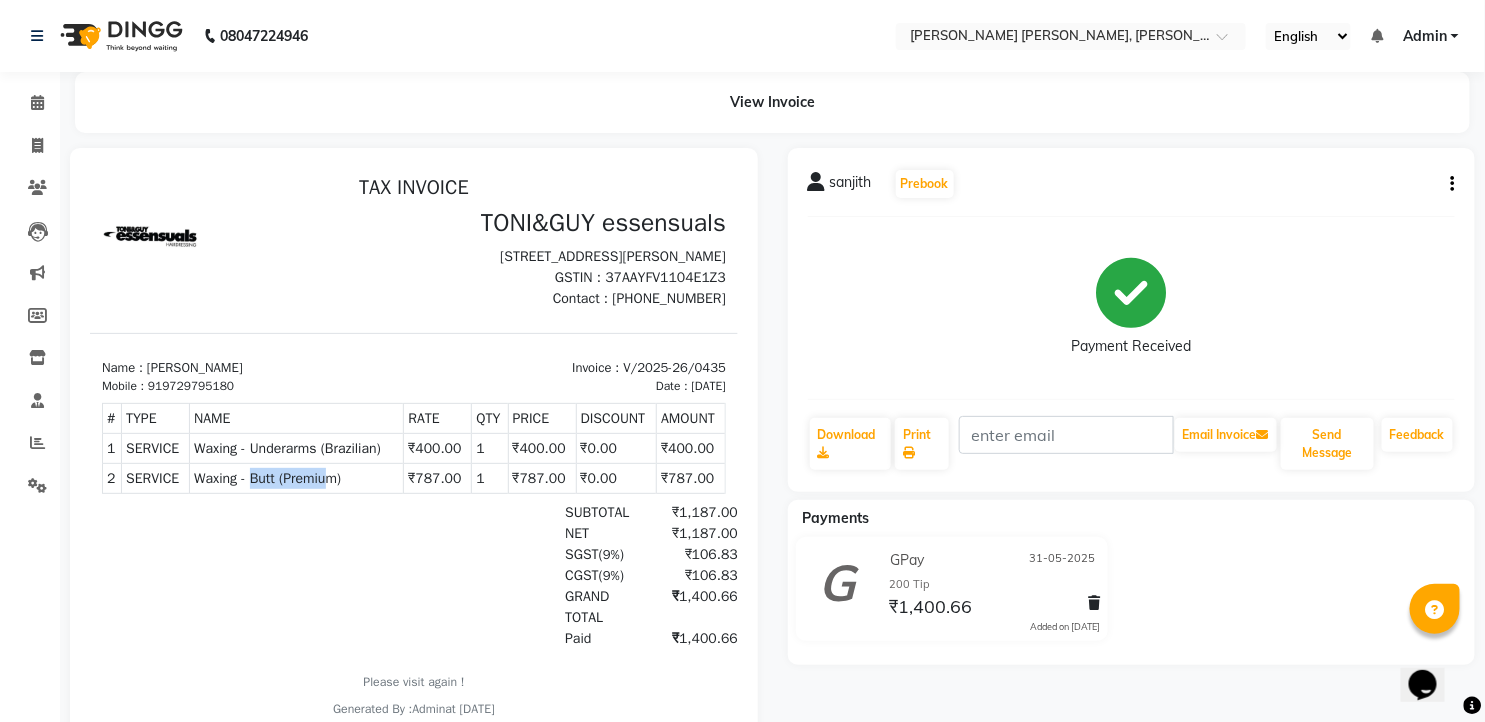 drag, startPoint x: 243, startPoint y: 504, endPoint x: 323, endPoint y: 504, distance: 80 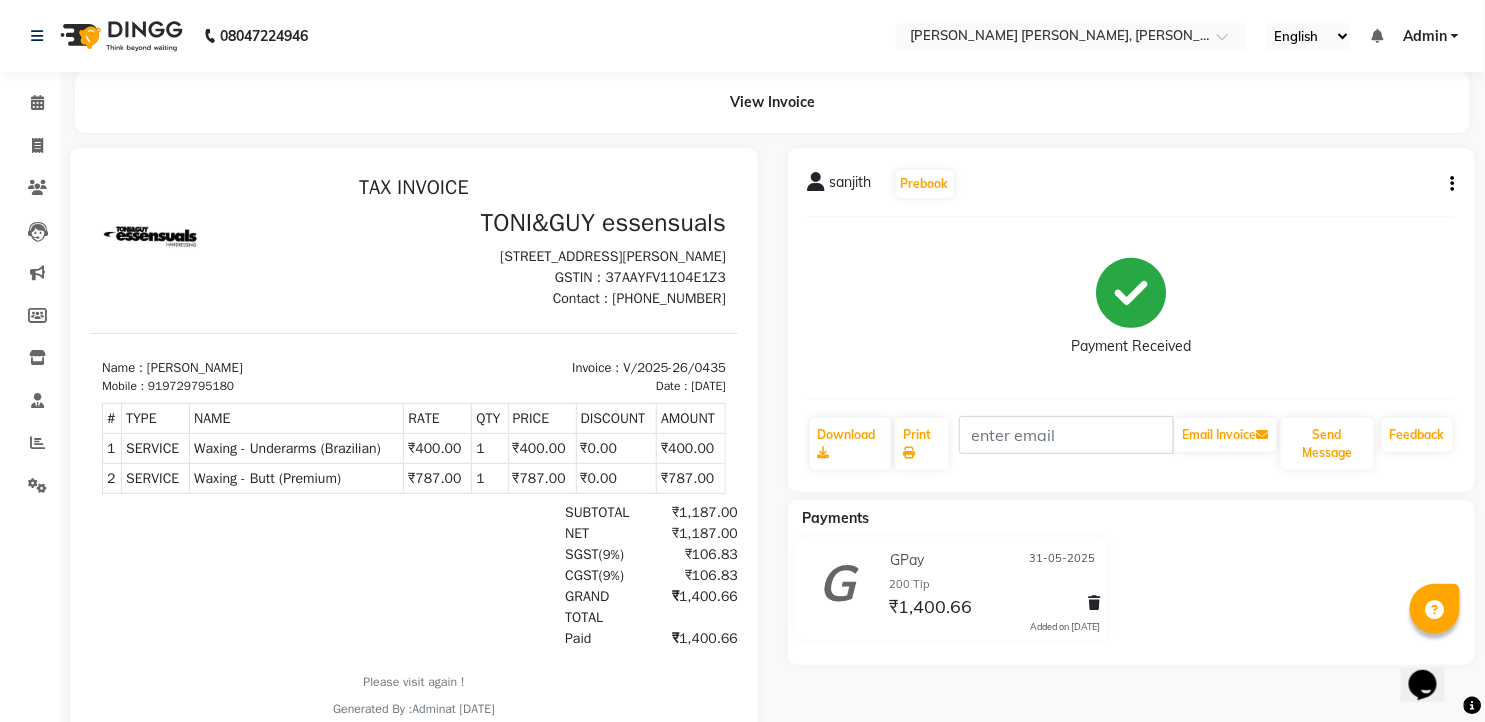 click on "₹400.00" at bounding box center (437, 448) 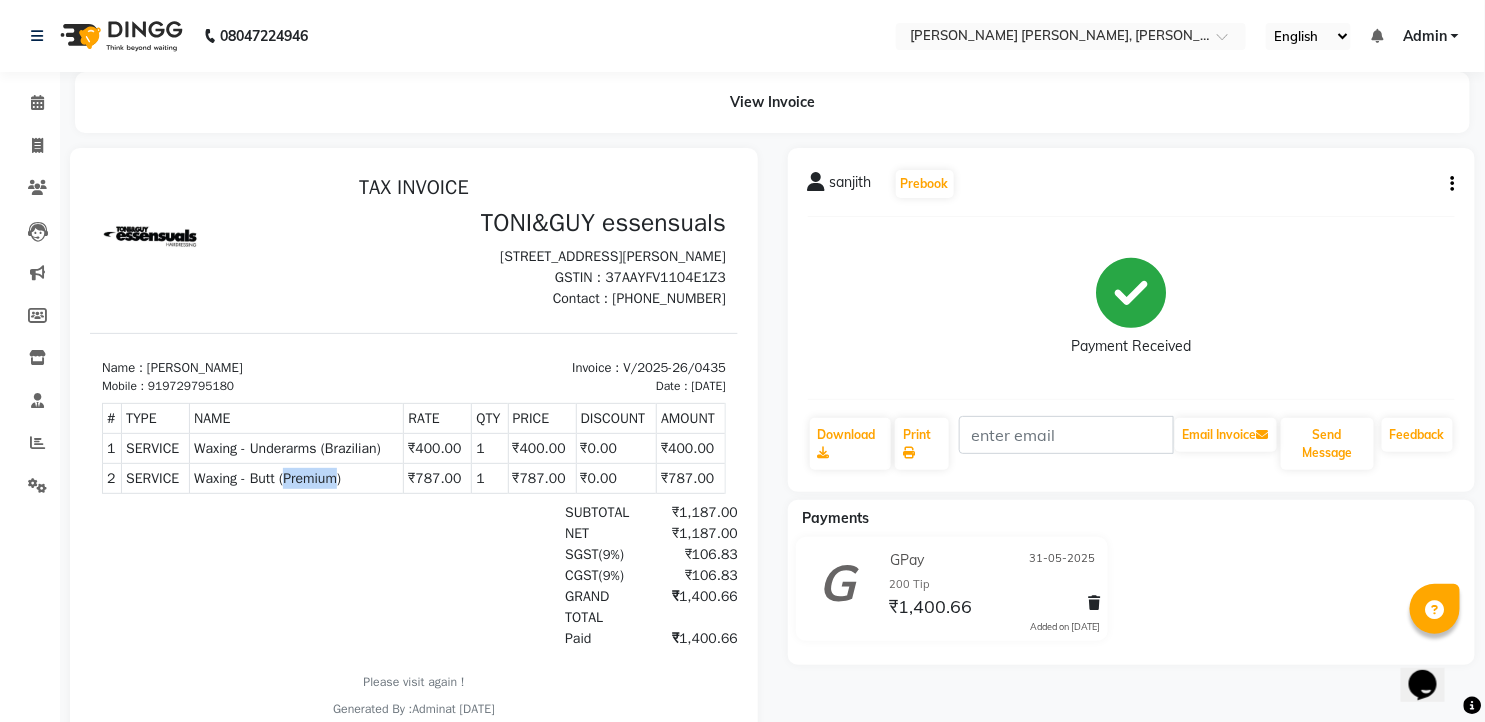 click on "Waxing - Butt (Premium)" at bounding box center [295, 477] 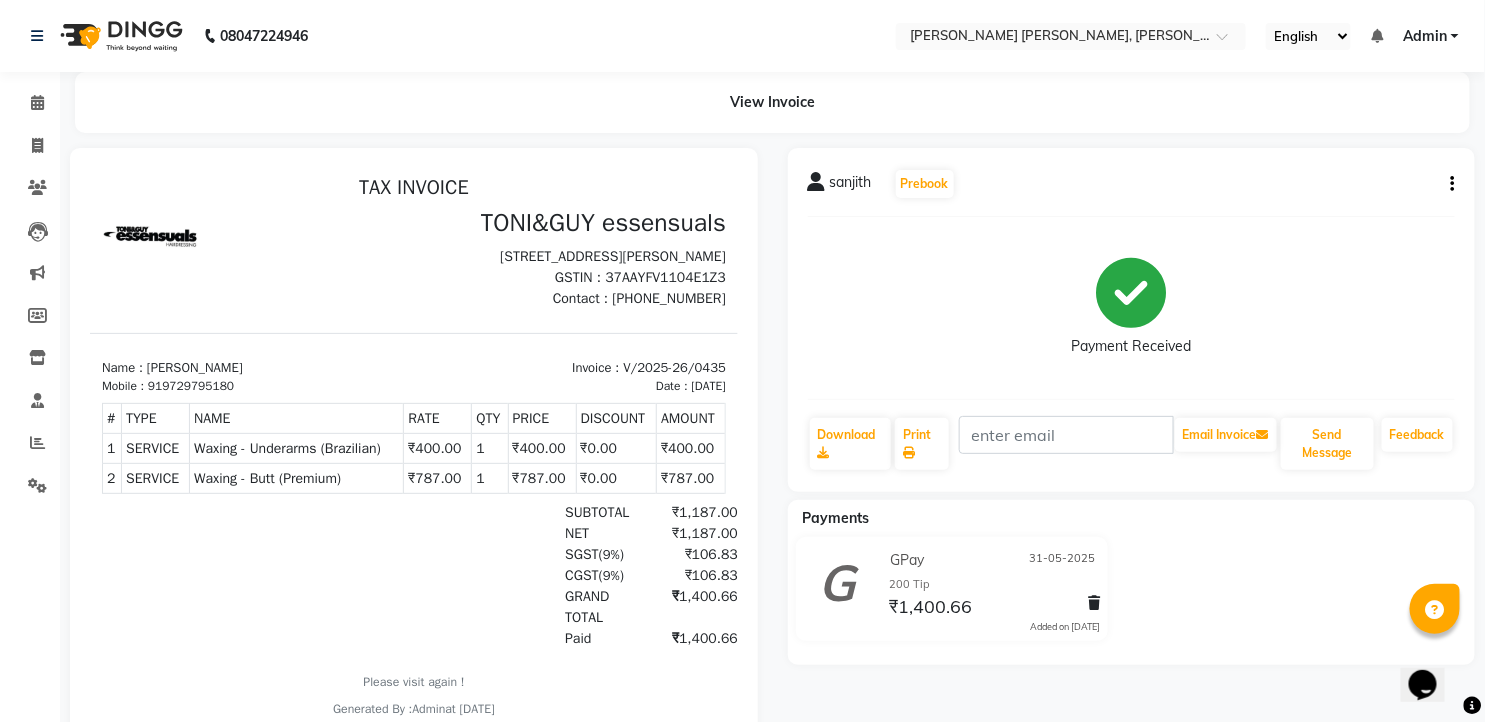 drag, startPoint x: 299, startPoint y: 503, endPoint x: 306, endPoint y: 524, distance: 22.135944 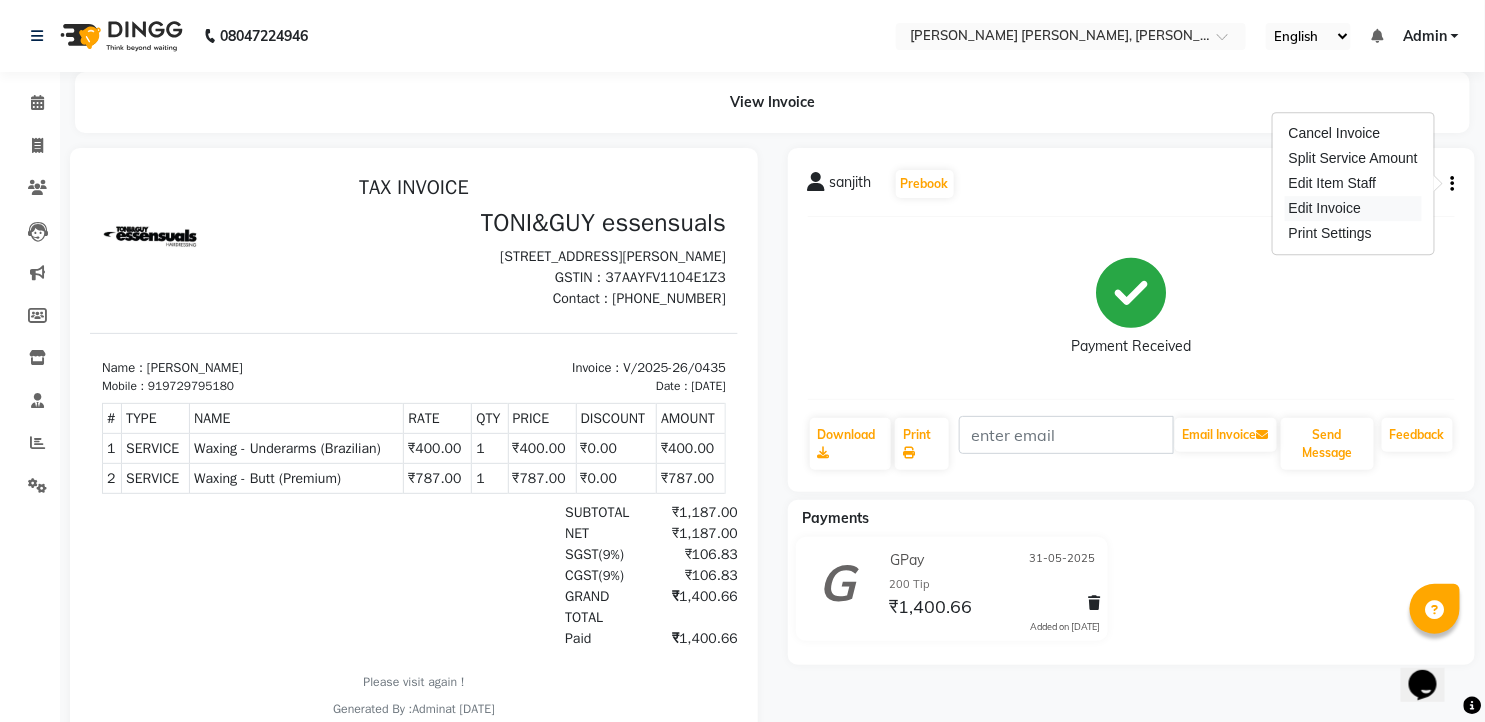 click on "Edit Invoice" at bounding box center [1353, 208] 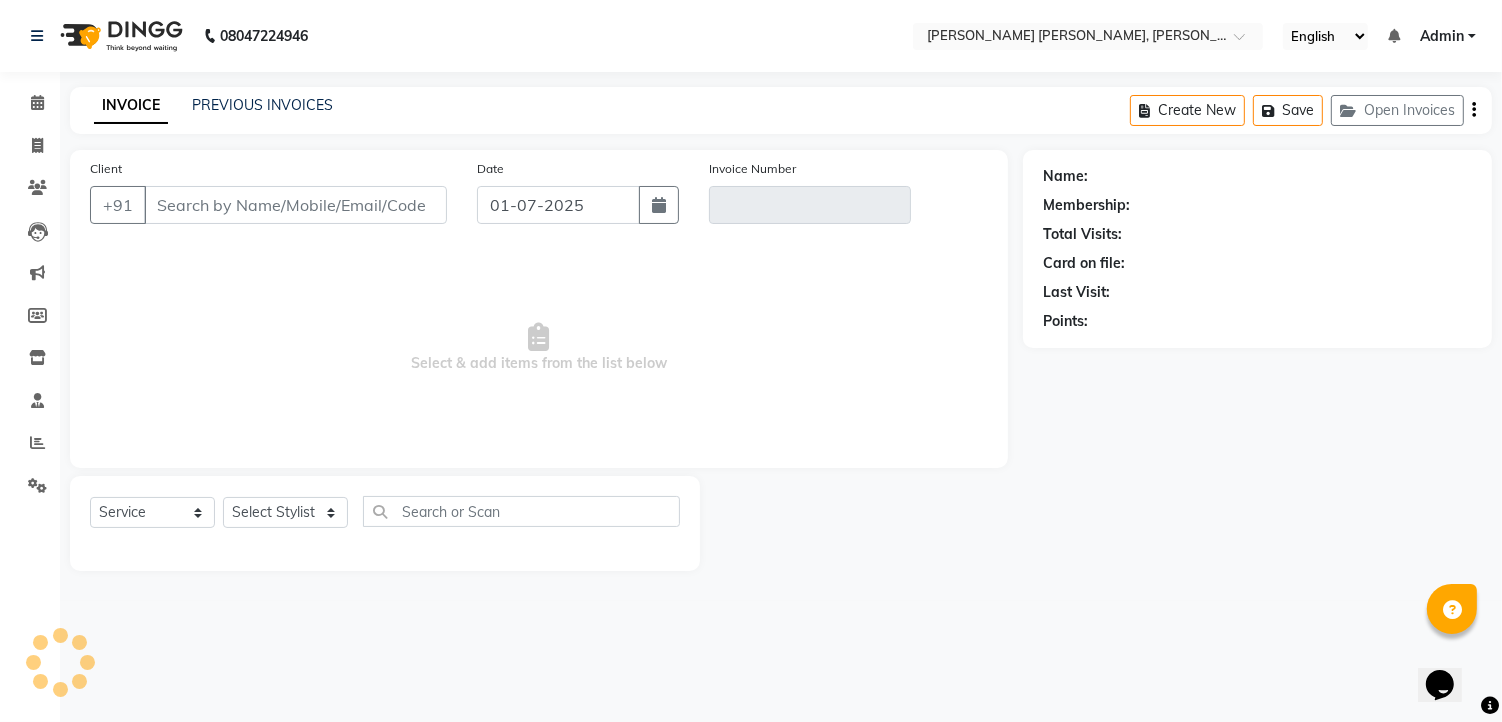 type on "9729795180" 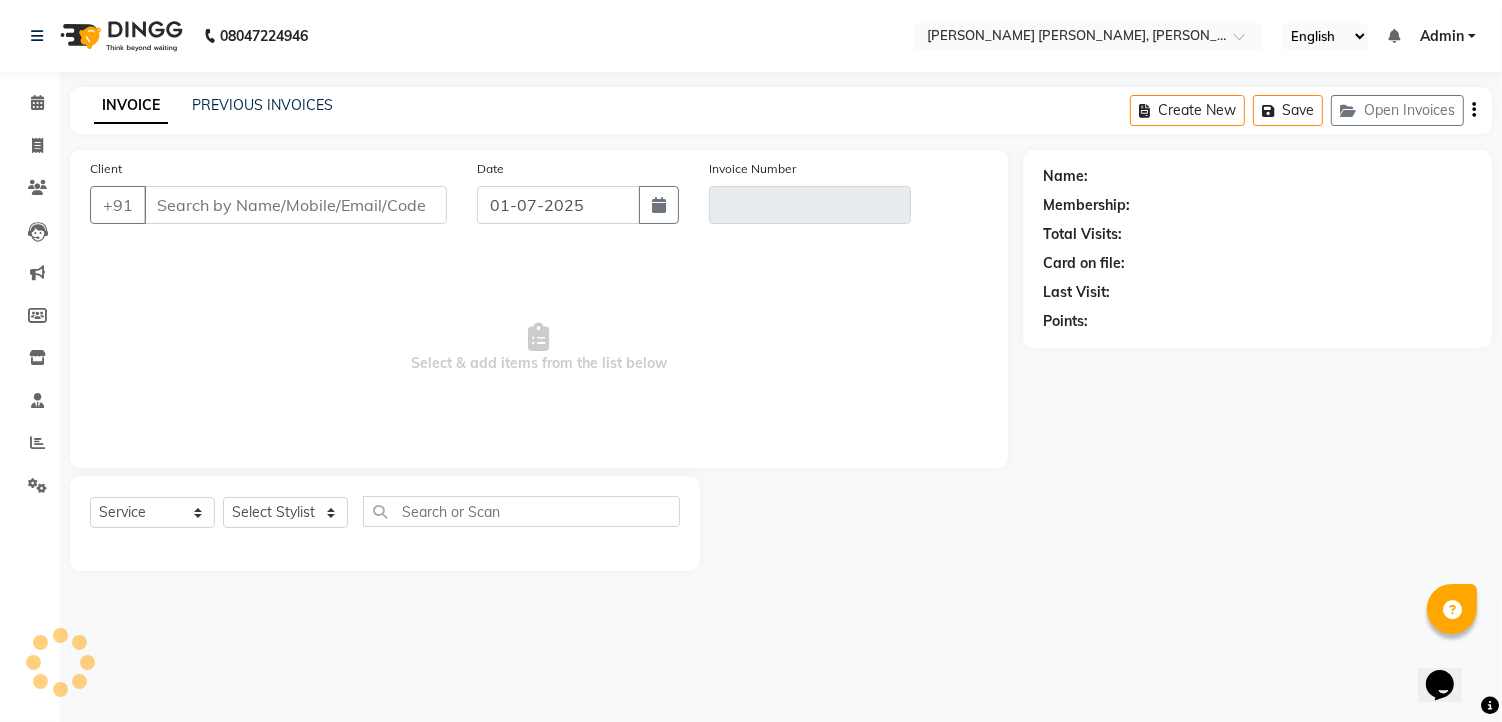 type on "V/2025-26/0435" 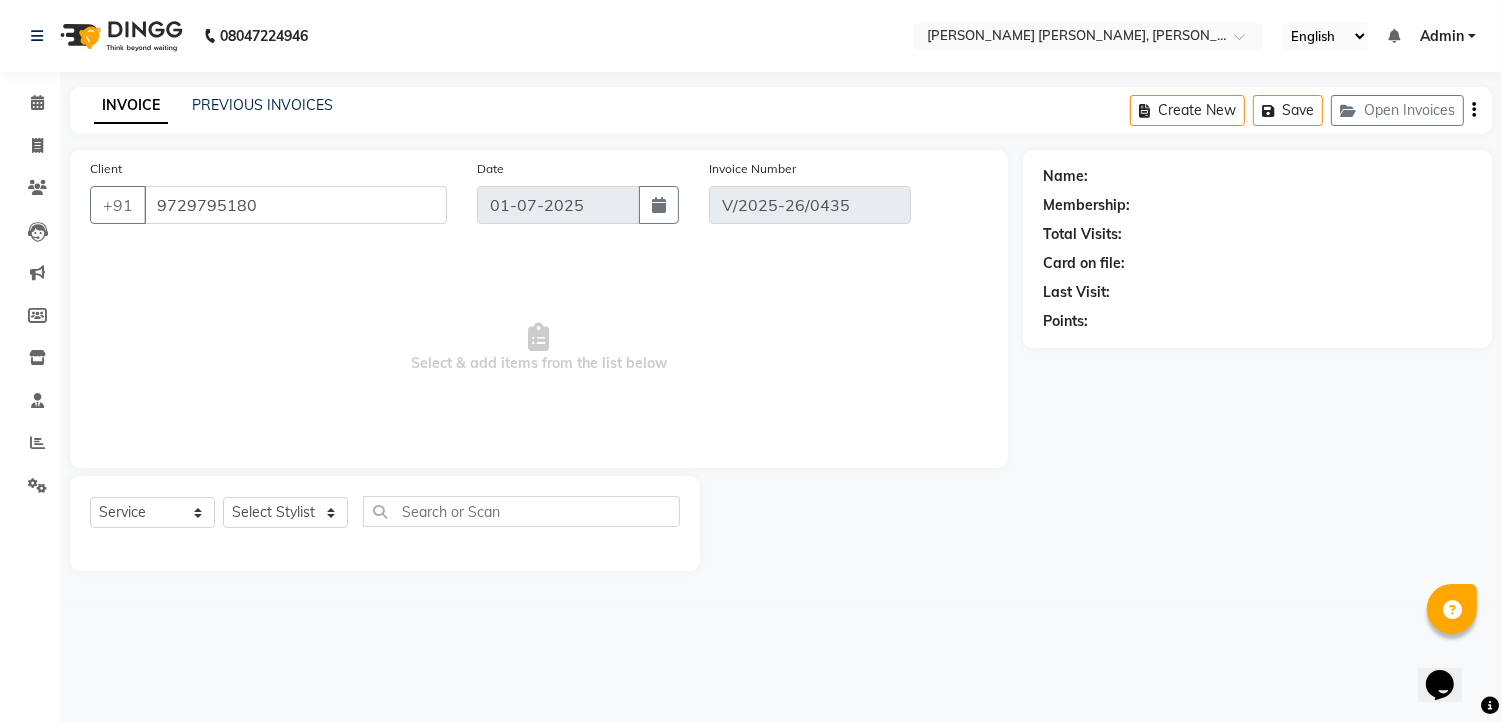 select on "1: Object" 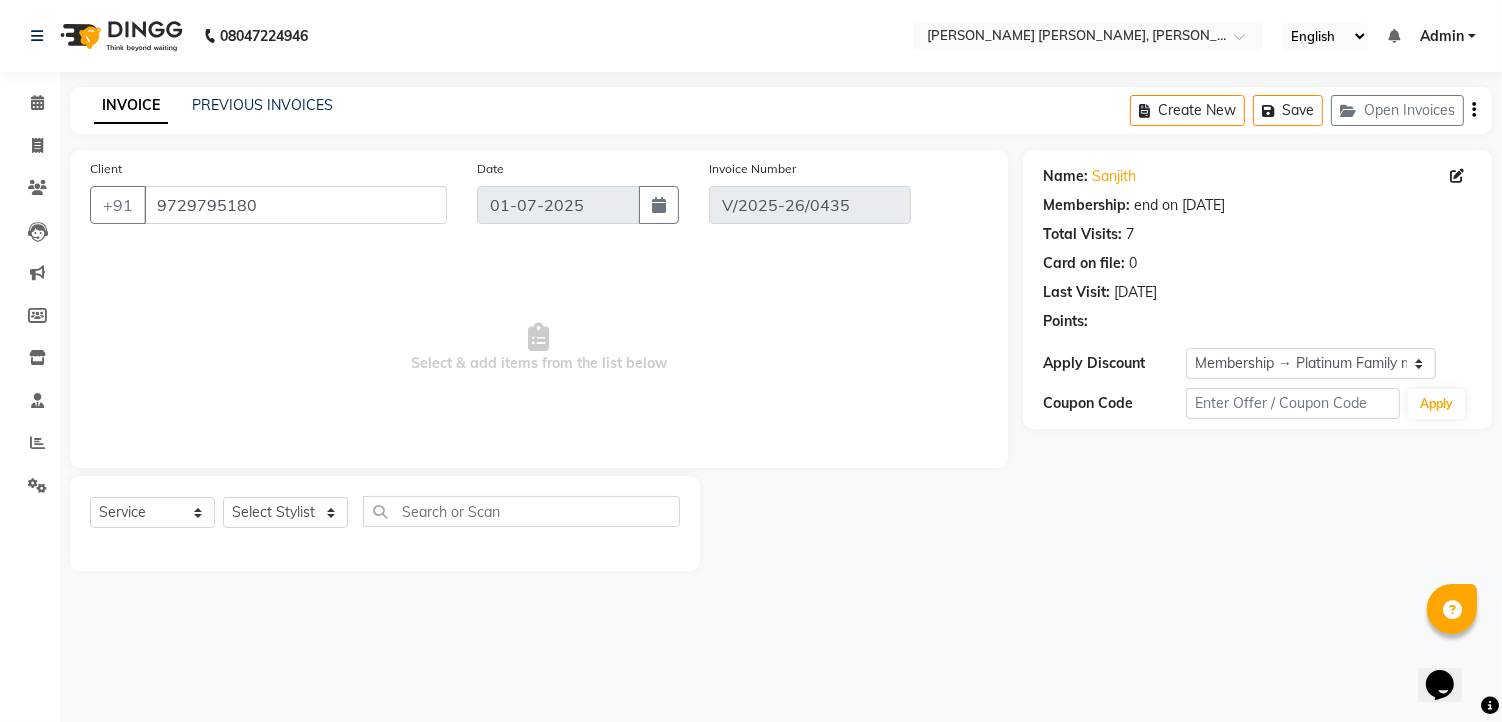 type on "31-05-2025" 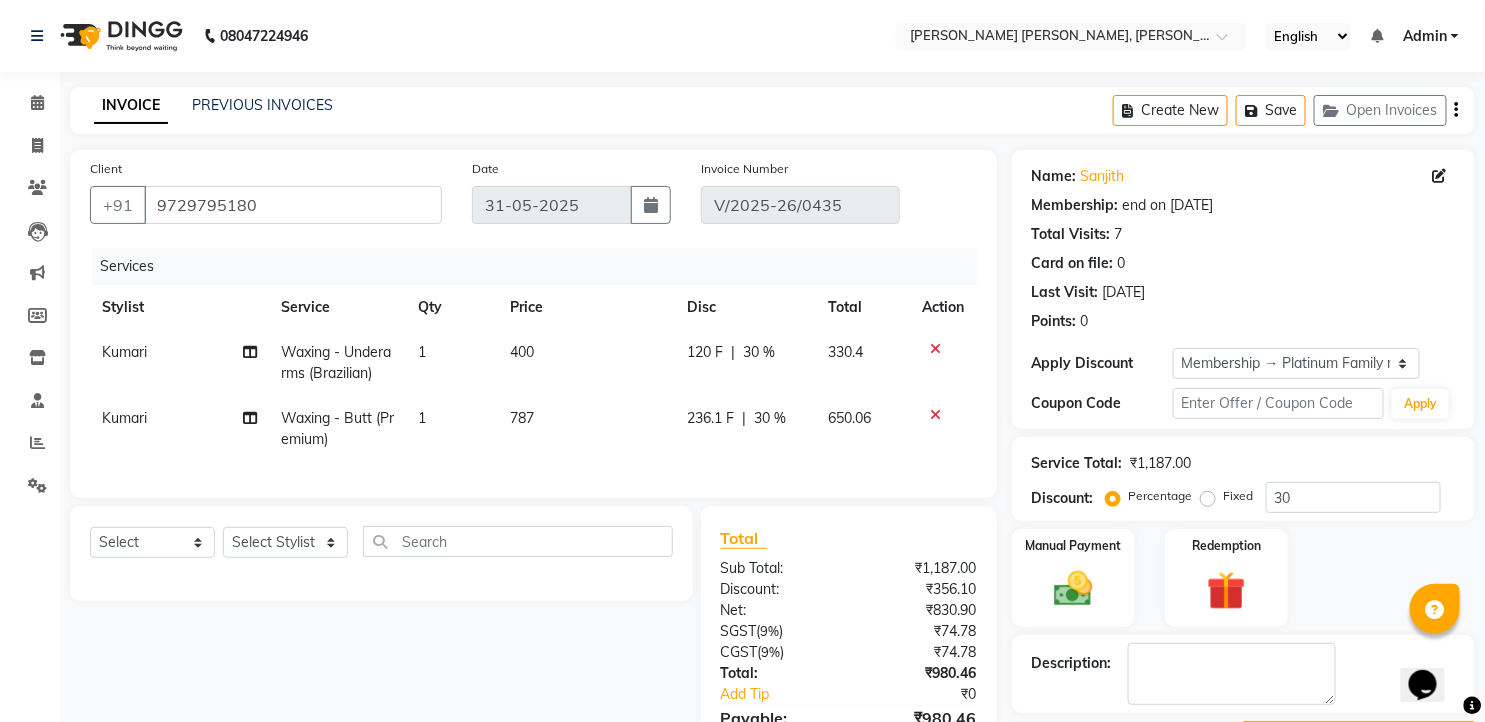 scroll, scrollTop: 111, scrollLeft: 0, axis: vertical 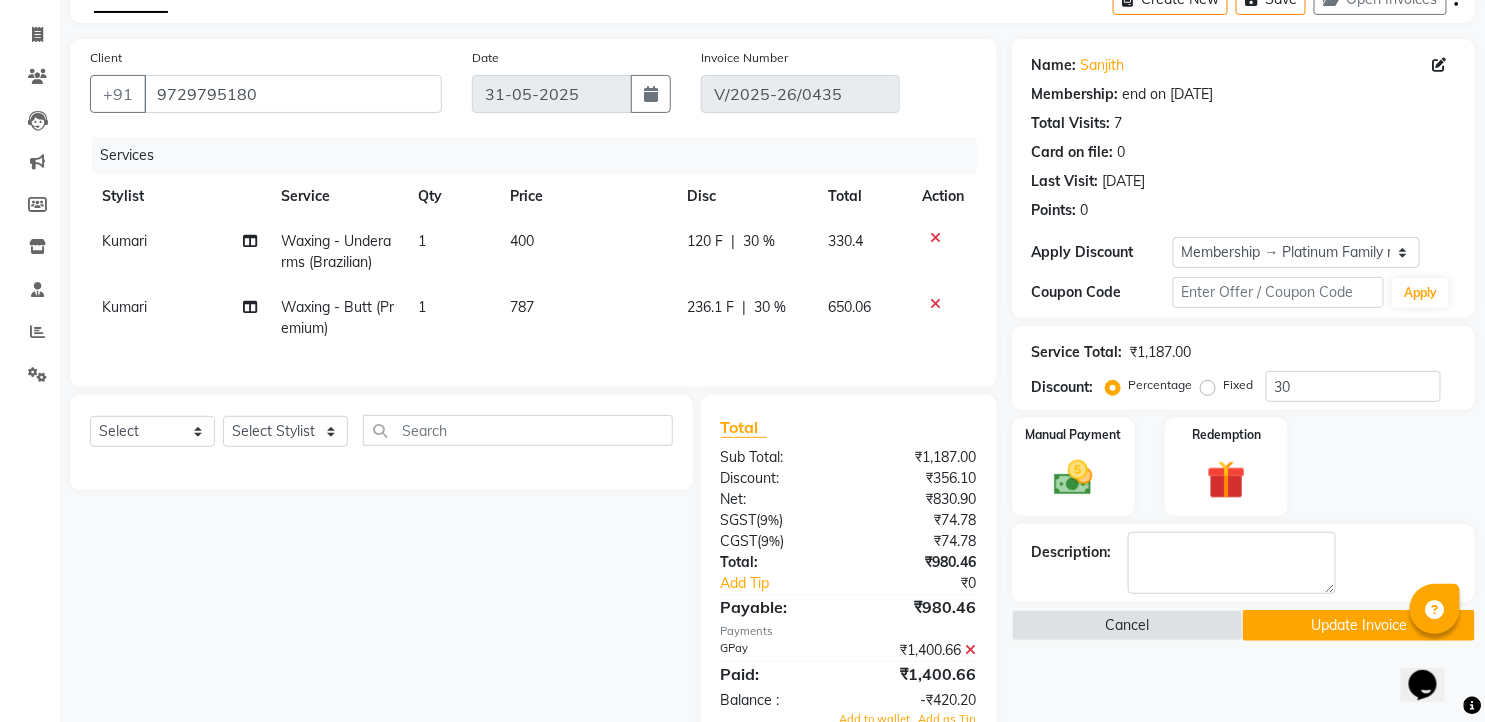 click on "Waxing - Butt (Premium)" 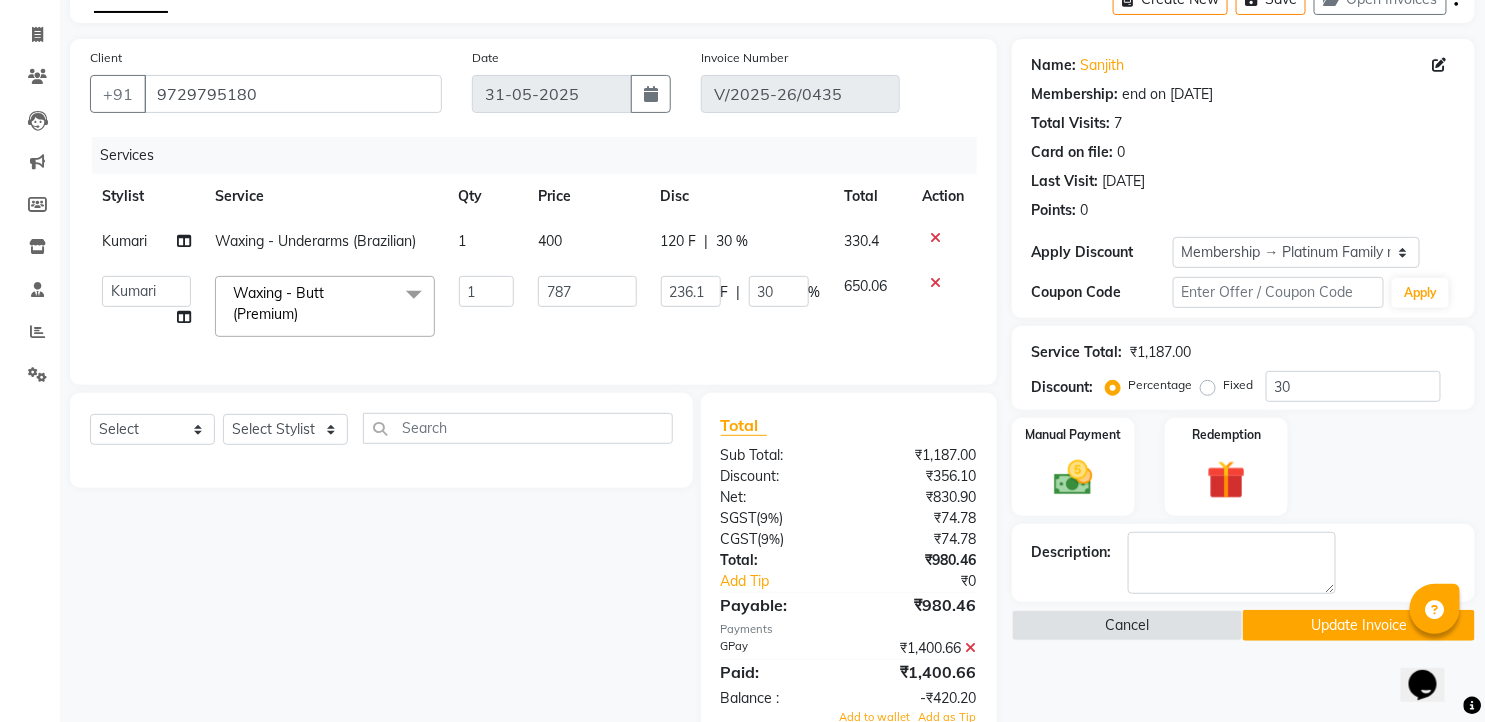click 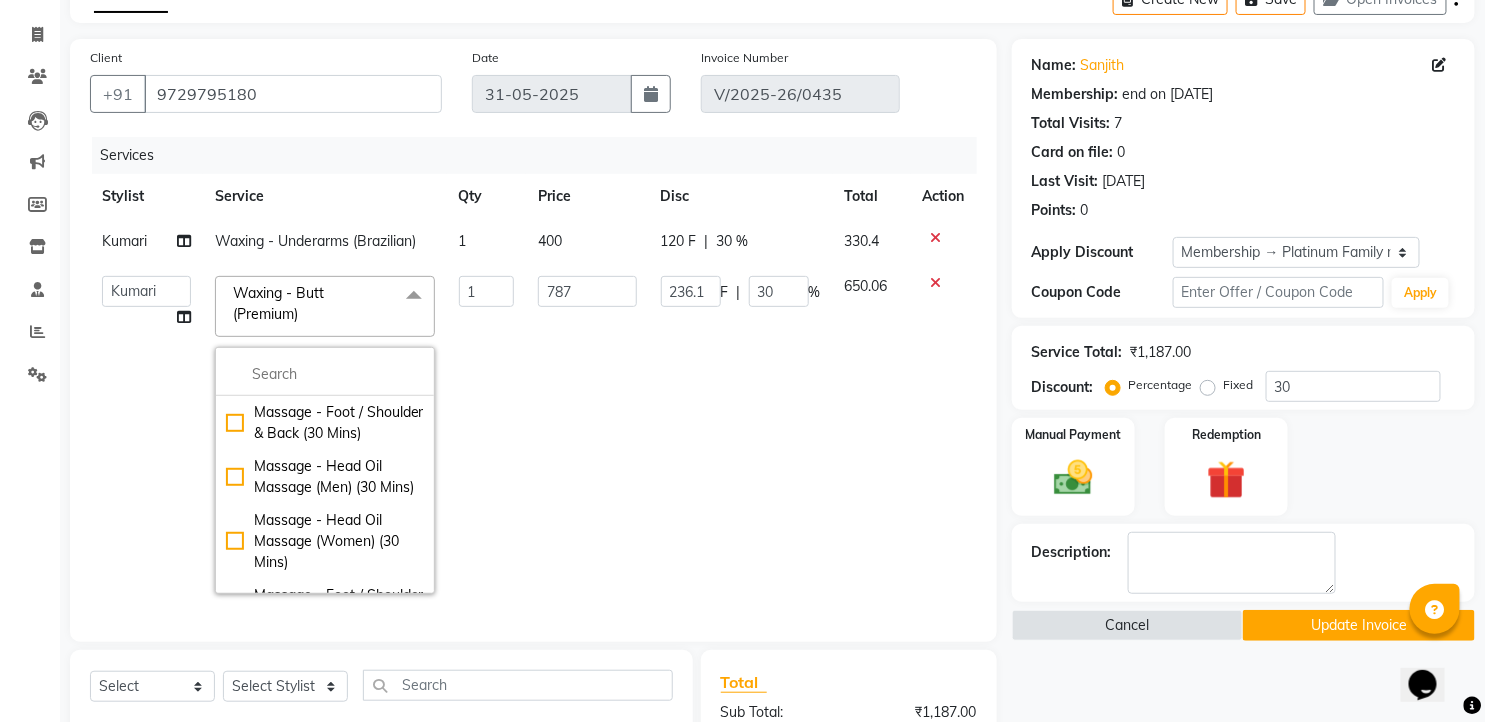 click 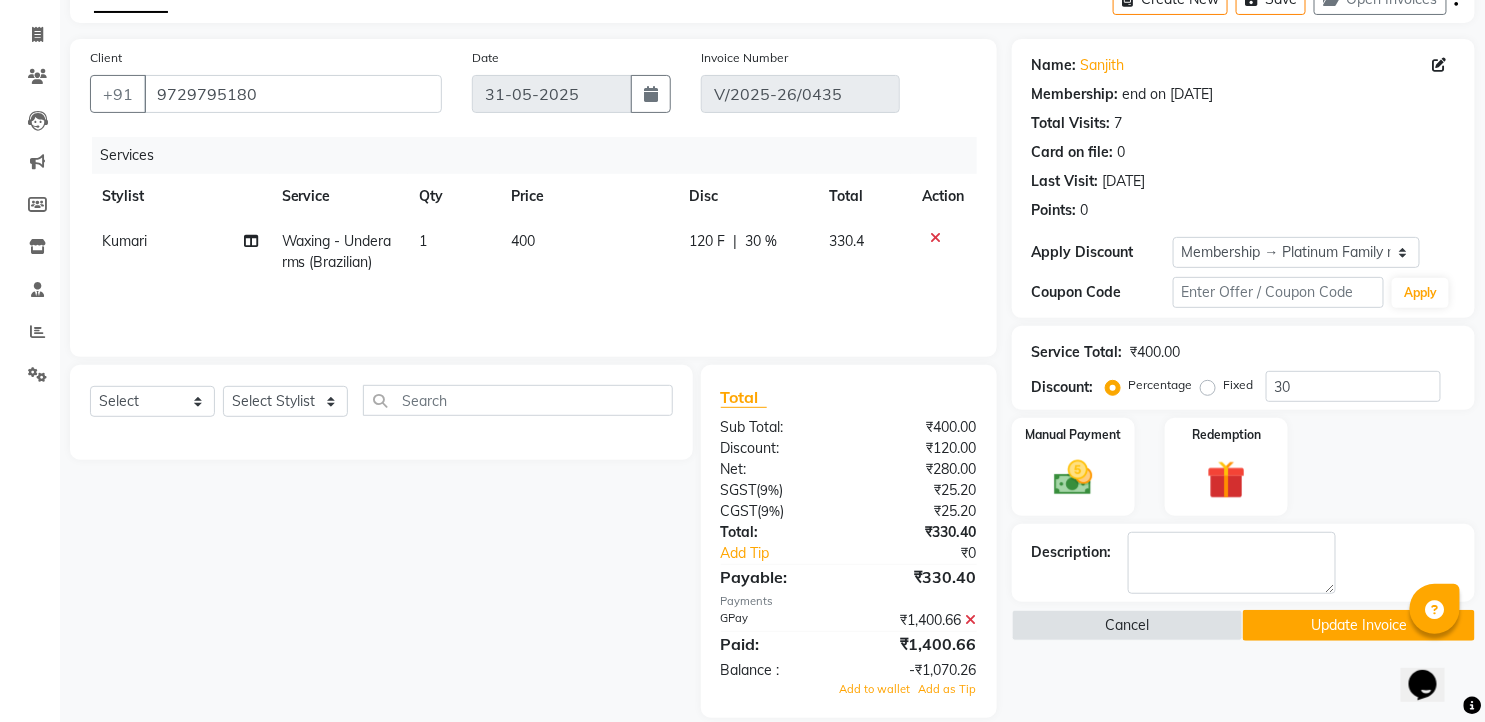 click on "Waxing - Underarms (Brazilian)" 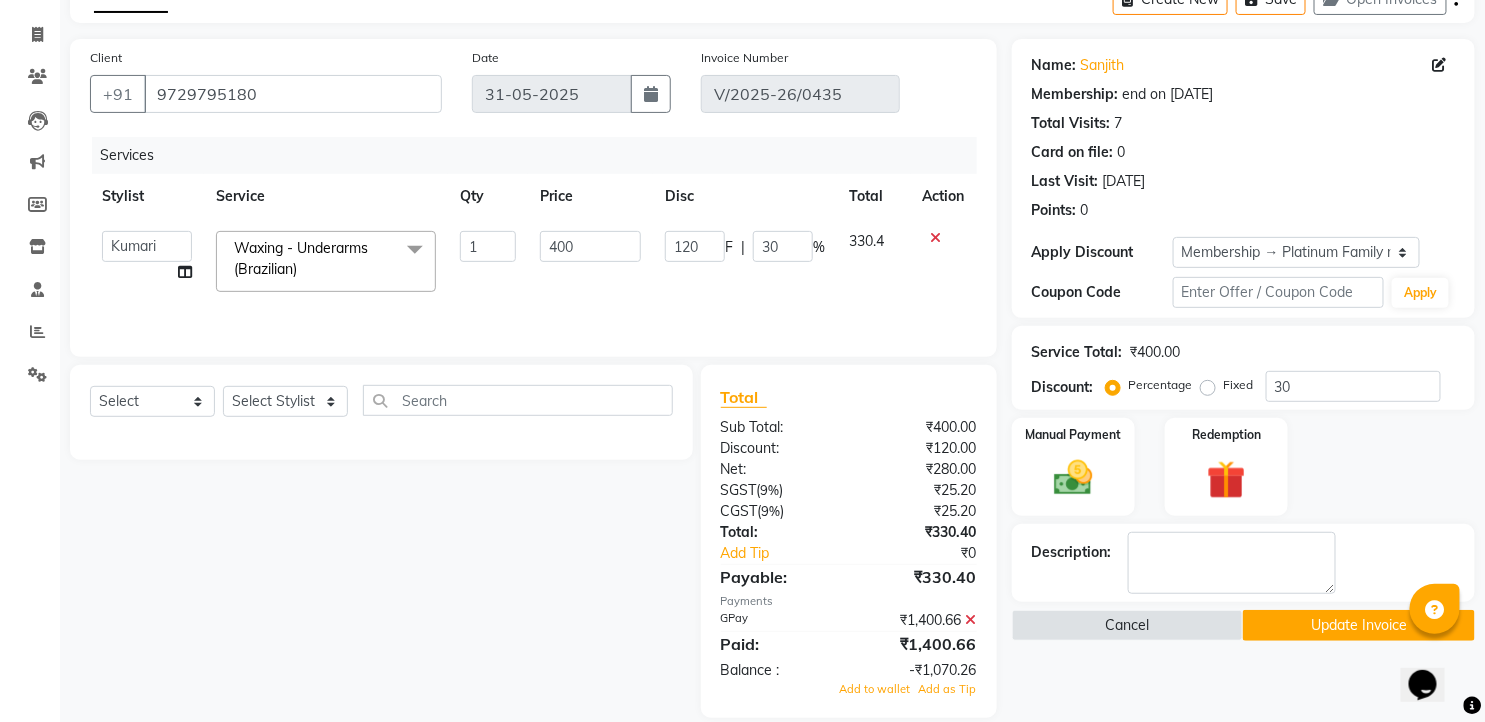 click on "Waxing - Underarms (Brazilian)  x" 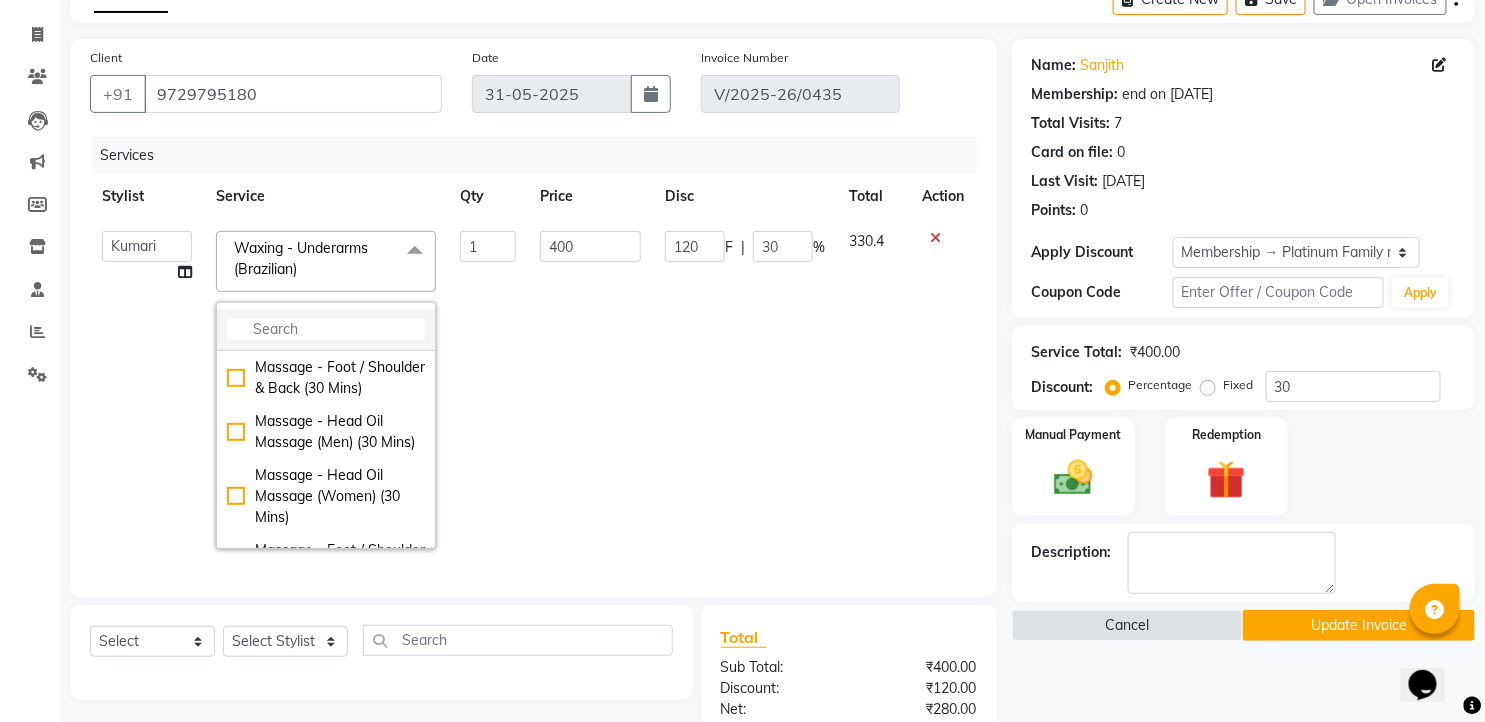click 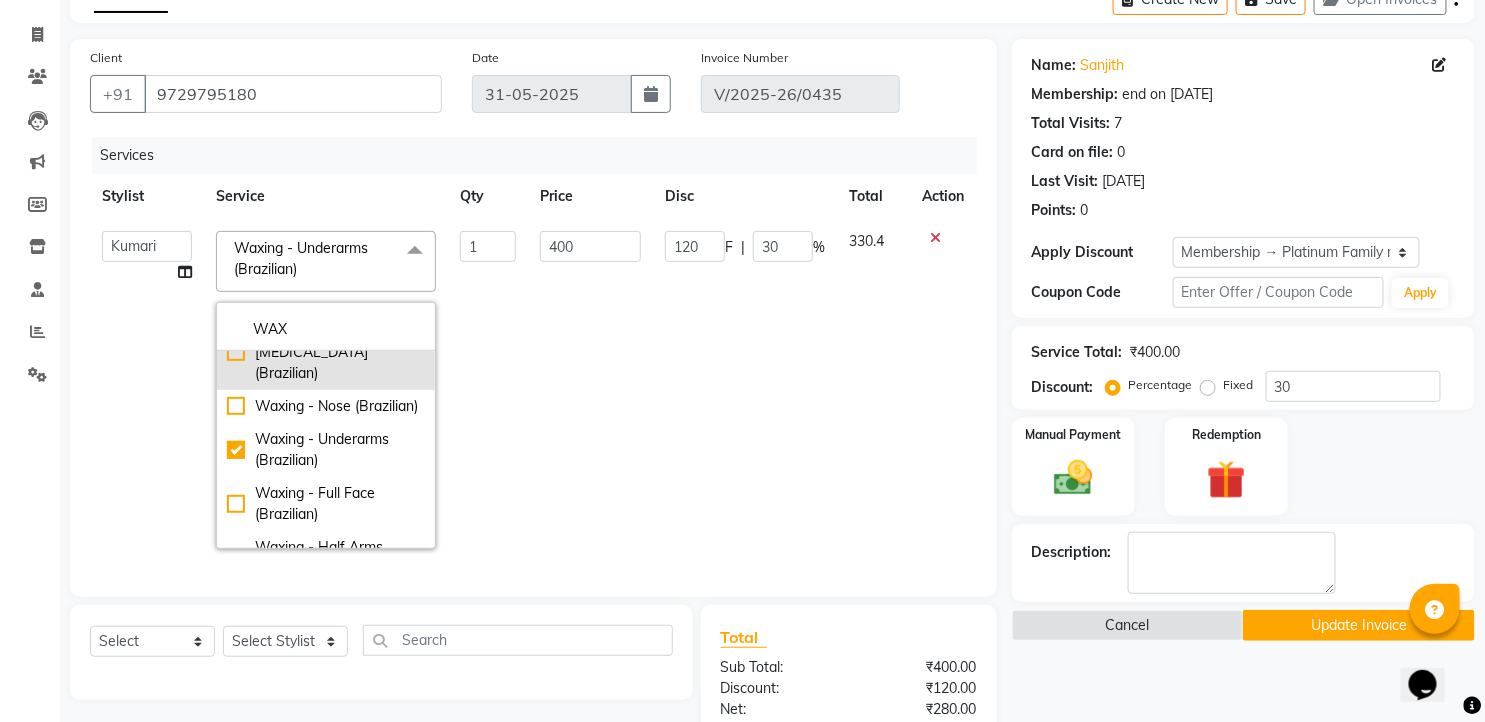 scroll, scrollTop: 111, scrollLeft: 0, axis: vertical 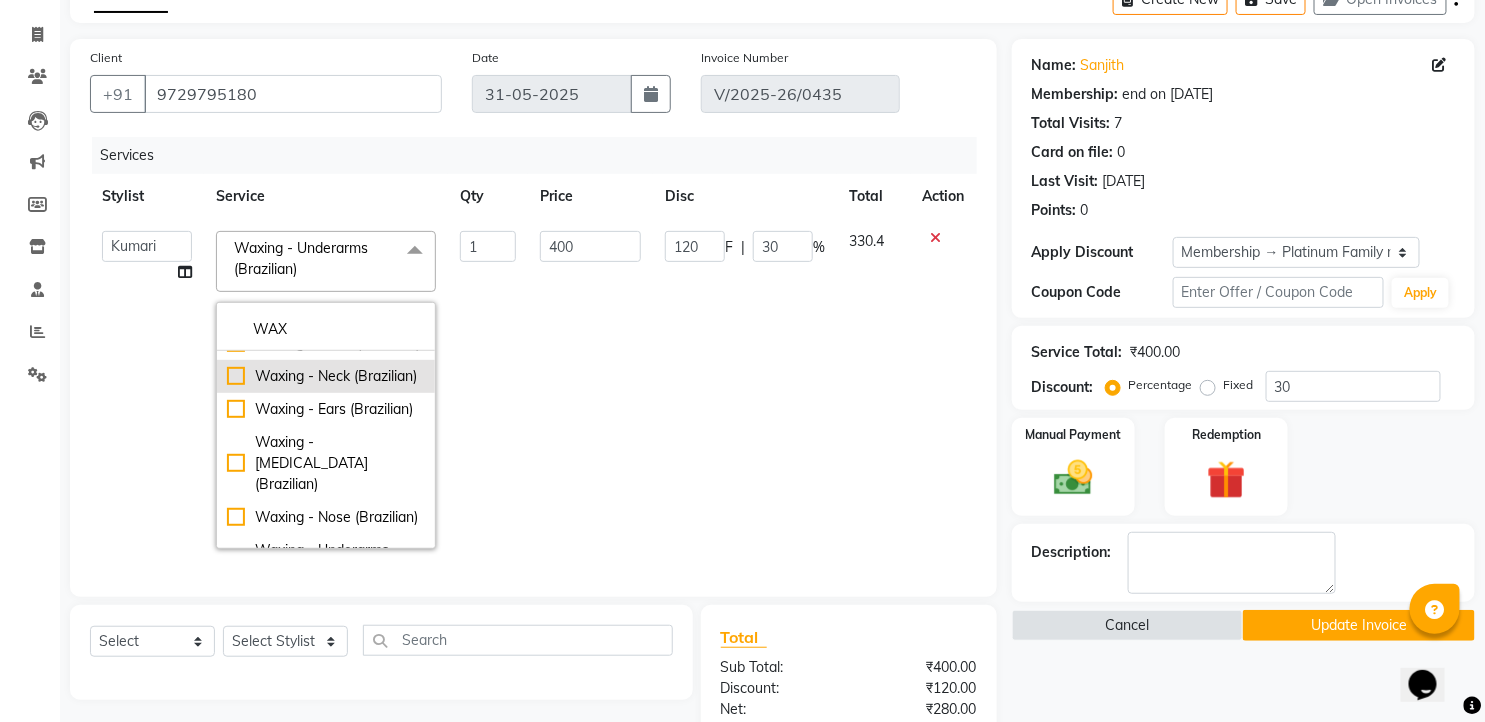 type on "WAX" 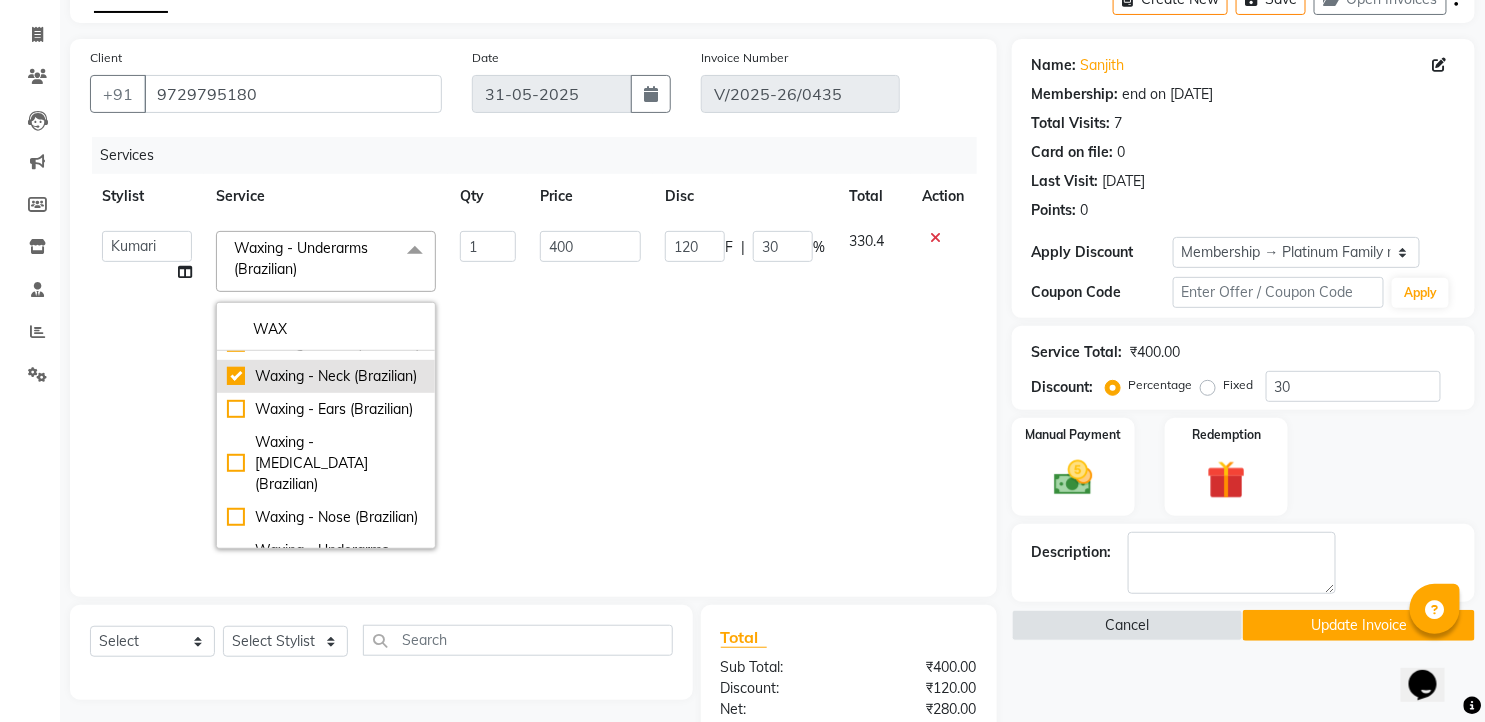 checkbox on "true" 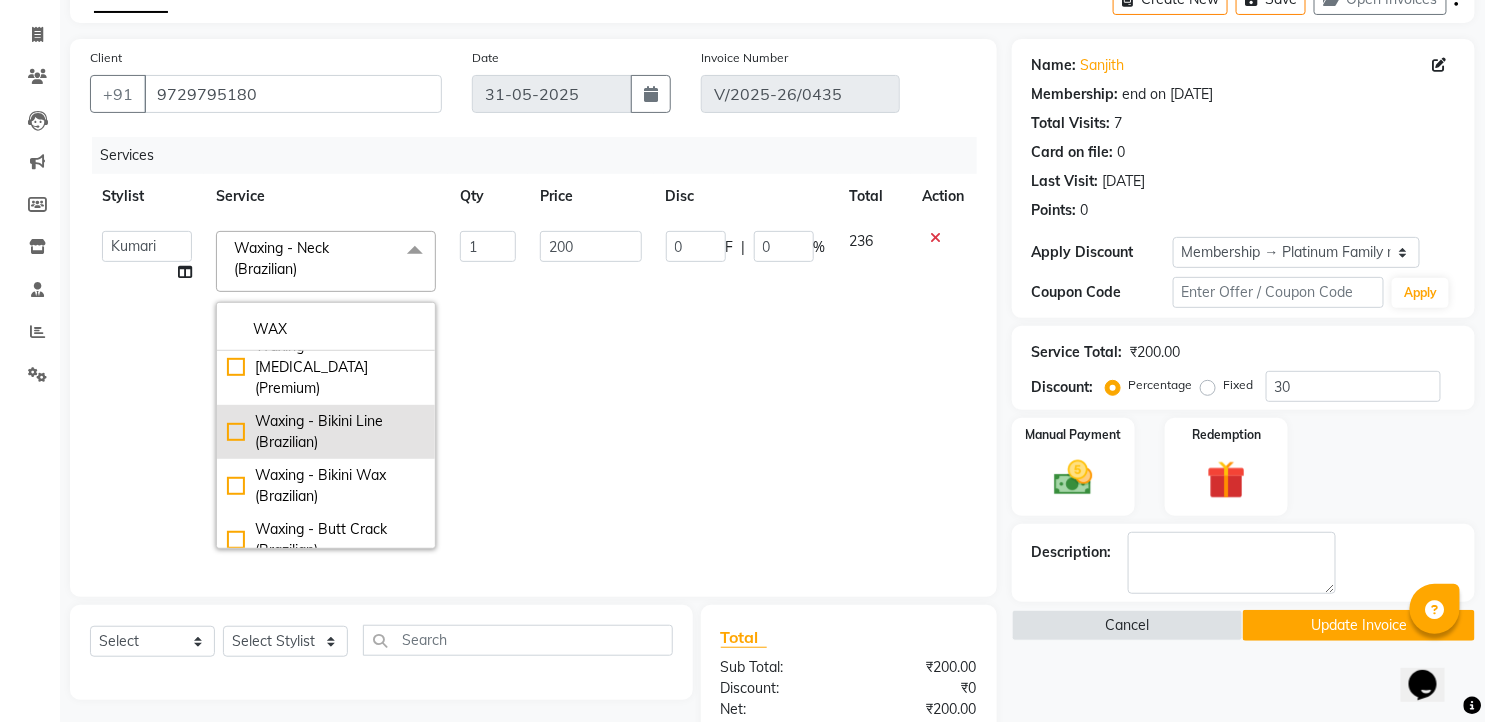 scroll, scrollTop: 666, scrollLeft: 0, axis: vertical 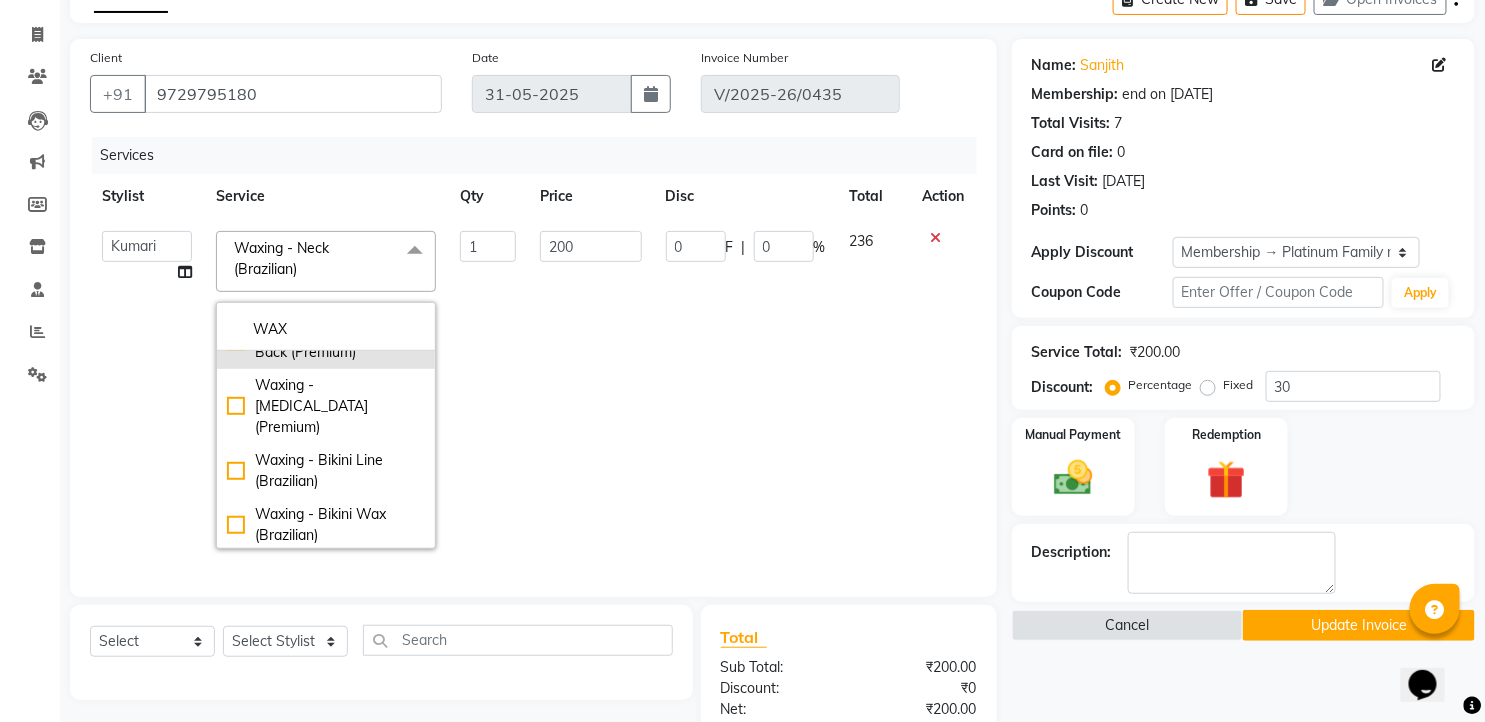 click on "Waxing - Upper/ Lower Back (Premium)" 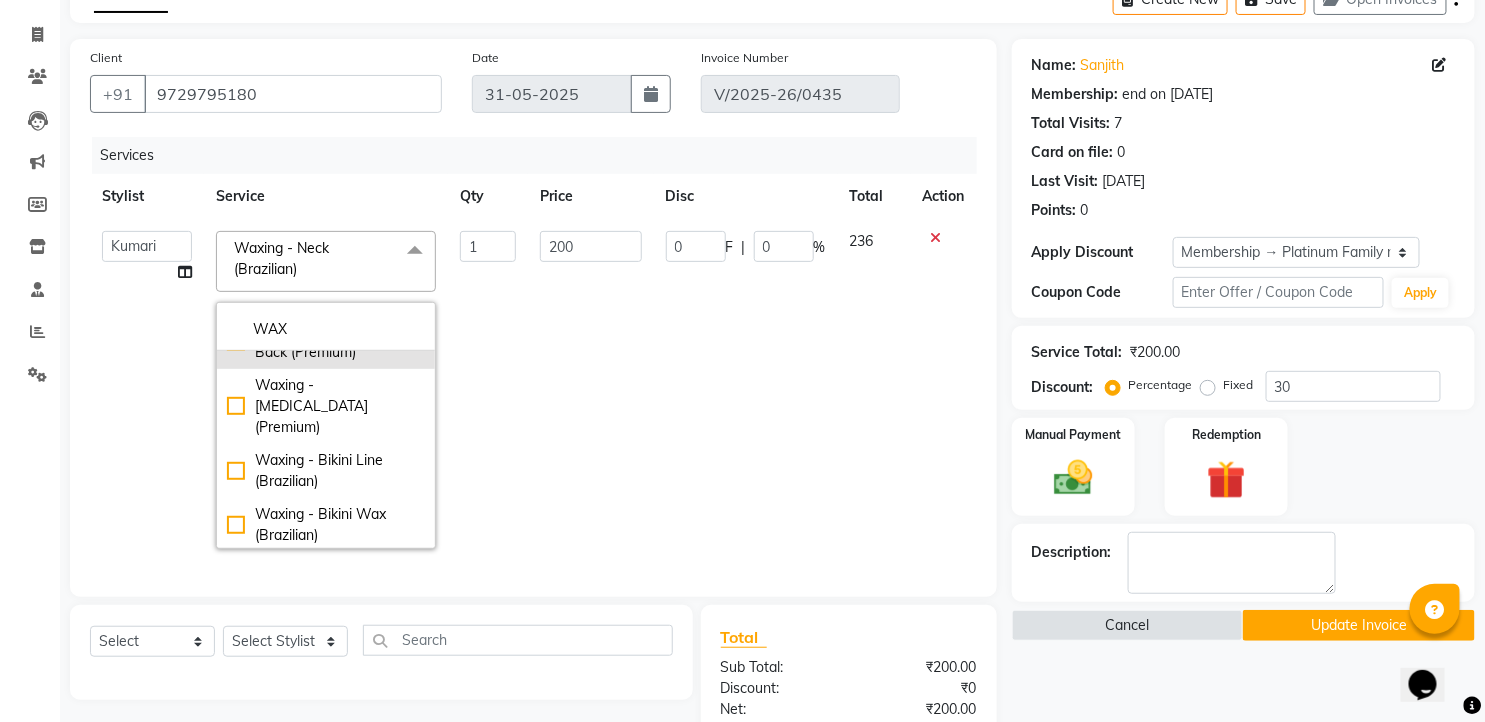 checkbox on "false" 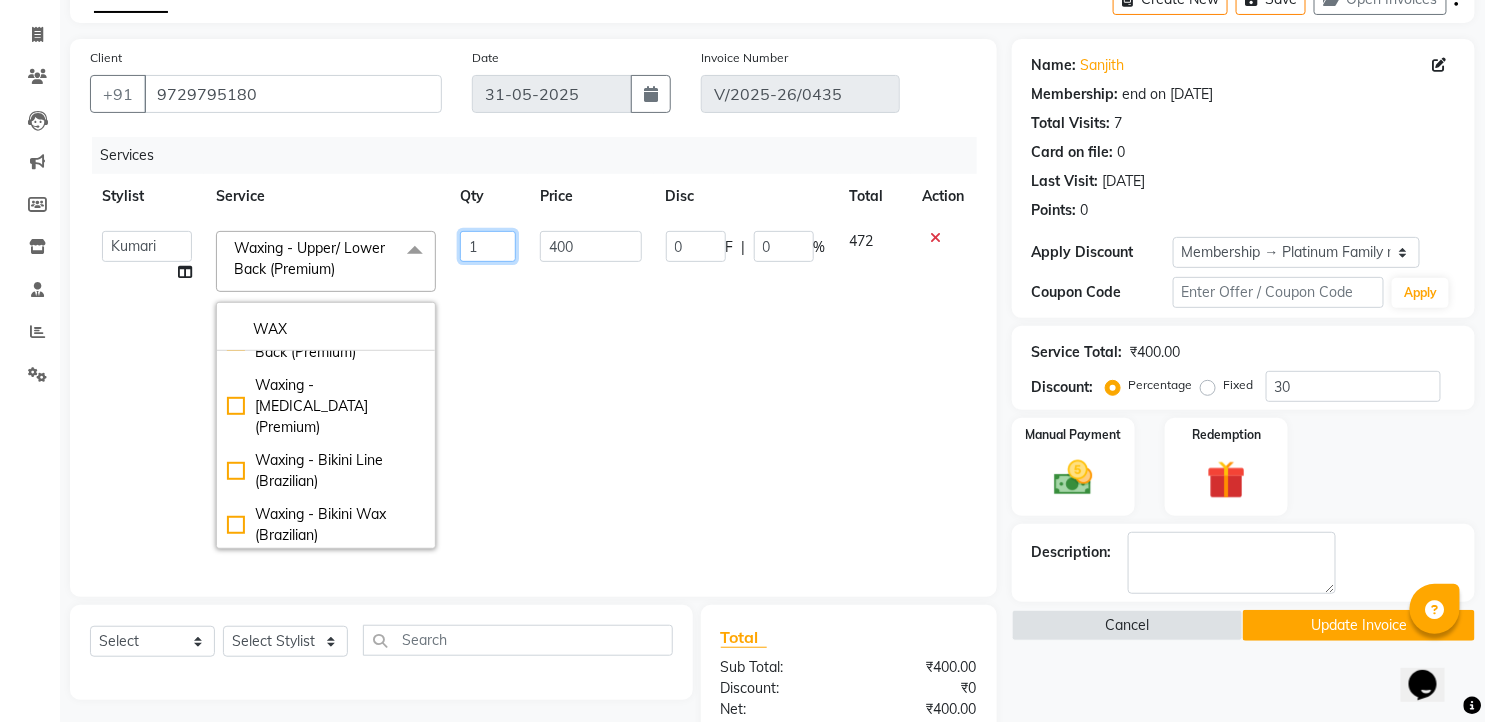 click on "1" 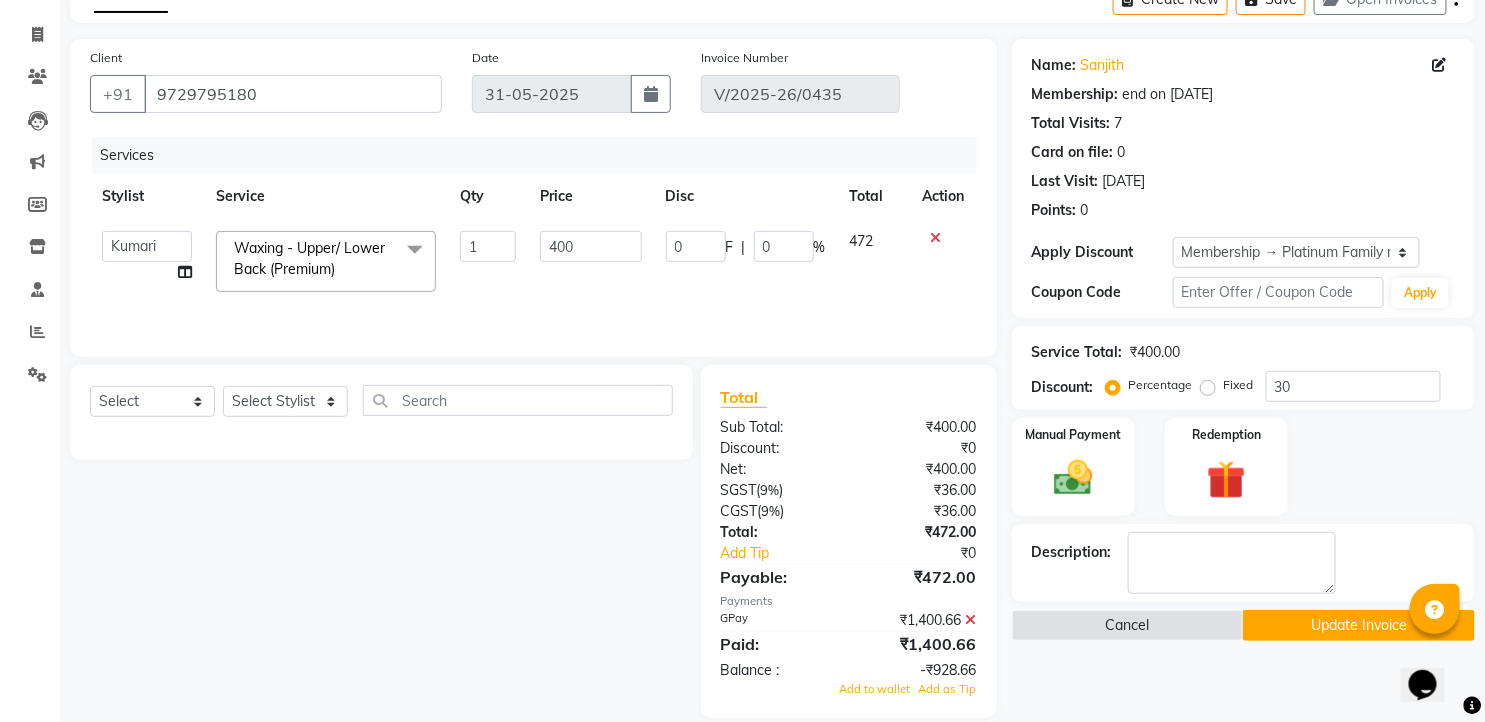 click on "Select  Service  Product  Membership  Package Voucher Prepaid Gift Card  Select Stylist faizz gufran mohammad hyma Kumari lalitha sree Manager Riya roy sahik" 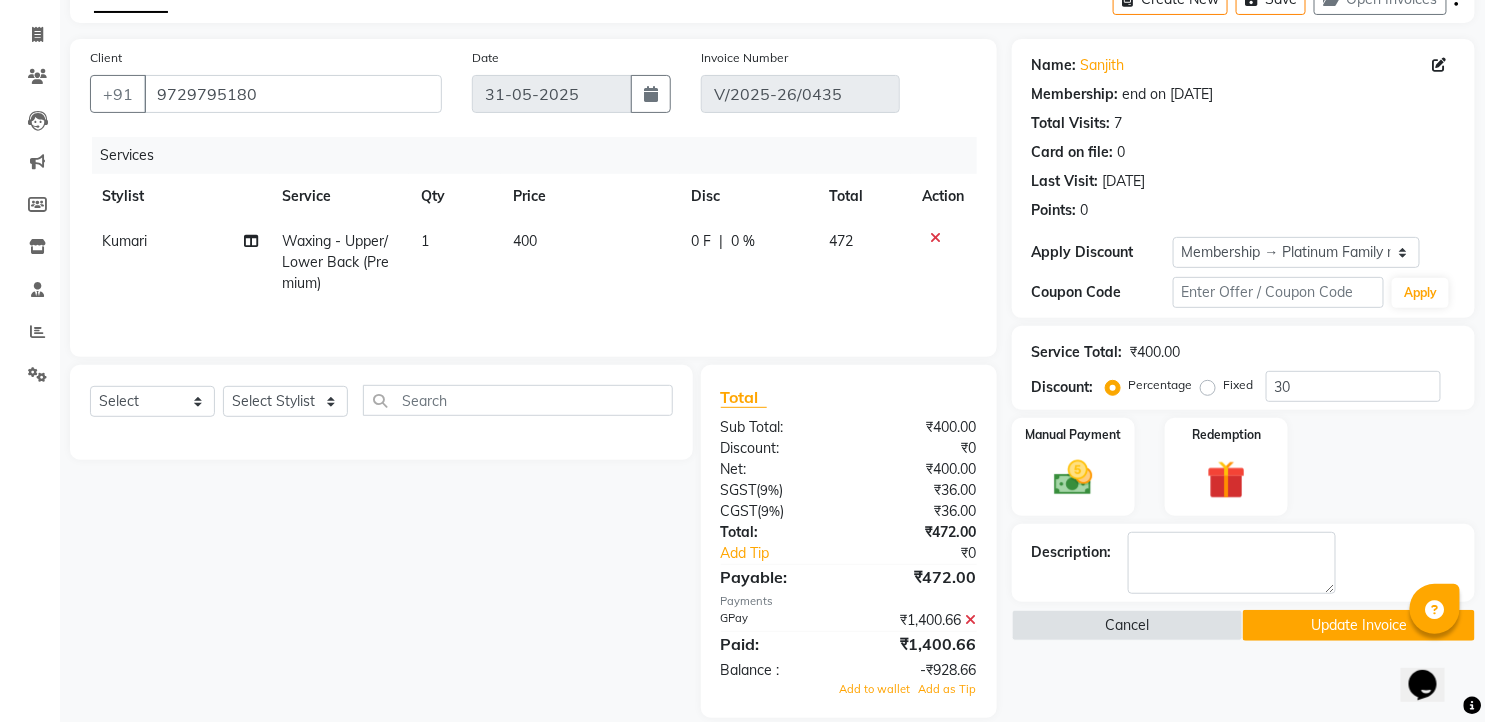 click on "400" 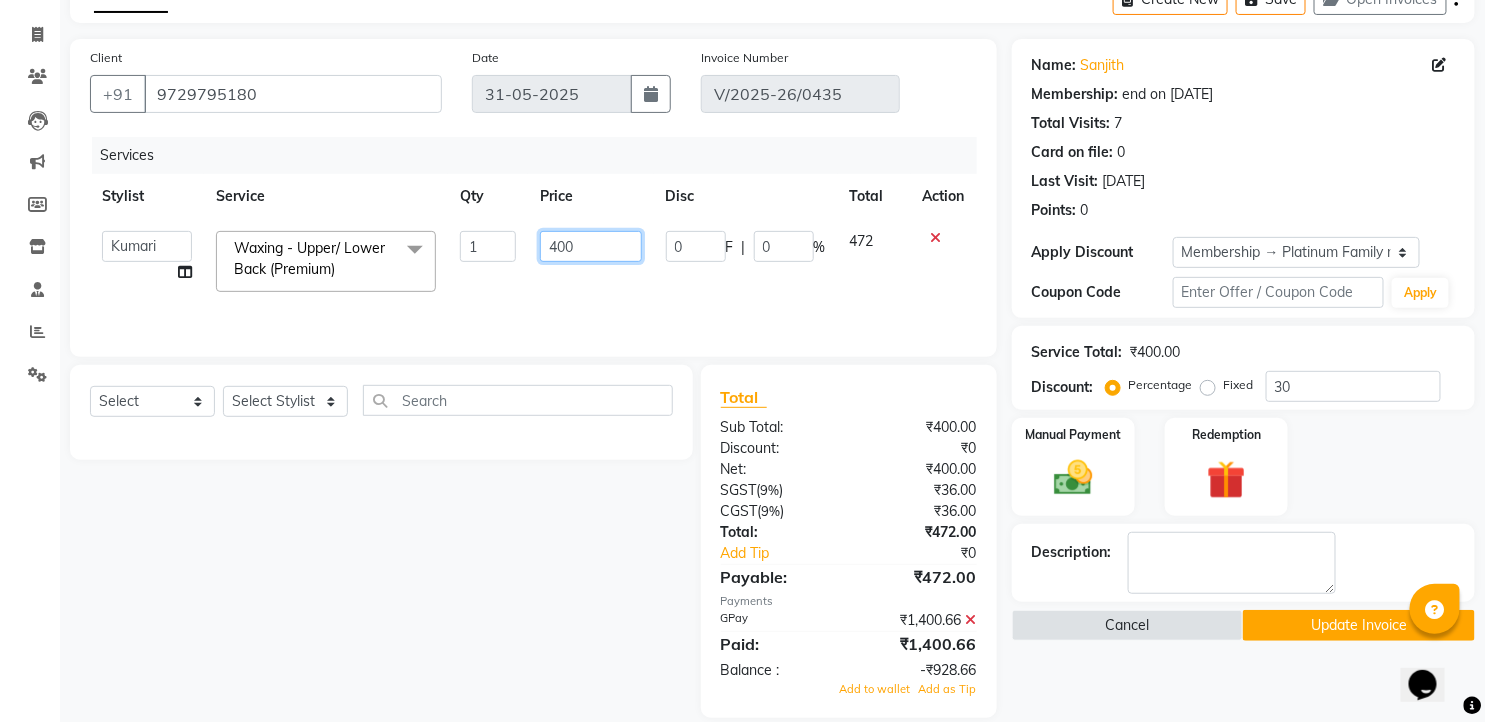 click on "400" 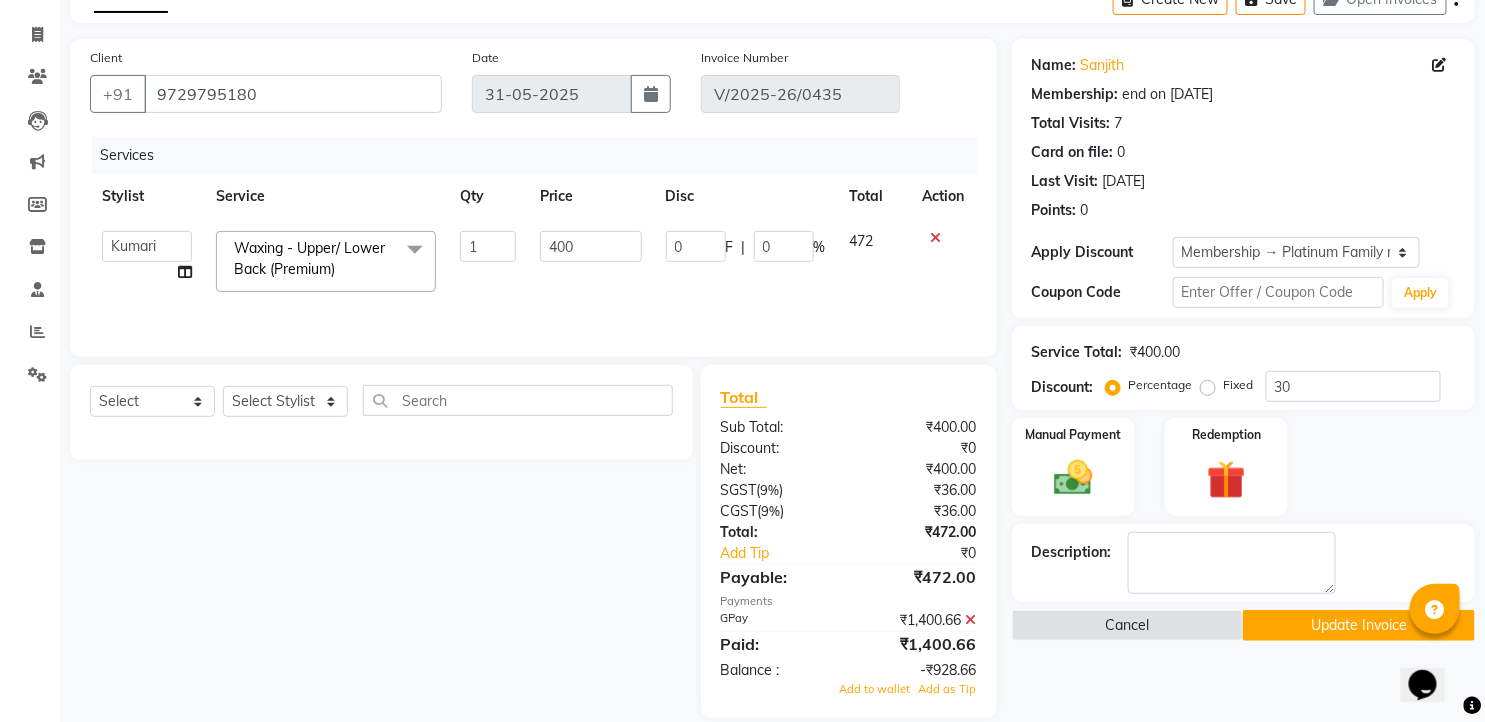 click on "400" 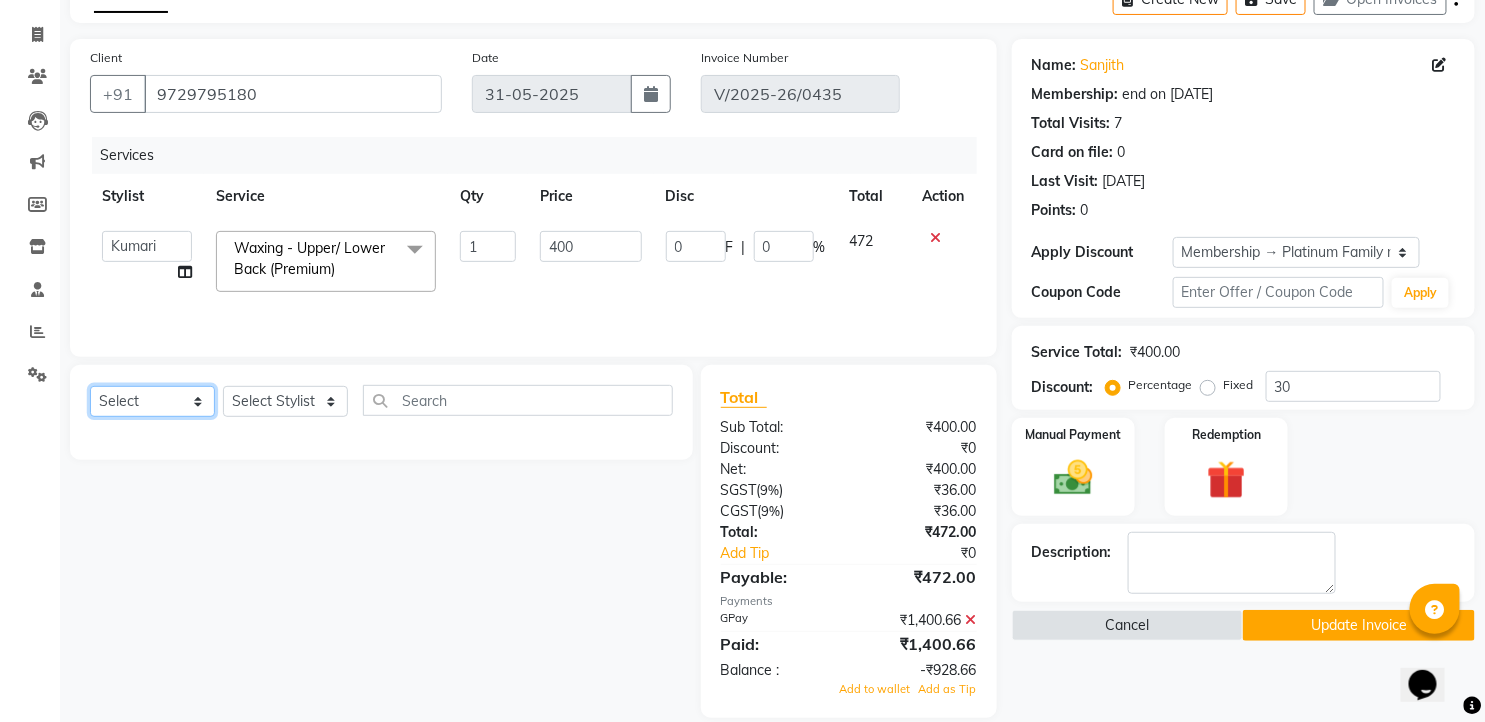 click on "Select  Service  Product  Membership  Package Voucher Prepaid Gift Card" 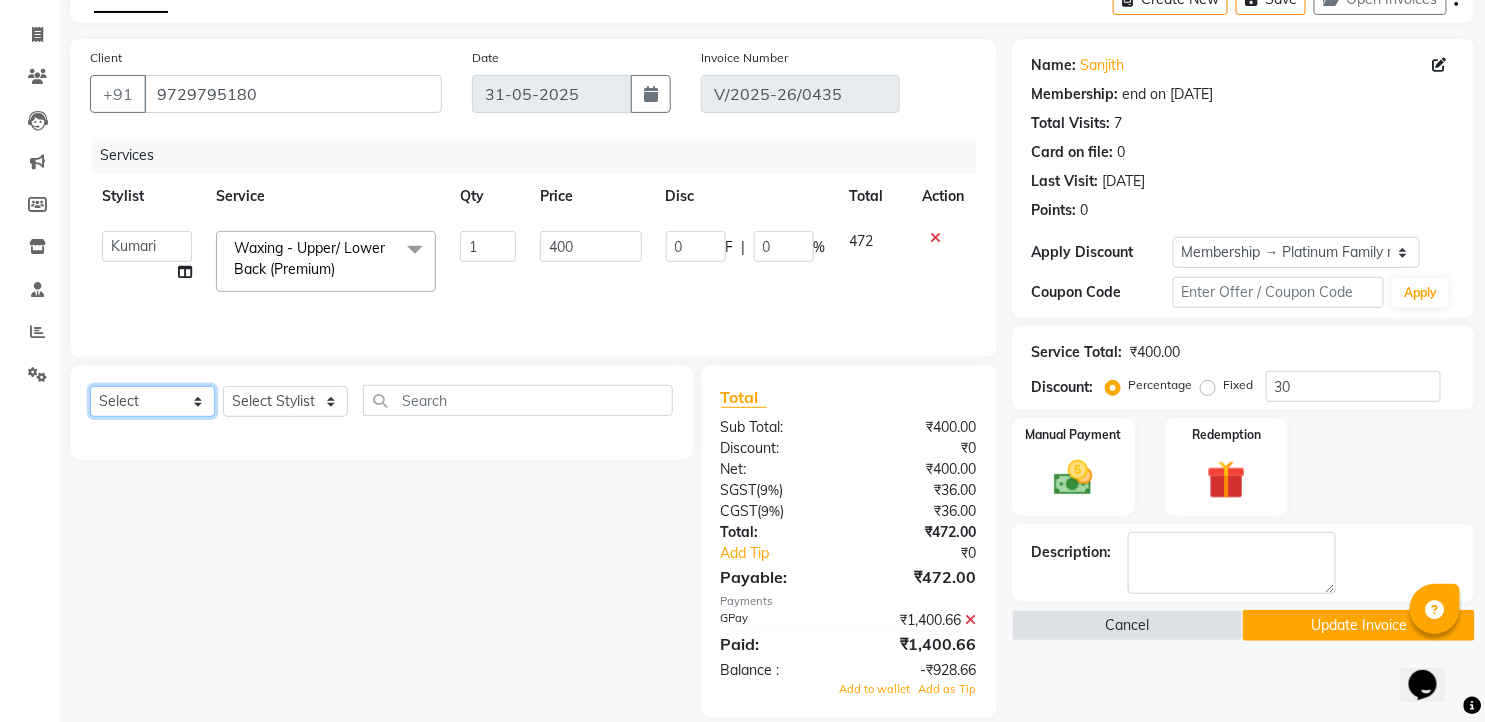 select on "service" 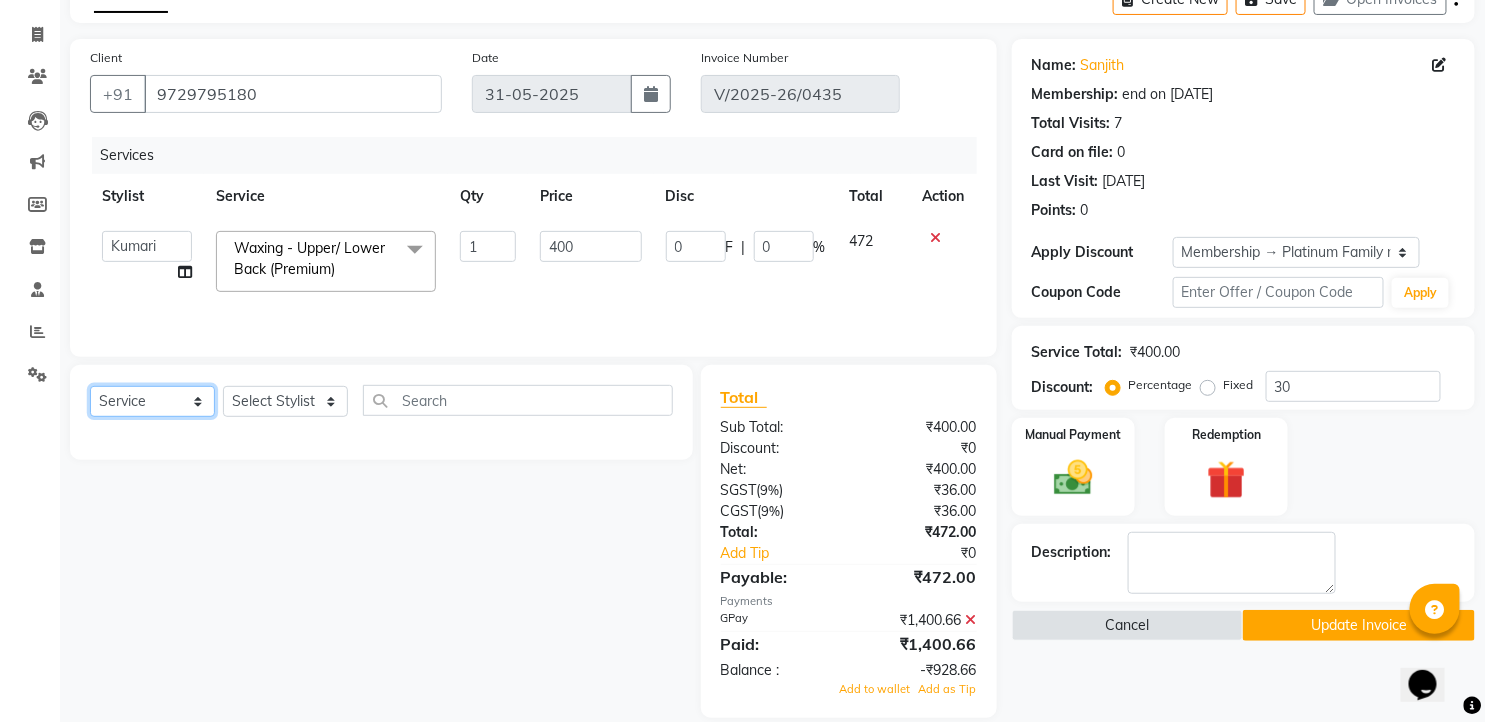 click on "Select  Service  Product  Membership  Package Voucher Prepaid Gift Card" 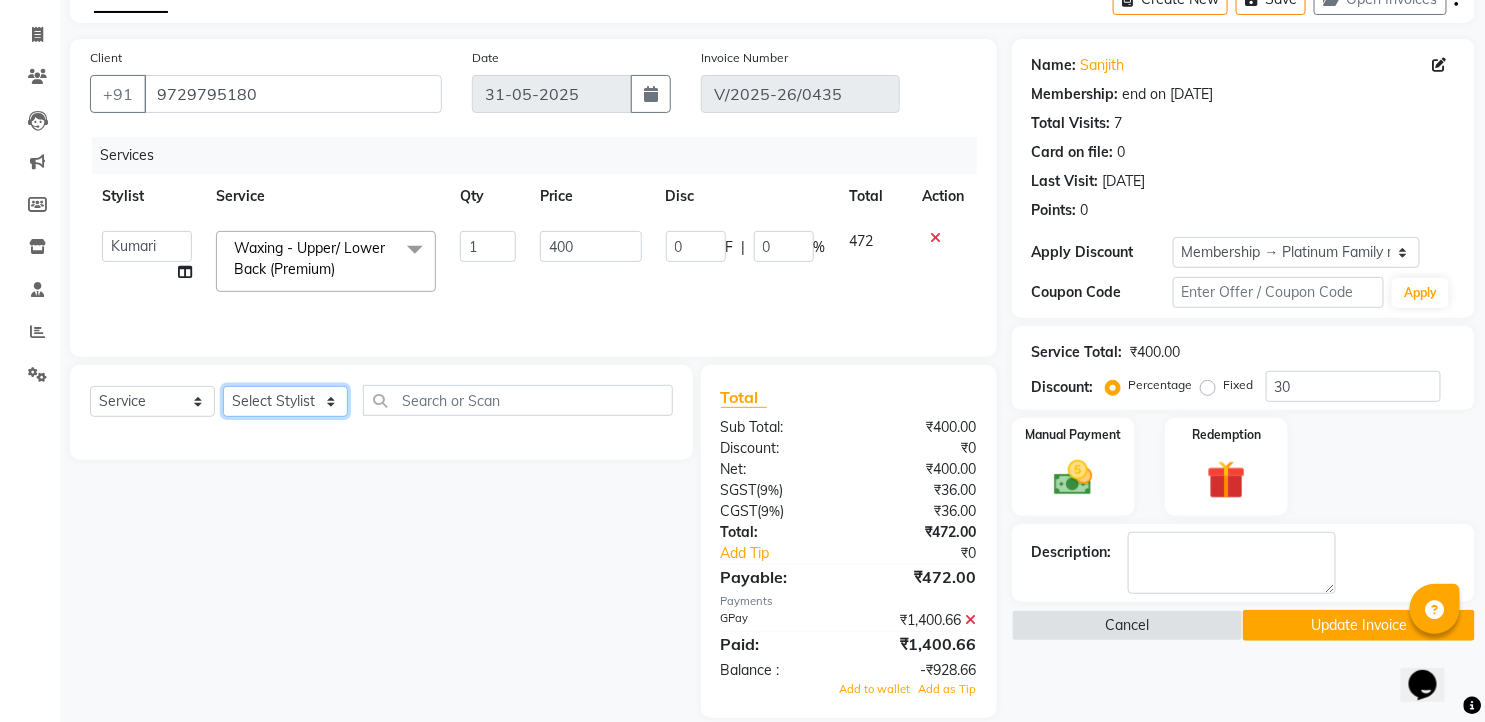 click on "Select Stylist faizz gufran mohammad hyma Kumari lalitha sree Manager Riya roy sahik" 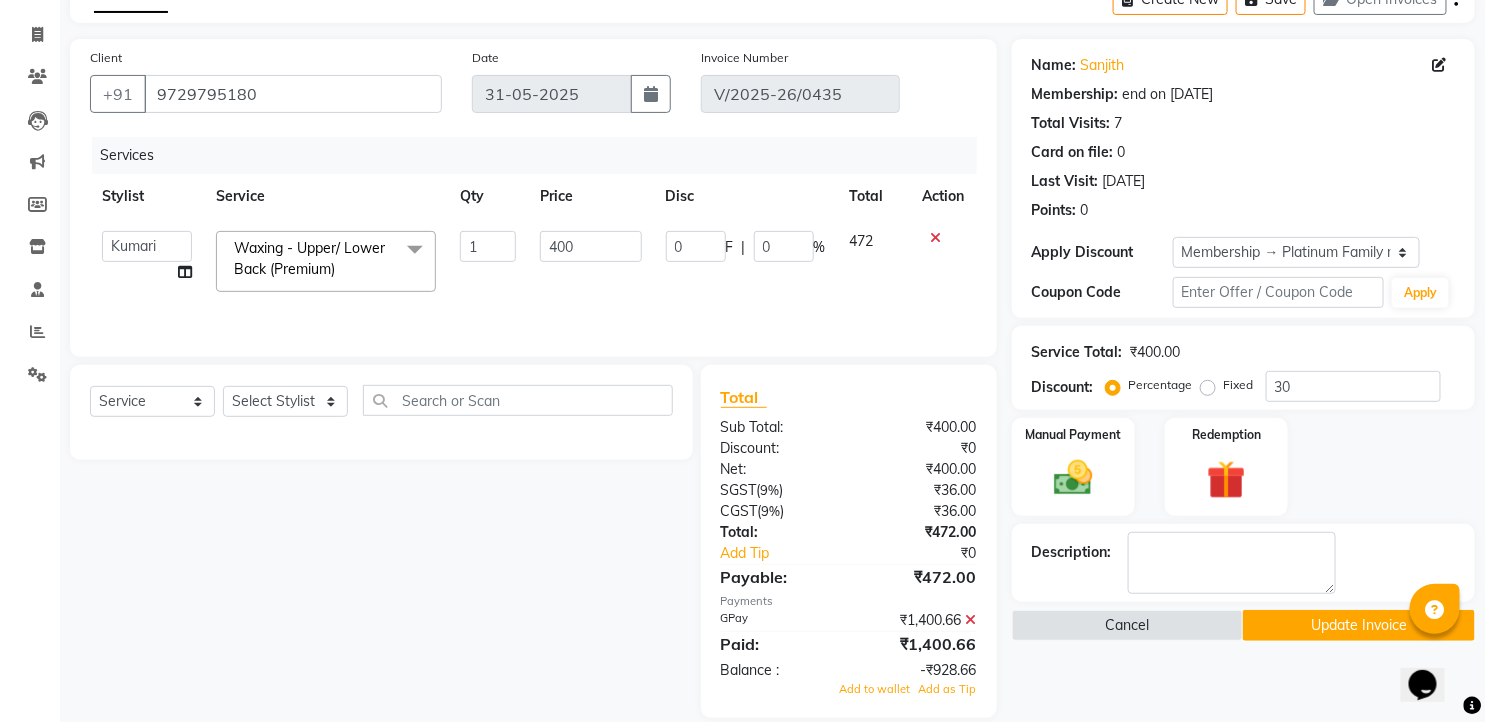click on "Client +91 9729795180 Date 31-05-2025 Invoice Number V/2025-26/0435 Services Stylist Service Qty Price Disc Total Action  faizz   gufran mohammad   hyma   Kumari   lalitha sree   Manager   Riya roy   sahik  Waxing - Upper/ Lower Back (Premium)  x Massage - Foot / Shoulder & Back (30 Mins) Massage - Head Oil Massage (Men) (30 Mins) Massage - Head Oil Massage (Women) (30 Mins) Massage - Foot / Shoulder & Back (60 Mins) Massage - Head Oil Massage (Men) (60 Mins) Massage - Head Oil Massage (Women) (60 Mins) Massage - Chakra Herbal Scrub & Wrap (60 Mins) Massage - Swedish Therapy (60 Mins) Massage - Swedish Therapy (90 Mins) Massage - Balanese Therapy (60 Mins) Massage - Balanese Therapy (90 Mins) Massage - Deep Tissue Therapy (60 Mins) Massage - Deep Tissue Therapy (90 Mins) Hair wash Dry Skin Care - Clean Up Ritual (Jeannot Ceuticals) Dry Skin Care - Instant Glow  (Jeannot Ceuticals) Dry Skin Care - Brilliance White  (Jeannot Ceuticals) Dry Skin Care - Hydra Vital Clean Up (Lotus) Manicure - Deluxe Manicure 1 0" 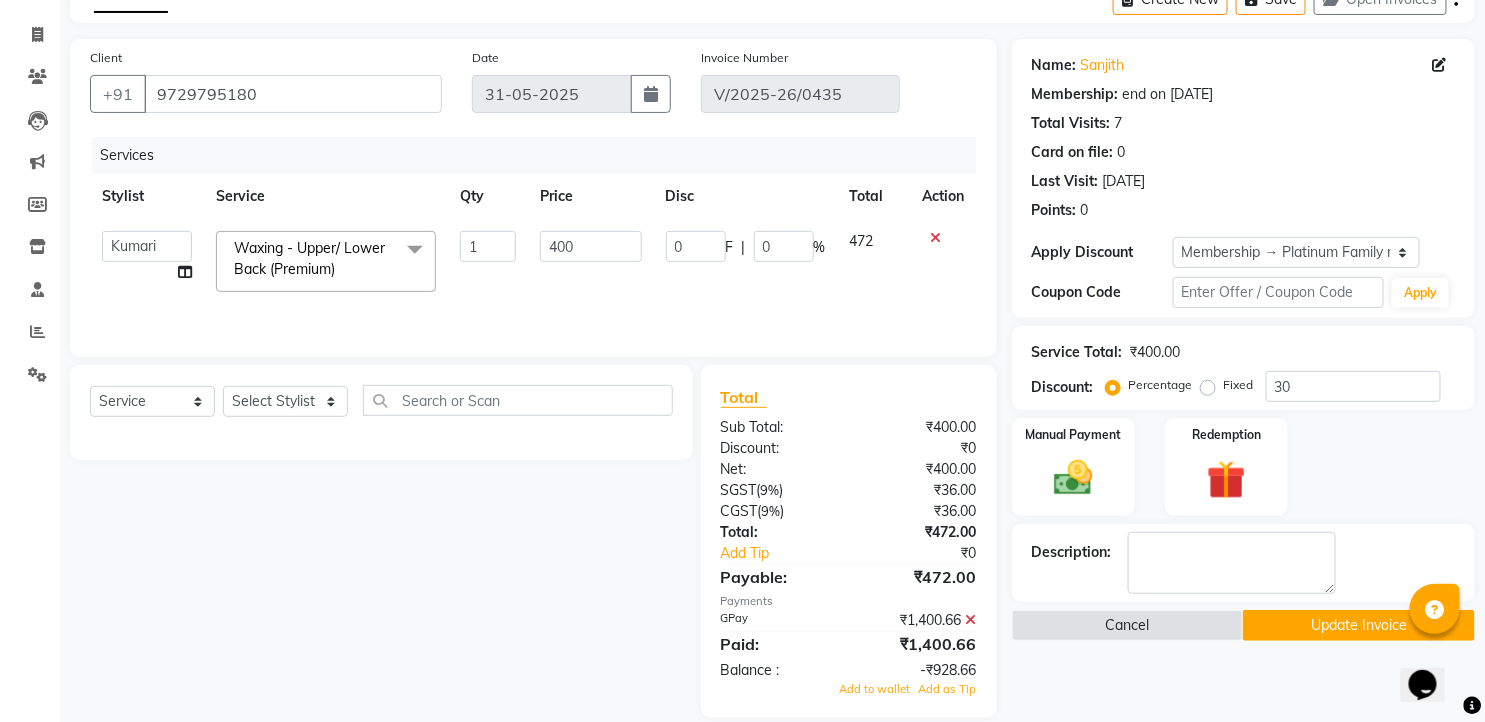 click on "Select  Service  Product  Membership  Package Voucher Prepaid Gift Card  Select Stylist faizz gufran mohammad hyma Kumari lalitha sree Manager Riya roy sahik" 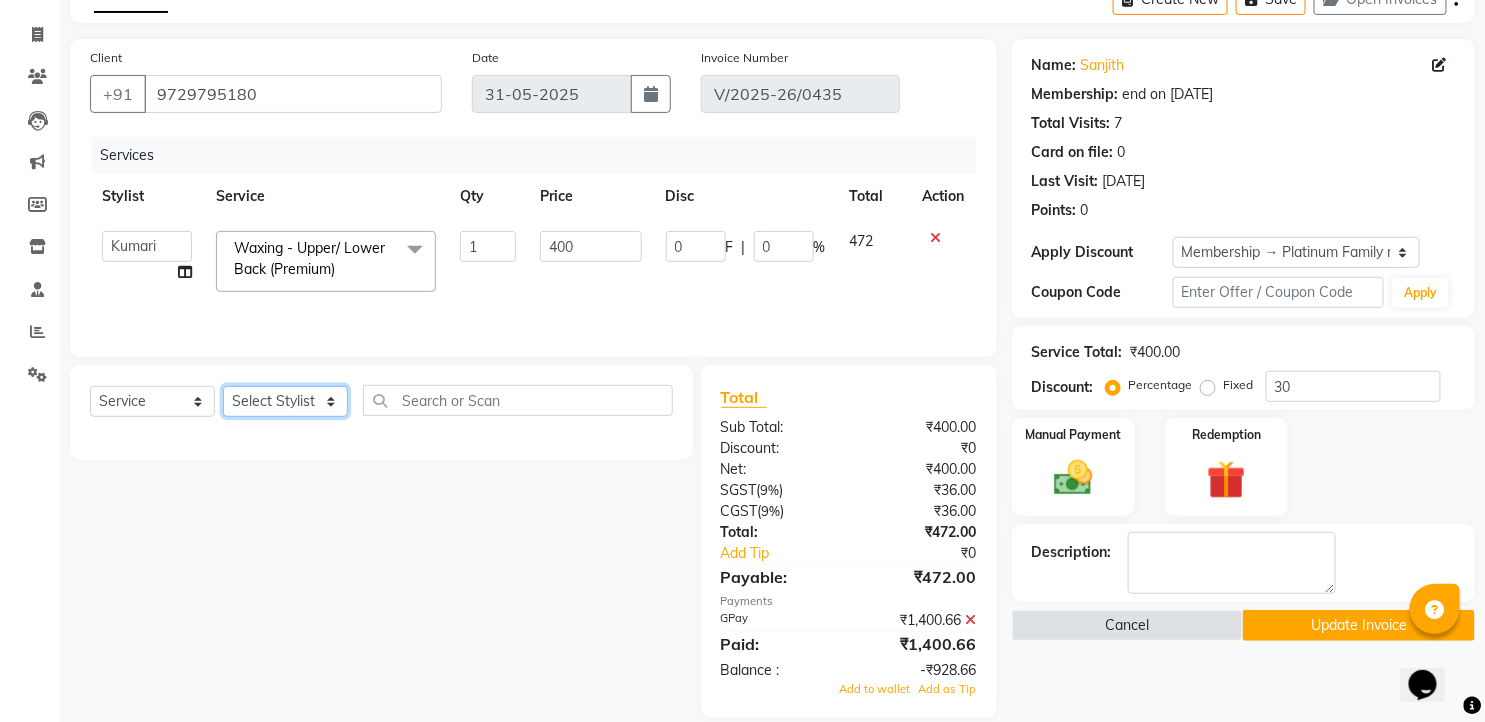 click on "Select Stylist faizz gufran mohammad hyma Kumari lalitha sree Manager Riya roy sahik" 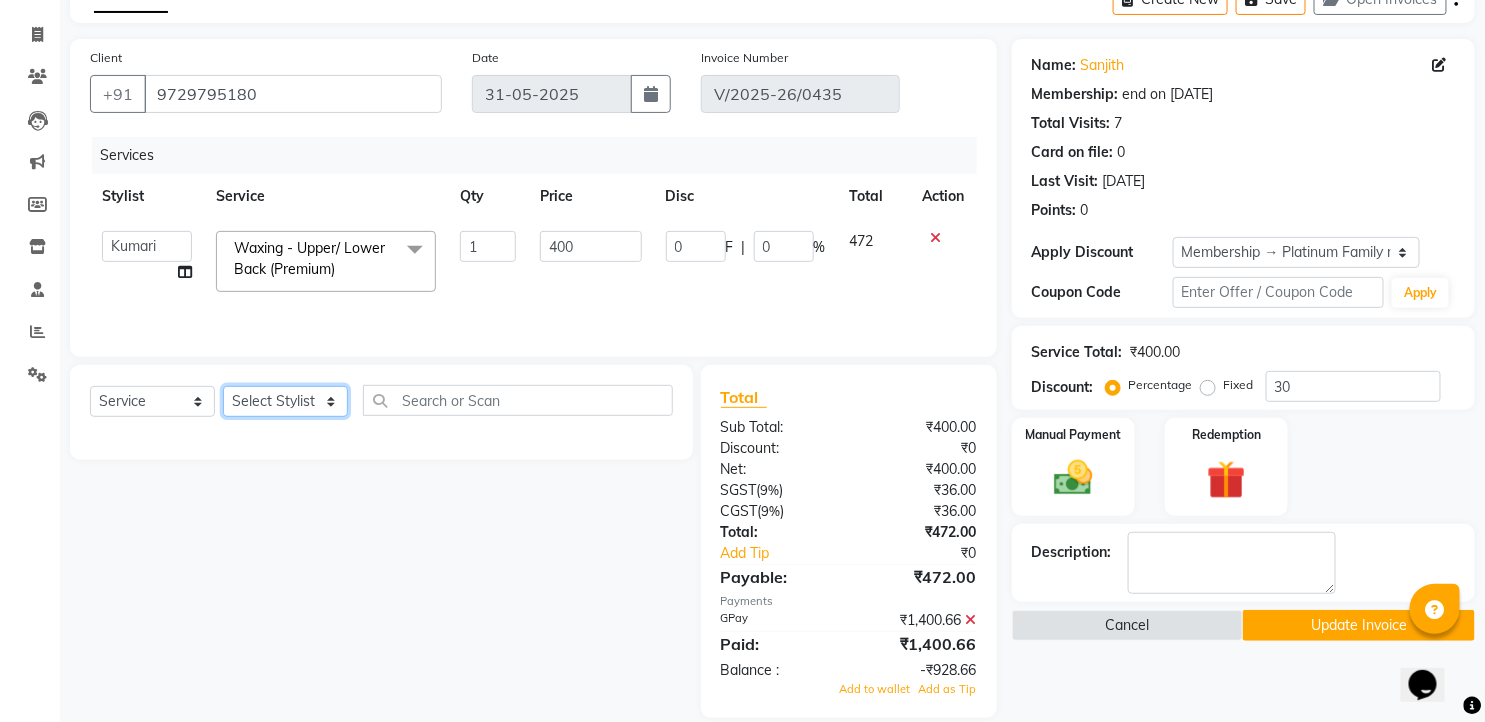select on "63218" 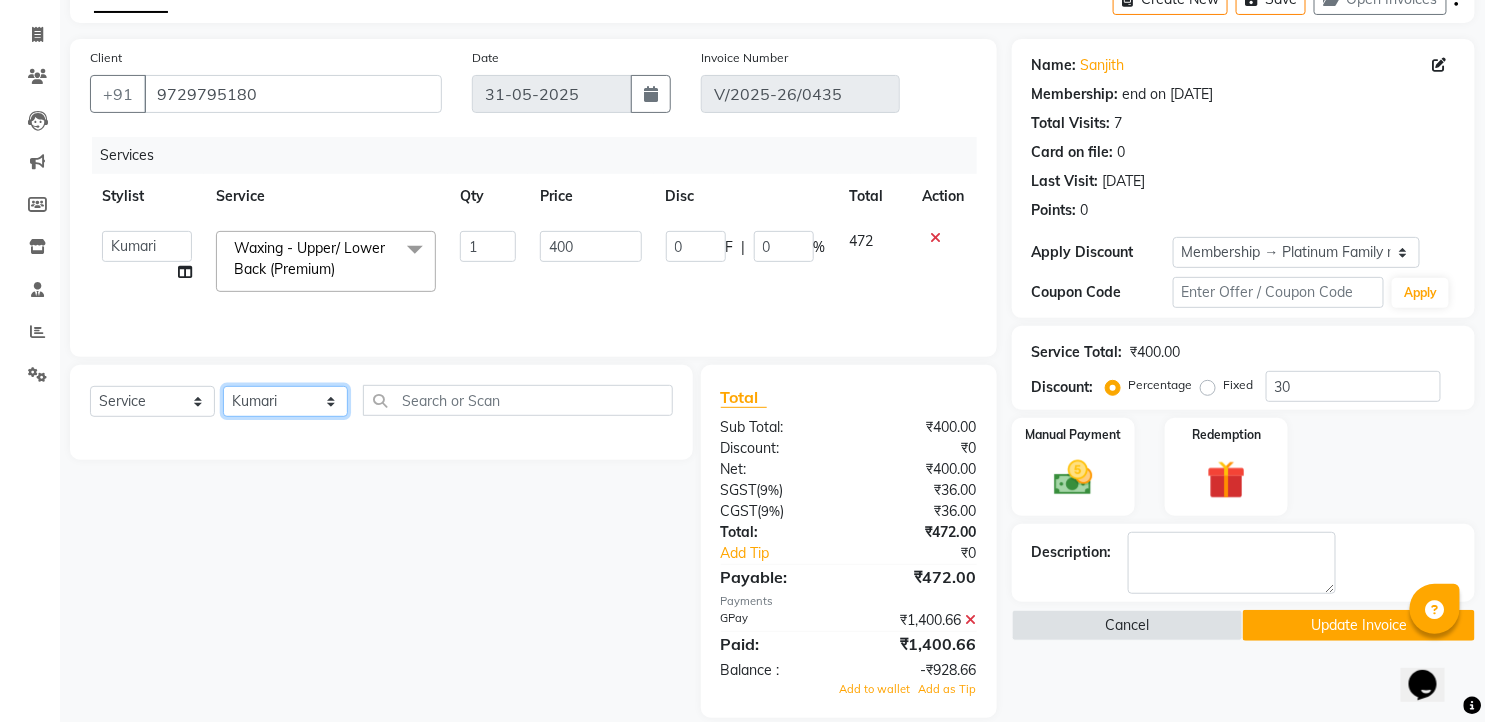 click on "Select Stylist faizz gufran mohammad hyma Kumari lalitha sree Manager Riya roy sahik" 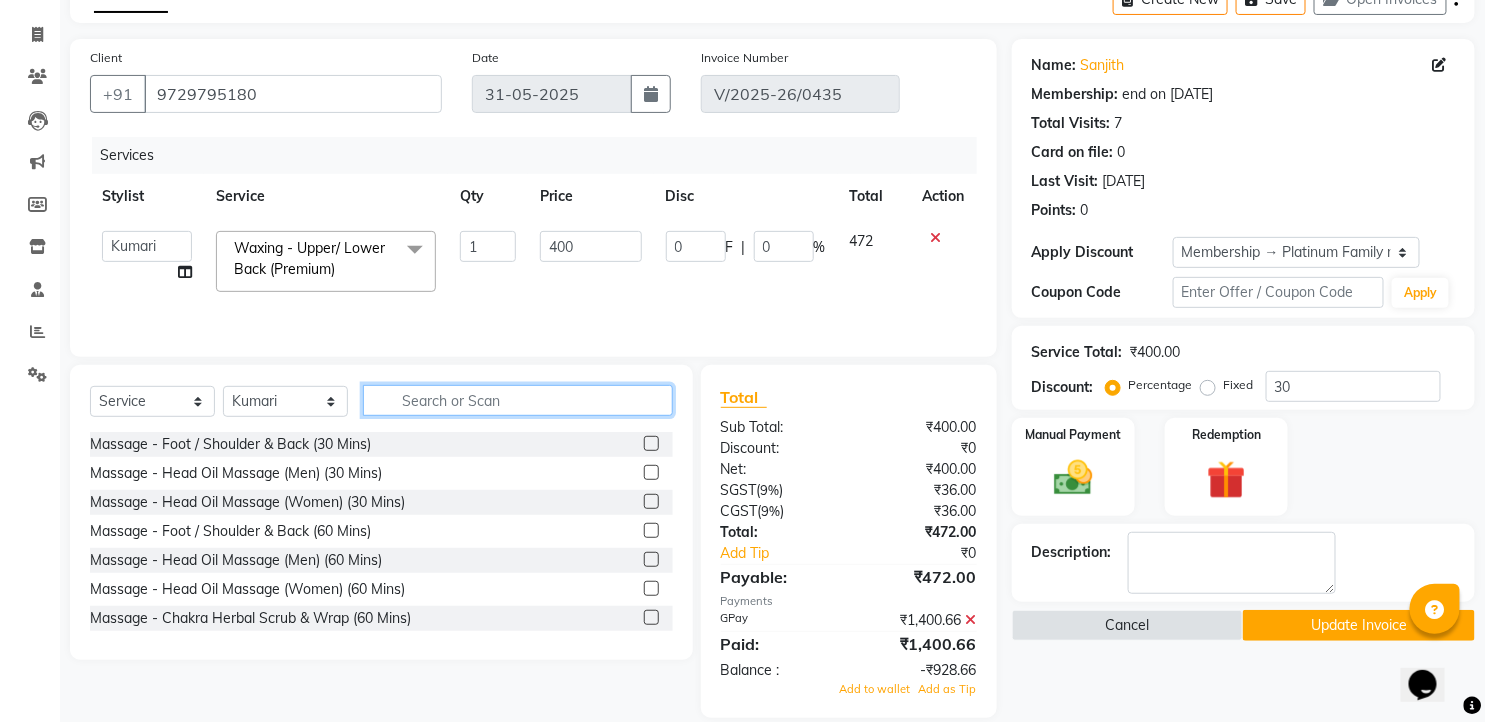 click 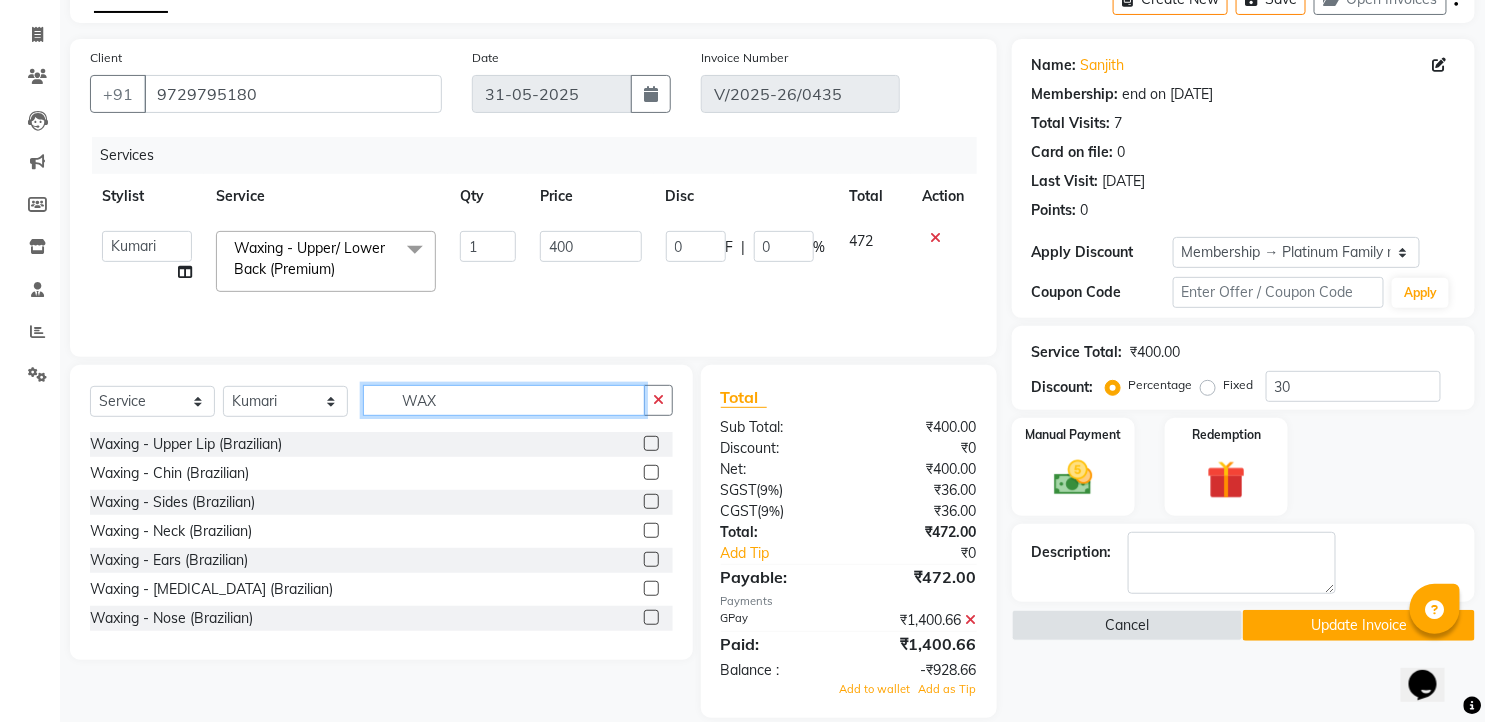 type on "WAX" 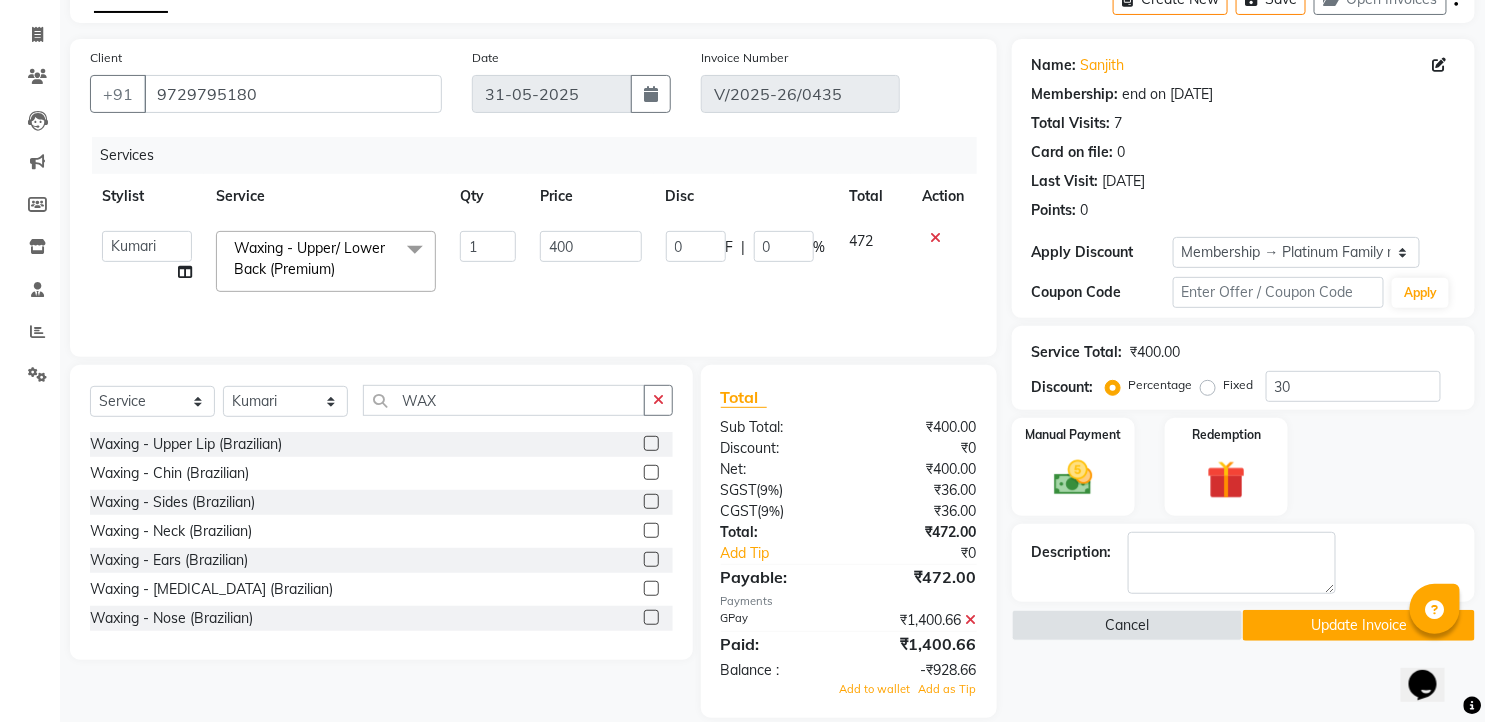 click 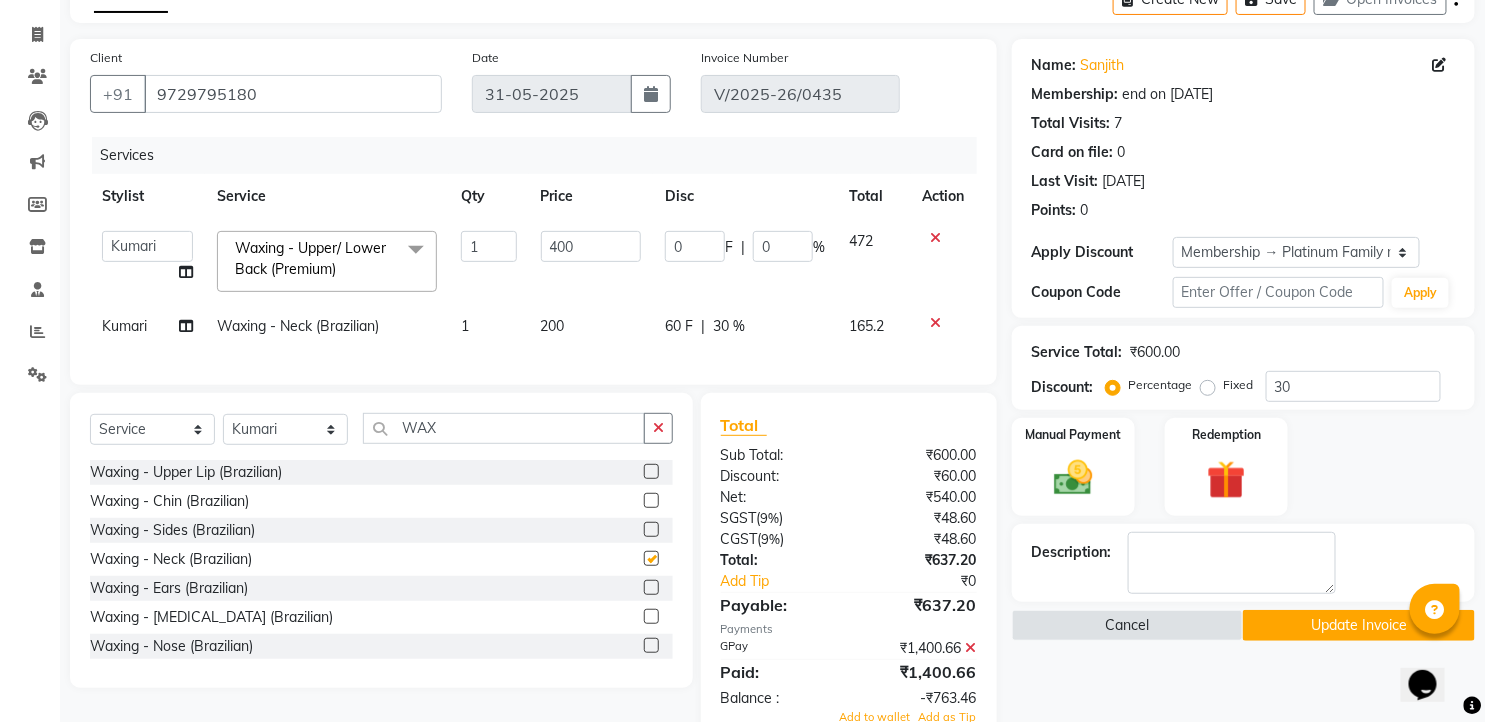 checkbox on "false" 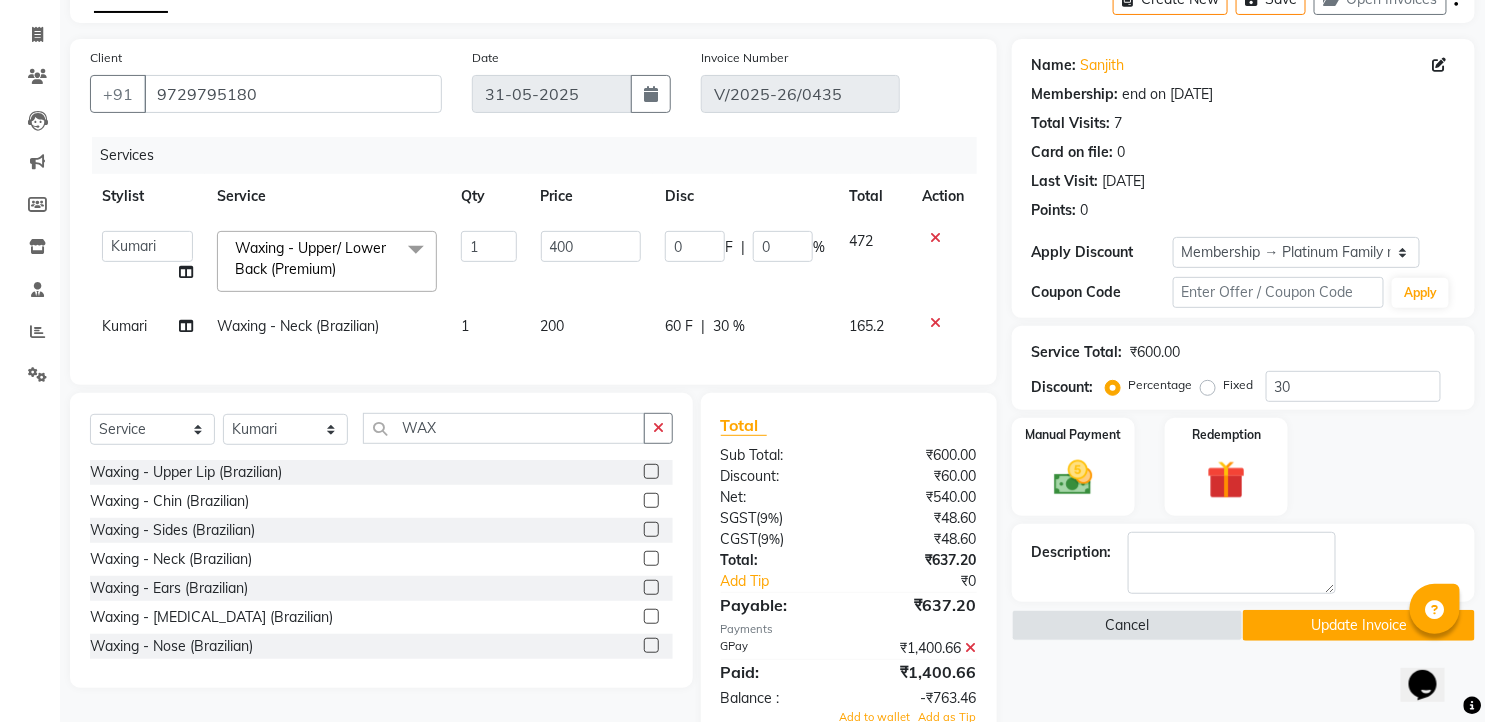 click on "Client +91 9729795180 Date 31-05-2025 Invoice Number V/2025-26/0435 Services Stylist Service Qty Price Disc Total Action  faizz   gufran mohammad   hyma   Kumari   lalitha sree   Manager   Riya roy   sahik  Waxing - Upper/ Lower Back (Premium)  x Massage - Foot / Shoulder & Back (30 Mins) Massage - Head Oil Massage (Men) (30 Mins) Massage - Head Oil Massage (Women) (30 Mins) Massage - Foot / Shoulder & Back (60 Mins) Massage - Head Oil Massage (Men) (60 Mins) Massage - Head Oil Massage (Women) (60 Mins) Massage - Chakra Herbal Scrub & Wrap (60 Mins) Massage - Swedish Therapy (60 Mins) Massage - Swedish Therapy (90 Mins) Massage - Balanese Therapy (60 Mins) Massage - Balanese Therapy (90 Mins) Massage - Deep Tissue Therapy (60 Mins) Massage - Deep Tissue Therapy (90 Mins) Hair wash Dry Skin Care - Clean Up Ritual (Jeannot Ceuticals) Dry Skin Care - Instant Glow  (Jeannot Ceuticals) Dry Skin Care - Brilliance White  (Jeannot Ceuticals) Dry Skin Care - Hydra Vital Clean Up (Lotus) Manicure - Deluxe Manicure 1 0" 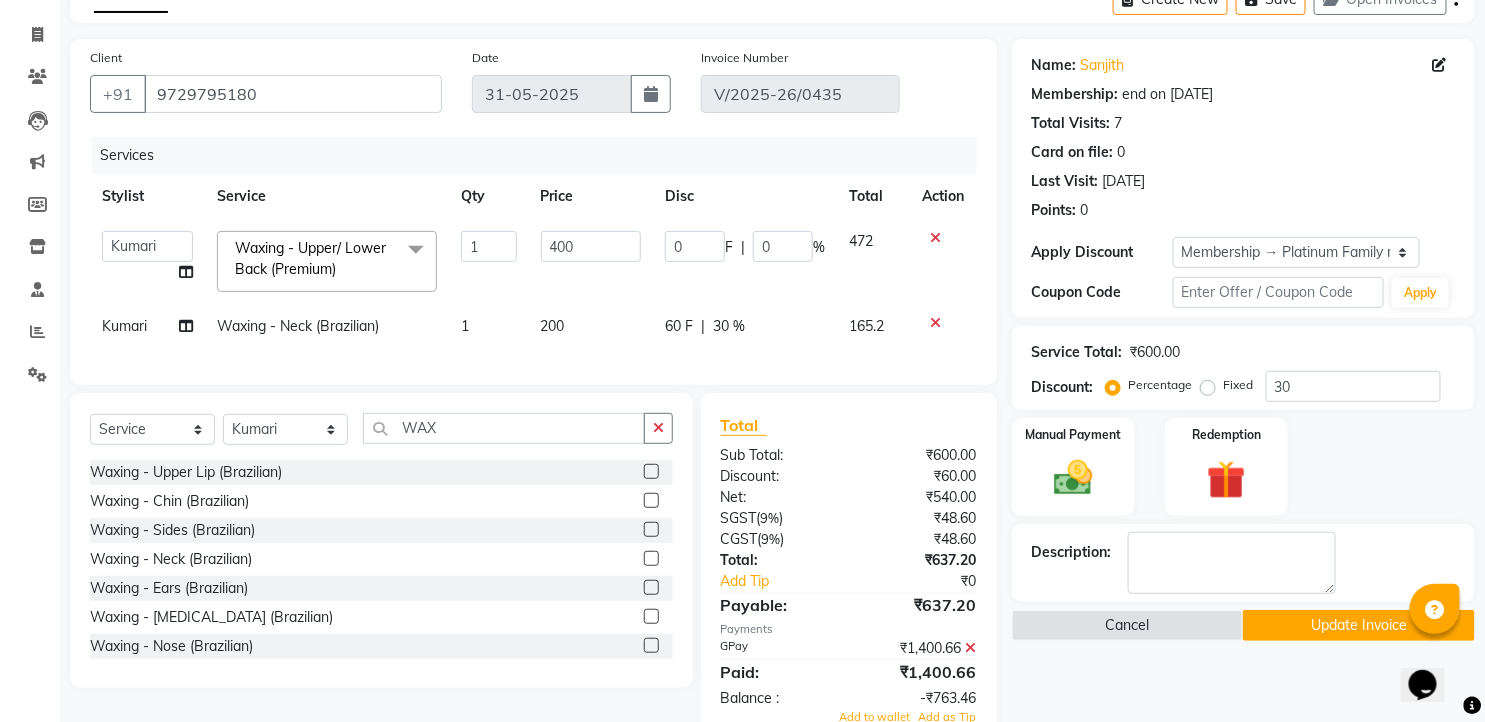 click on "Total Sub Total: ₹600.00 Discount: ₹60.00 Net: ₹540.00 SGST  ( 9% ) ₹48.60 CGST  ( 9% ) ₹48.60 Total: ₹637.20 Add Tip ₹0 Payable: ₹637.20 Payments GPay ₹1,400.66  Paid: ₹1,400.66 Balance   : -₹763.46 Add to wallet Add as Tip" 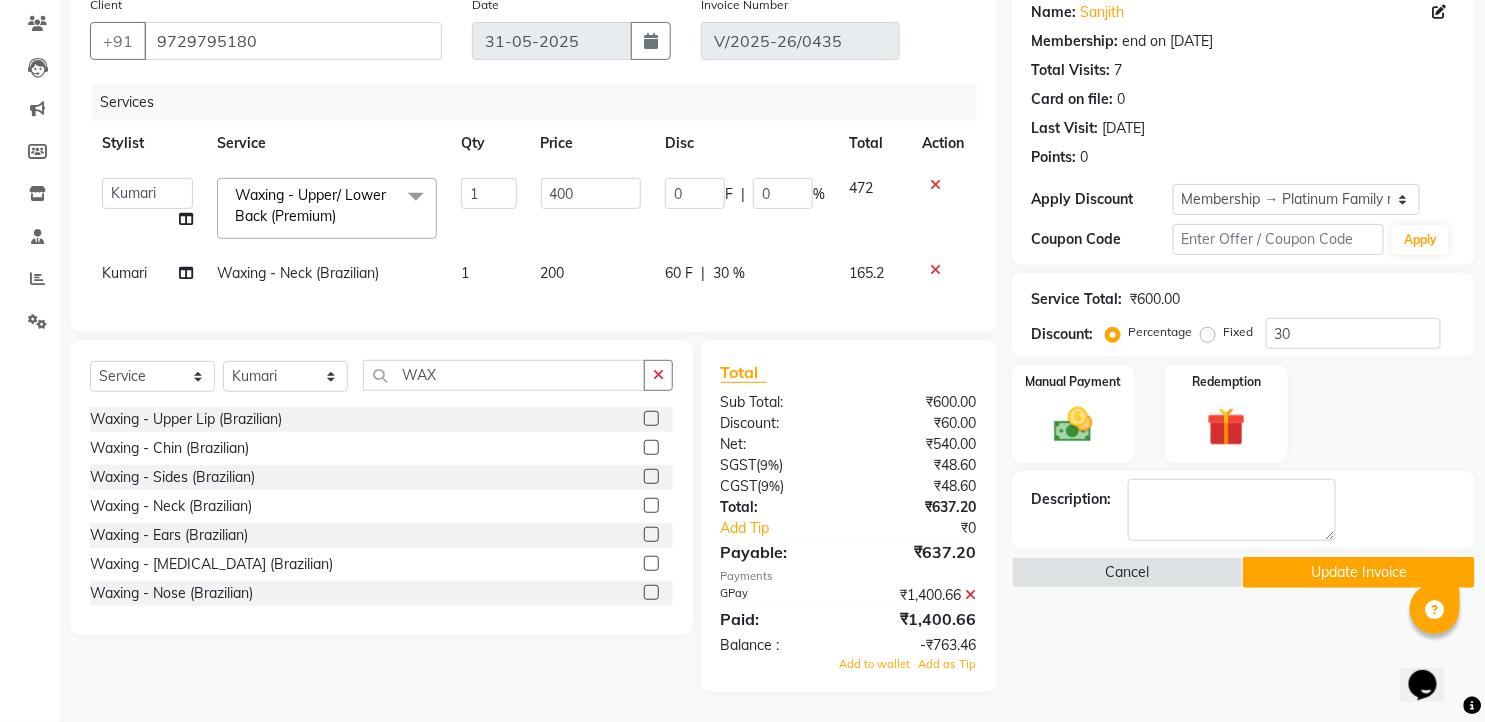 scroll, scrollTop: 181, scrollLeft: 0, axis: vertical 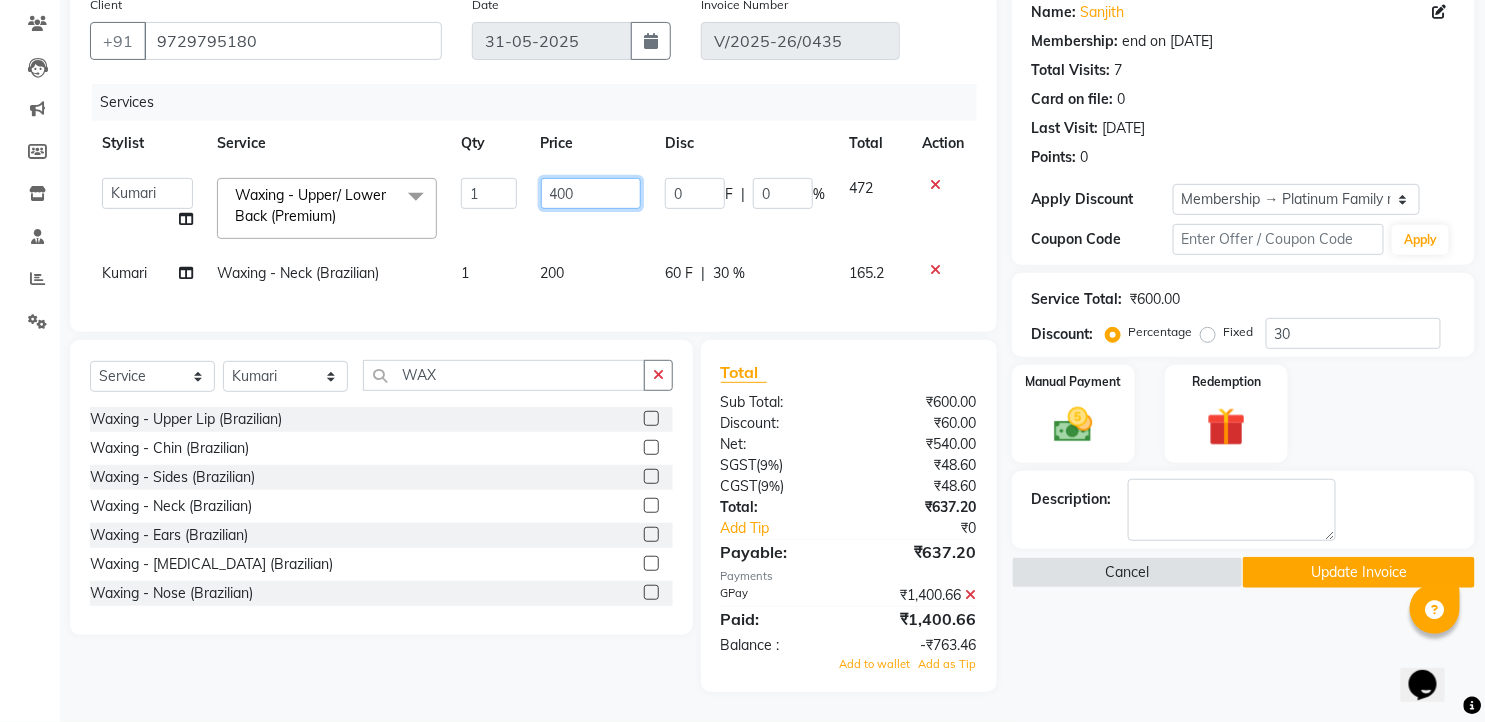 click on "400" 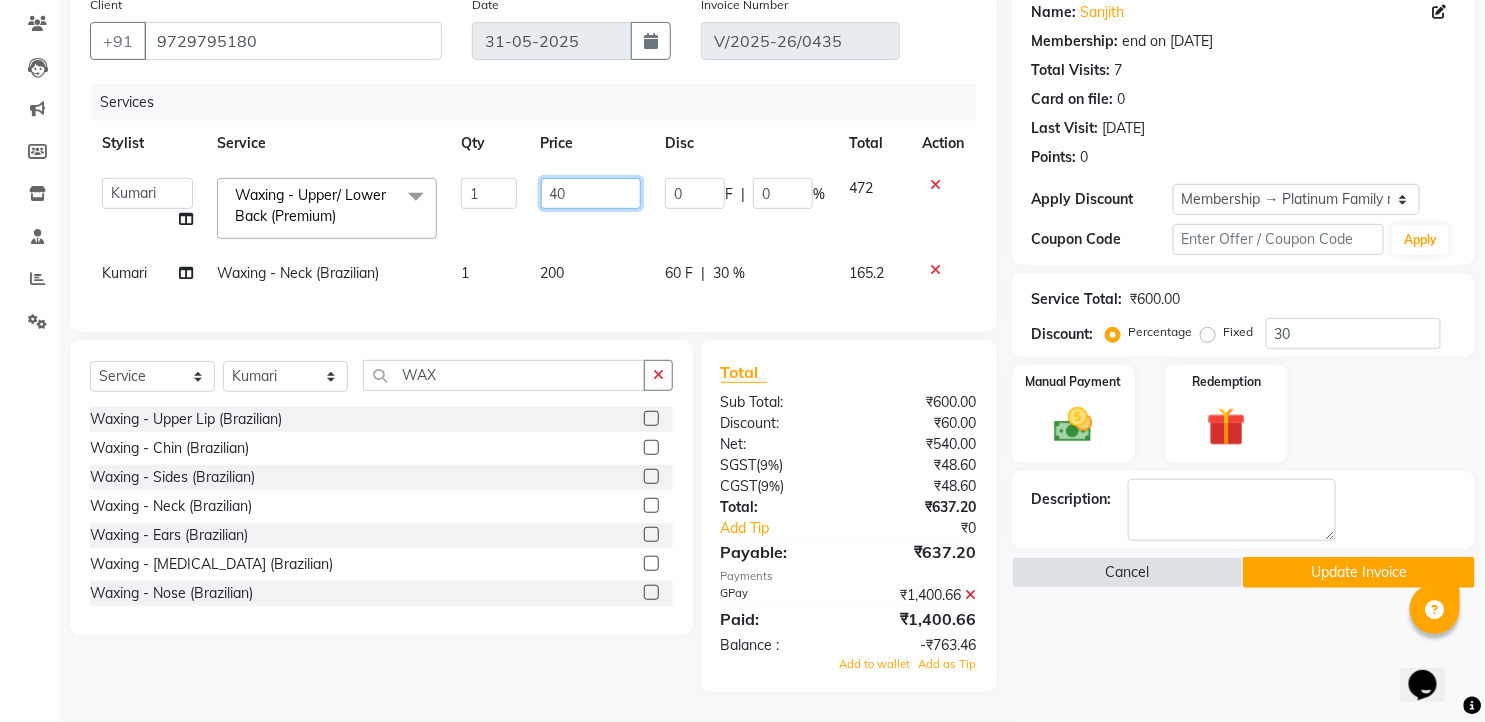 type on "4" 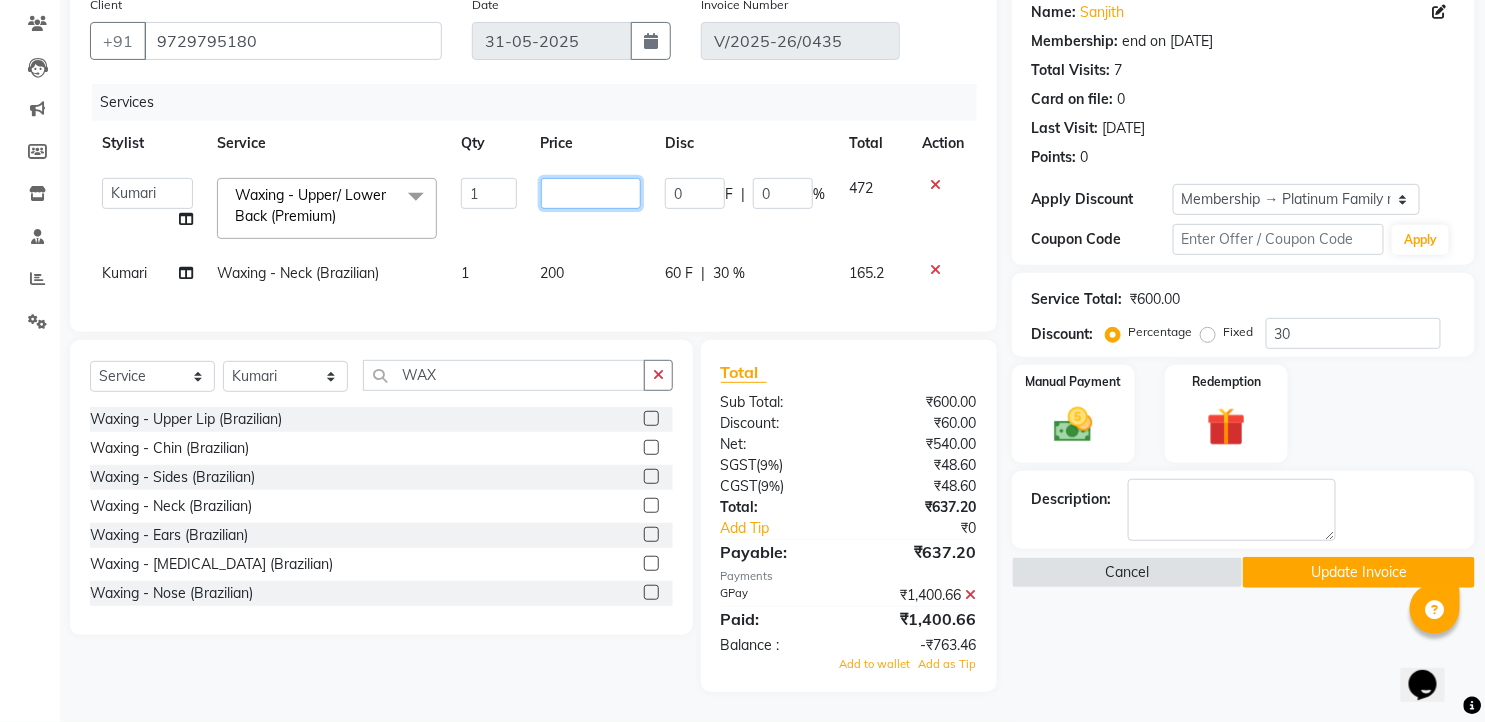 type on "0" 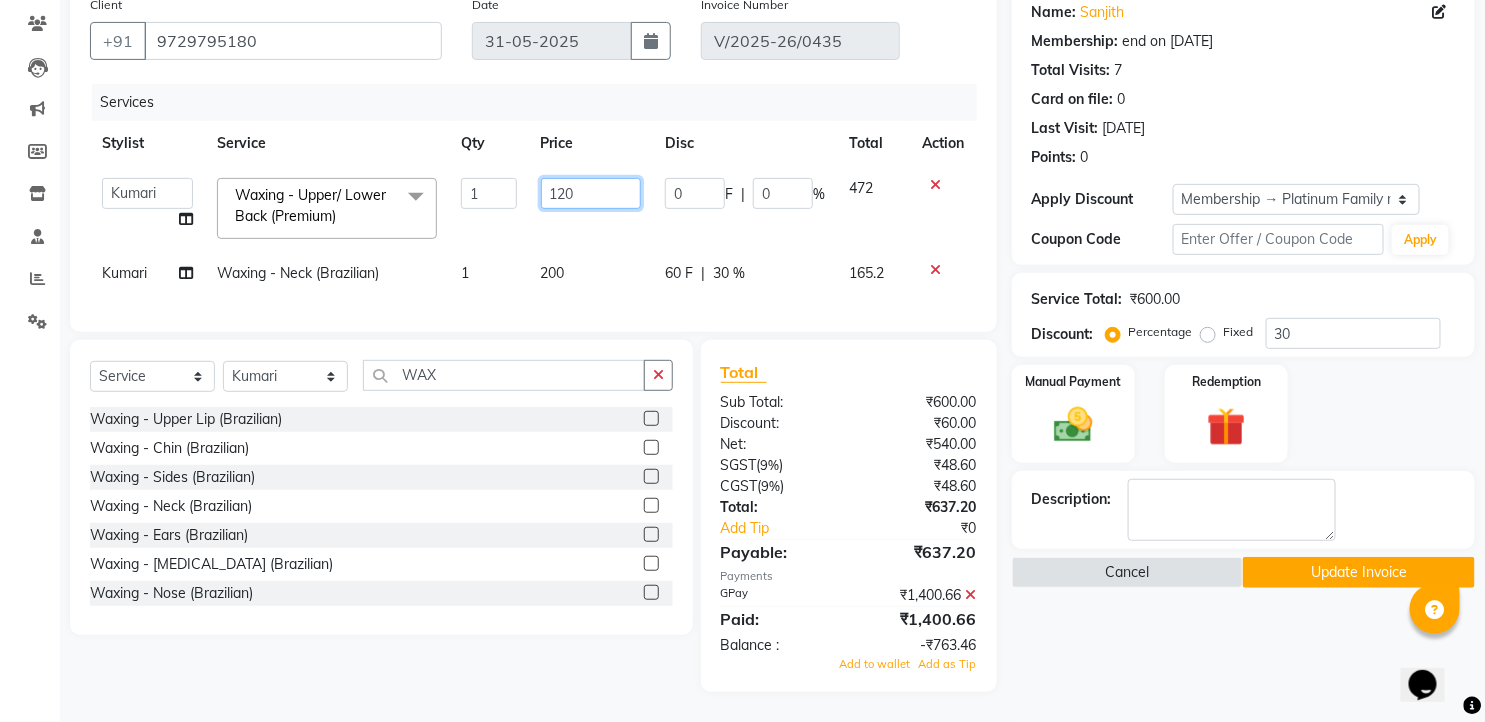 type on "1200" 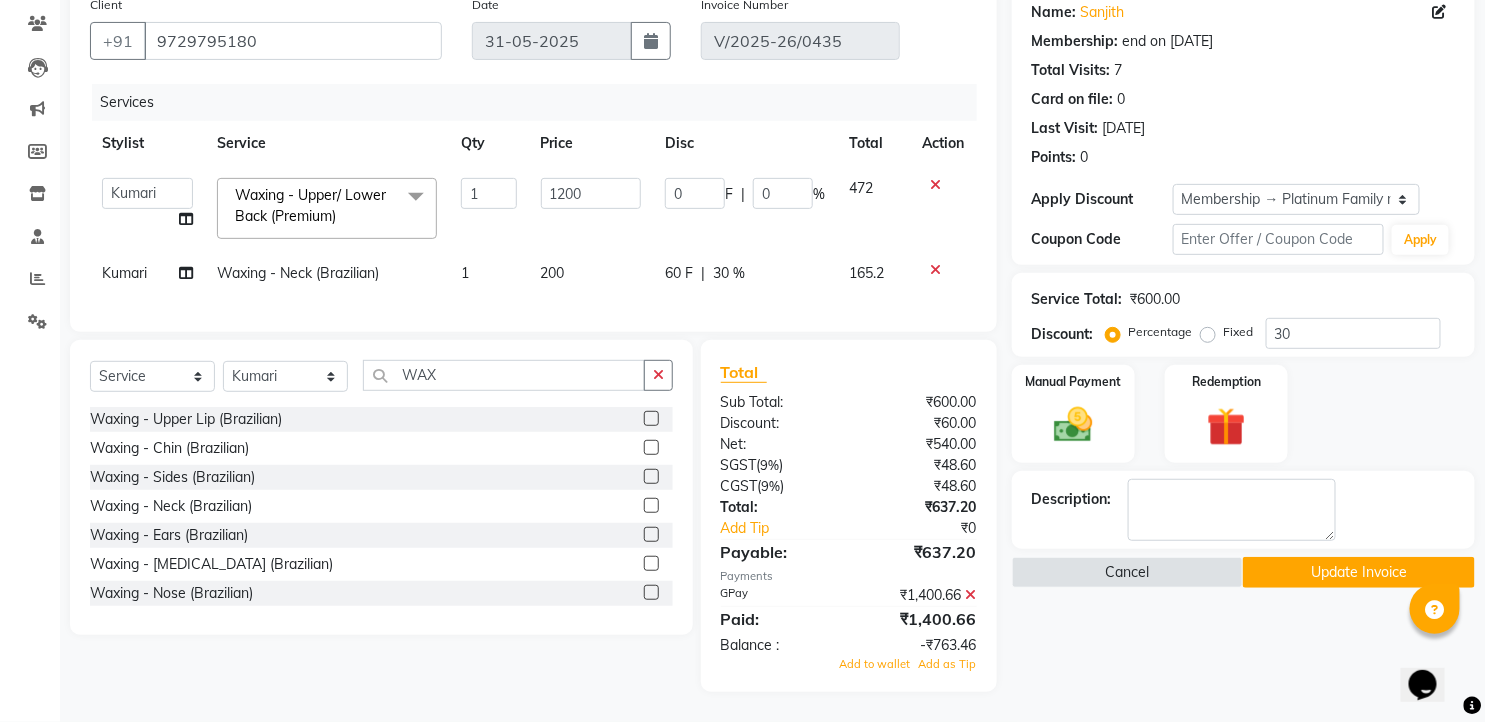 click on "Client +91 9729795180 Date 31-05-2025 Invoice Number V/2025-26/0435 Services Stylist Service Qty Price Disc Total Action  faizz   gufran mohammad   hyma   Kumari   lalitha sree   Manager   Riya roy   sahik  Waxing - Upper/ Lower Back (Premium)  x Massage - Foot / Shoulder & Back (30 Mins) Massage - Head Oil Massage (Men) (30 Mins) Massage - Head Oil Massage (Women) (30 Mins) Massage - Foot / Shoulder & Back (60 Mins) Massage - Head Oil Massage (Men) (60 Mins) Massage - Head Oil Massage (Women) (60 Mins) Massage - Chakra Herbal Scrub & Wrap (60 Mins) Massage - Swedish Therapy (60 Mins) Massage - Swedish Therapy (90 Mins) Massage - Balanese Therapy (60 Mins) Massage - Balanese Therapy (90 Mins) Massage - Deep Tissue Therapy (60 Mins) Massage - Deep Tissue Therapy (90 Mins) Hair wash Dry Skin Care - Clean Up Ritual (Jeannot Ceuticals) Dry Skin Care - Instant Glow  (Jeannot Ceuticals) Dry Skin Care - Brilliance White  (Jeannot Ceuticals) Dry Skin Care - Hydra Vital Clean Up (Lotus) Manicure - Deluxe Manicure 1 0" 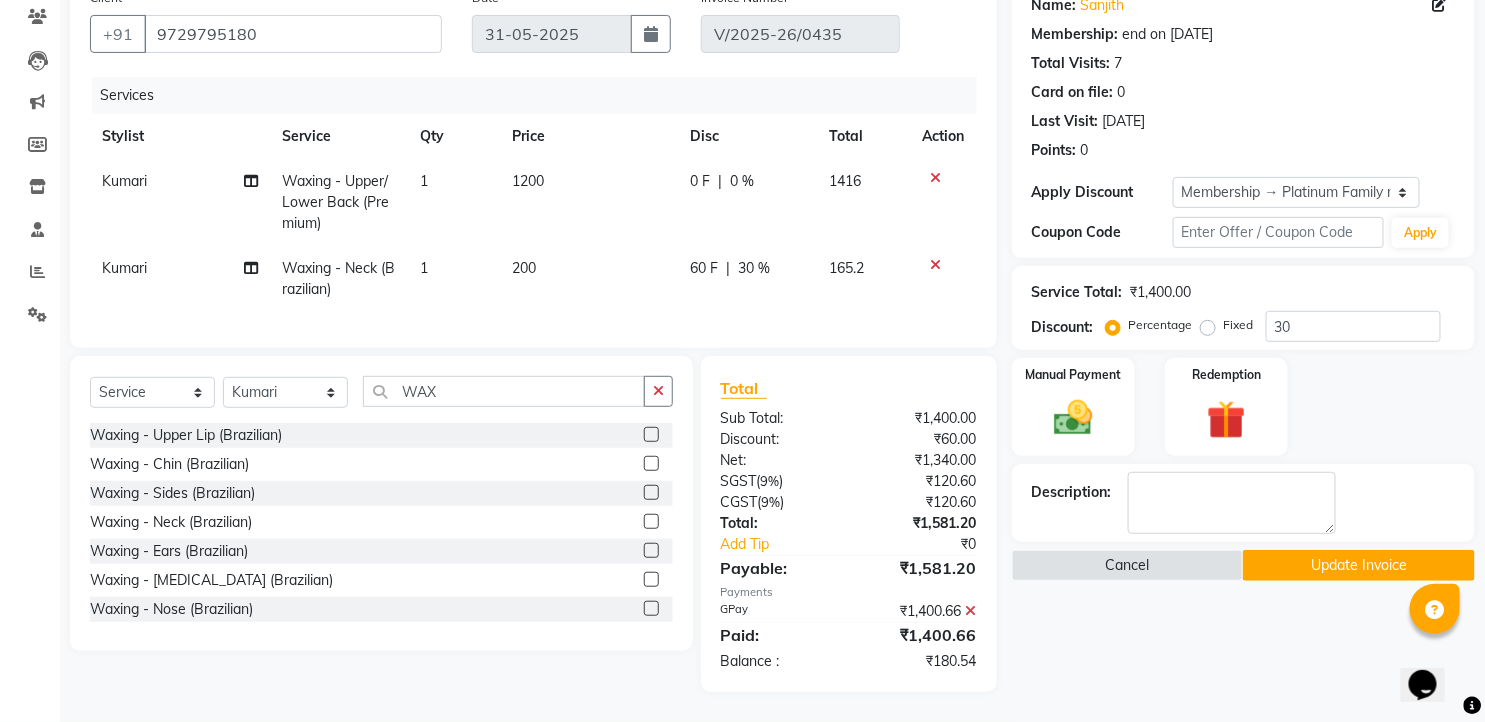 click 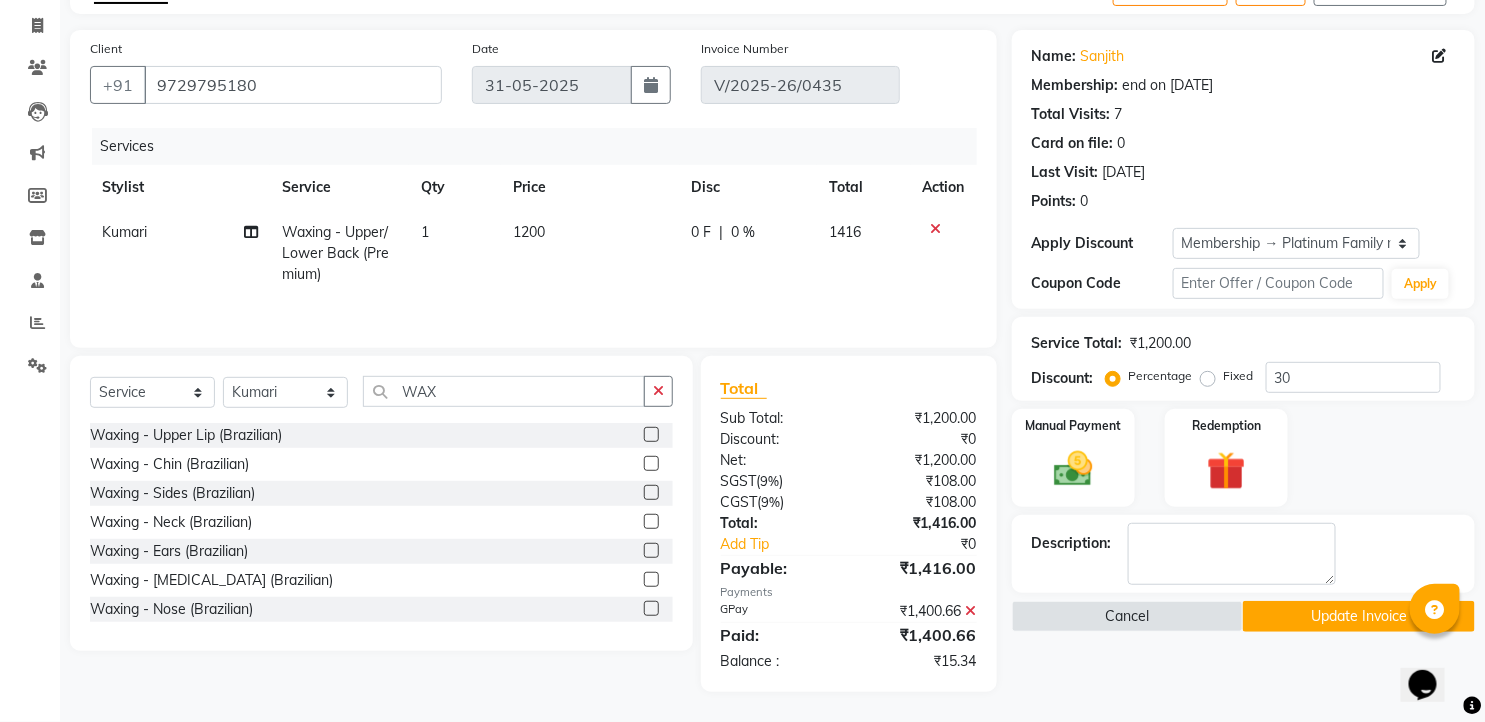 scroll, scrollTop: 121, scrollLeft: 0, axis: vertical 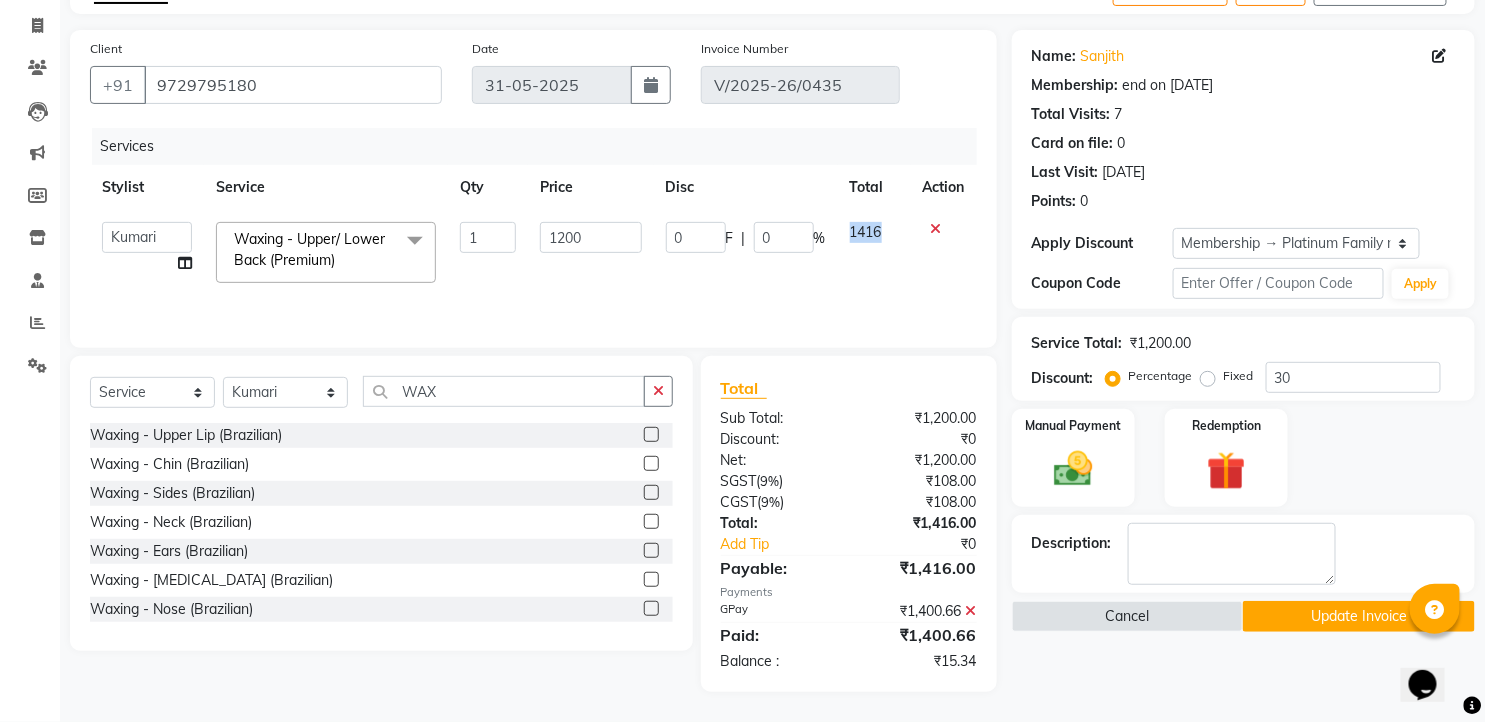 click on "1416" 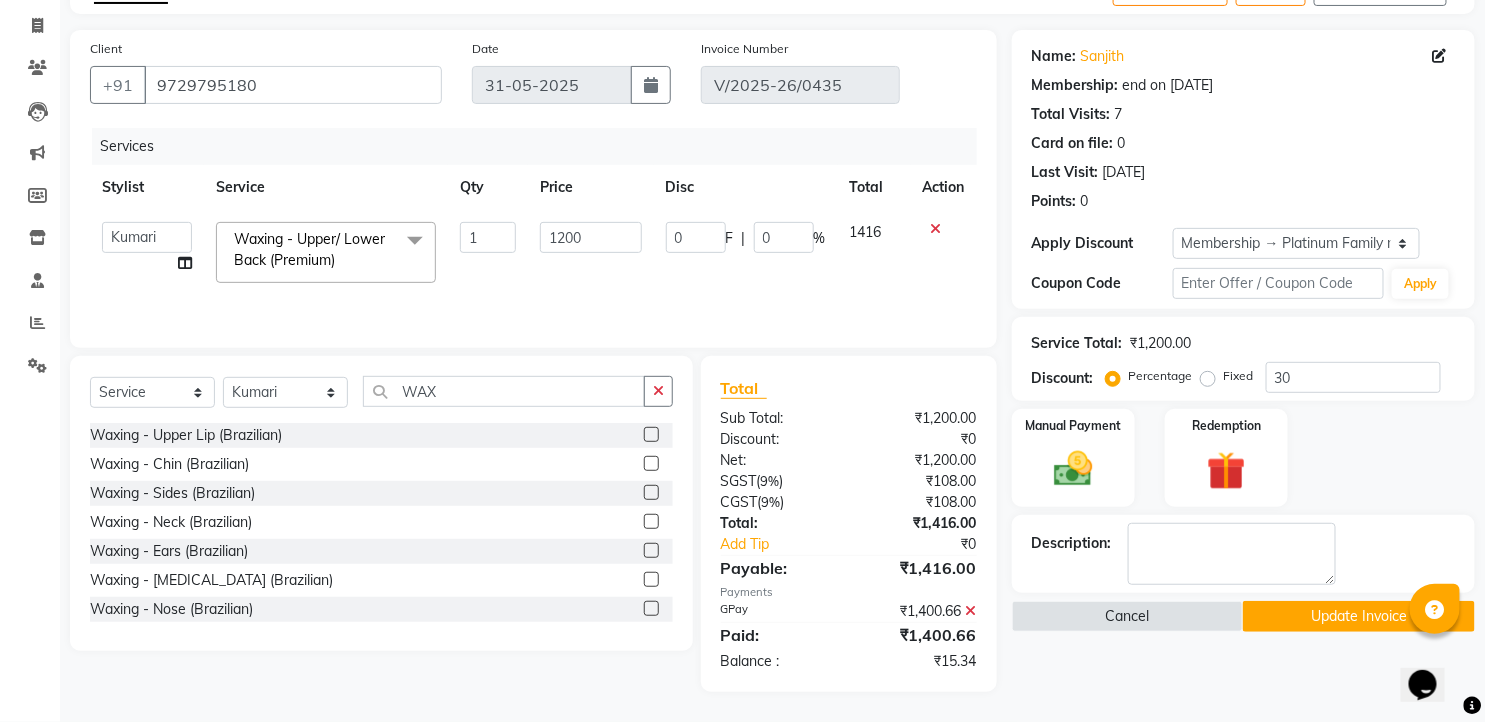 drag, startPoint x: 837, startPoint y: 232, endPoint x: 980, endPoint y: 272, distance: 148.48906 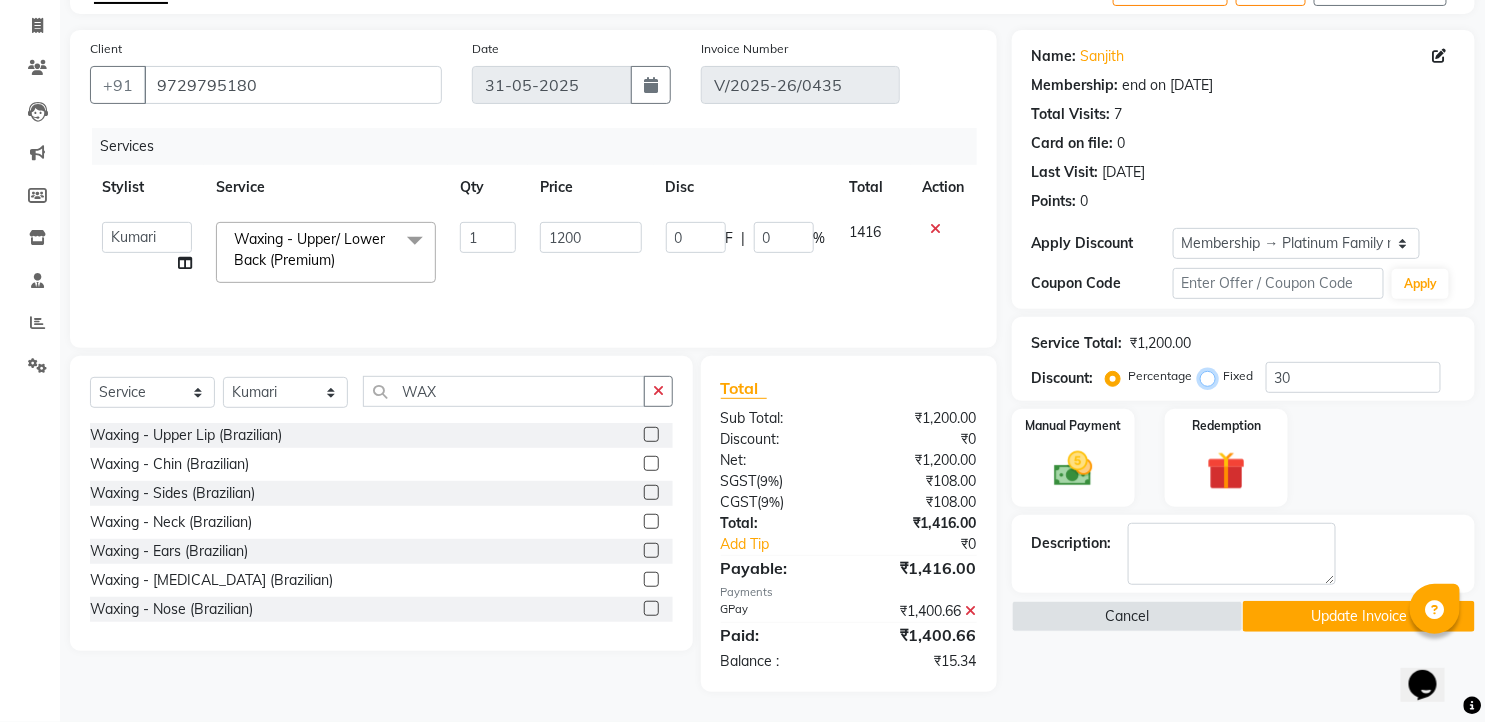 click on "Fixed" at bounding box center [1212, 376] 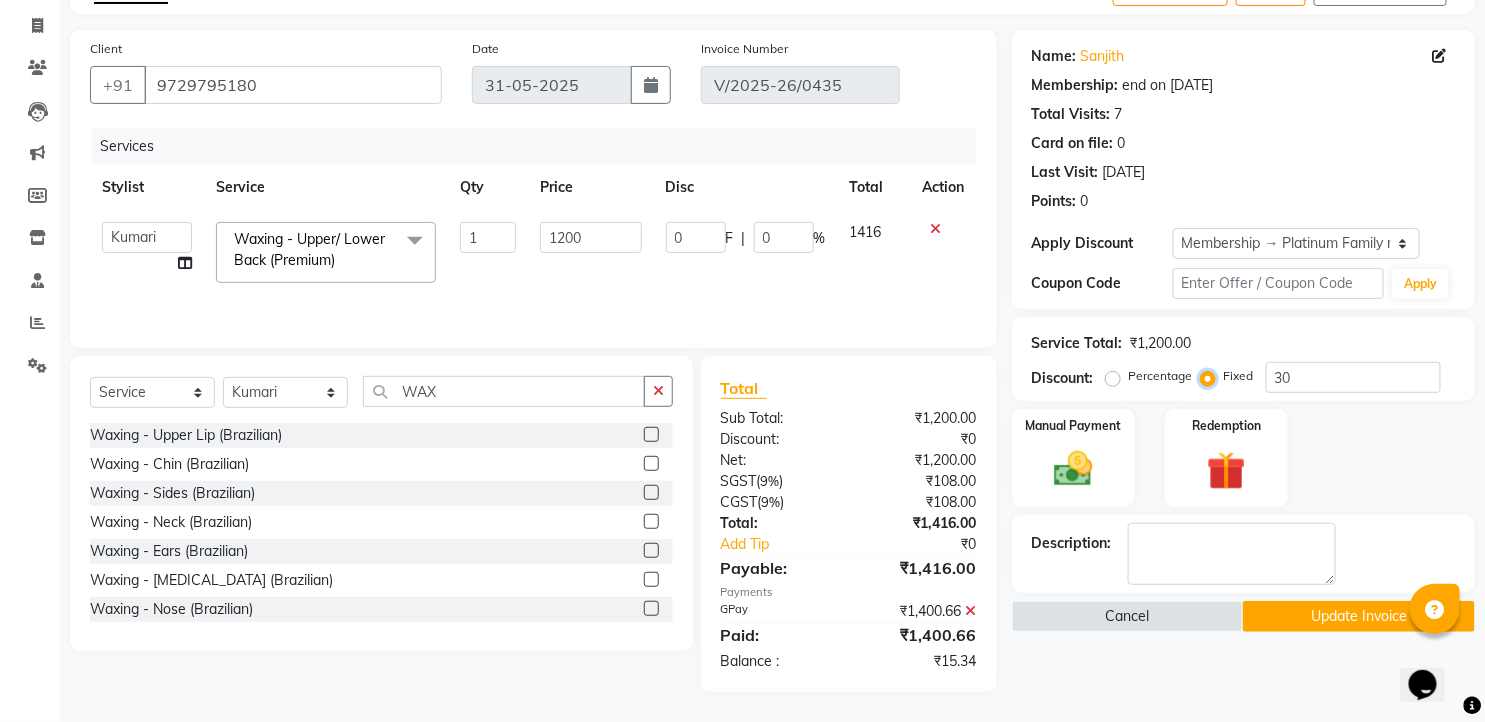 type on "30" 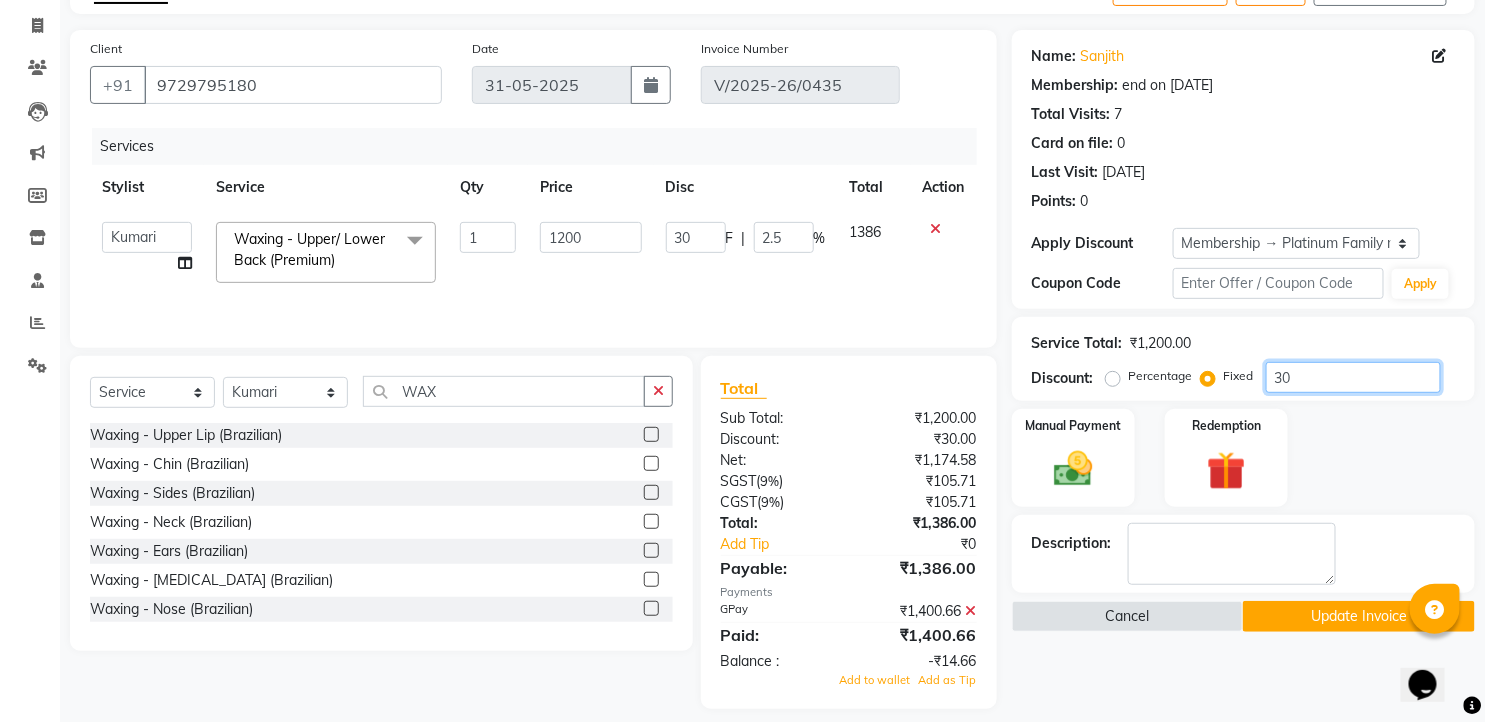 drag, startPoint x: 1318, startPoint y: 377, endPoint x: 1195, endPoint y: 406, distance: 126.37247 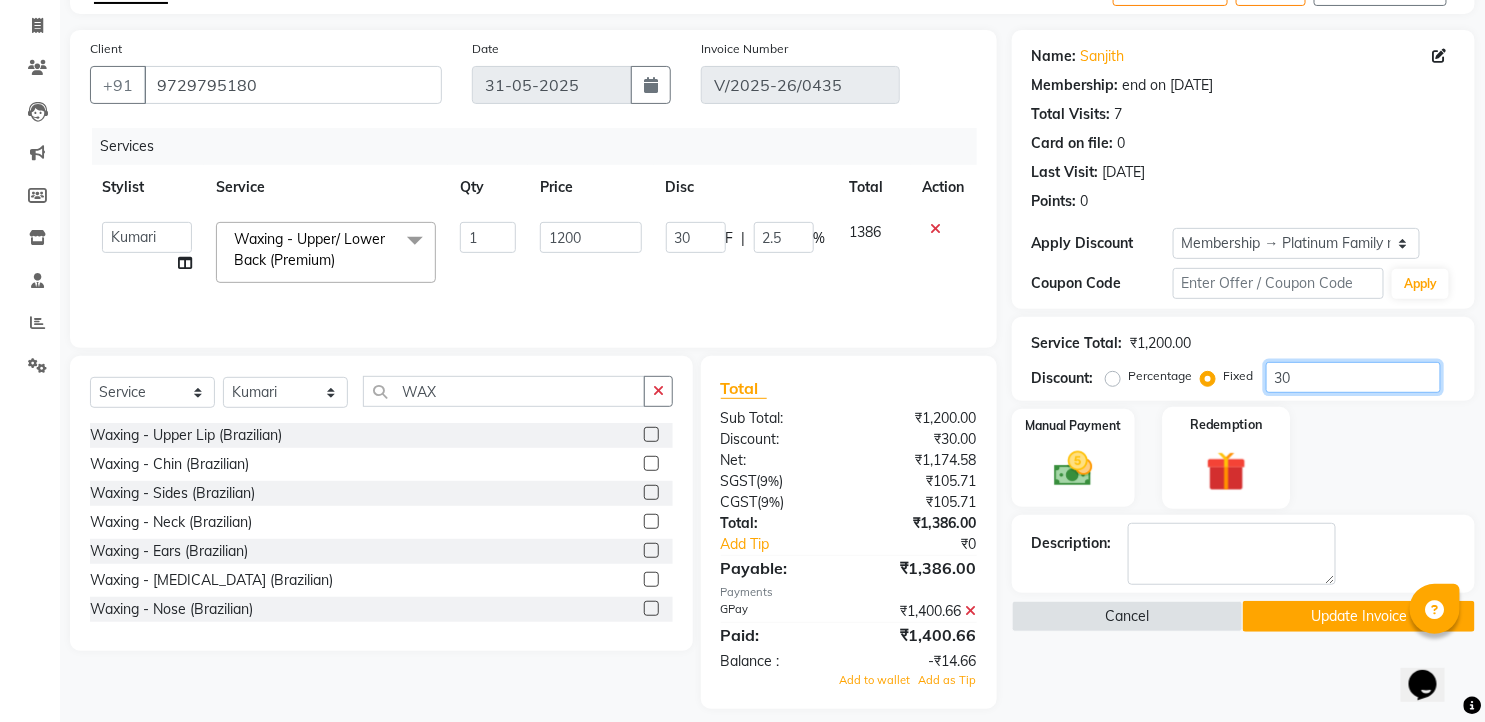 type 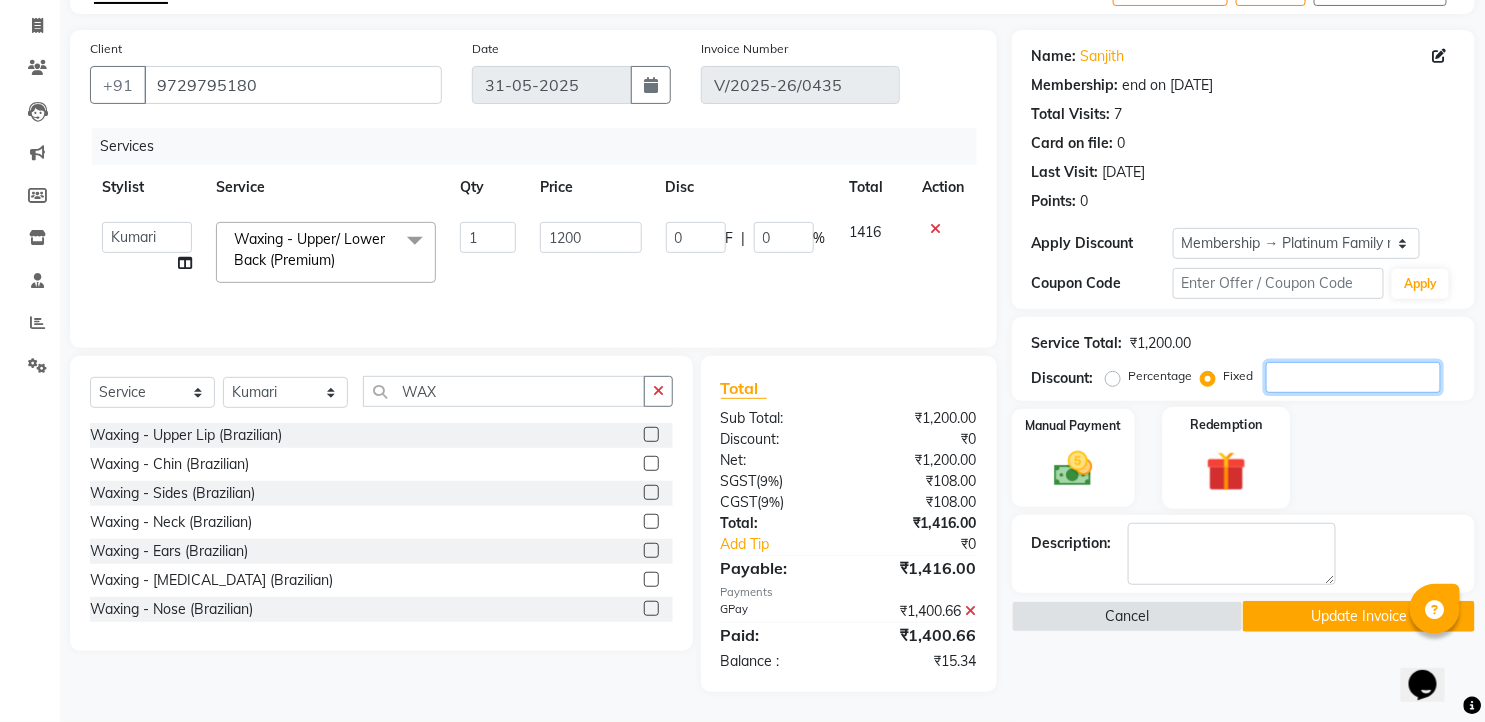 type on "1" 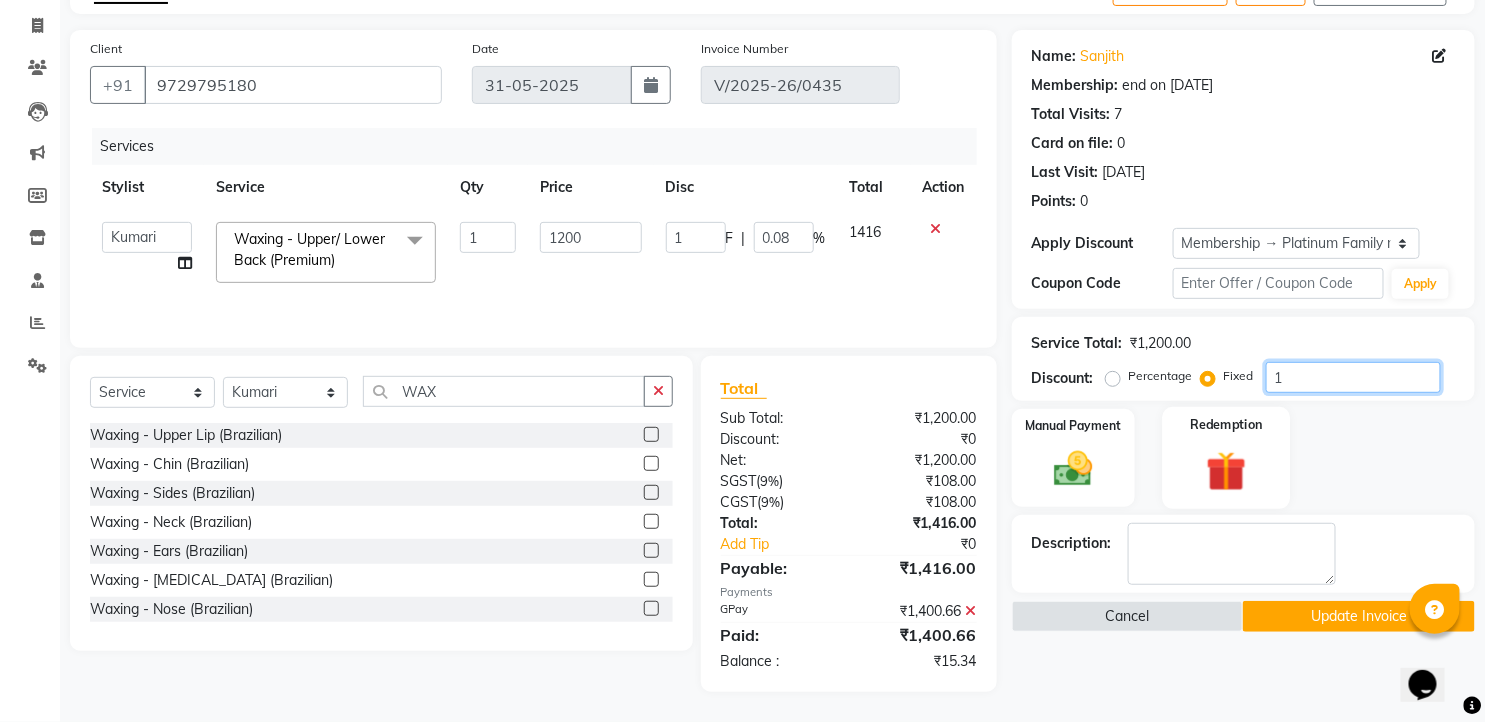 type on "16" 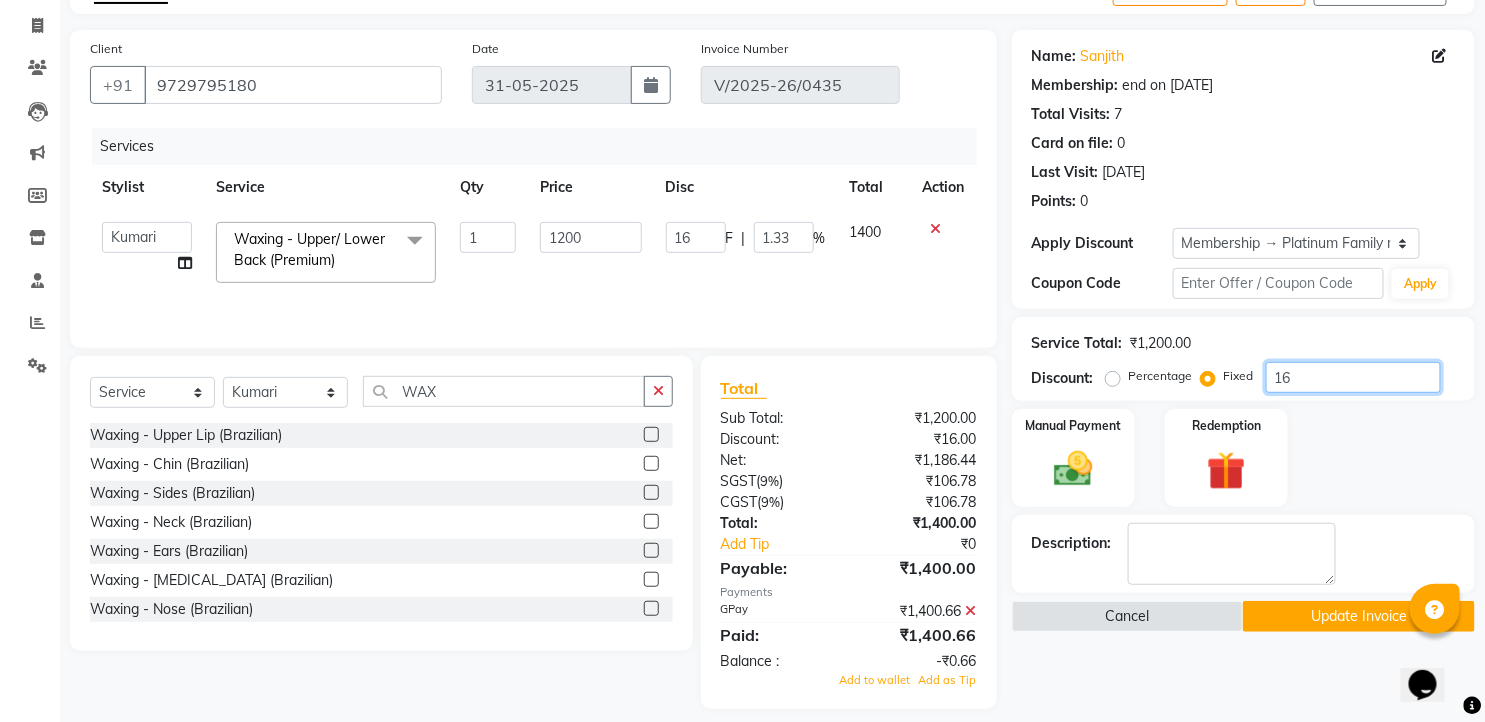 type on "16" 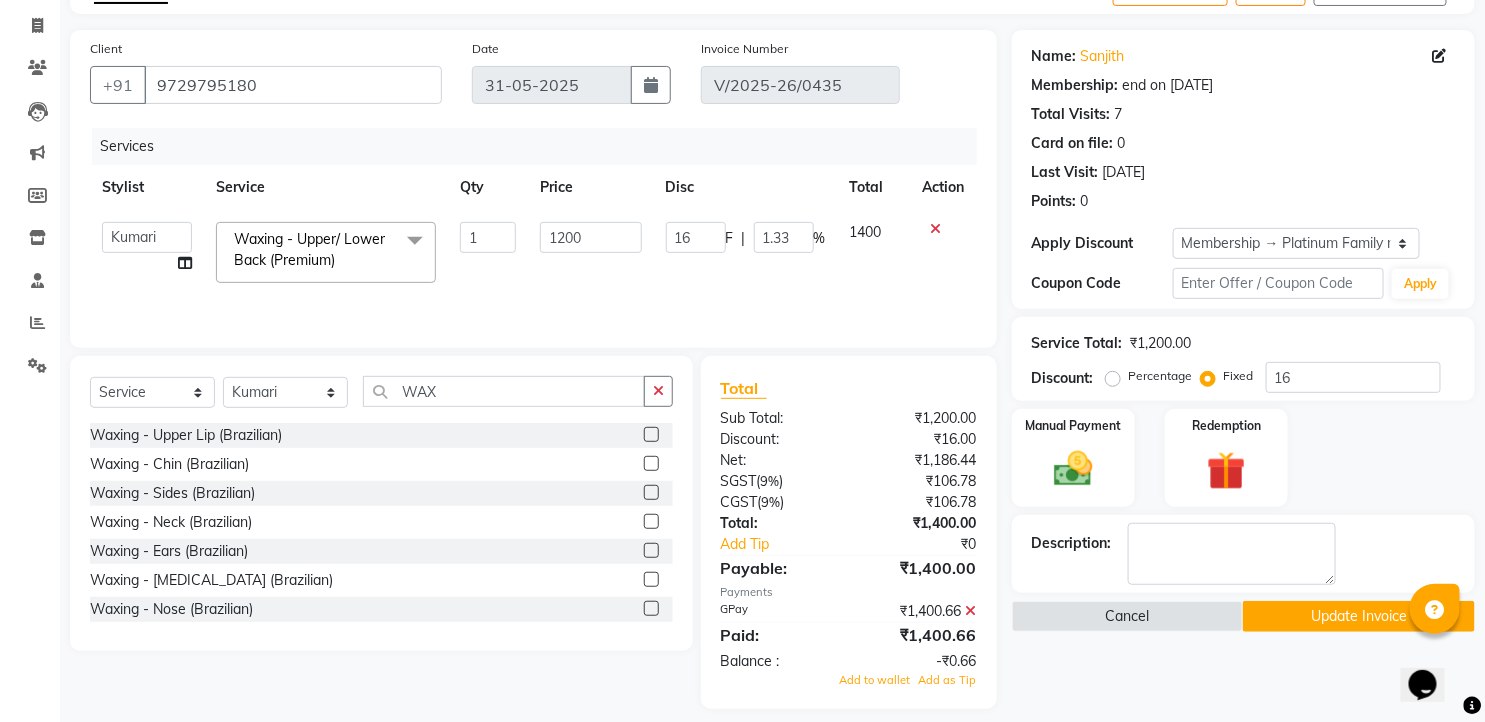 click on "Description:" 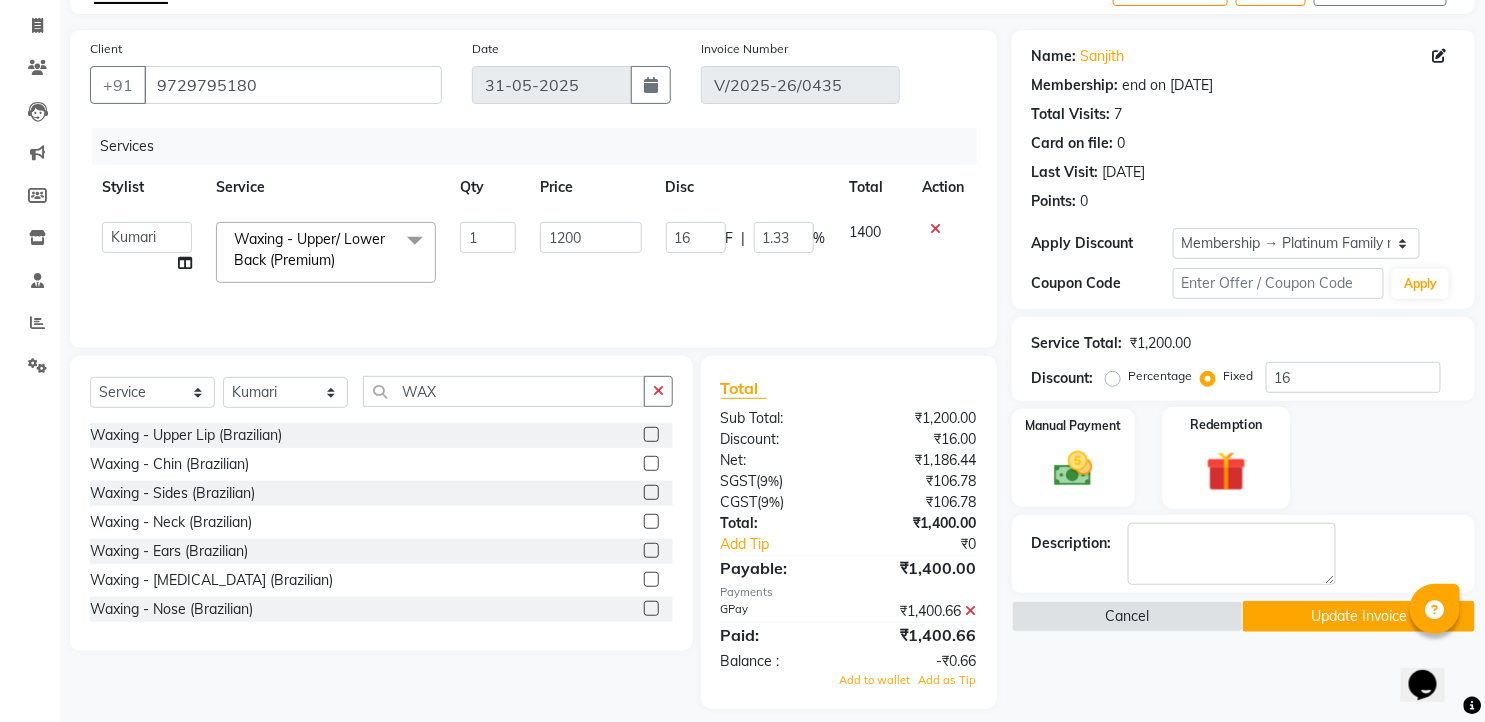 scroll, scrollTop: 136, scrollLeft: 0, axis: vertical 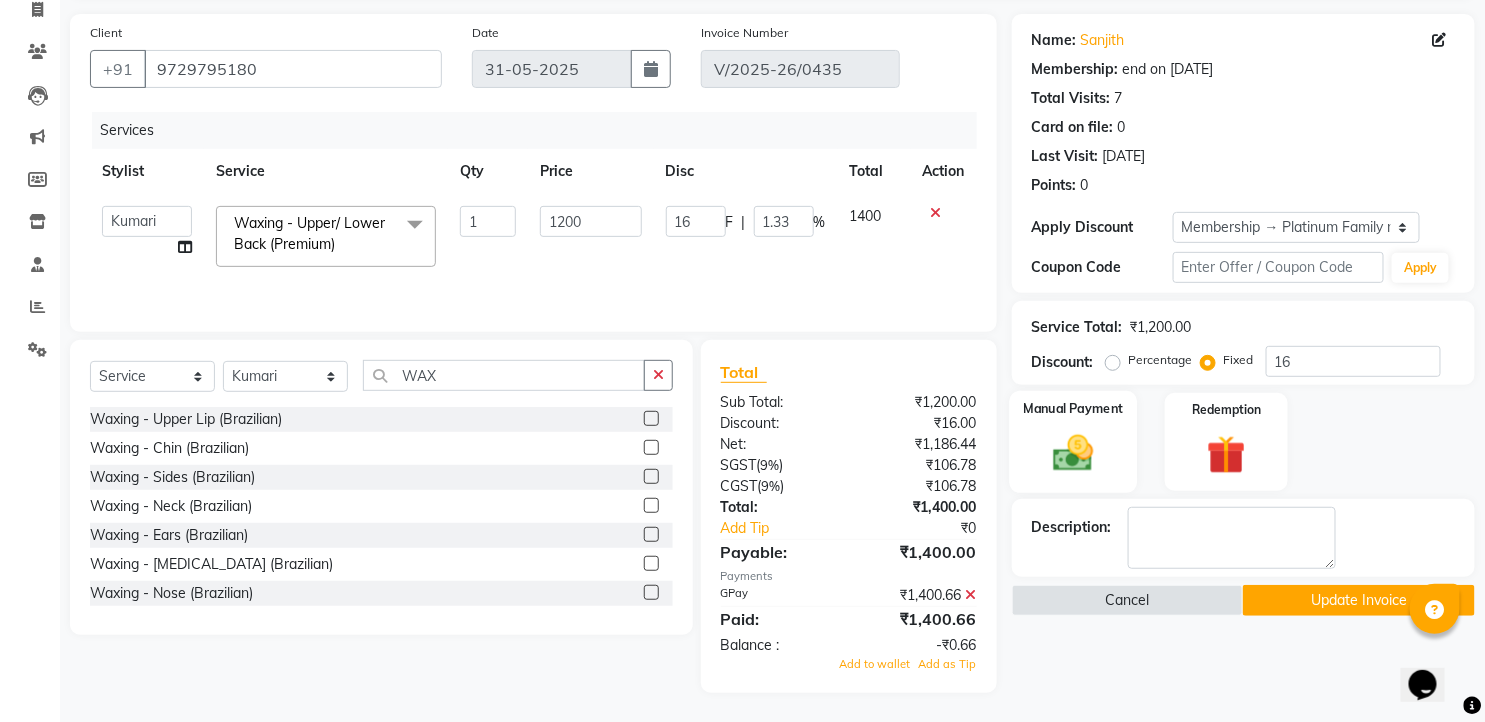 click 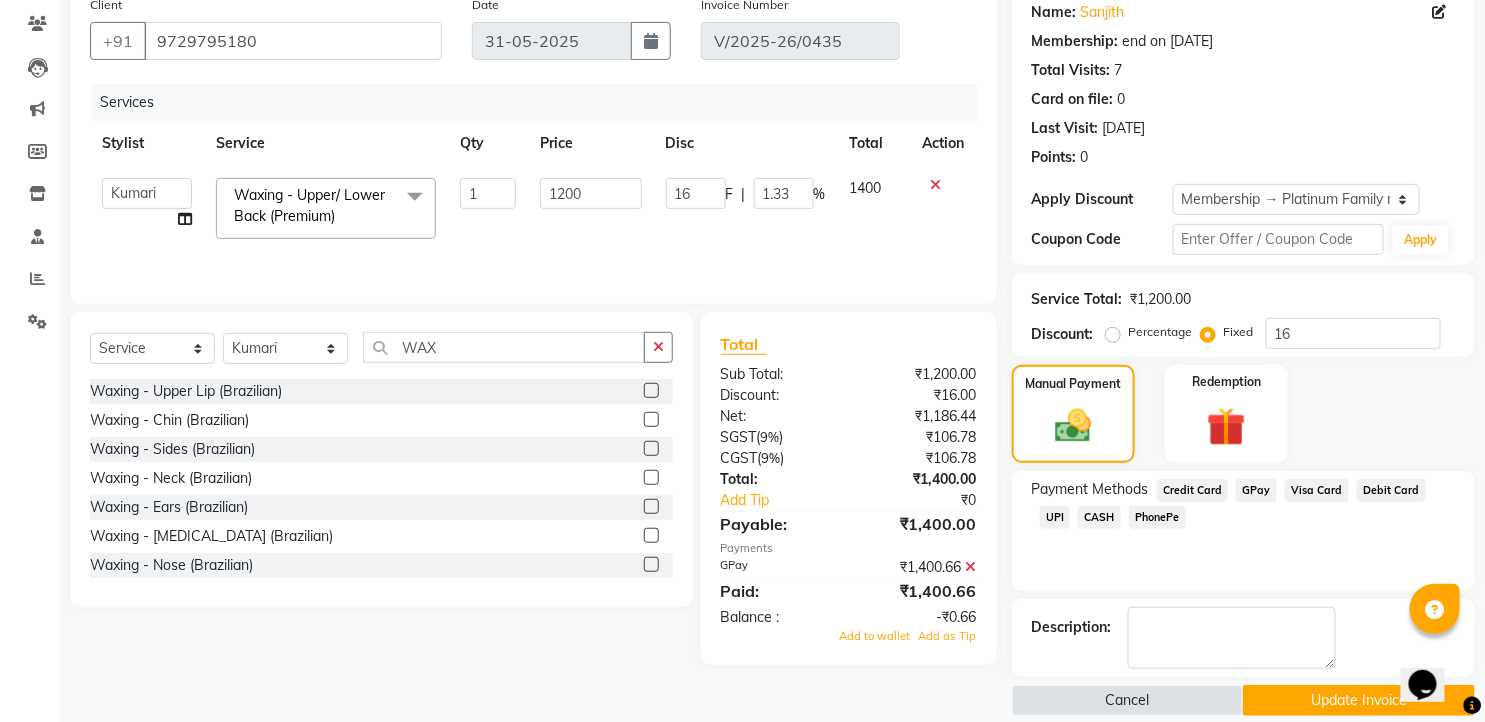 scroll, scrollTop: 187, scrollLeft: 0, axis: vertical 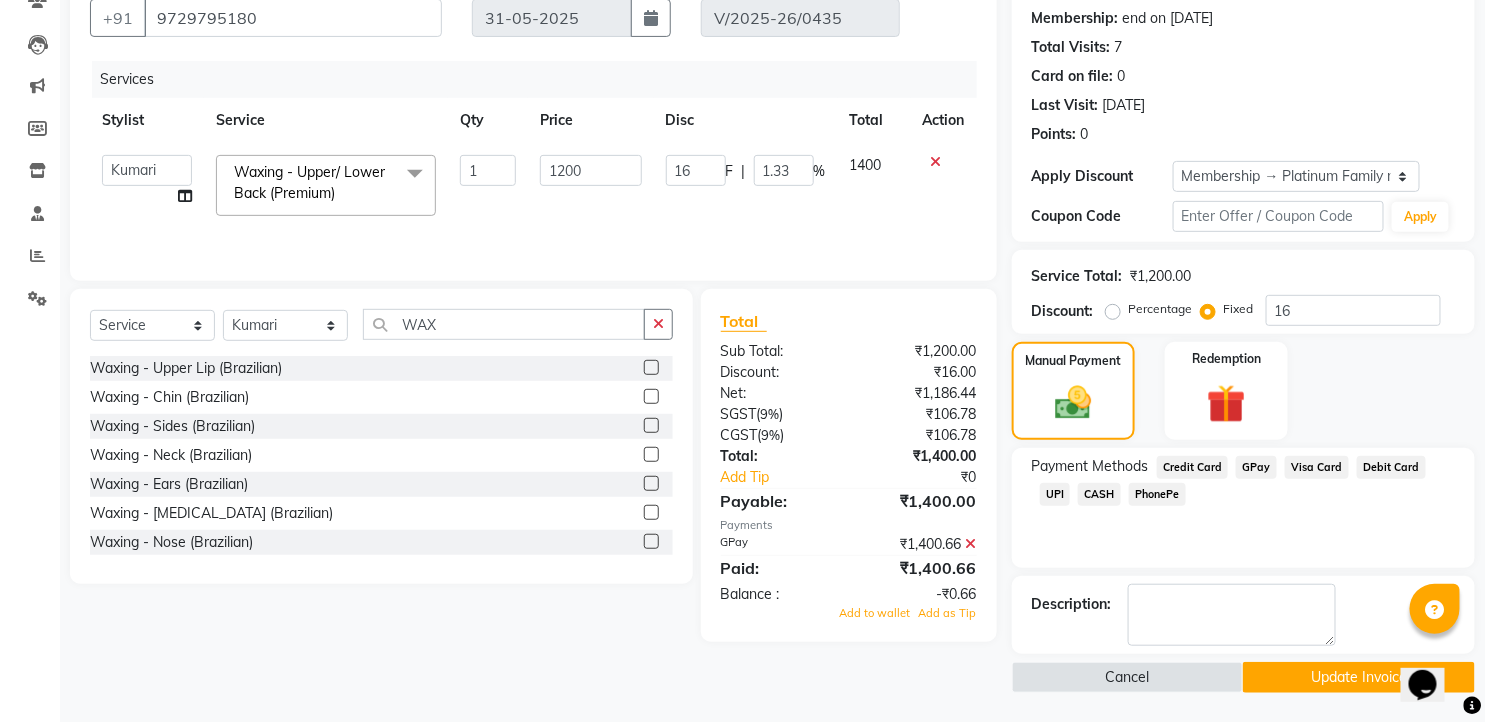 click on "GPay" 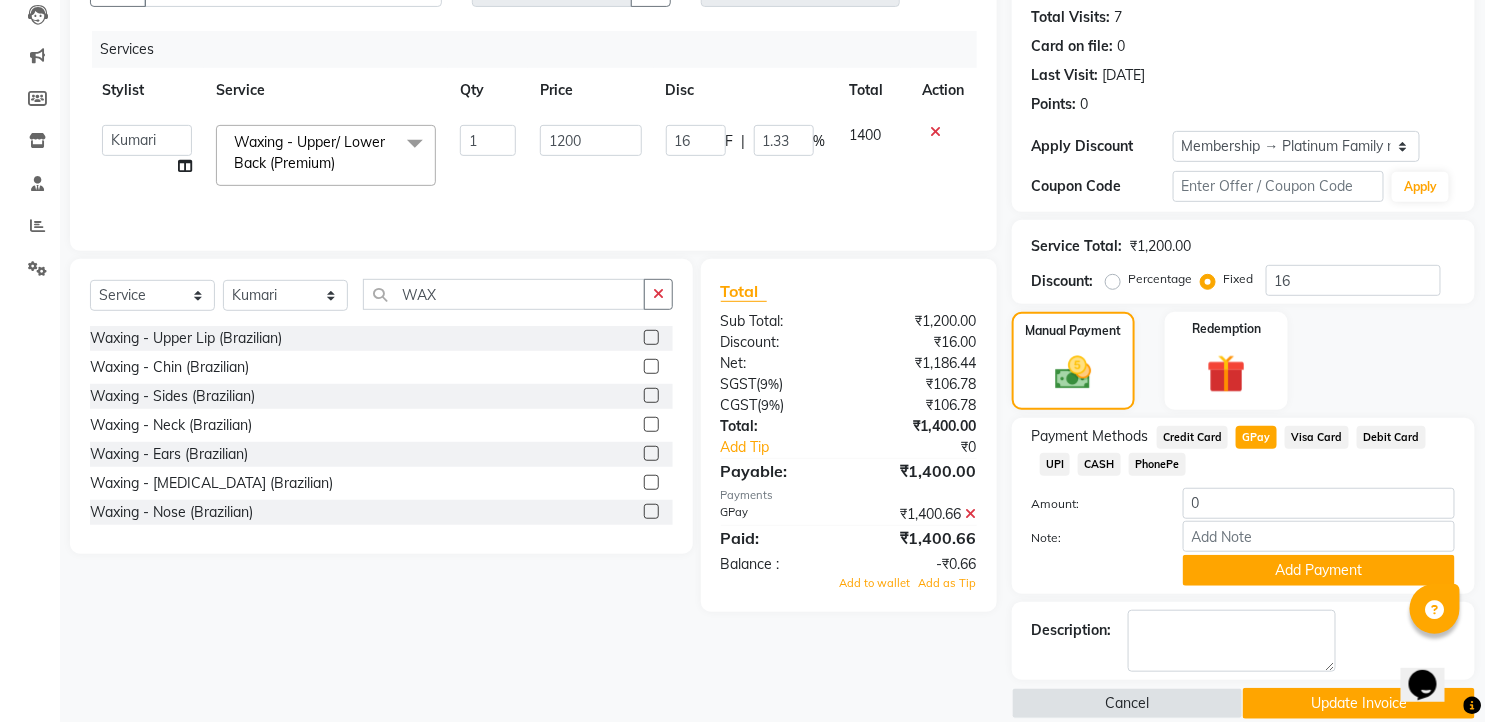 scroll, scrollTop: 244, scrollLeft: 0, axis: vertical 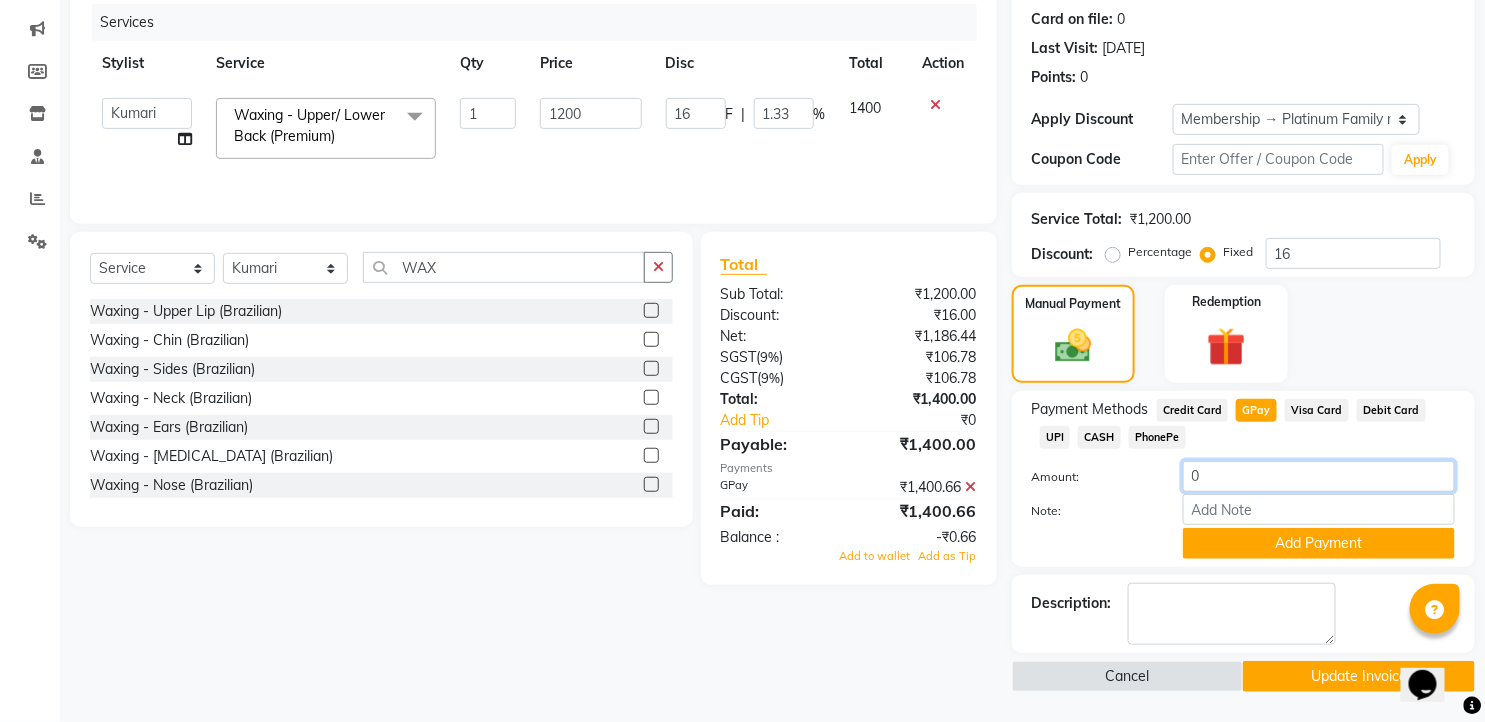 drag, startPoint x: 1258, startPoint y: 471, endPoint x: 1122, endPoint y: 475, distance: 136.0588 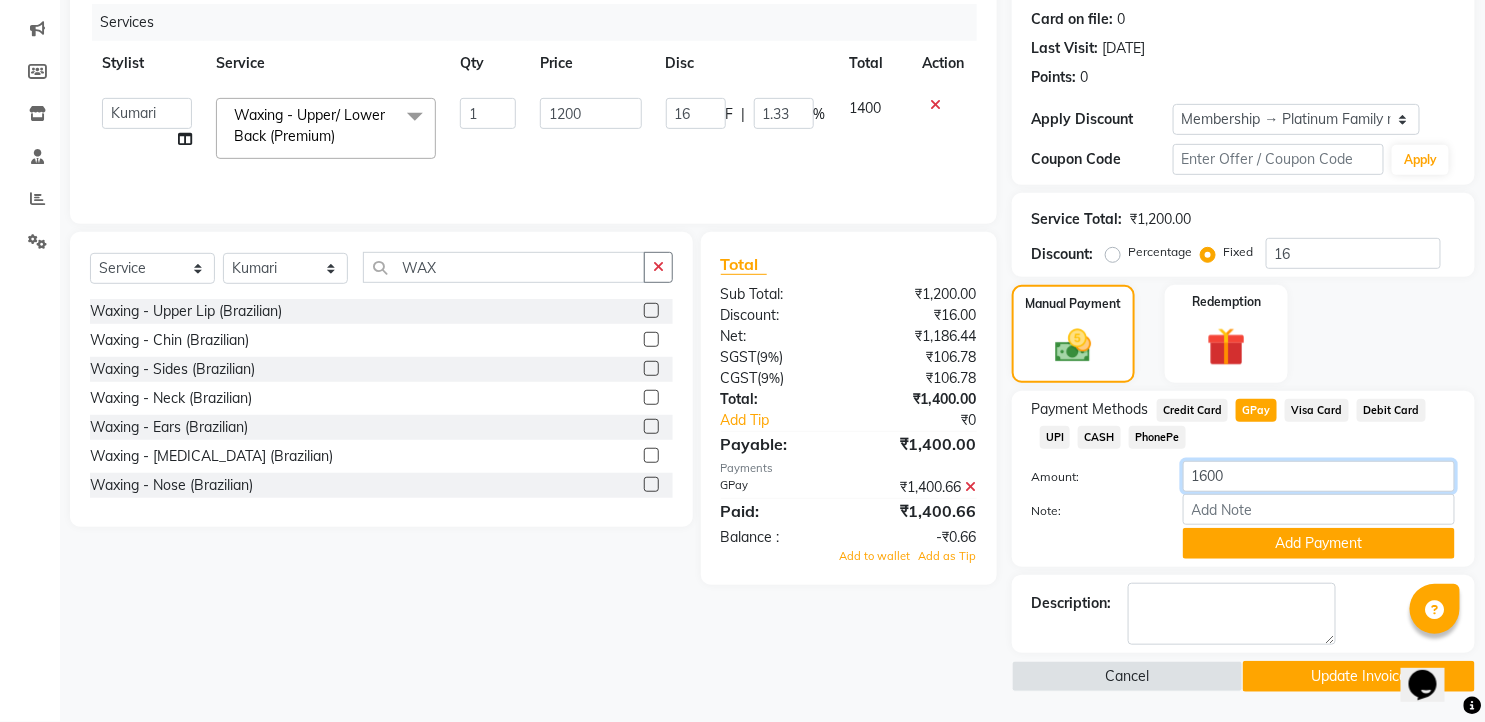 type on "1600" 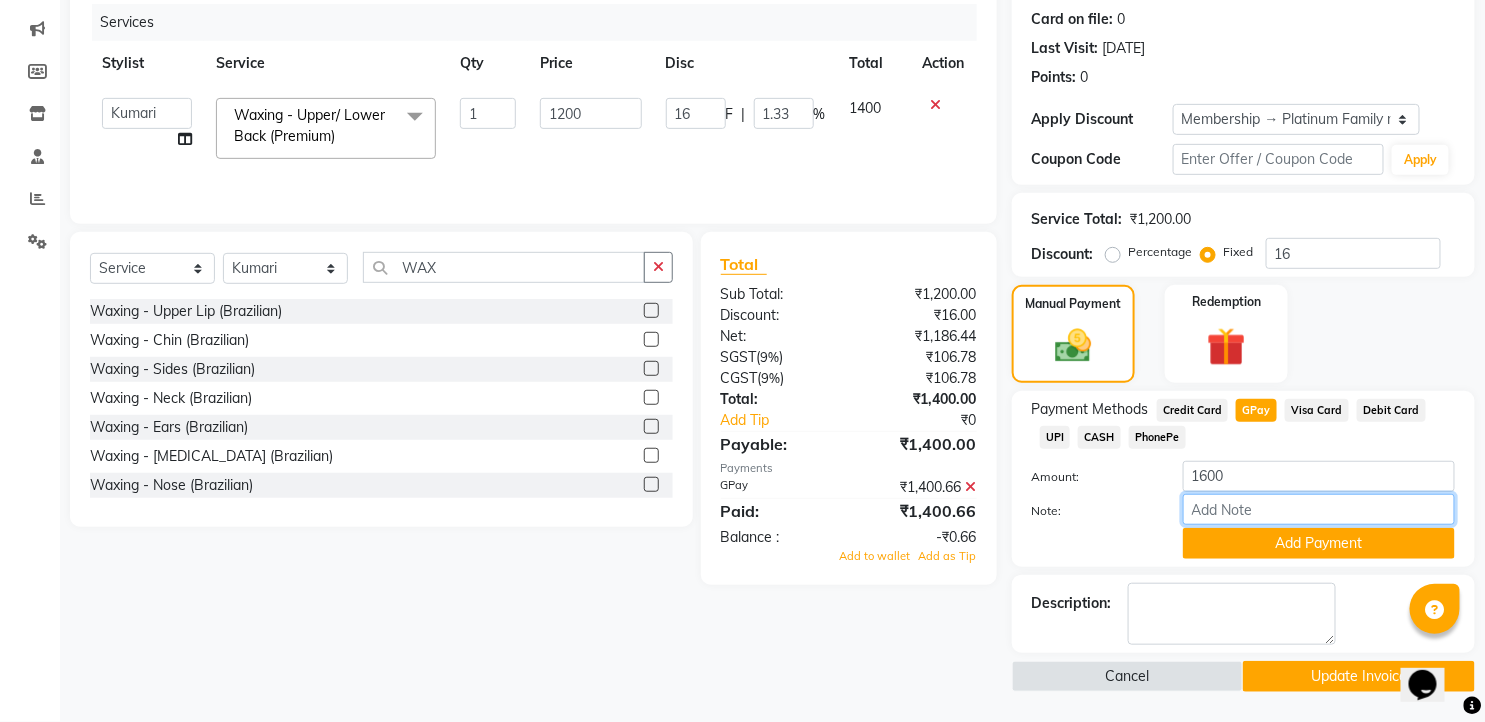 click on "Note:" at bounding box center (1319, 509) 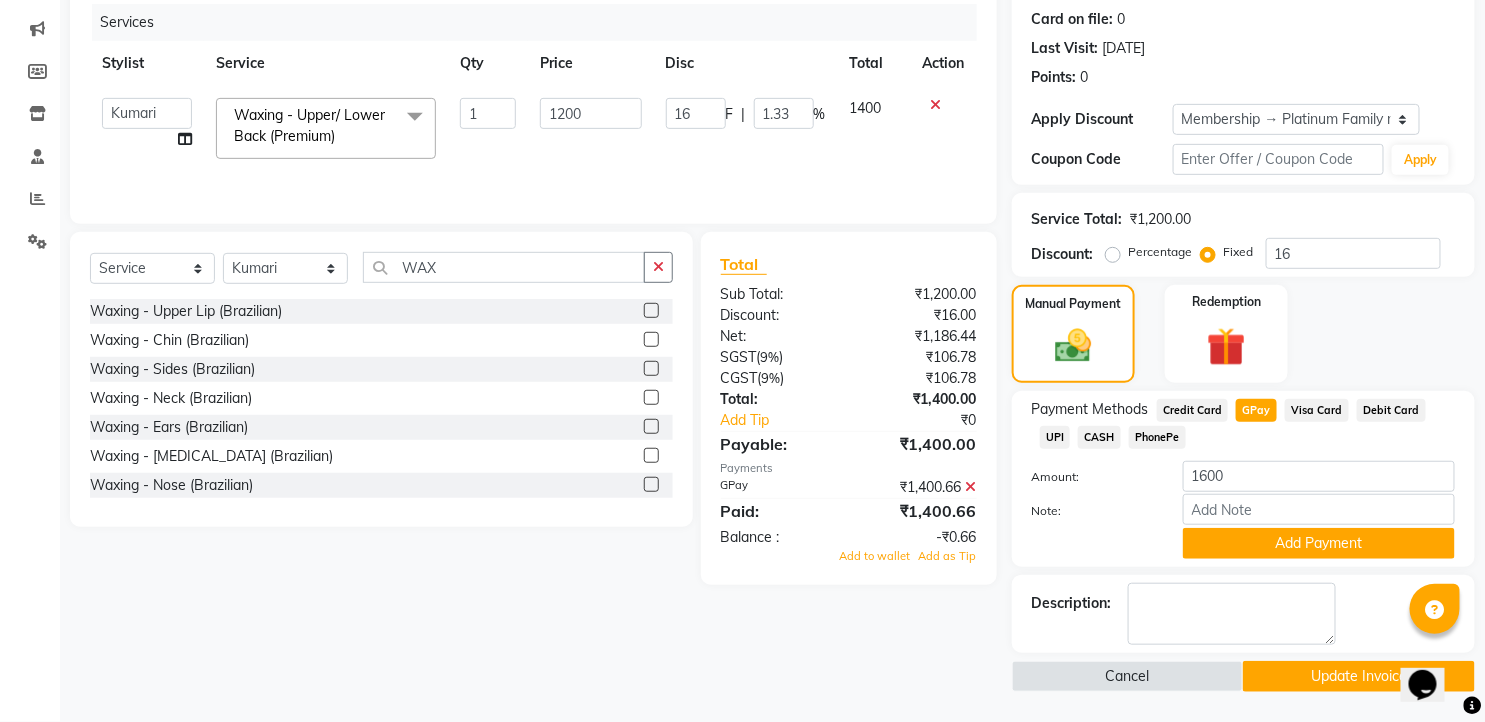 click on "Note:" 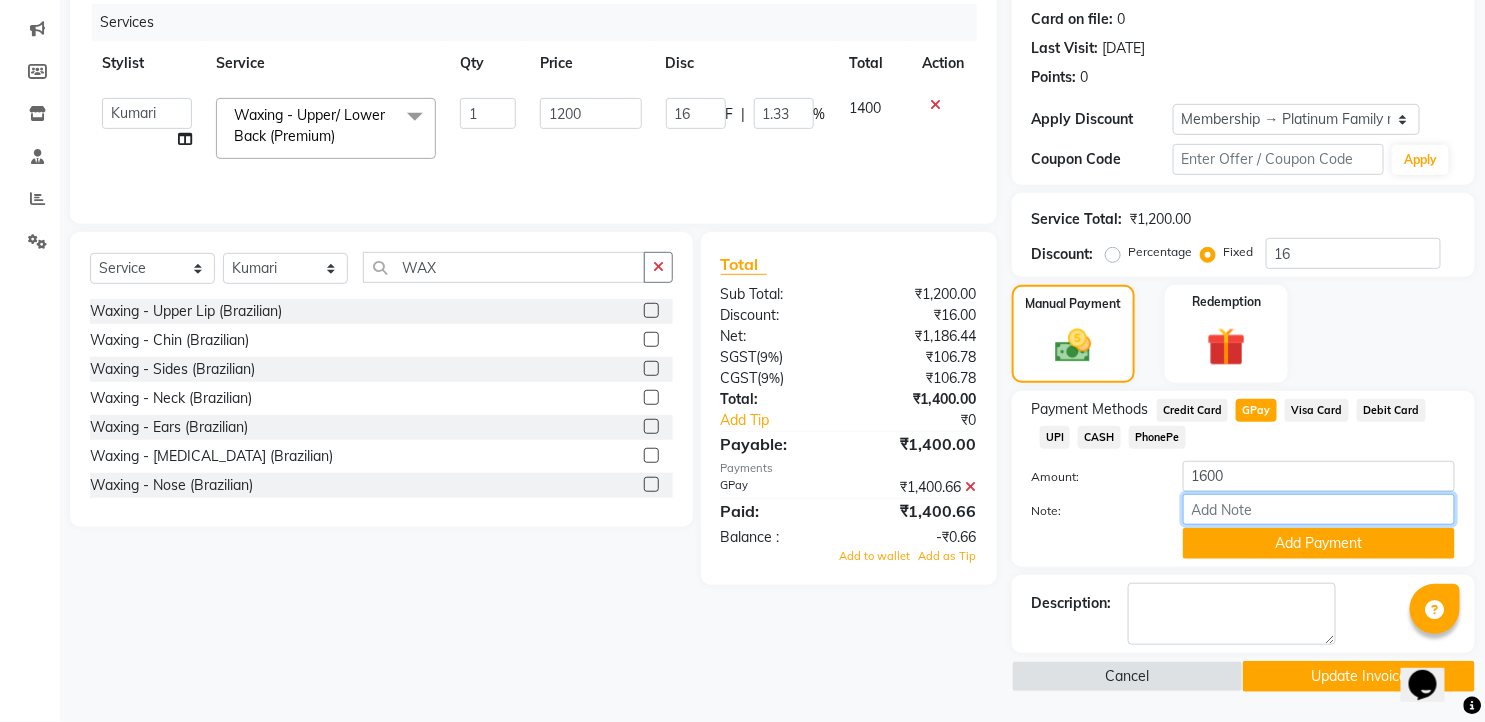 click on "Note:" at bounding box center [1319, 509] 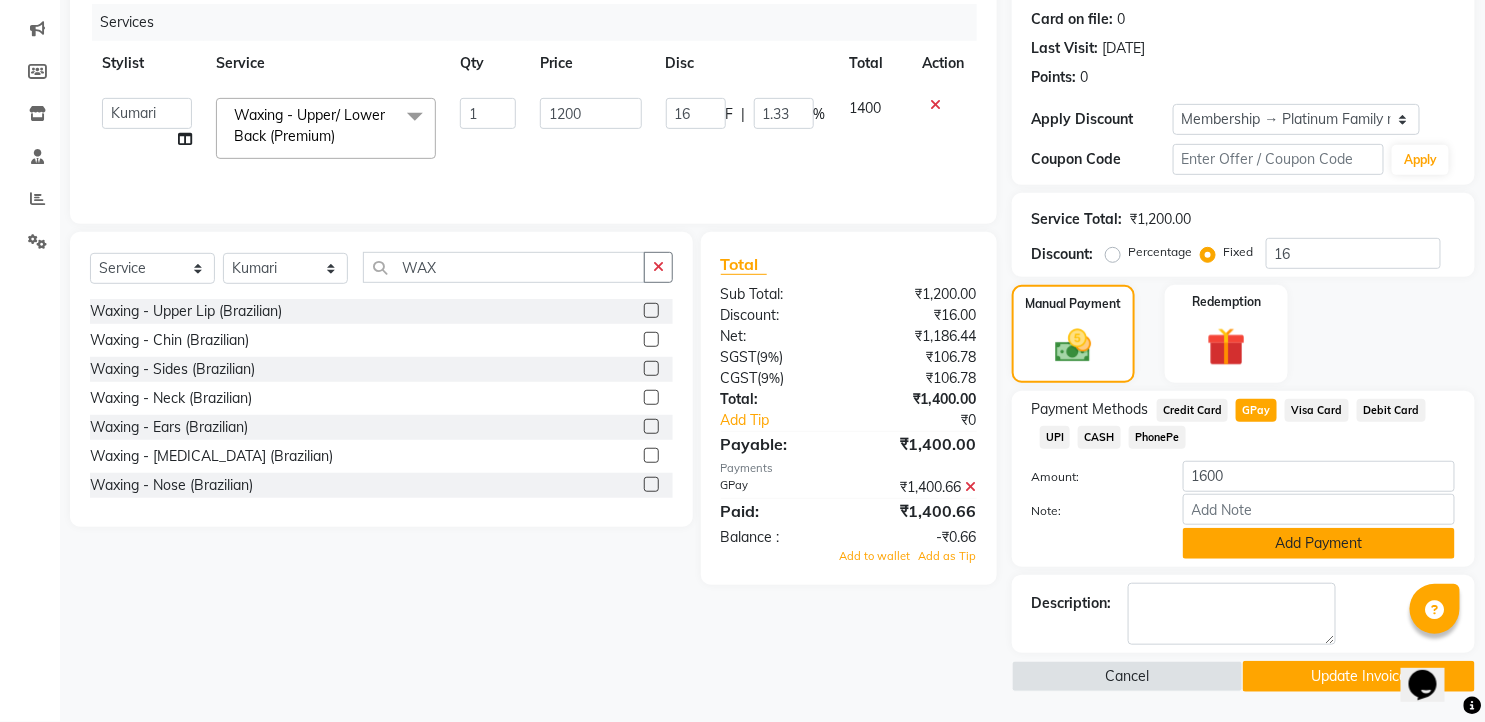 click on "Add Payment" 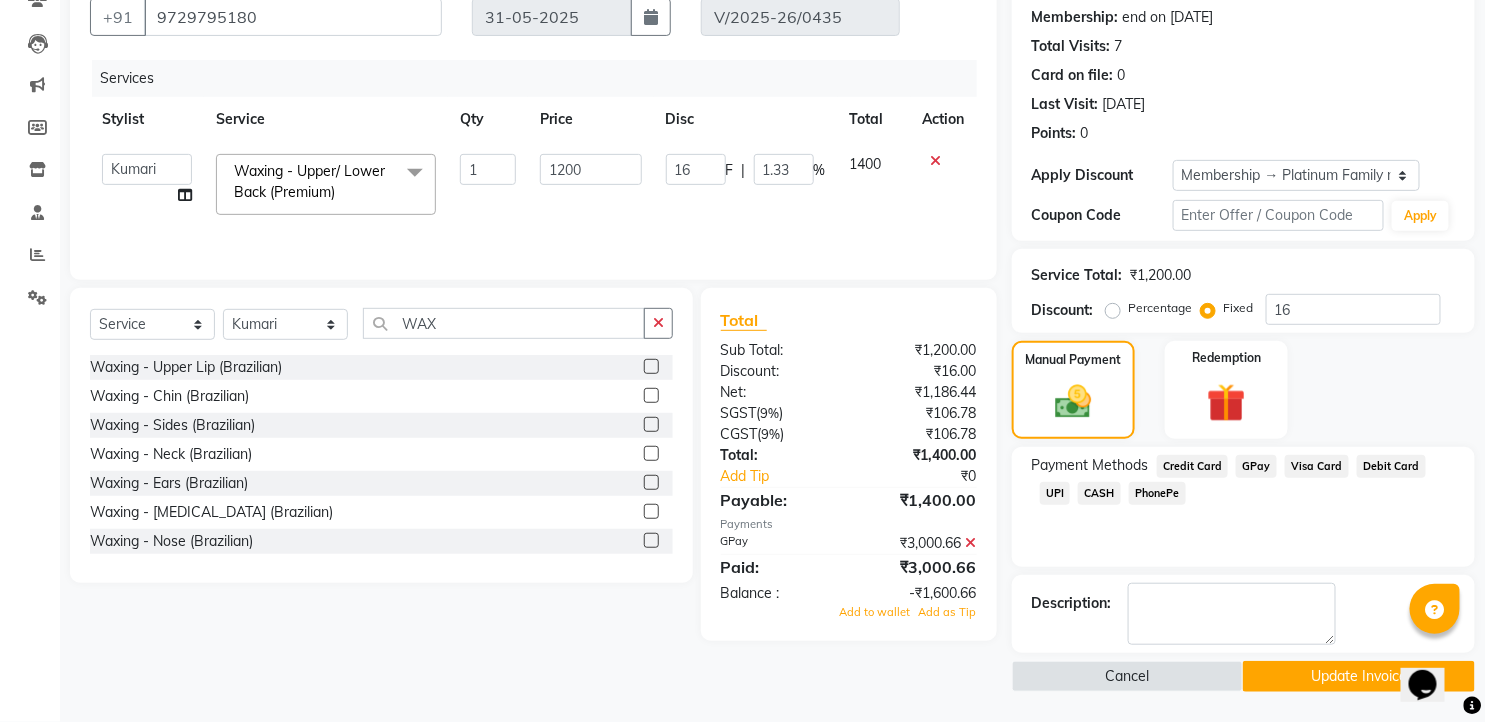 scroll, scrollTop: 187, scrollLeft: 0, axis: vertical 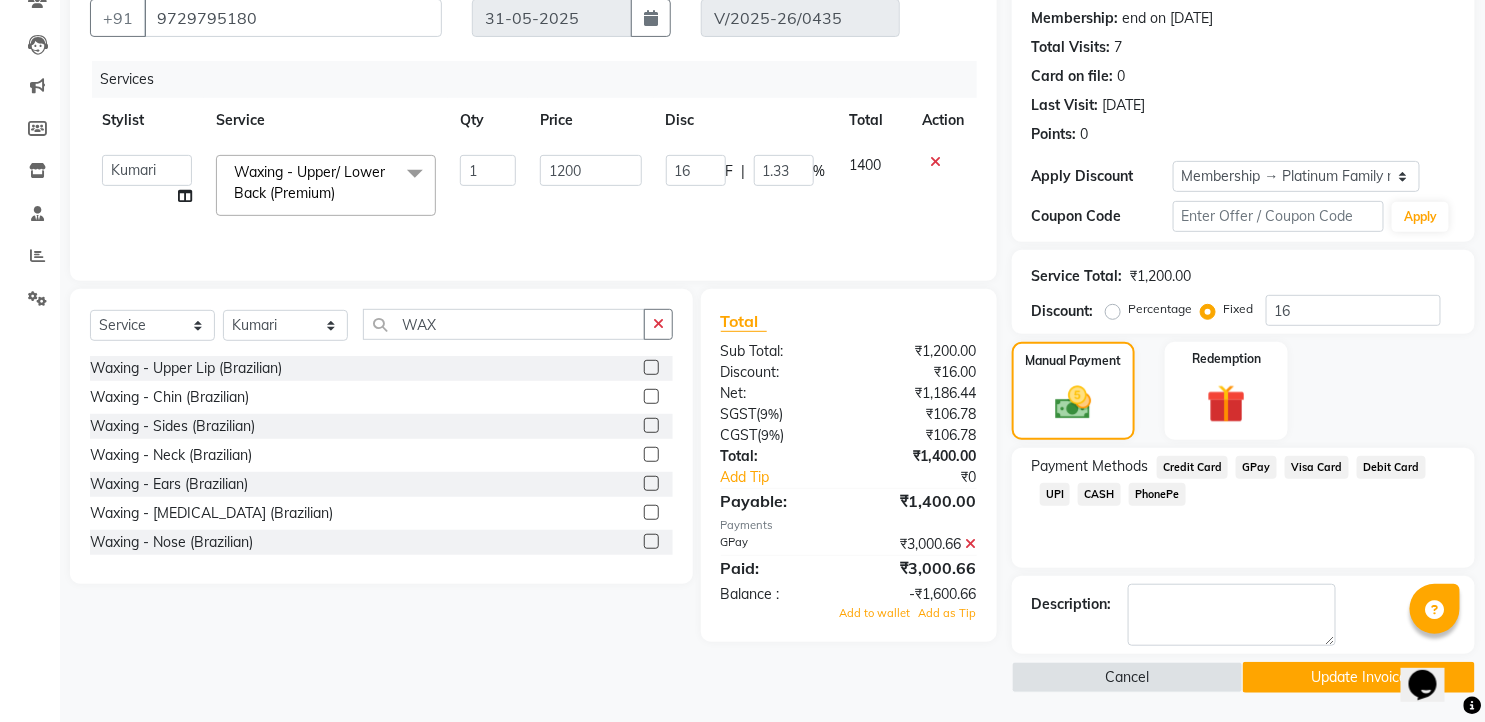 click 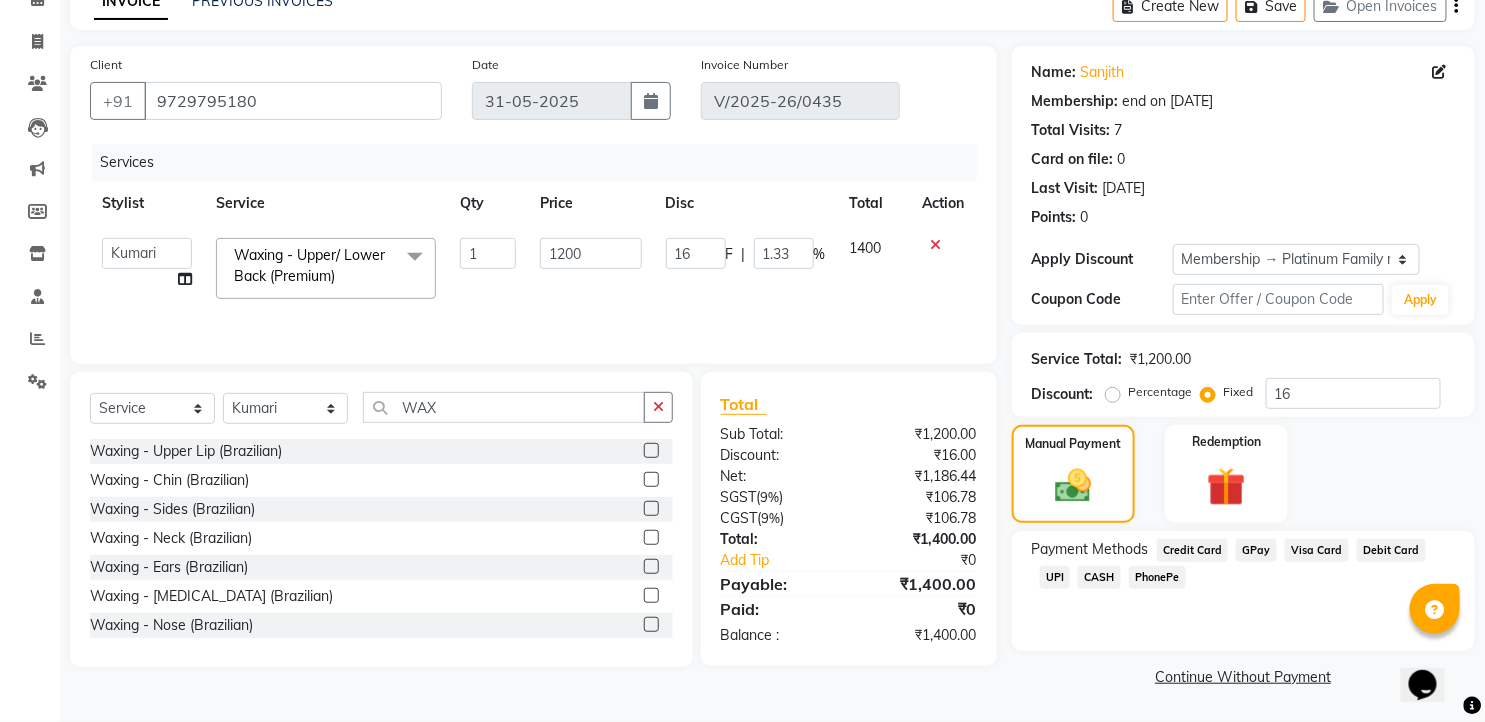 scroll, scrollTop: 103, scrollLeft: 0, axis: vertical 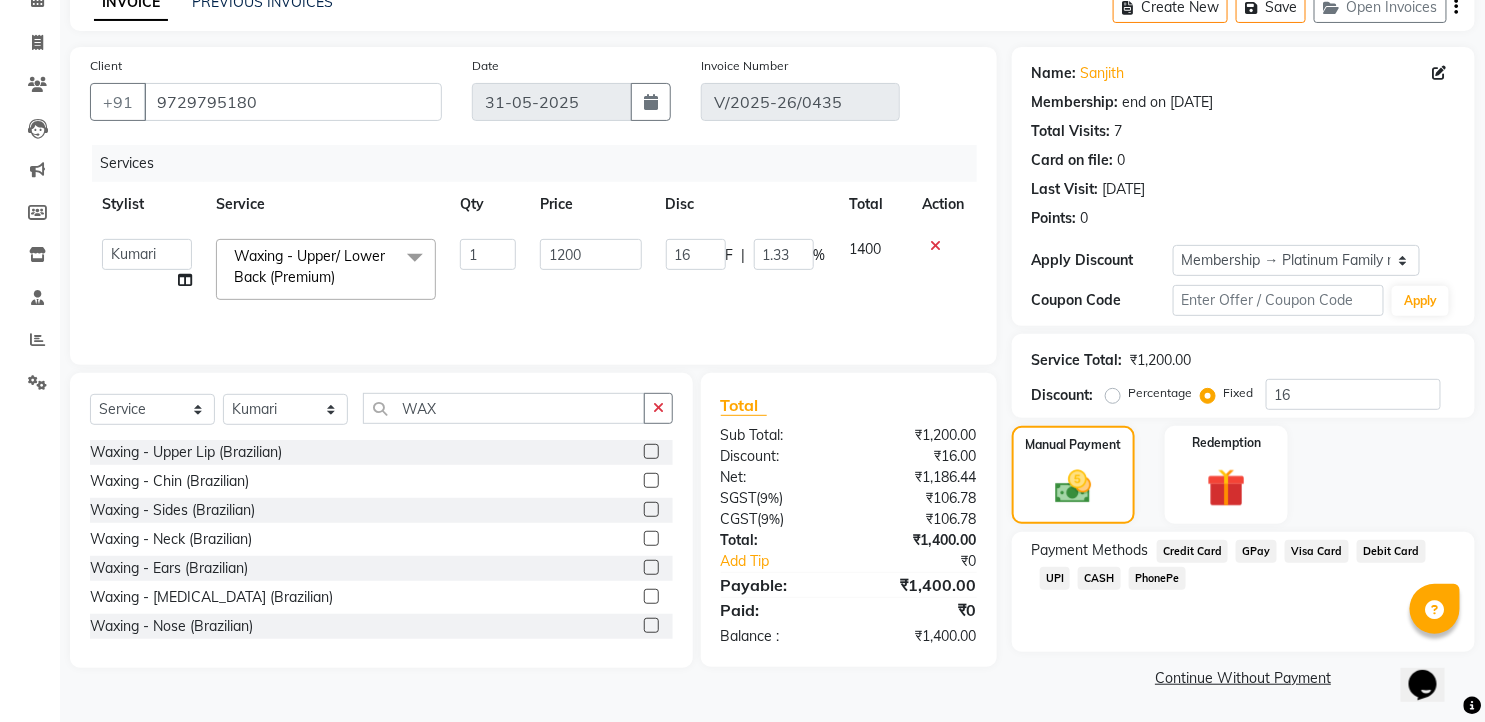 click on "₹1,400.00" 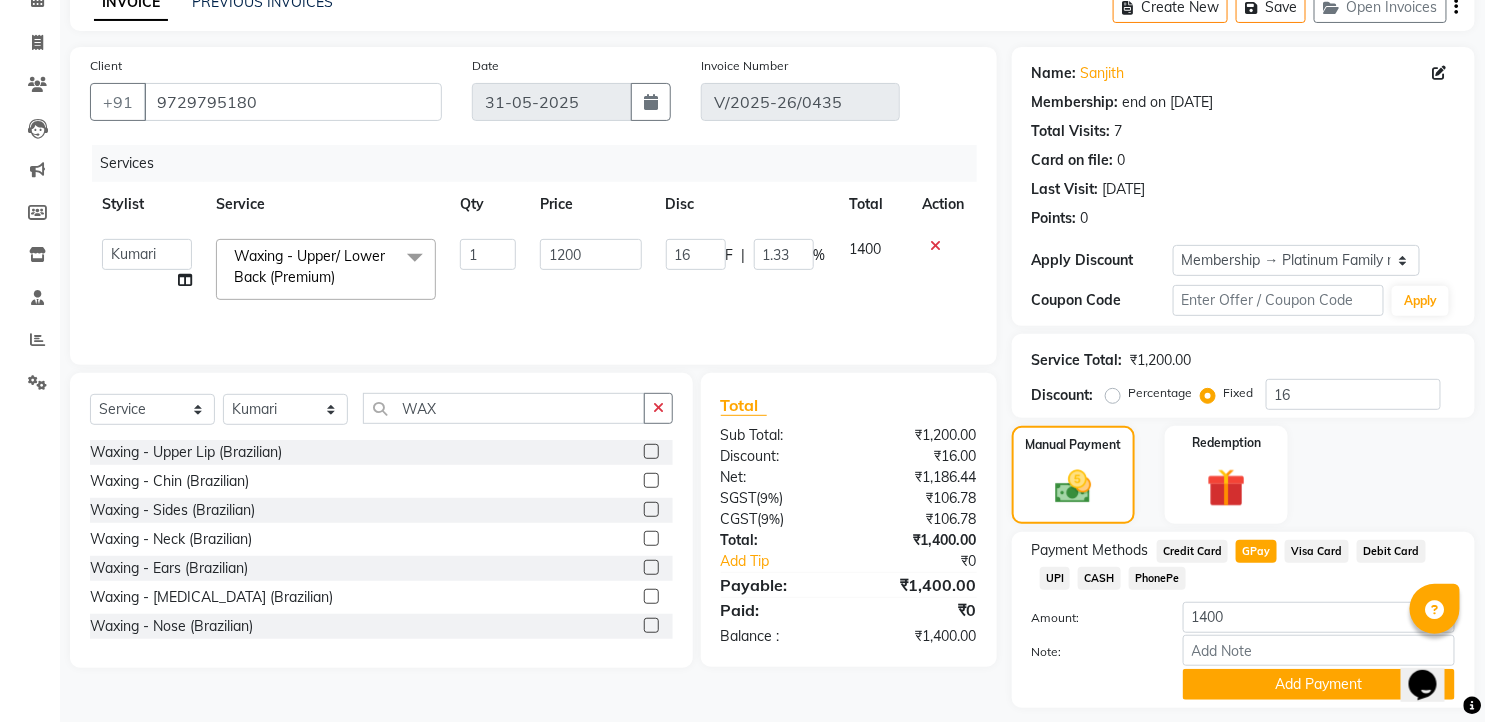 scroll, scrollTop: 160, scrollLeft: 0, axis: vertical 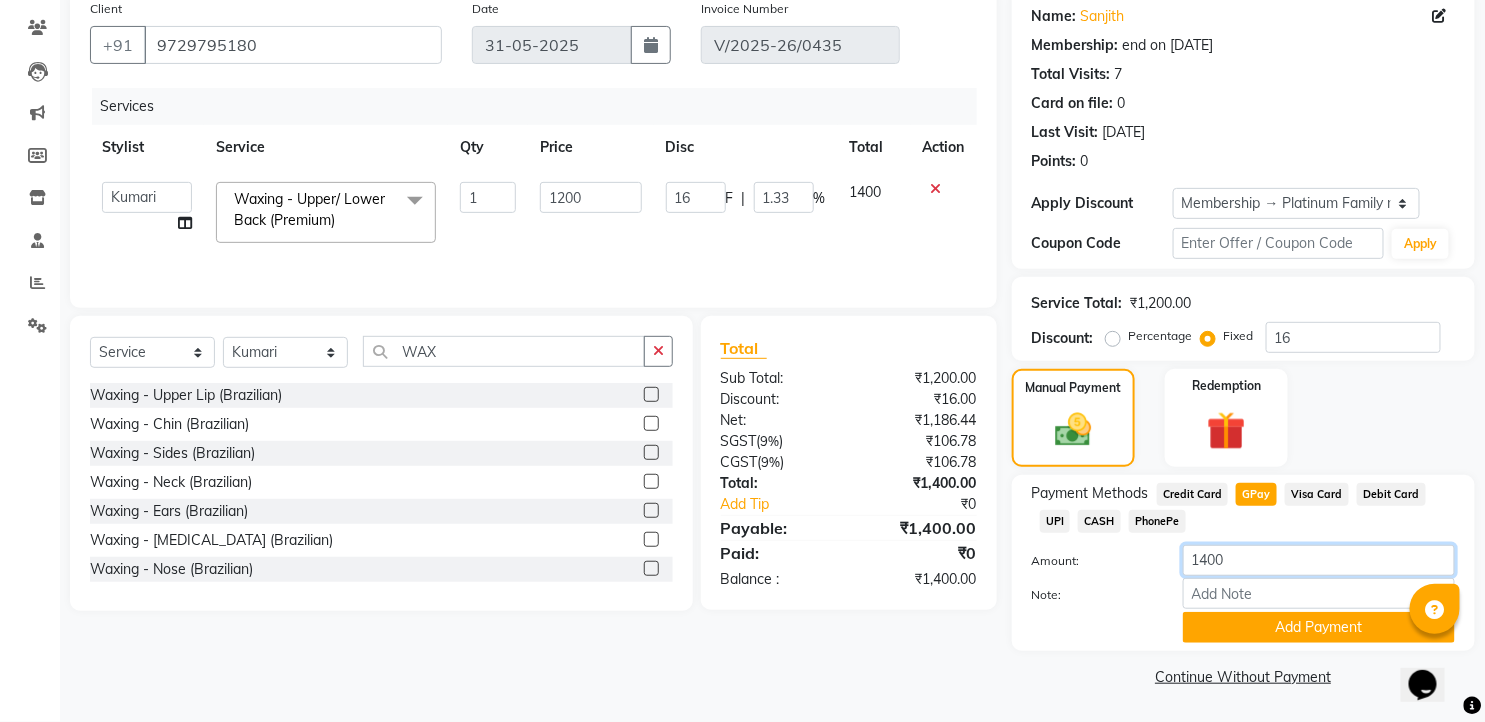drag, startPoint x: 1246, startPoint y: 548, endPoint x: 1017, endPoint y: 574, distance: 230.47125 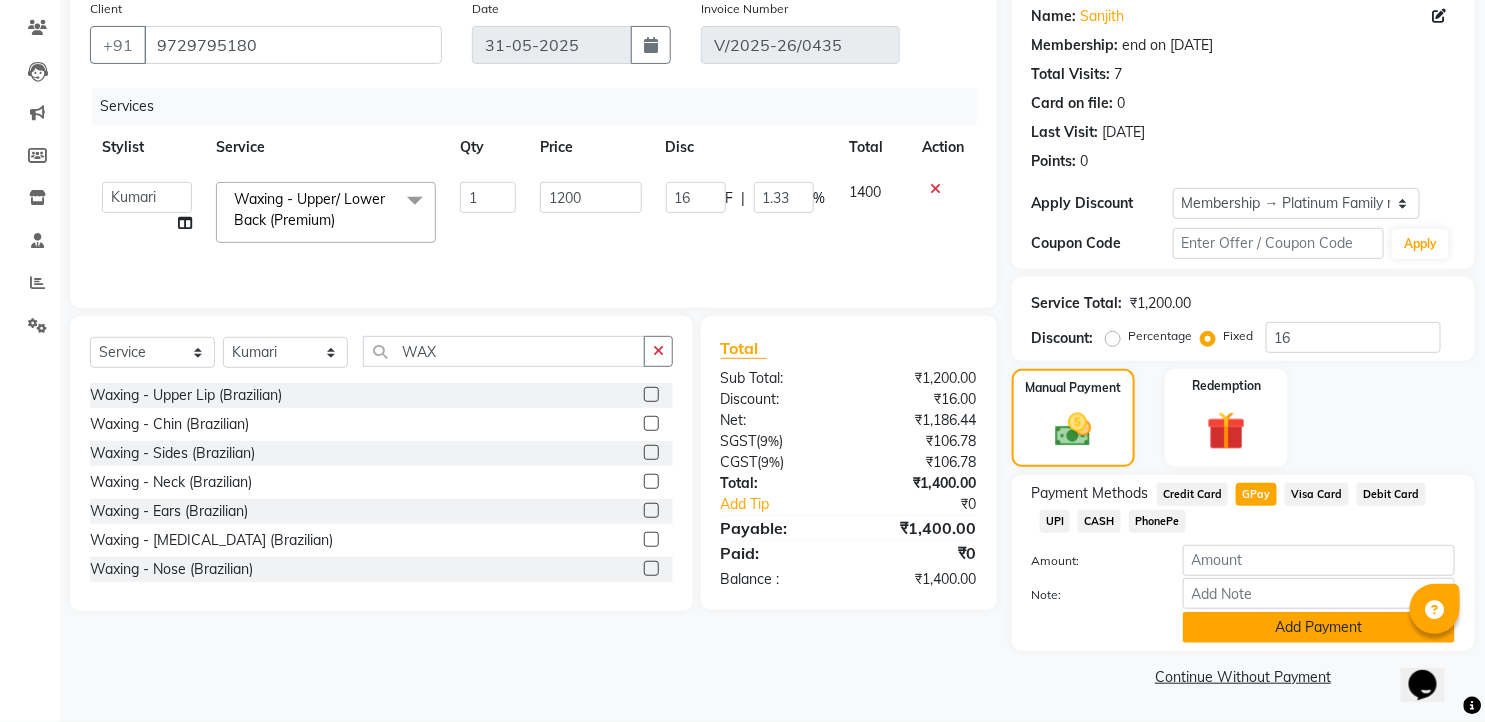 click on "Add Payment" 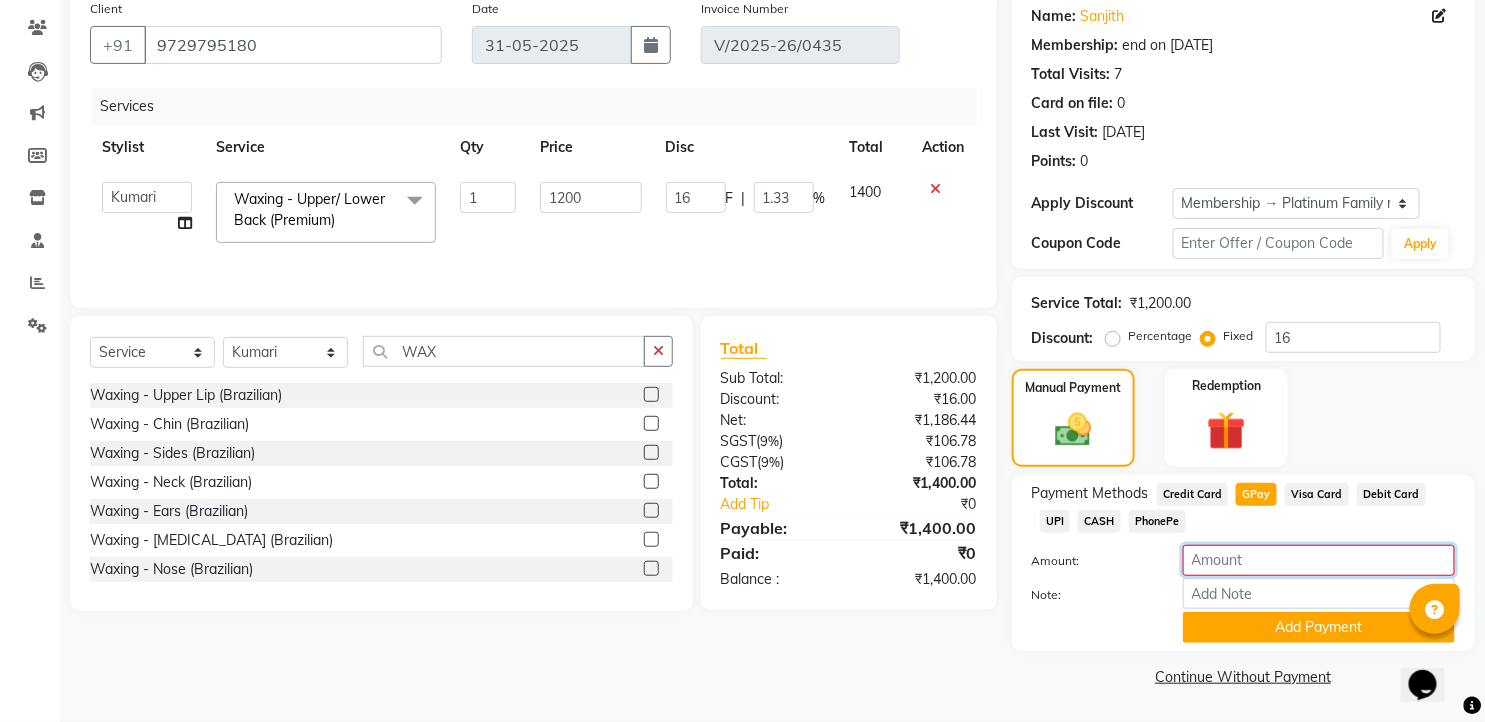 click 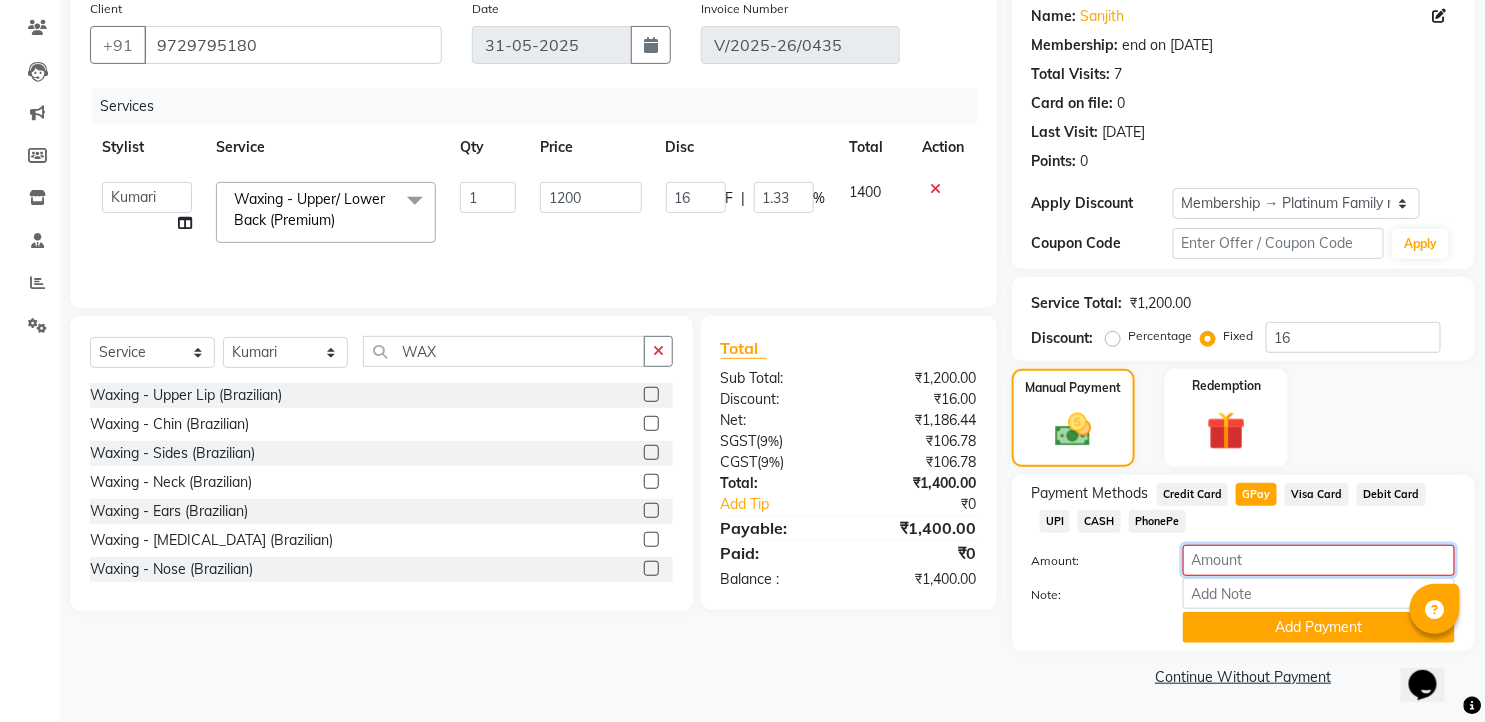 click 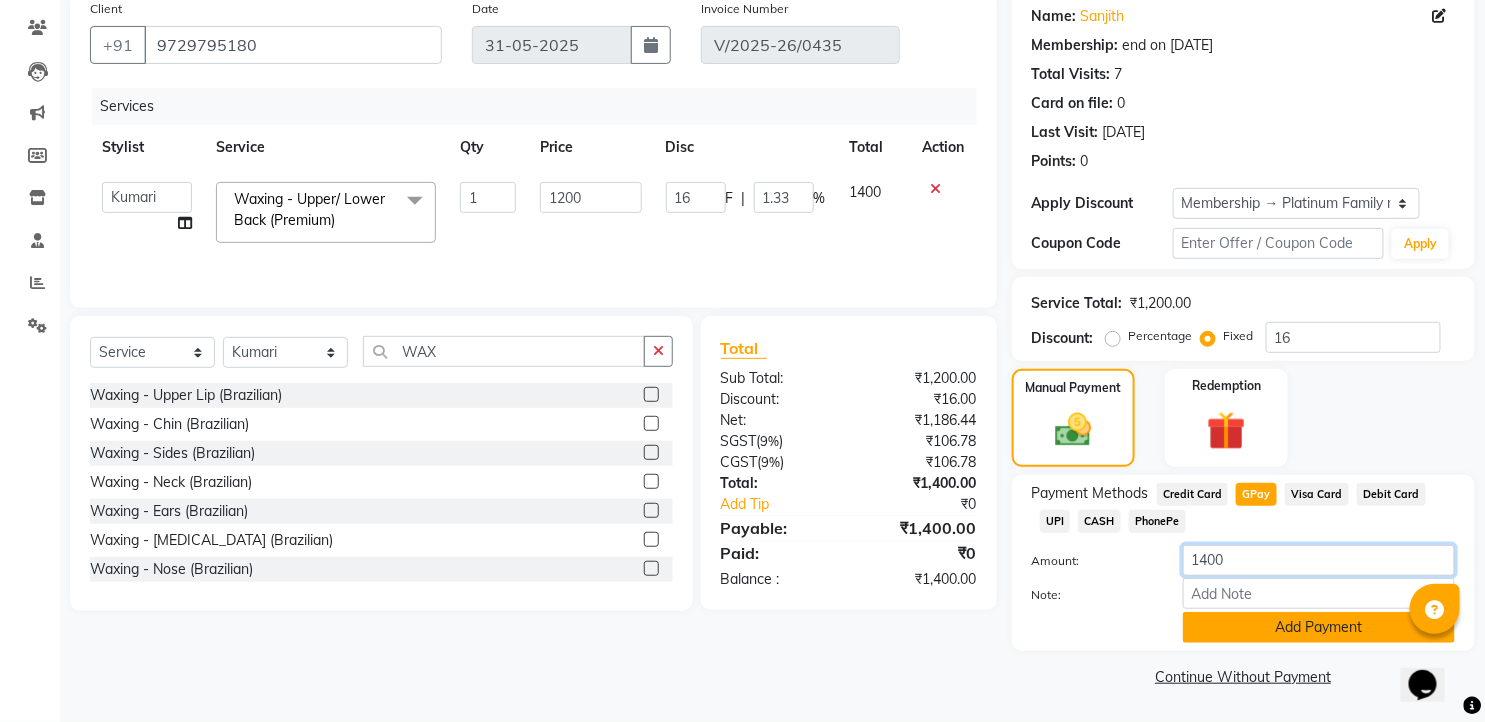 type on "1400" 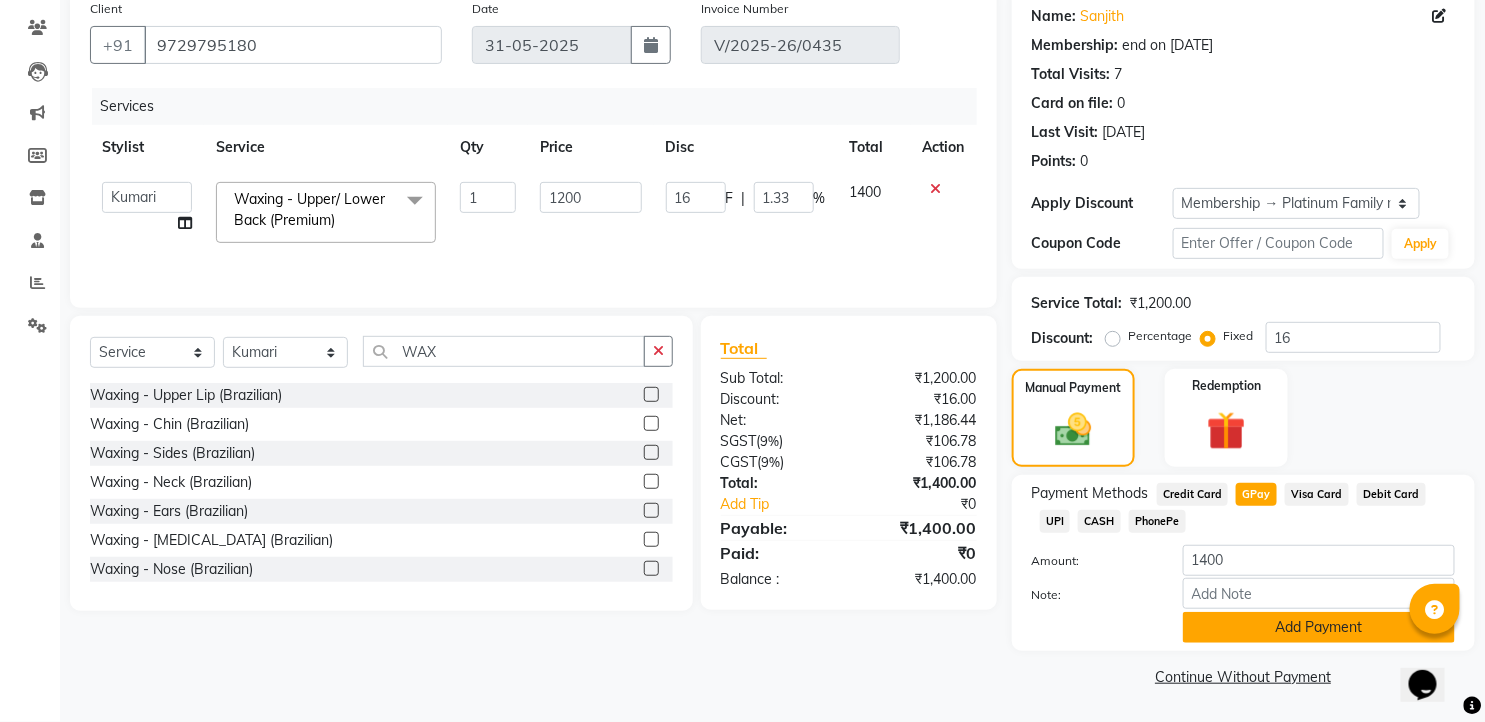 click on "Add Payment" 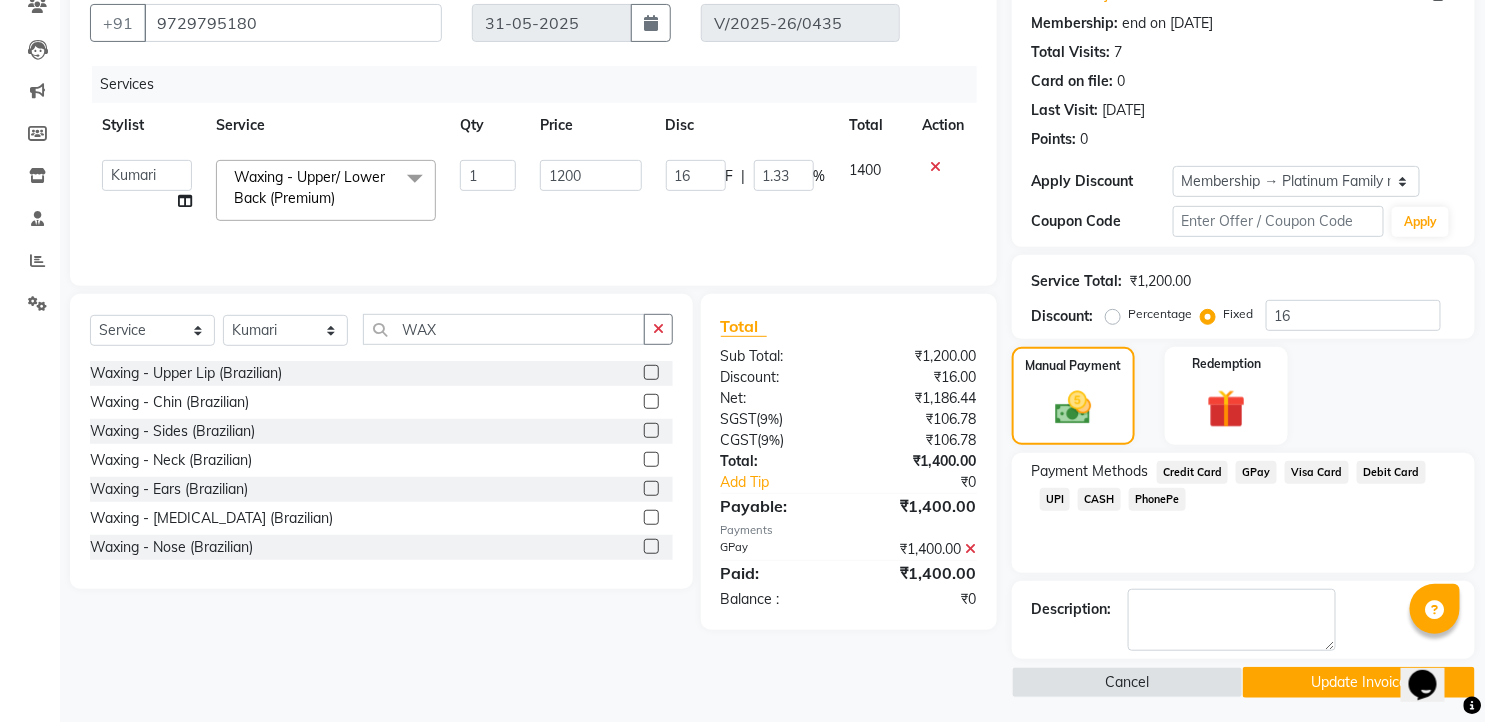 scroll, scrollTop: 187, scrollLeft: 0, axis: vertical 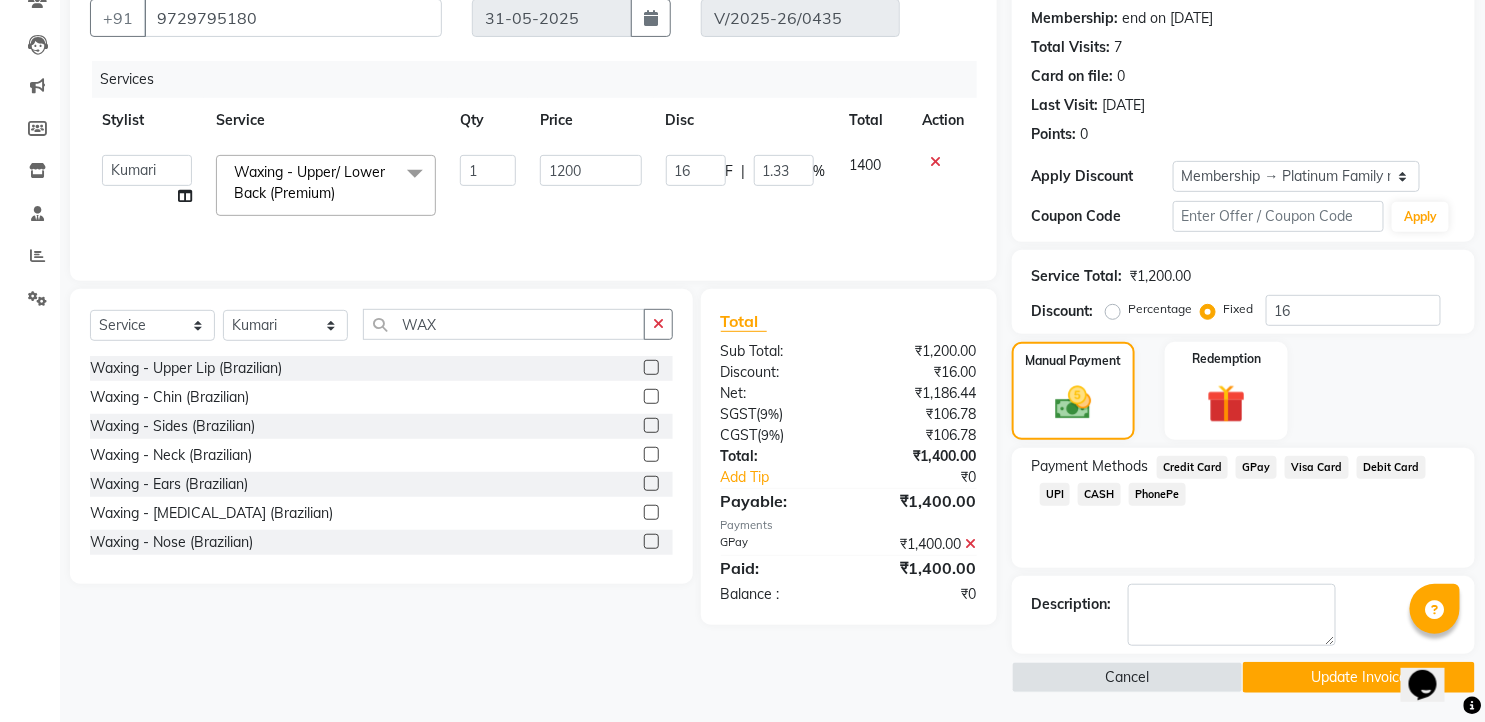 click 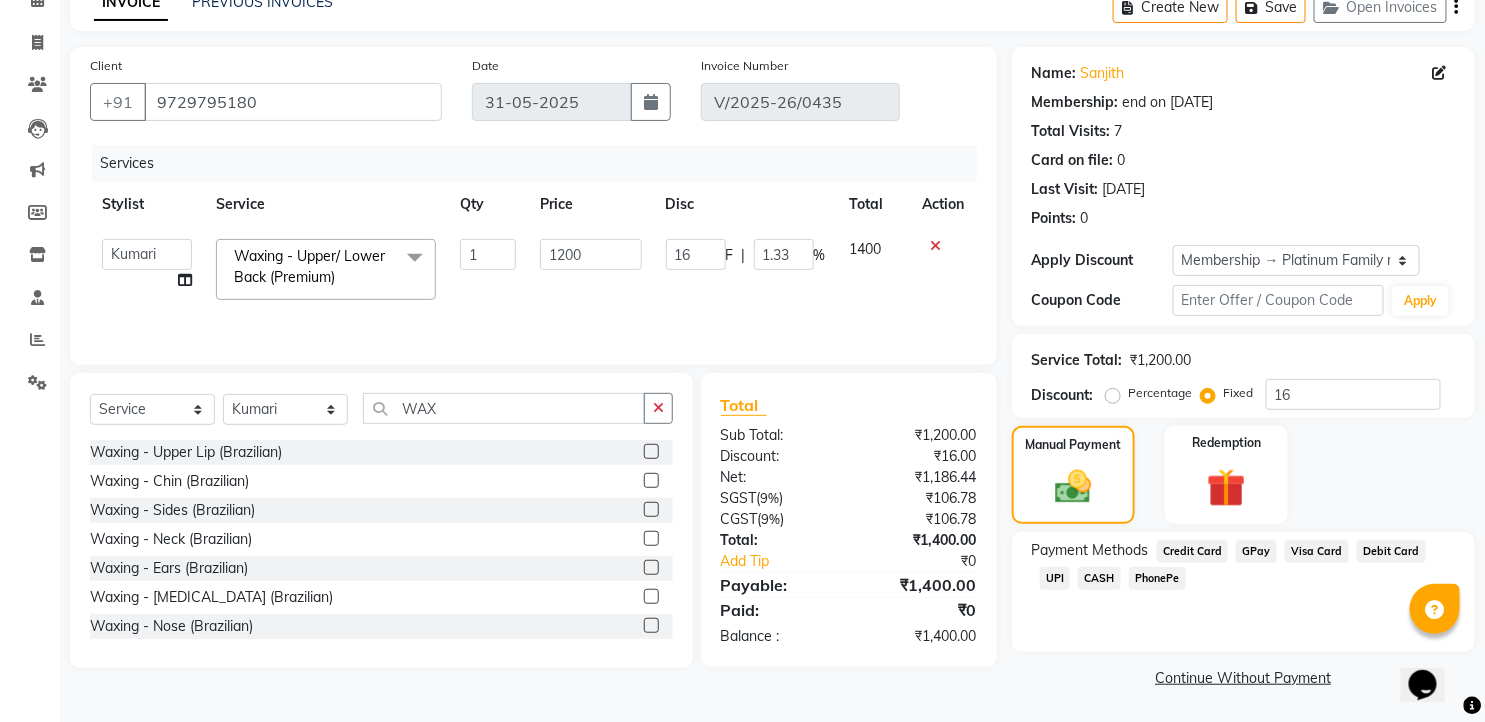 click on "GPay" 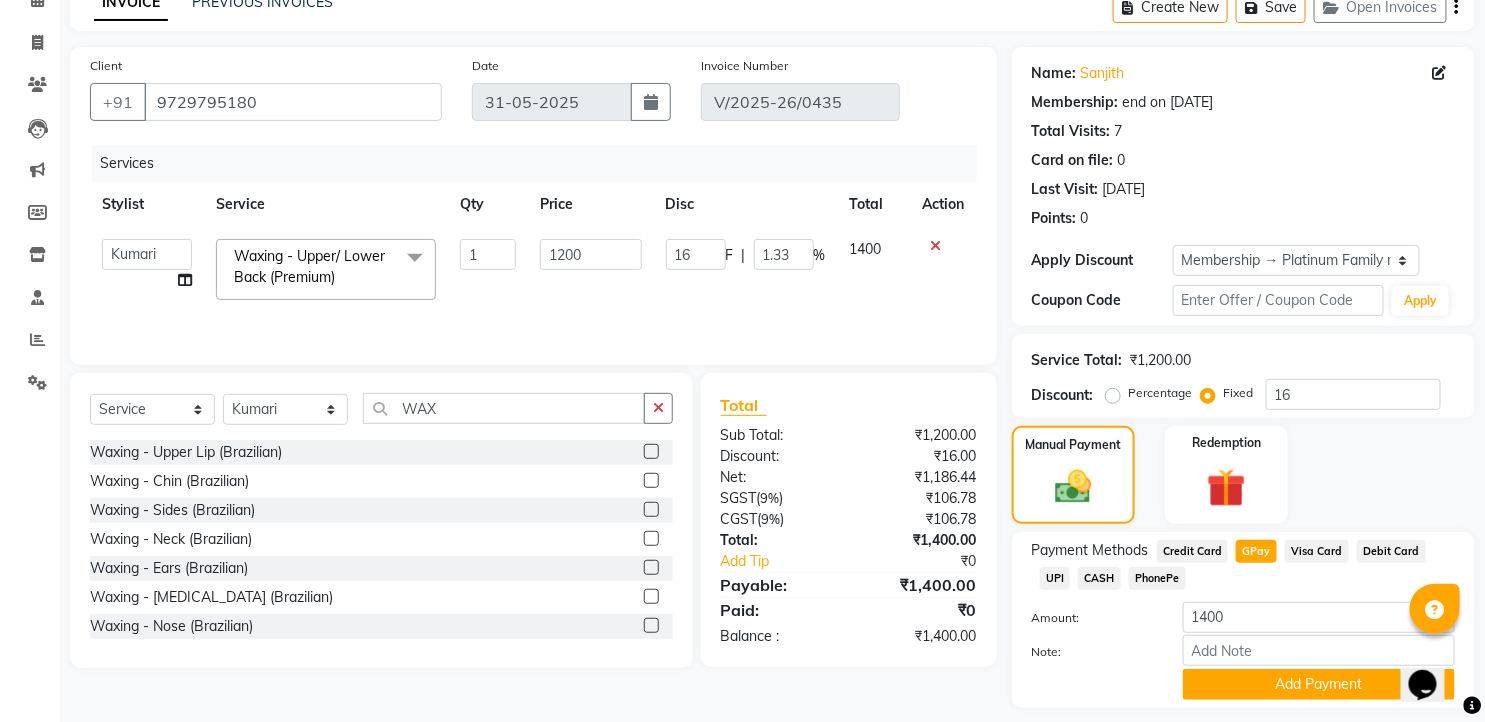 scroll, scrollTop: 160, scrollLeft: 0, axis: vertical 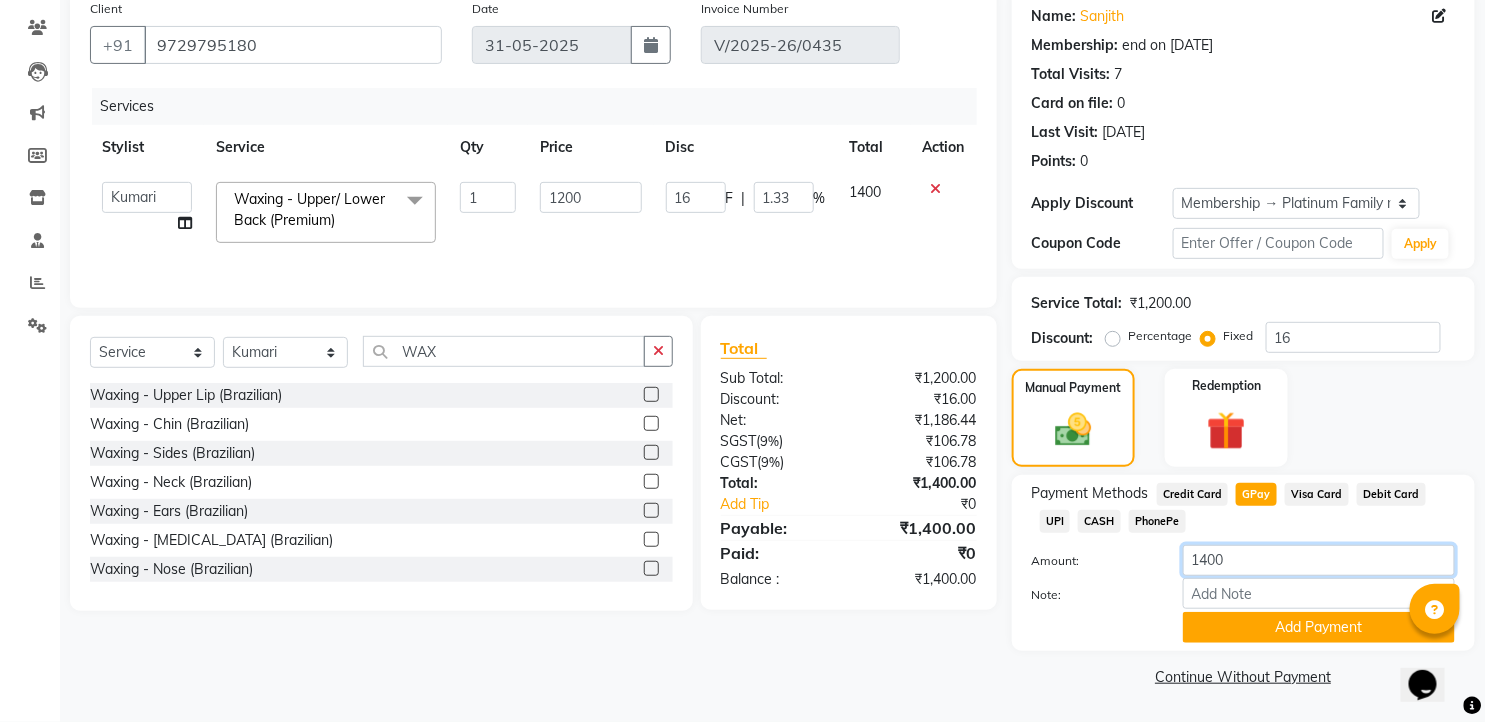 drag, startPoint x: 1243, startPoint y: 556, endPoint x: 1091, endPoint y: 583, distance: 154.37941 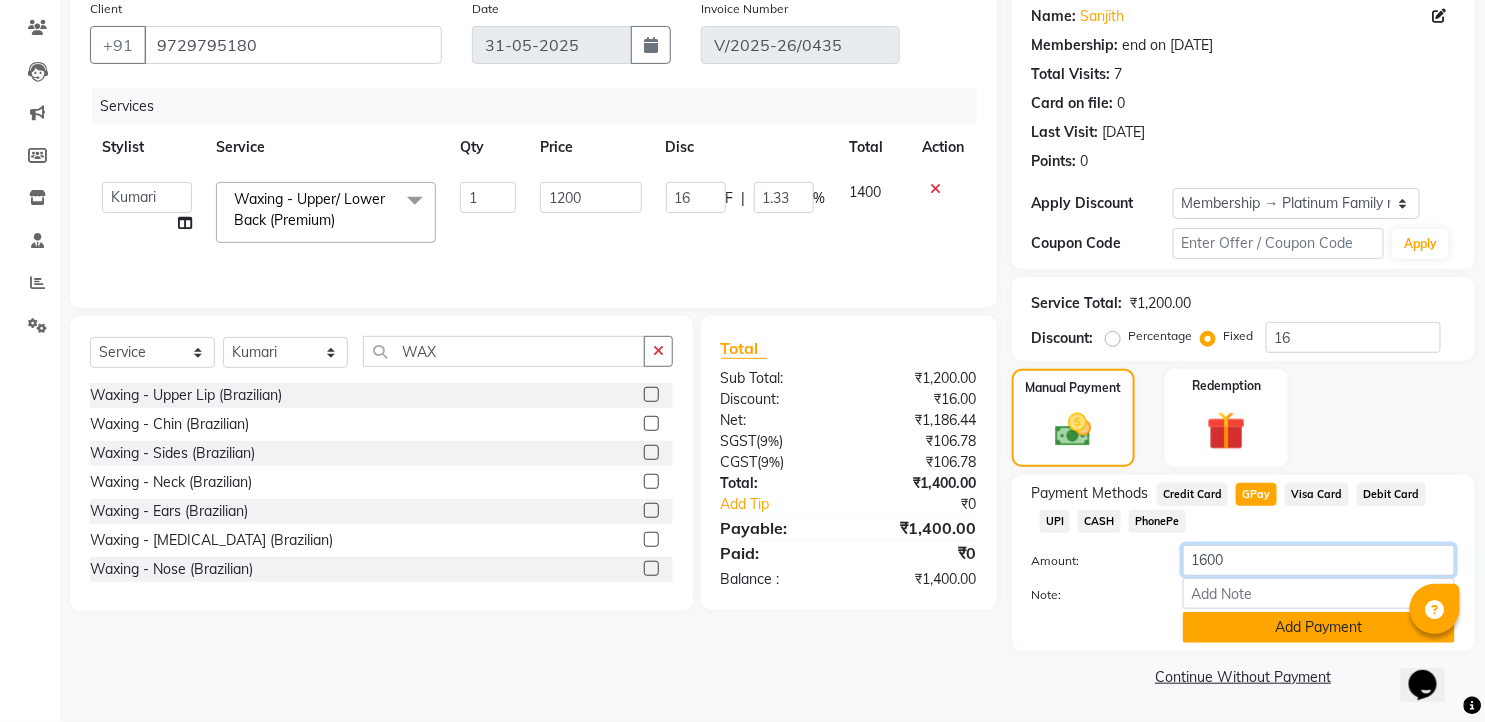 type on "1600" 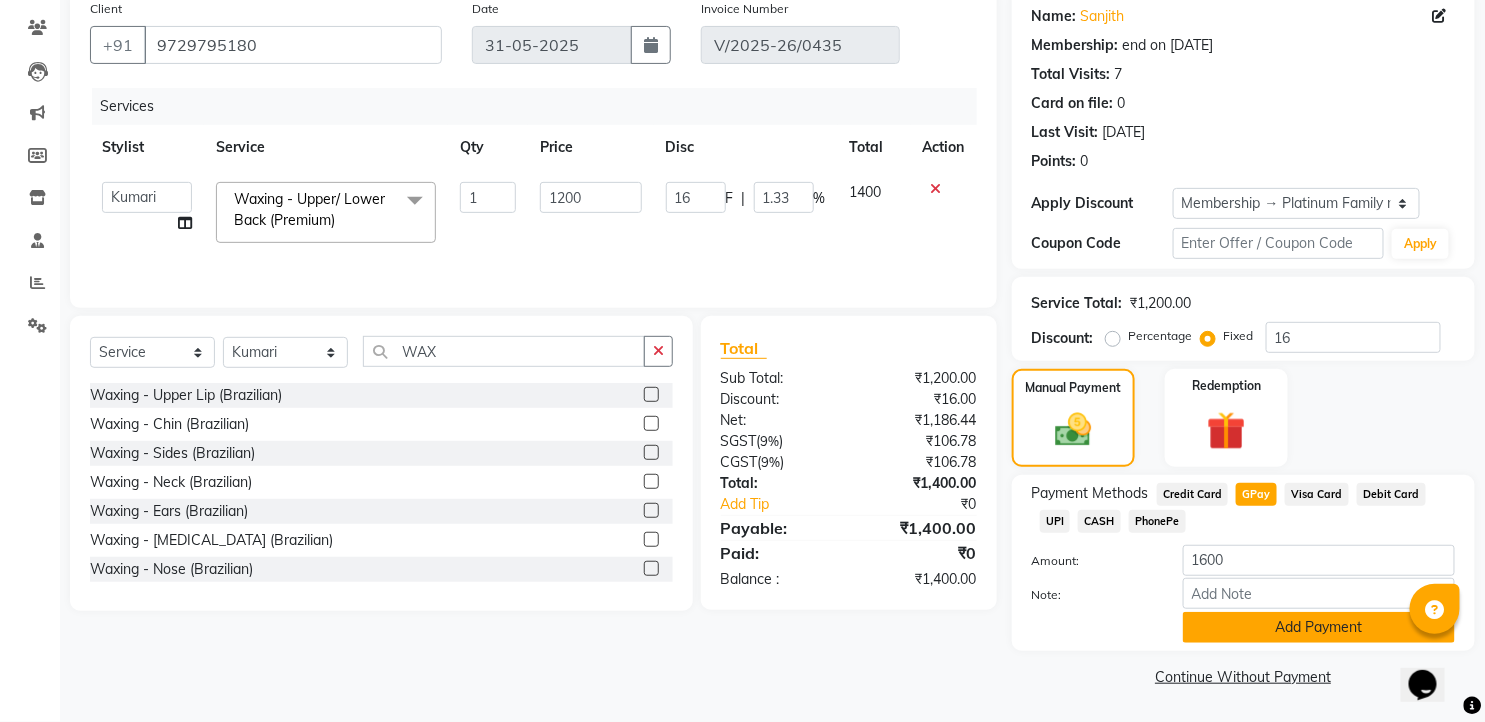 click on "Add Payment" 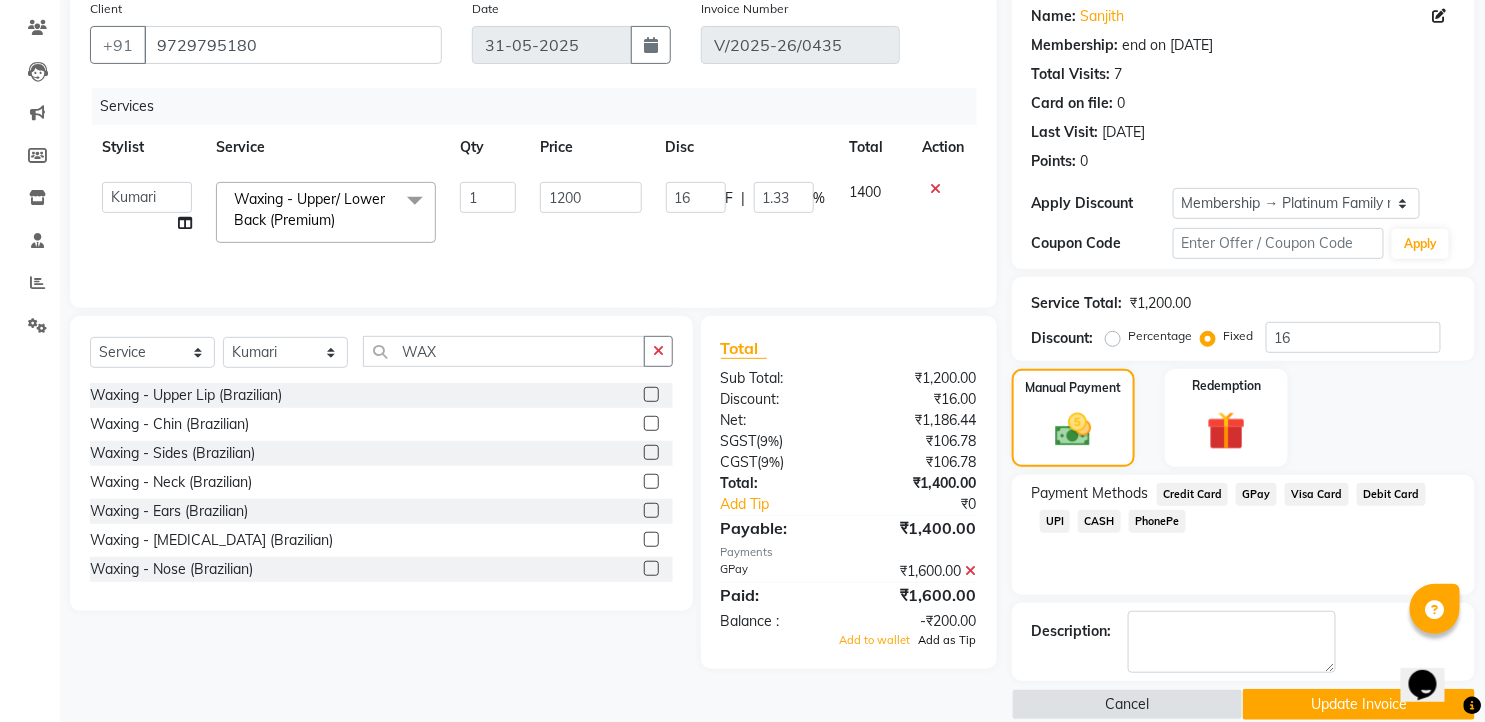 click on "Add as Tip" 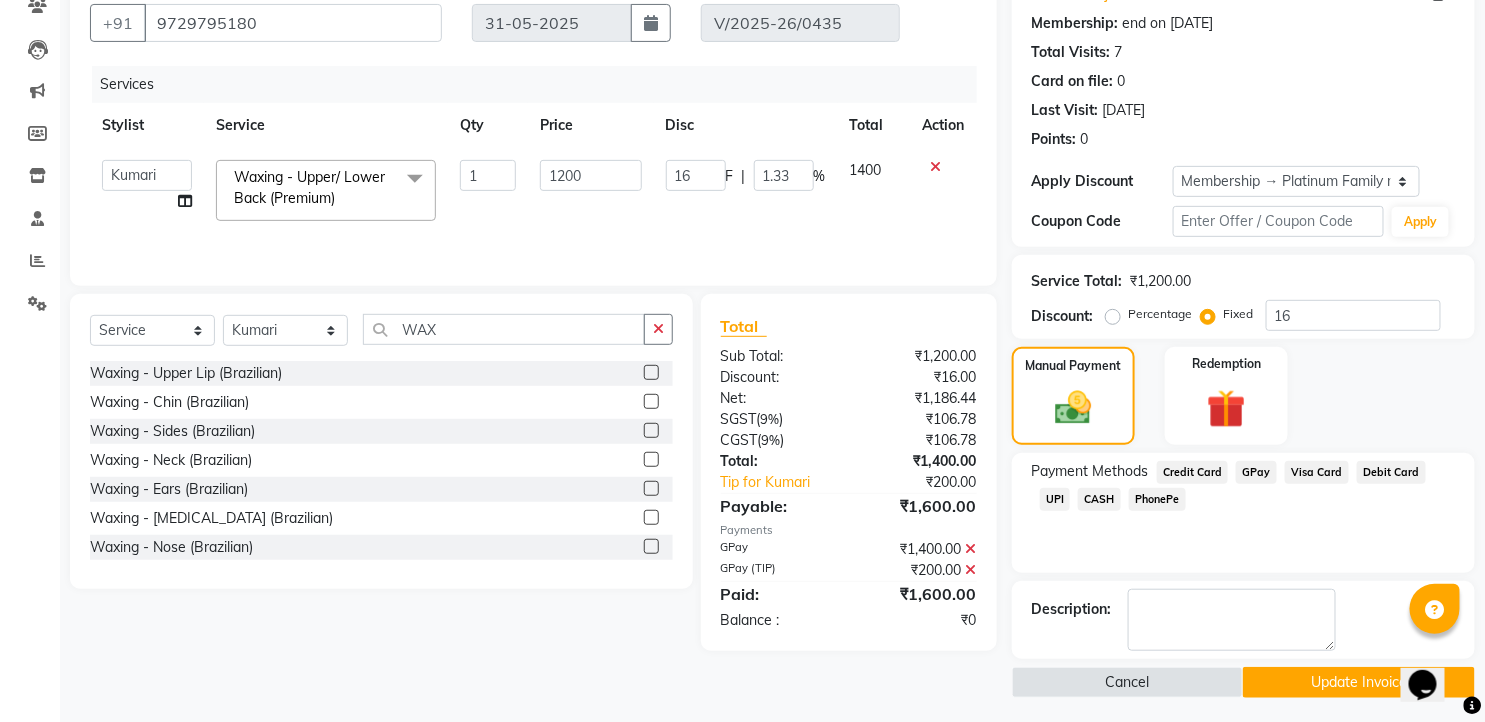 scroll, scrollTop: 187, scrollLeft: 0, axis: vertical 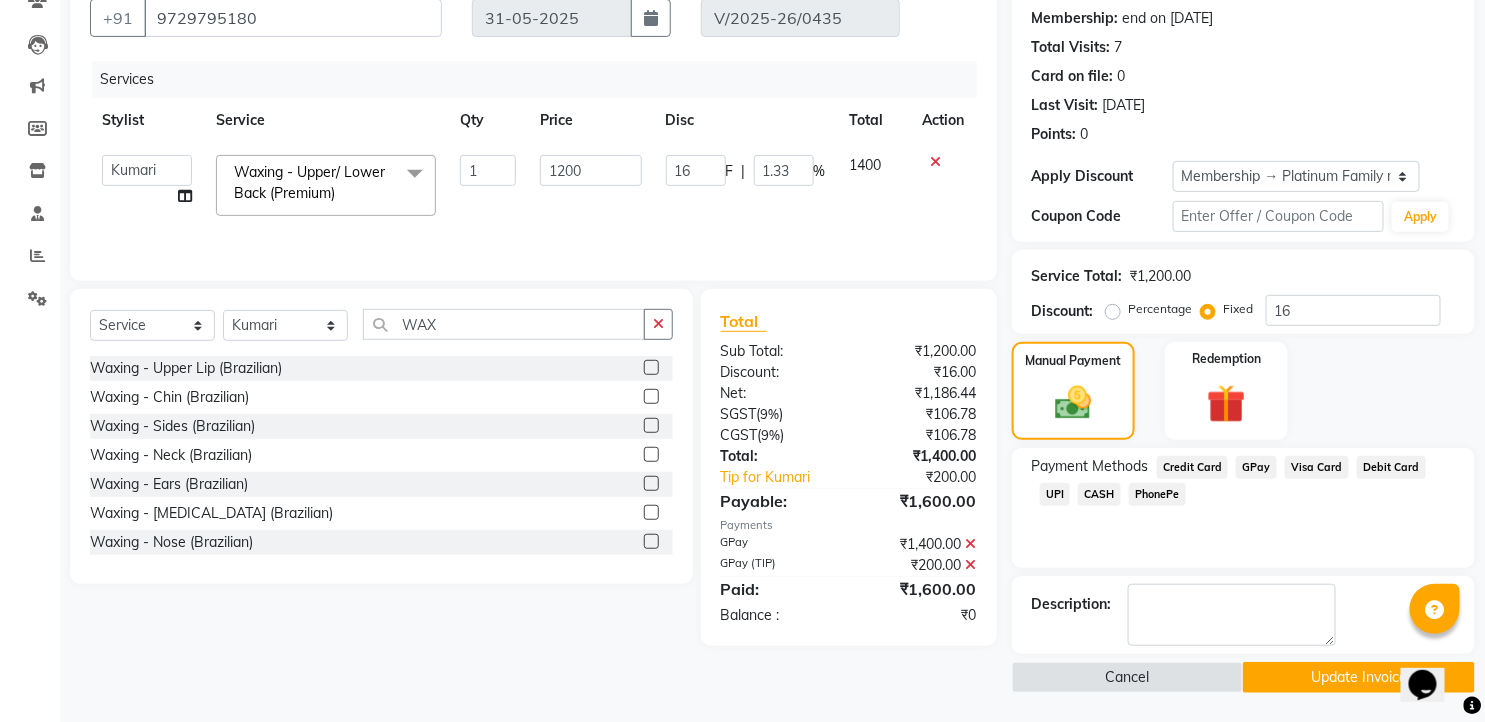 drag, startPoint x: 1321, startPoint y: 673, endPoint x: 1294, endPoint y: 666, distance: 27.89265 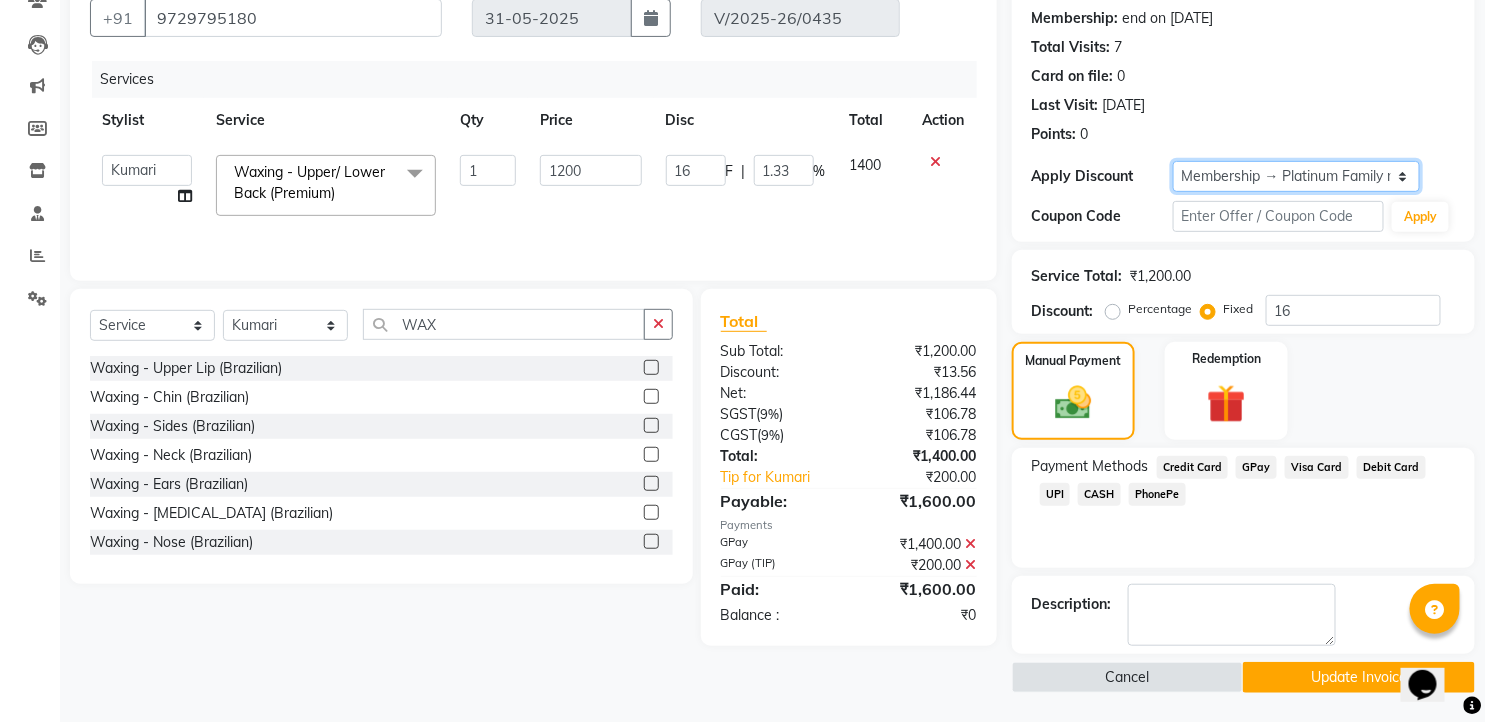 click on "Select Membership → Platinum Family membership" 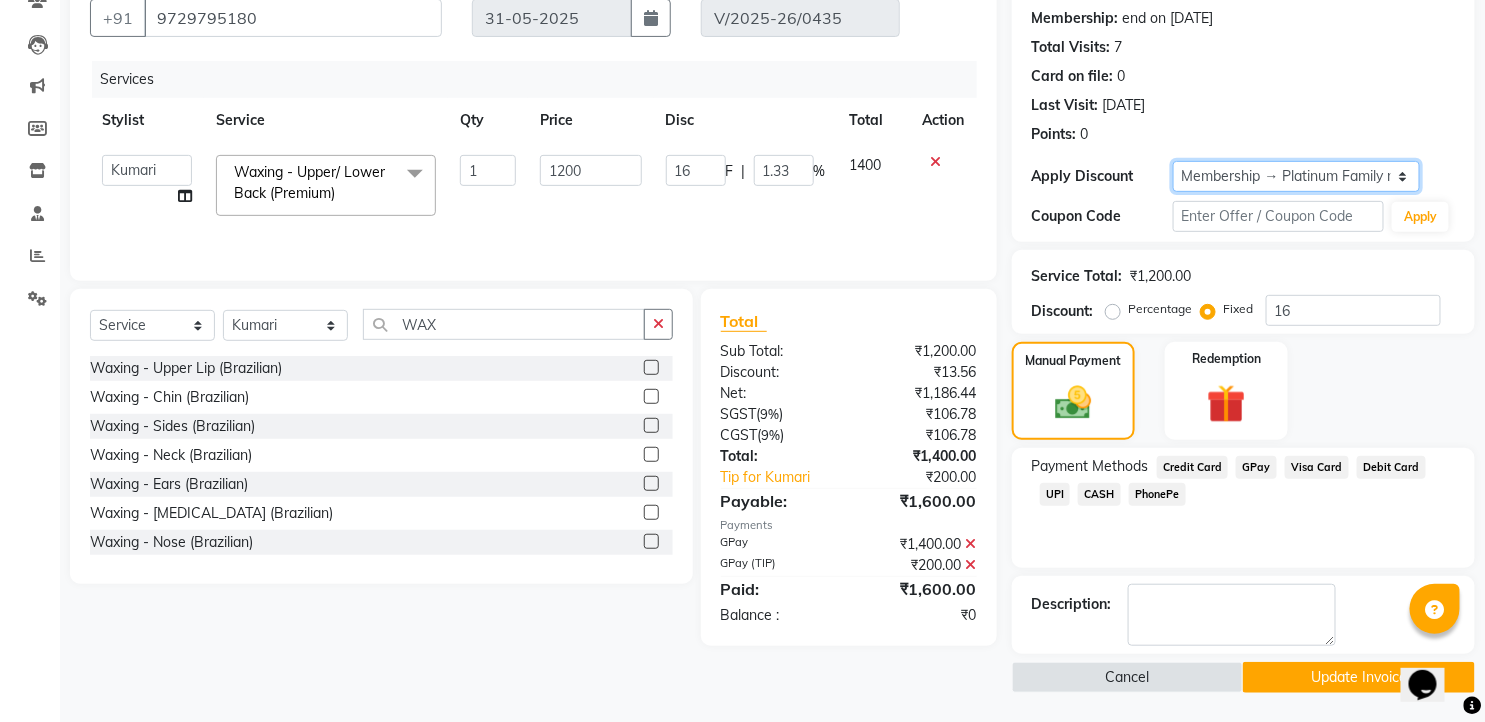 click on "Select Membership → Platinum Family membership" 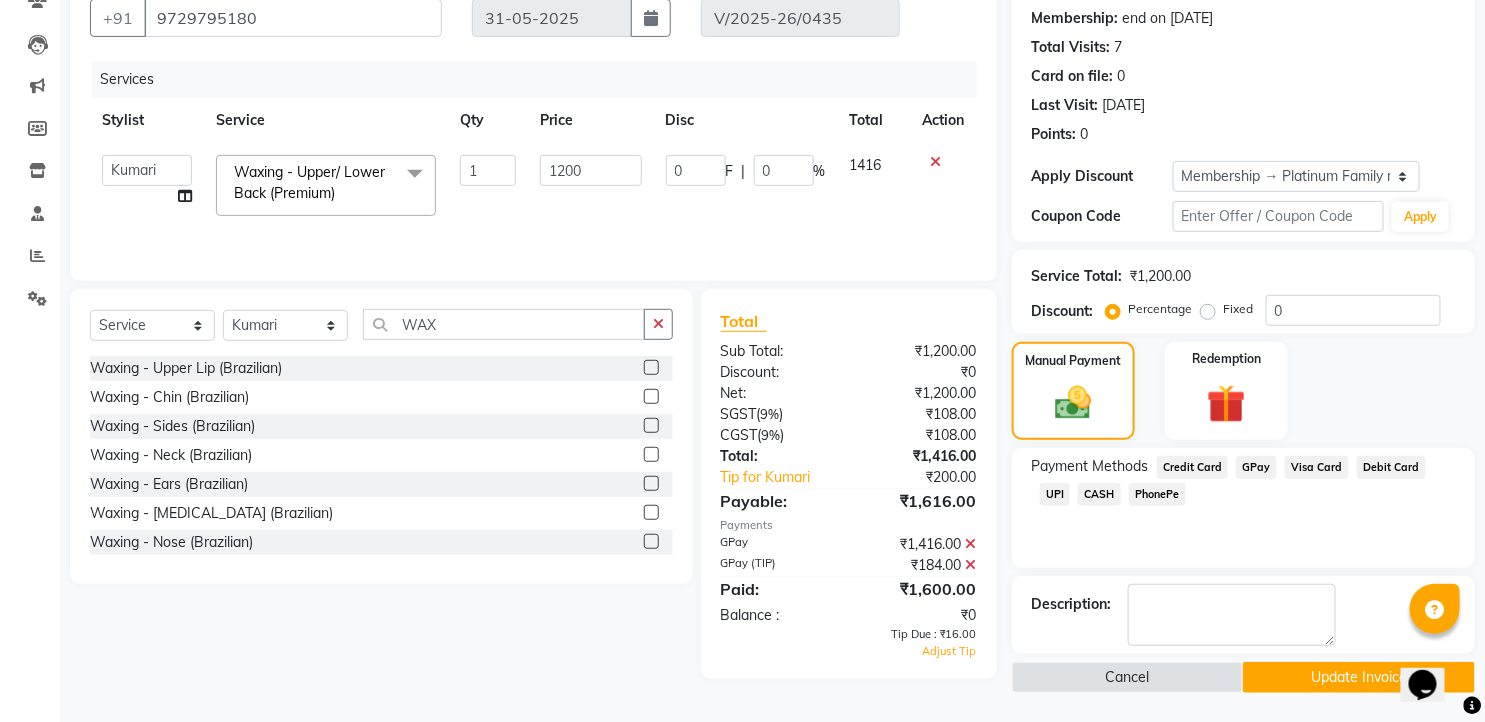click 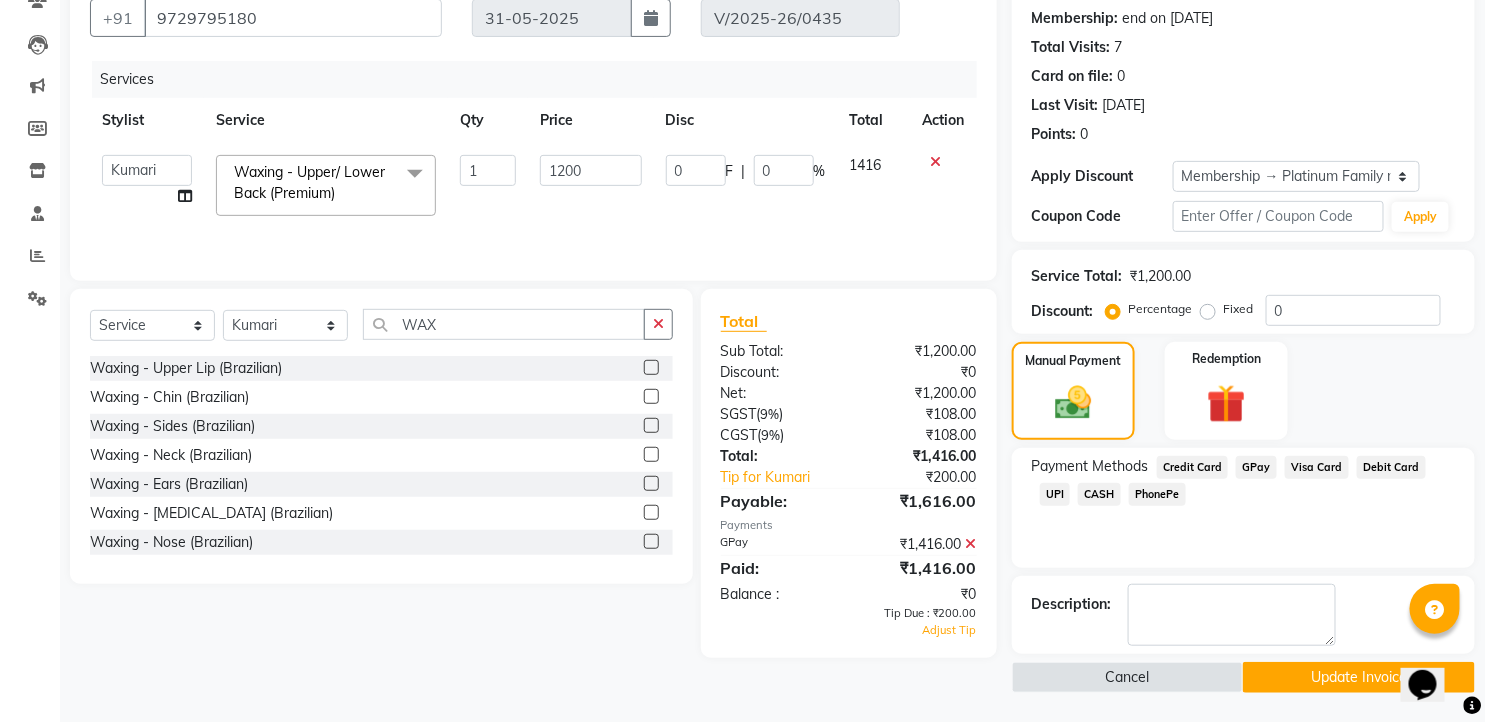 click on "Payment Methods  Credit Card   GPay   Visa Card   Debit Card   UPI   CASH   PhonePe" 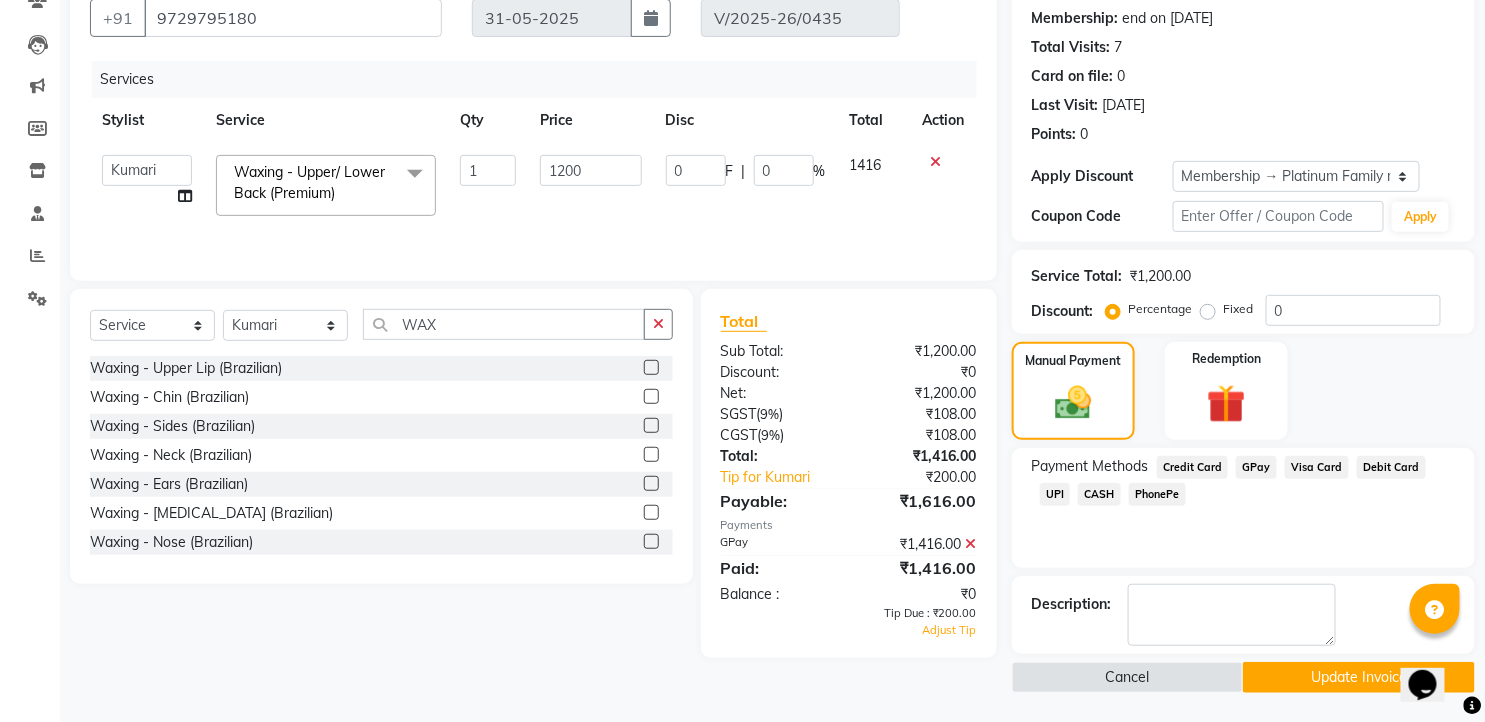 drag, startPoint x: 1206, startPoint y: 310, endPoint x: 1350, endPoint y: 304, distance: 144.12494 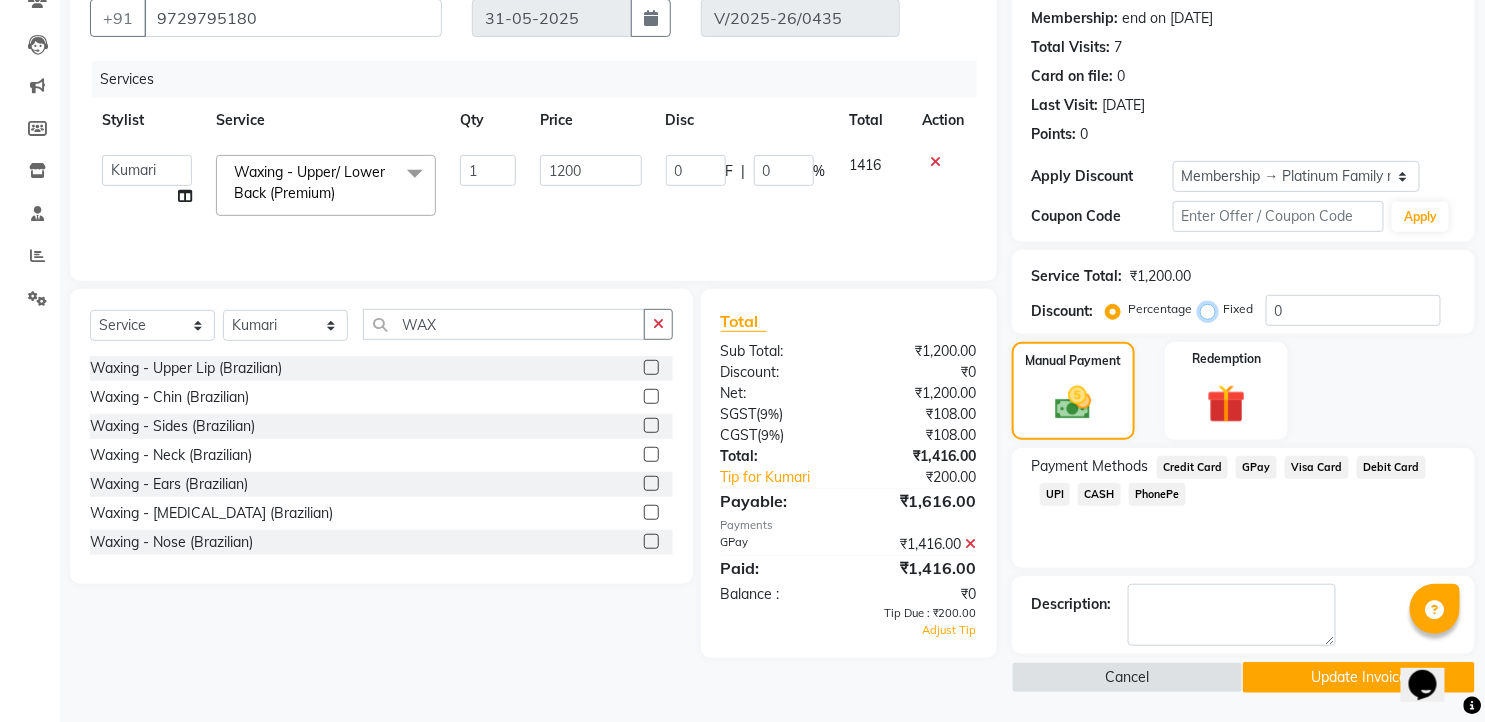 click on "Fixed" at bounding box center (1212, 309) 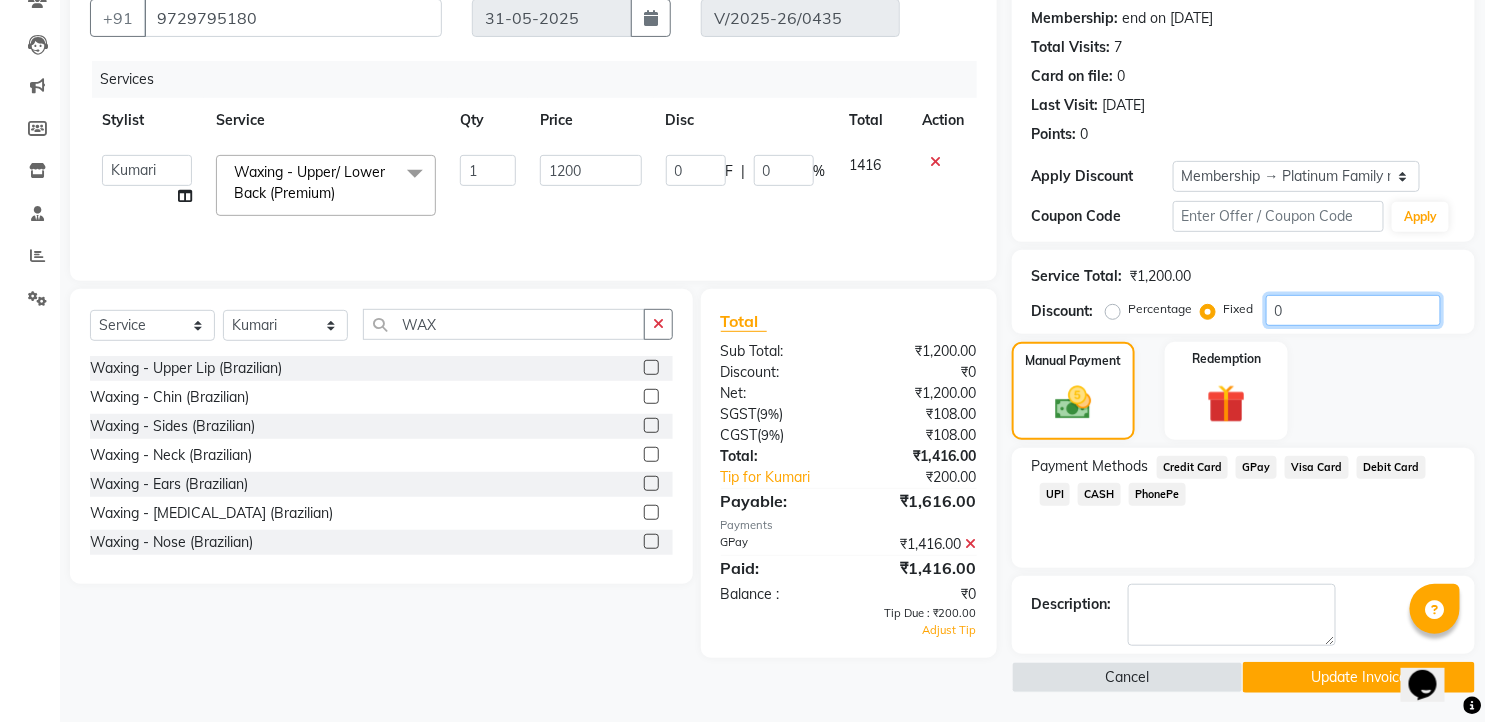 drag, startPoint x: 1355, startPoint y: 307, endPoint x: 1261, endPoint y: 317, distance: 94.53042 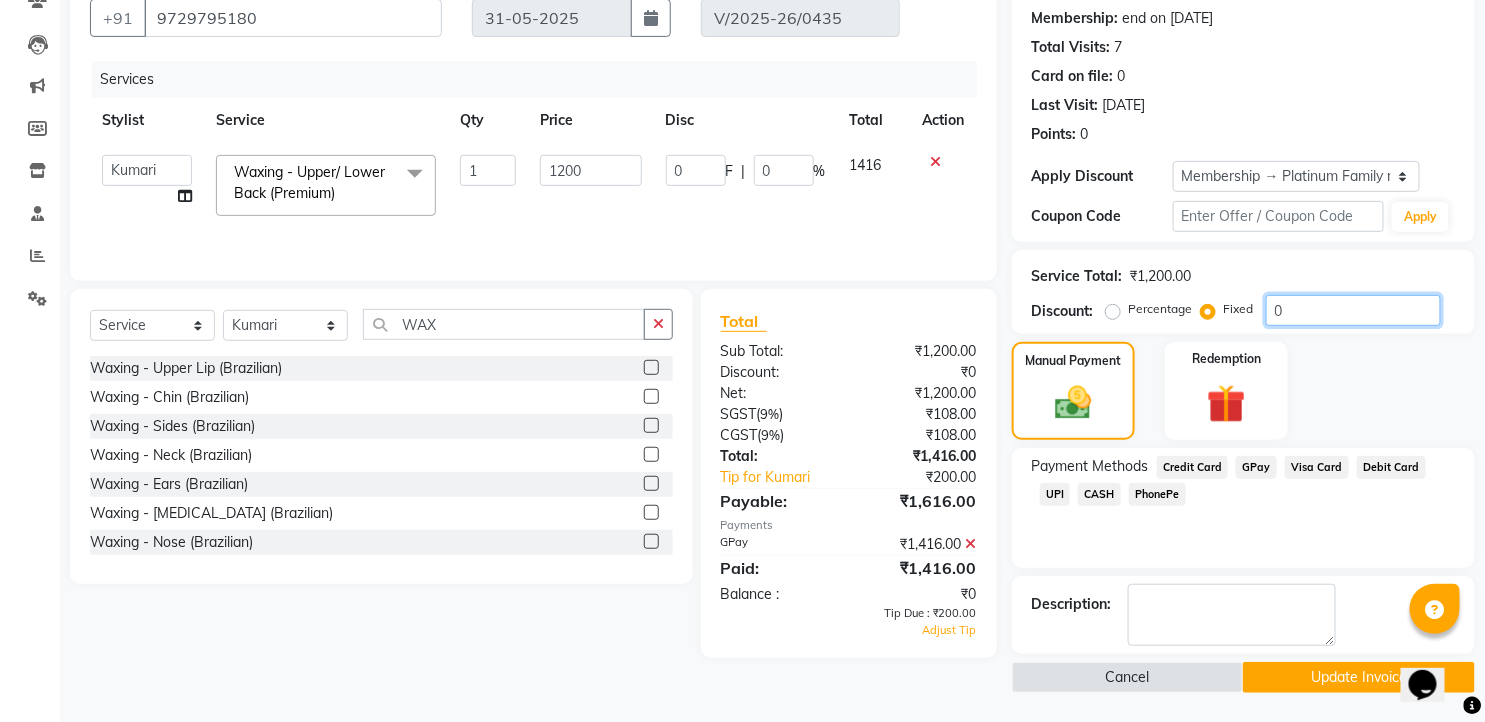 type on "1" 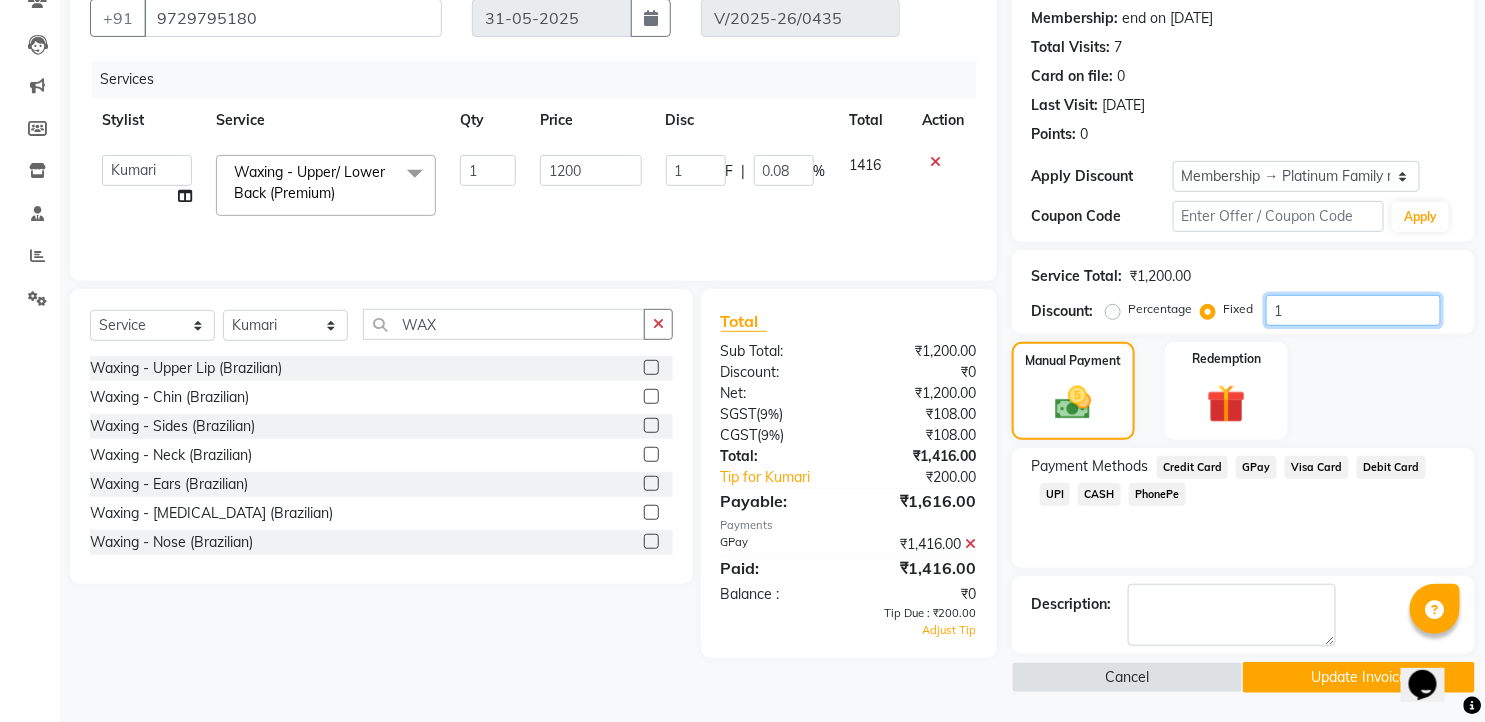 type on "16" 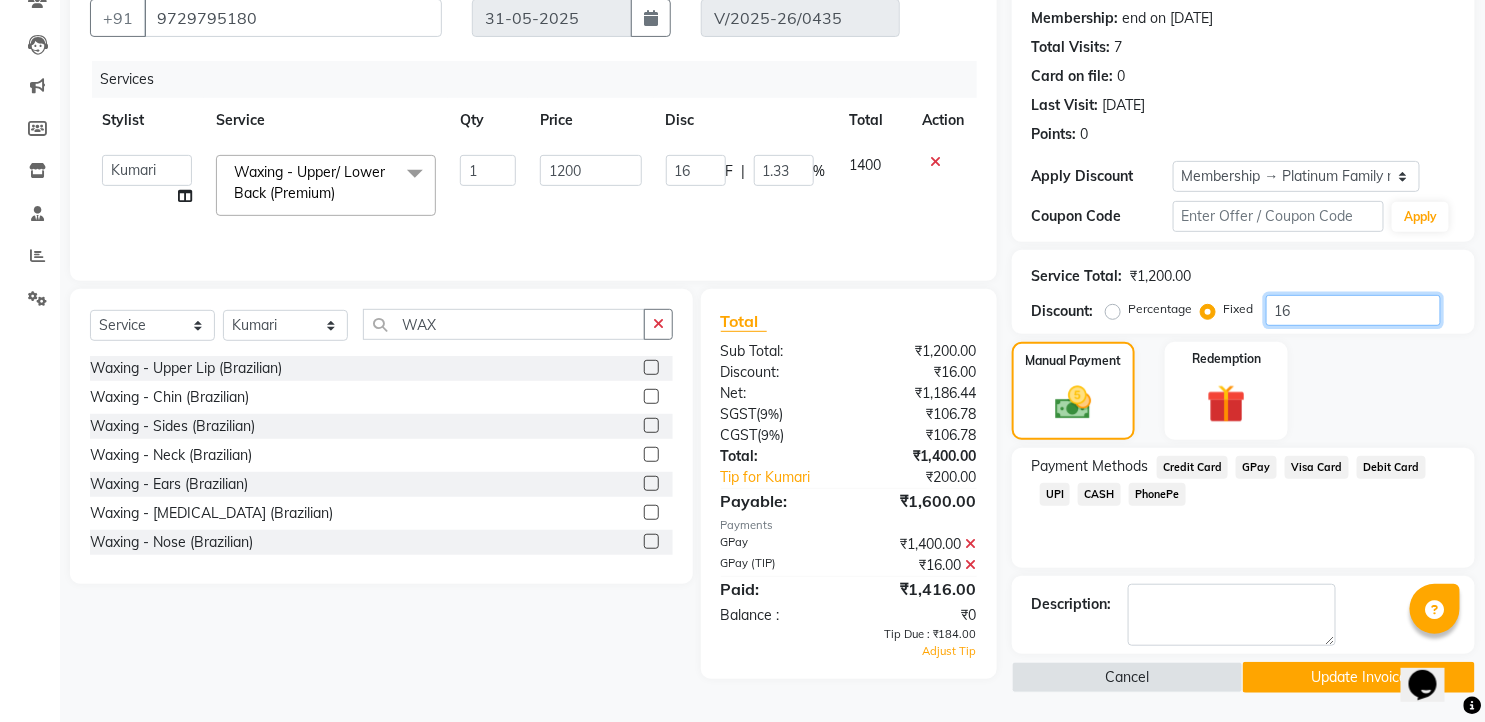 type on "16" 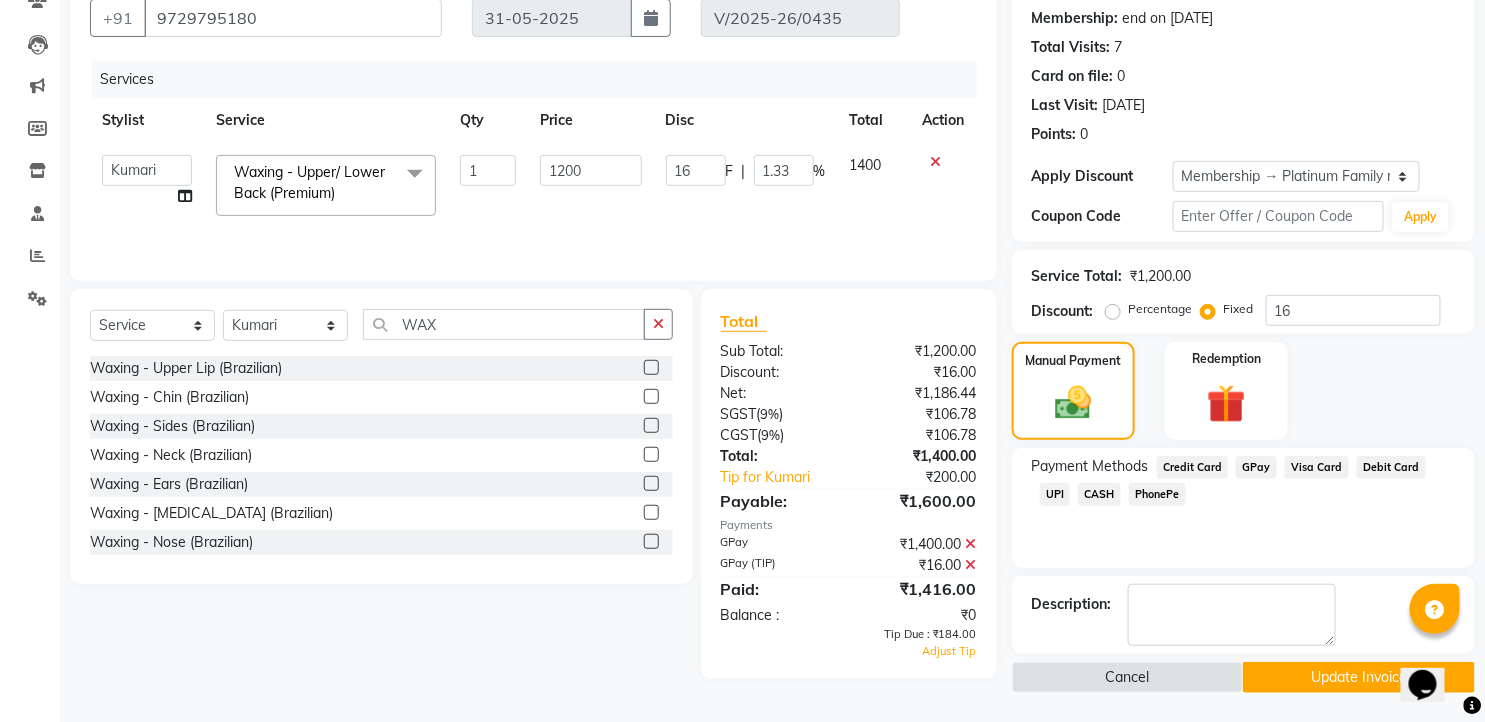 click on "Manual Payment Redemption" 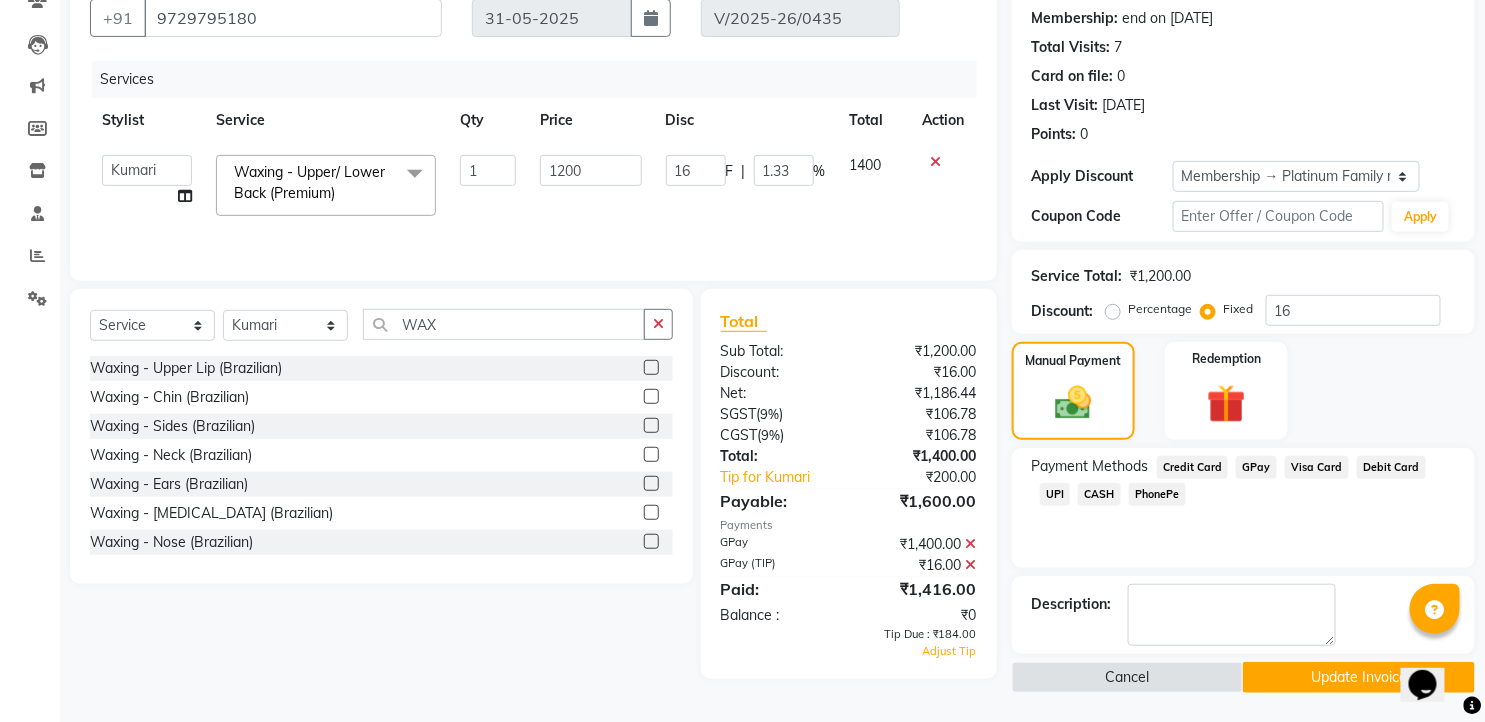click on "GPay" 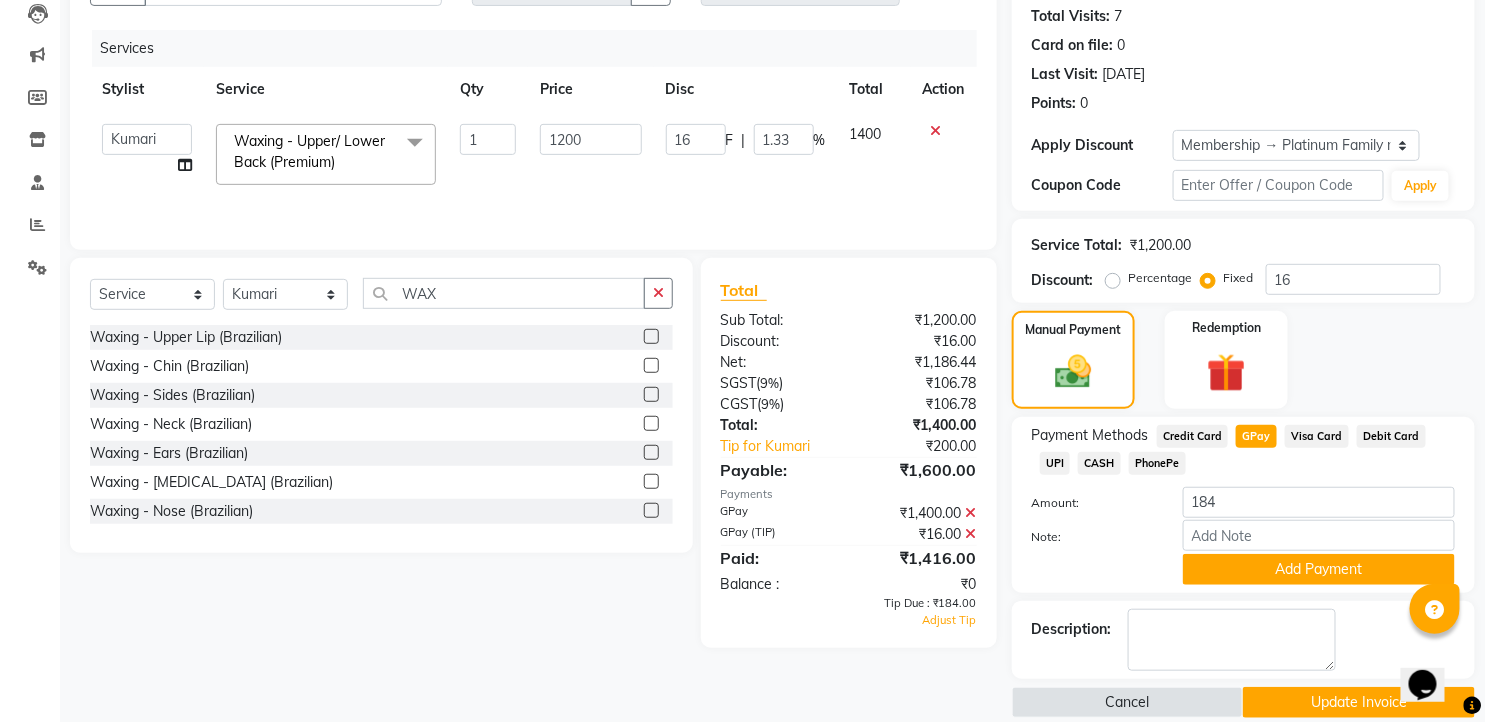 scroll, scrollTop: 244, scrollLeft: 0, axis: vertical 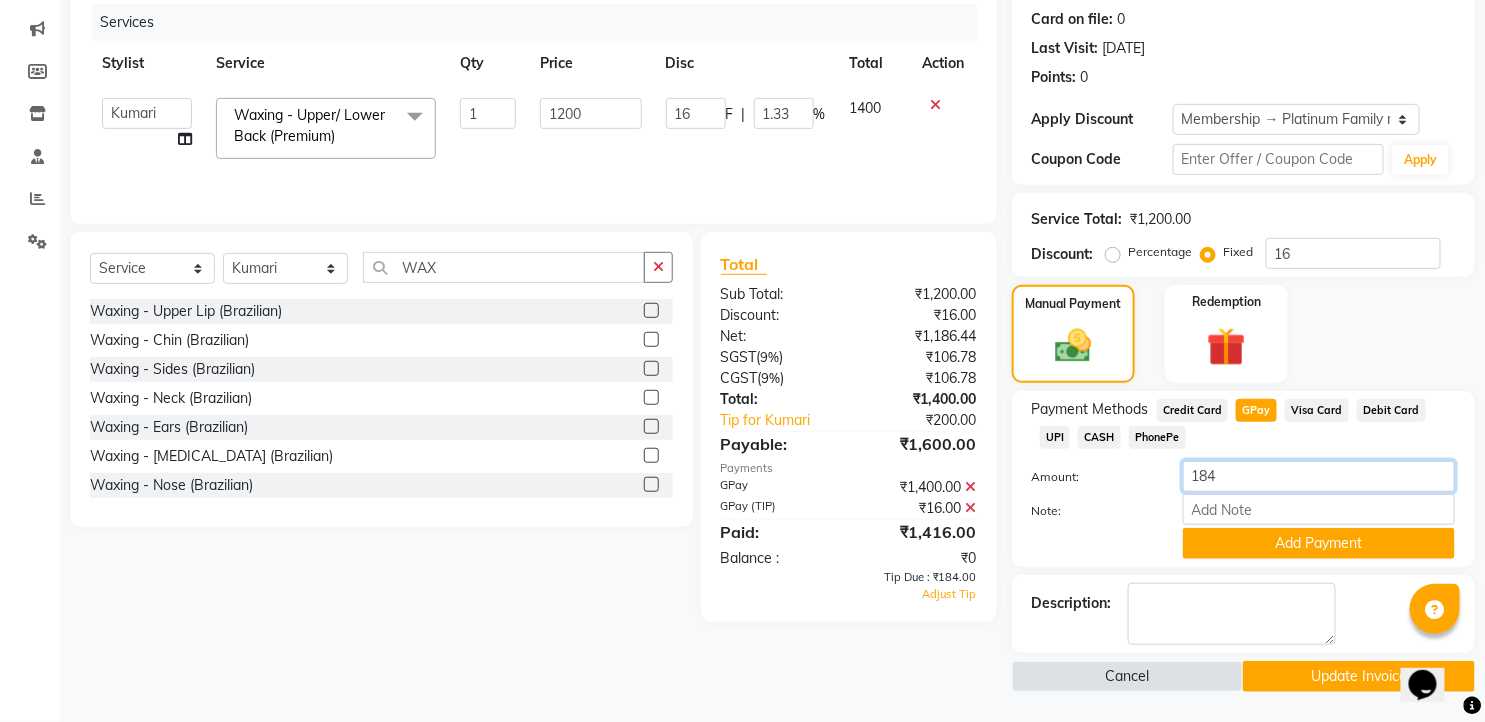 drag, startPoint x: 1311, startPoint y: 478, endPoint x: 1094, endPoint y: 478, distance: 217 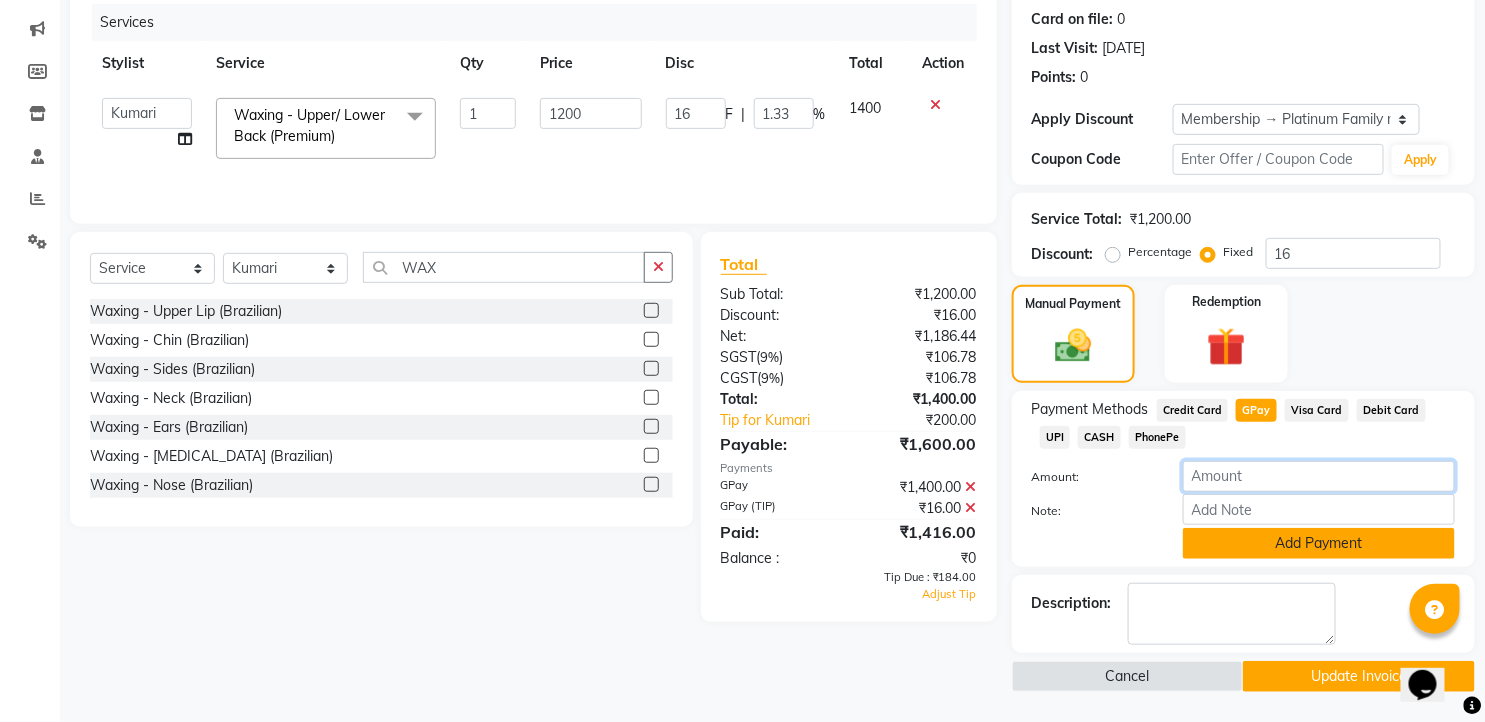 type 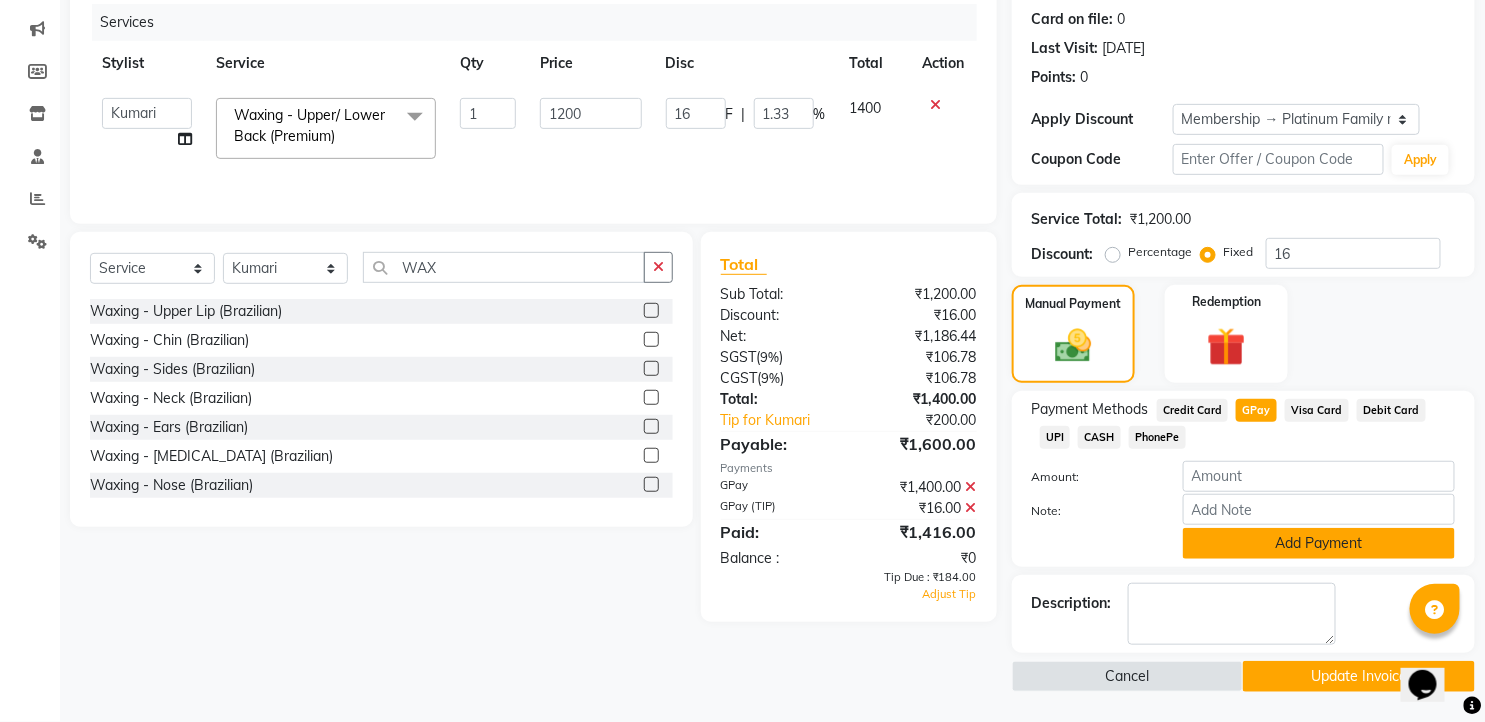 click on "Add Payment" 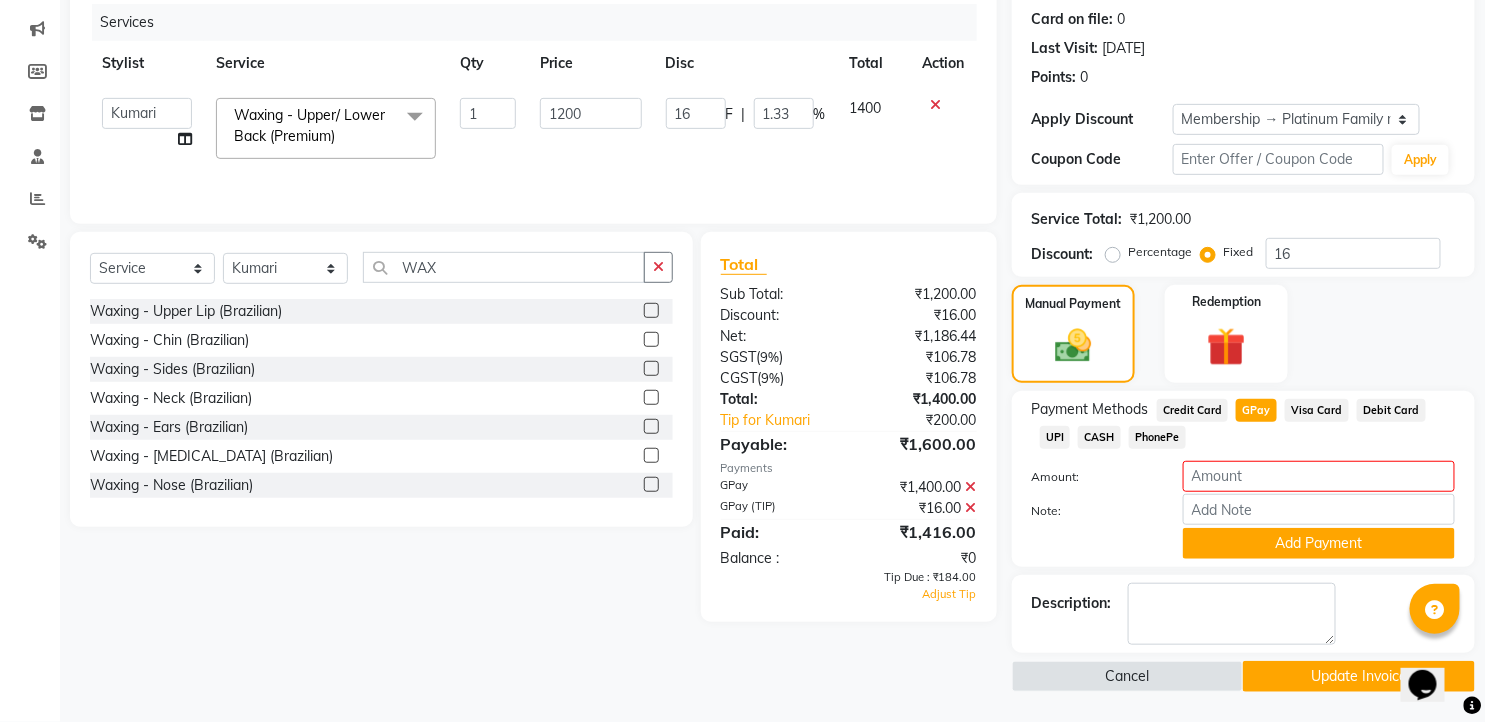 click on "Update Invoice" 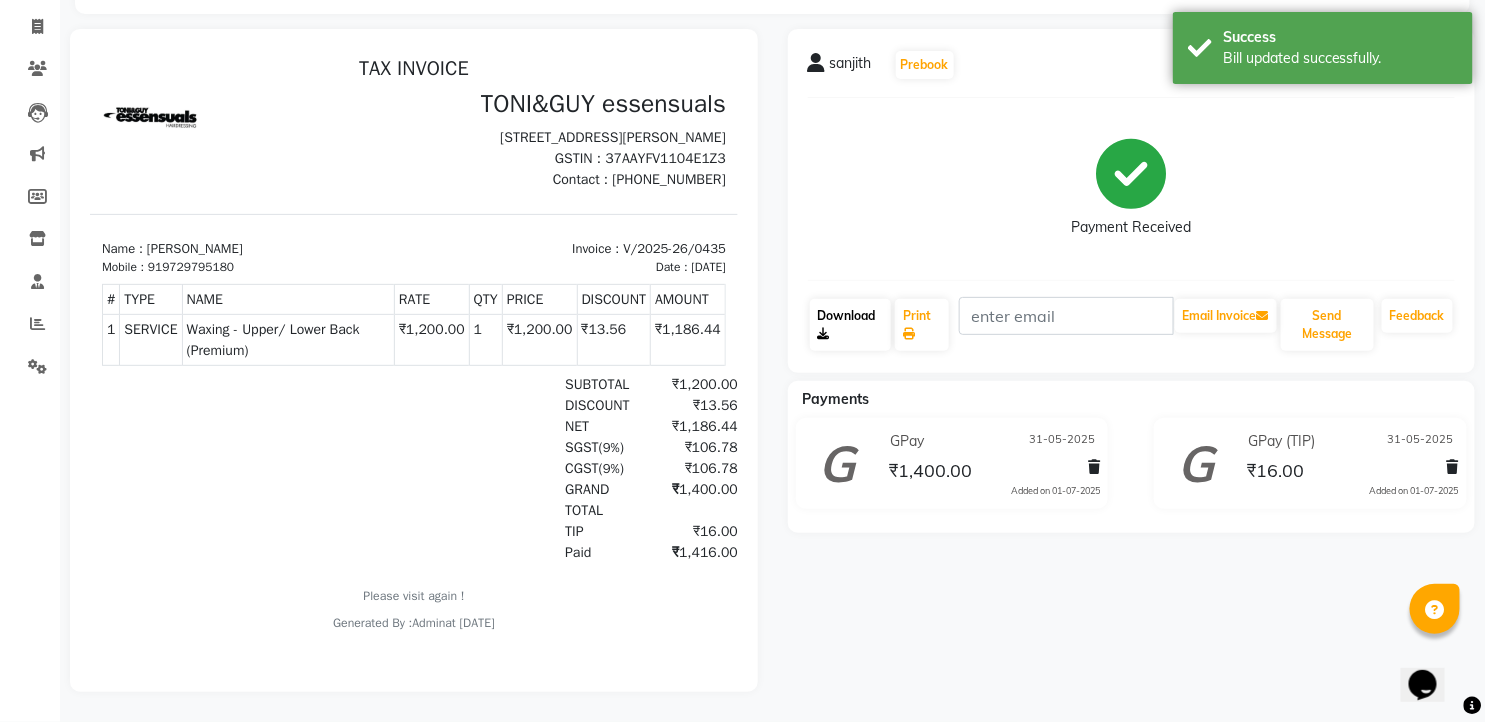scroll, scrollTop: 134, scrollLeft: 0, axis: vertical 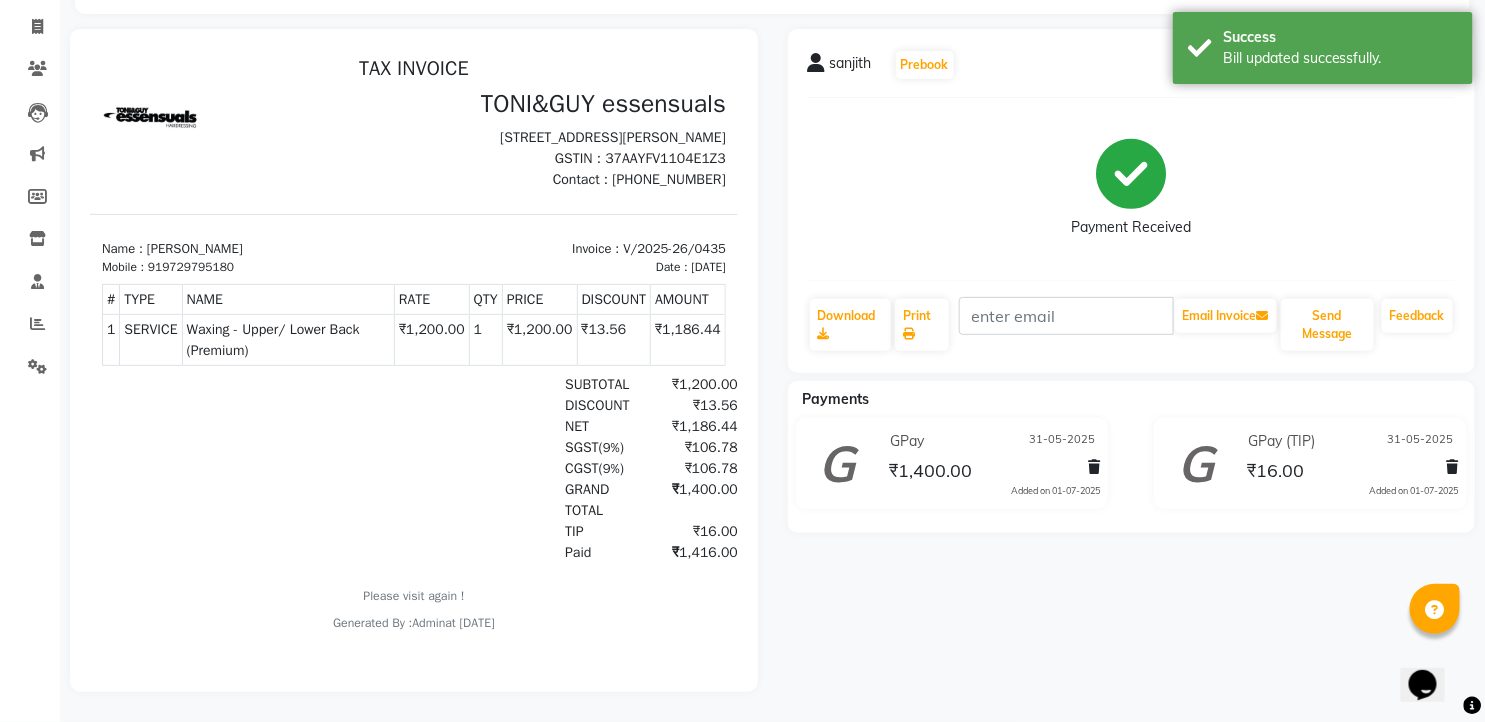 click on "₹1,416.00" at bounding box center [691, 551] 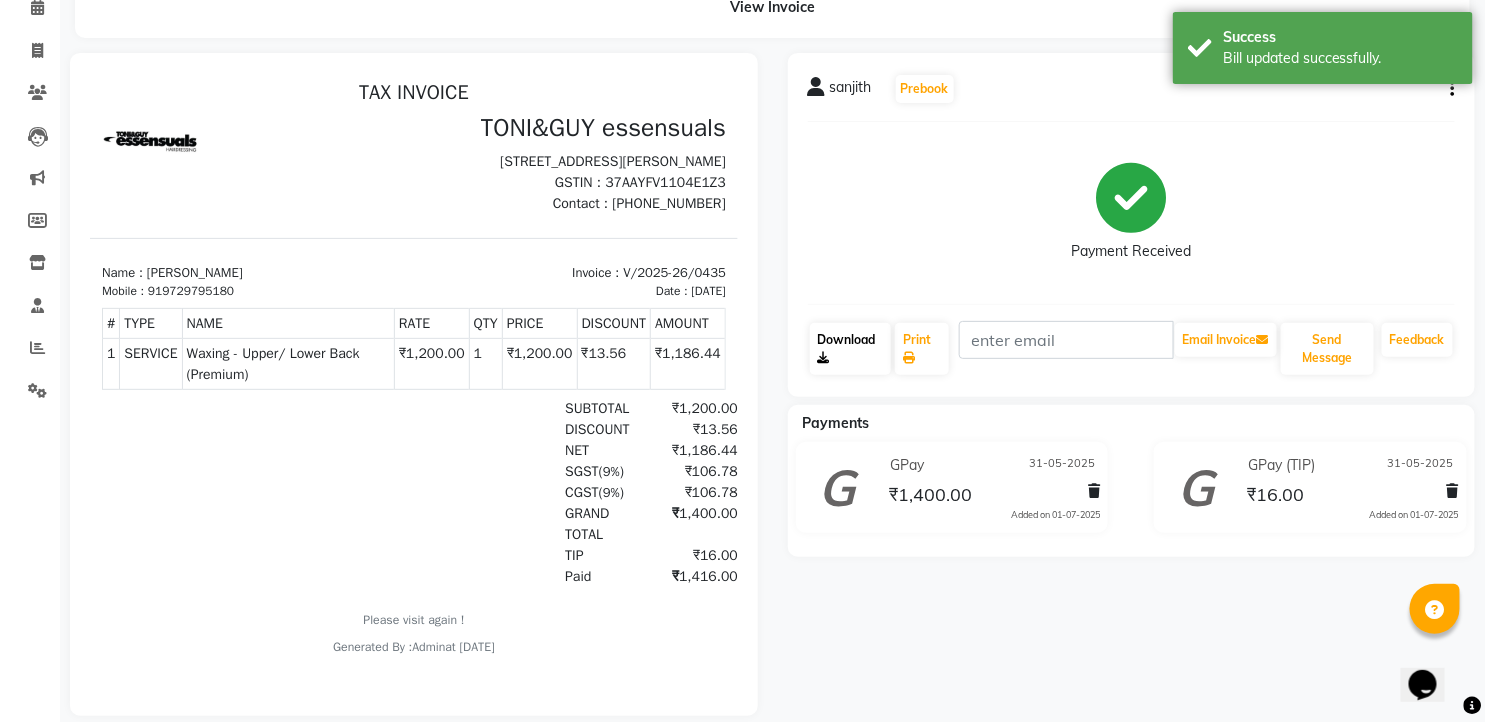 scroll, scrollTop: 134, scrollLeft: 0, axis: vertical 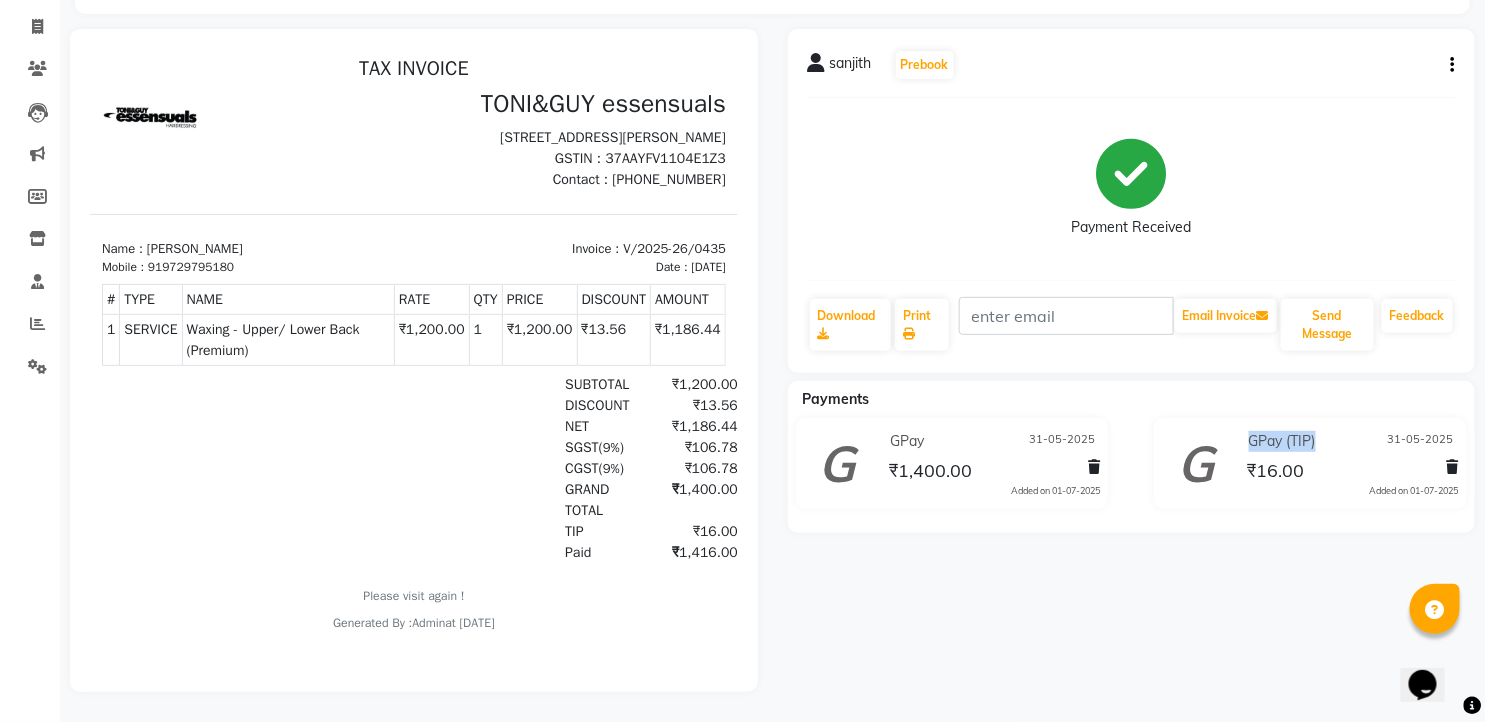 drag, startPoint x: 1244, startPoint y: 423, endPoint x: 1333, endPoint y: 424, distance: 89.005615 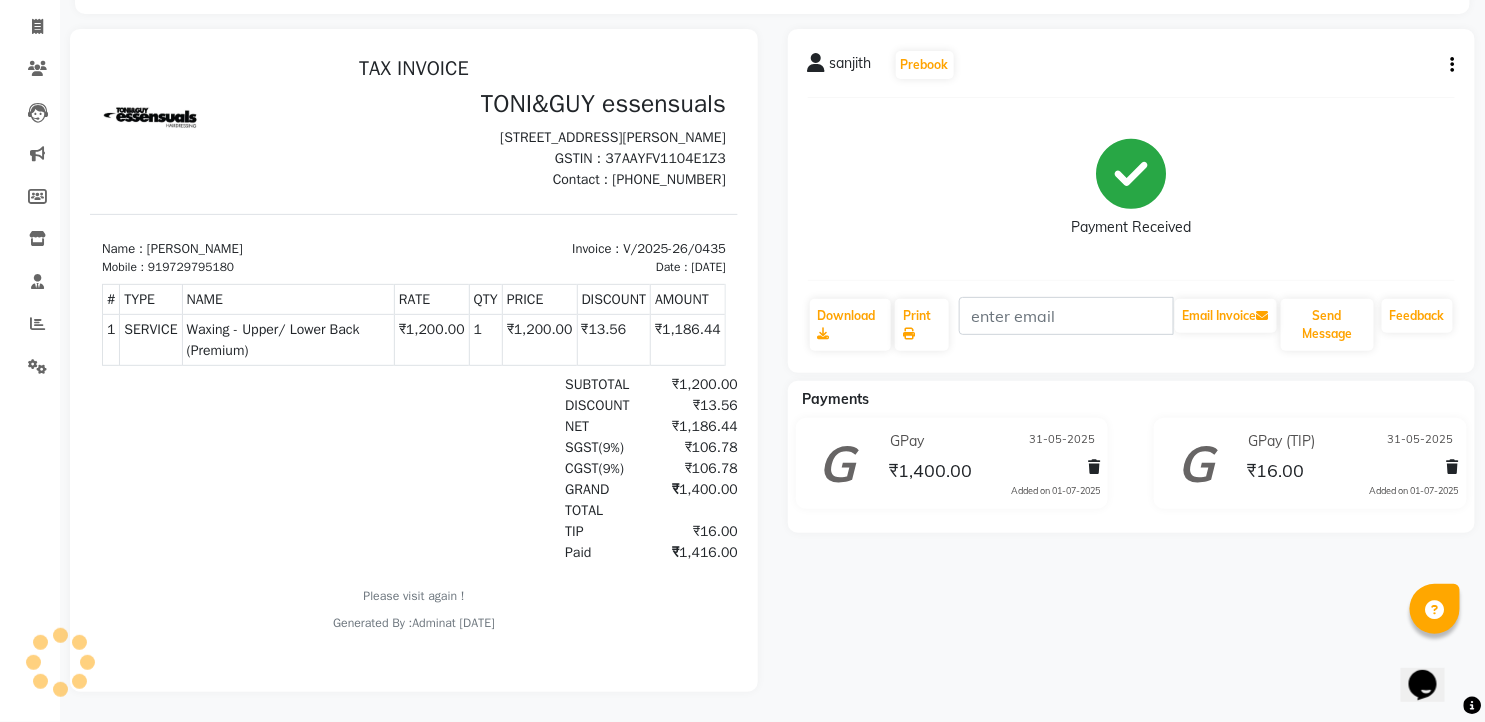 drag, startPoint x: 1333, startPoint y: 424, endPoint x: 1265, endPoint y: 536, distance: 131.02672 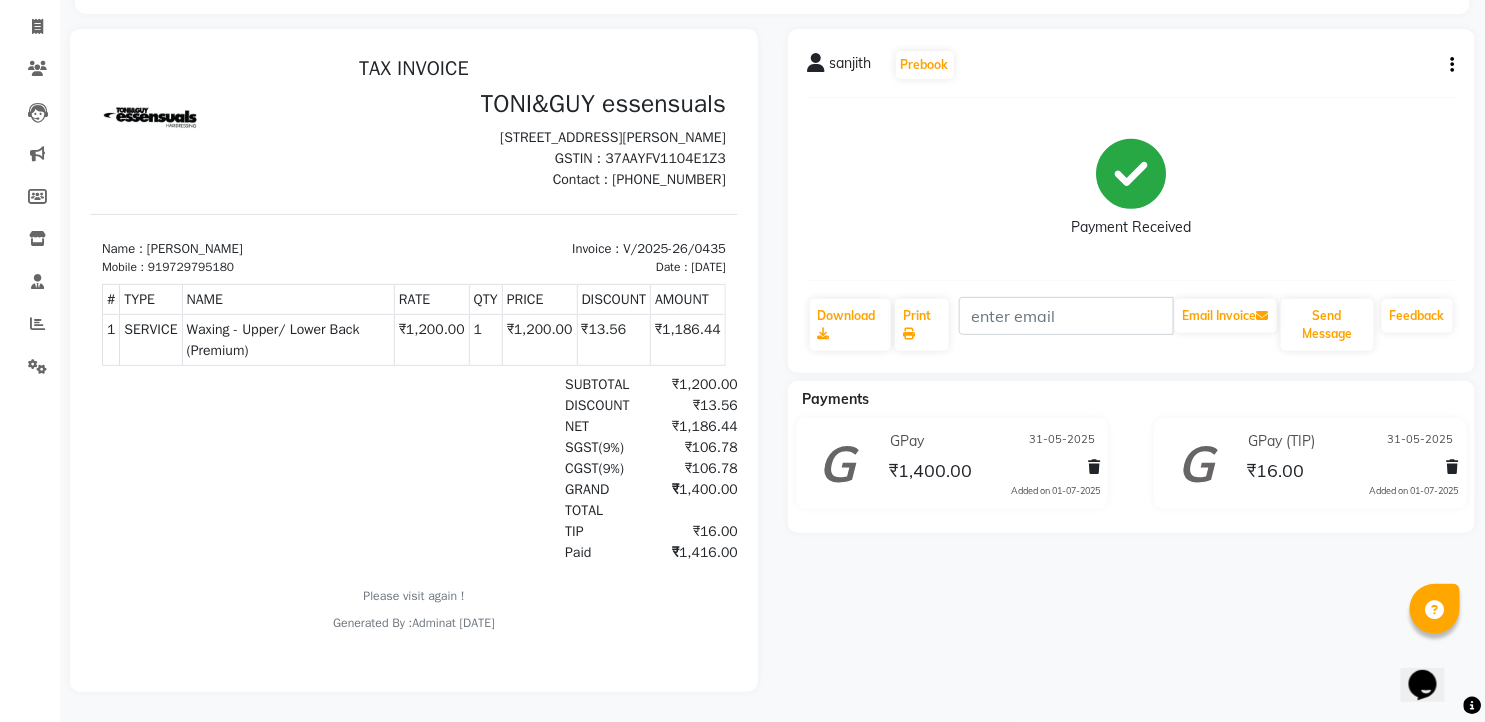 click on "sanjith   Prebook   Payment Received  Download  Print   Email Invoice   Send Message Feedback  Payments GPay 31-05-2025 ₹1,400.00  Added on 01-07-2025  GPay (TIP) 31-05-2025 ₹16.00  Added on 01-07-2025" 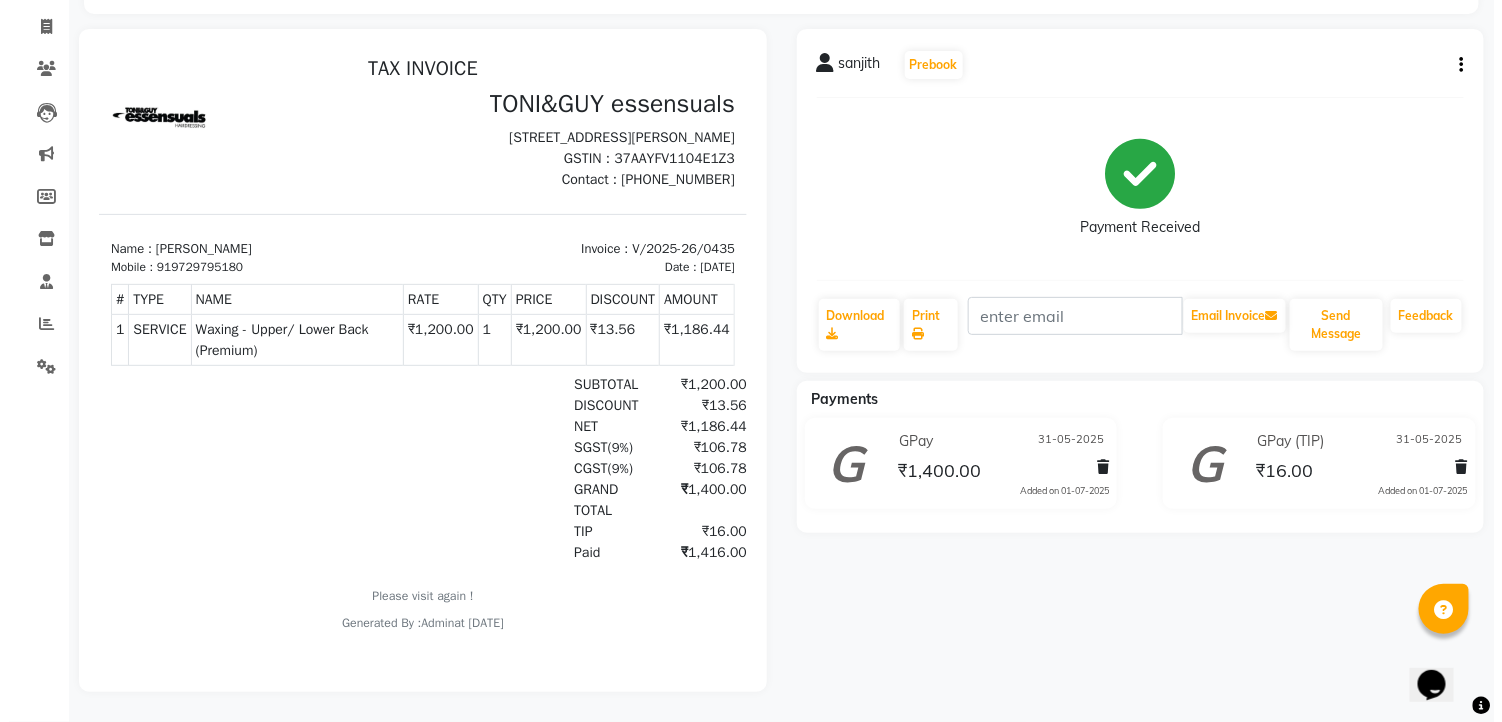 scroll, scrollTop: 0, scrollLeft: 0, axis: both 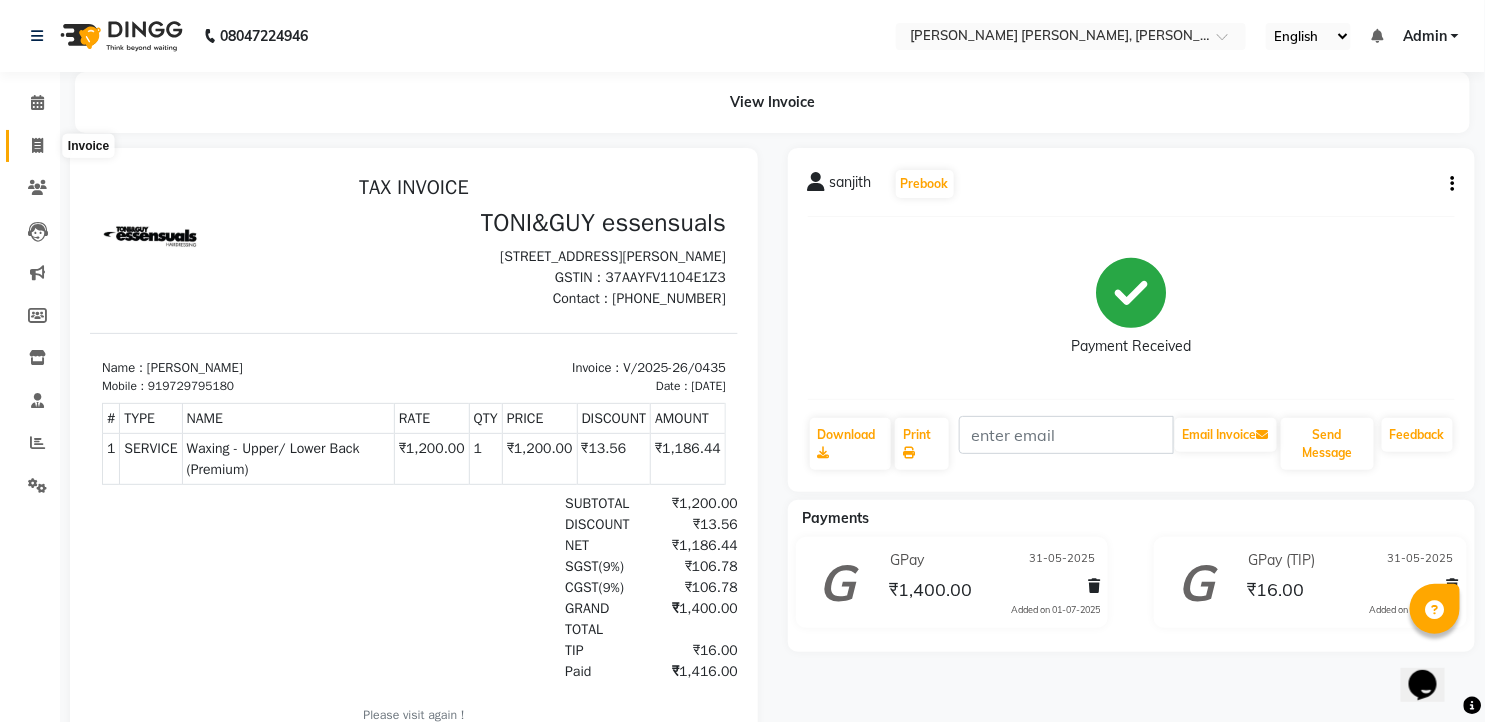 click 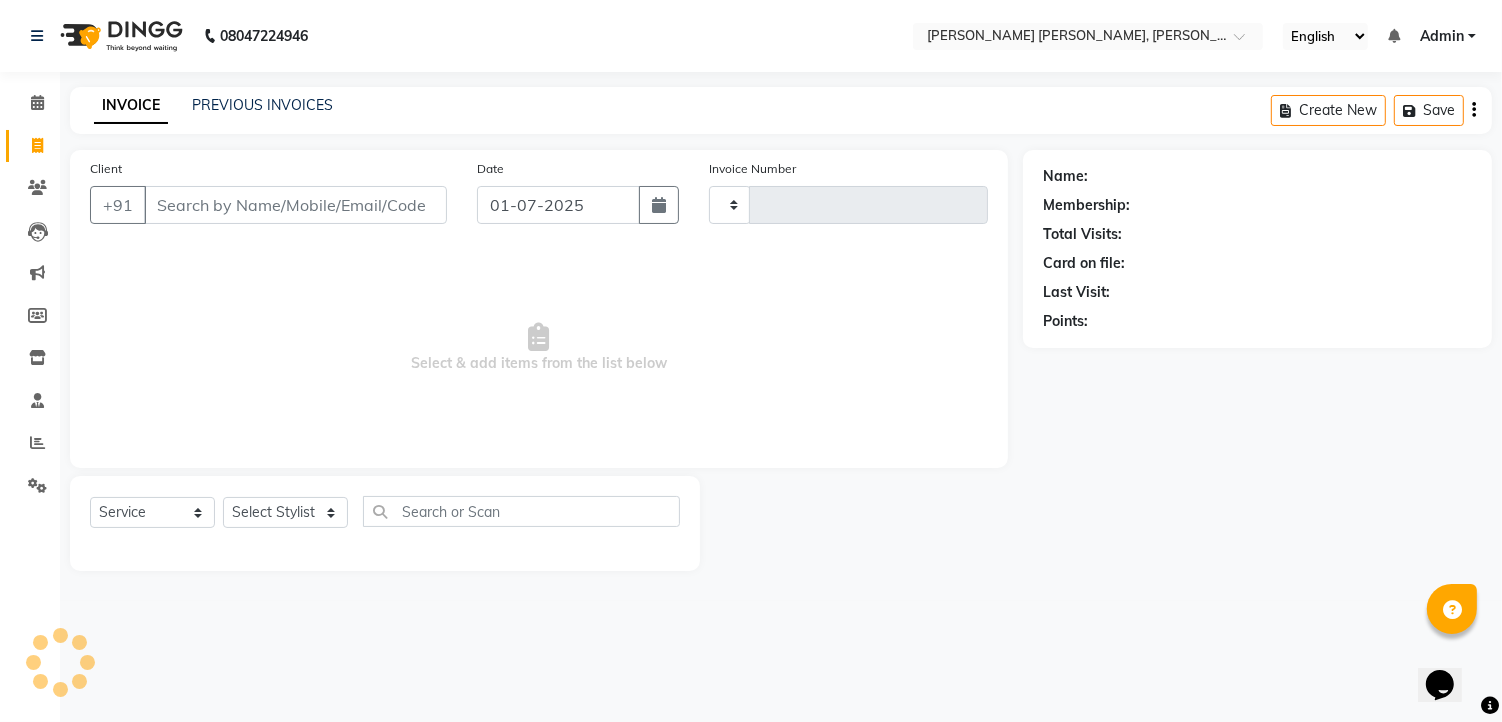 type on "0698" 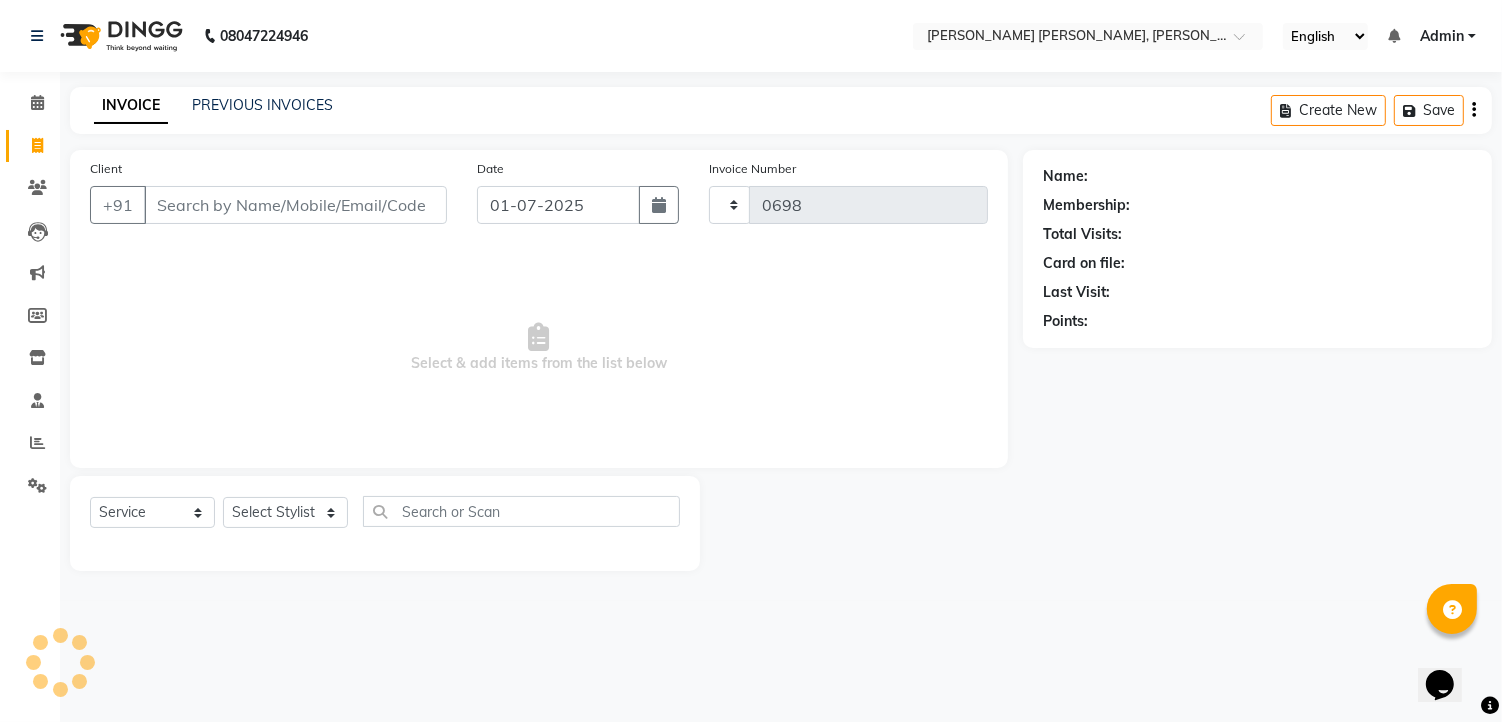 select on "7150" 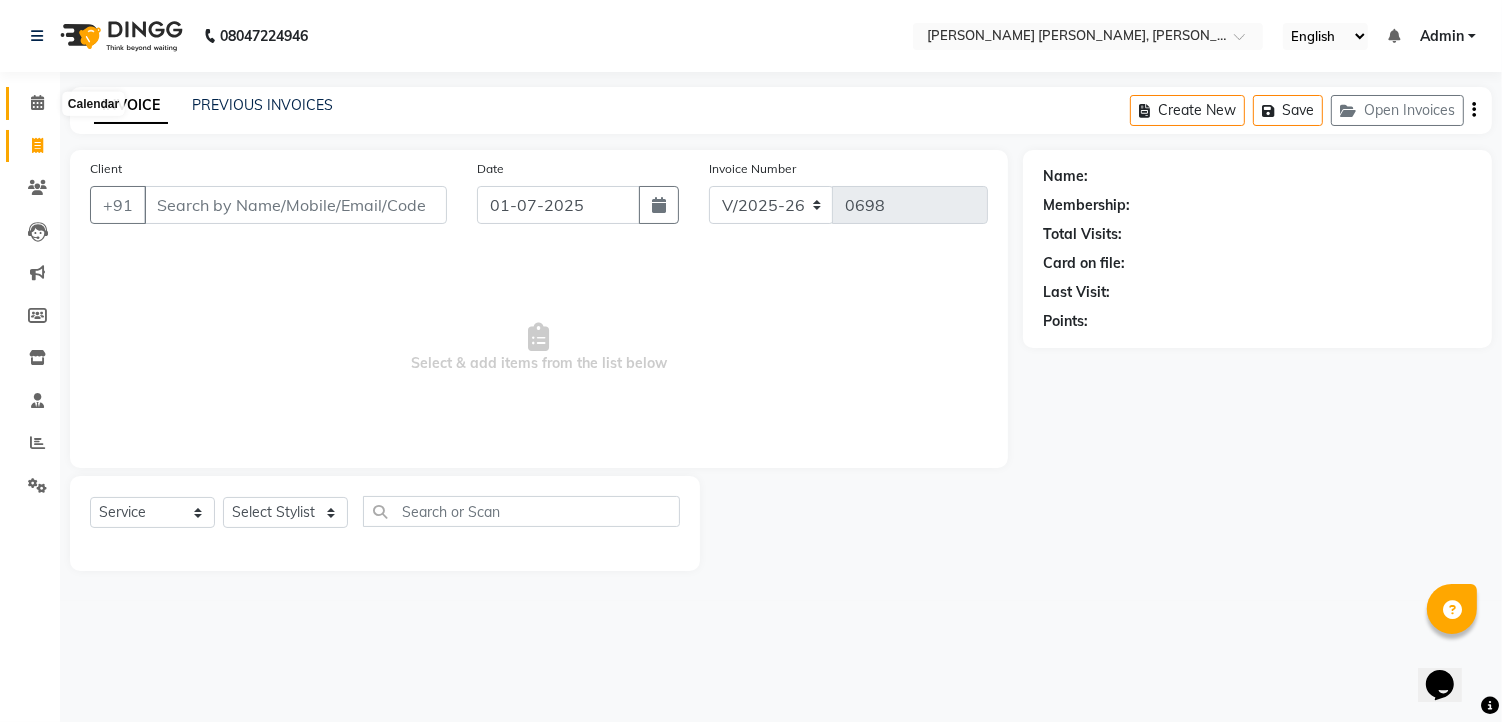 click 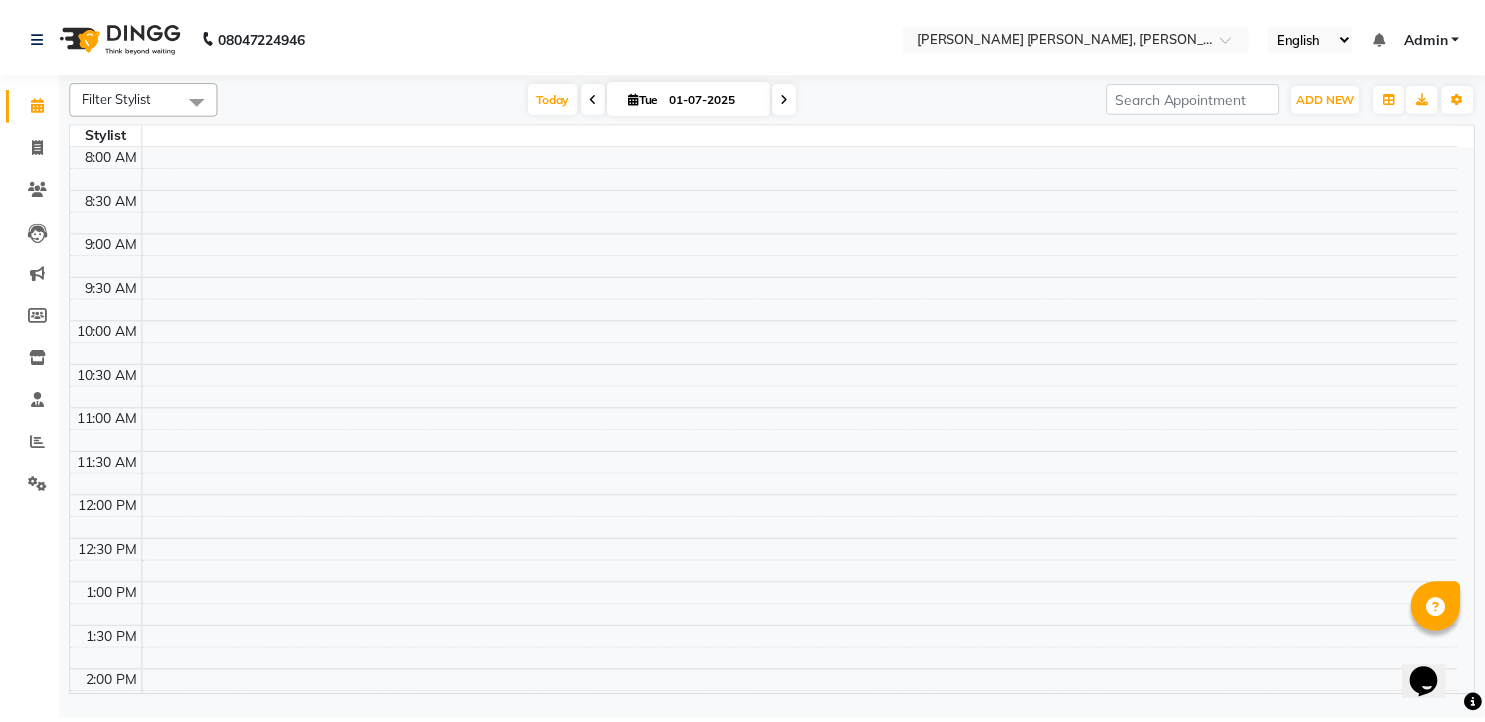 scroll, scrollTop: 0, scrollLeft: 0, axis: both 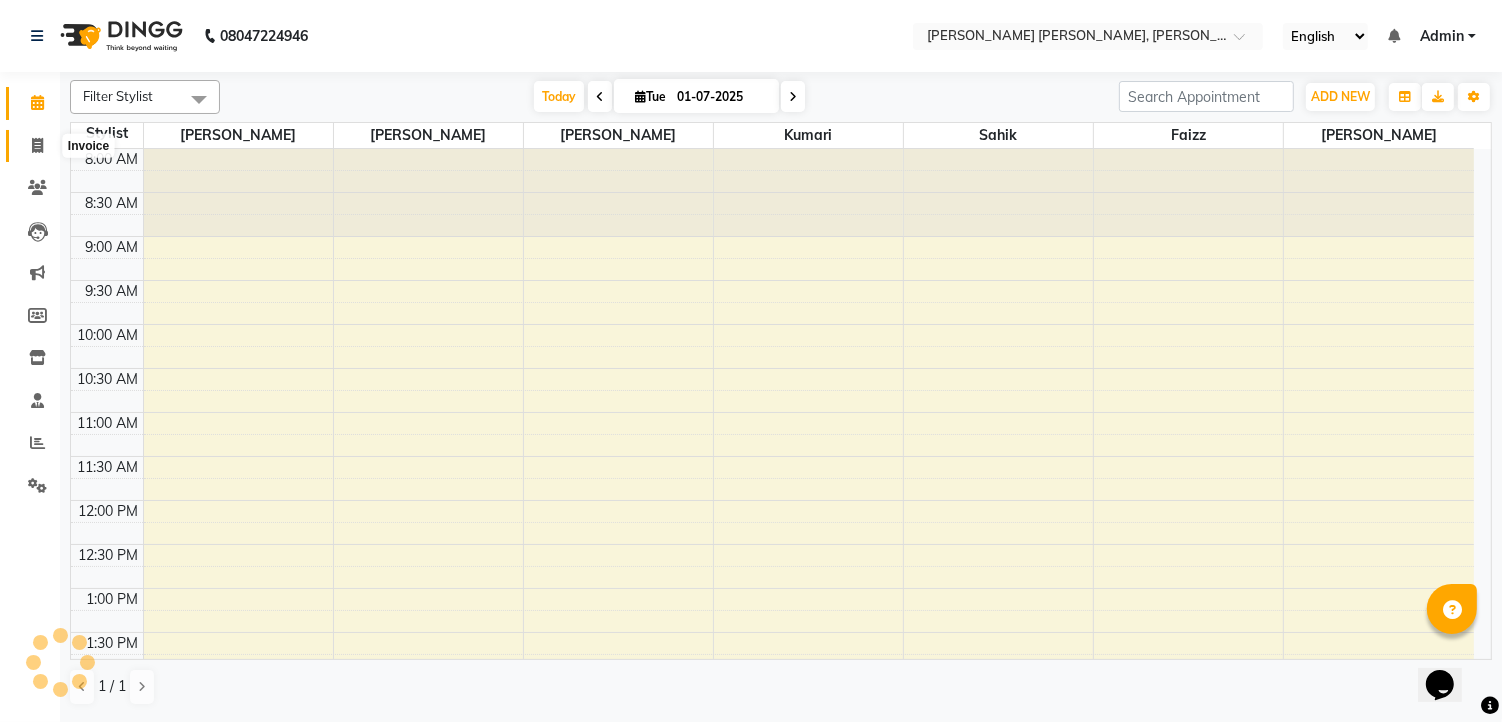 click 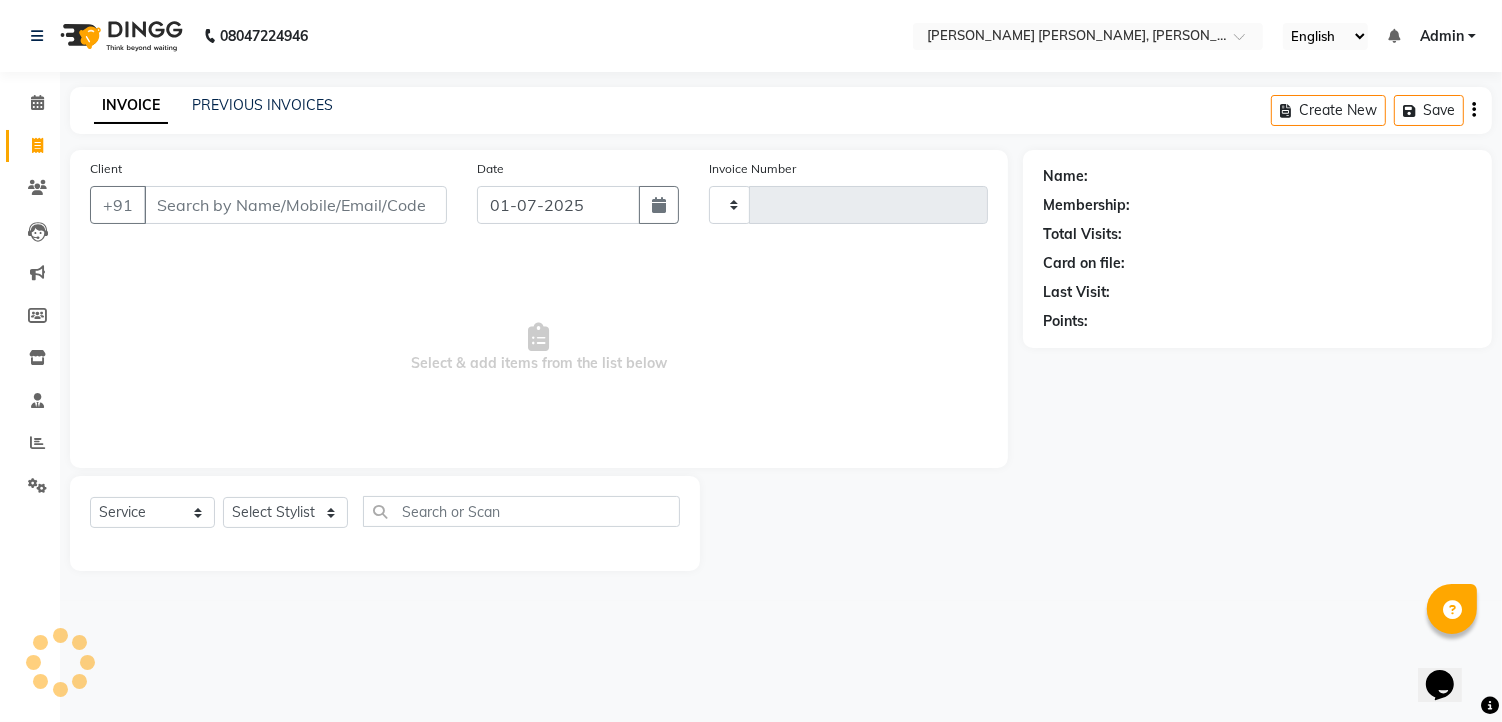 type on "0698" 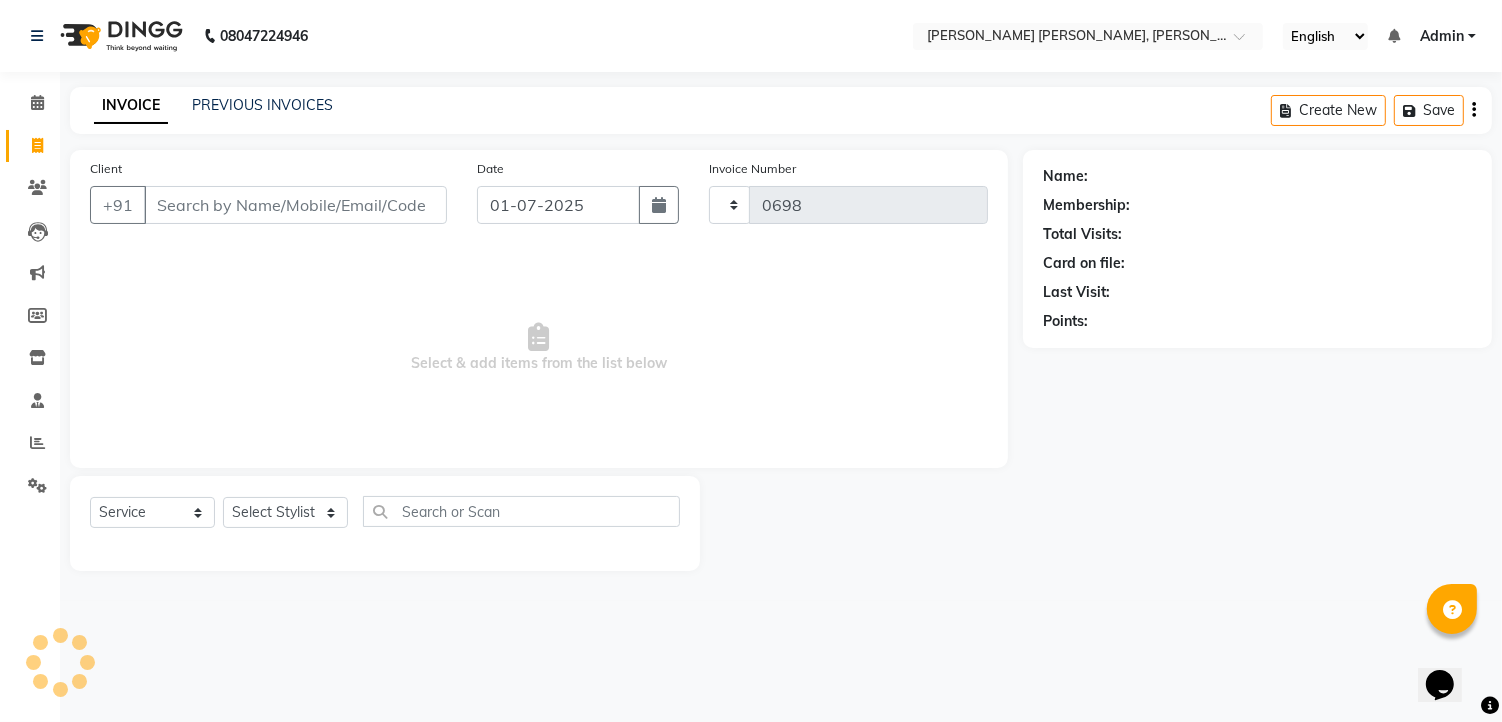 select on "7150" 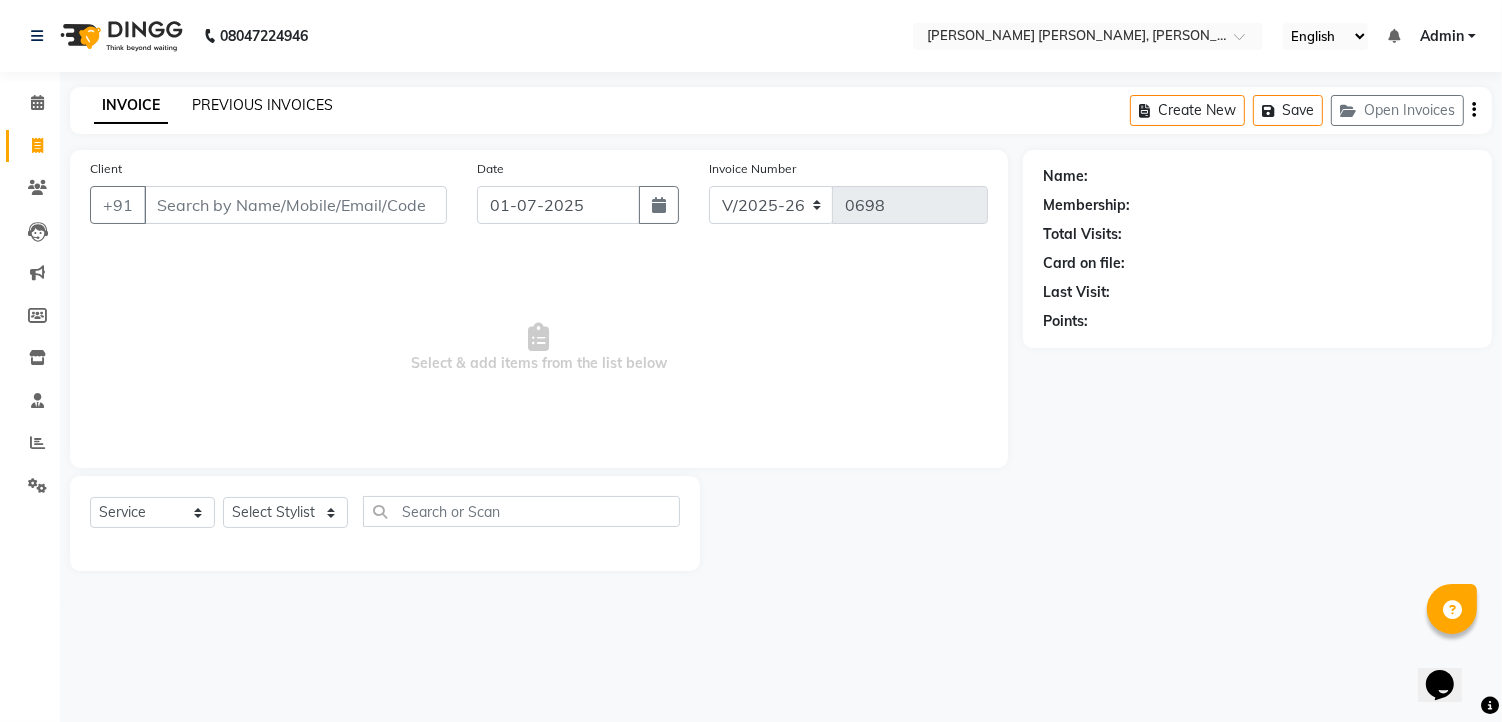 click on "PREVIOUS INVOICES" 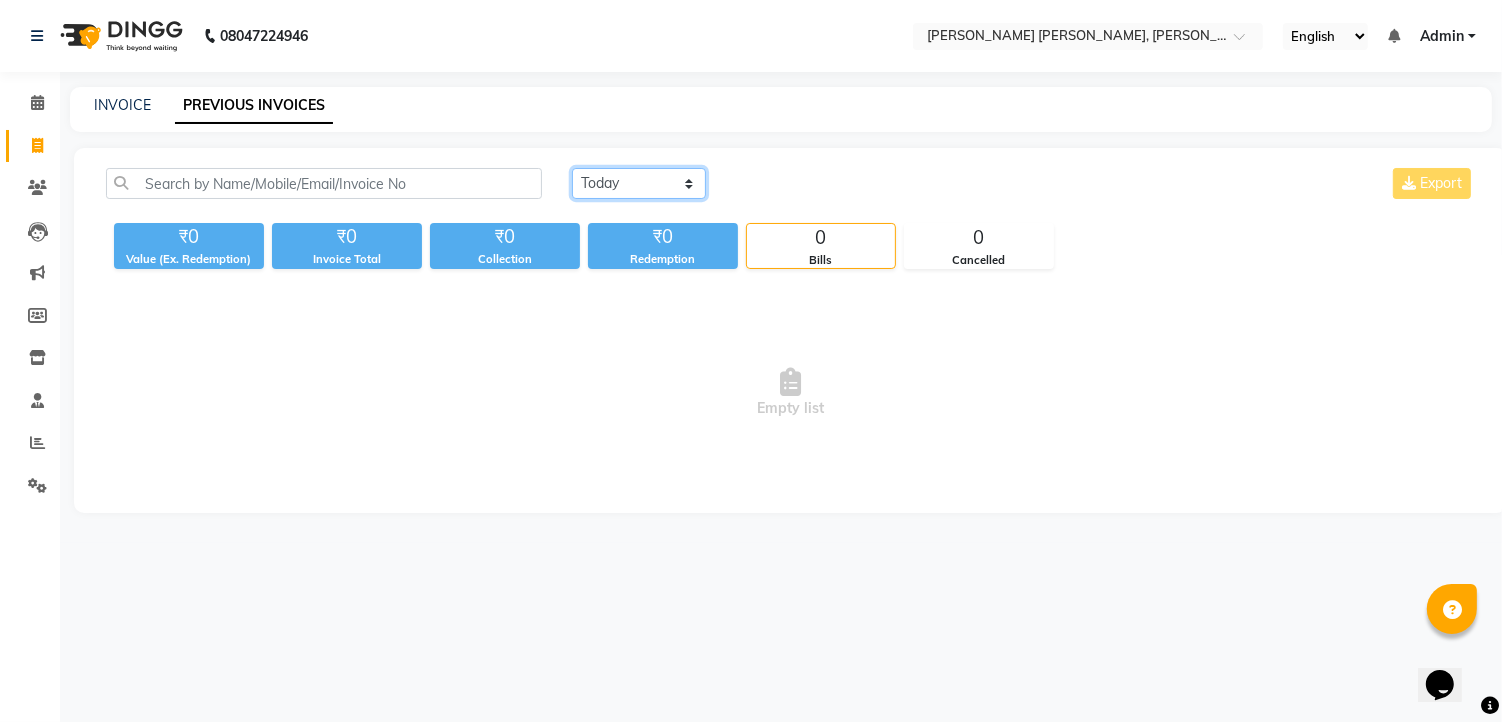 click on "Today Yesterday Custom Range" 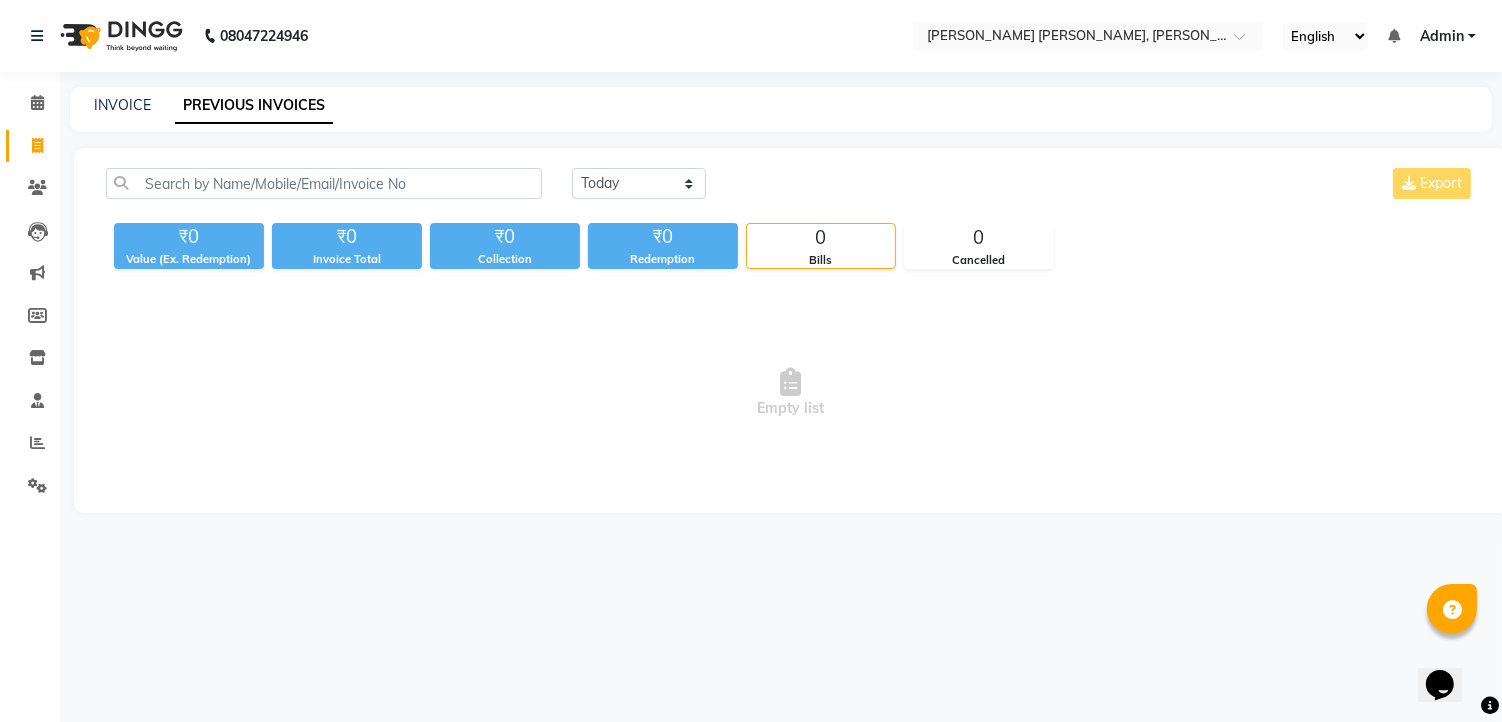 drag, startPoint x: 832, startPoint y: 150, endPoint x: 816, endPoint y: 147, distance: 16.27882 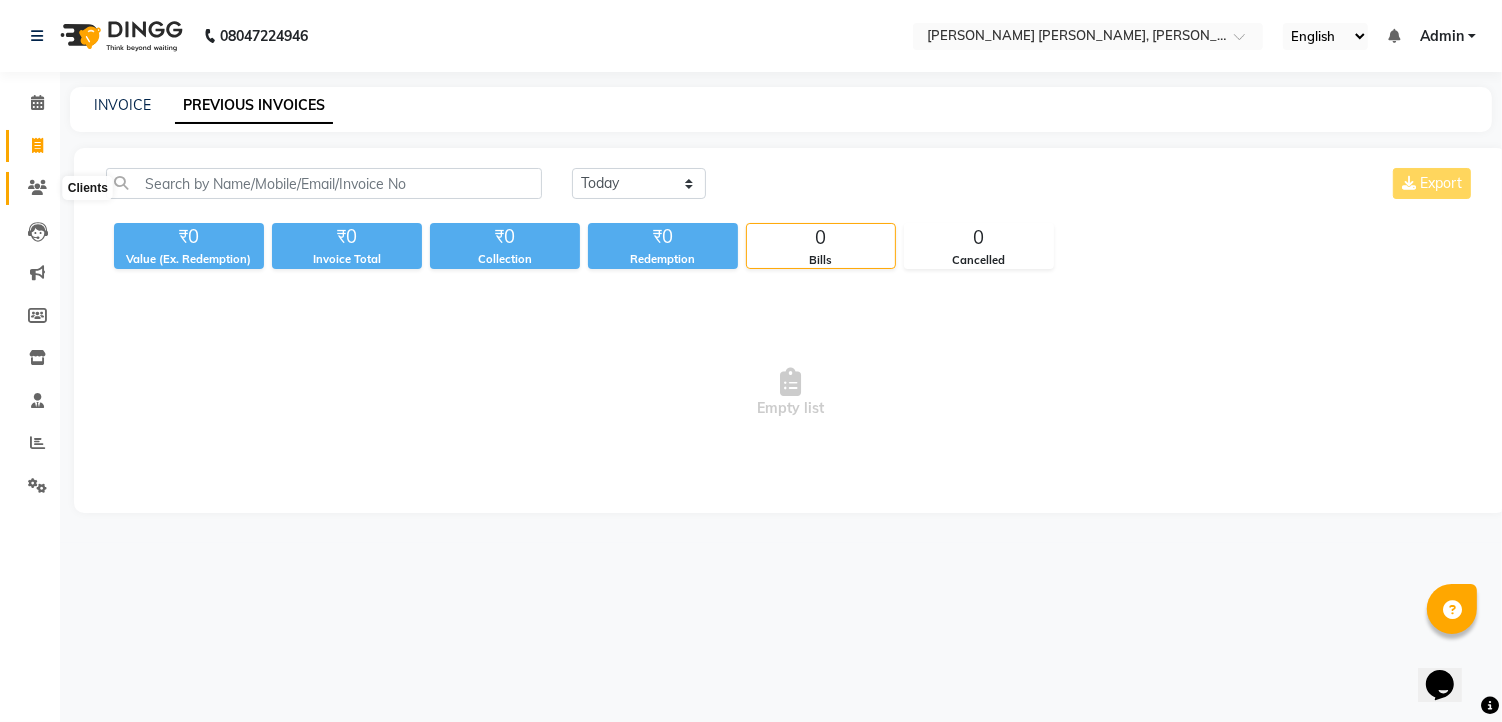 click 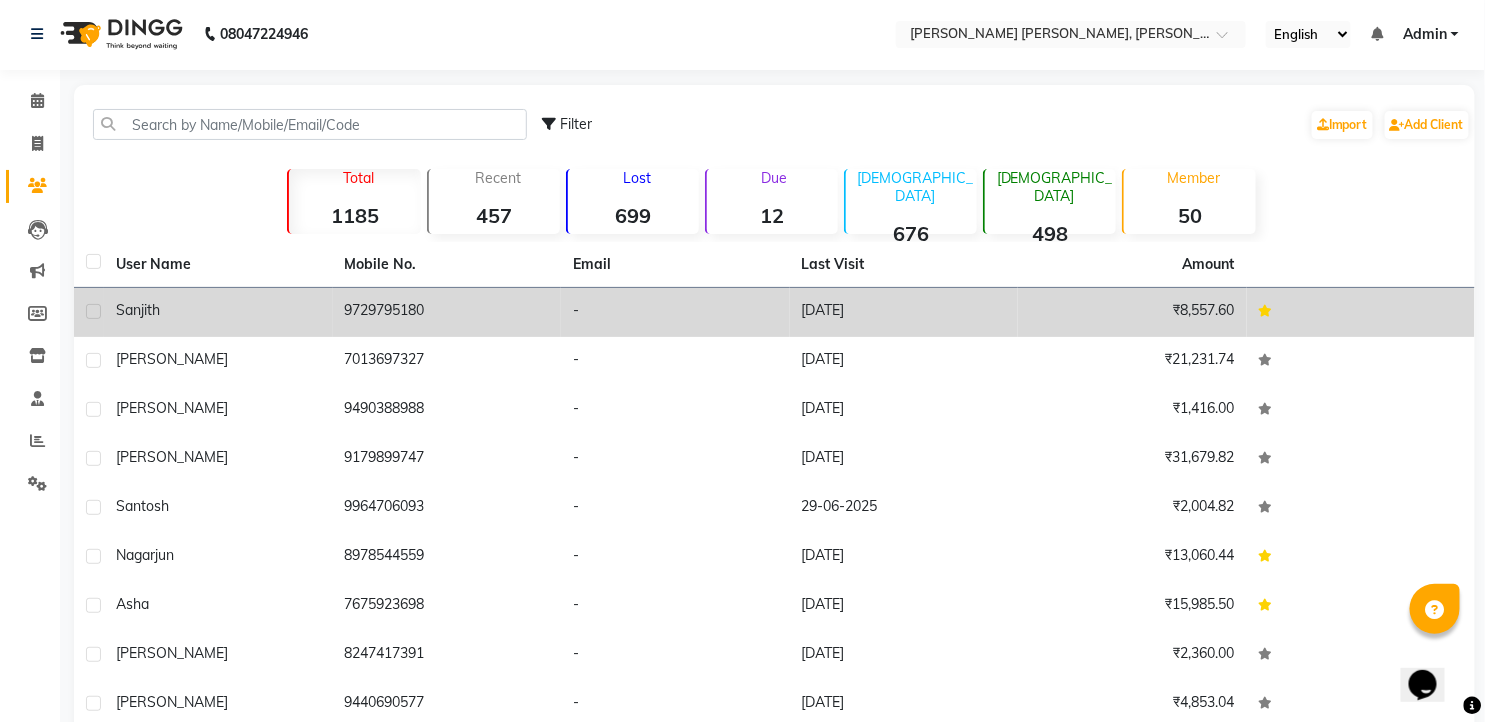 scroll, scrollTop: 0, scrollLeft: 0, axis: both 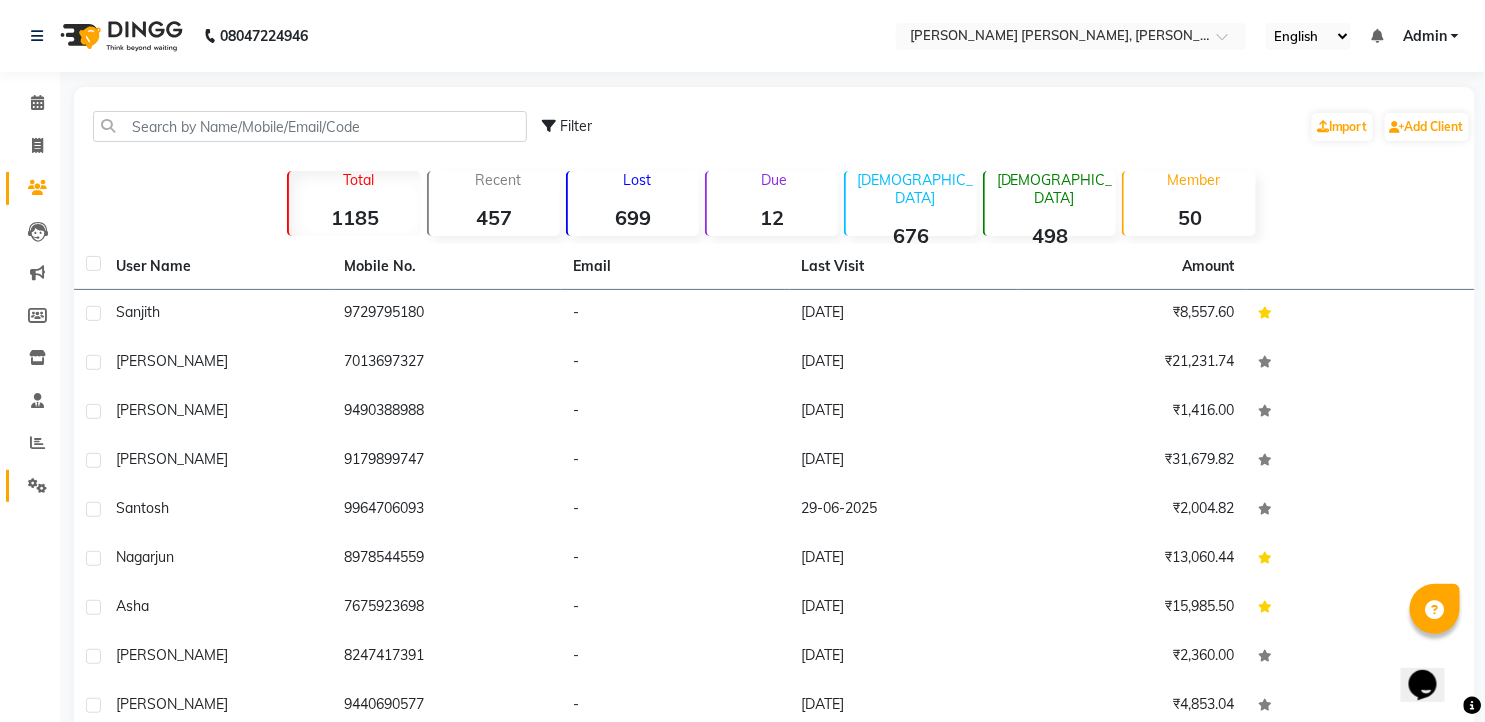 drag, startPoint x: 23, startPoint y: 473, endPoint x: 18, endPoint y: 462, distance: 12.083046 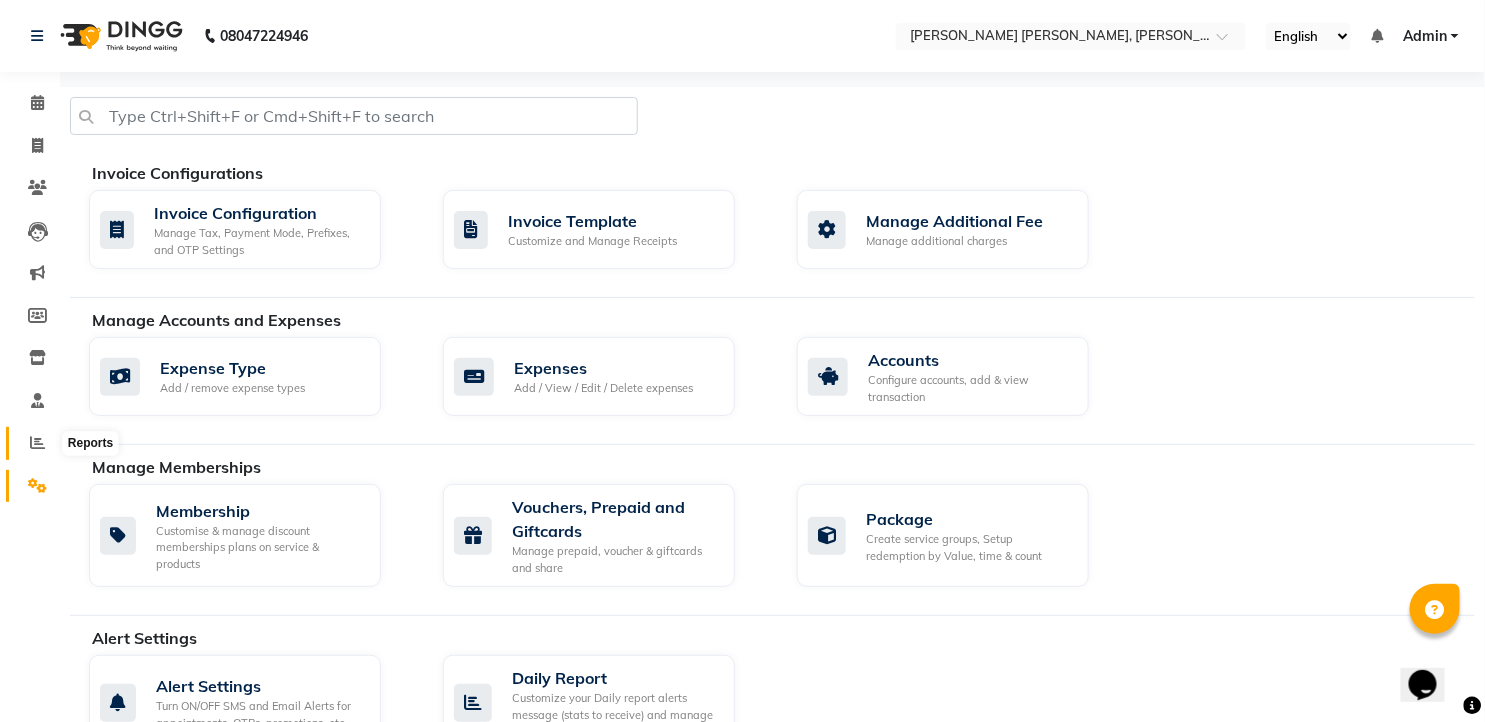 click 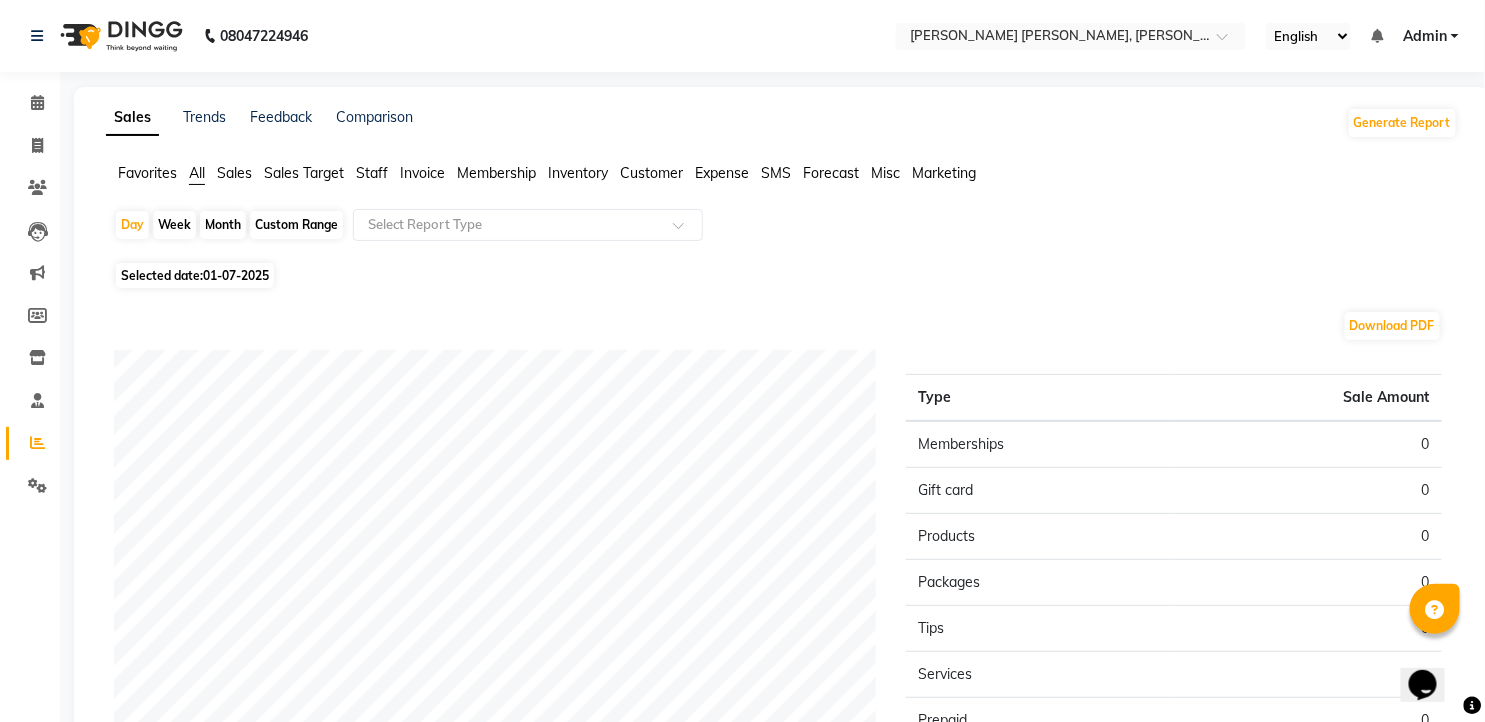 click on "Month" 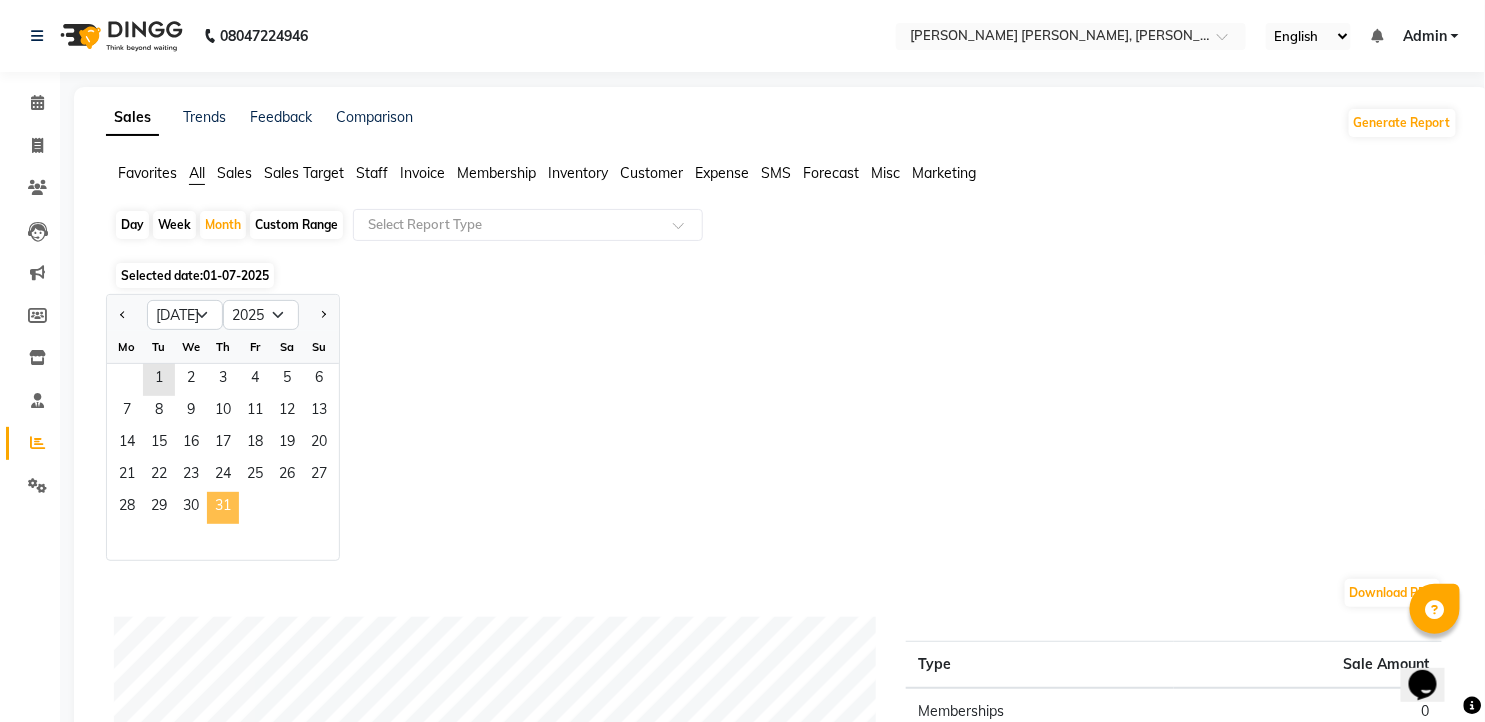 click on "31" 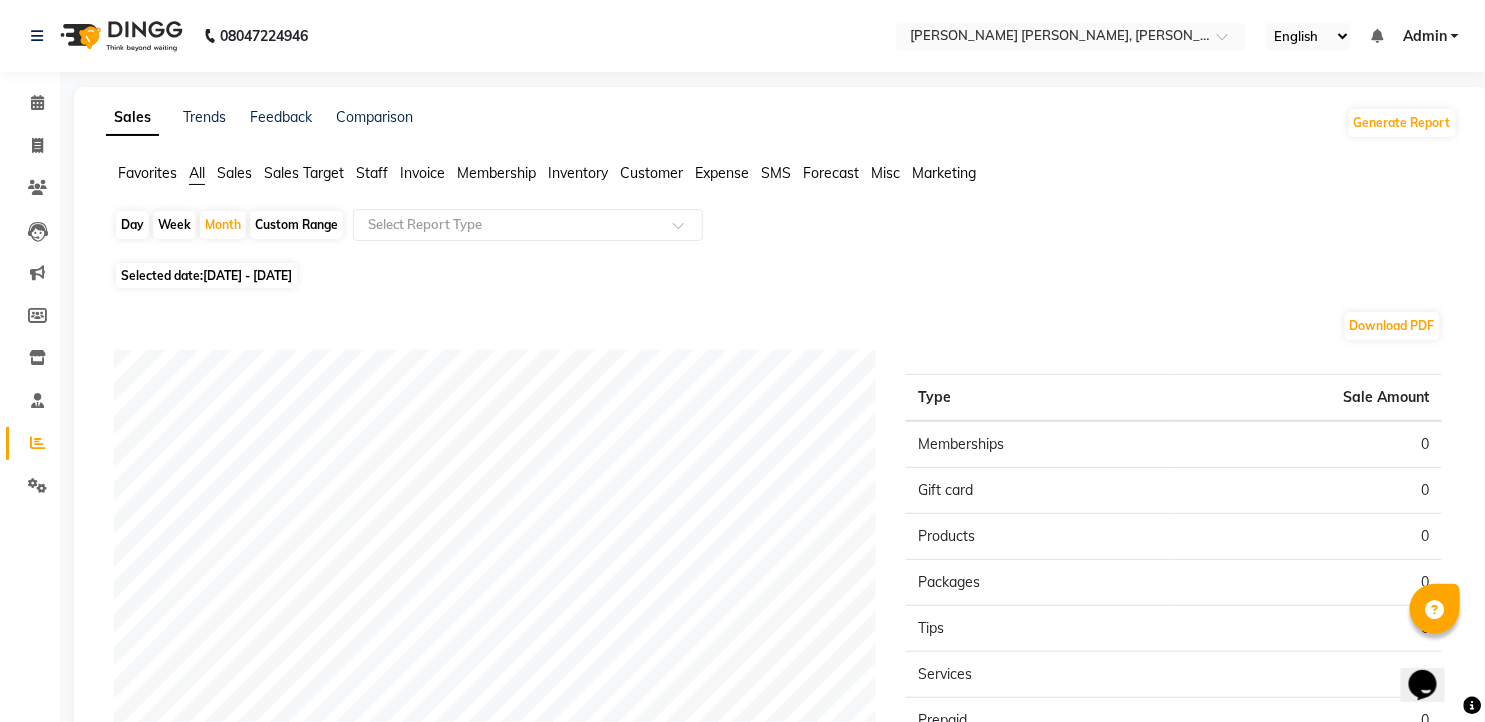 click on "Day" 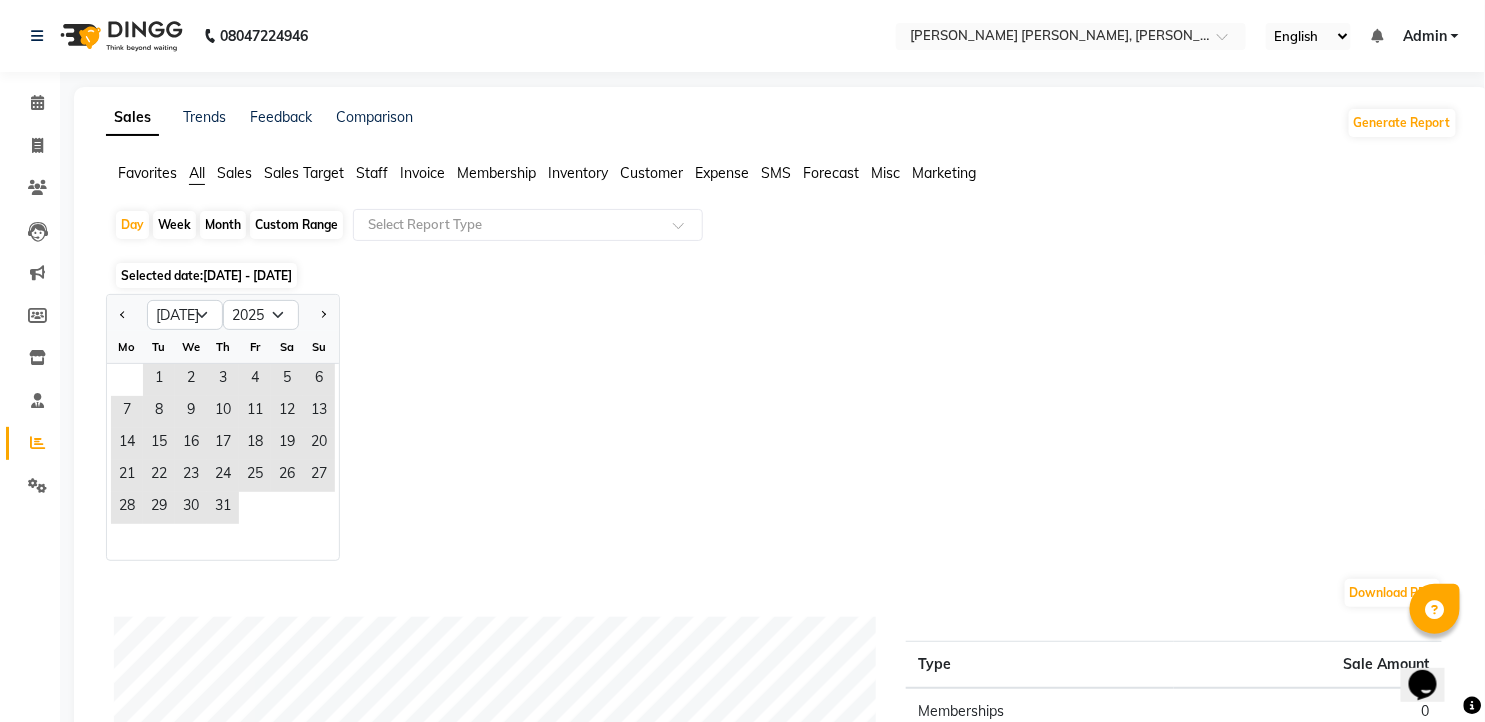 click on "Month" 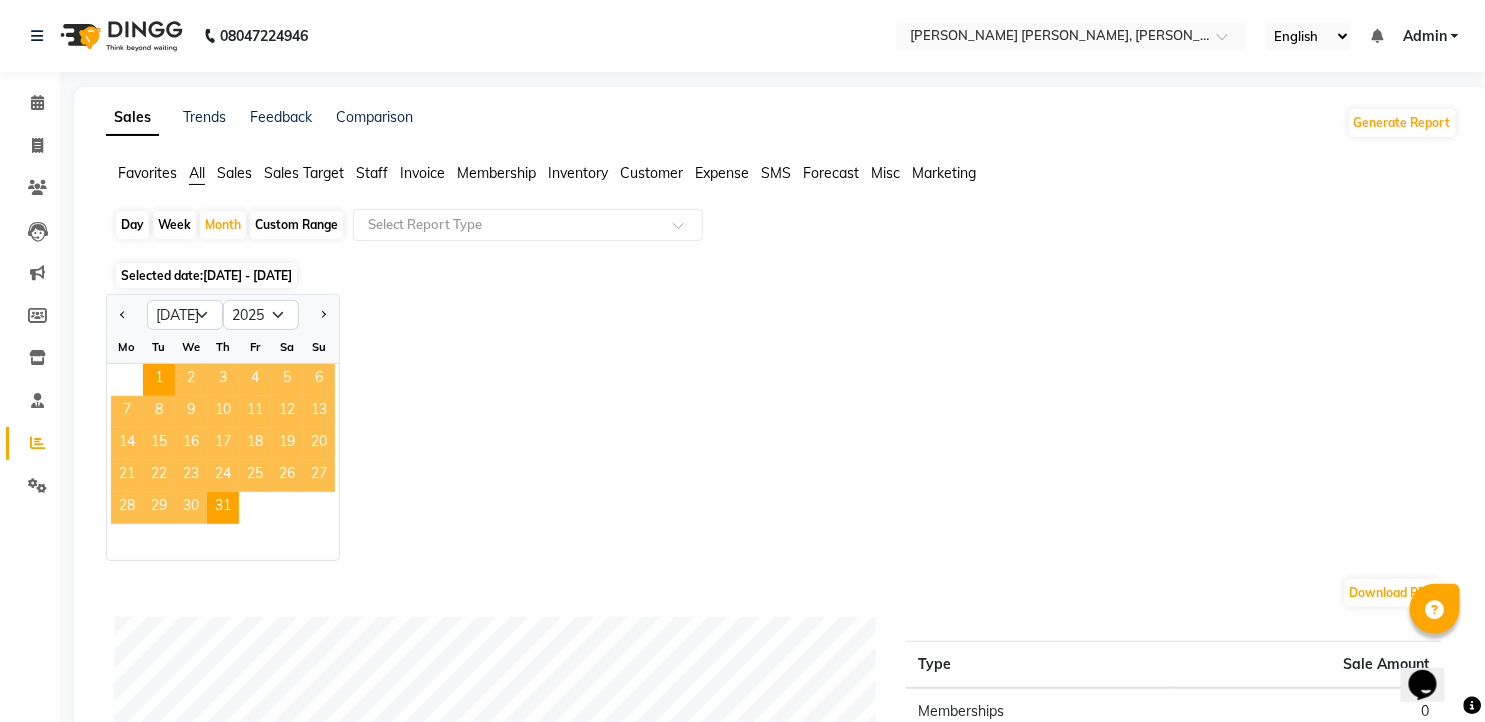 click 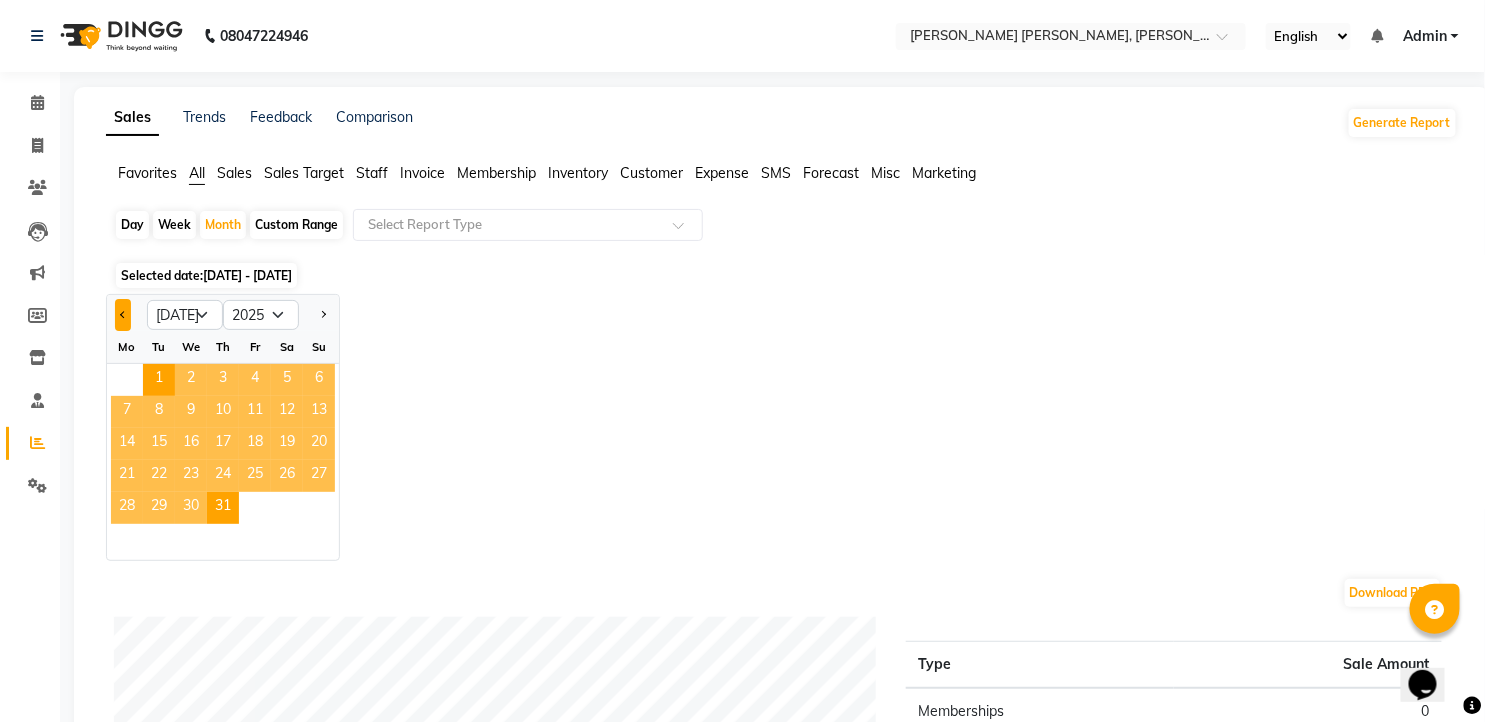 click 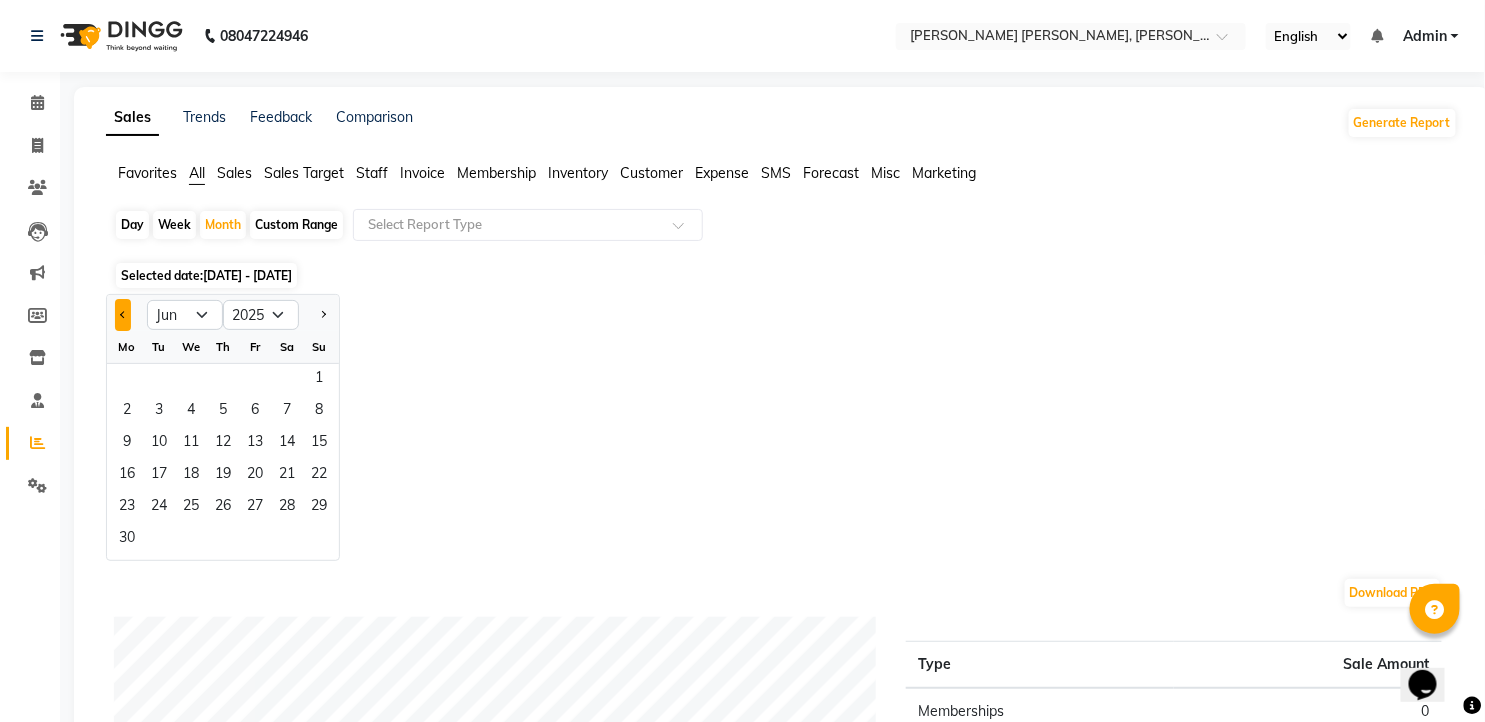 click 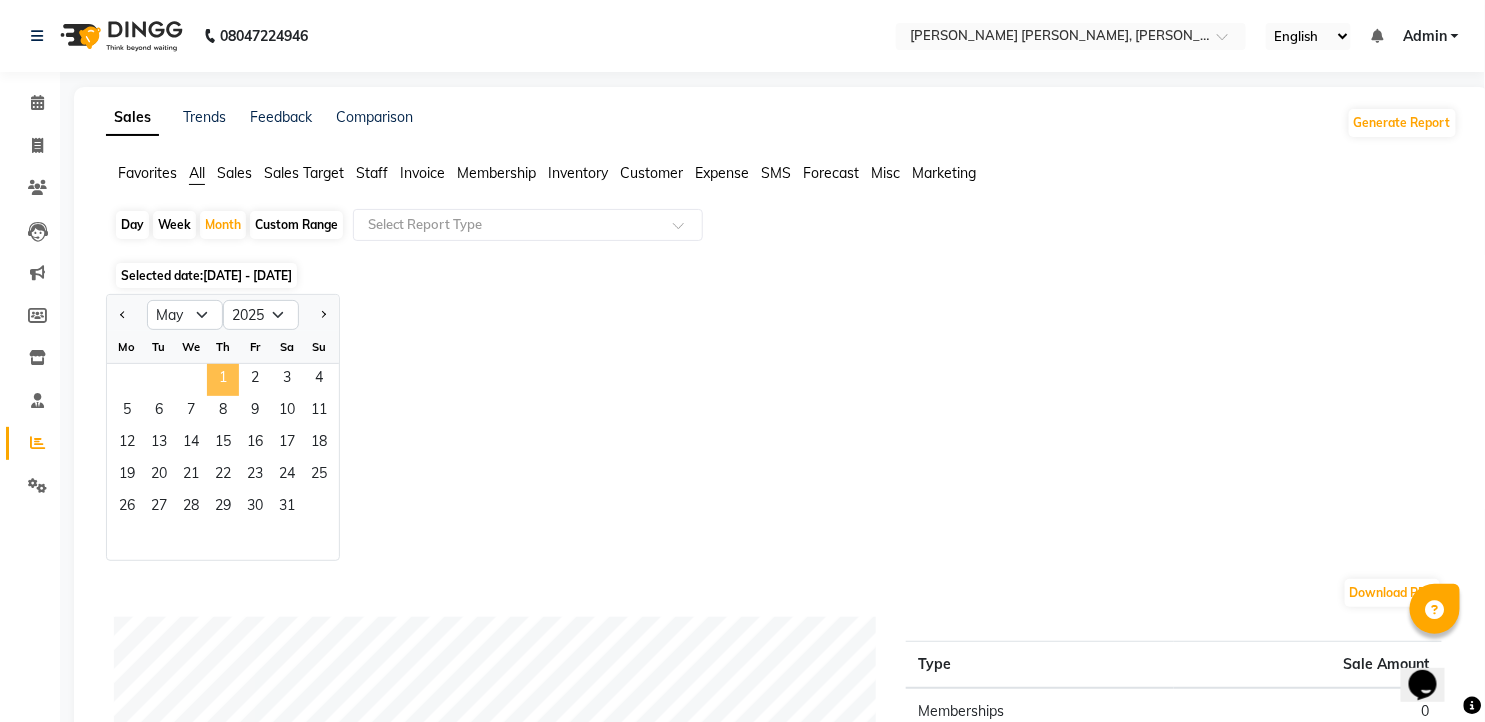 click on "1" 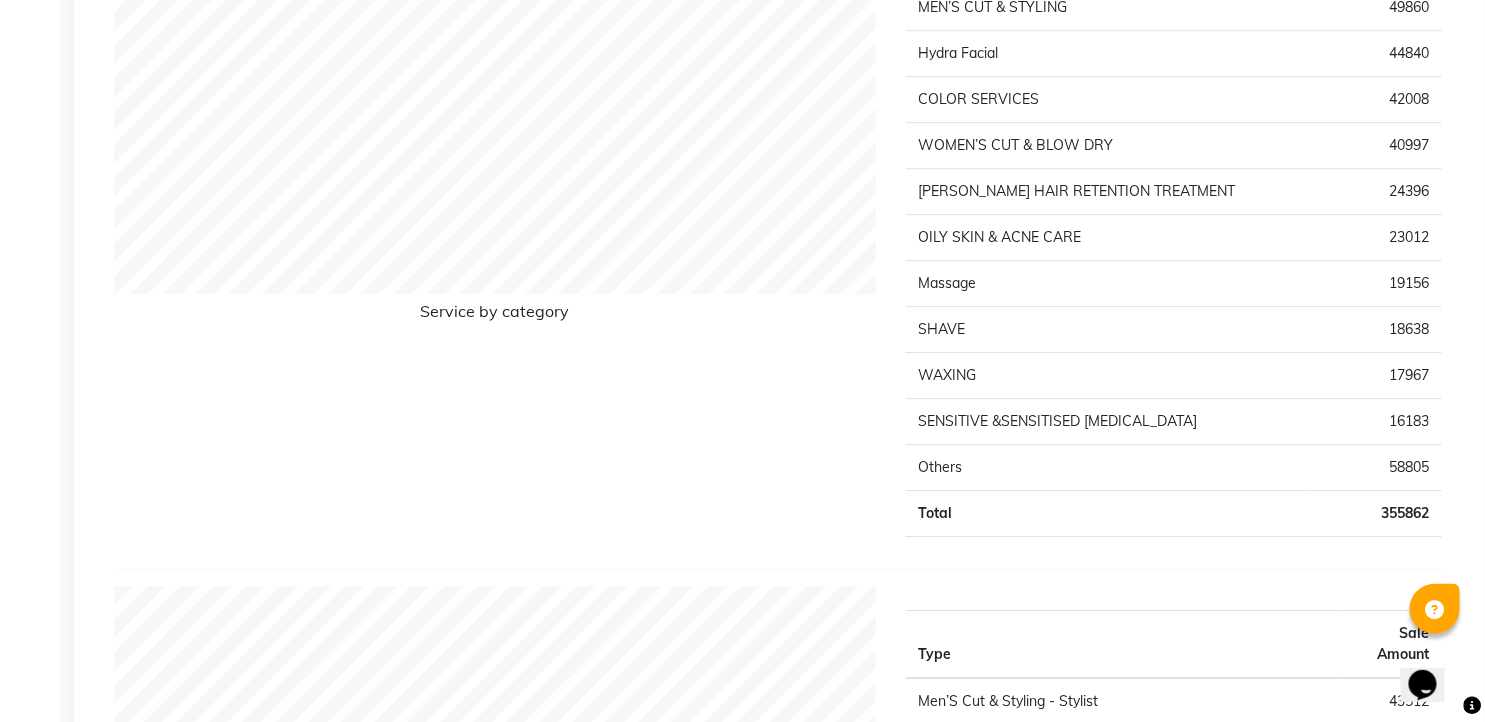 scroll, scrollTop: 1995, scrollLeft: 0, axis: vertical 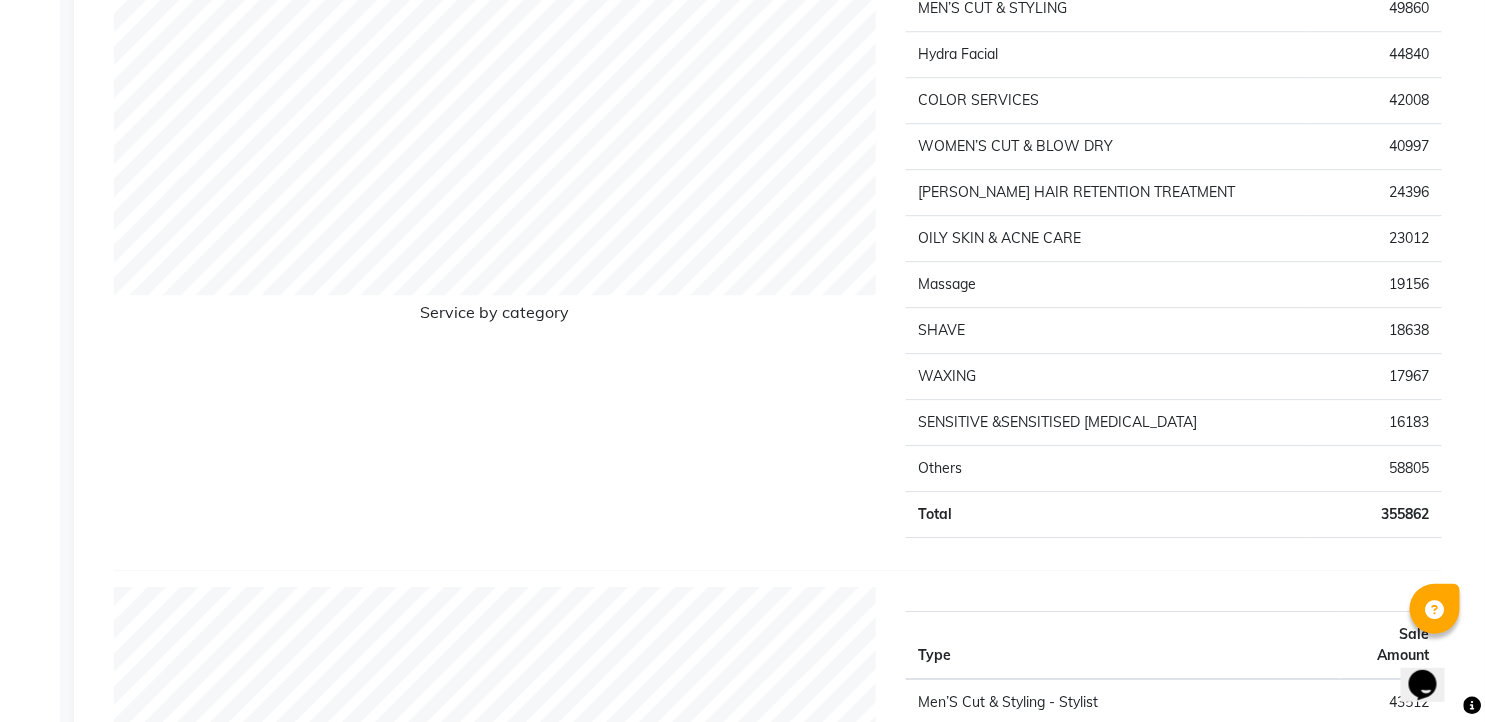 click on "SENSITIVE &SENSITISED SKIN CARE" 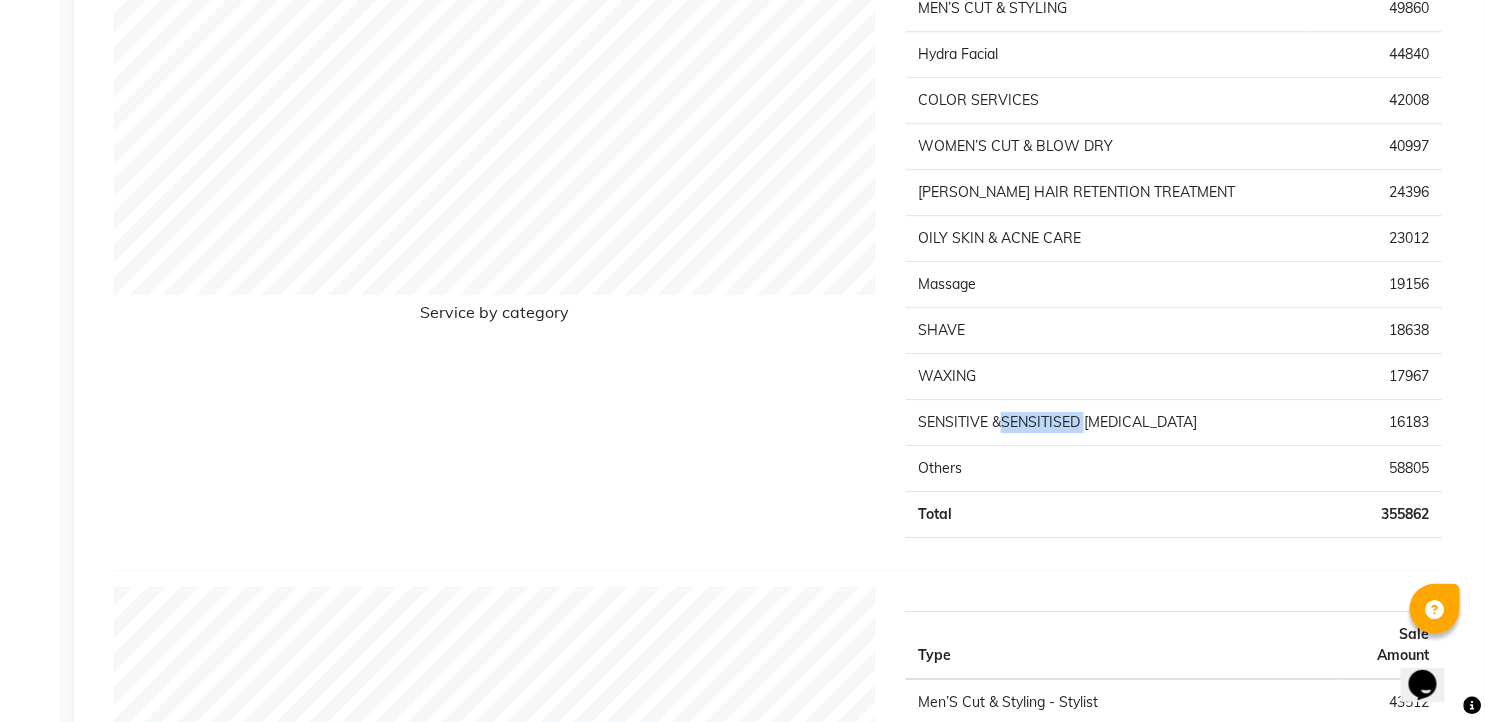 click on "SENSITIVE &SENSITISED SKIN CARE" 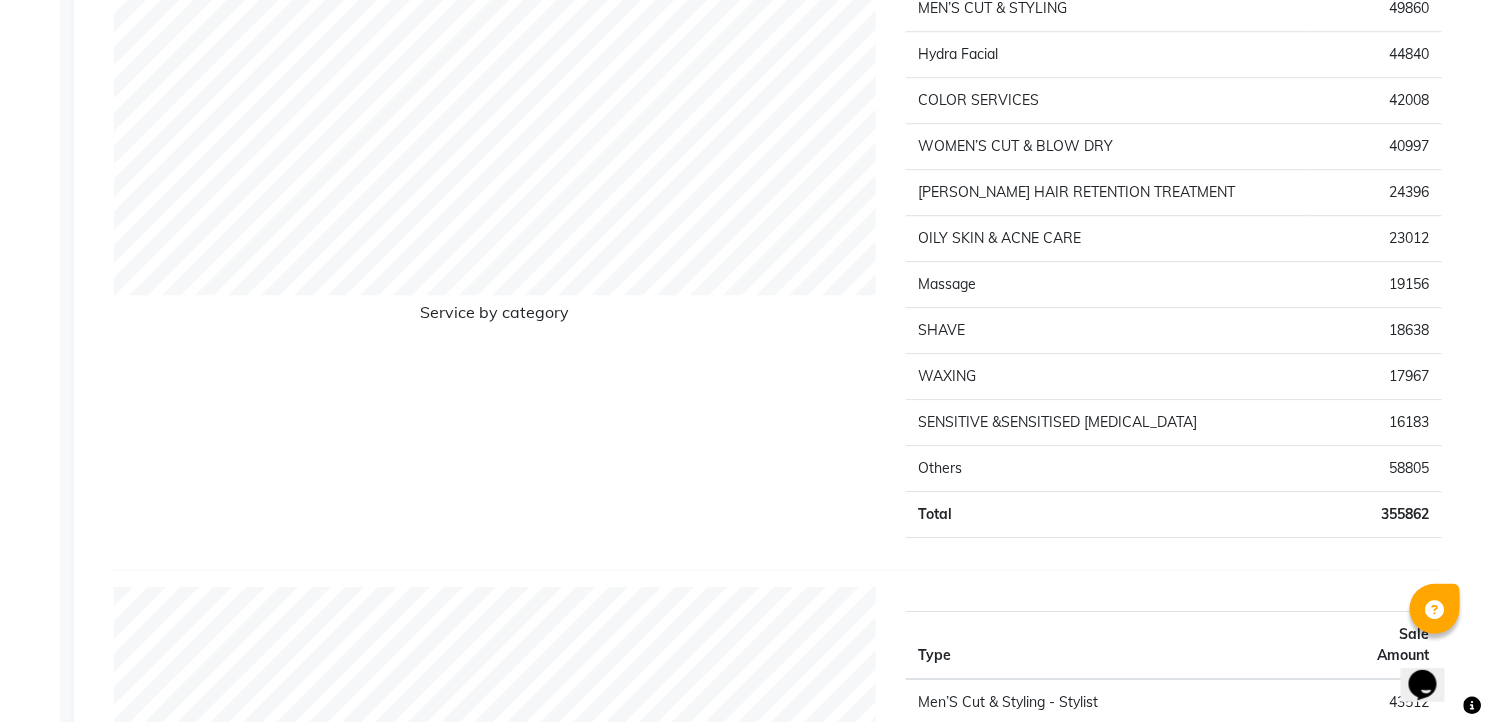 scroll, scrollTop: 1884, scrollLeft: 0, axis: vertical 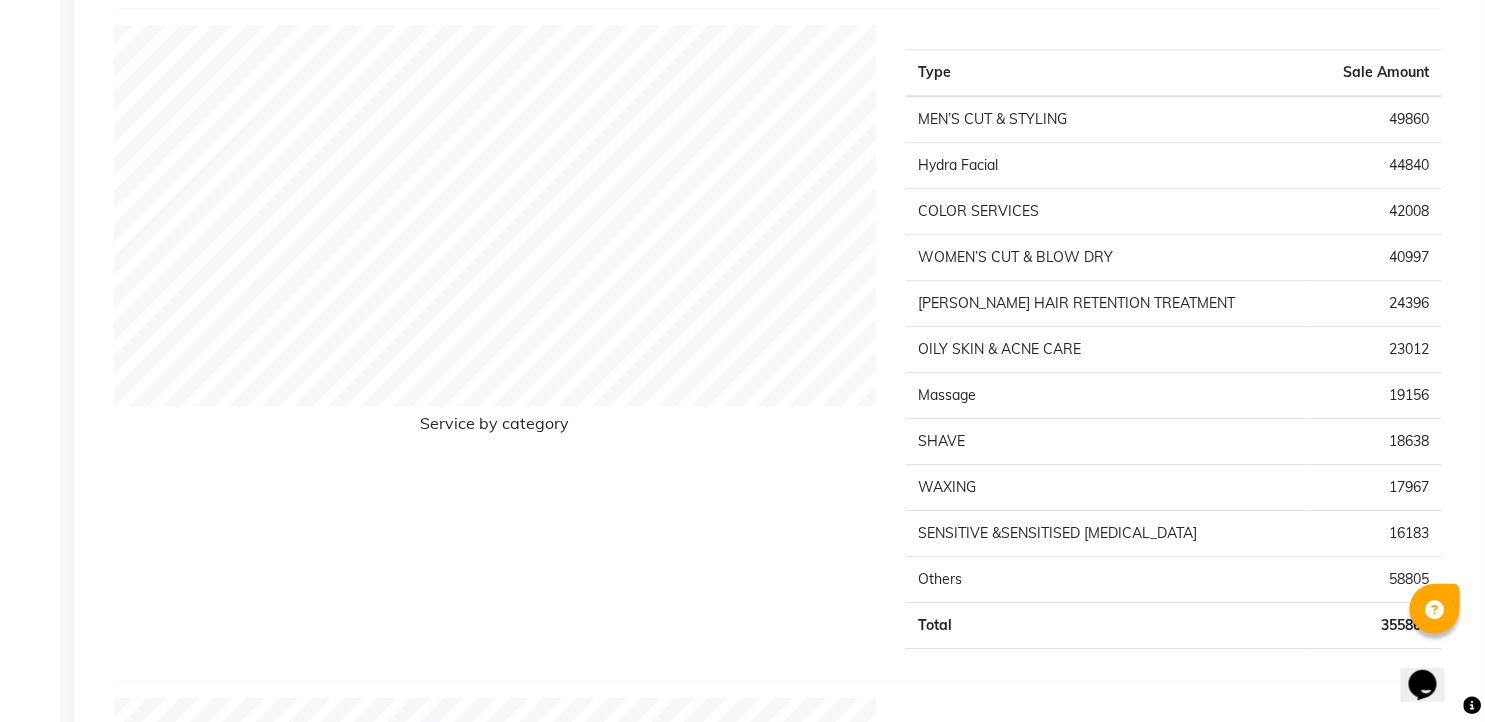 click on "23012" 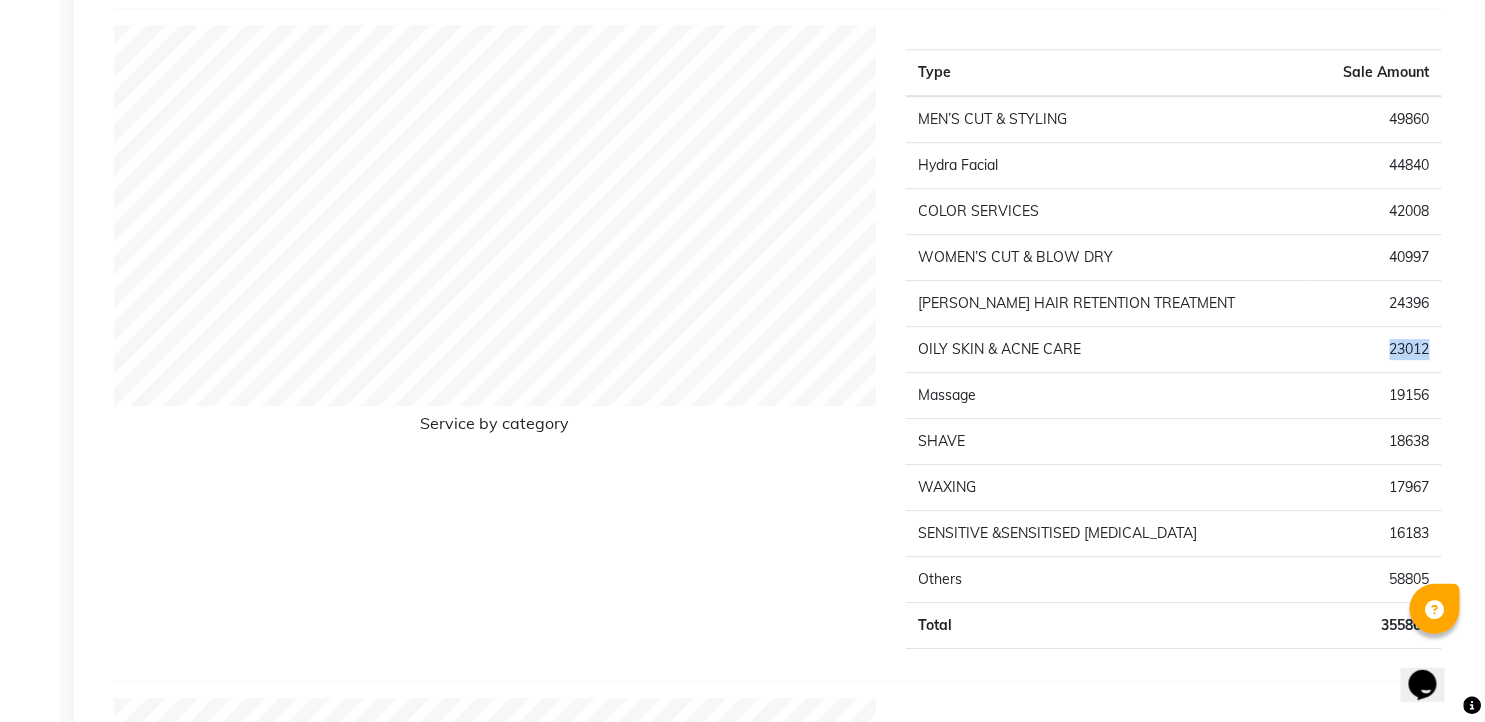 click on "23012" 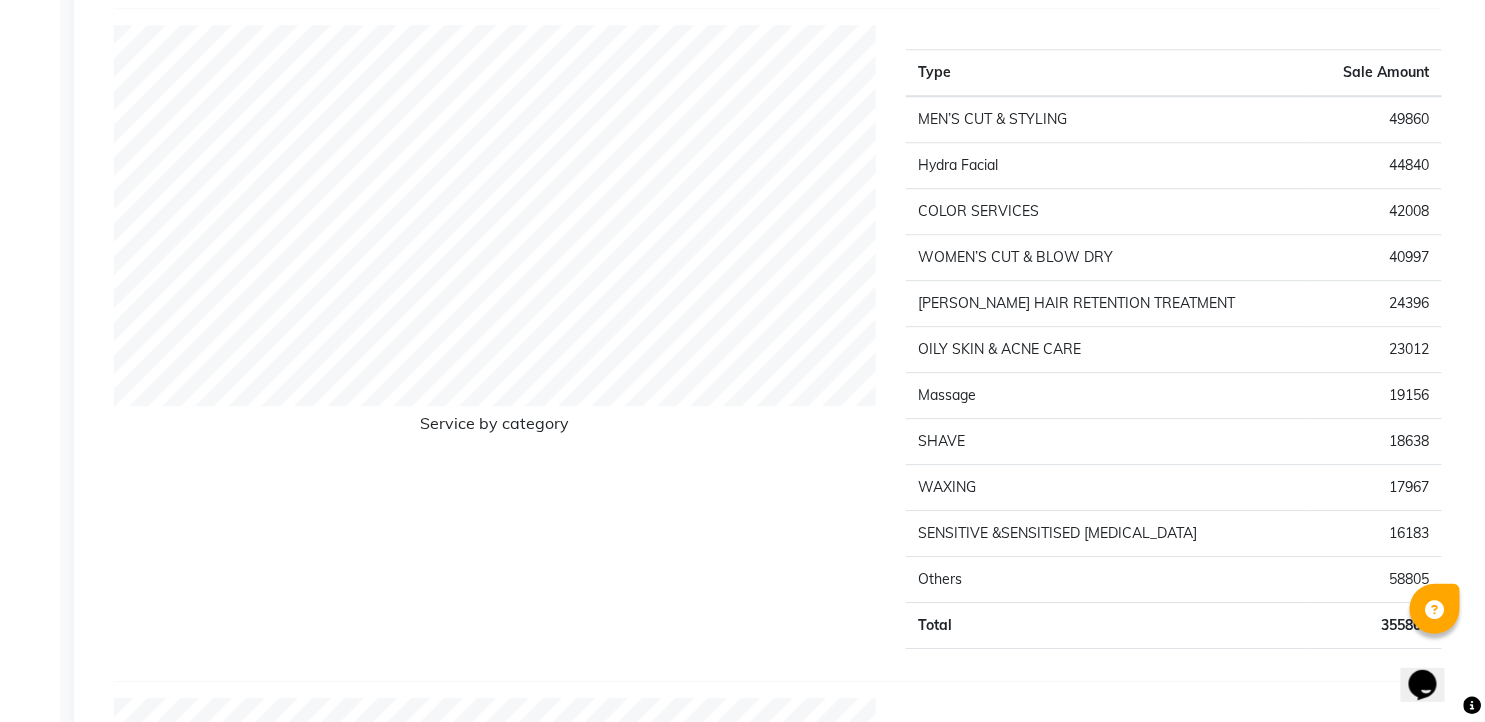 click on "SHAVE" 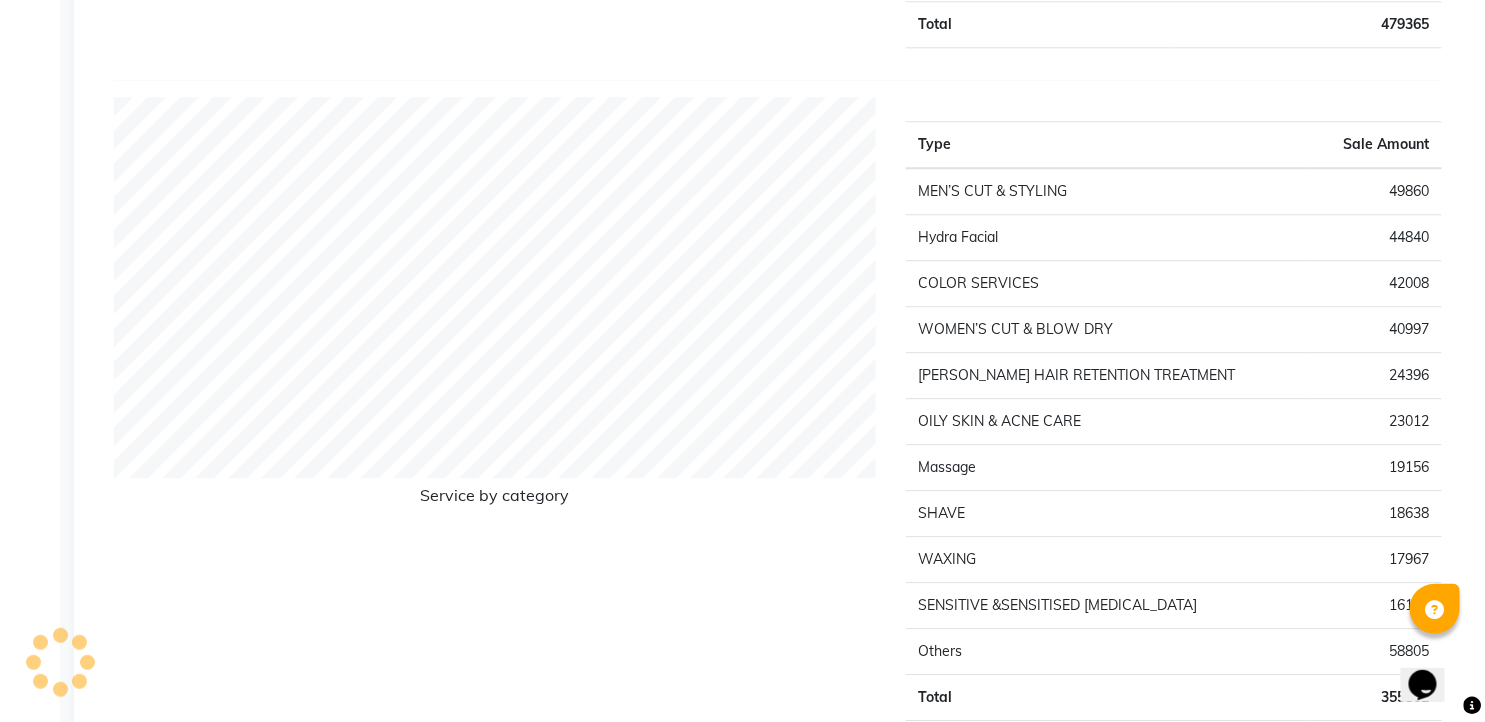 scroll, scrollTop: 1773, scrollLeft: 0, axis: vertical 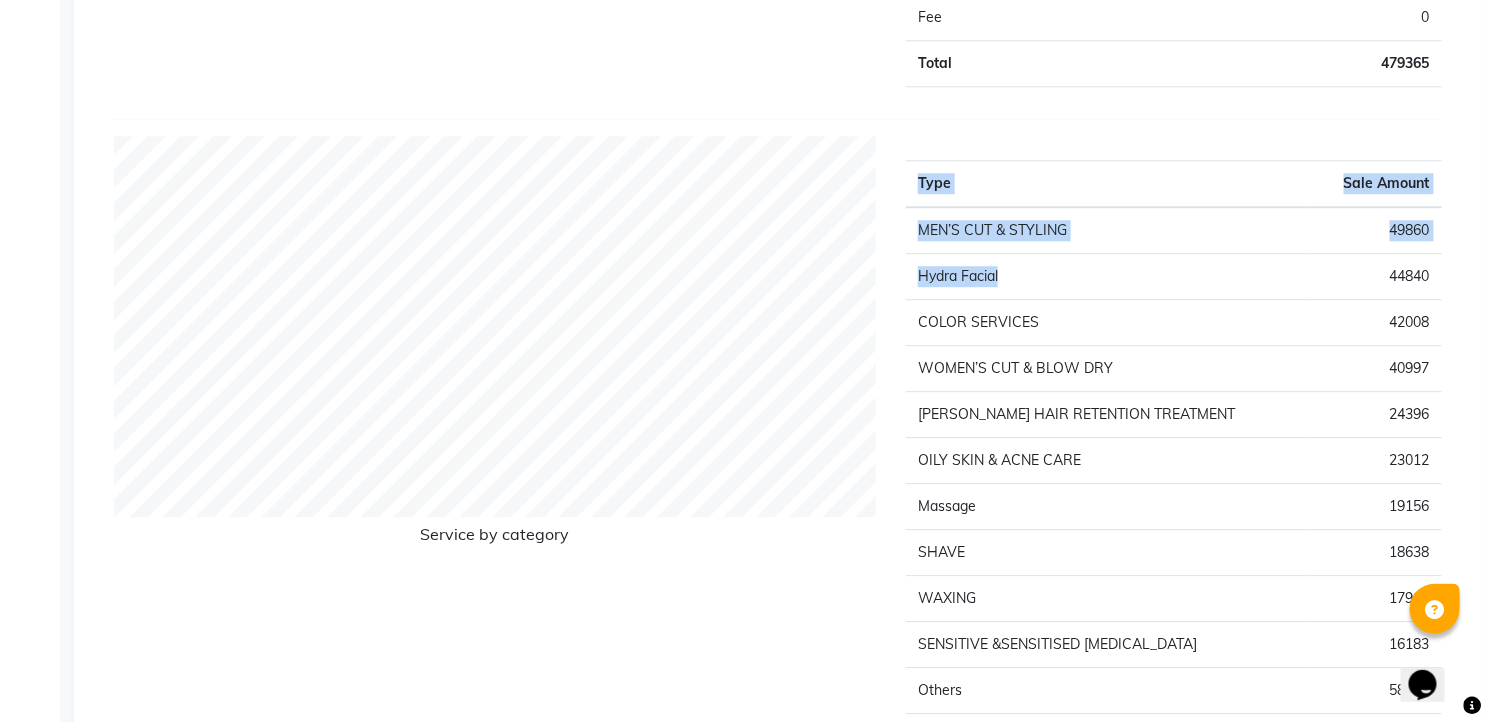 drag, startPoint x: 903, startPoint y: 272, endPoint x: 1160, endPoint y: 271, distance: 257.00195 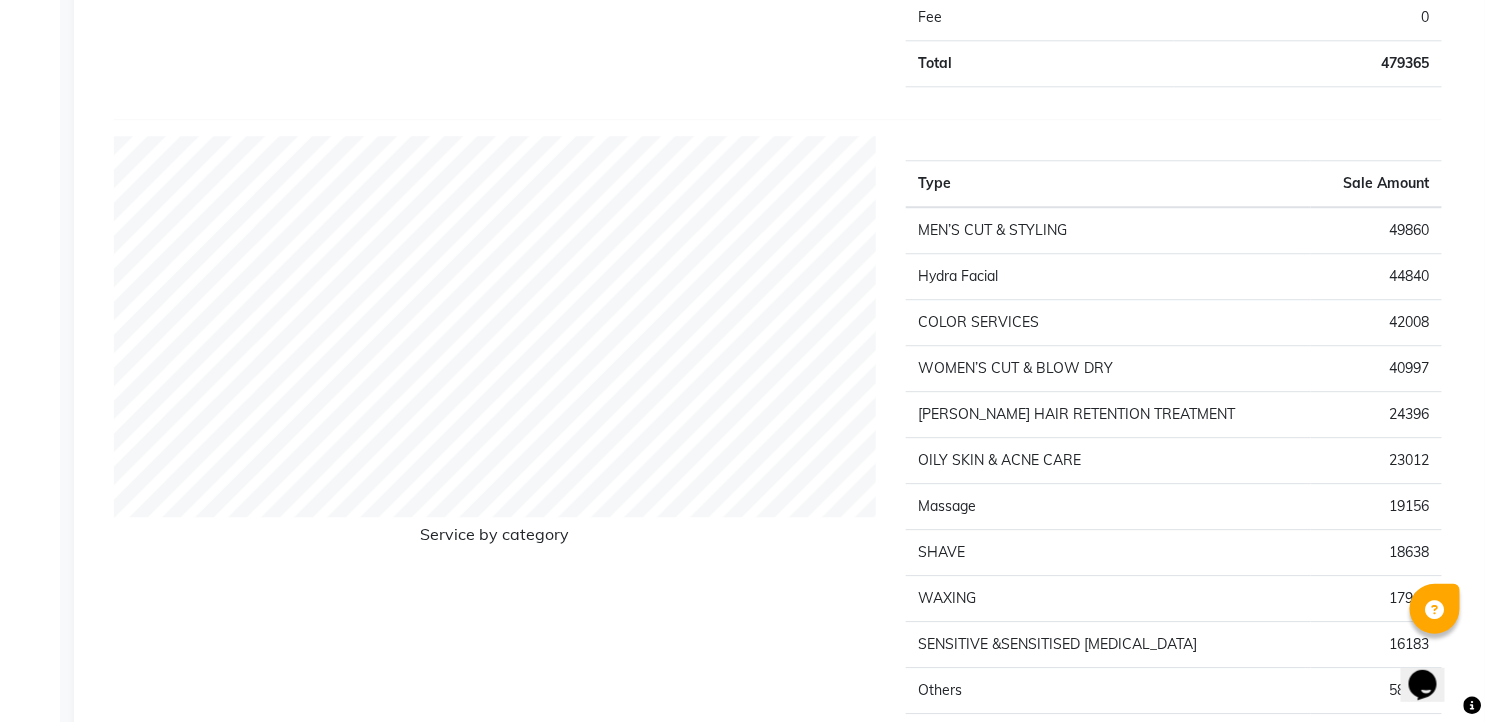 drag, startPoint x: 1160, startPoint y: 271, endPoint x: 1172, endPoint y: 318, distance: 48.507732 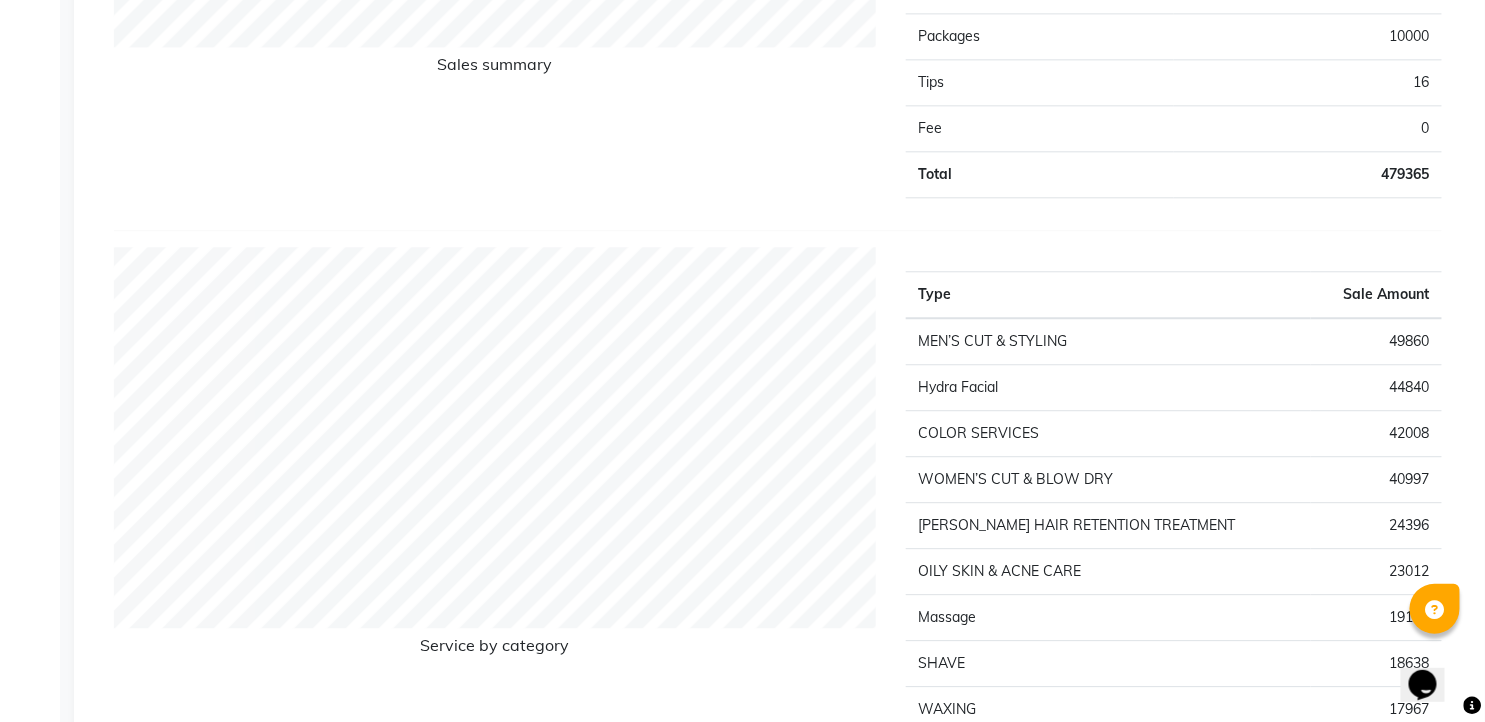 click on "Hydra Facial" 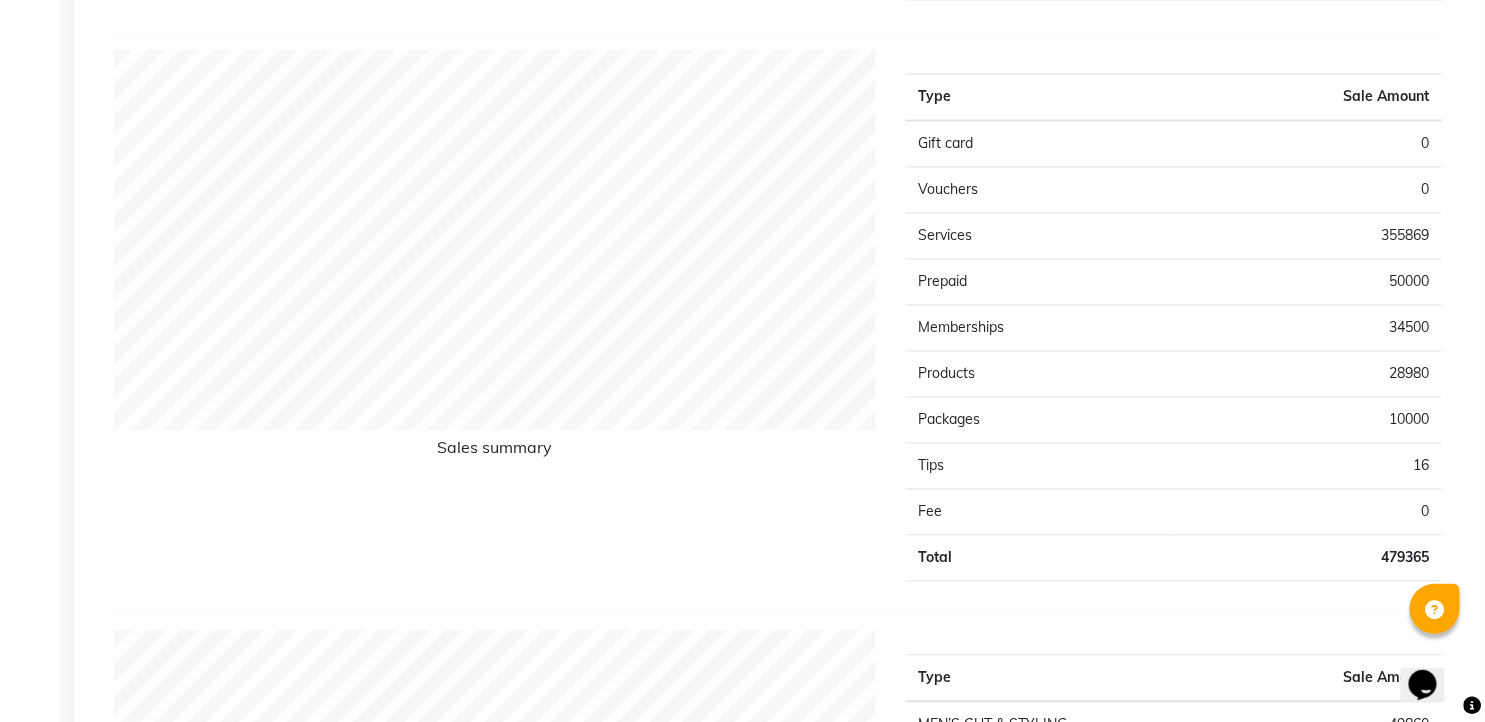 scroll, scrollTop: 1217, scrollLeft: 0, axis: vertical 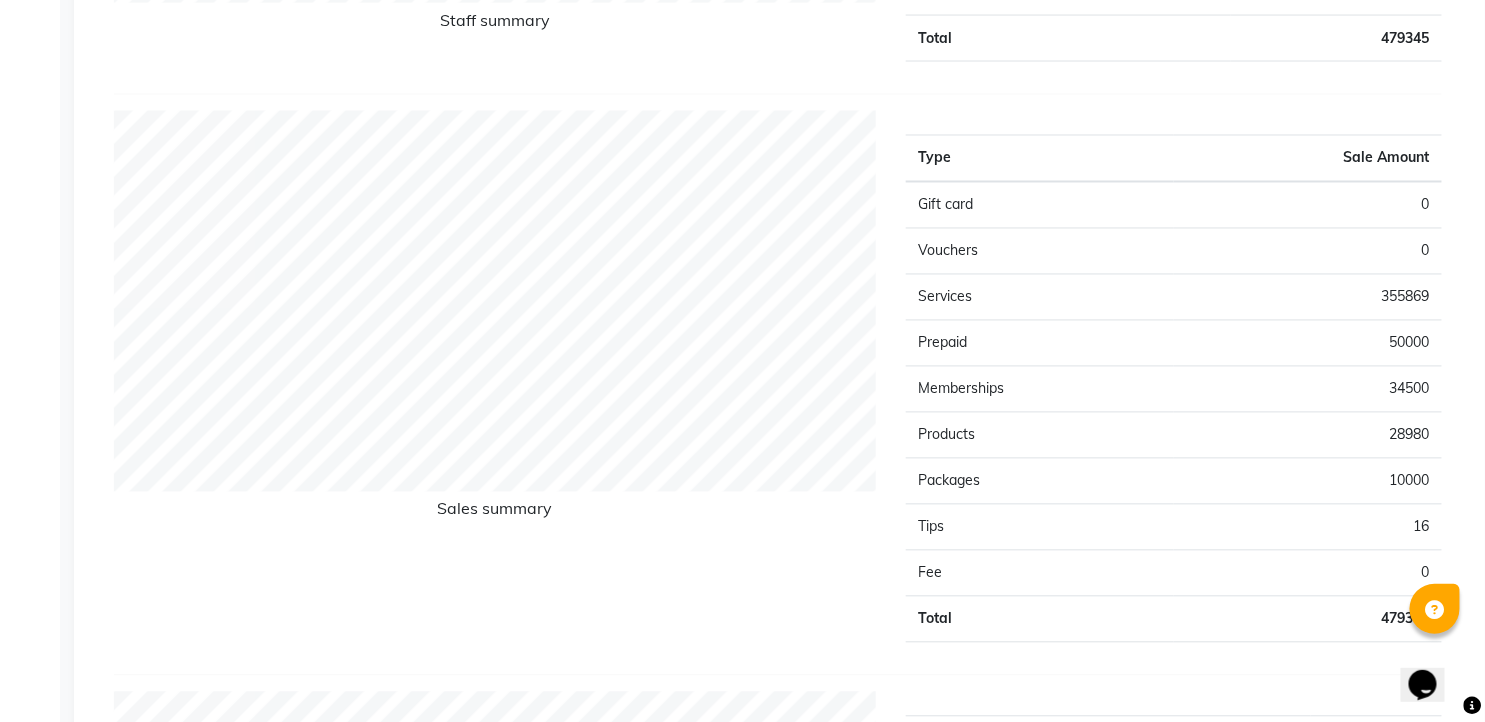 click on "Prepaid" 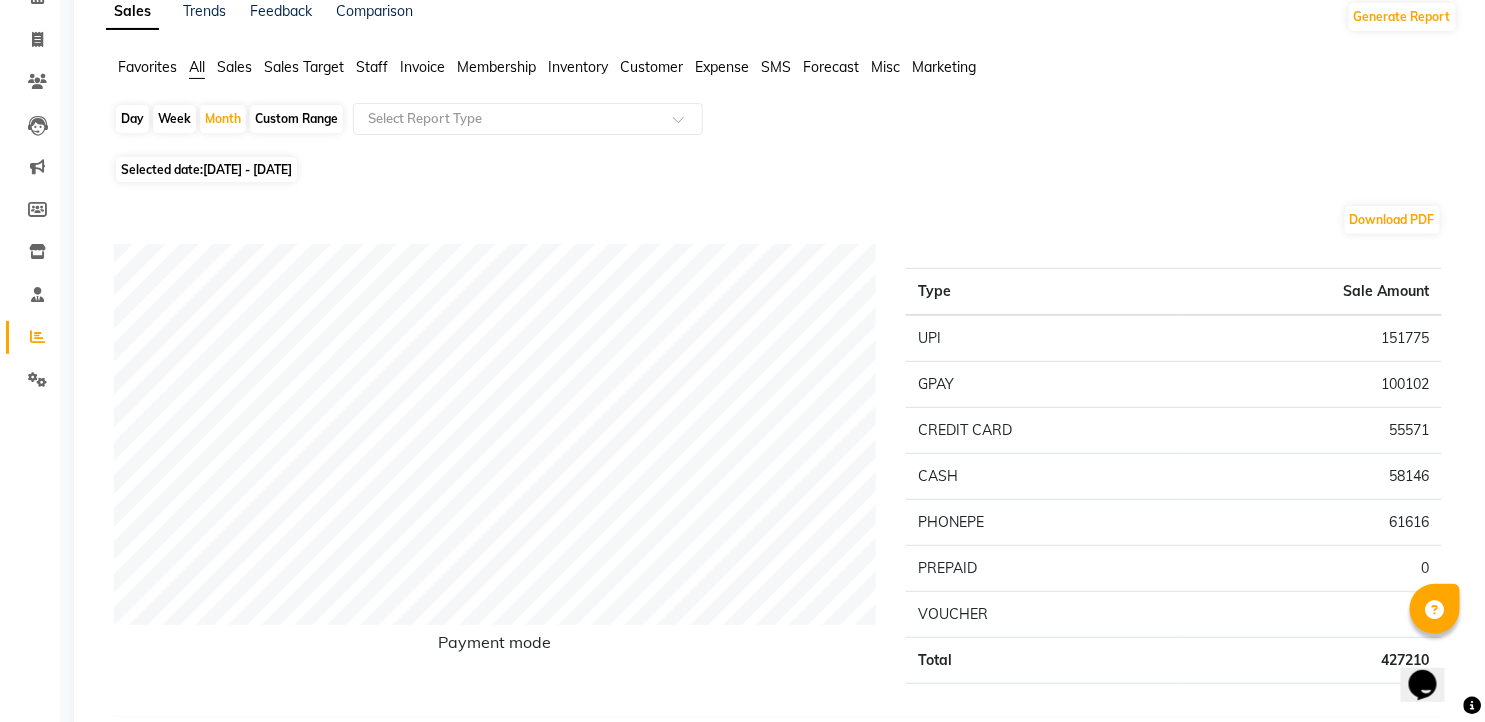scroll, scrollTop: 0, scrollLeft: 0, axis: both 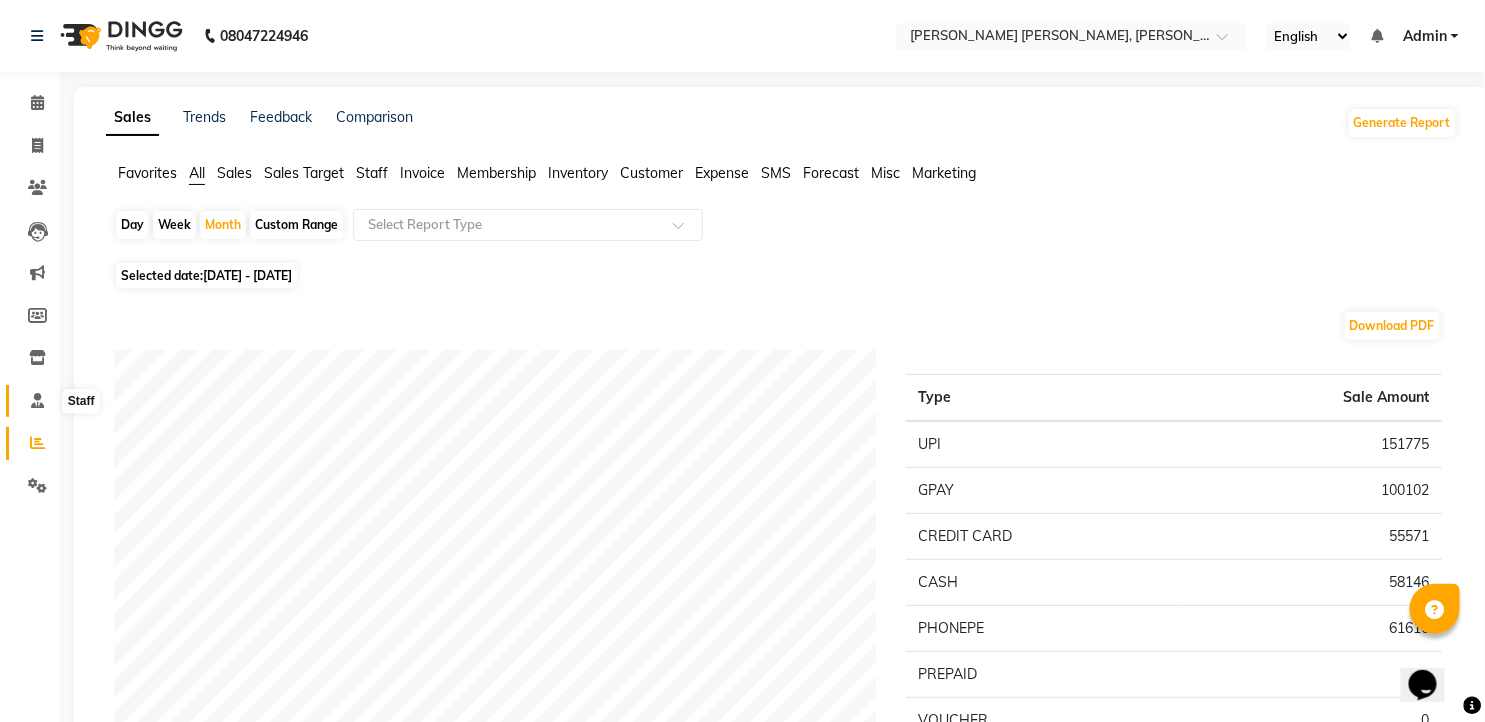 click 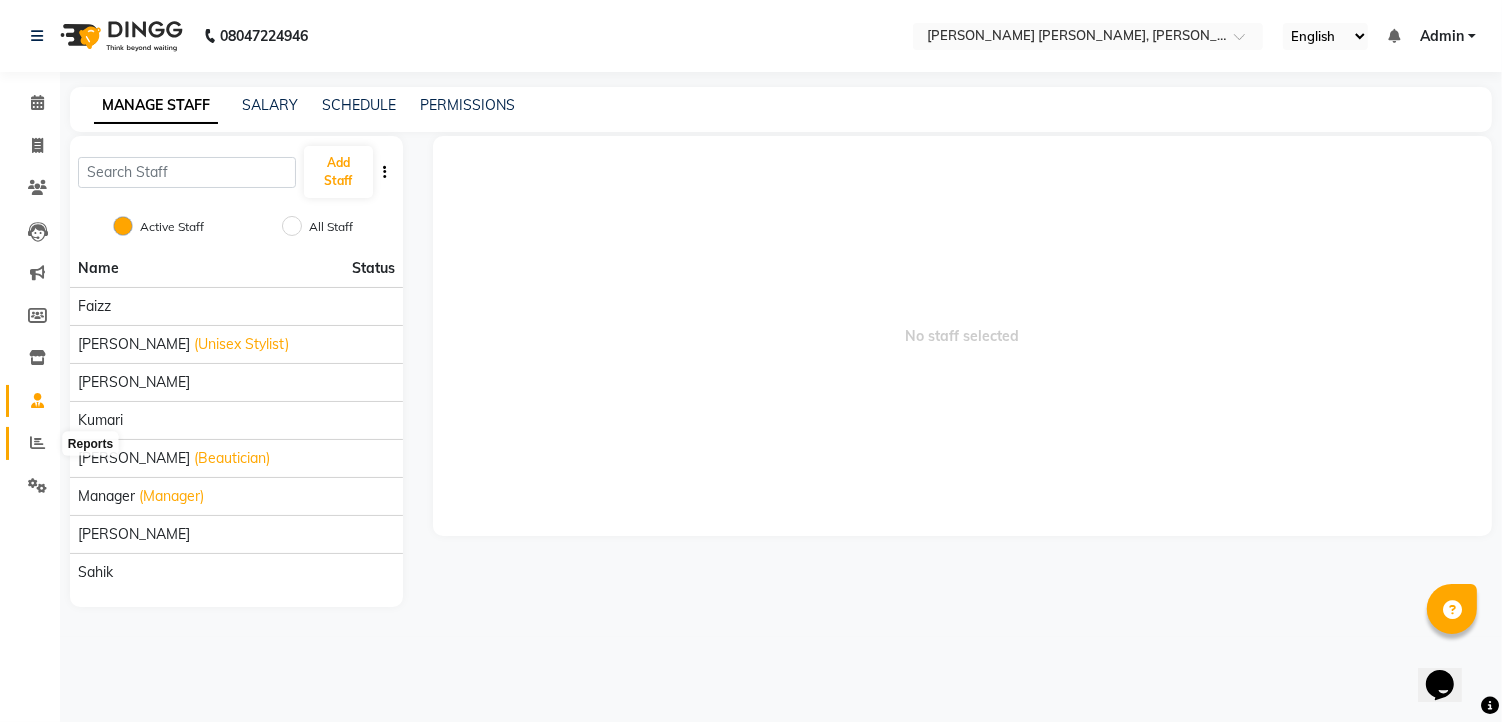 click 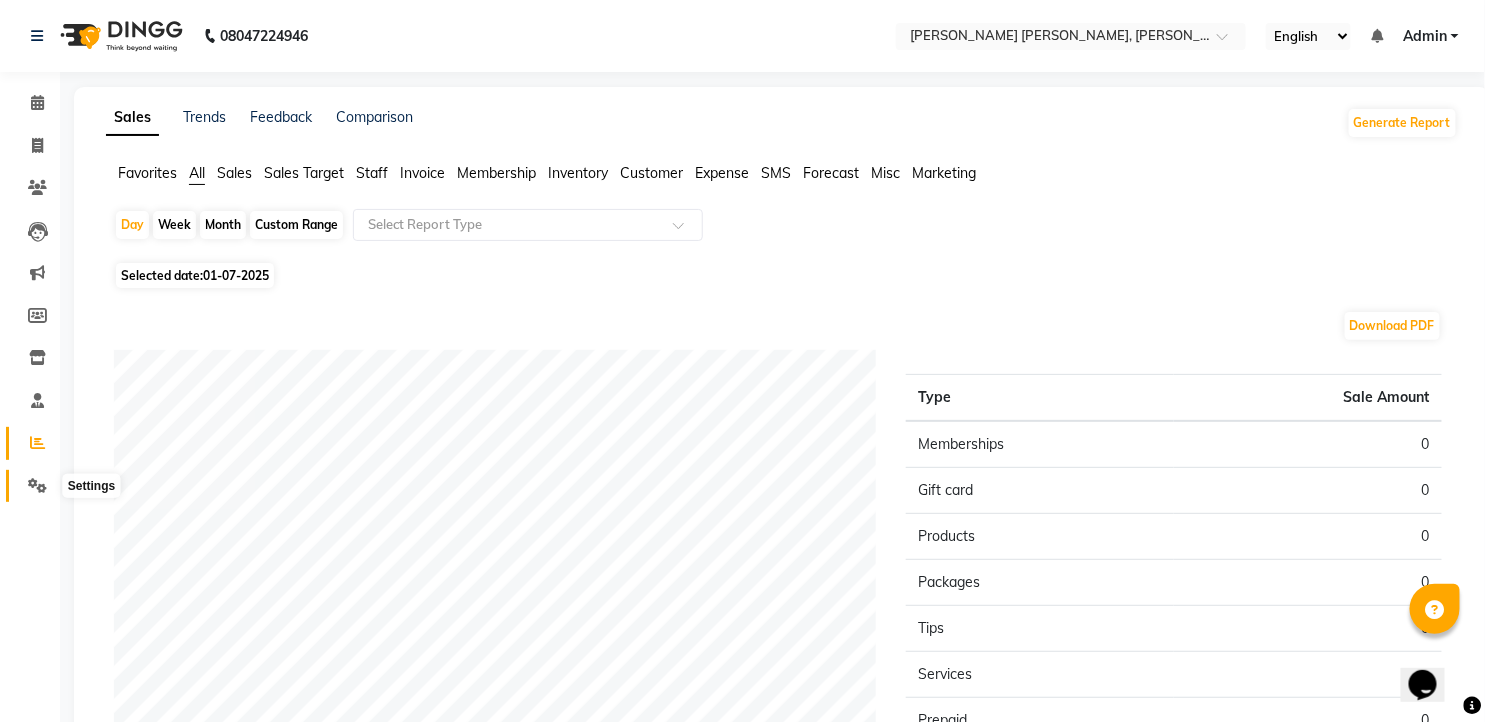 click 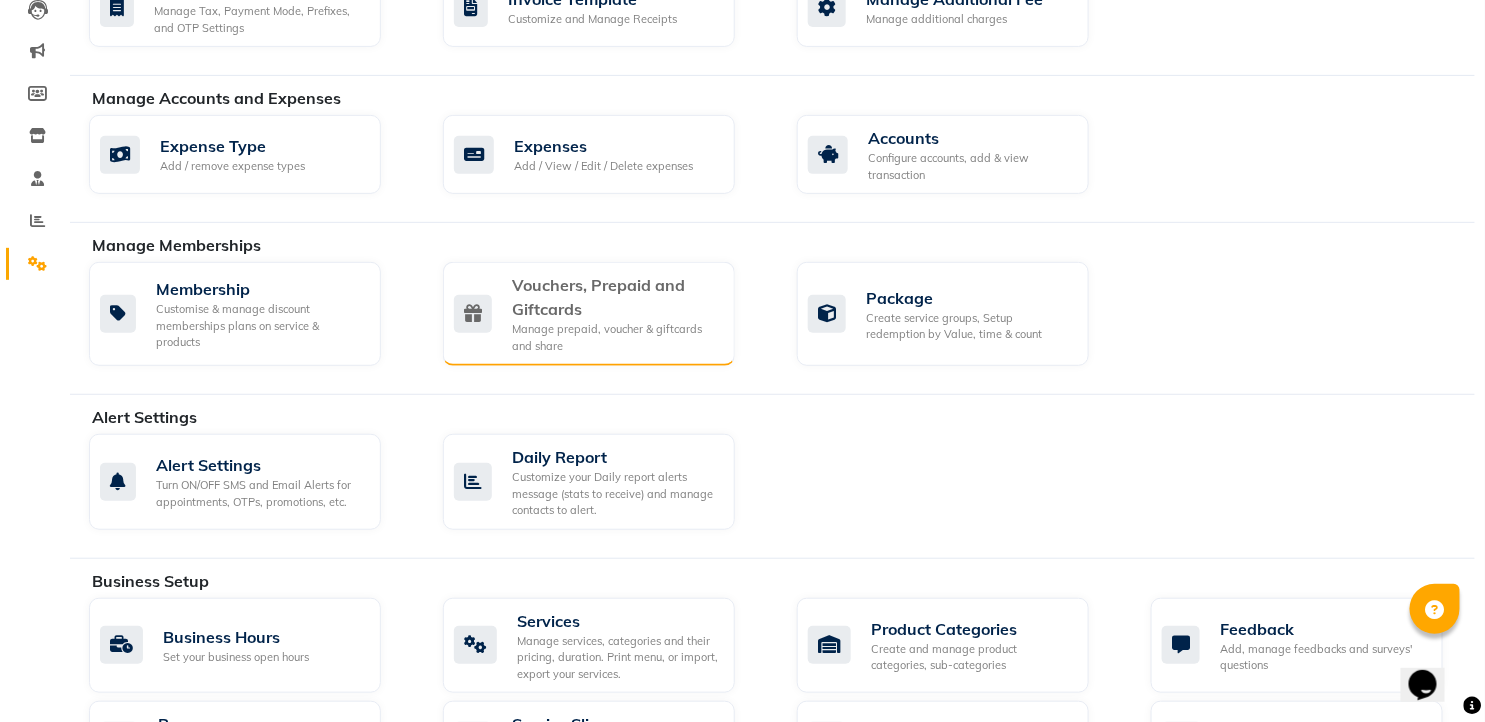 click on "Manage prepaid, voucher & giftcards and share" 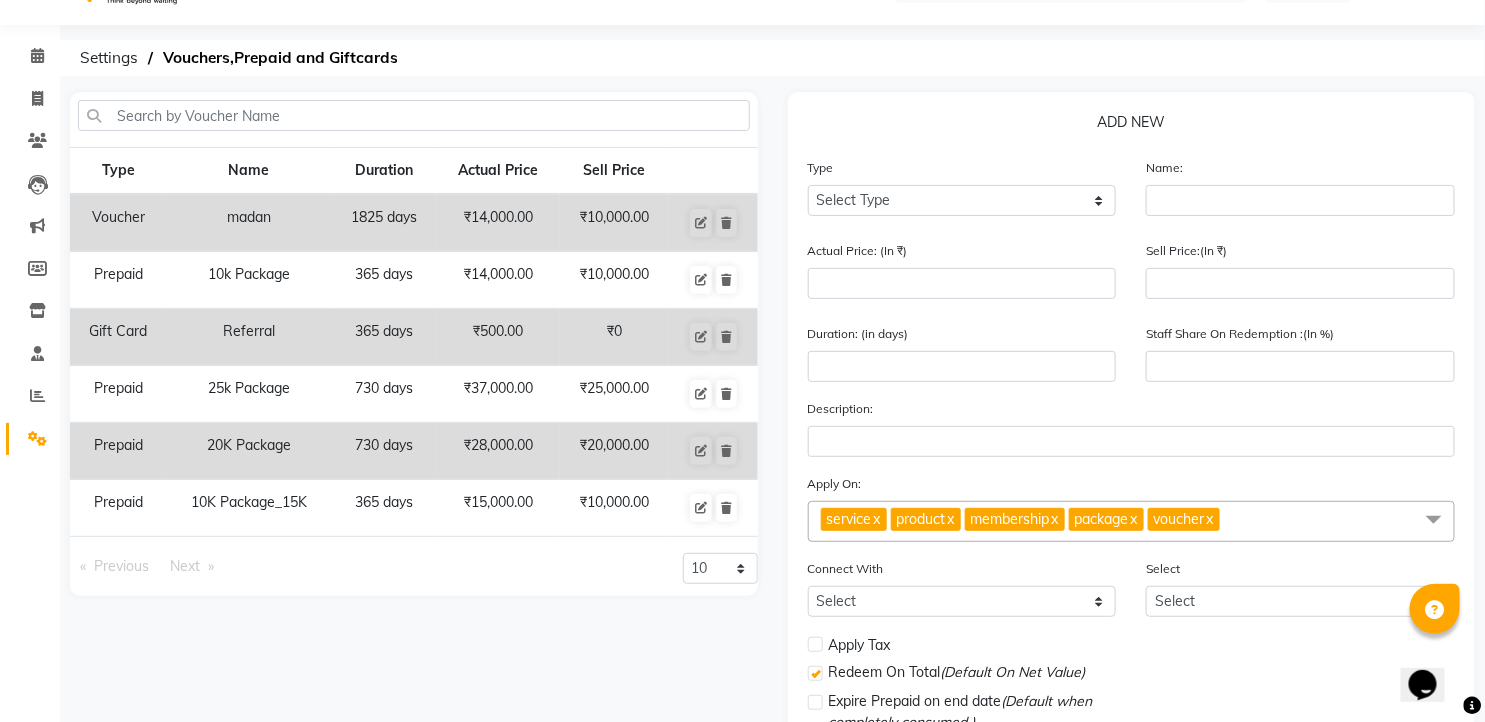 scroll, scrollTop: 0, scrollLeft: 0, axis: both 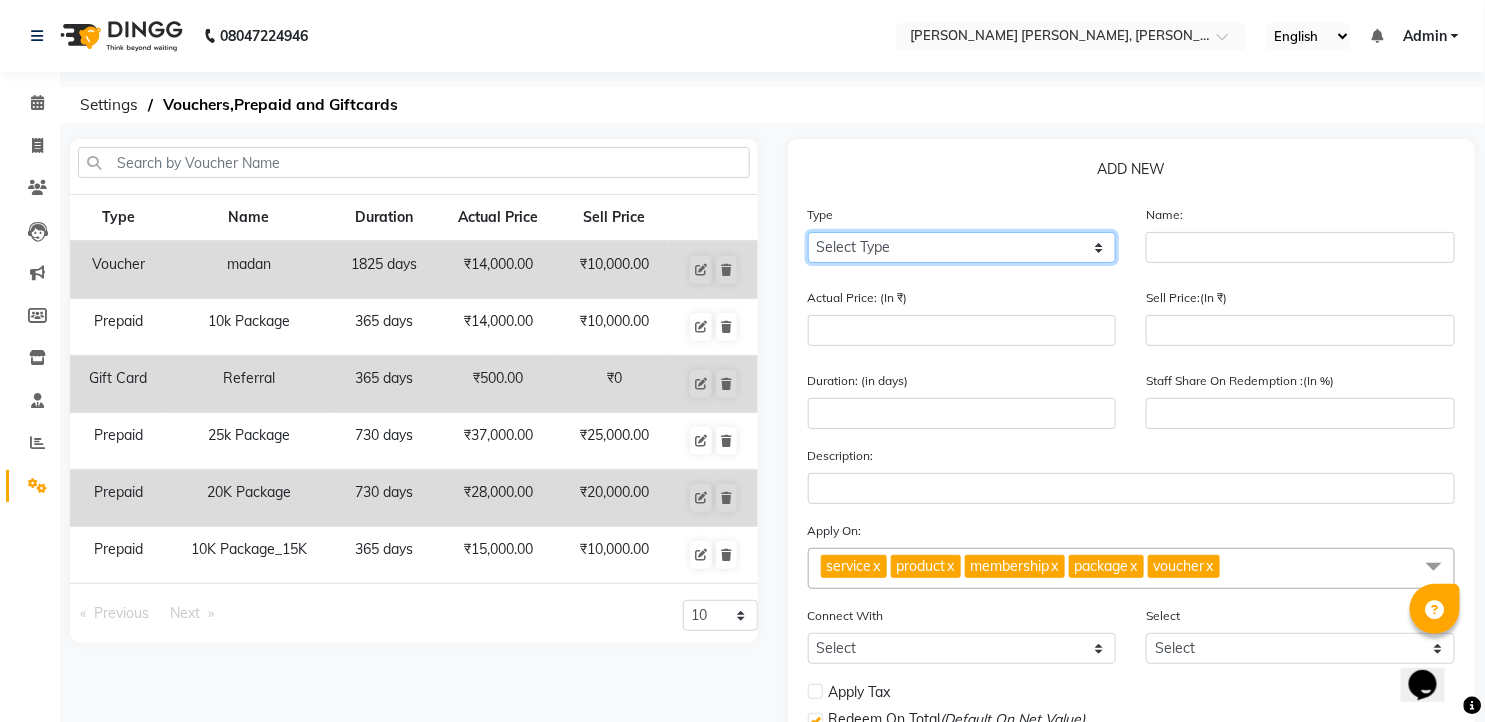 click on "Select Type Voucher Prepaid Gift Card" 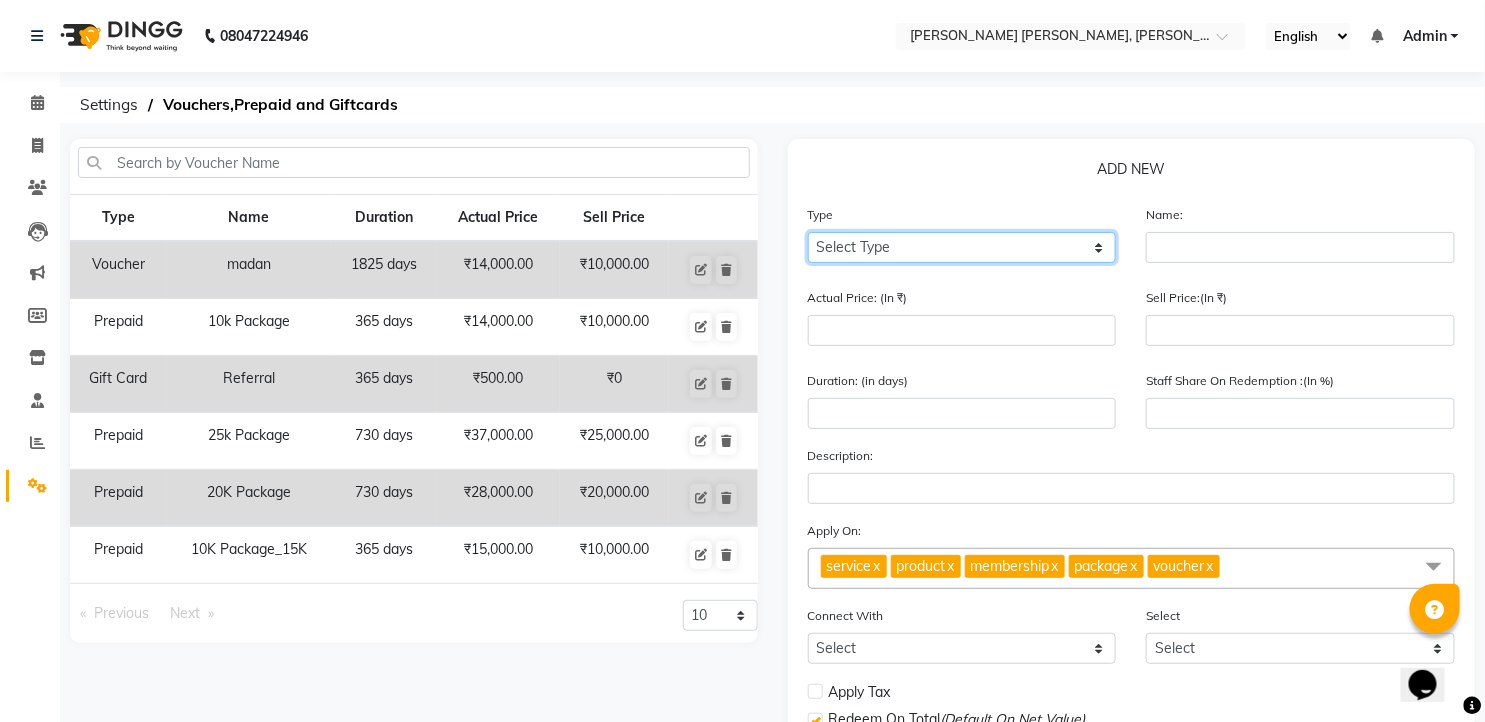 select on "P" 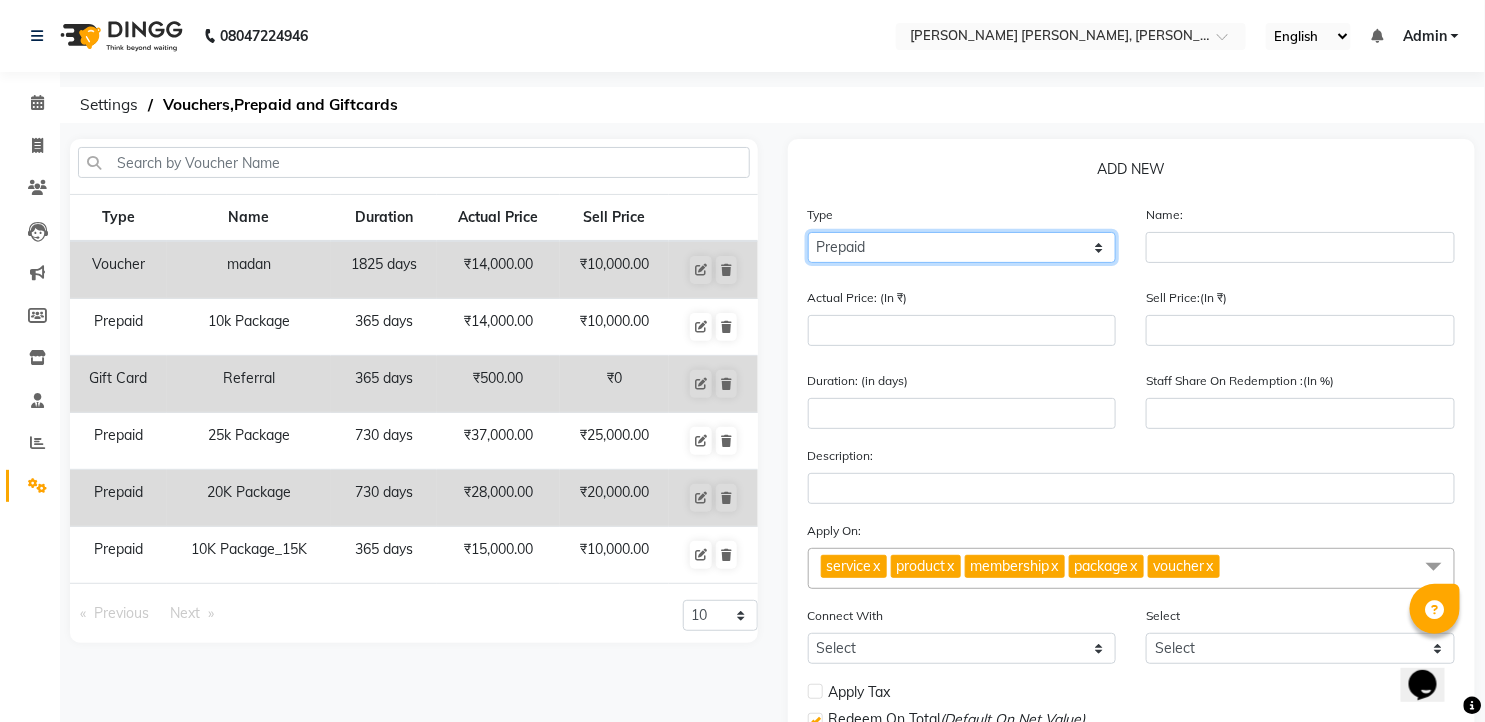 click on "Select Type Voucher Prepaid Gift Card" 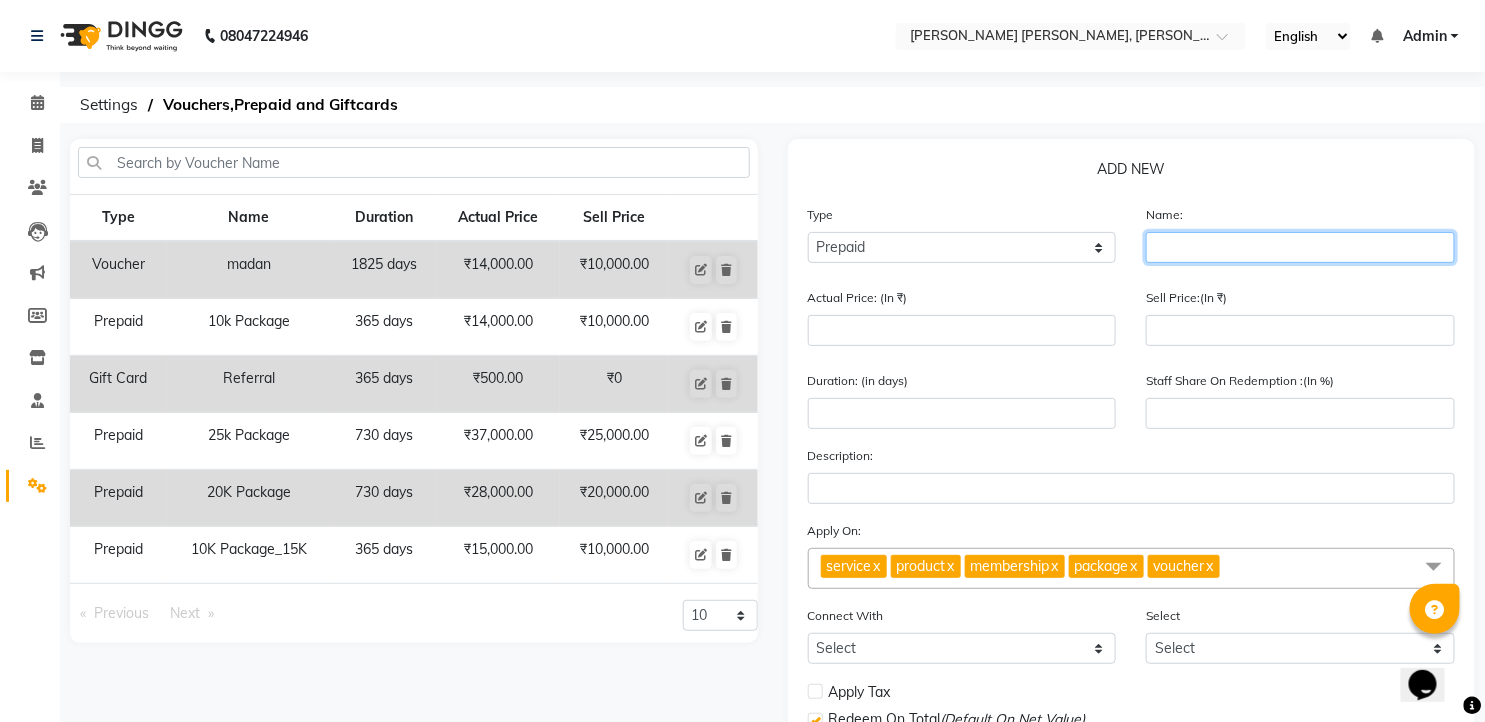 drag, startPoint x: 1195, startPoint y: 248, endPoint x: 1165, endPoint y: 233, distance: 33.54102 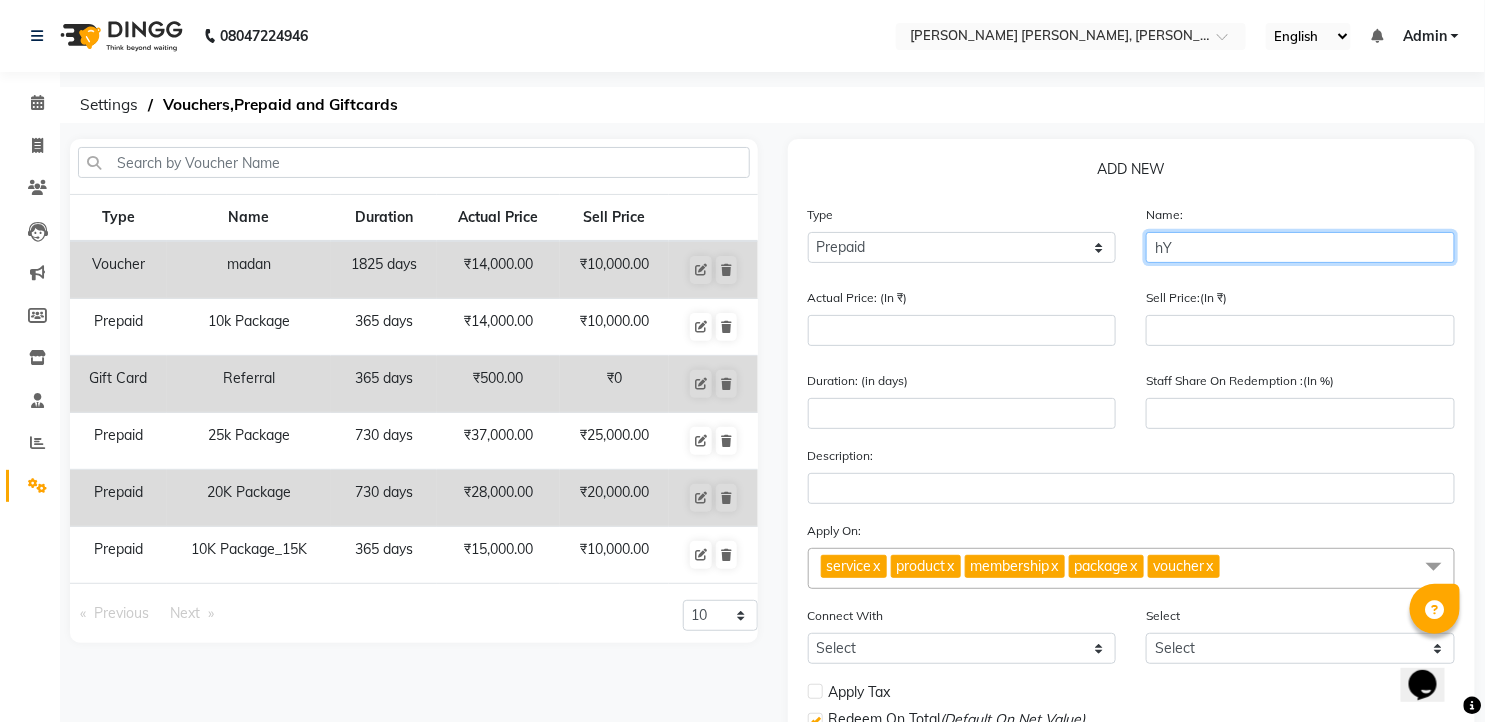 type on "h" 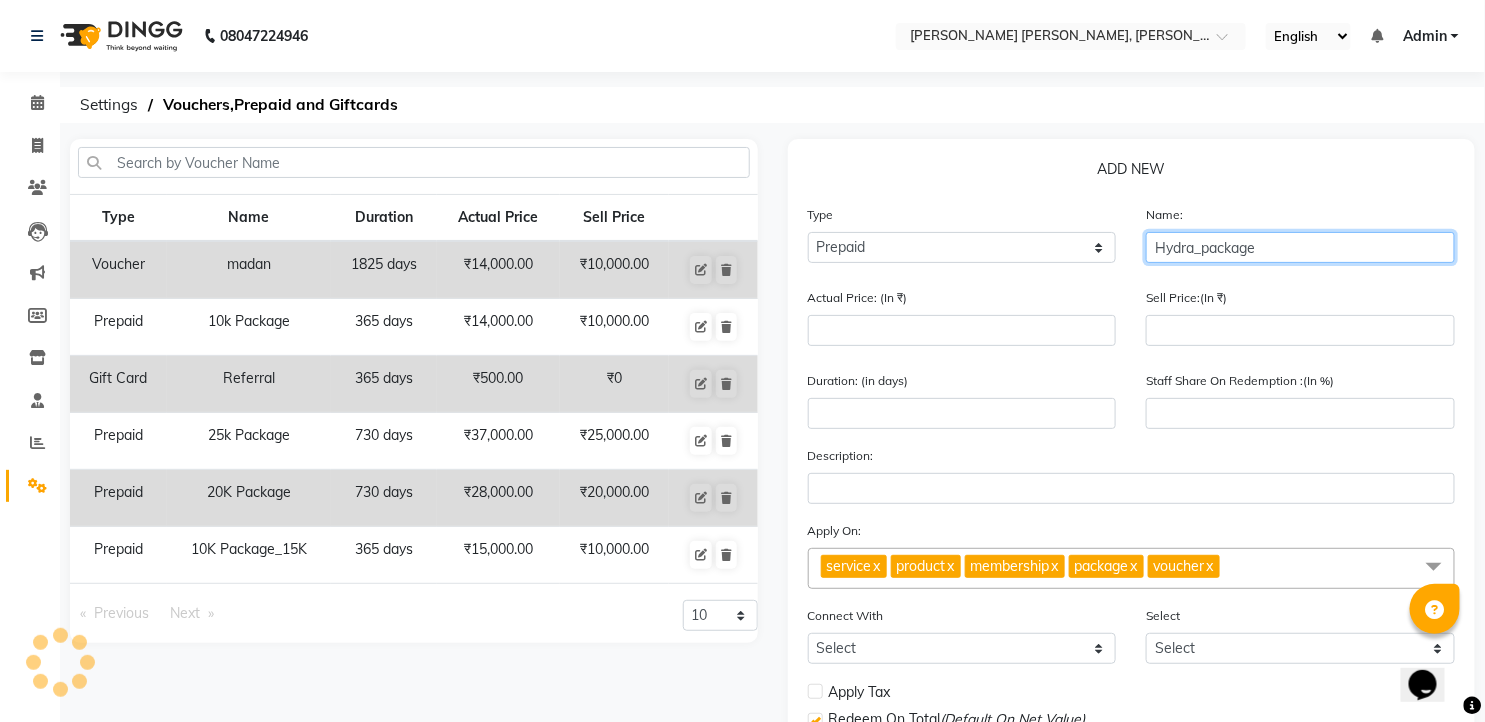 type on "Hydra_package" 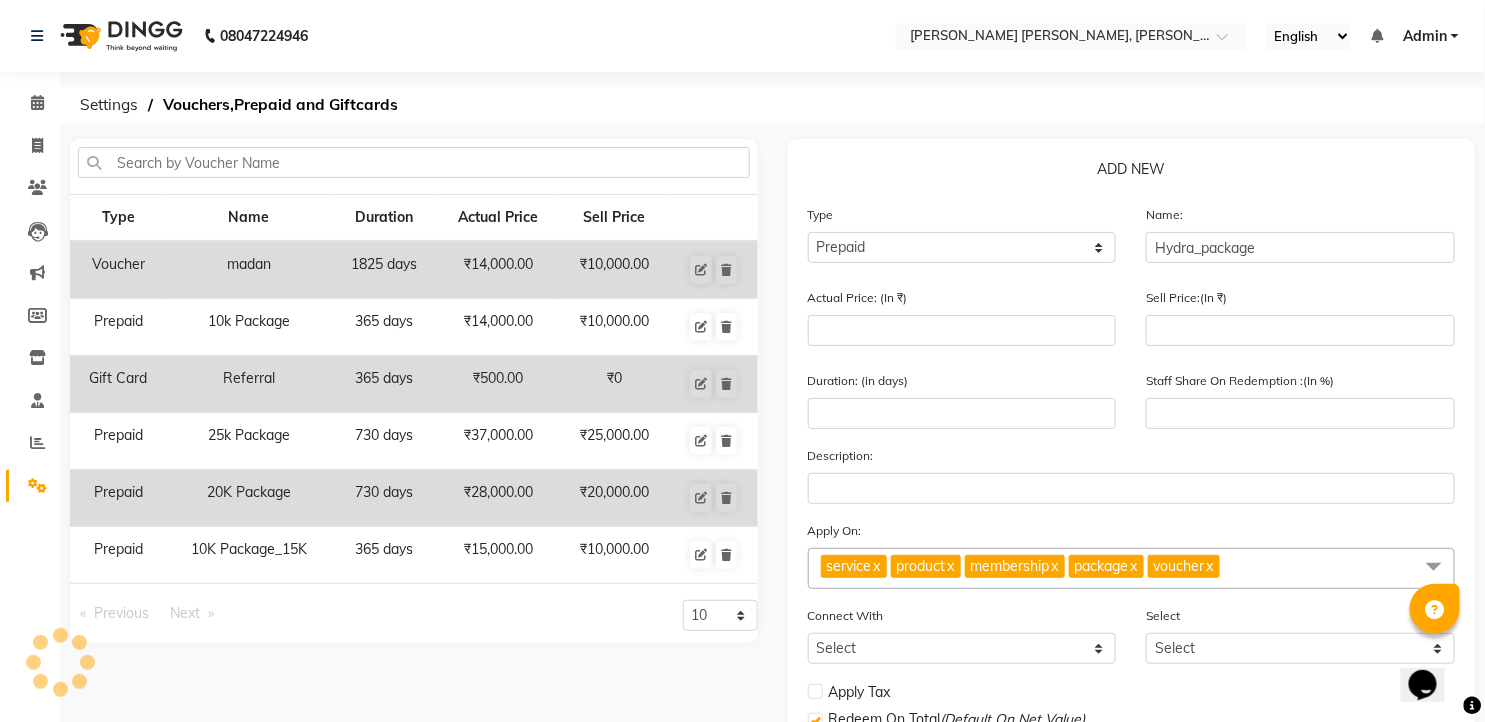 click on "ADD NEW  Type Select Type Voucher Prepaid Gift Card Name: Hydra_package Actual Price: (In ₹) Sell Price:(In ₹) Duration: (in days) Staff Share On Redemption :(In %) Description: Apply On: service  x product  x membership  x package  x voucher  x UnSelect All service product membership package voucher Connect With Select Membership Package Select Select Apply Tax Redeem On Total  (Default On Net Value) Expire Prepaid on end date  (Default when completely consumed ) Visible to all locations  Save   Cancel" 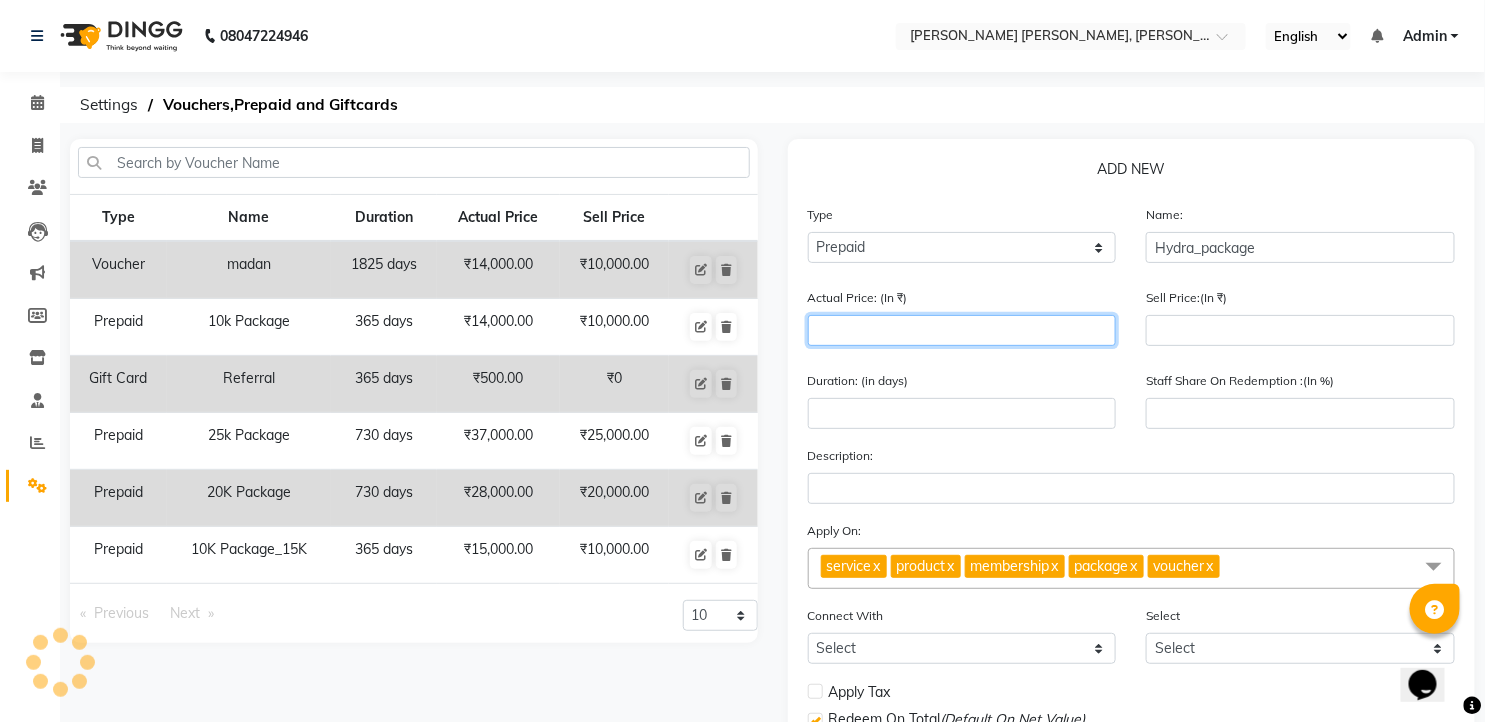 drag, startPoint x: 920, startPoint y: 321, endPoint x: 906, endPoint y: 320, distance: 14.035668 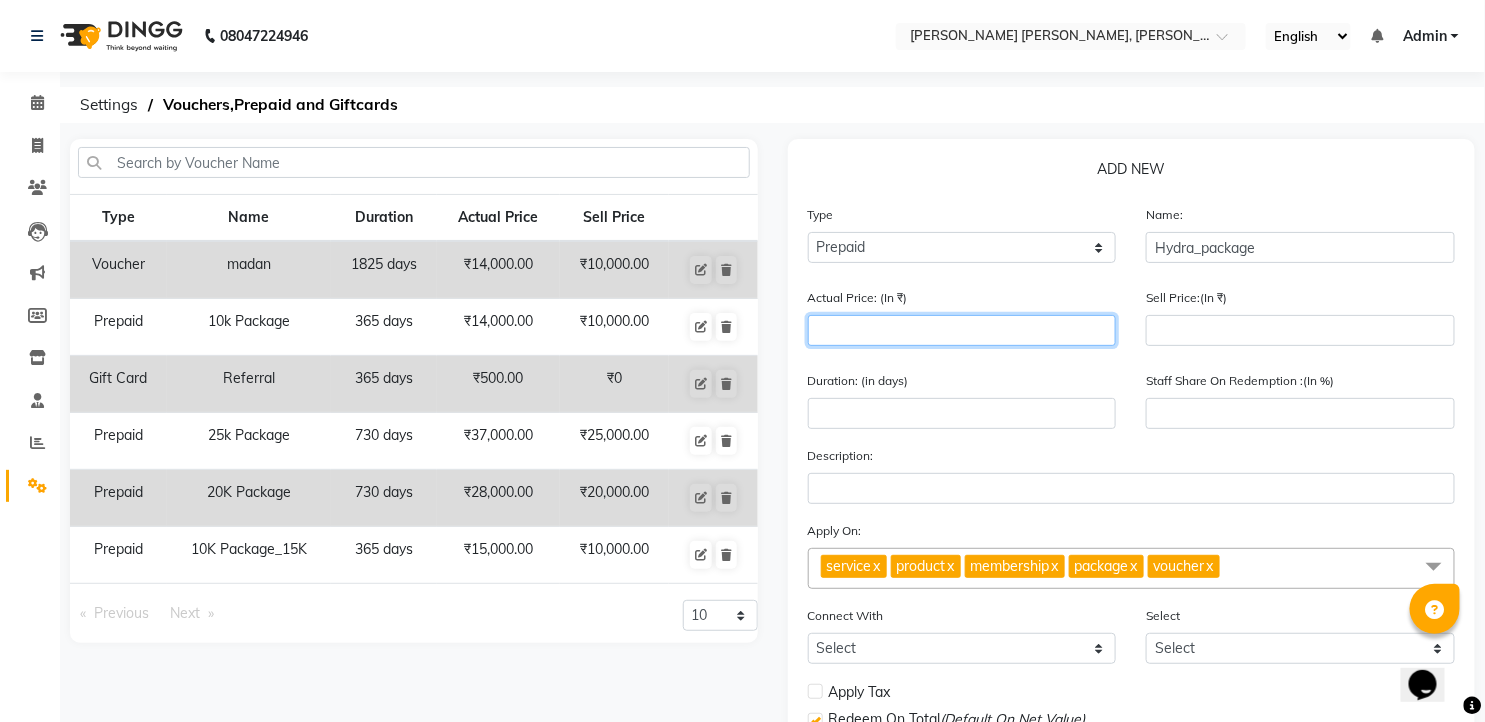 type on "1" 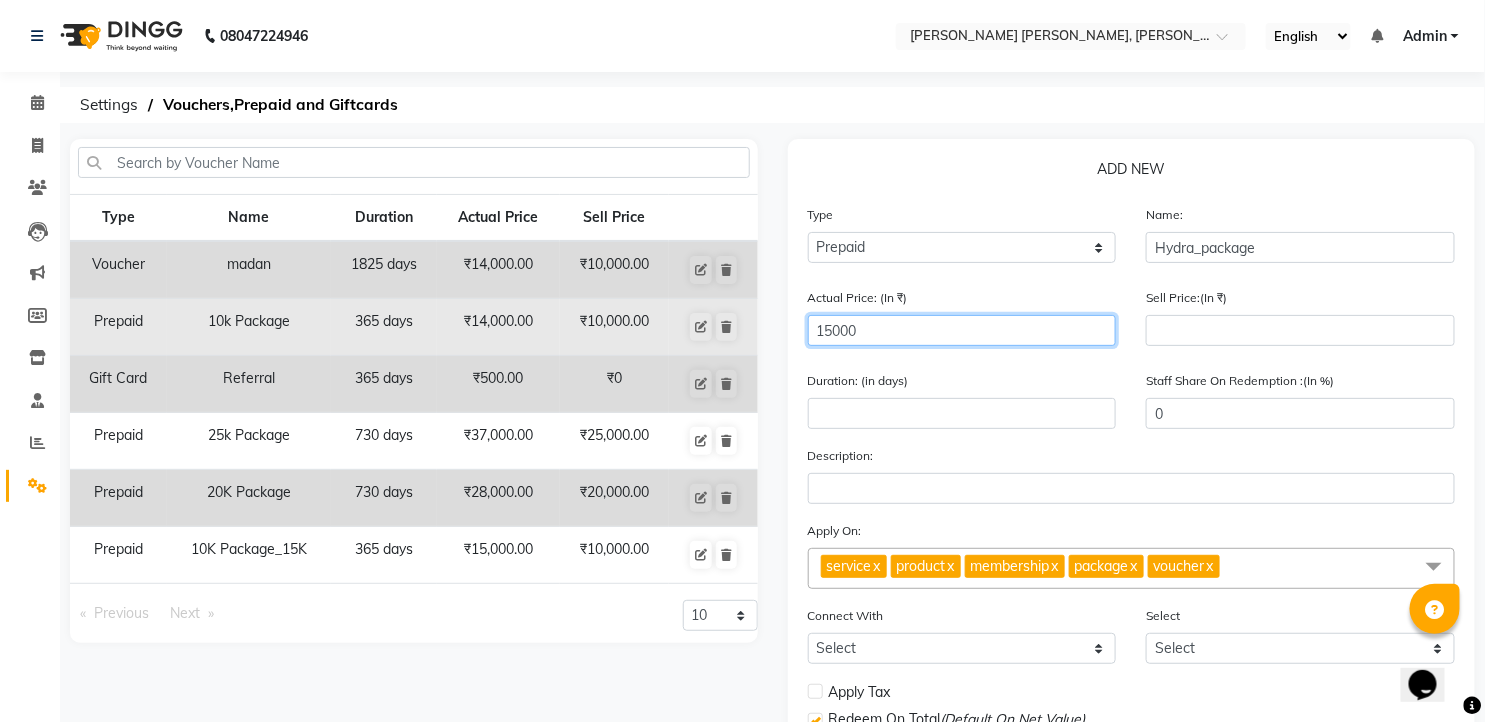 drag, startPoint x: 892, startPoint y: 331, endPoint x: 704, endPoint y: 342, distance: 188.32153 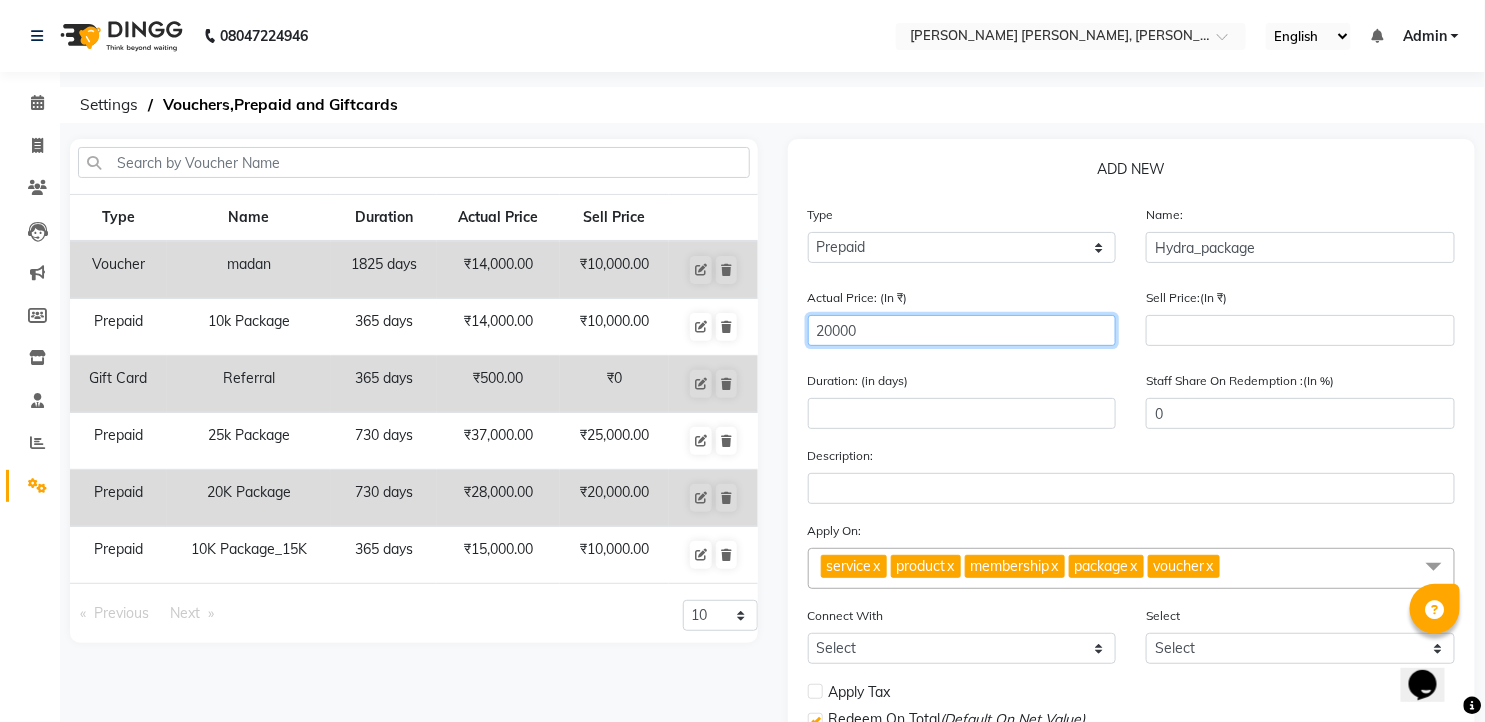 type on "20000" 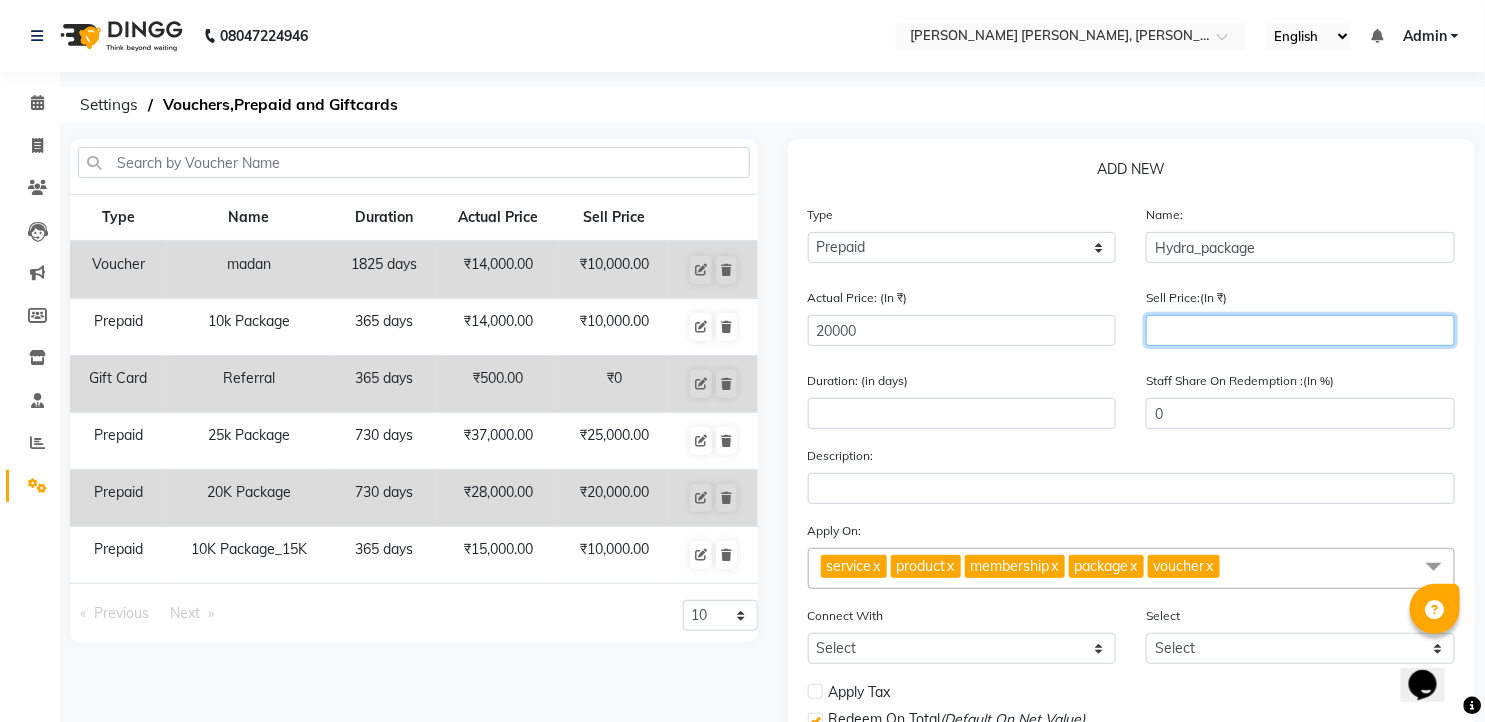 click 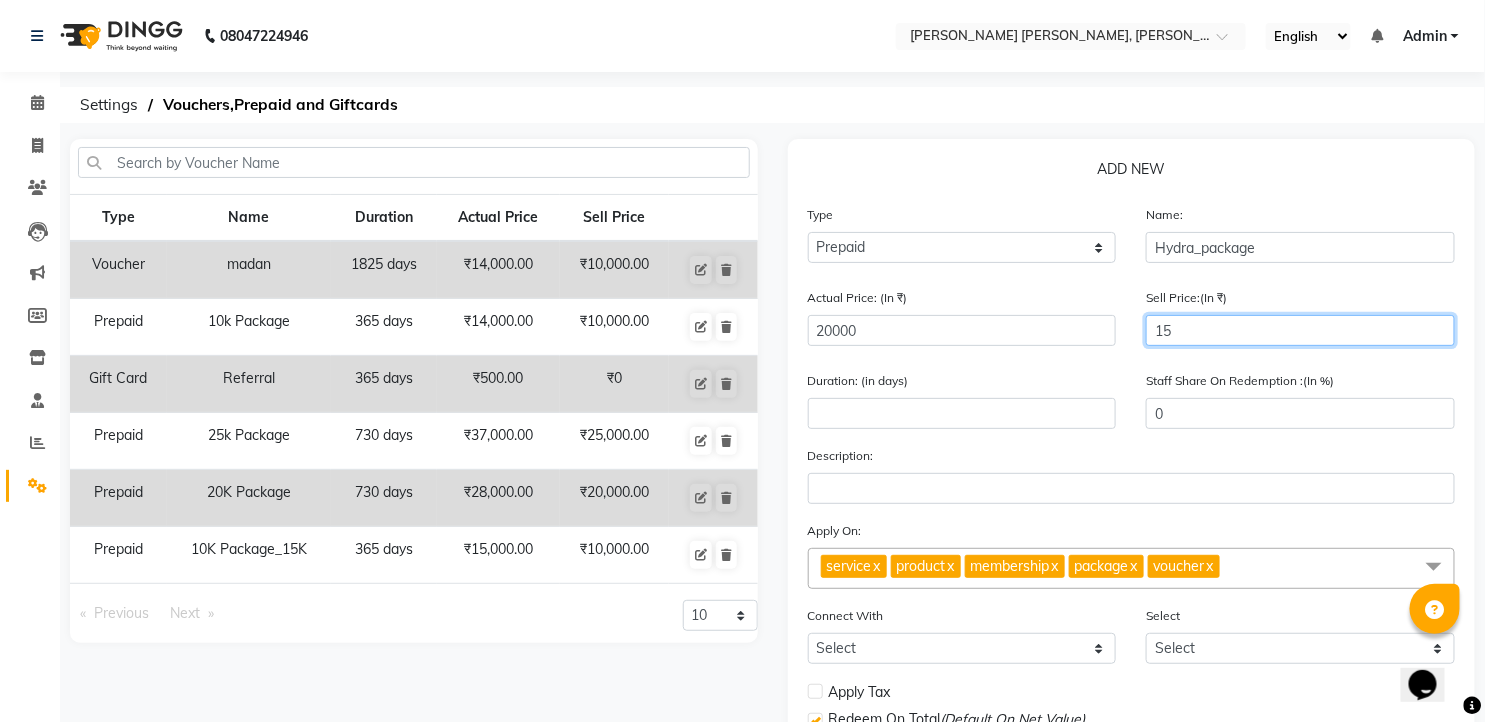 type on "150" 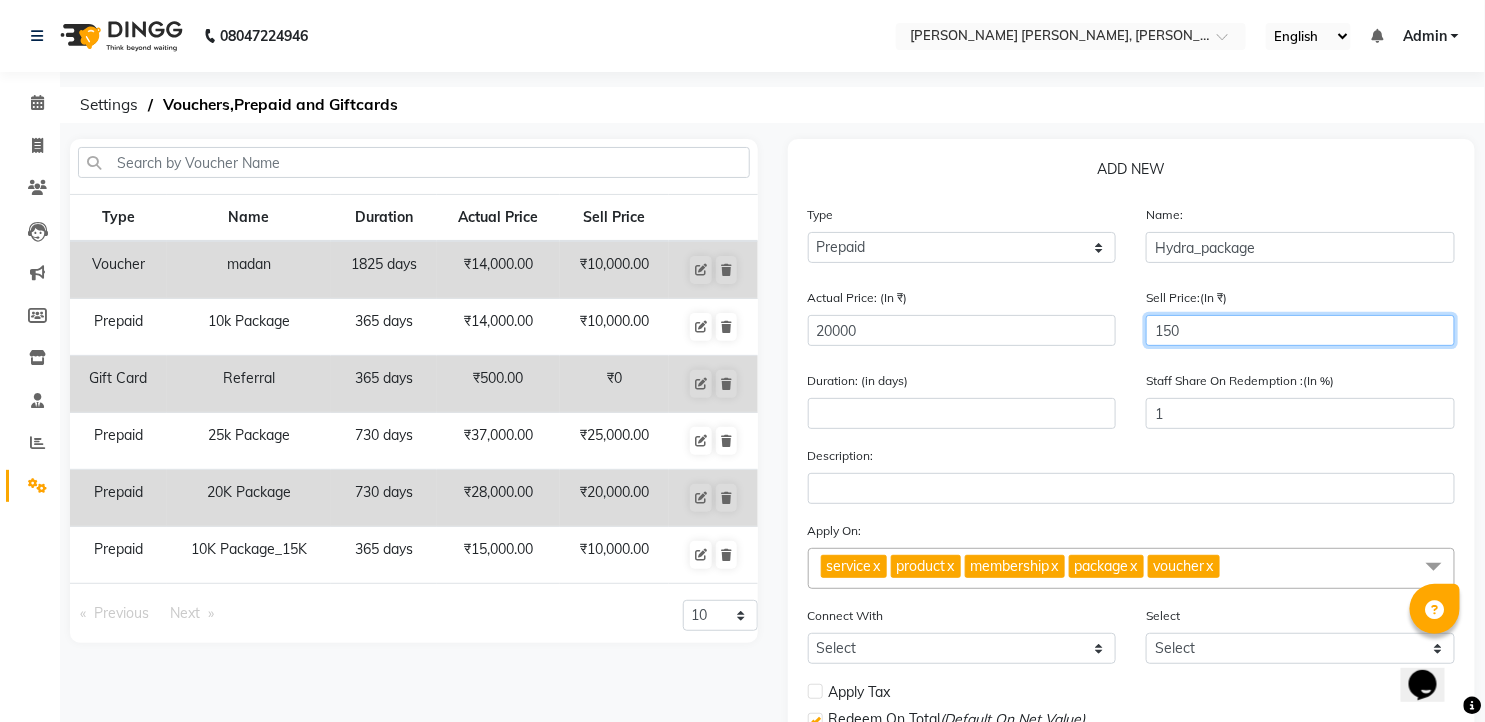 type on "1500" 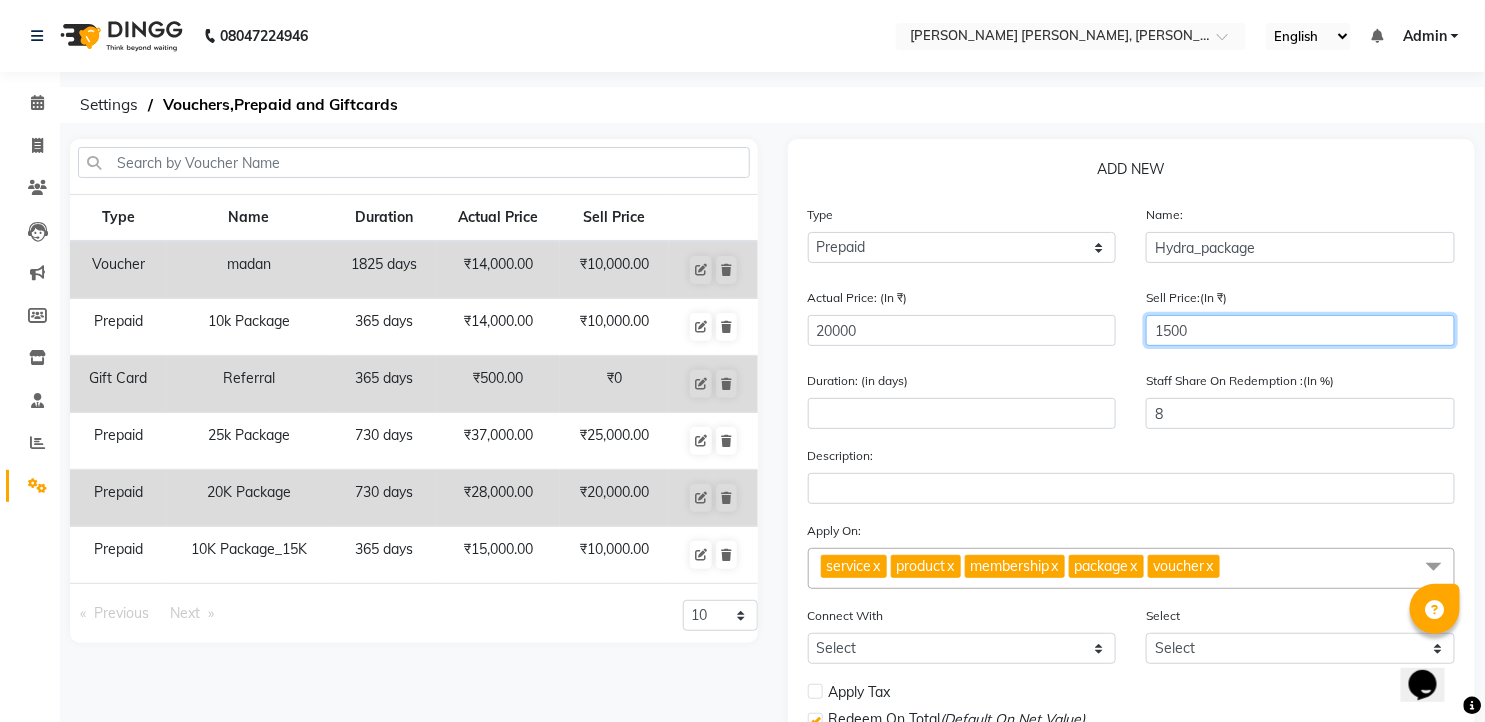 type on "15000" 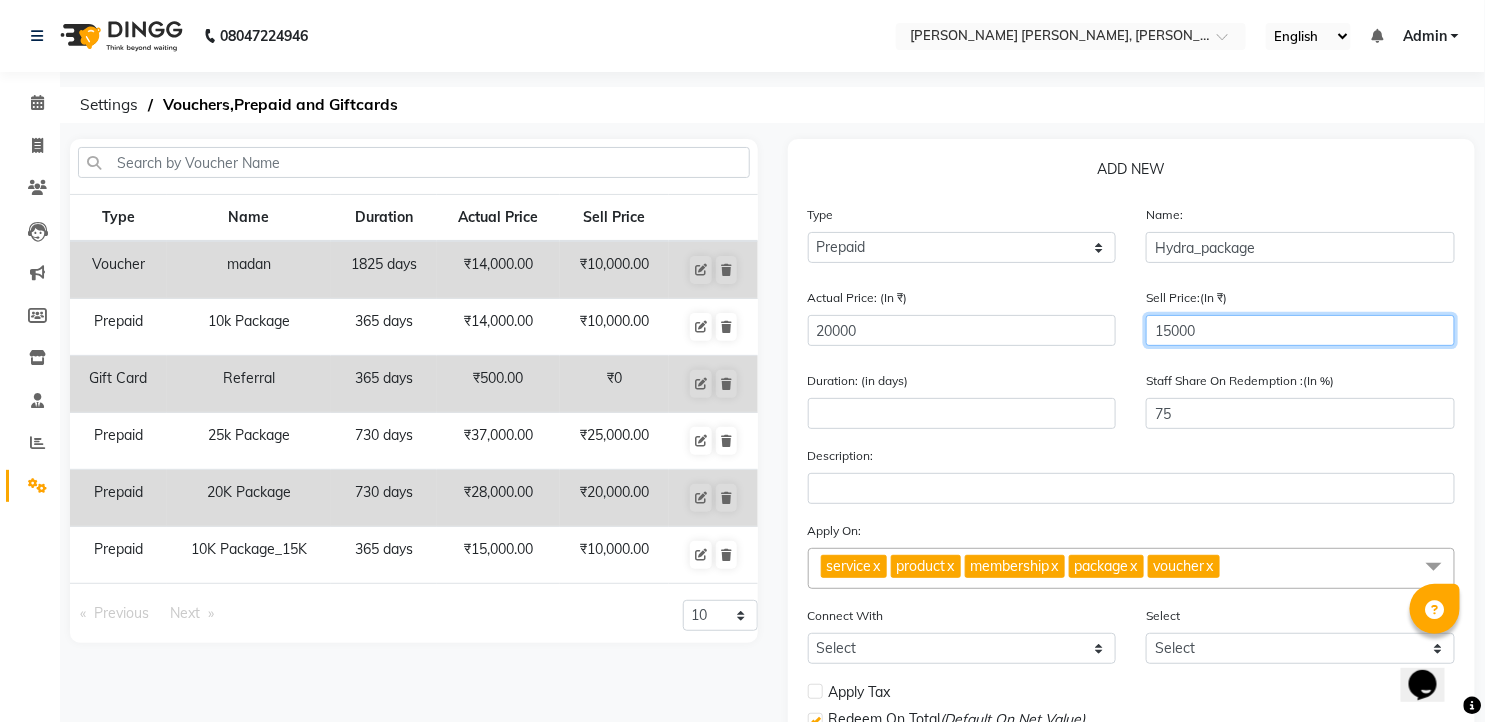 type on "15000" 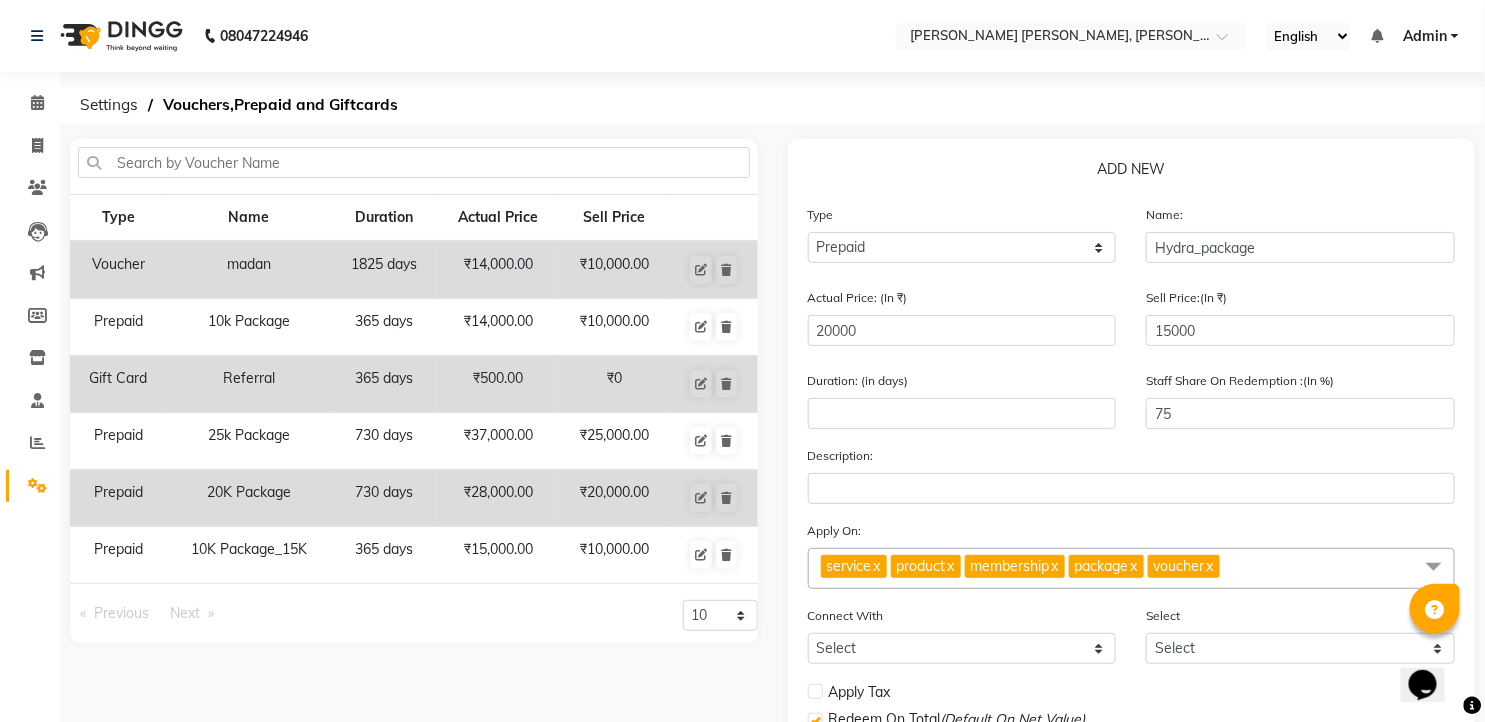 click on "Duration: (in days)" 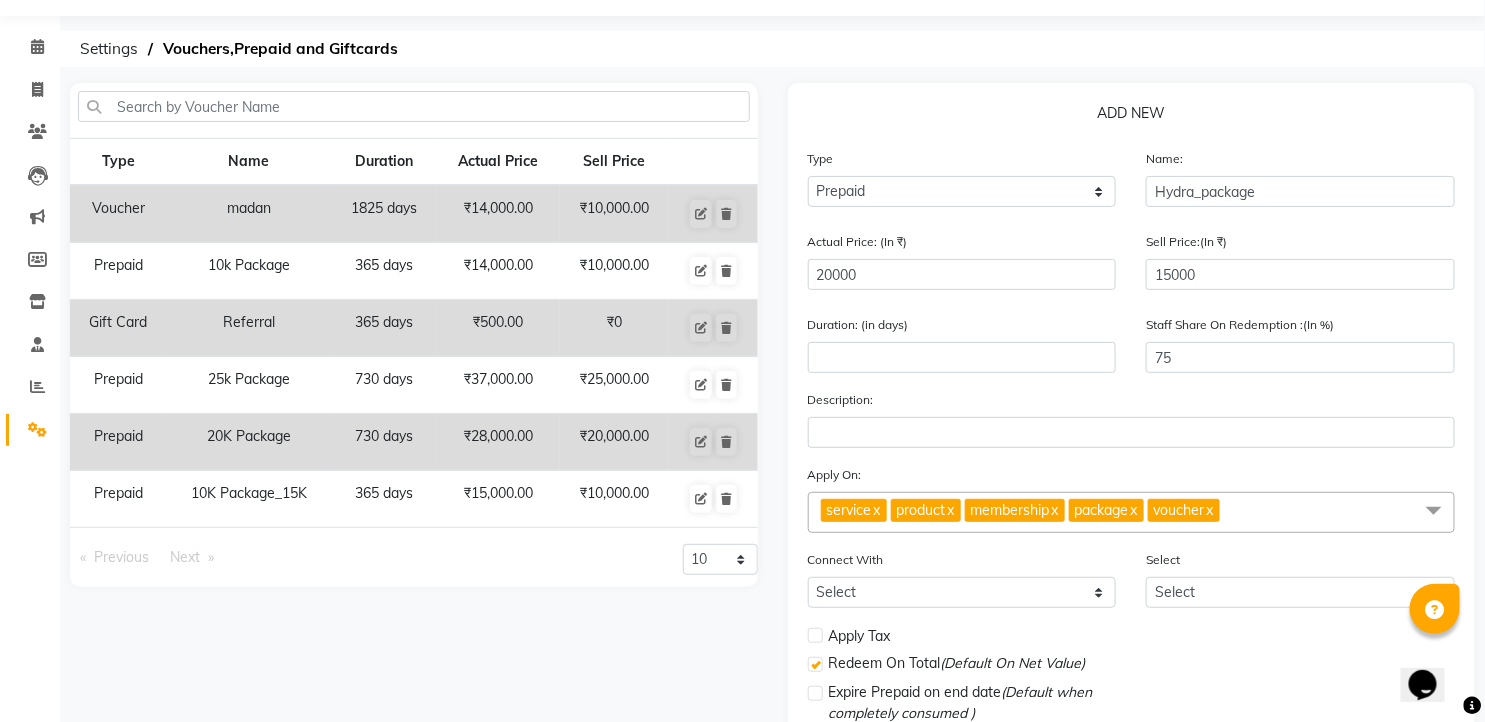 scroll, scrollTop: 111, scrollLeft: 0, axis: vertical 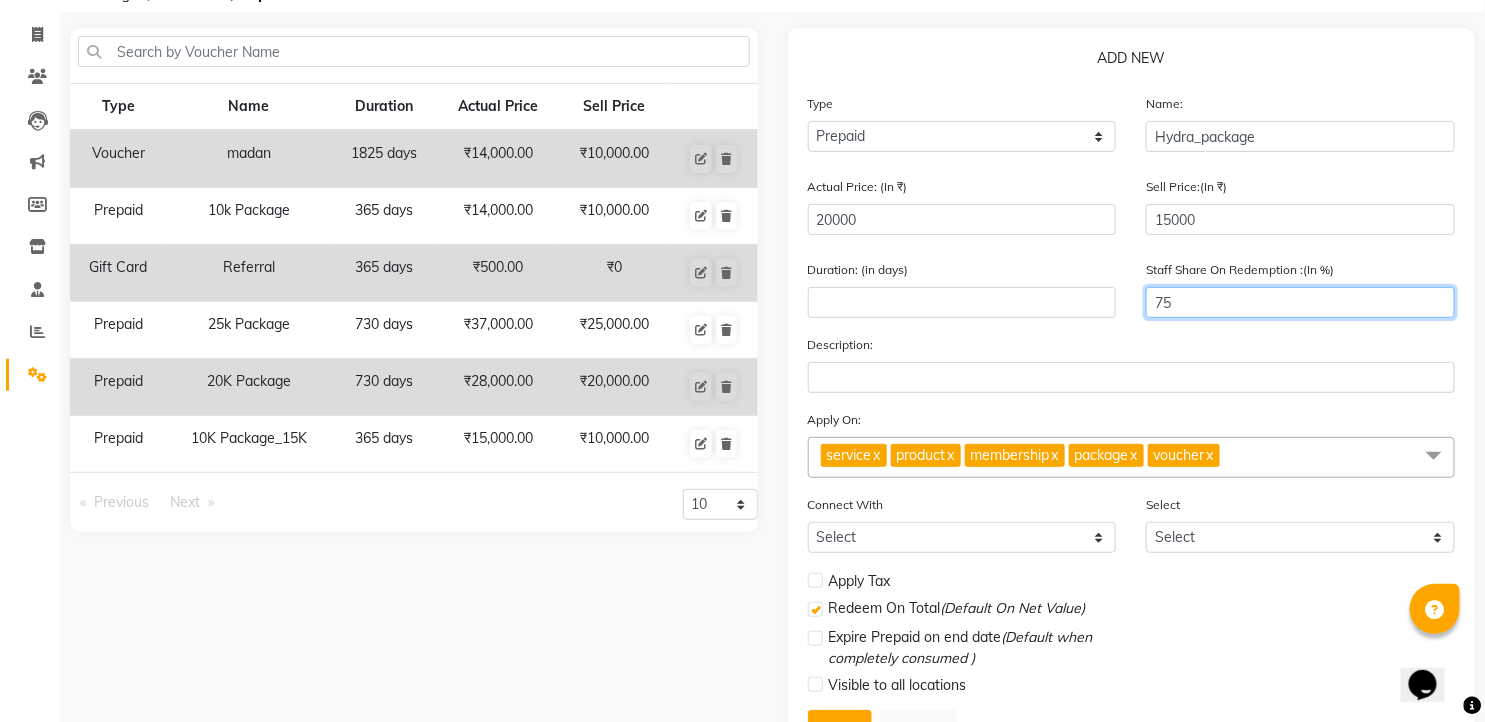 drag, startPoint x: 1210, startPoint y: 303, endPoint x: 1094, endPoint y: 312, distance: 116.34862 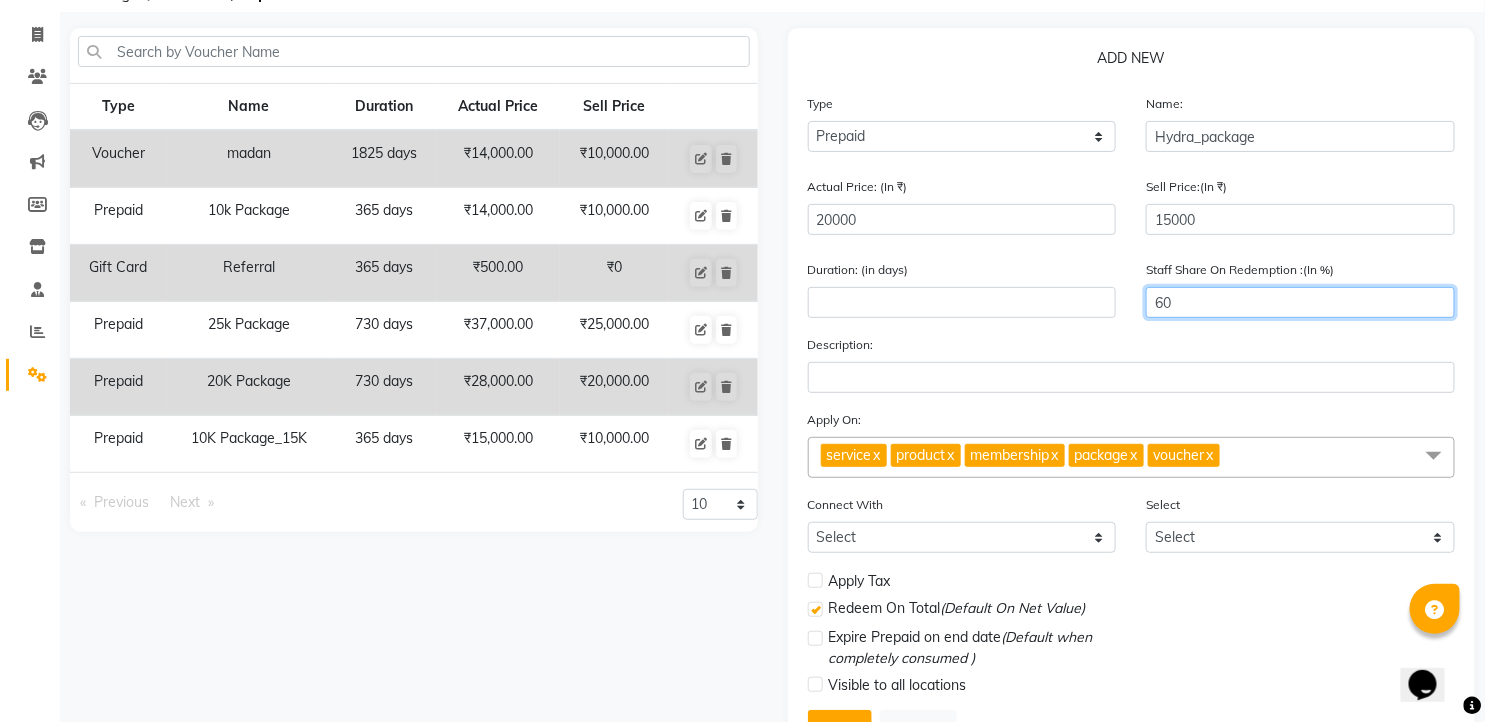 type on "60" 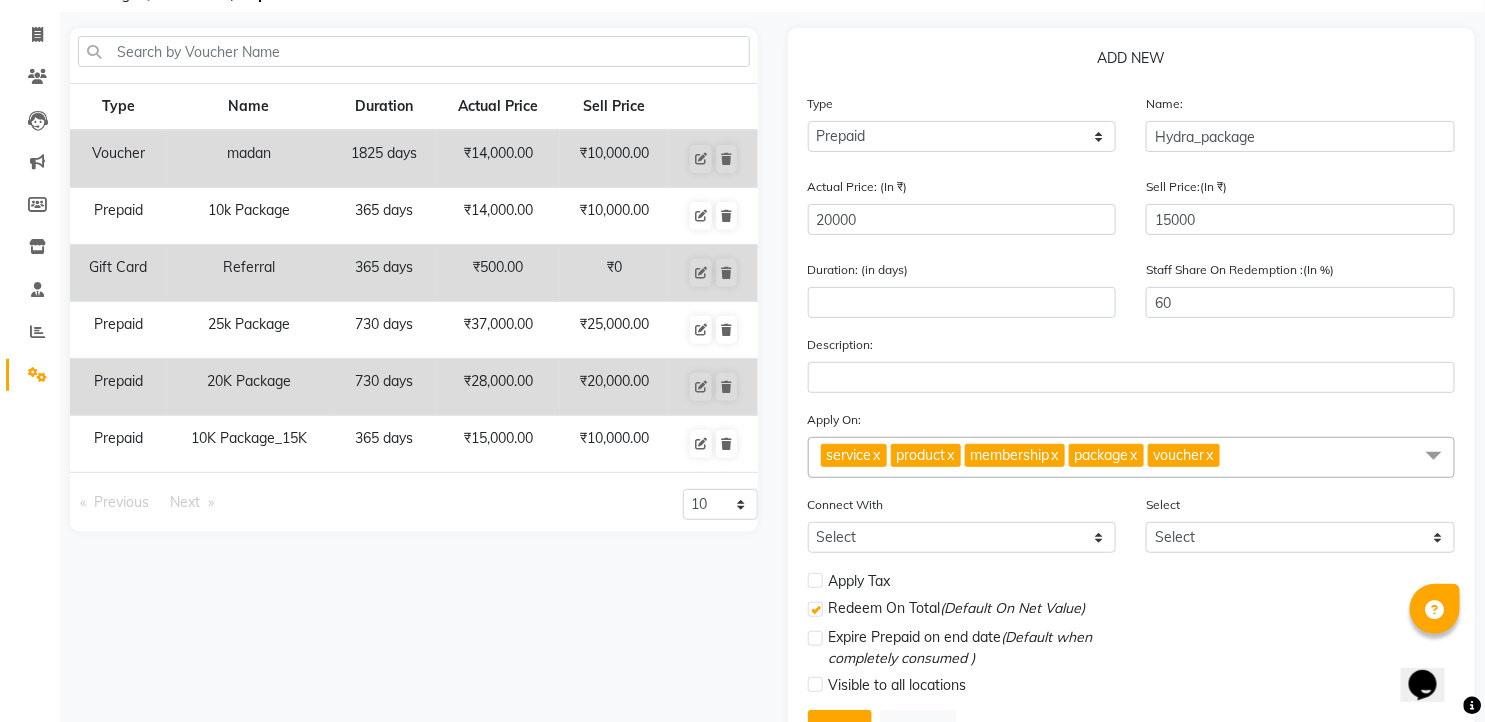 click on "Type Select Type Voucher Prepaid Gift Card Name: Hydra_package Actual Price: (In ₹) 20000 Sell Price:(In ₹) 15000 Duration: (in days) Staff Share On Redemption :(In %) 60 Description: Apply On: service  x product  x membership  x package  x voucher  x UnSelect All service product membership package voucher Connect With Select Membership Package Select Select Apply Tax Redeem On Total  (Default On Net Value) Expire Prepaid on end date  (Default when completely consumed ) Visible to all locations  Save   Cancel" 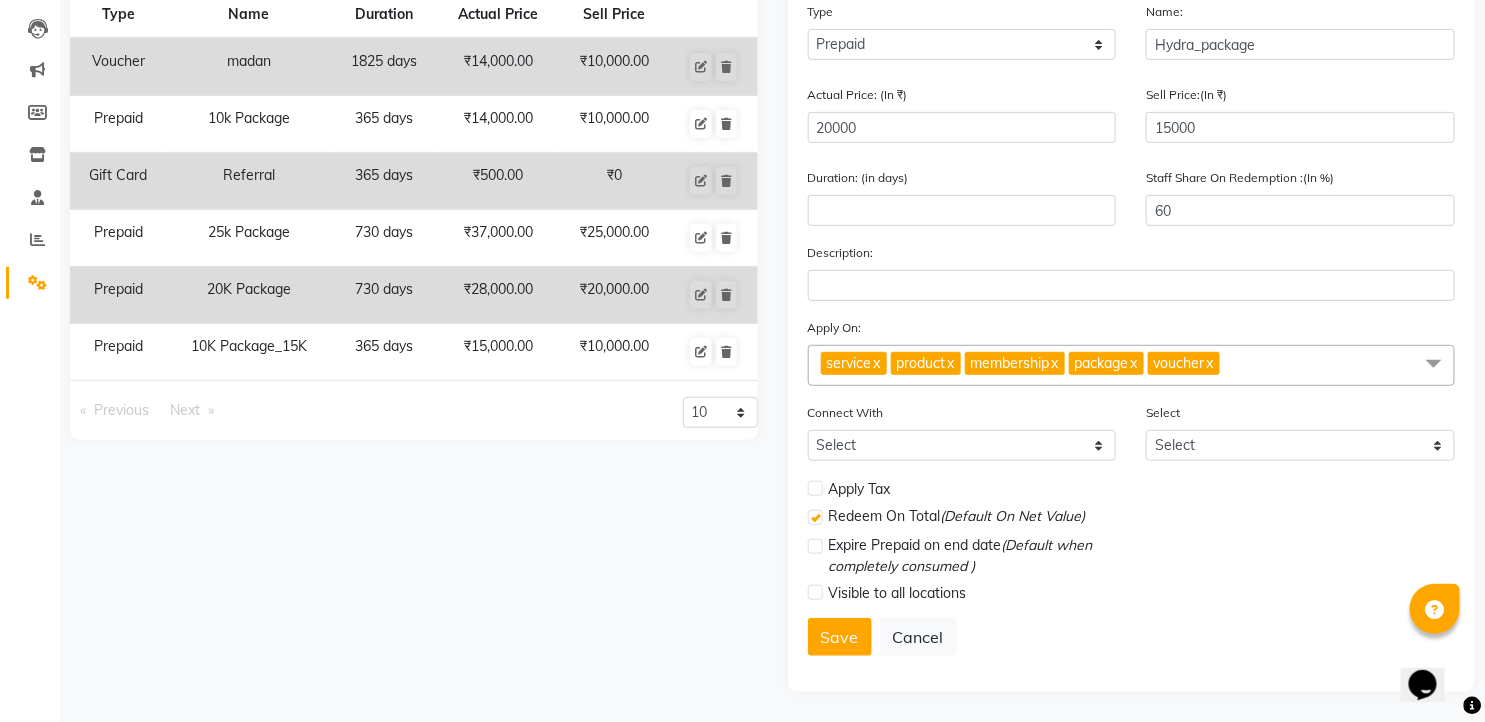 click on "x" 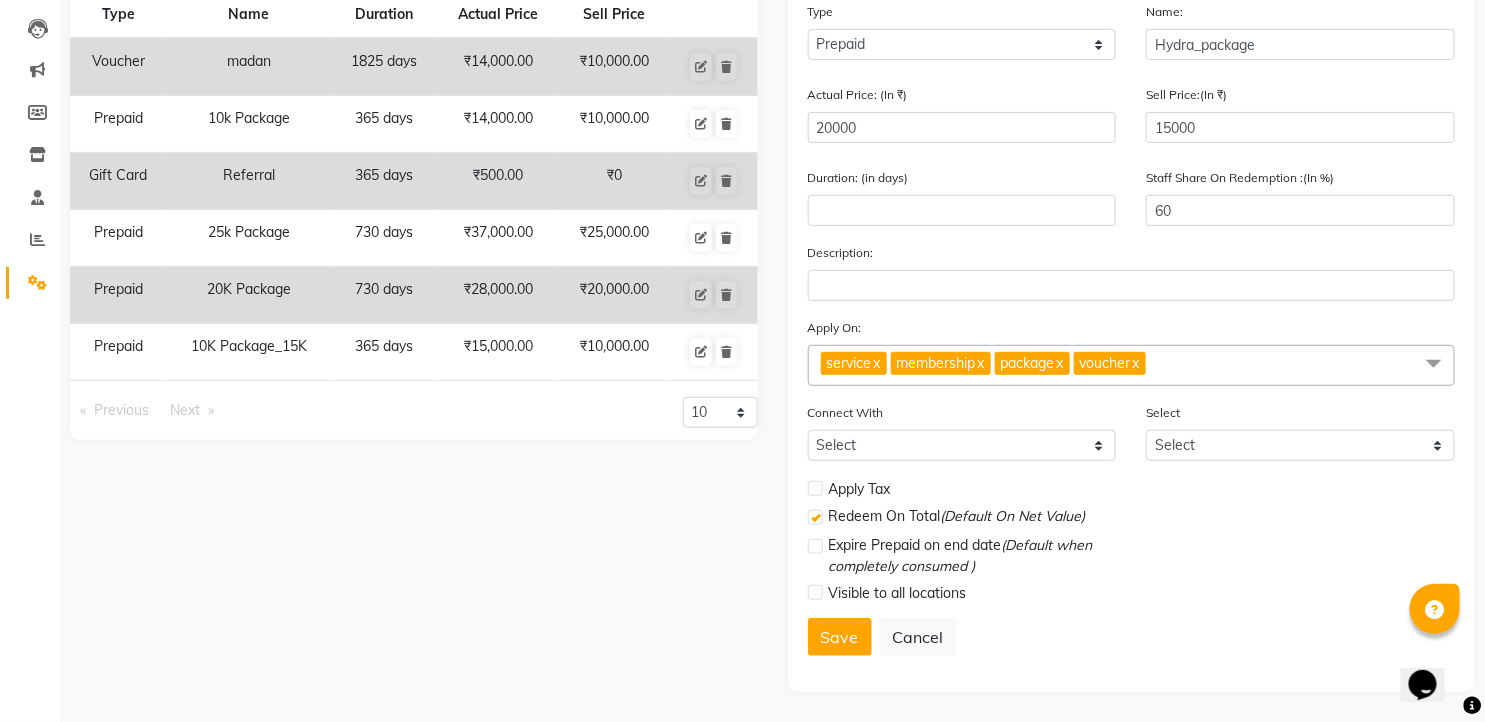 click on "x" 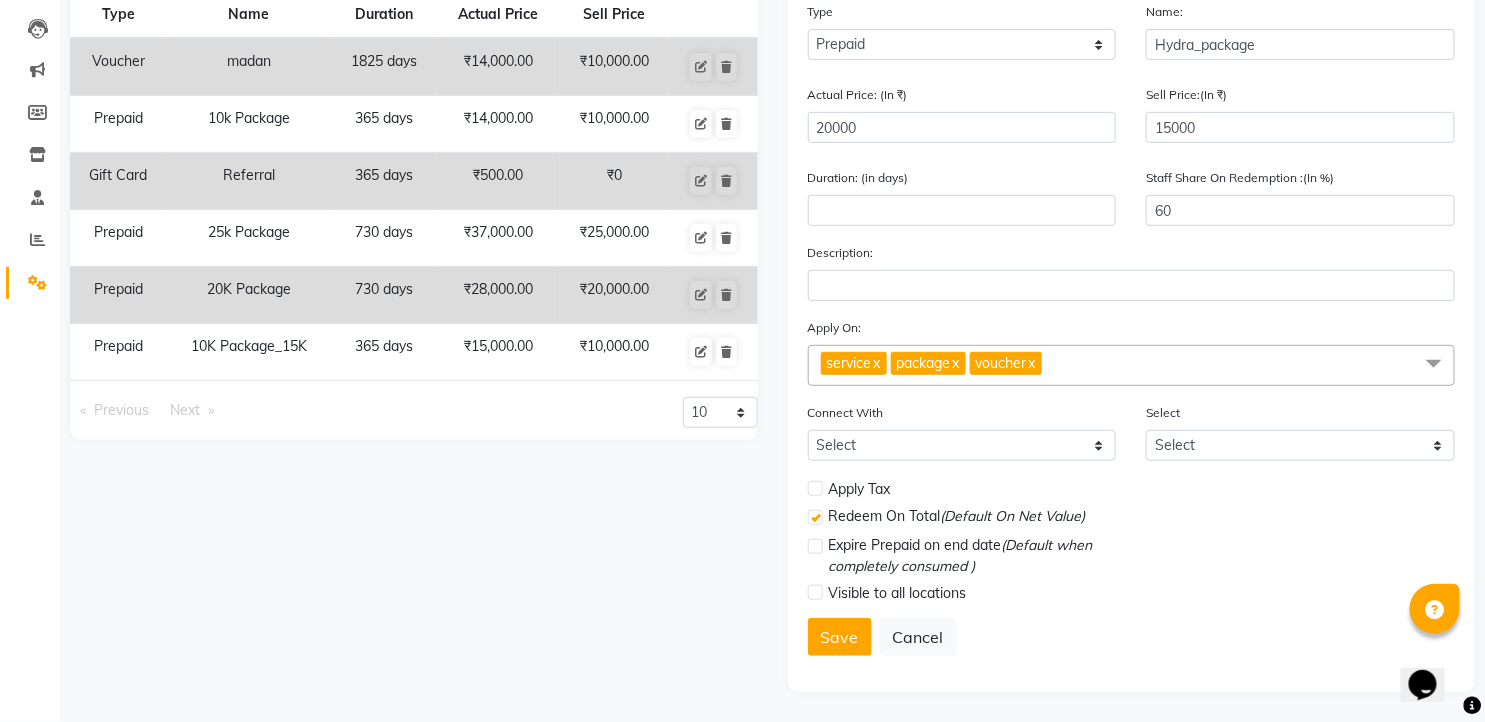 click on "x" 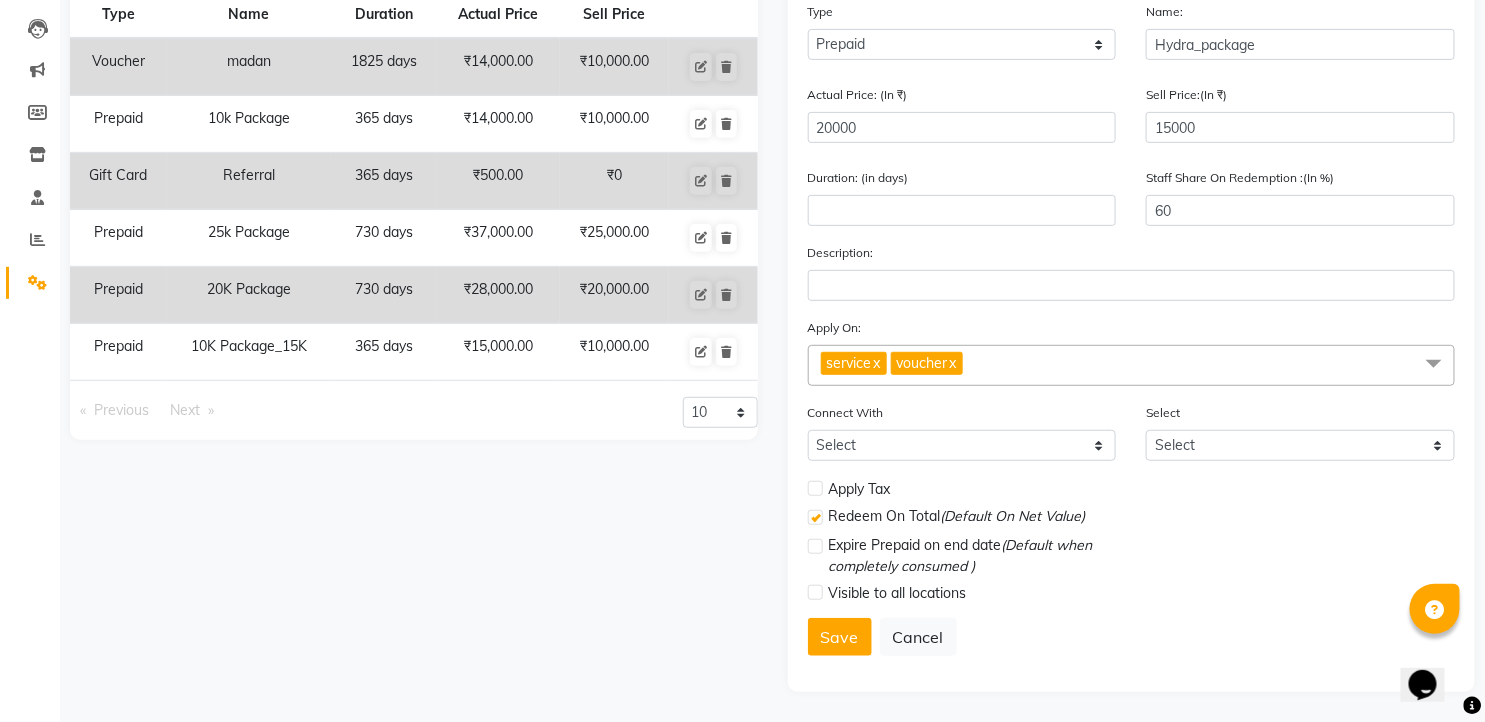 click on "x" 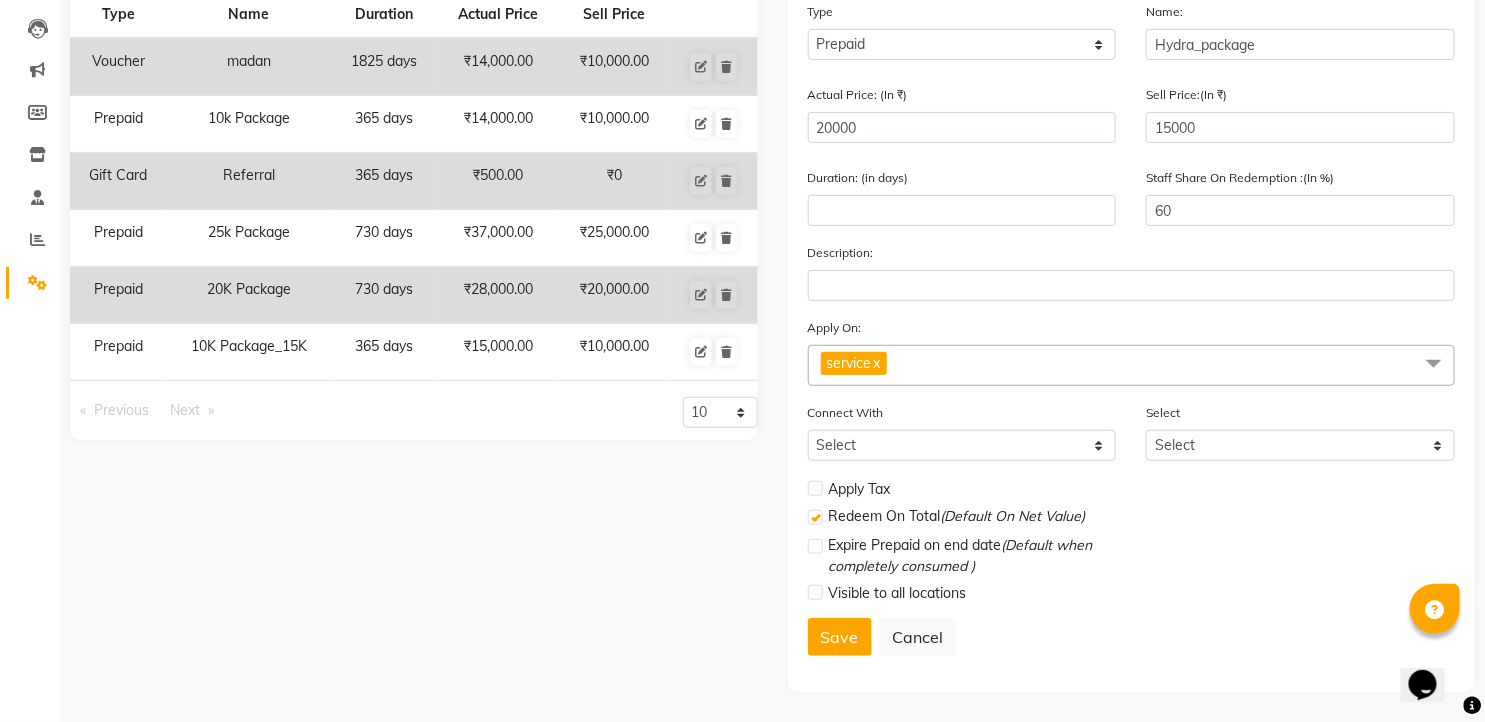 click on "Connect With Select Membership Package" 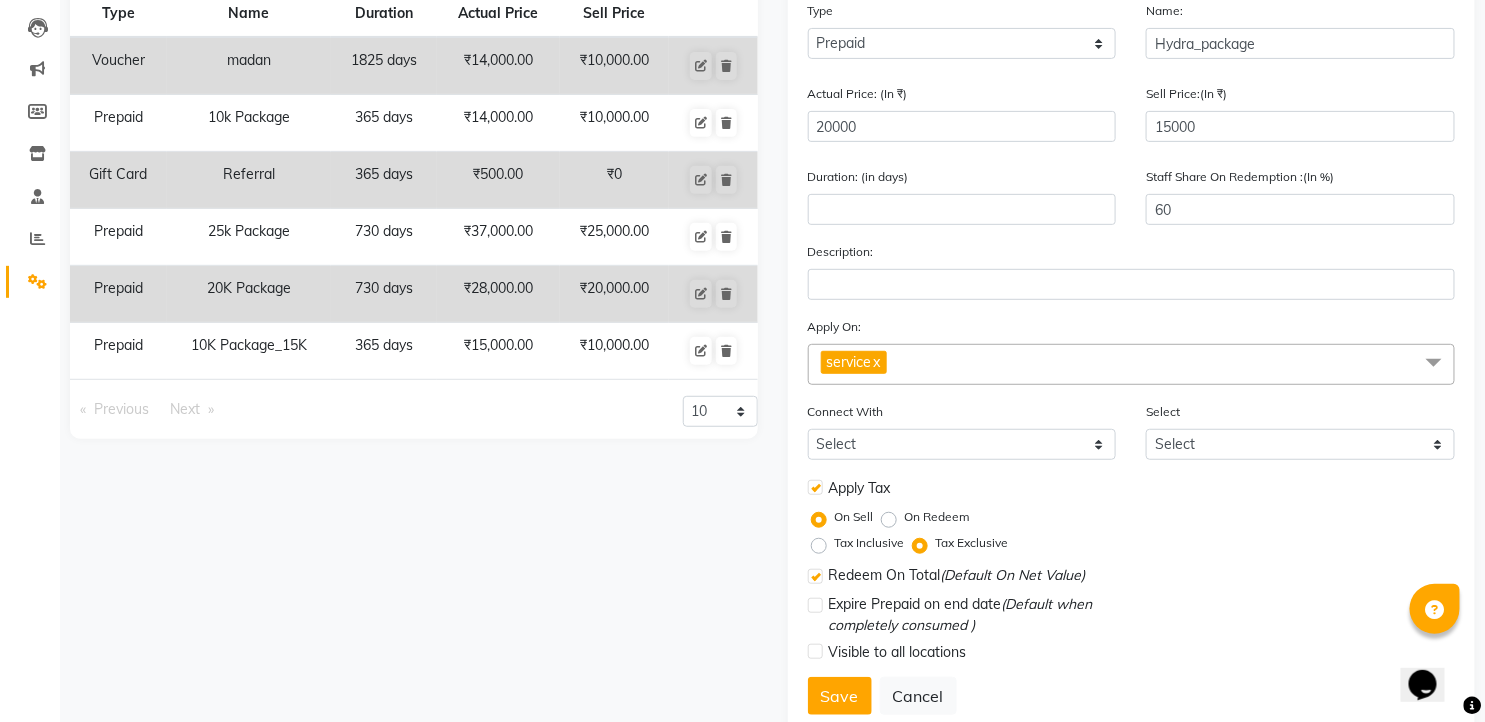 click on "On Redeem" 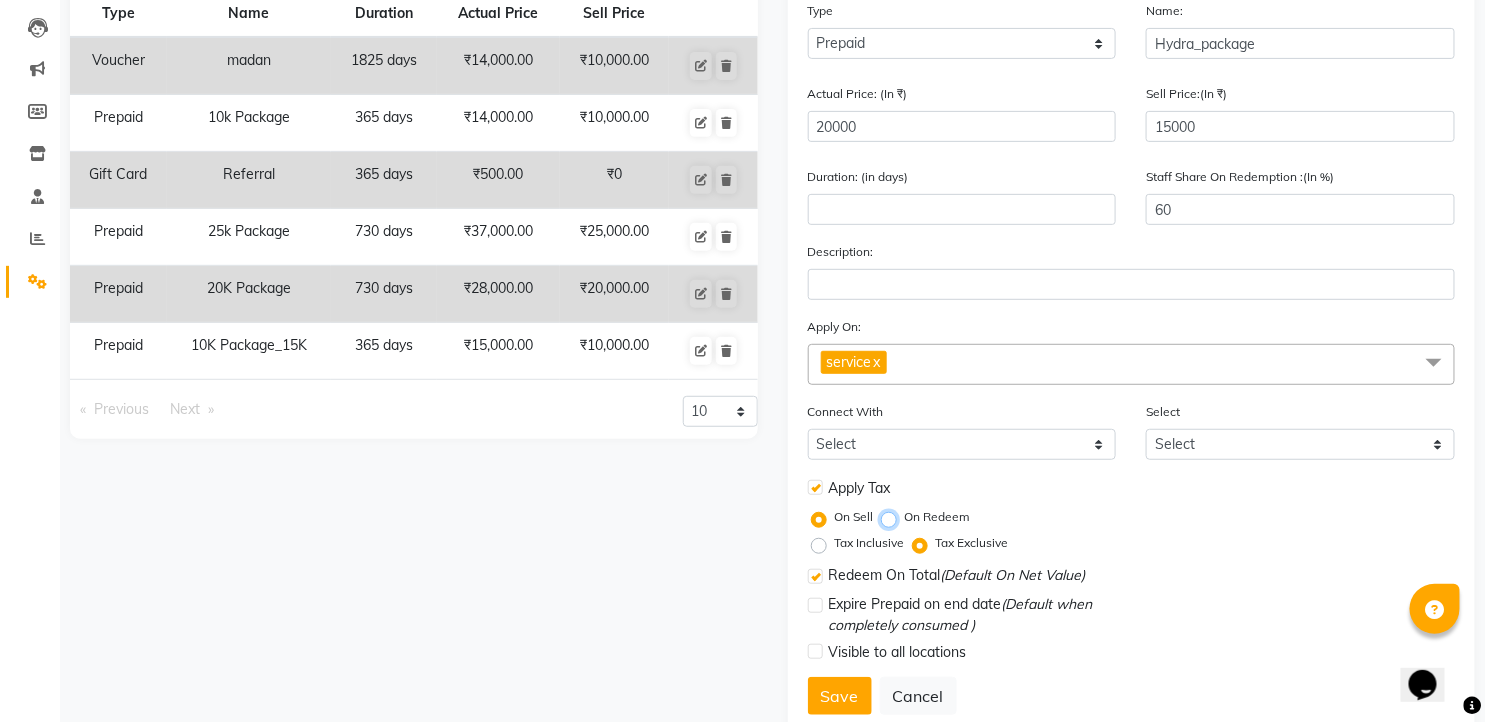click on "On Redeem" at bounding box center [893, 517] 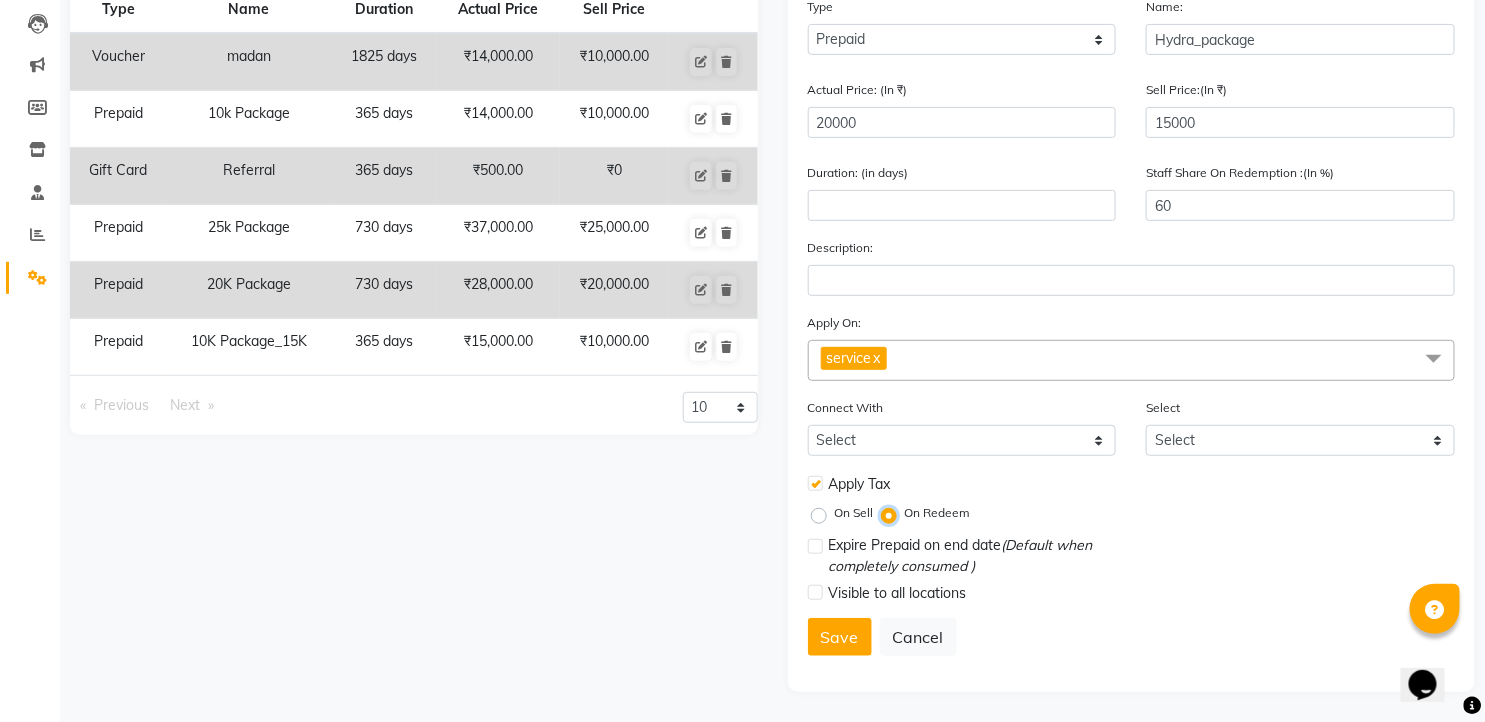 scroll, scrollTop: 210, scrollLeft: 0, axis: vertical 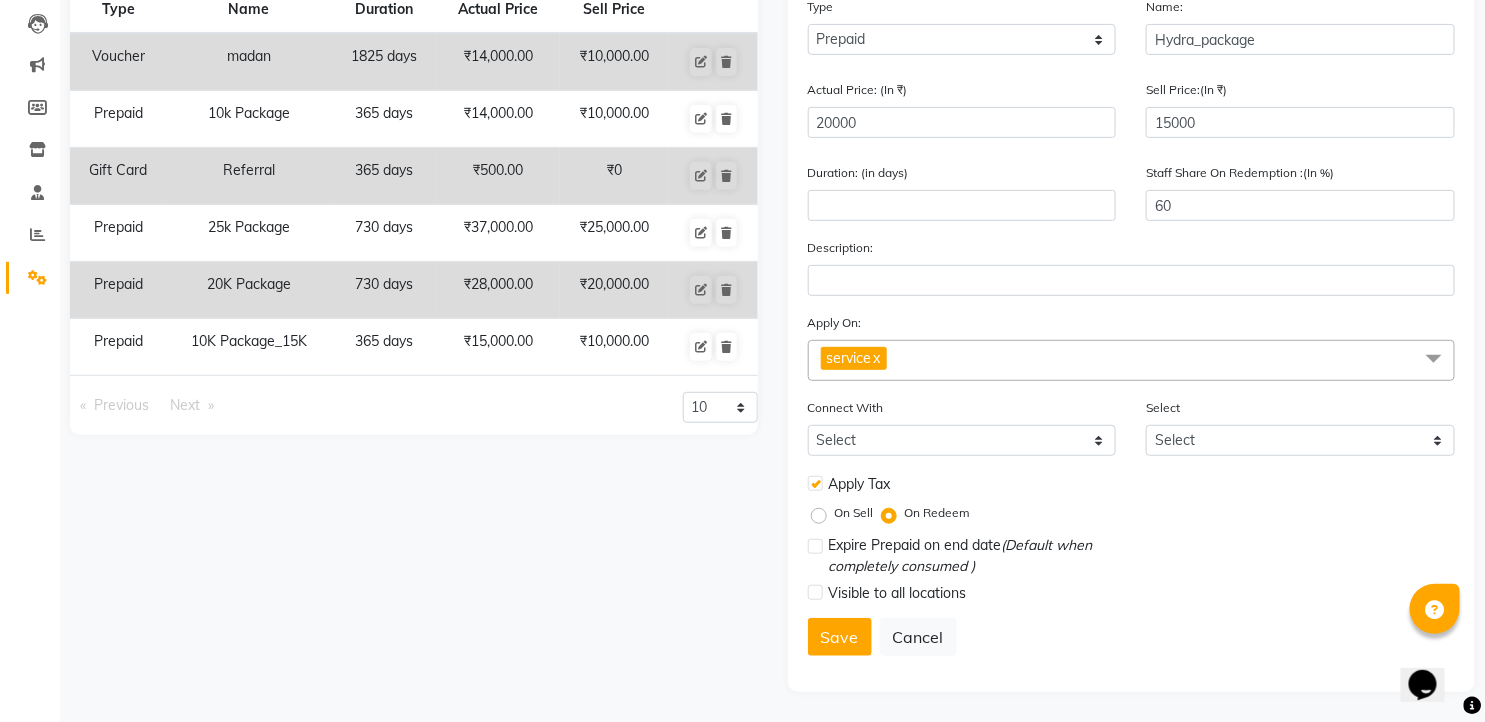 click 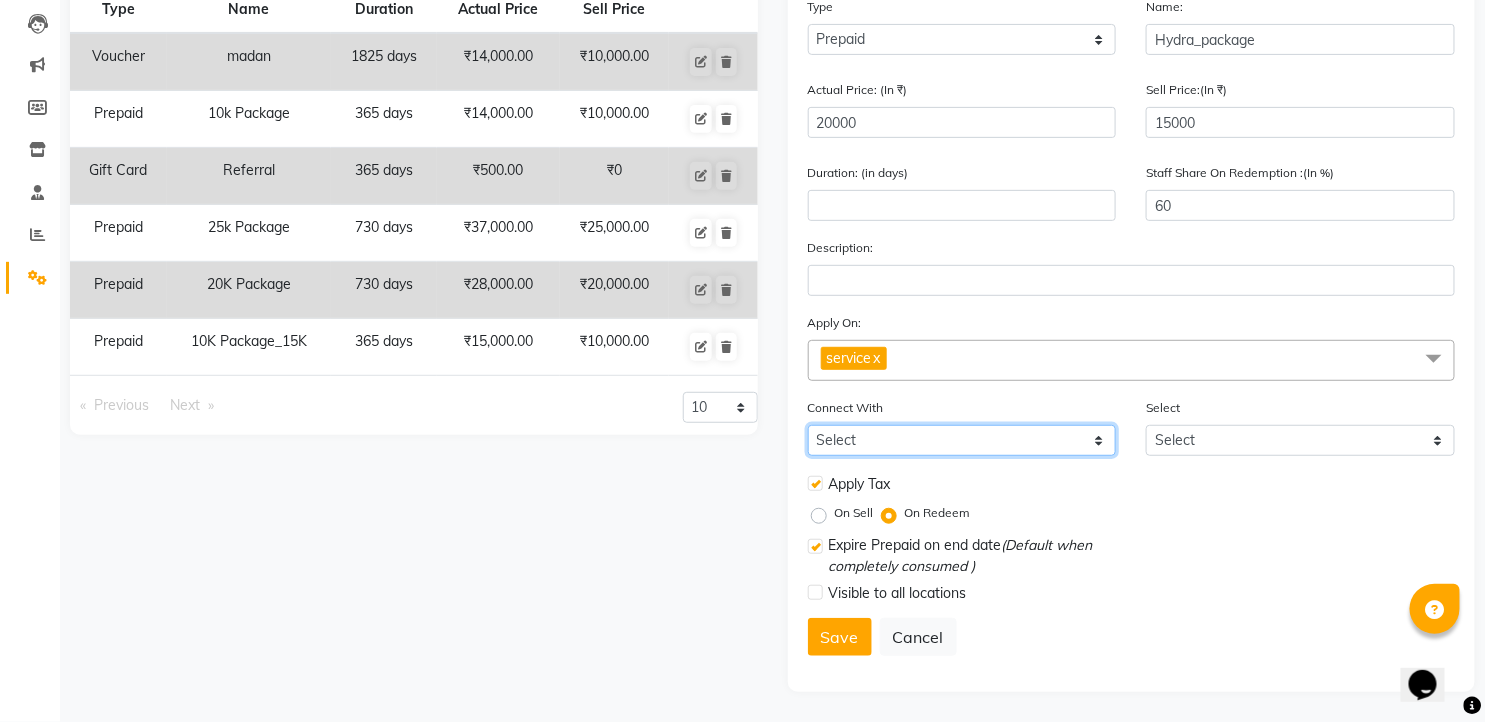 click on "Select Membership Package" 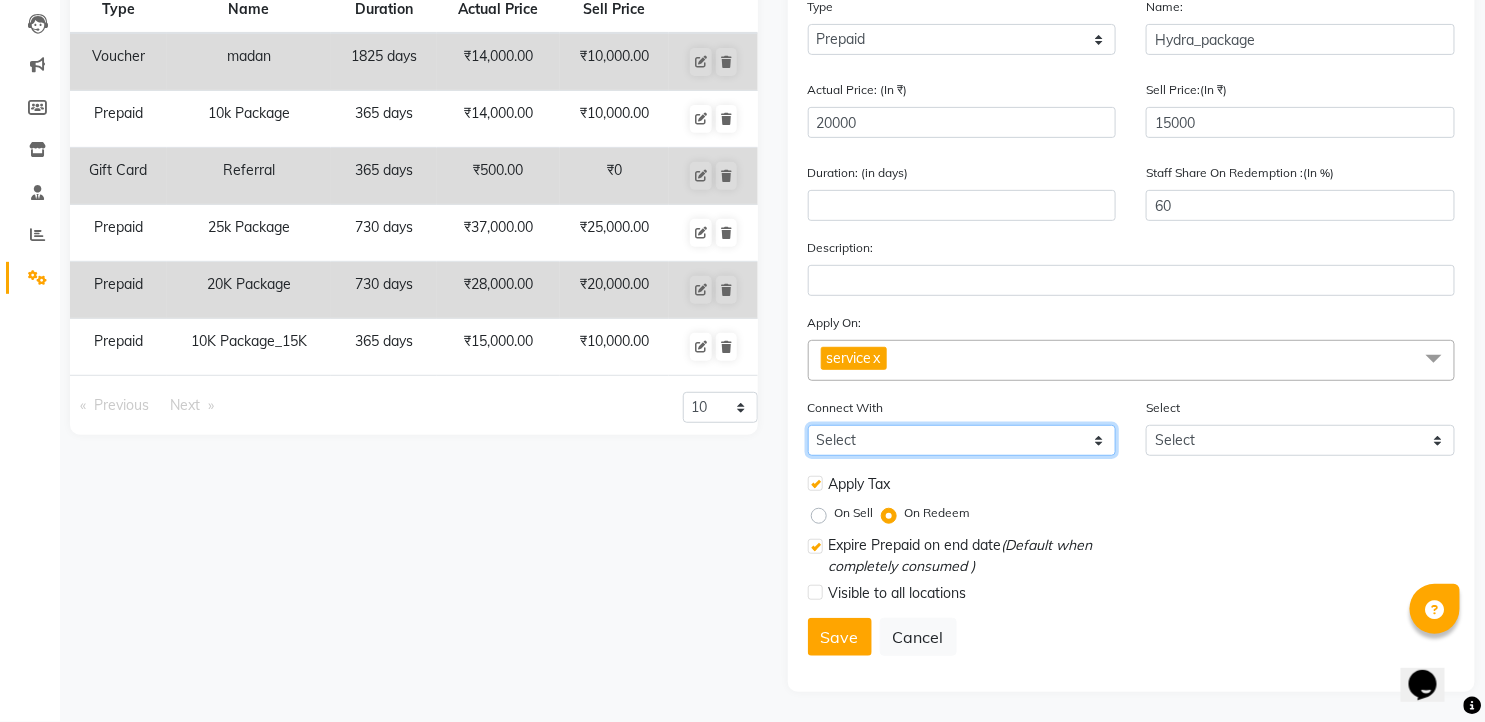 click on "Select Membership Package" 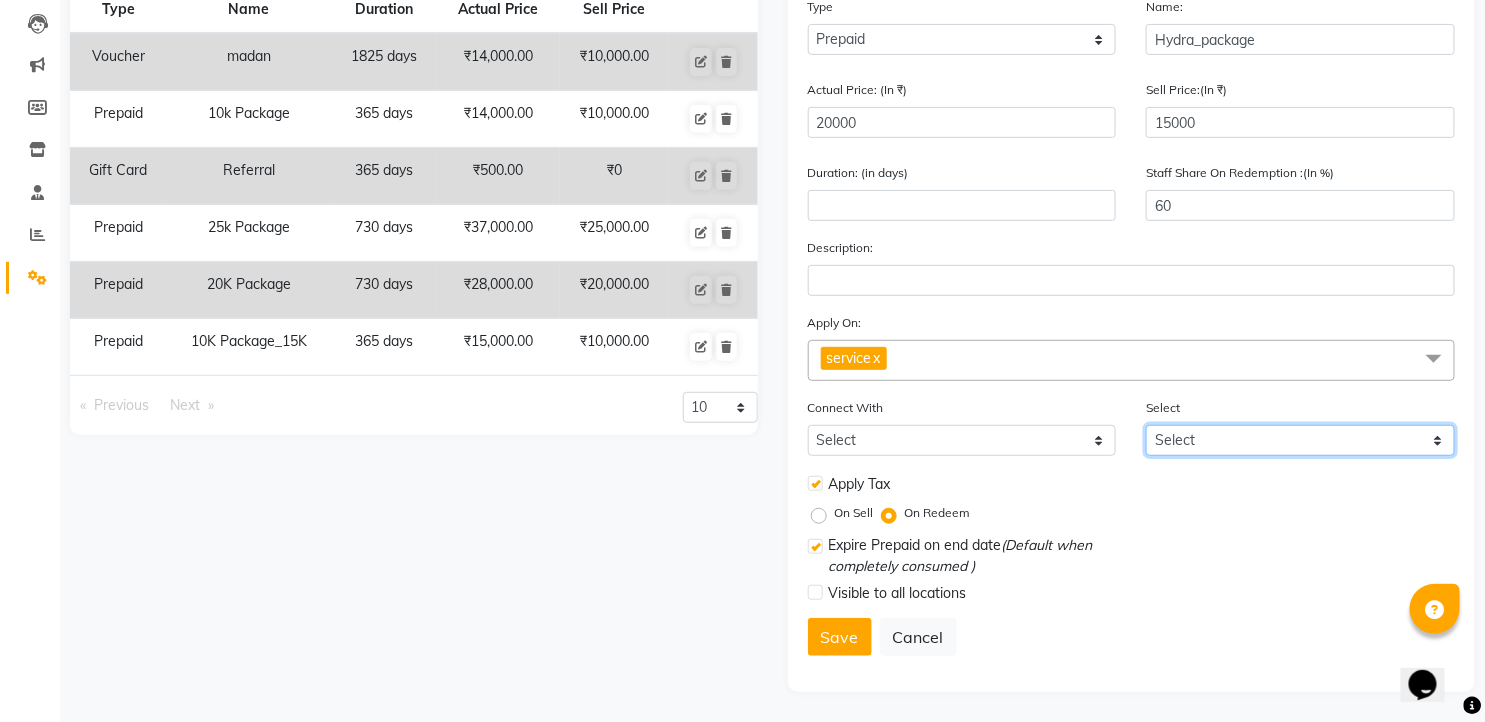 click on "Select" 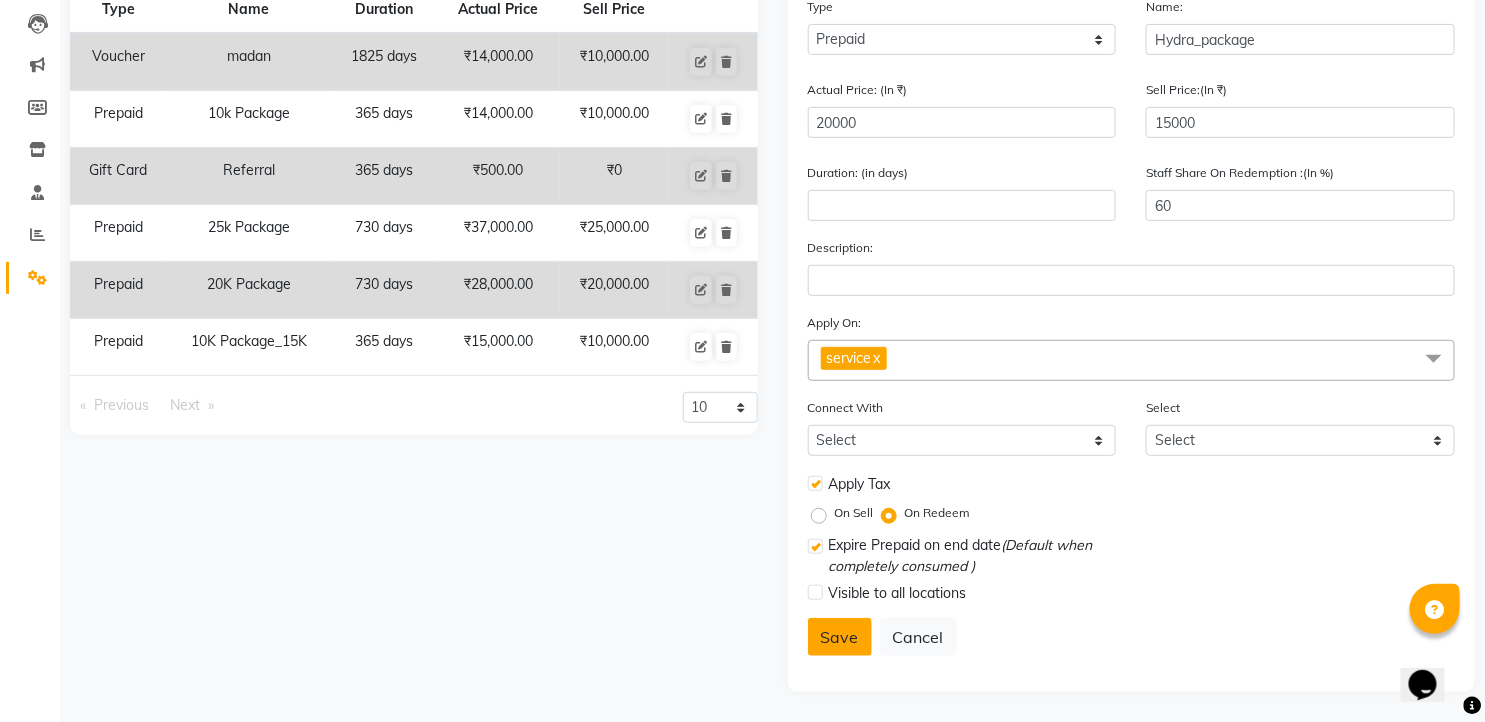 click on "Save" 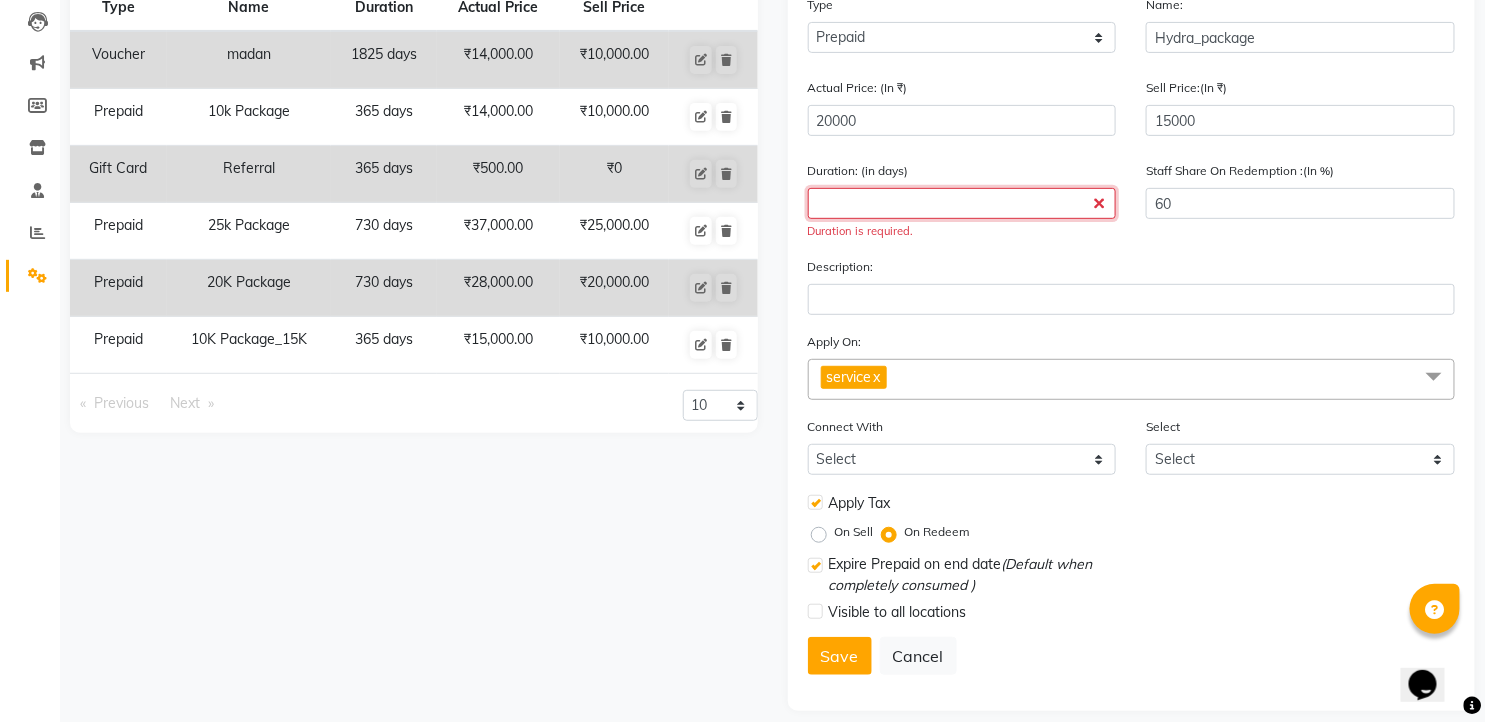 click 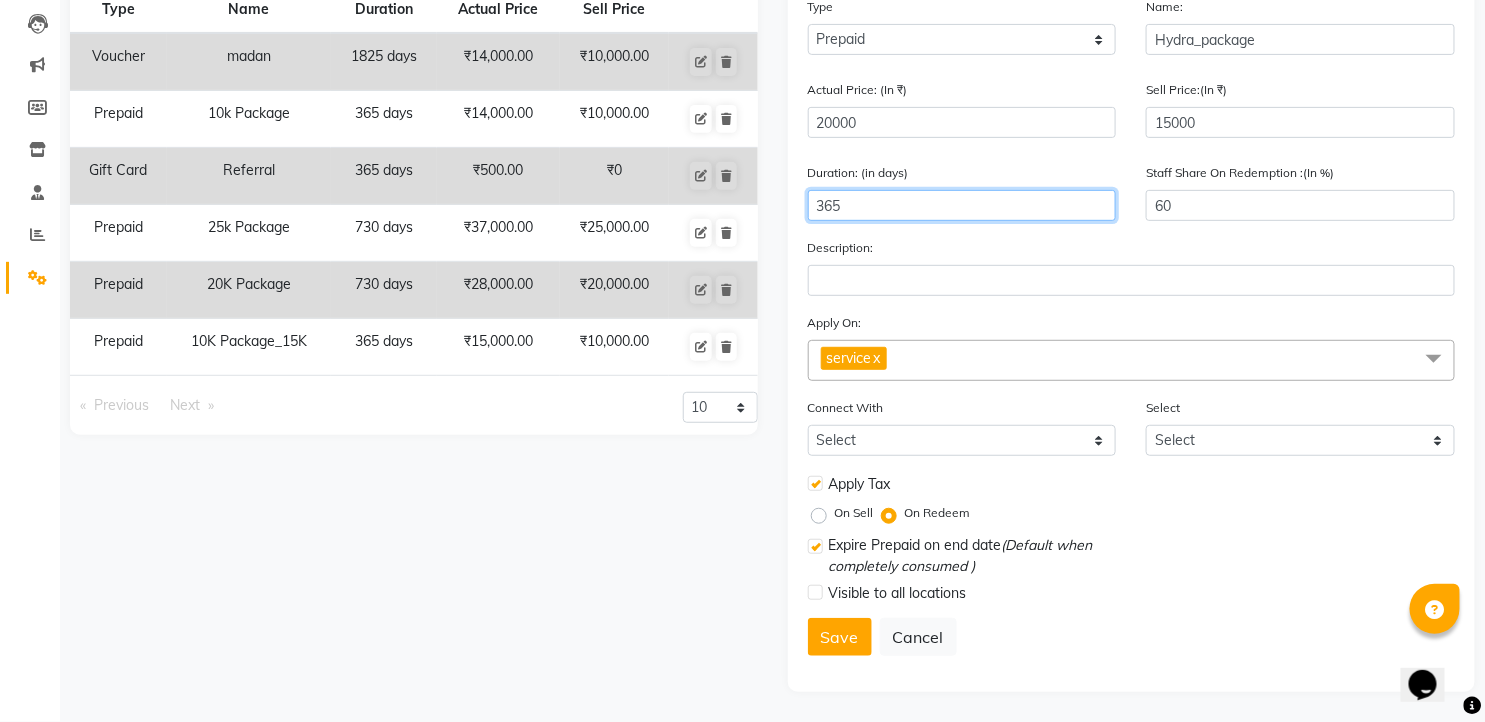type on "365" 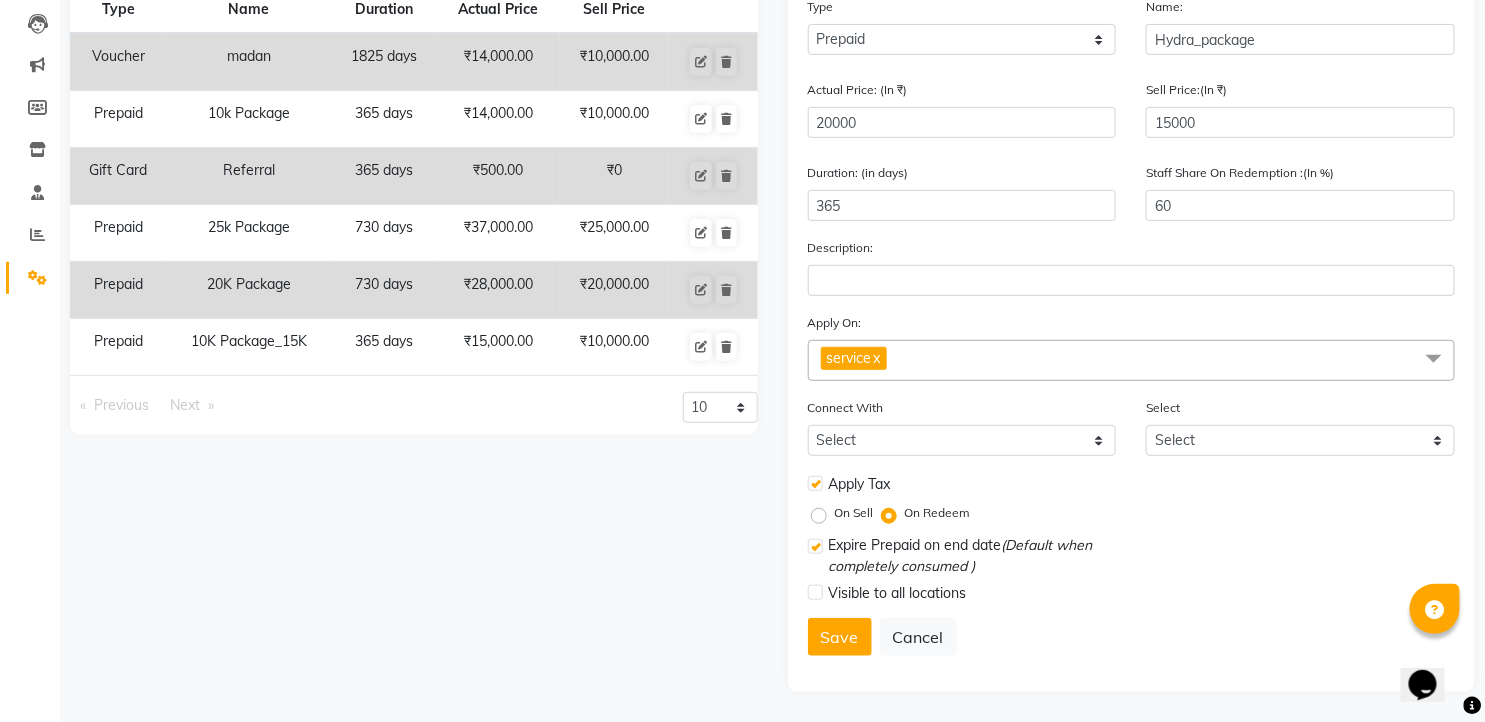 drag, startPoint x: 642, startPoint y: 490, endPoint x: 577, endPoint y: 485, distance: 65.192024 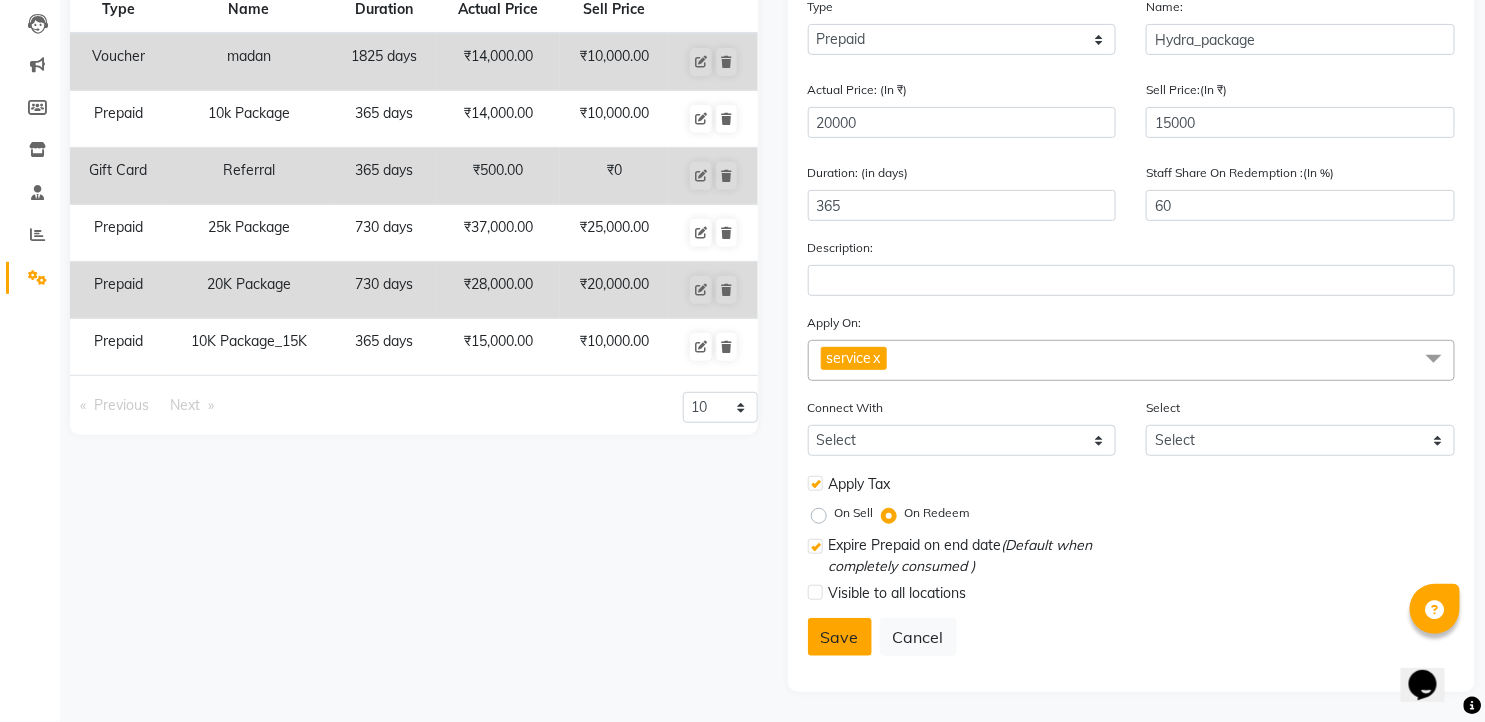 click on "Save" 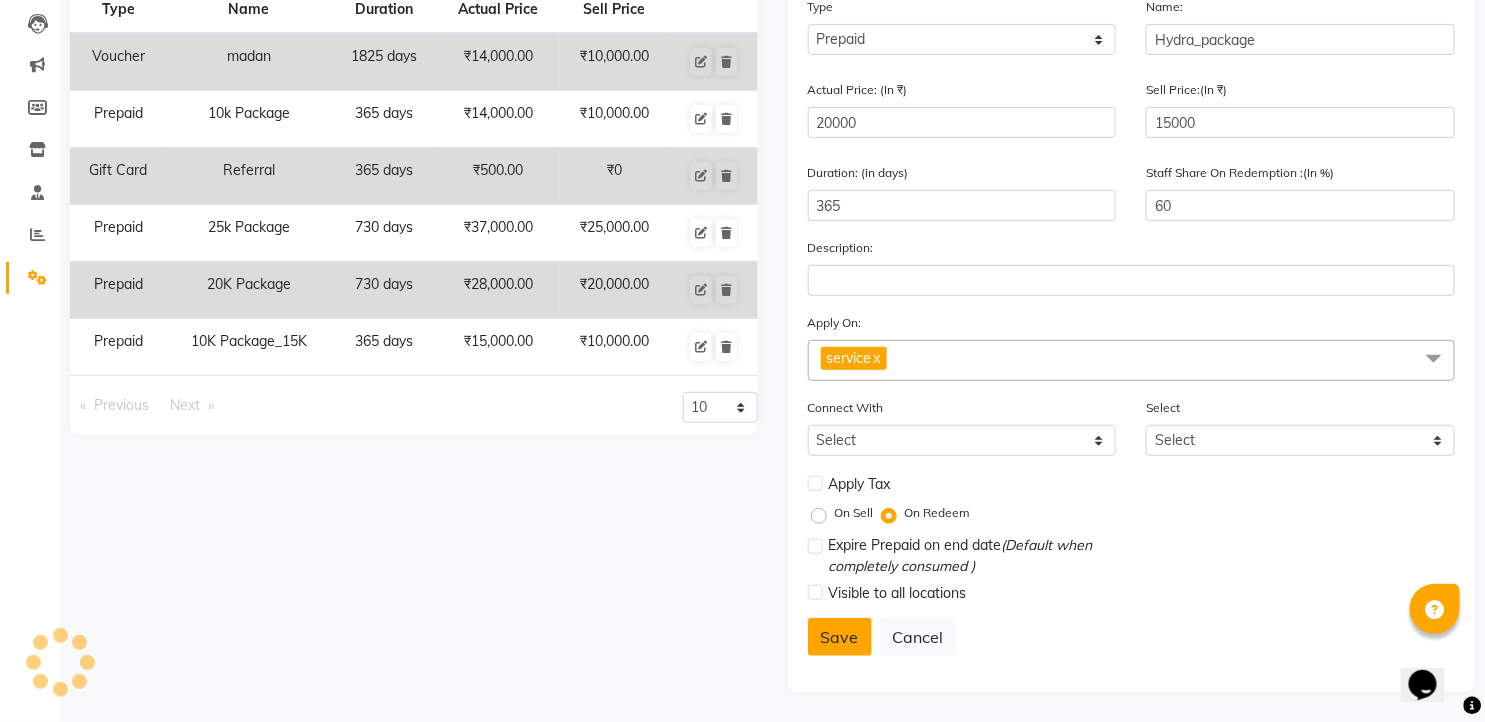 select 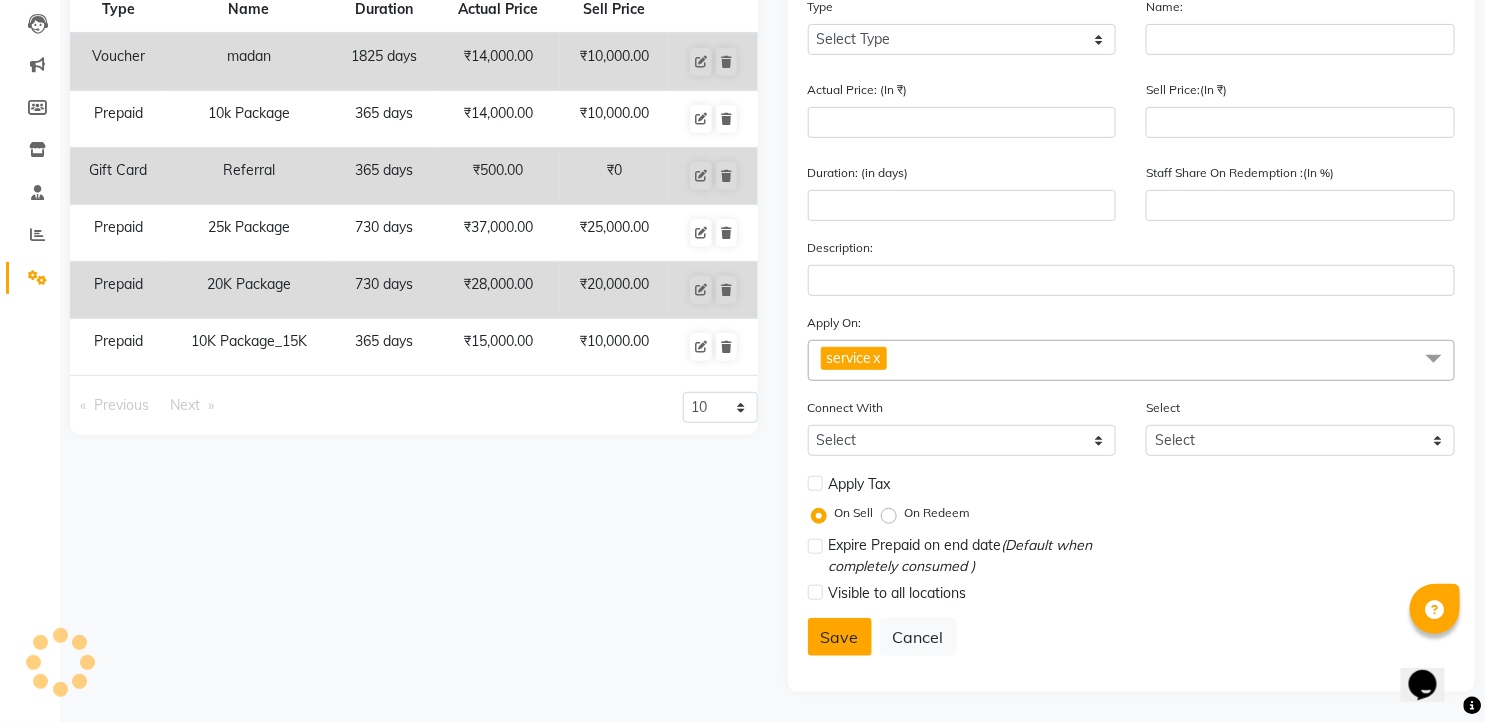 scroll, scrollTop: 204, scrollLeft: 0, axis: vertical 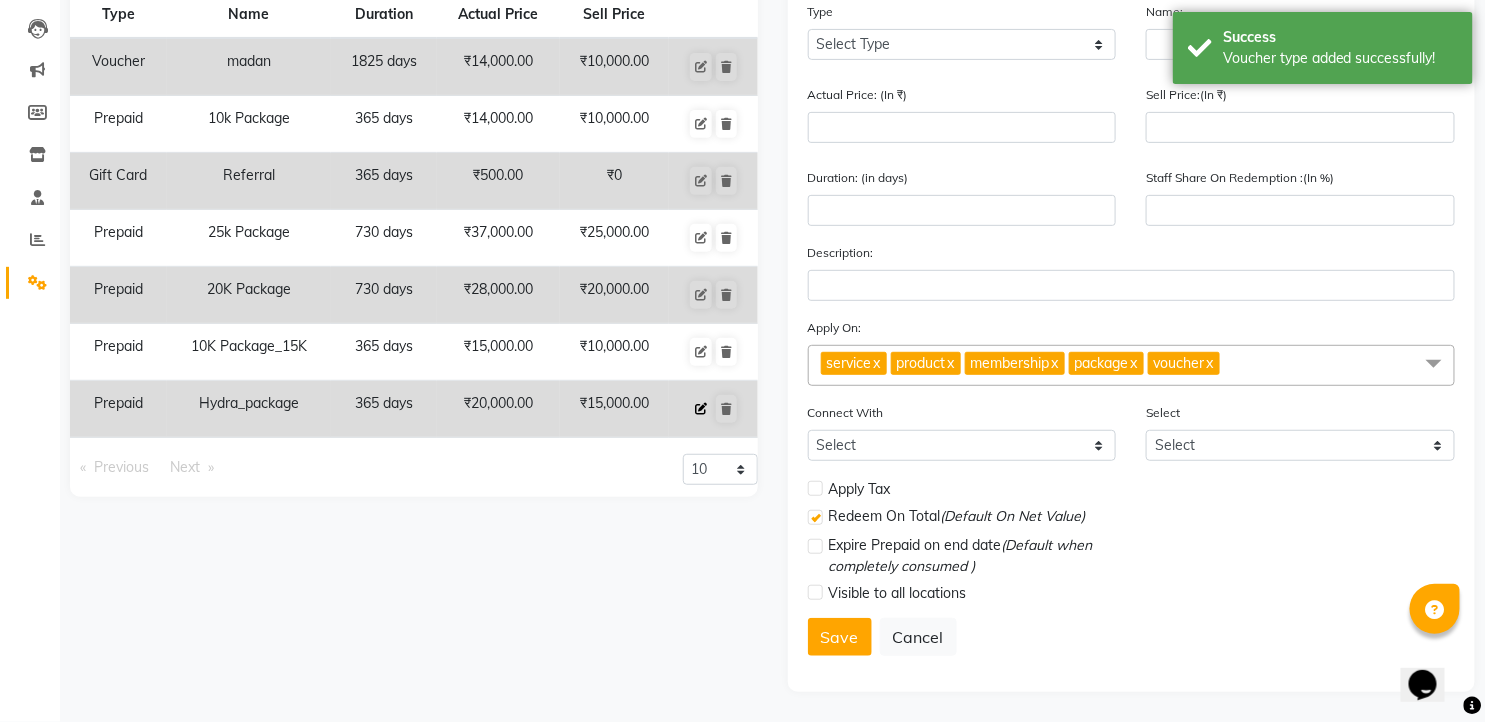 click 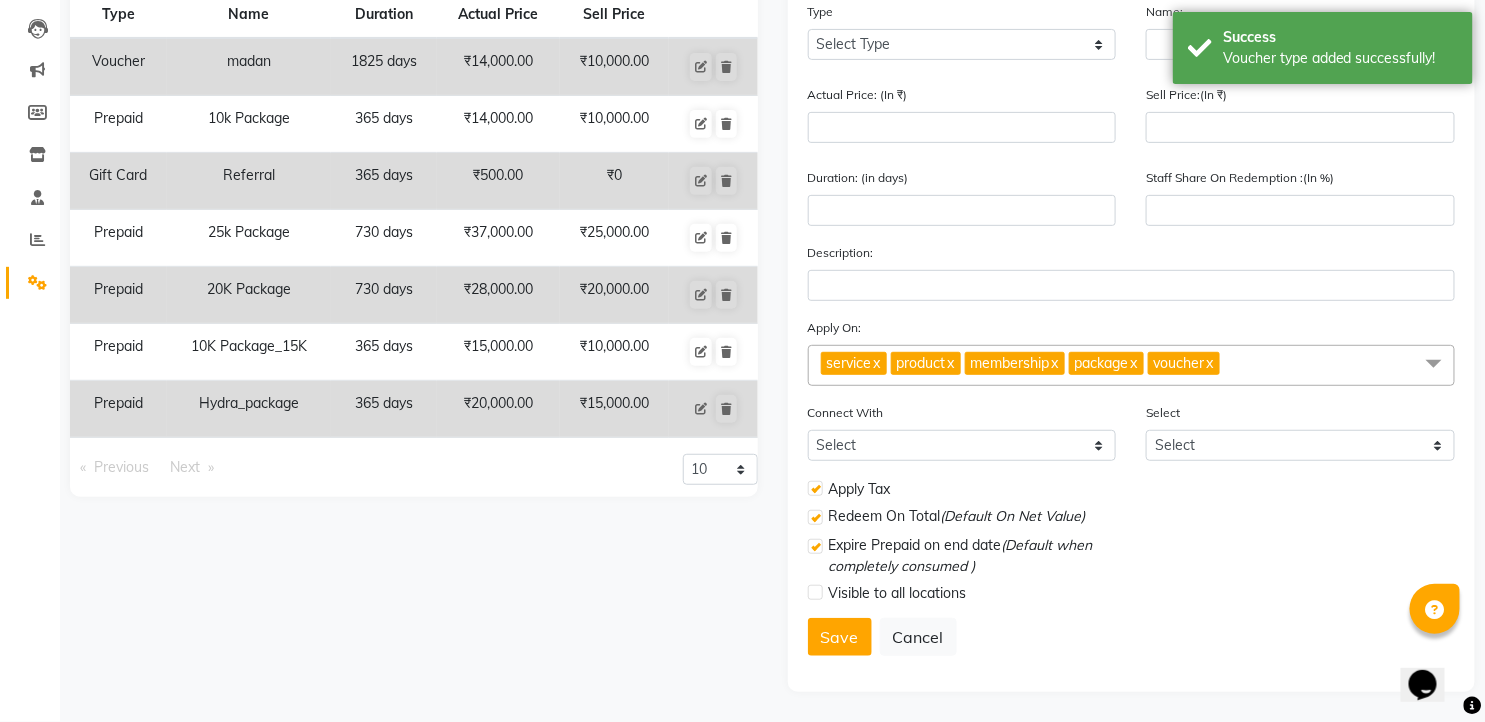 select on "P" 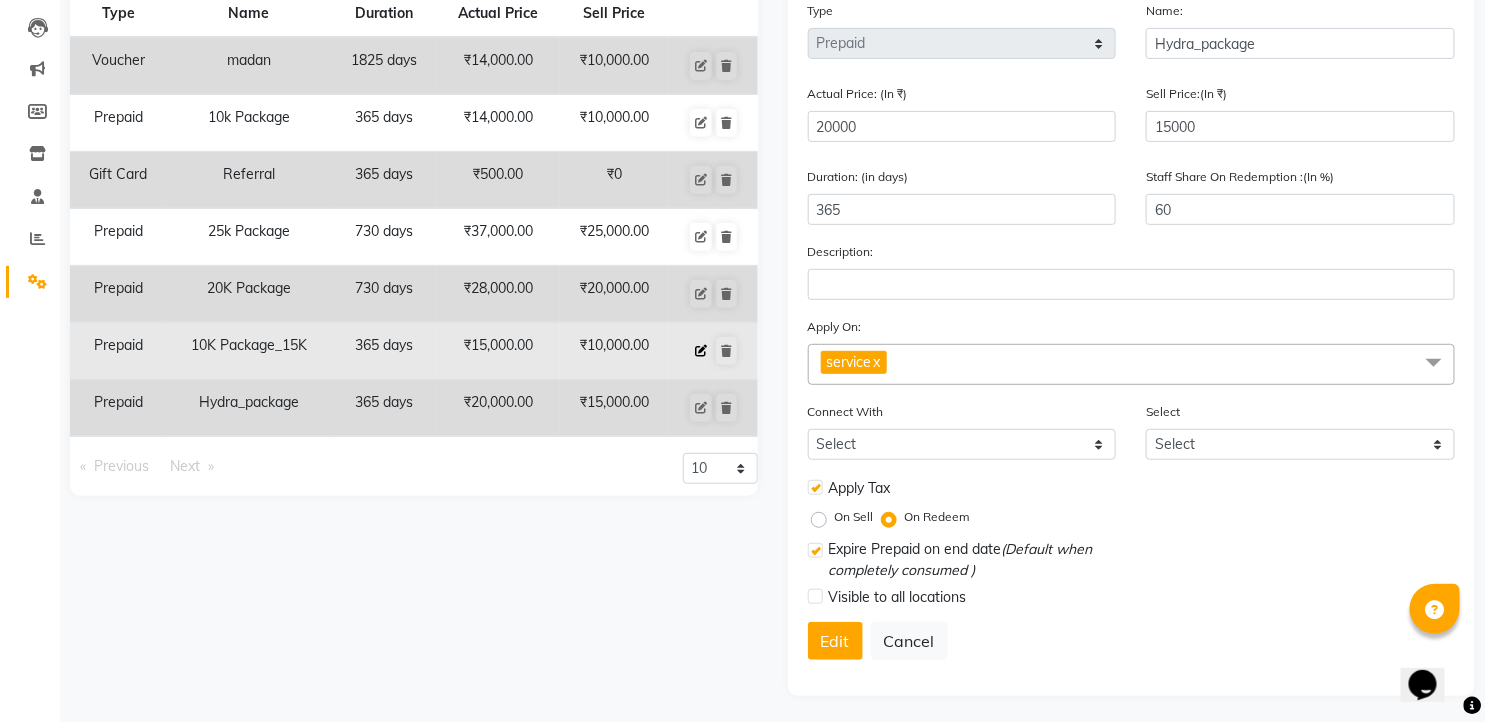 click 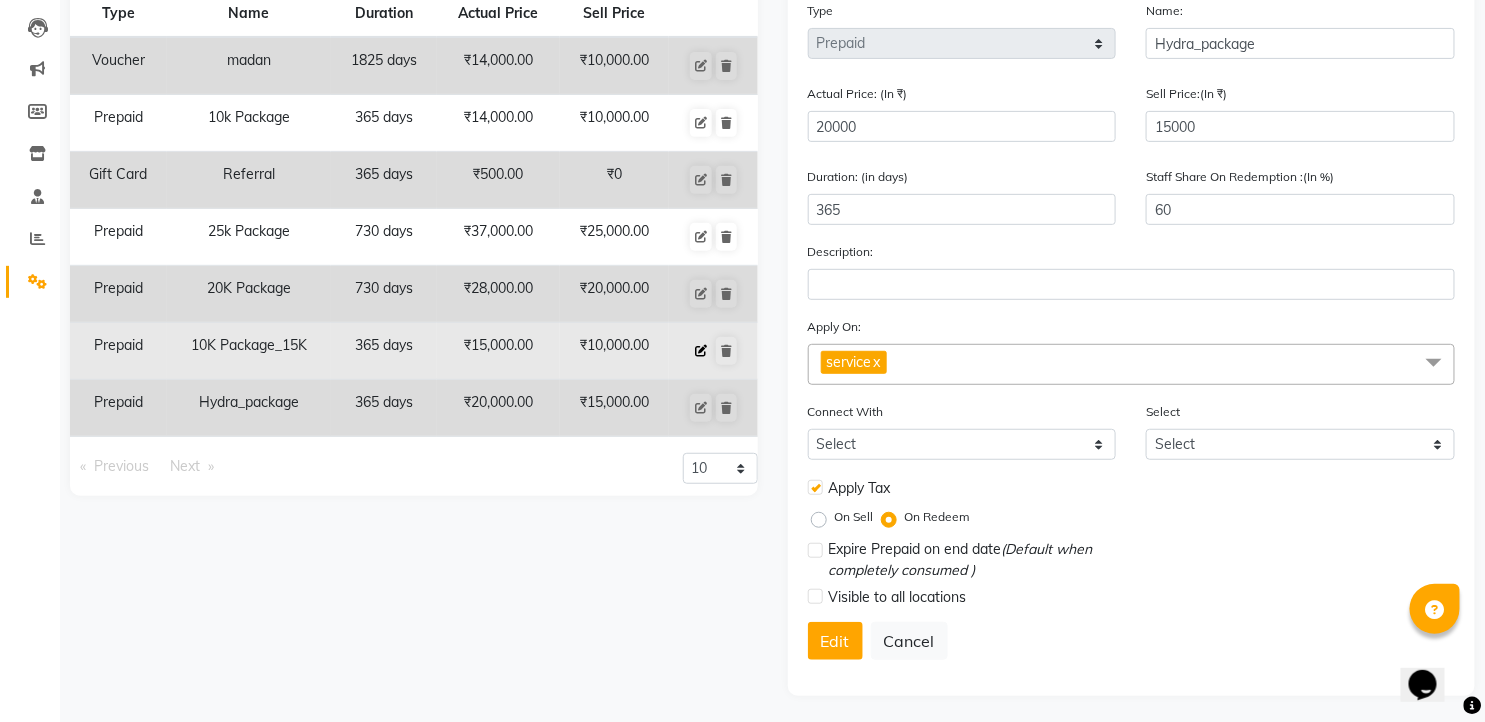 type on "10K Package_15K" 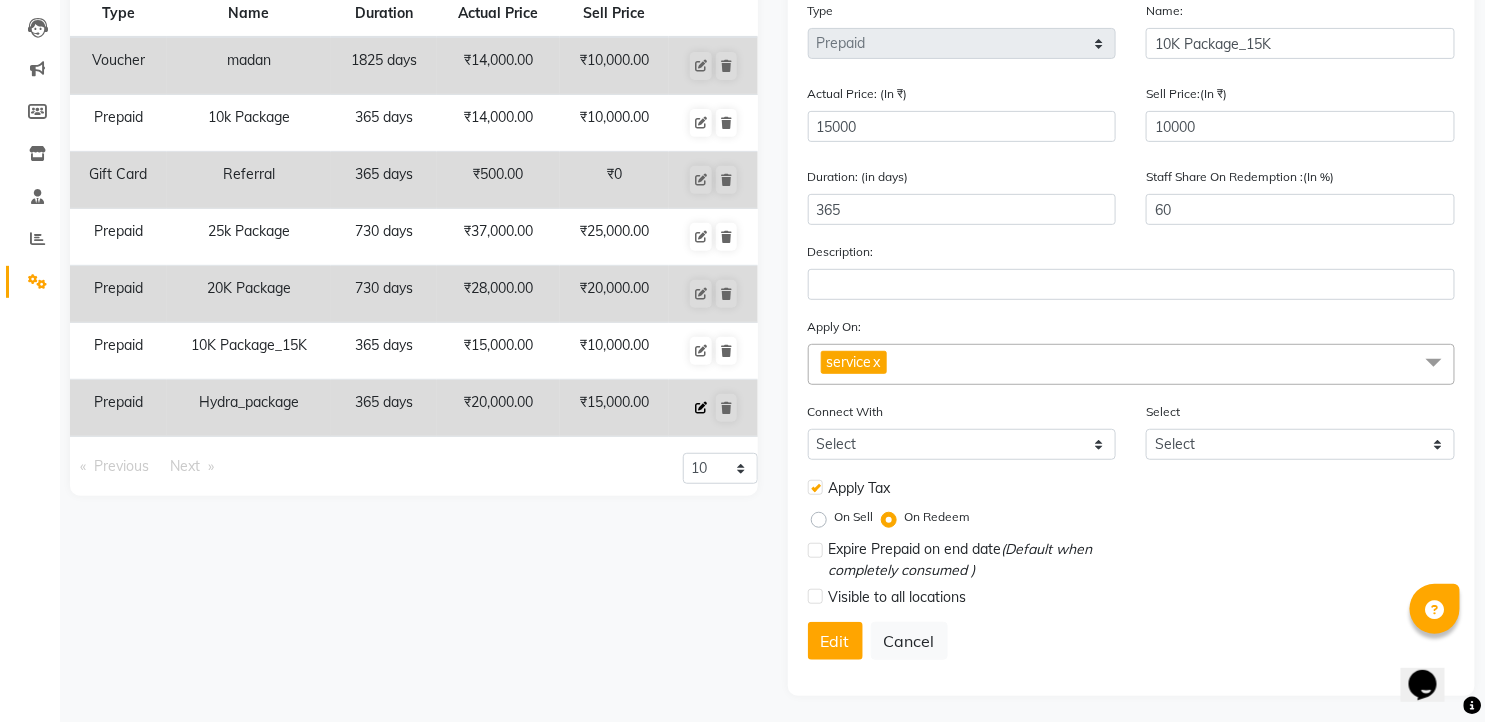 click 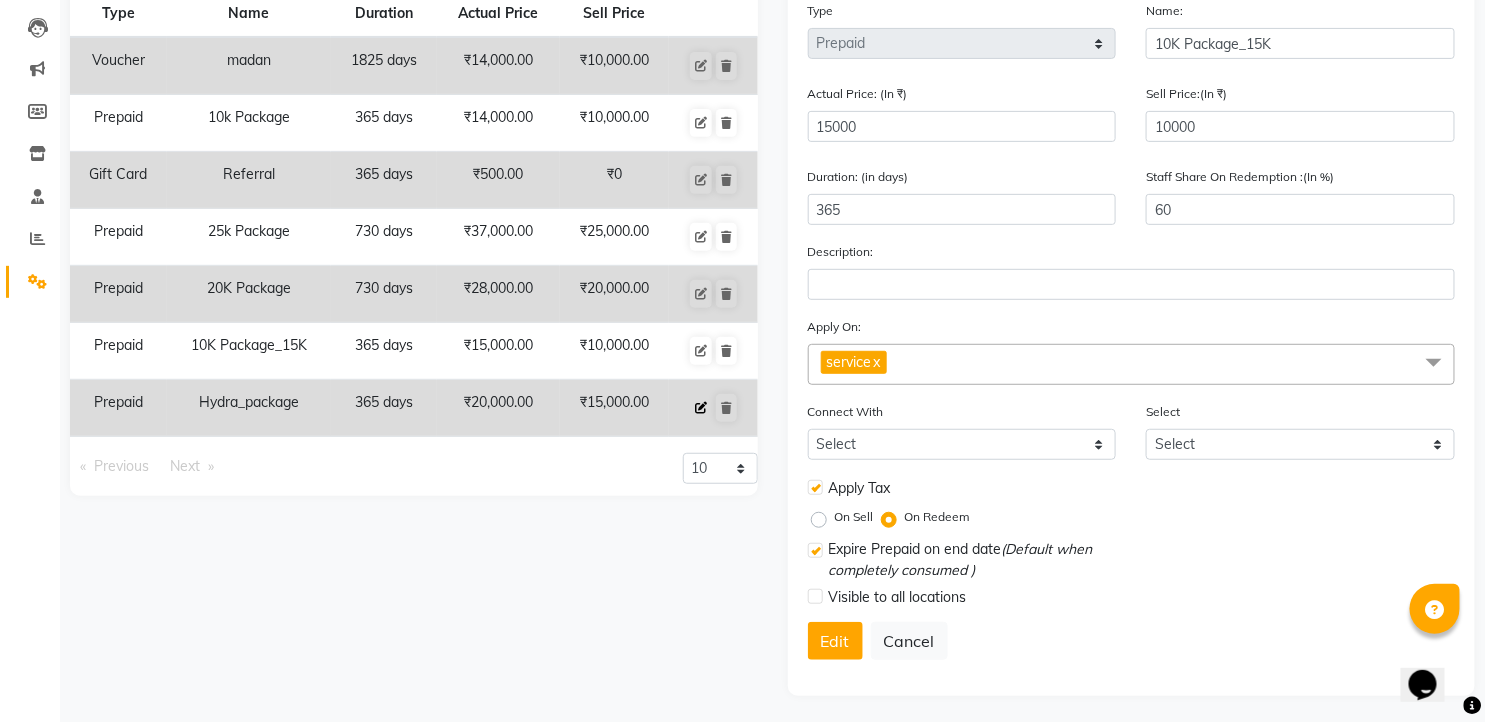 type on "Hydra_package" 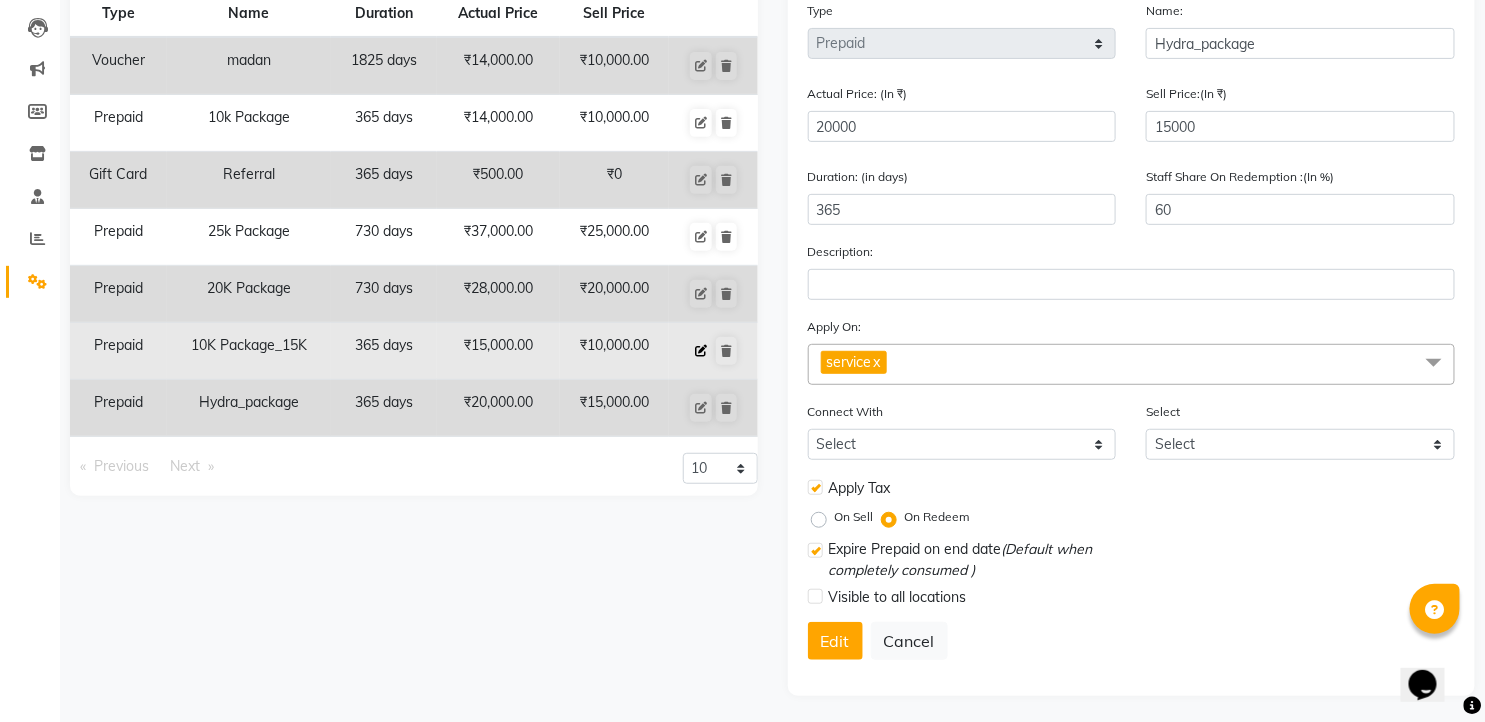 click 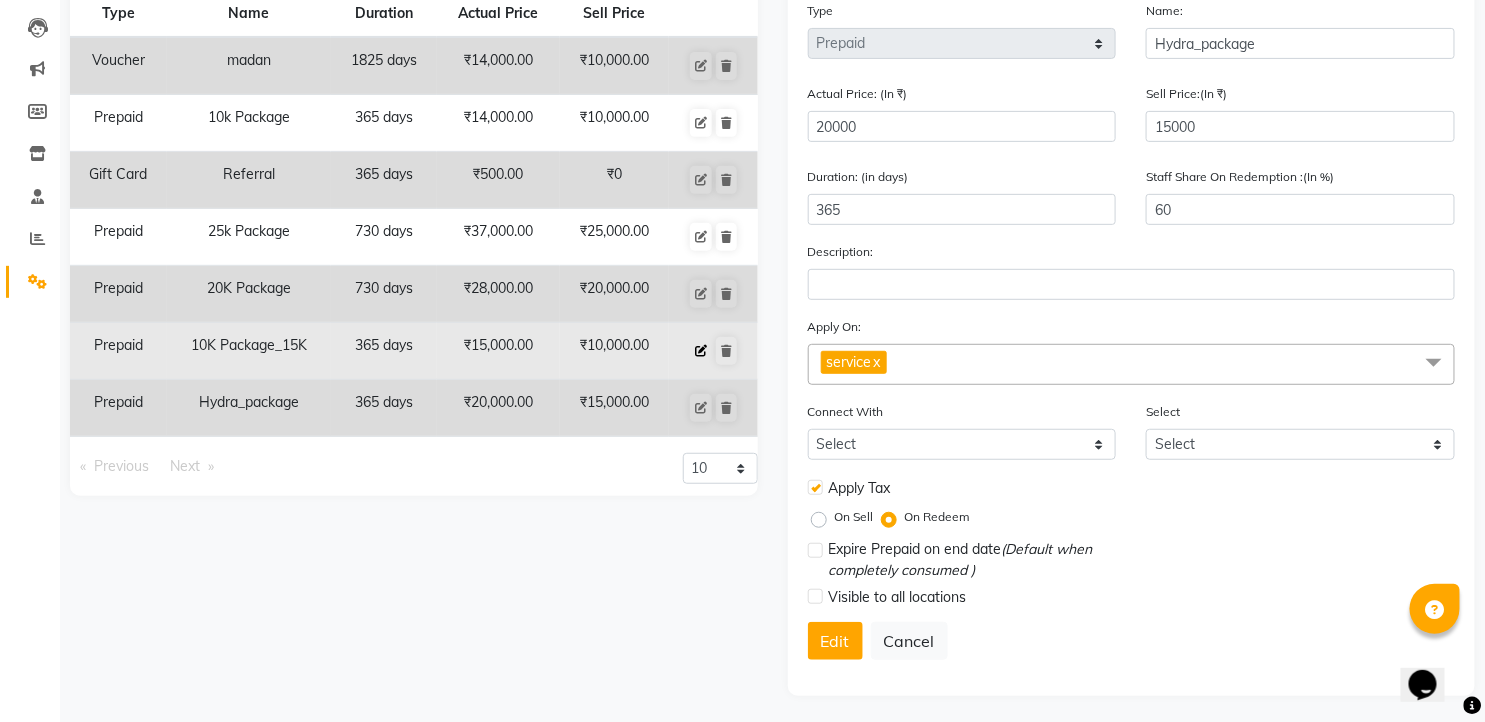 type on "10K Package_15K" 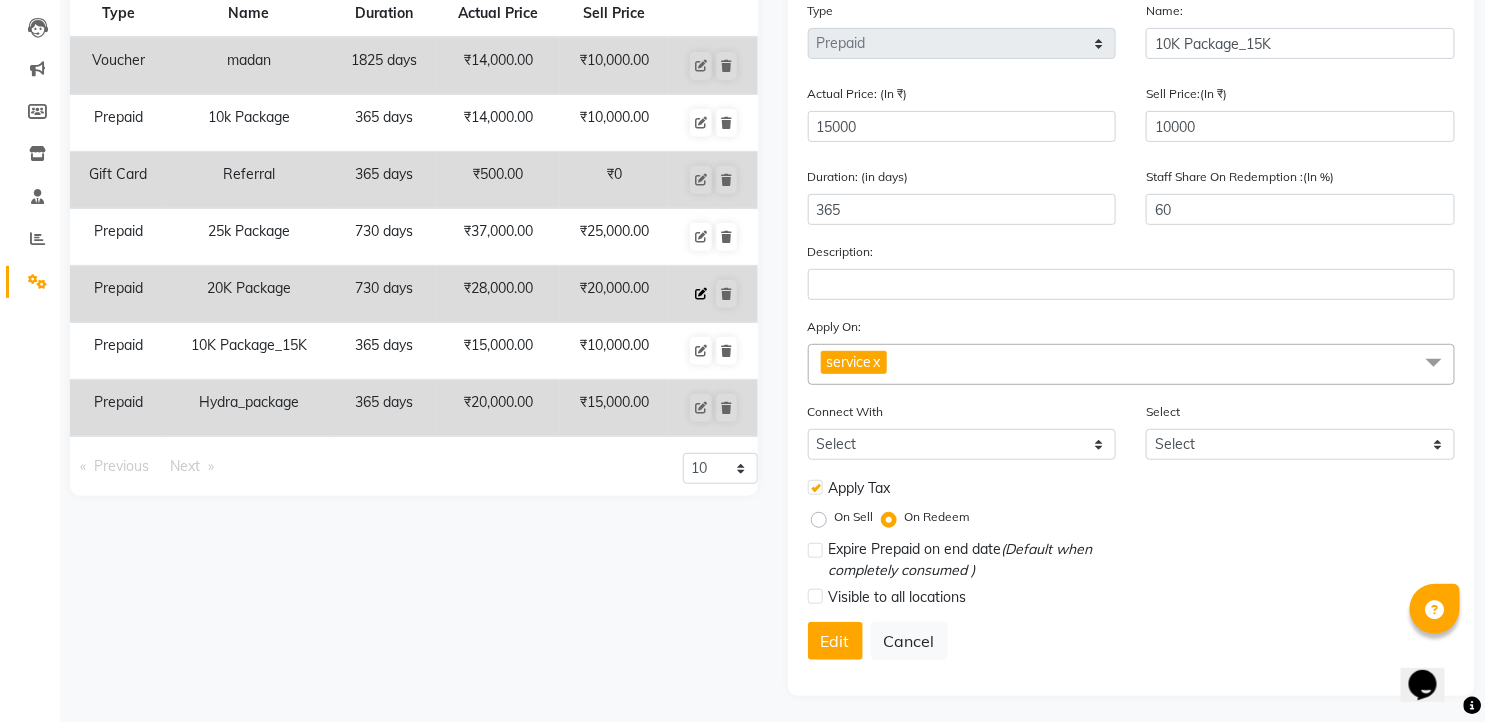 click 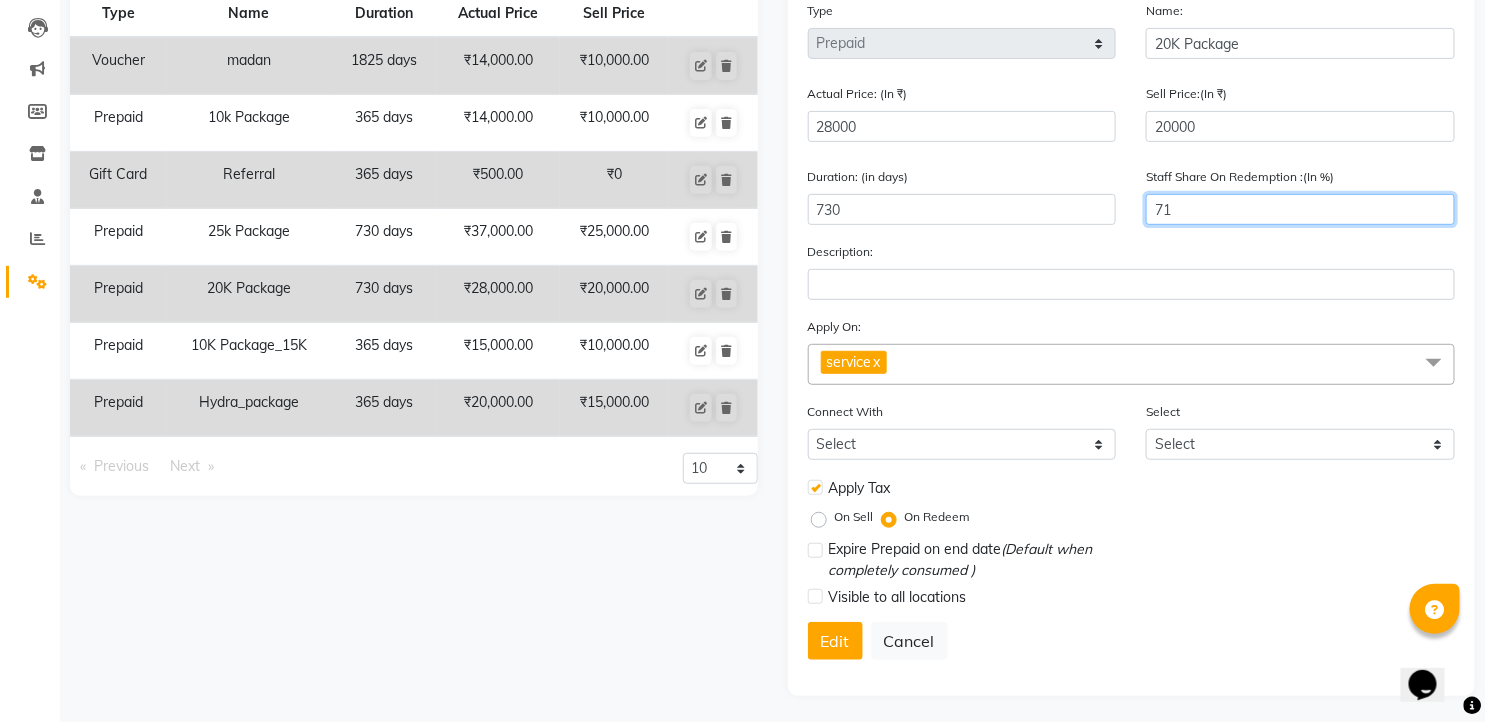 drag, startPoint x: 1211, startPoint y: 203, endPoint x: 1101, endPoint y: 228, distance: 112.805145 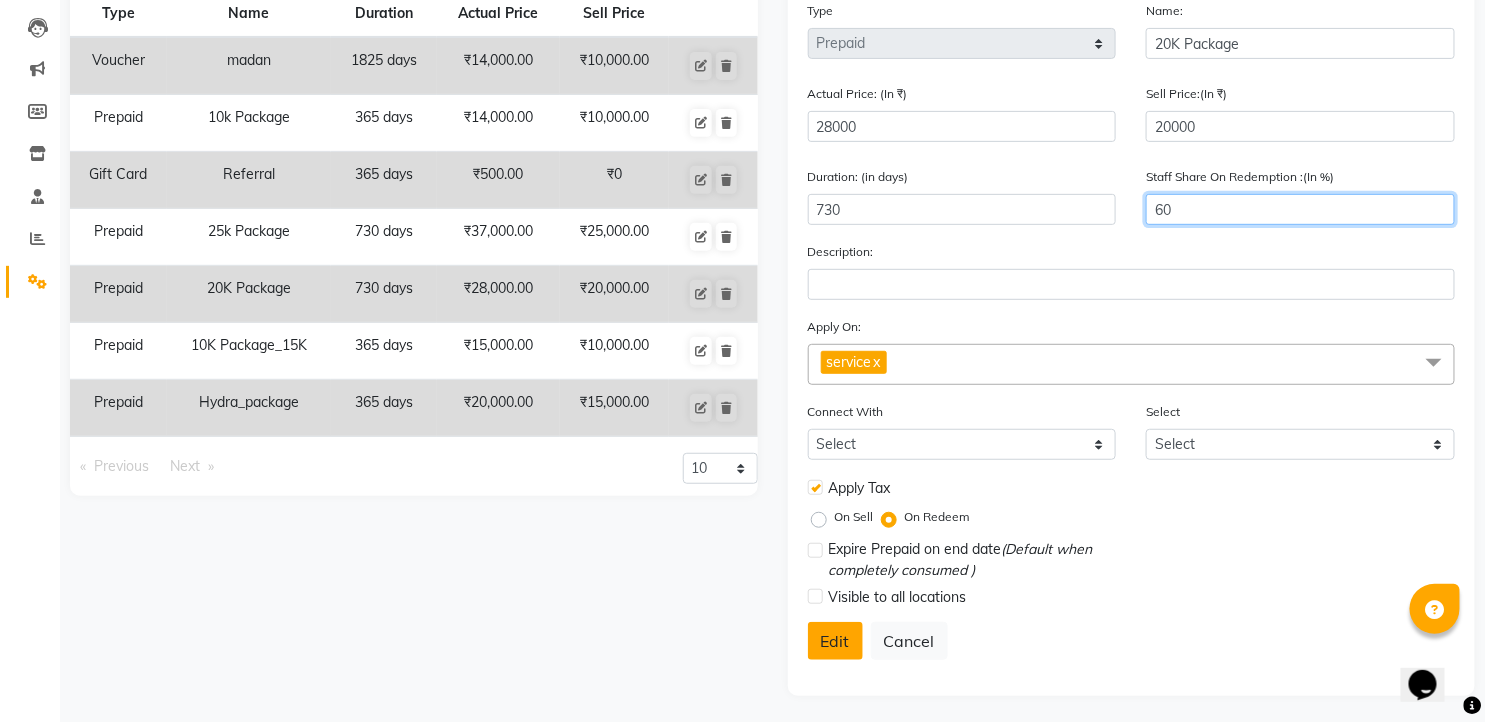 type on "60" 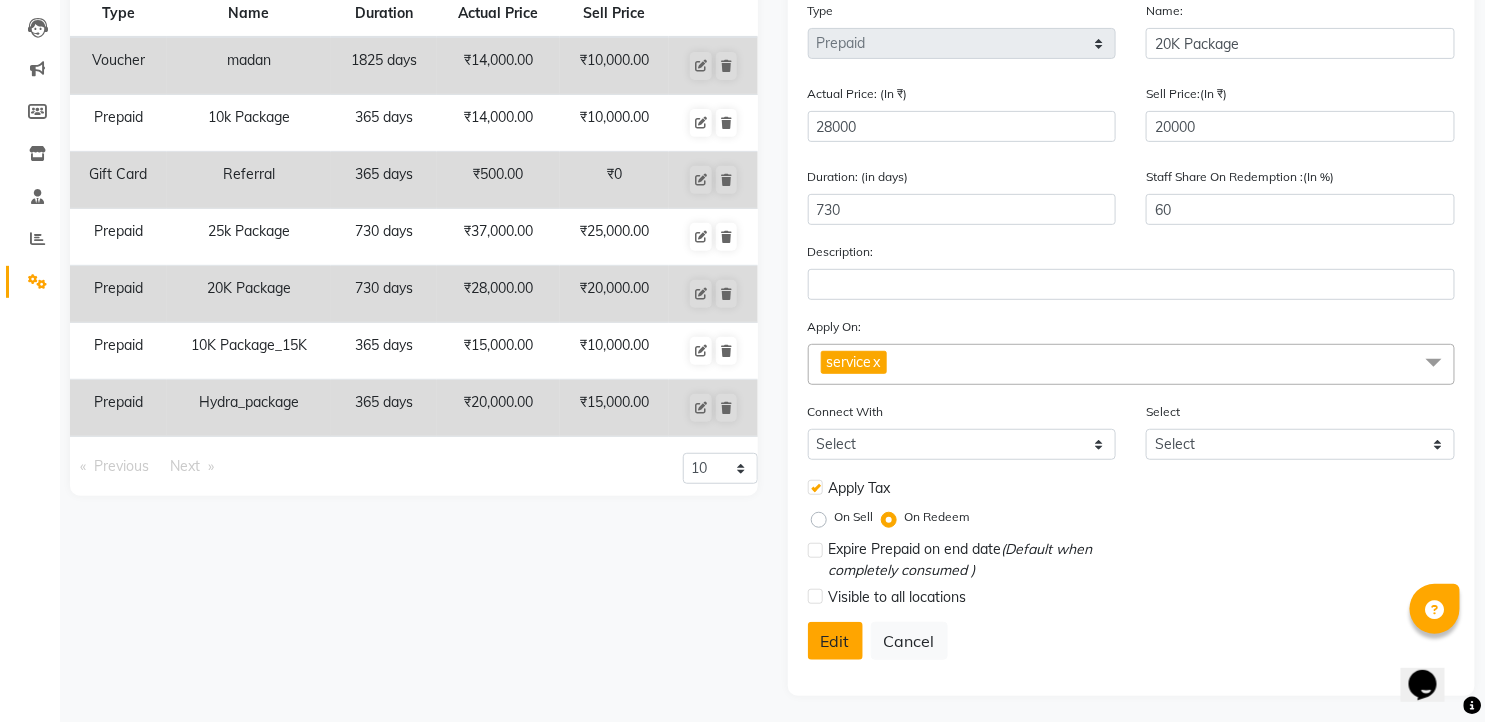click on "Edit" 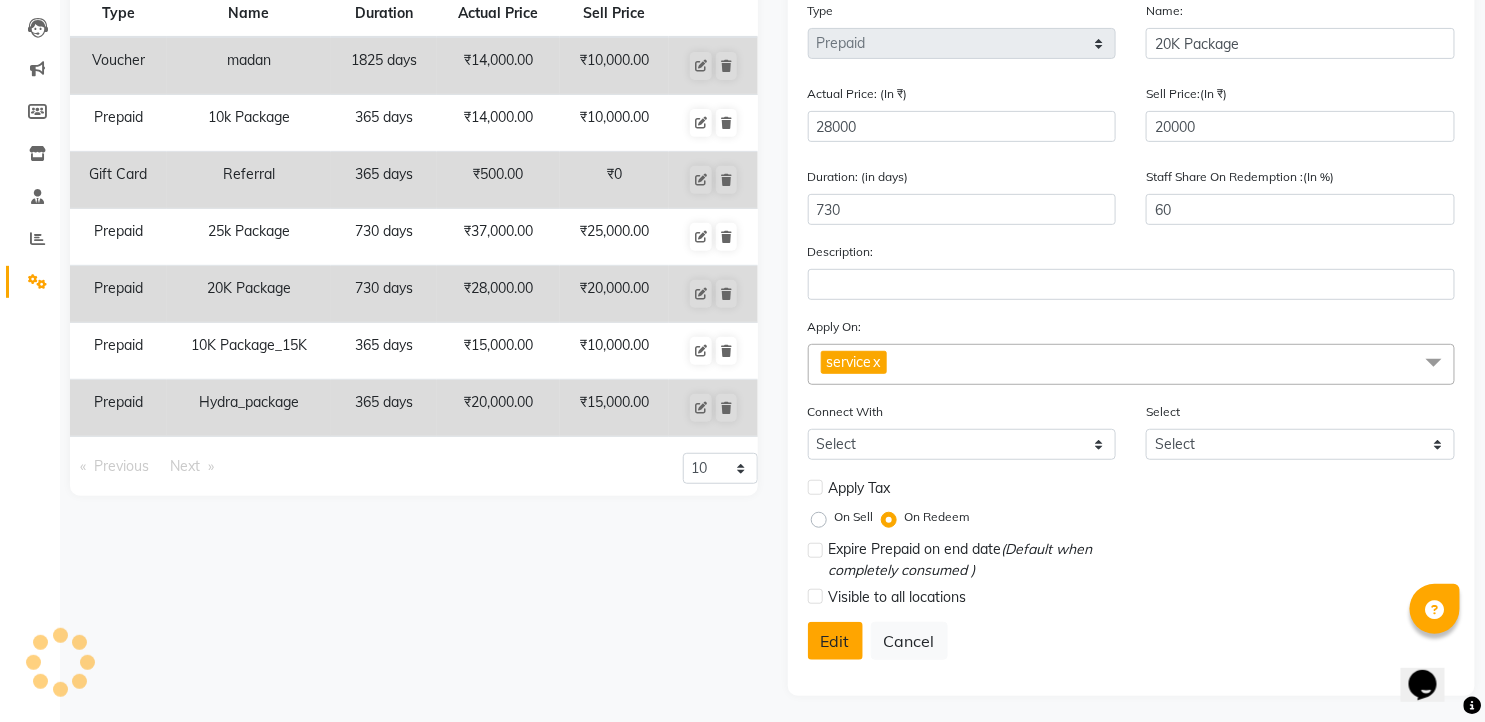 select 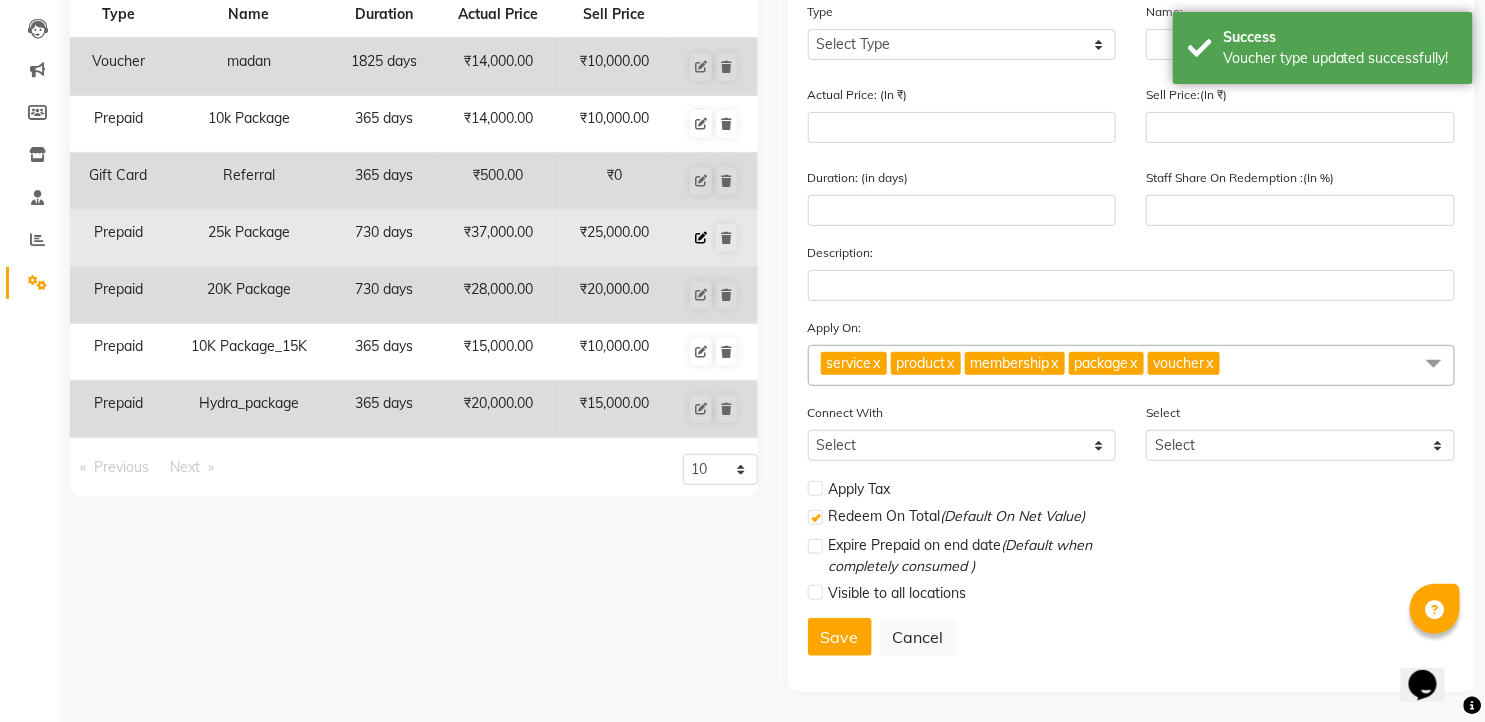 click 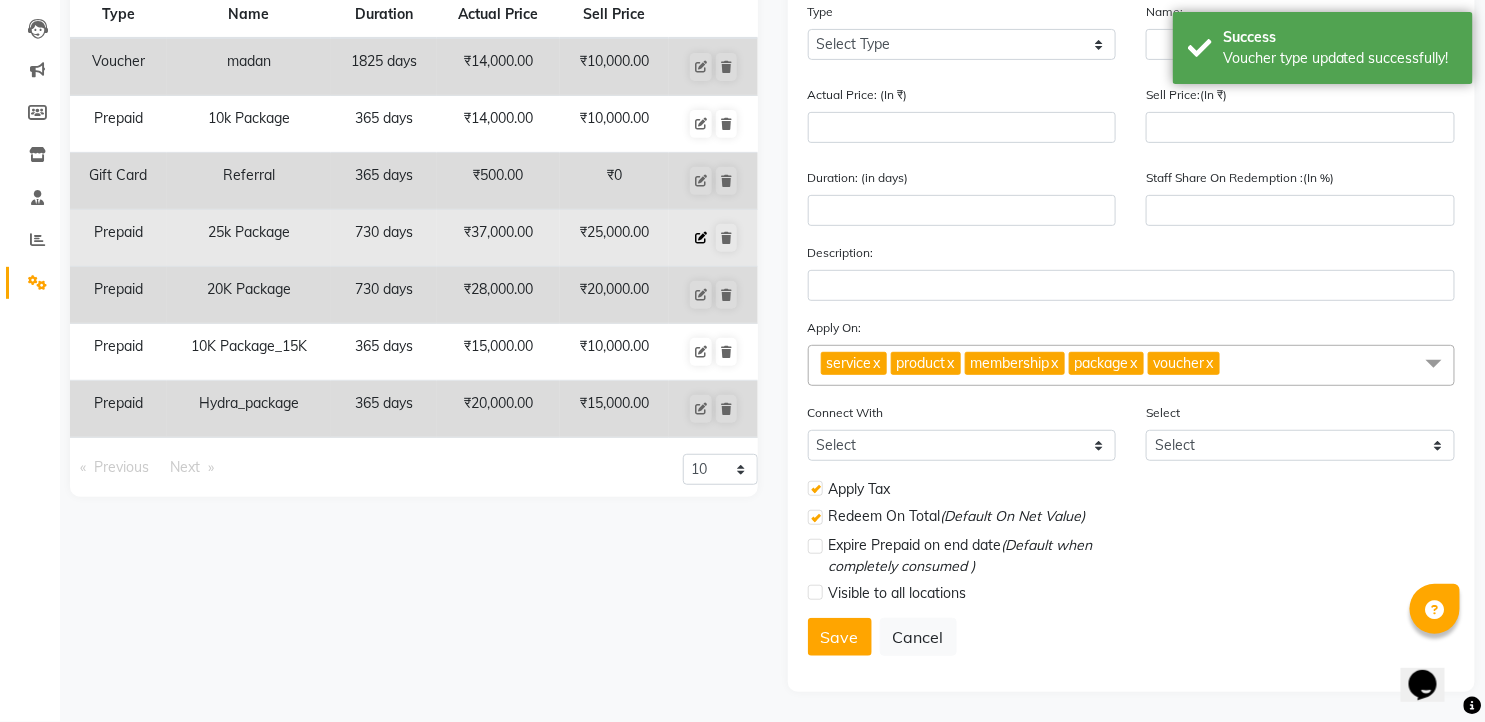 select on "P" 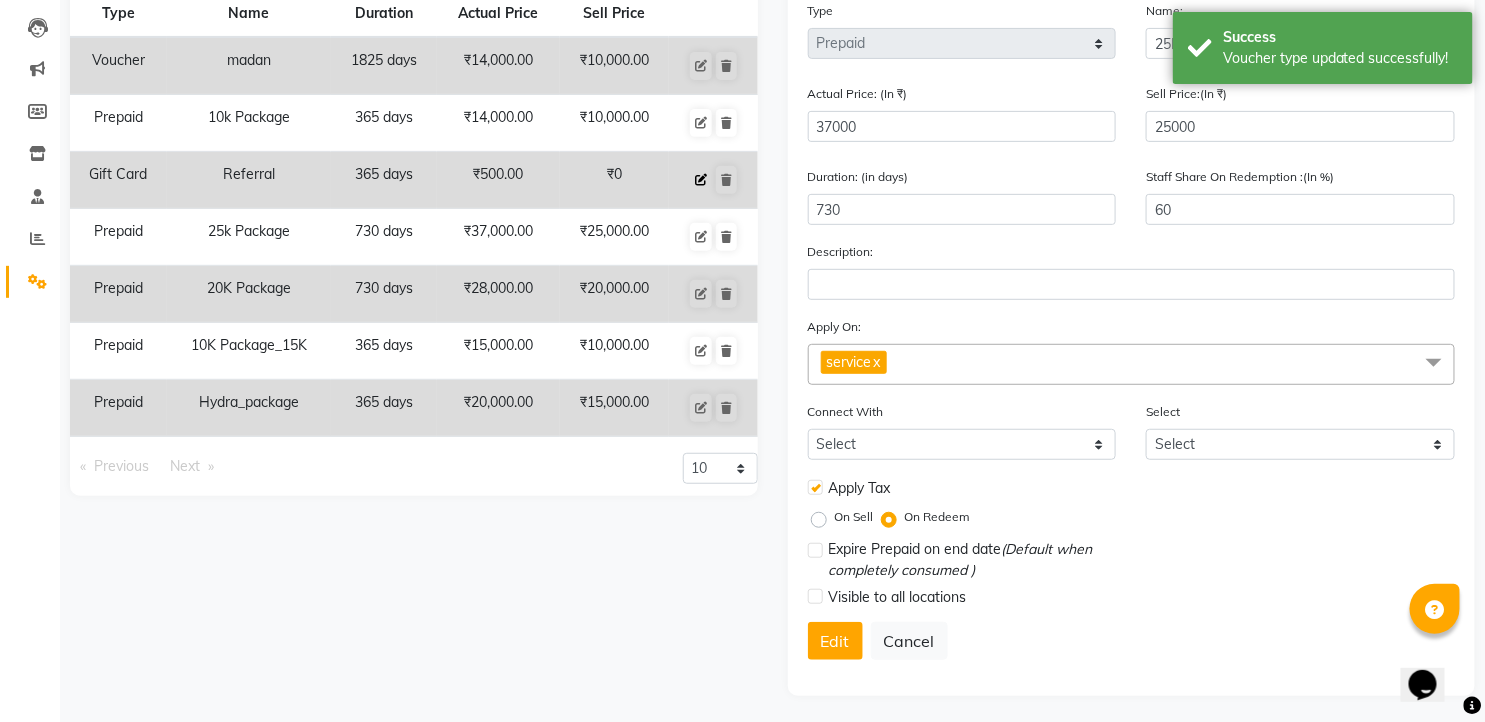 click 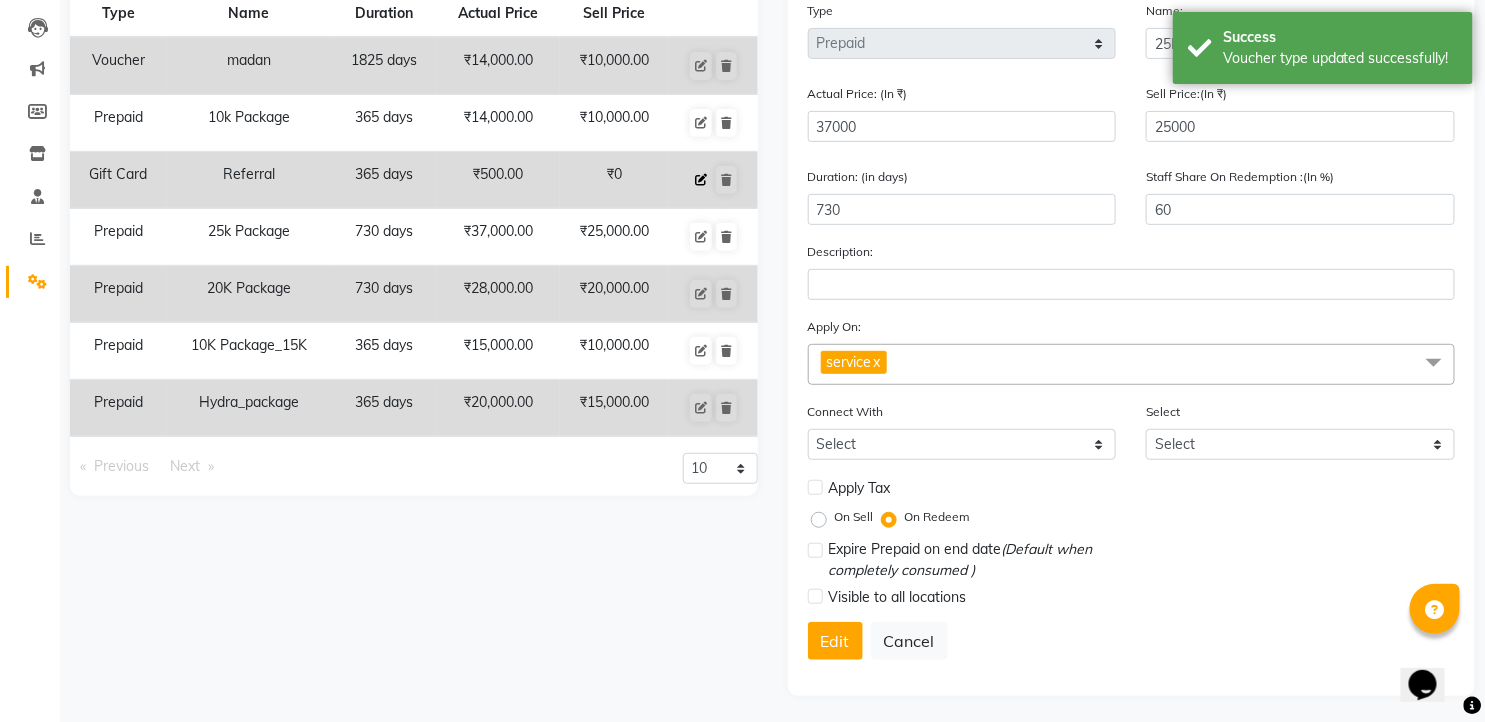 select on "G" 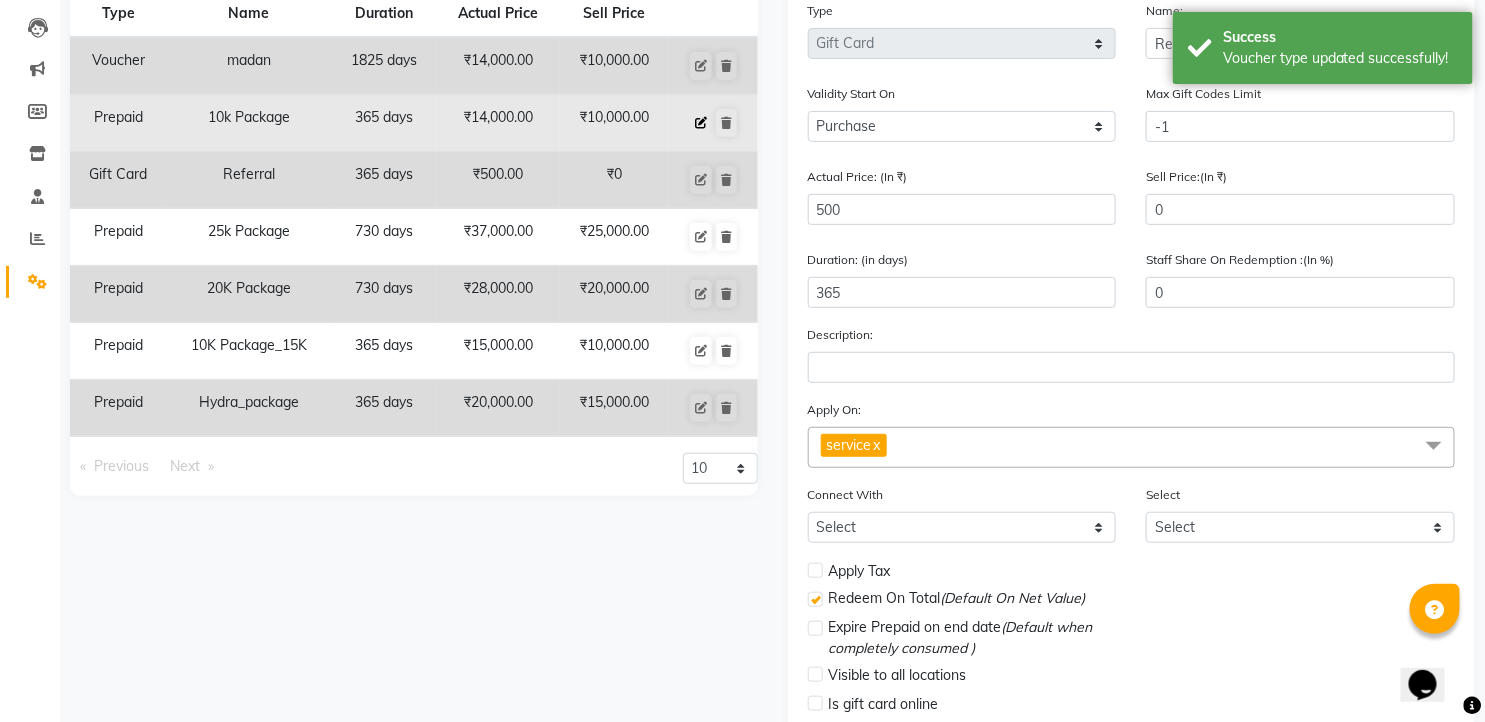 click 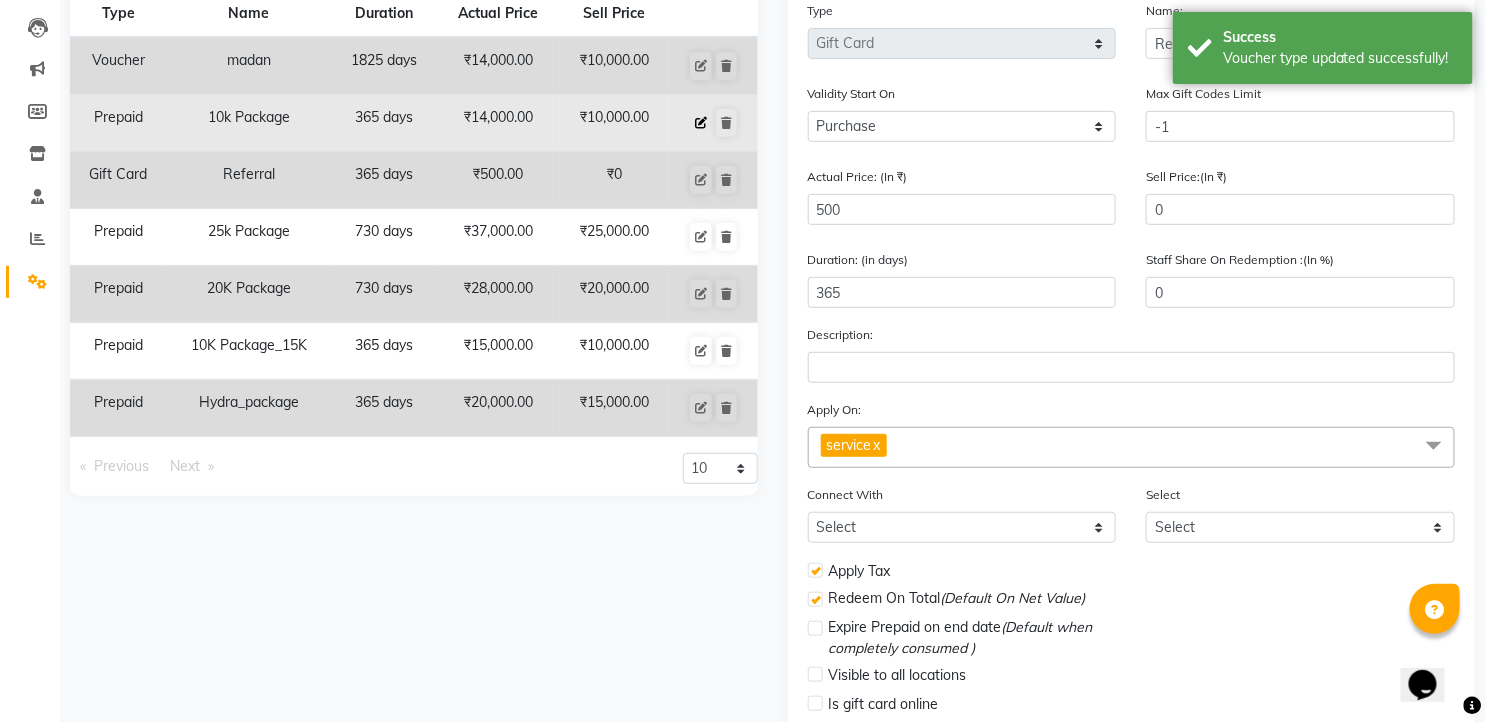 select on "P" 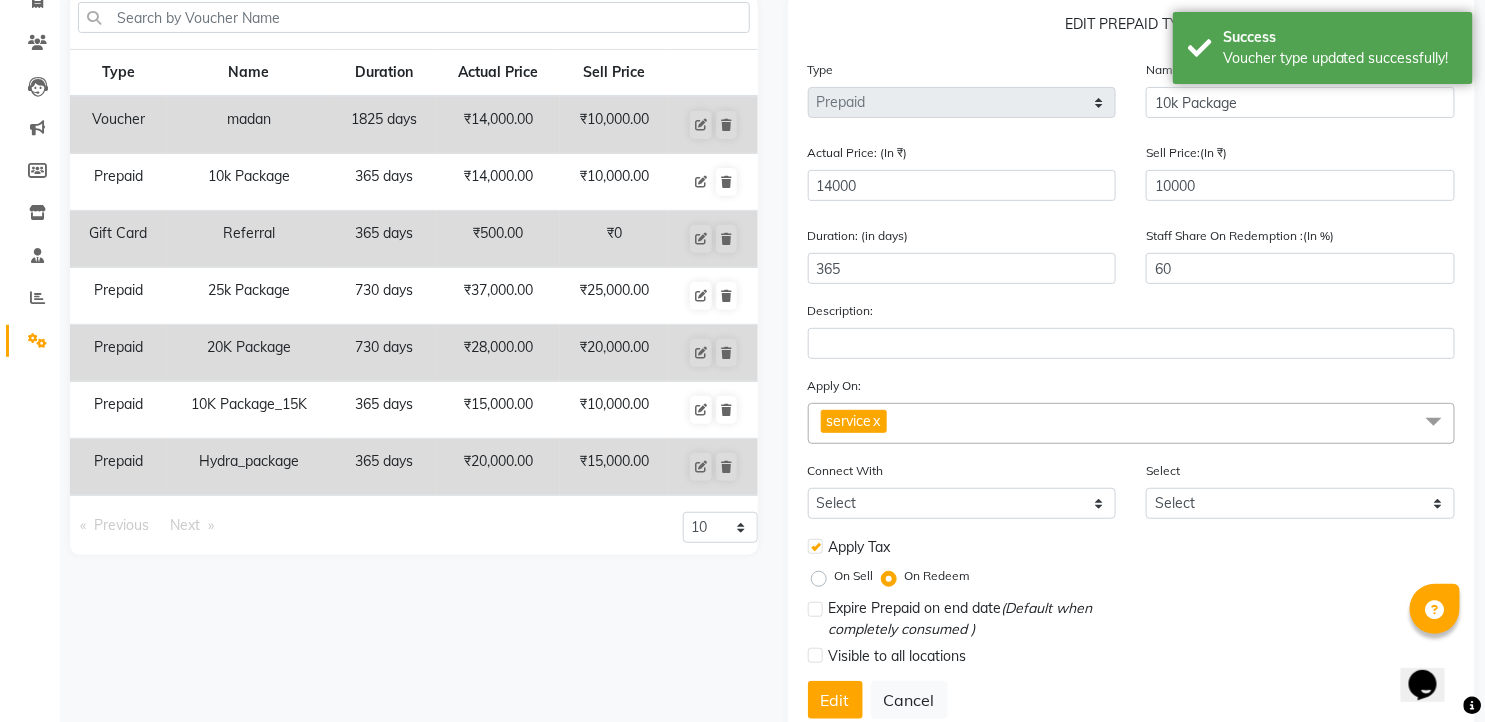 scroll, scrollTop: 93, scrollLeft: 0, axis: vertical 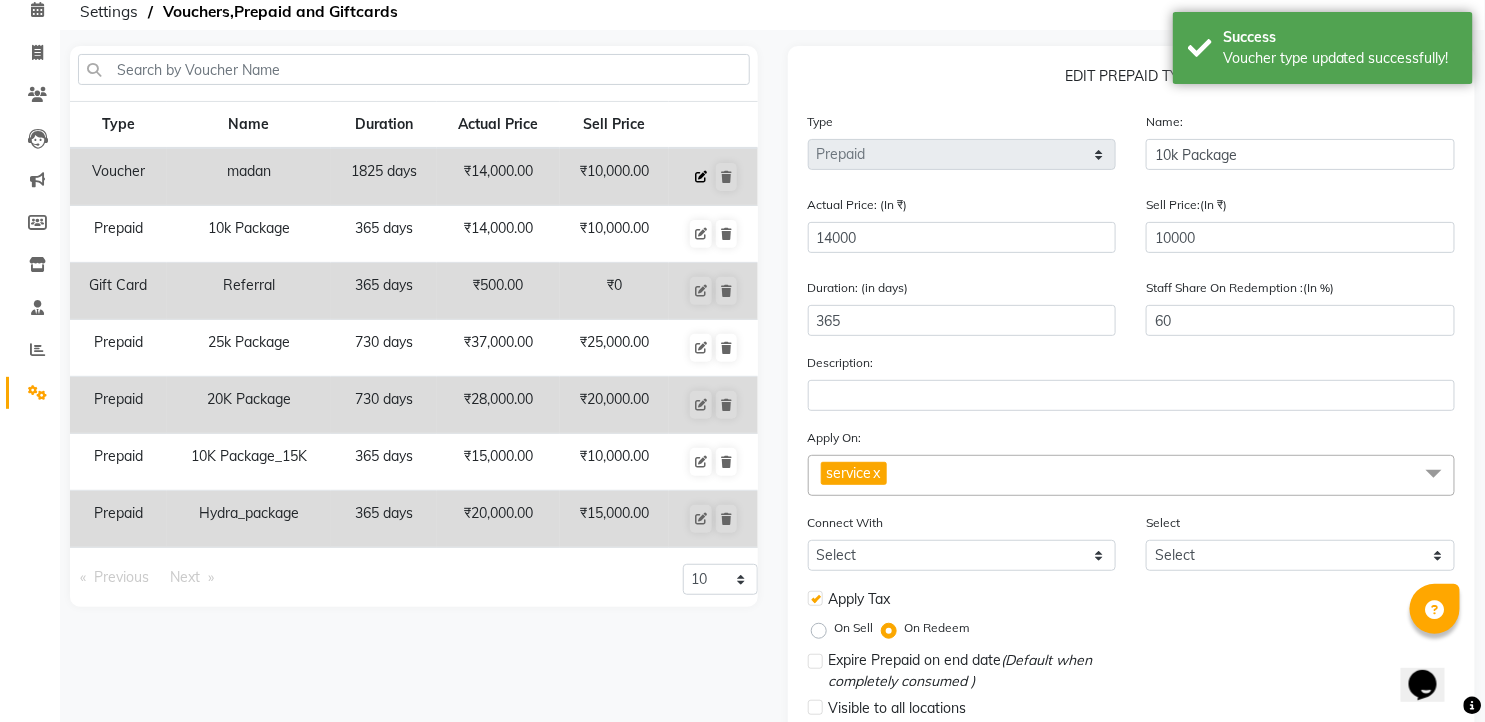 click 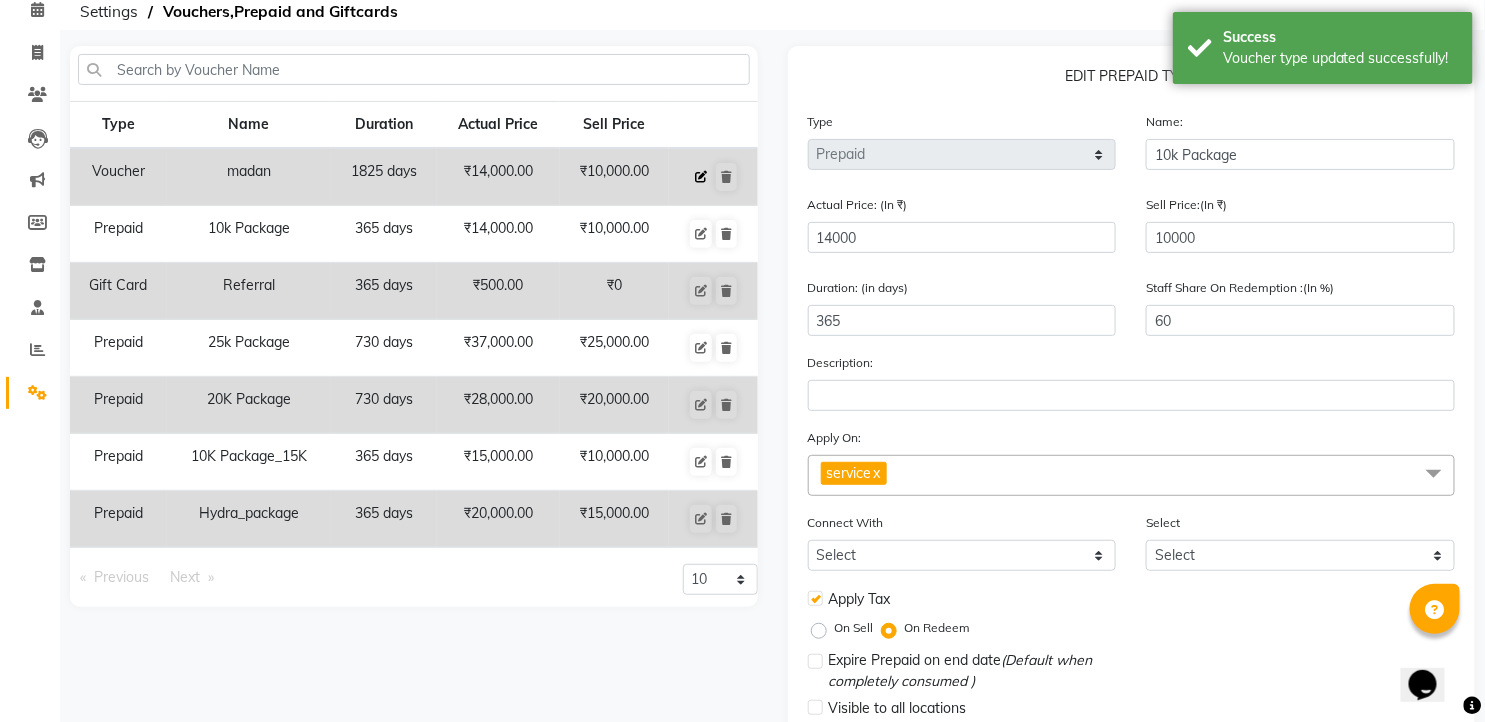 select on "V" 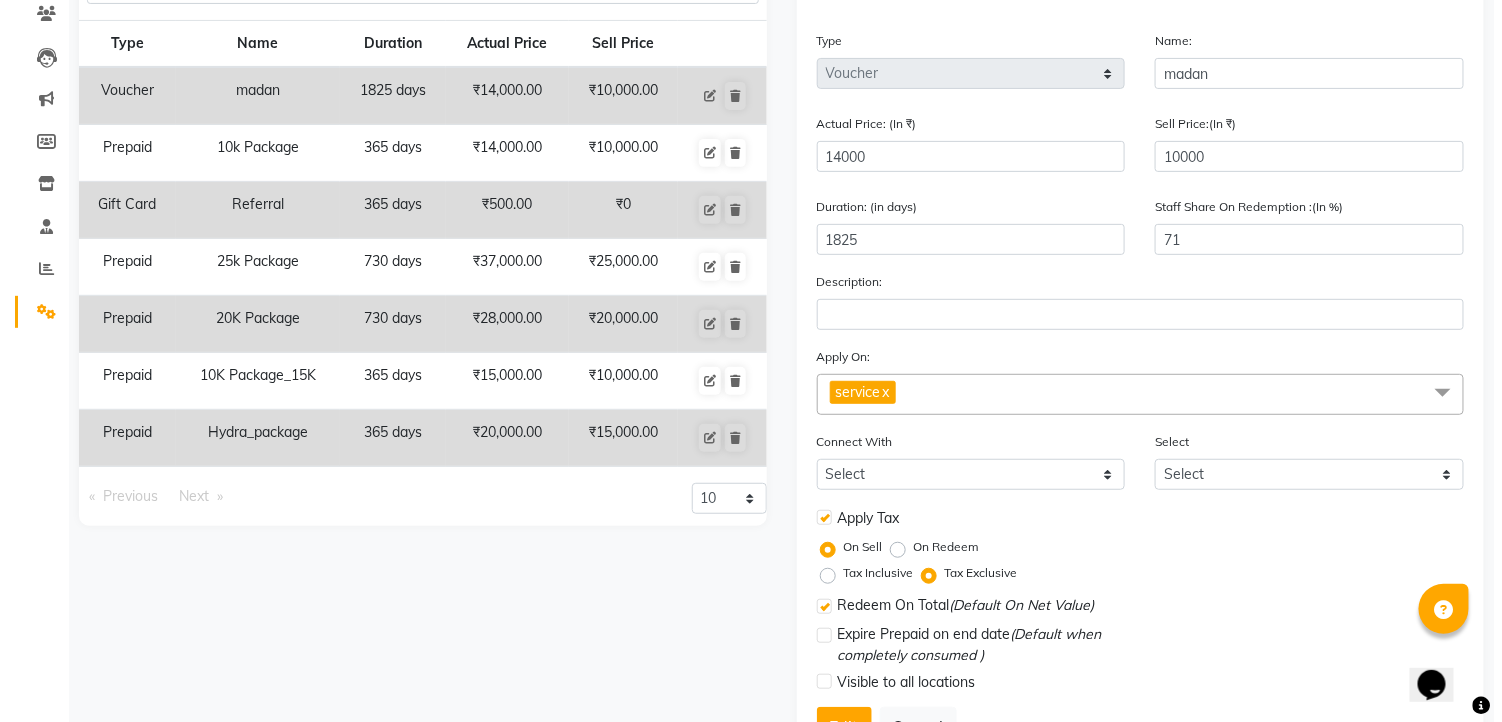 scroll, scrollTop: 0, scrollLeft: 0, axis: both 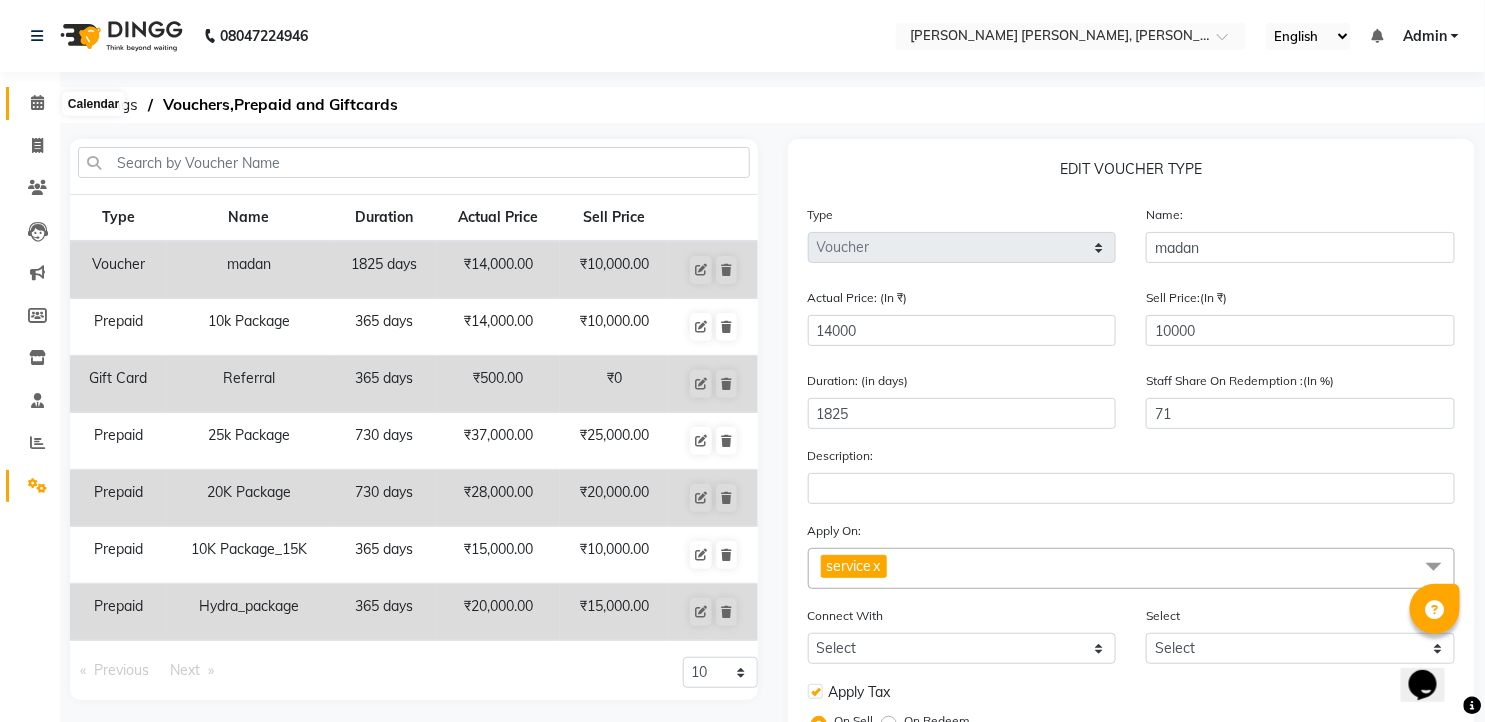 click 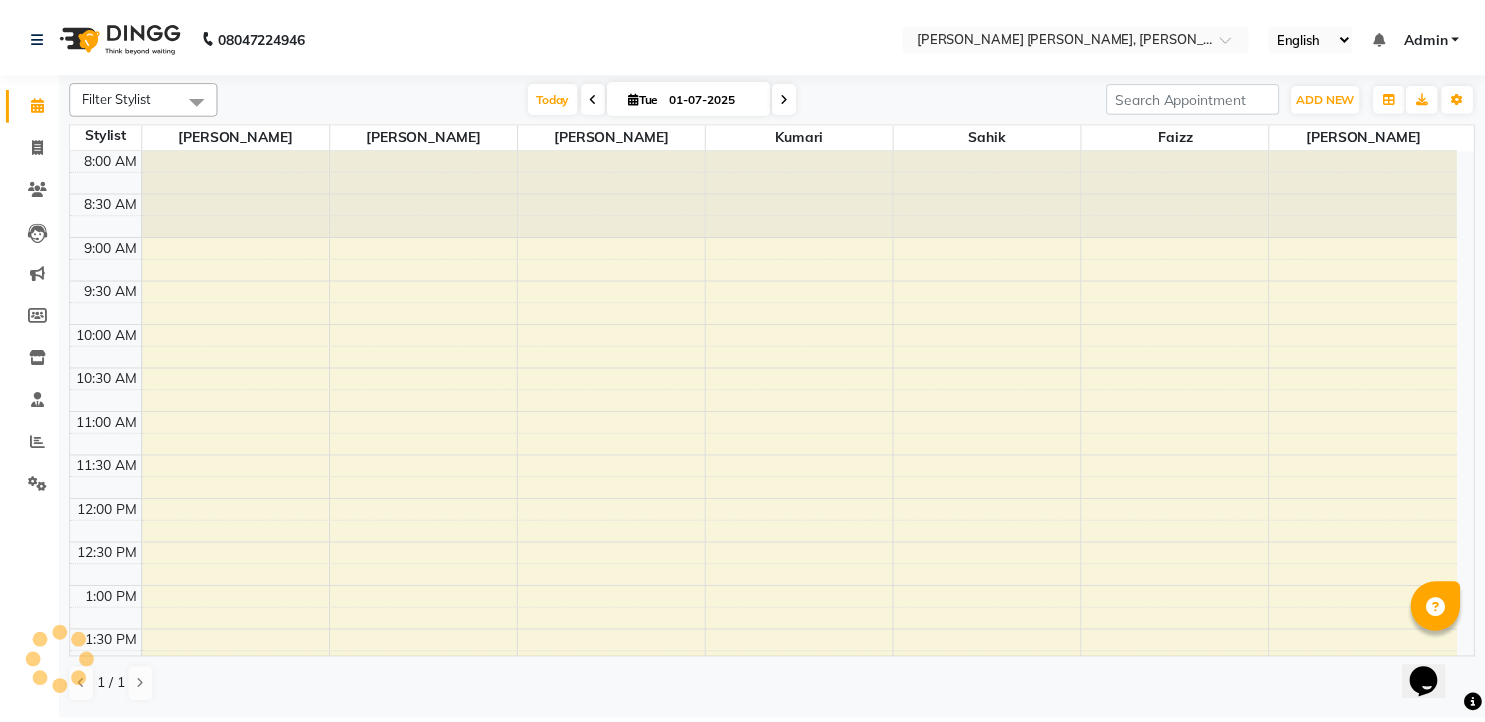 scroll, scrollTop: 0, scrollLeft: 0, axis: both 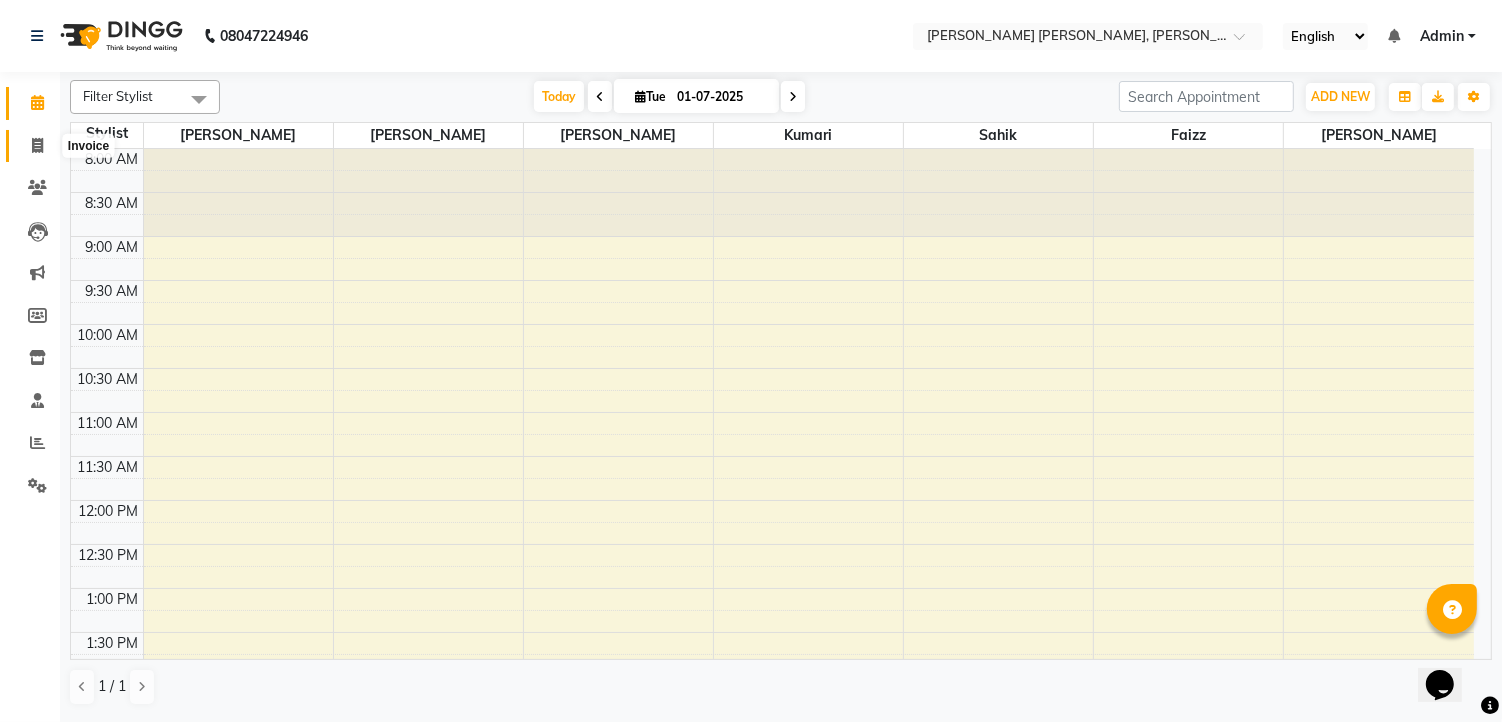 click 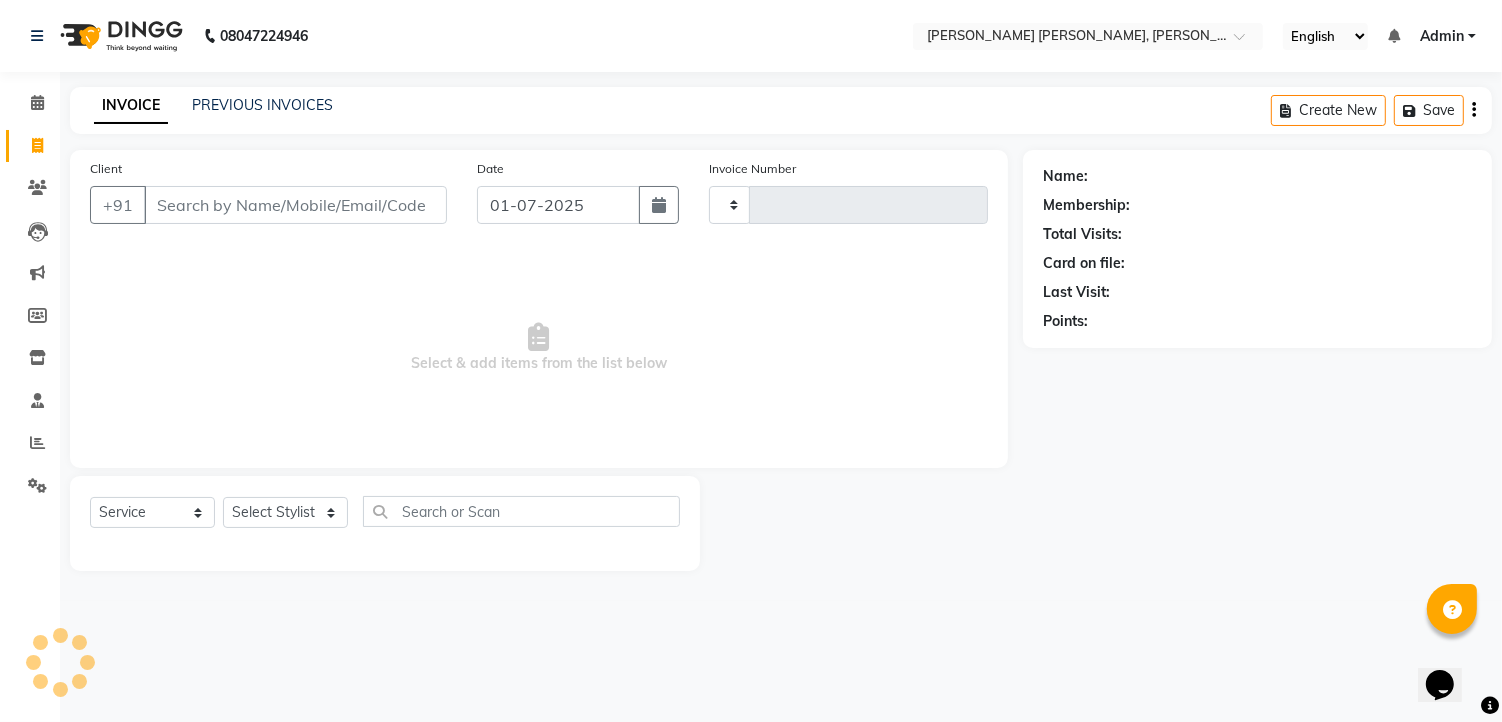 type on "0698" 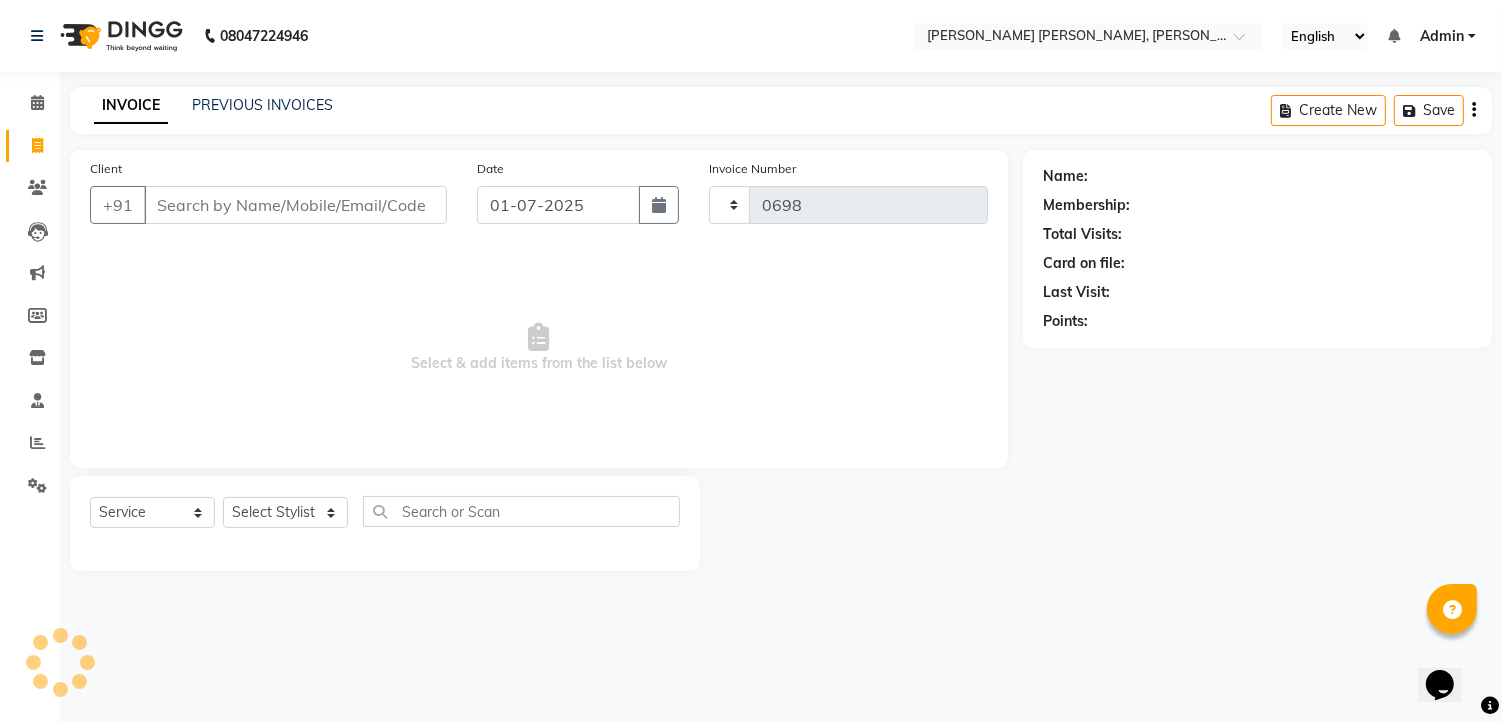 select on "7150" 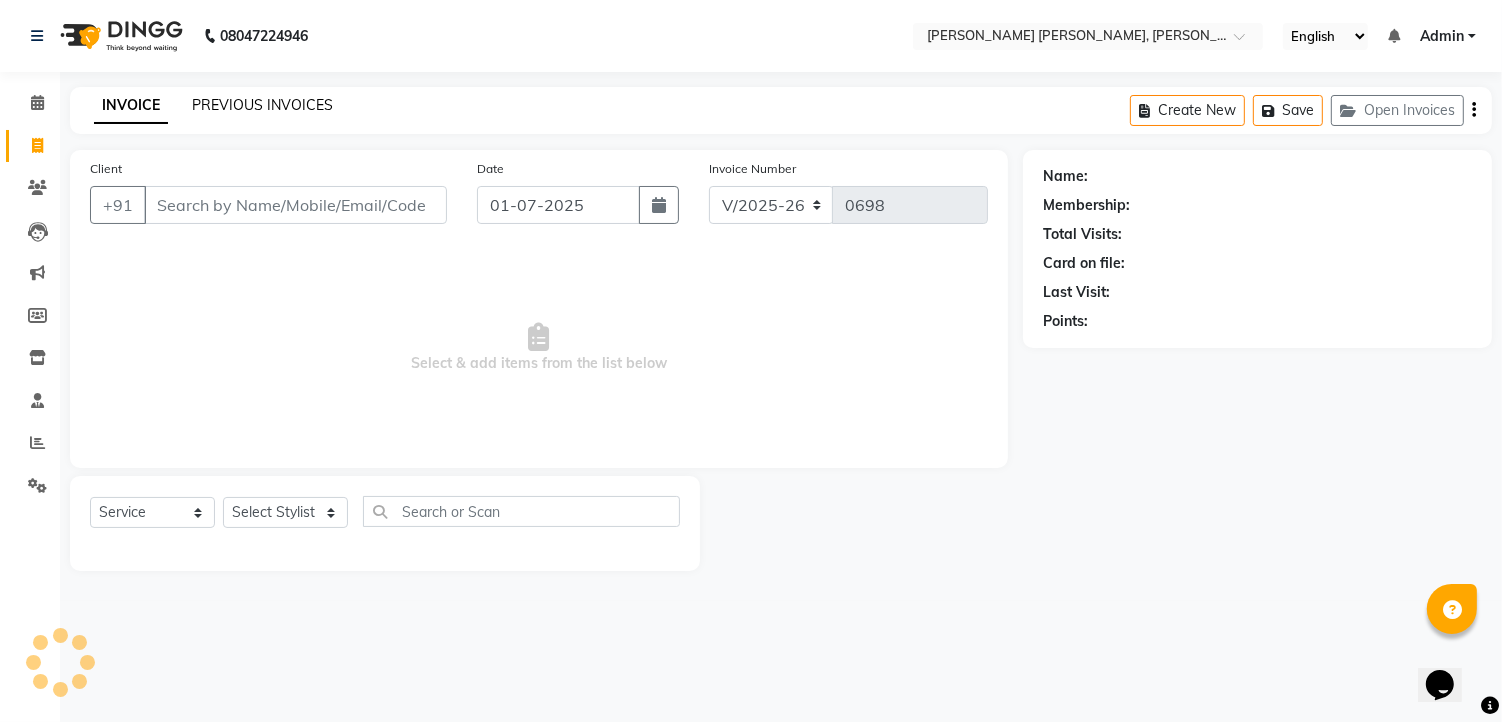 click on "PREVIOUS INVOICES" 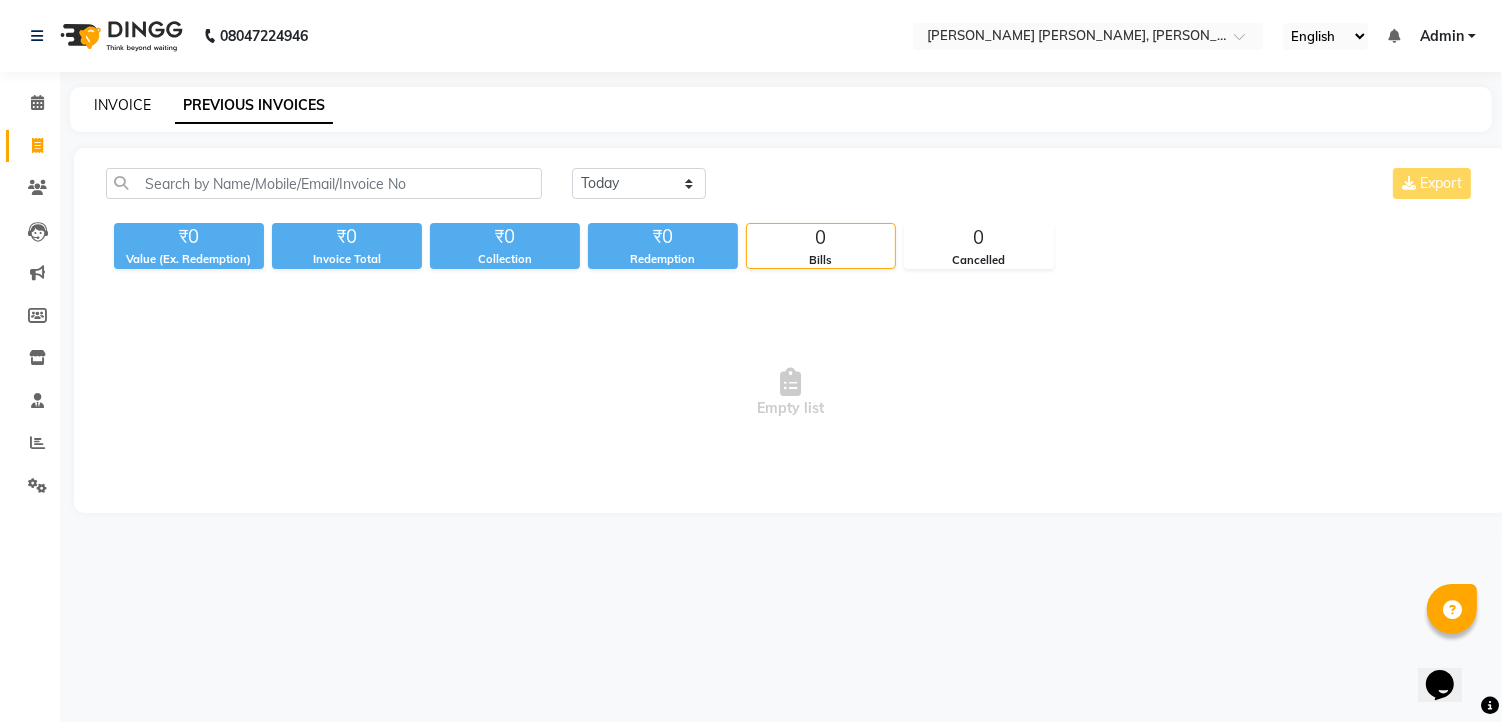 drag, startPoint x: 140, startPoint y: 100, endPoint x: 23, endPoint y: 151, distance: 127.632286 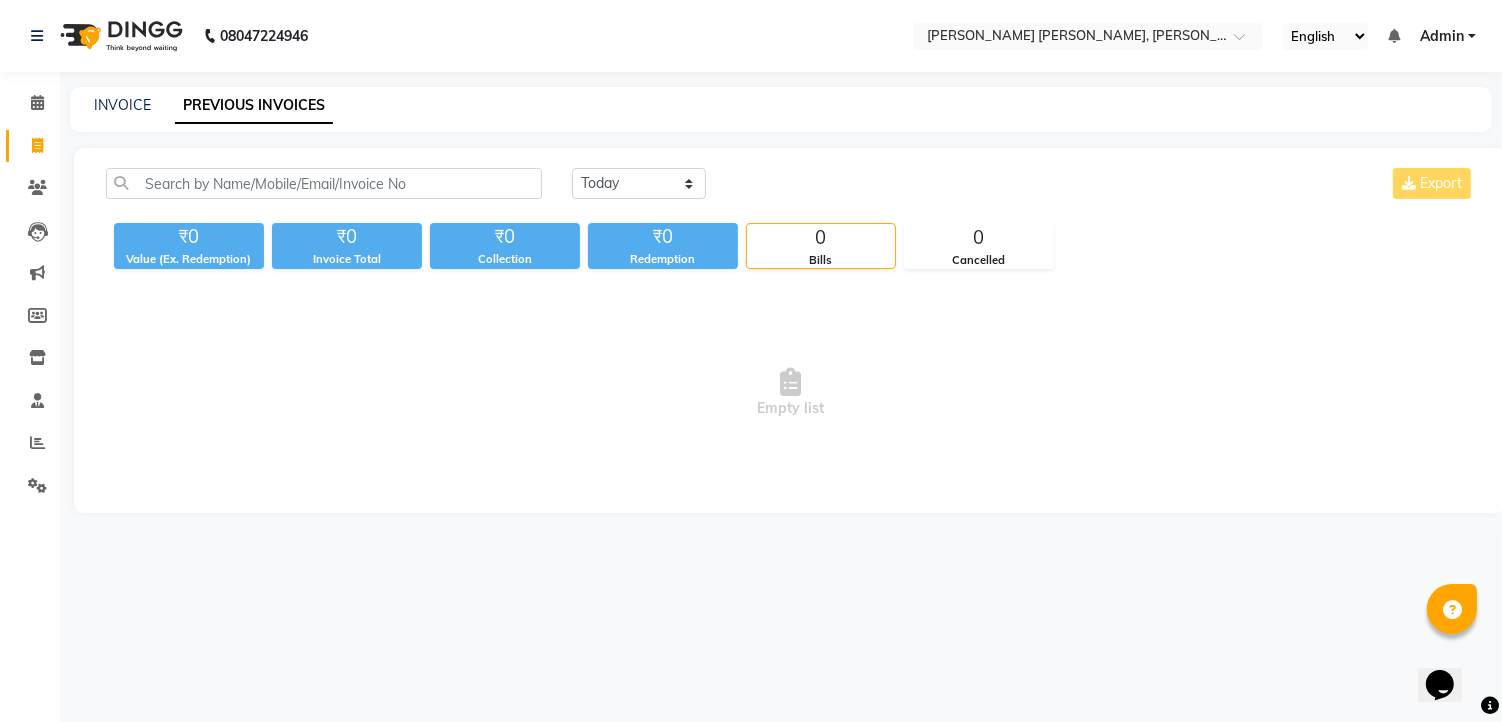 select on "service" 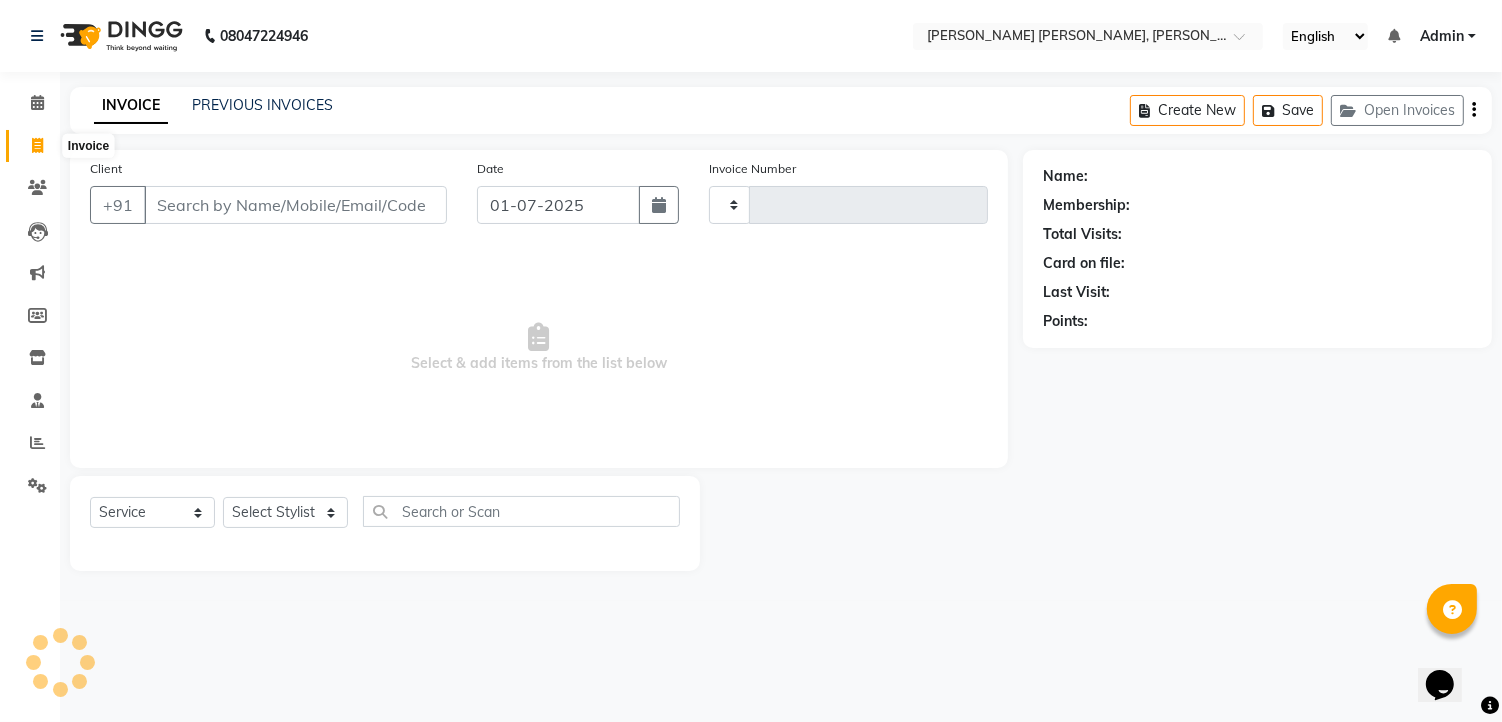 type on "0698" 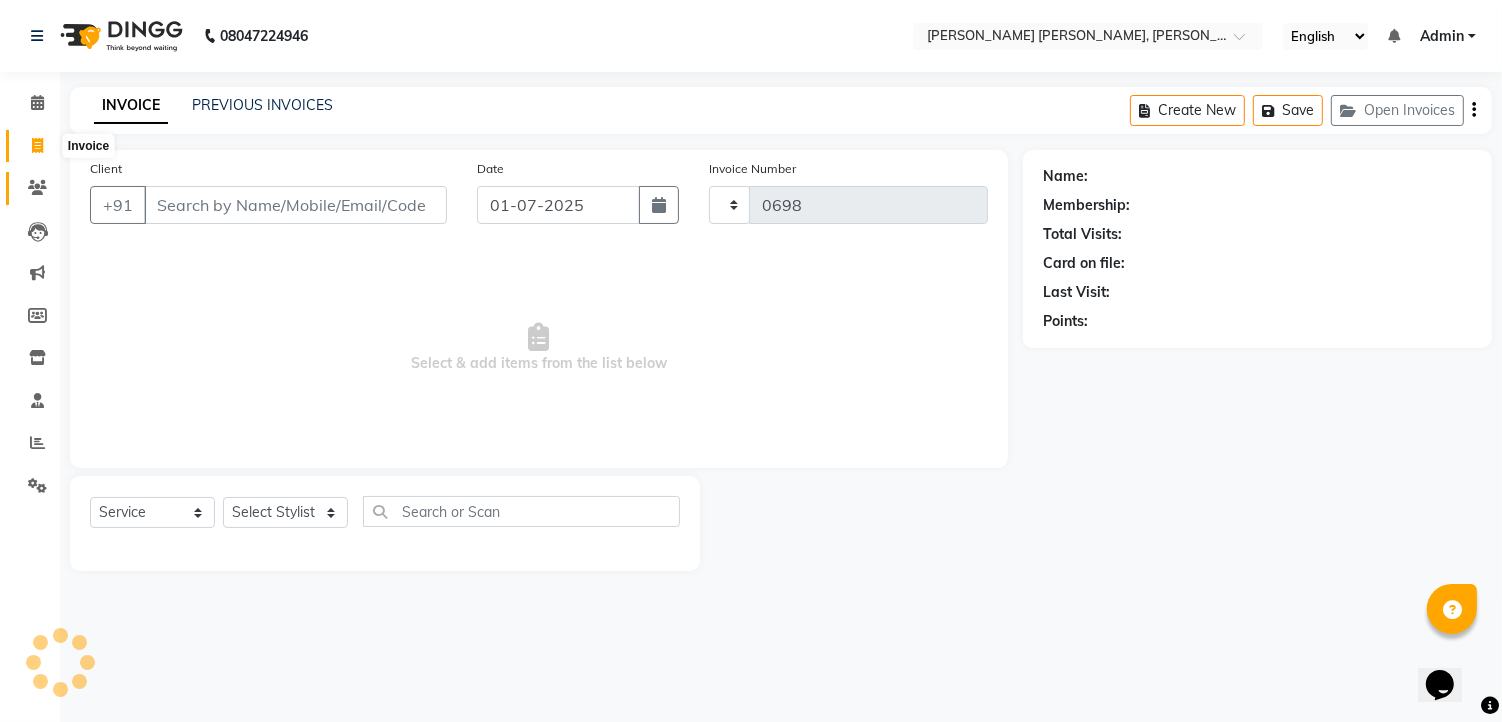select on "7150" 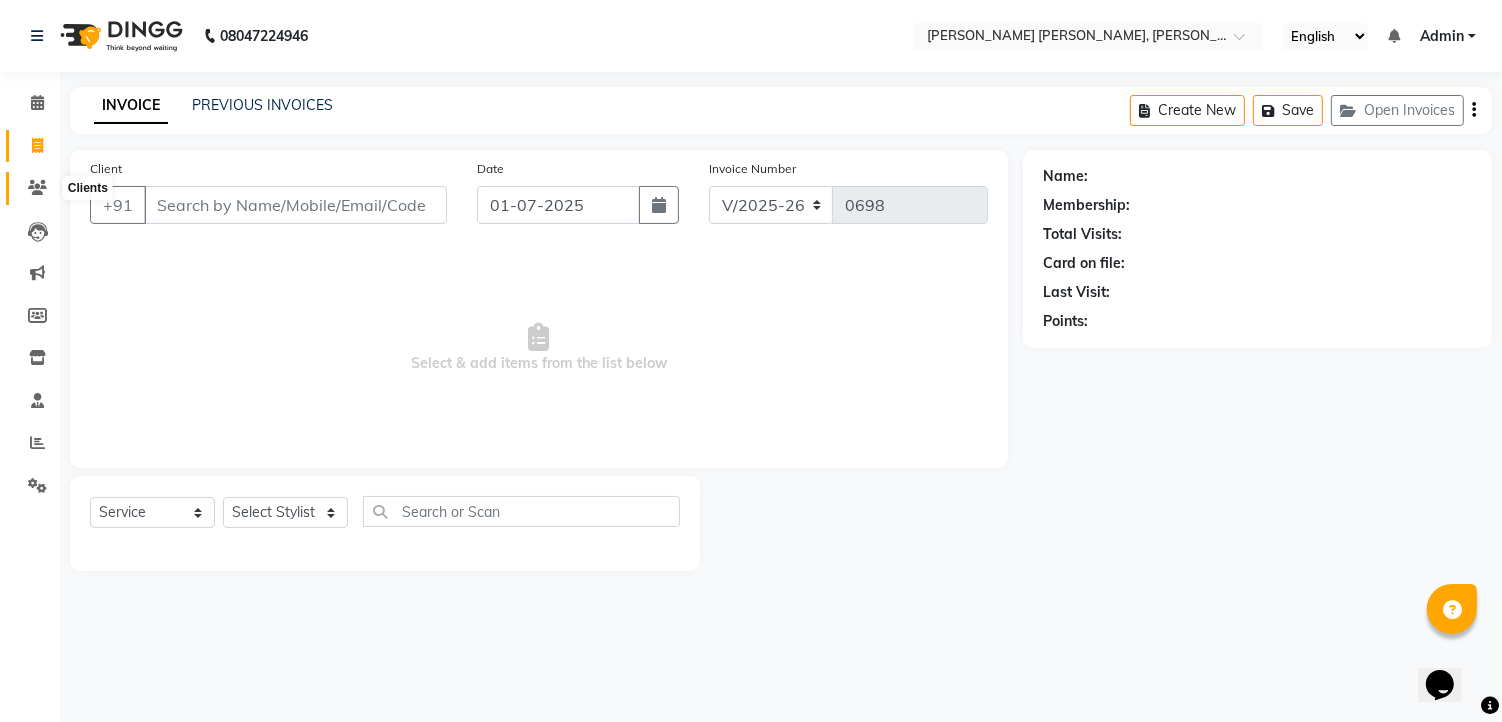 click 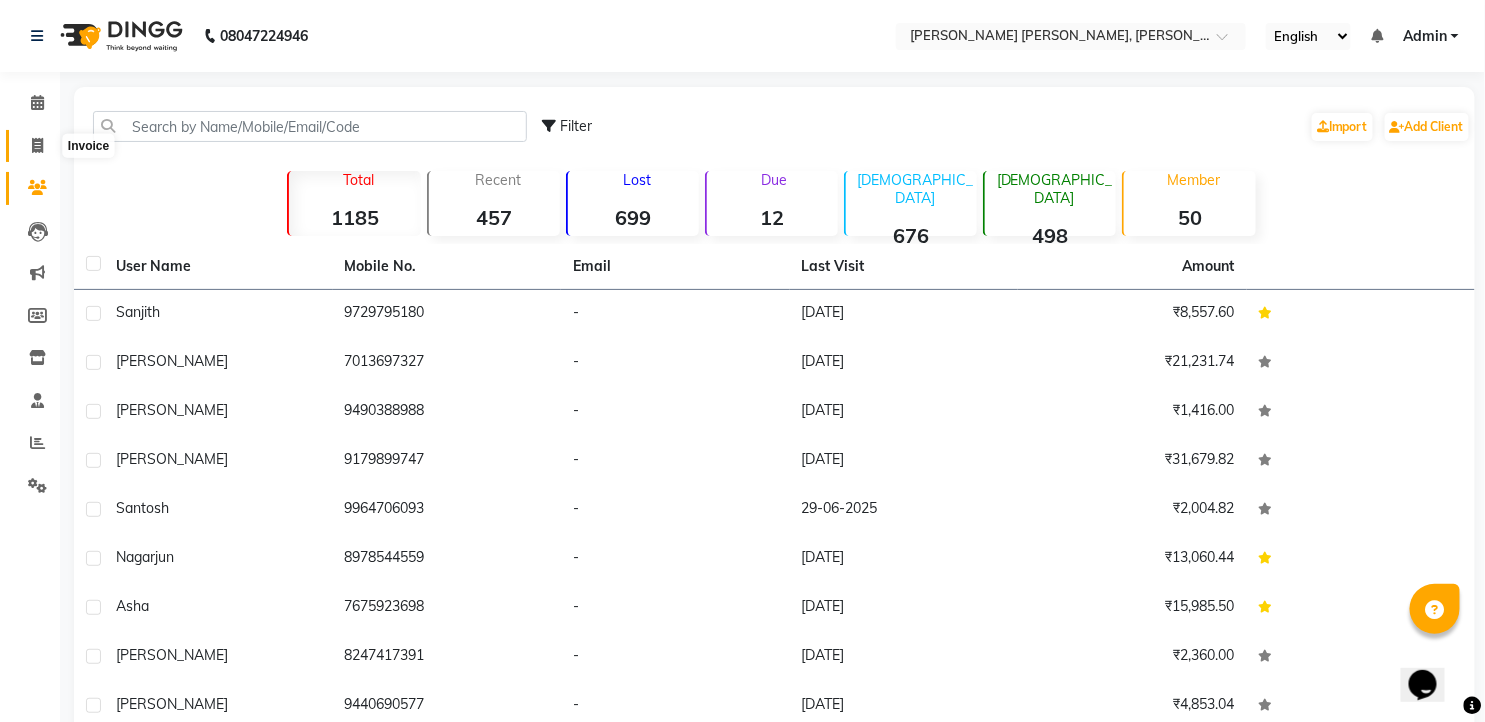 click 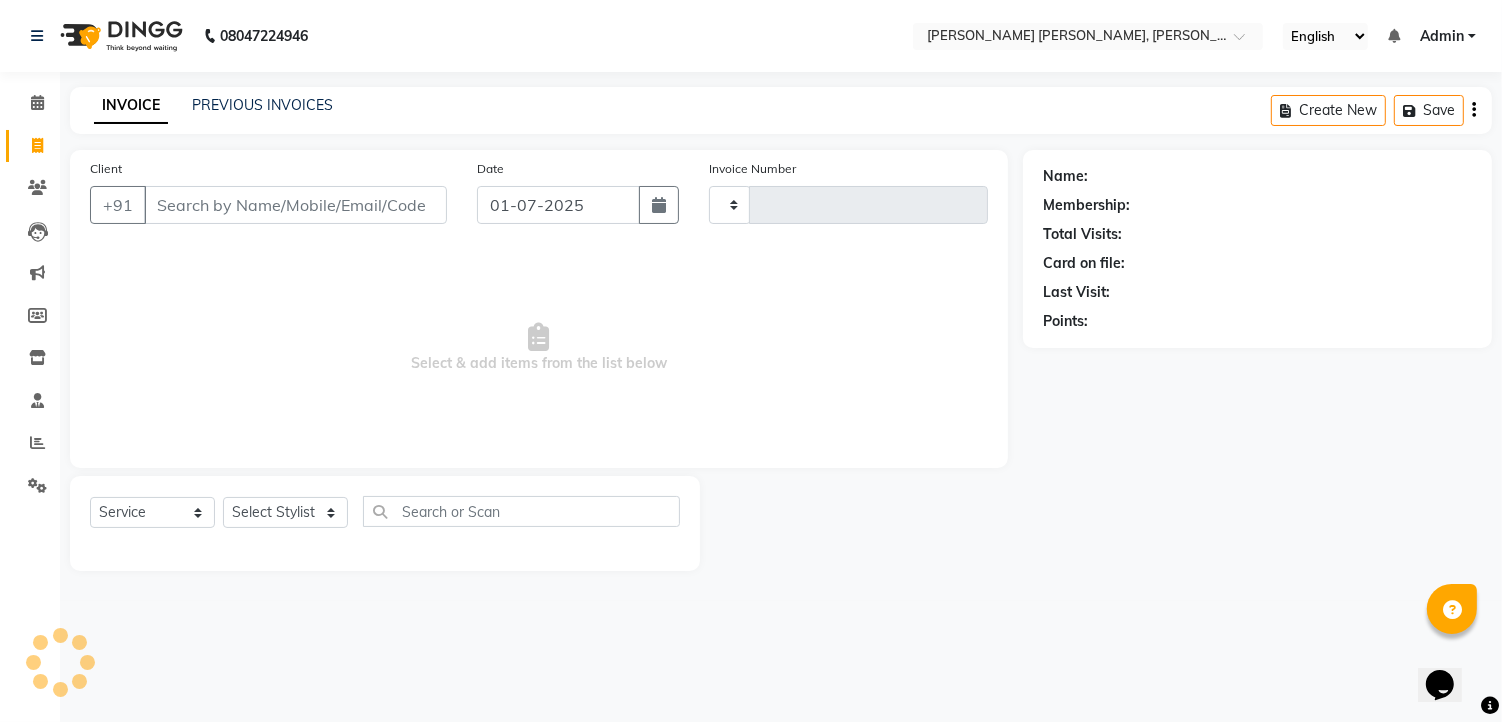 type on "0698" 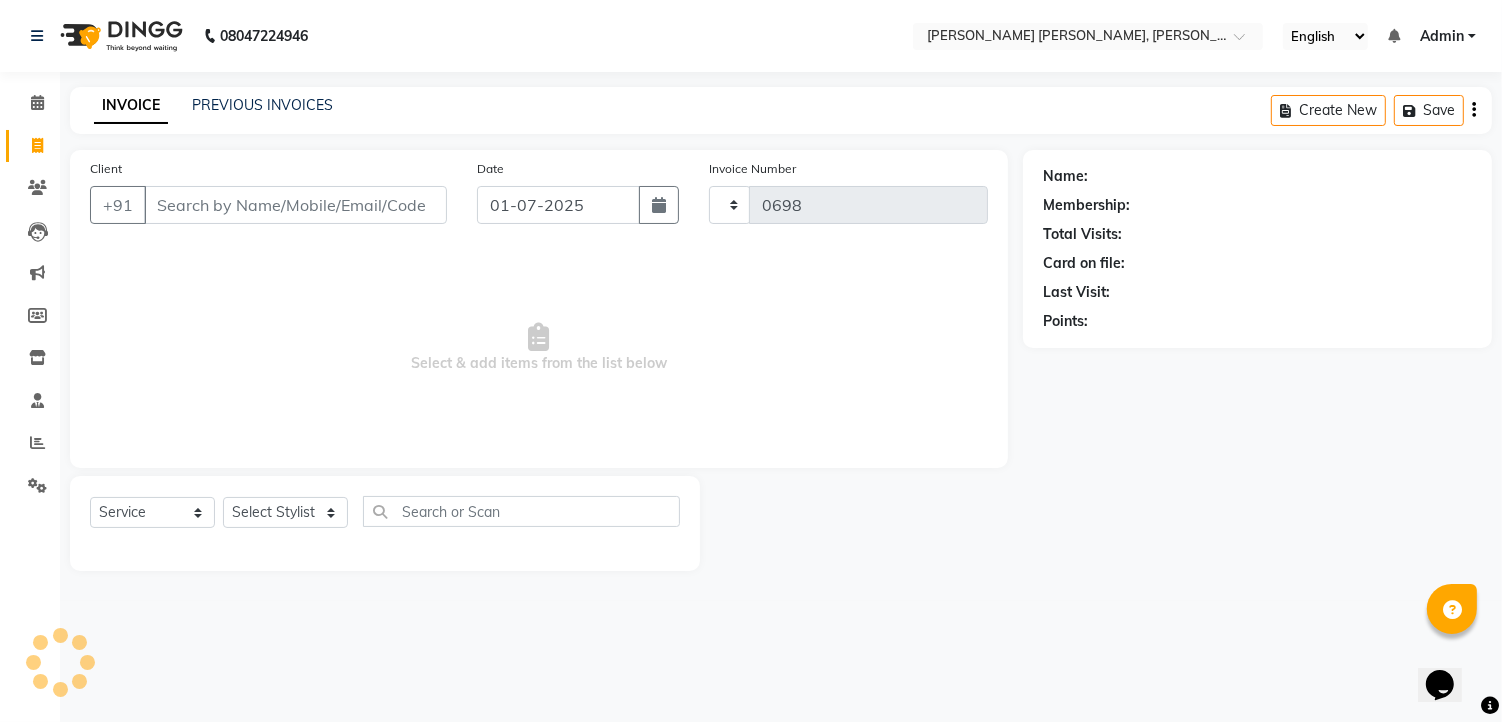 select on "7150" 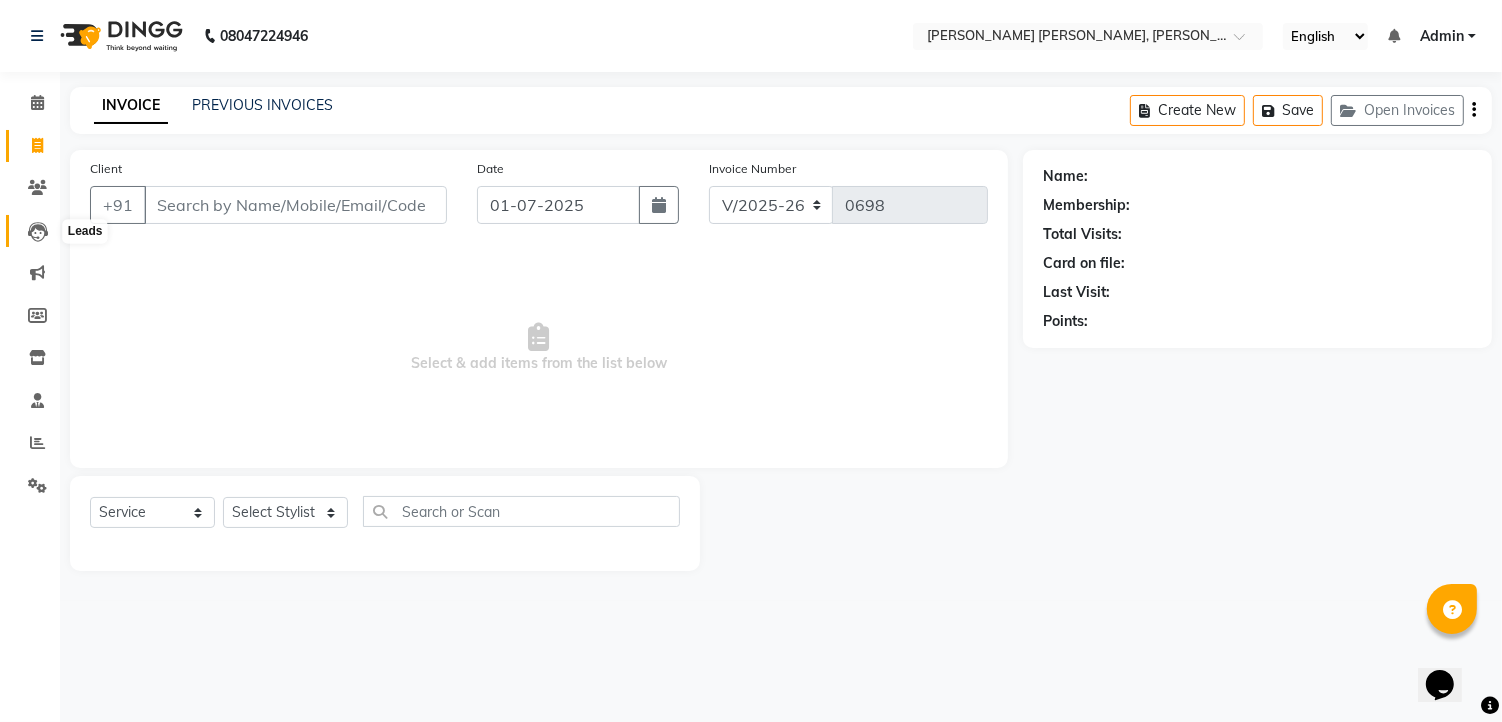 click 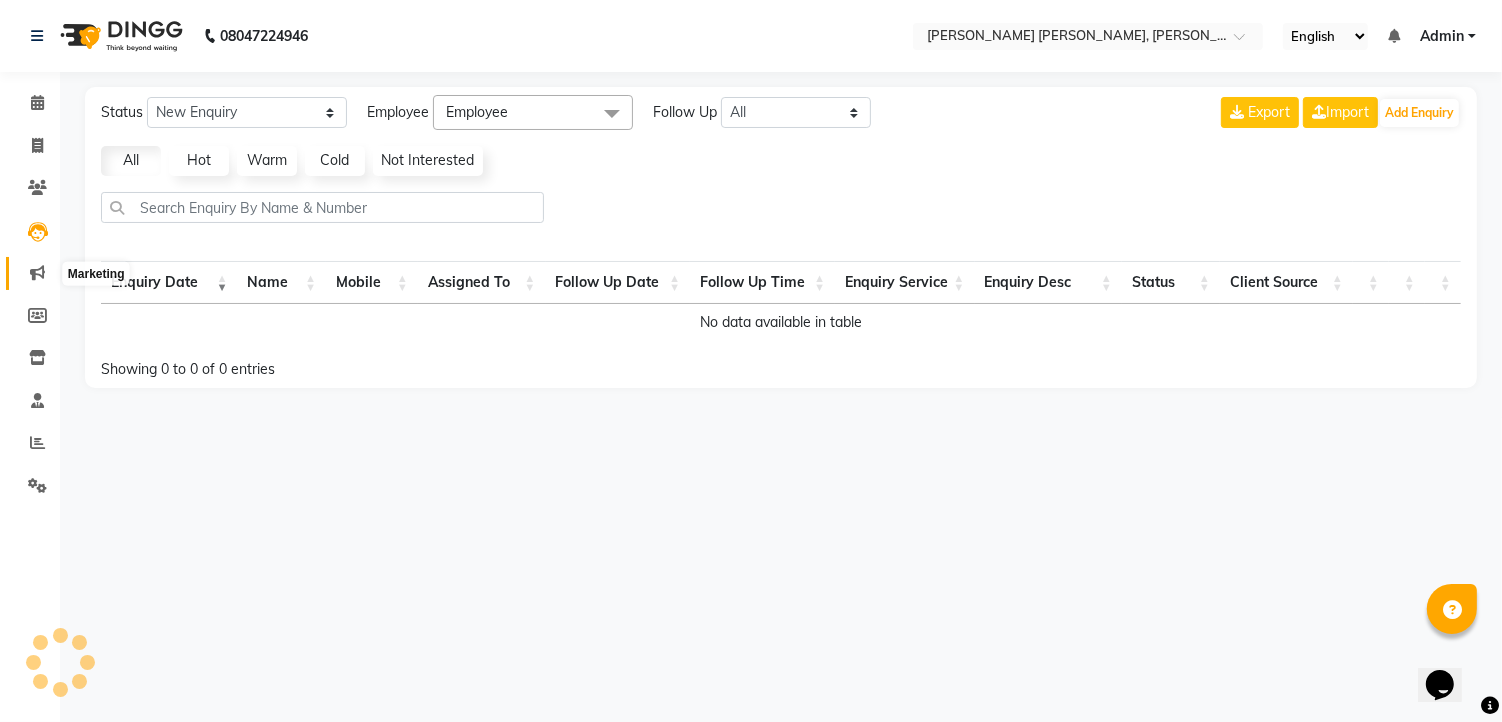 click 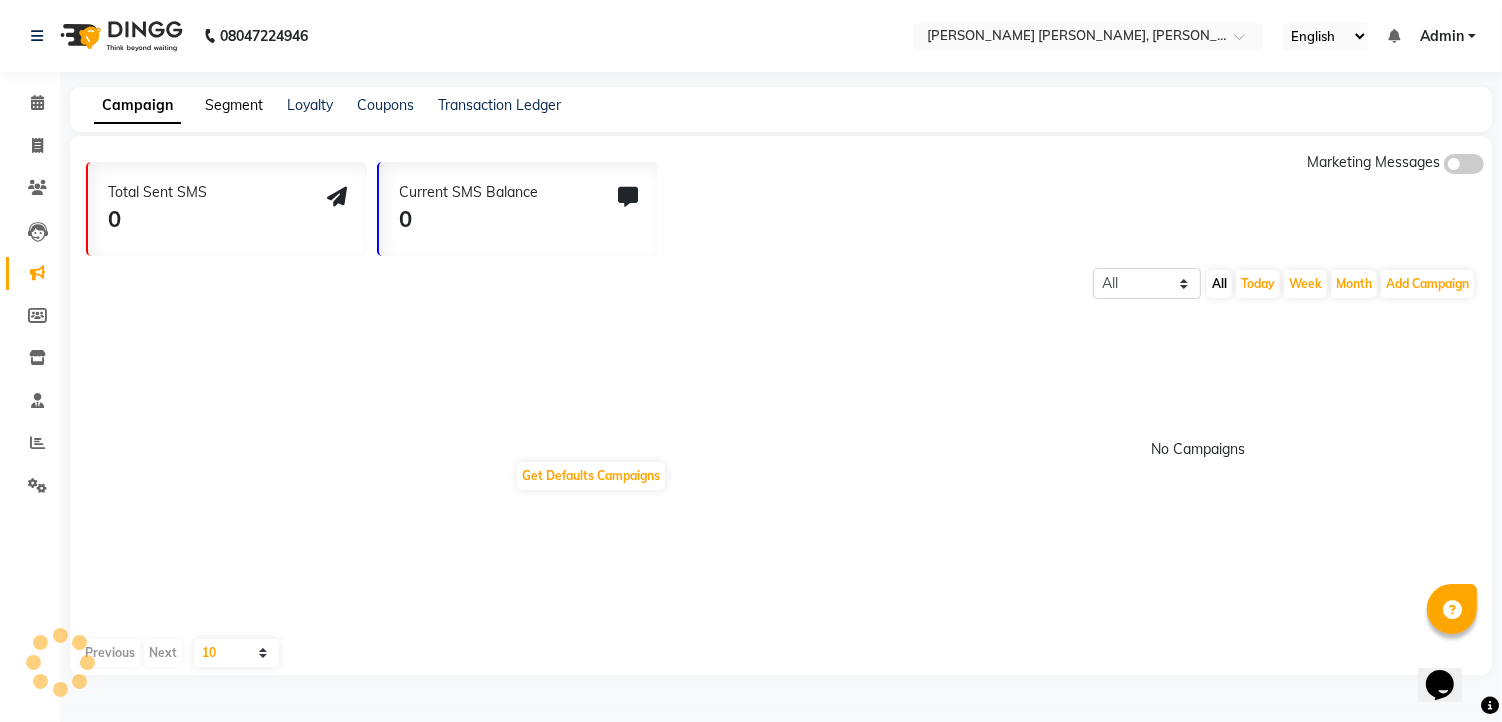 click on "Segment" 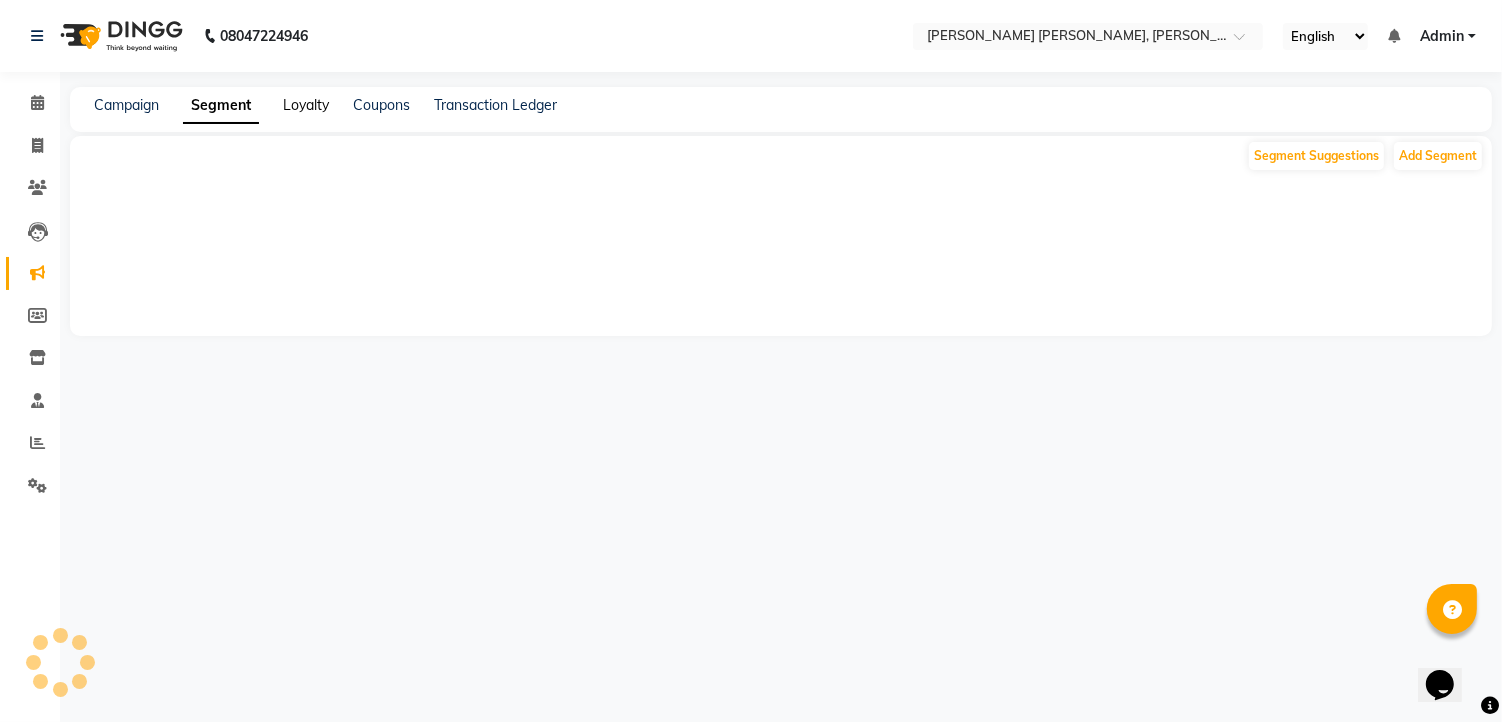 click on "Loyalty" 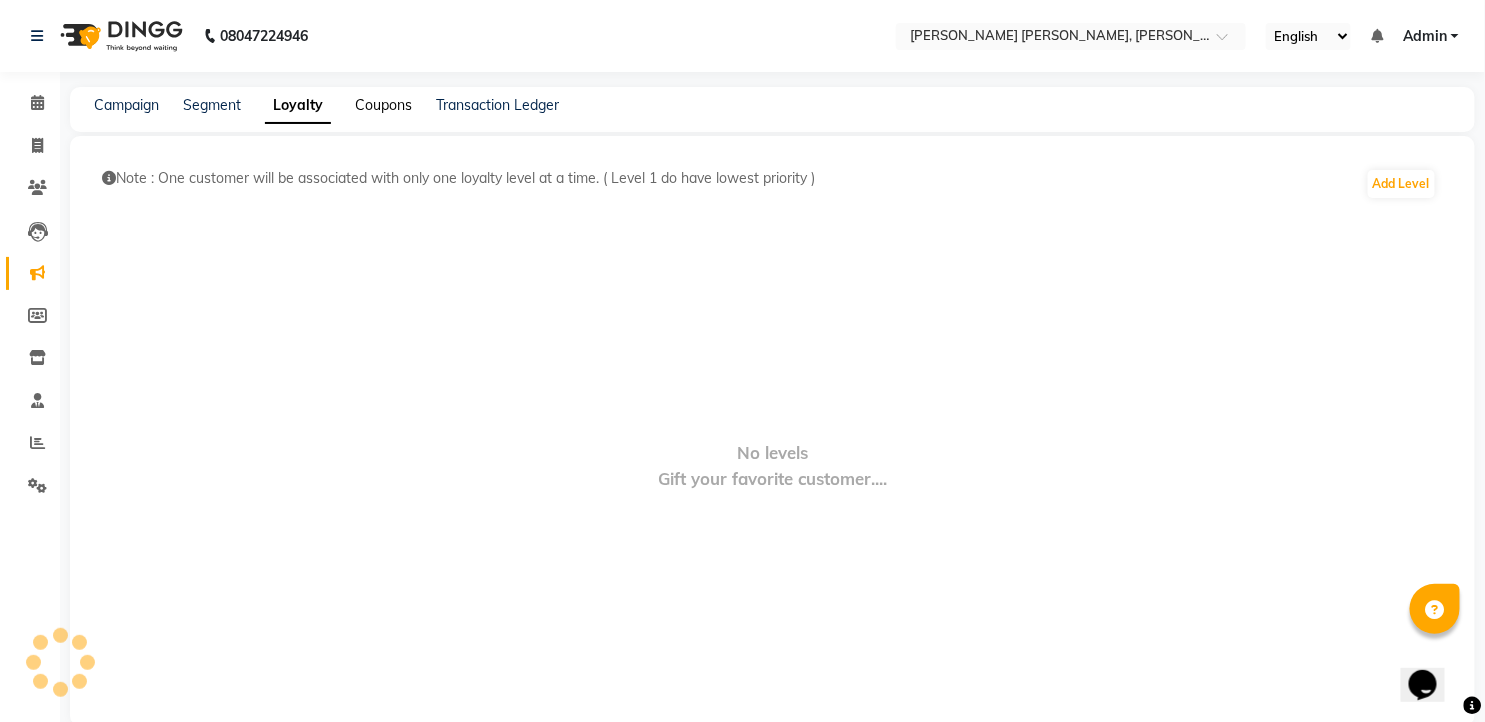 click on "Coupons" 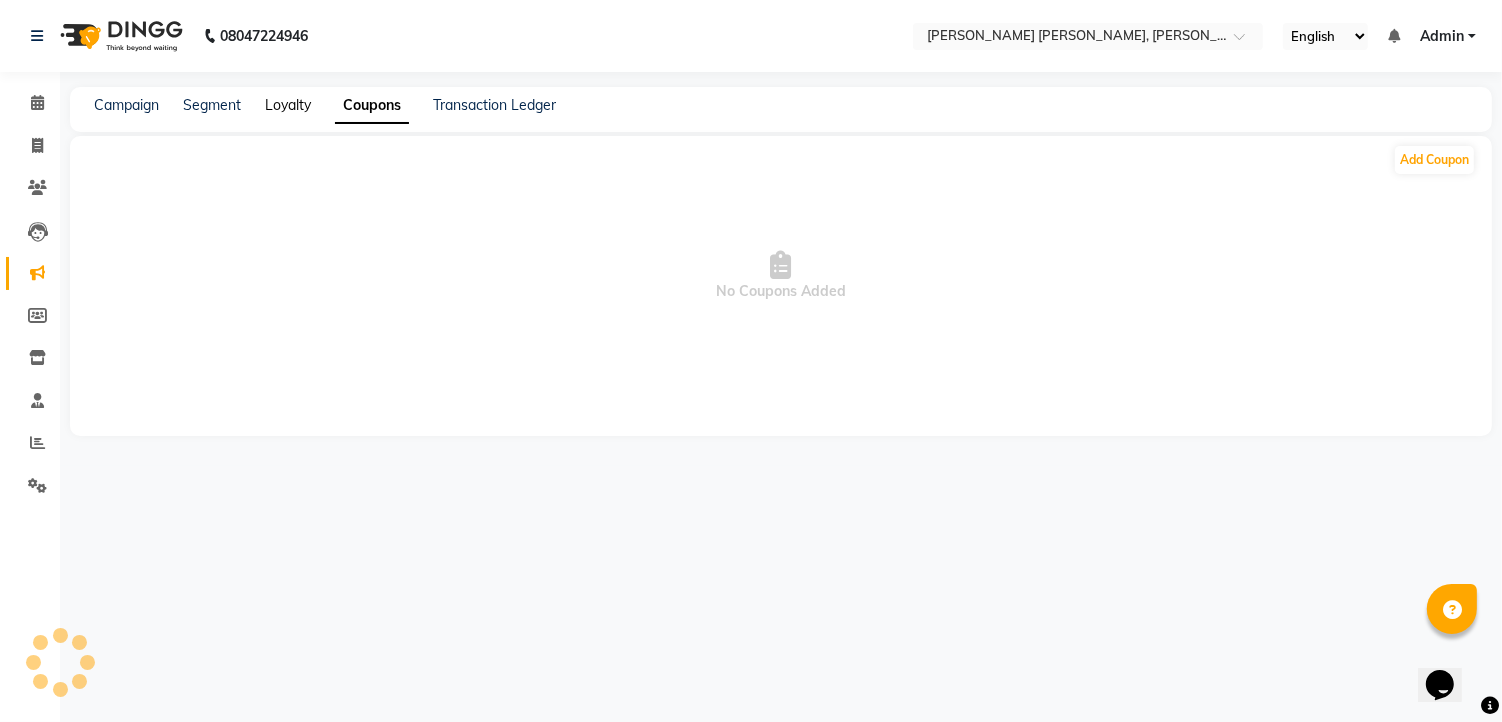 click on "Loyalty" 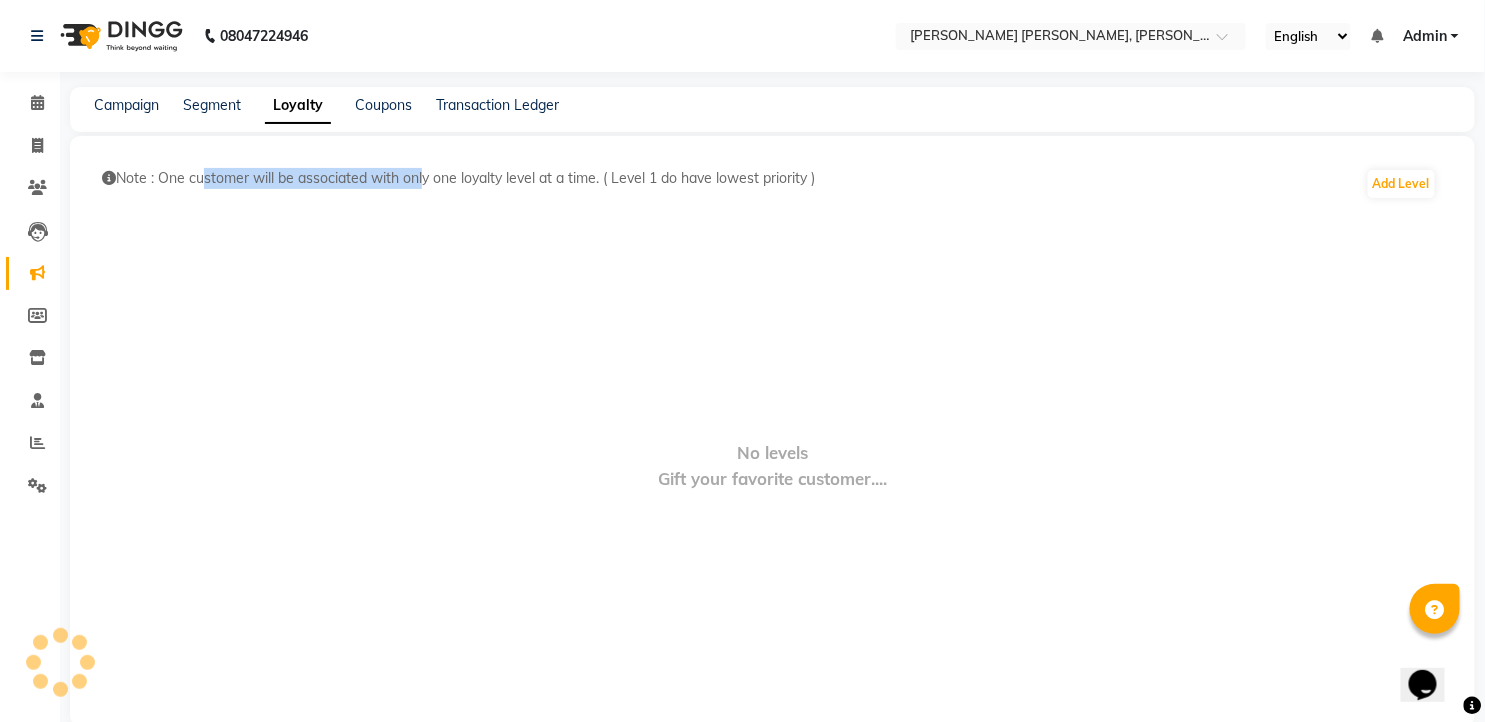 drag, startPoint x: 198, startPoint y: 180, endPoint x: 422, endPoint y: 187, distance: 224.10934 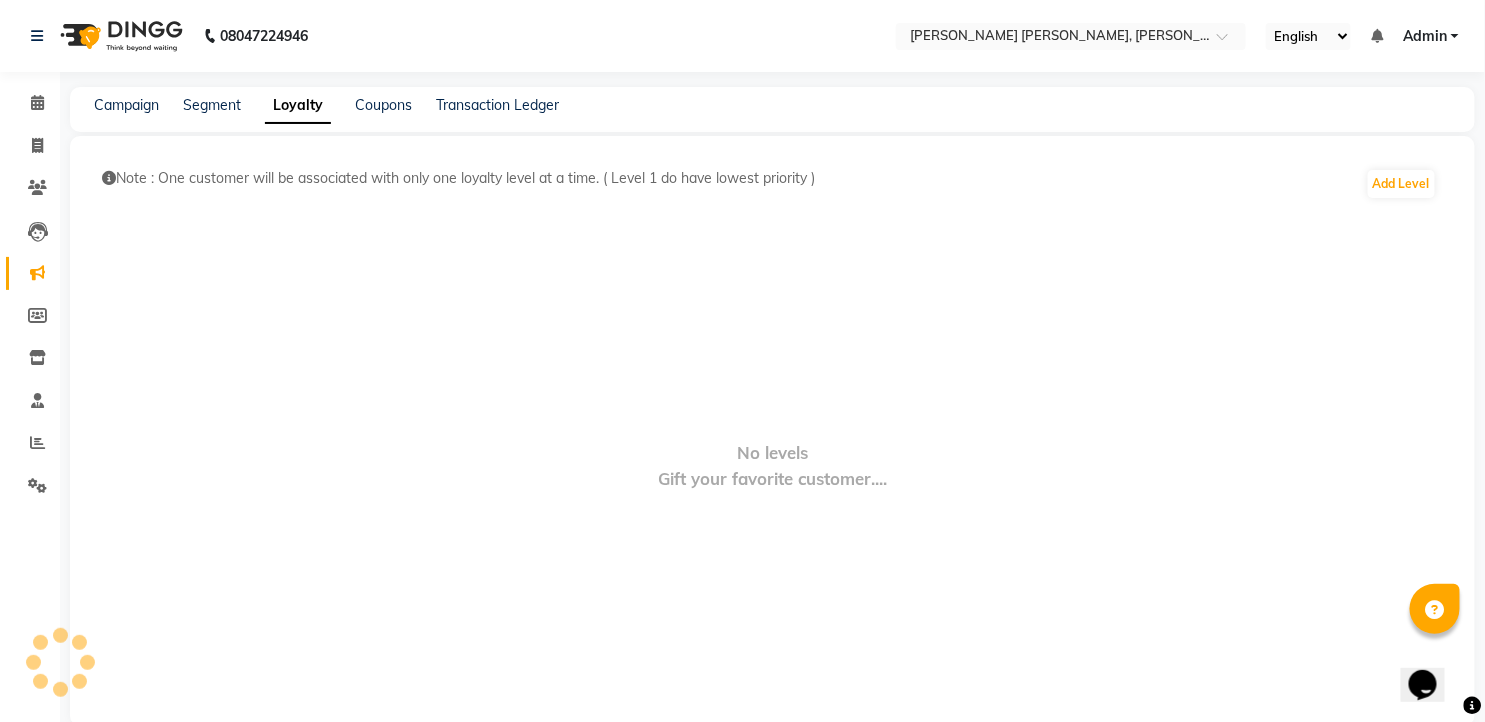 drag, startPoint x: 422, startPoint y: 187, endPoint x: 471, endPoint y: 224, distance: 61.400326 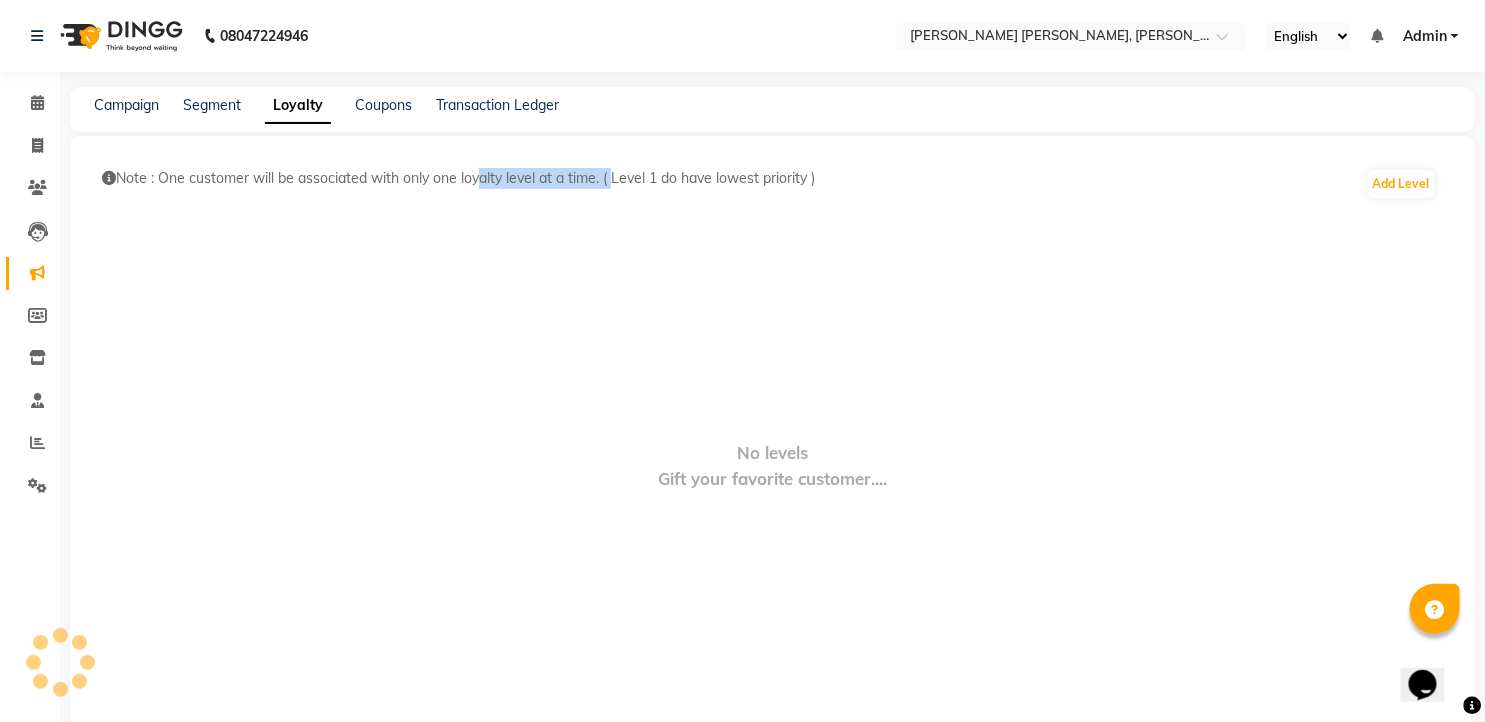 drag, startPoint x: 477, startPoint y: 177, endPoint x: 612, endPoint y: 186, distance: 135.29967 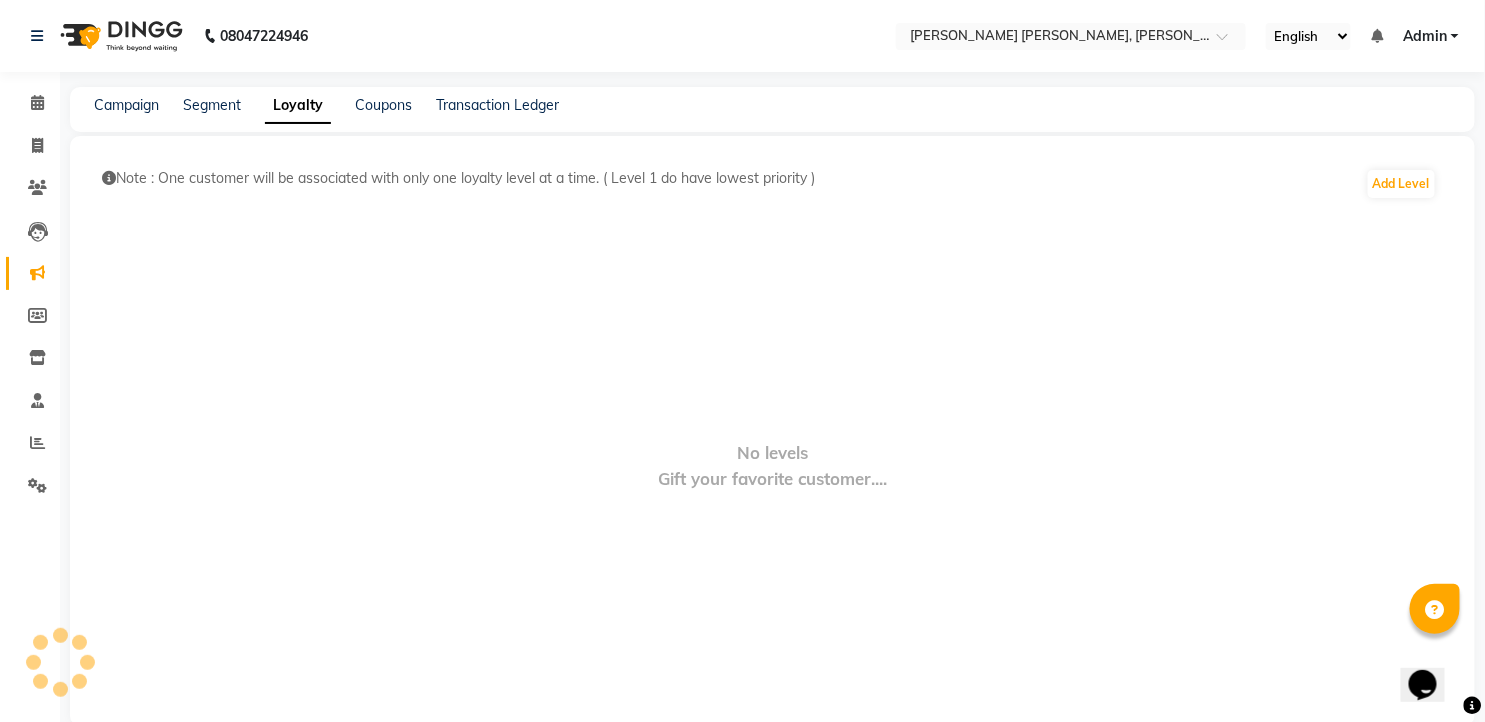 drag, startPoint x: 612, startPoint y: 186, endPoint x: 602, endPoint y: 293, distance: 107.46627 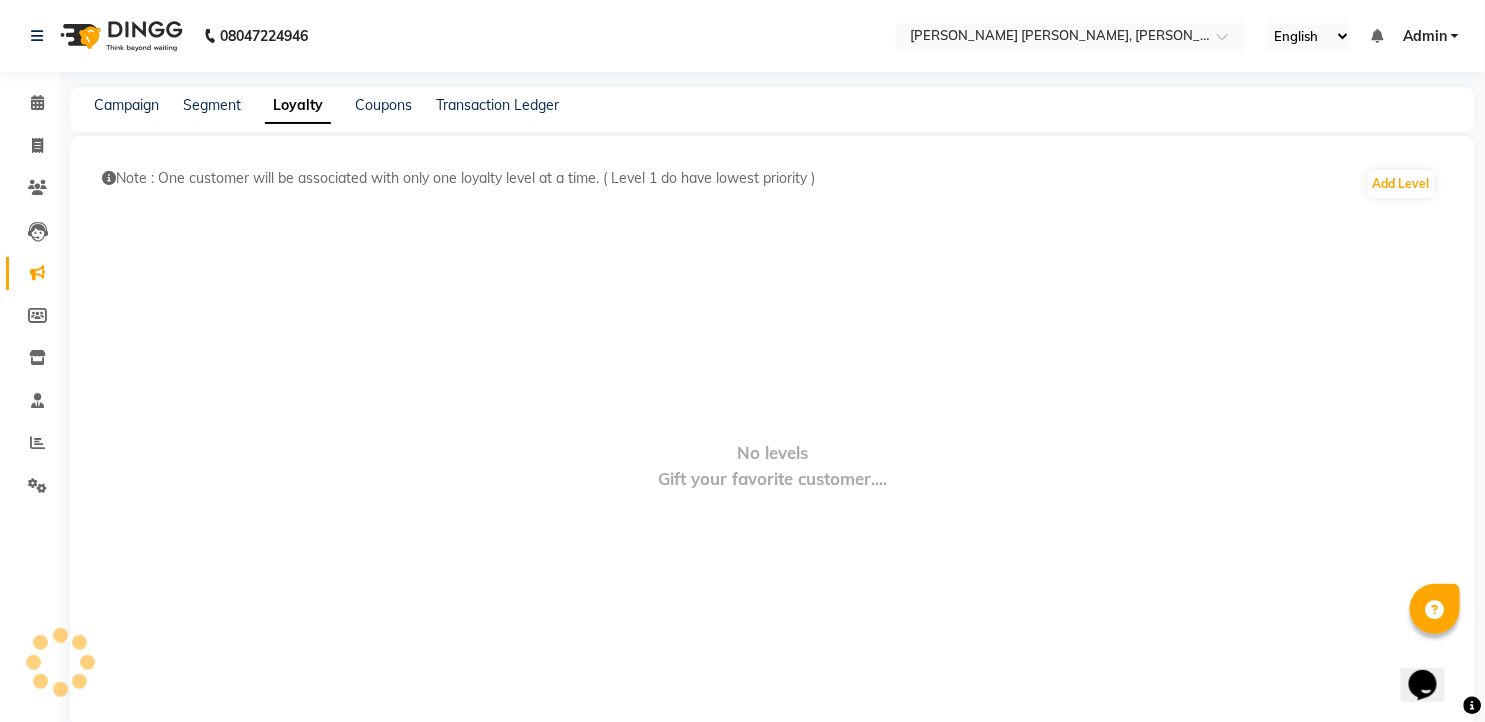 drag, startPoint x: 604, startPoint y: 178, endPoint x: 1020, endPoint y: 190, distance: 416.17303 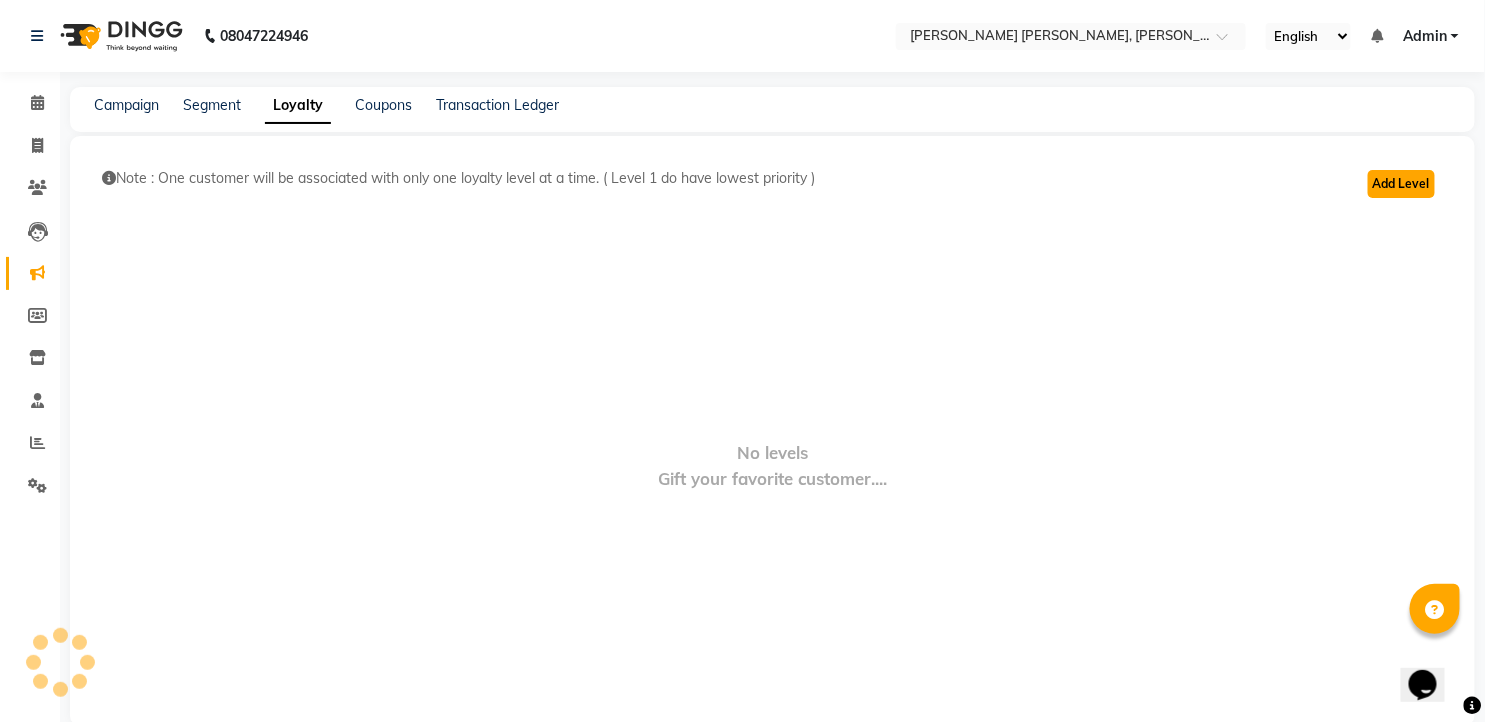 click on "Add Level" at bounding box center [1401, 184] 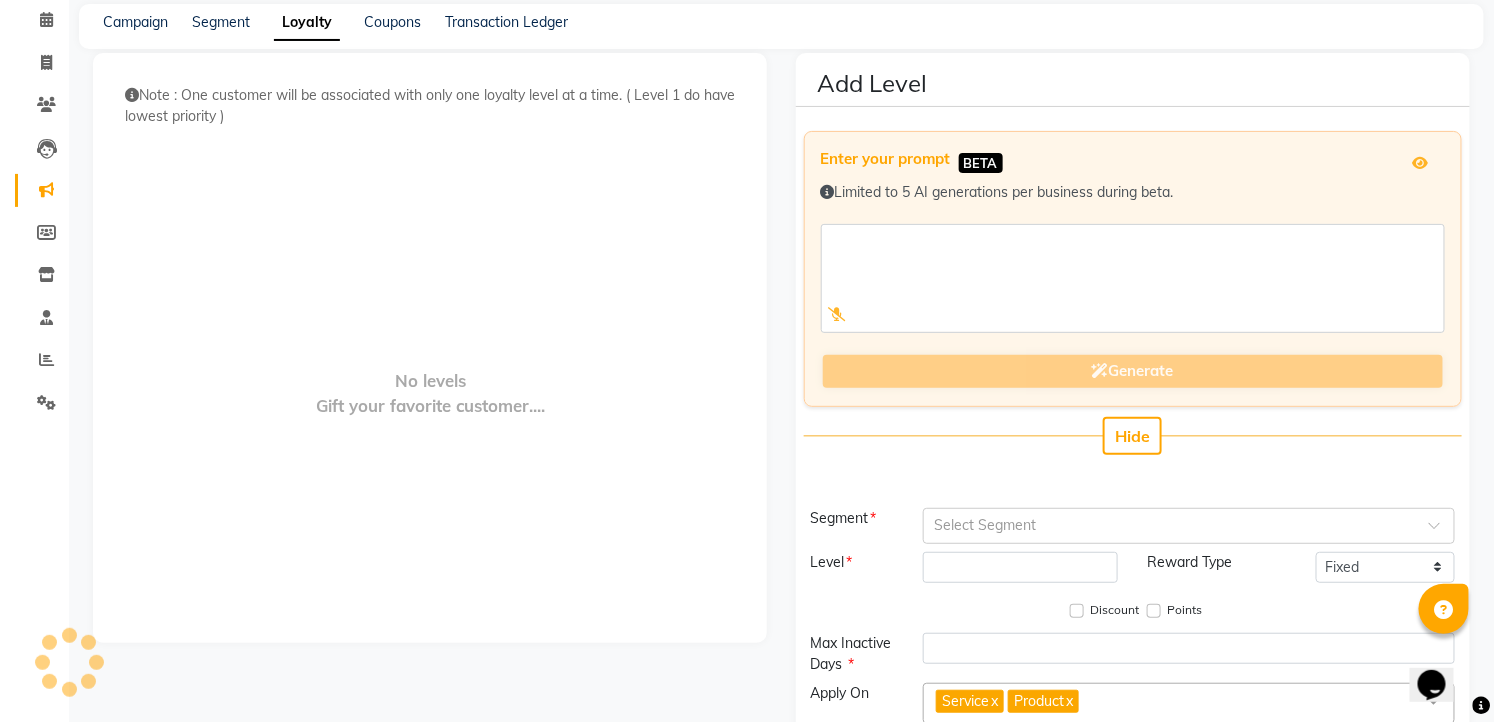scroll, scrollTop: 0, scrollLeft: 0, axis: both 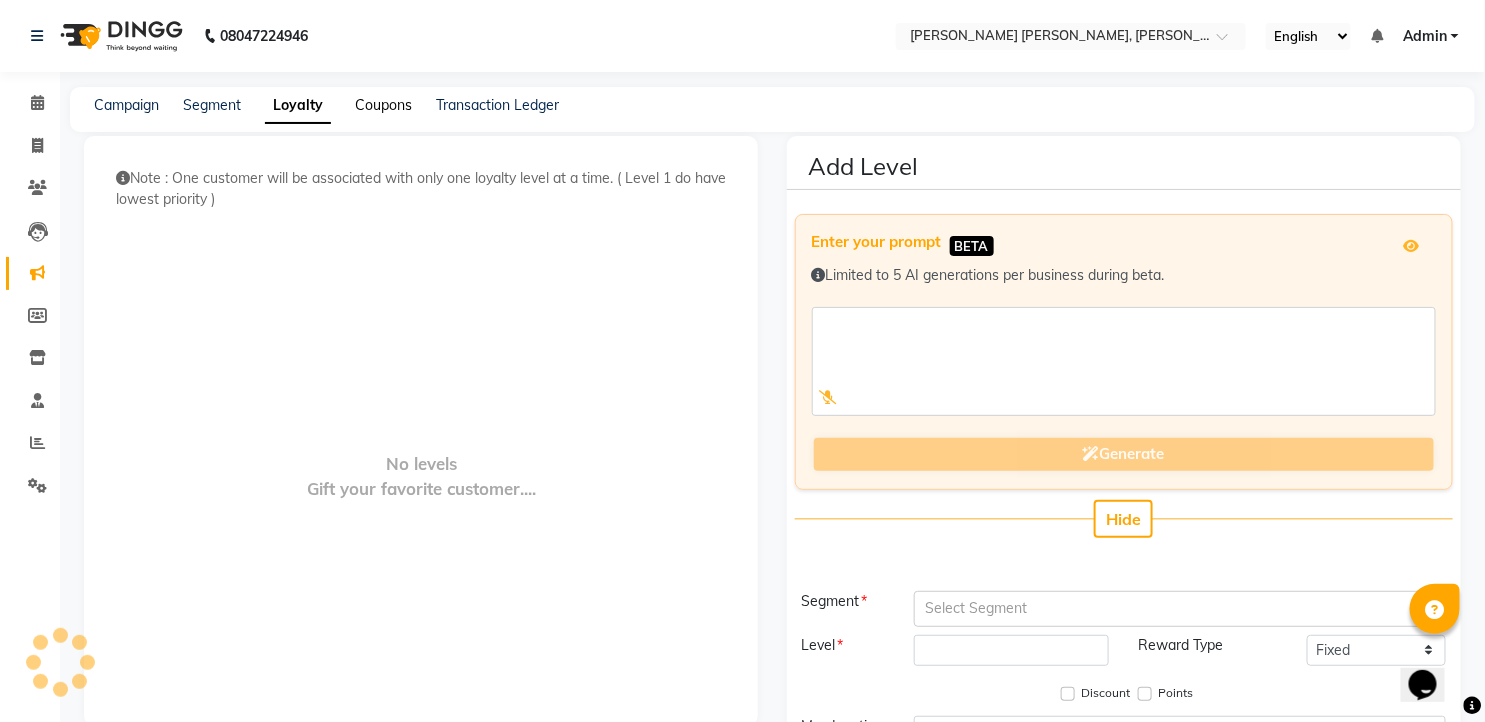 click on "Coupons" 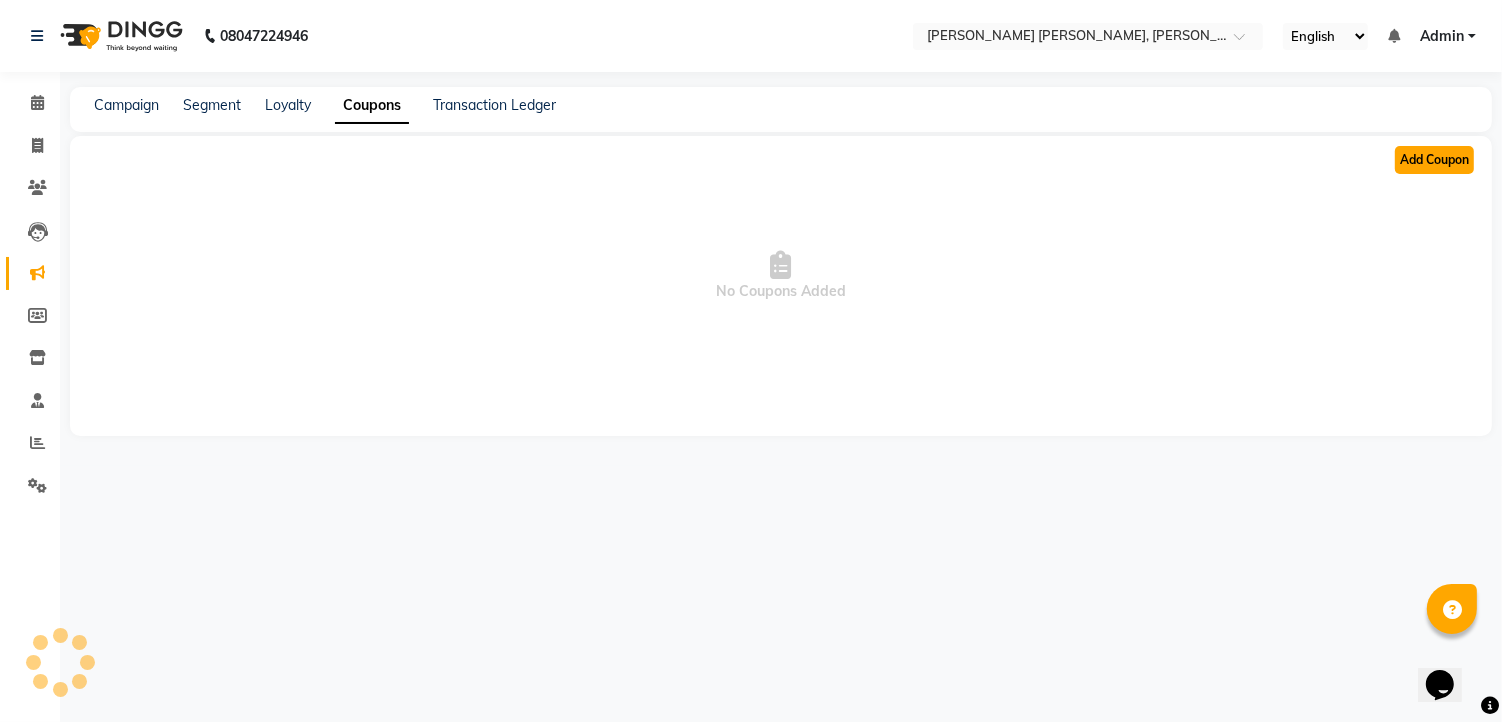 click on "Add Coupon" 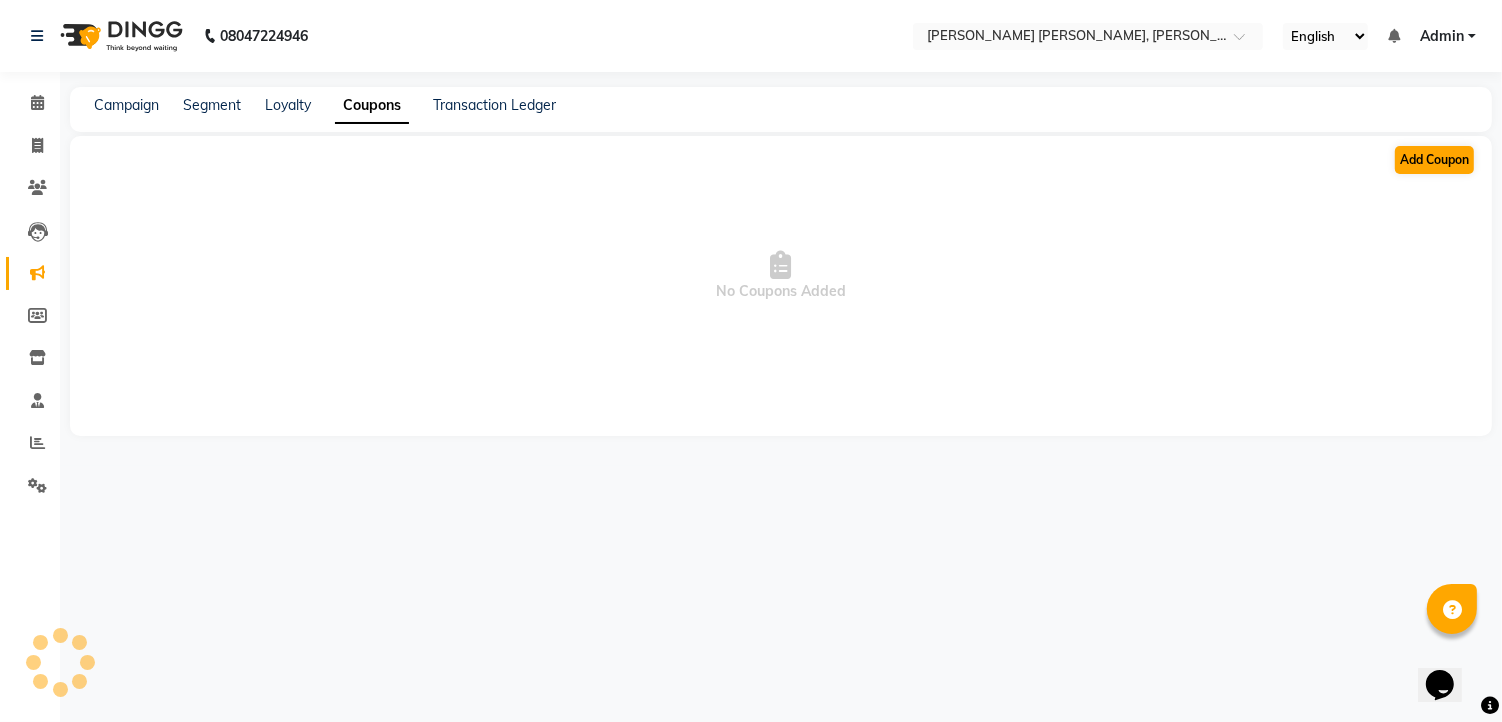 select on "ALL" 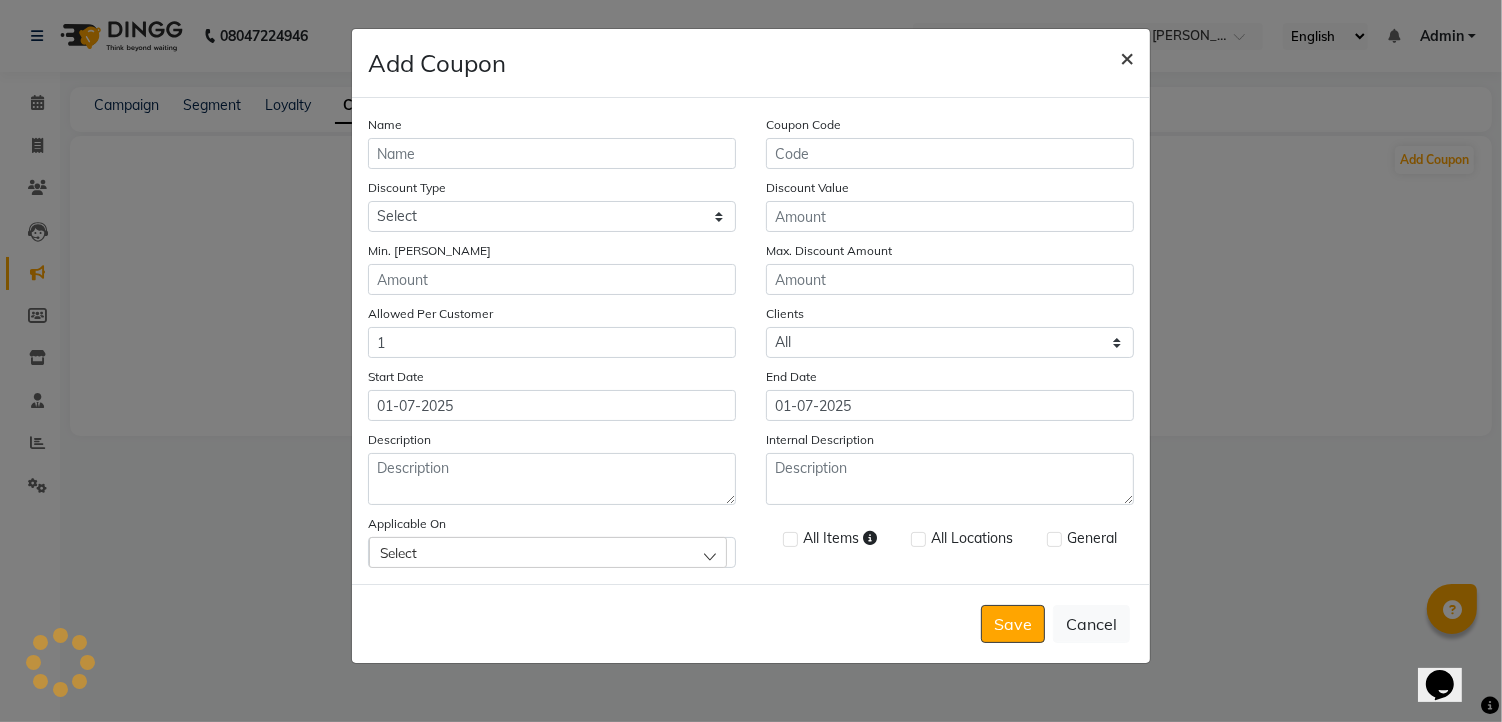 click on "×" 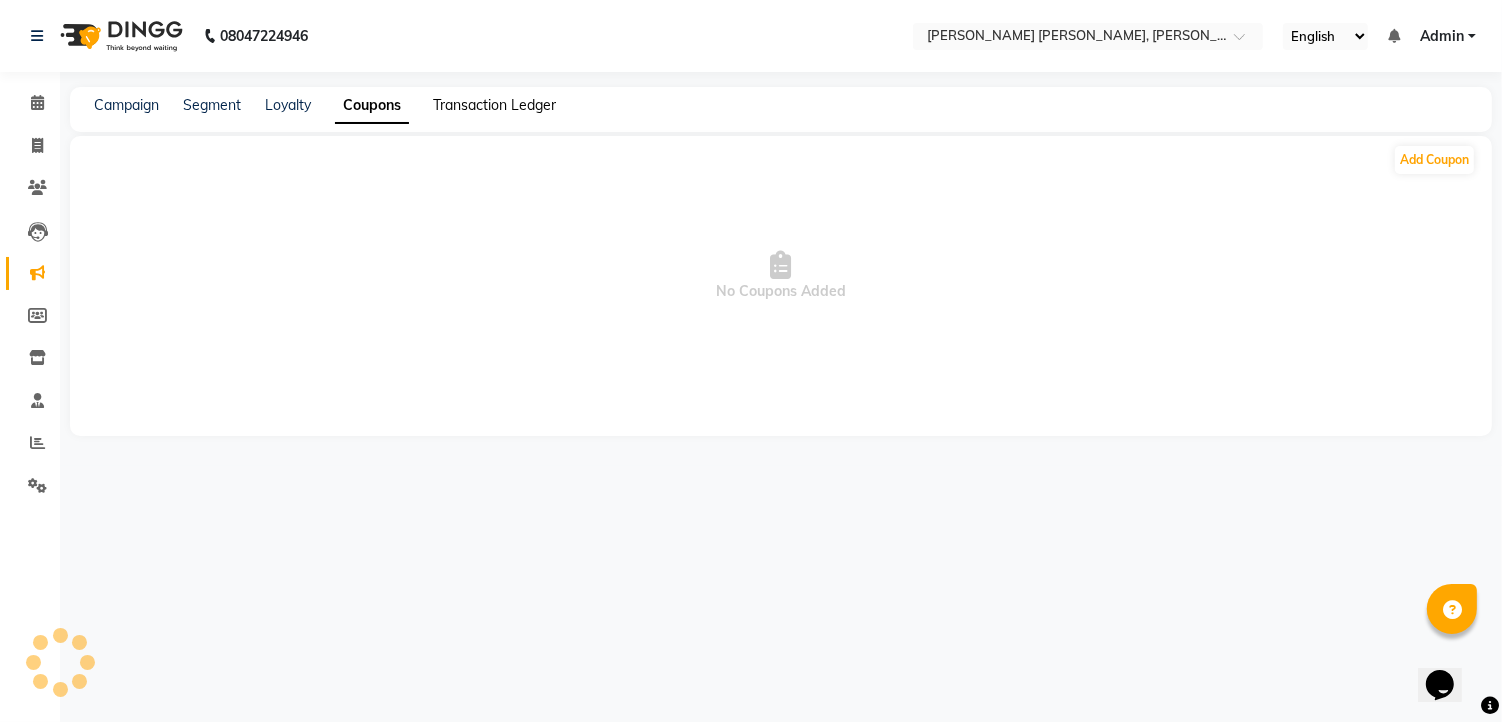 click on "Transaction Ledger" 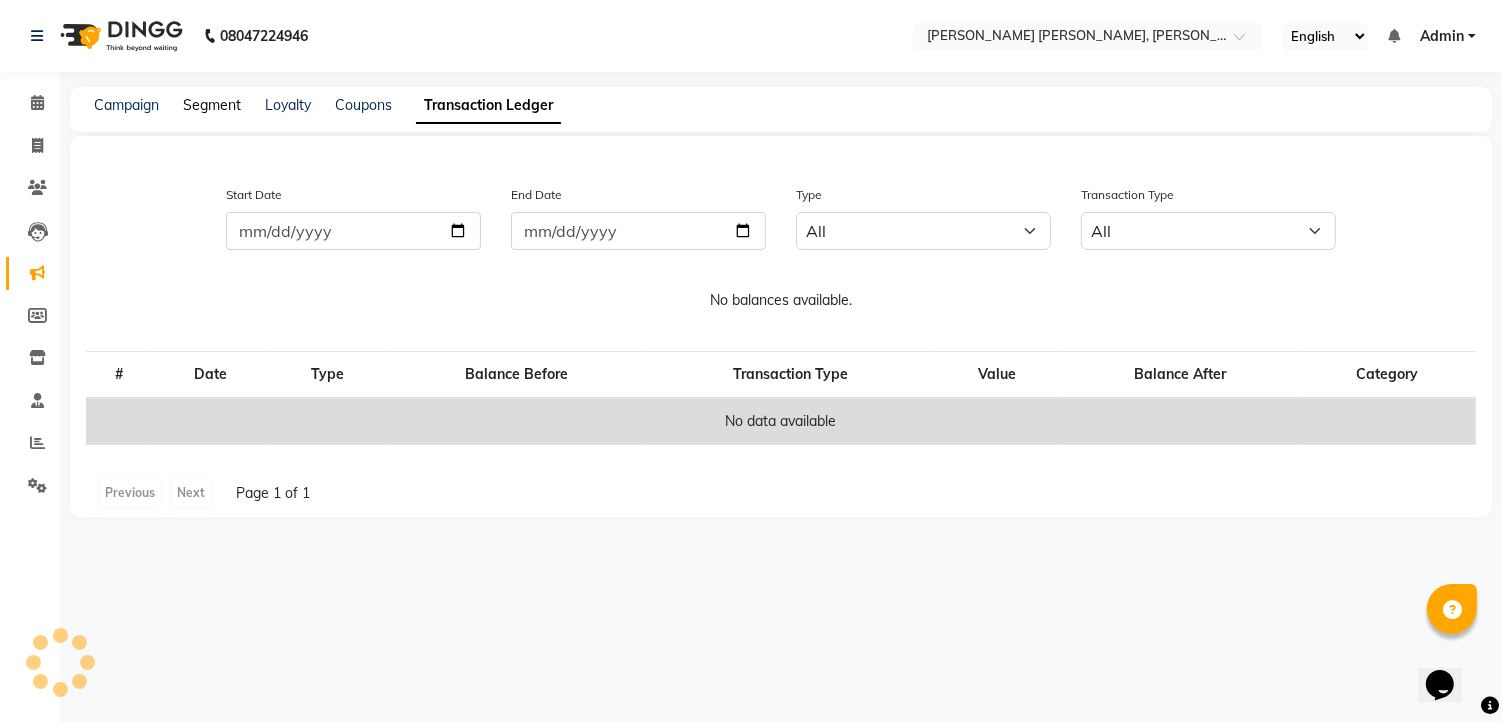 click on "Segment" 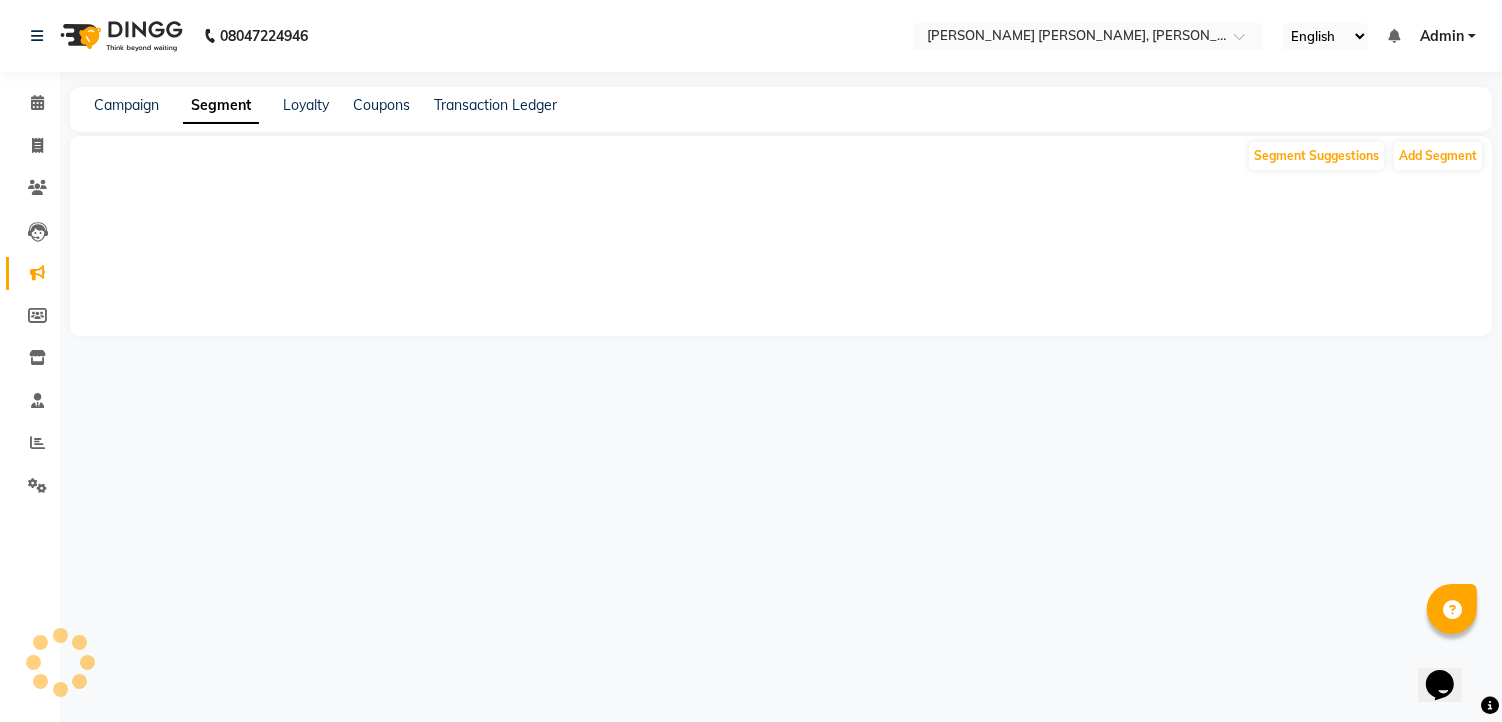click on "Campaign Segment Loyalty Coupons Transaction Ledger" 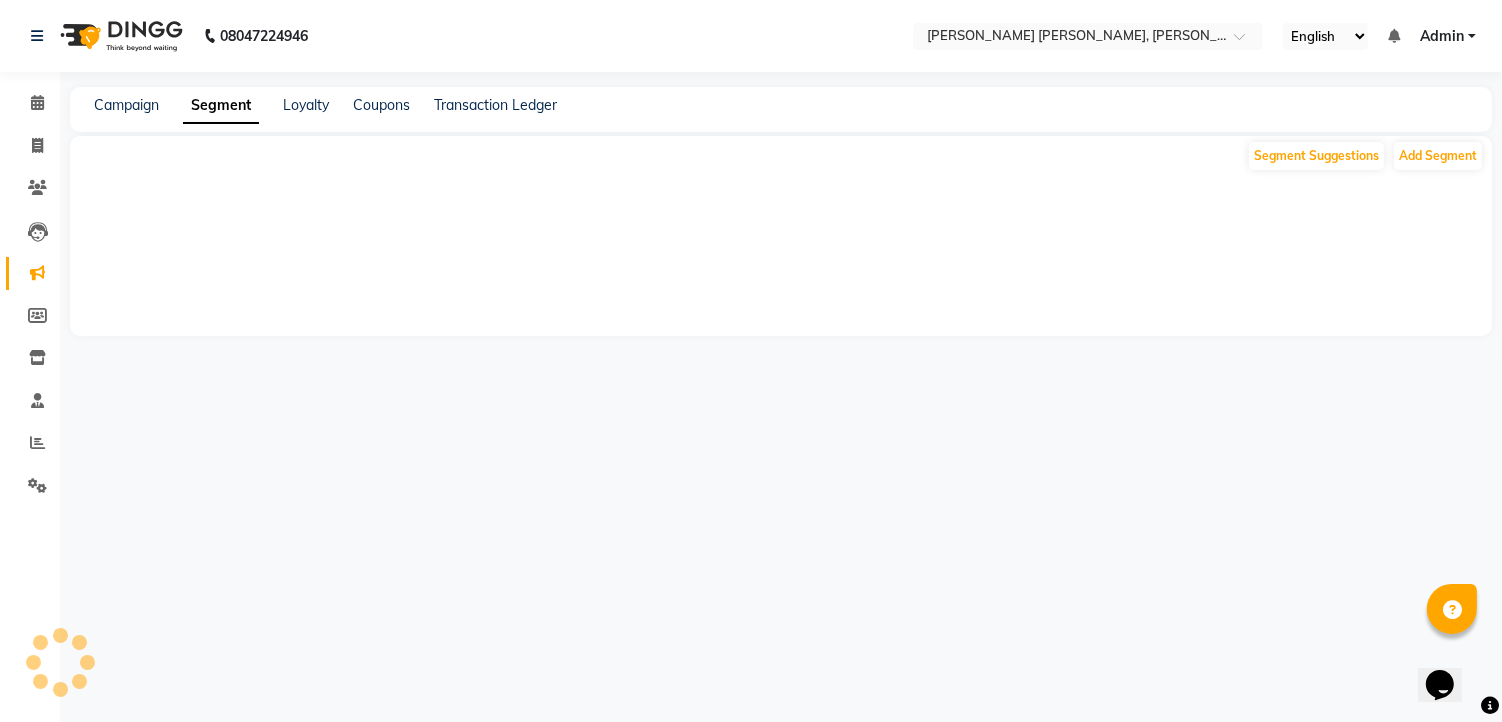 click on "Campaign" 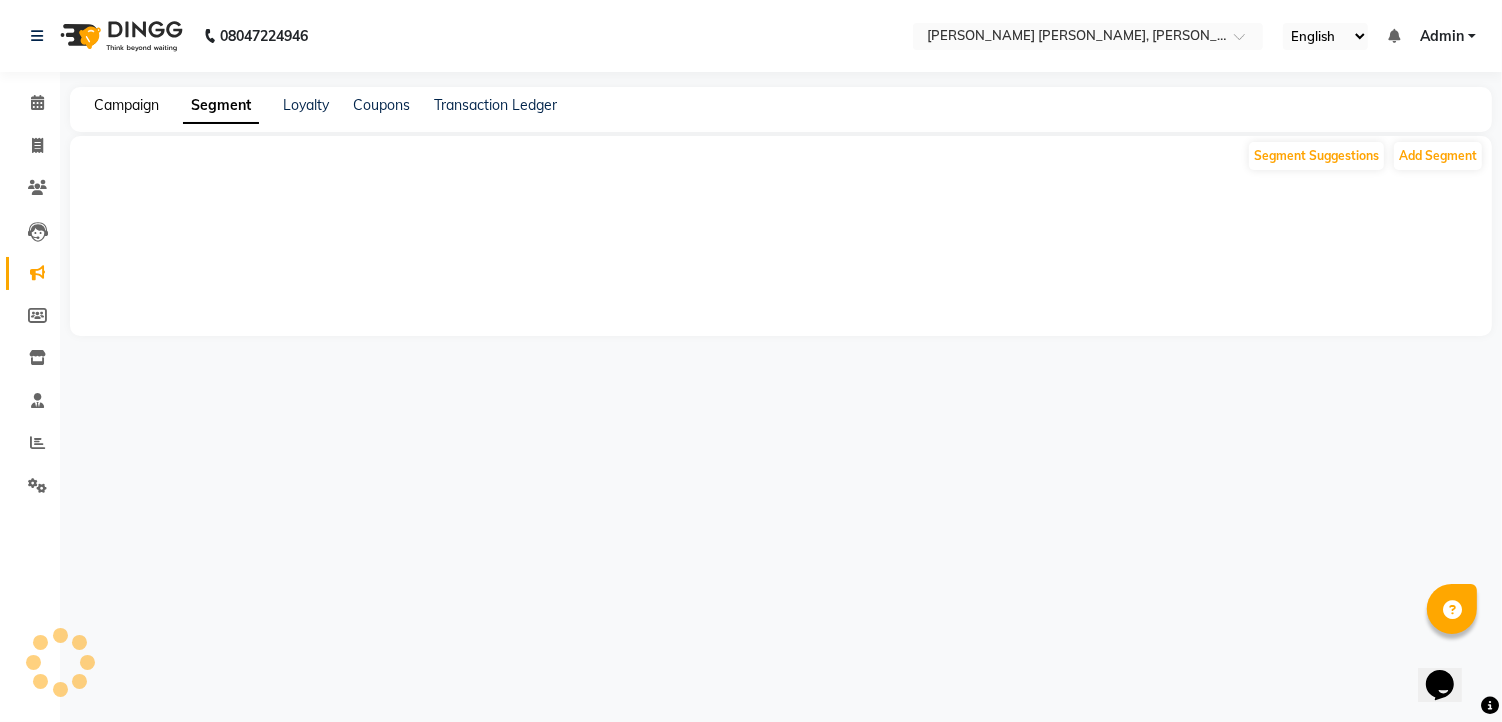 click on "Campaign" 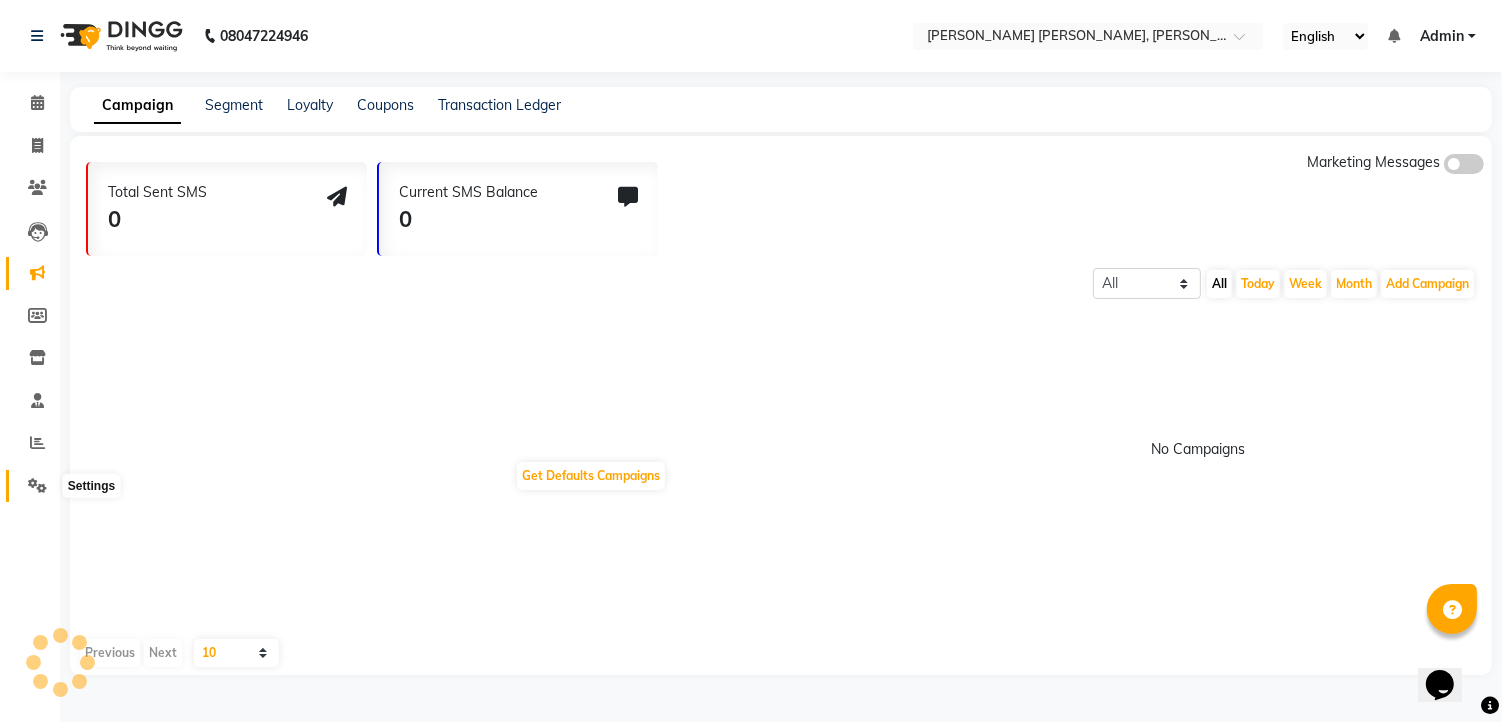 click 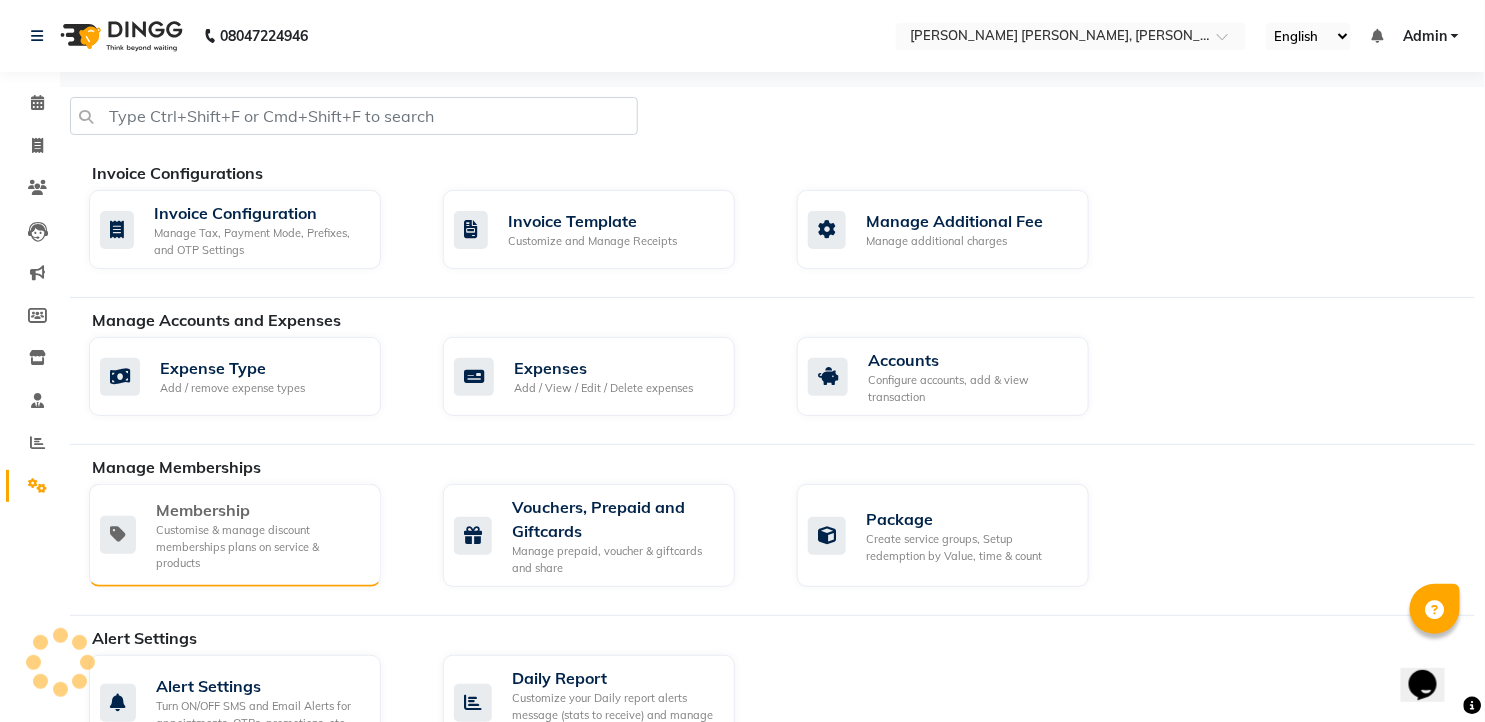 click on "Customise & manage discount memberships plans on service & products" 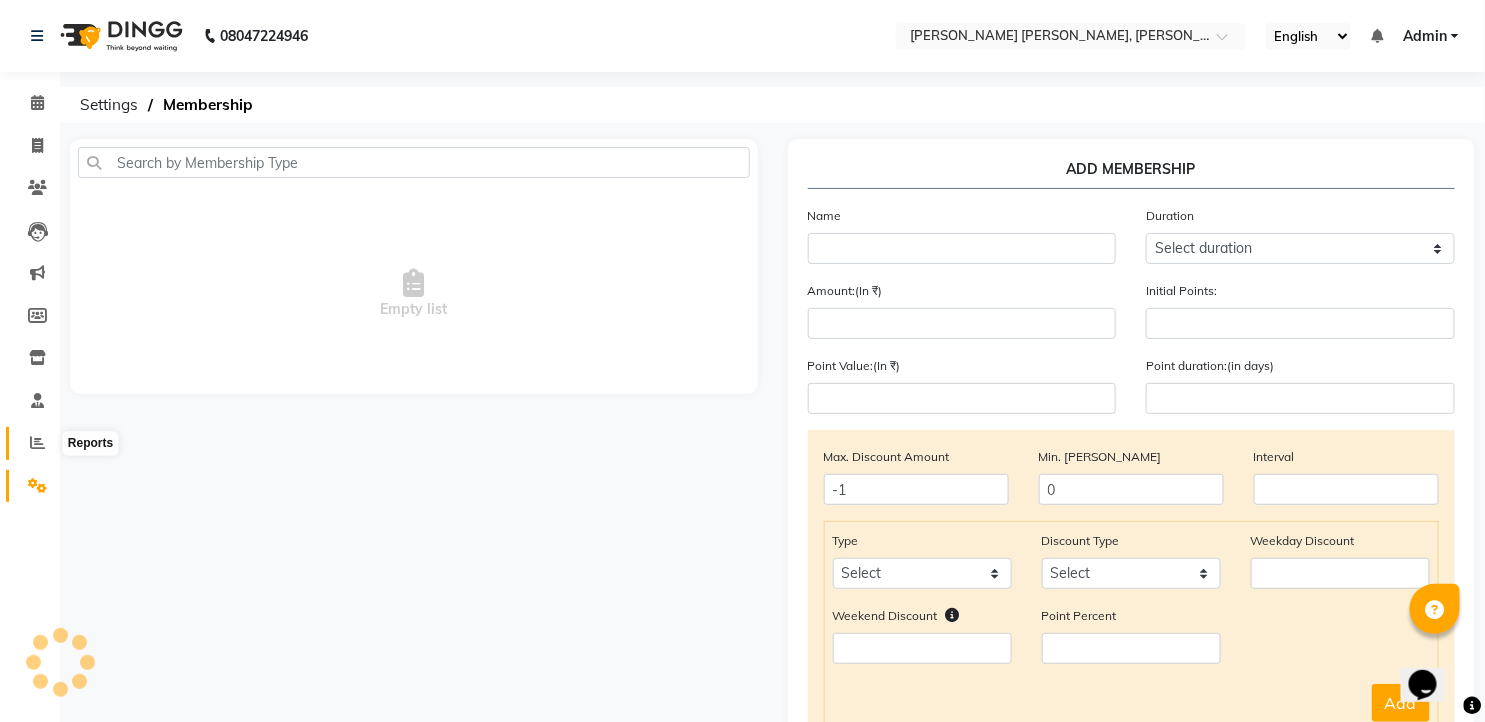 click 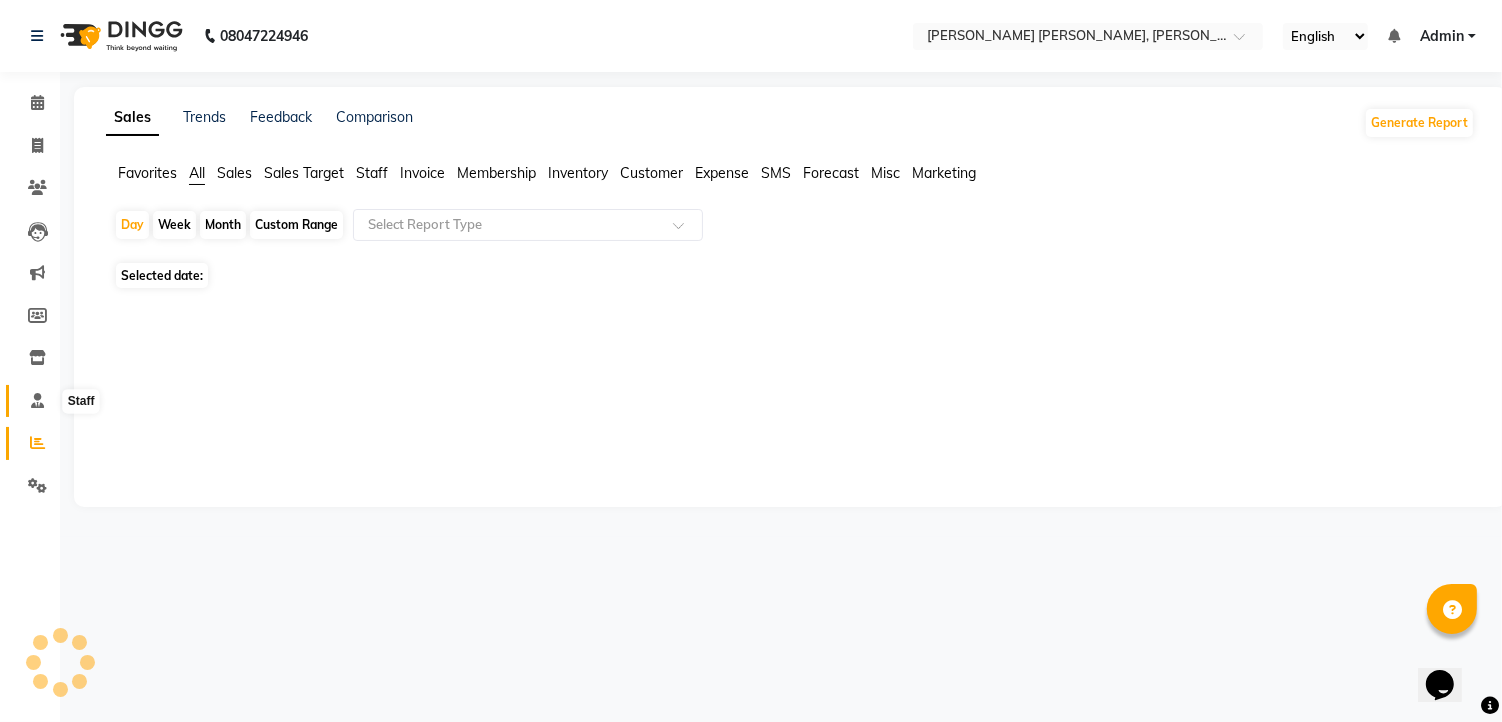 click 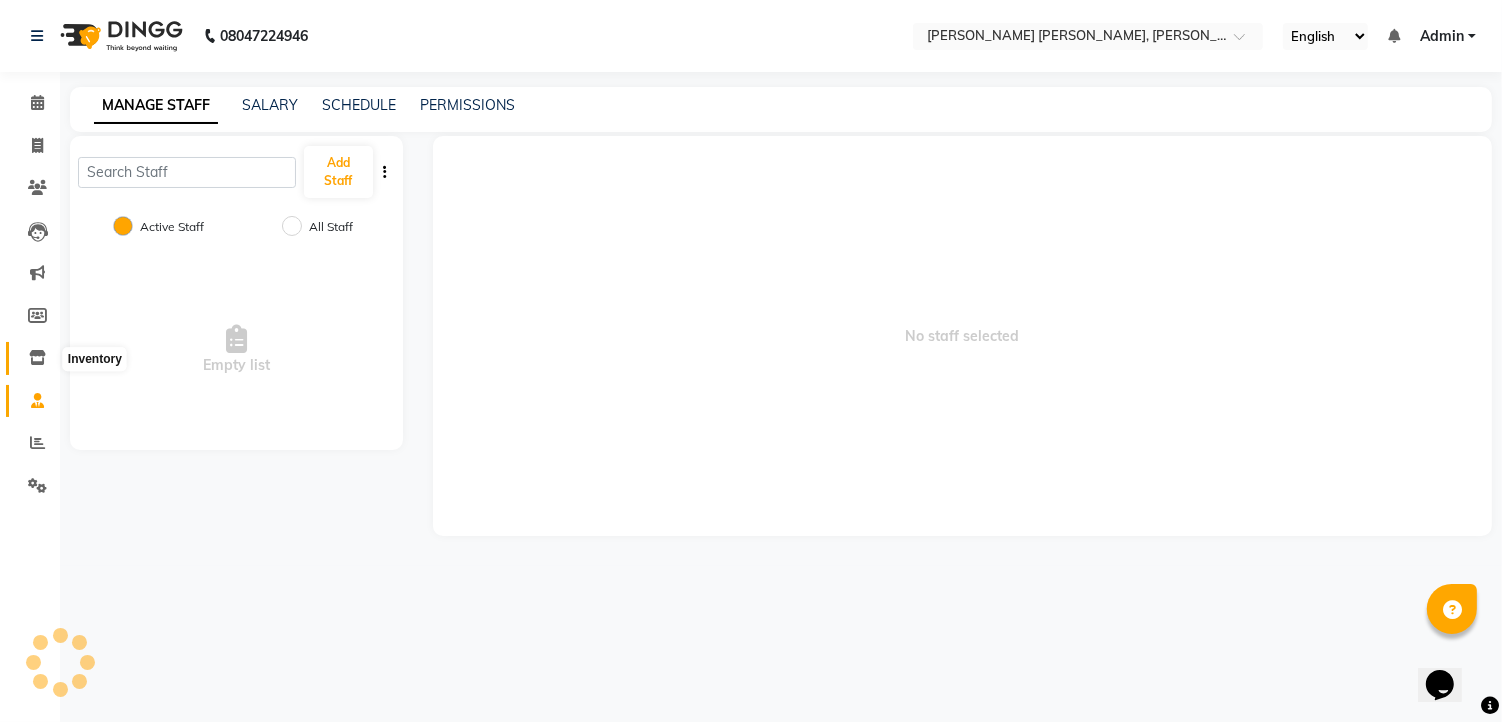click 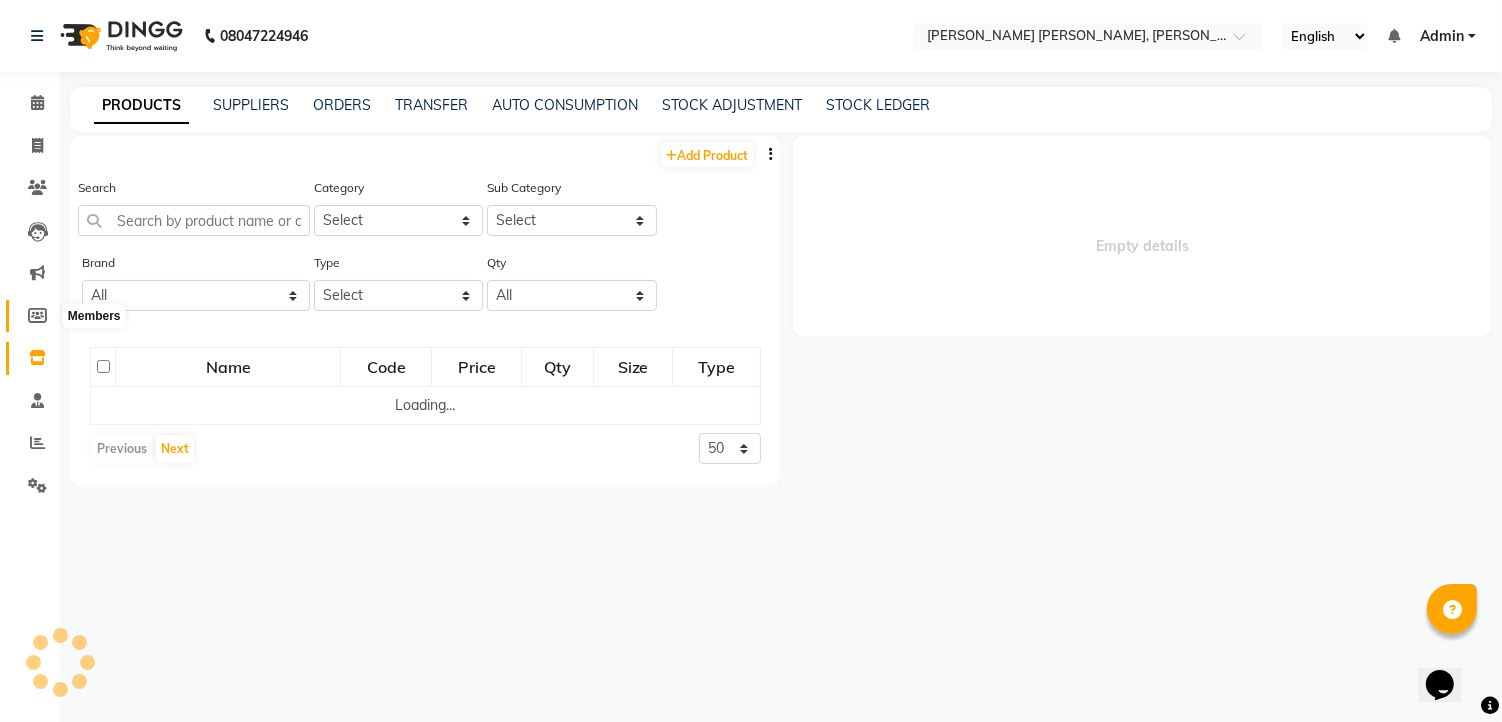 click 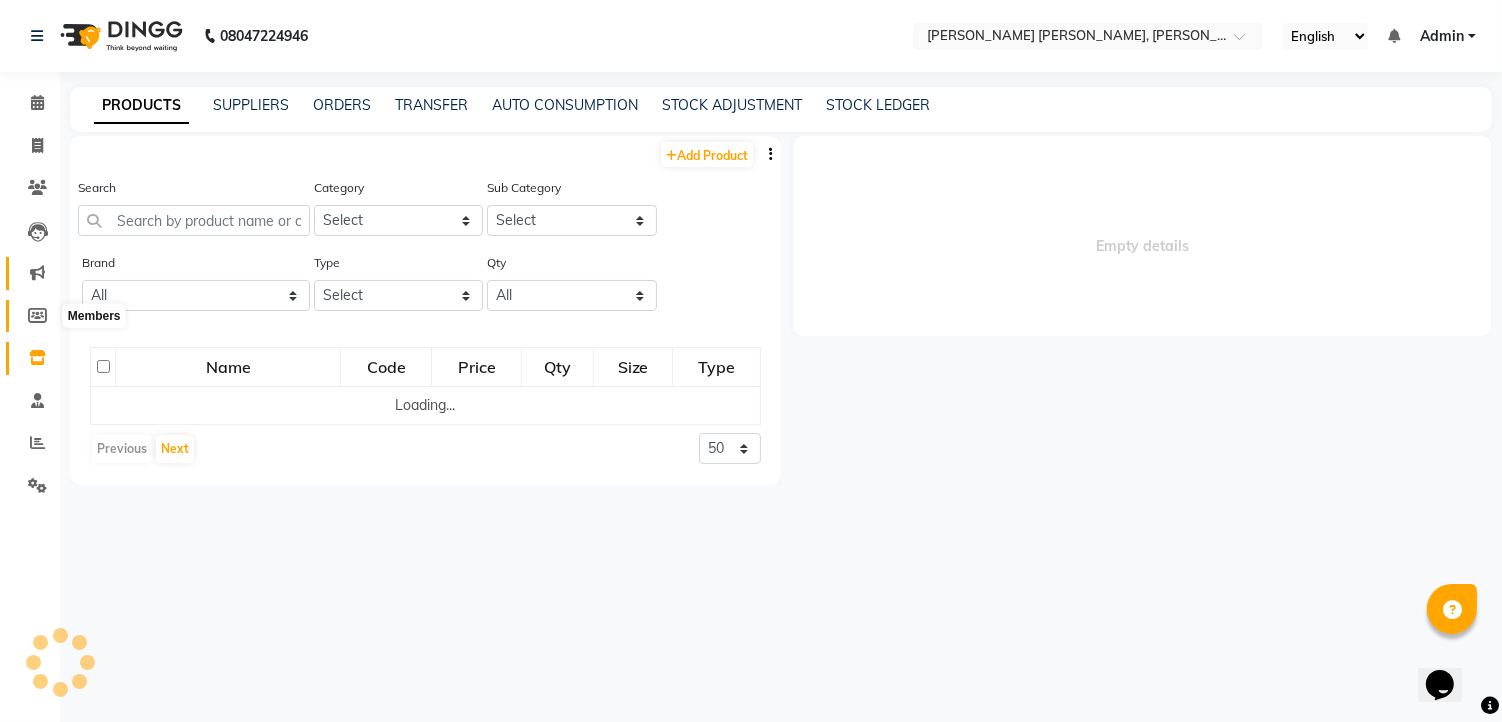 select 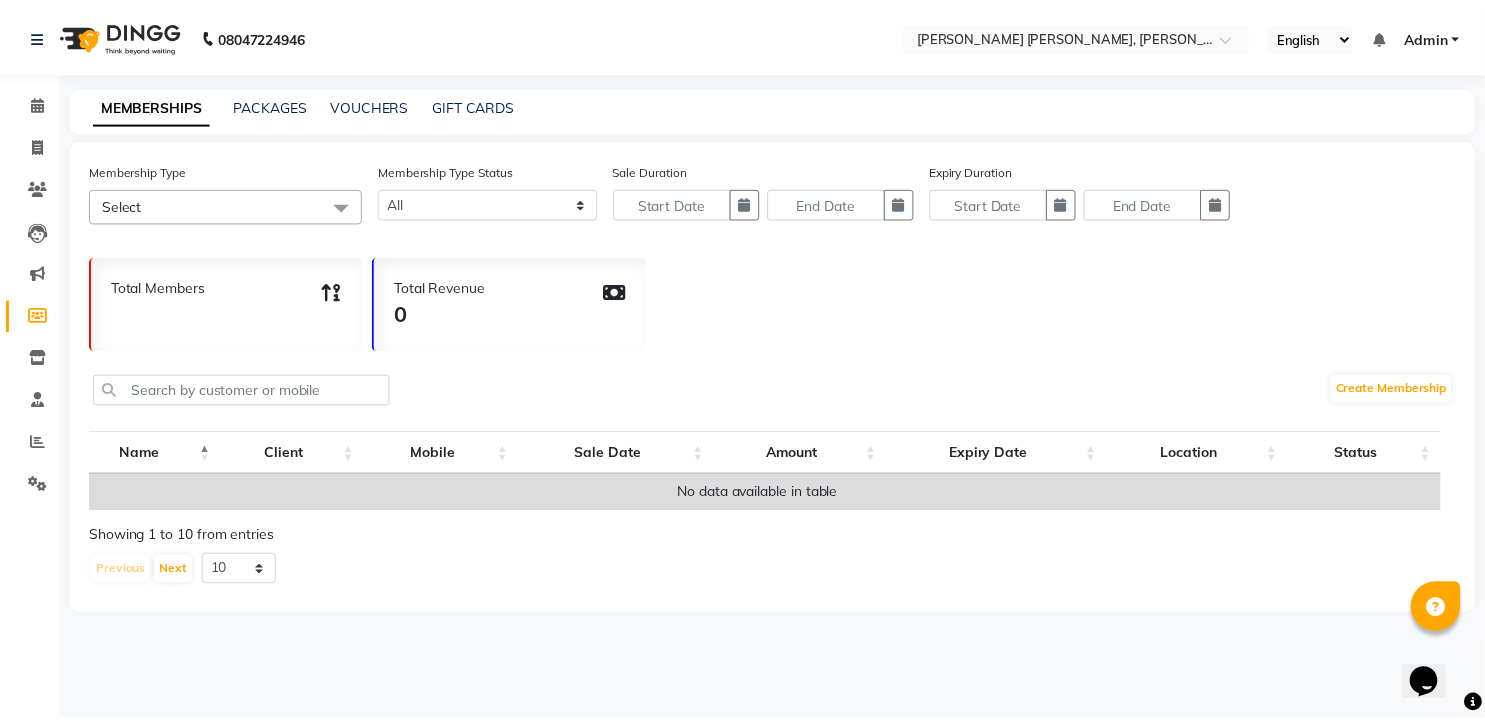 scroll, scrollTop: 0, scrollLeft: 0, axis: both 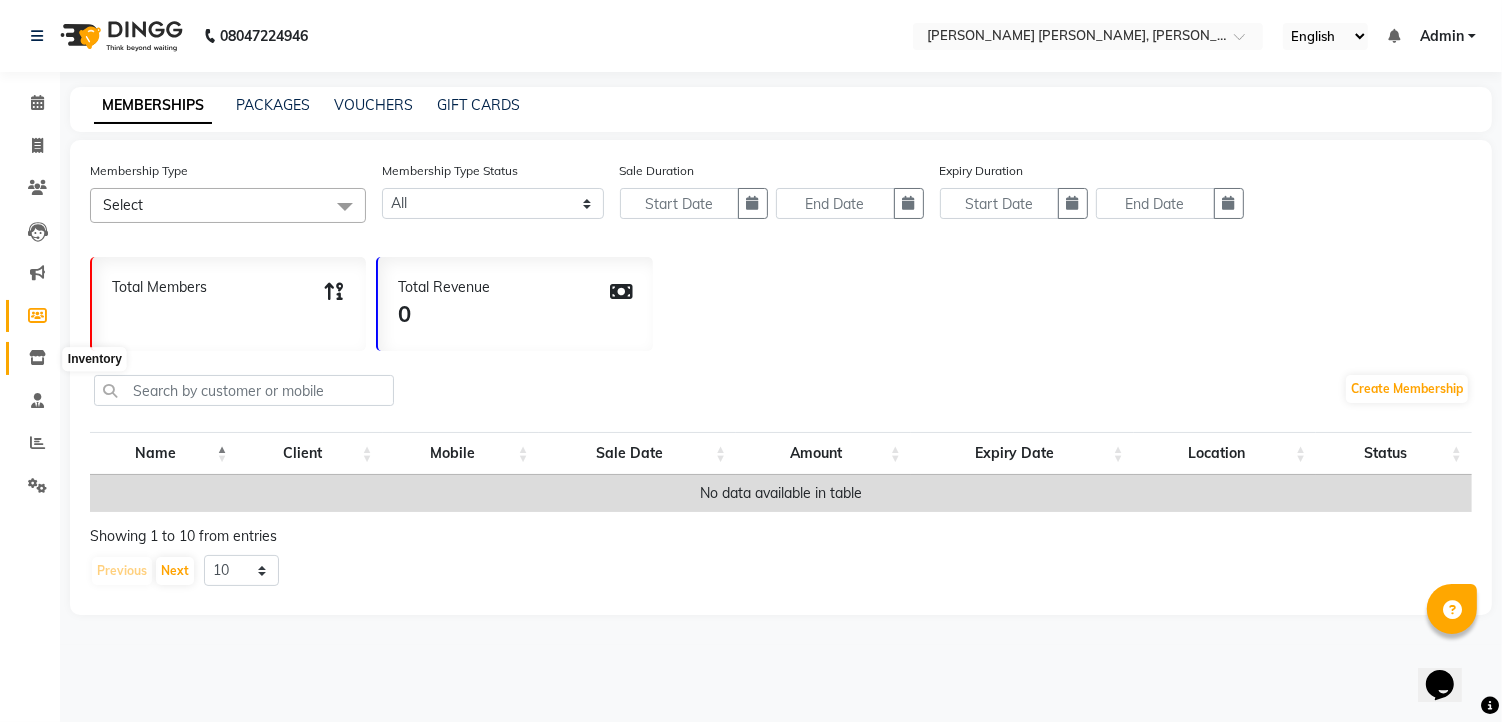 click 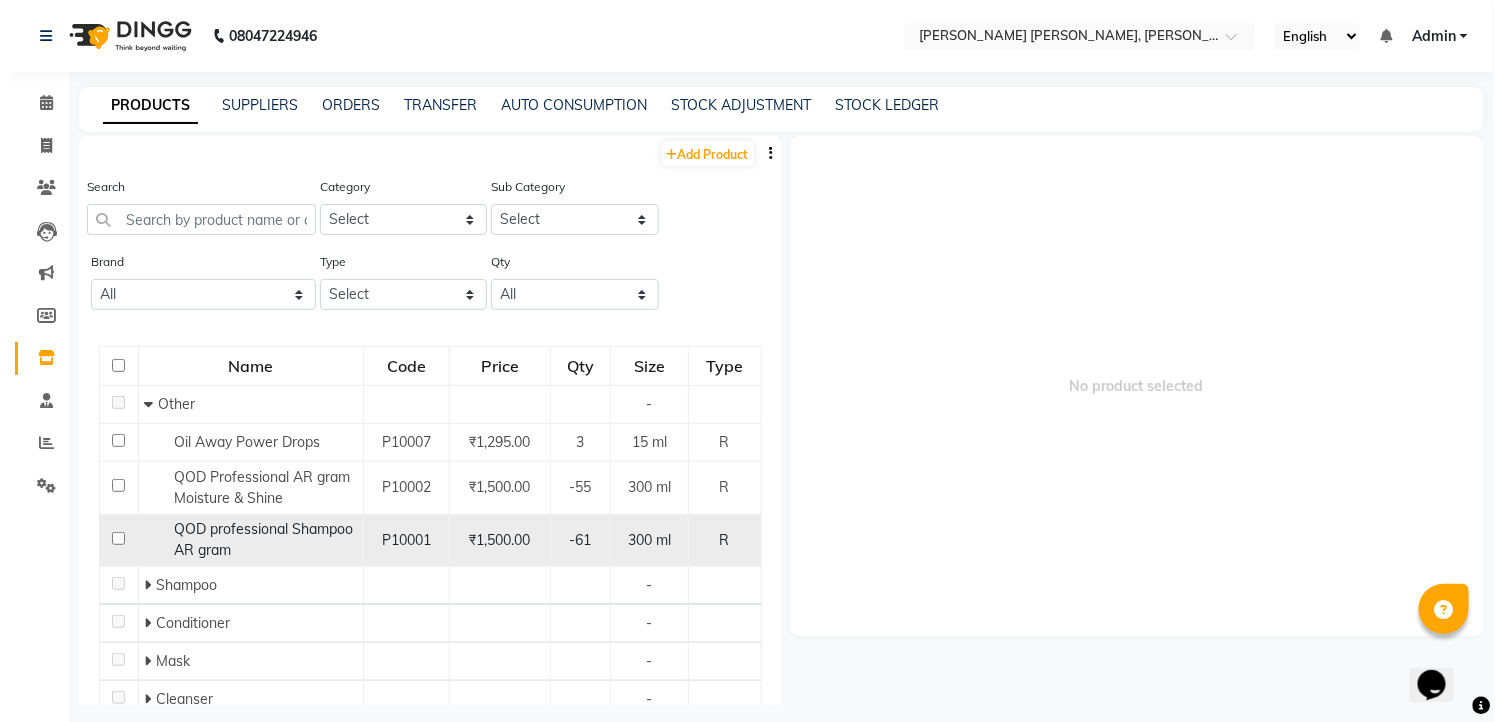scroll, scrollTop: 0, scrollLeft: 0, axis: both 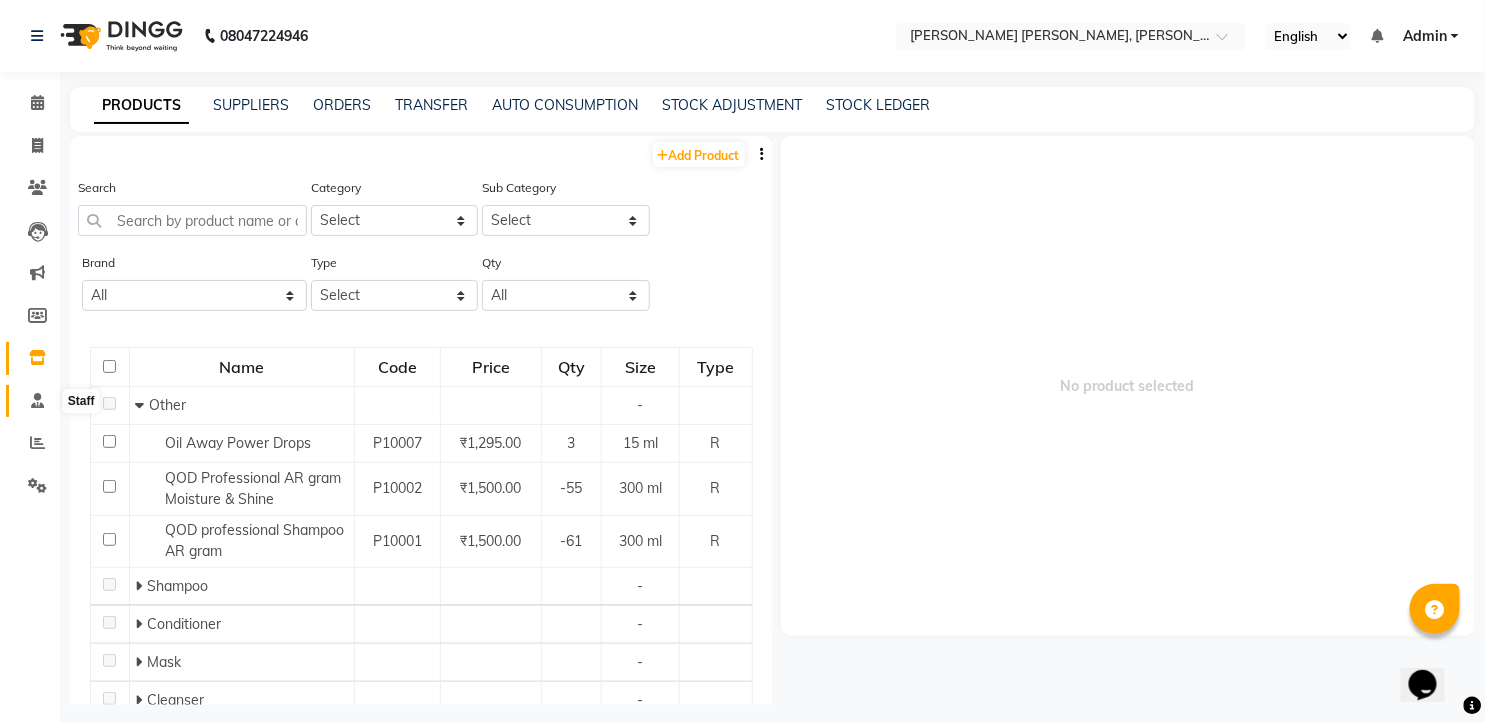 click 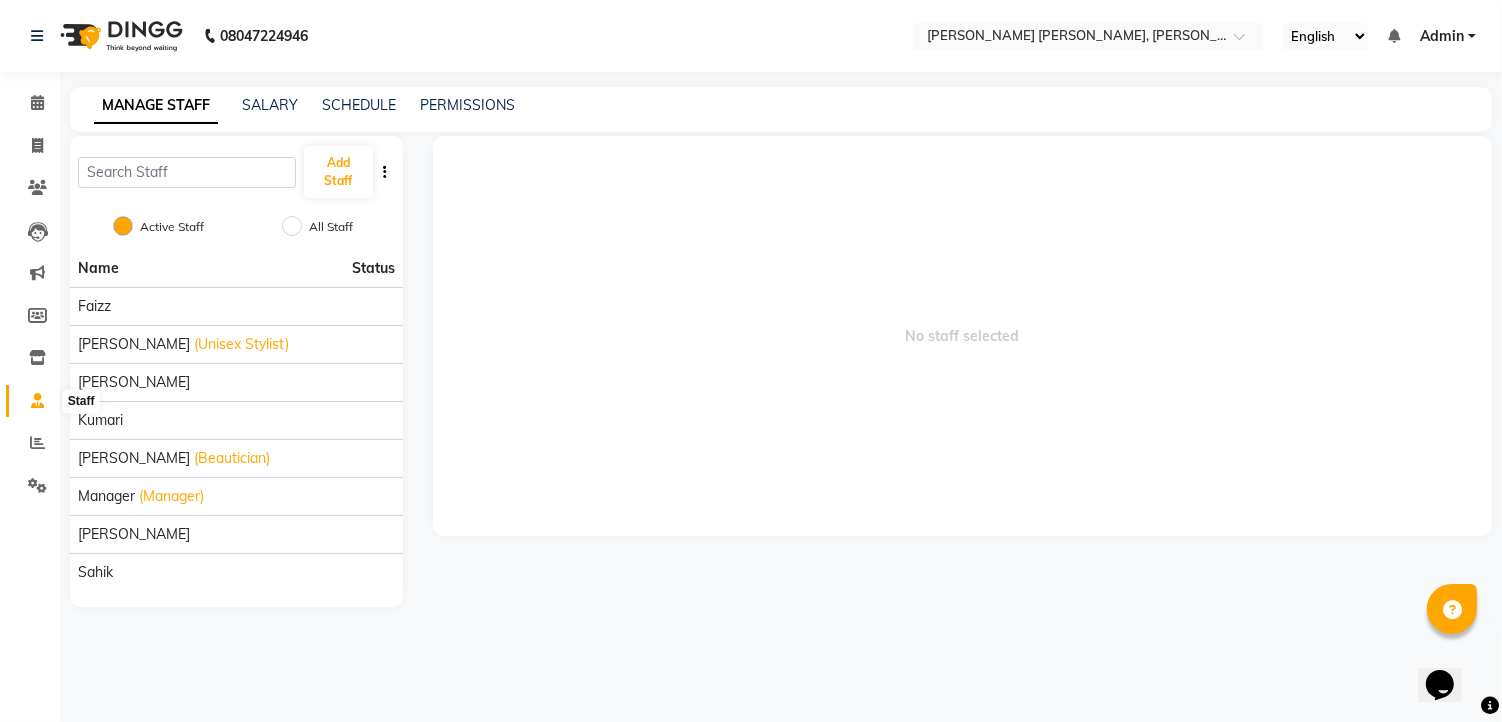 click 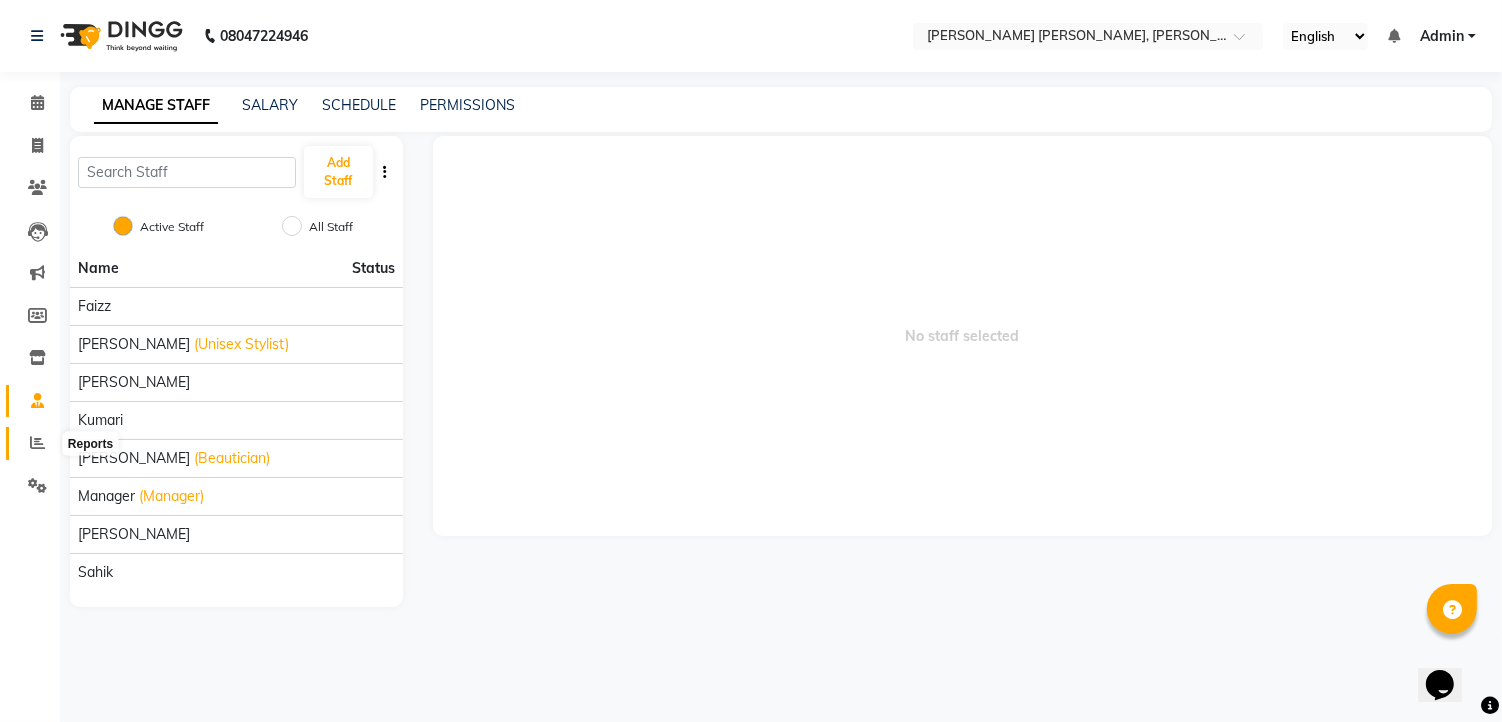 click 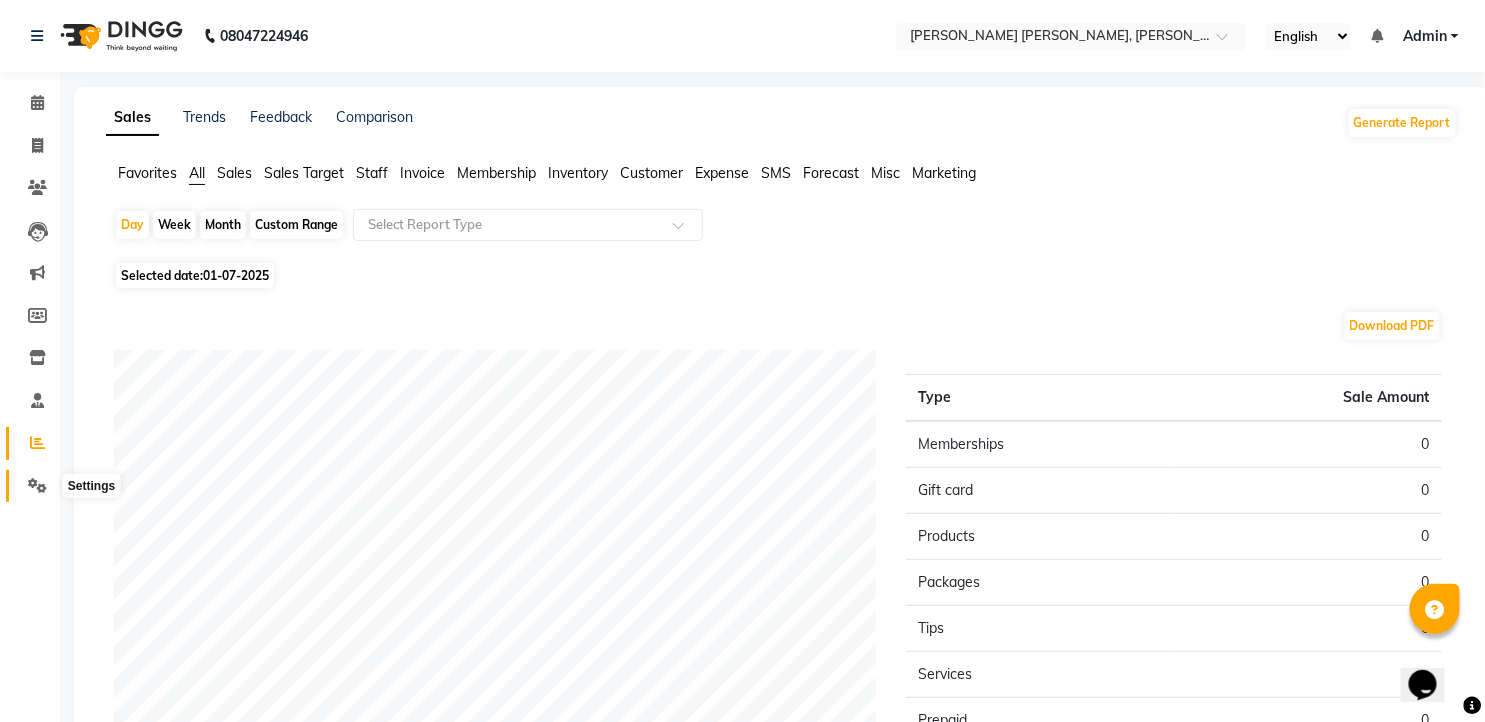 click 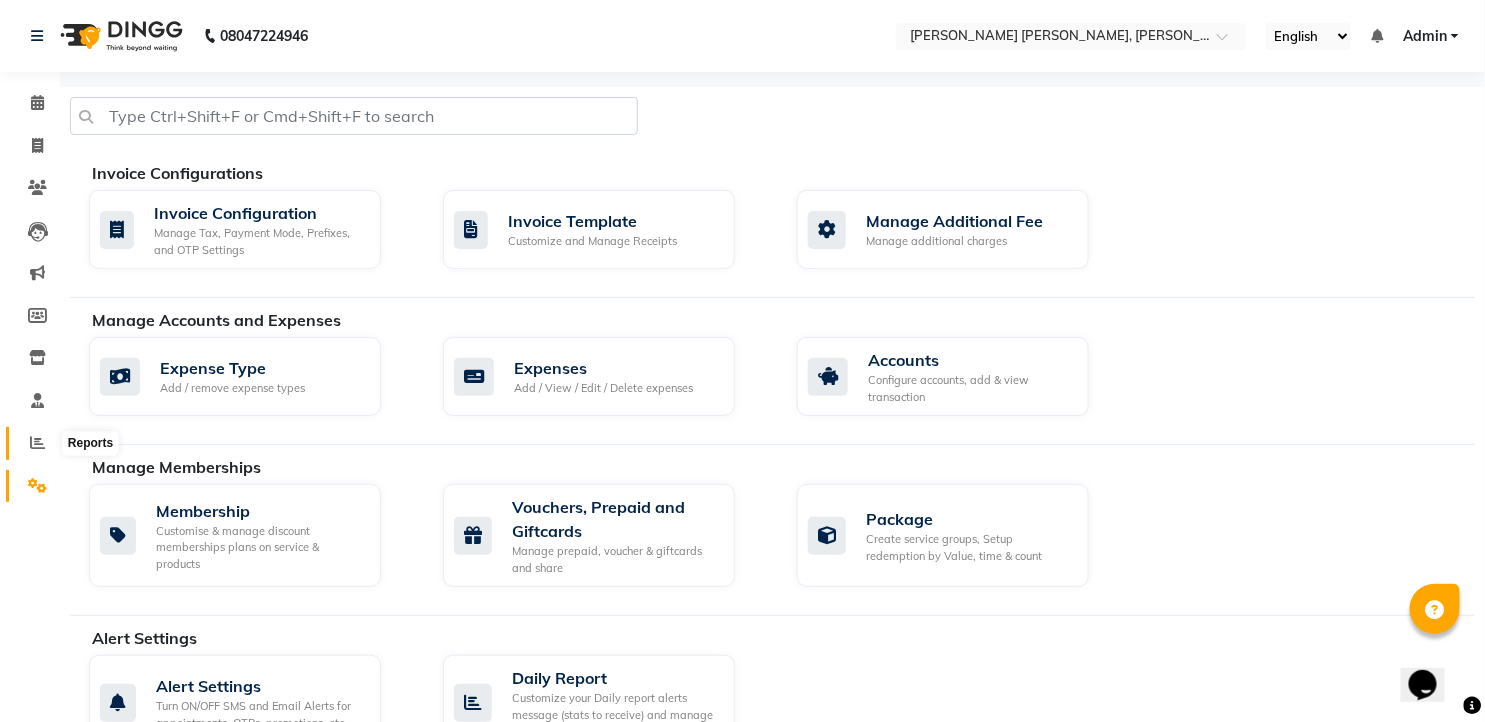 drag, startPoint x: 45, startPoint y: 445, endPoint x: 43, endPoint y: 435, distance: 10.198039 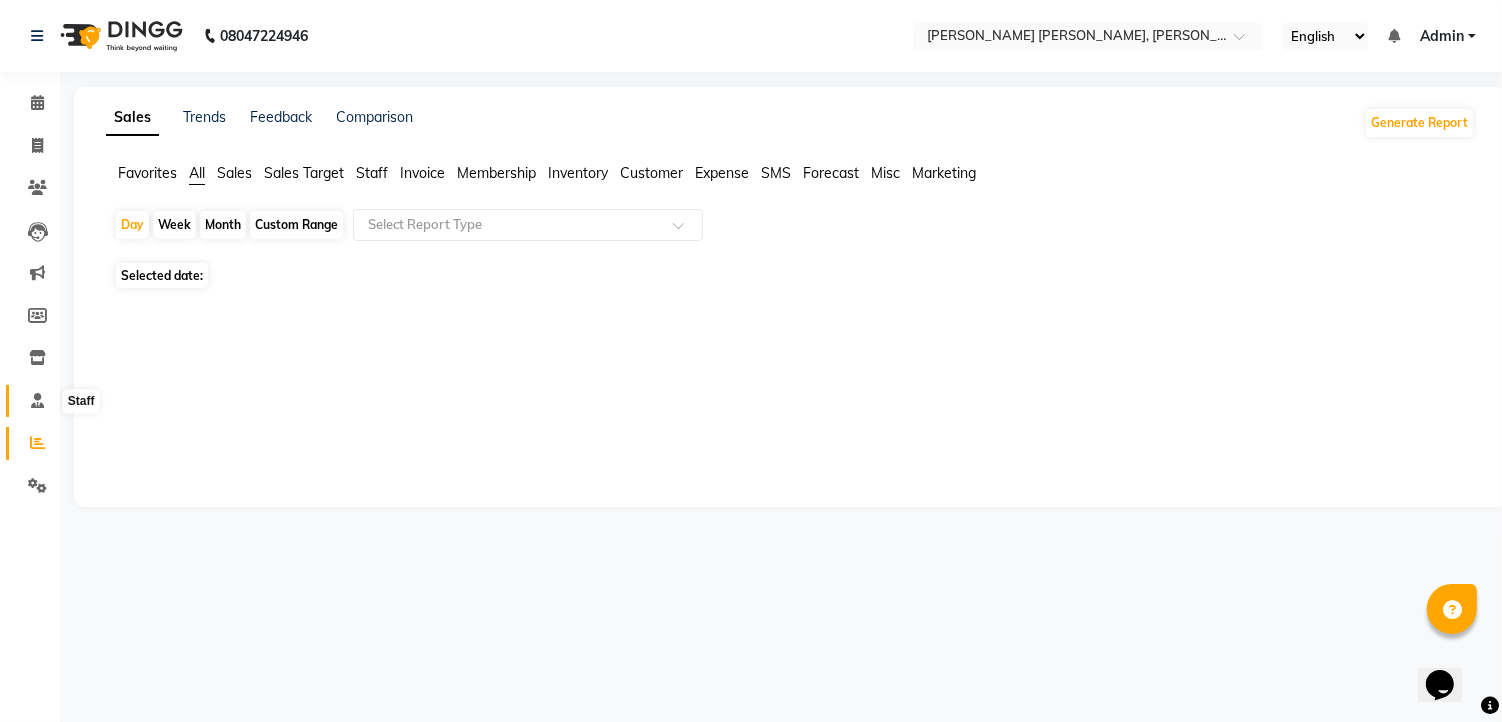 drag, startPoint x: 42, startPoint y: 400, endPoint x: 37, endPoint y: 381, distance: 19.646883 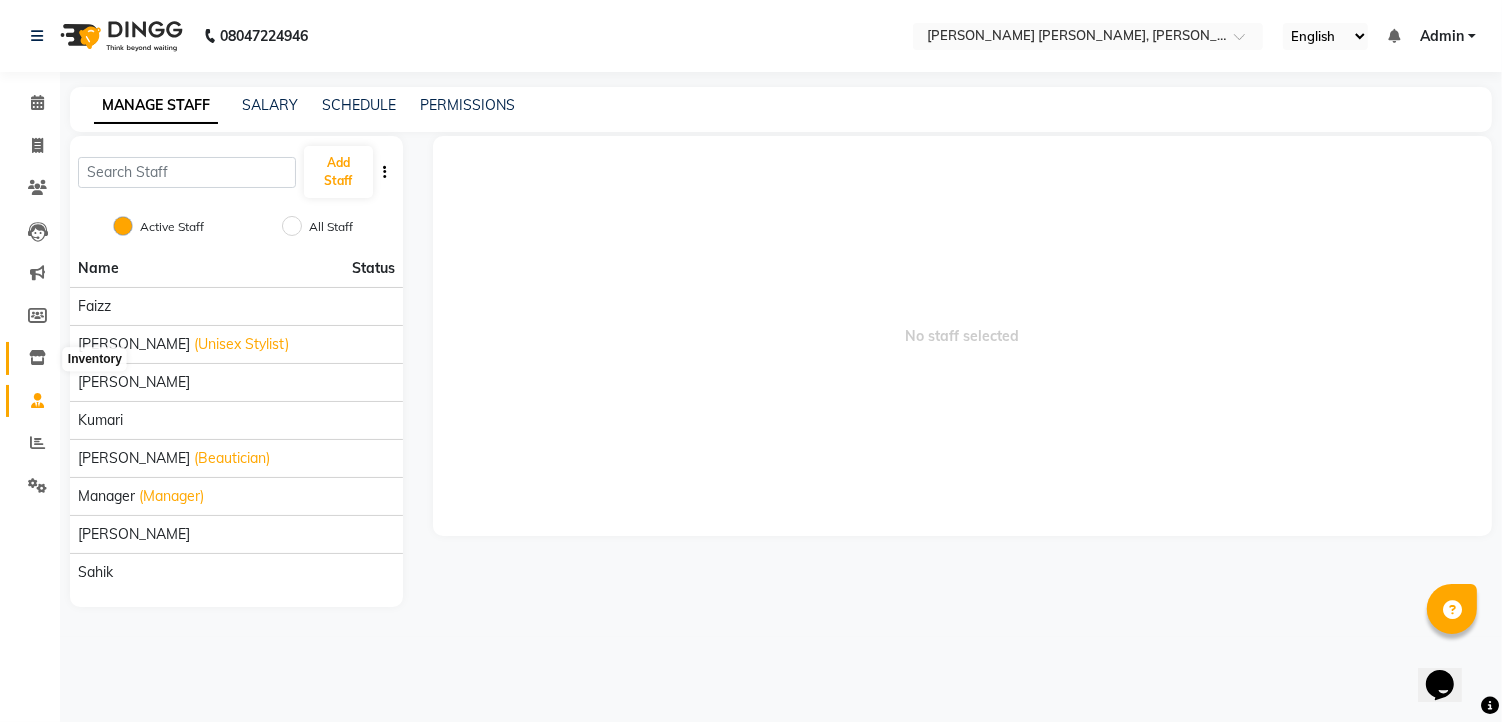 click 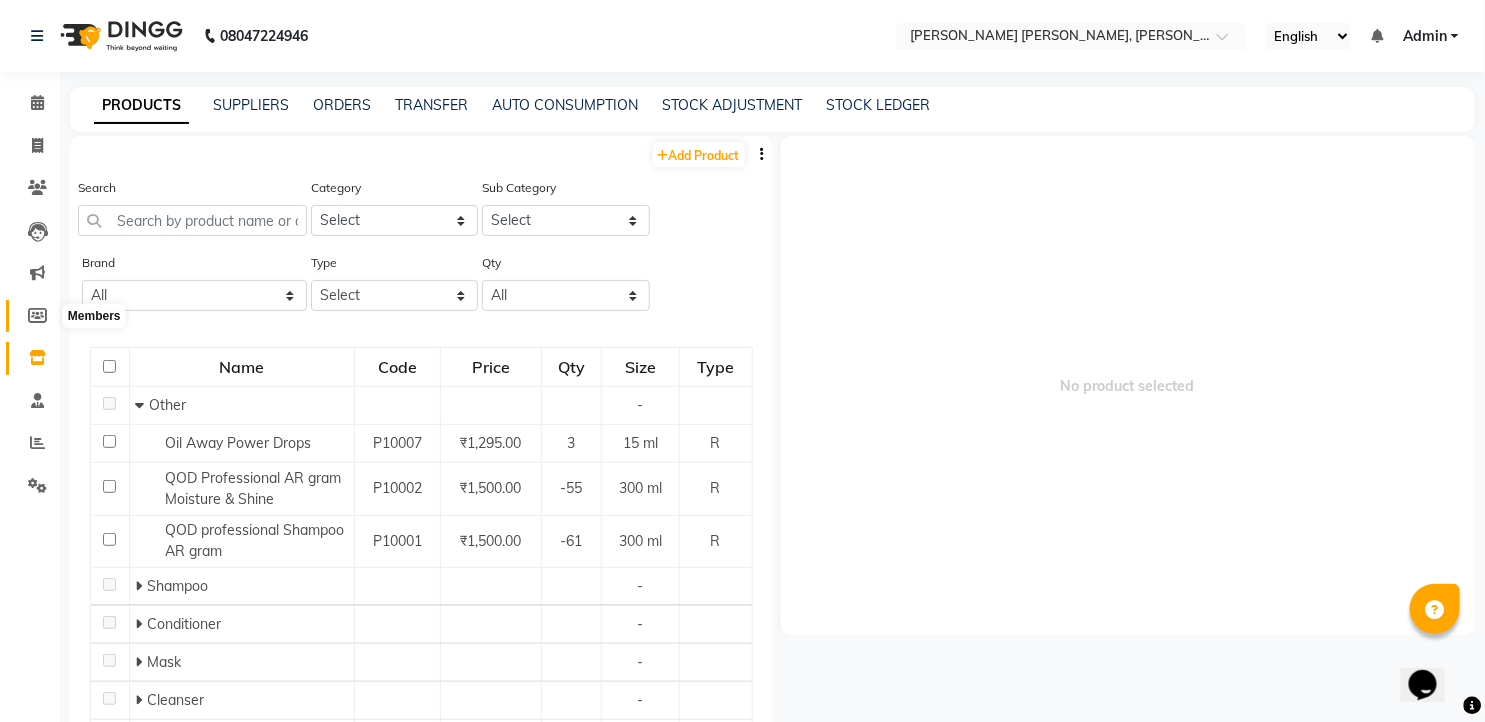 click 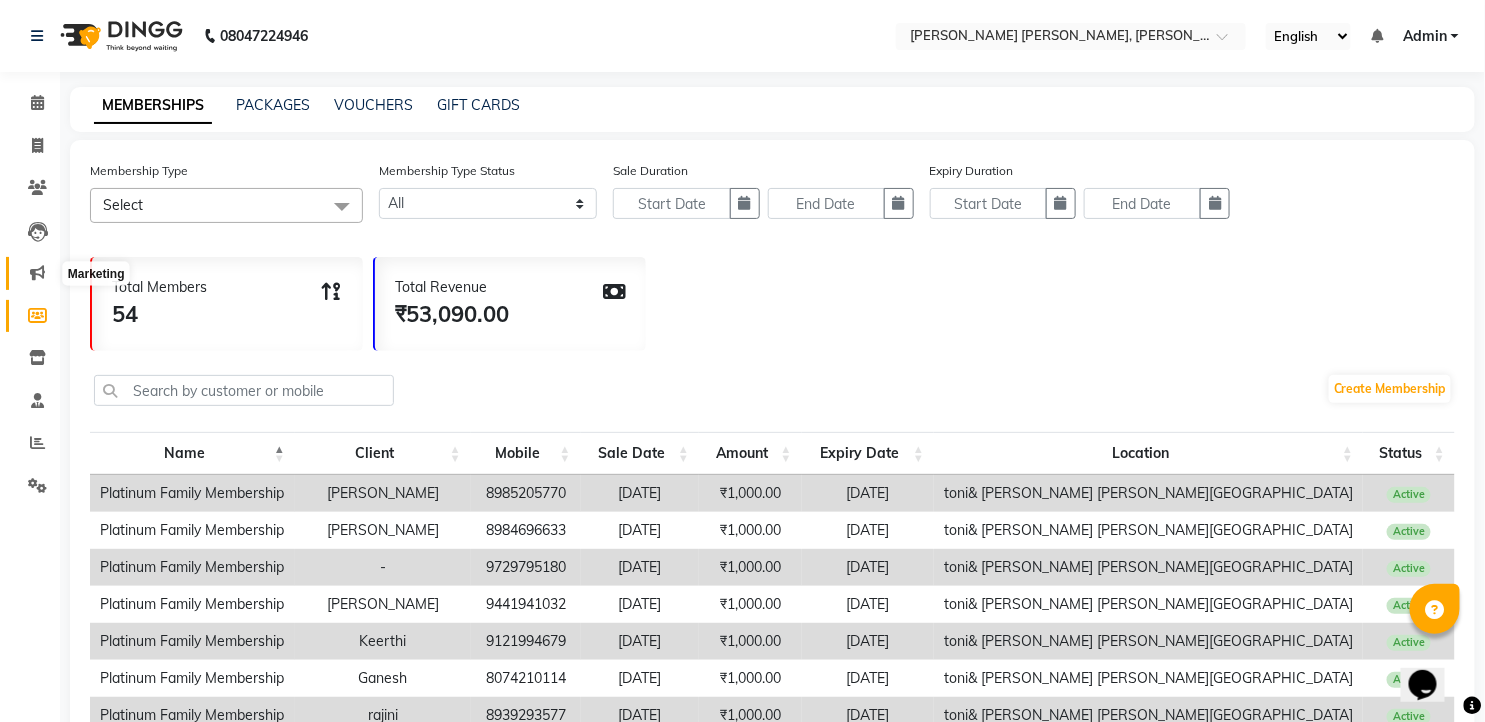 click 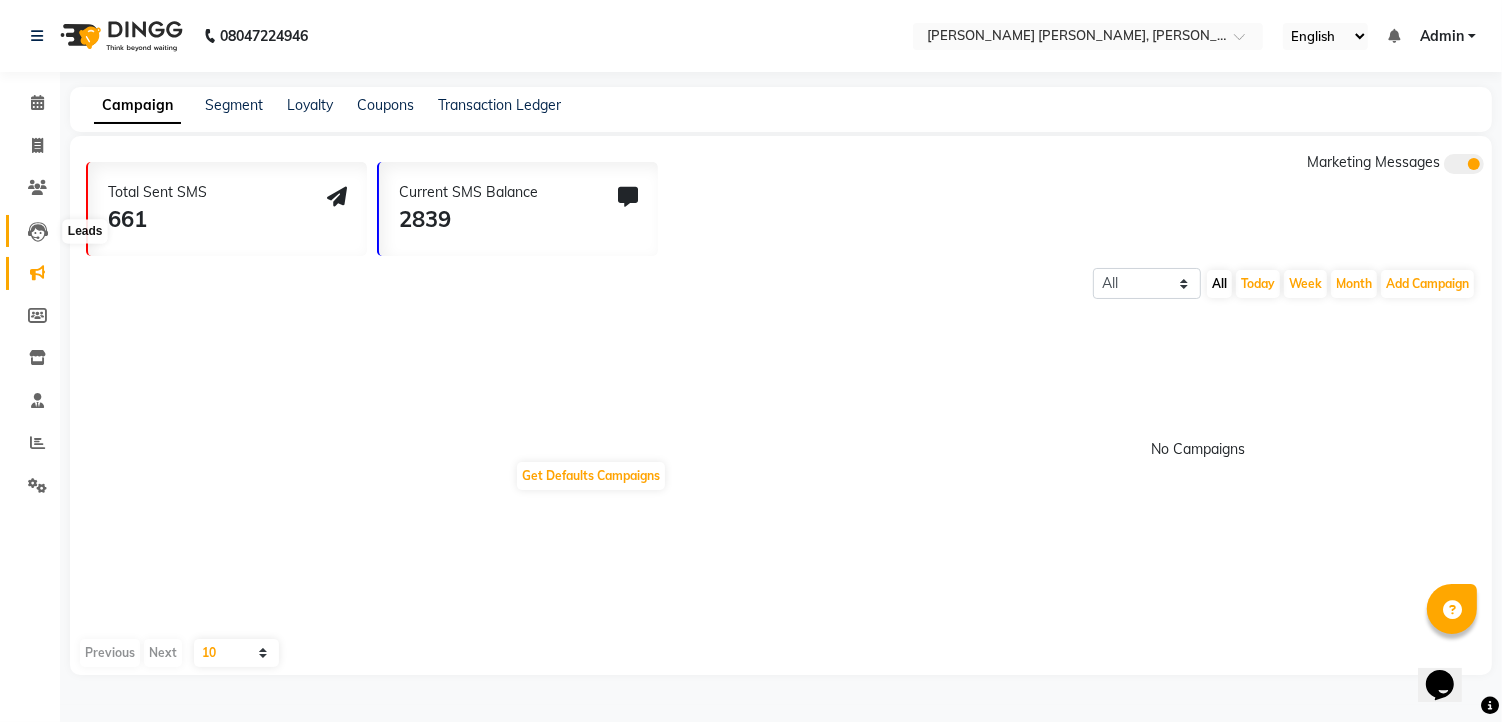 click 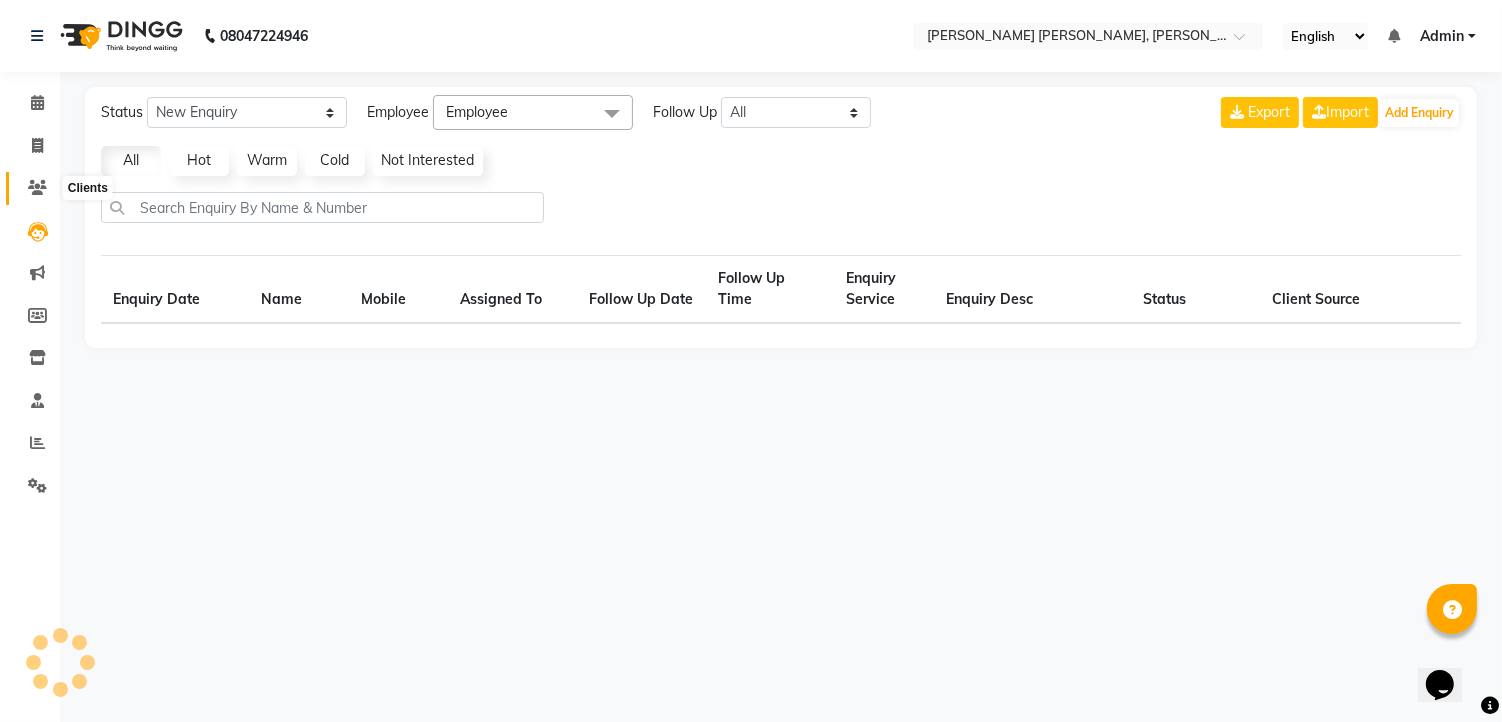 click 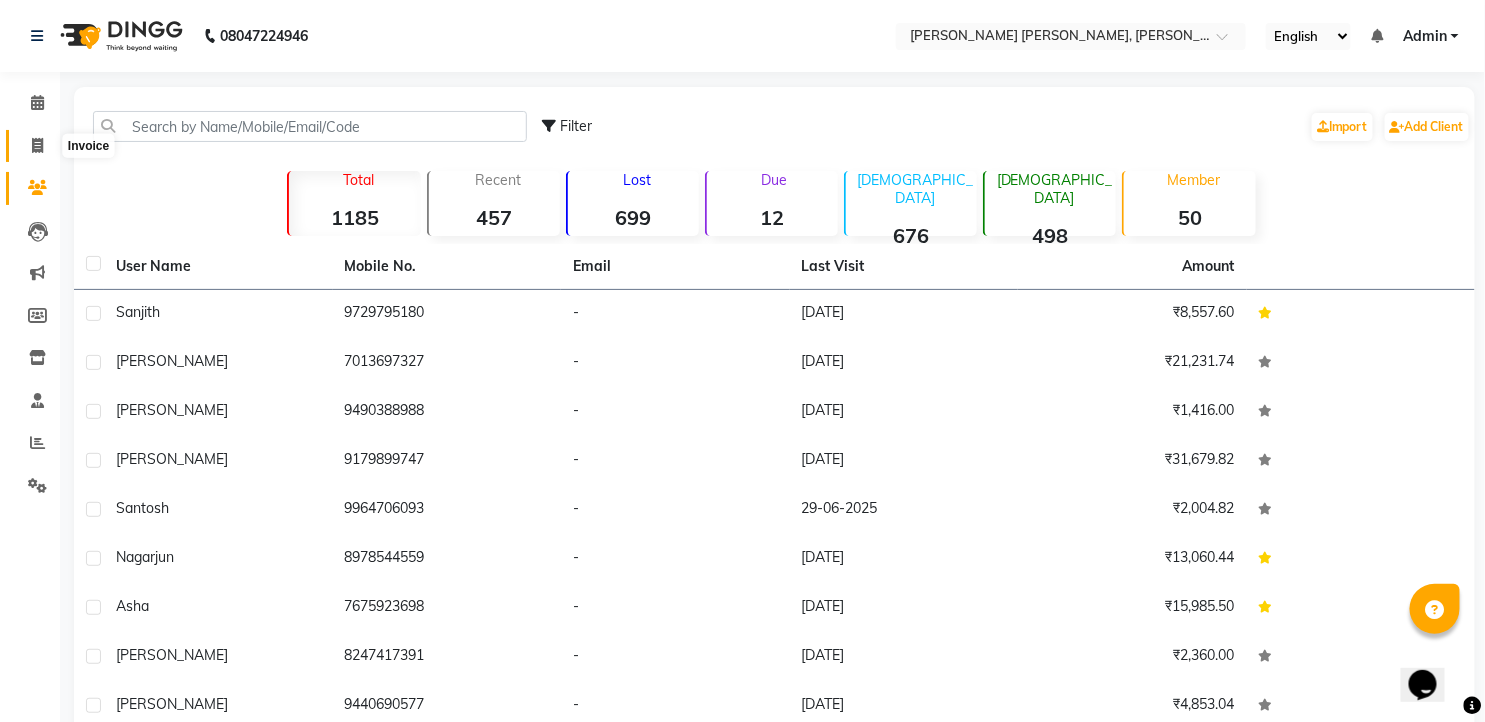 click 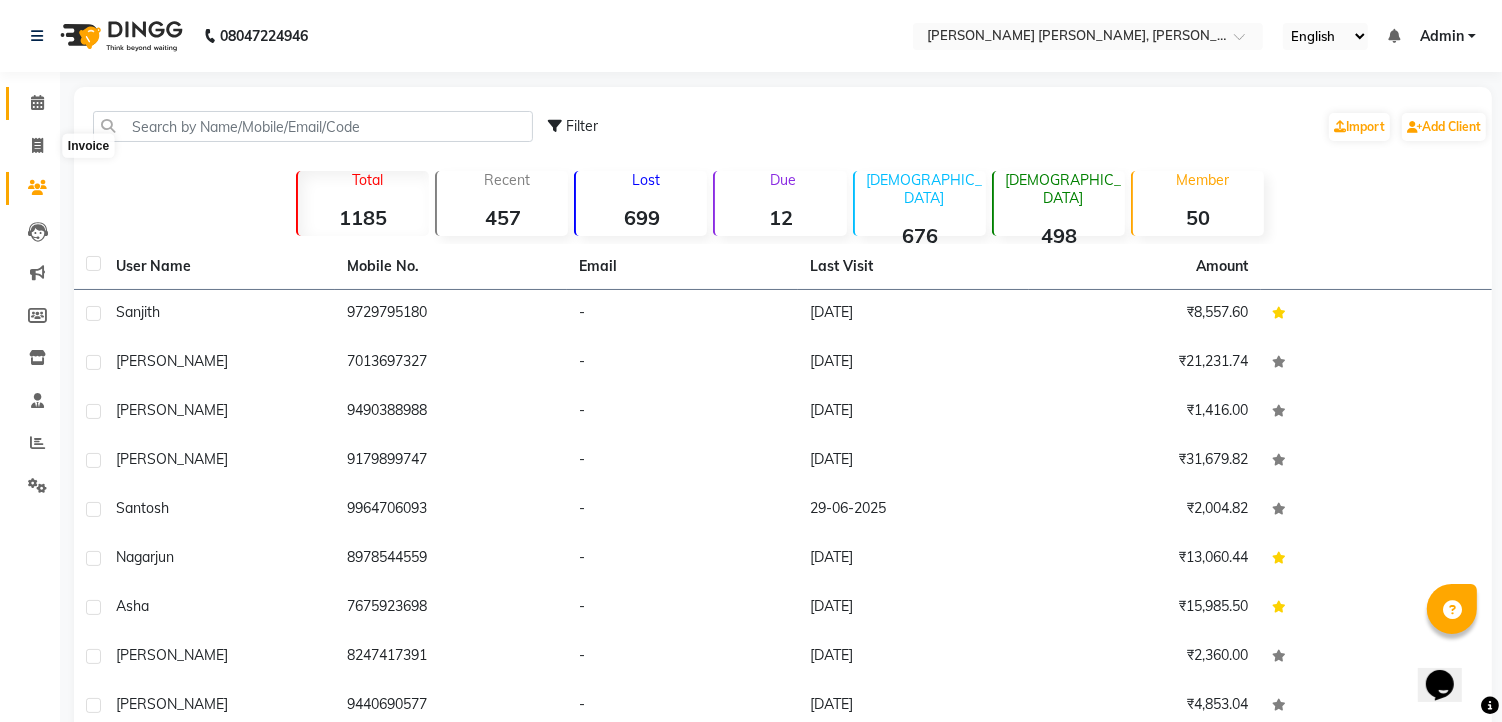 select on "7150" 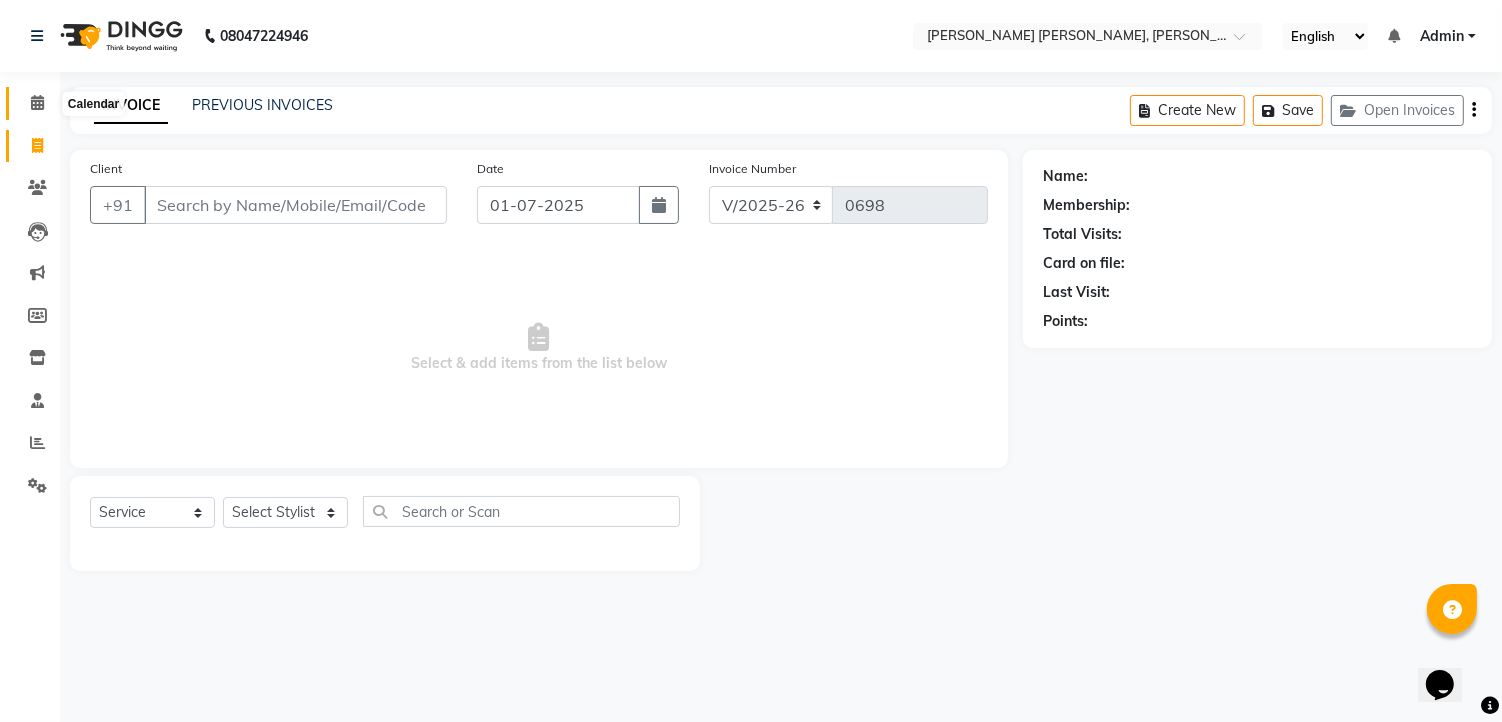 click 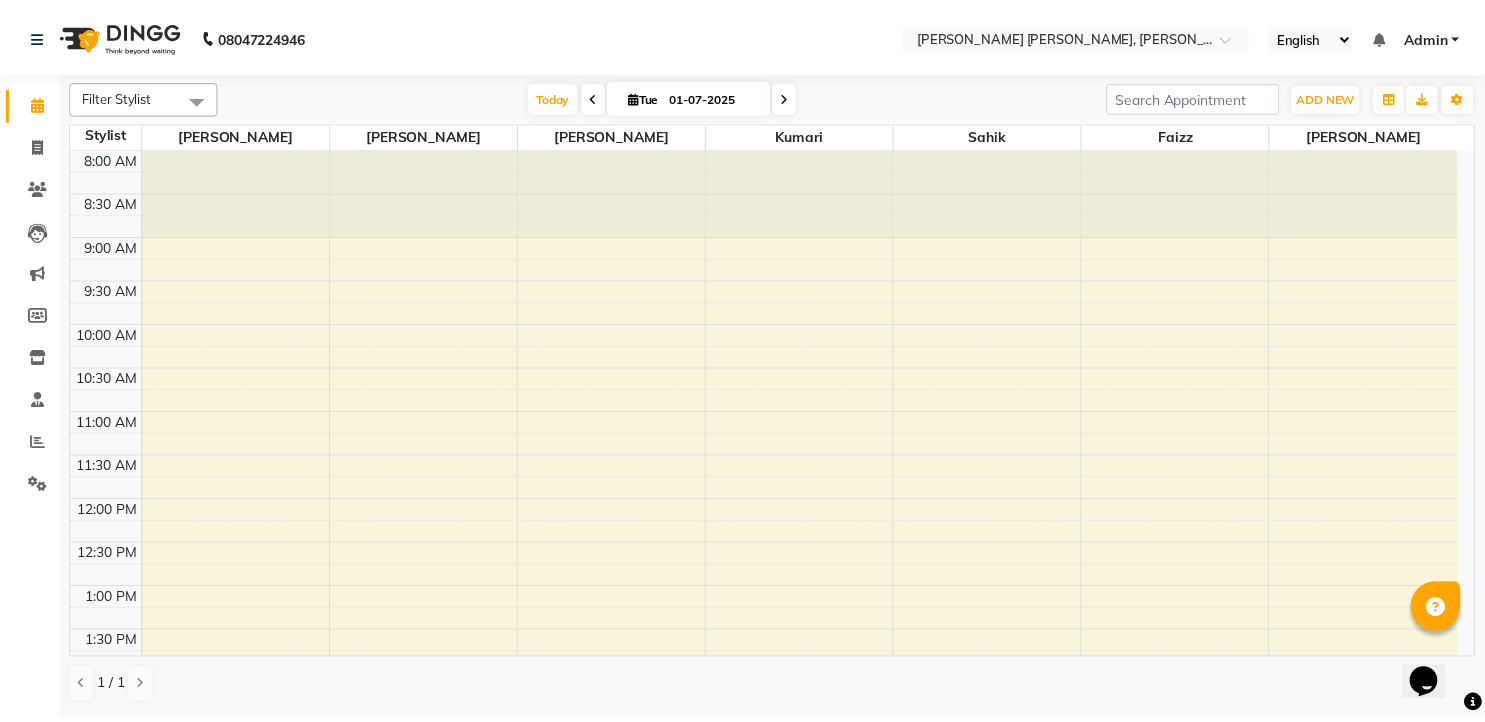 scroll, scrollTop: 0, scrollLeft: 0, axis: both 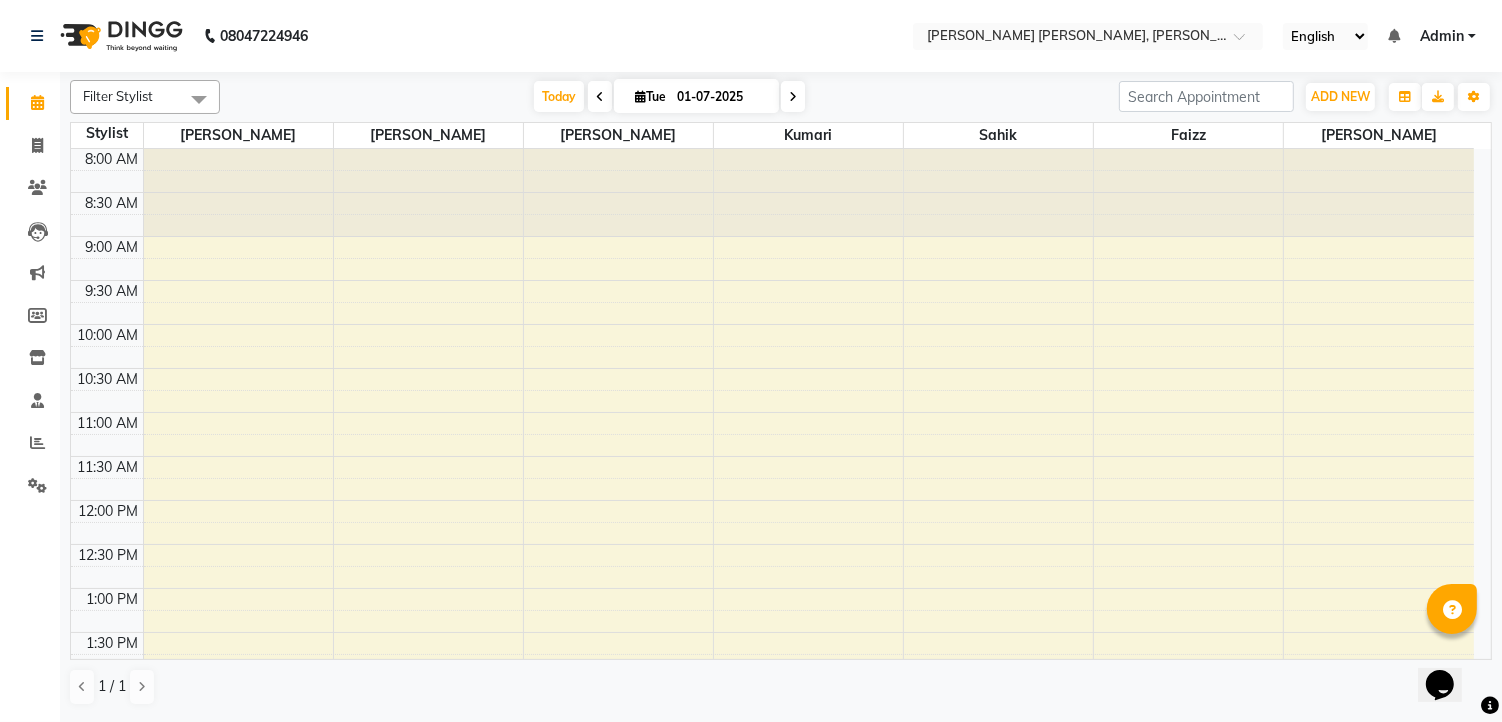 click 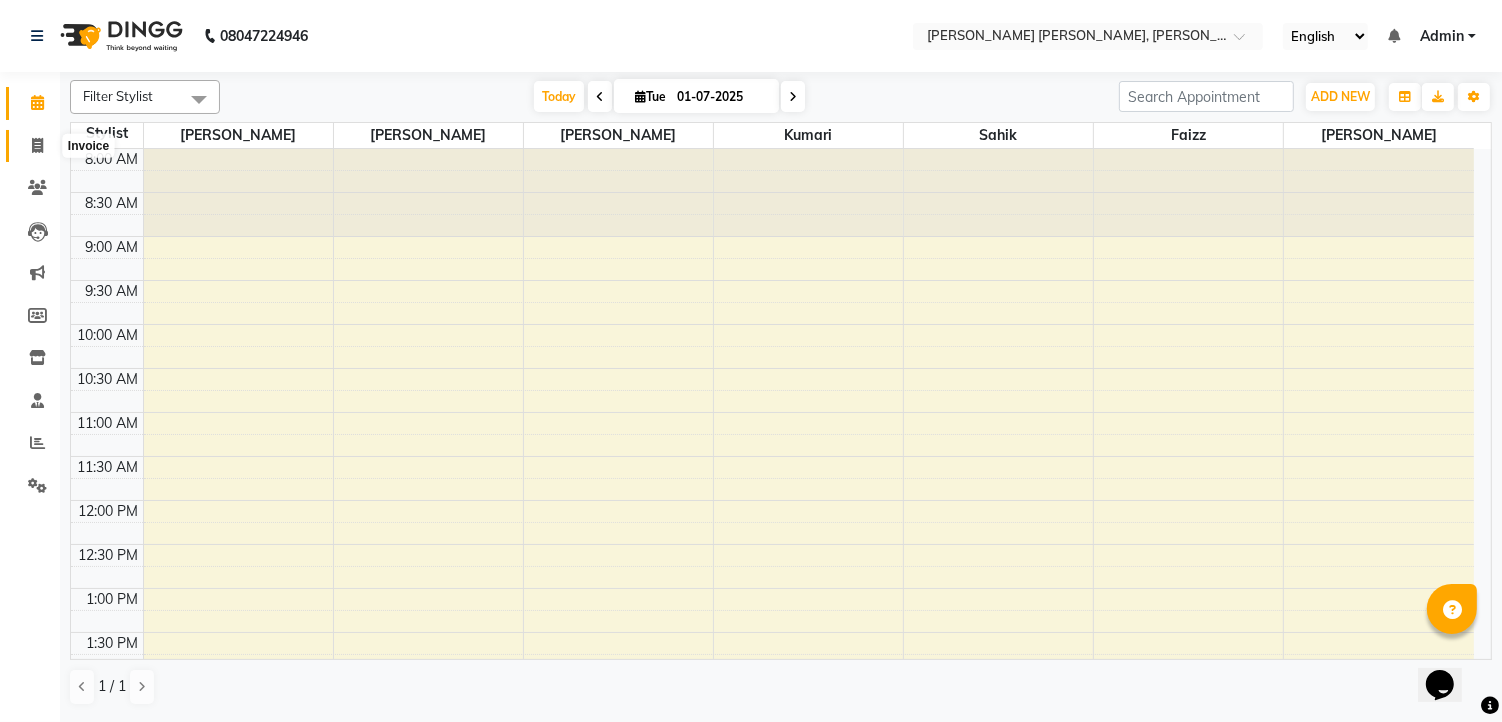 click 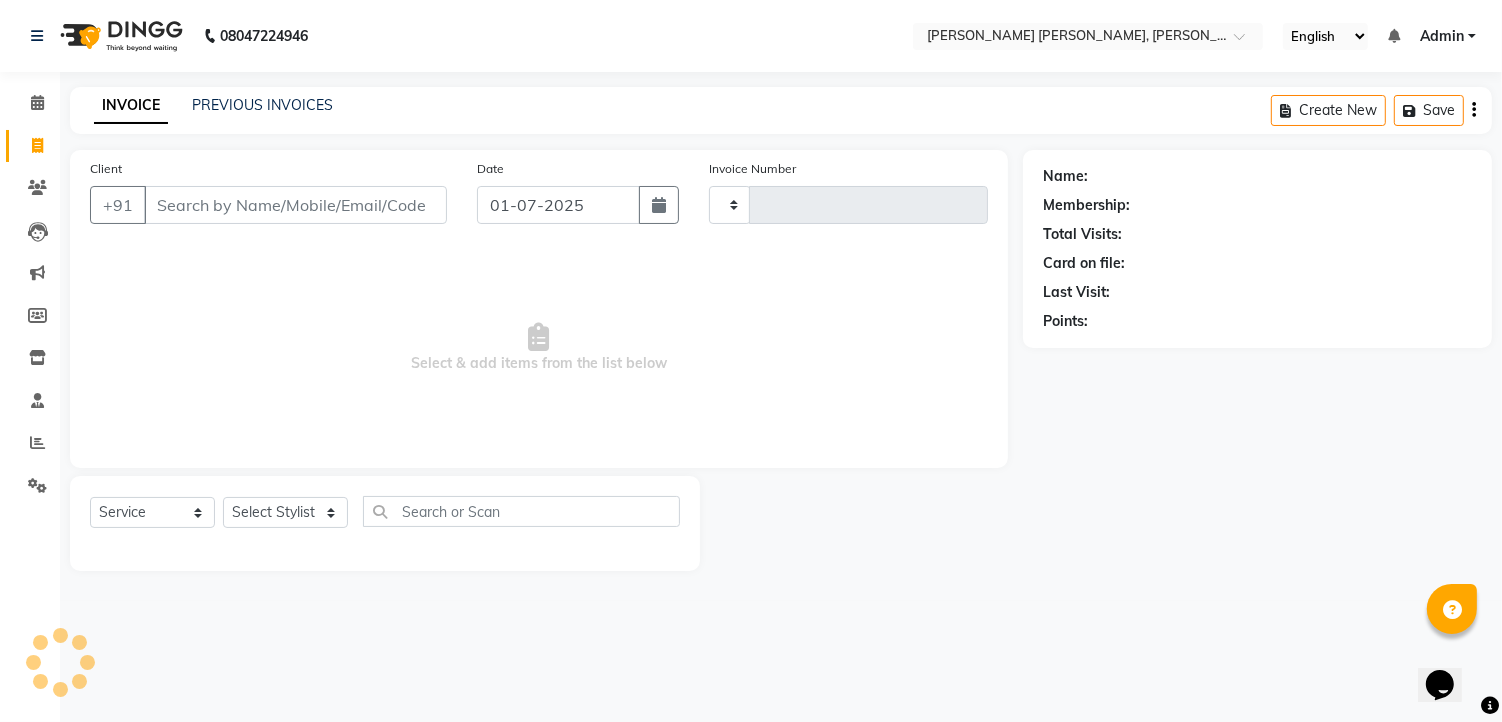 type on "0698" 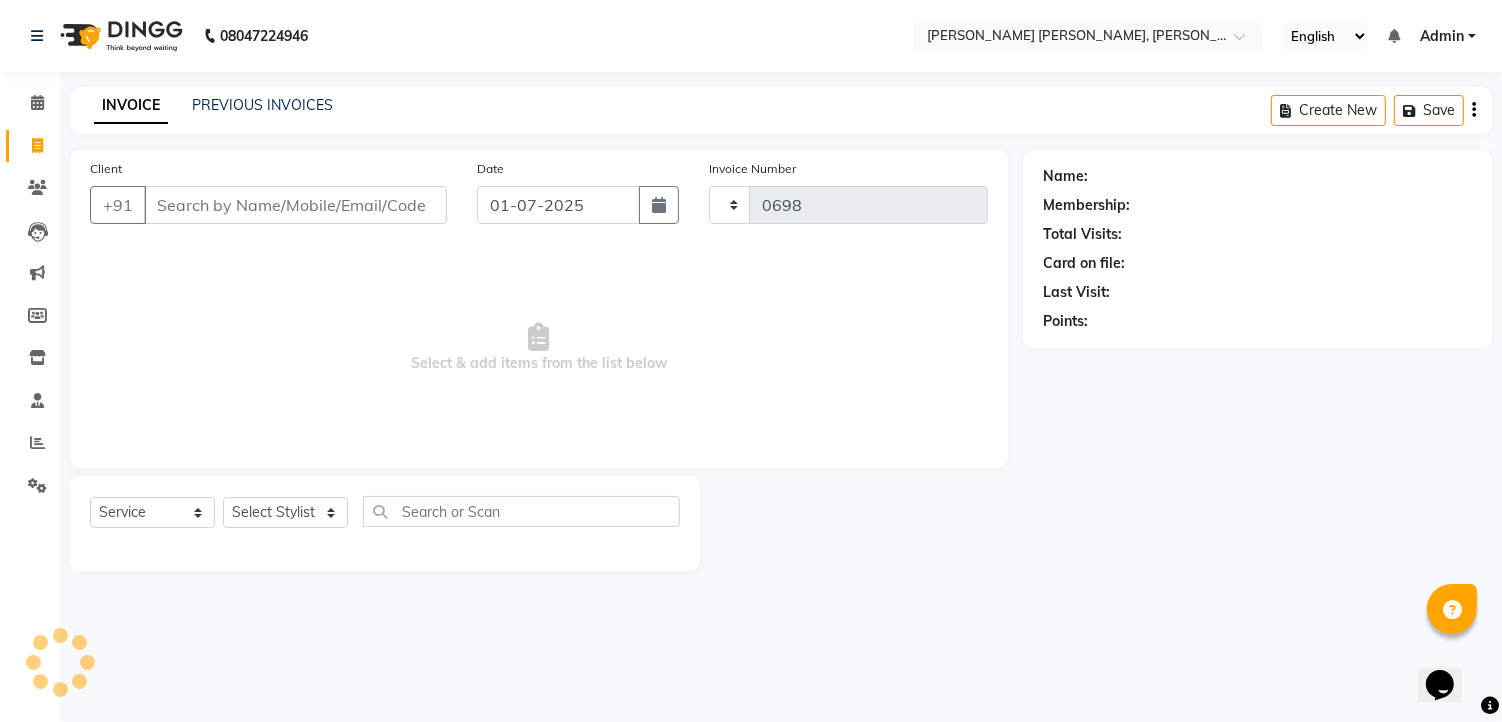 select on "7150" 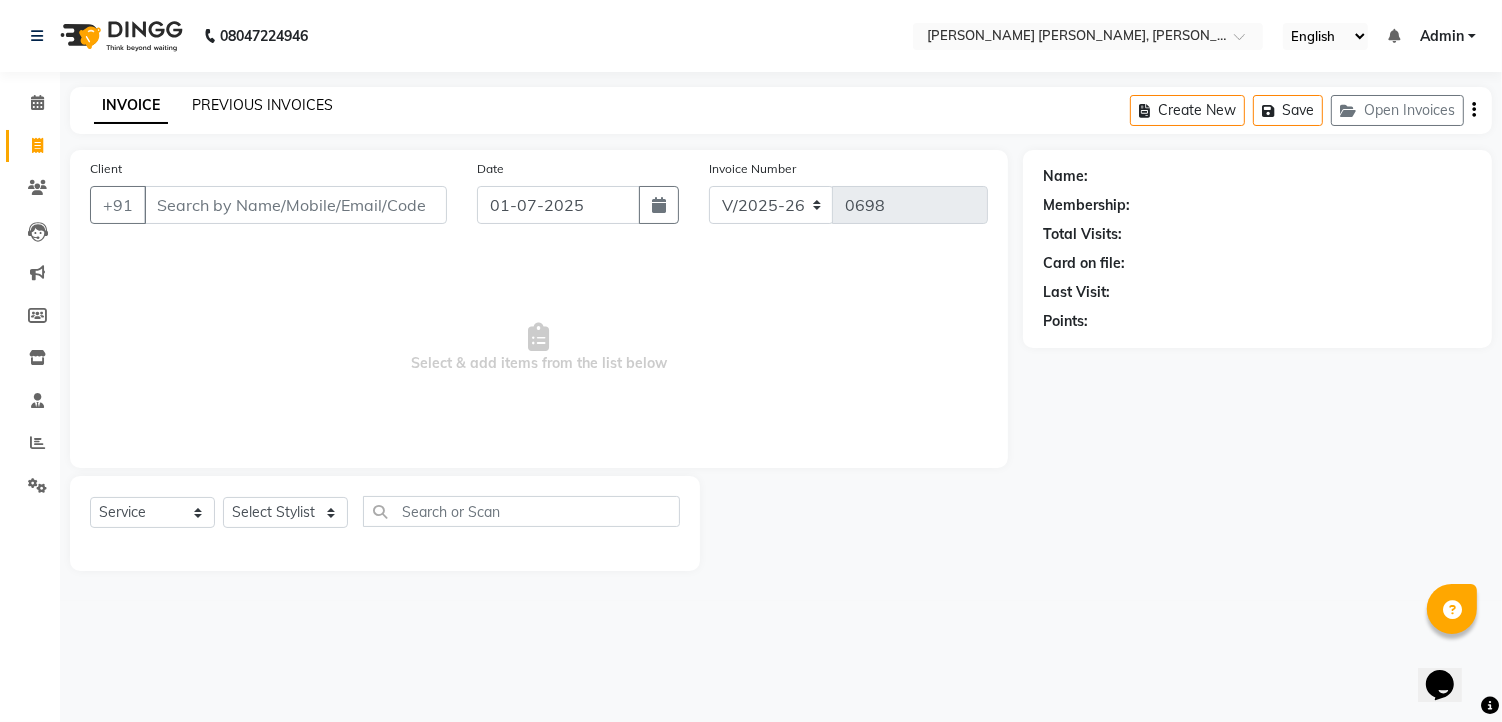click on "PREVIOUS INVOICES" 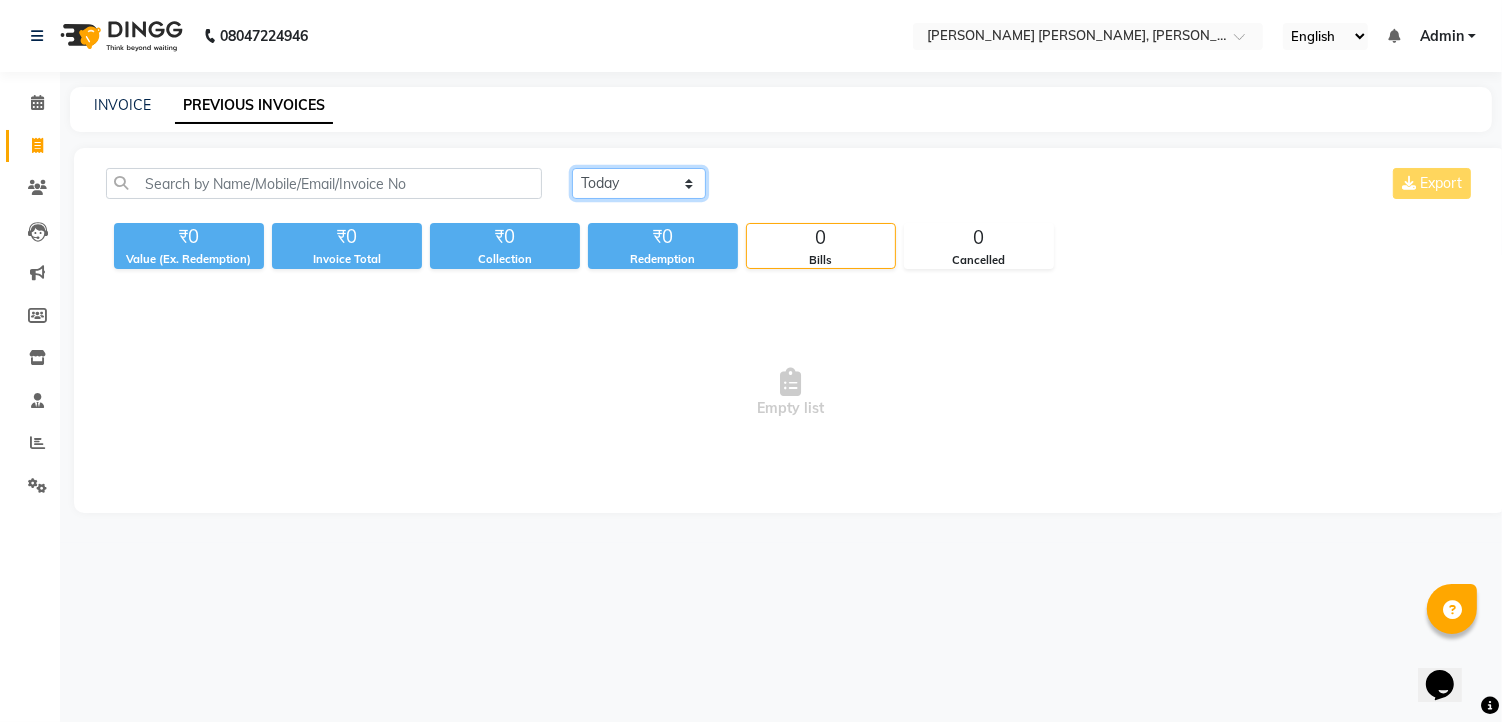 click on "Today Yesterday Custom Range" 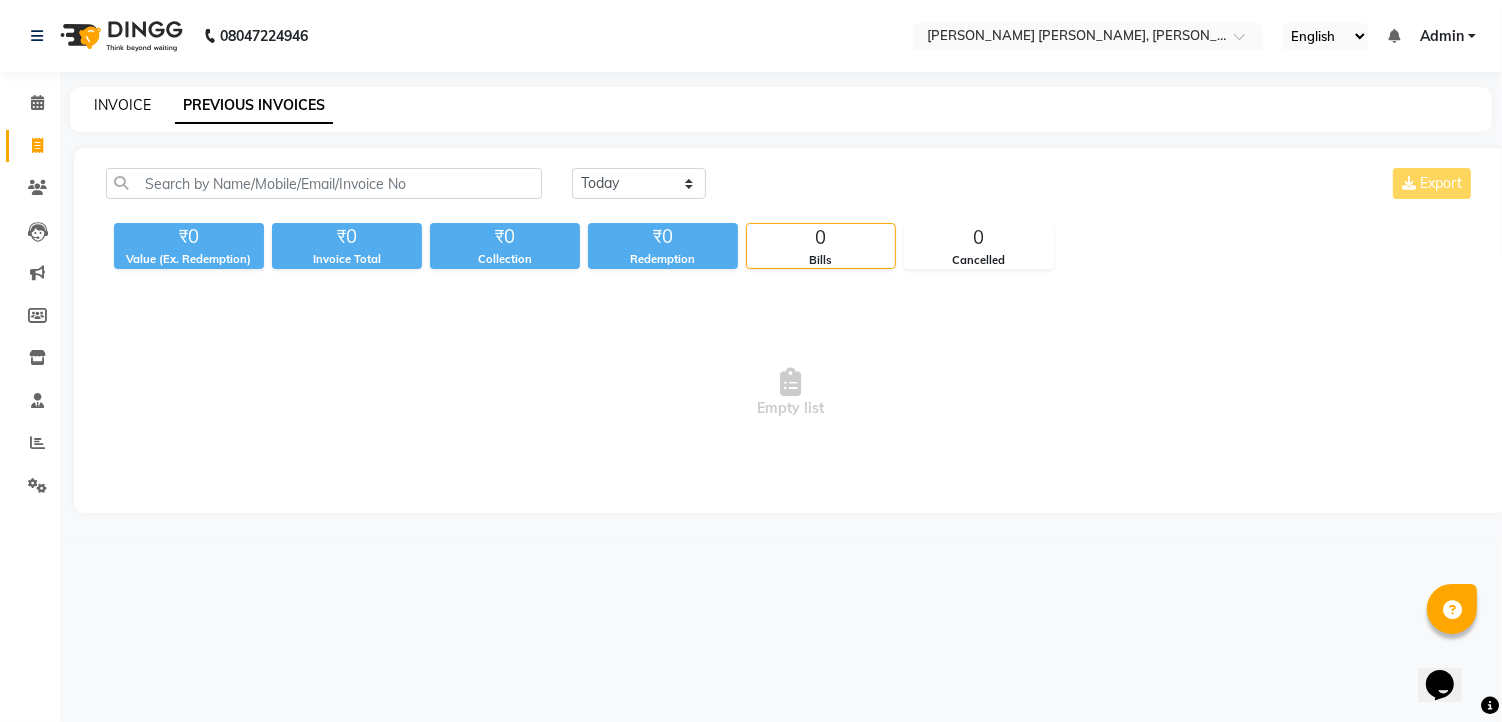 click on "INVOICE" 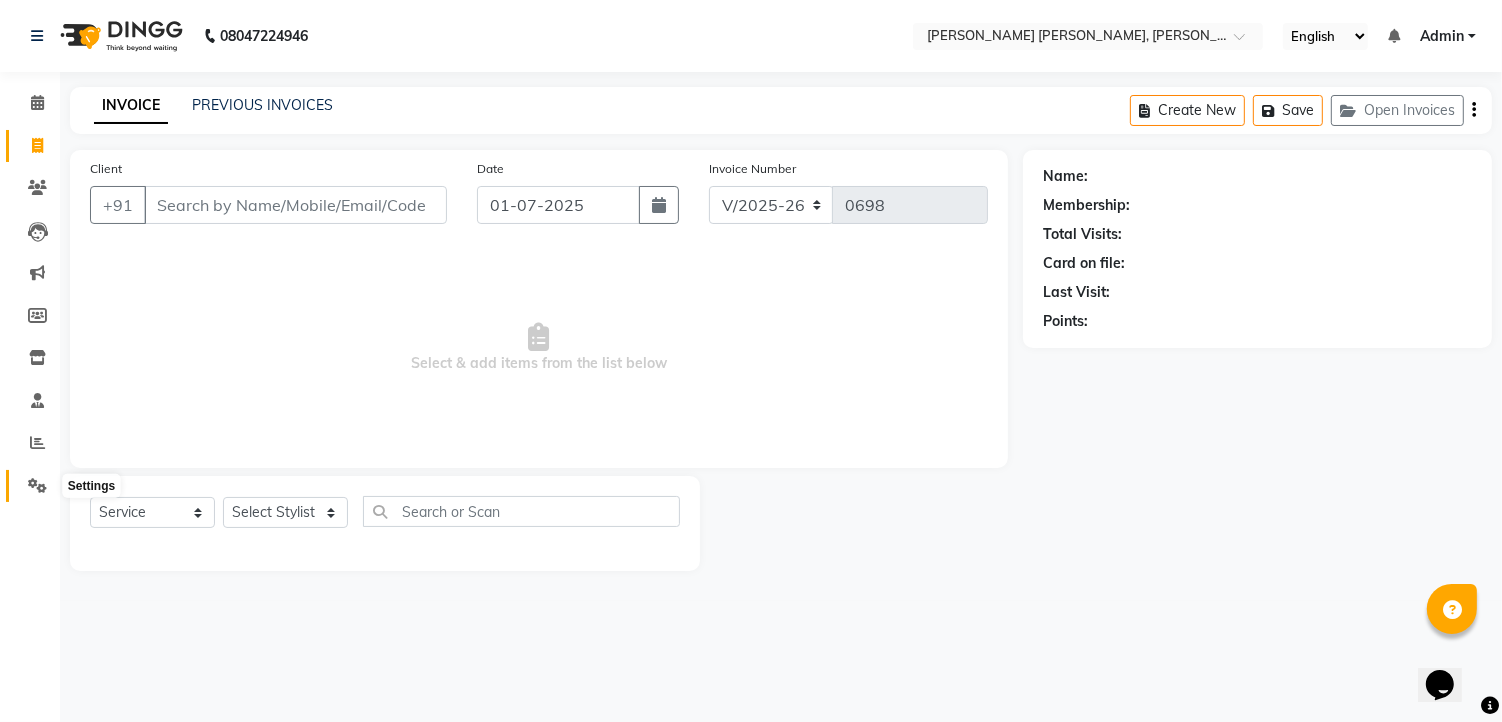 drag, startPoint x: 33, startPoint y: 488, endPoint x: 33, endPoint y: 464, distance: 24 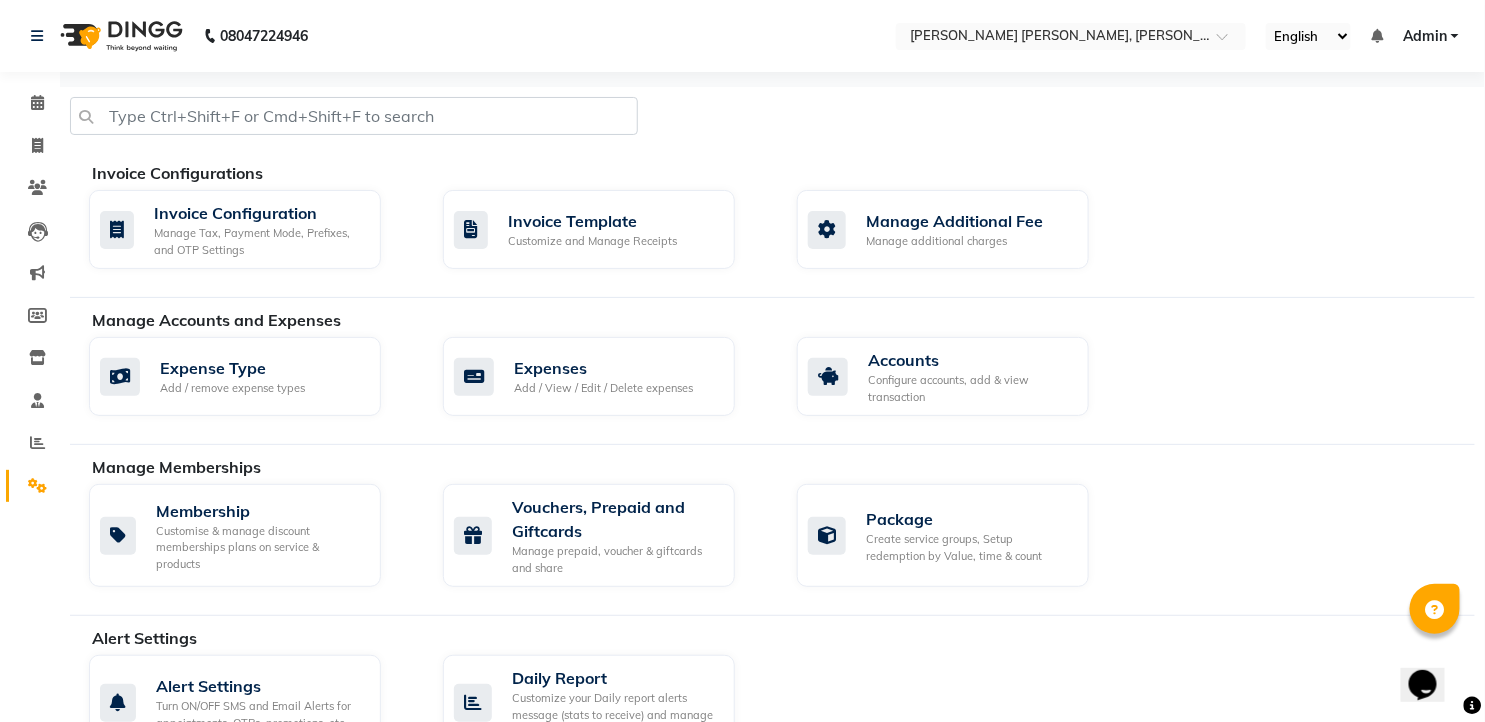 drag, startPoint x: 747, startPoint y: 104, endPoint x: 728, endPoint y: 113, distance: 21.023796 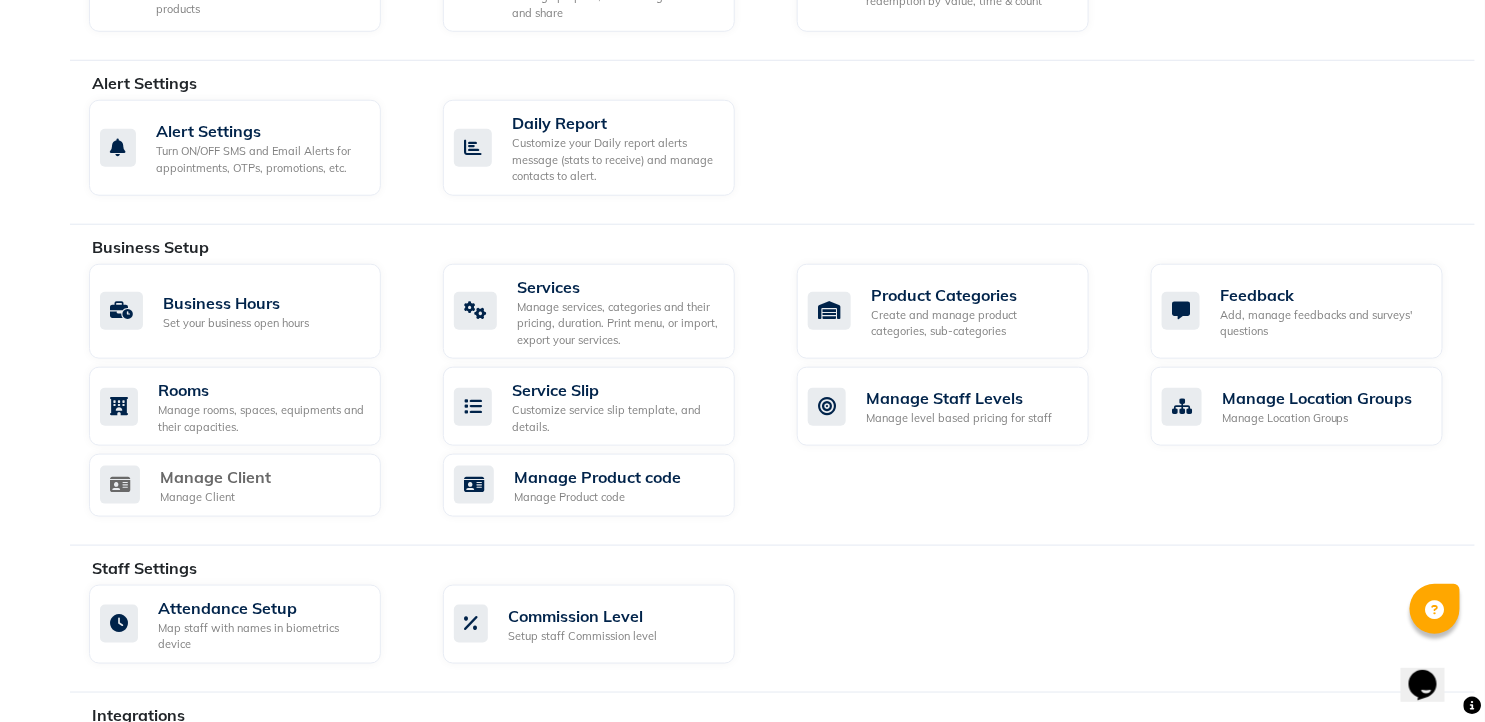 scroll, scrollTop: 925, scrollLeft: 0, axis: vertical 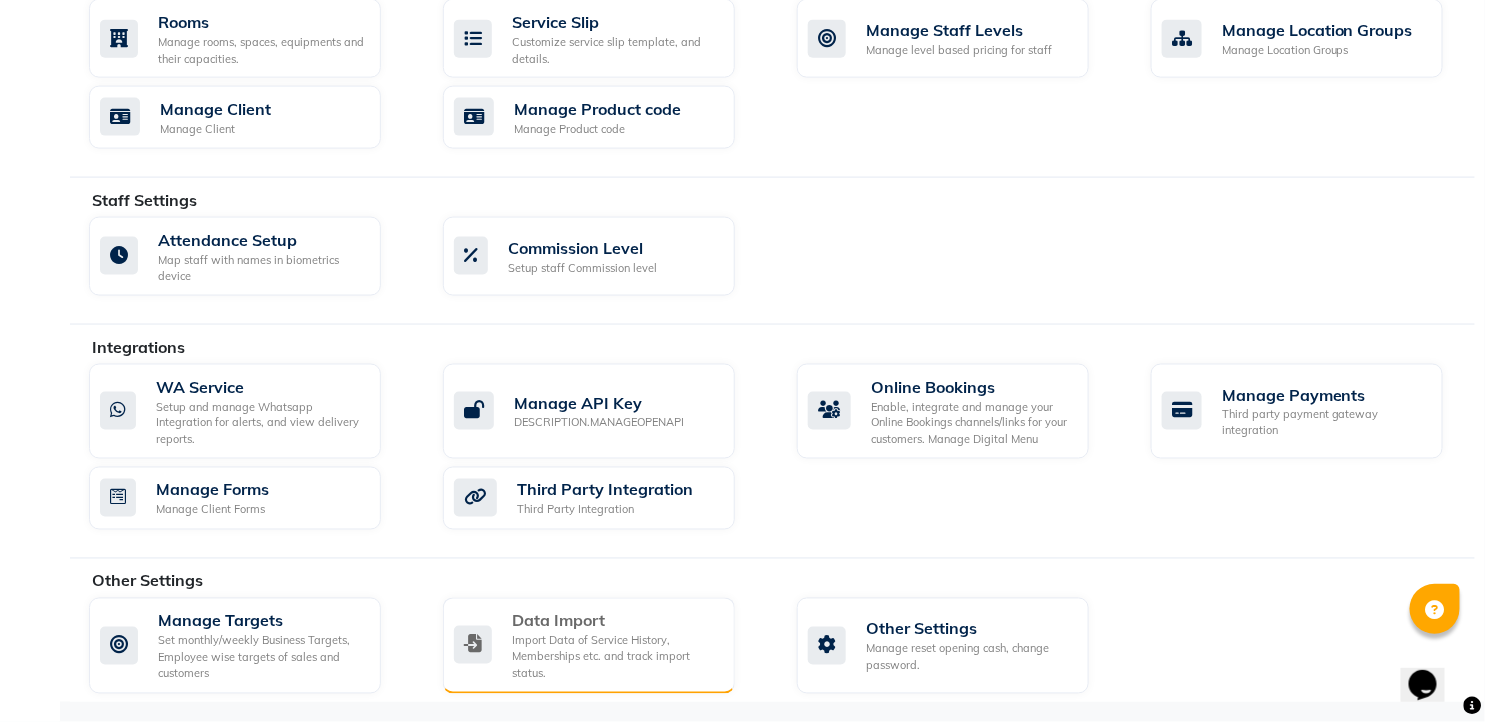 click on "Import Data of Service History, Memberships etc. and track import status." 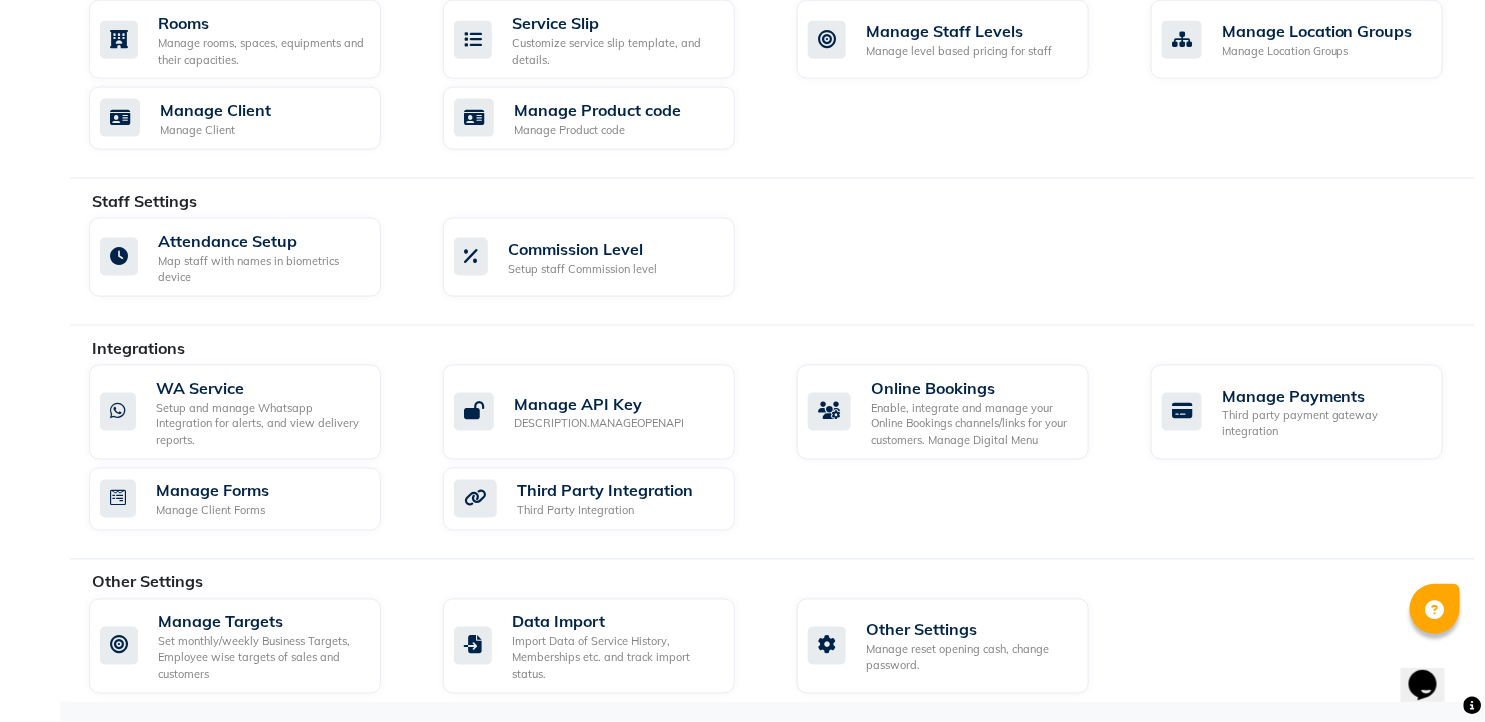 scroll, scrollTop: 0, scrollLeft: 0, axis: both 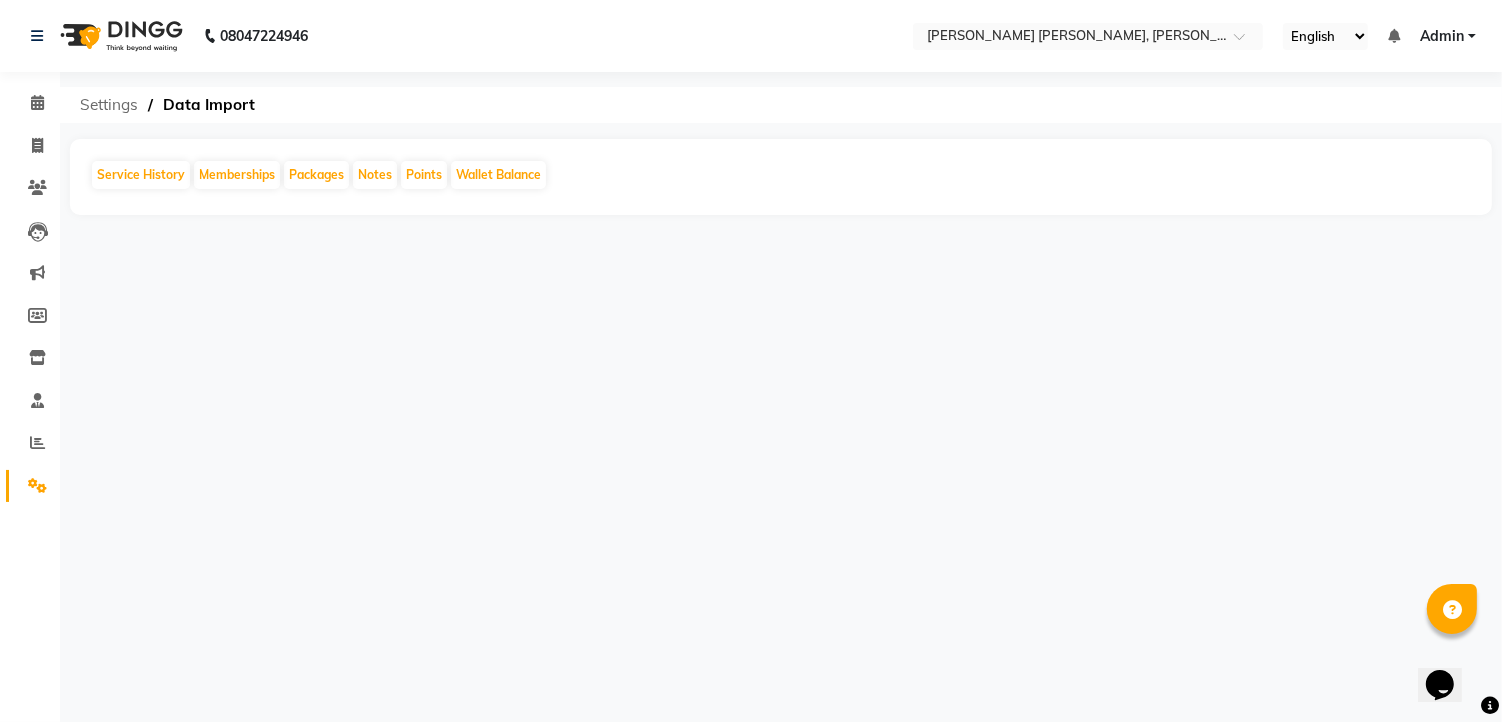 click on "Settings" 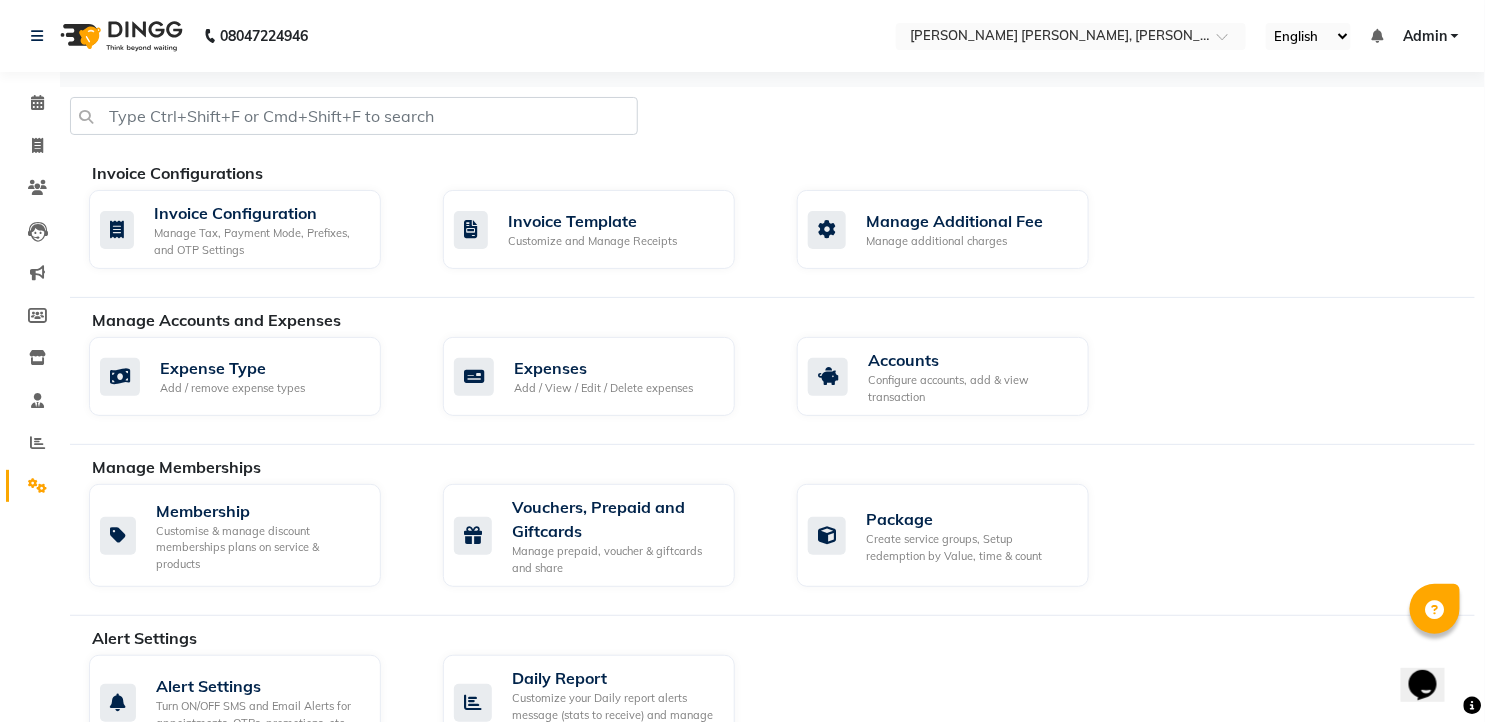 drag, startPoint x: 817, startPoint y: 744, endPoint x: 721, endPoint y: 762, distance: 97.67292 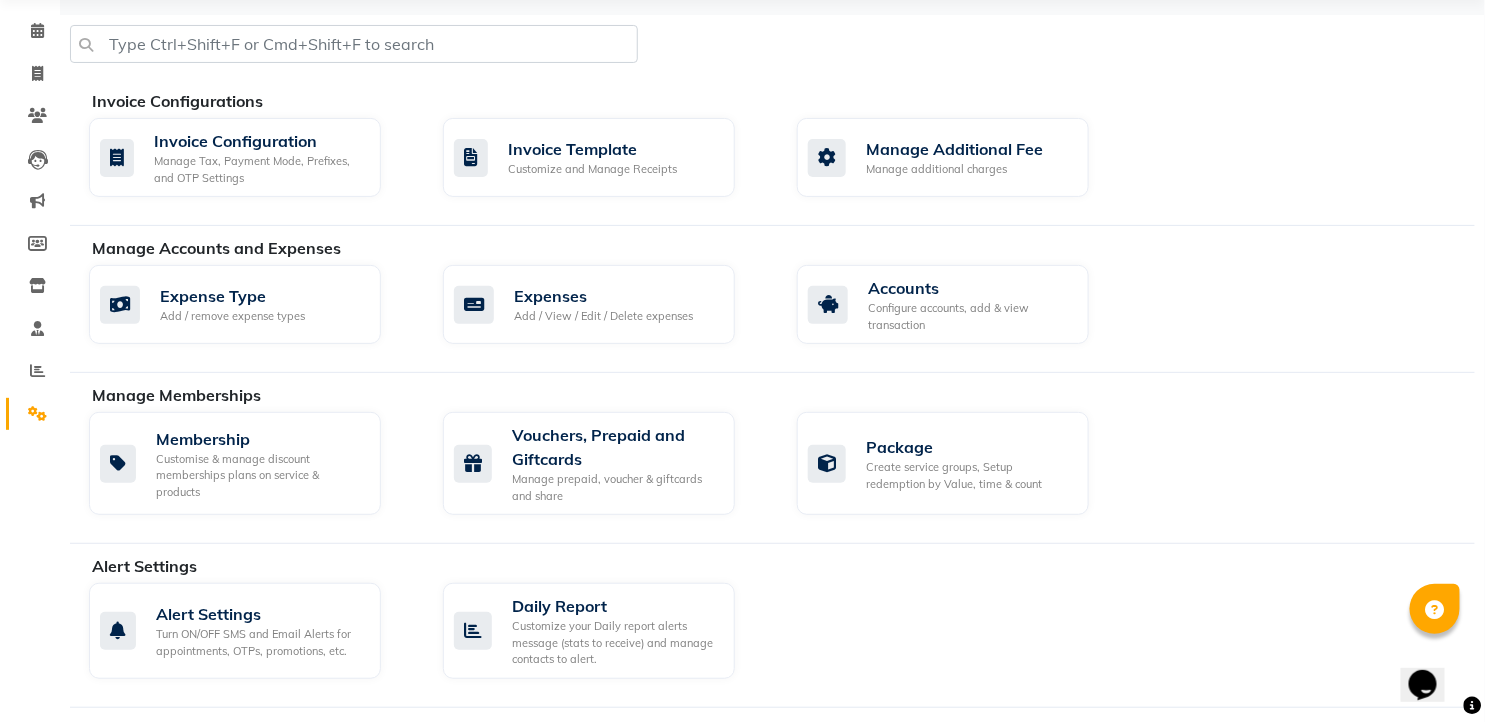 scroll, scrollTop: 111, scrollLeft: 0, axis: vertical 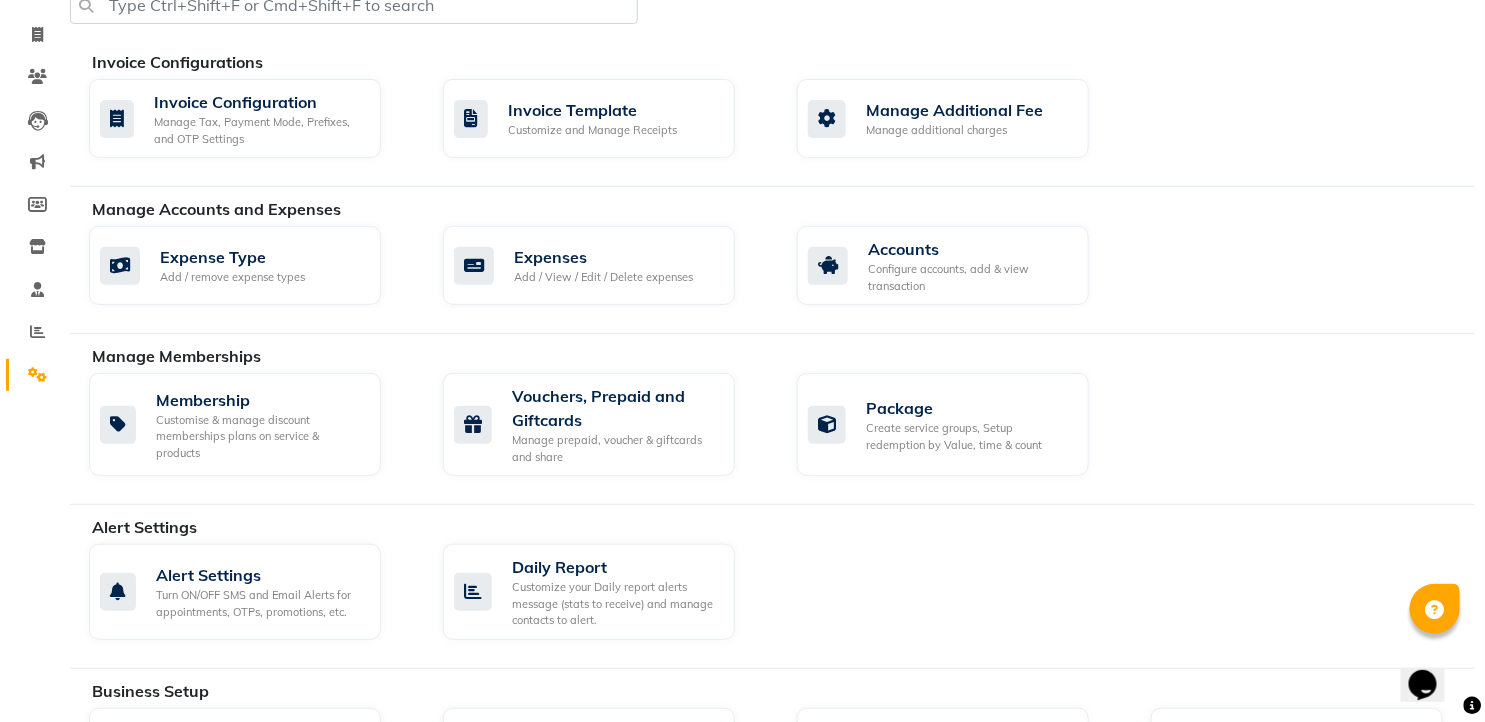 click on "Expense Type Add / remove expense types" 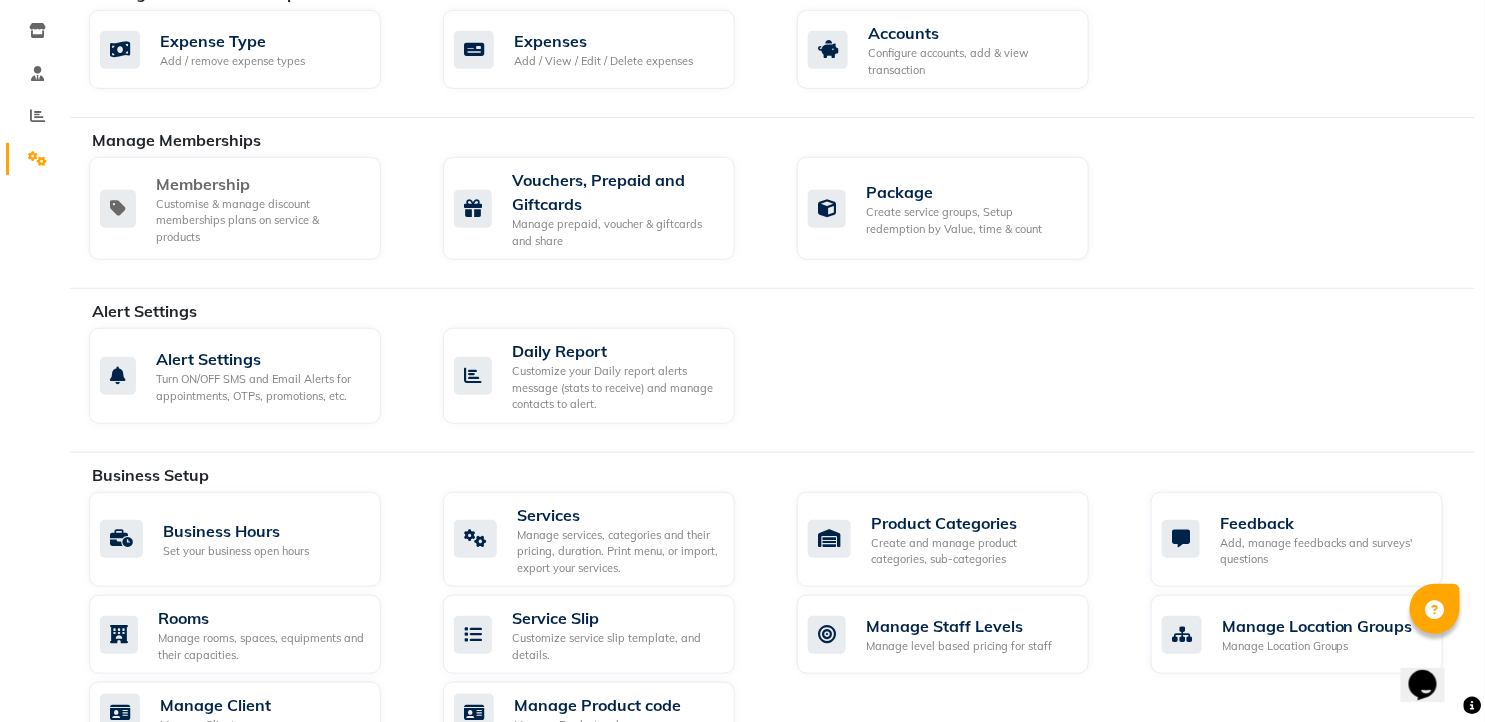 scroll, scrollTop: 333, scrollLeft: 0, axis: vertical 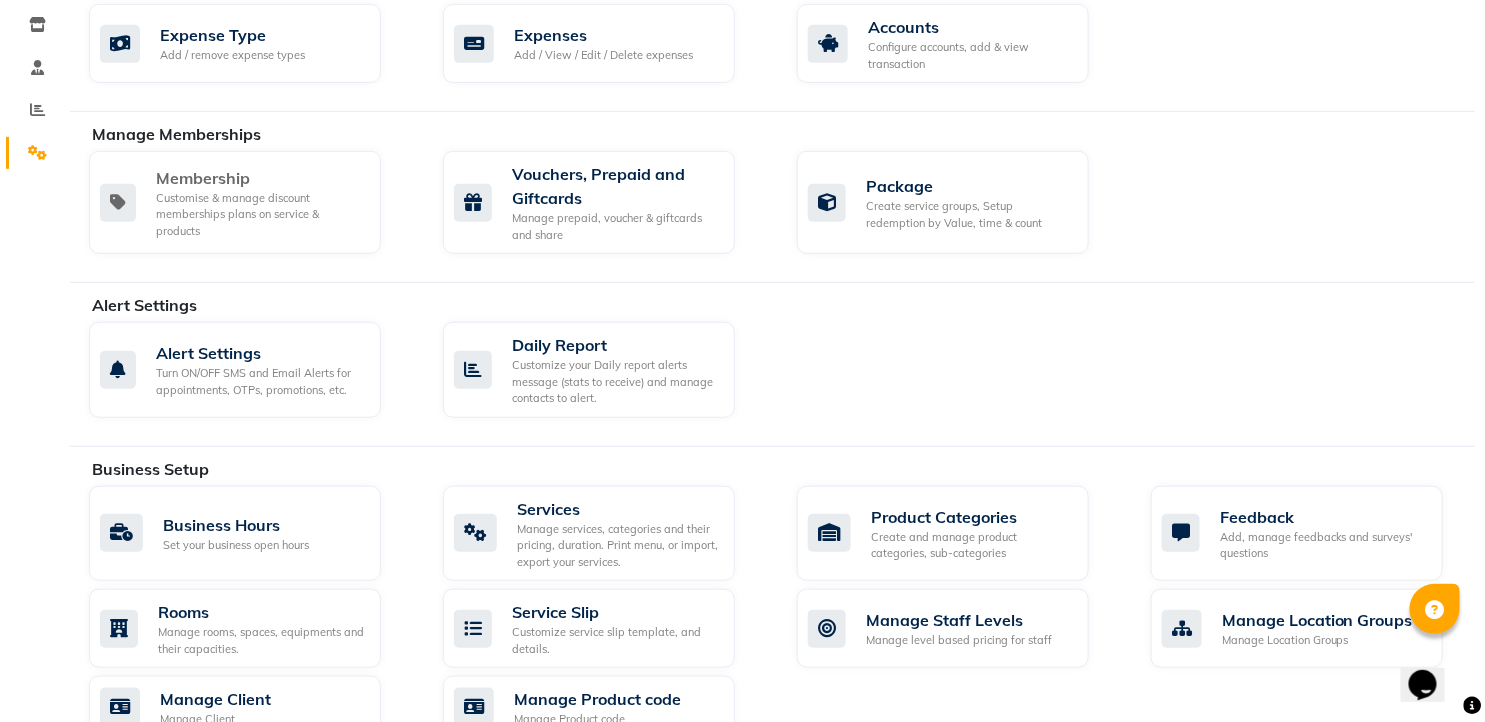 click on "Membership Customise & manage discount memberships plans on service & products" 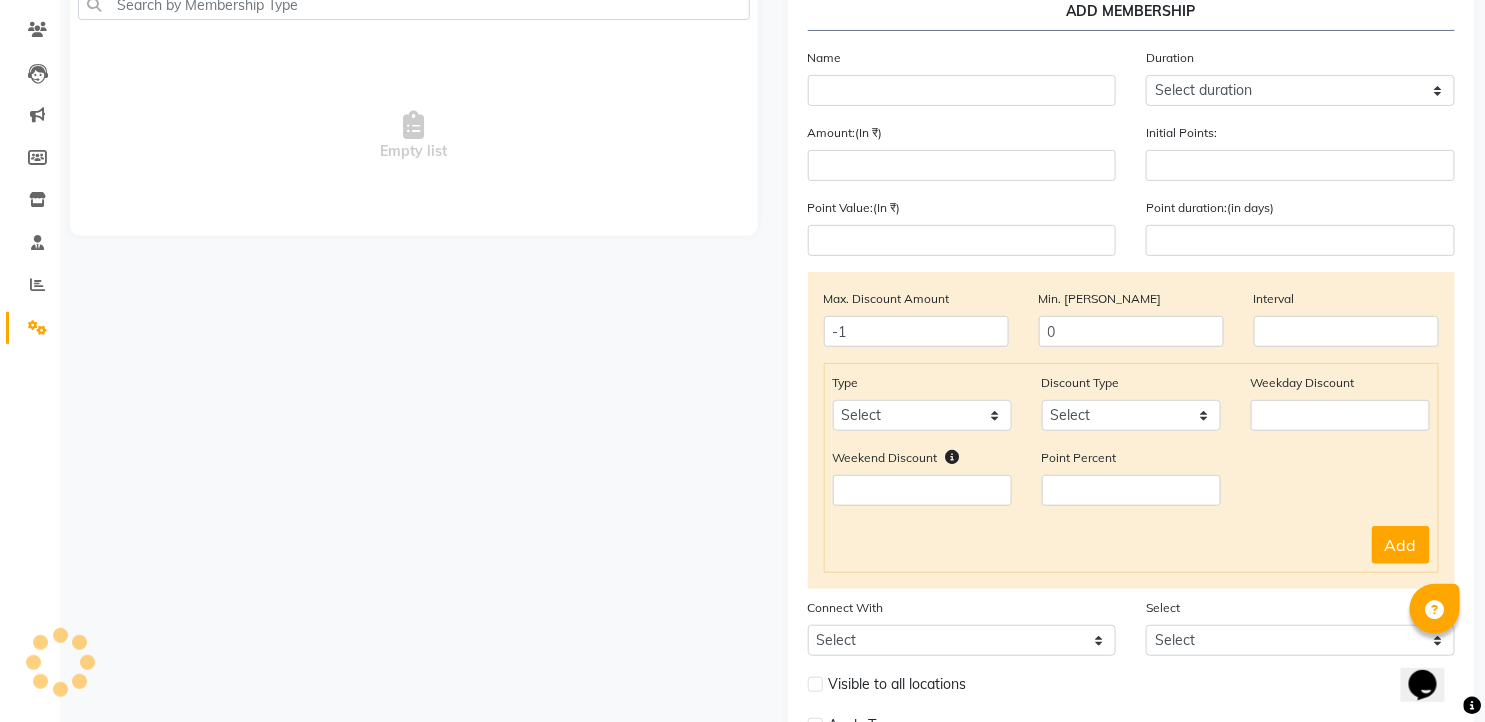 scroll, scrollTop: 0, scrollLeft: 0, axis: both 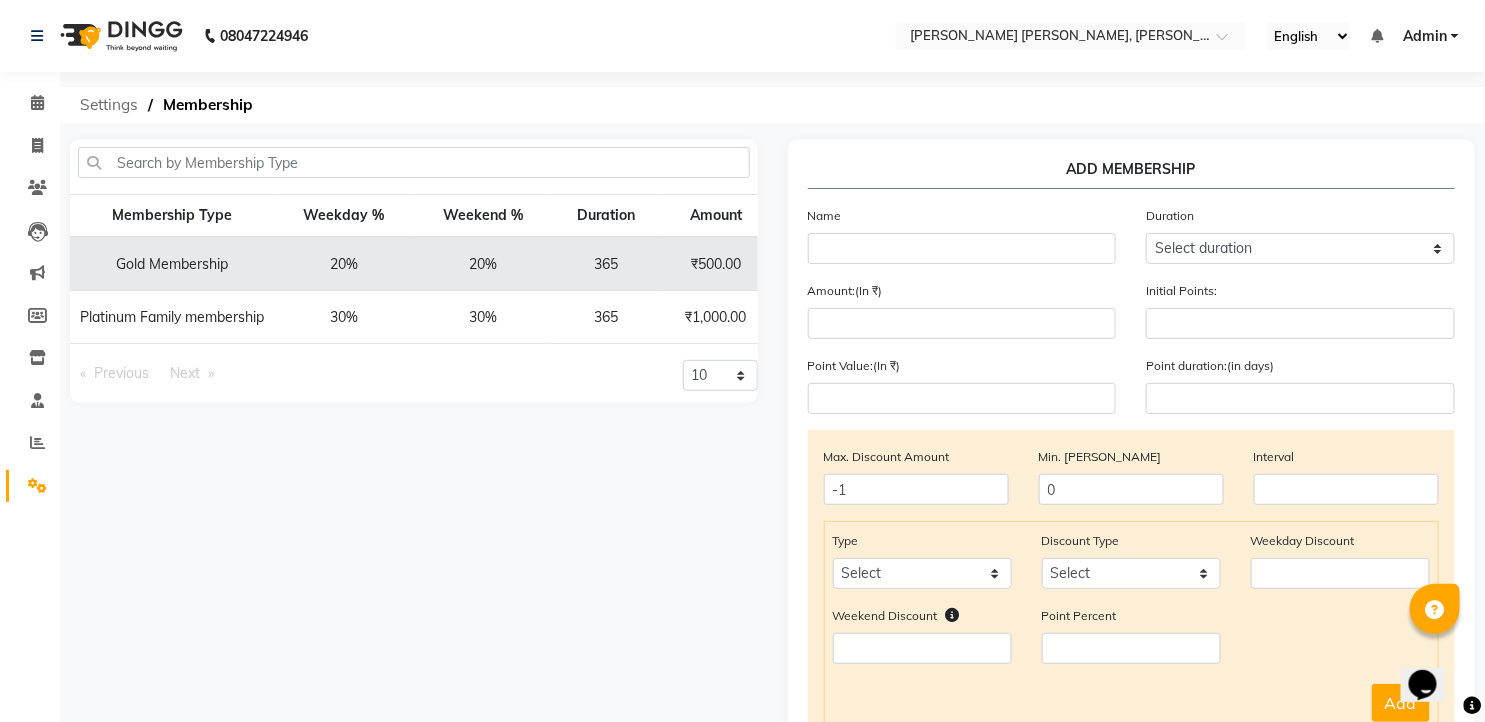 click on "Settings" 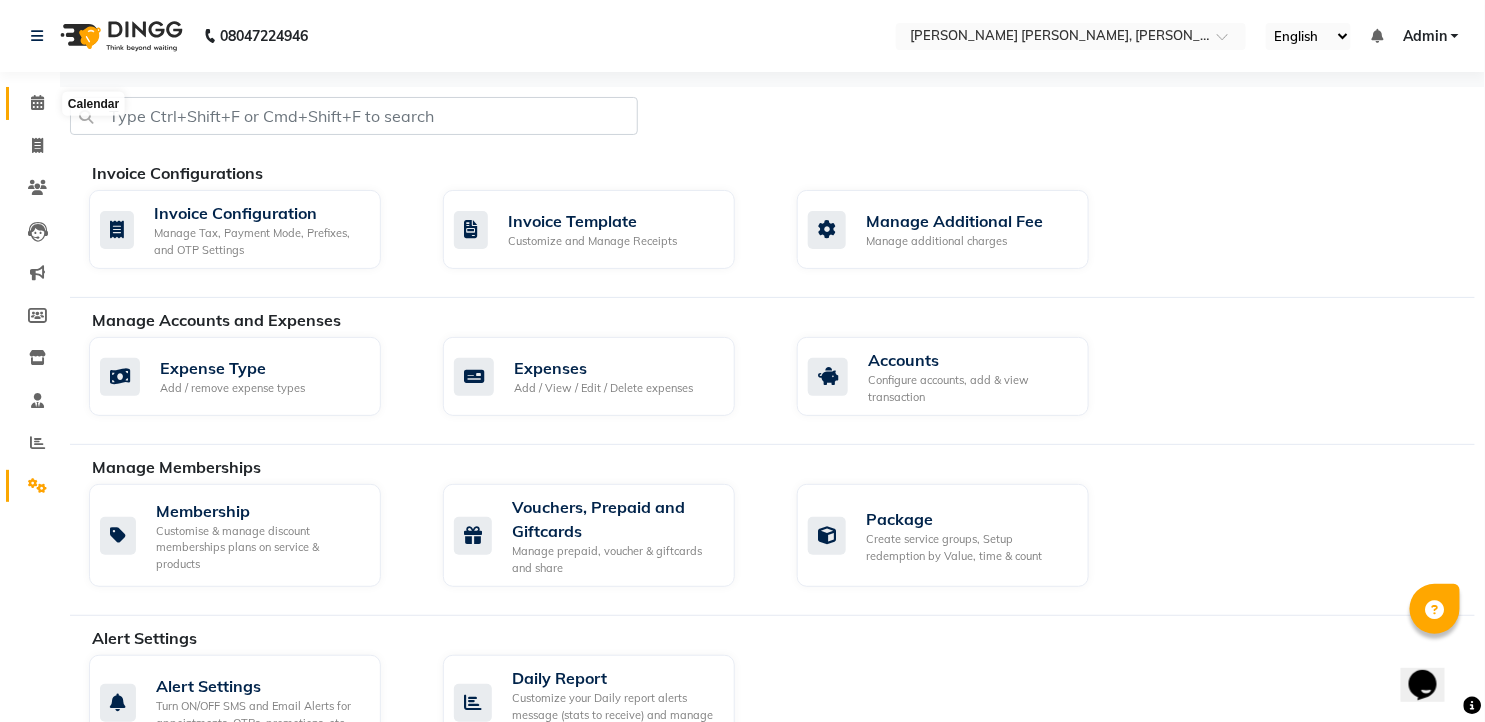 click 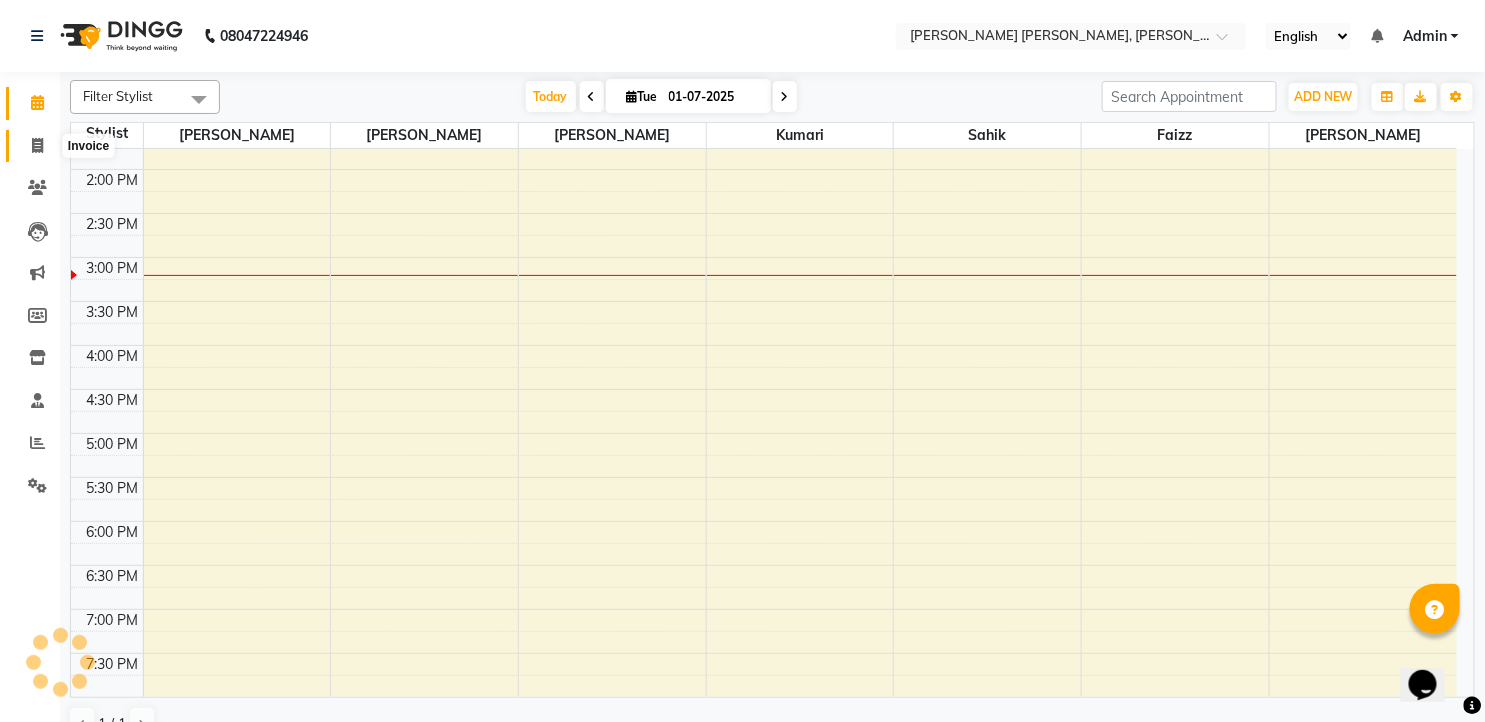 scroll, scrollTop: 0, scrollLeft: 0, axis: both 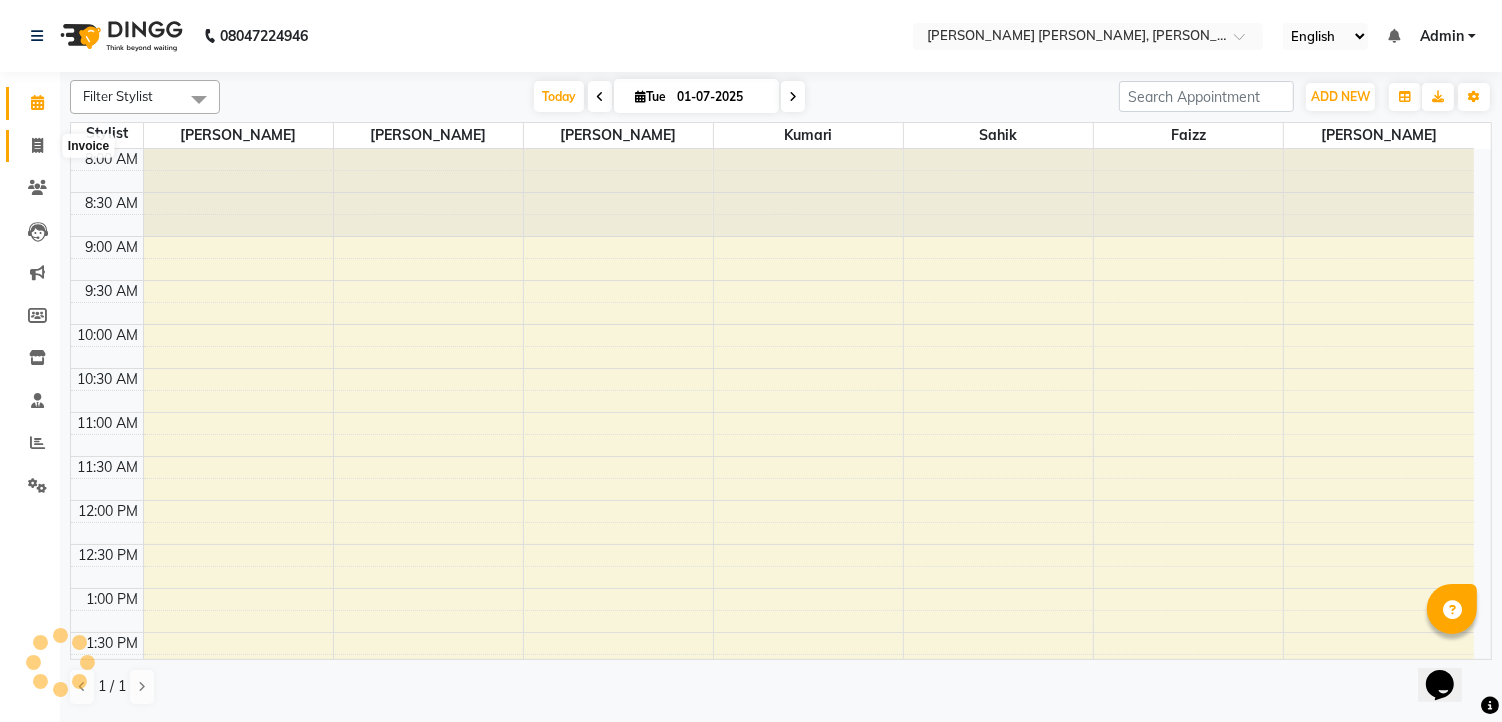 click 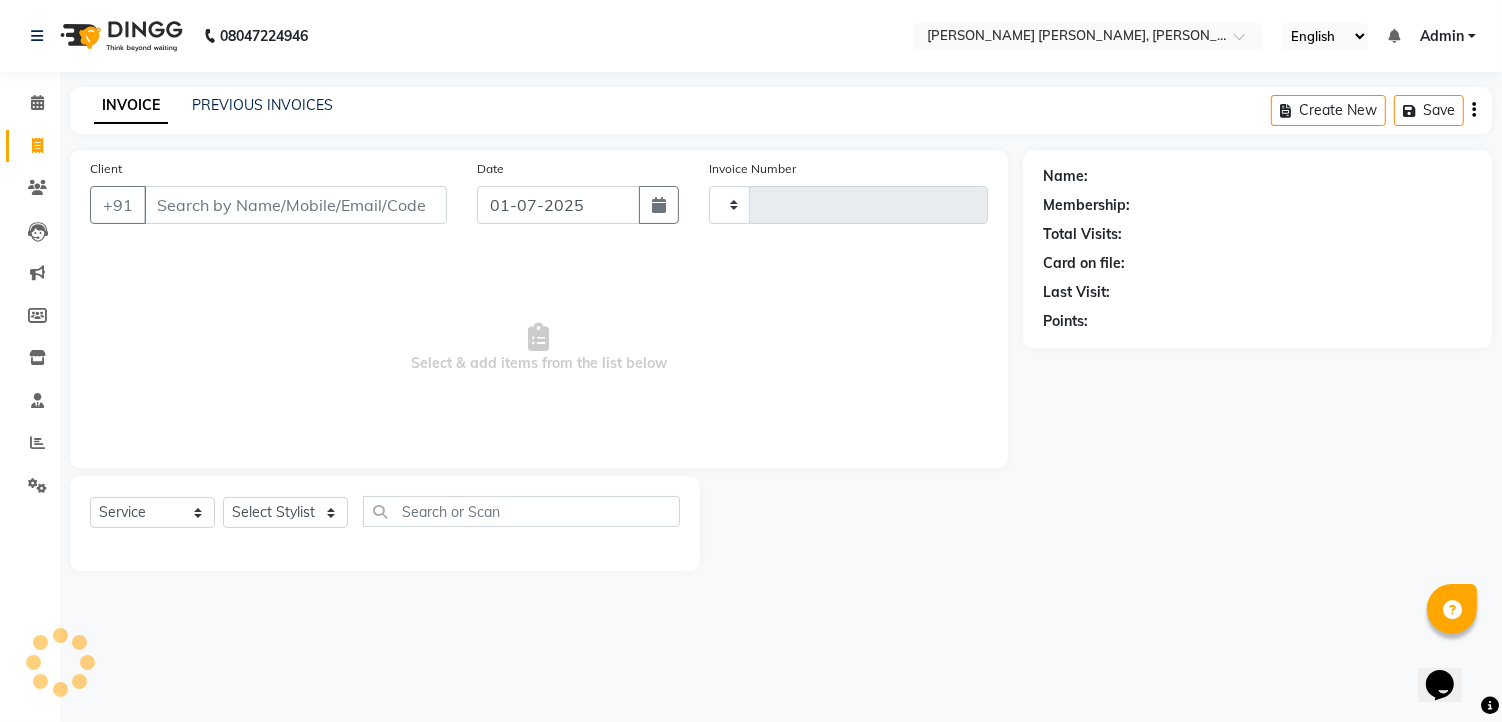 type on "0698" 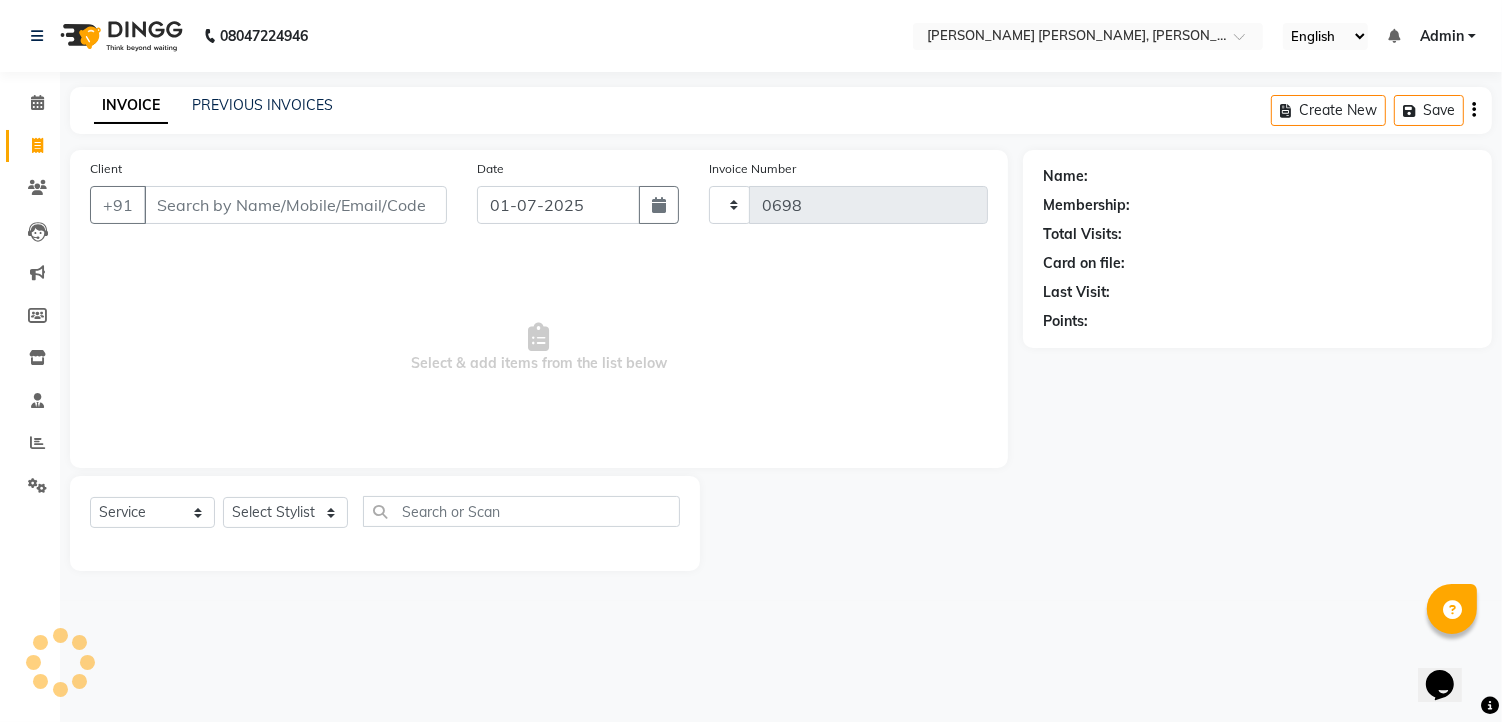 select on "7150" 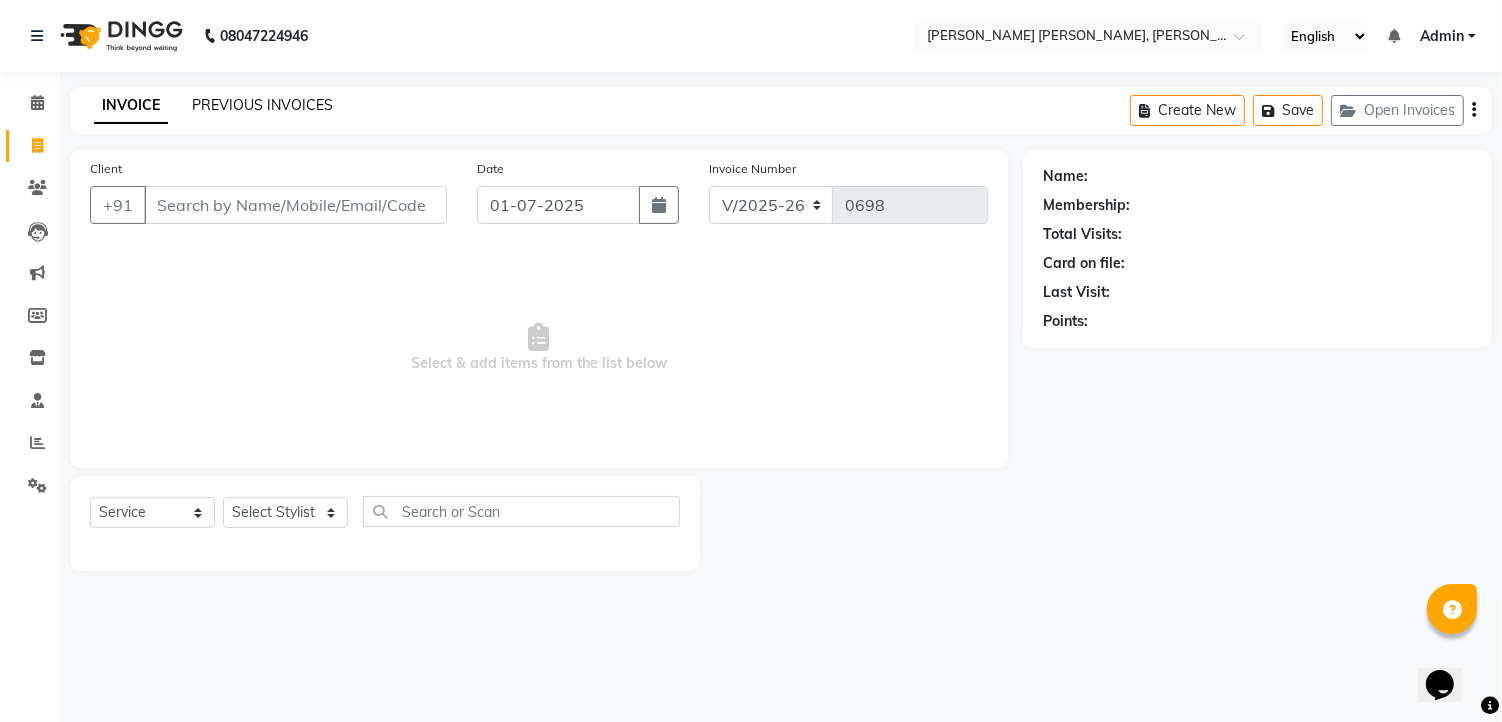 click on "PREVIOUS INVOICES" 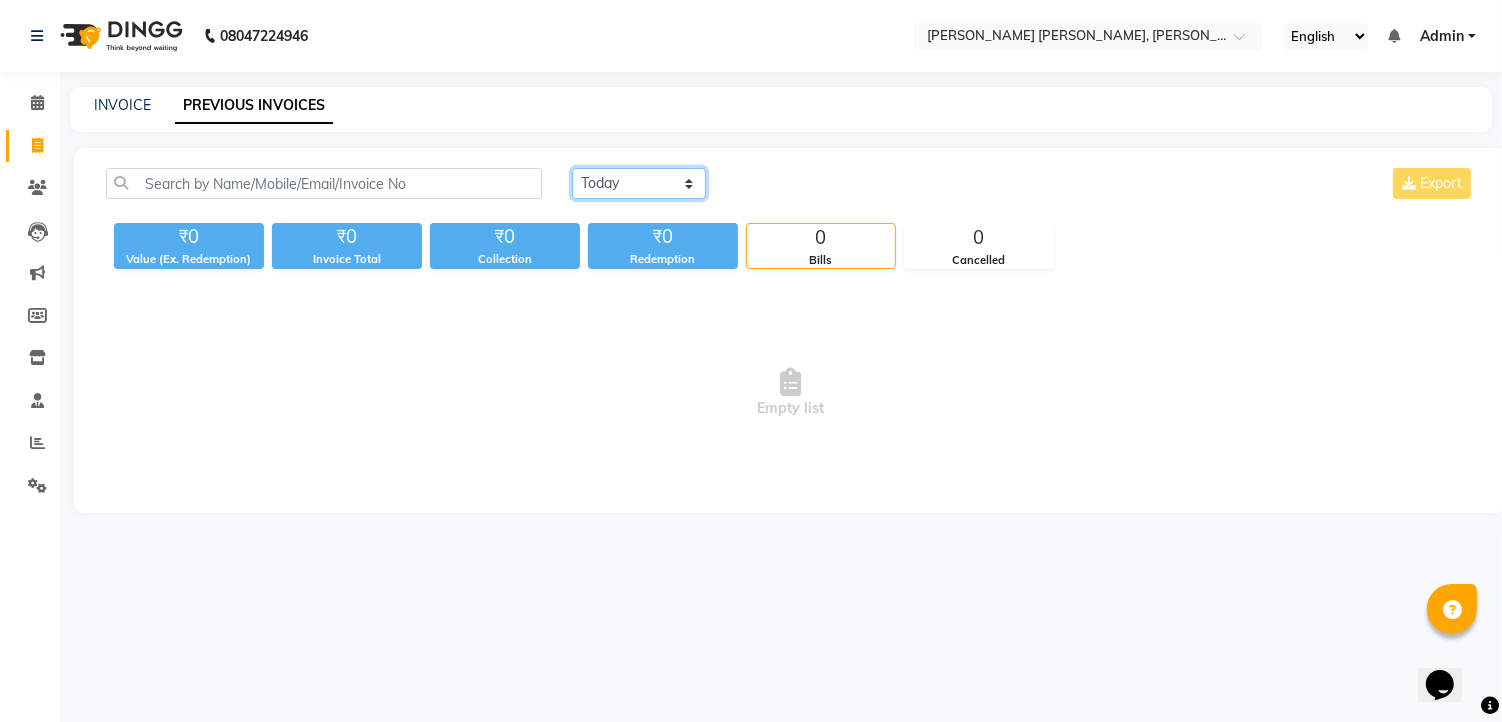 click on "Today Yesterday Custom Range" 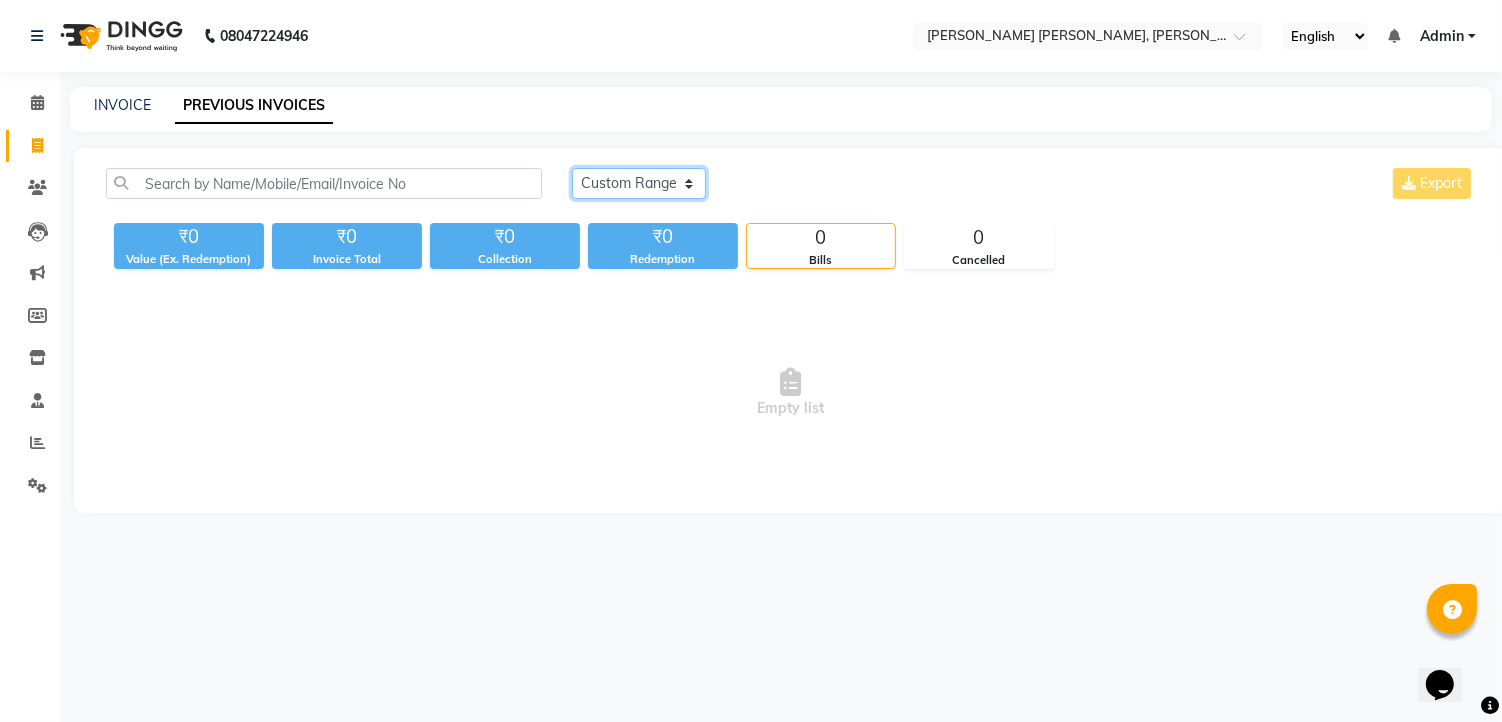 click on "Today Yesterday Custom Range" 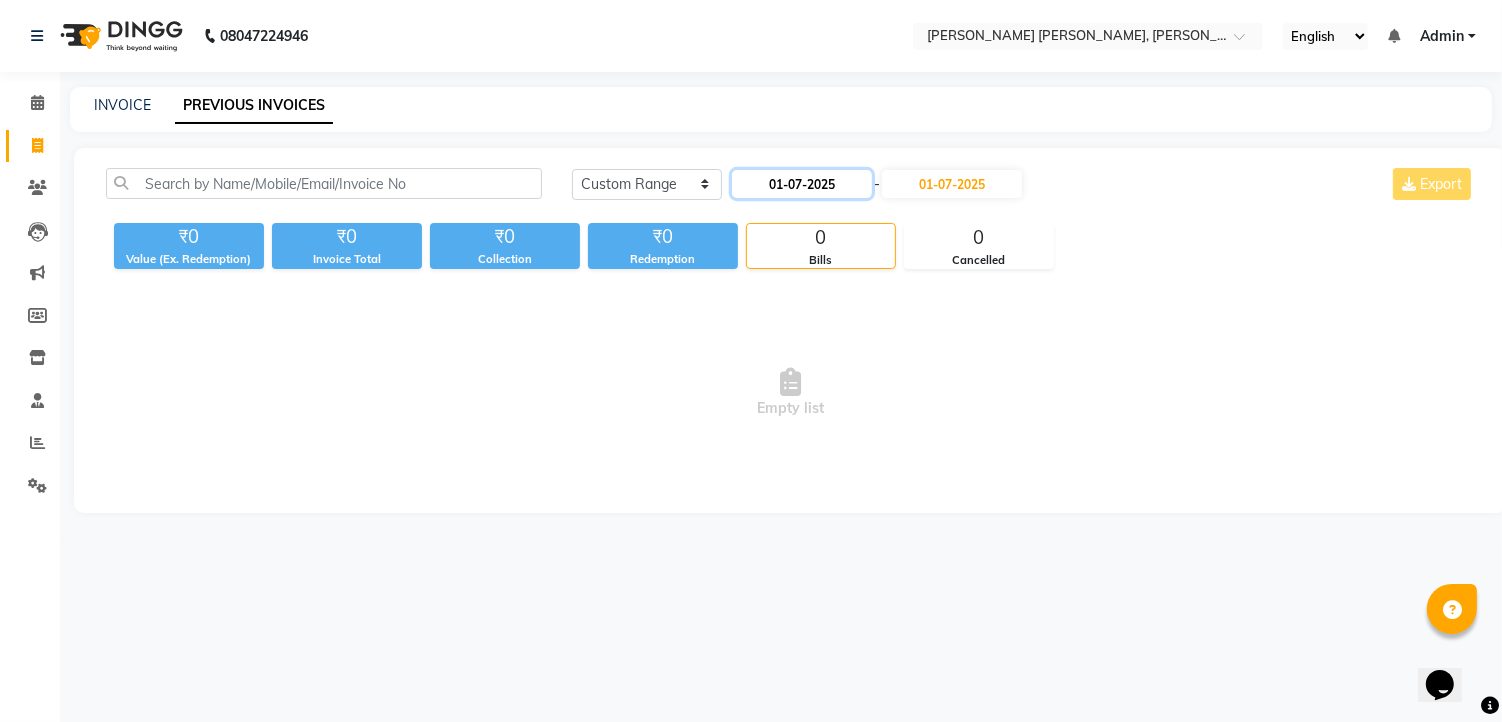 click on "01-07-2025" 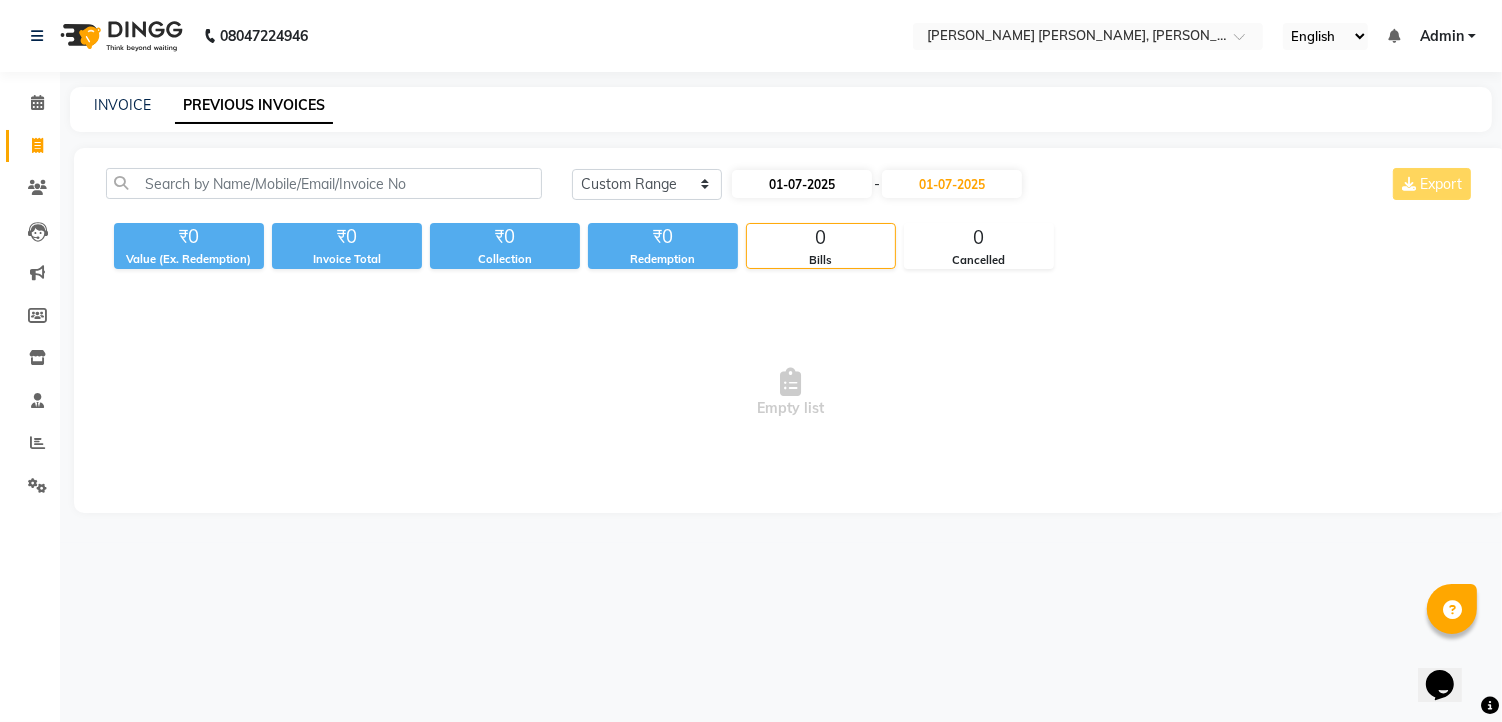 select on "7" 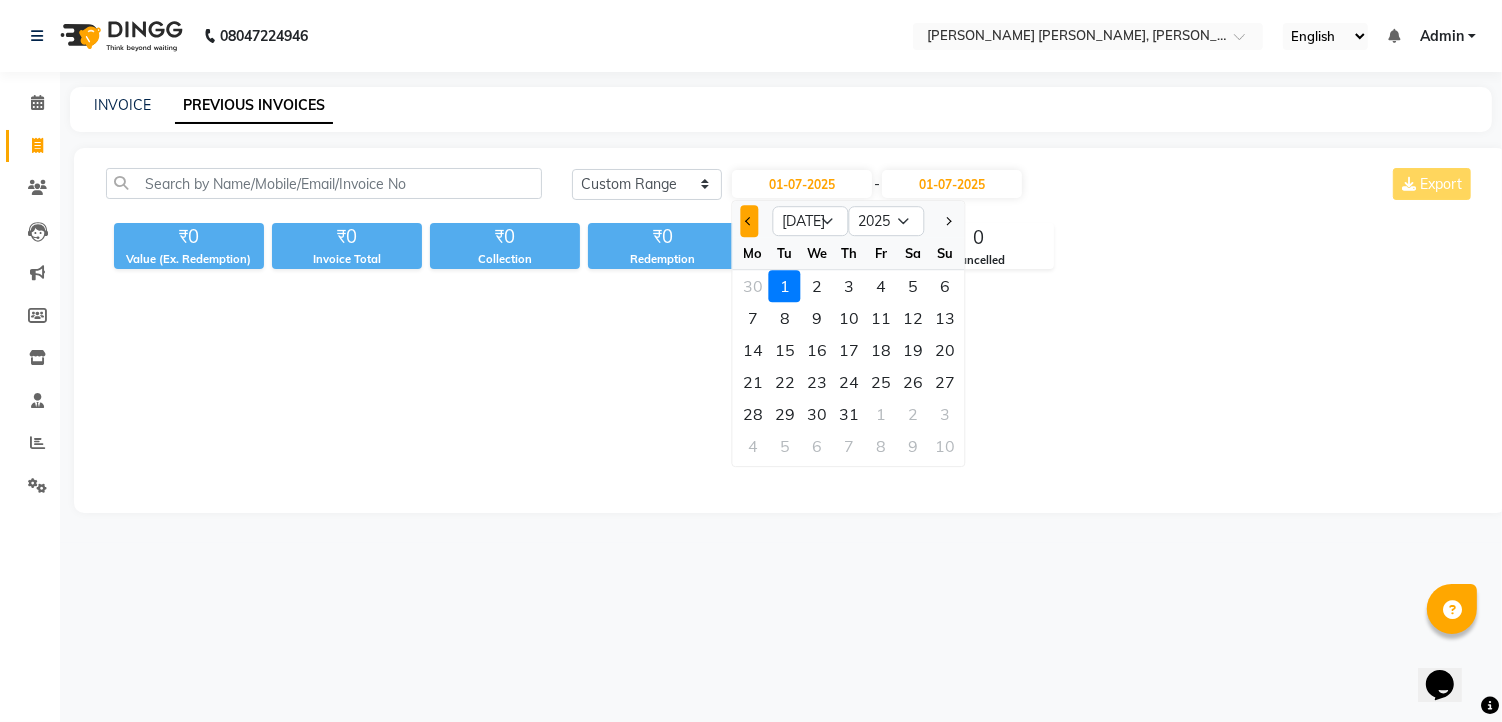 click 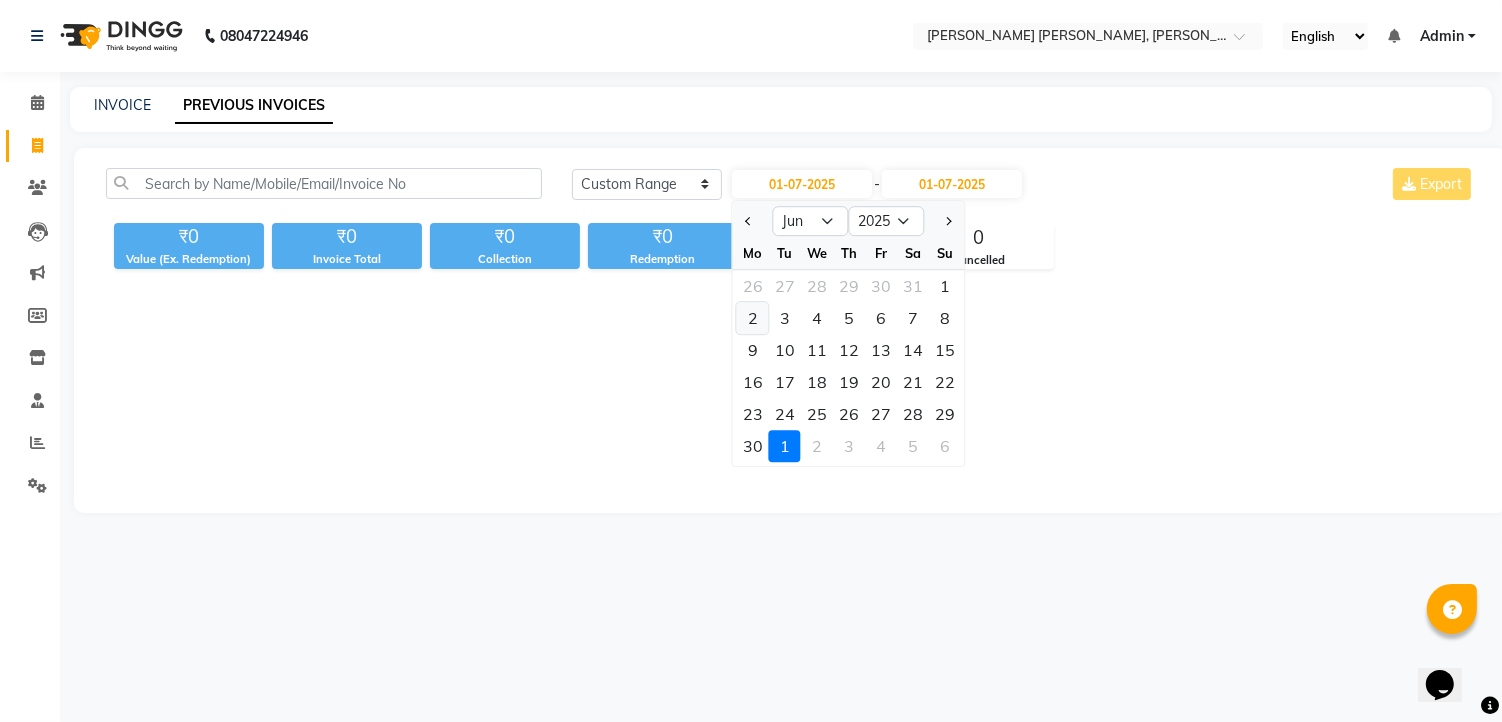 click on "2" 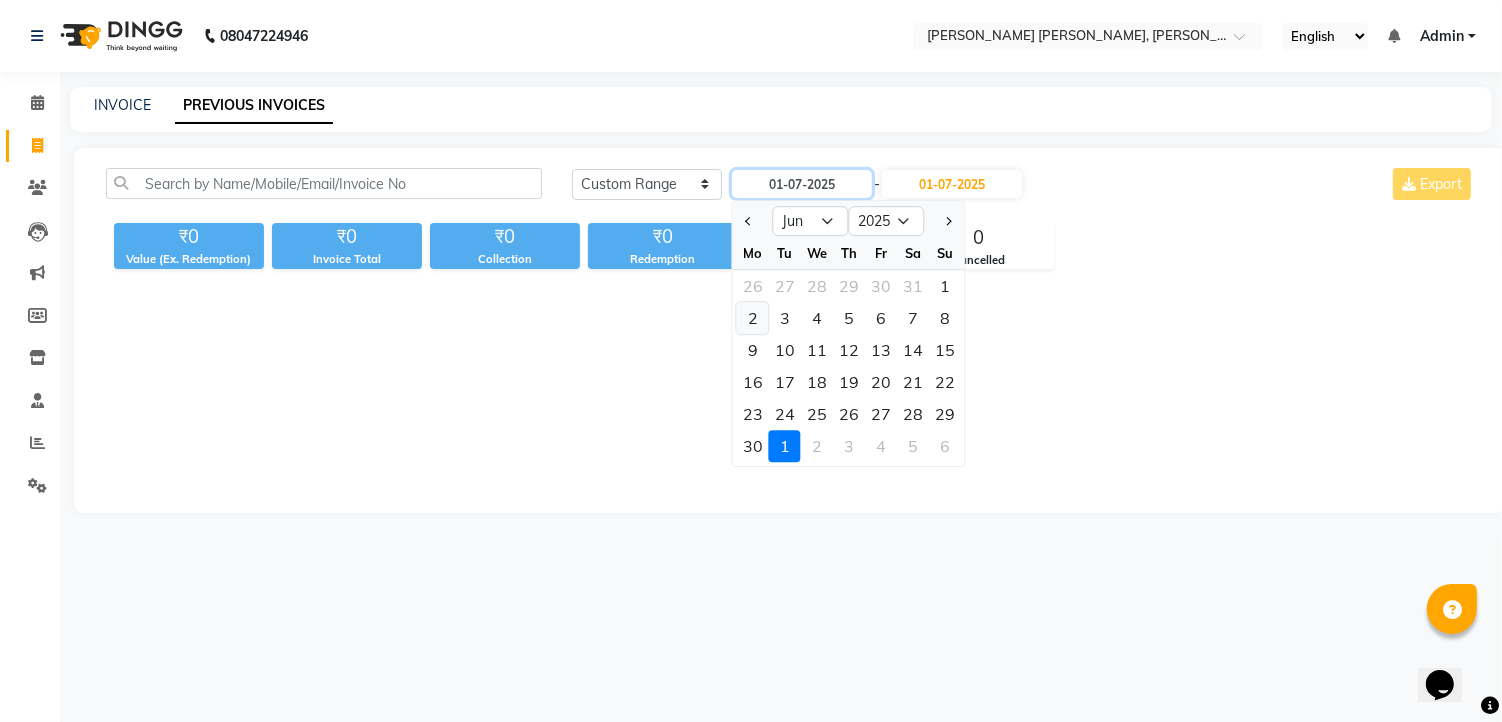 type on "02-06-2025" 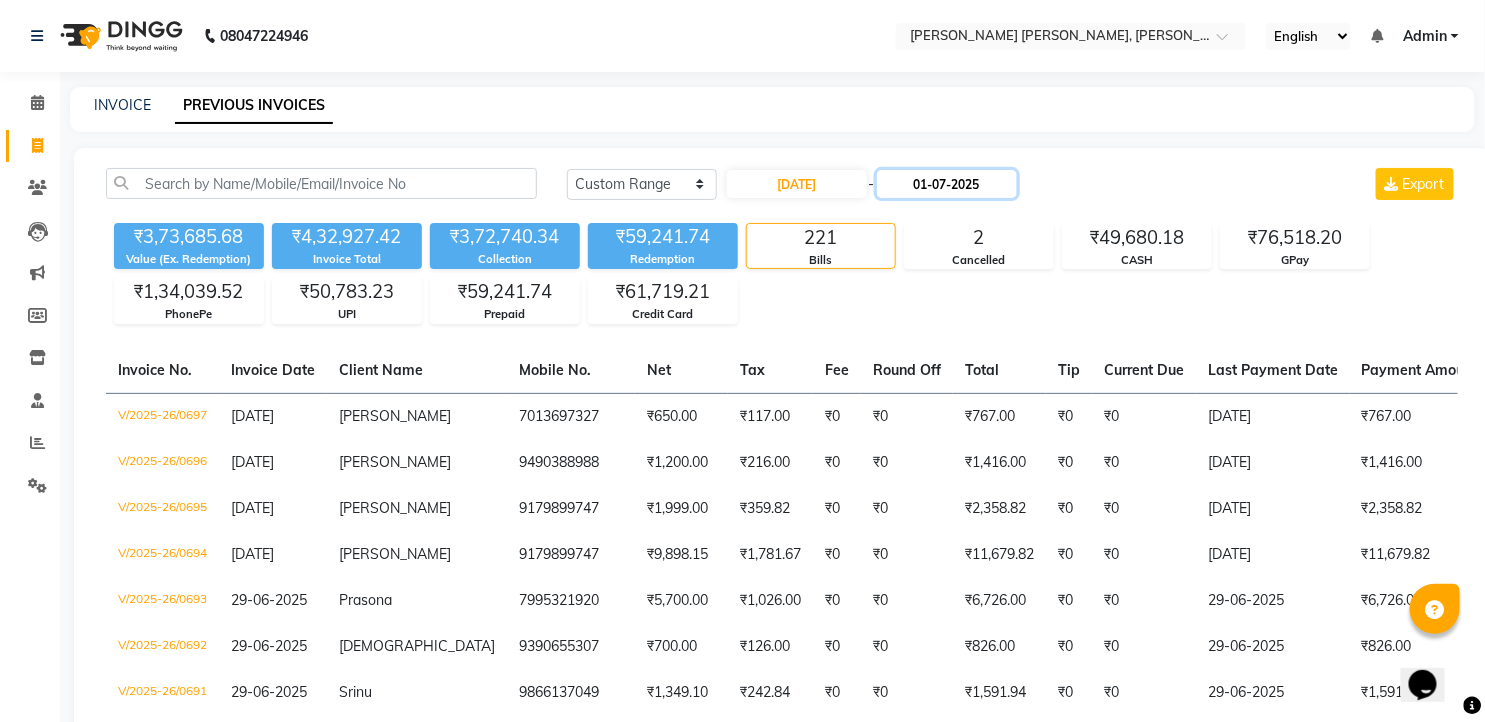 click on "01-07-2025" 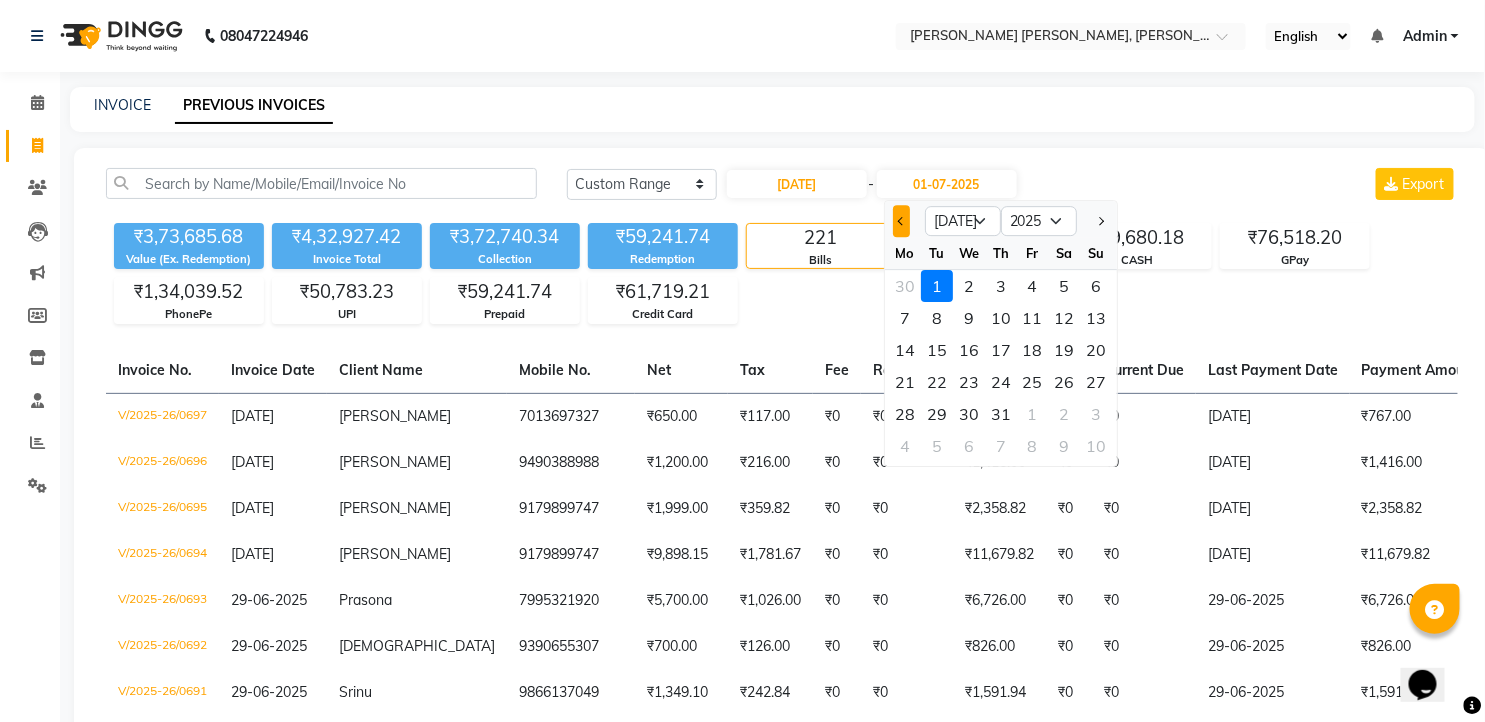click 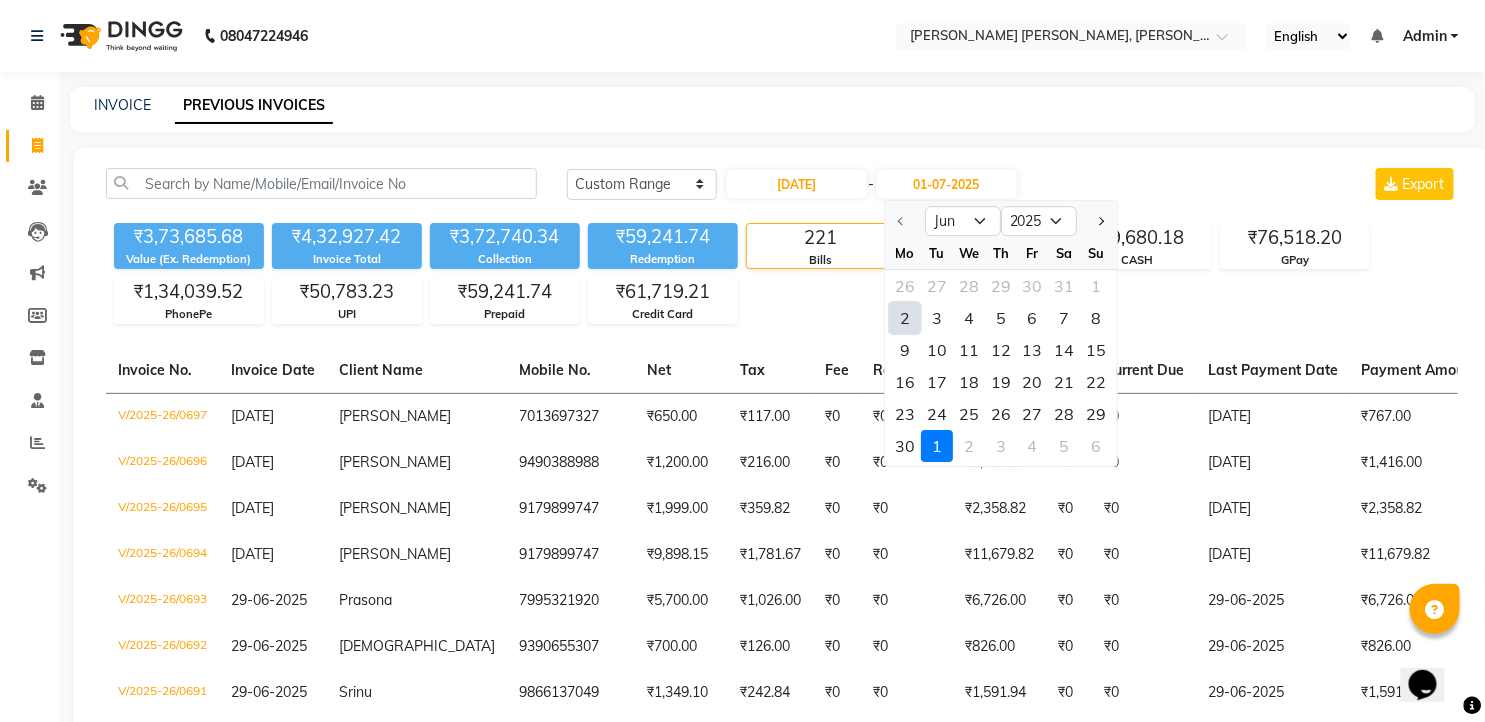 click on "2" 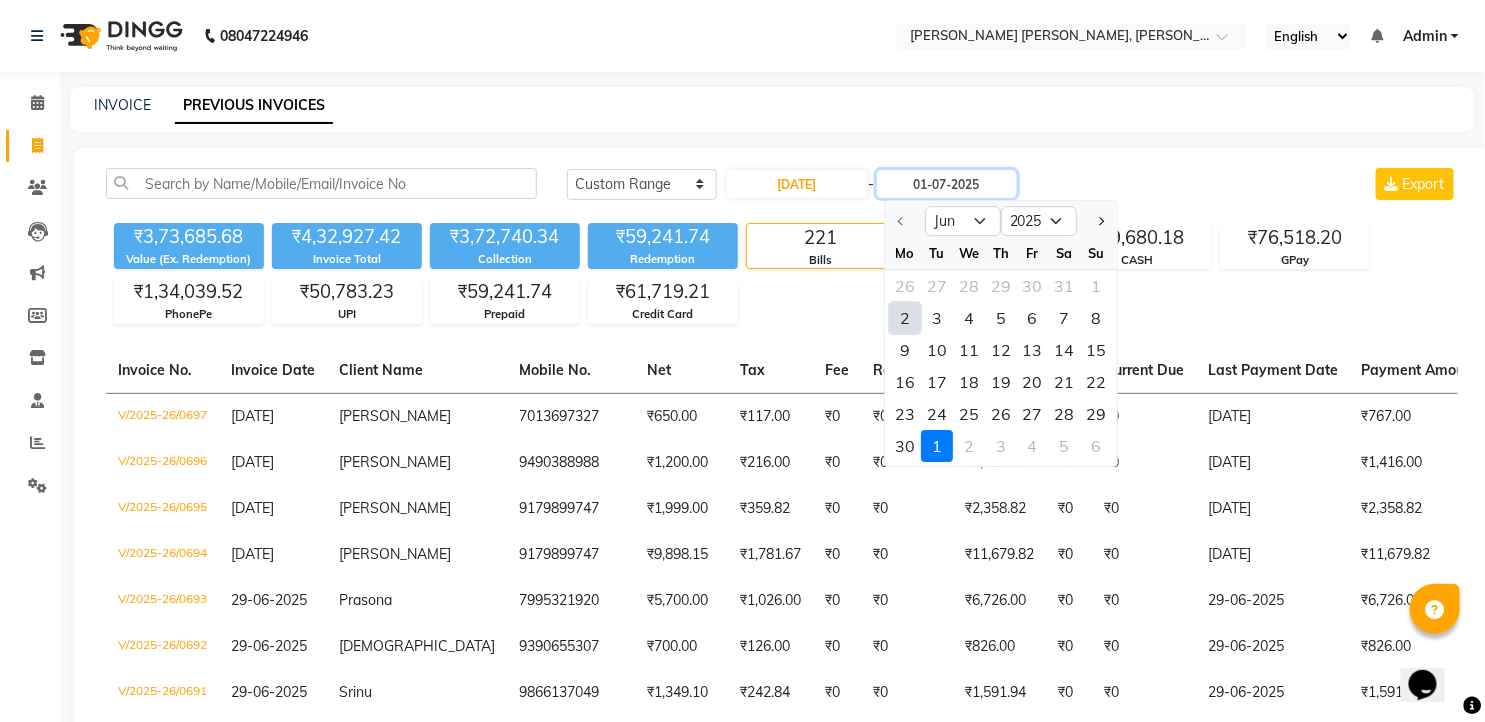 type on "02-06-2025" 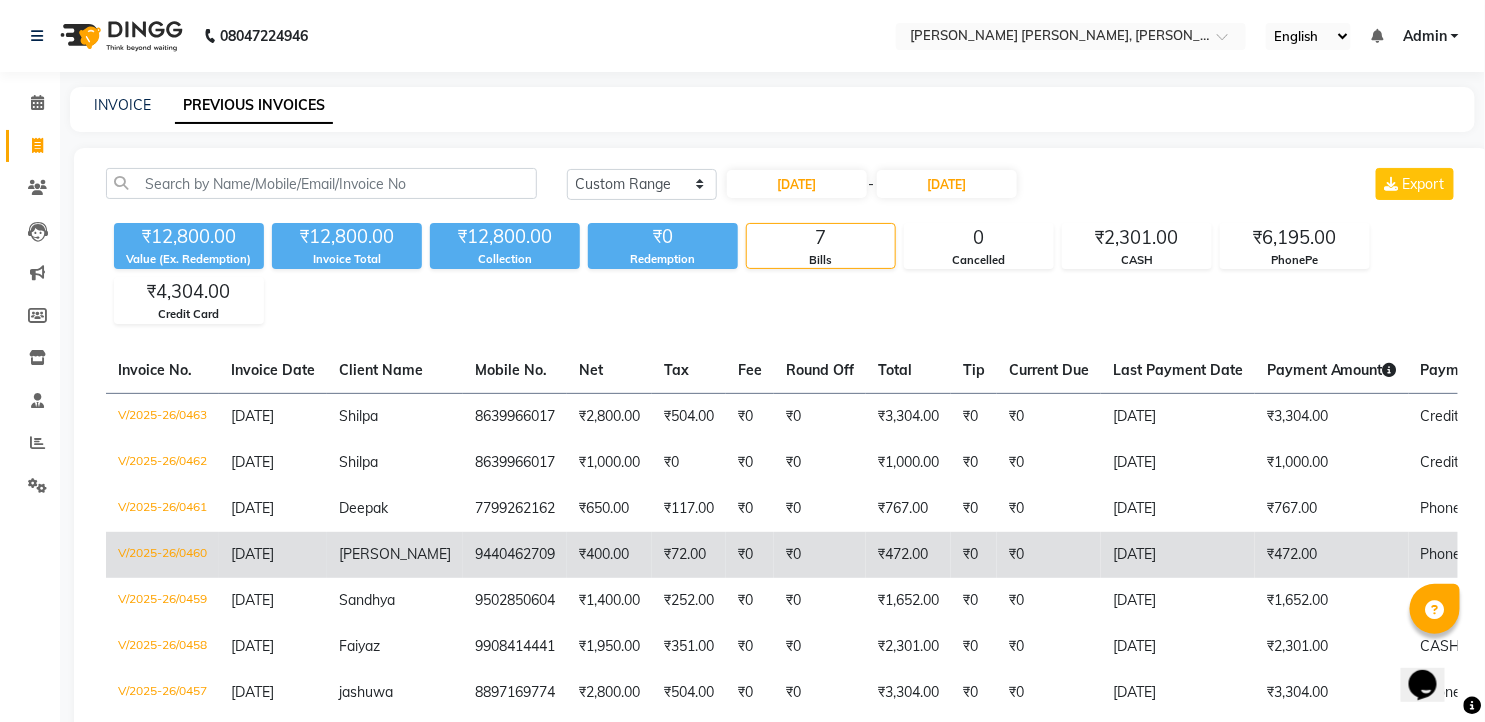 drag, startPoint x: 854, startPoint y: 395, endPoint x: 575, endPoint y: 556, distance: 322.1211 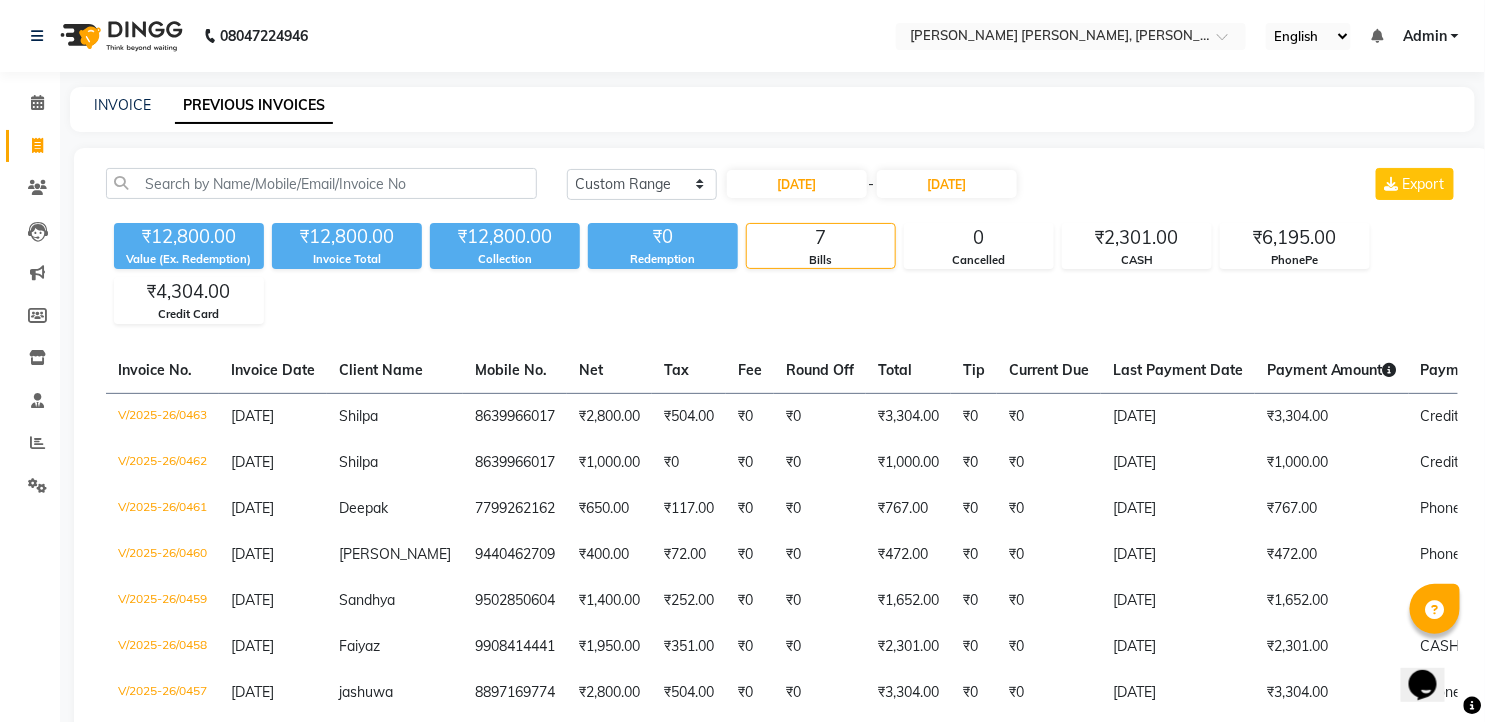 drag, startPoint x: 575, startPoint y: 556, endPoint x: 982, endPoint y: 107, distance: 606.01154 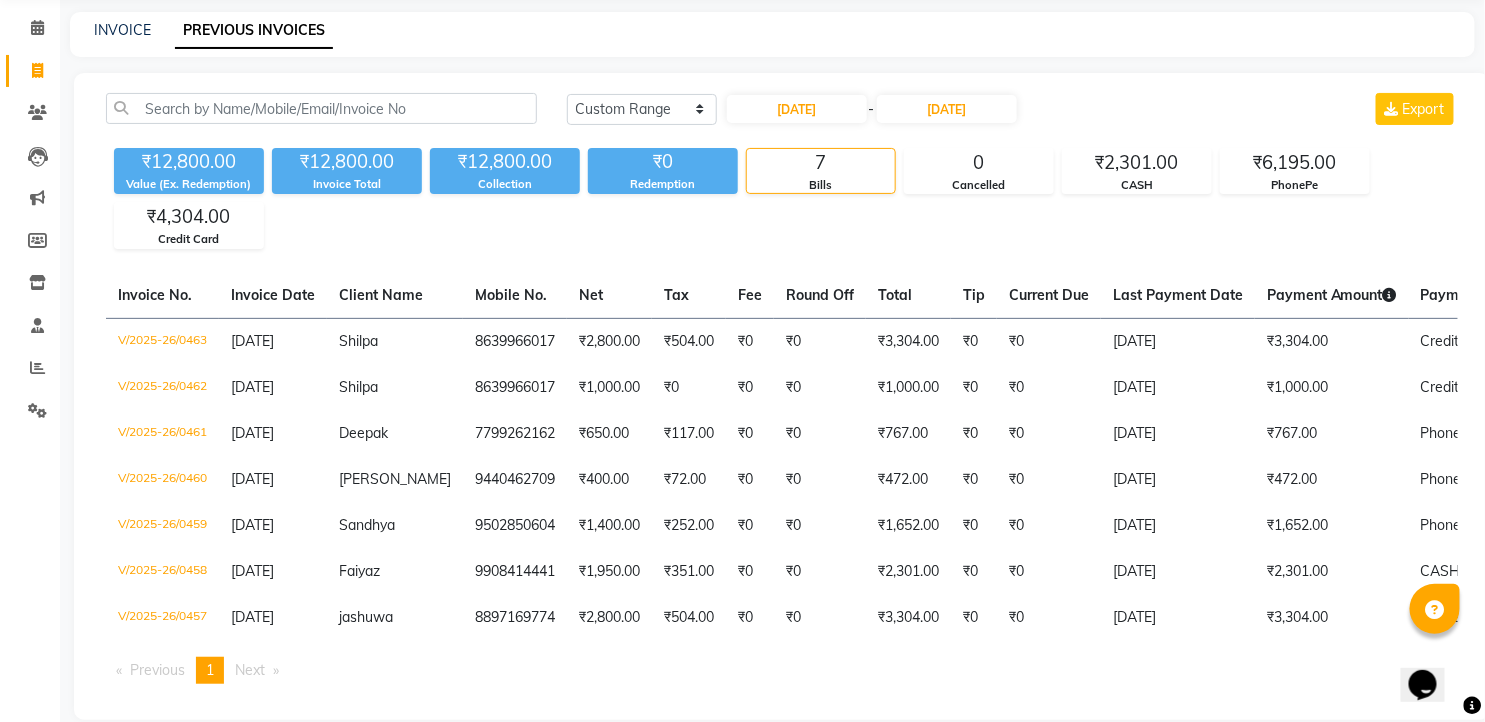 scroll, scrollTop: 111, scrollLeft: 0, axis: vertical 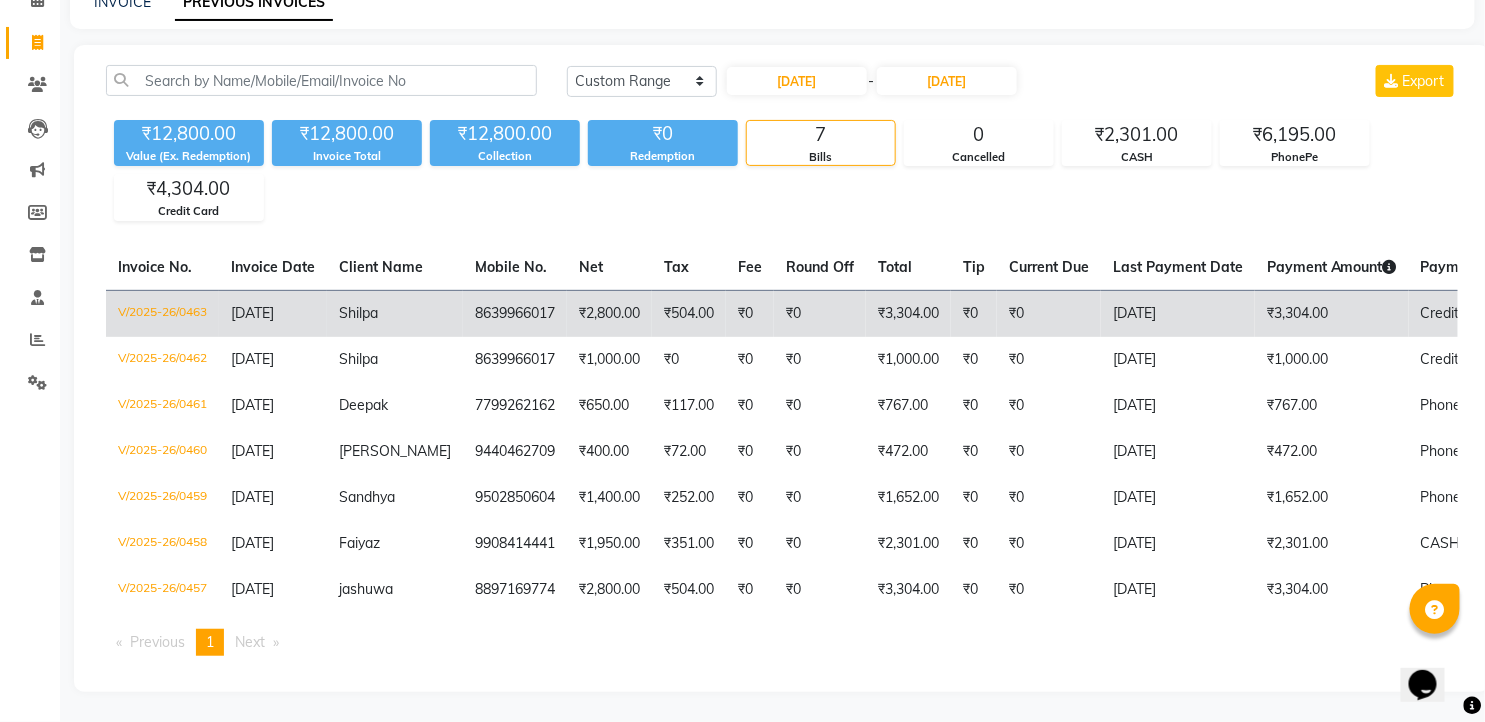 click on "Shilpa" 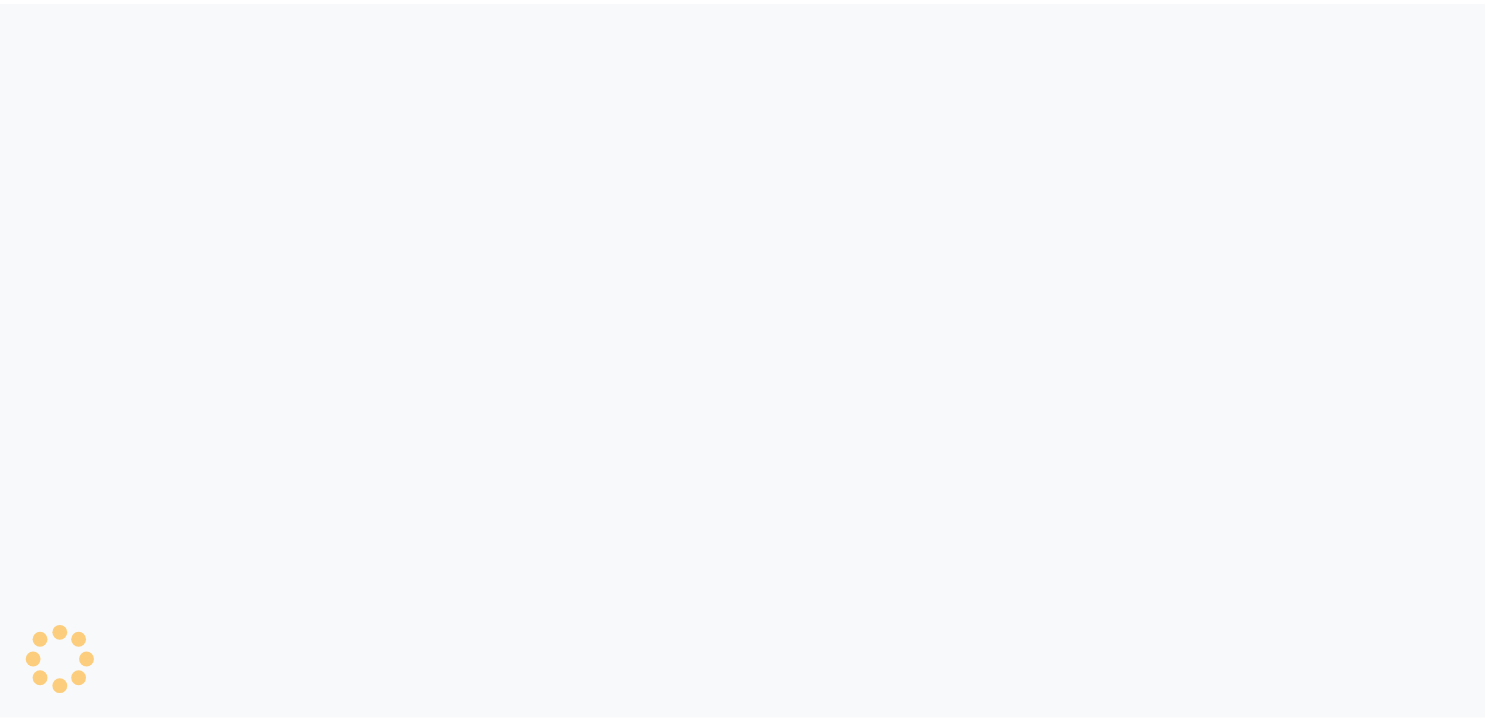 scroll, scrollTop: 0, scrollLeft: 0, axis: both 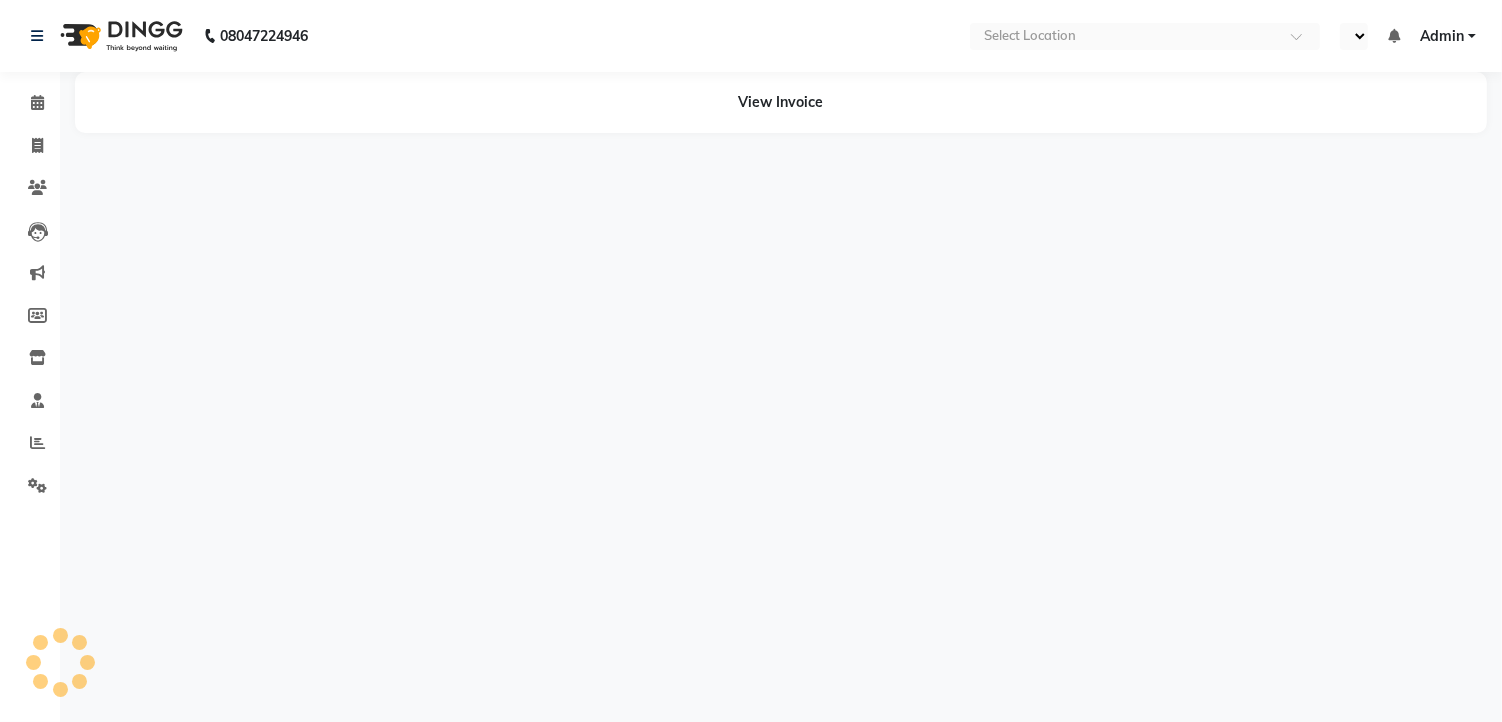 select on "en" 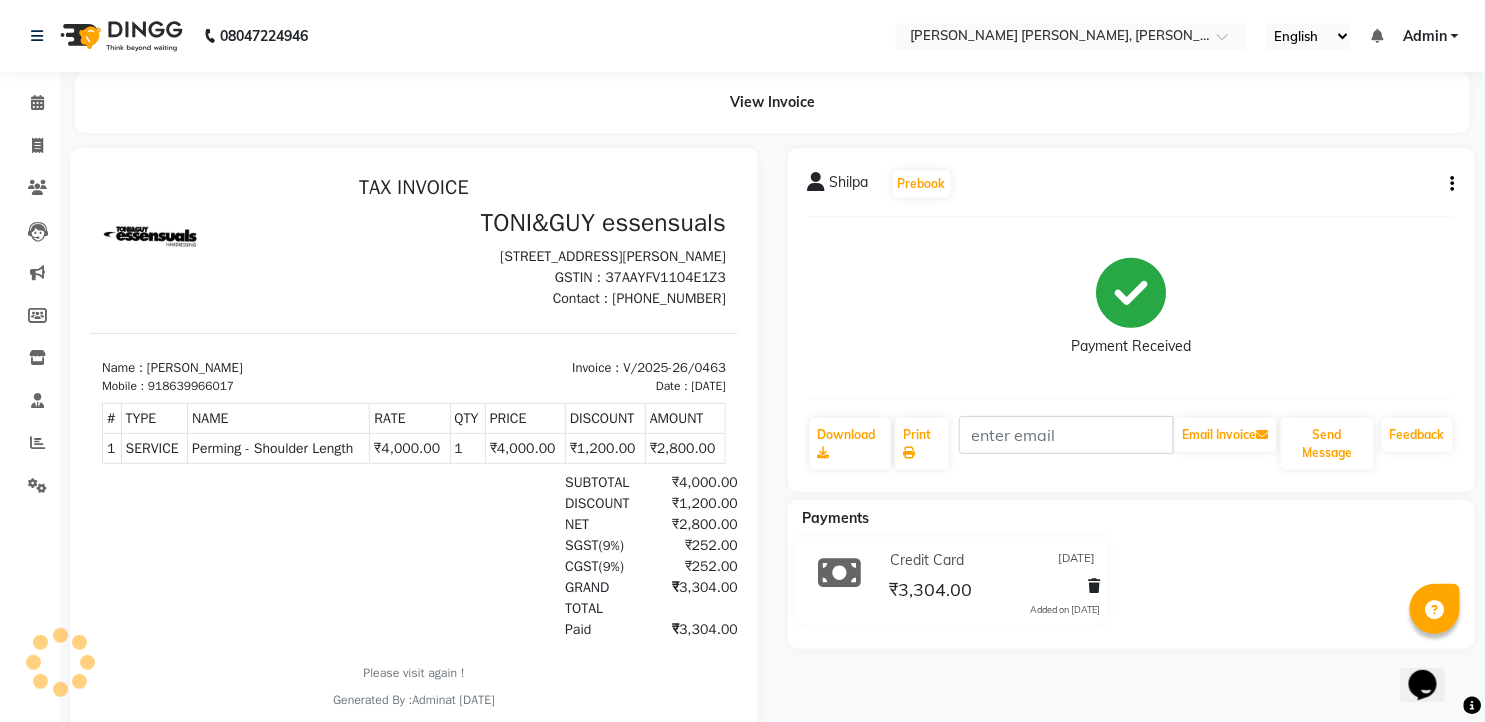 scroll, scrollTop: 0, scrollLeft: 0, axis: both 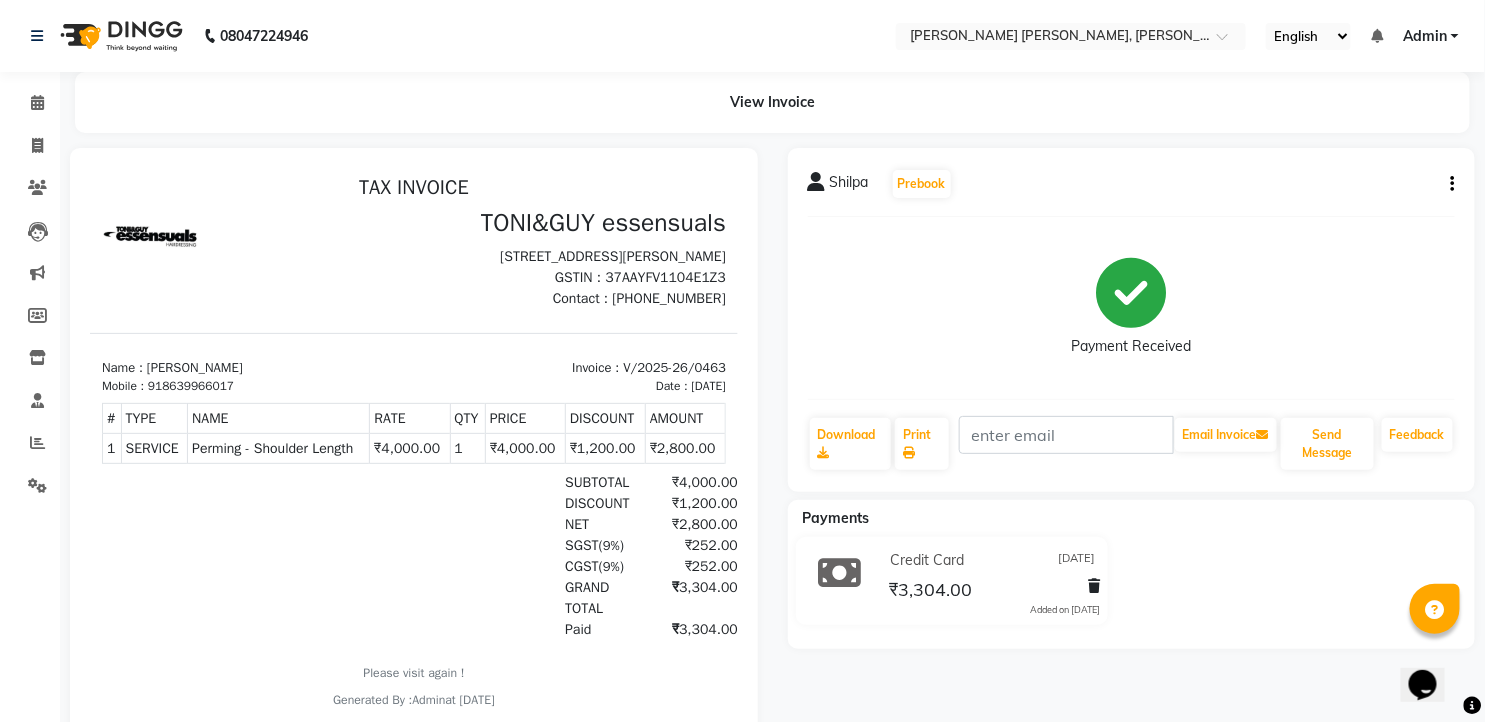 click on "Perming - Shoulder Length" at bounding box center [277, 447] 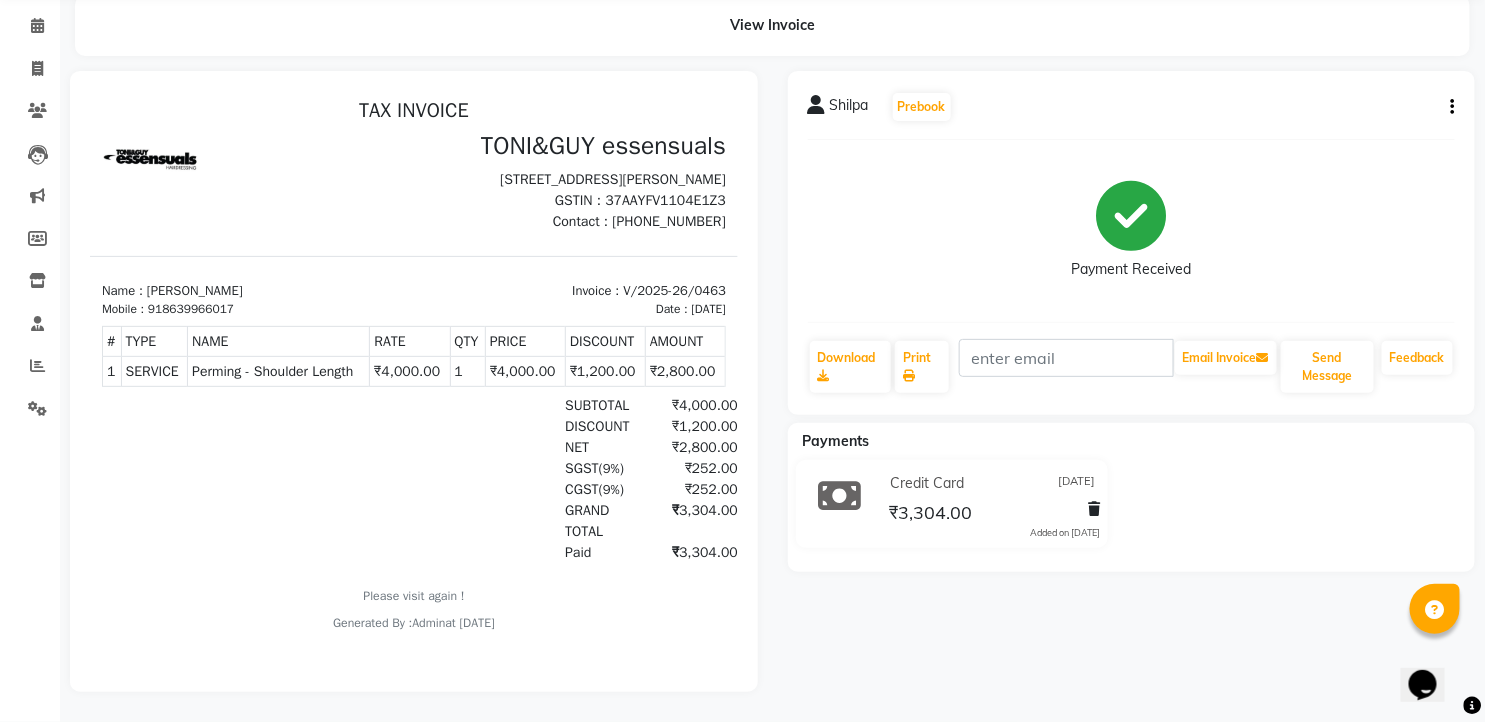 scroll, scrollTop: 0, scrollLeft: 0, axis: both 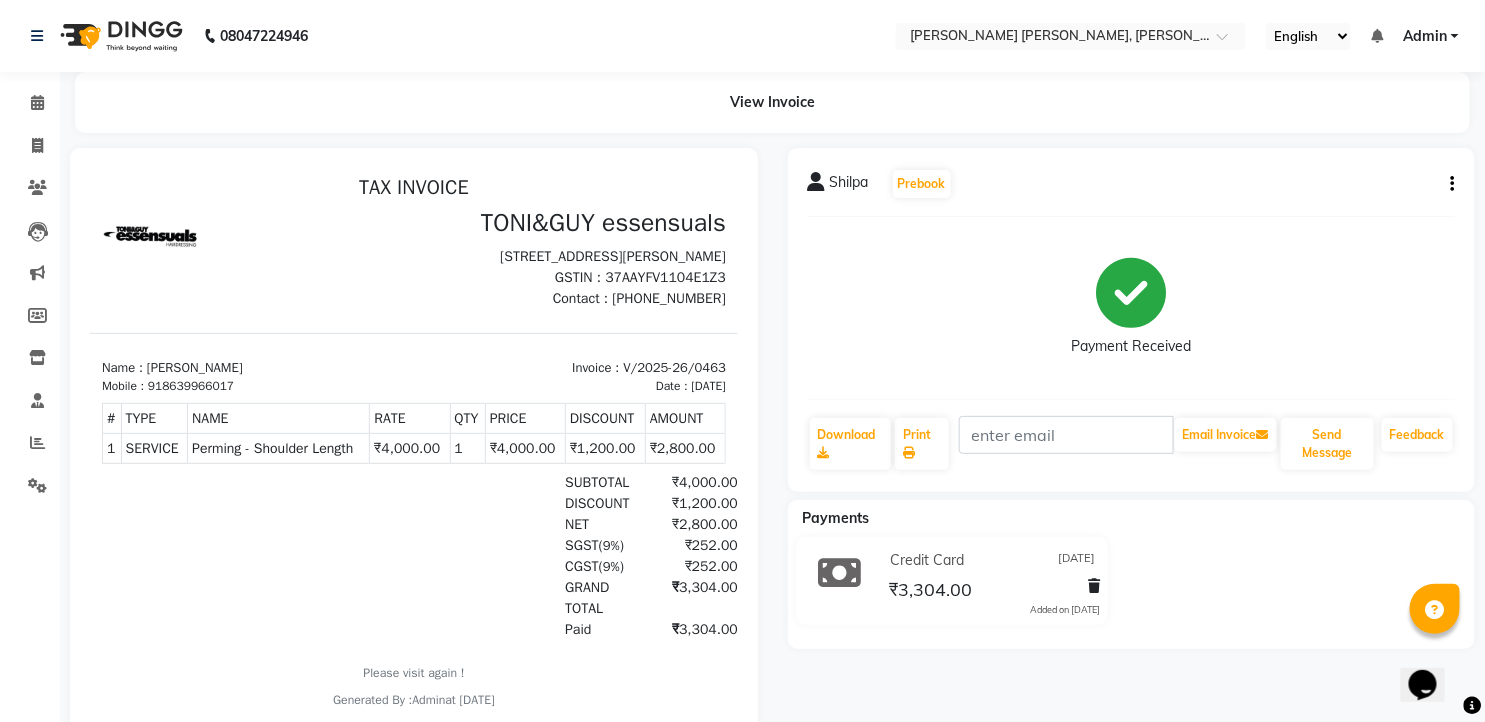 click 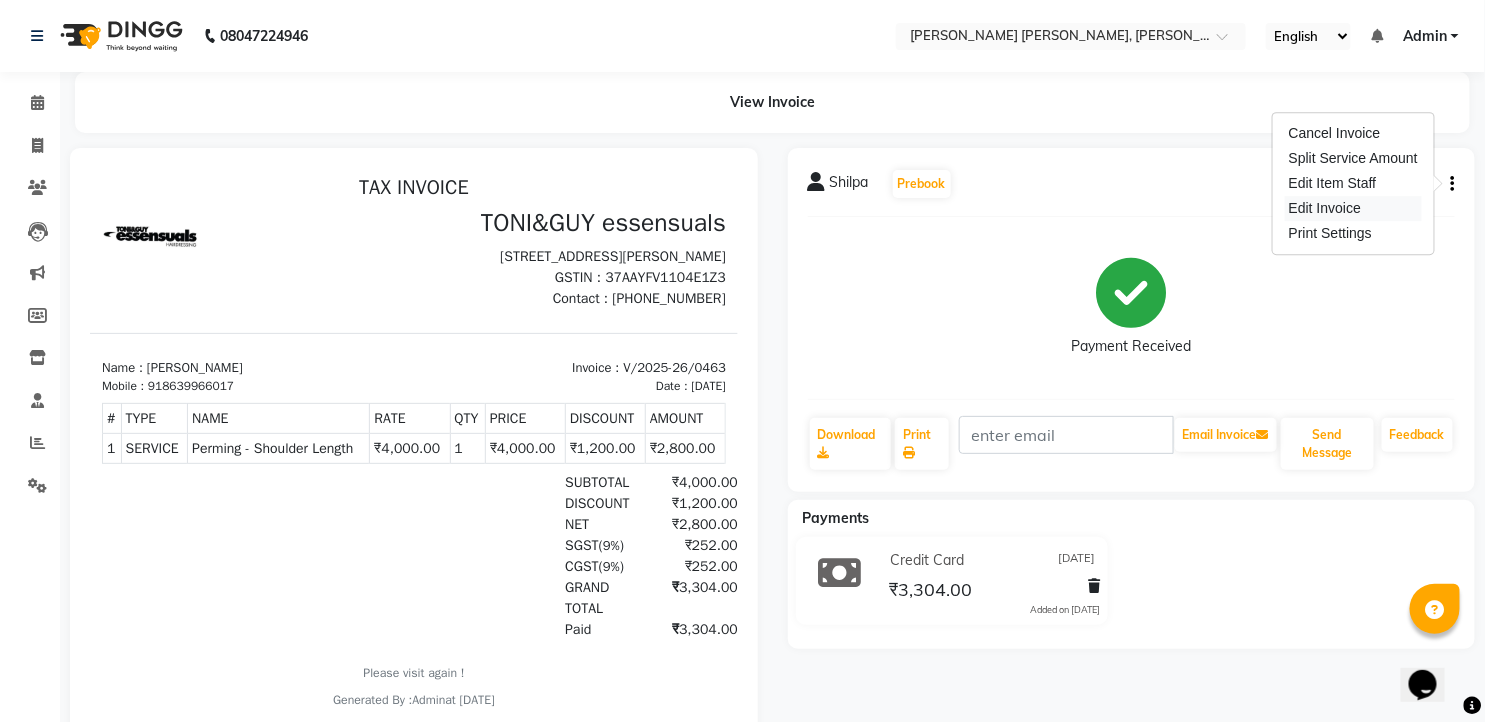 click on "Edit Invoice" at bounding box center [1353, 208] 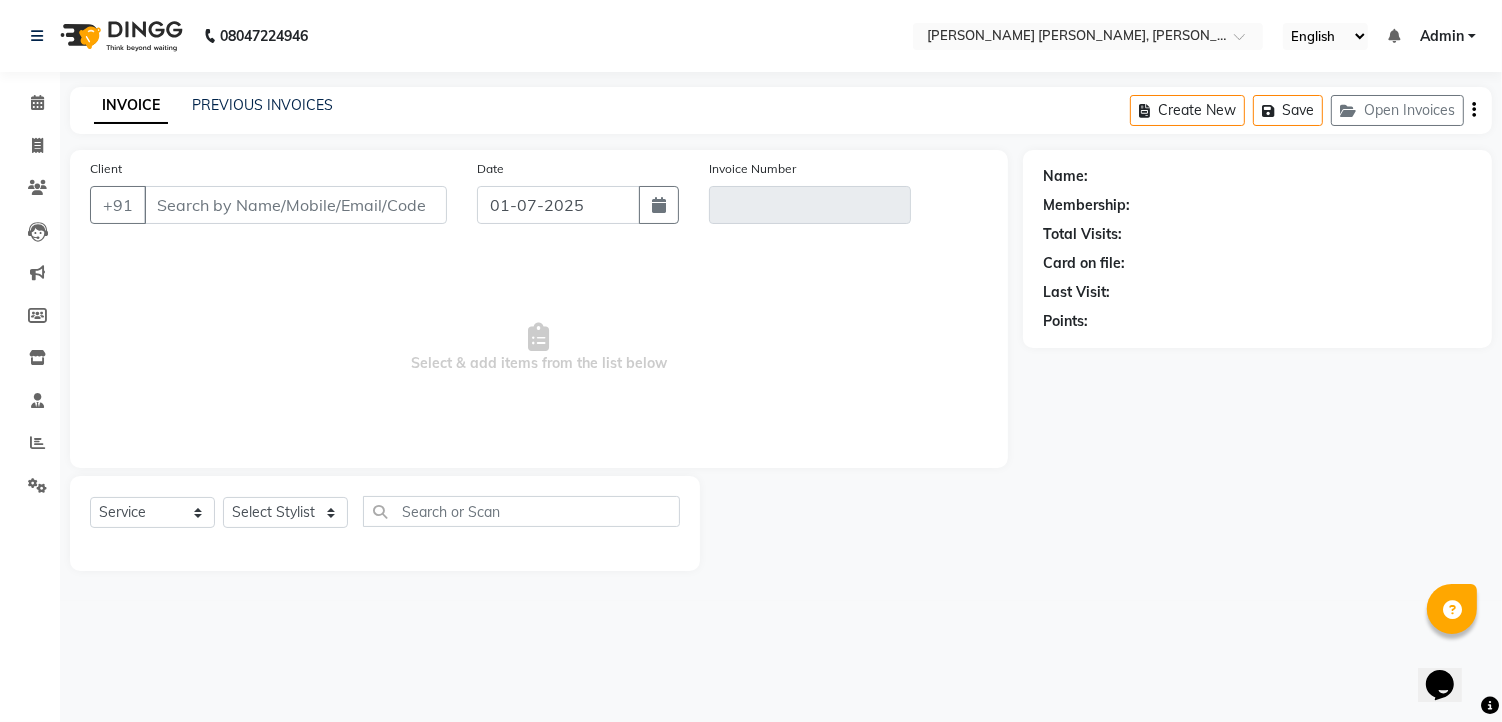 type on "8639966017" 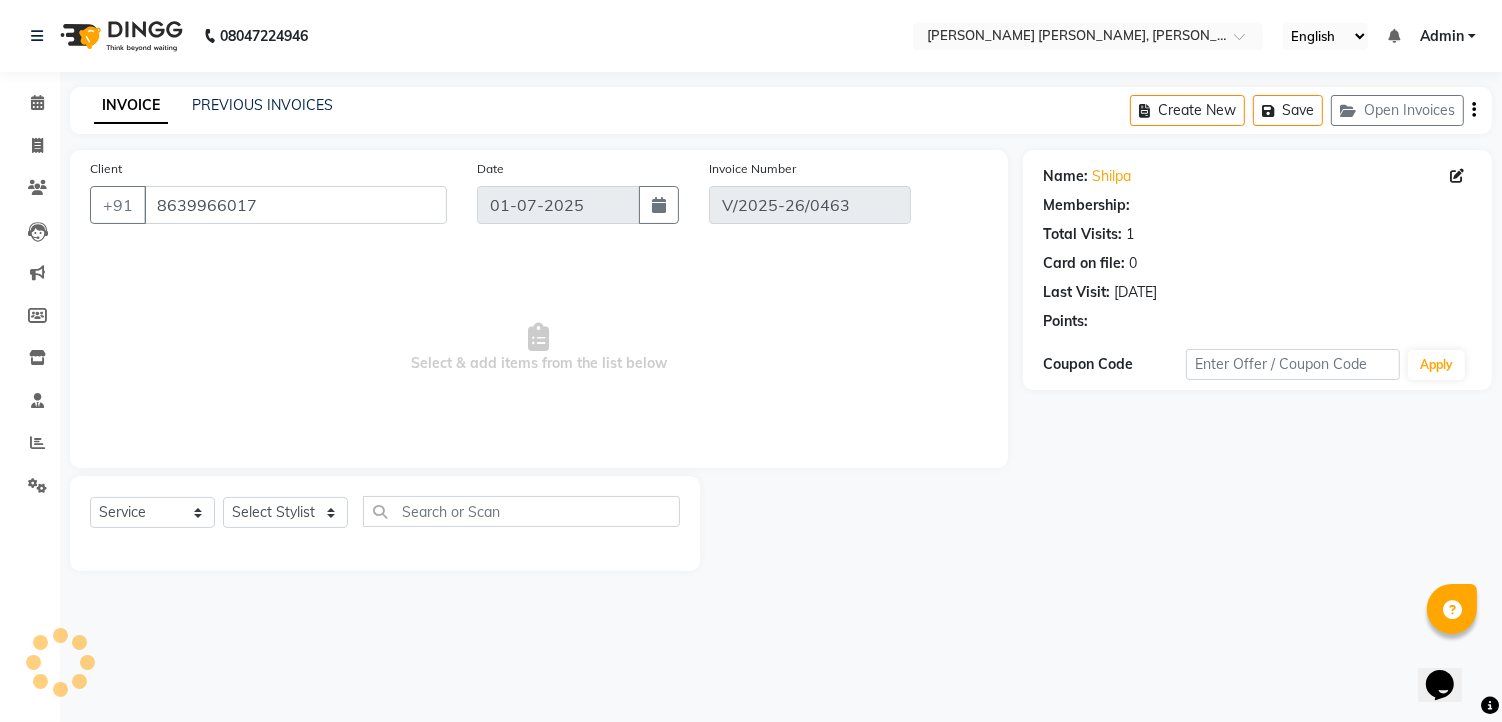 type on "[DATE]" 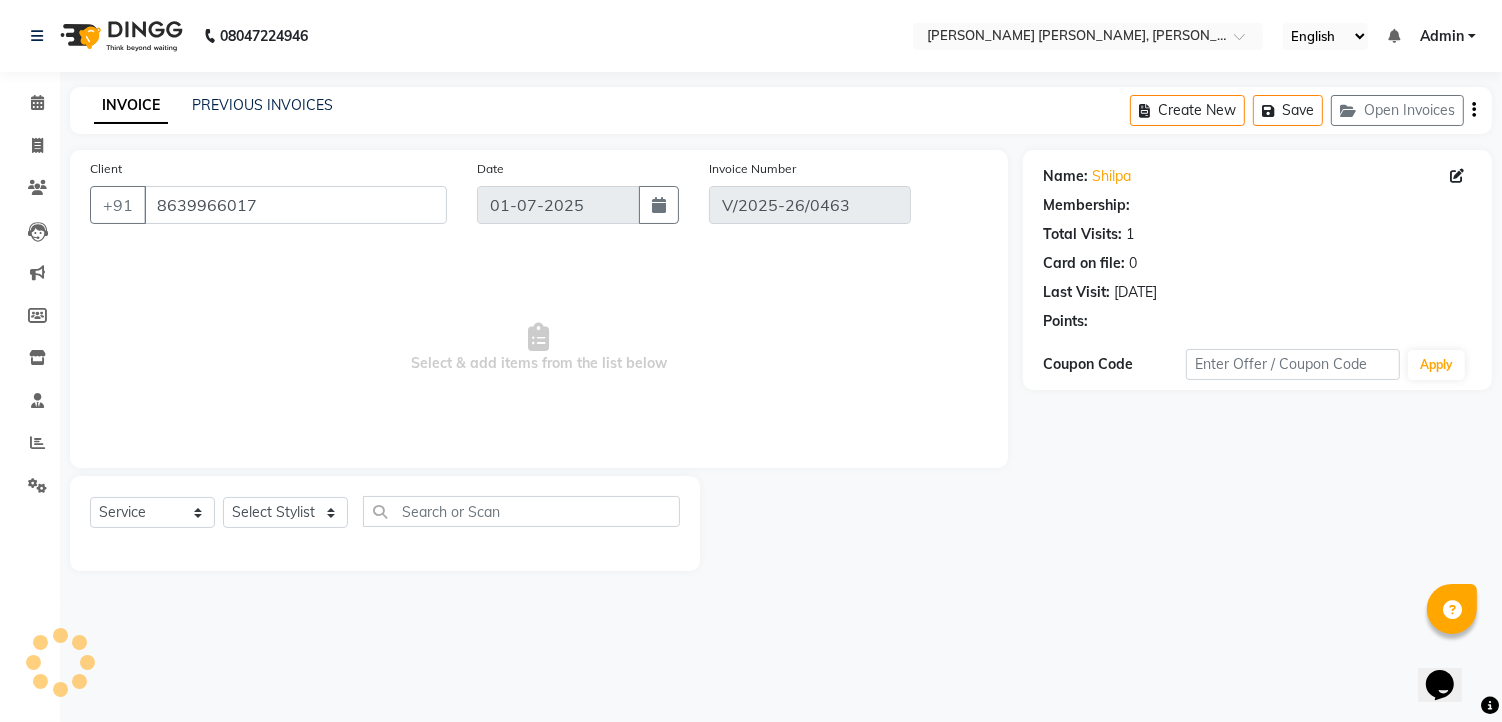 select on "select" 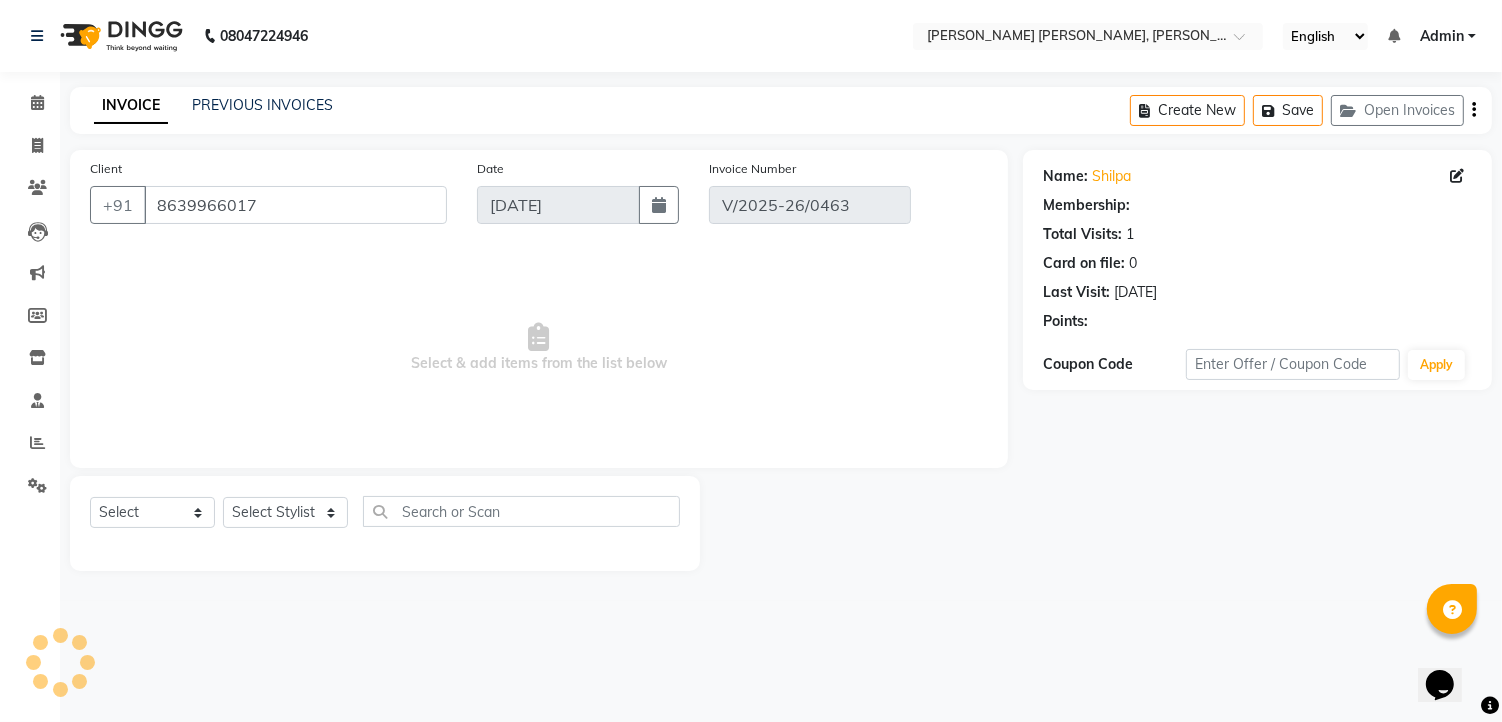 select on "1: Object" 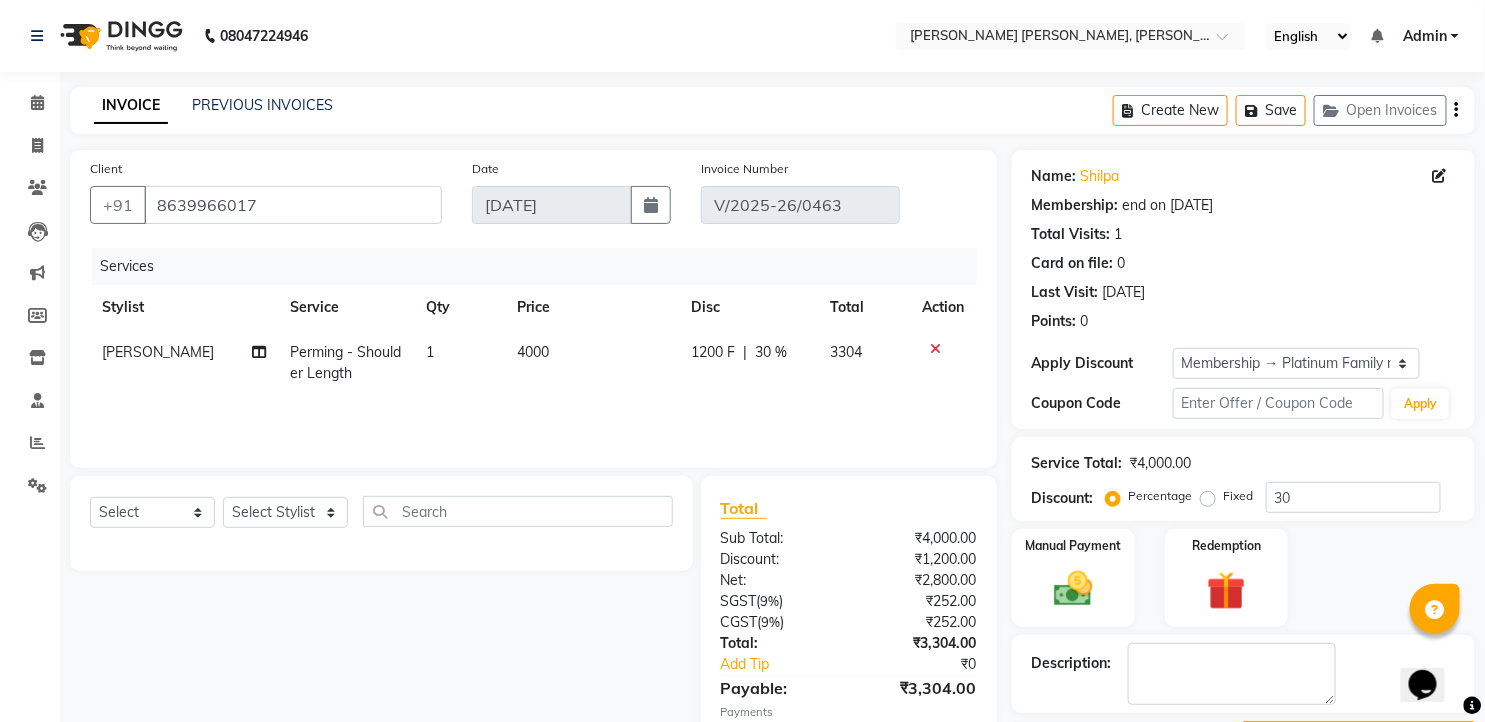 click on "Perming - Shoulder Length" 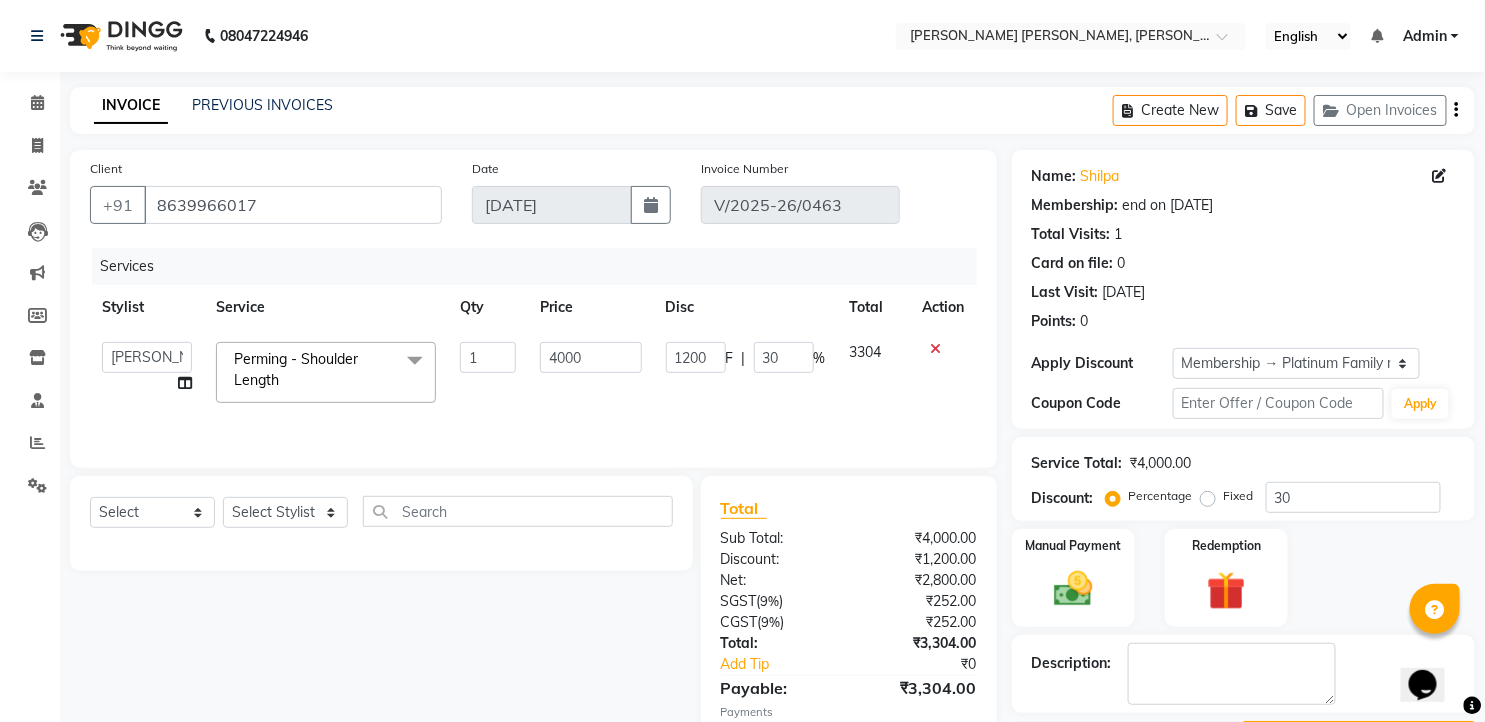 click on "Perming - Shoulder Length  x" 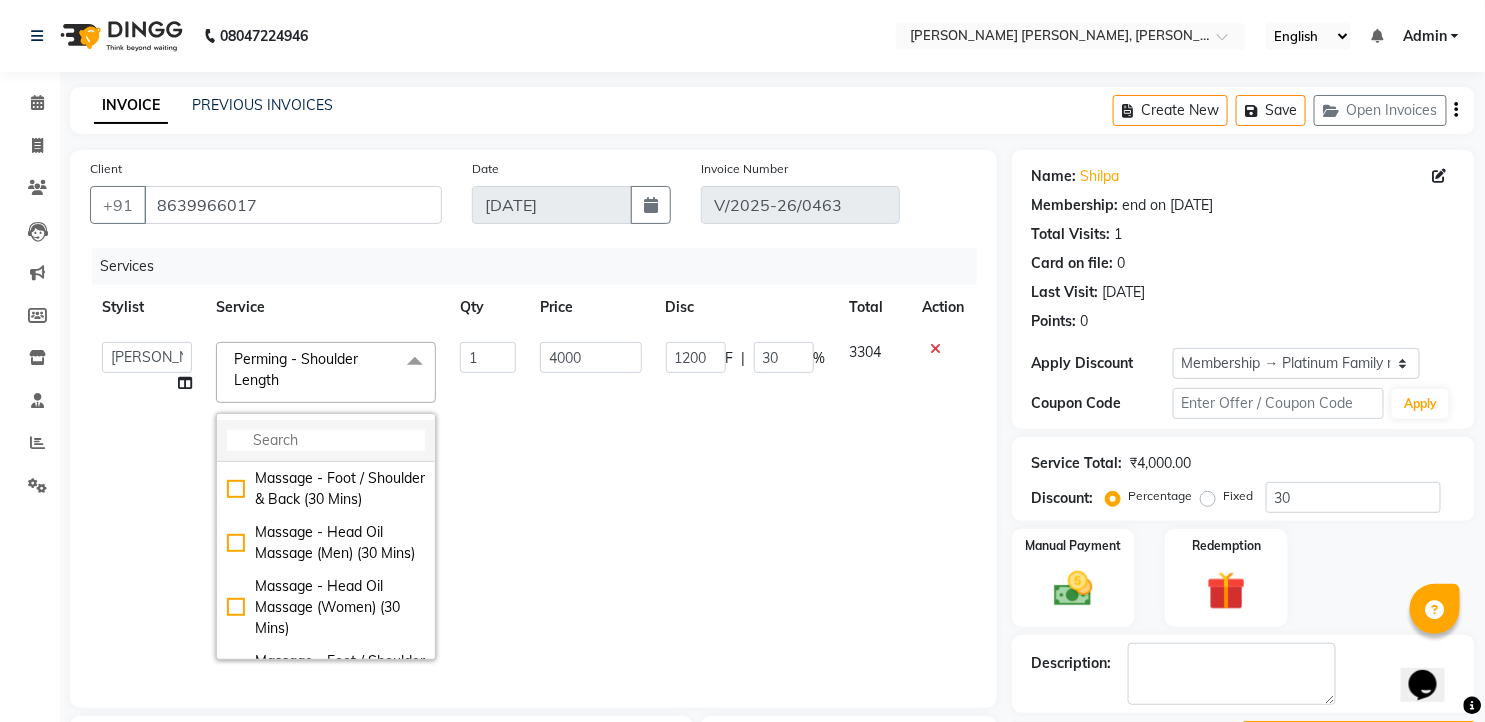 click 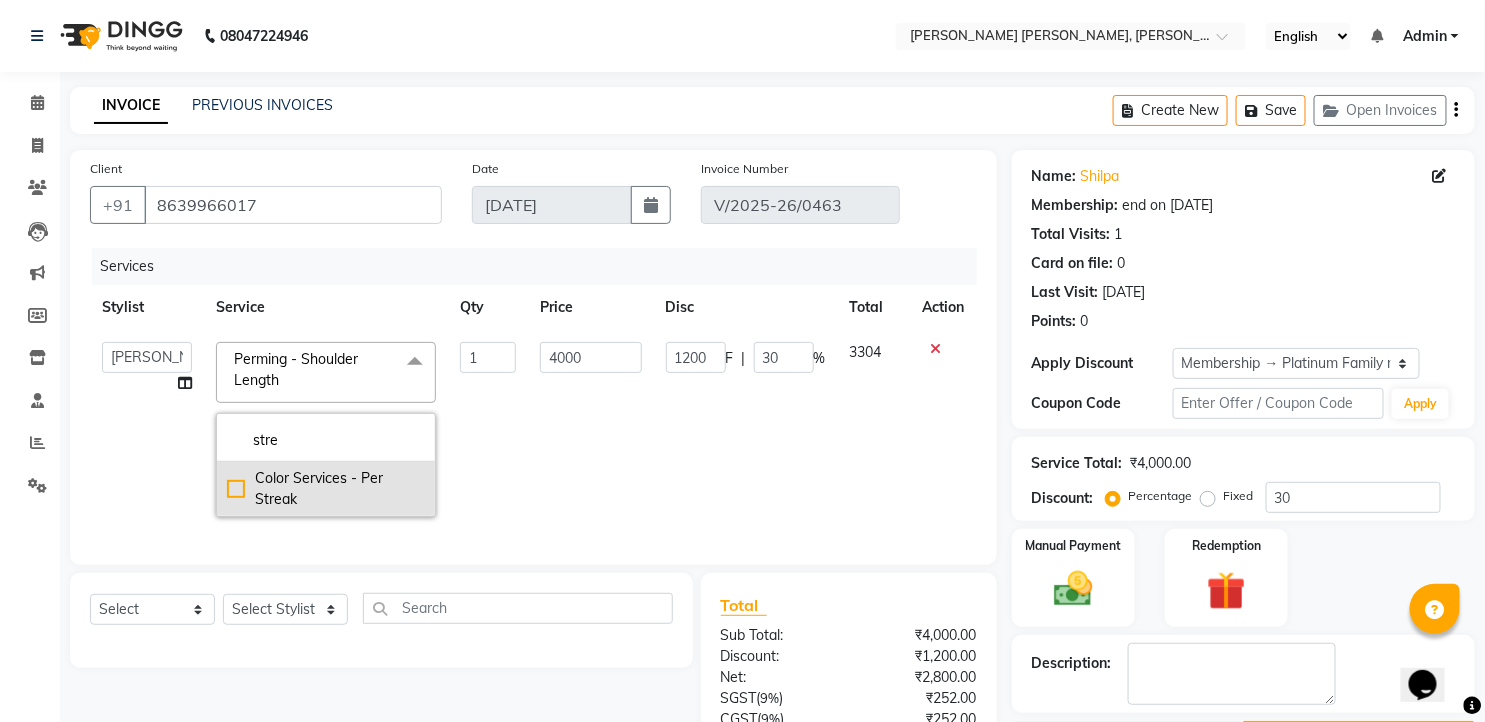 type on "stre" 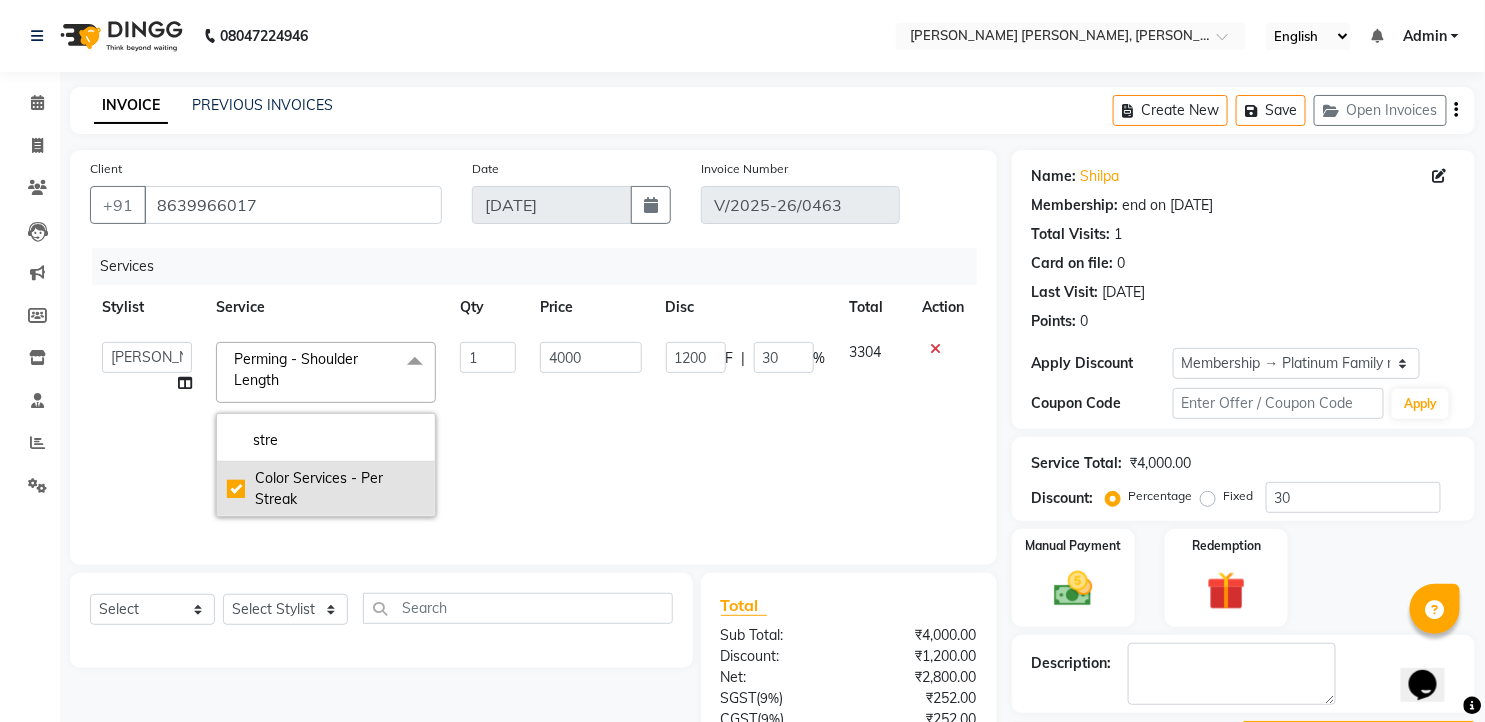 checkbox on "true" 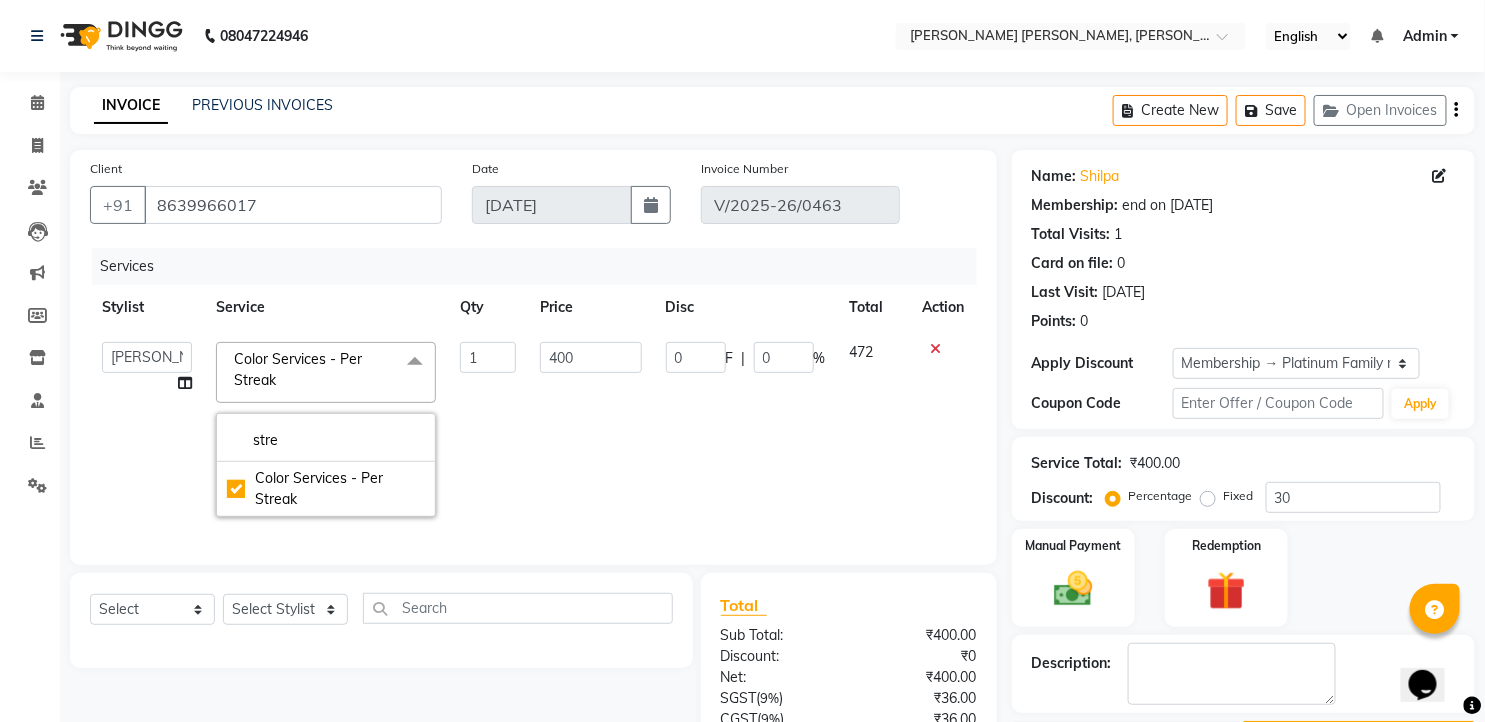drag, startPoint x: 313, startPoint y: 436, endPoint x: 60, endPoint y: 452, distance: 253.50542 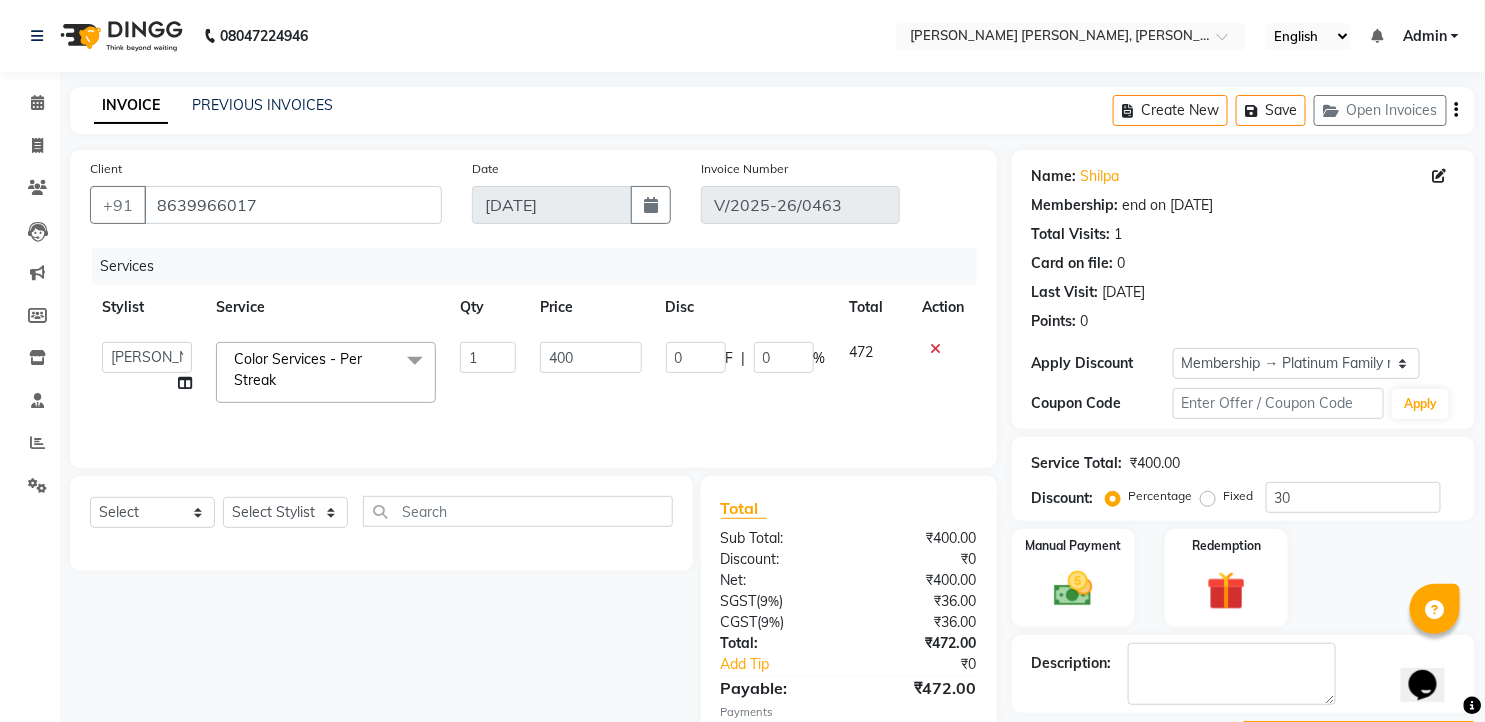click on "Color Services - Per Streak  x" 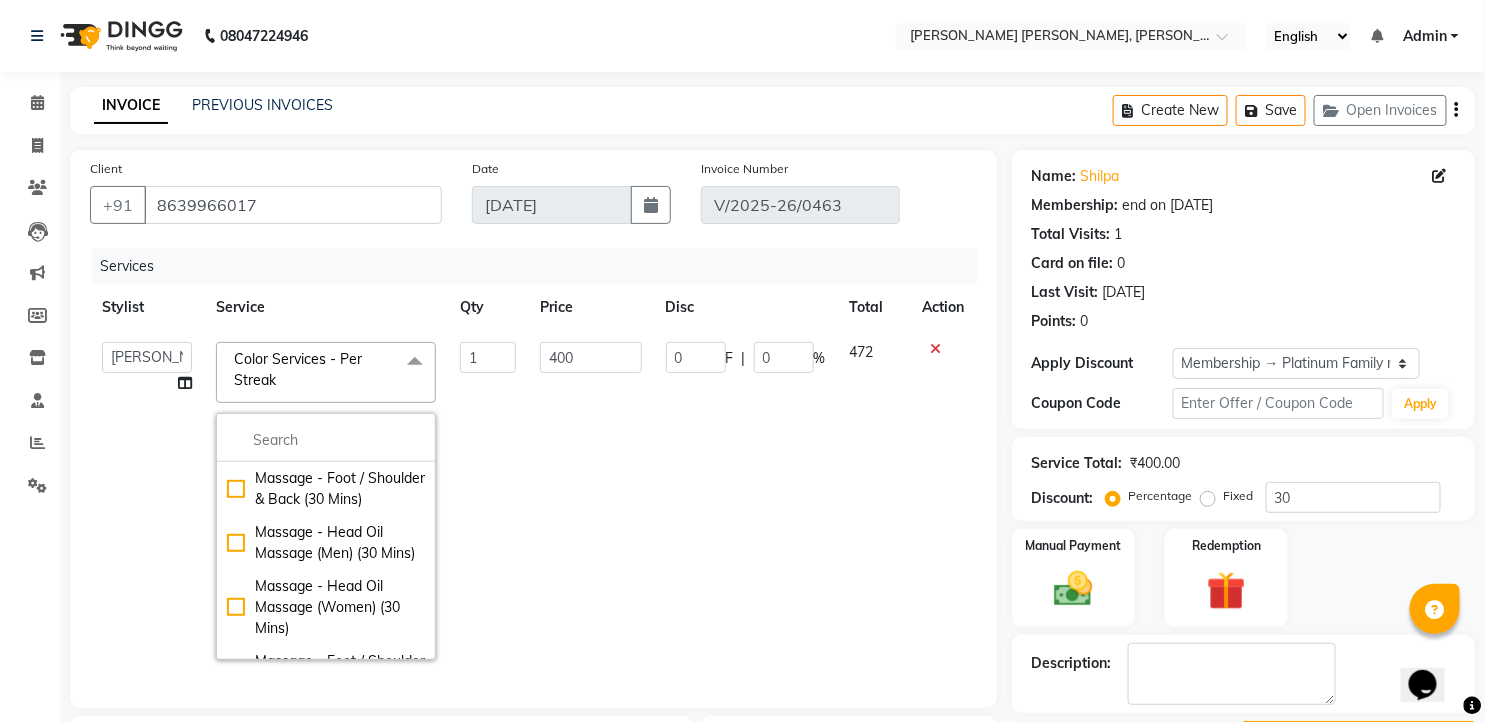 click on "Color Services - Per Streak  x" 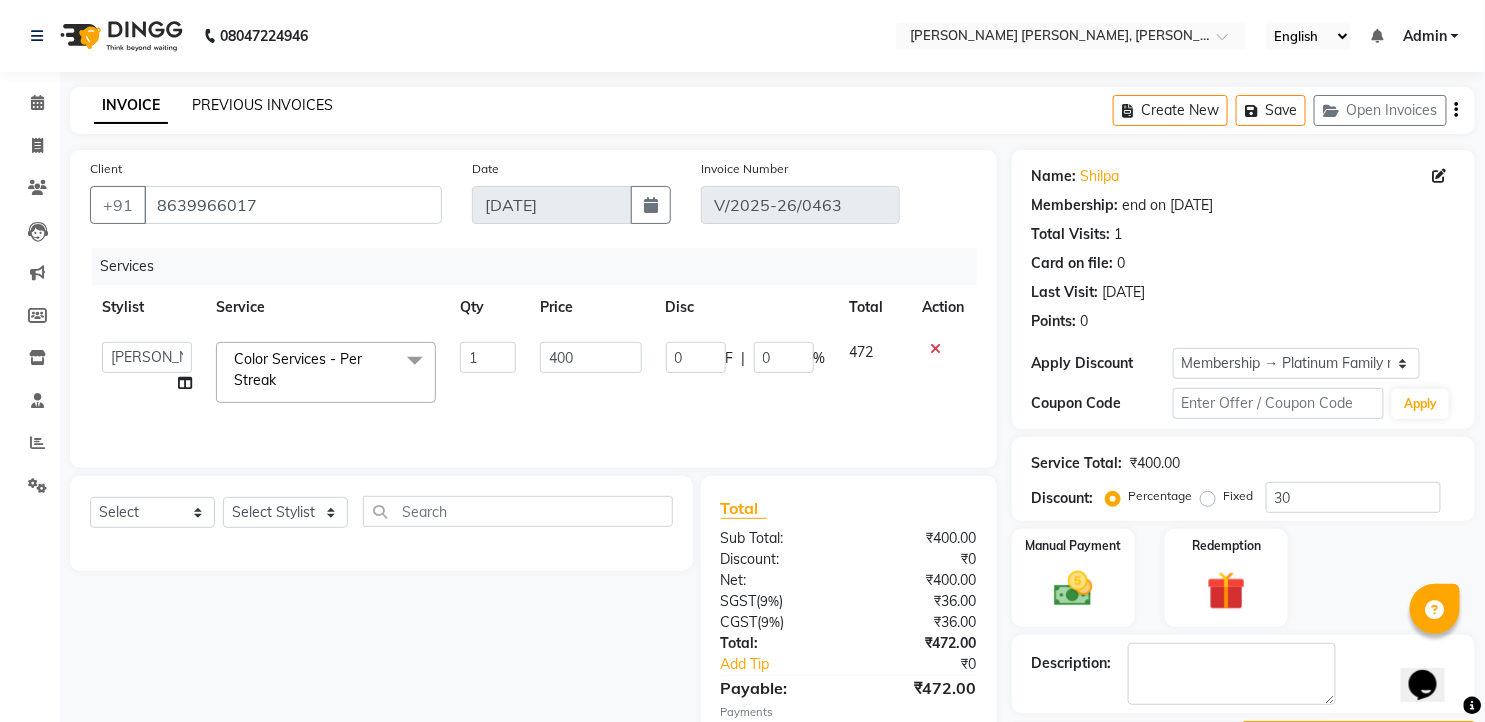 click on "PREVIOUS INVOICES" 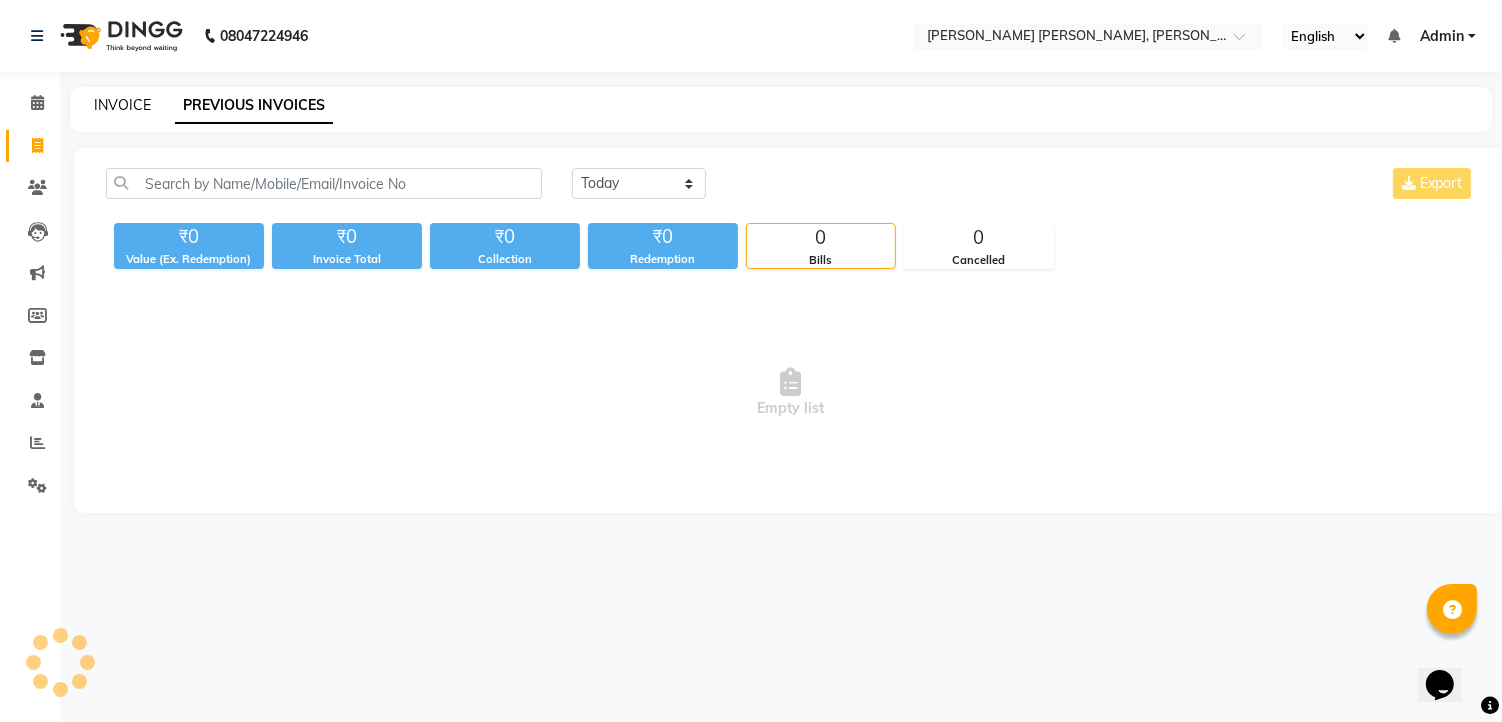 click on "INVOICE" 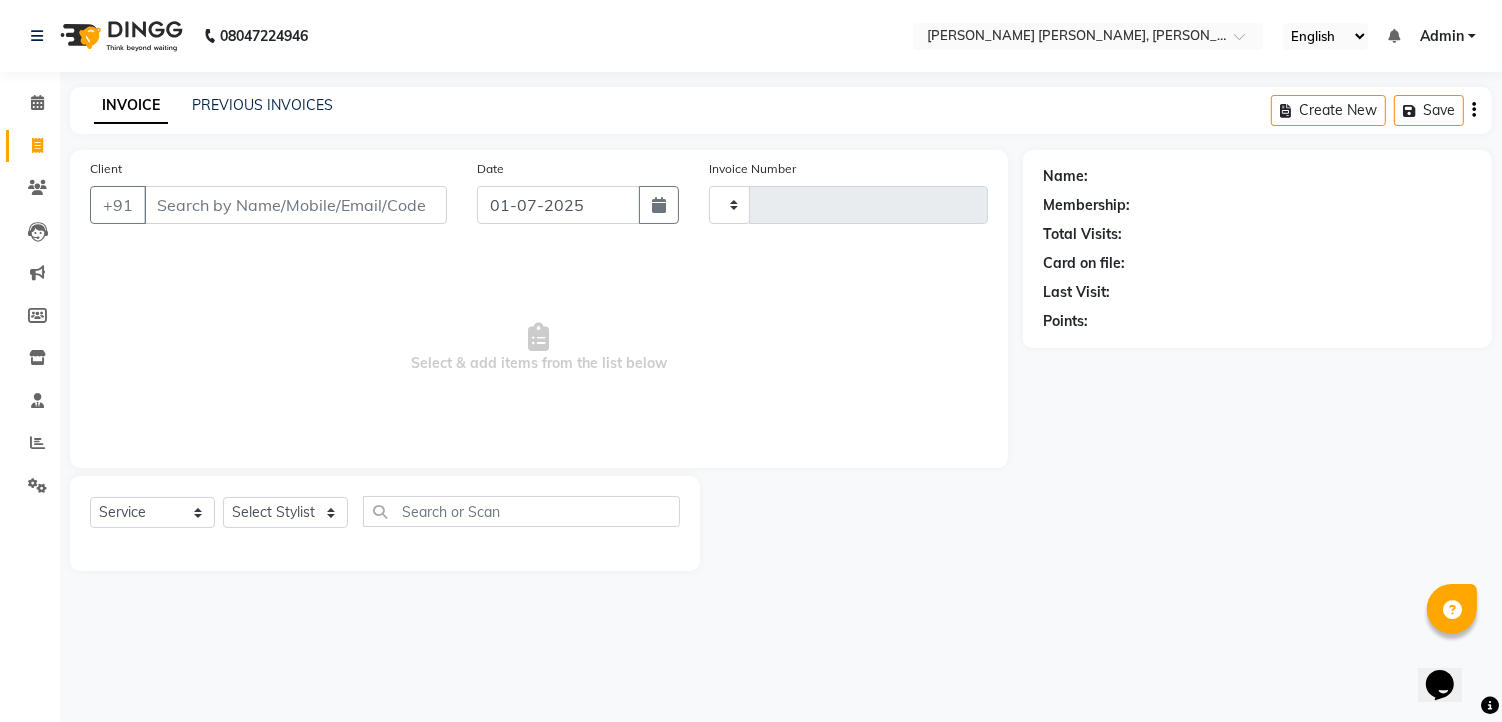 type on "0698" 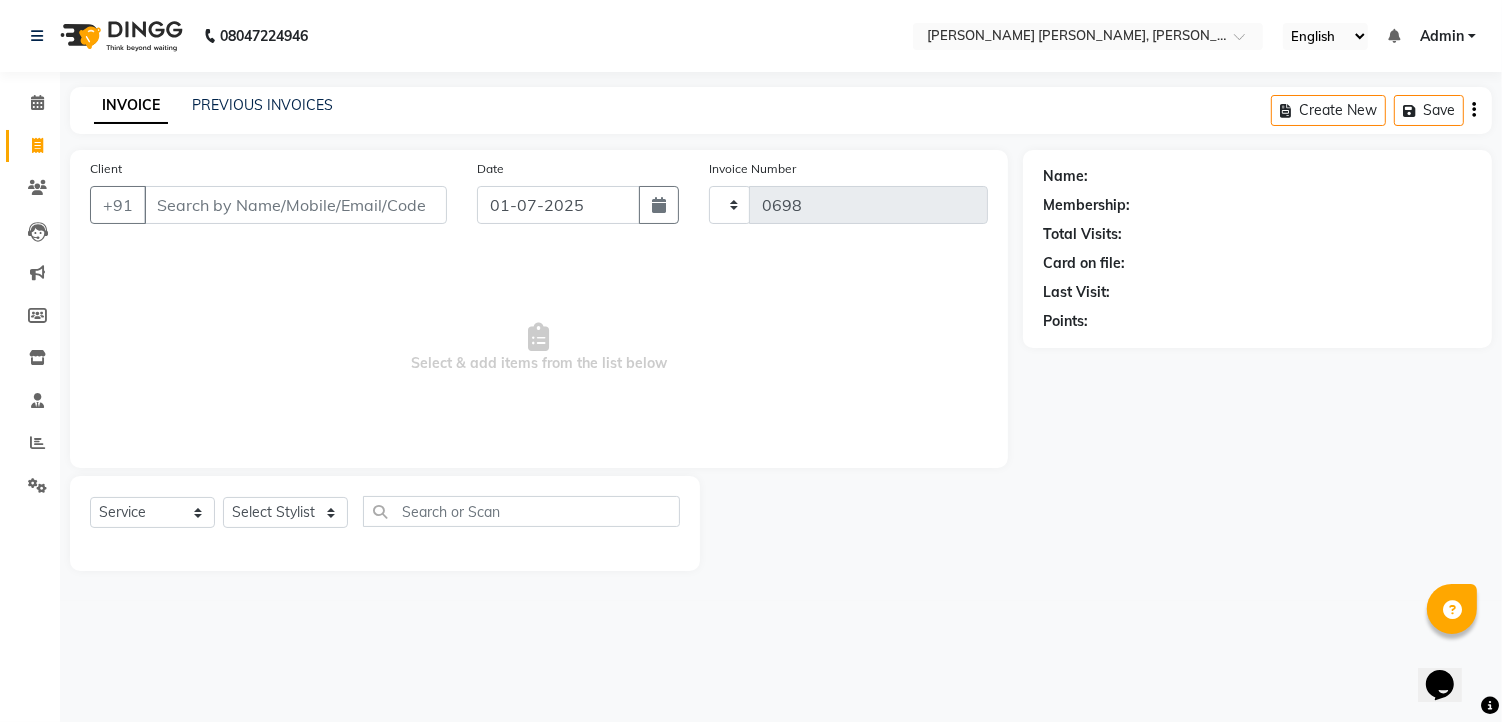 select on "7150" 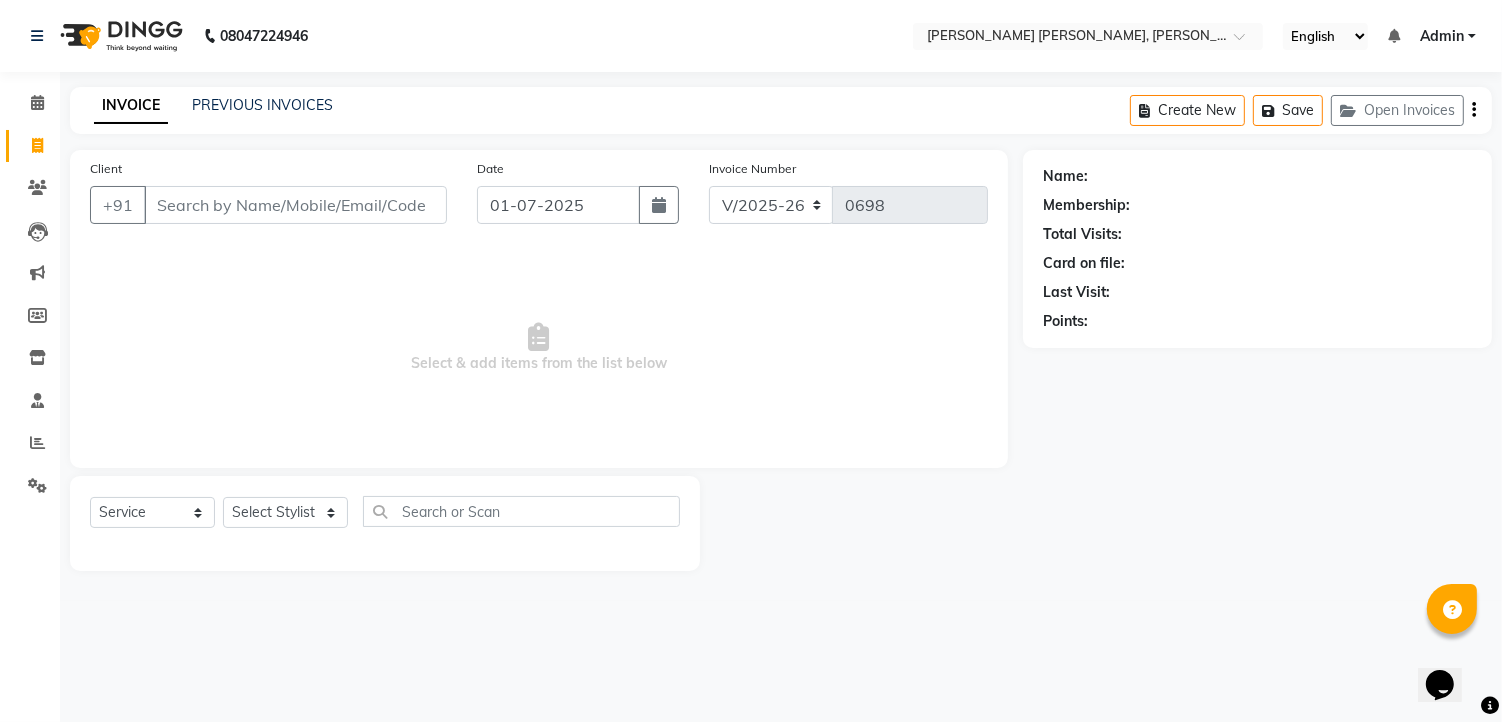 click on "INVOICE PREVIOUS INVOICES Create New   Save   Open Invoices" 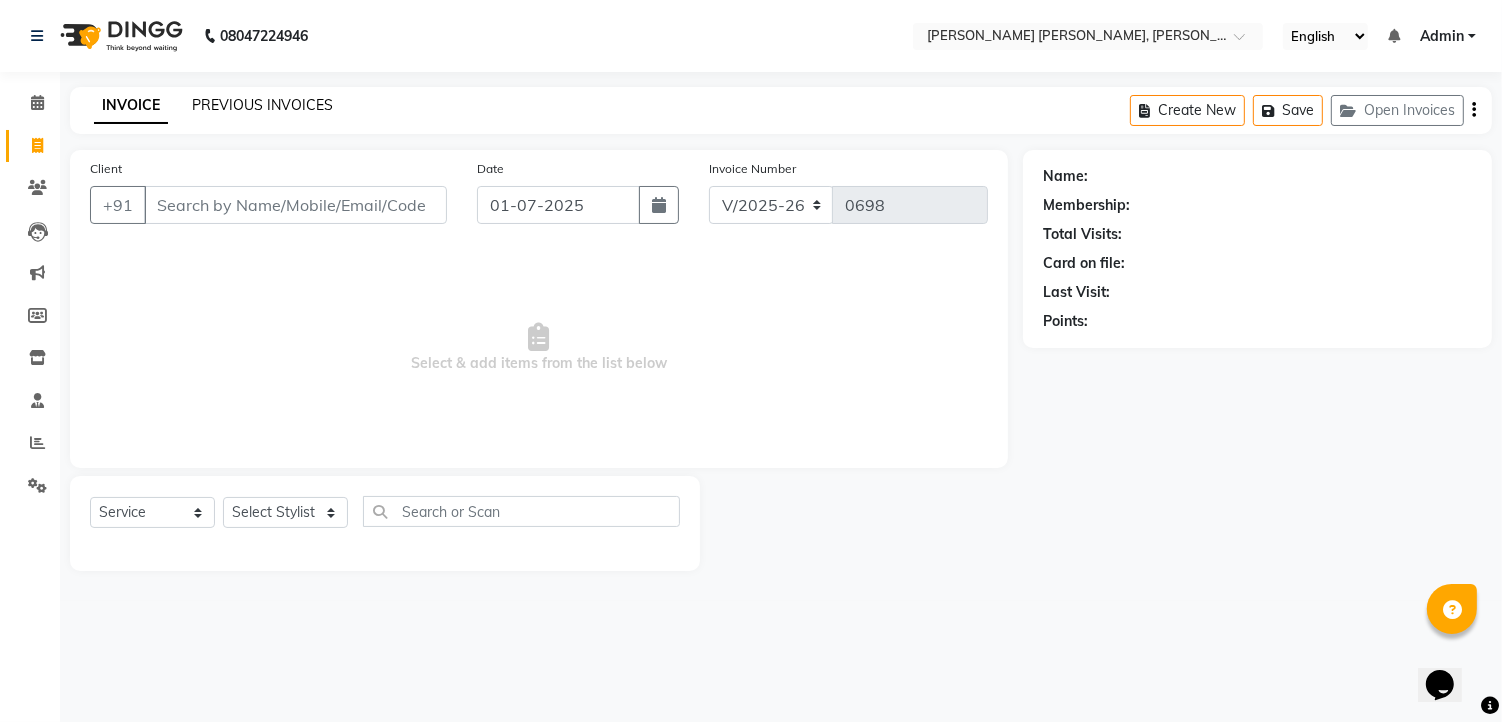 click on "PREVIOUS INVOICES" 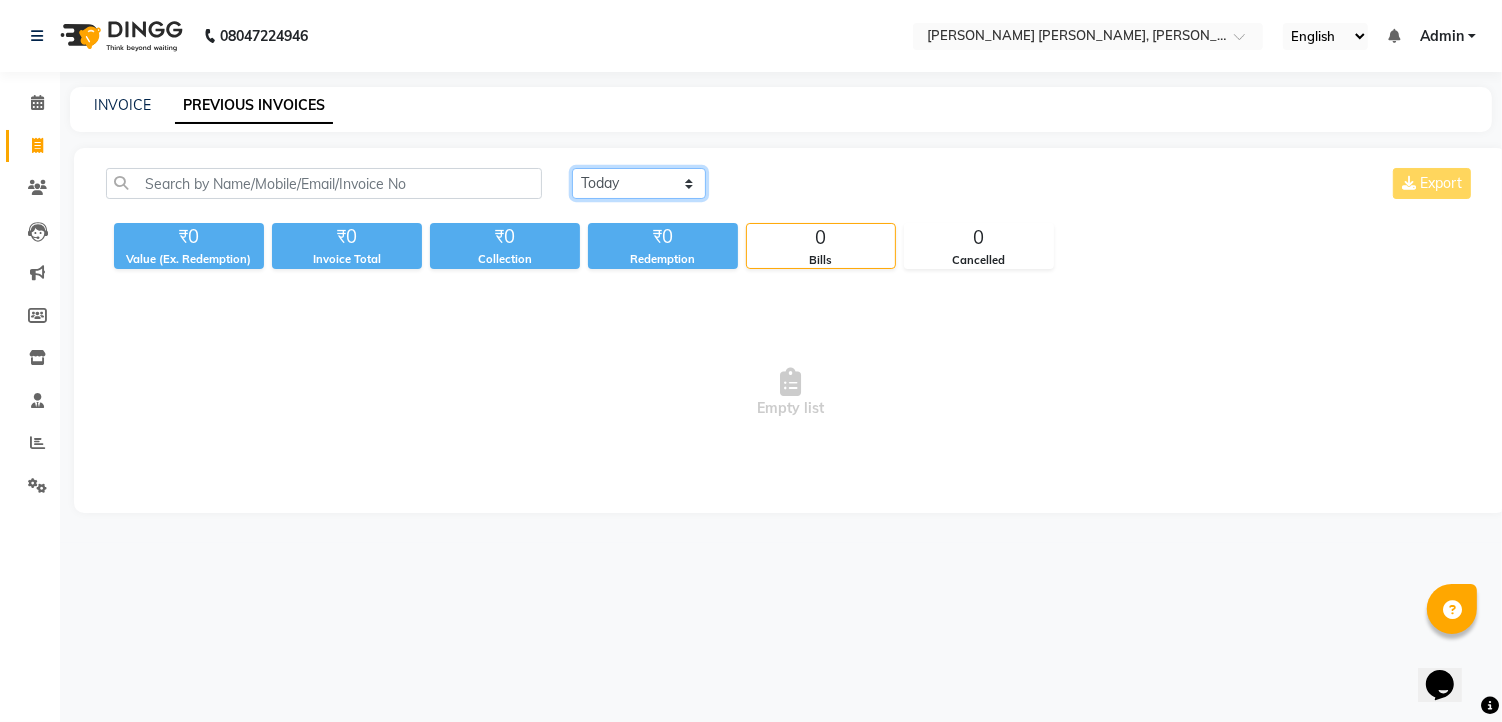 click on "[DATE] [DATE] Custom Range" 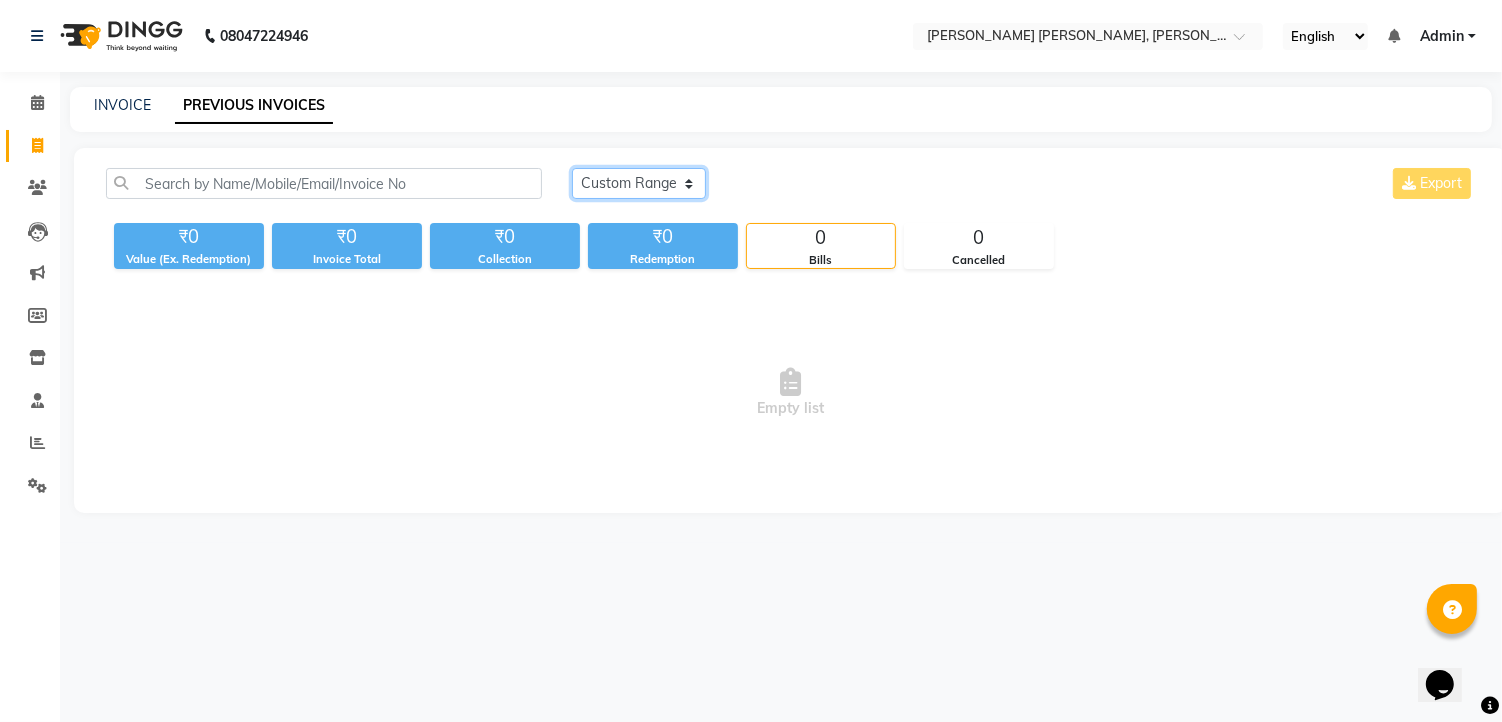 click on "[DATE] [DATE] Custom Range" 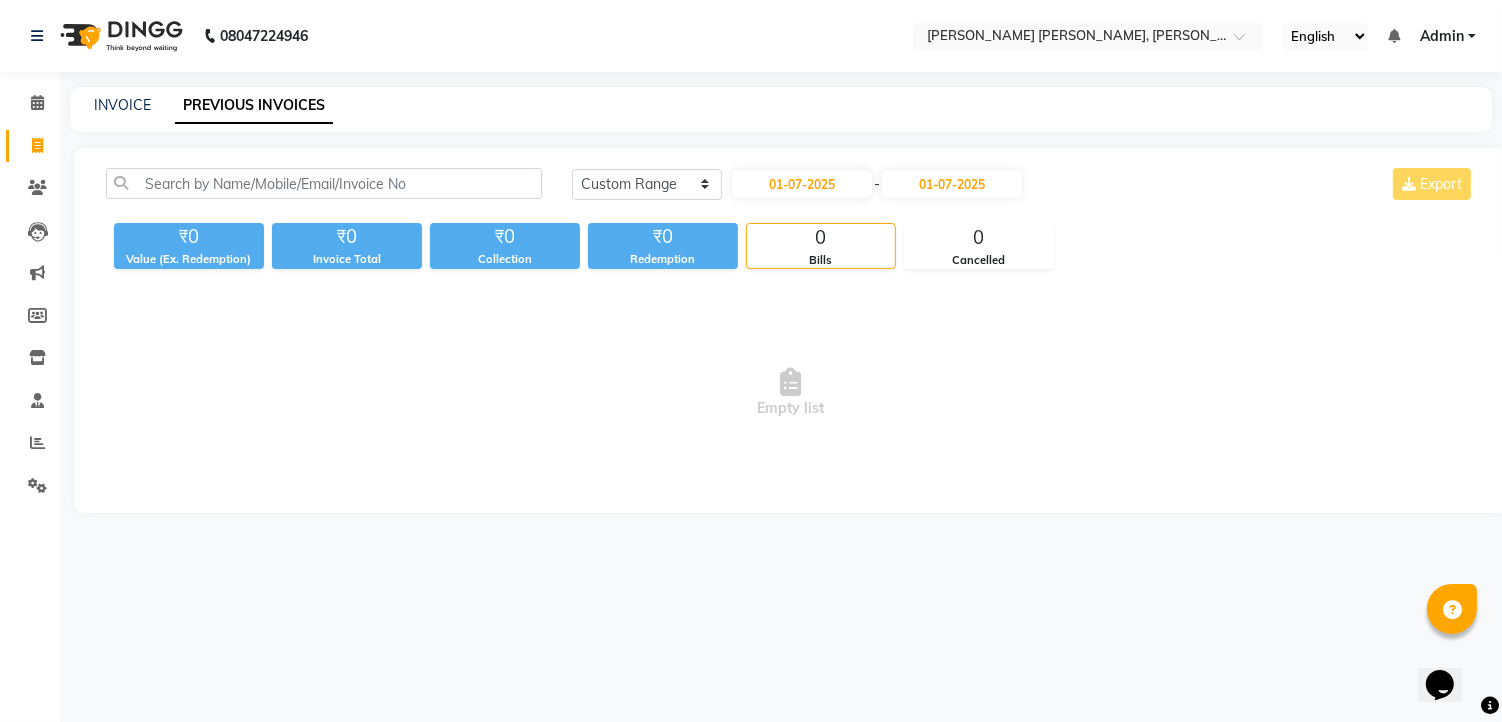 click on "Today Yesterday Custom Range 01-07-2025 - 01-07-2025 Export ₹0 Value (Ex. Redemption) ₹0 Invoice Total  ₹0 Collection ₹0 Redemption 0 Bills 0 Cancelled  Empty list" 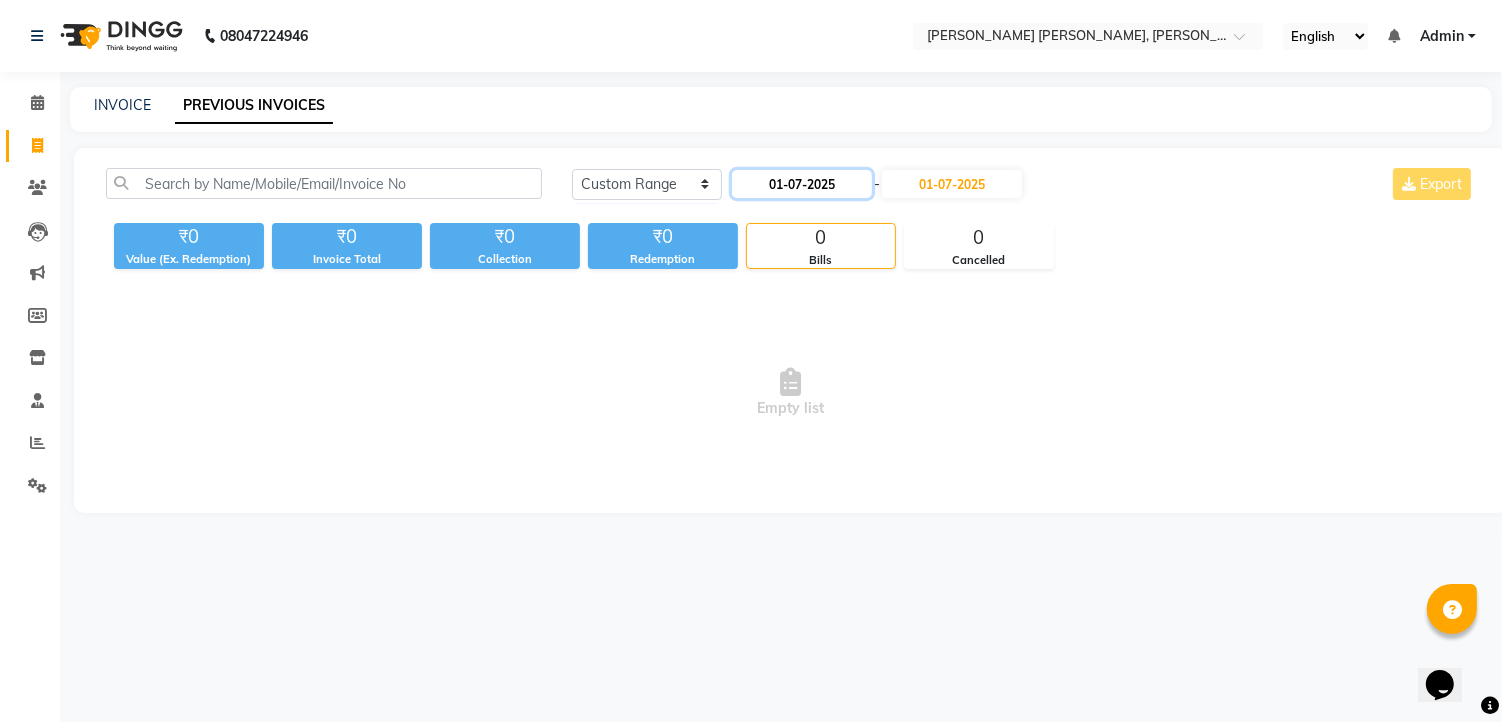 click on "01-07-2025" 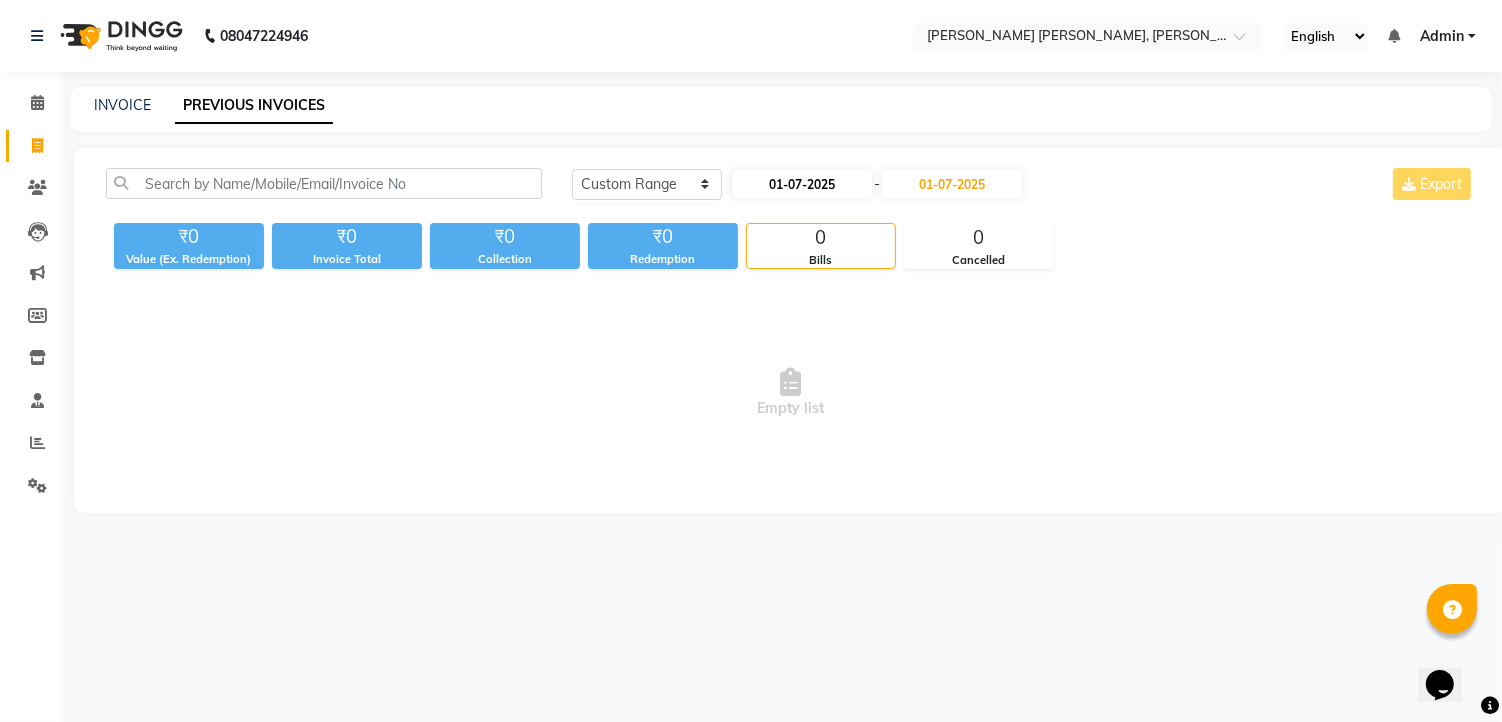 select on "7" 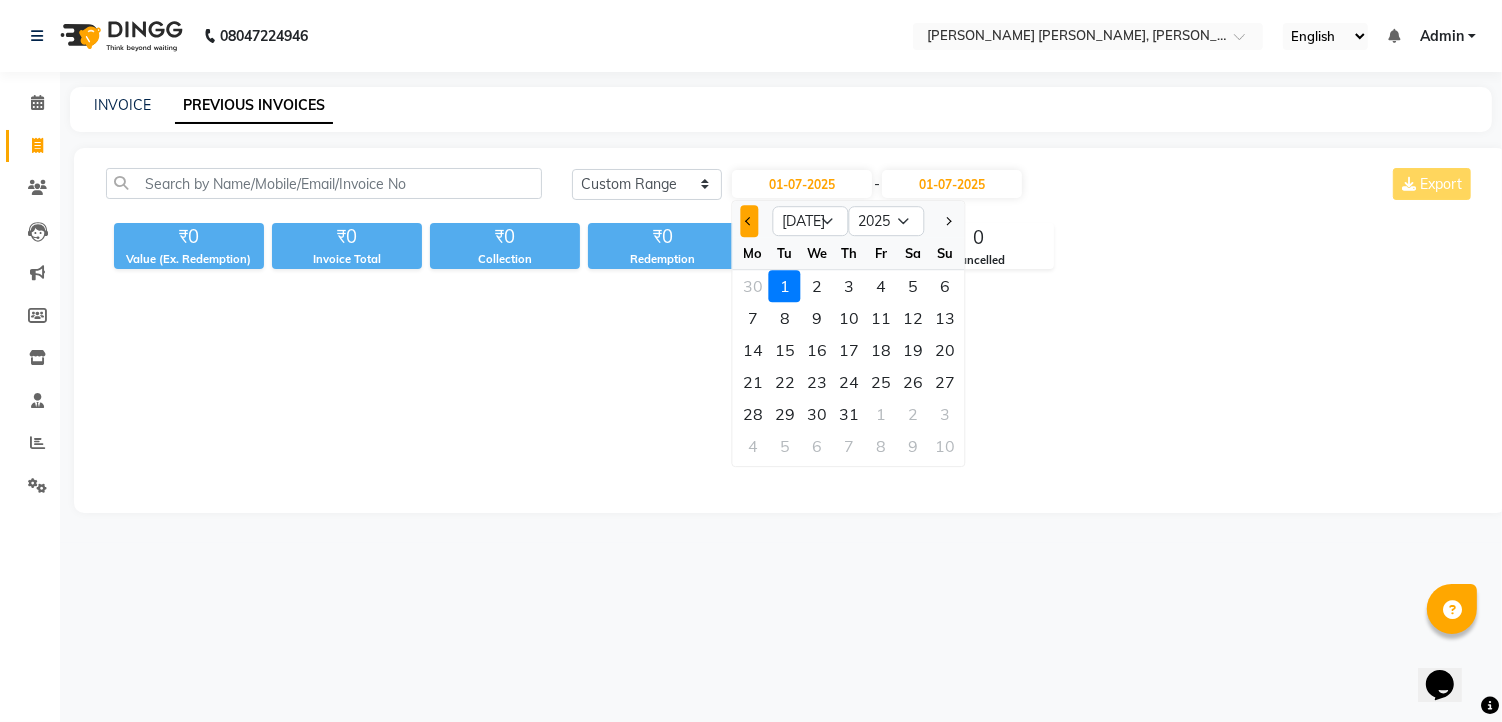 click 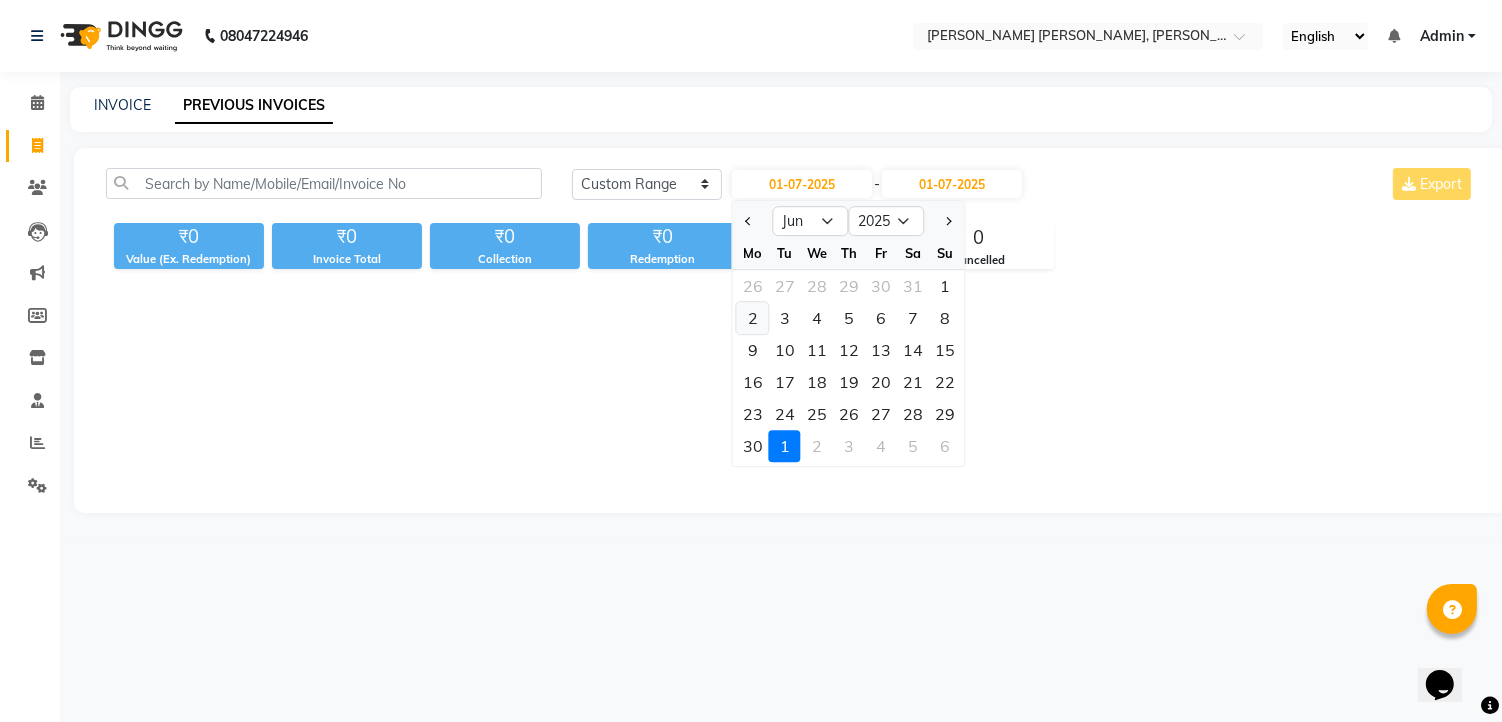 click on "2" 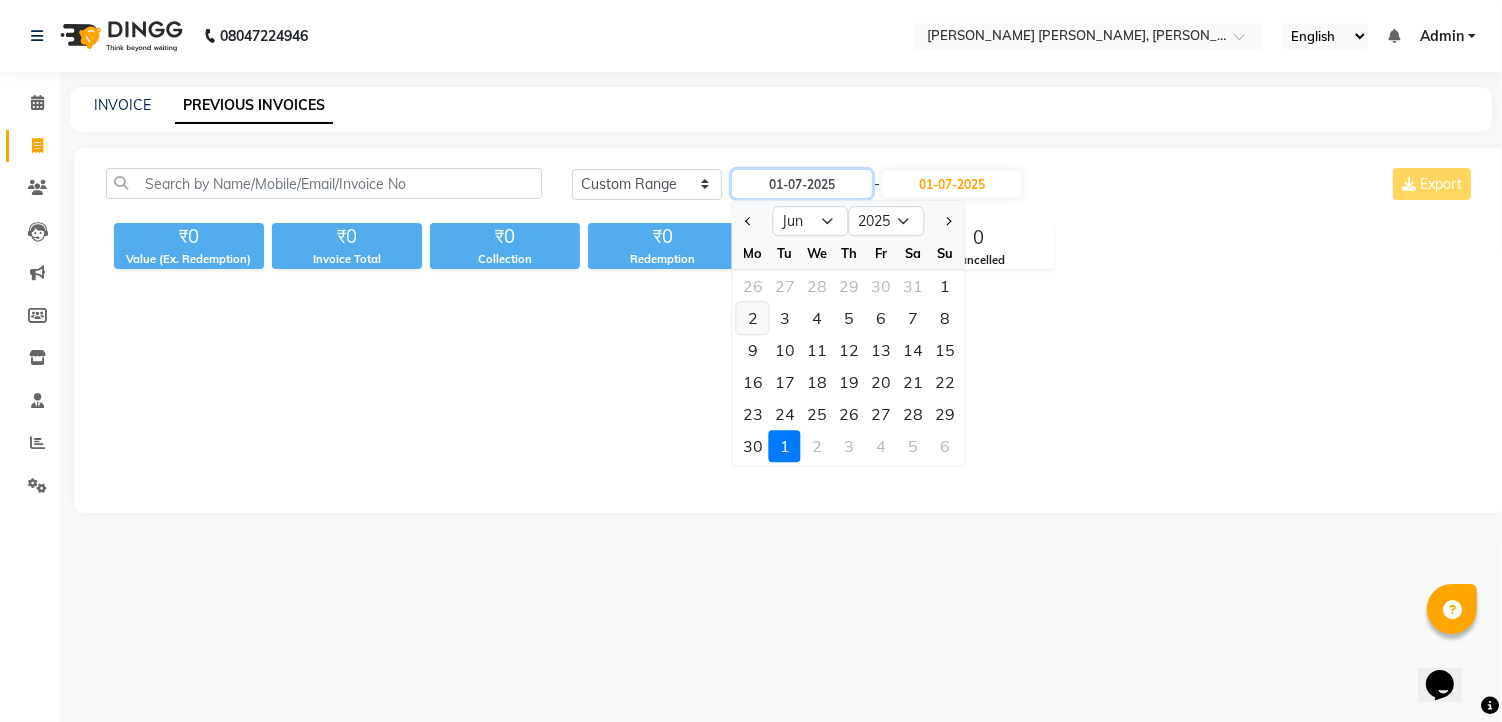 type on "[DATE]" 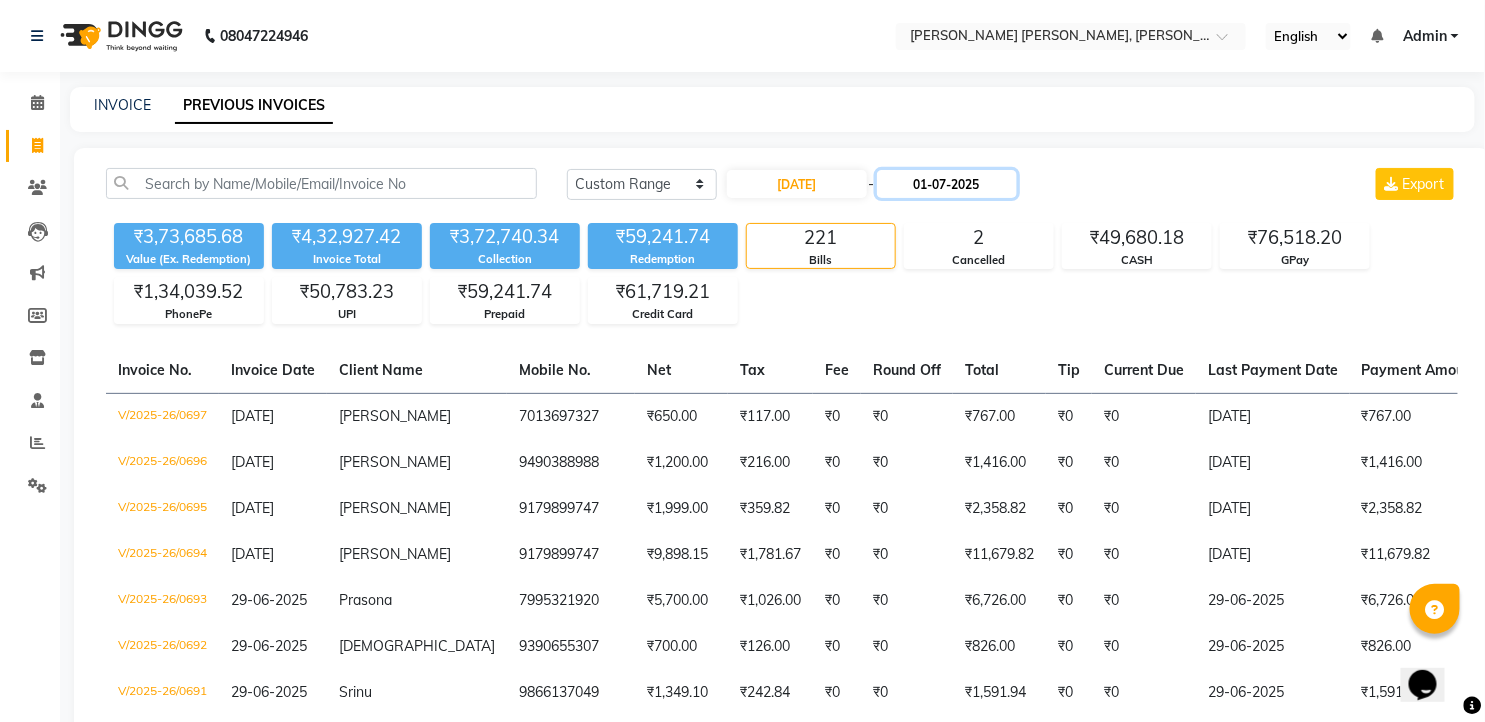 click on "01-07-2025" 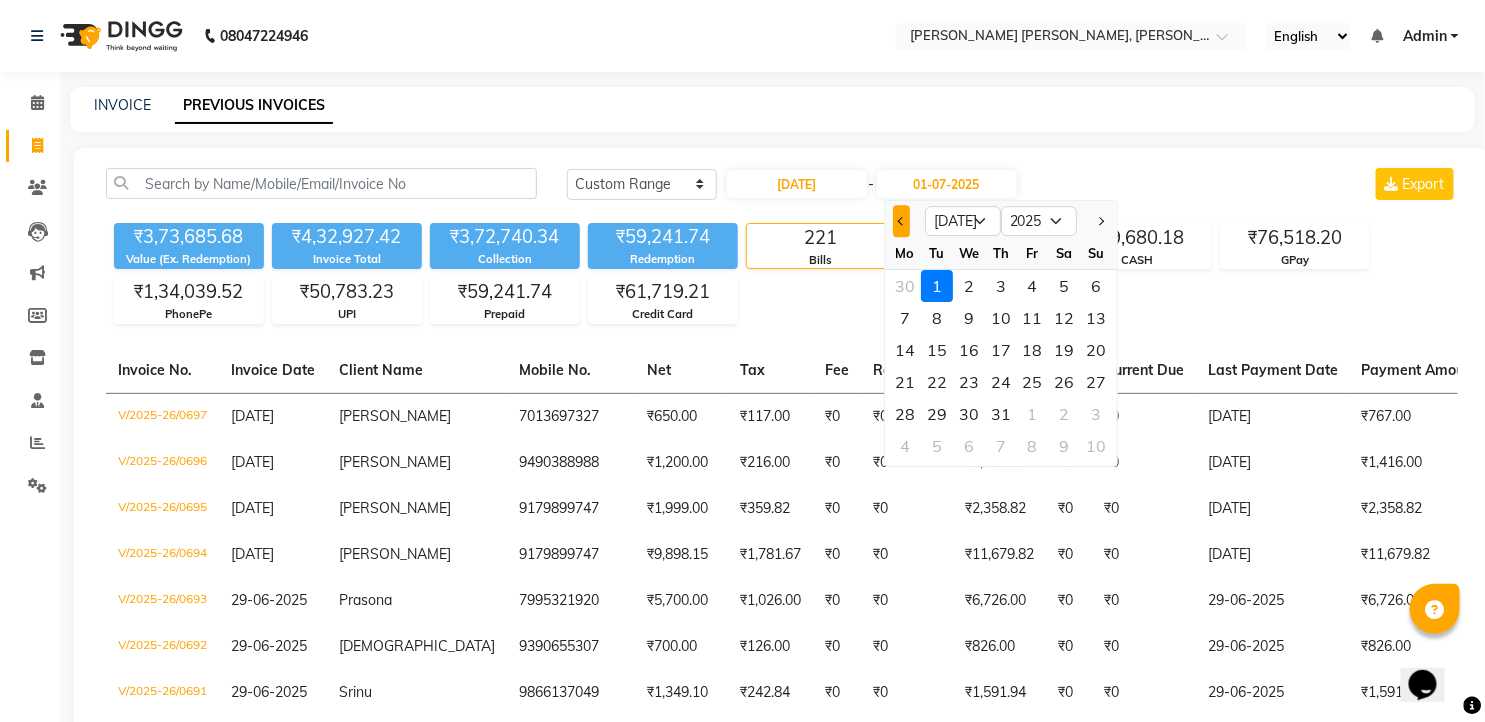 click 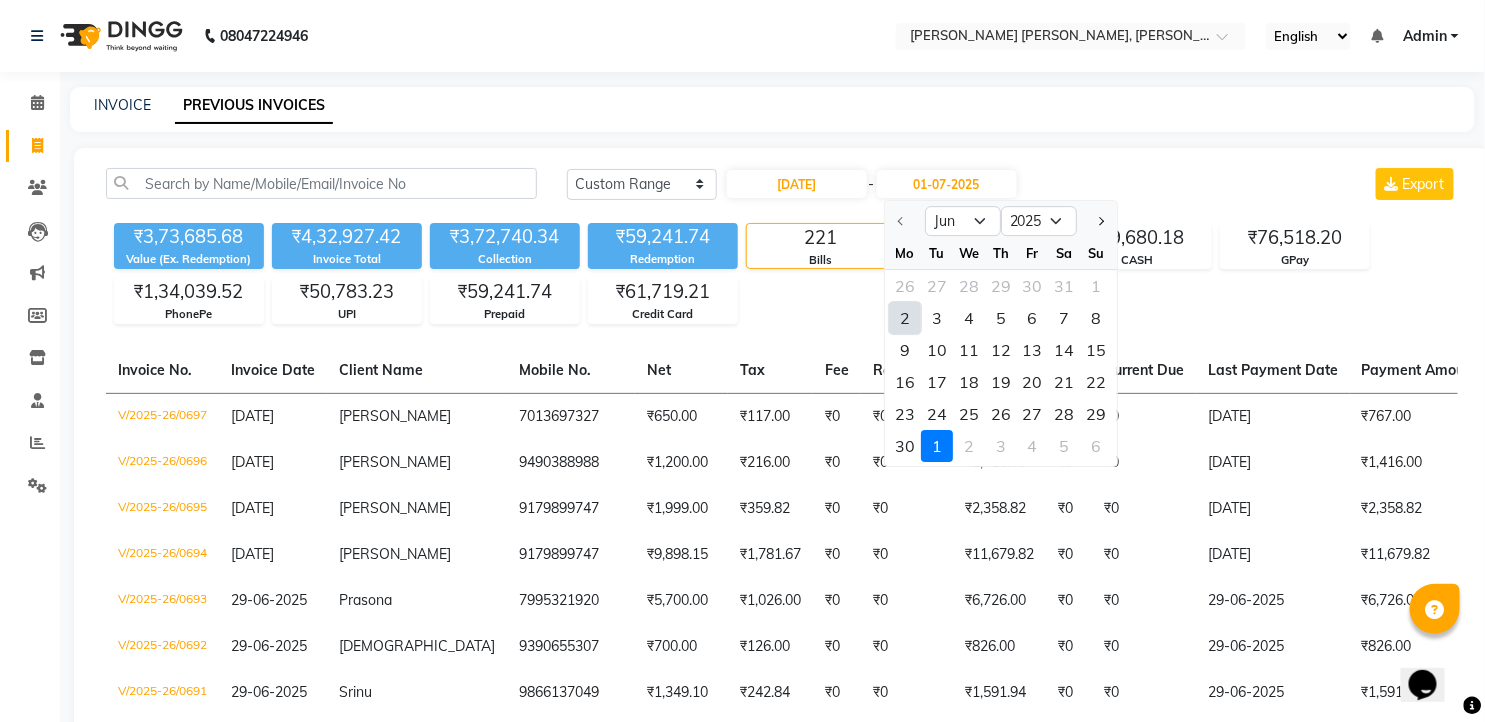 click on "2" 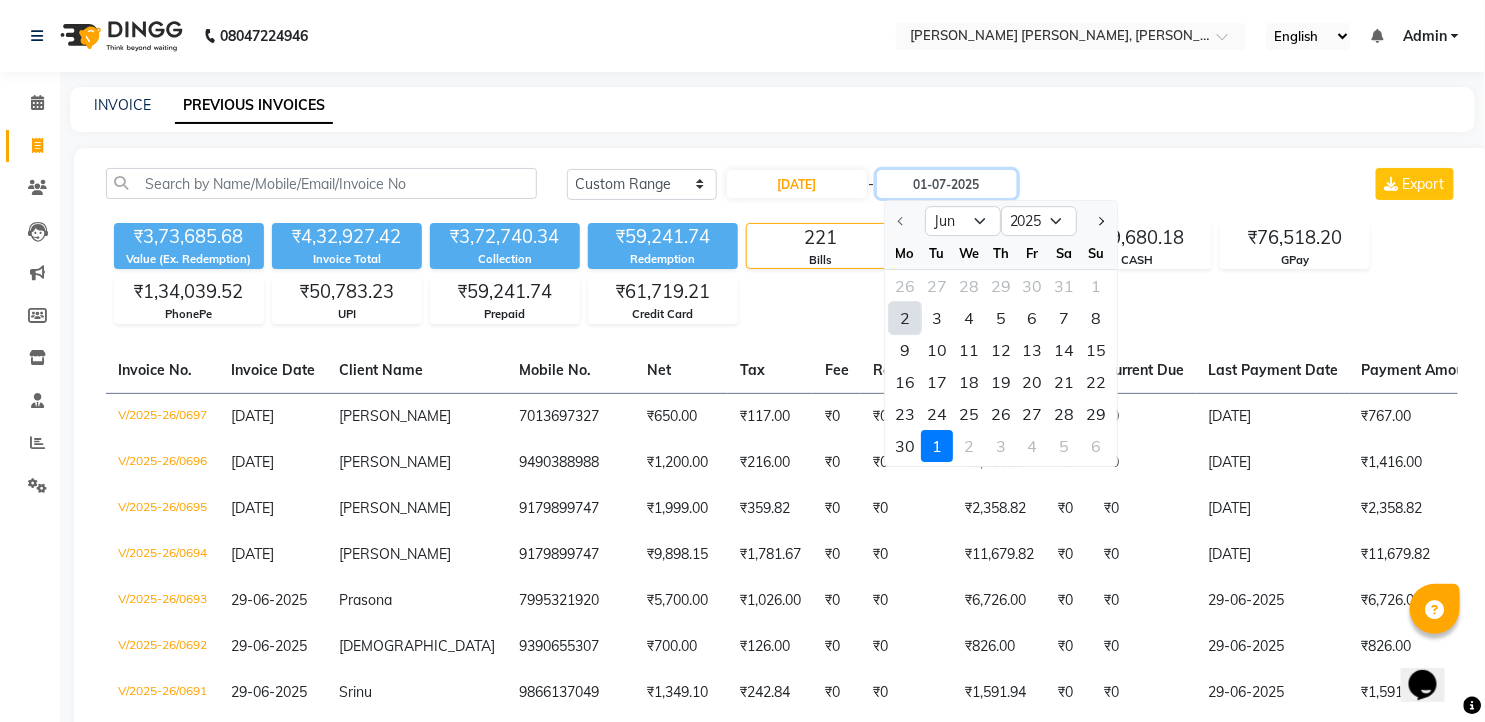 type on "[DATE]" 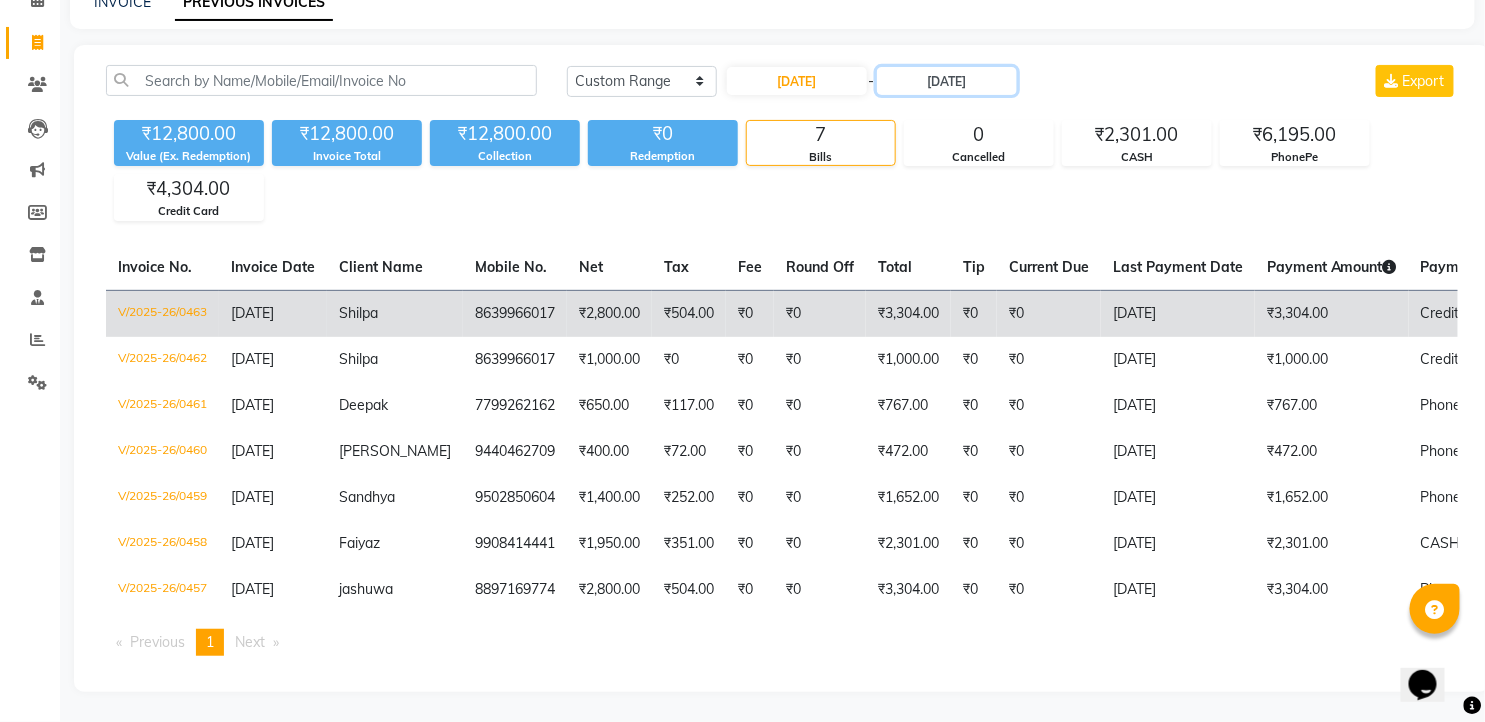 scroll, scrollTop: 116, scrollLeft: 0, axis: vertical 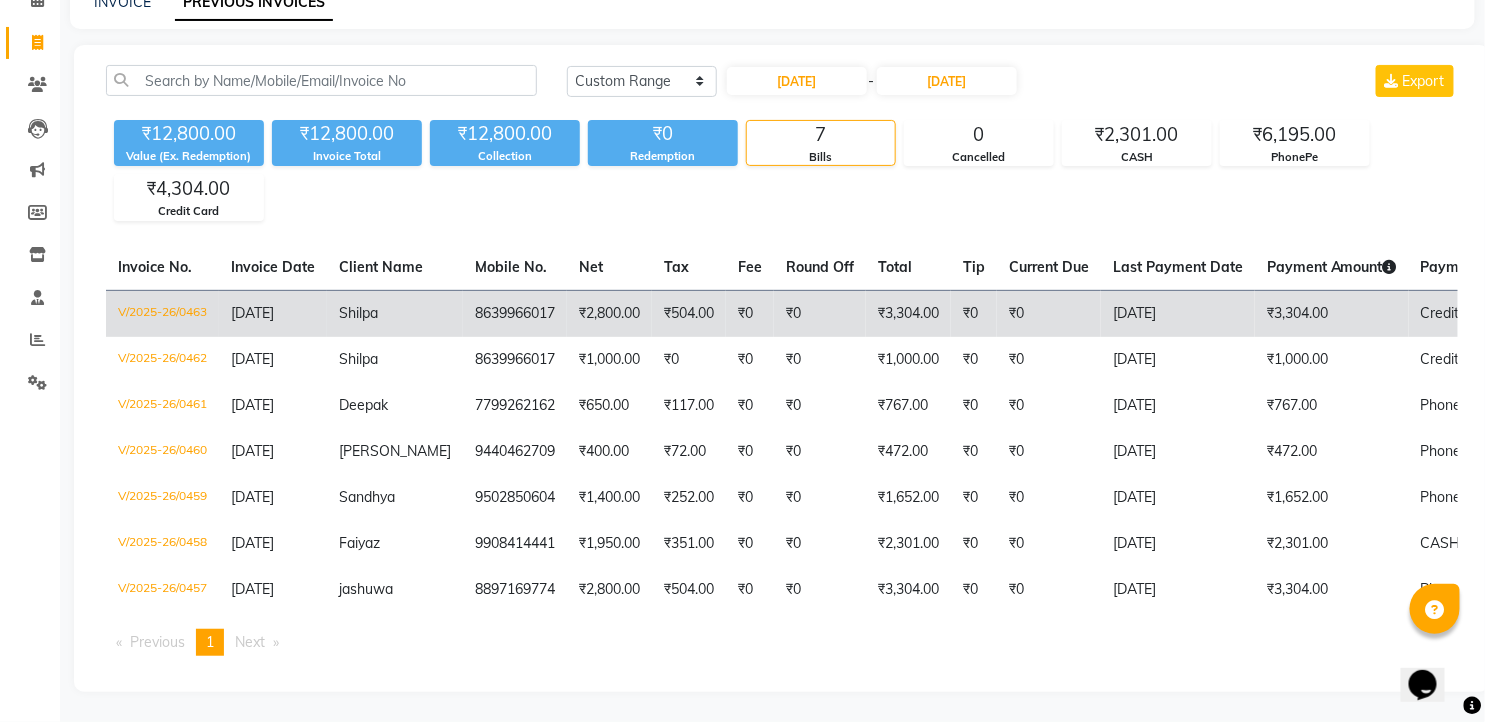 click on "₹2,800.00" 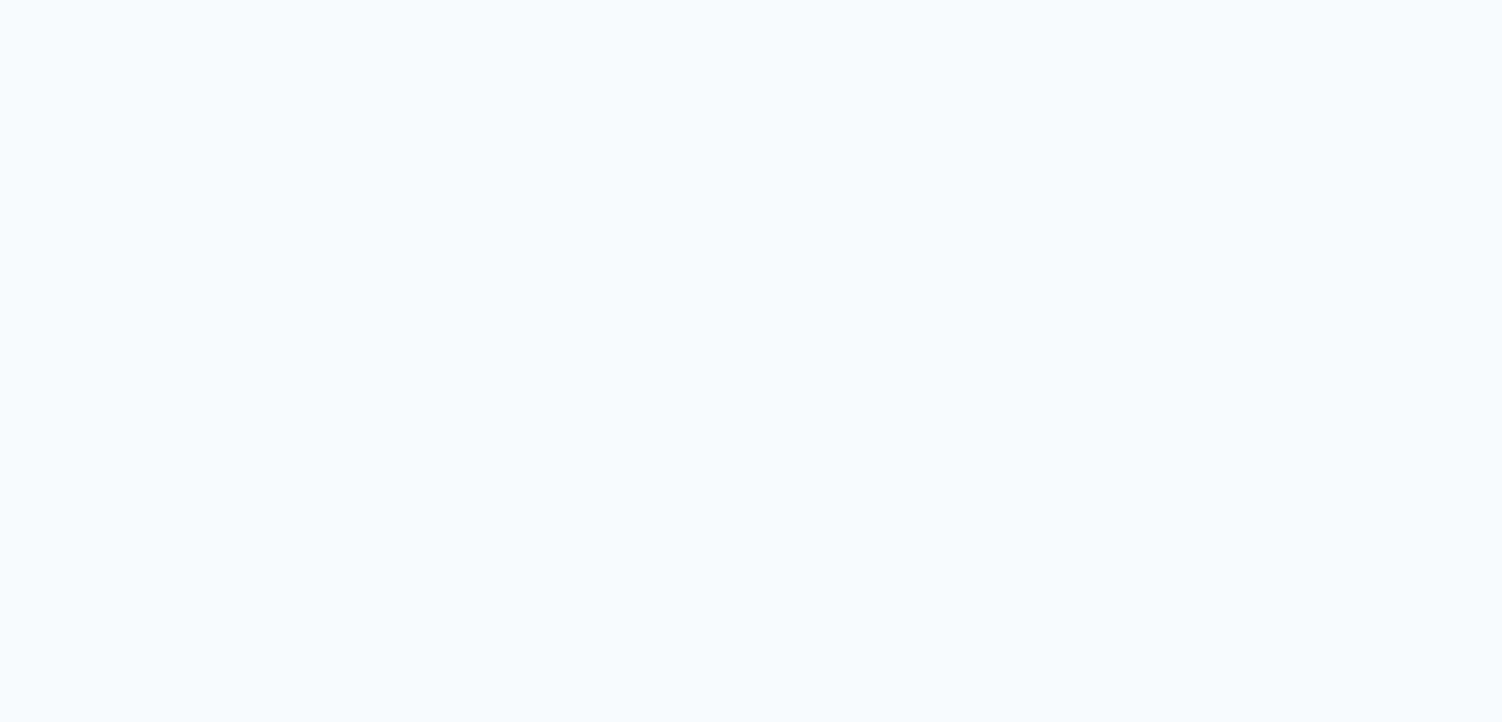 scroll, scrollTop: 0, scrollLeft: 0, axis: both 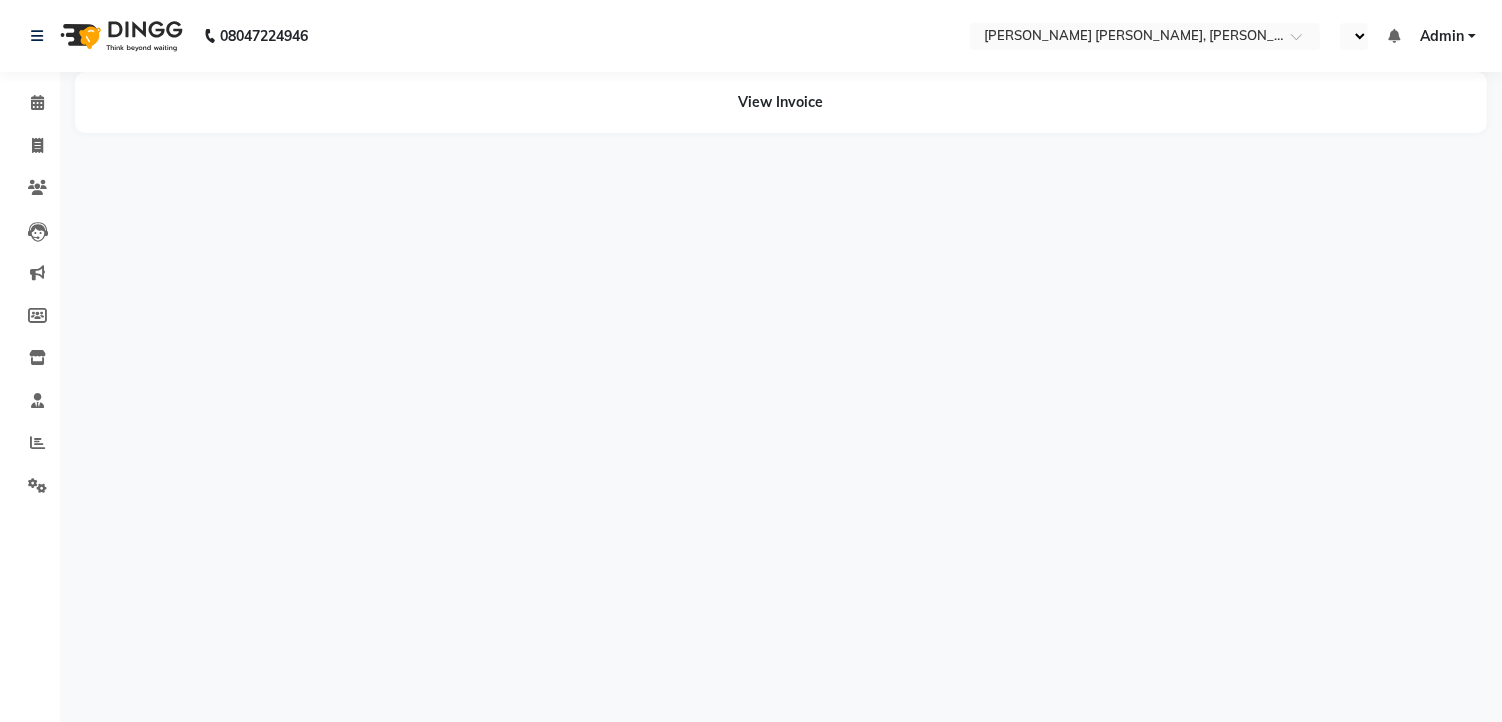 select on "en" 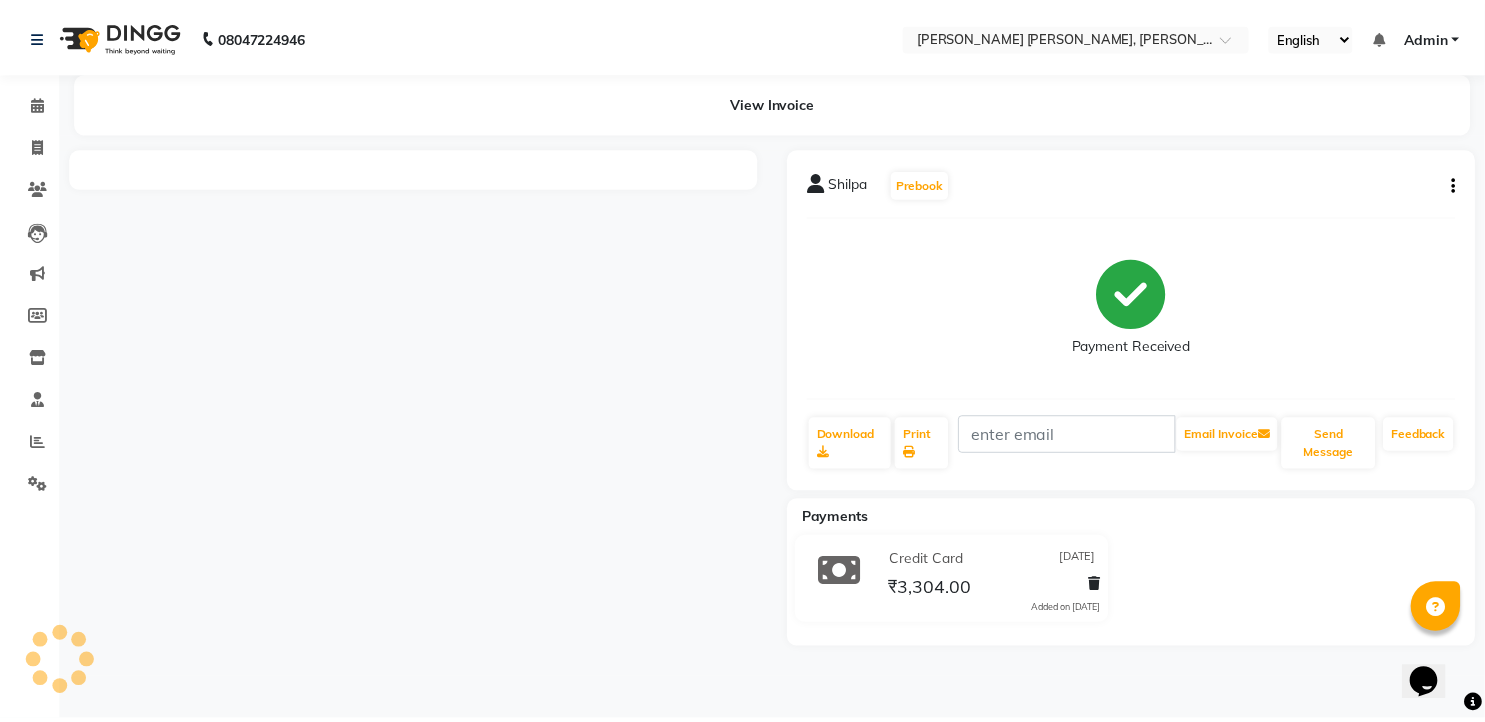 scroll, scrollTop: 0, scrollLeft: 0, axis: both 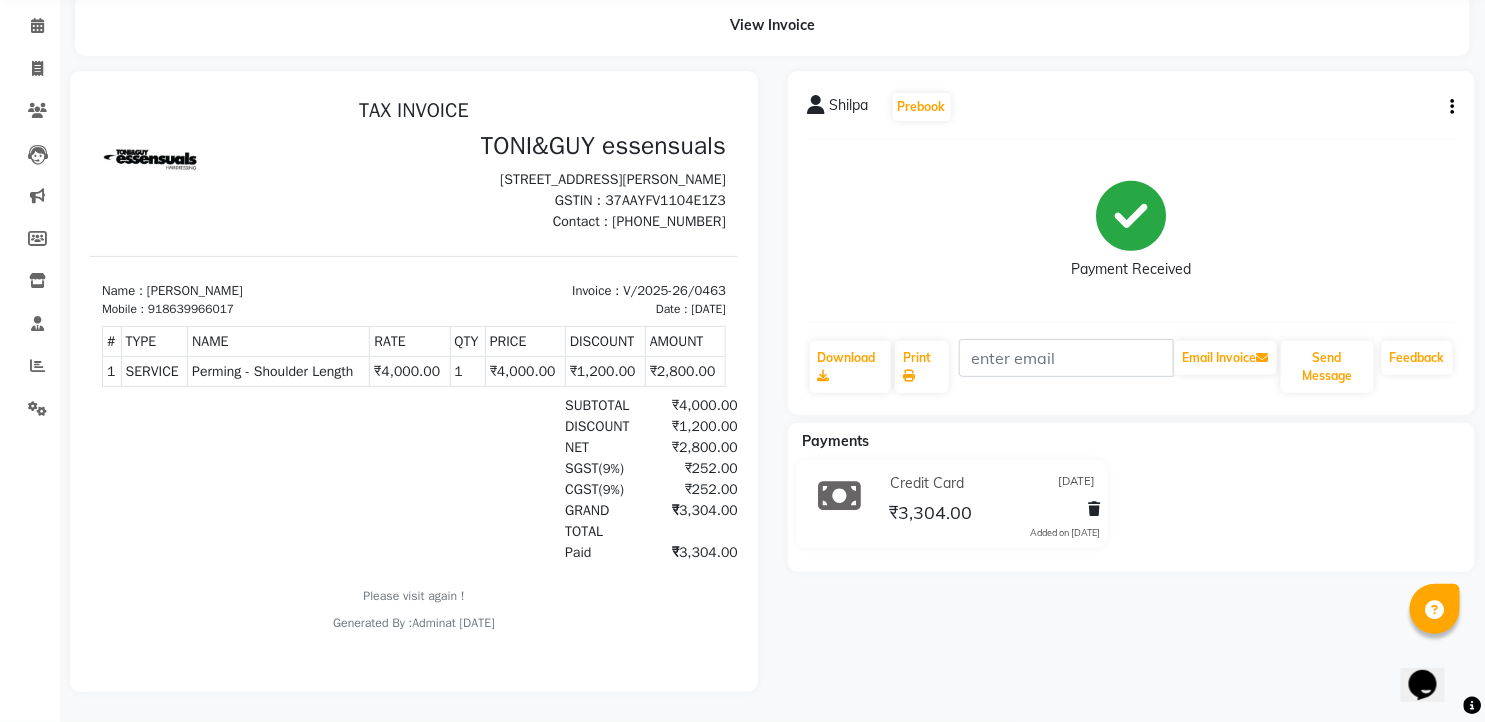 click on "₹1,200.00" at bounding box center [604, 371] 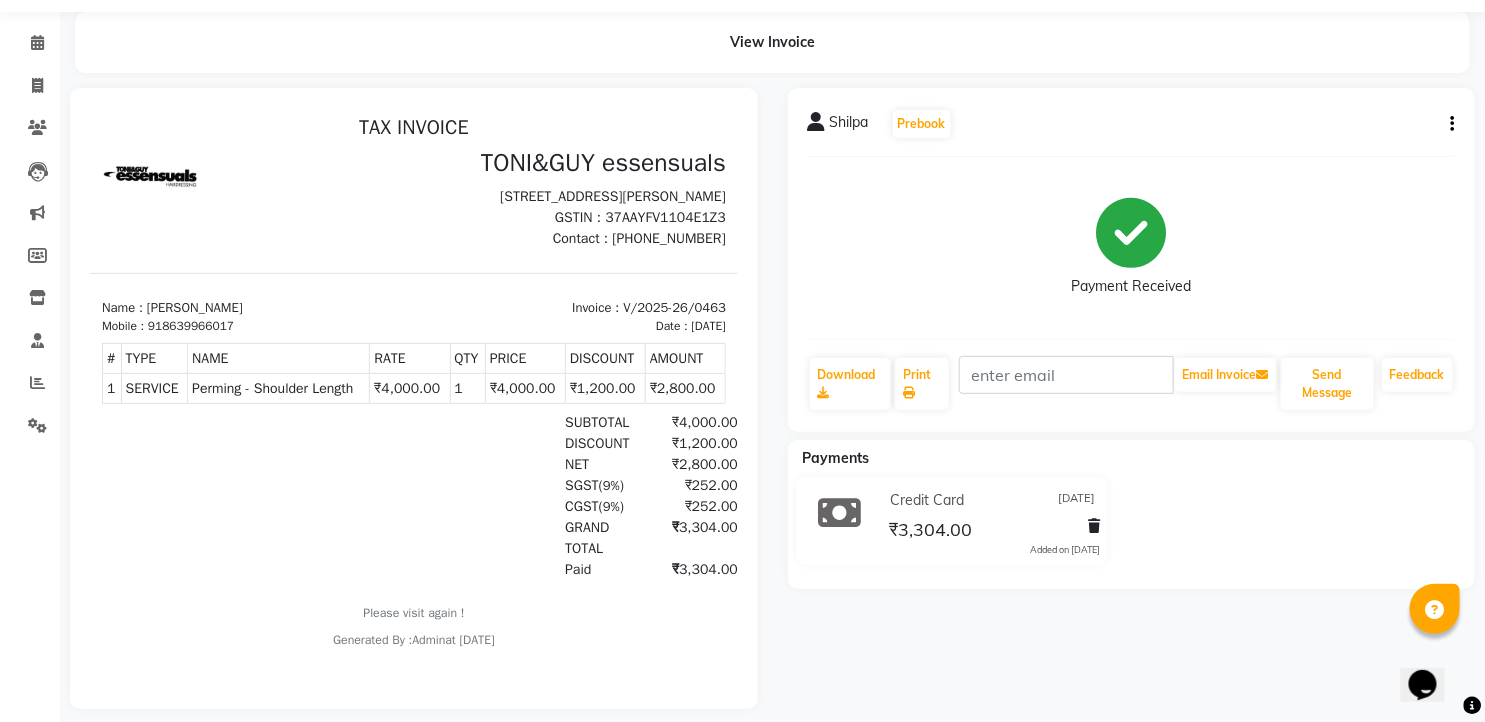 scroll, scrollTop: 93, scrollLeft: 0, axis: vertical 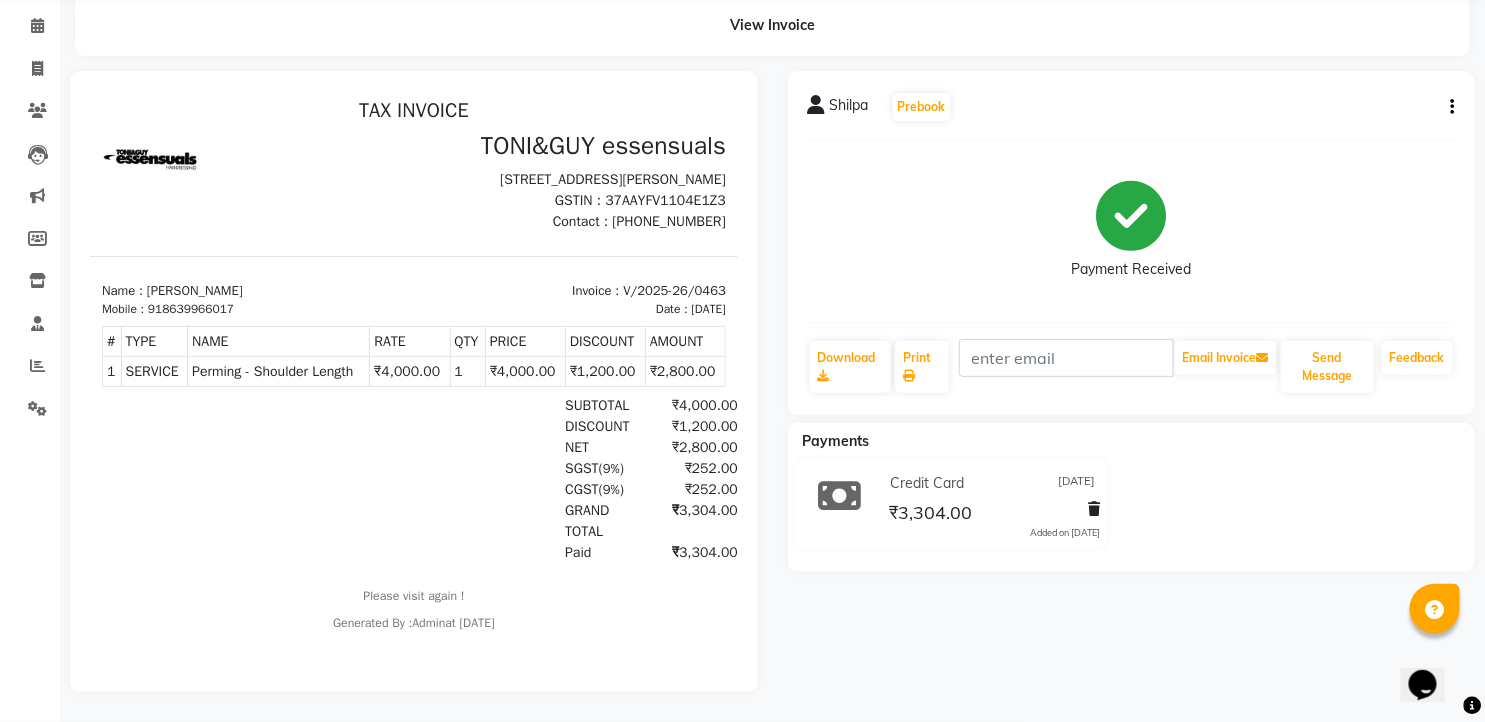 drag, startPoint x: 715, startPoint y: 500, endPoint x: 861, endPoint y: 333, distance: 221.822 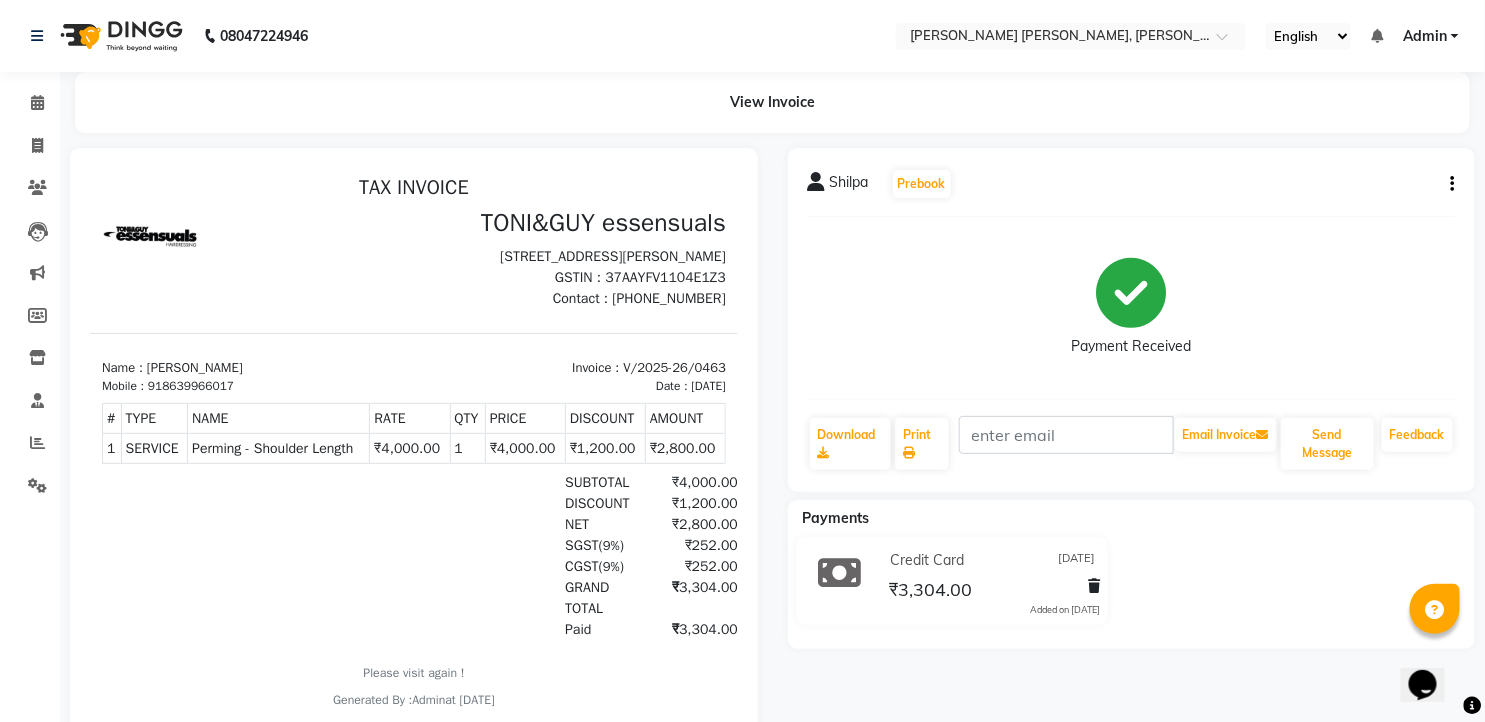 click 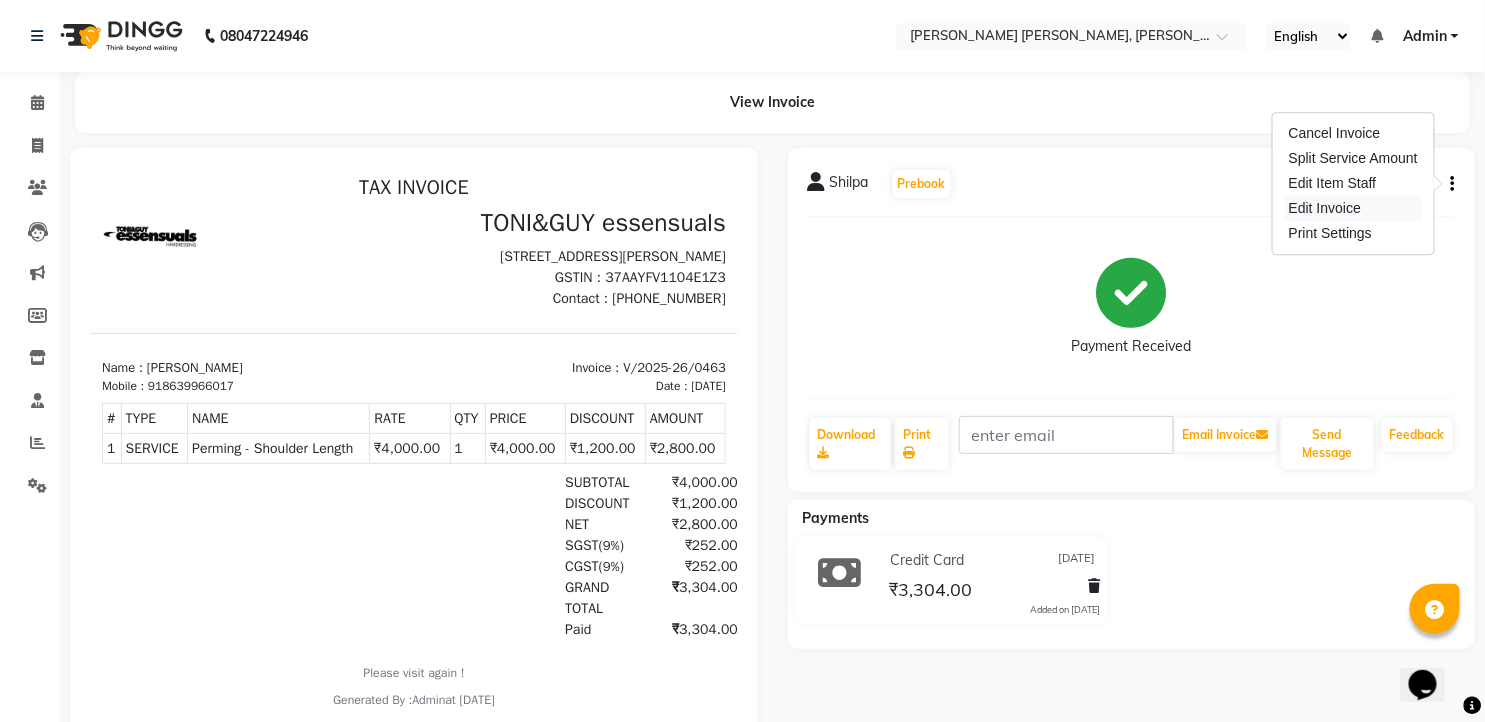 click on "Edit Invoice" at bounding box center [1353, 208] 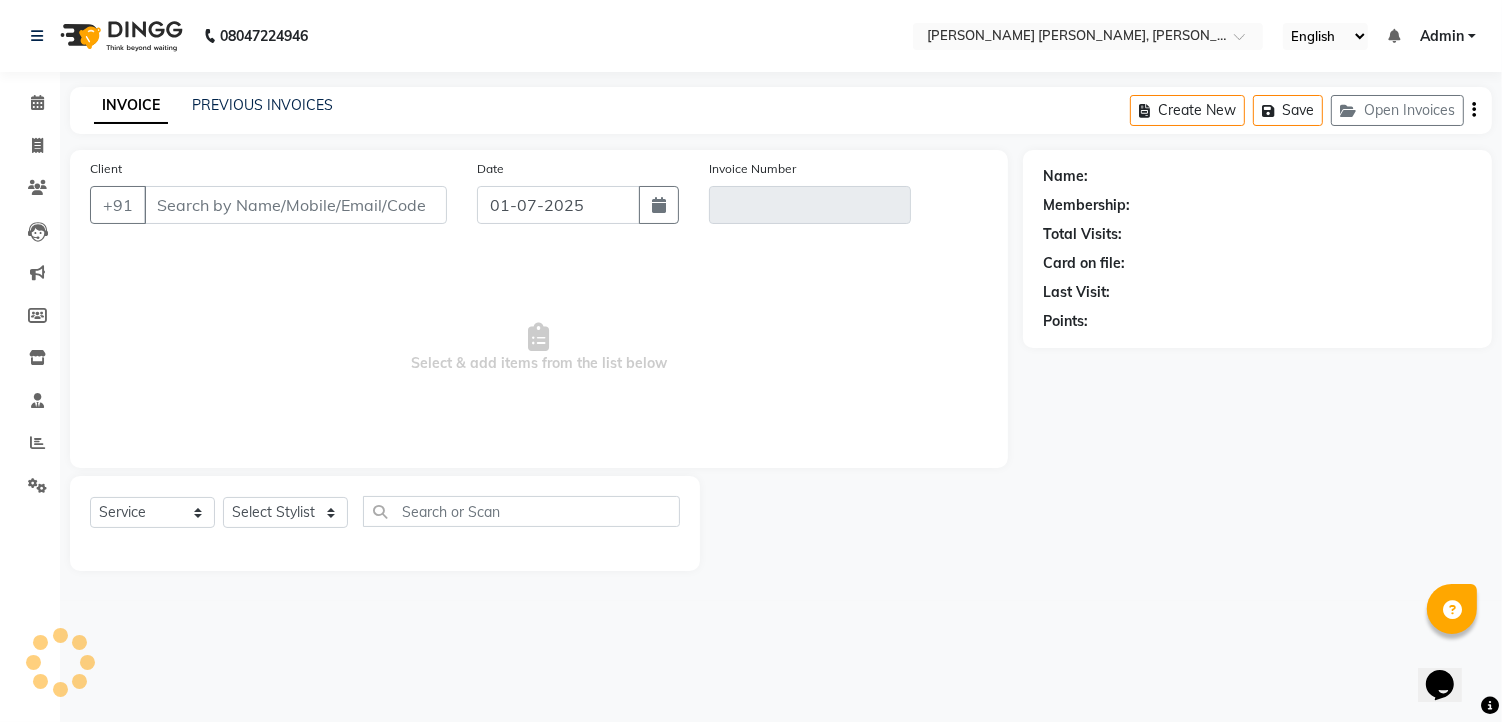 type on "8639966017" 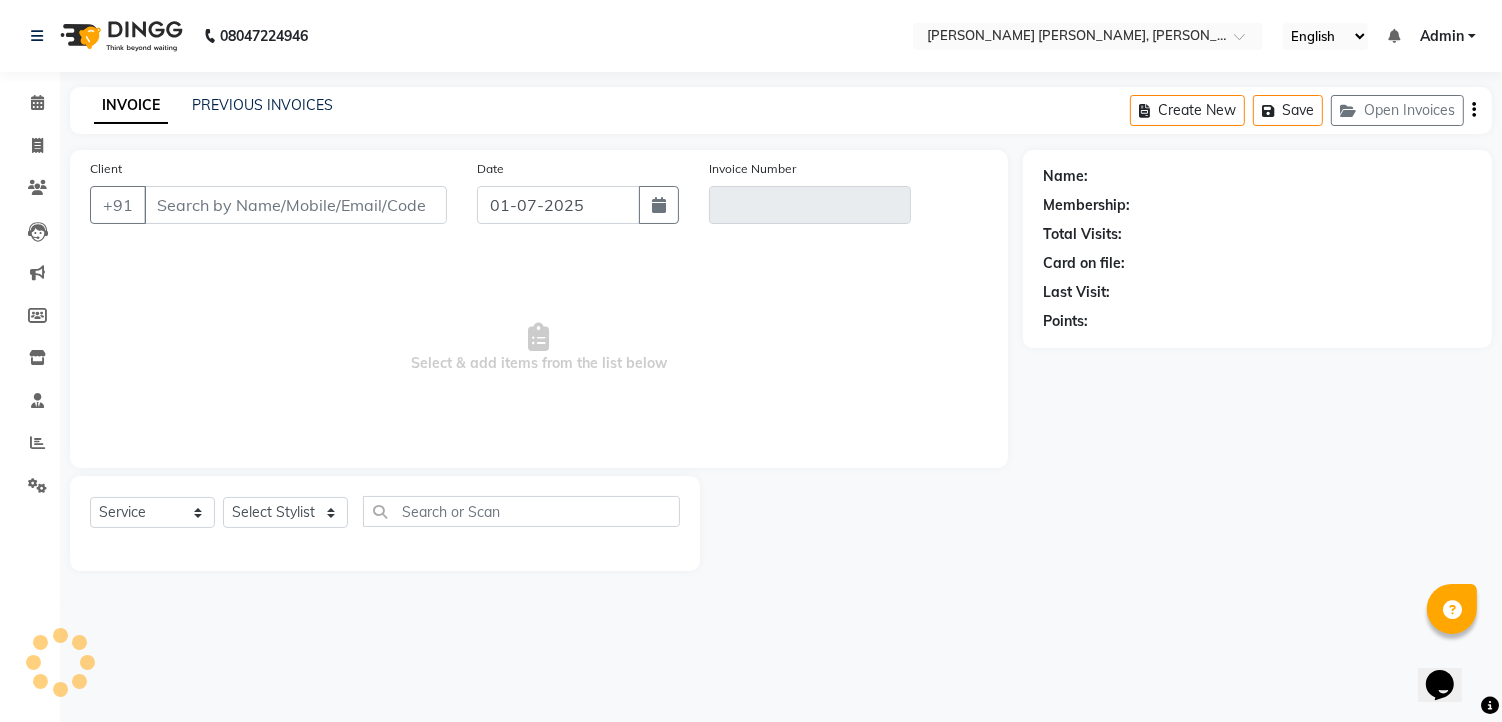 type on "V/2025-26/0463" 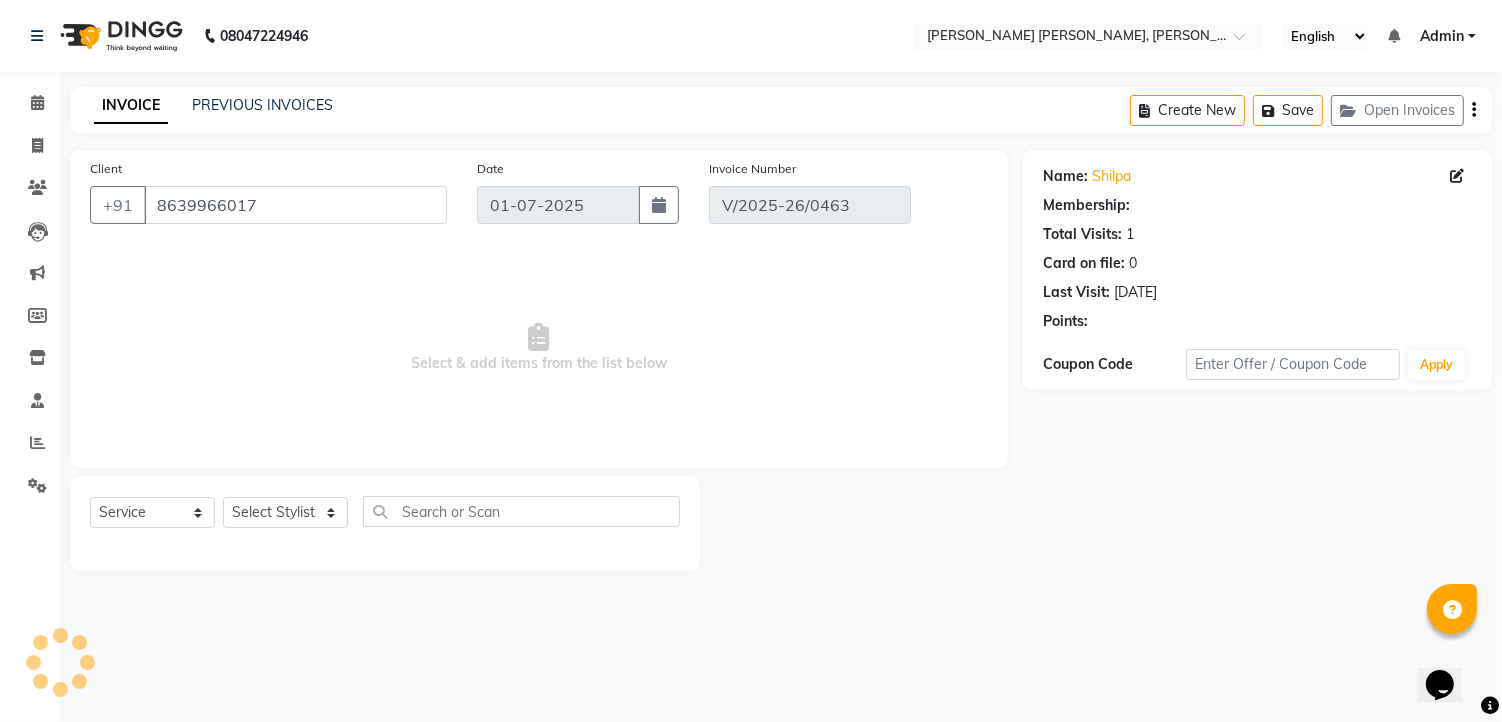 type on "[DATE]" 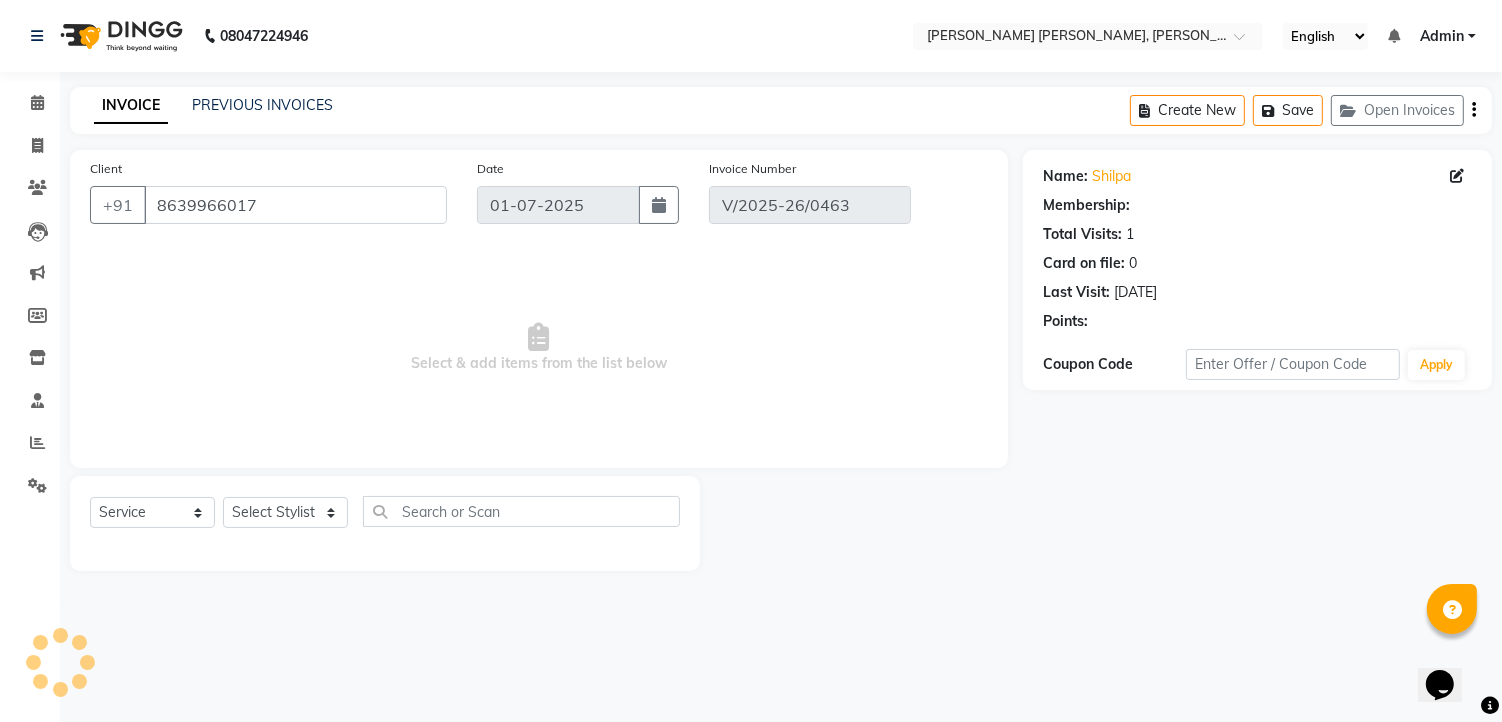 select on "select" 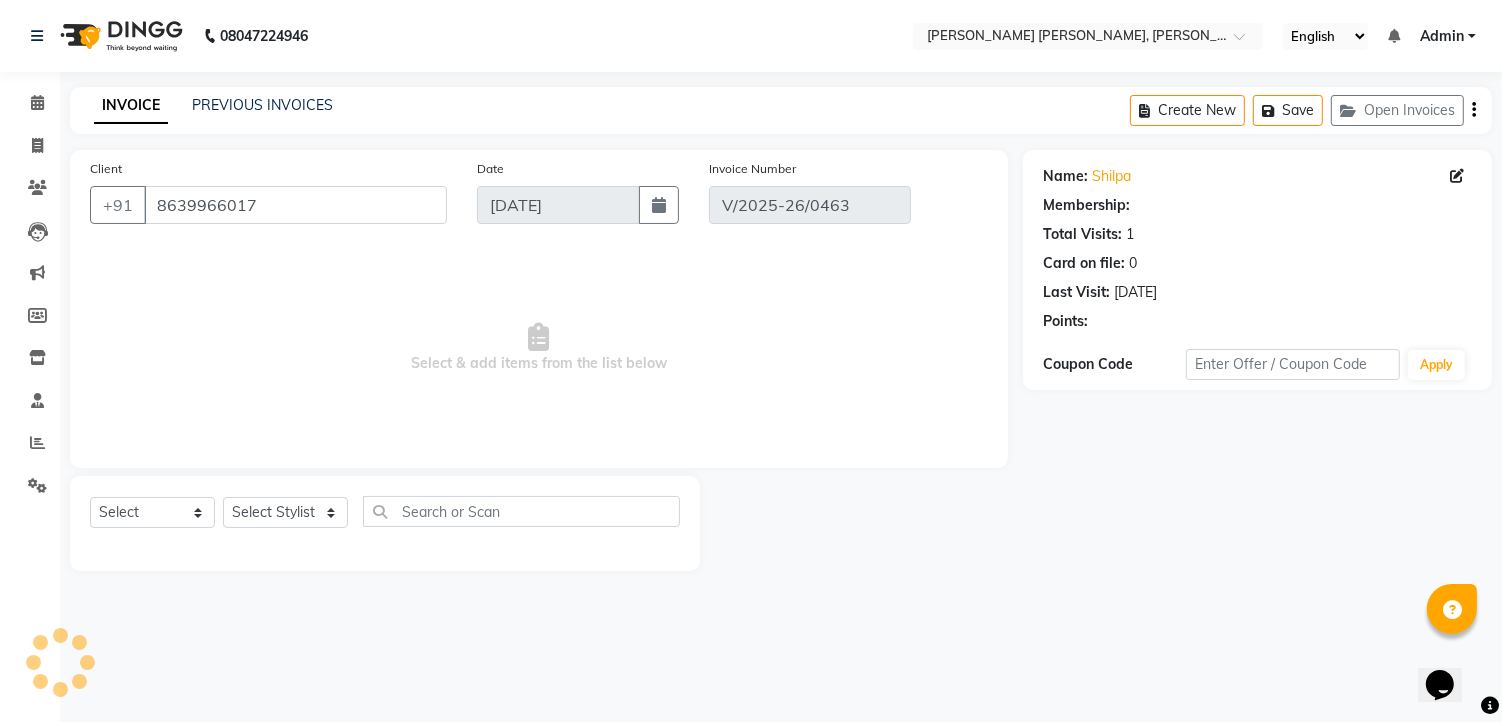 select on "1: Object" 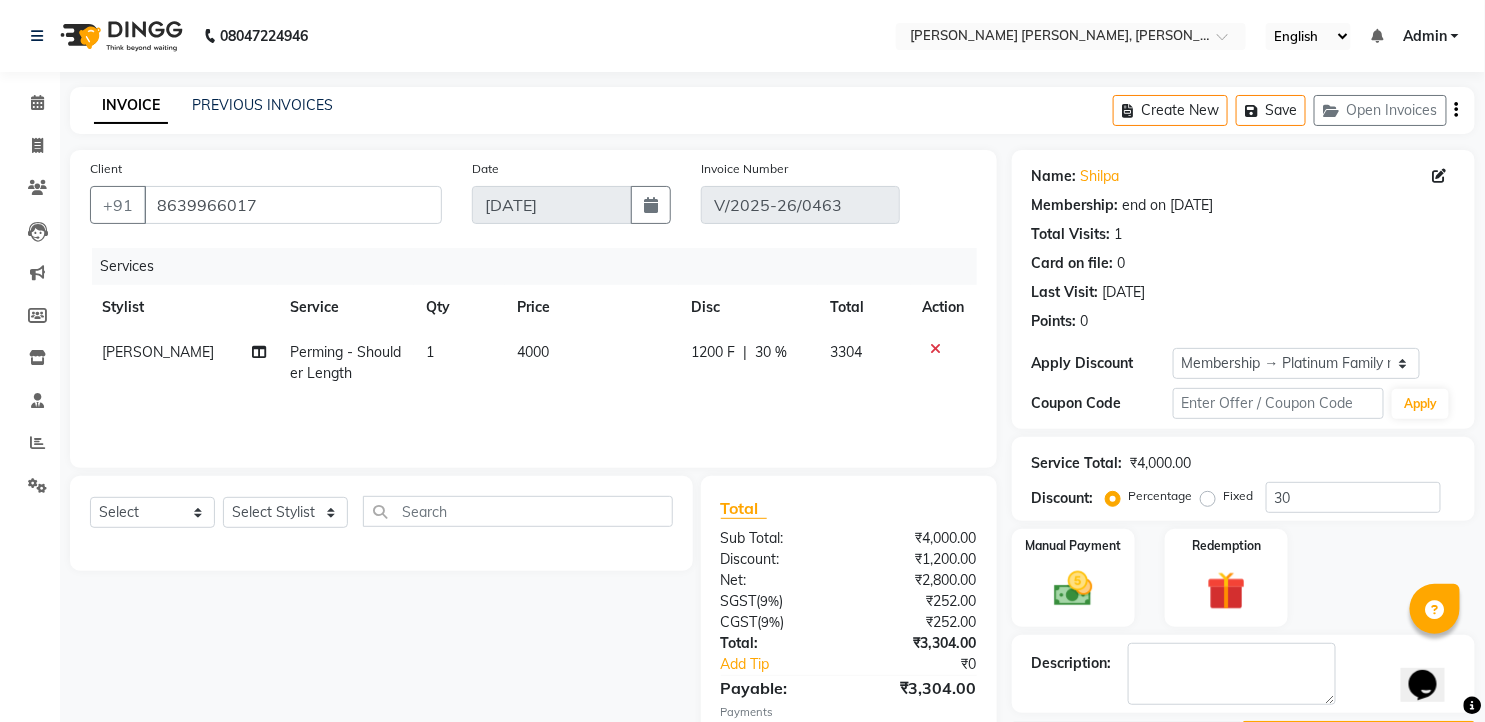 click on "Perming - Shoulder Length" 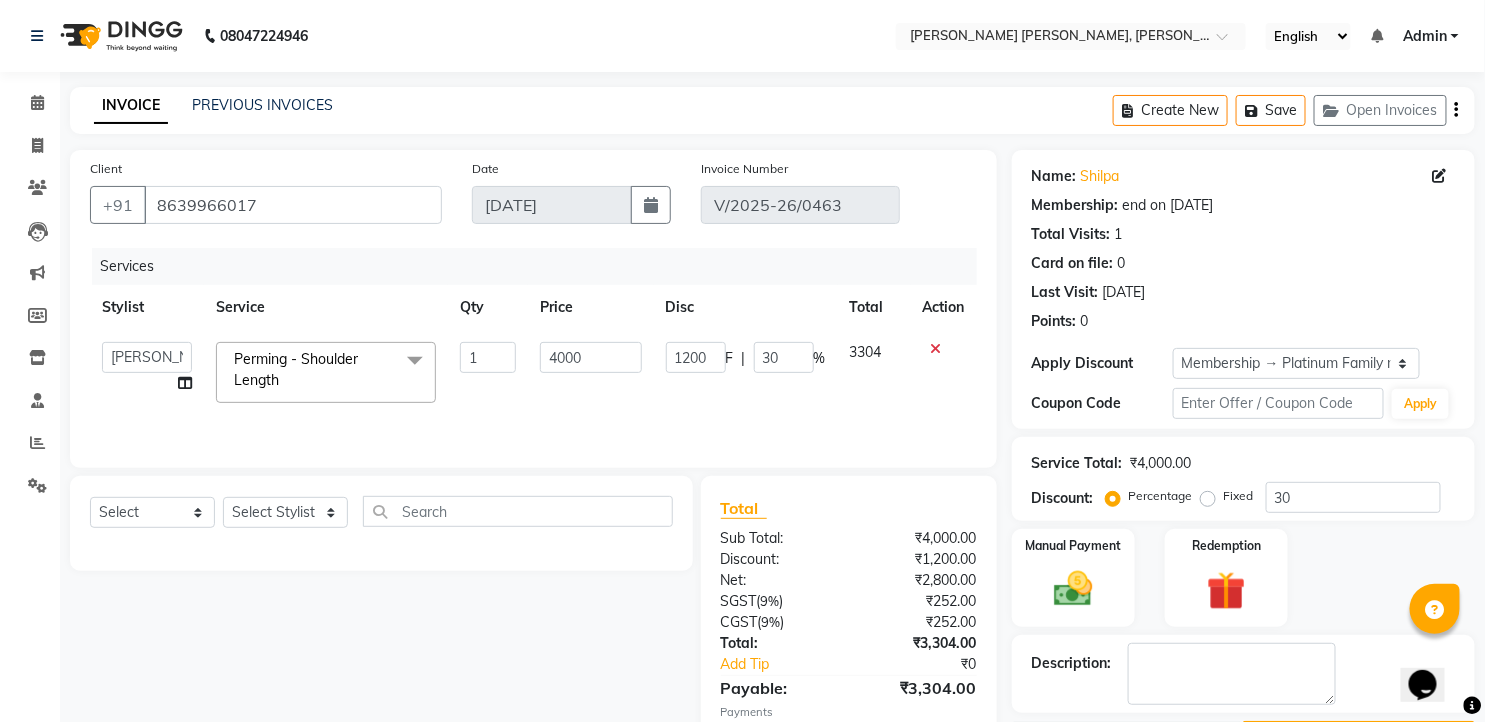 click on "Perming - Shoulder Length  x" 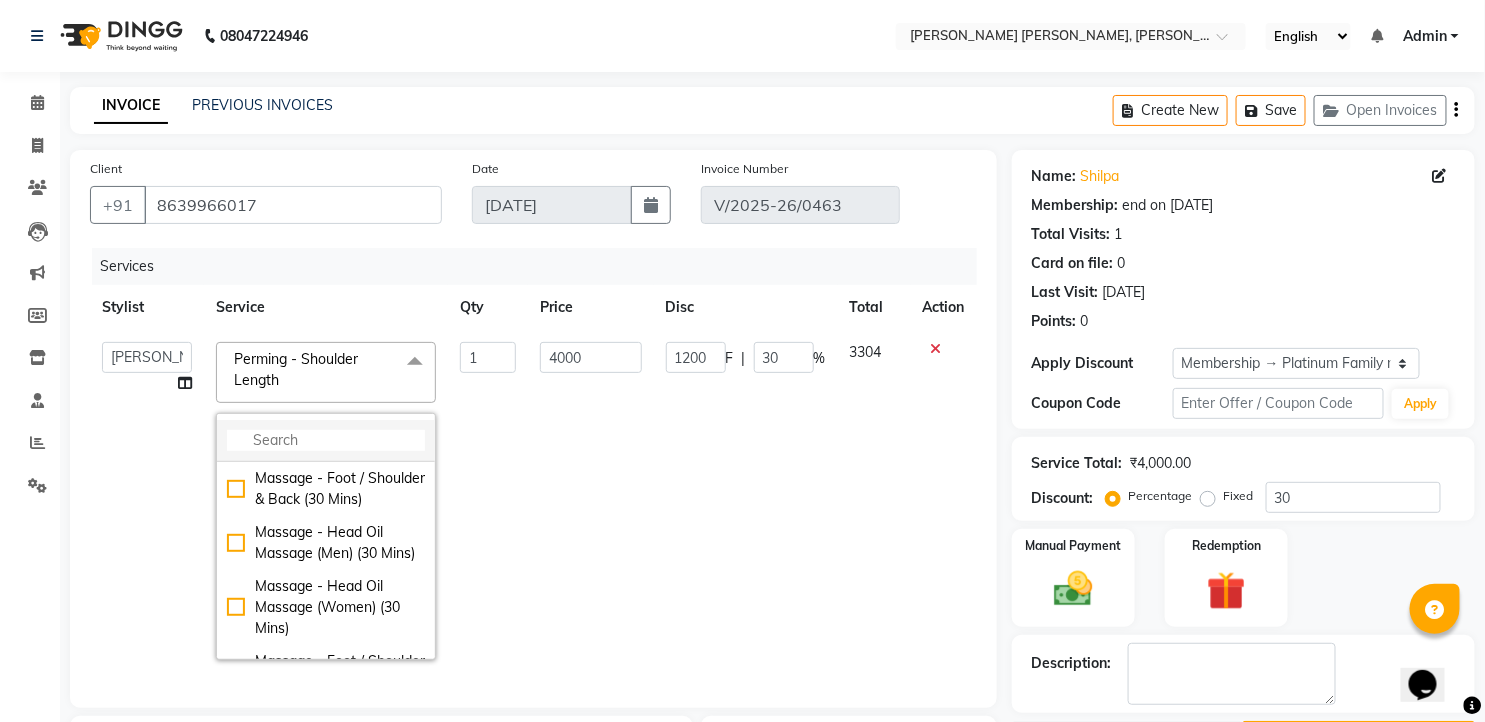 click 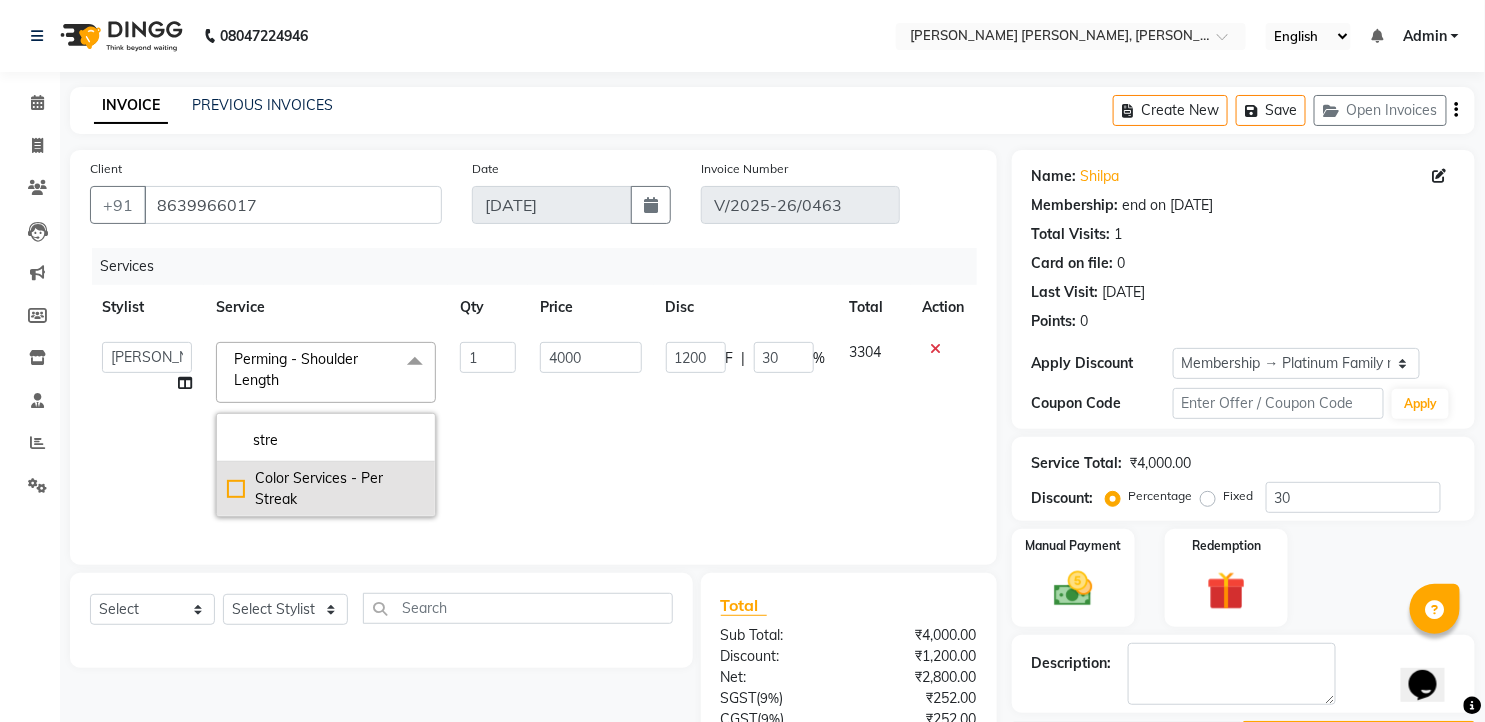 type on "stre" 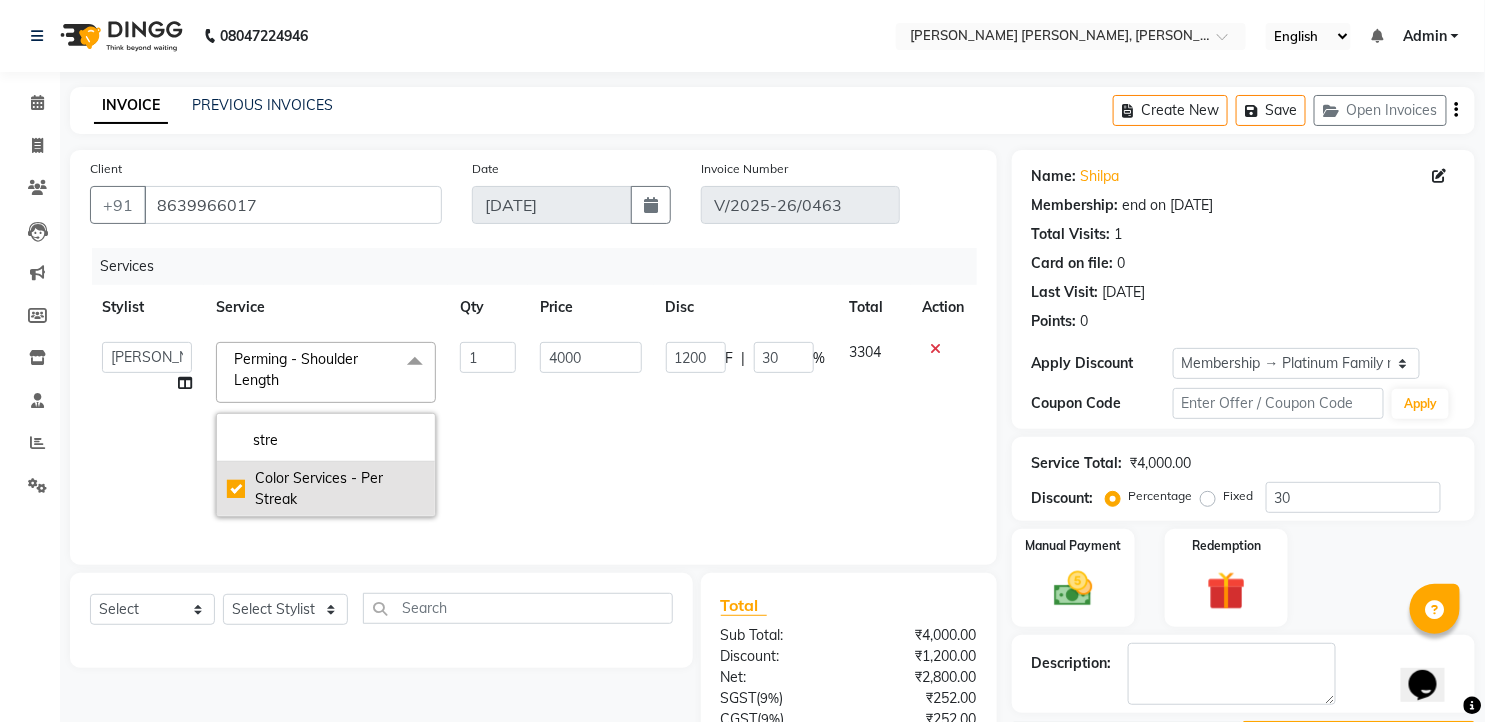 checkbox on "true" 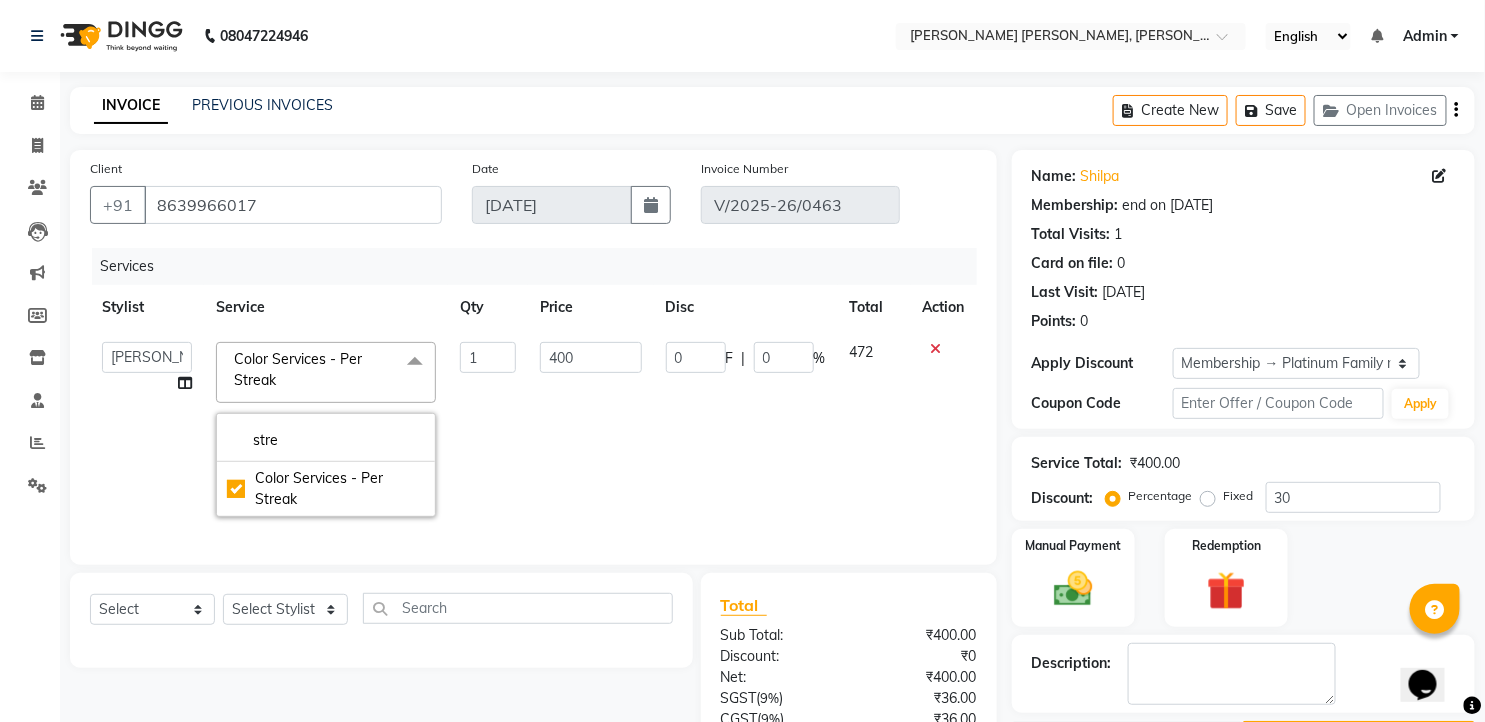 click on "0 F | 0 %" 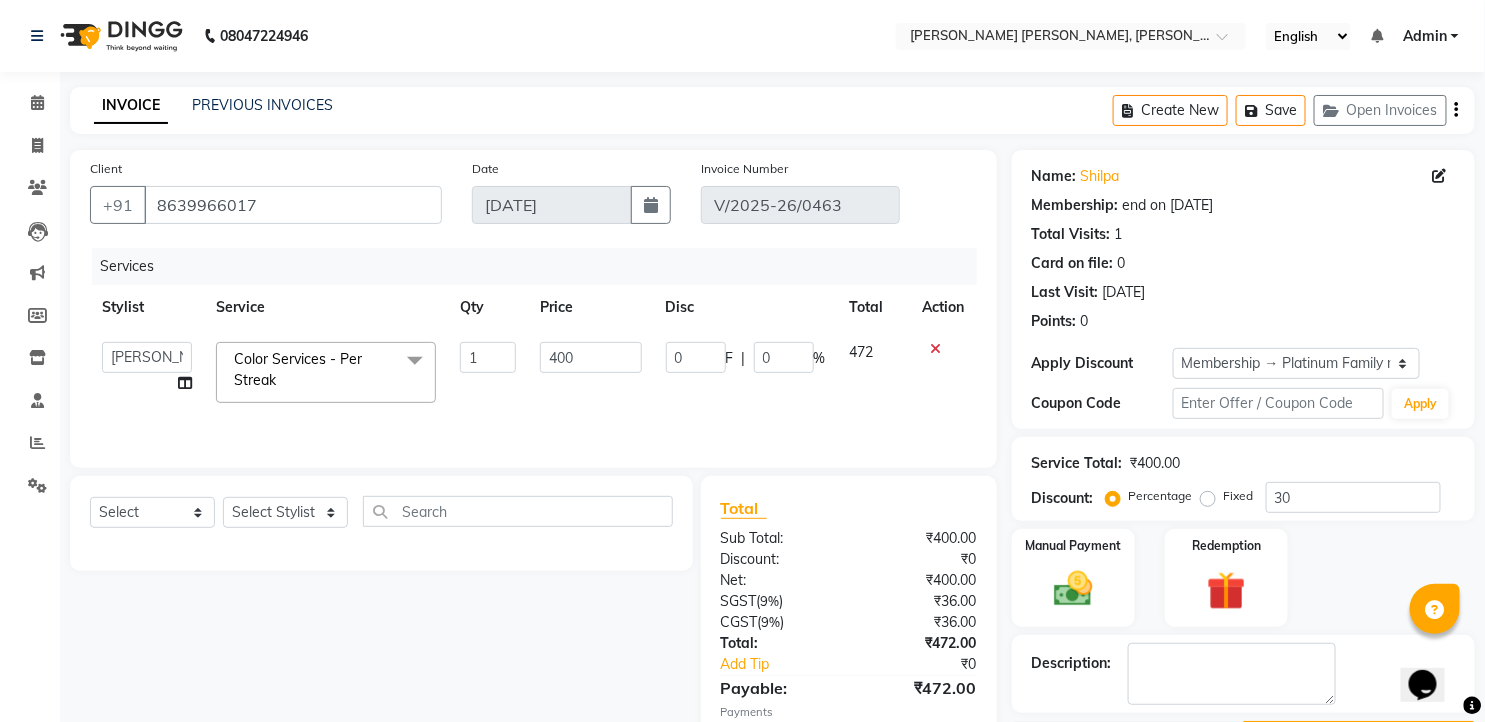 click on "Client +91 8639966017 Date 02-06-2025 Invoice Number V/2025-26/0463 Services Stylist Service Qty Price Disc Total Action  faizz   gufran mohammad   hyma   Kumari   lalitha sree   Manager   Riya roy   sahik  Color Services - Per Streak  x Massage - Foot / Shoulder & Back (30 Mins) Massage - Head Oil Massage (Men) (30 Mins) Massage - Head Oil Massage (Women) (30 Mins) Massage - Foot / Shoulder & Back (60 Mins) Massage - Head Oil Massage (Men) (60 Mins) Massage - Head Oil Massage (Women) (60 Mins) Massage - Chakra Herbal Scrub & Wrap (60 Mins) Massage - Swedish Therapy (60 Mins) Massage - Swedish Therapy (90 Mins) Massage - Balanese Therapy (60 Mins) Massage - Balanese Therapy (90 Mins) Massage - Deep Tissue Therapy (60 Mins) Massage - Deep Tissue Therapy (90 Mins) Hair wash Dry Skin Care - Clean Up Ritual (Jeannot Ceuticals) Dry Skin Care - Instant Glow  (Jeannot Ceuticals) Dry Skin Care - Brilliance White  (Jeannot Ceuticals) Dry Skin Care - Hydra Vital Clean Up (Lotus) Dry Skin Care - Insta Fair (Lotus) 1 0" 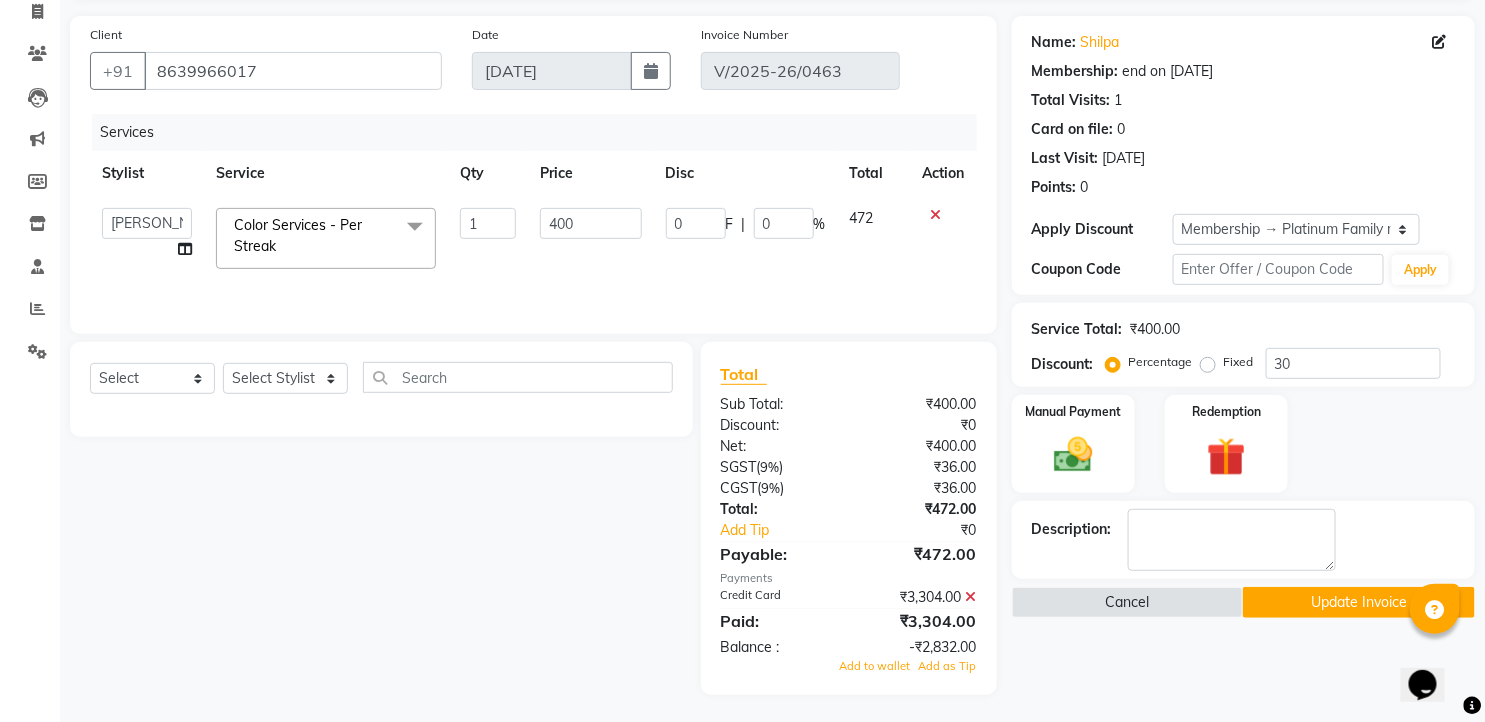 scroll, scrollTop: 136, scrollLeft: 0, axis: vertical 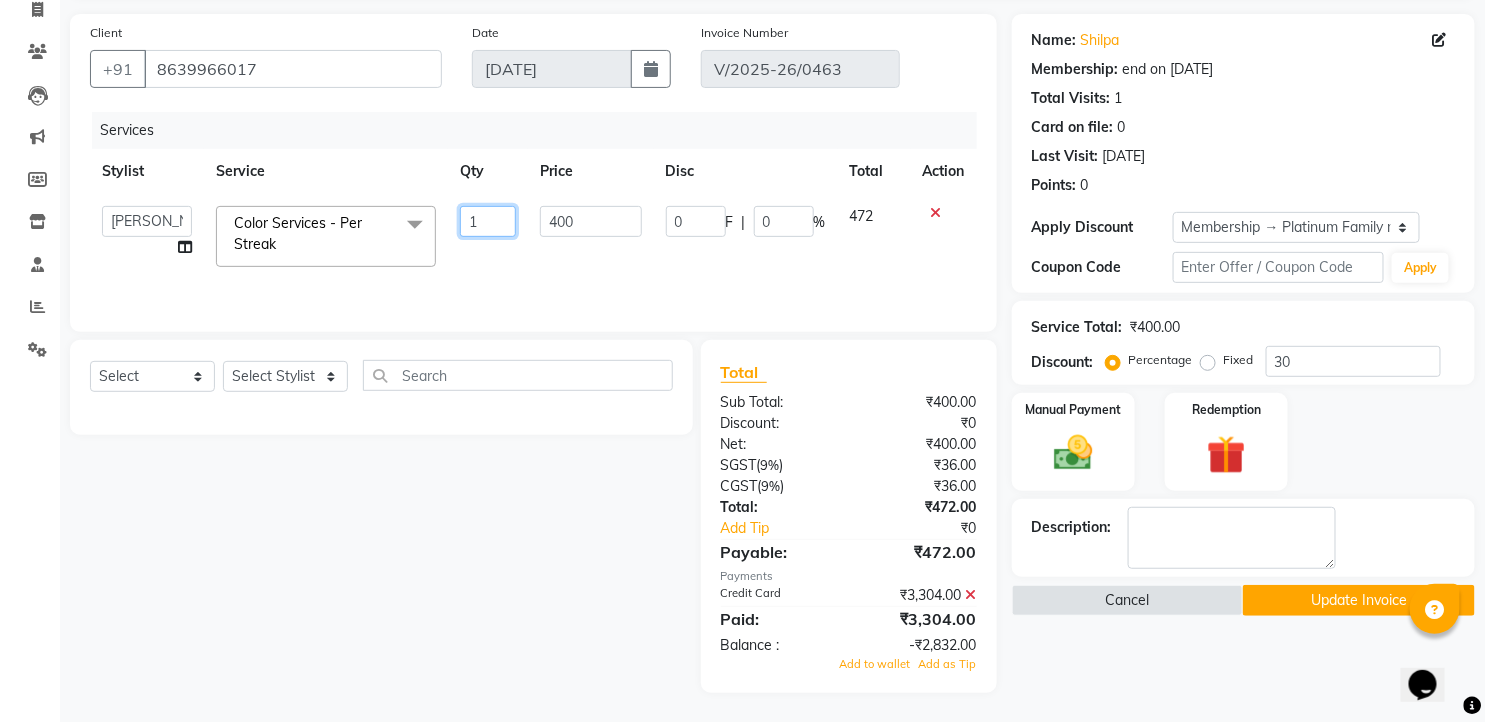 click on "1" 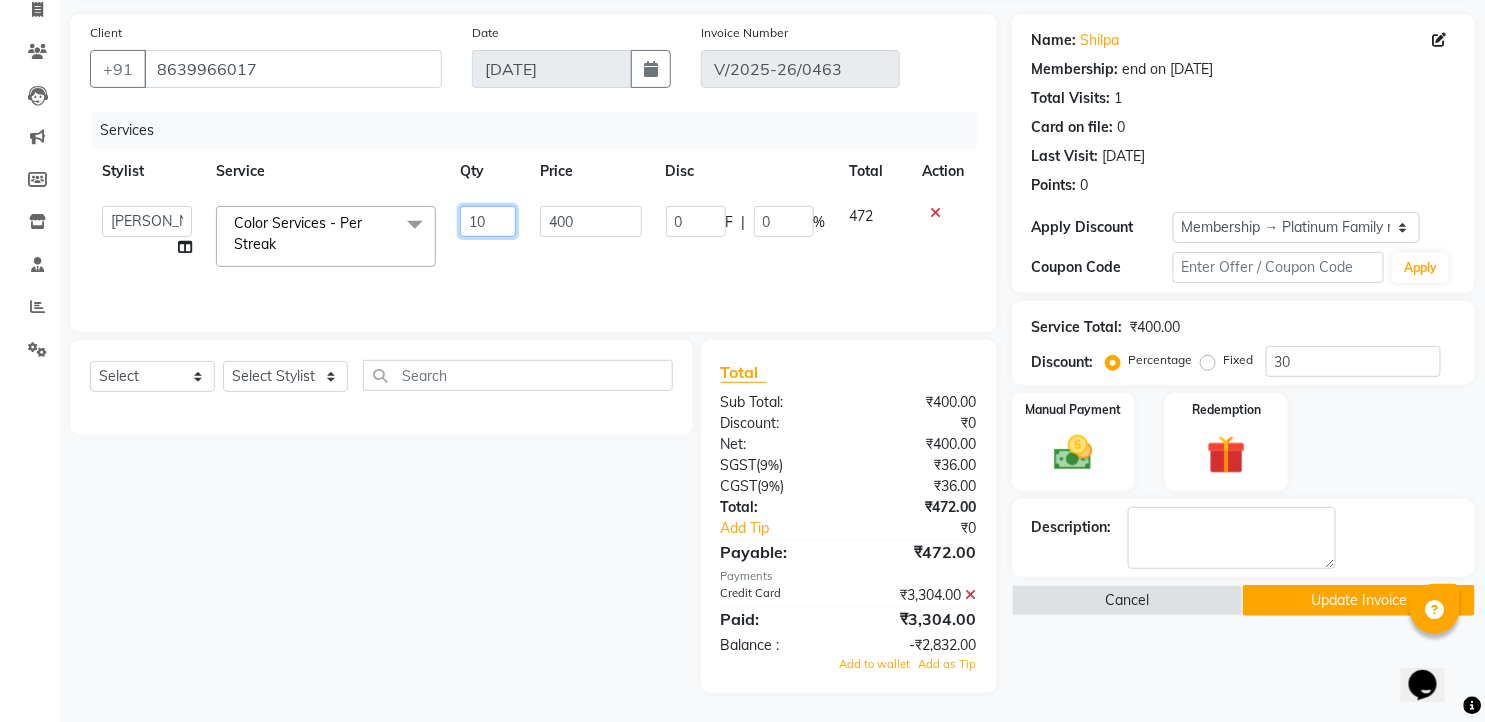 scroll, scrollTop: 0, scrollLeft: 15, axis: horizontal 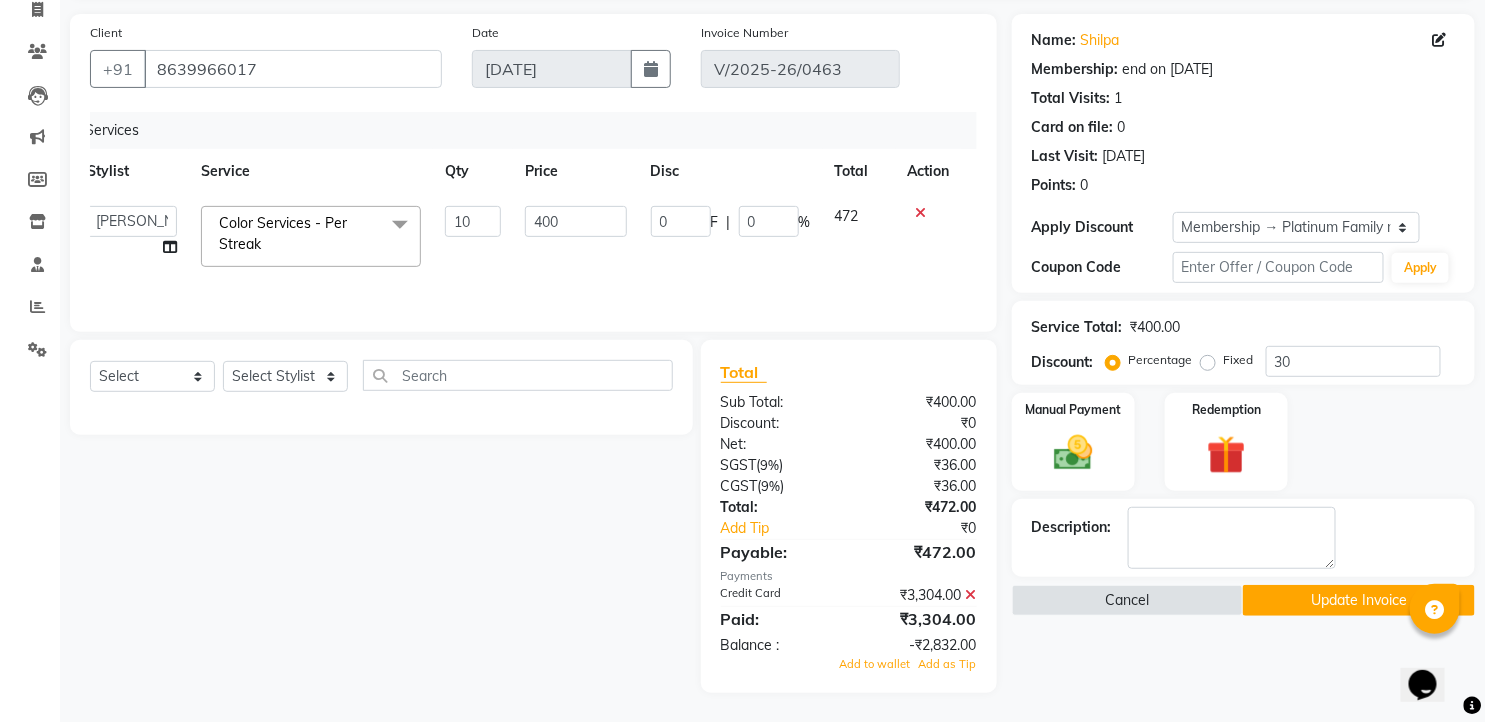 click on "Total" 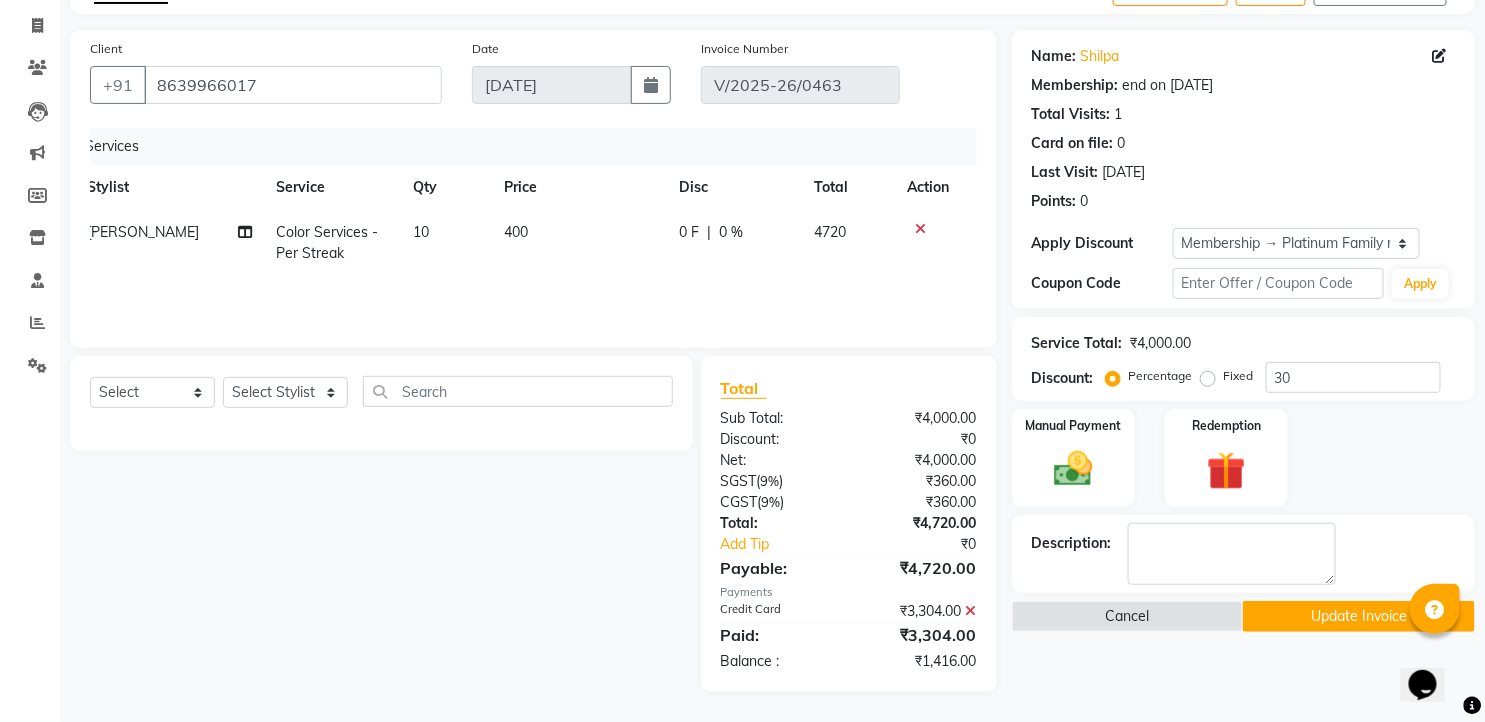 click on "Manual Payment Redemption" 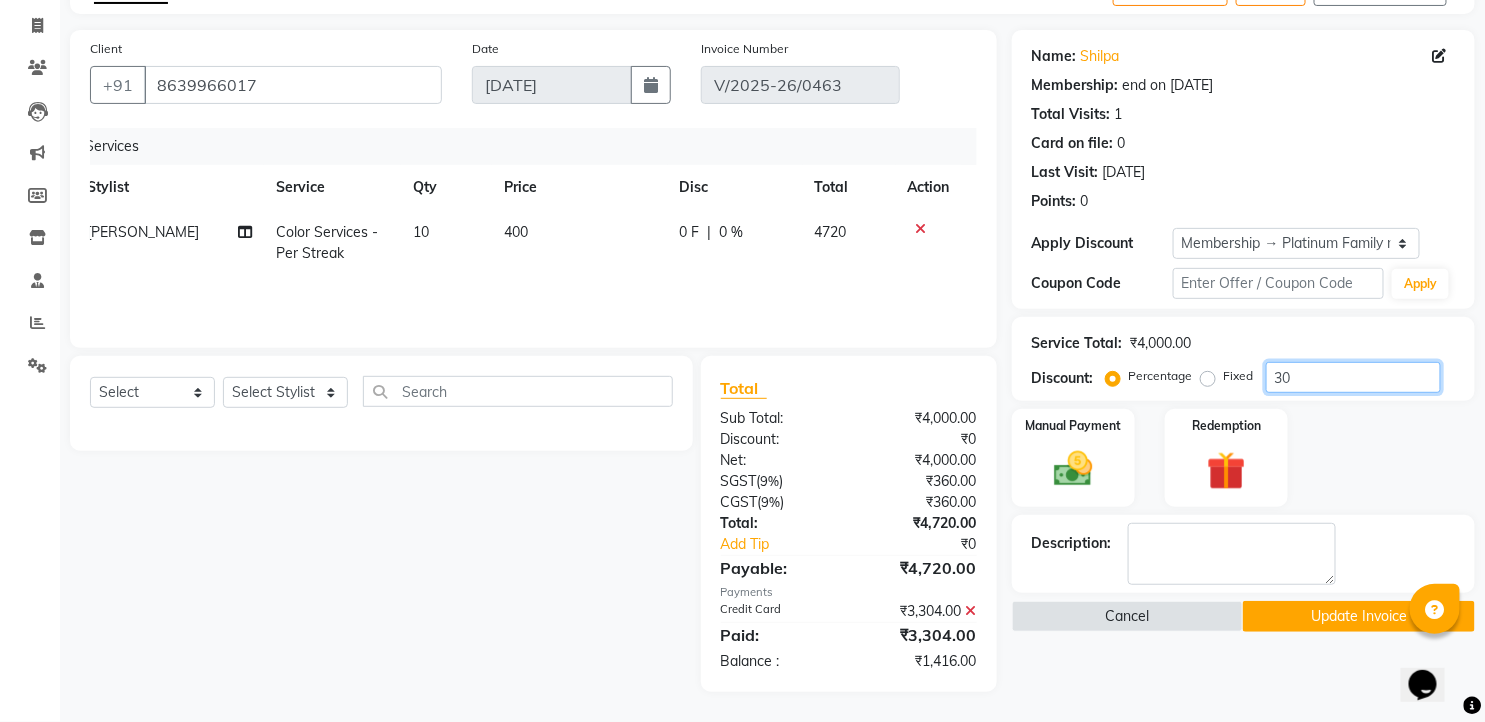 click on "30" 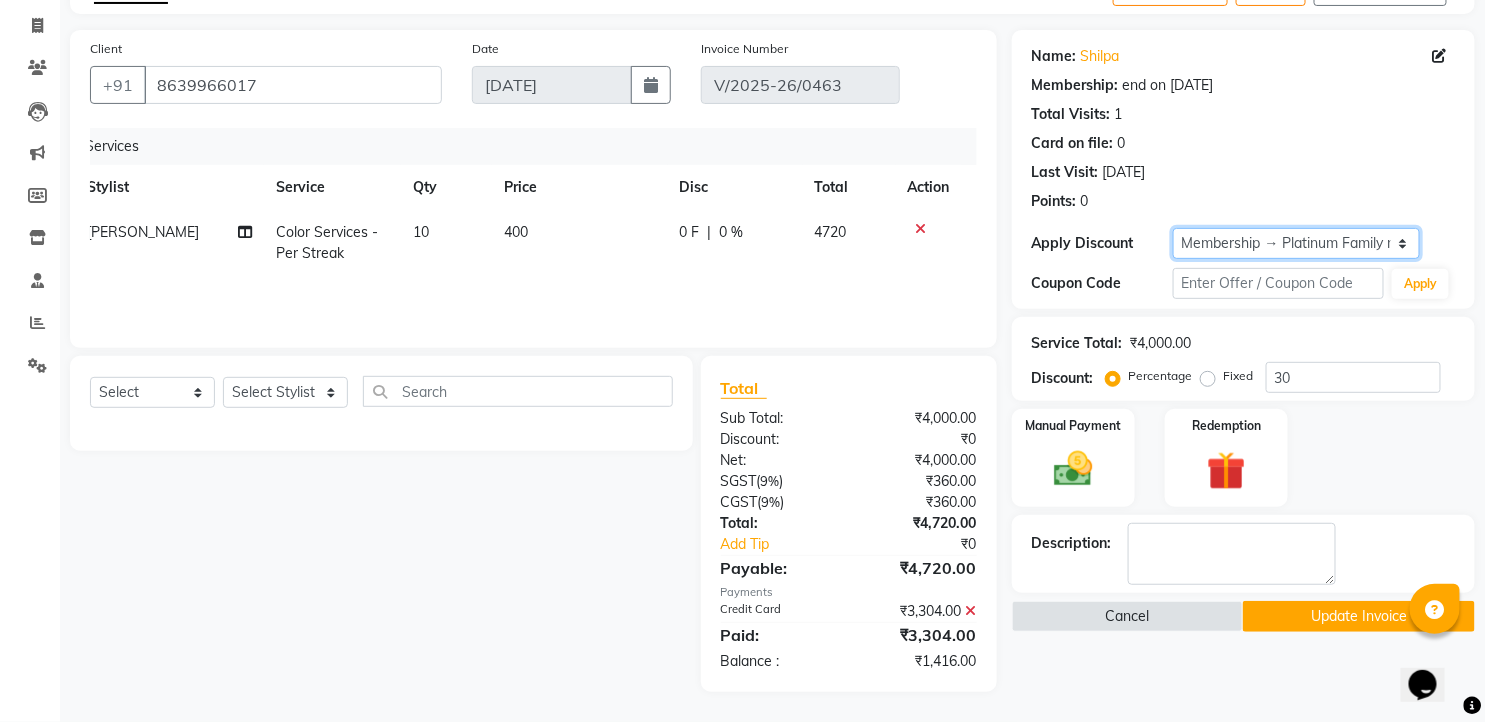 click on "Select Membership → Platinum Family membership" 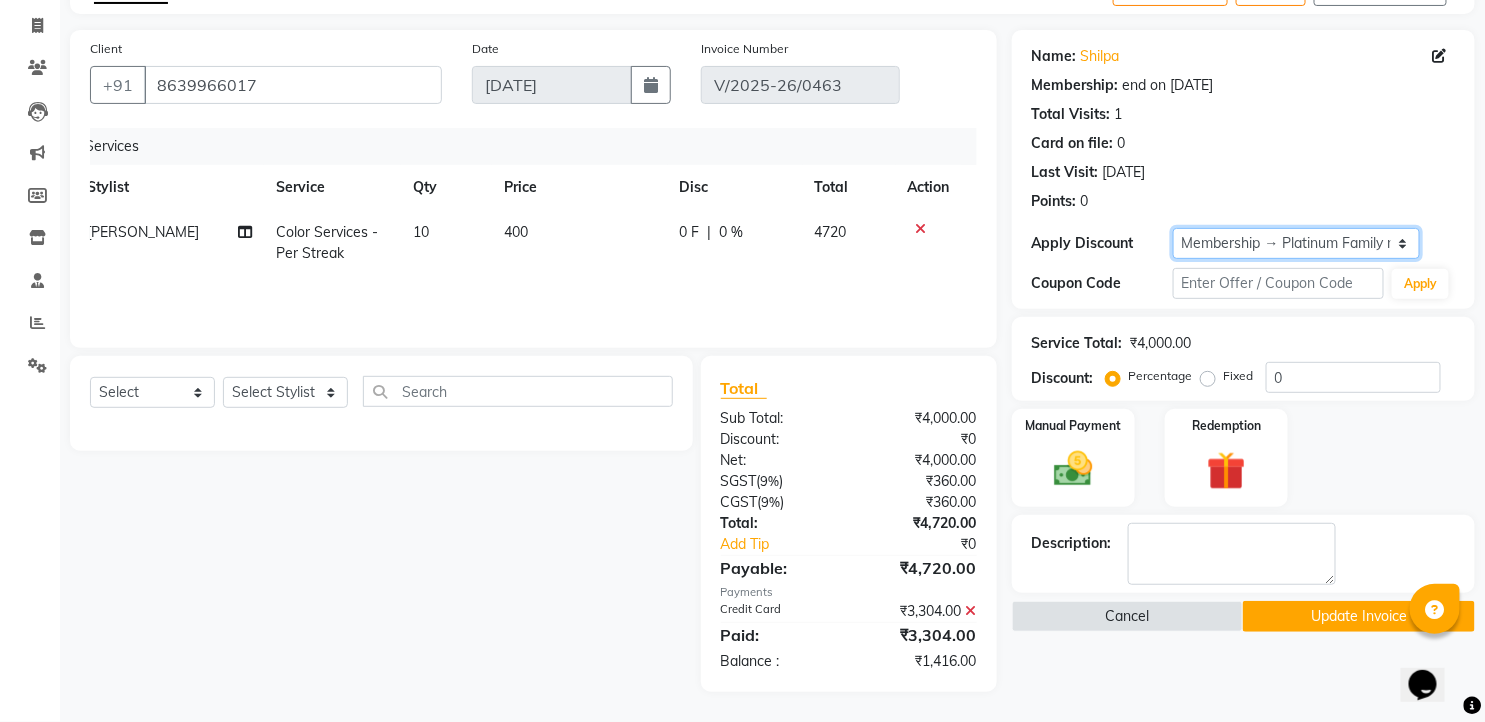 click on "Select Membership → Platinum Family membership" 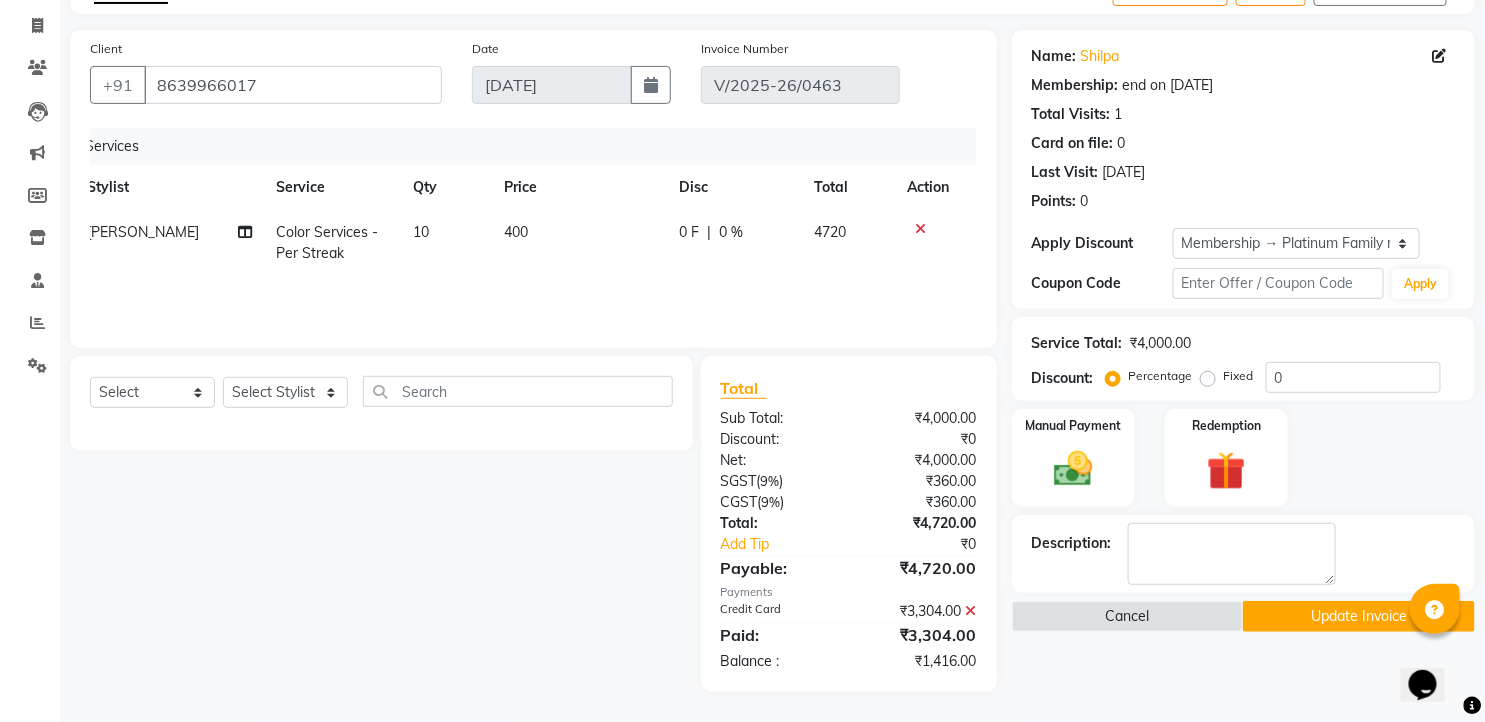 click on "Select  Service  Product  Membership  Package Voucher Prepaid Gift Card  Select Stylist faizz [PERSON_NAME] [PERSON_NAME] sree Manager [PERSON_NAME]" 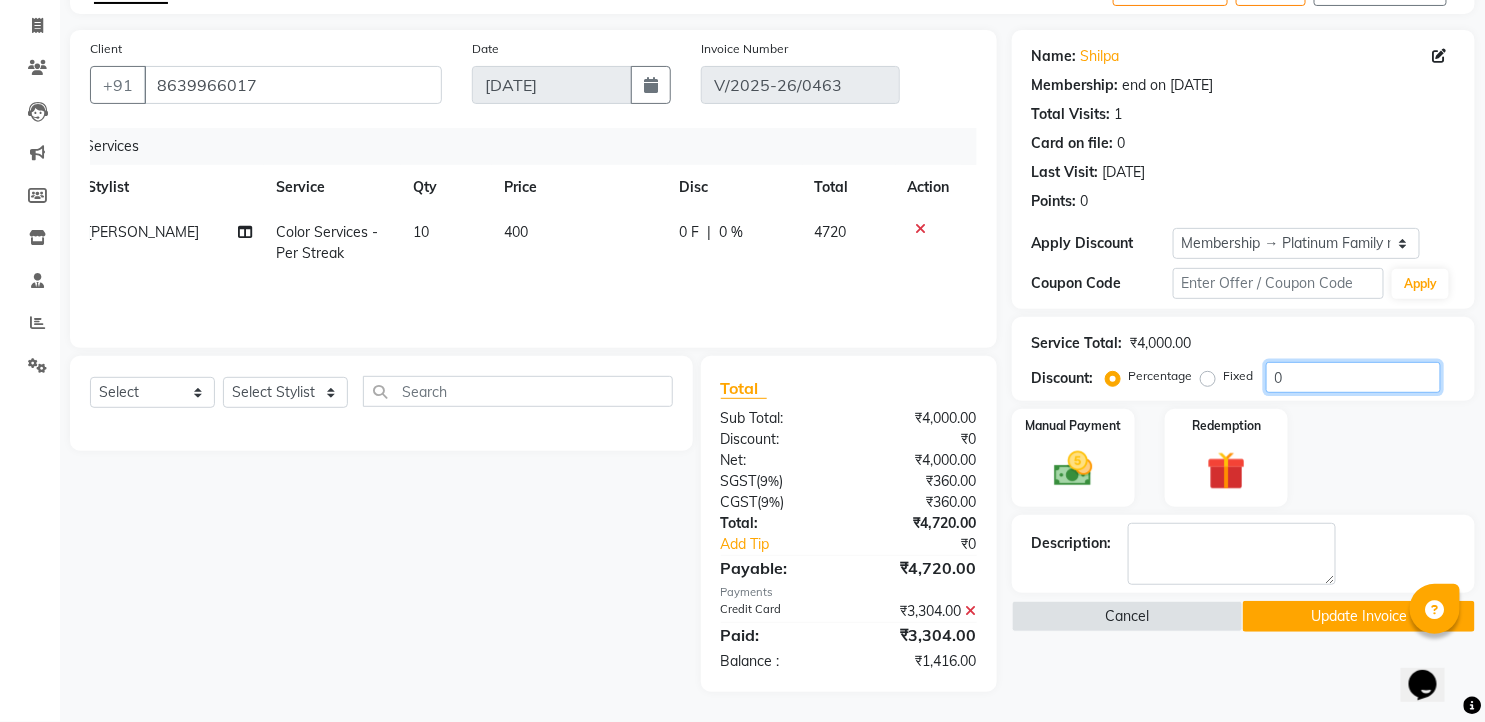 drag, startPoint x: 1367, startPoint y: 378, endPoint x: 1173, endPoint y: 384, distance: 194.09276 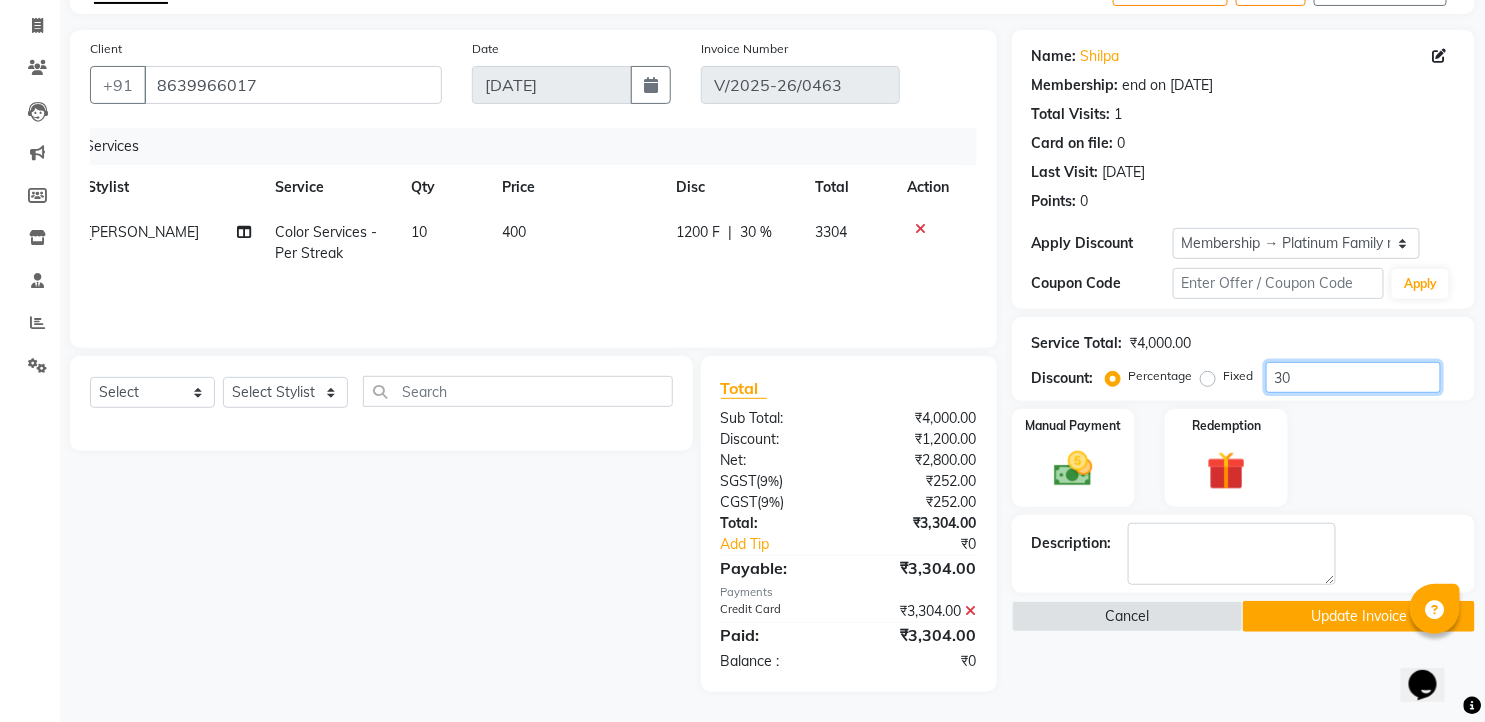 type on "30" 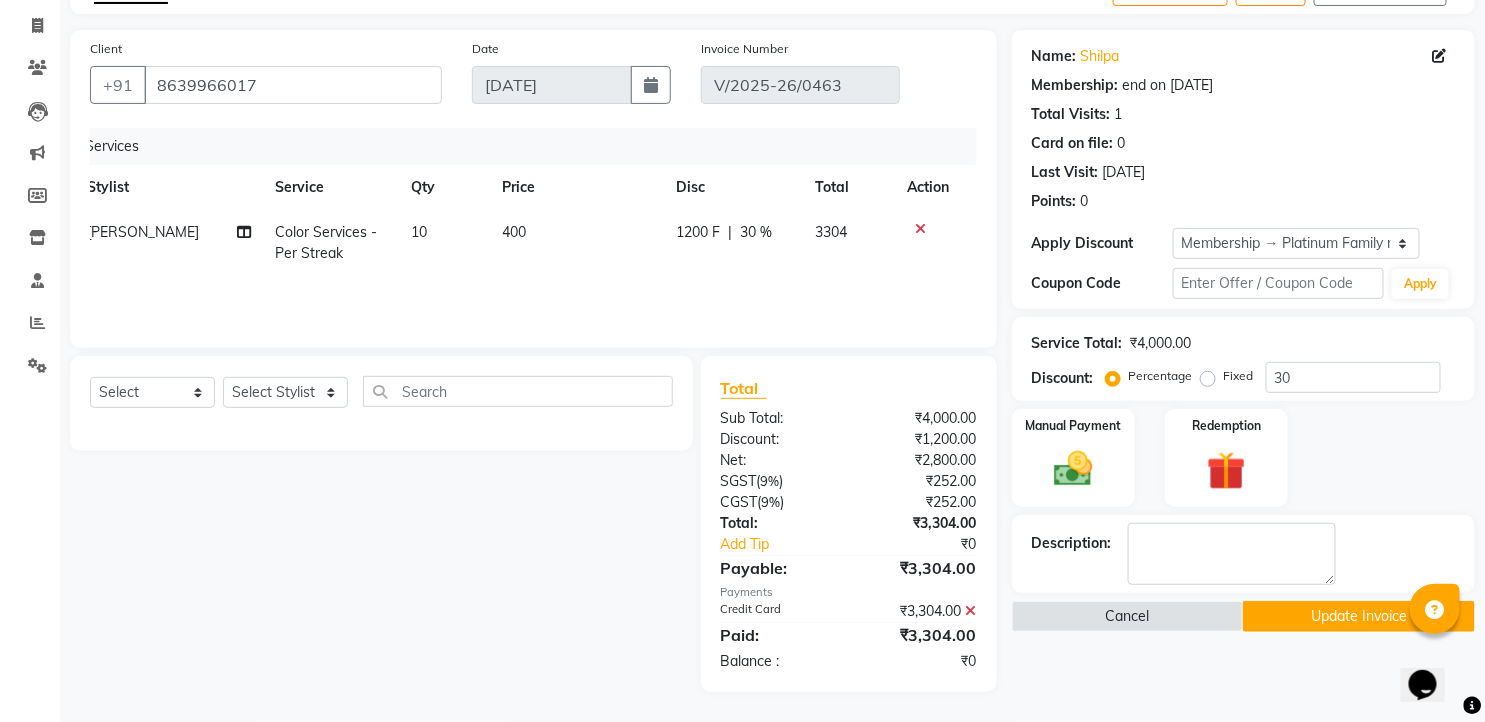 click on "Manual Payment Redemption" 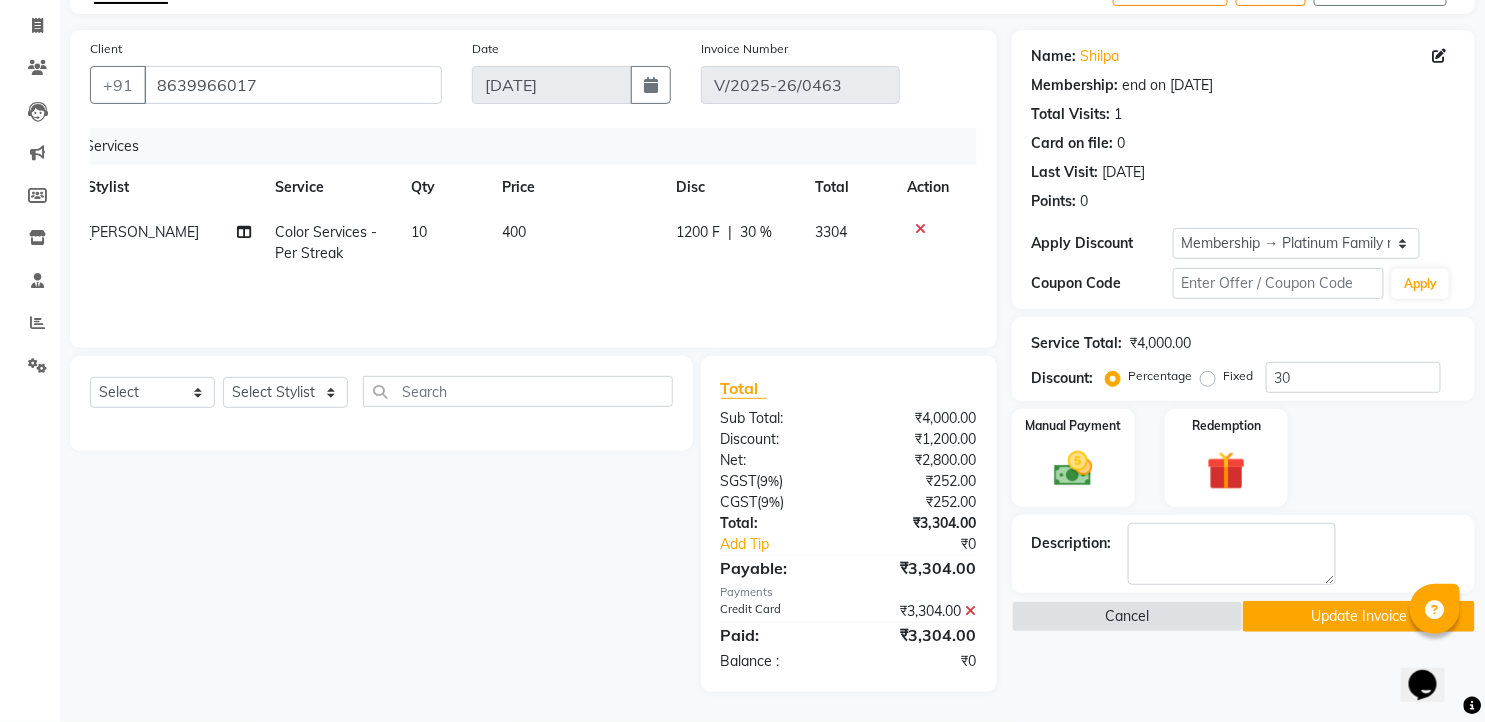 click on "Select  Service  Product  Membership  Package Voucher Prepaid Gift Card  Select Stylist faizz [PERSON_NAME] [PERSON_NAME] sree Manager [PERSON_NAME]" 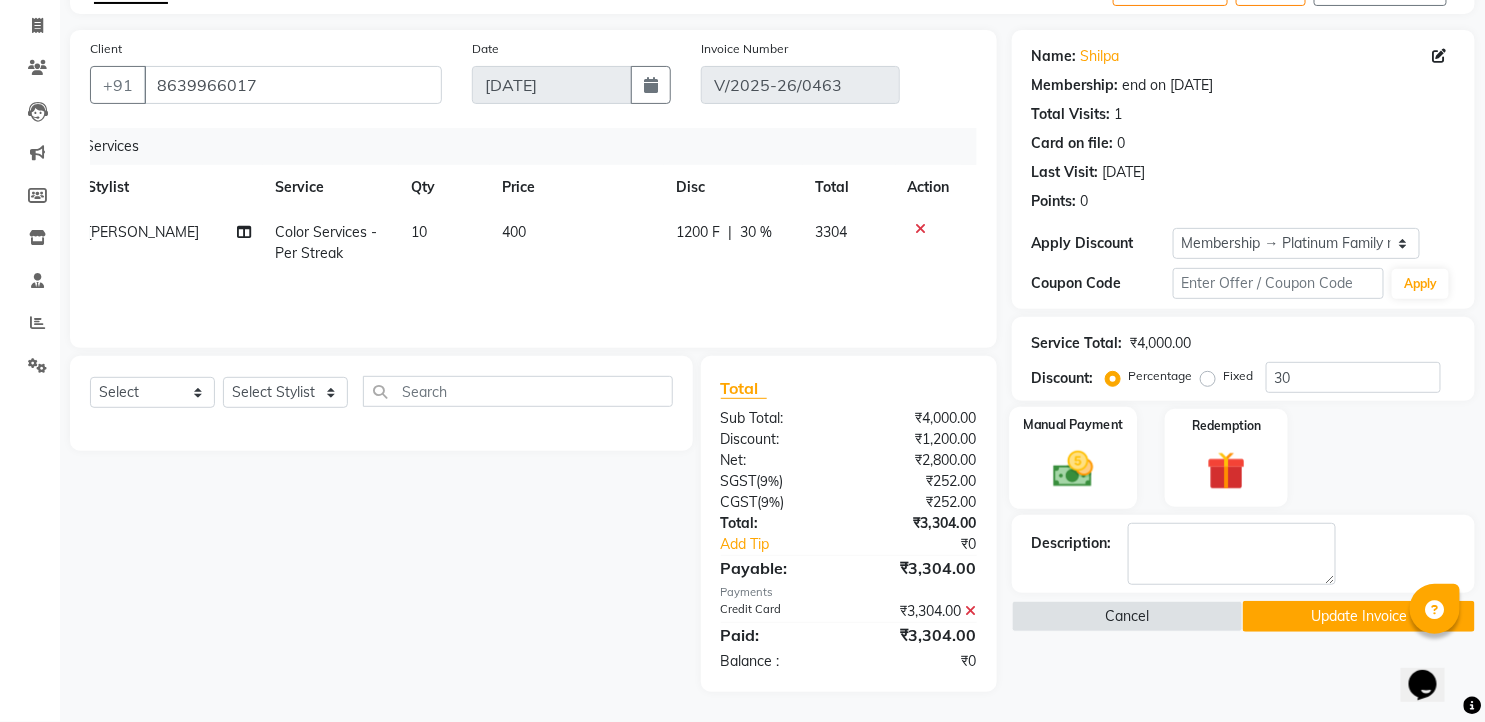 click 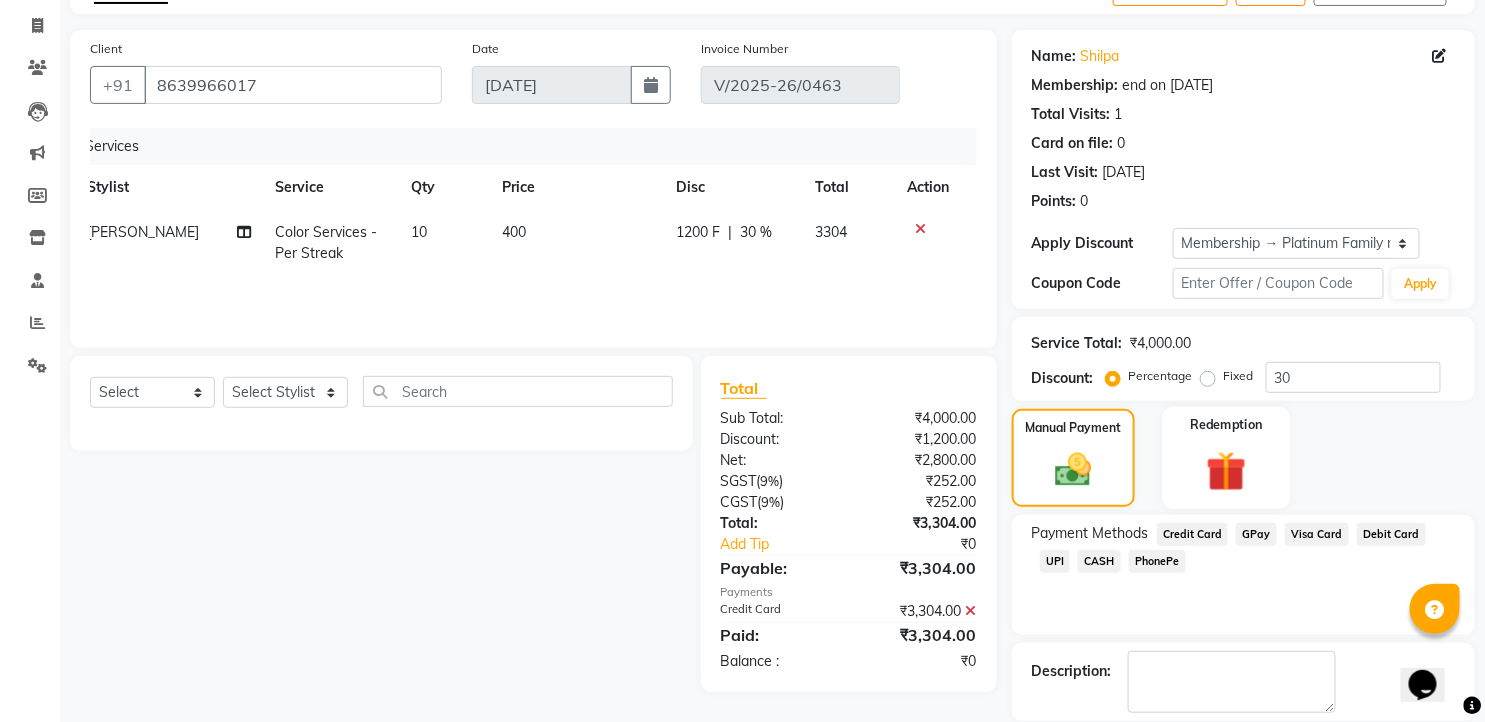 click on "Redemption" 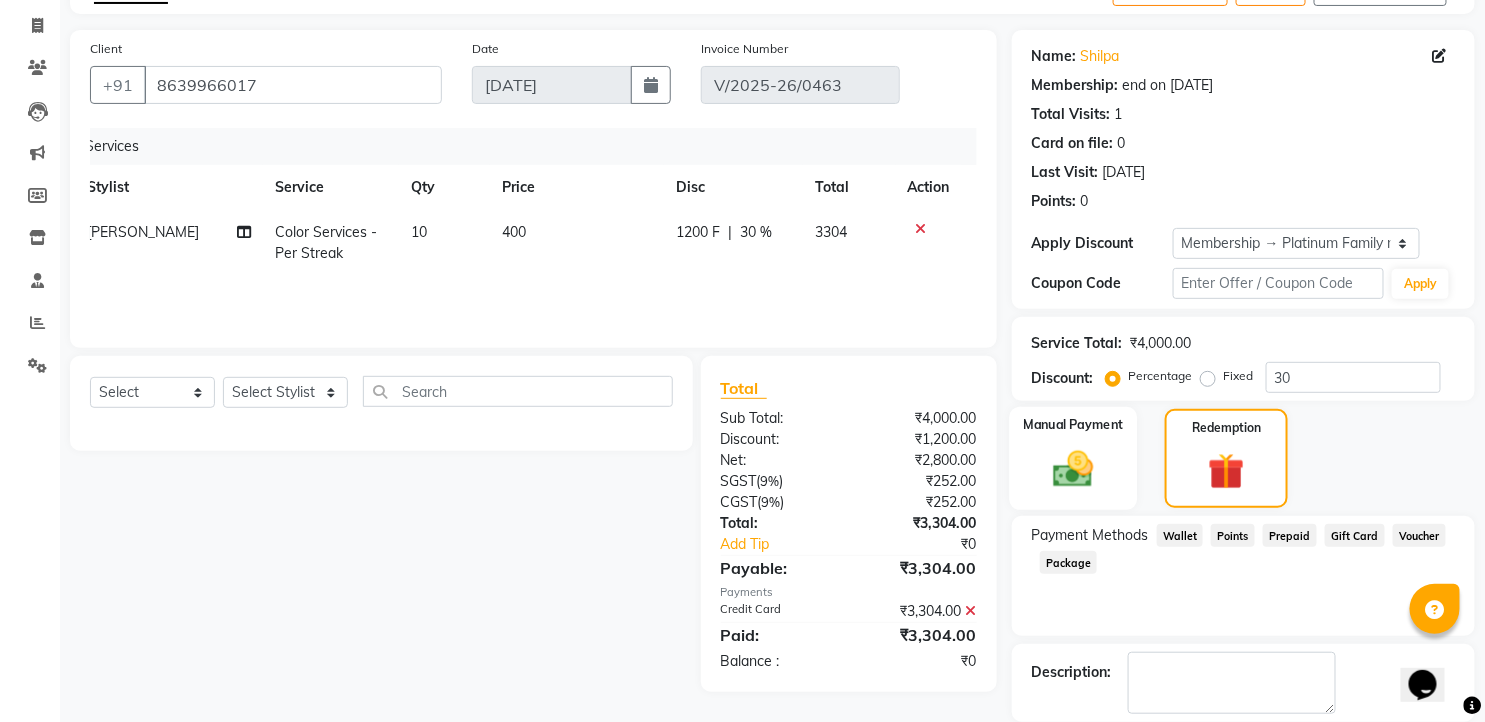 click 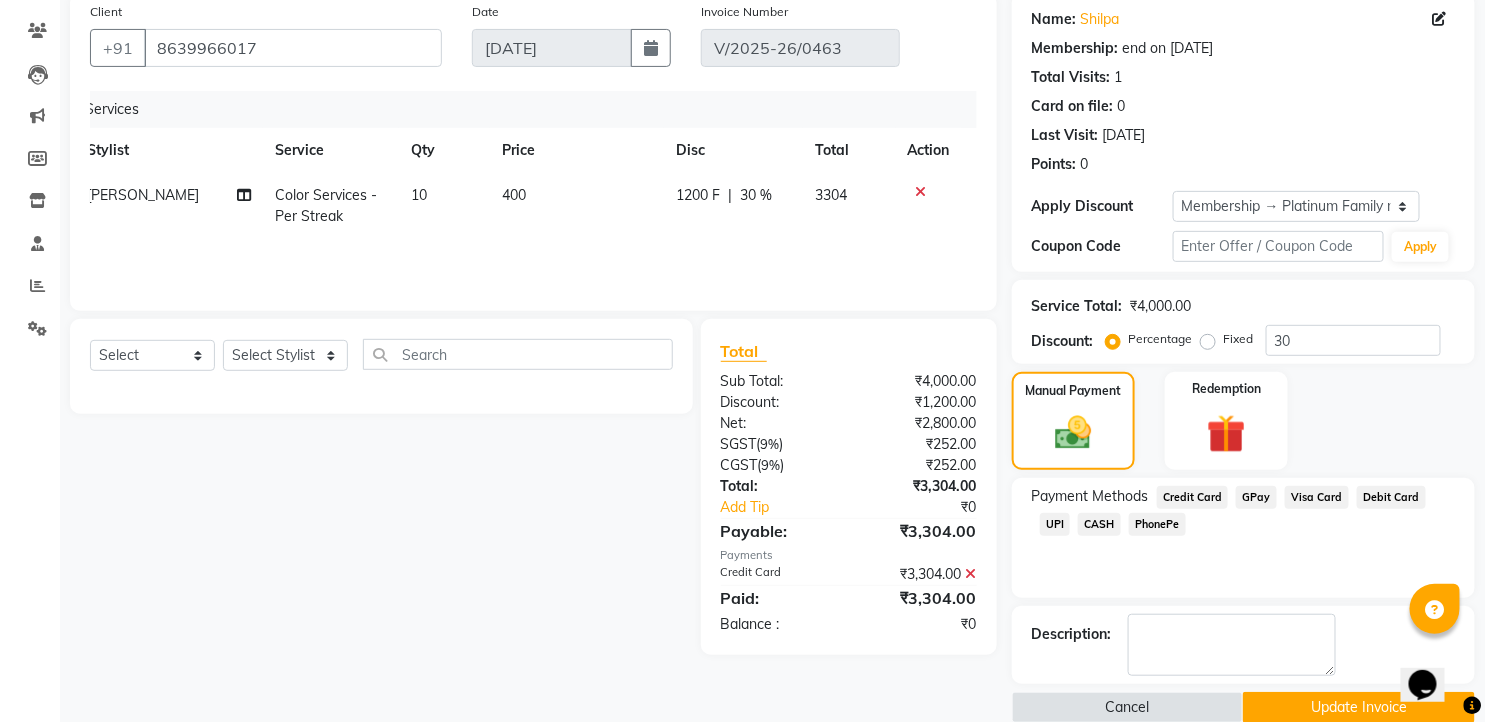 scroll, scrollTop: 187, scrollLeft: 0, axis: vertical 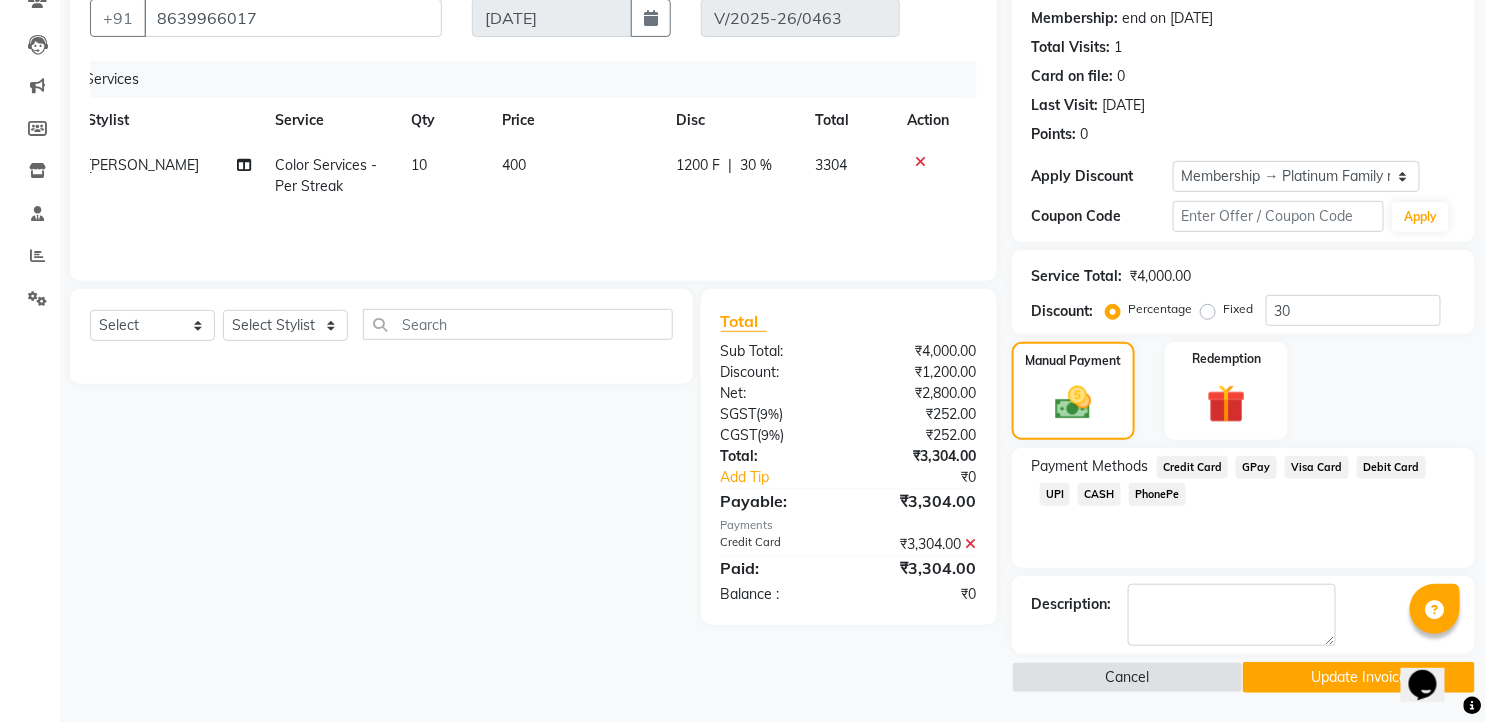 click on "Update Invoice" 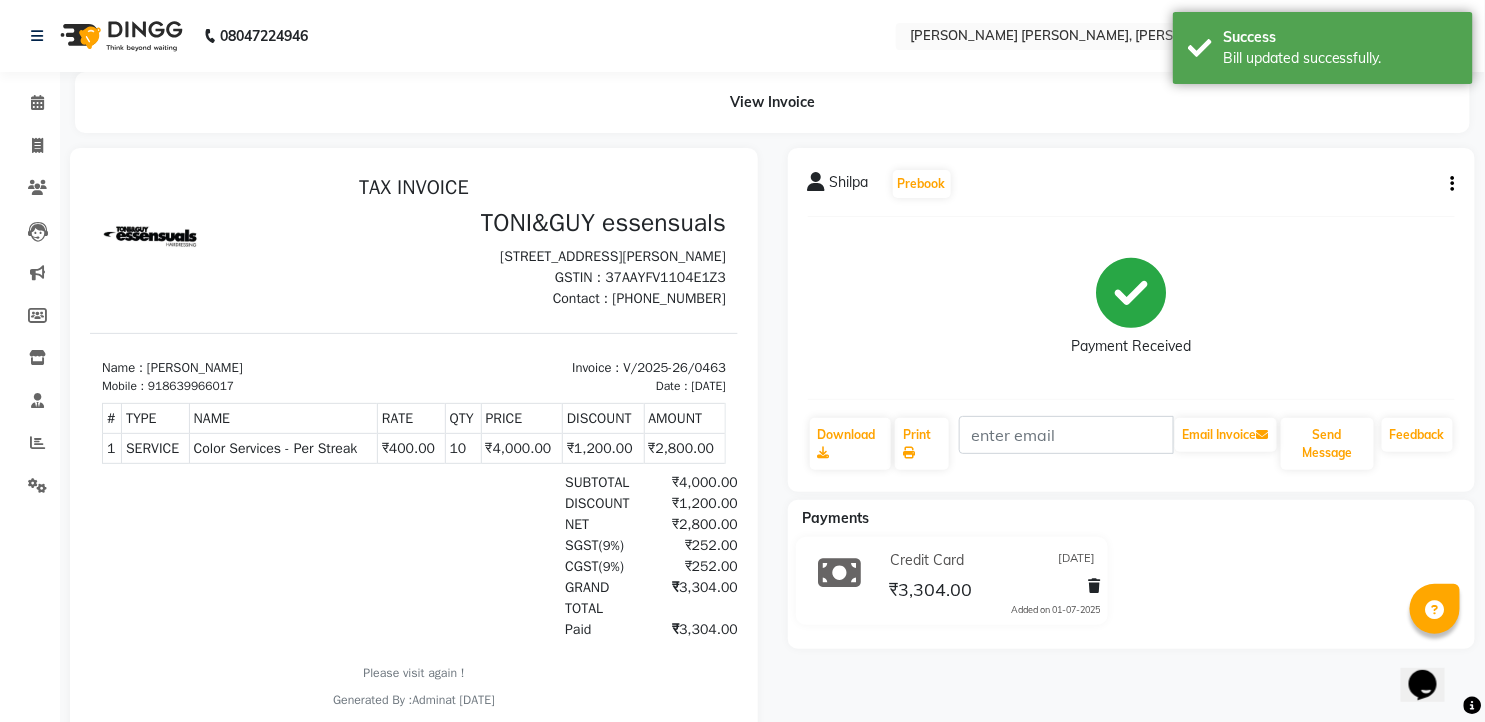 scroll, scrollTop: 93, scrollLeft: 0, axis: vertical 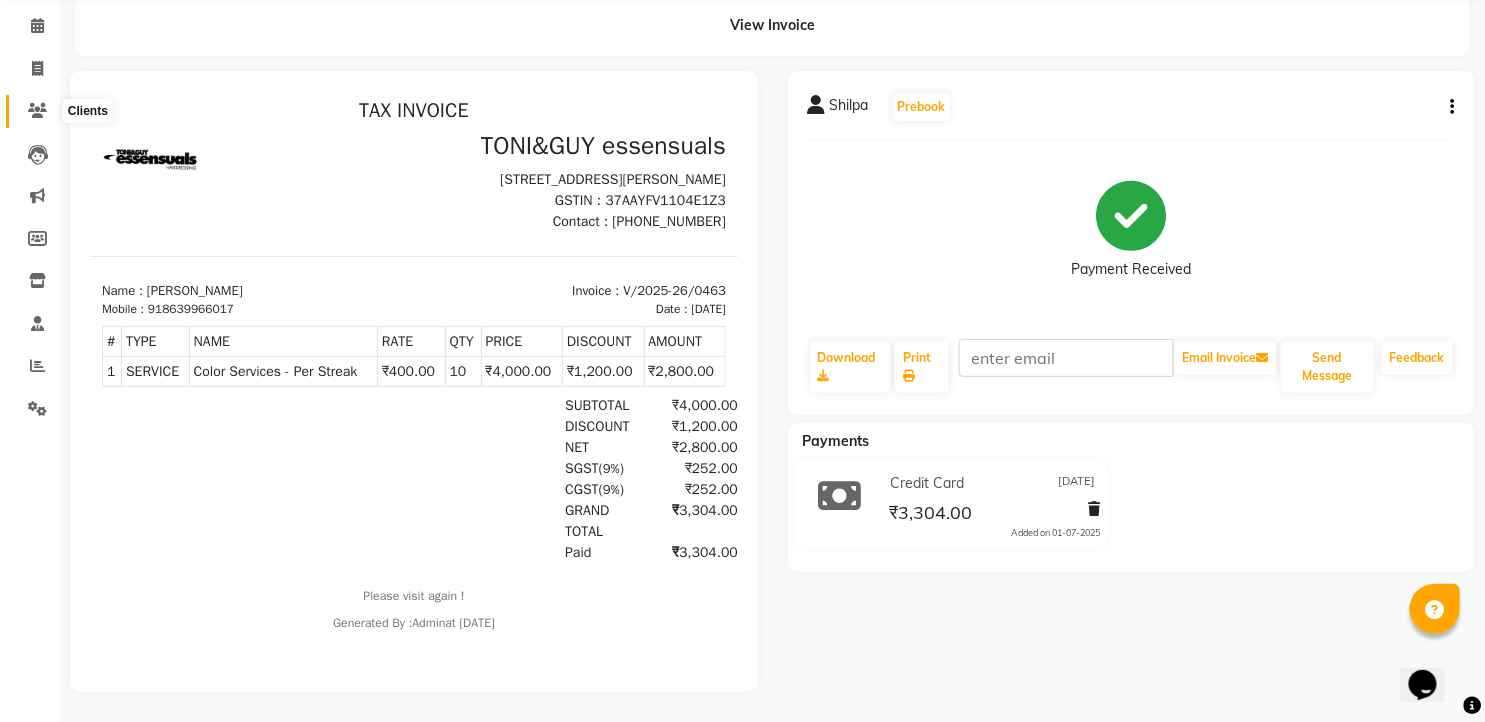click 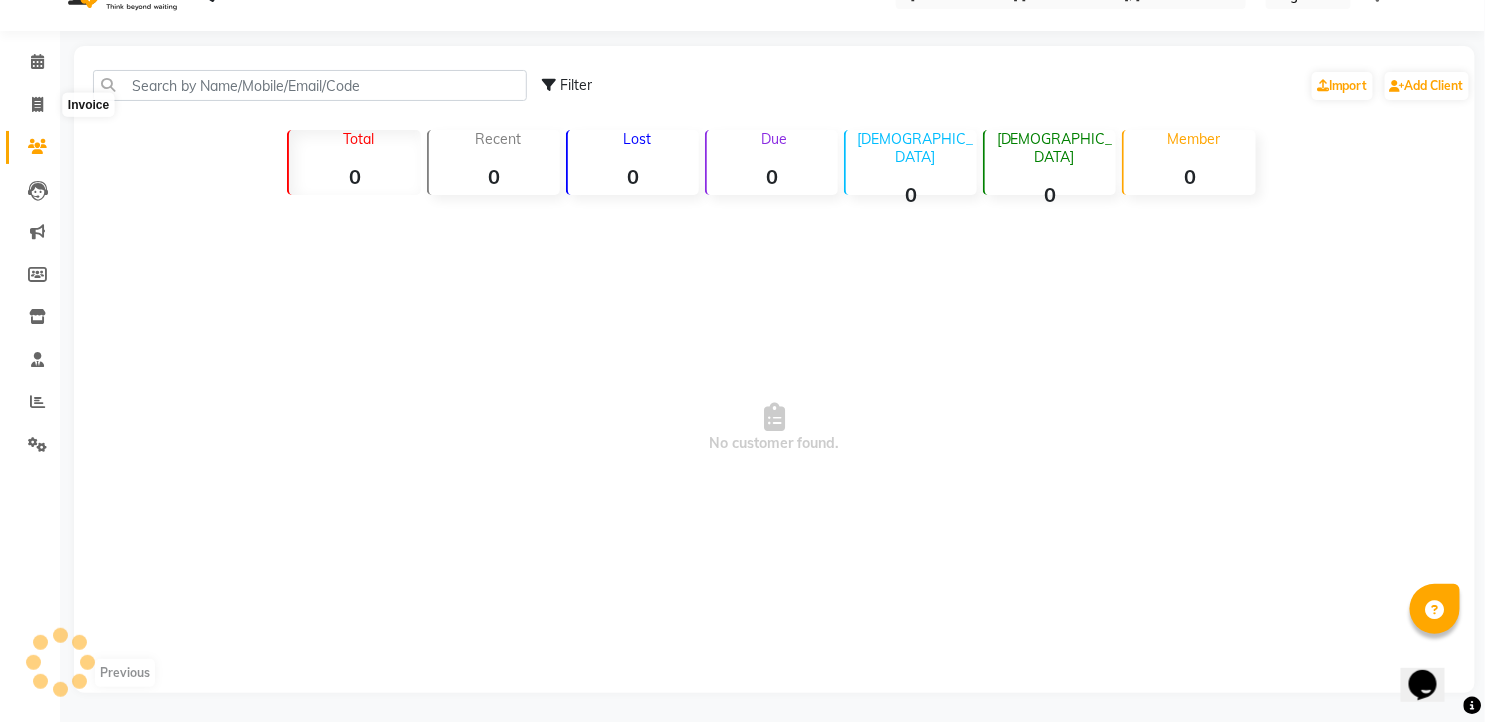 scroll, scrollTop: 93, scrollLeft: 0, axis: vertical 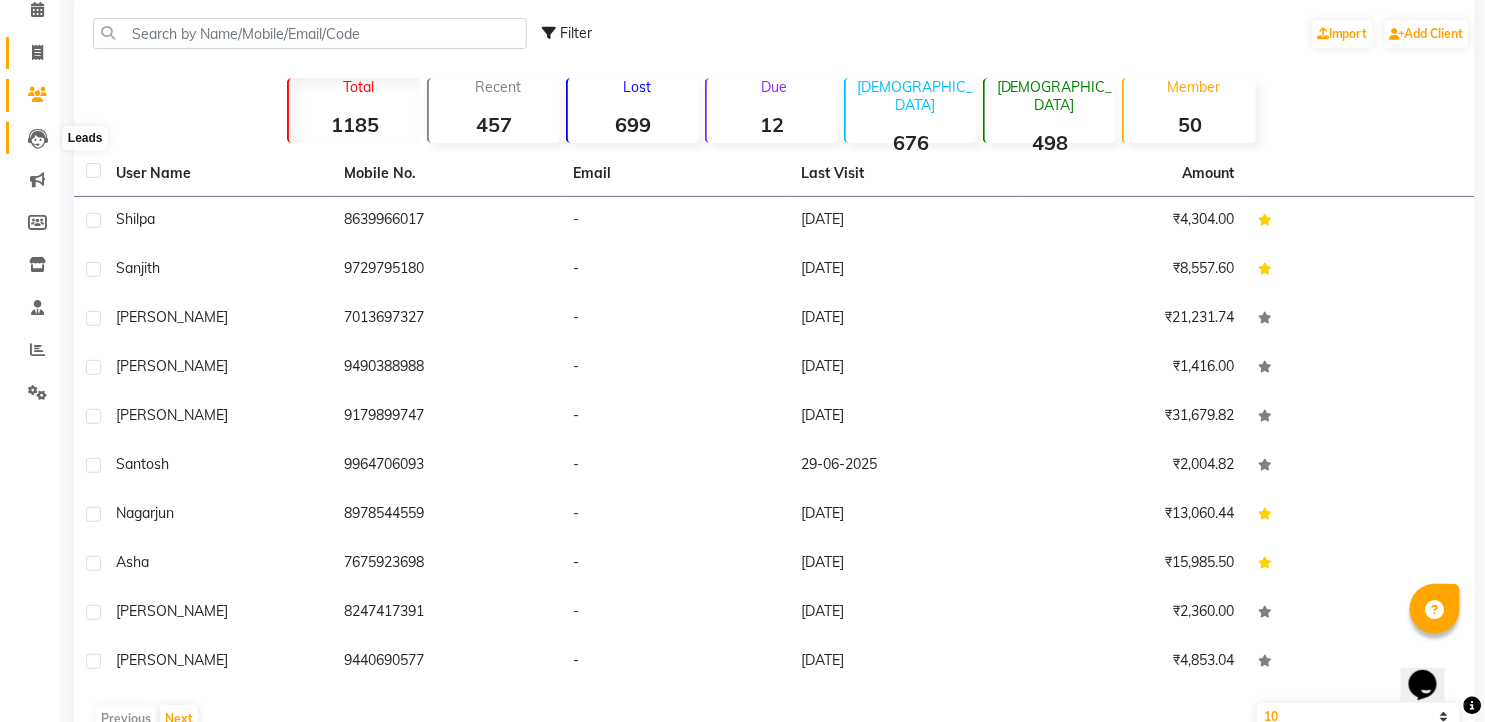 click 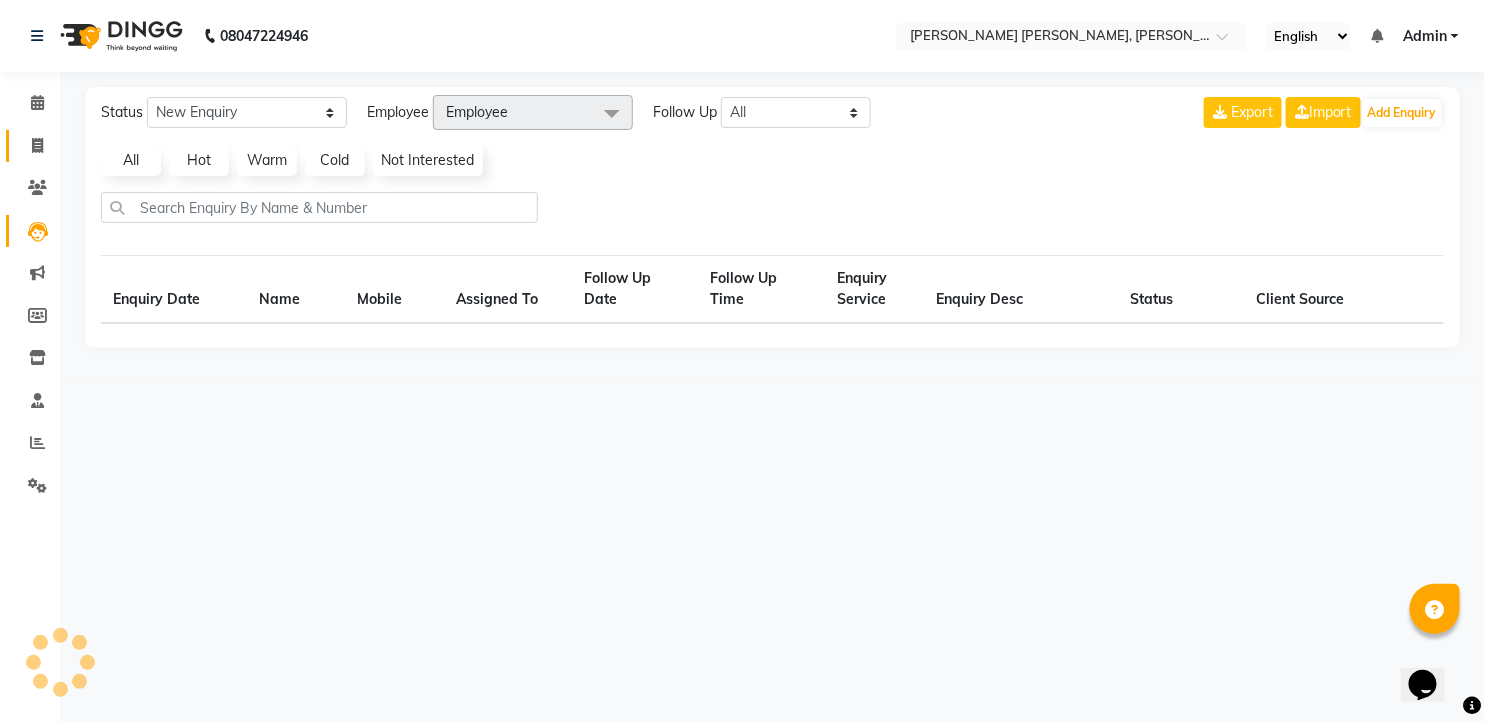 scroll, scrollTop: 0, scrollLeft: 0, axis: both 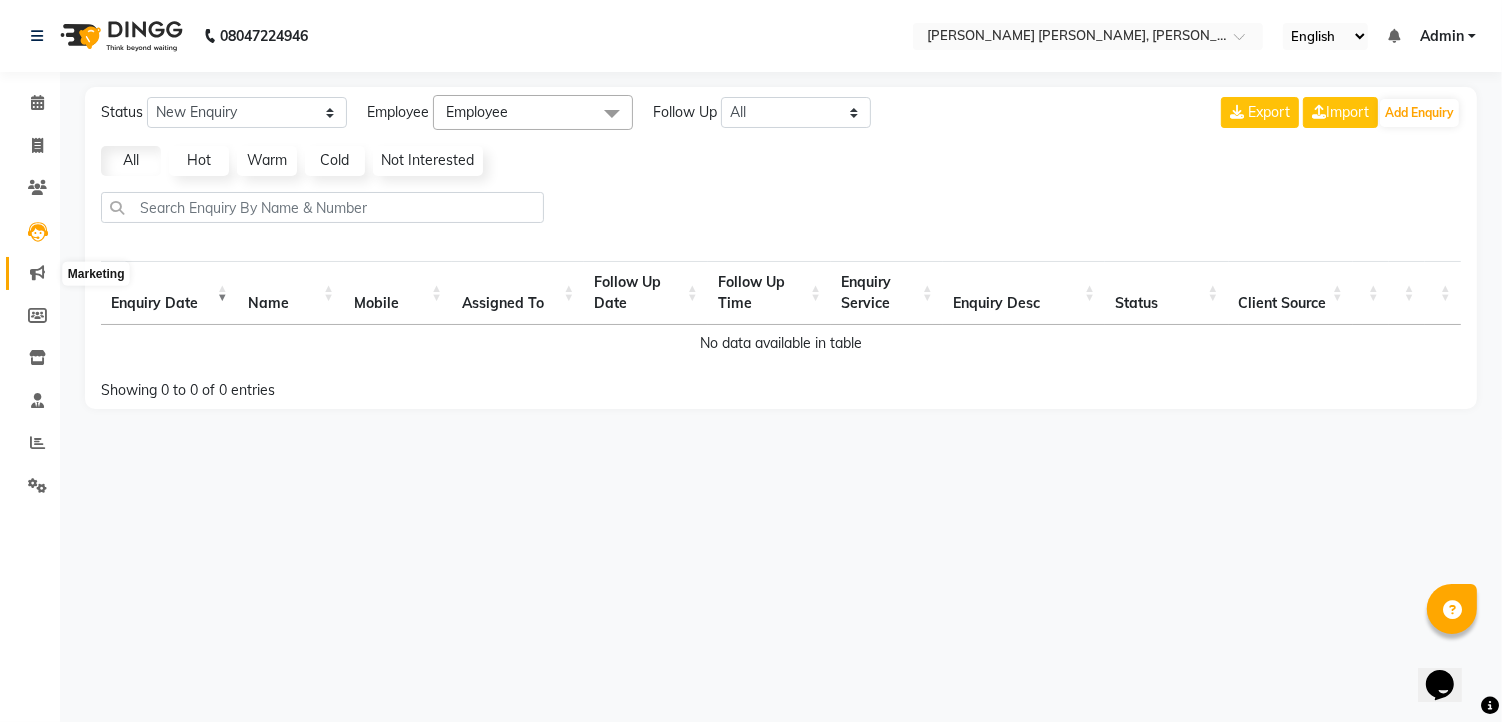 click 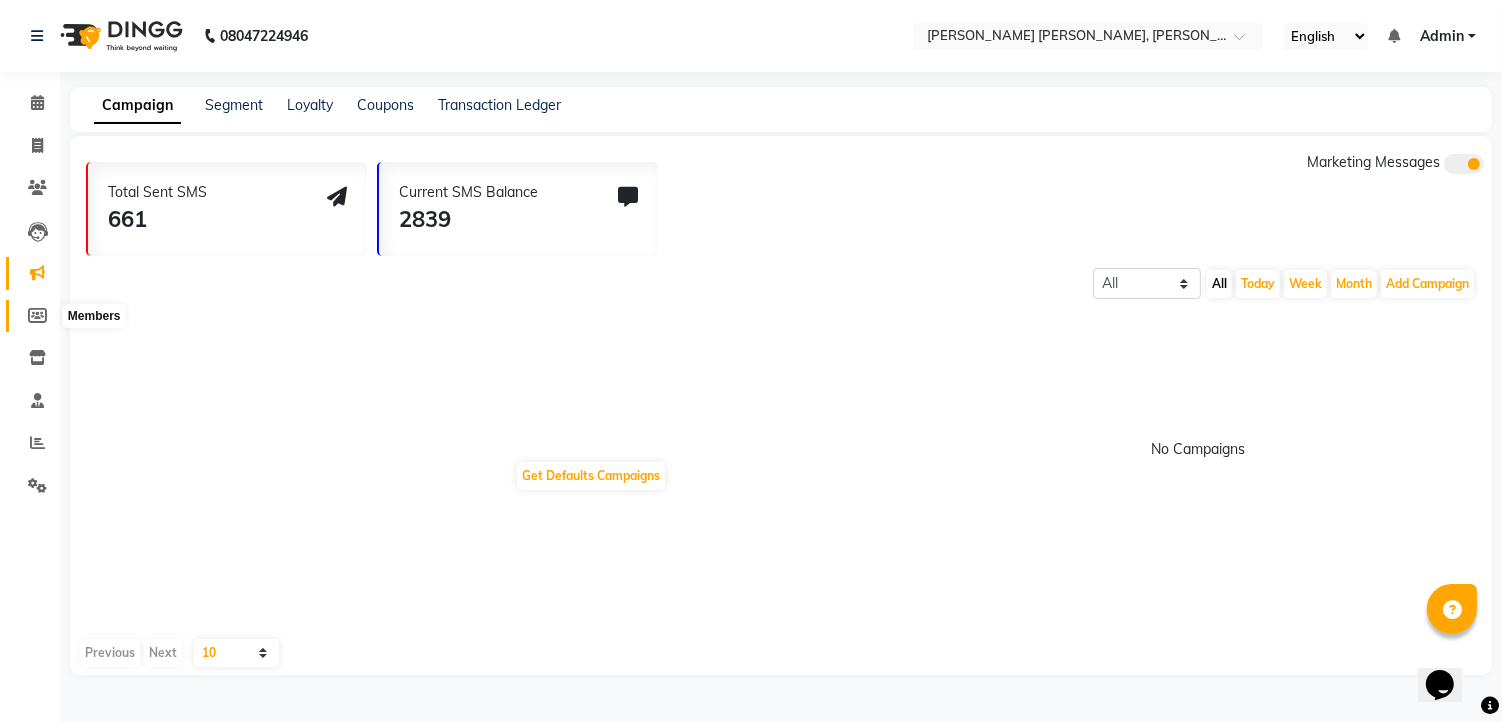 click 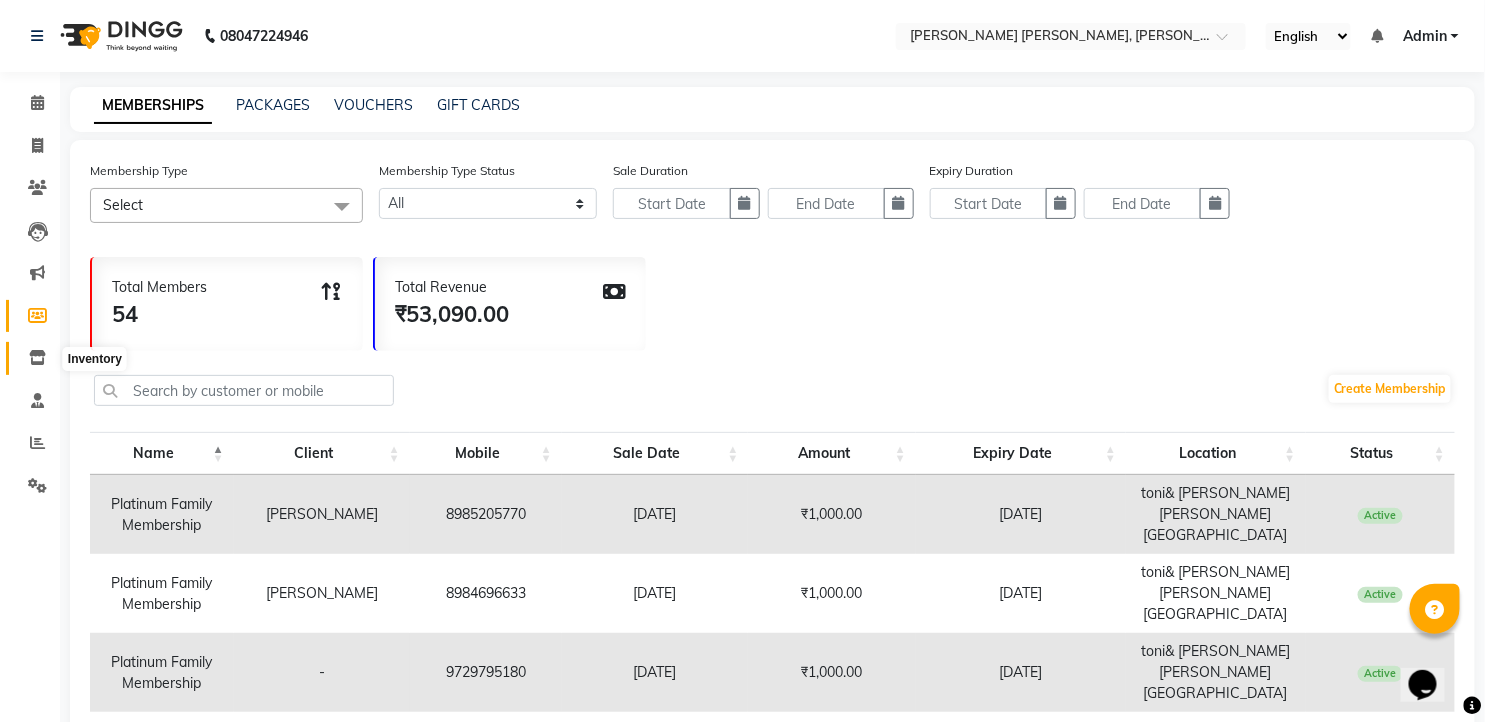 click 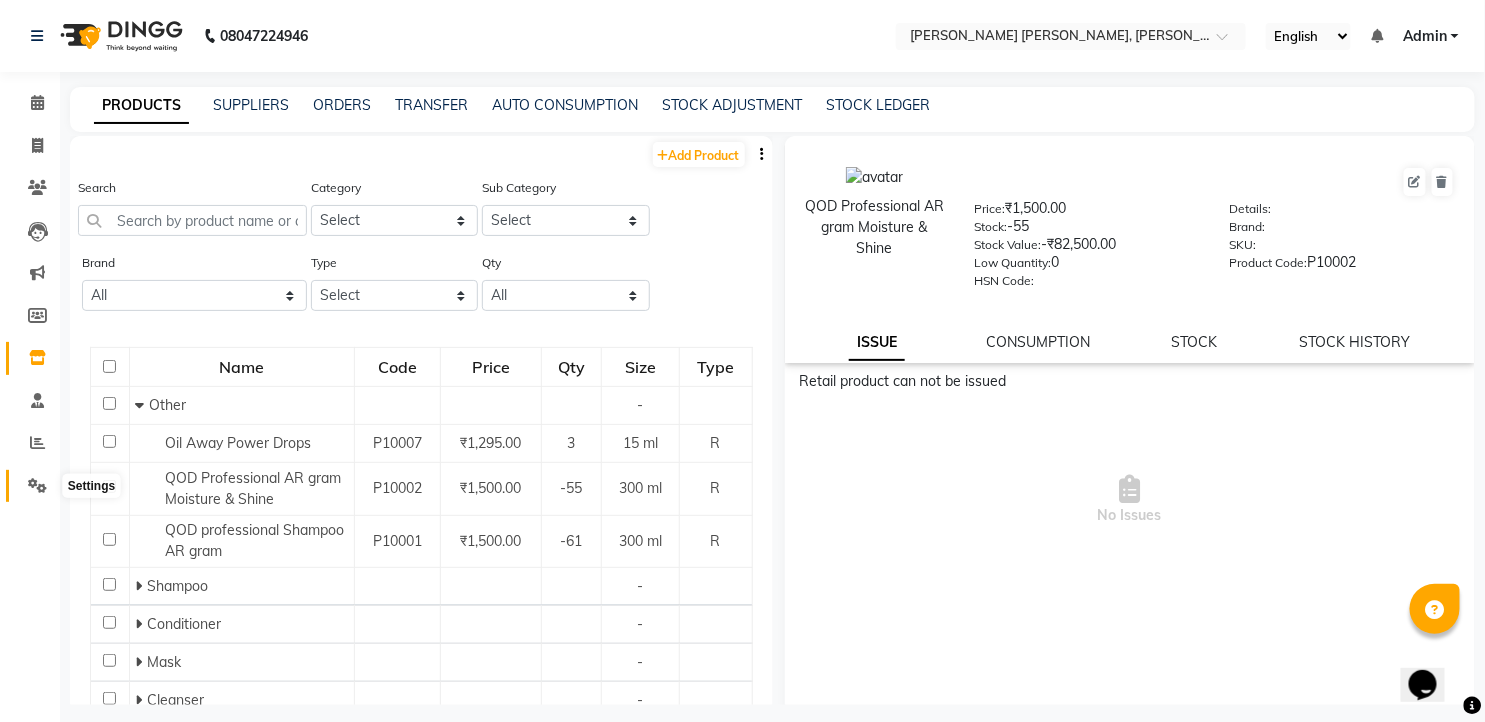 click 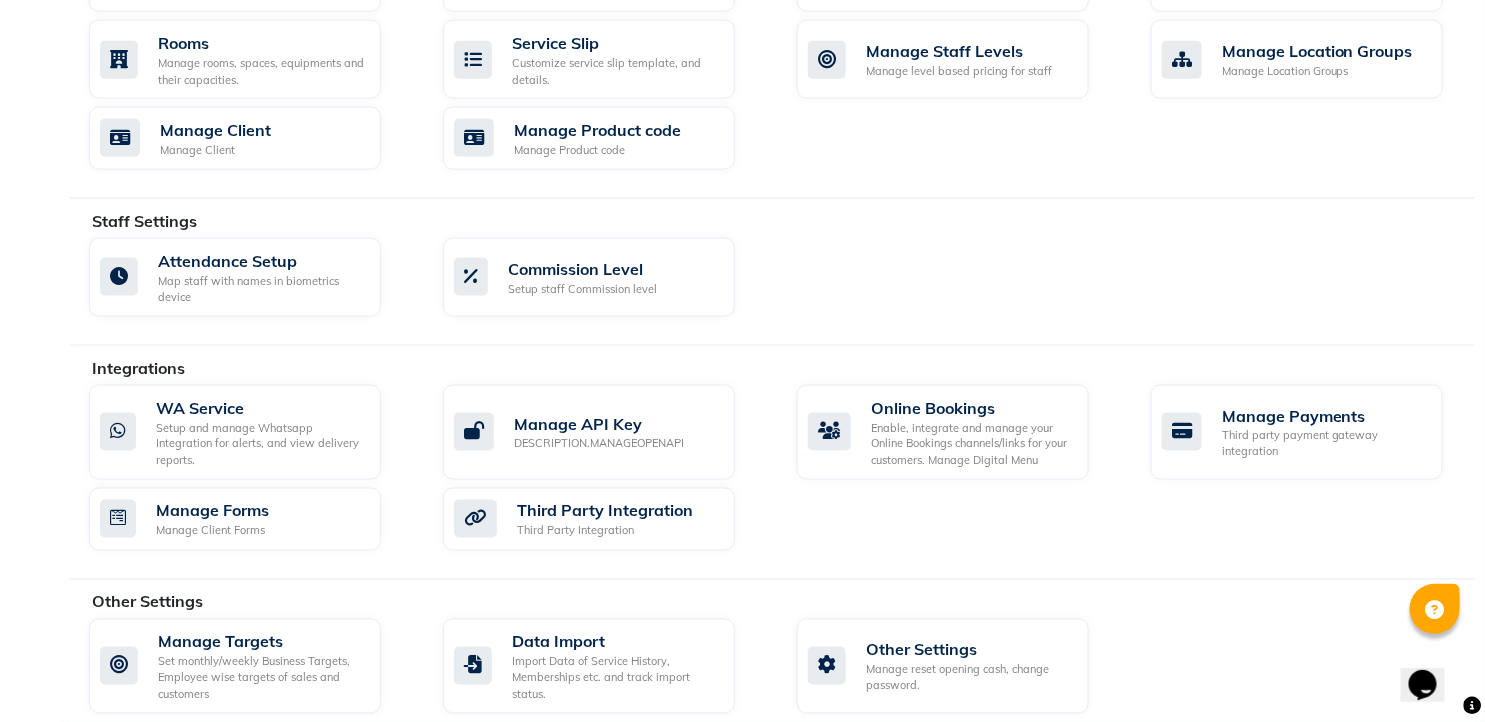 scroll, scrollTop: 925, scrollLeft: 0, axis: vertical 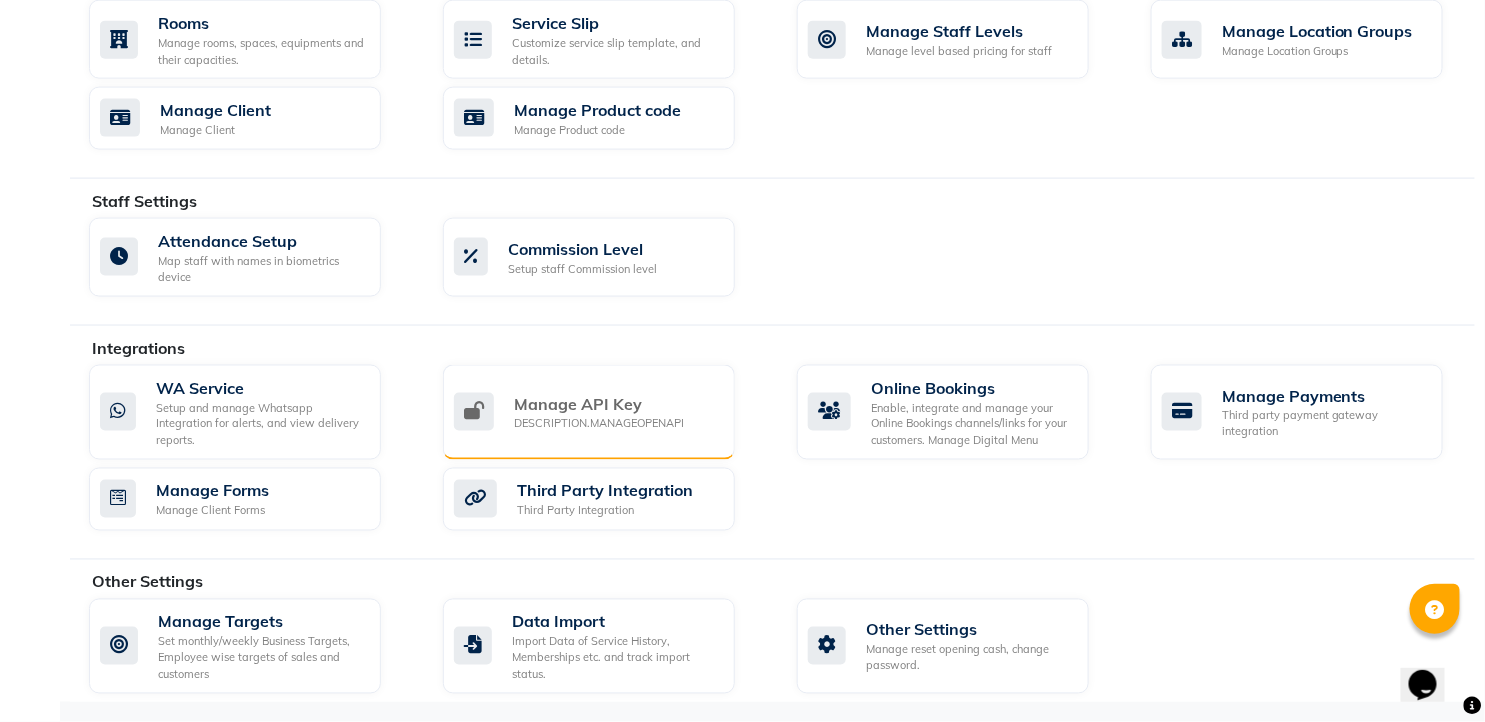 click on "Manage API Key" 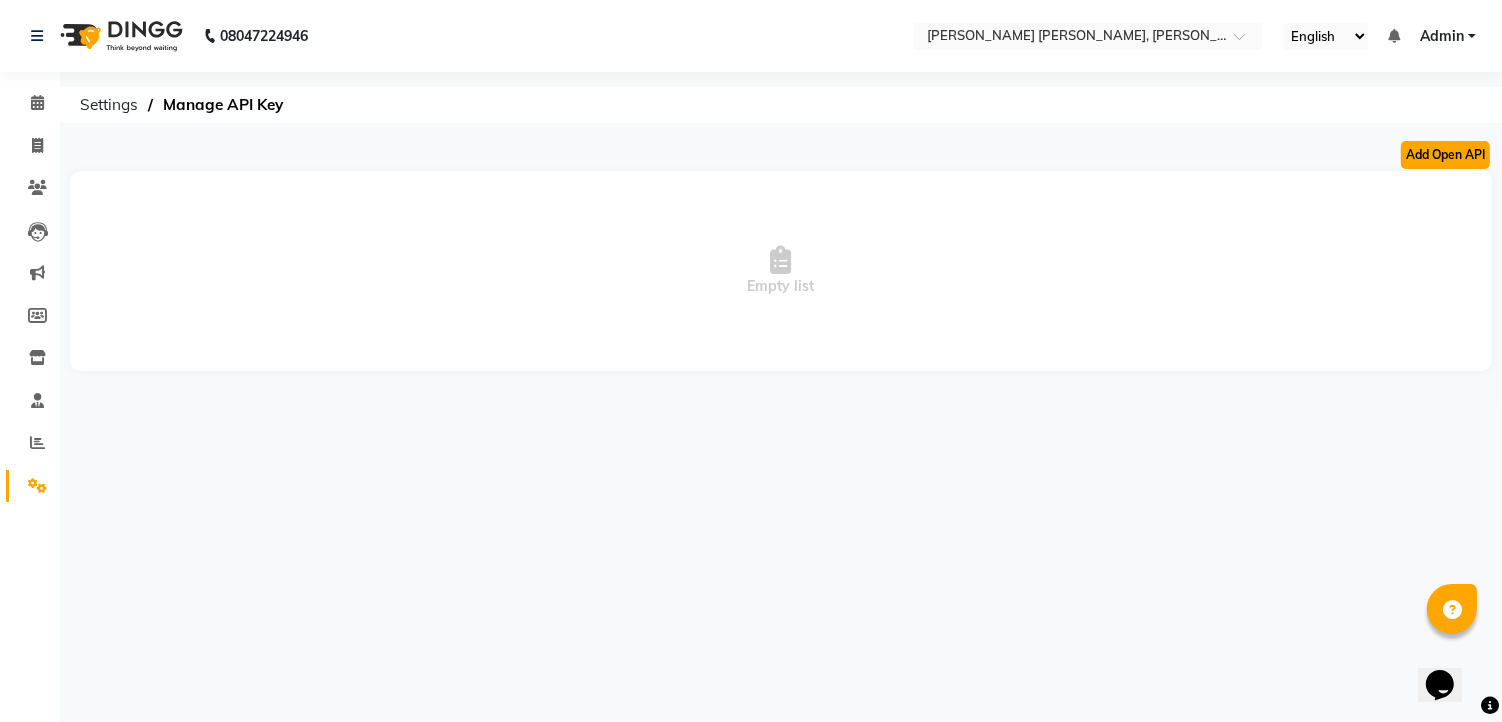 click on "Add Open API" 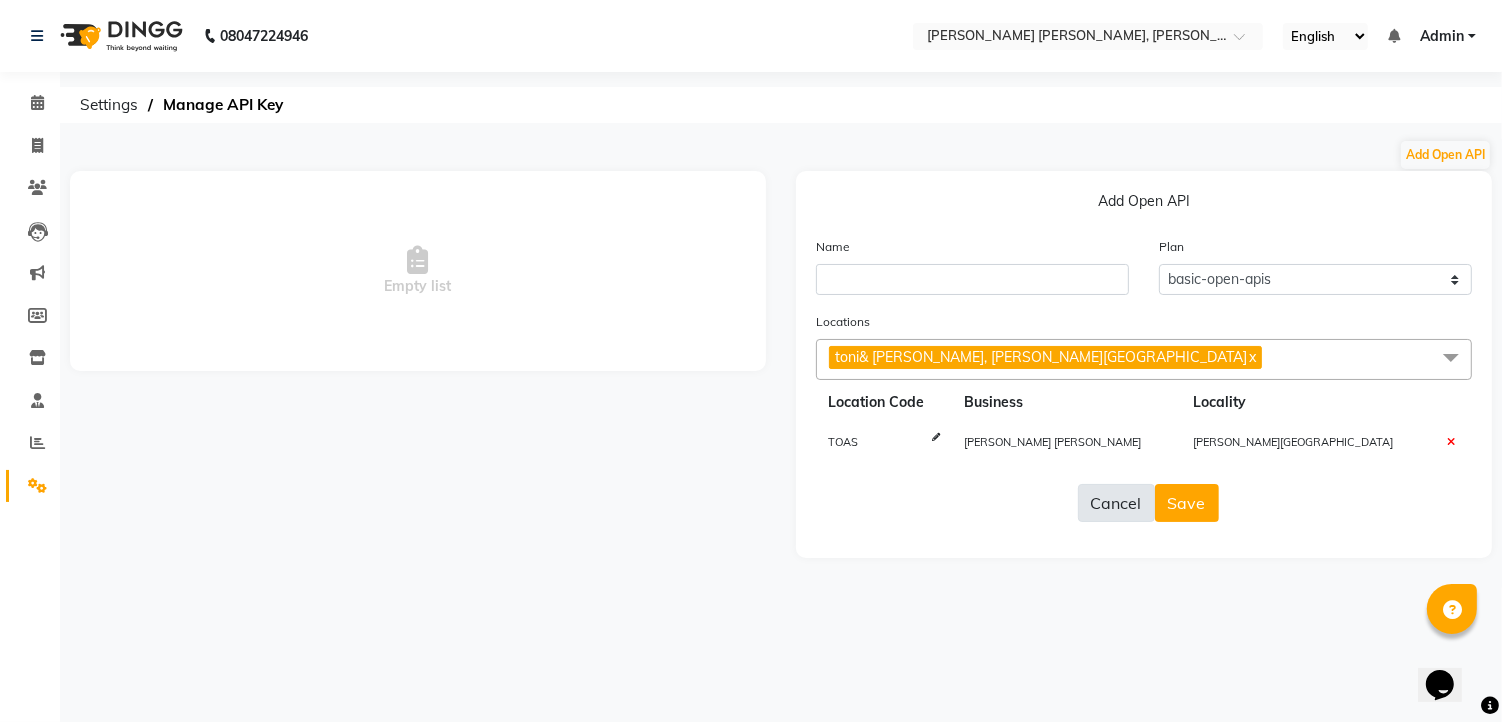 drag, startPoint x: 1128, startPoint y: 497, endPoint x: 1117, endPoint y: 492, distance: 12.083046 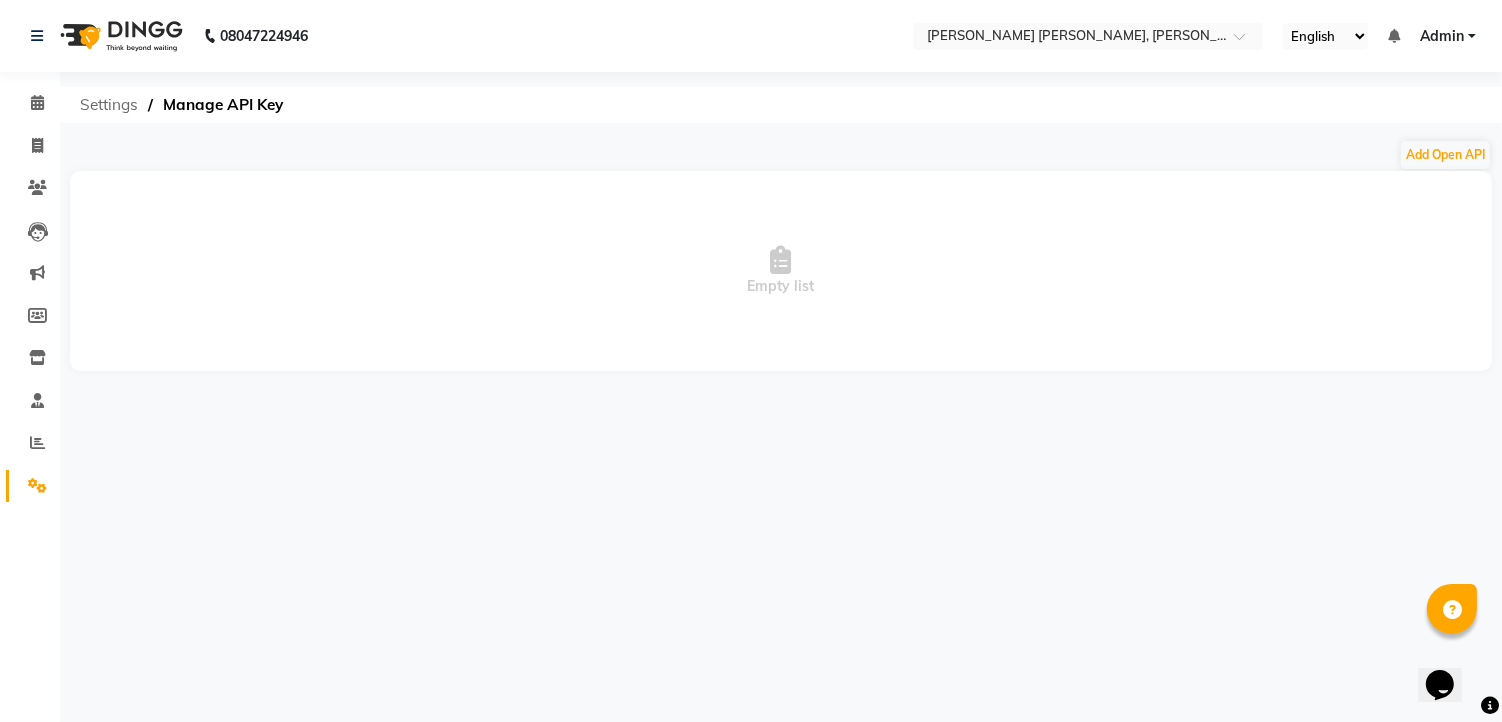 click on "Settings" 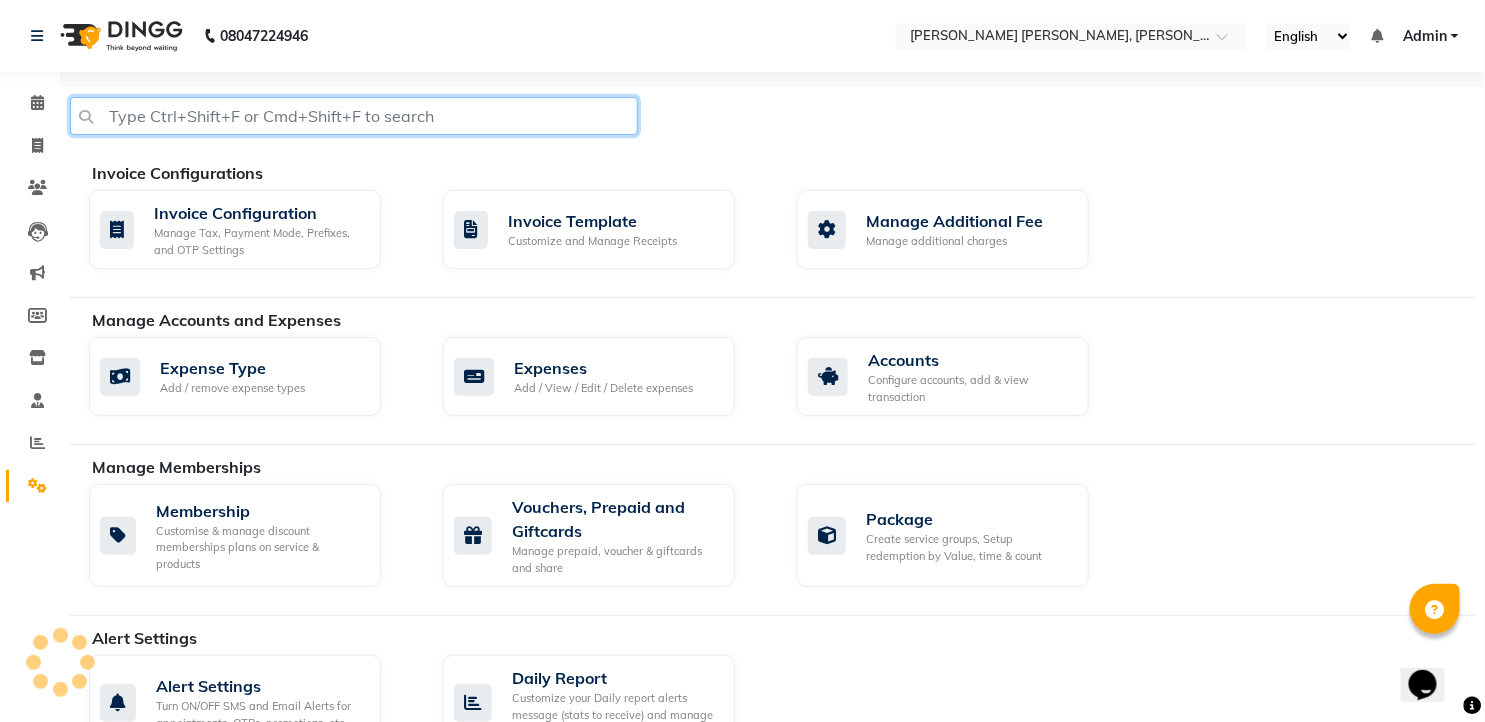 click 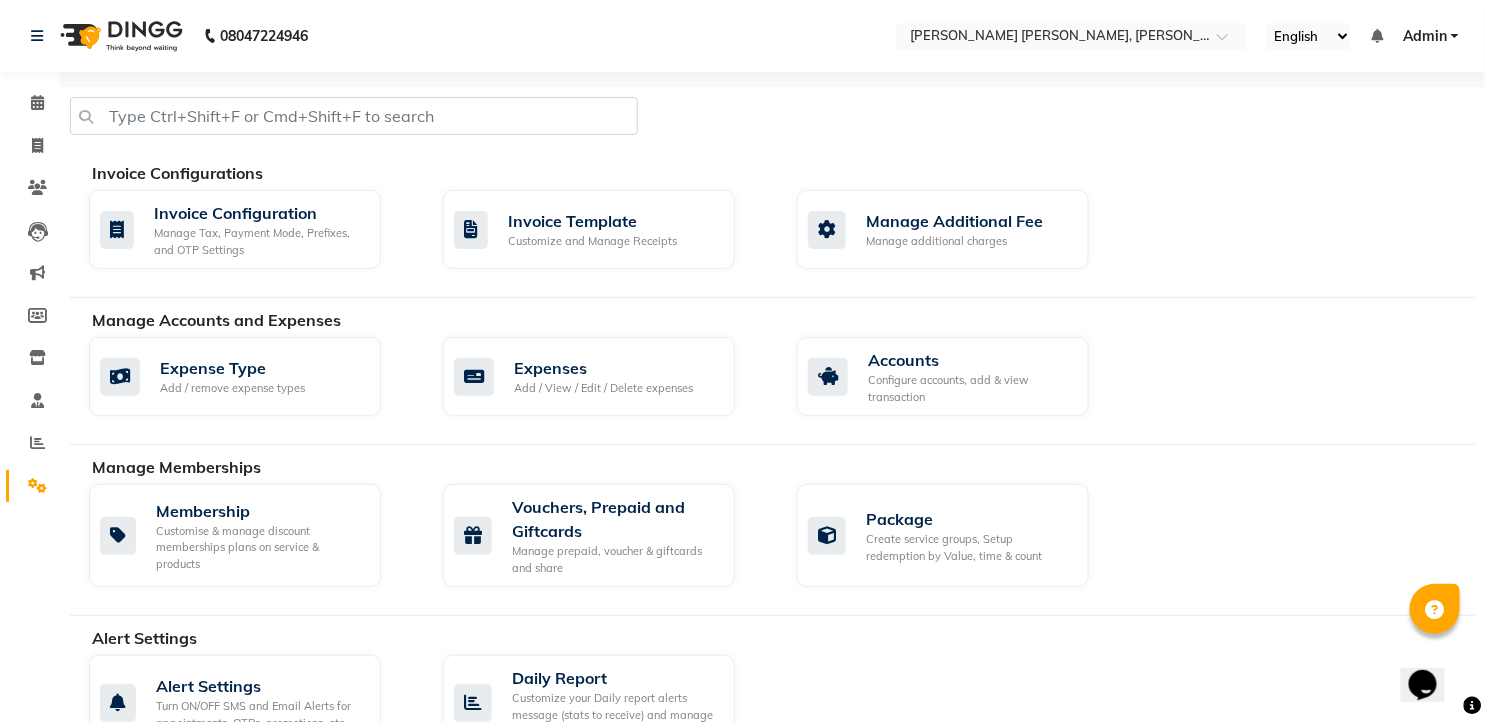 drag, startPoint x: 1424, startPoint y: 273, endPoint x: 1391, endPoint y: 278, distance: 33.37664 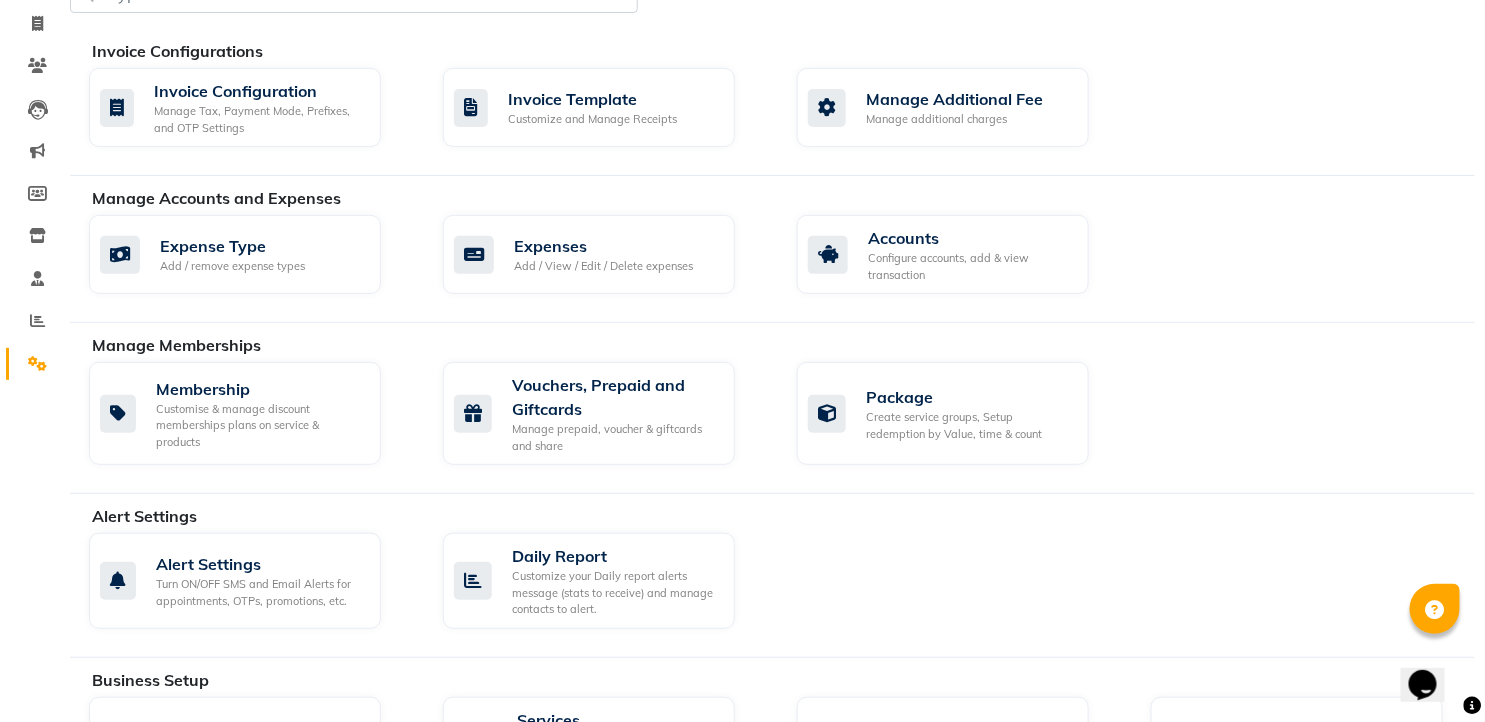 scroll, scrollTop: 0, scrollLeft: 0, axis: both 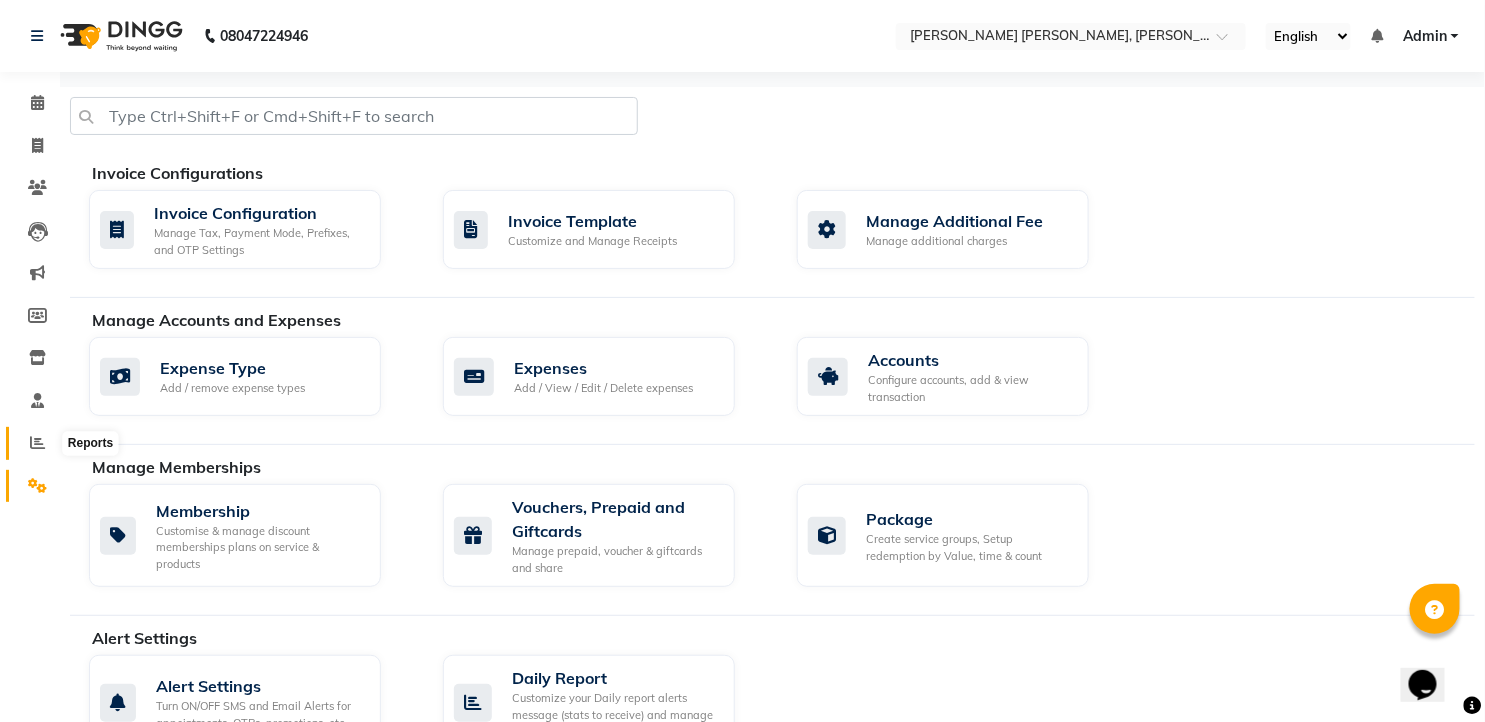 click 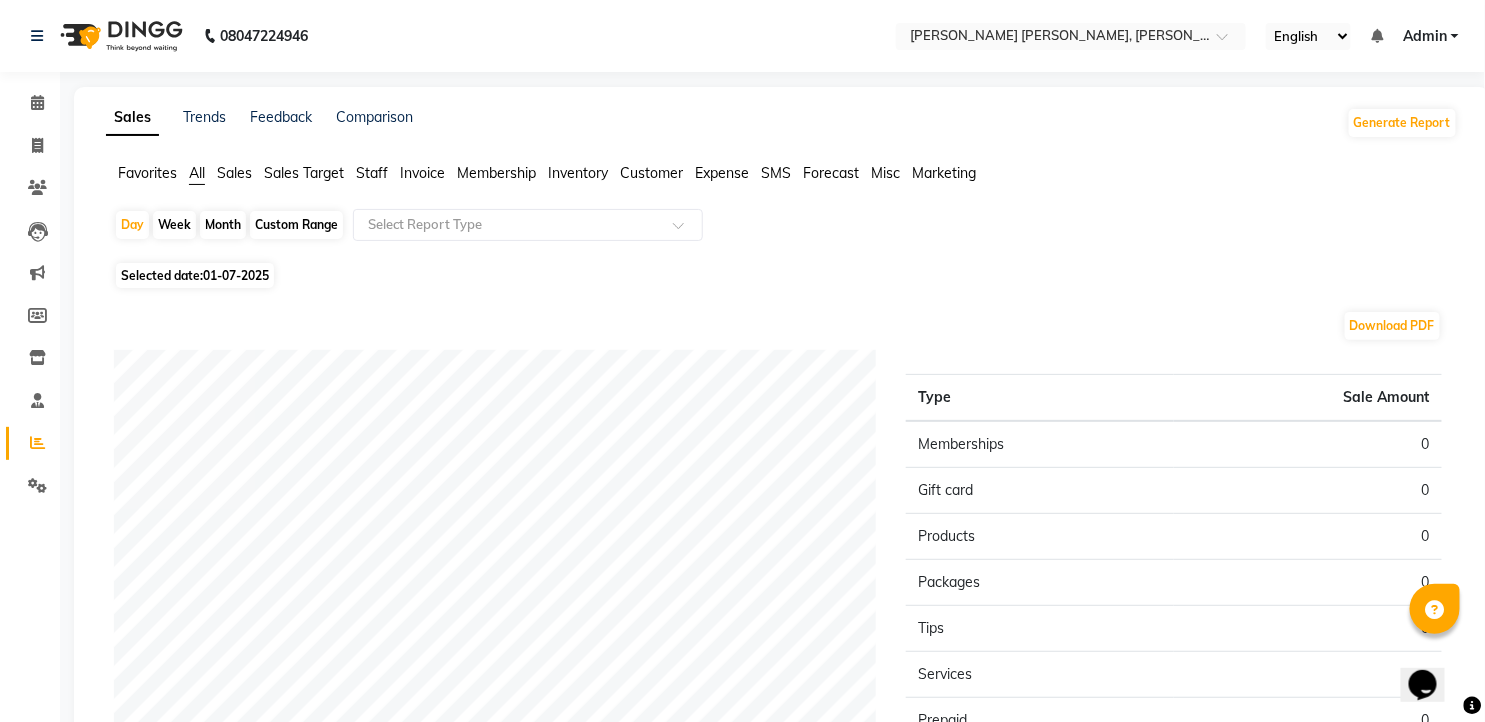 click on "Month" 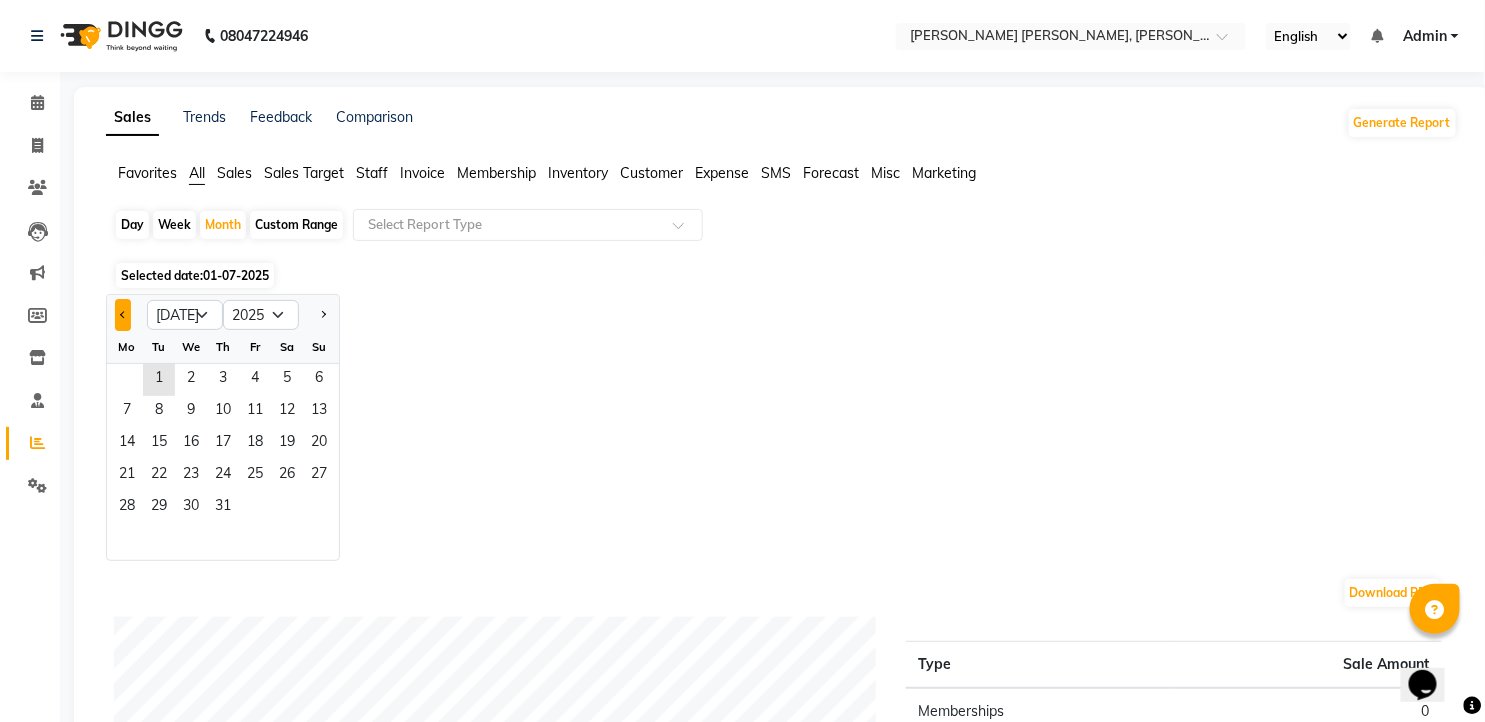 click 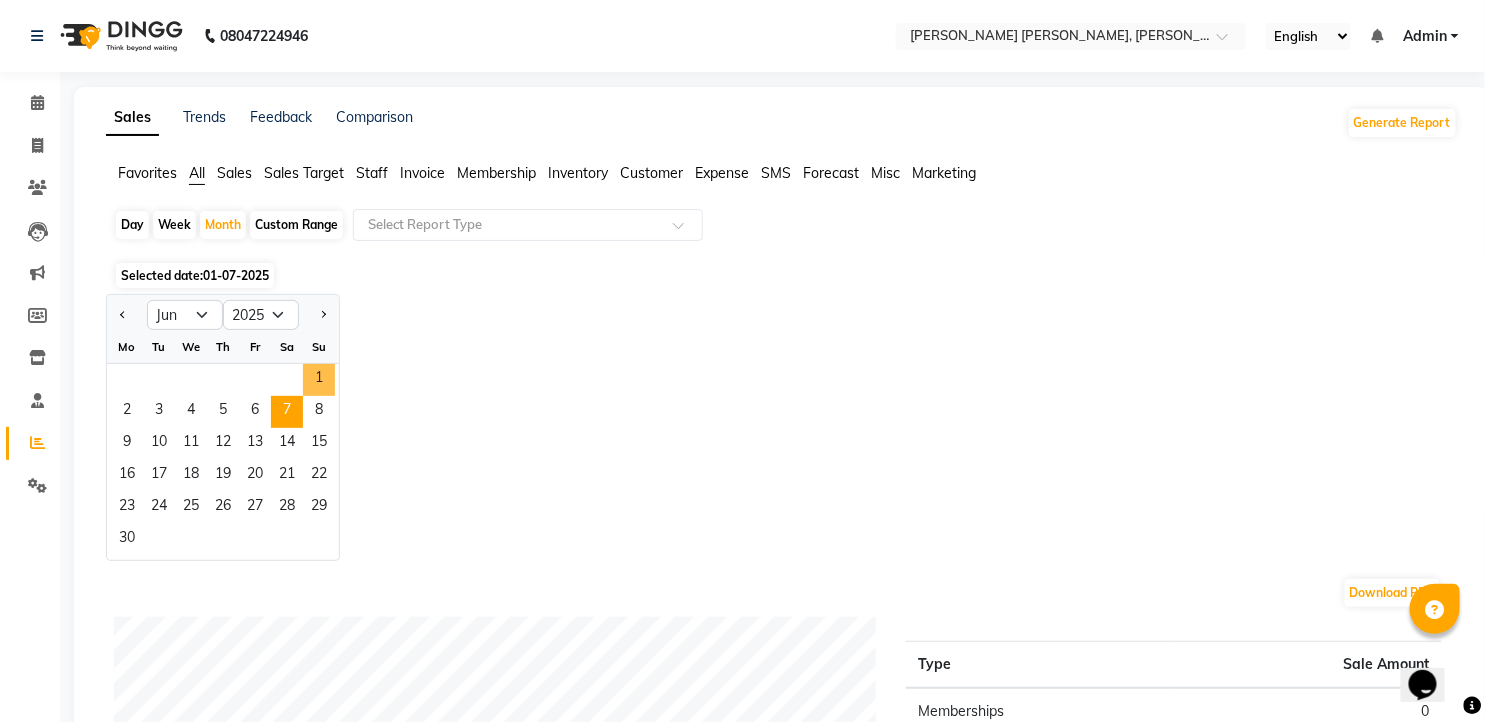 drag, startPoint x: 314, startPoint y: 373, endPoint x: 297, endPoint y: 402, distance: 33.61547 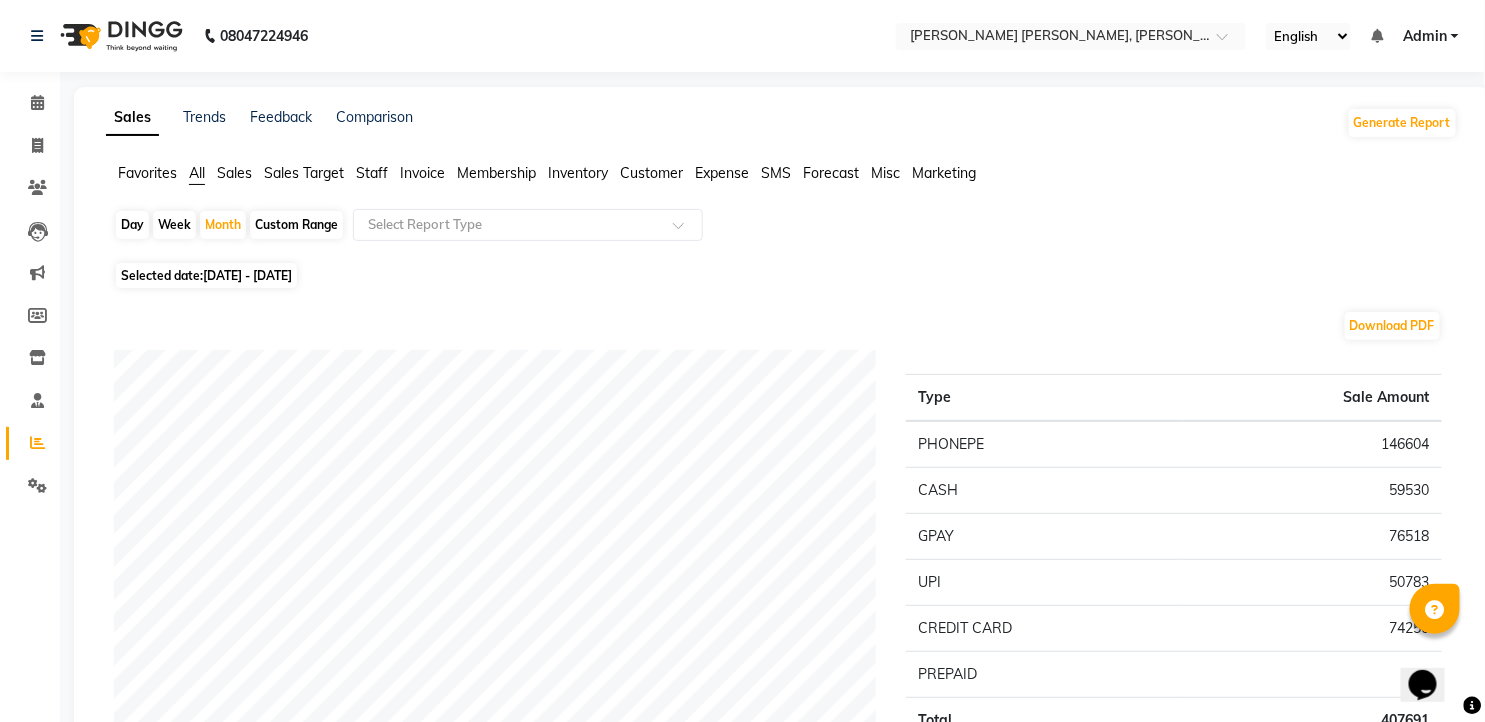 click on "Selected date:  01-06-2025 - 30-06-2025" 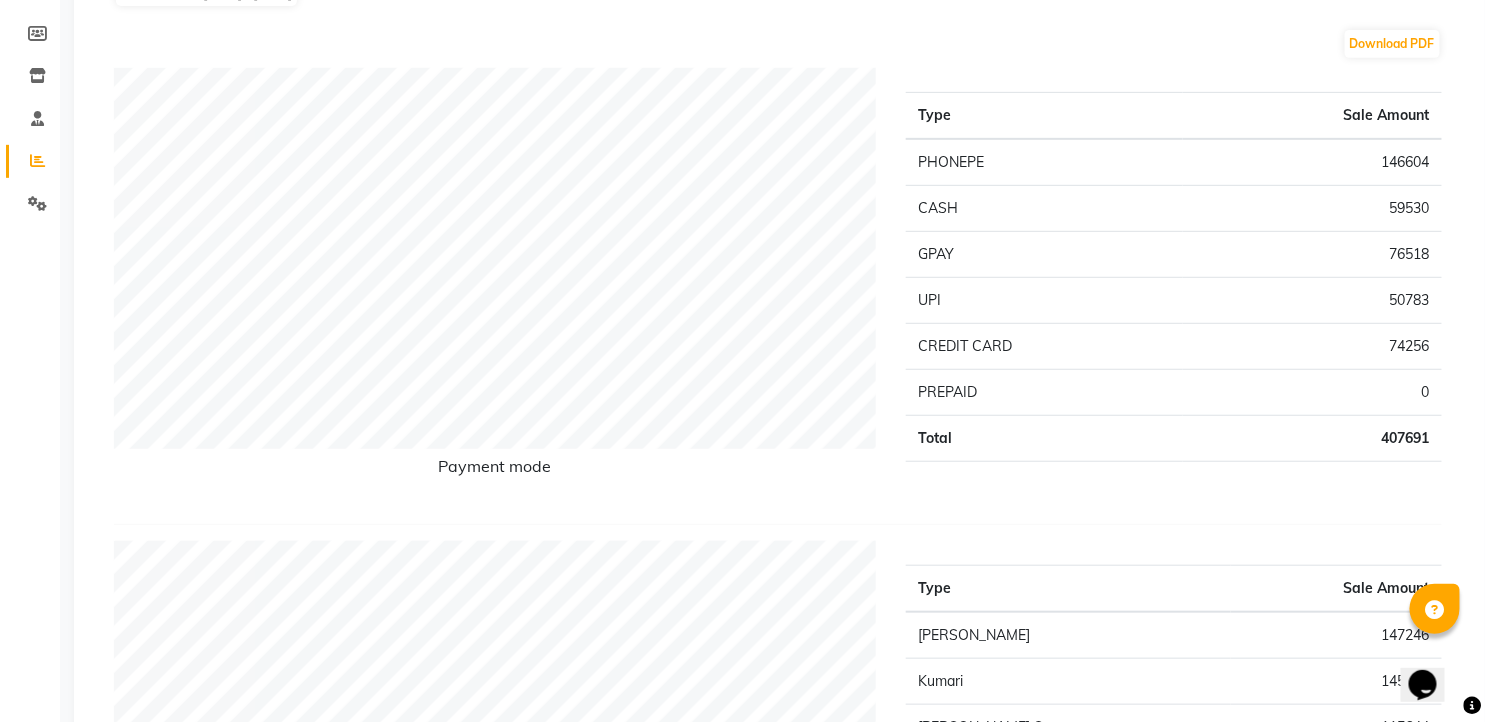 scroll, scrollTop: 333, scrollLeft: 0, axis: vertical 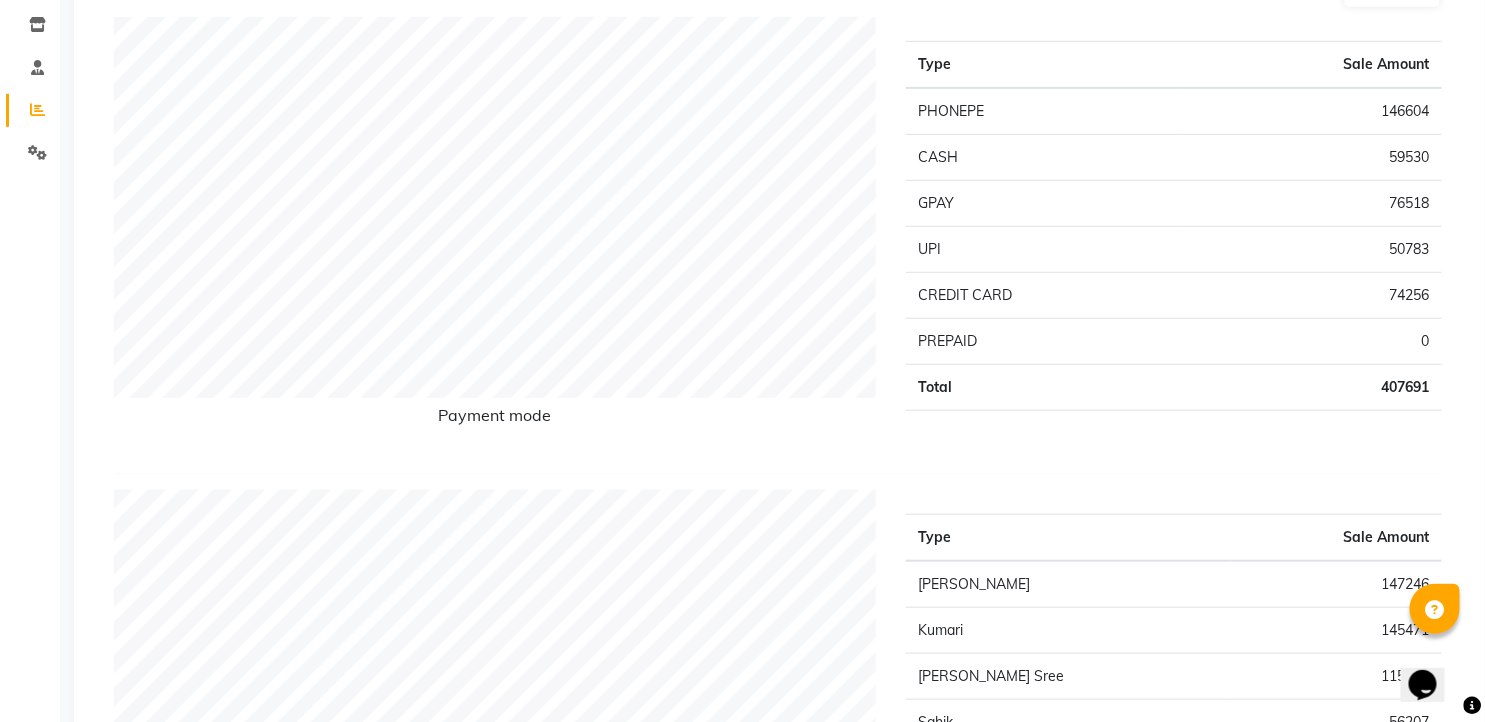 click on "CREDIT CARD" 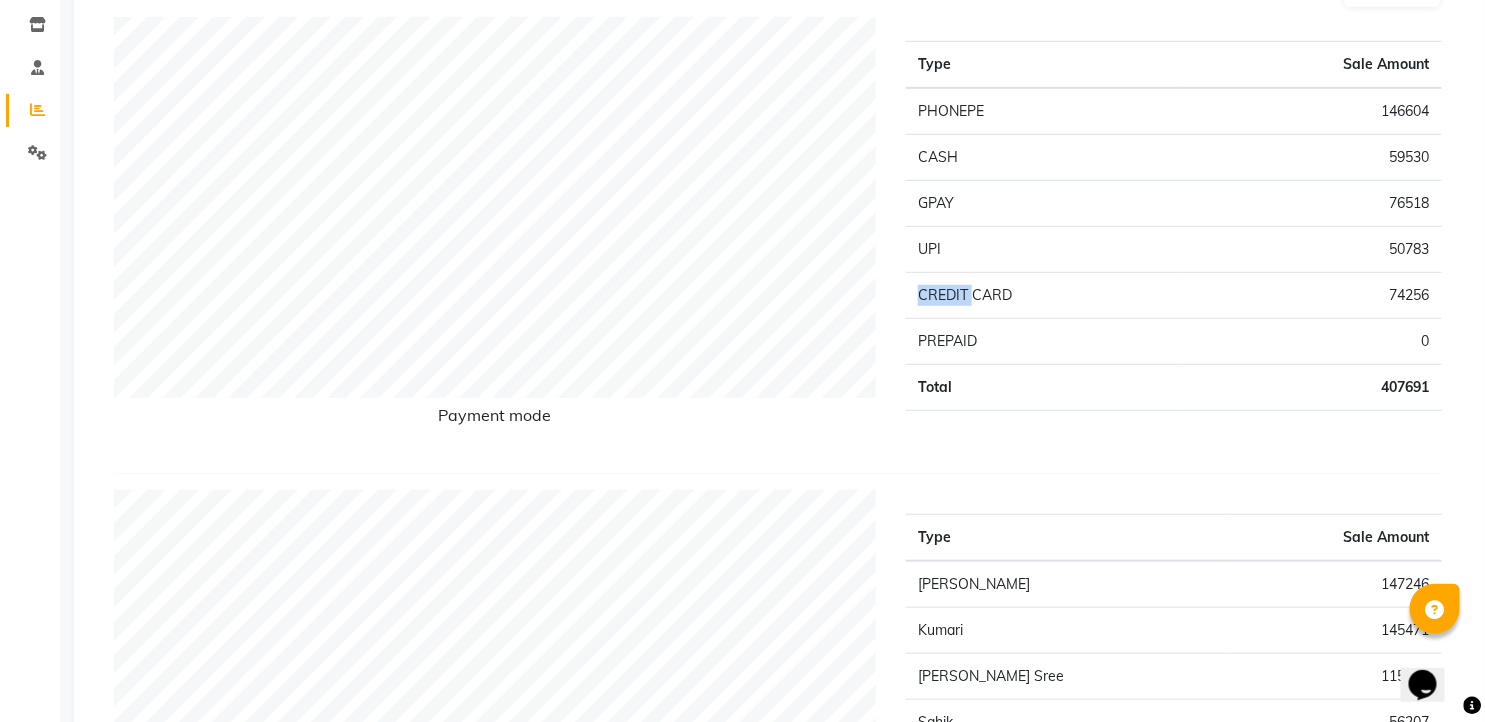 click on "CREDIT CARD" 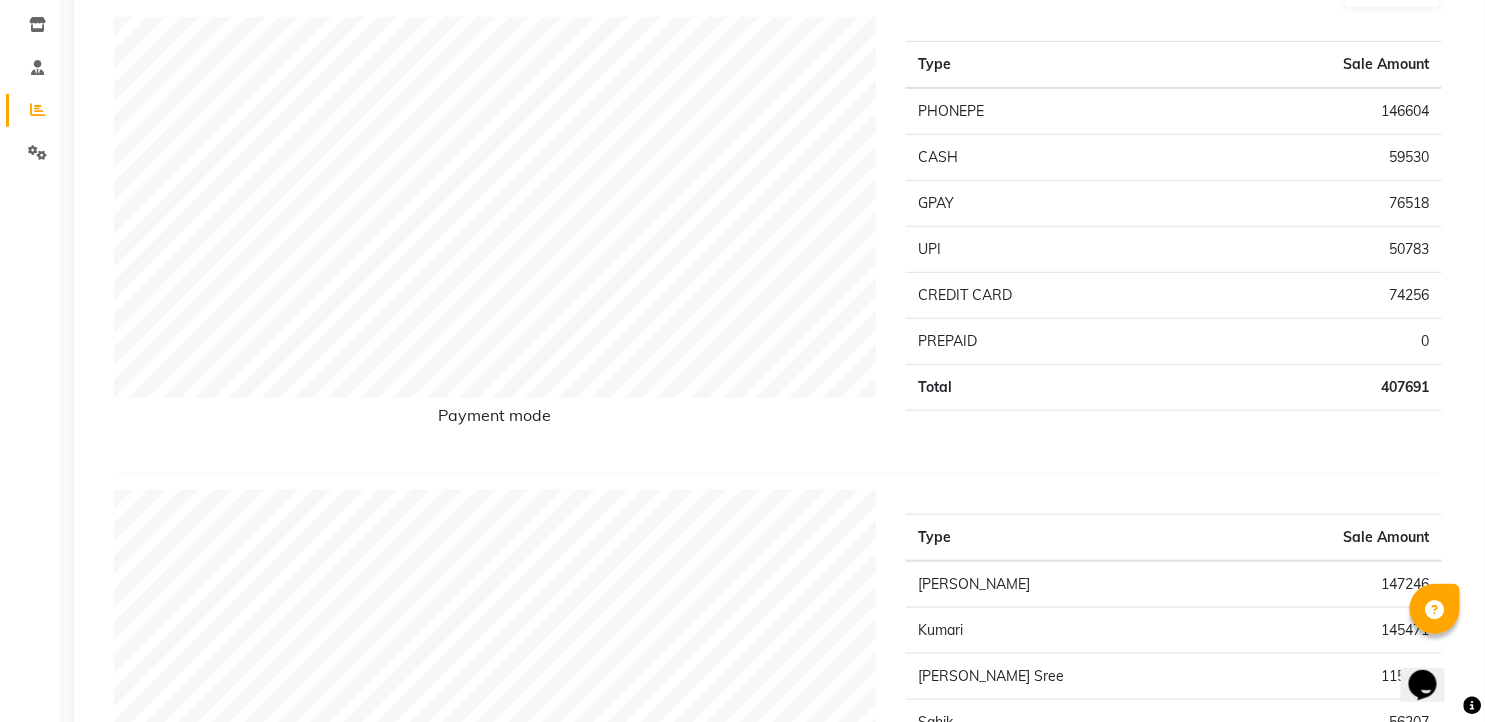 drag, startPoint x: 942, startPoint y: 292, endPoint x: 1102, endPoint y: 315, distance: 161.64467 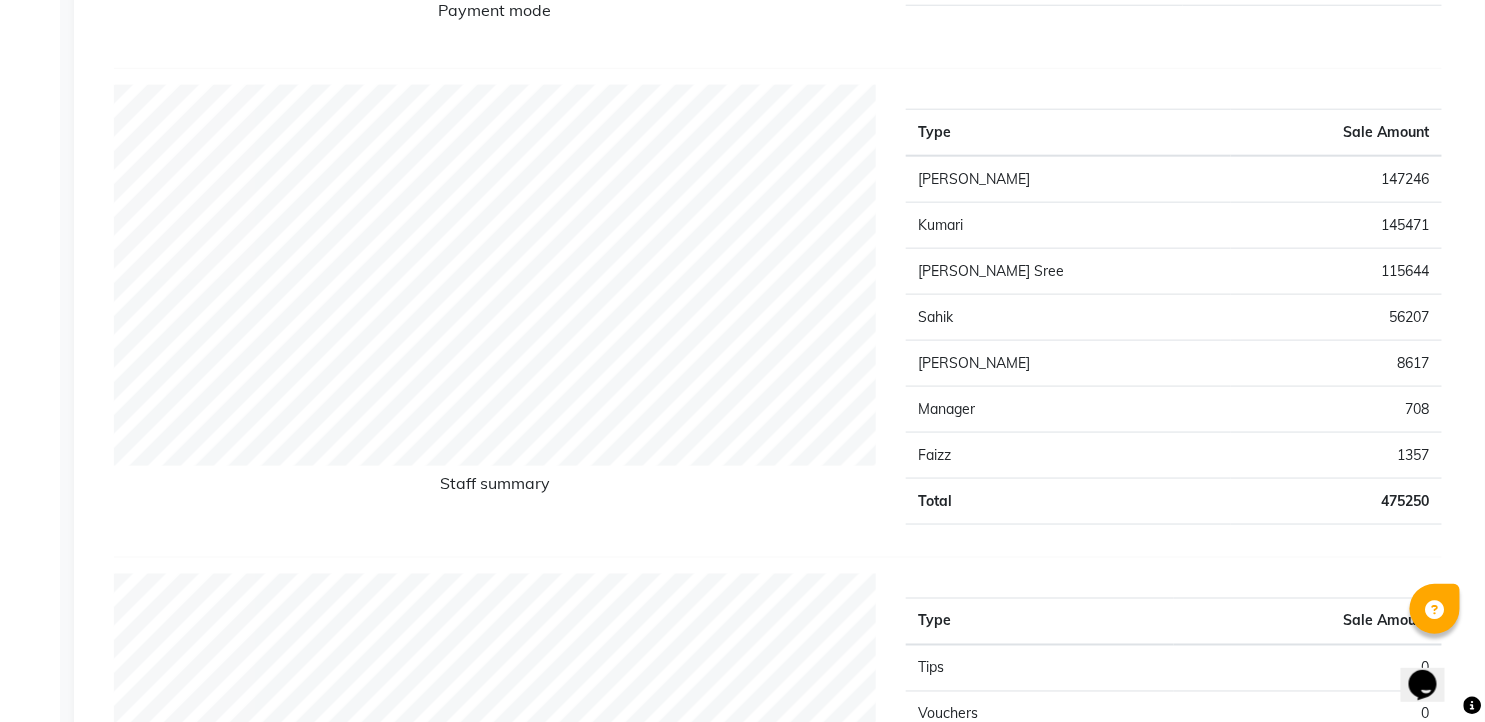 scroll, scrollTop: 777, scrollLeft: 0, axis: vertical 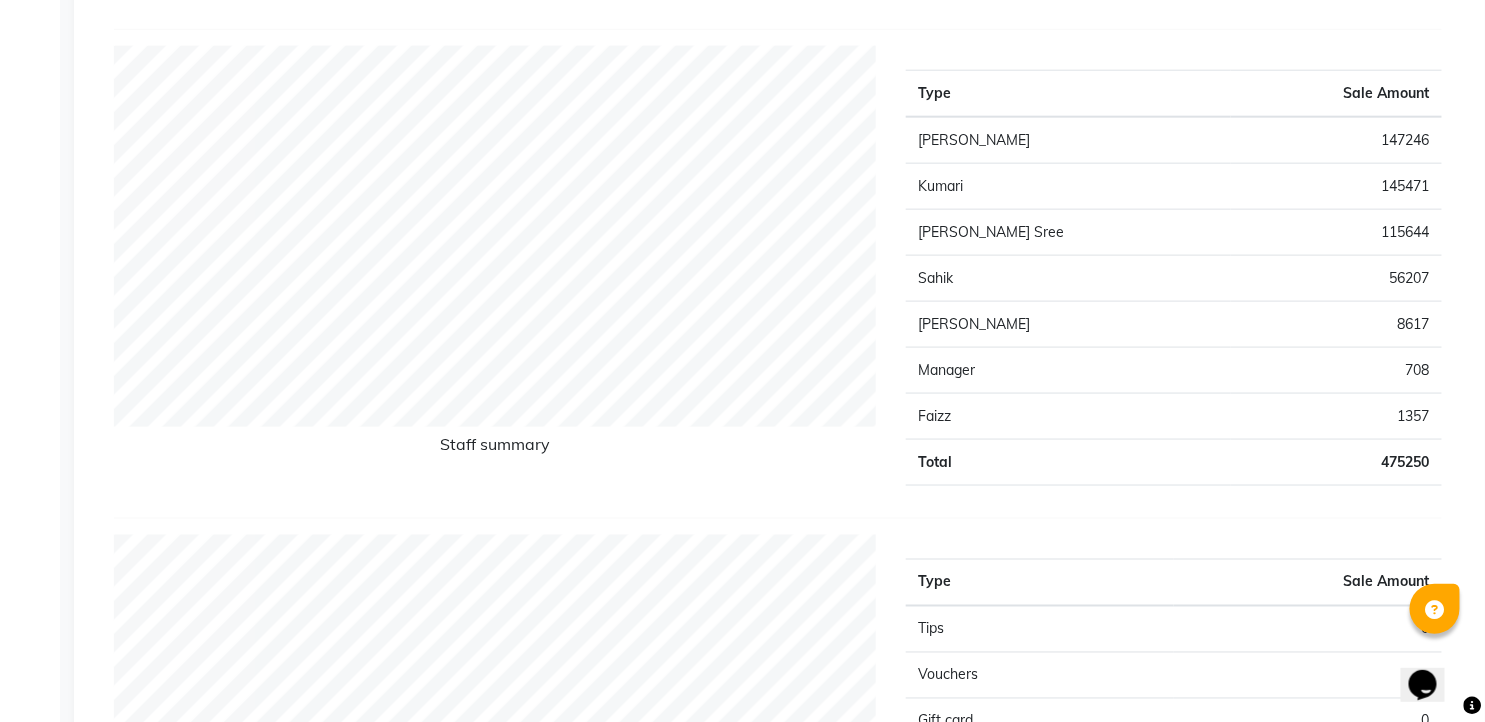 drag, startPoint x: 918, startPoint y: 137, endPoint x: 1155, endPoint y: 137, distance: 237 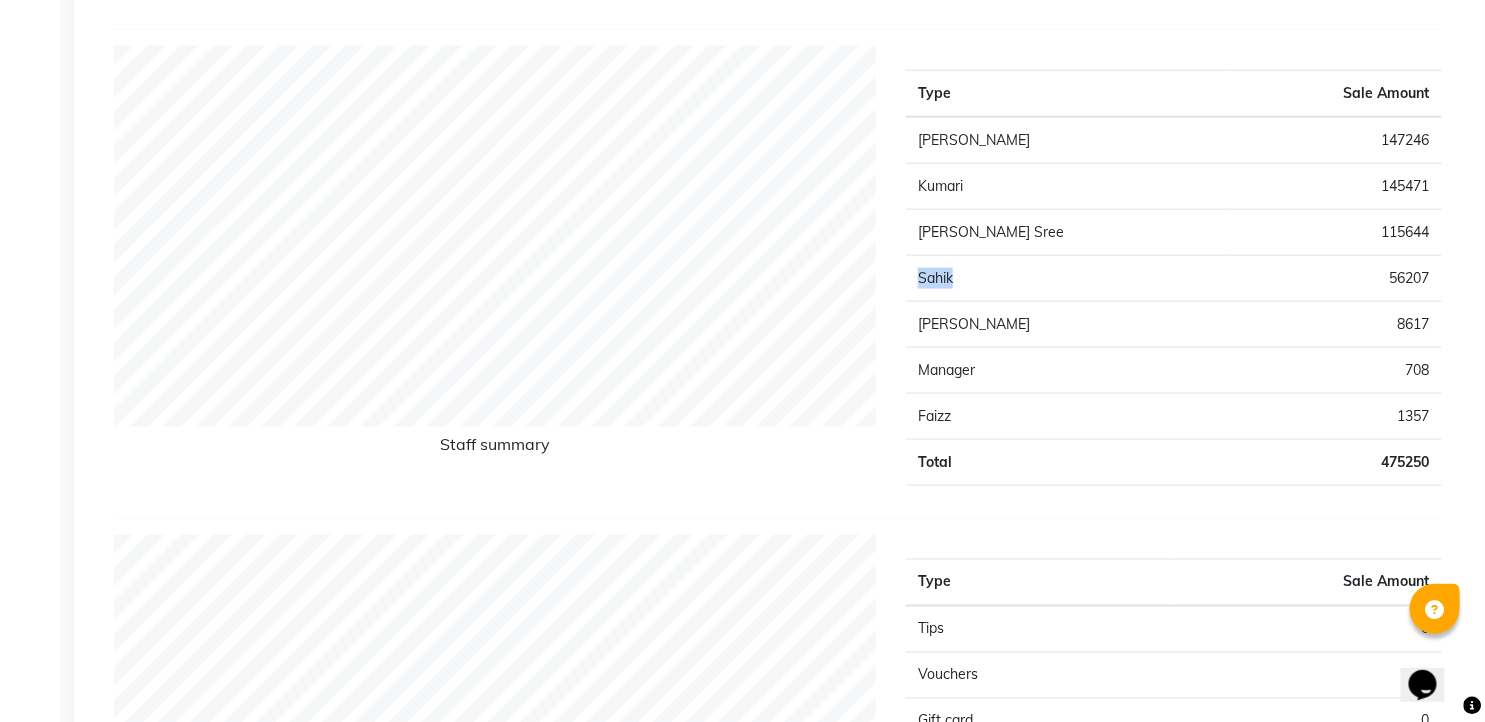 click on "Sahik" 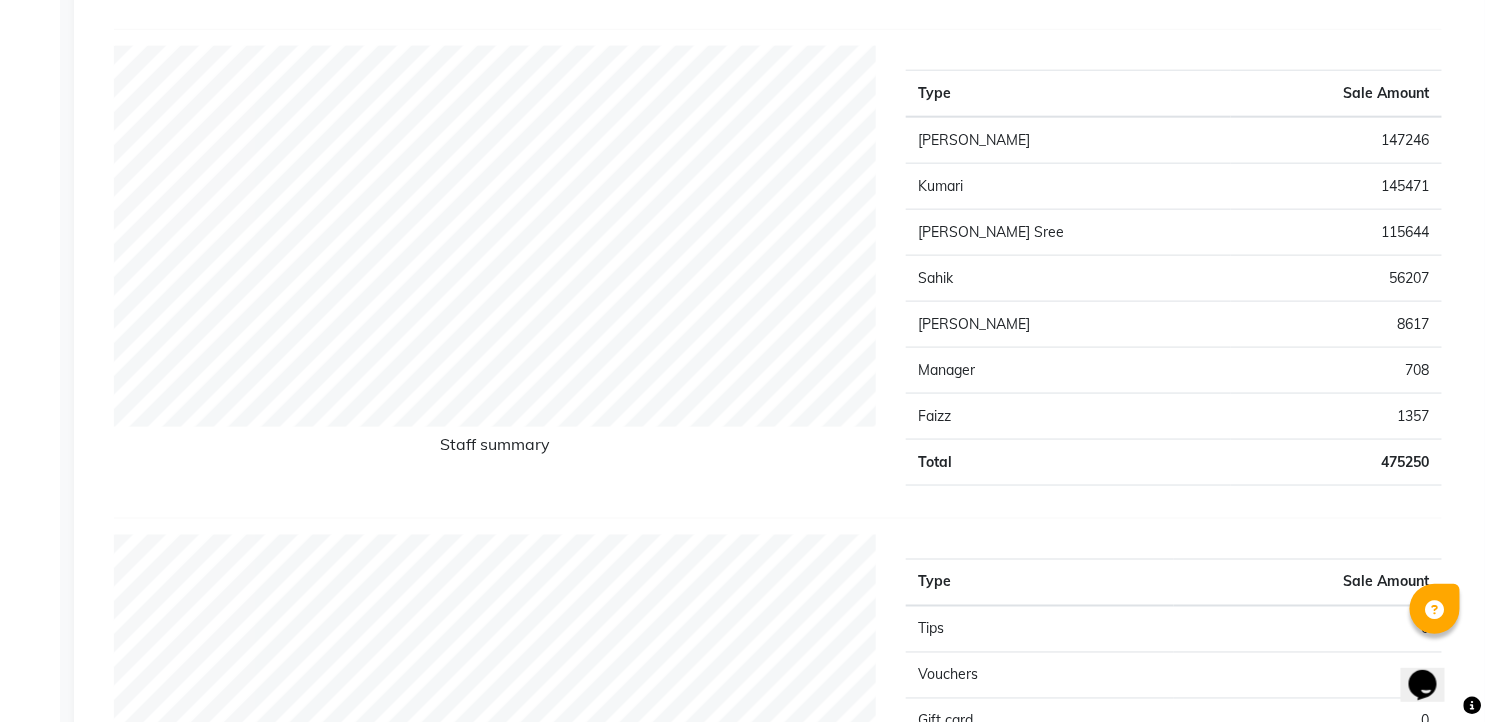 drag, startPoint x: 914, startPoint y: 134, endPoint x: 1140, endPoint y: 133, distance: 226.00221 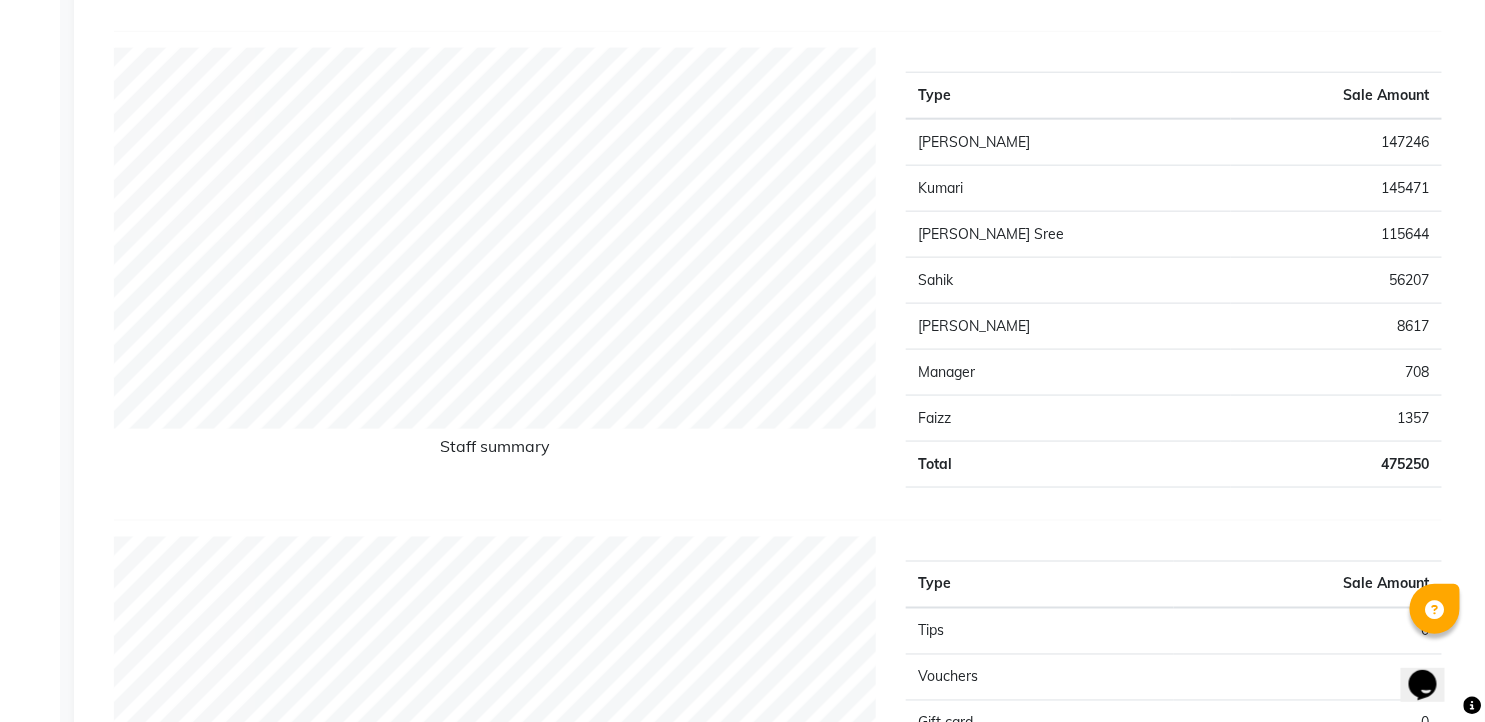 scroll, scrollTop: 736, scrollLeft: 0, axis: vertical 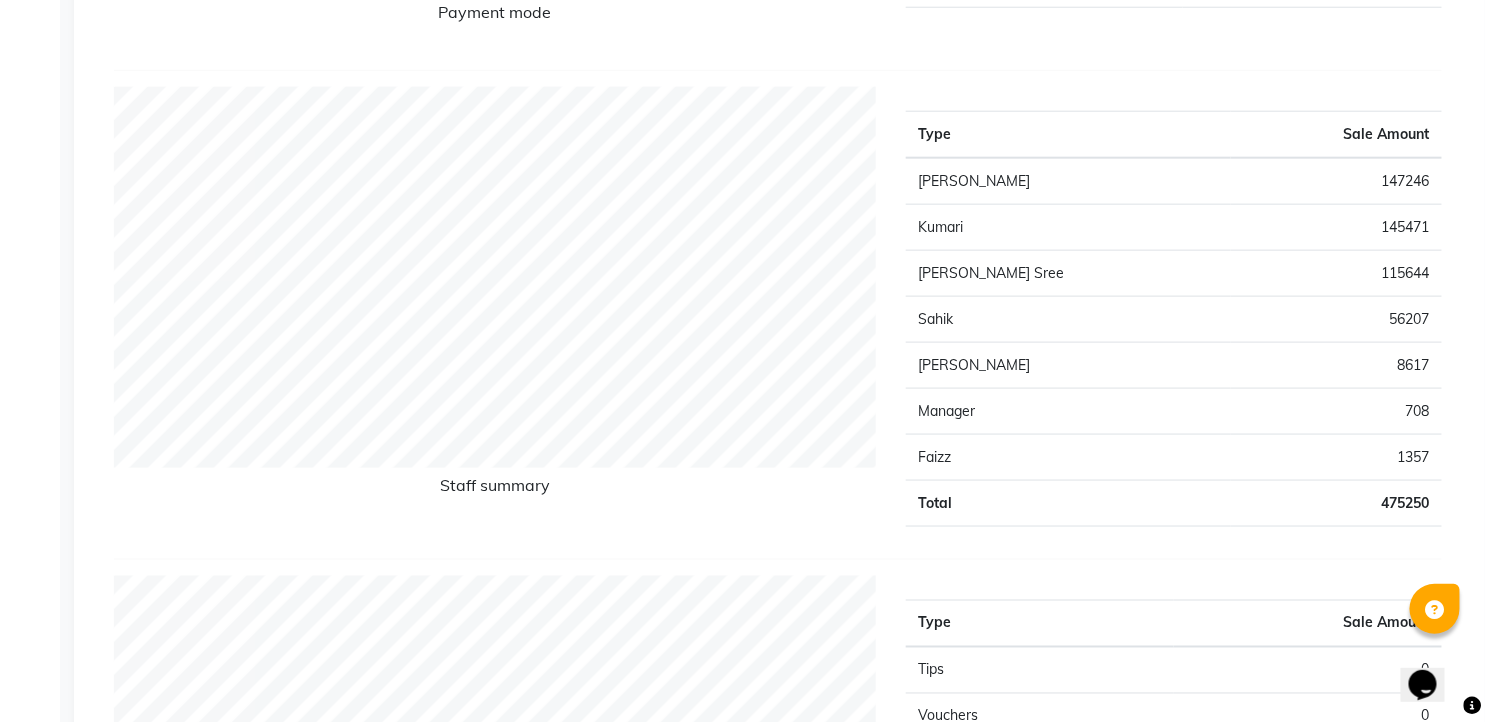click on "[PERSON_NAME]" 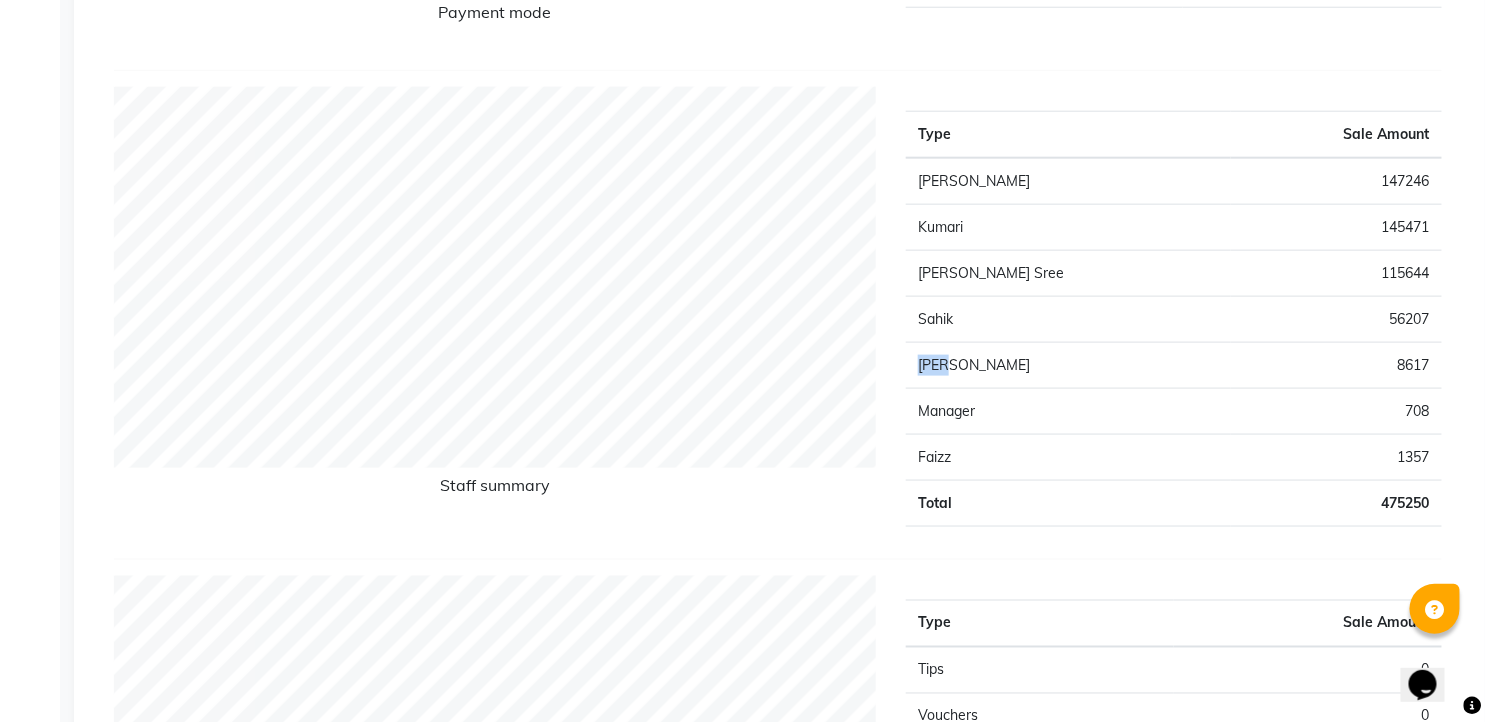 click on "[PERSON_NAME]" 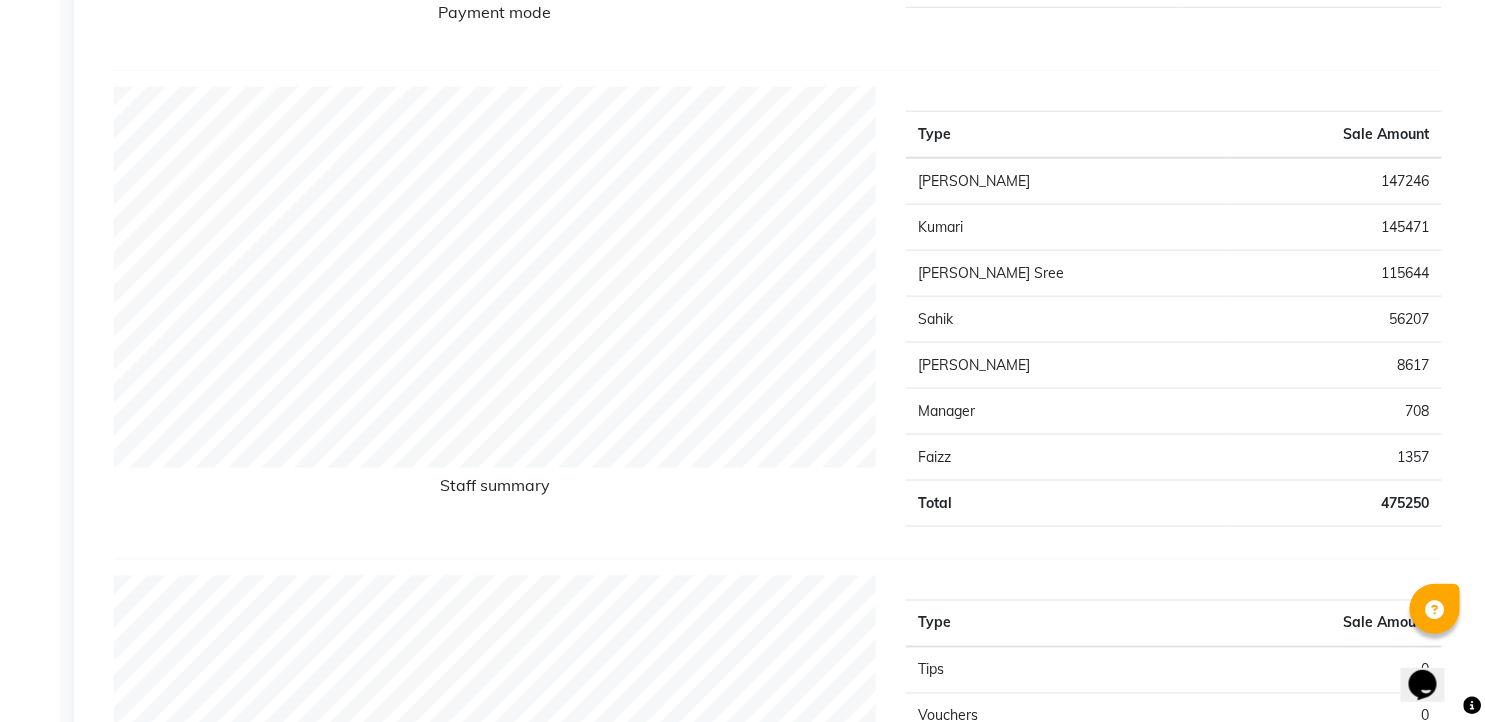 click on "Faizz" 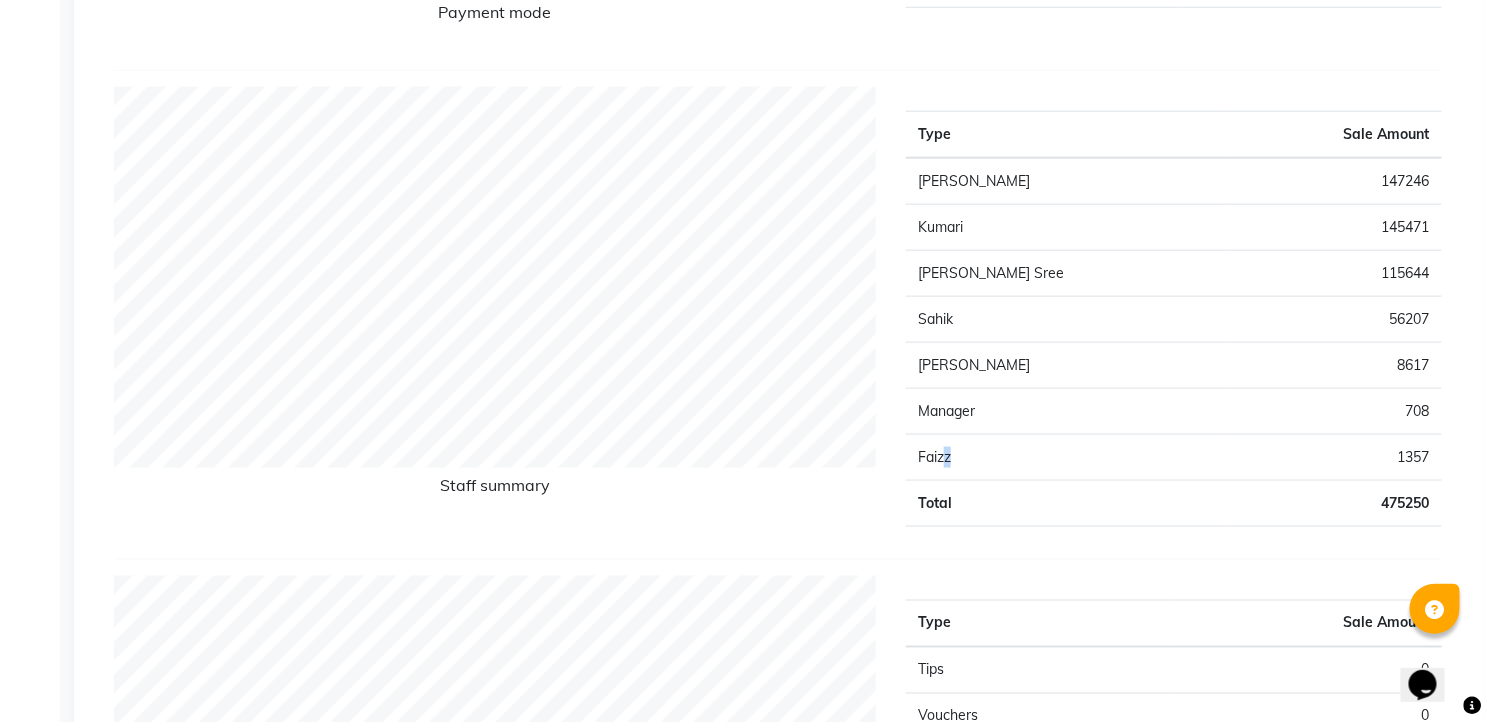 click on "Faizz" 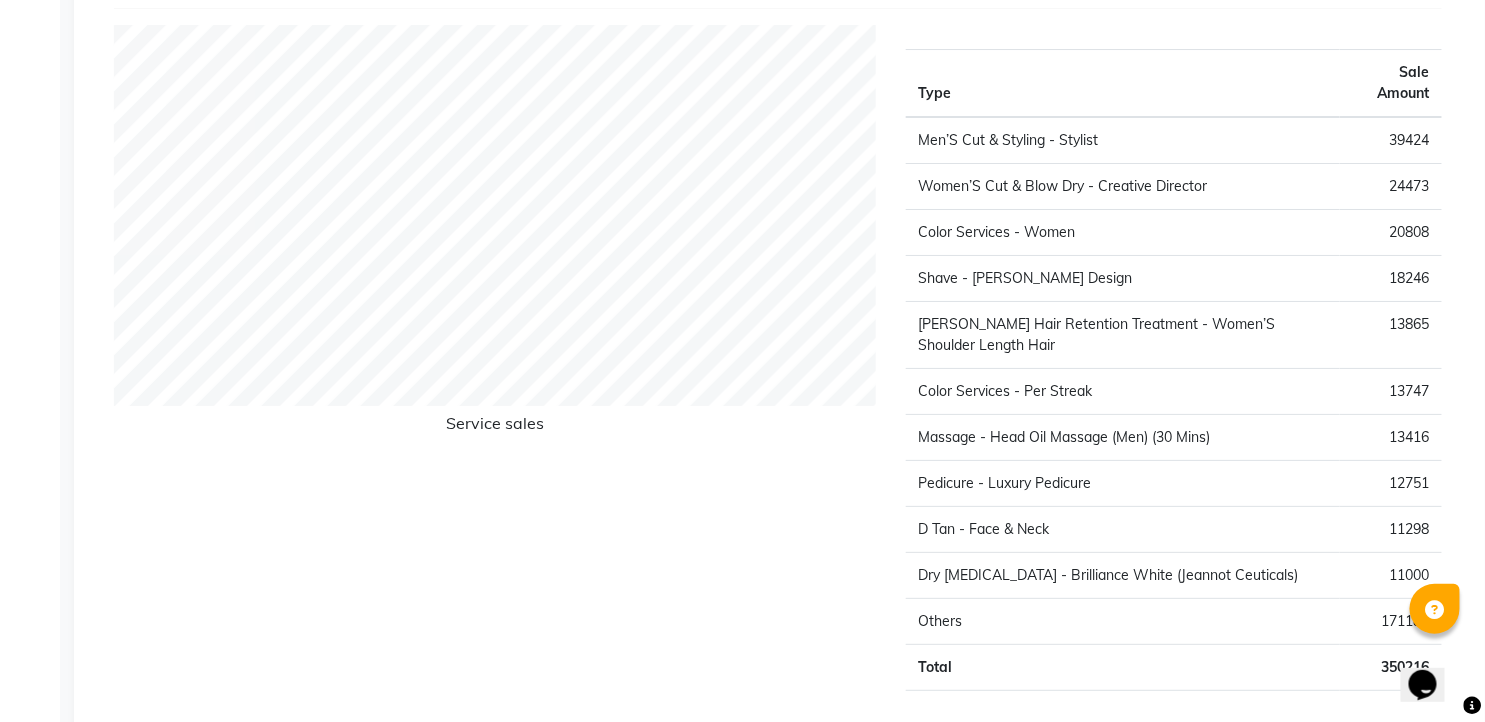 scroll, scrollTop: 2625, scrollLeft: 0, axis: vertical 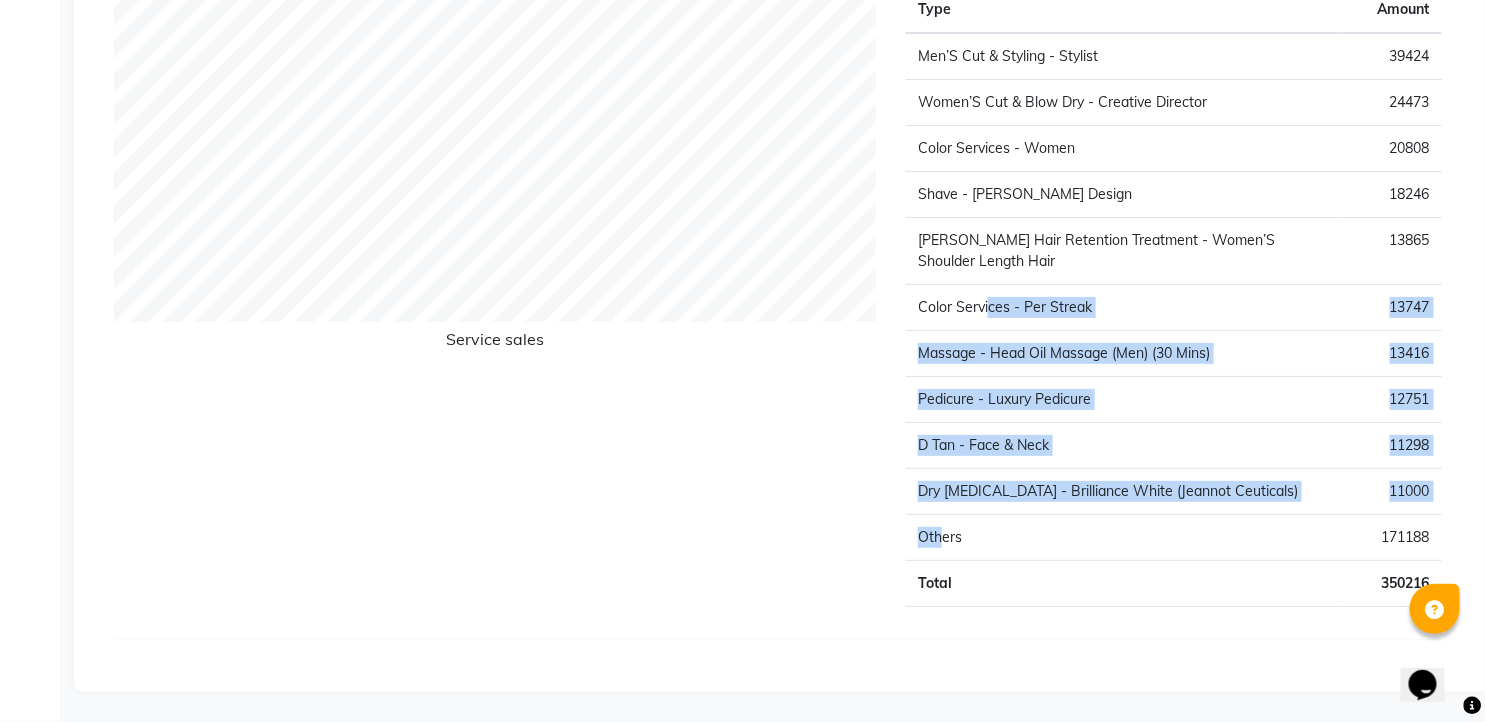 drag, startPoint x: 945, startPoint y: 535, endPoint x: 990, endPoint y: 308, distance: 231.41737 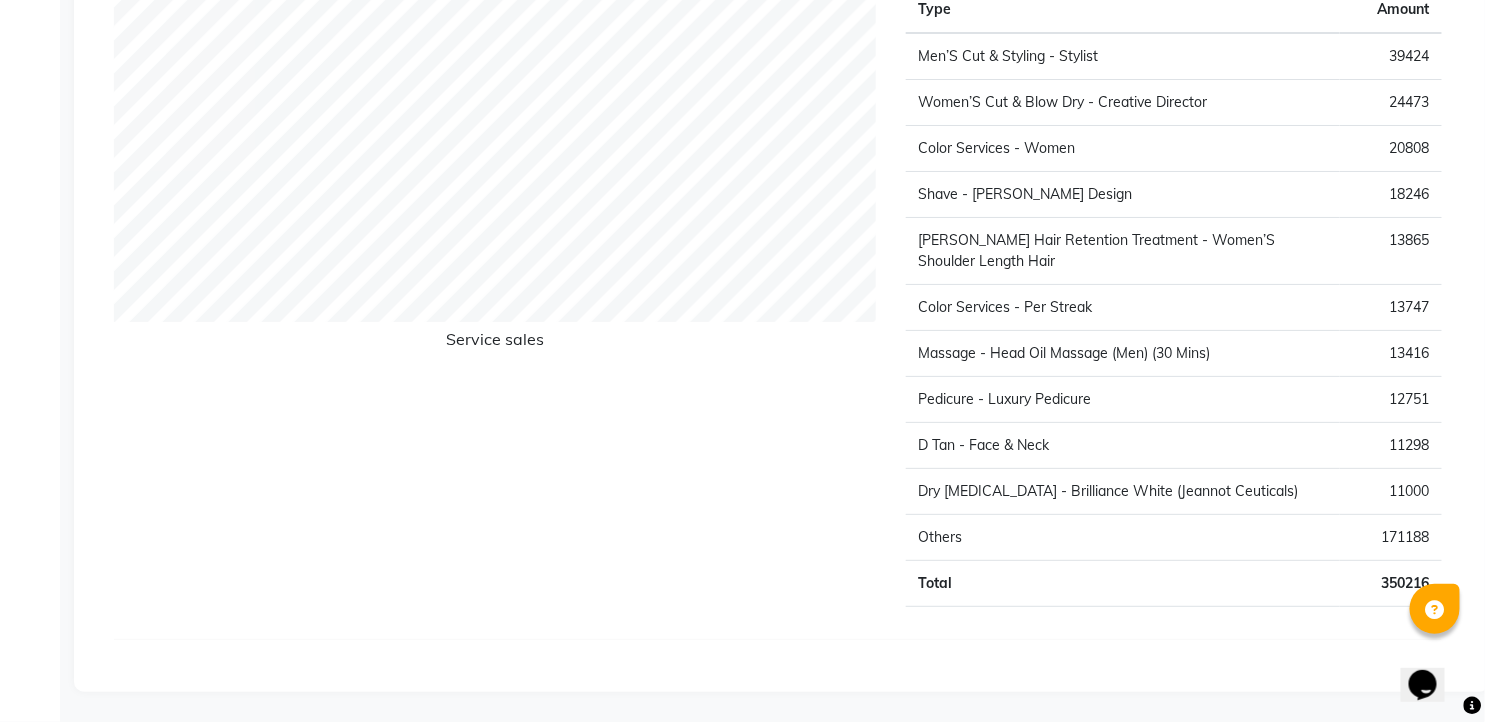 click on "Service sales" 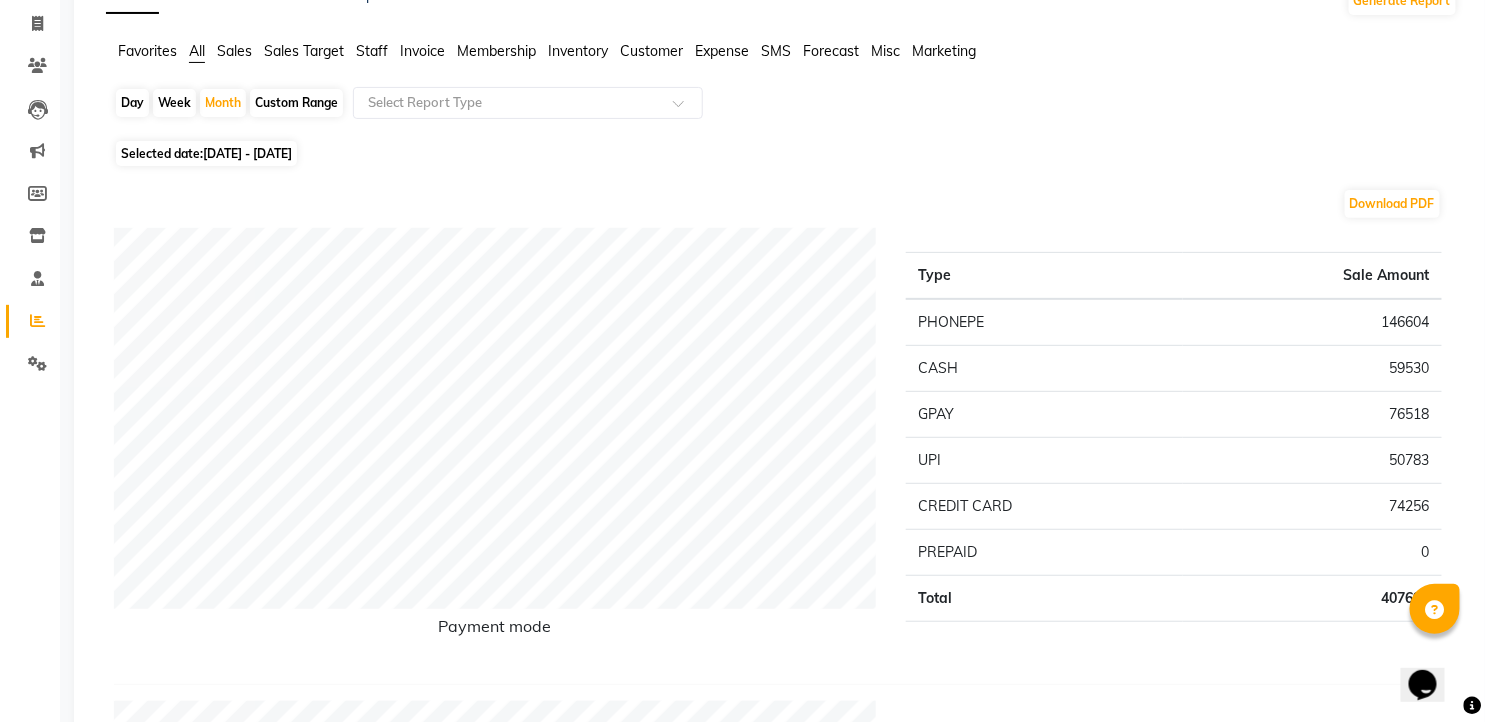 scroll, scrollTop: 70, scrollLeft: 0, axis: vertical 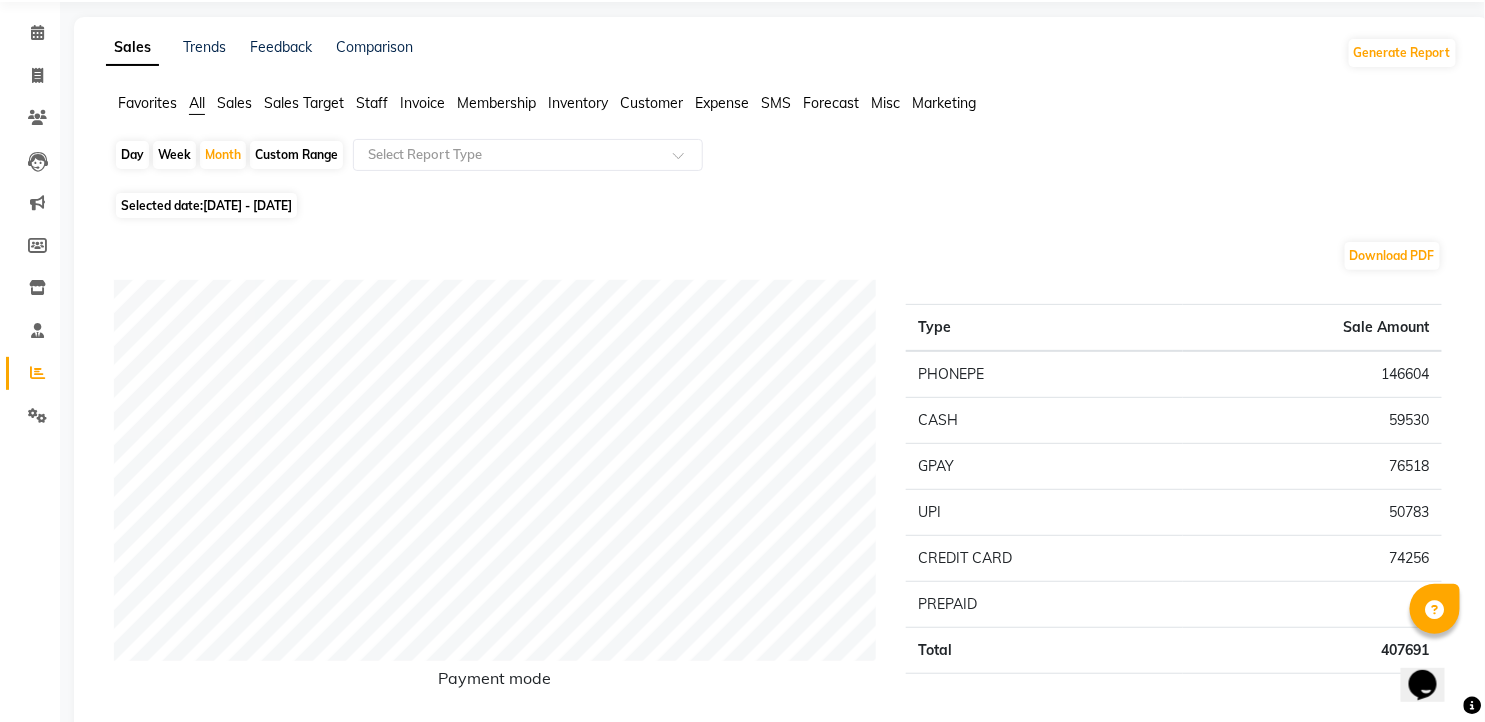 click on "Sales" 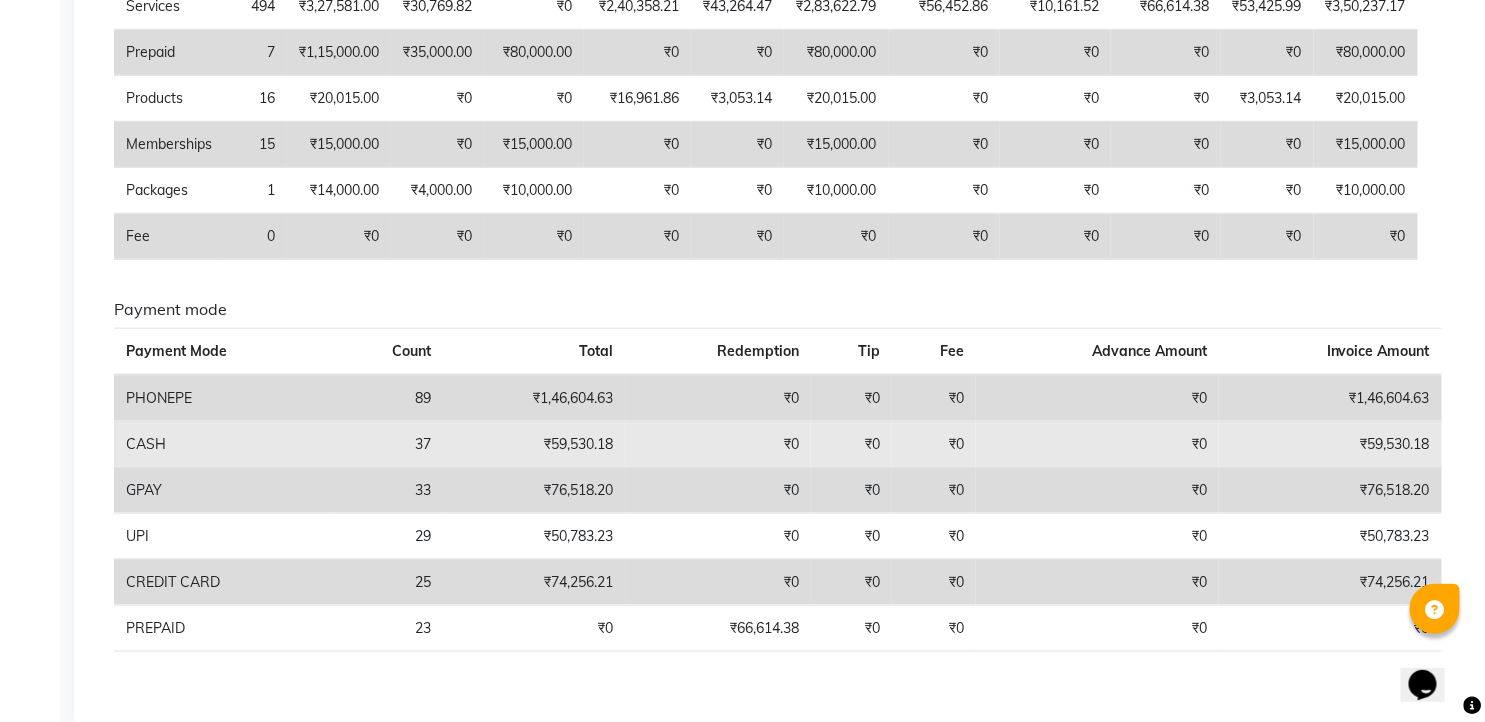 scroll, scrollTop: 628, scrollLeft: 0, axis: vertical 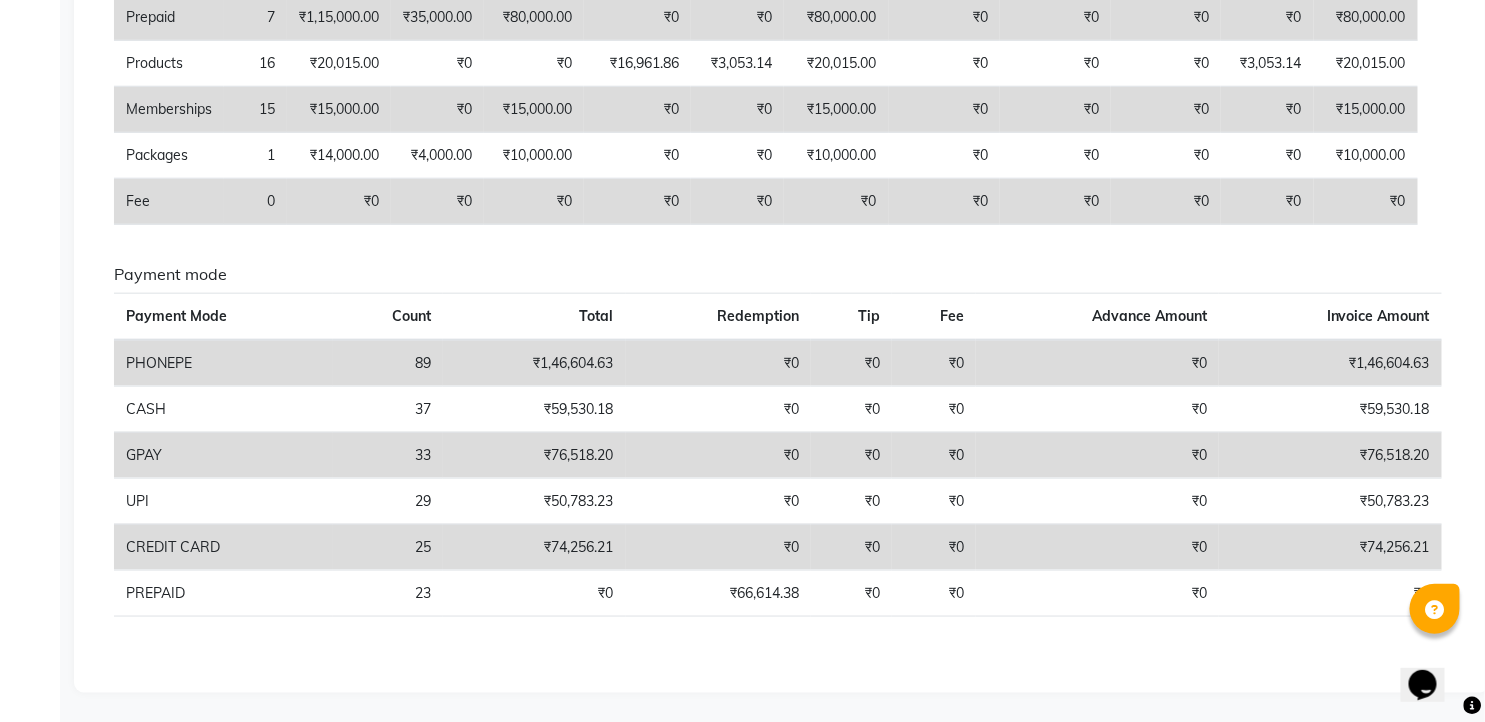 click on "Sales summary Type Count Price Discount Non-taxable Amount Taxable Amount Tax Net Revenue Taxable Redemption Tax On Redemption Total Redemption Total Tax Total  Tips 0 ₹0 ₹0 ₹0 ₹0 ₹0 ₹0 ₹0 ₹0 ₹0 ₹0 ₹0  Vouchers 0 ₹0 ₹0 ₹0 ₹0 ₹0 ₹0 ₹0 ₹0 ₹0 ₹0 ₹0  Gift card 0 ₹0 ₹0 ₹0 ₹0 ₹0 ₹0 ₹0 ₹0 ₹0 ₹0 ₹0  Services 494 ₹3,27,581.00 ₹30,769.82 ₹0 ₹2,40,358.21 ₹43,264.47 ₹2,83,622.79 ₹56,452.86 ₹10,161.52 ₹66,614.38 ₹53,425.99 ₹3,50,237.17  Prepaid 7 ₹1,15,000.00 ₹35,000.00 ₹80,000.00 ₹0 ₹0 ₹80,000.00 ₹0 ₹0 ₹0 ₹0 ₹80,000.00  Products 16 ₹20,015.00 ₹0 ₹0 ₹16,961.86 ₹3,053.14 ₹20,015.00 ₹0 ₹0 ₹0 ₹3,053.14 ₹20,015.00  Memberships 15 ₹15,000.00 ₹0 ₹15,000.00 ₹0 ₹0 ₹15,000.00 ₹0 ₹0 ₹0 ₹0 ₹15,000.00  Packages 1 ₹14,000.00 ₹4,000.00 ₹10,000.00 ₹0 ₹0 ₹10,000.00 ₹0 ₹0 ₹0 ₹0 ₹10,000.00  Fee 0 ₹0 ₹0 ₹0 ₹0 ₹0 ₹0 ₹0 ₹0 ₹0 ₹0 ₹0 Payment mode Tip" 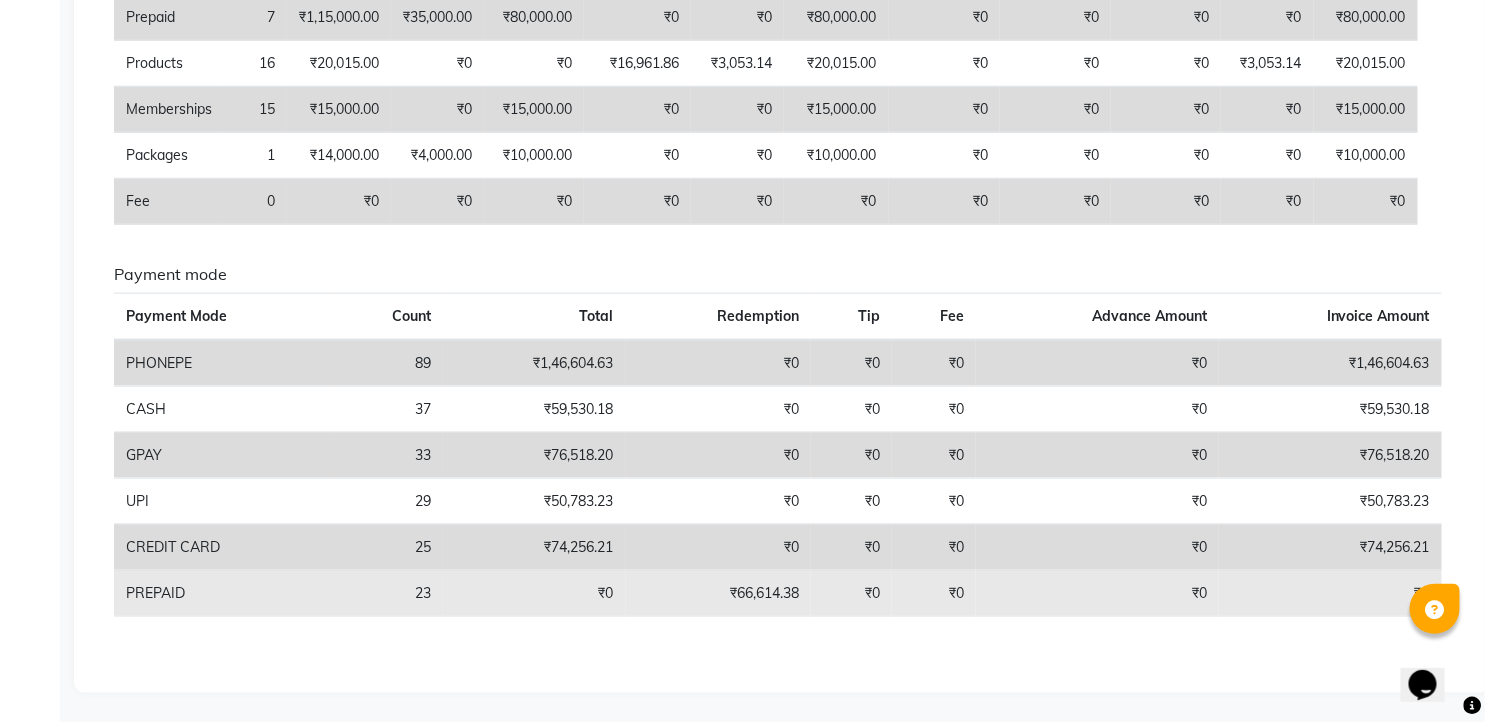 click on "₹66,614.38" 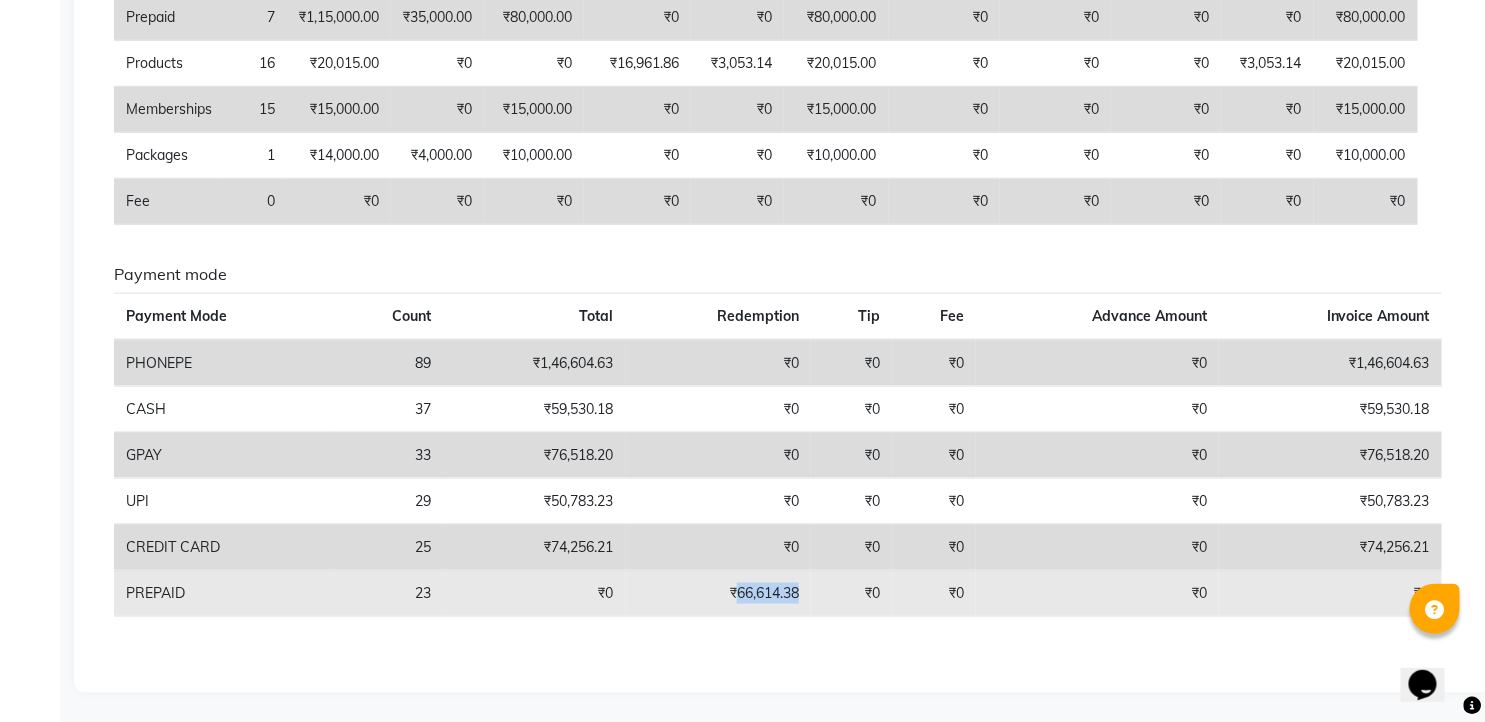 click on "₹66,614.38" 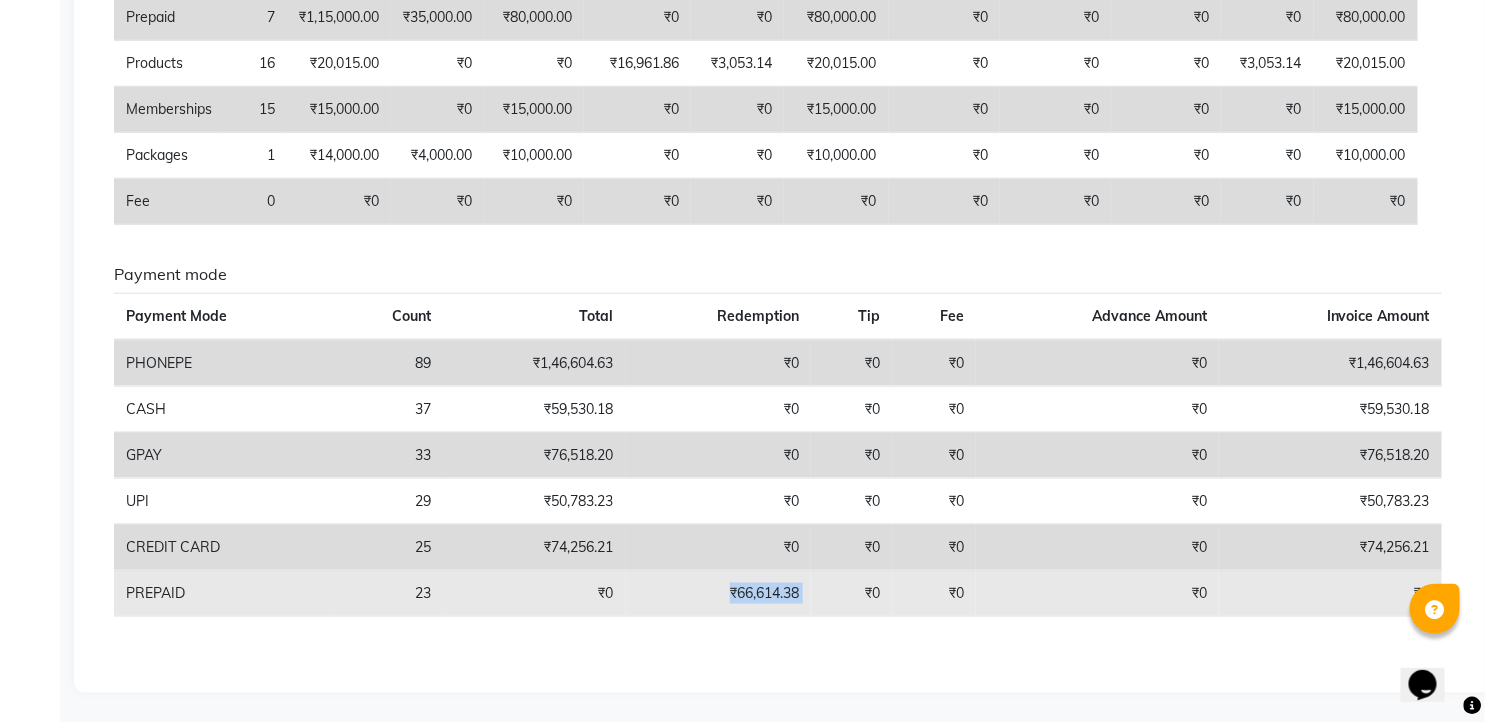 click on "₹66,614.38" 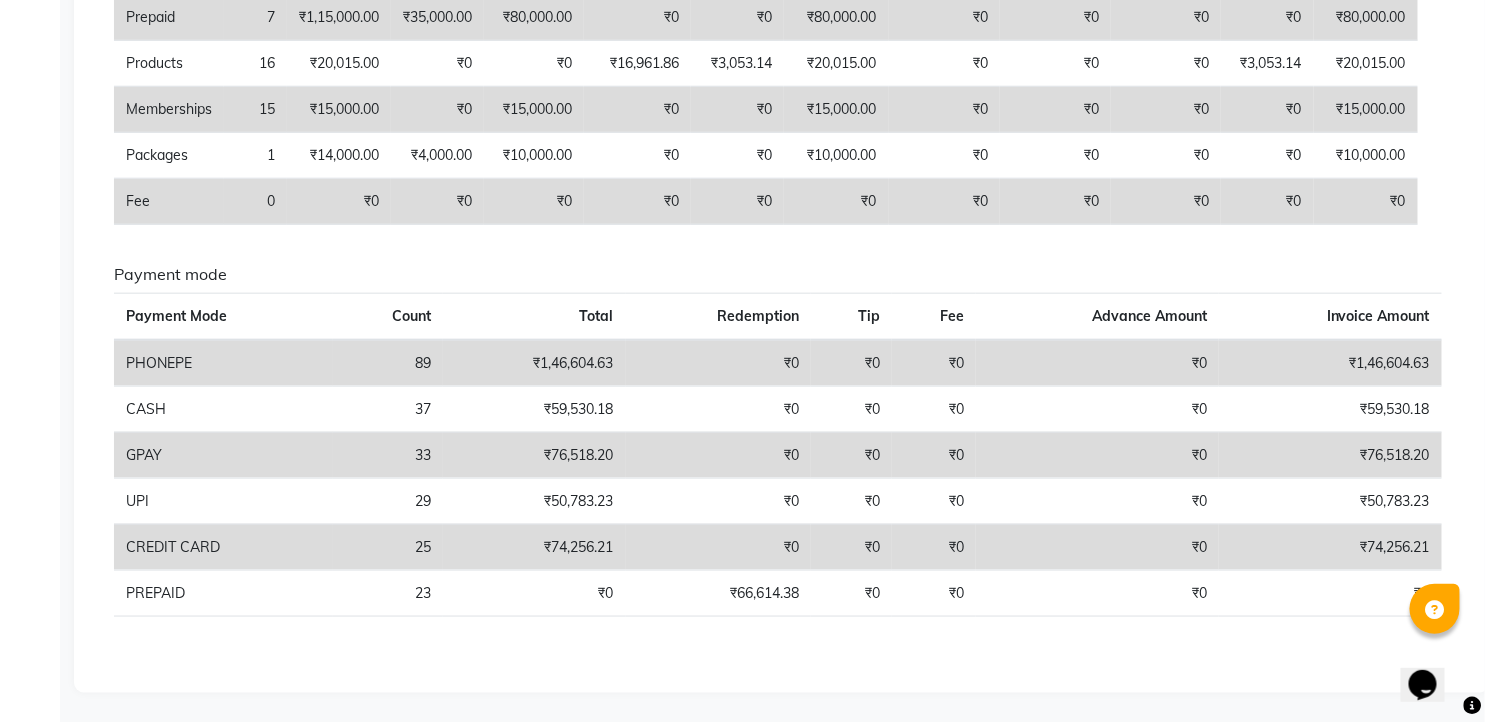 drag, startPoint x: 756, startPoint y: 596, endPoint x: 772, endPoint y: 635, distance: 42.154476 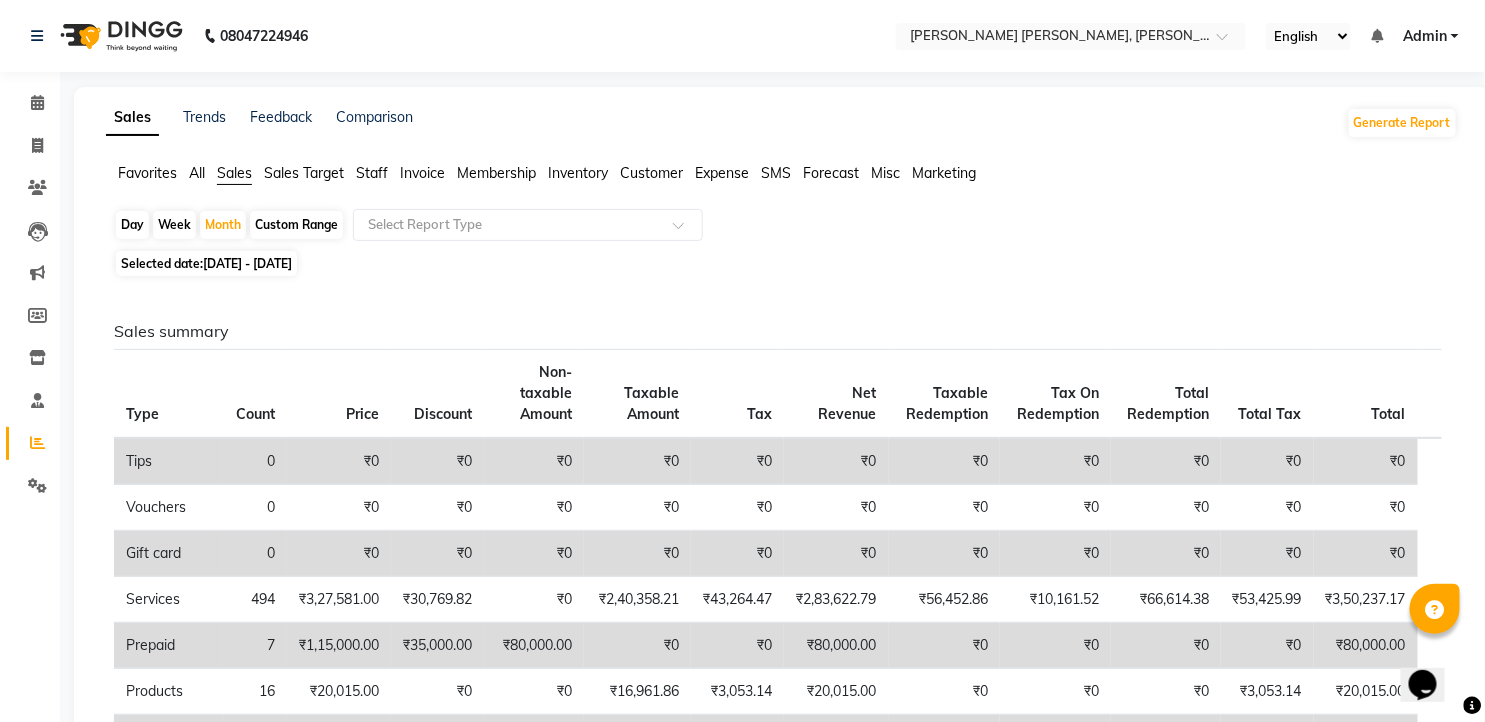 scroll, scrollTop: 44, scrollLeft: 0, axis: vertical 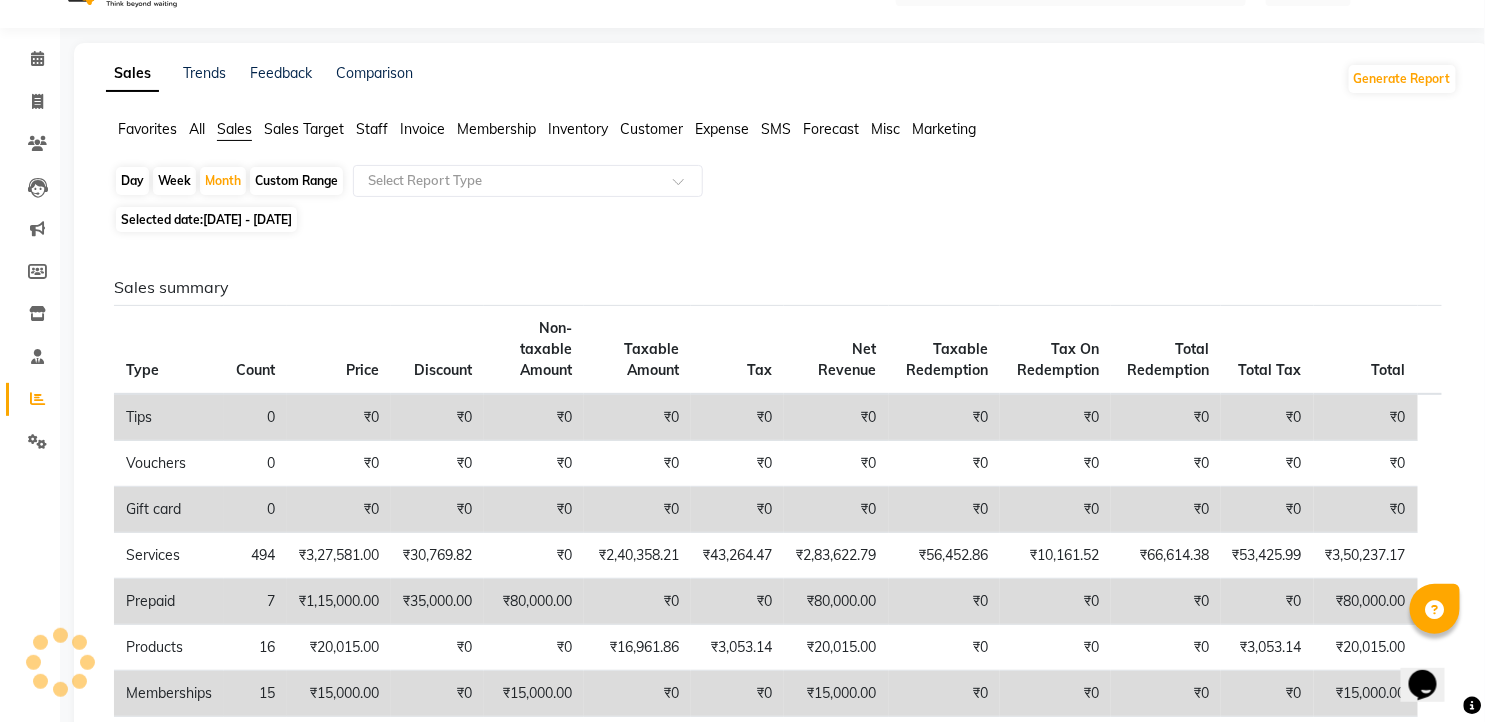 click on "Sales Target" 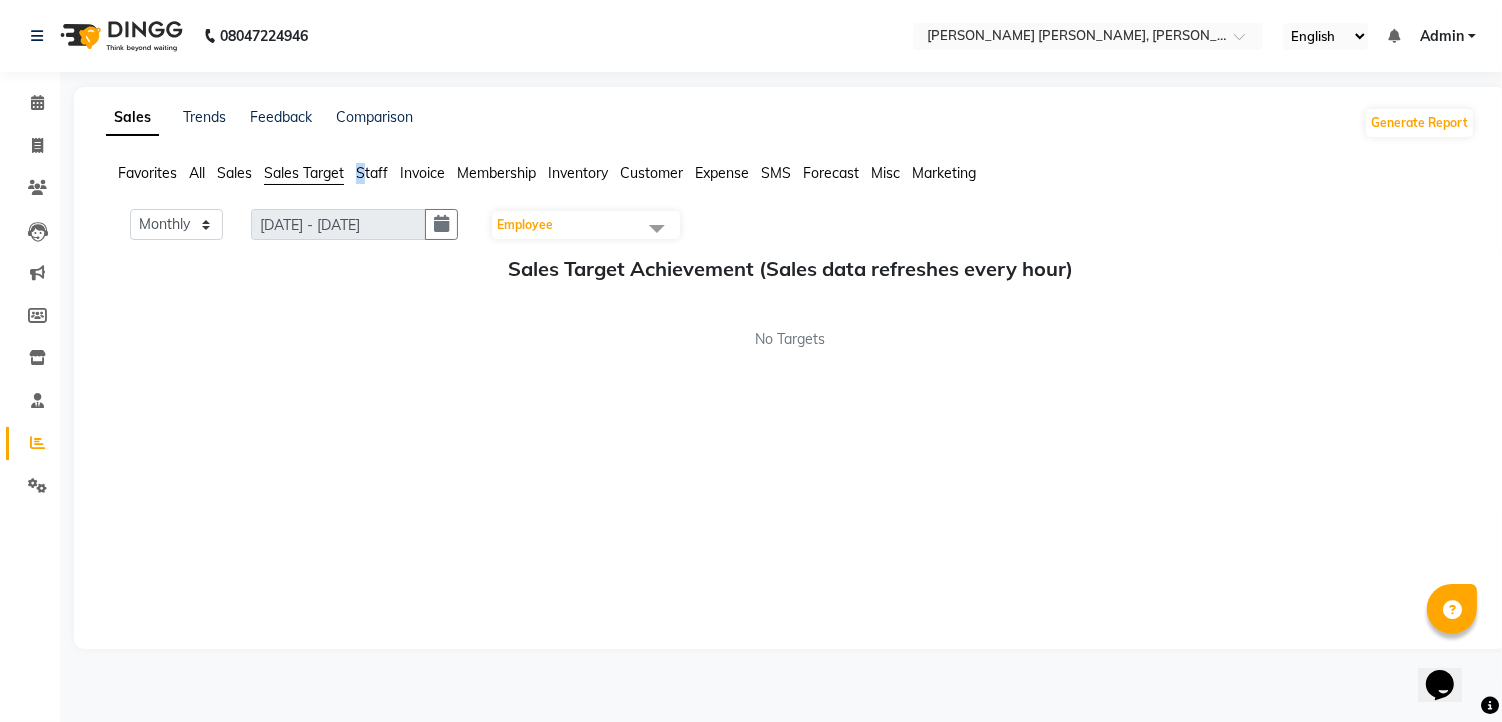 click on "Staff" 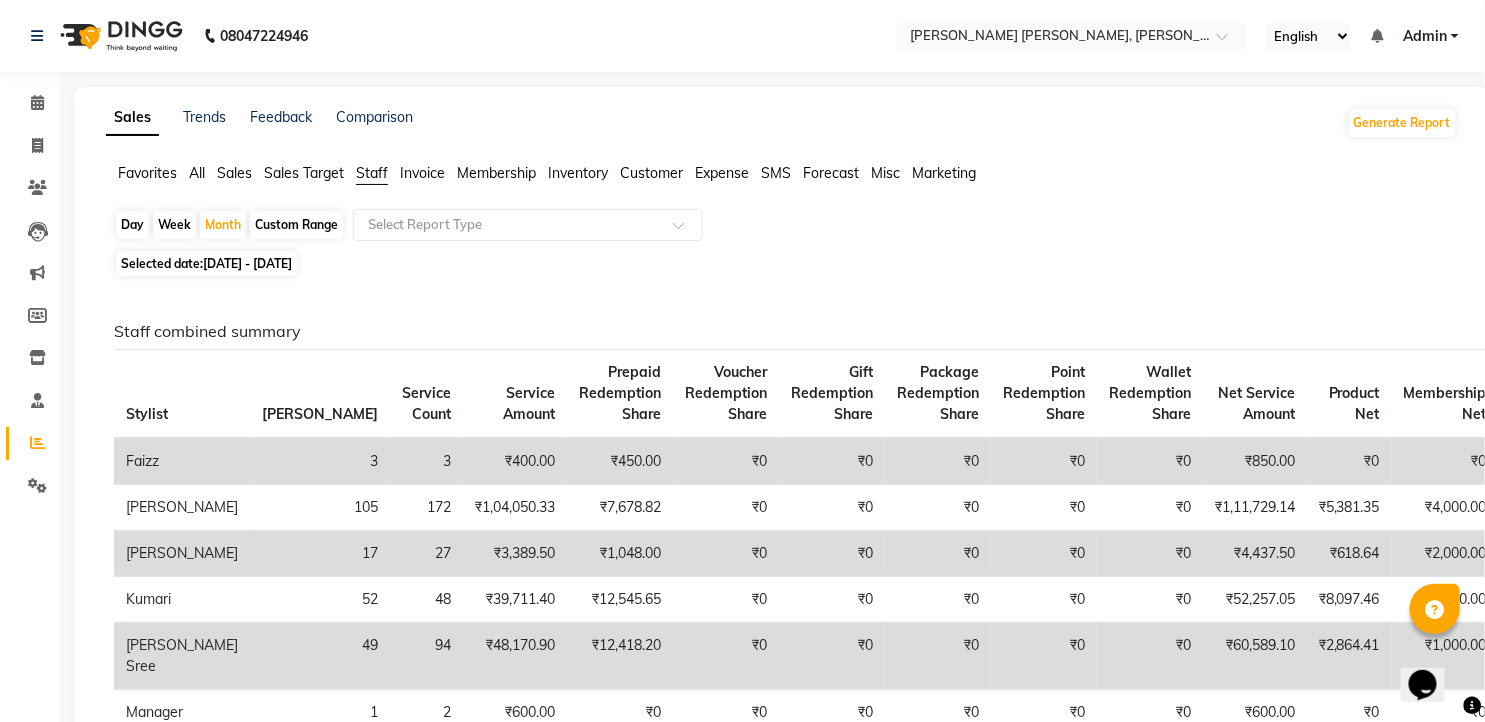 click on "Staff combined summary Stylist Bill Count Service Count Service Amount Prepaid Redemption Share Voucher Redemption Share Gift Redemption Share Package Redemption Share Point Redemption Share Wallet Redemption Share Net Service Amount Product Net Membership Net Prepaid Net Voucher Net Gift Net Package Net  Faizz 3 3 ₹400.00 ₹450.00 ₹0 ₹0 ₹0 ₹0 ₹0 ₹850.00 ₹0 ₹0 ₹0 ₹0 ₹0 ₹0  Gufran Mohammad 105 172 ₹1,04,050.33 ₹7,678.82 ₹0 ₹0 ₹0 ₹0 ₹0 ₹1,11,729.14 ₹5,381.35 ₹4,000.00 ₹0 ₹0 ₹0 ₹0  Hyma 17 27 ₹3,389.50 ₹1,048.00 ₹0 ₹0 ₹0 ₹0 ₹0 ₹4,437.50 ₹618.64 ₹2,000.00 ₹0 ₹0 ₹0 ₹0  Kumari 52 48 ₹39,711.40 ₹12,545.65 ₹0 ₹0 ₹0 ₹0 ₹0 ₹52,257.05 ₹8,097.46 ₹7,000.00 ₹50,000.00 ₹0 ₹0 ₹10,000.00  Lalitha Sree 49 94 ₹48,170.90 ₹12,418.20 ₹0 ₹0 ₹0 ₹0 ₹0 ₹60,589.10 ₹2,864.41 ₹1,000.00 ₹30,000.00 ₹0 ₹0 ₹0  Manager 1 2 ₹600.00 ₹0 ₹0 ₹0 ₹0 ₹0 ₹0 ₹600.00 ₹0 ₹0 ₹0 ₹0 ₹0 ₹0 81" 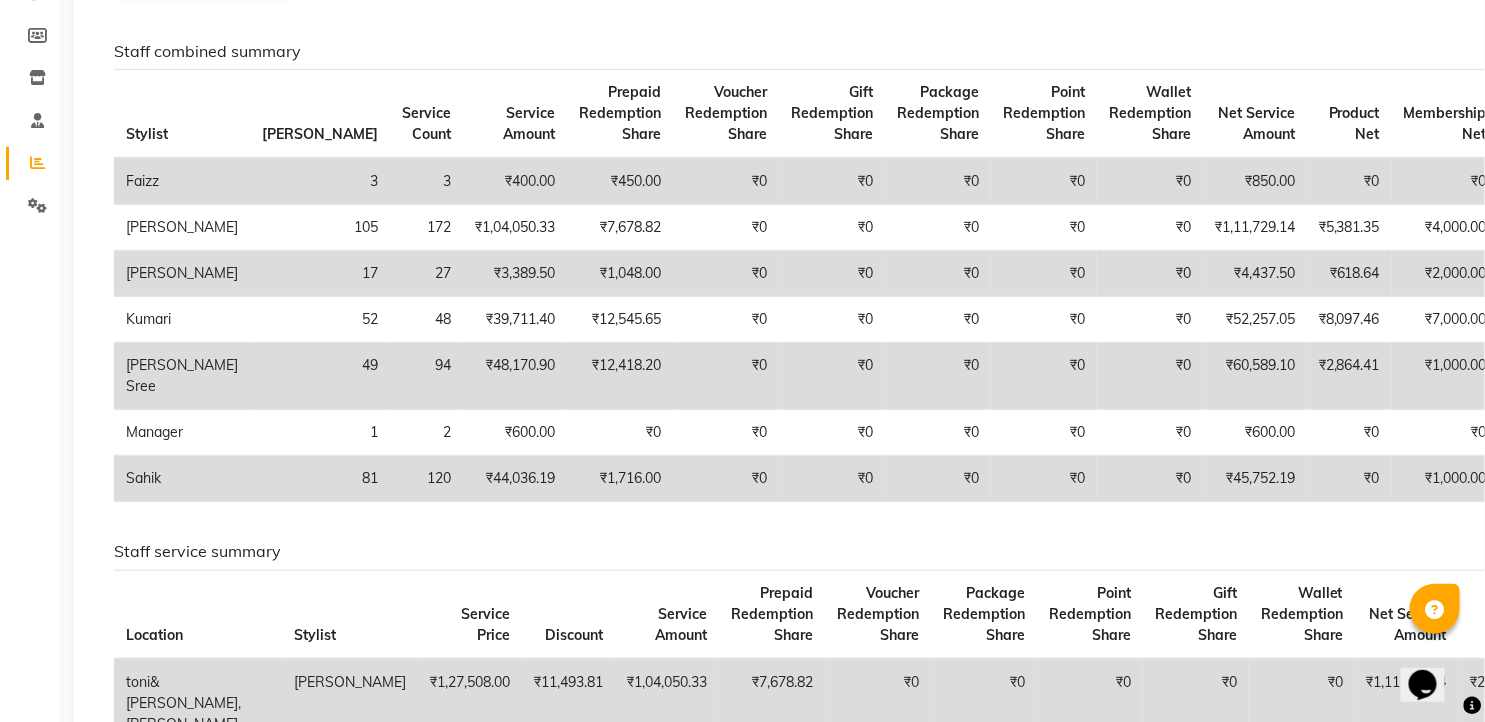 scroll, scrollTop: 222, scrollLeft: 0, axis: vertical 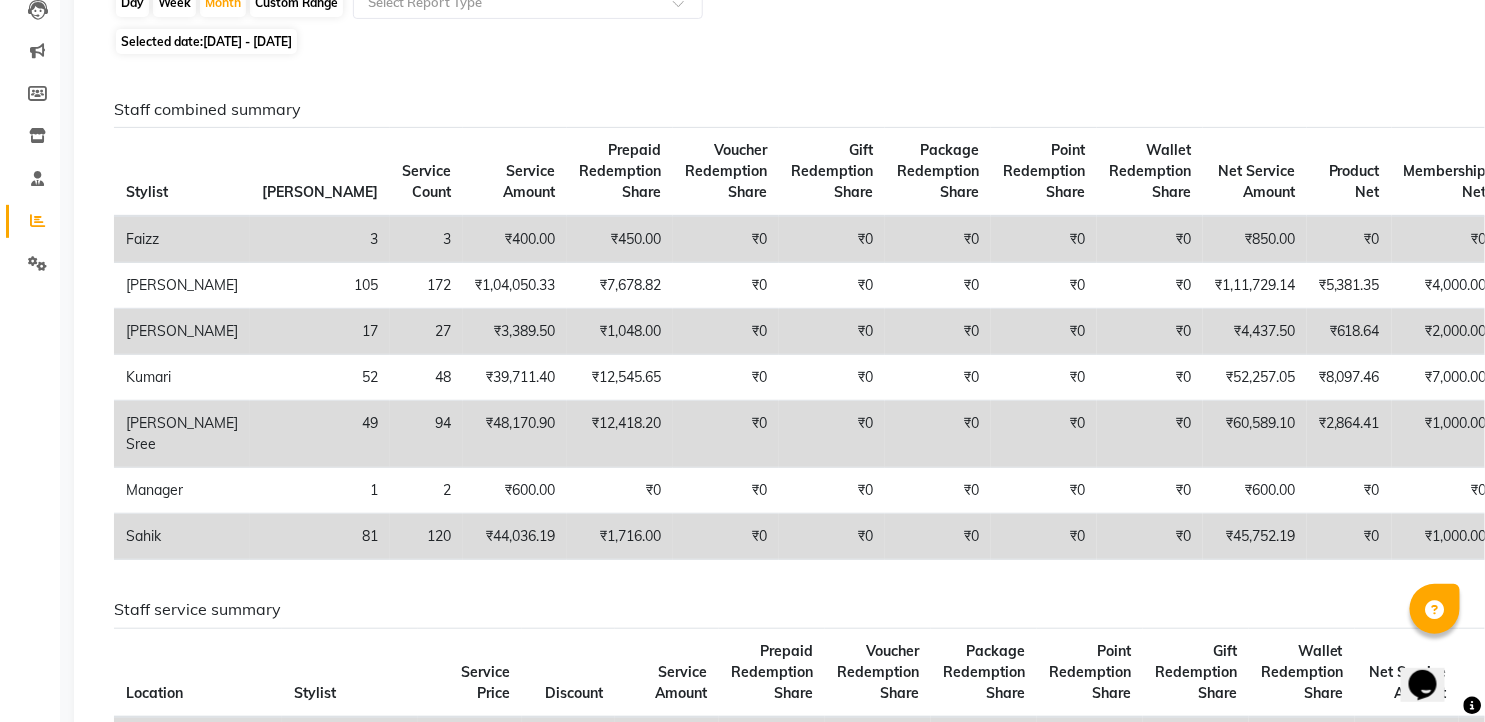click on "₹0" 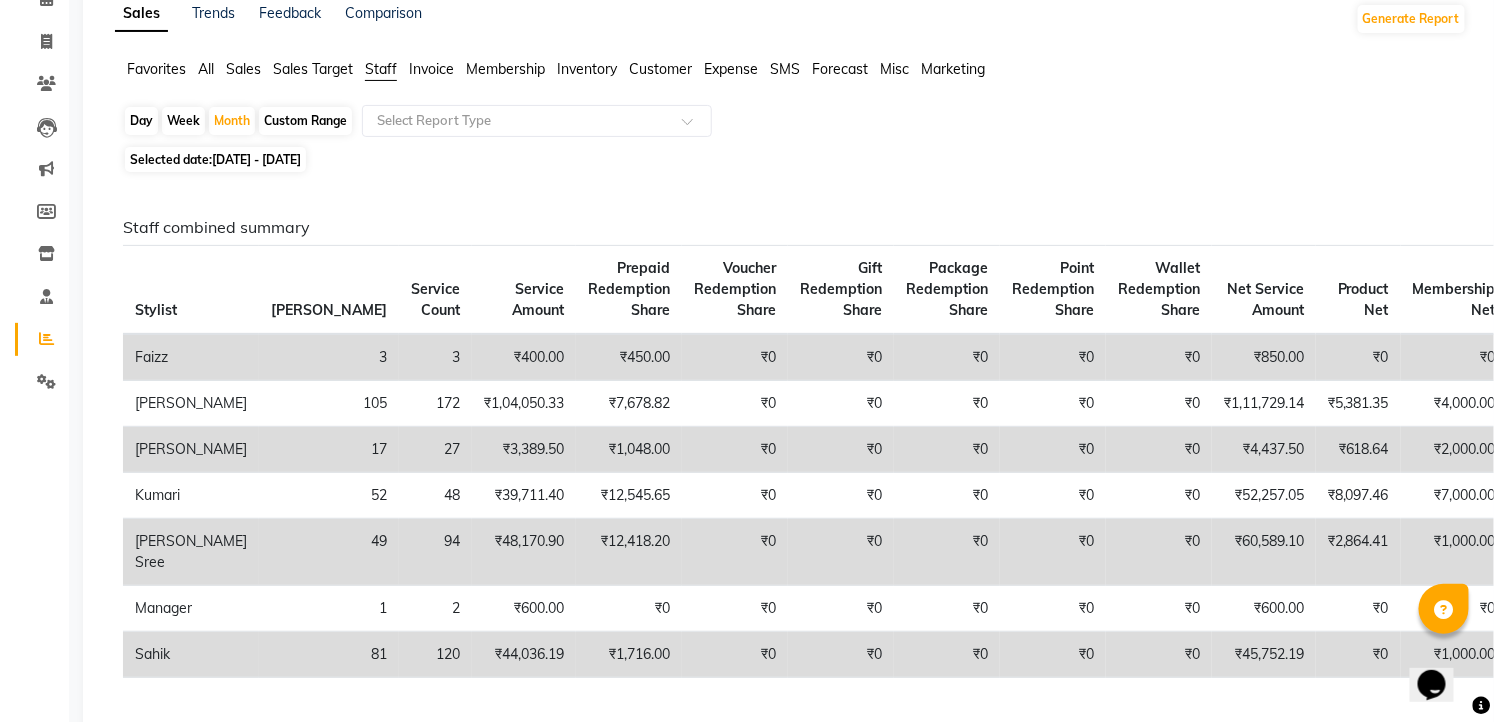 scroll, scrollTop: 0, scrollLeft: 0, axis: both 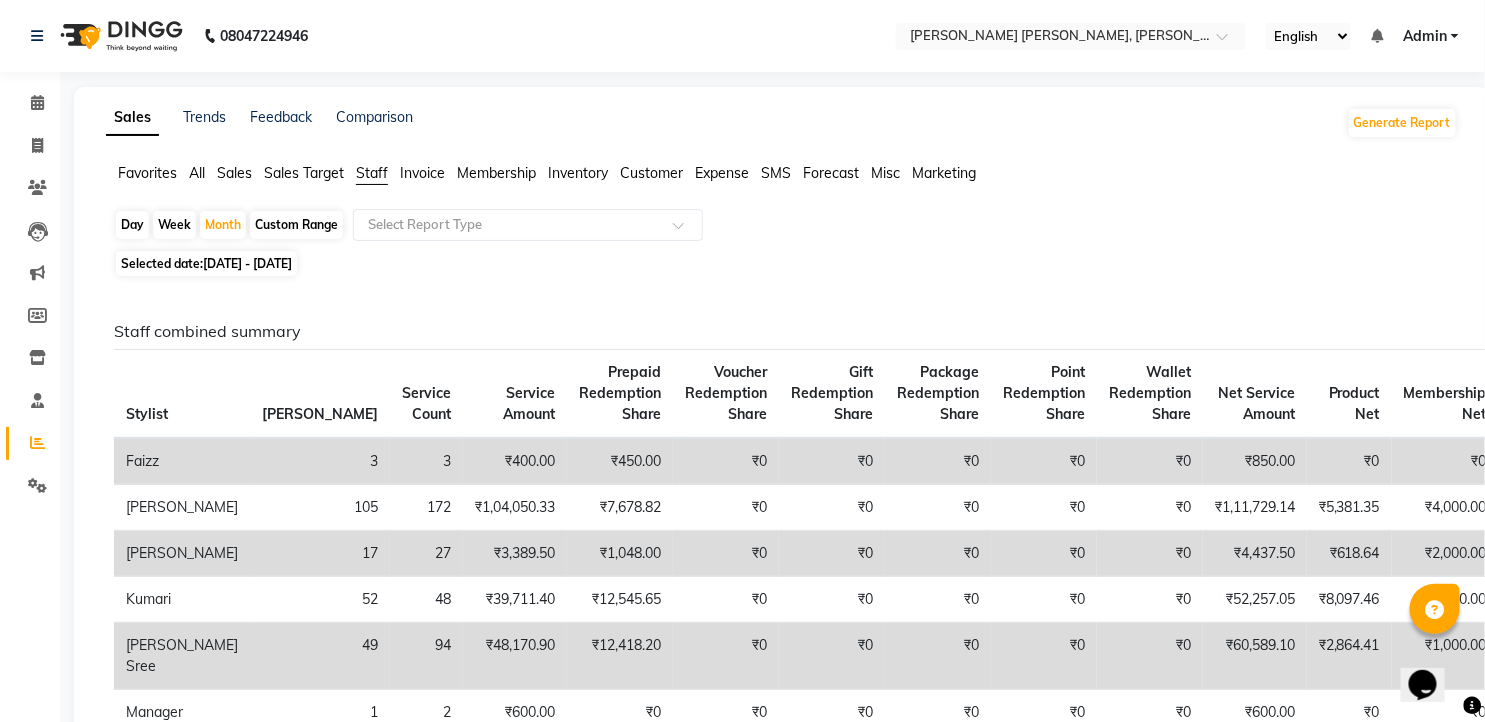 click on "Invoice" 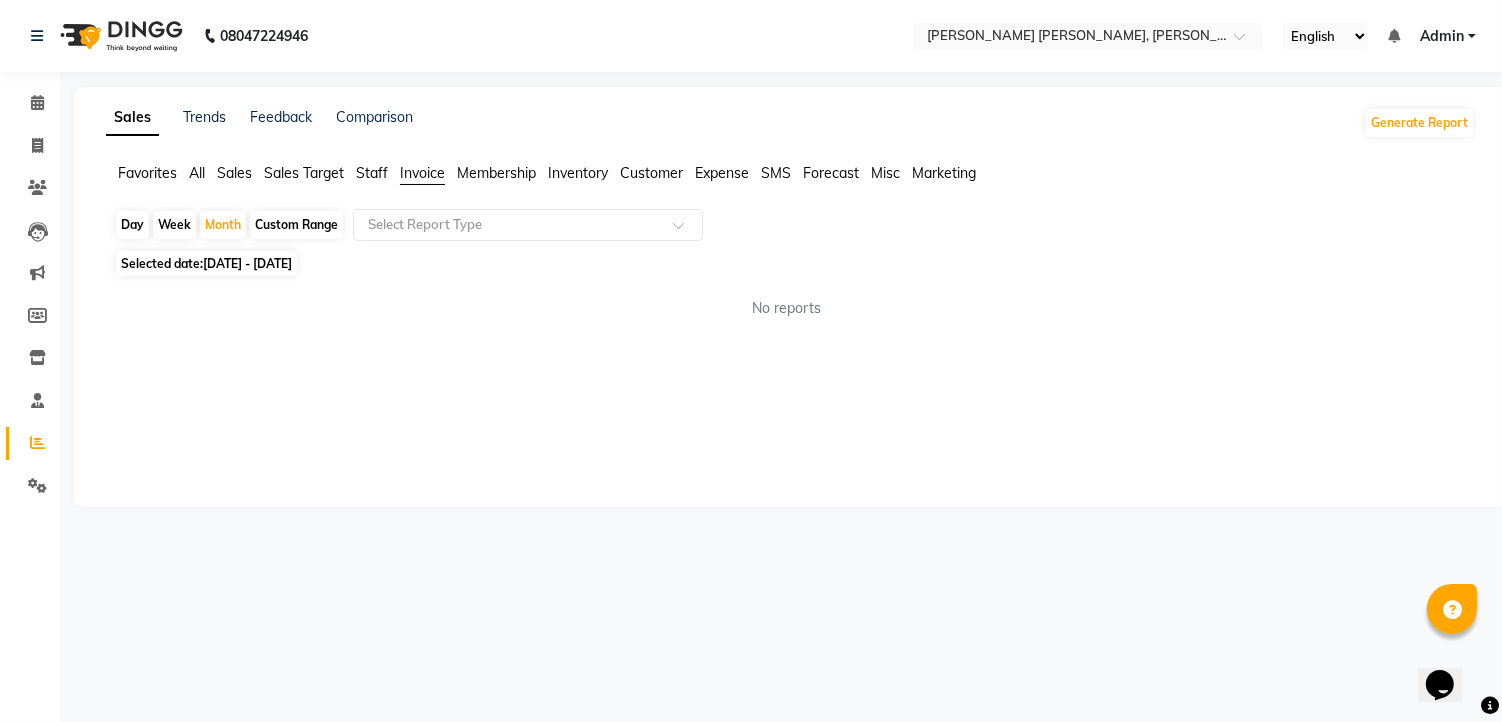 click on "Invoice" 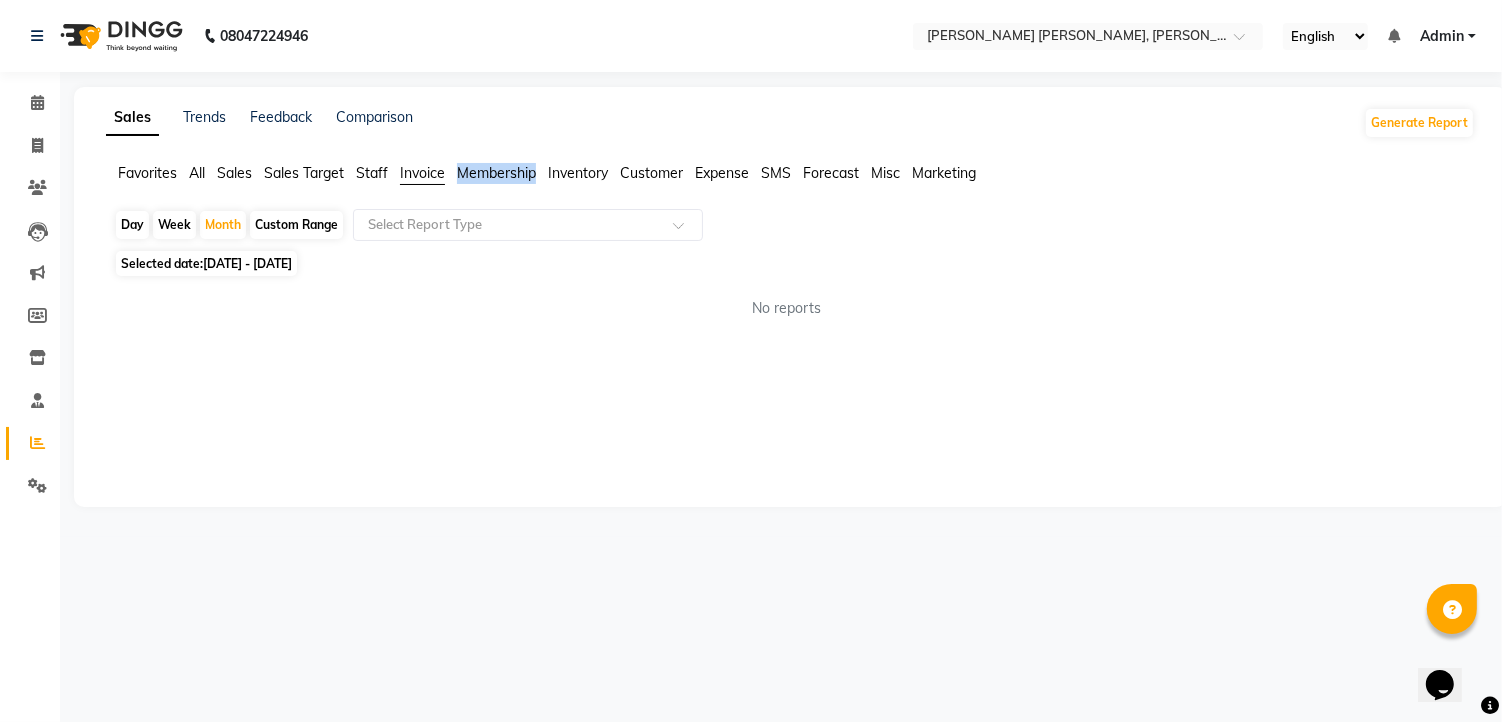 click on "Favorites All Sales Sales Target Staff Invoice Membership Inventory Customer Expense SMS Forecast Misc Marketing" 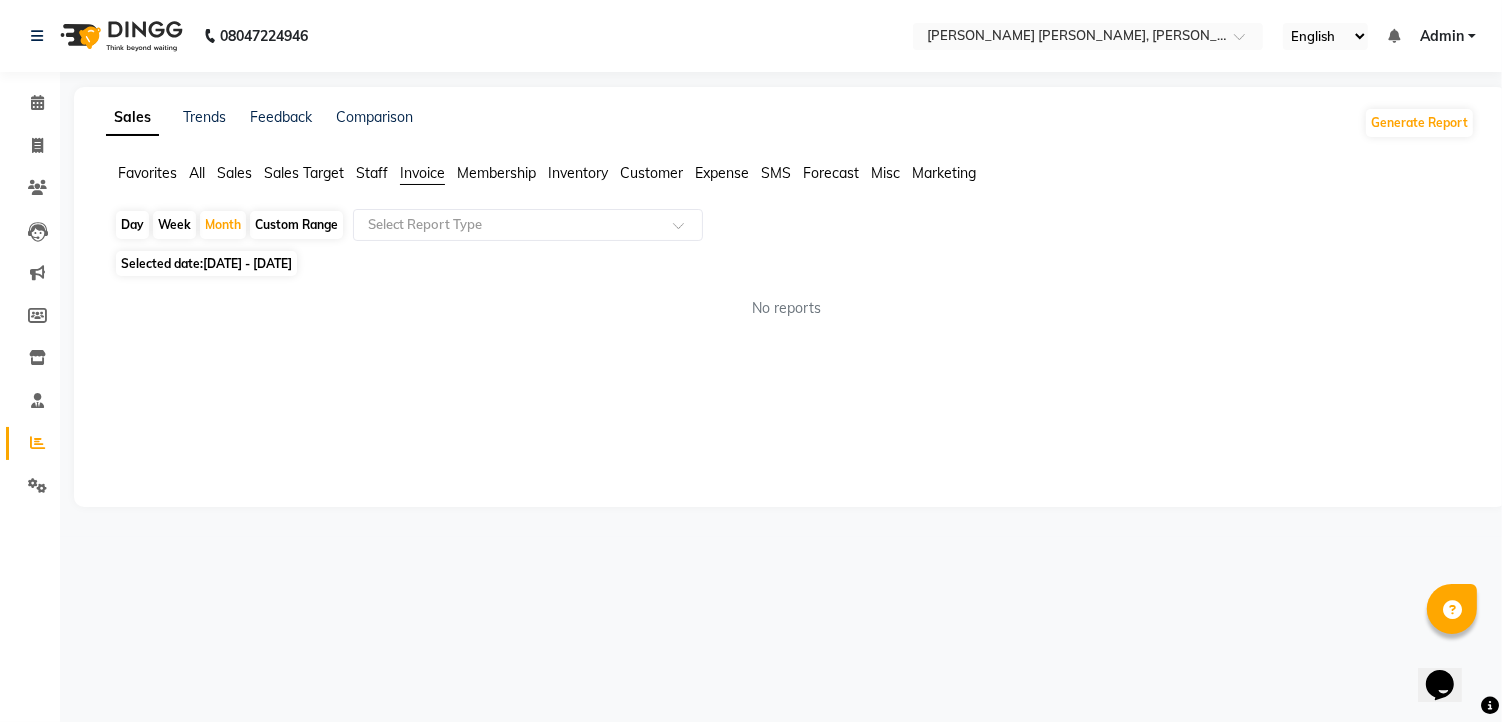 click on "Customer" 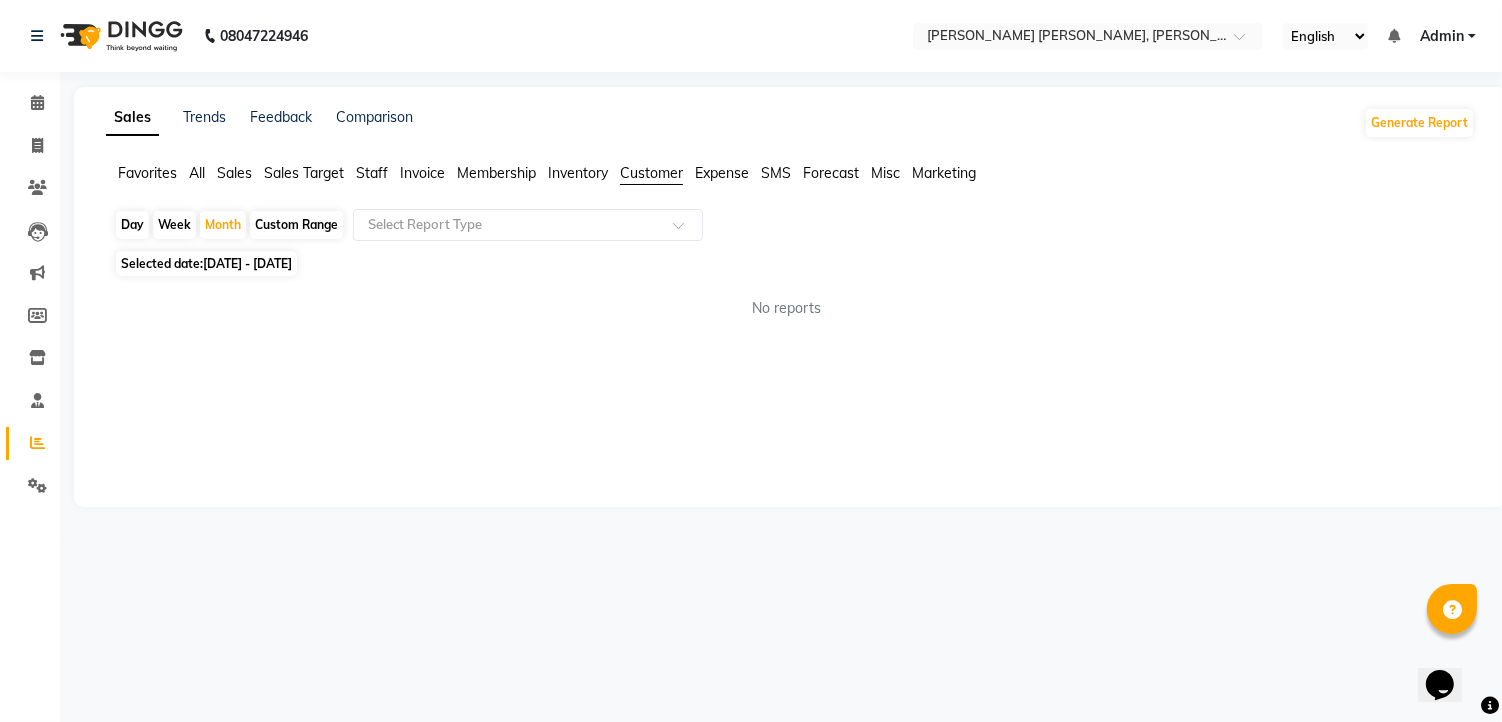 click on "Customer" 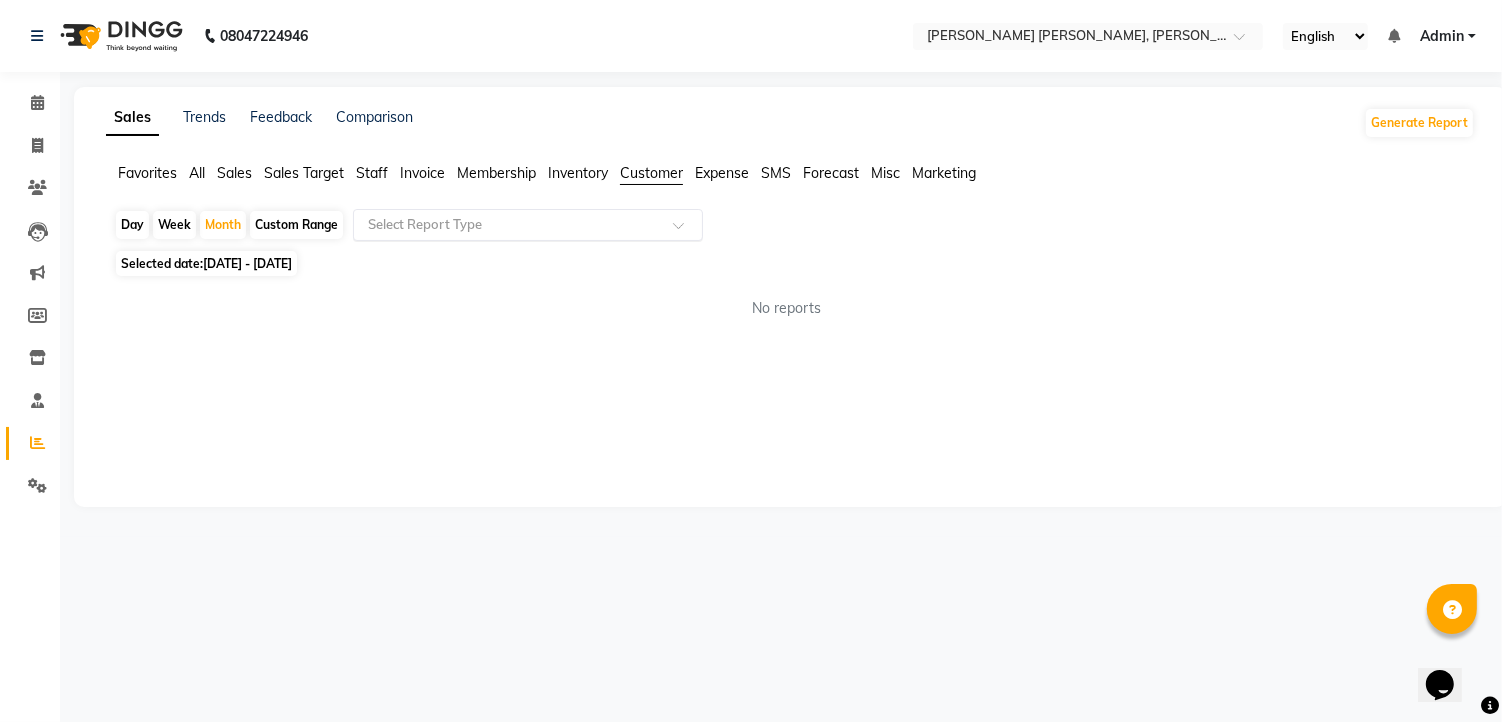 click 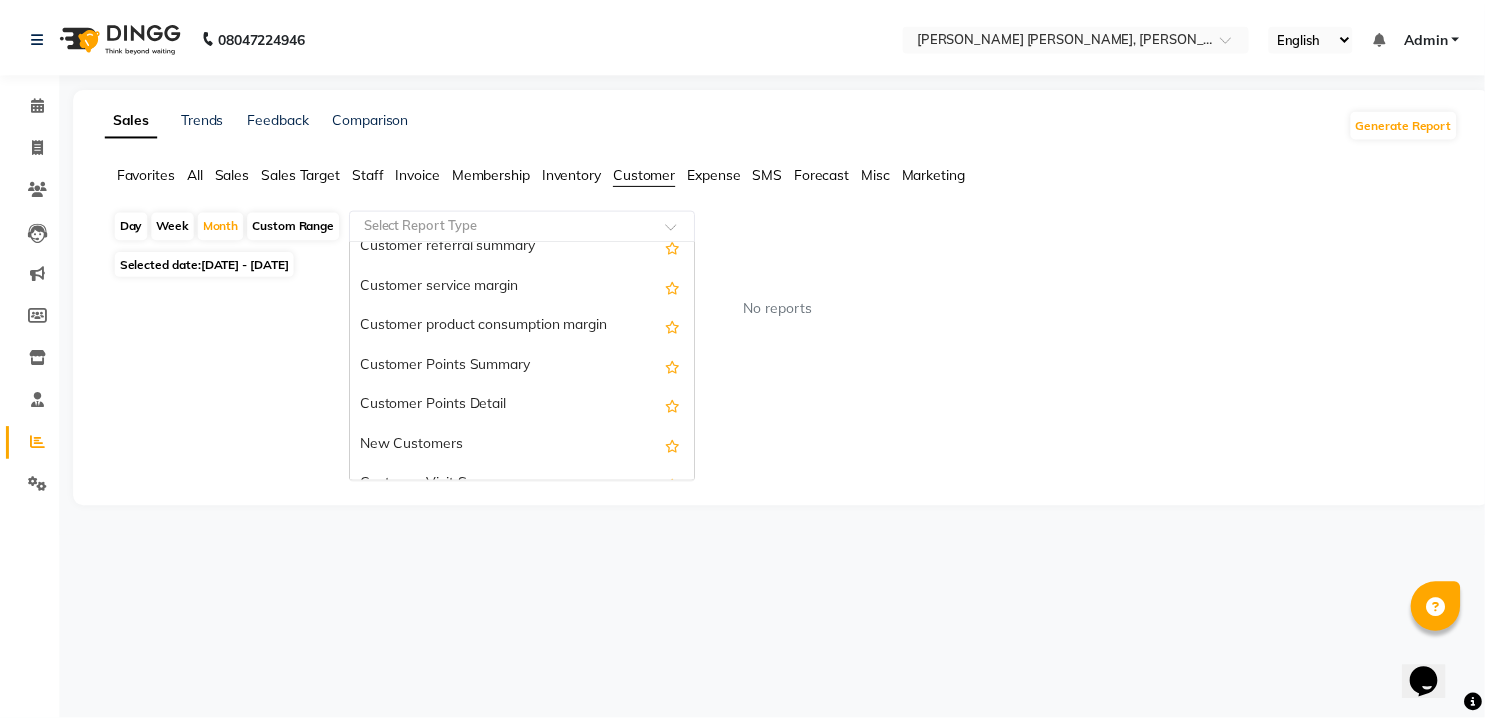 scroll, scrollTop: 0, scrollLeft: 0, axis: both 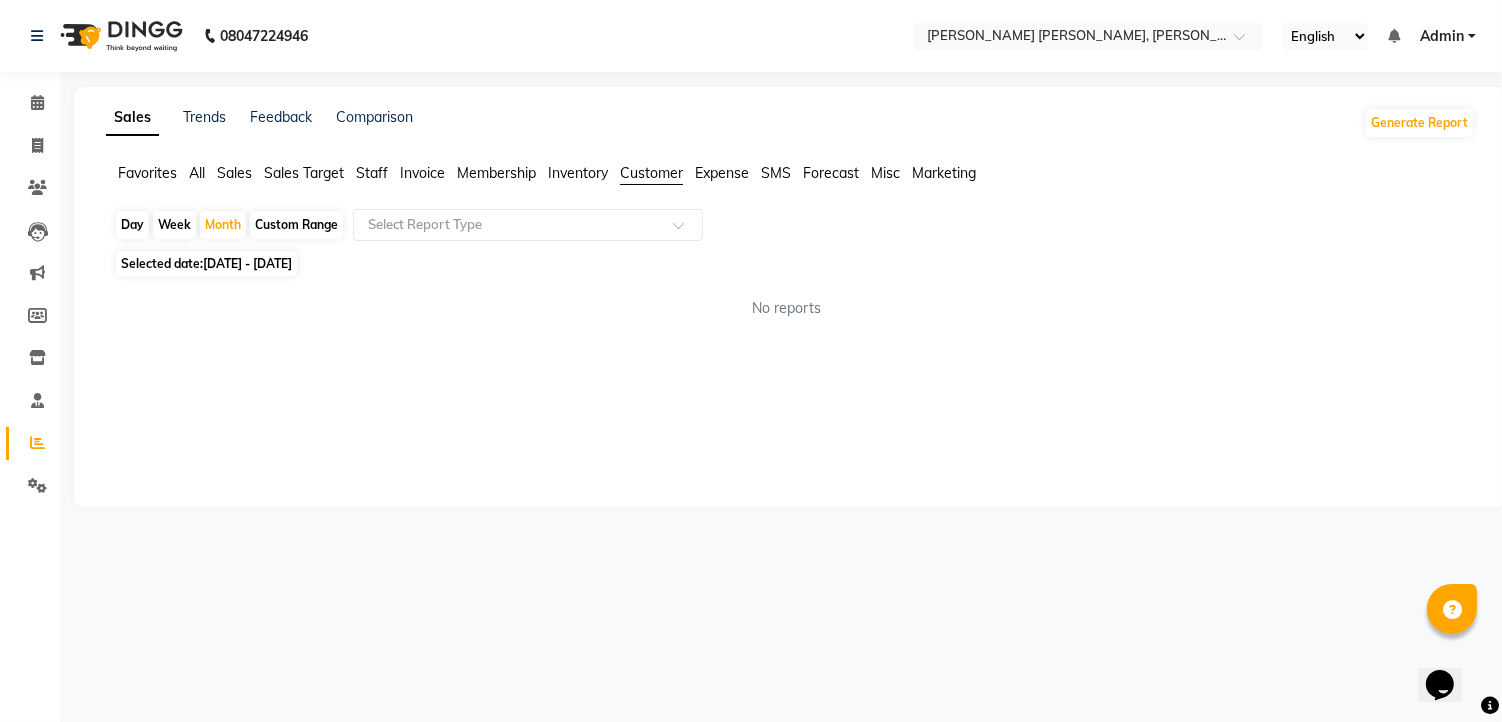 click on "Inventory" 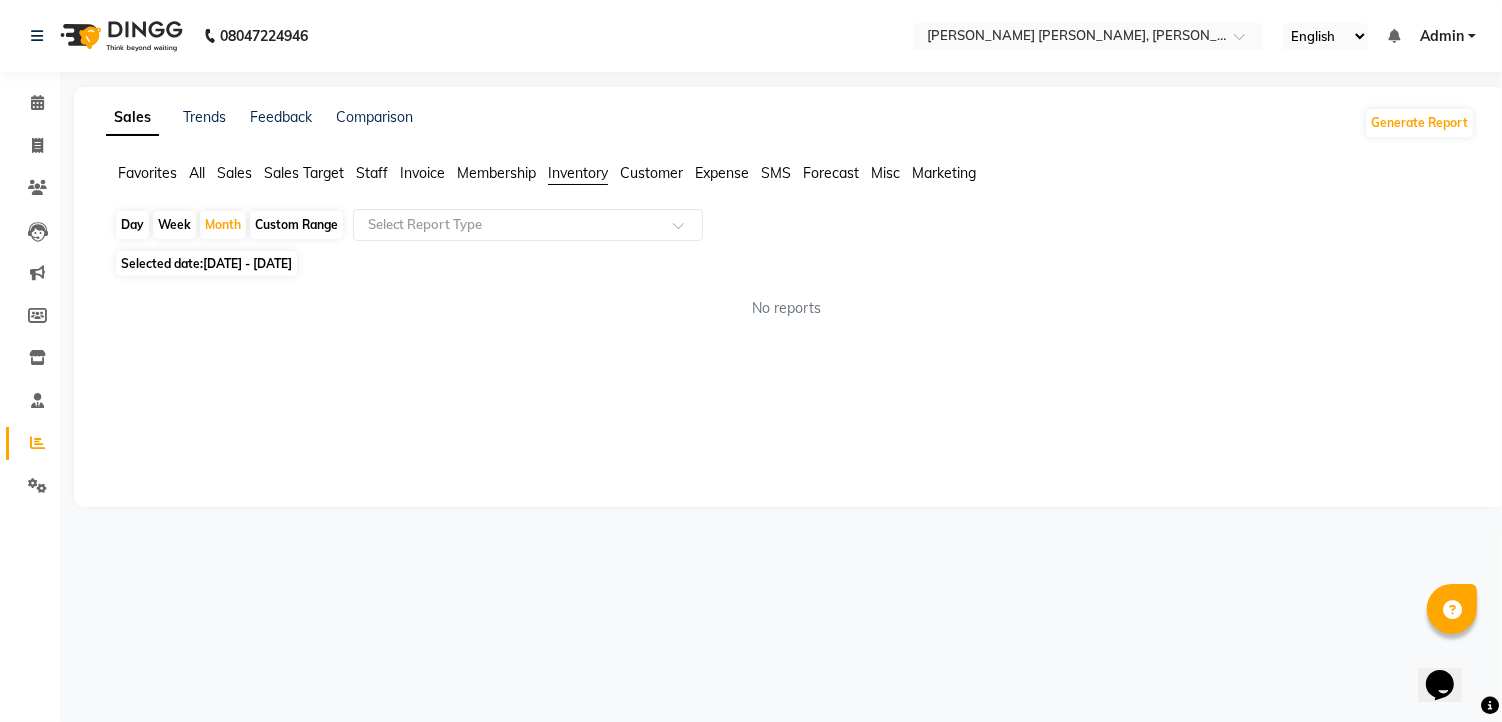 click on "Favorites All Sales Sales Target Staff Invoice Membership Inventory Customer Expense SMS Forecast Misc Marketing" 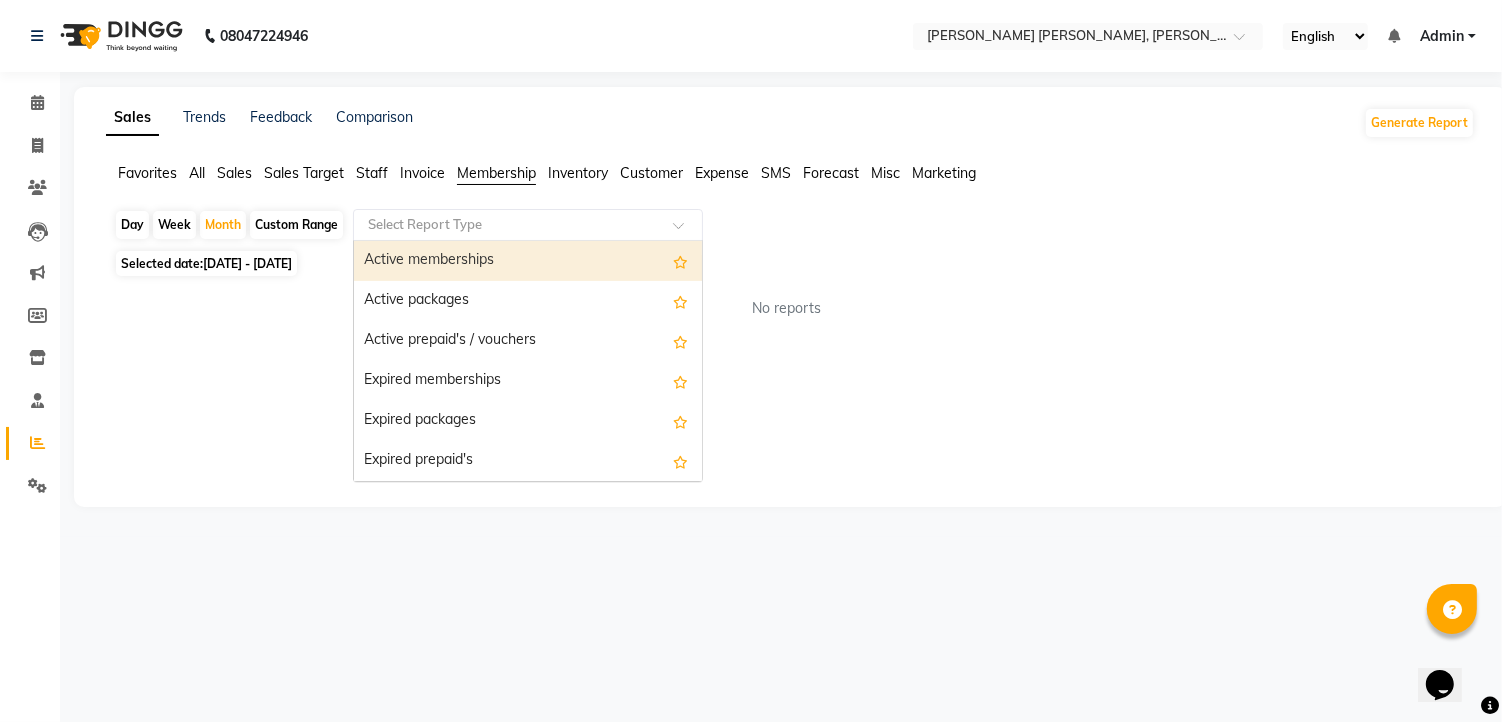 click on "Select Report Type" 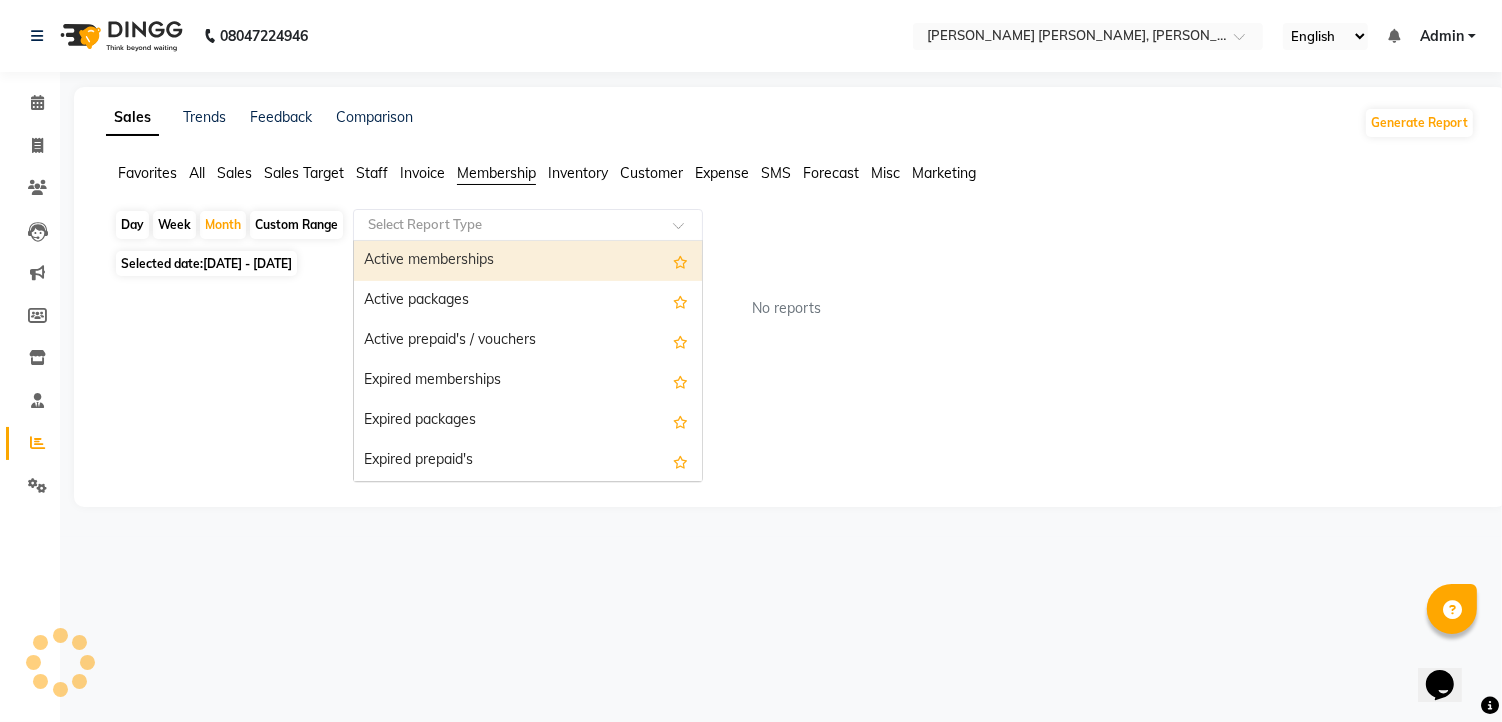 click on "Day   Week   Month   Custom Range  Select Report Type  Active memberships   Active packages   Active prepaid's / vouchers   Expired memberships   Expired packages   Expired prepaid's   Expired vouchers   My membership redeem at other locations   Other location membership redeem by me" 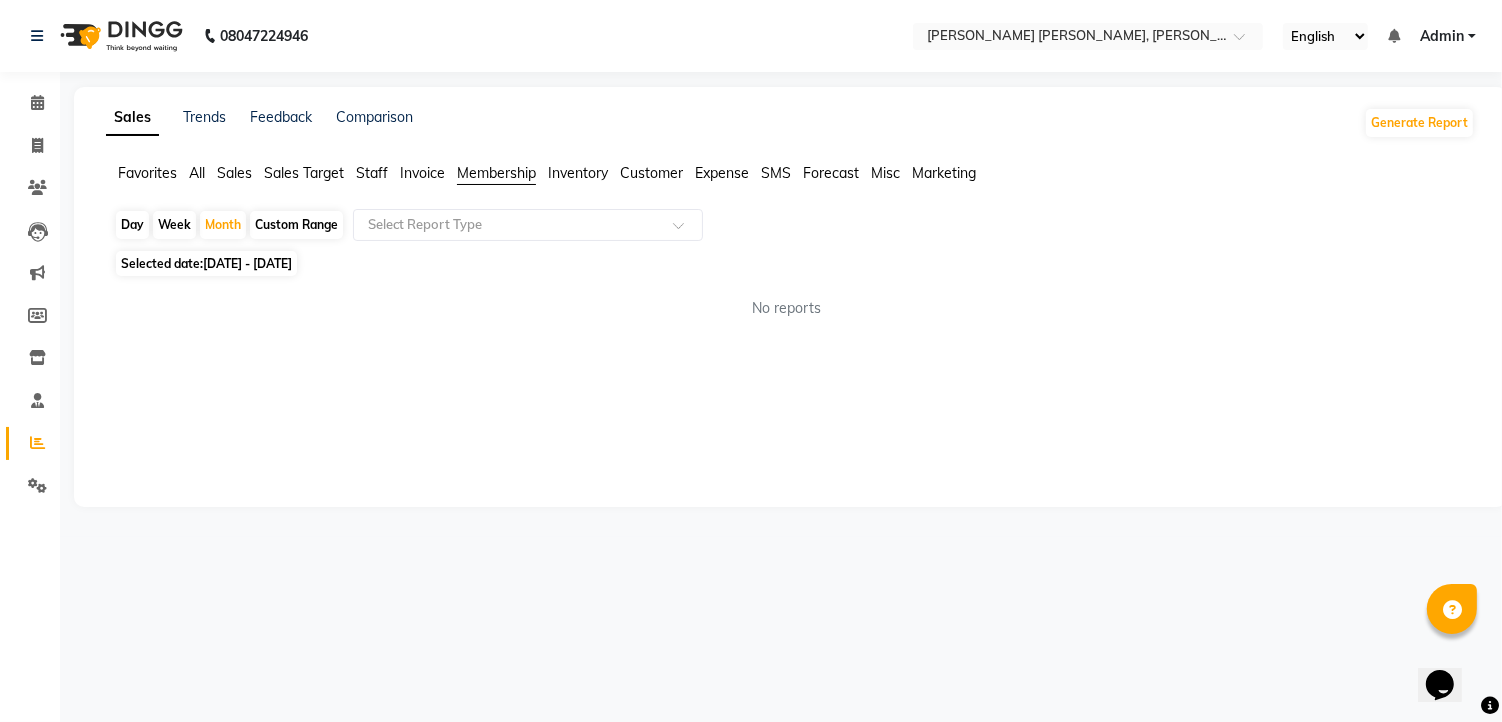 click on "Marketing" 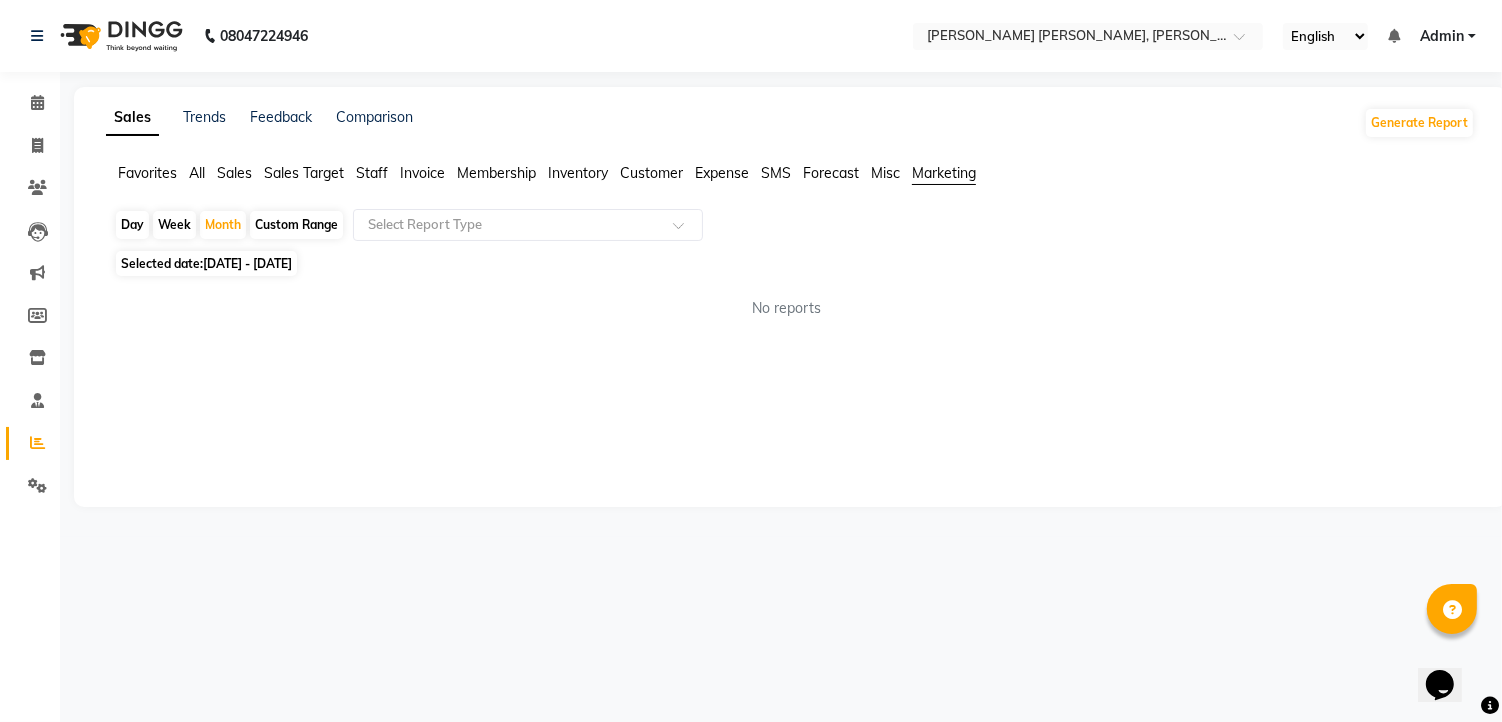 click on "Misc" 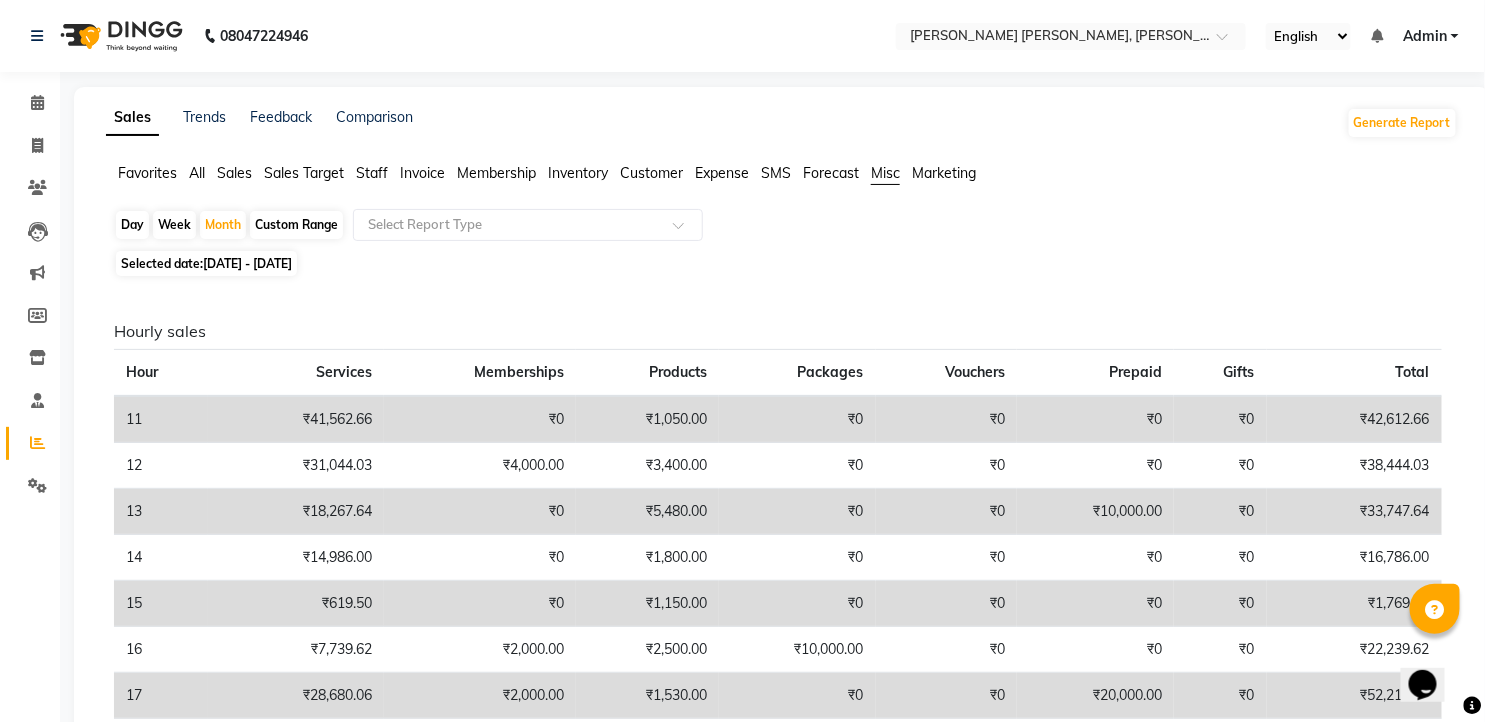 drag, startPoint x: 877, startPoint y: 178, endPoint x: 826, endPoint y: 177, distance: 51.009804 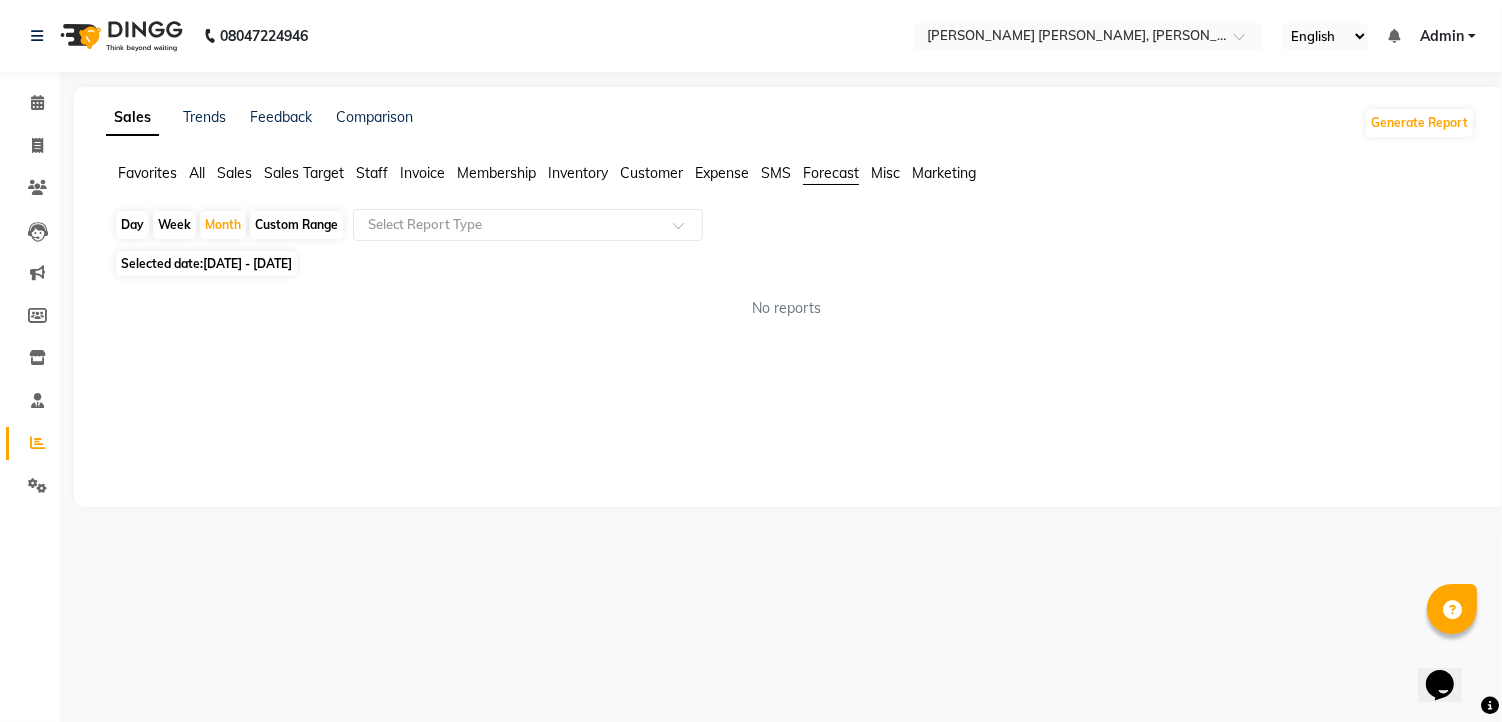 click on "SMS" 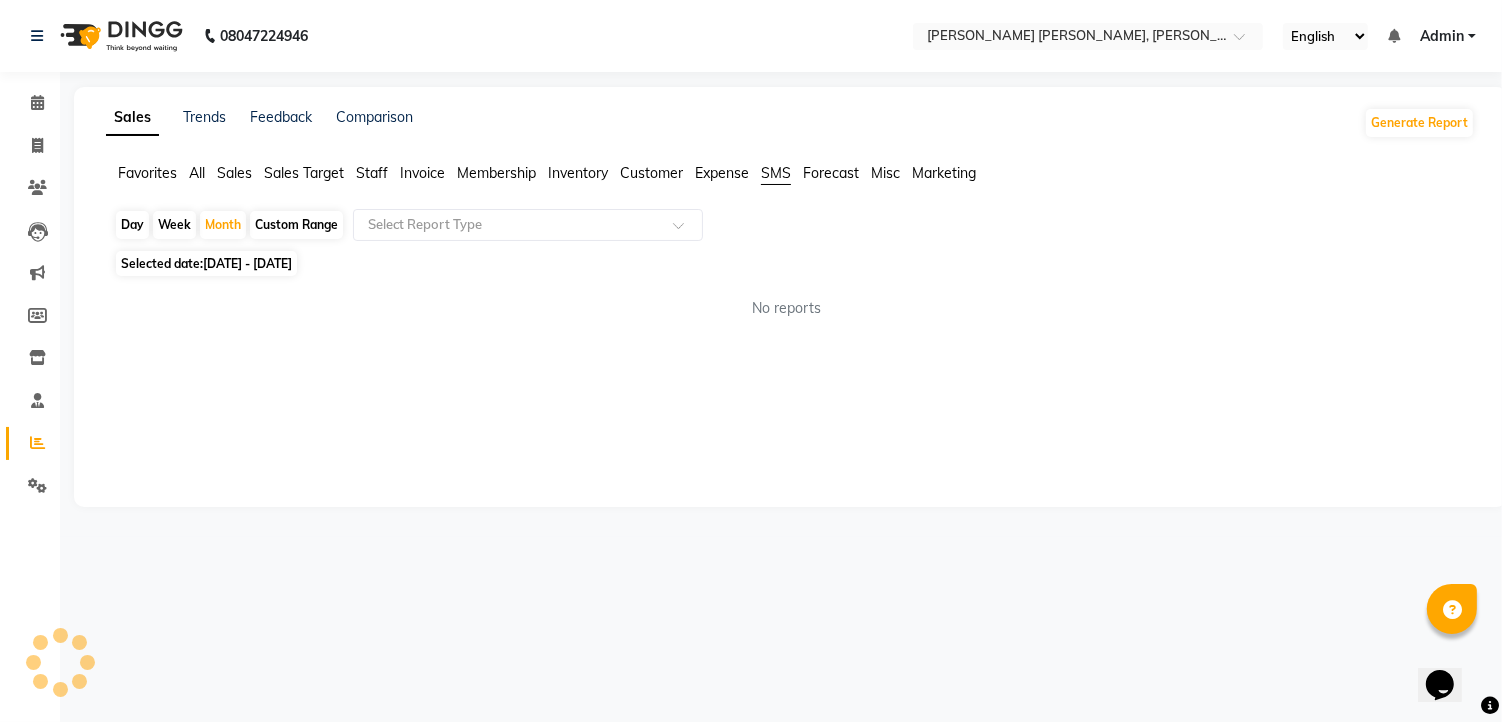 click on "SMS" 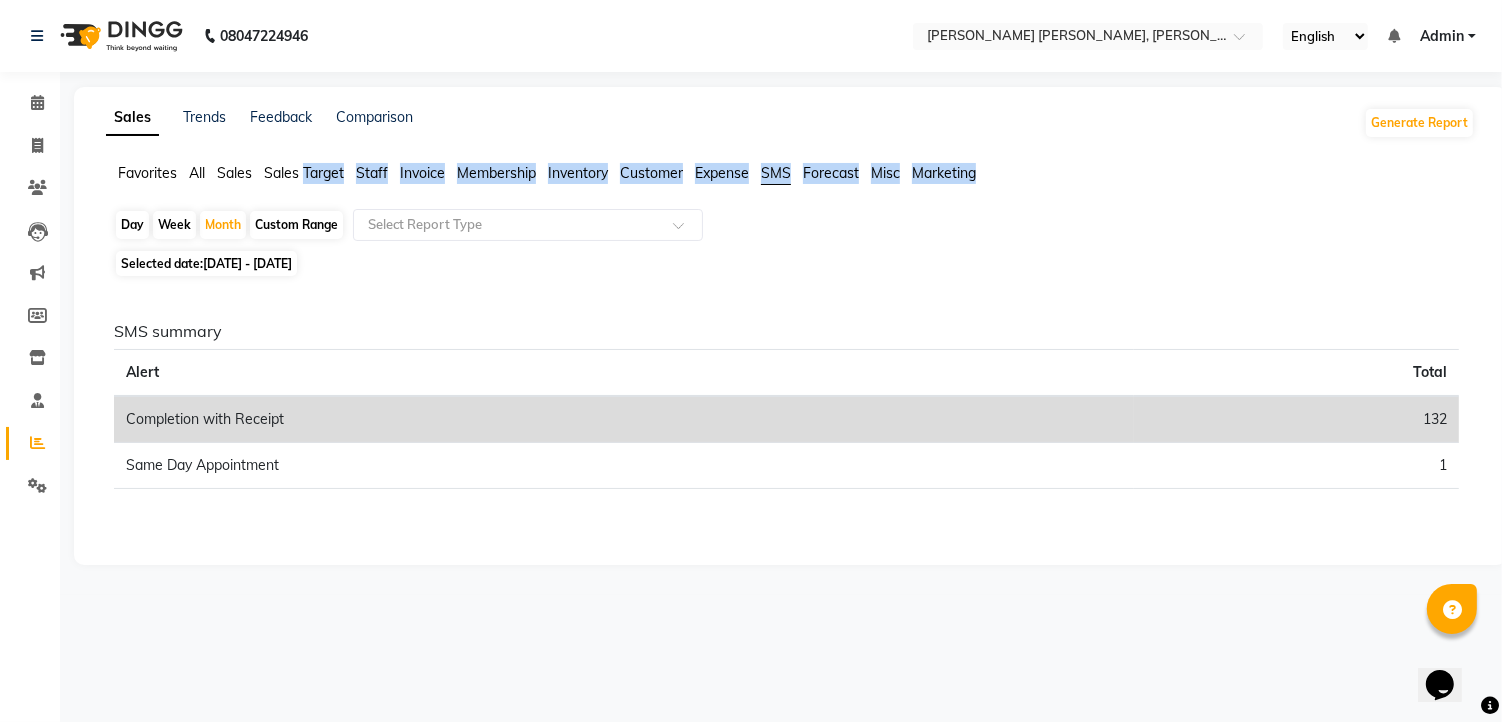 click on "SMS" 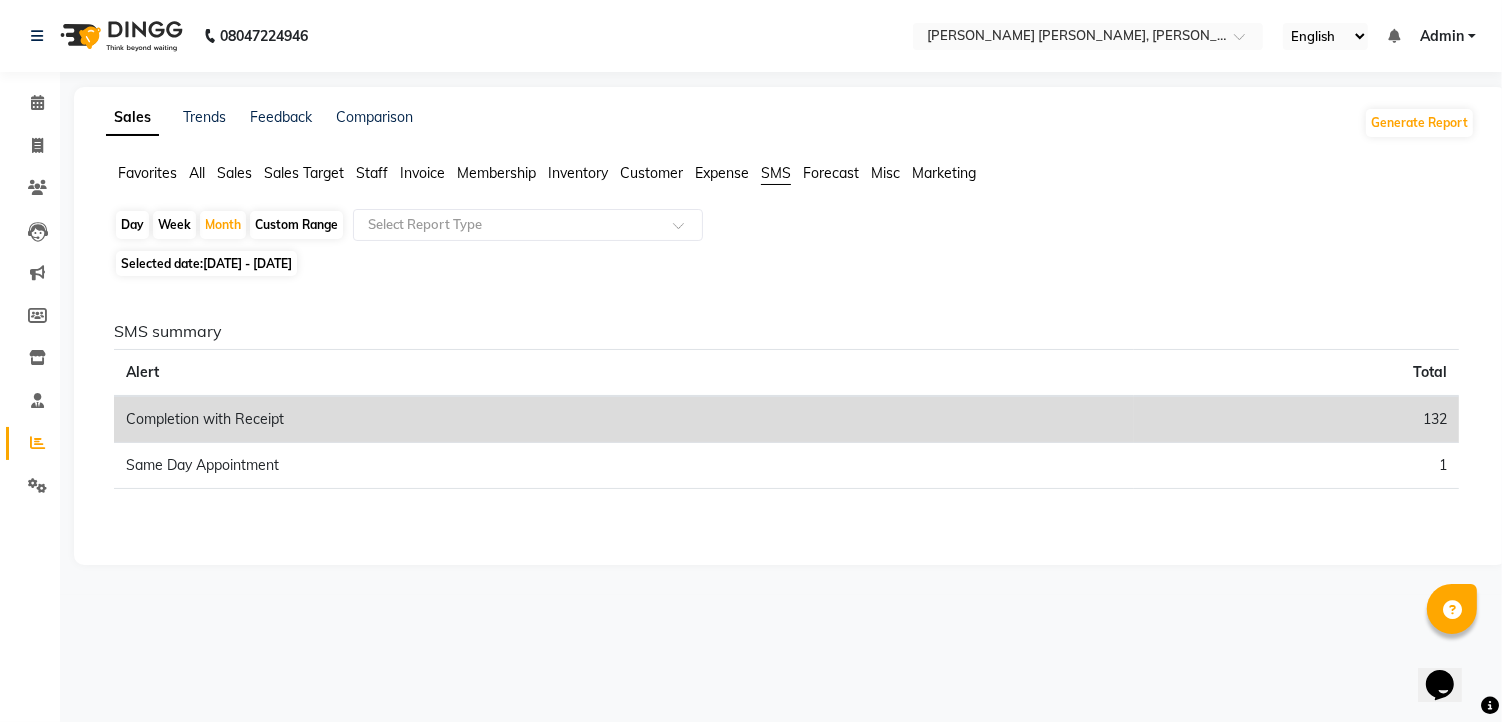 click on "Expense" 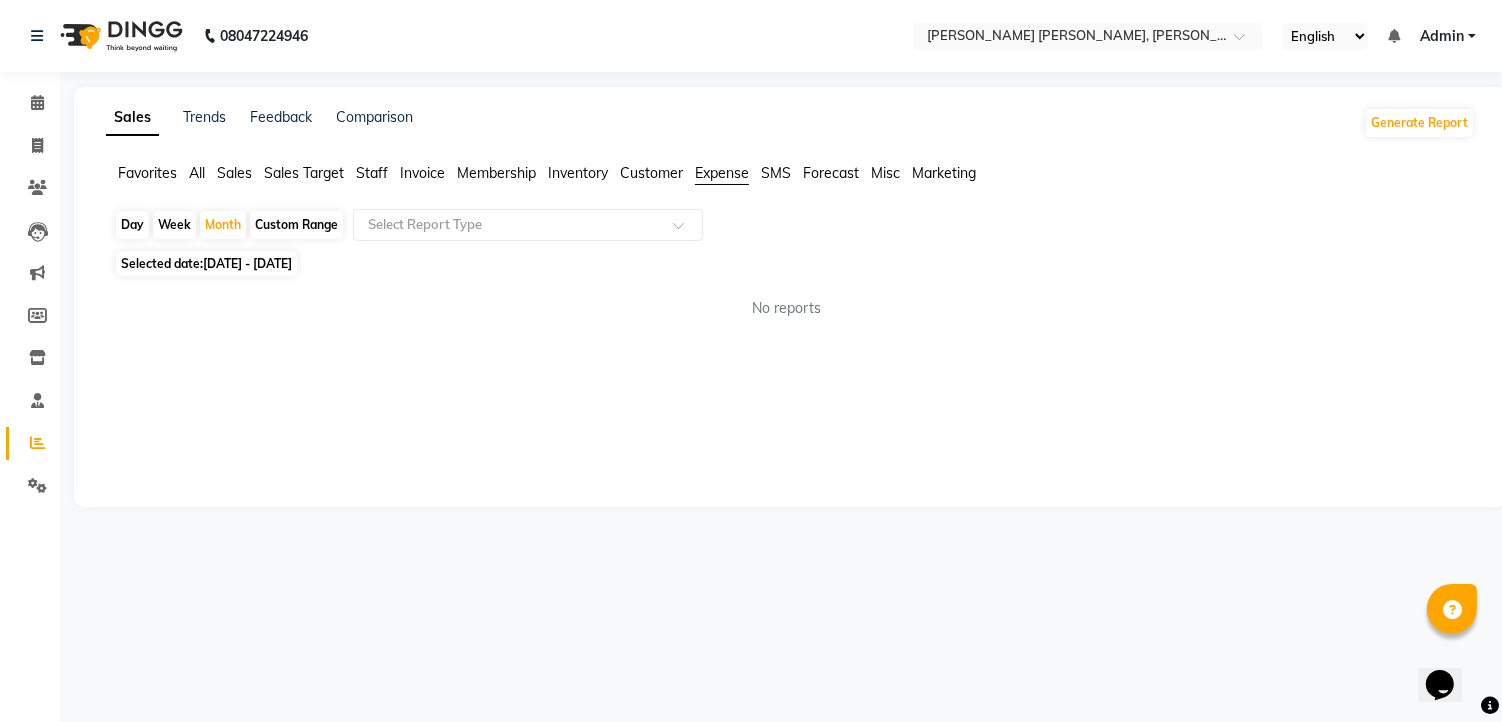 click on "Customer" 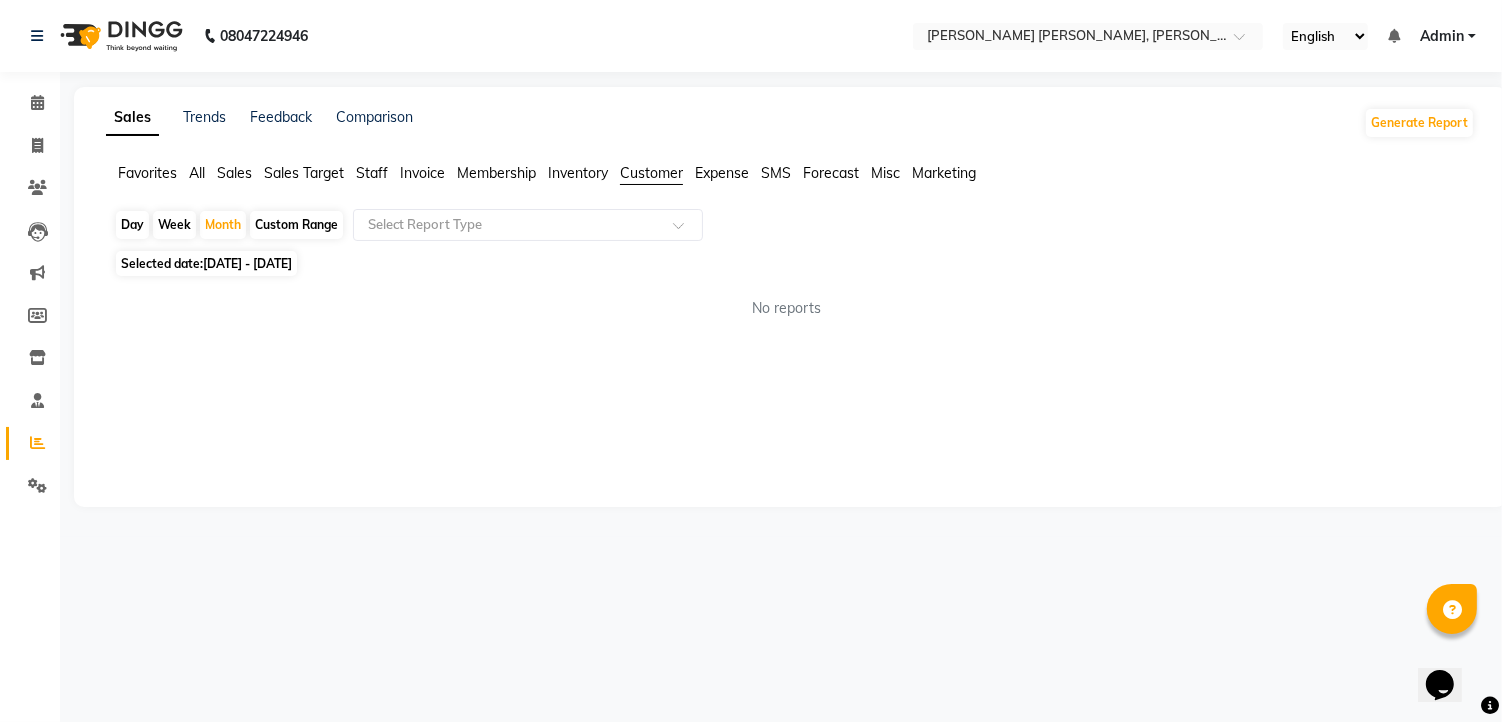 click on "Inventory" 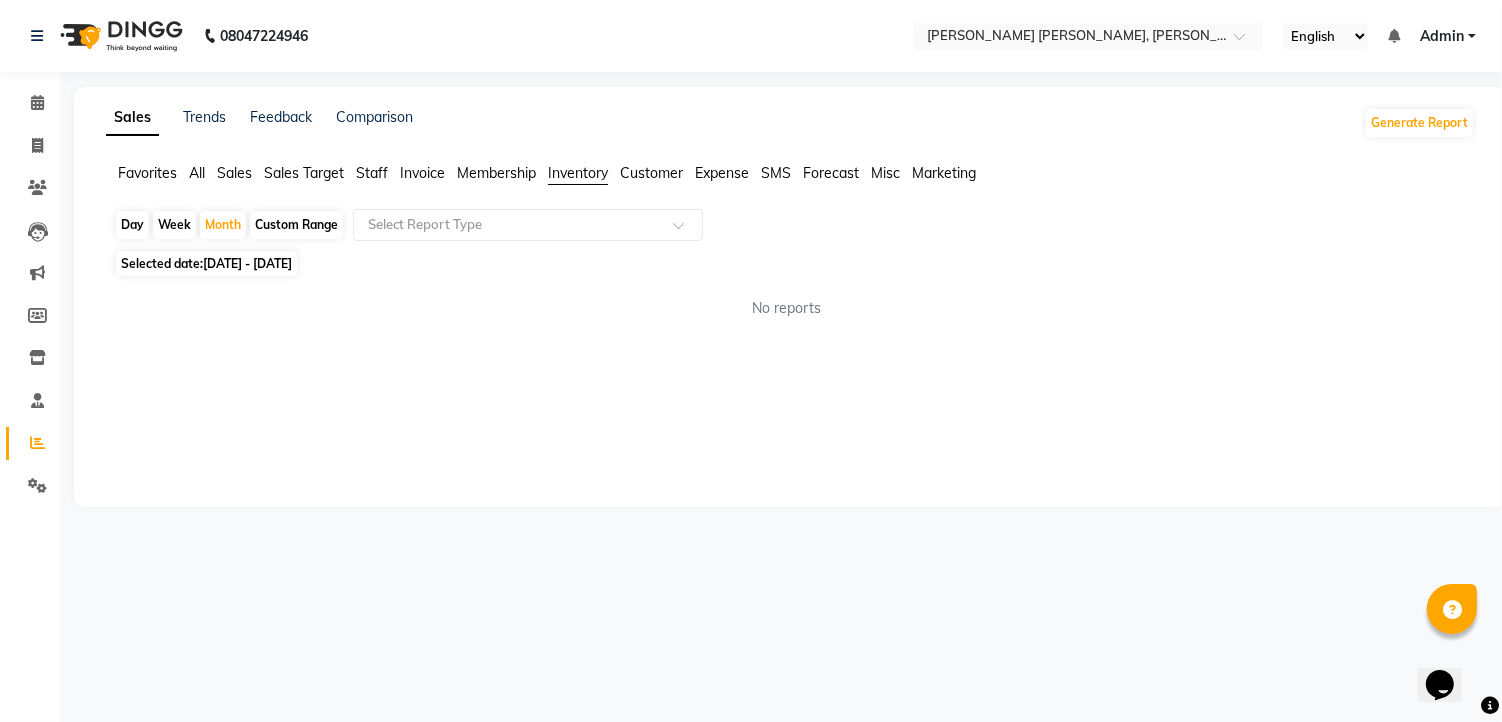 click on "Membership" 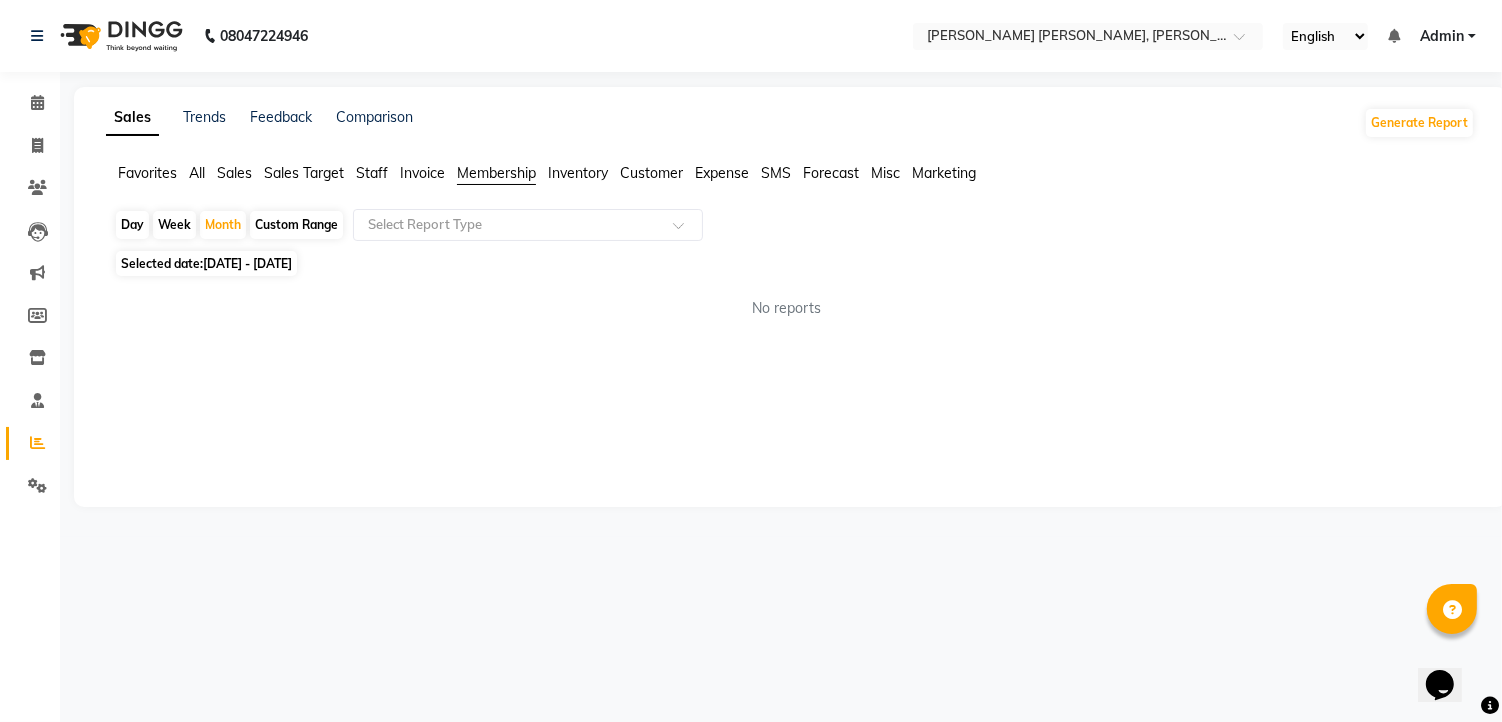 click on "Invoice" 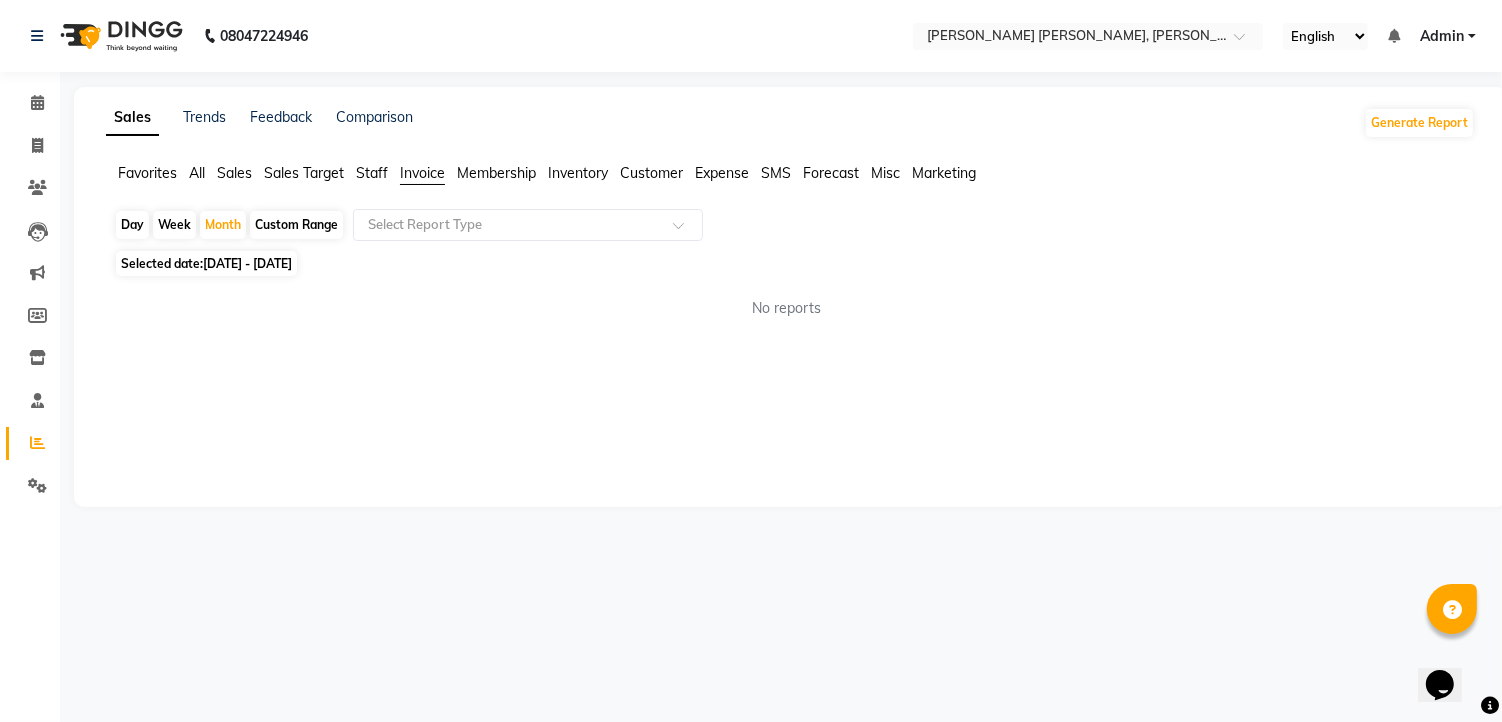 click on "Staff" 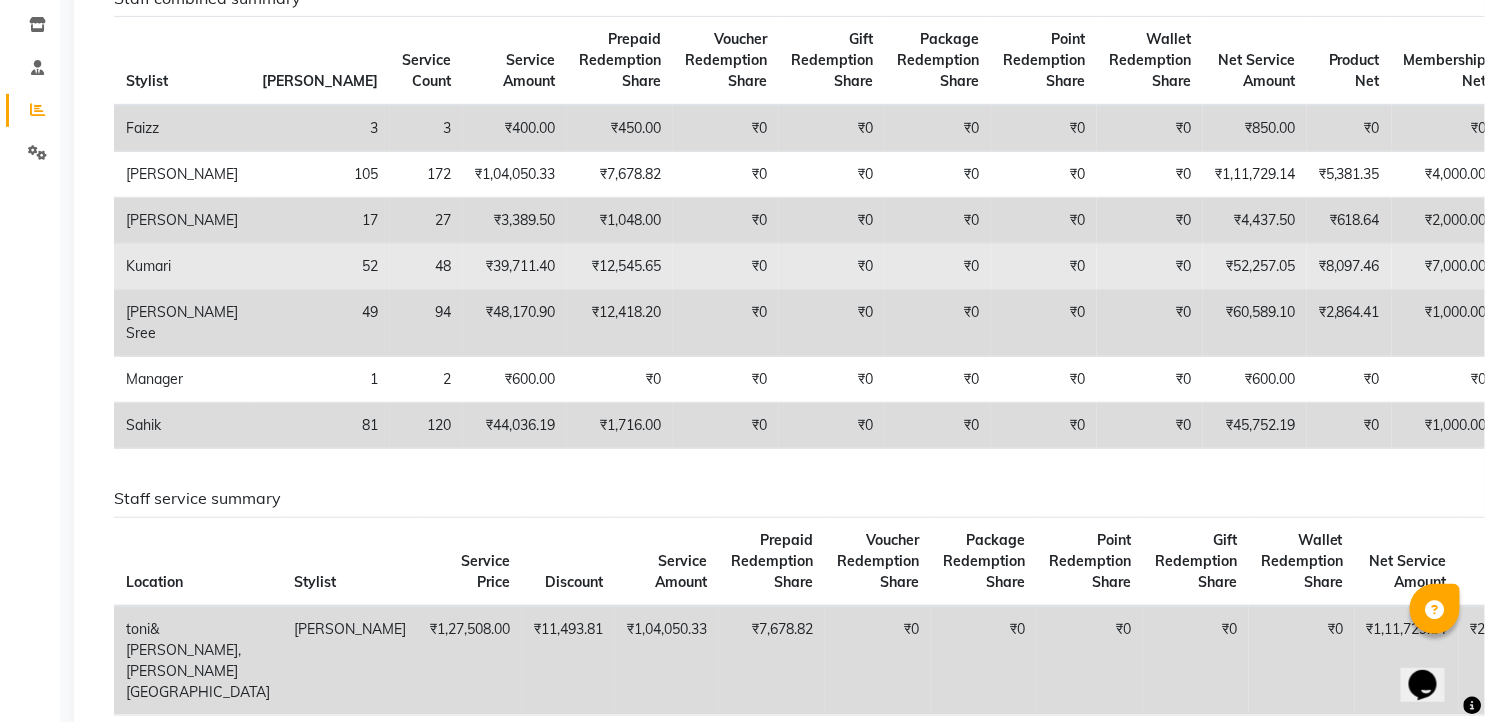 scroll, scrollTop: 222, scrollLeft: 0, axis: vertical 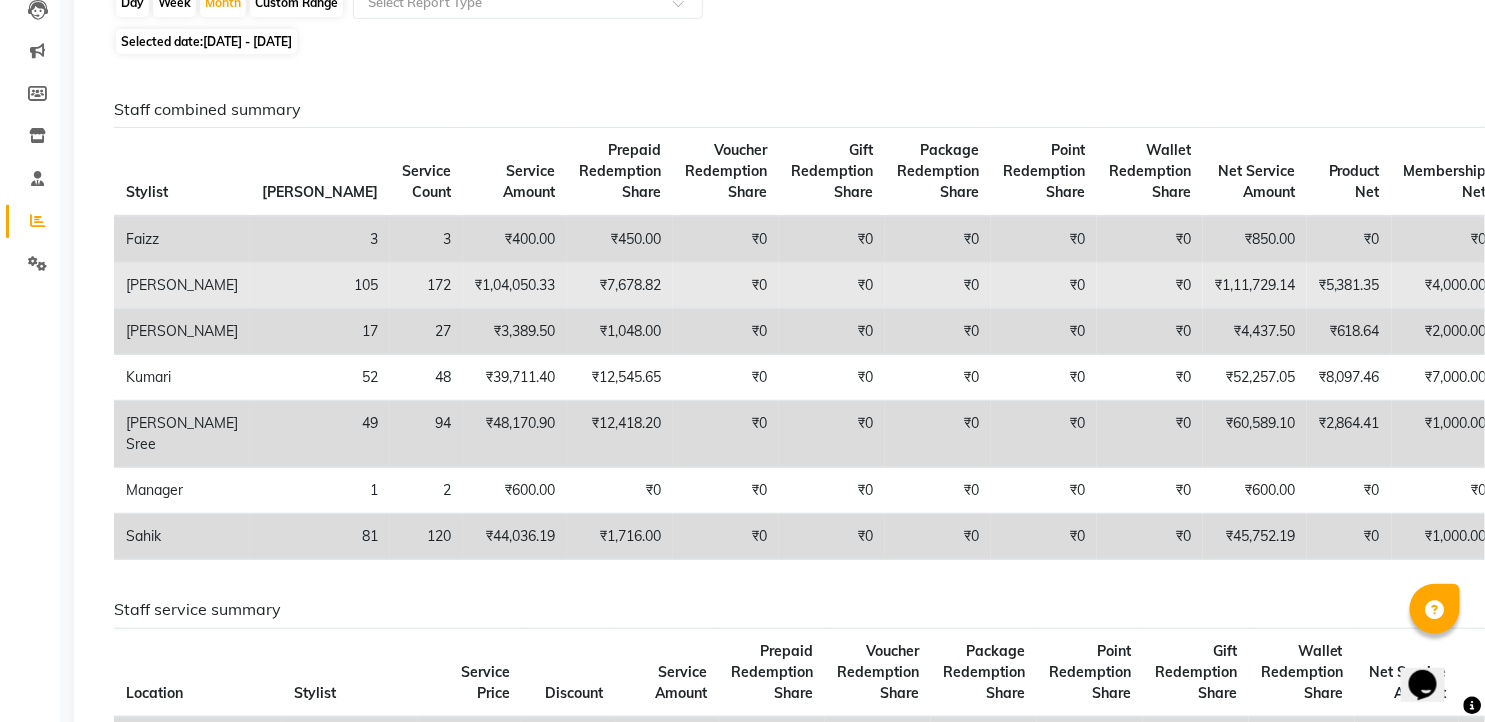 click on "₹1,04,050.33" 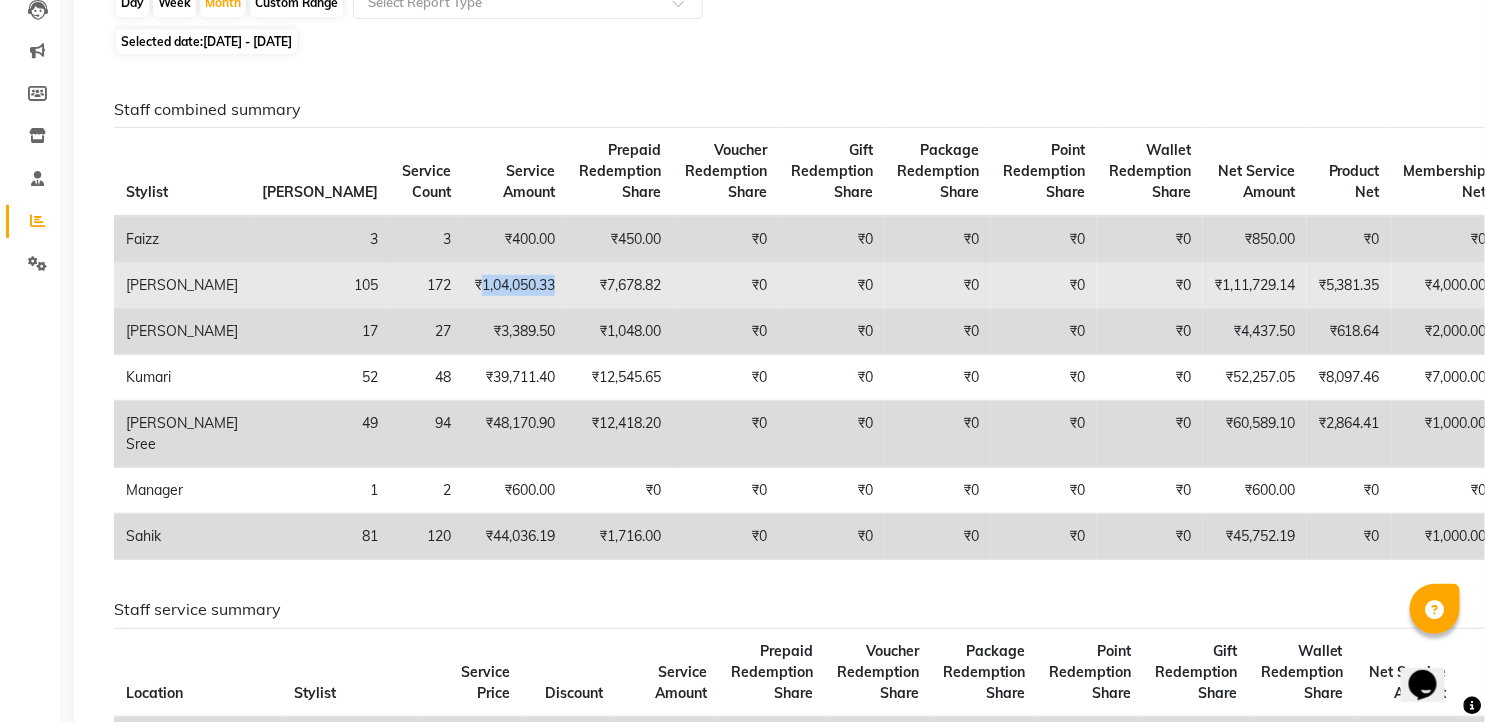 click on "₹1,04,050.33" 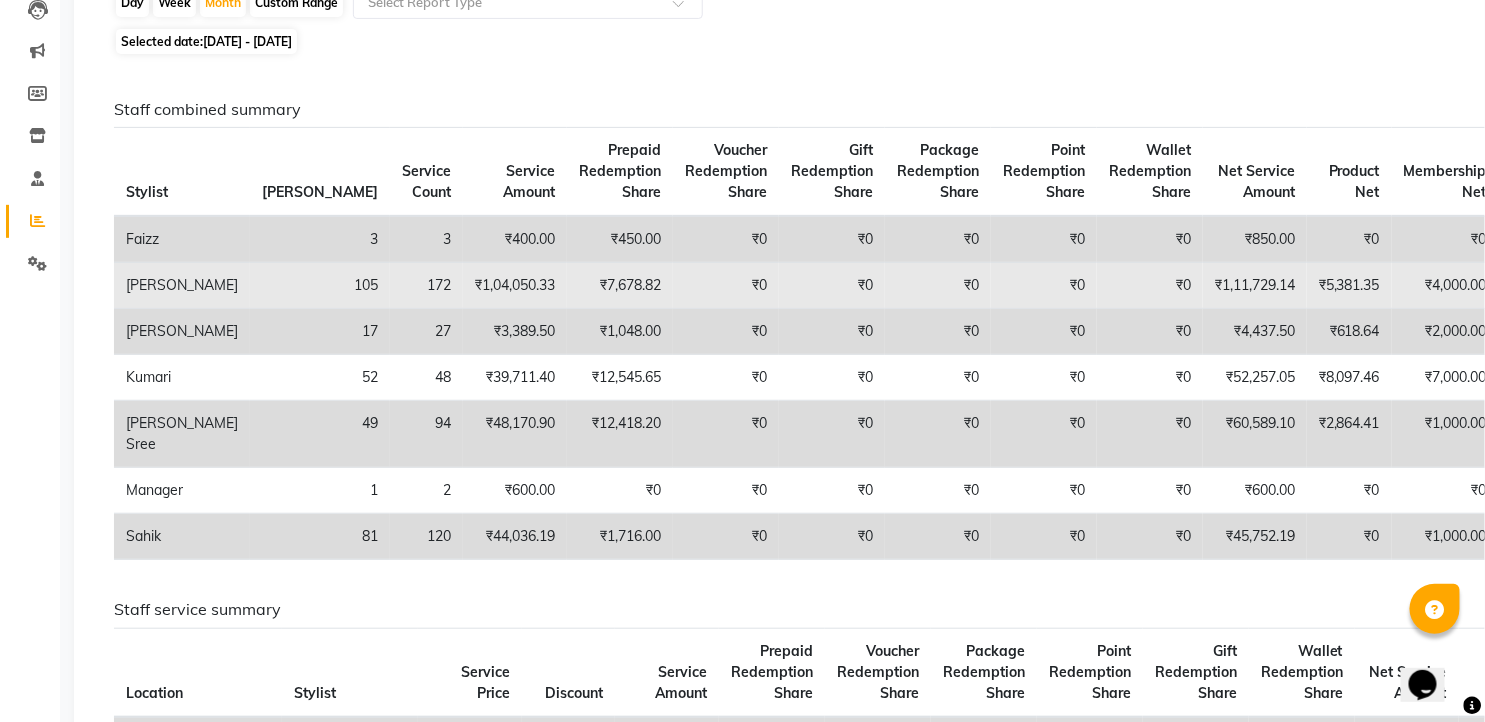 drag, startPoint x: 422, startPoint y: 282, endPoint x: 537, endPoint y: 296, distance: 115.84904 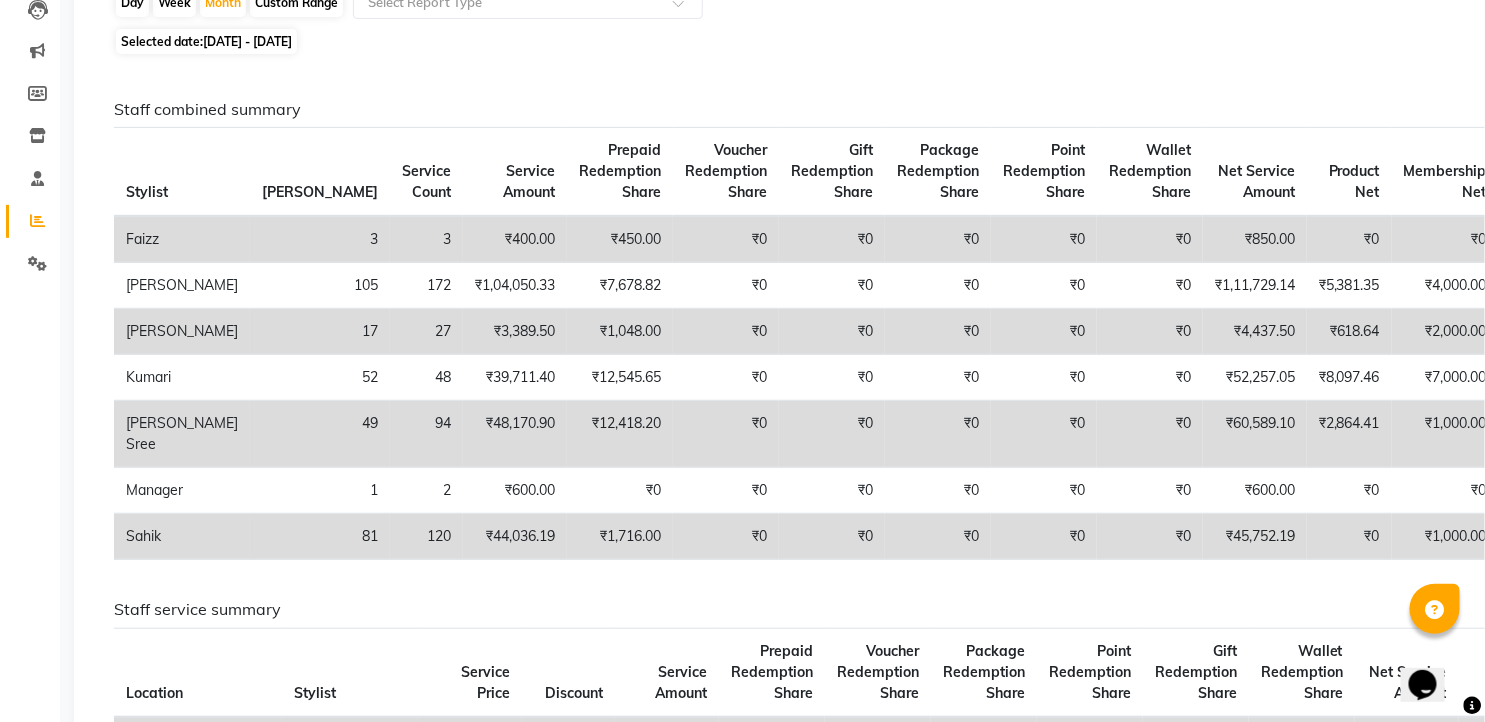 click on "₹400.00" 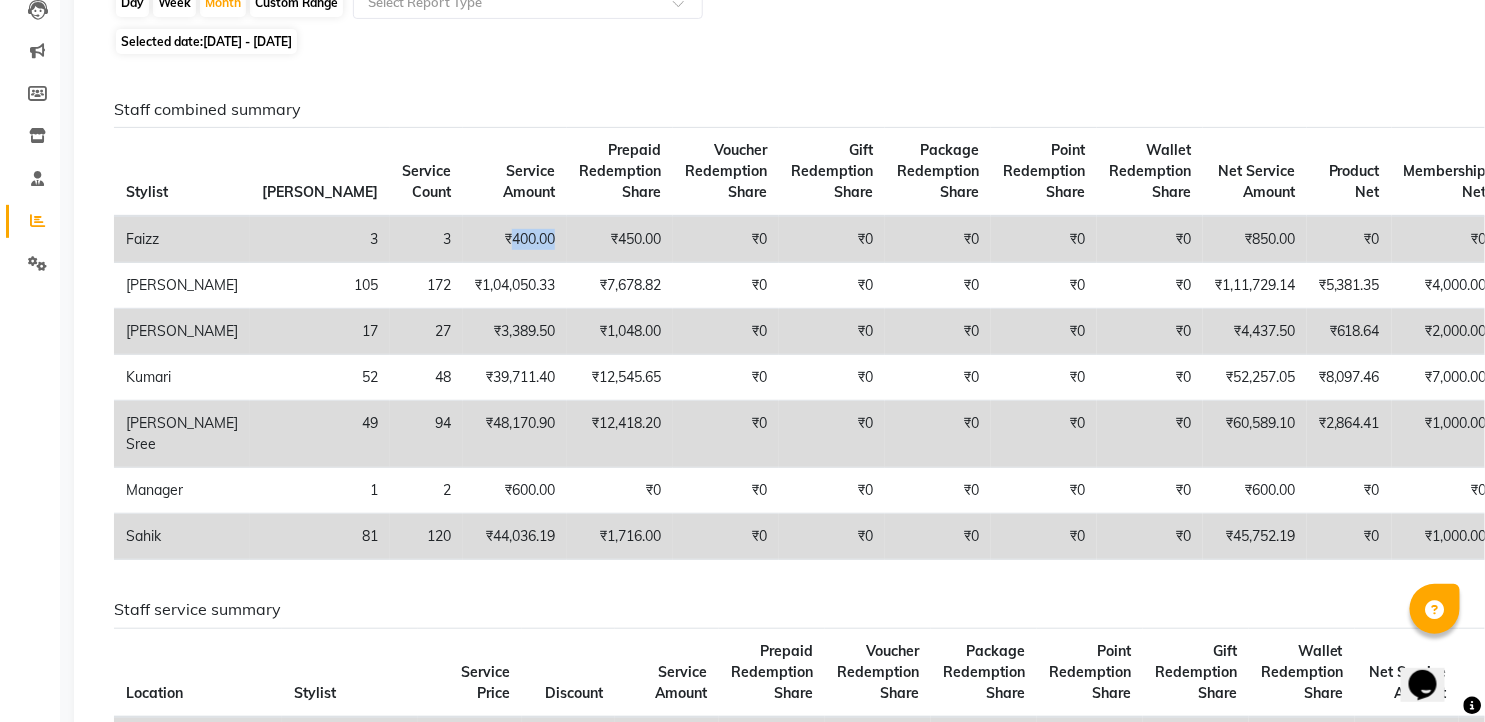 click on "₹400.00" 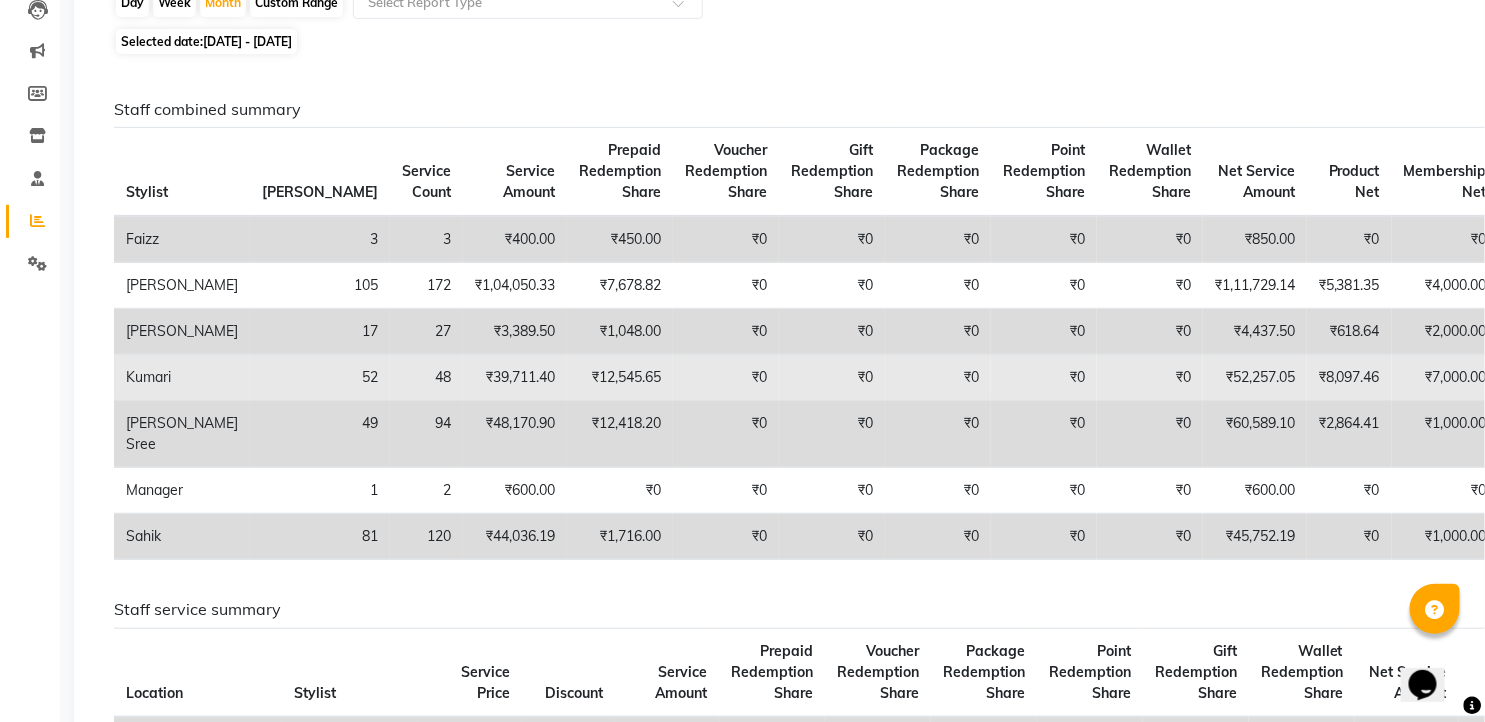 click on "₹8,097.46" 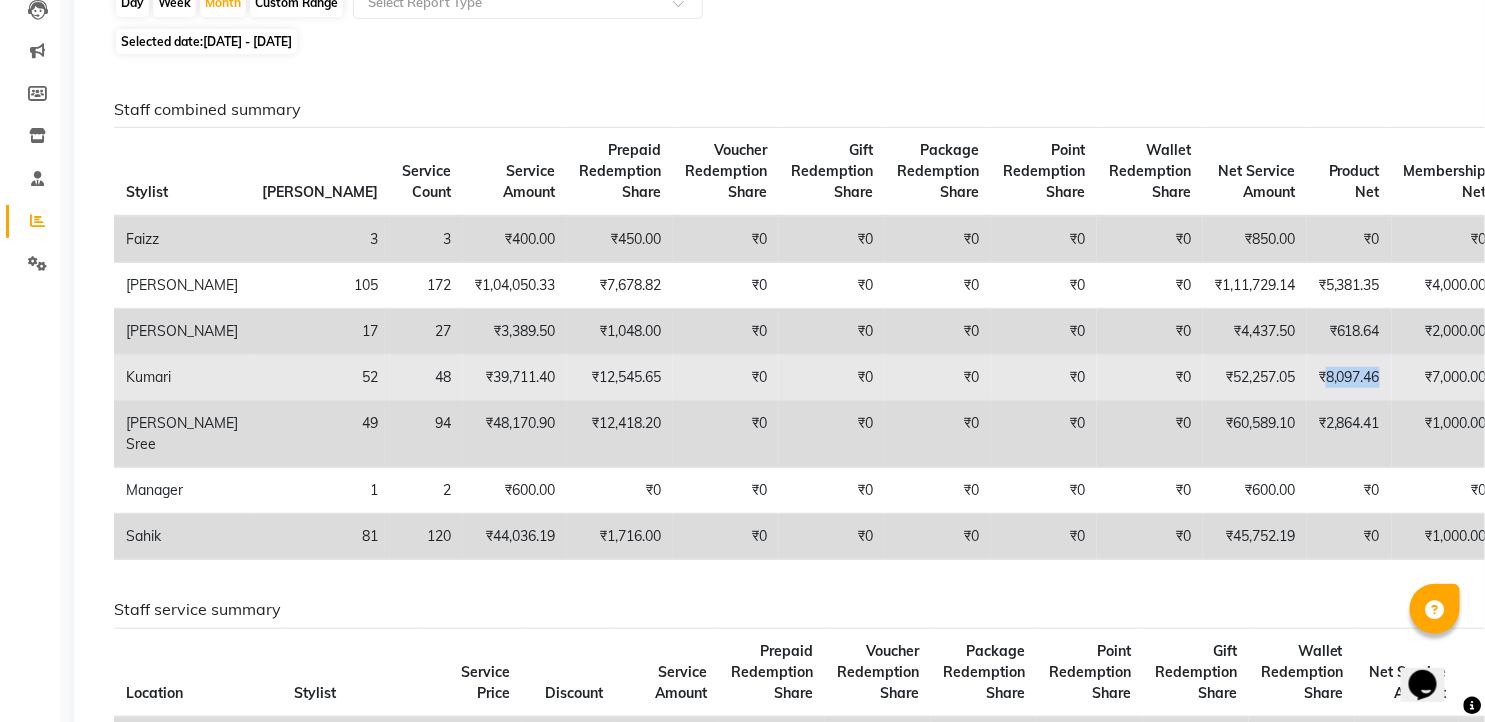 click on "₹8,097.46" 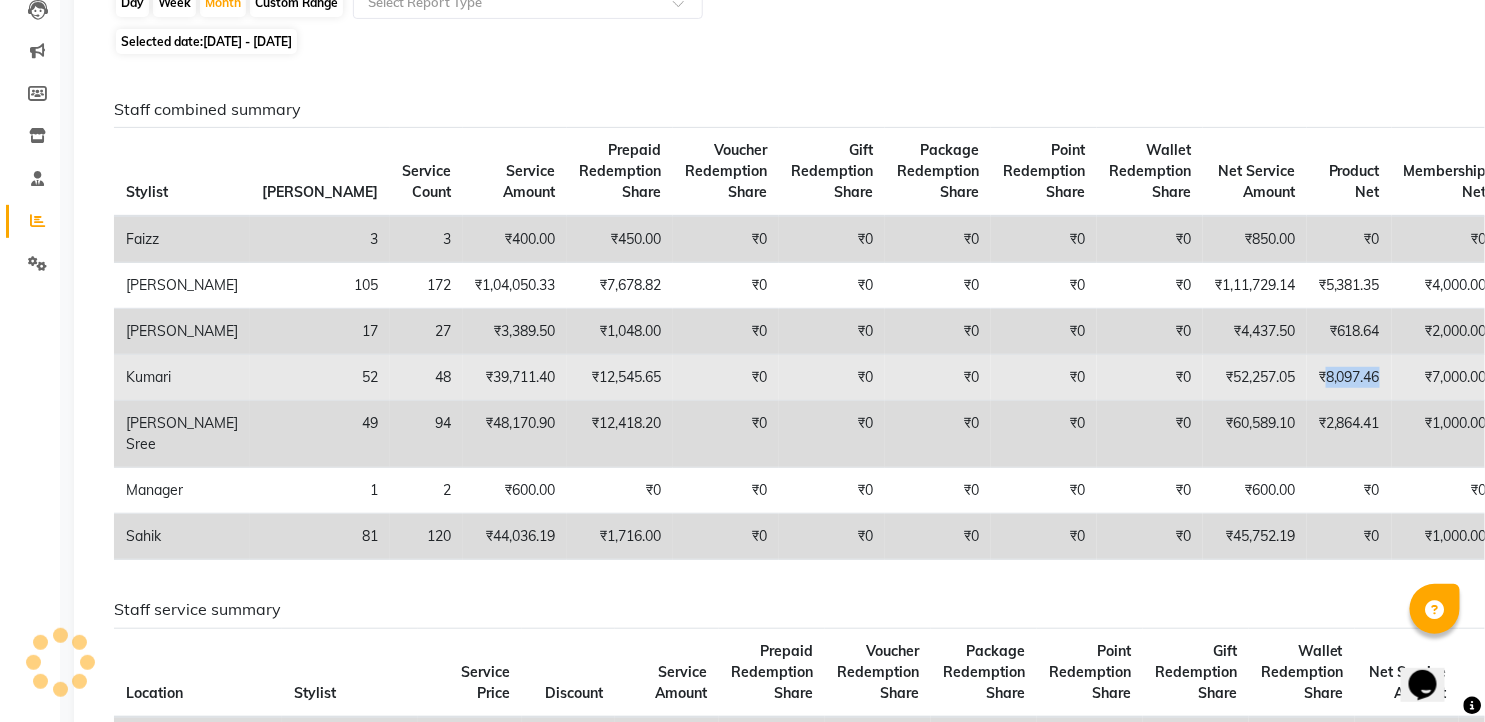 click on "₹8,097.46" 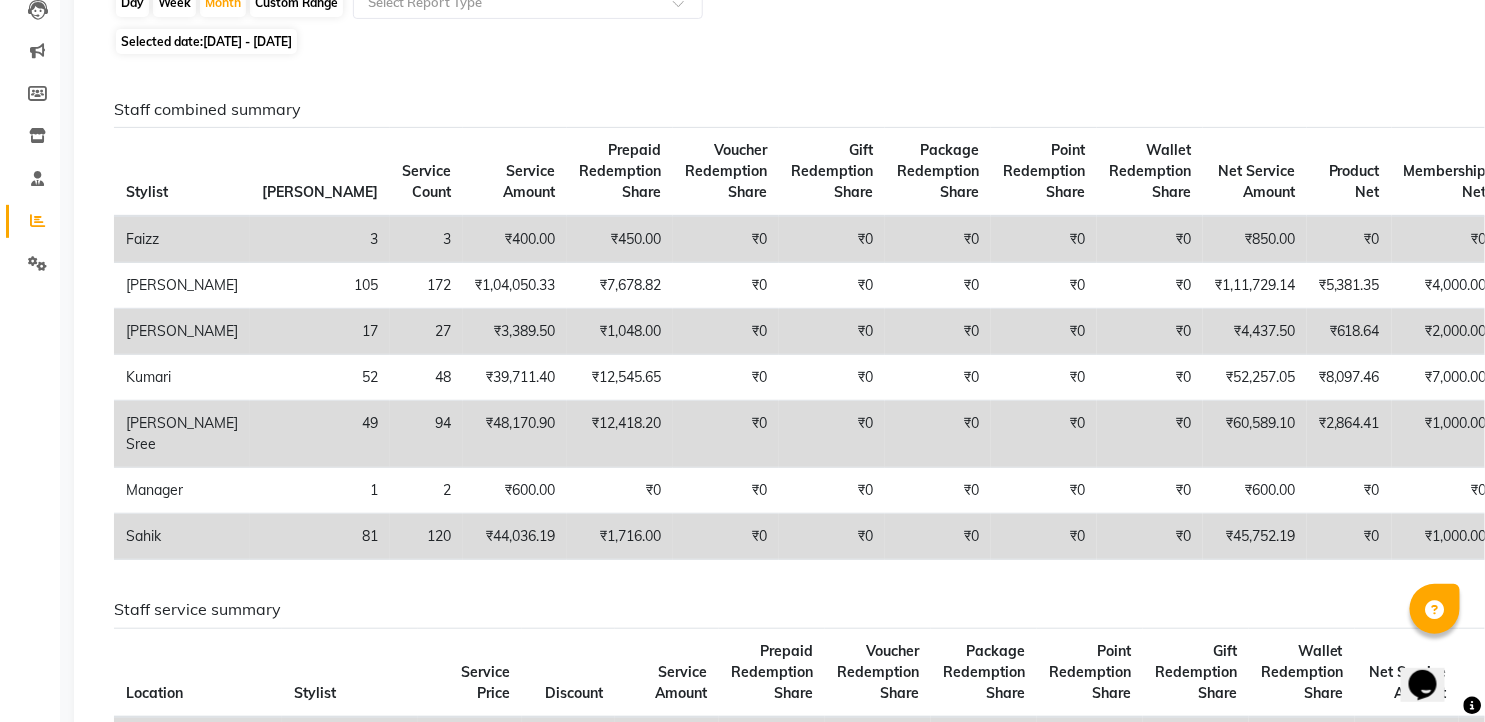 click on "₹2,864.41" 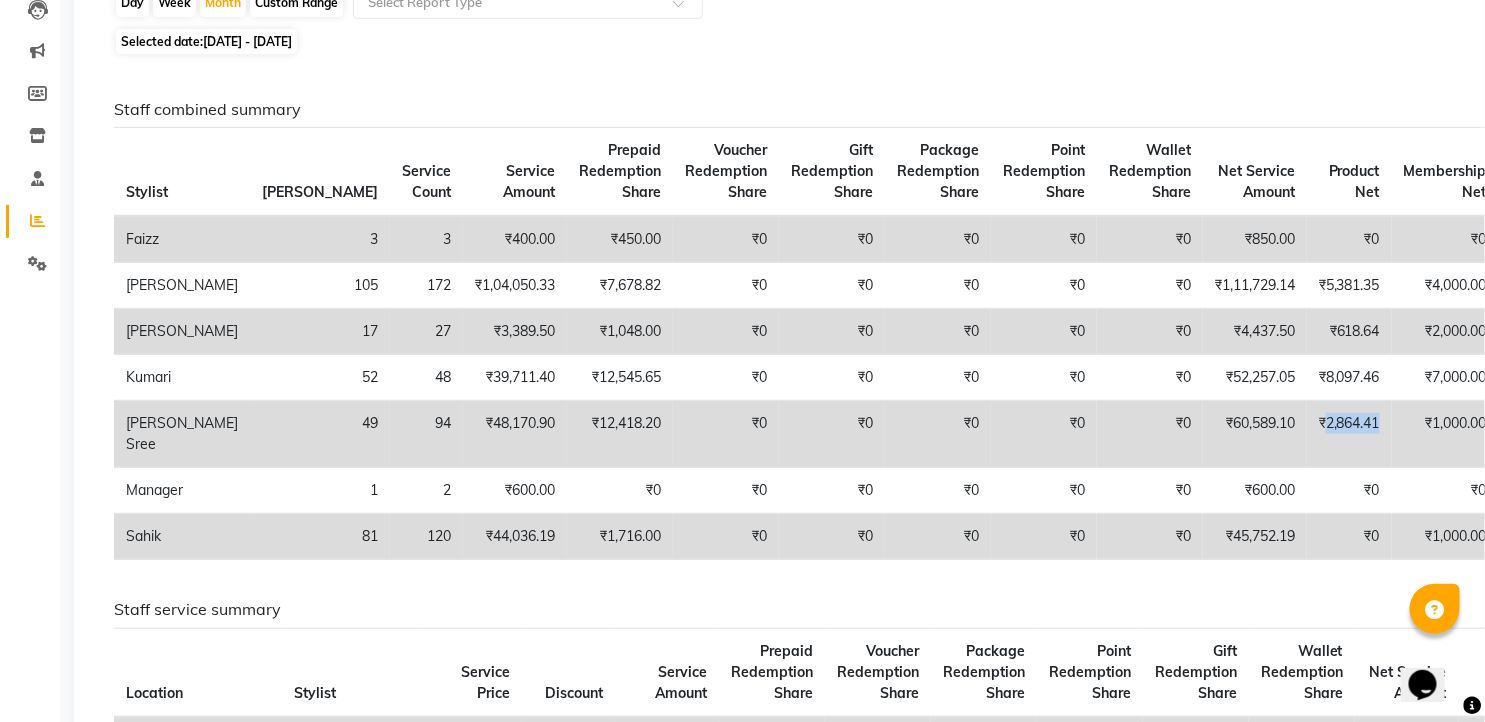 click on "₹2,864.41" 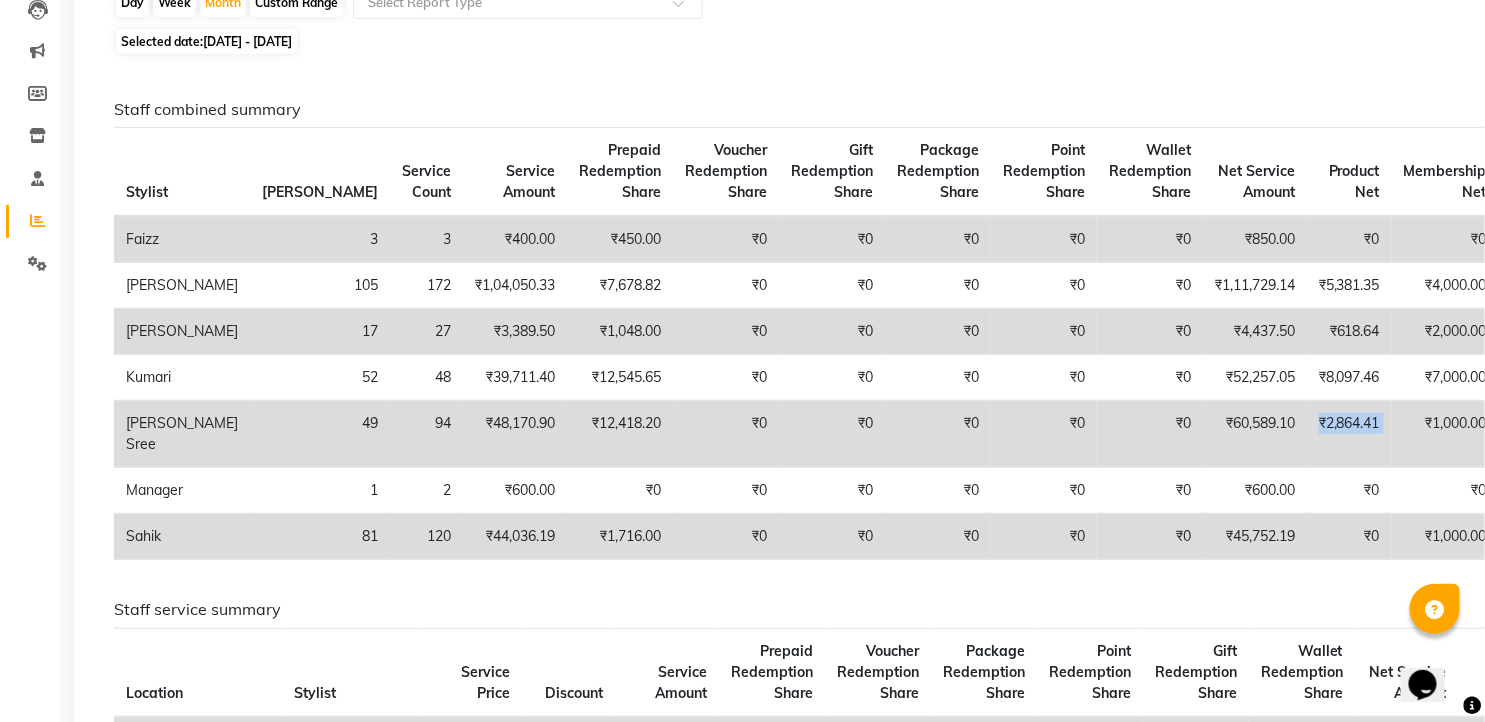 click on "₹2,864.41" 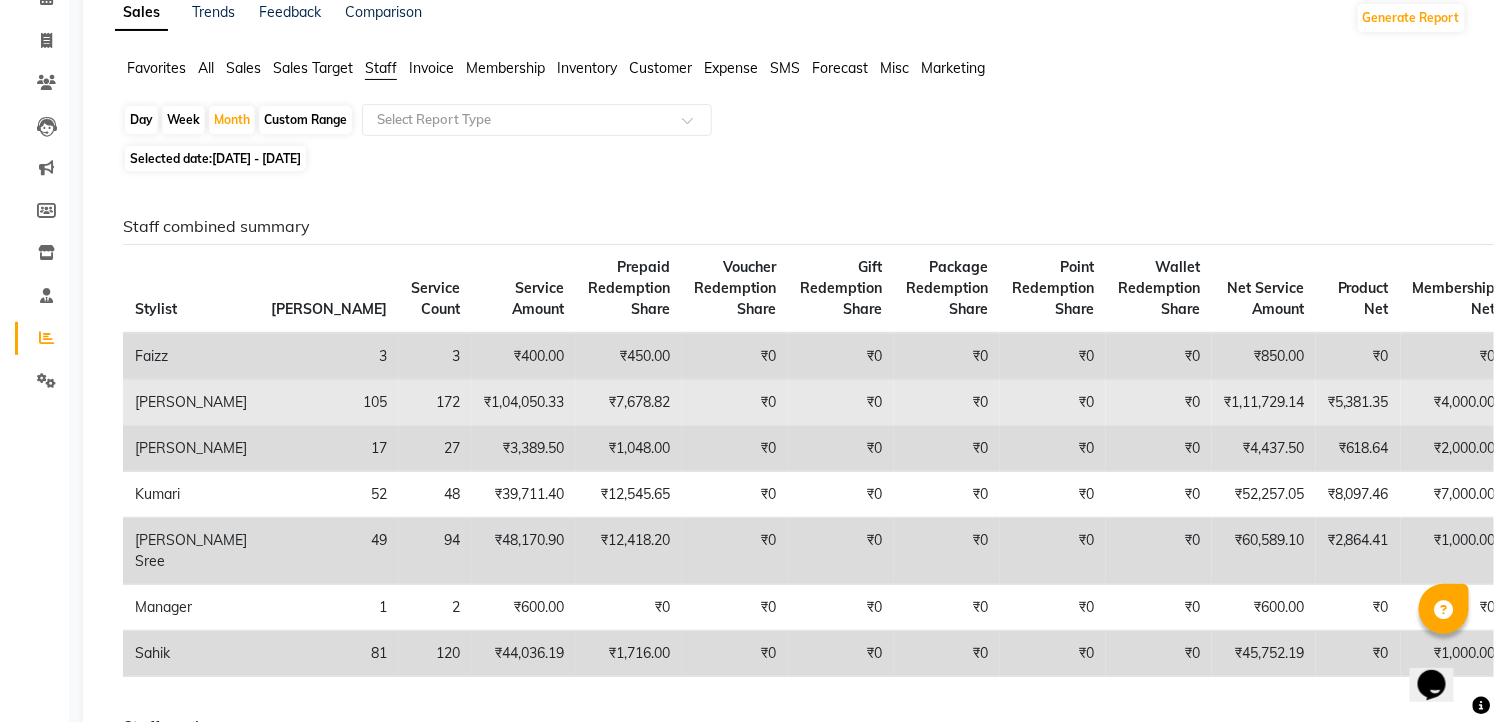 scroll, scrollTop: 0, scrollLeft: 0, axis: both 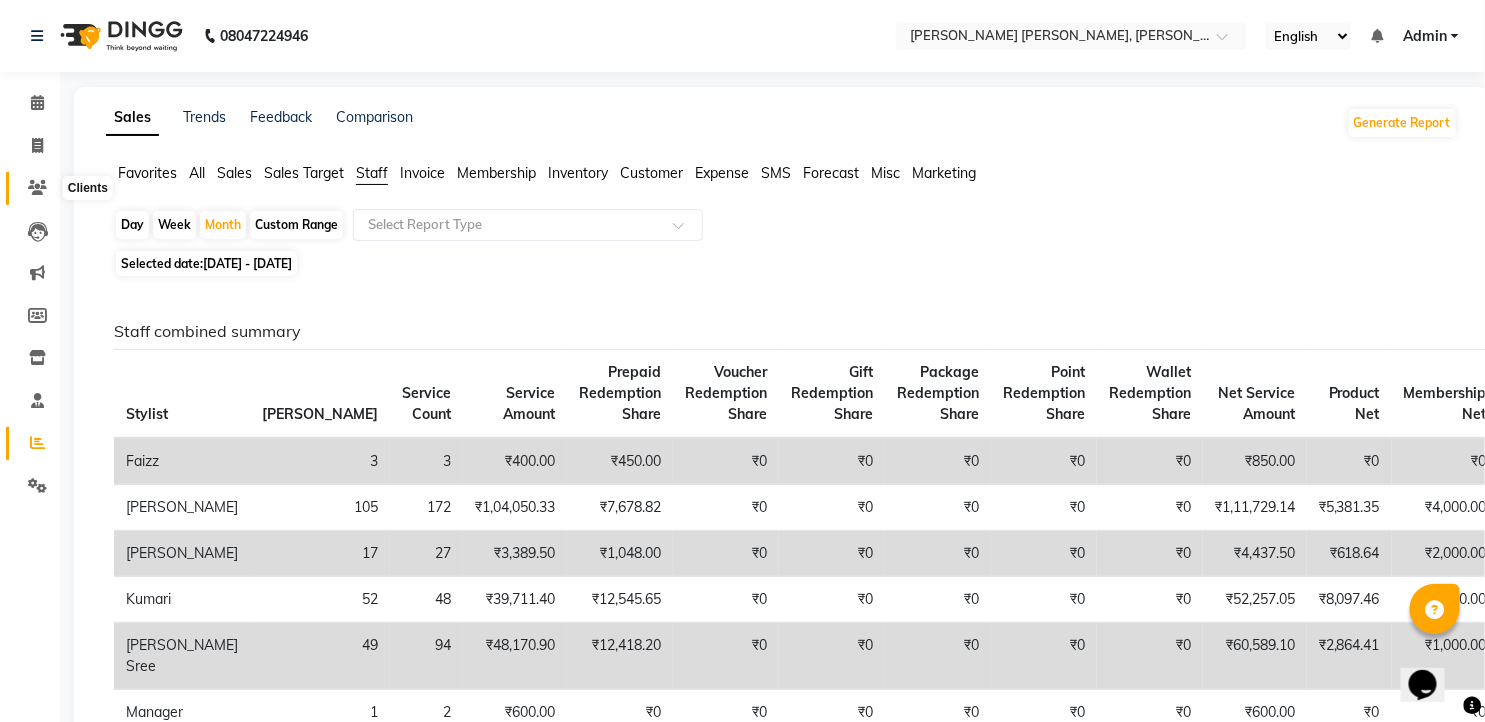 click 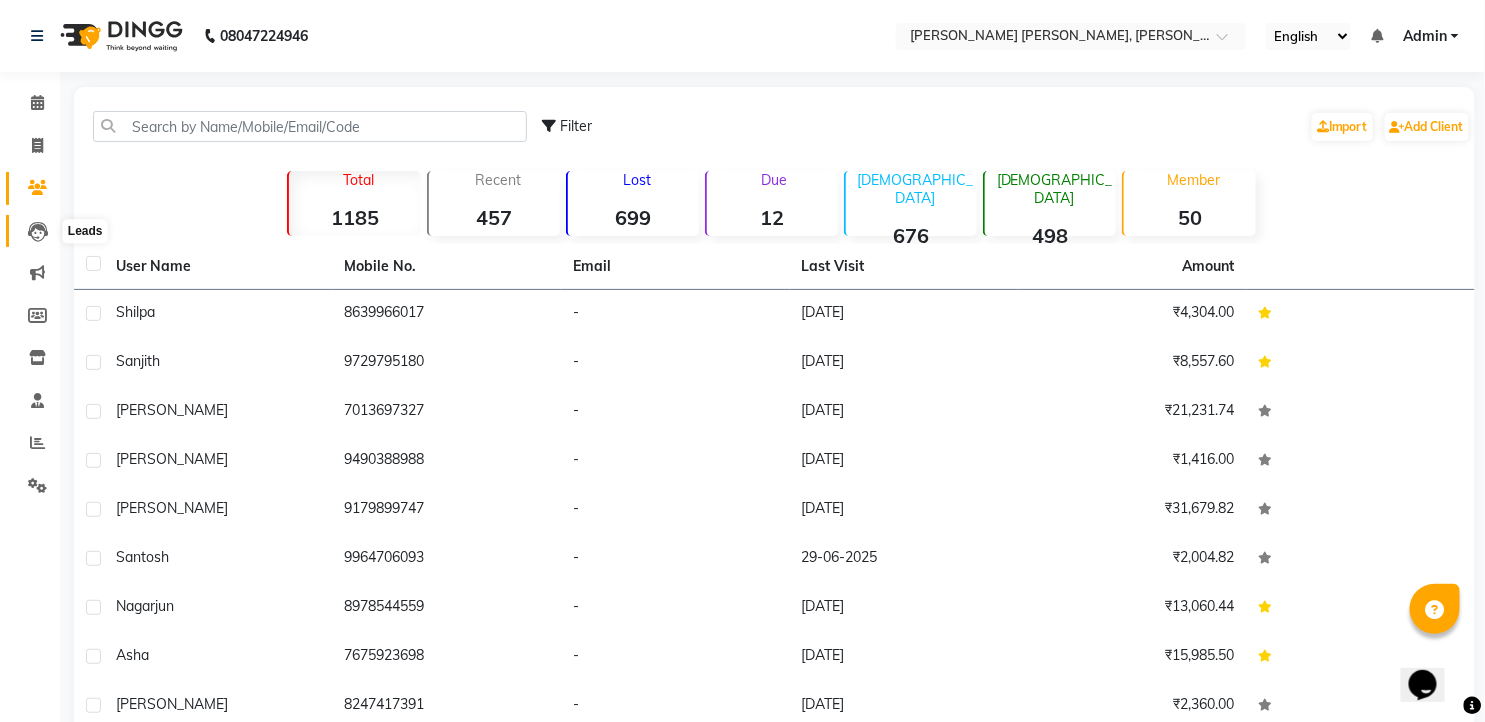 drag, startPoint x: 40, startPoint y: 226, endPoint x: 41, endPoint y: 194, distance: 32.01562 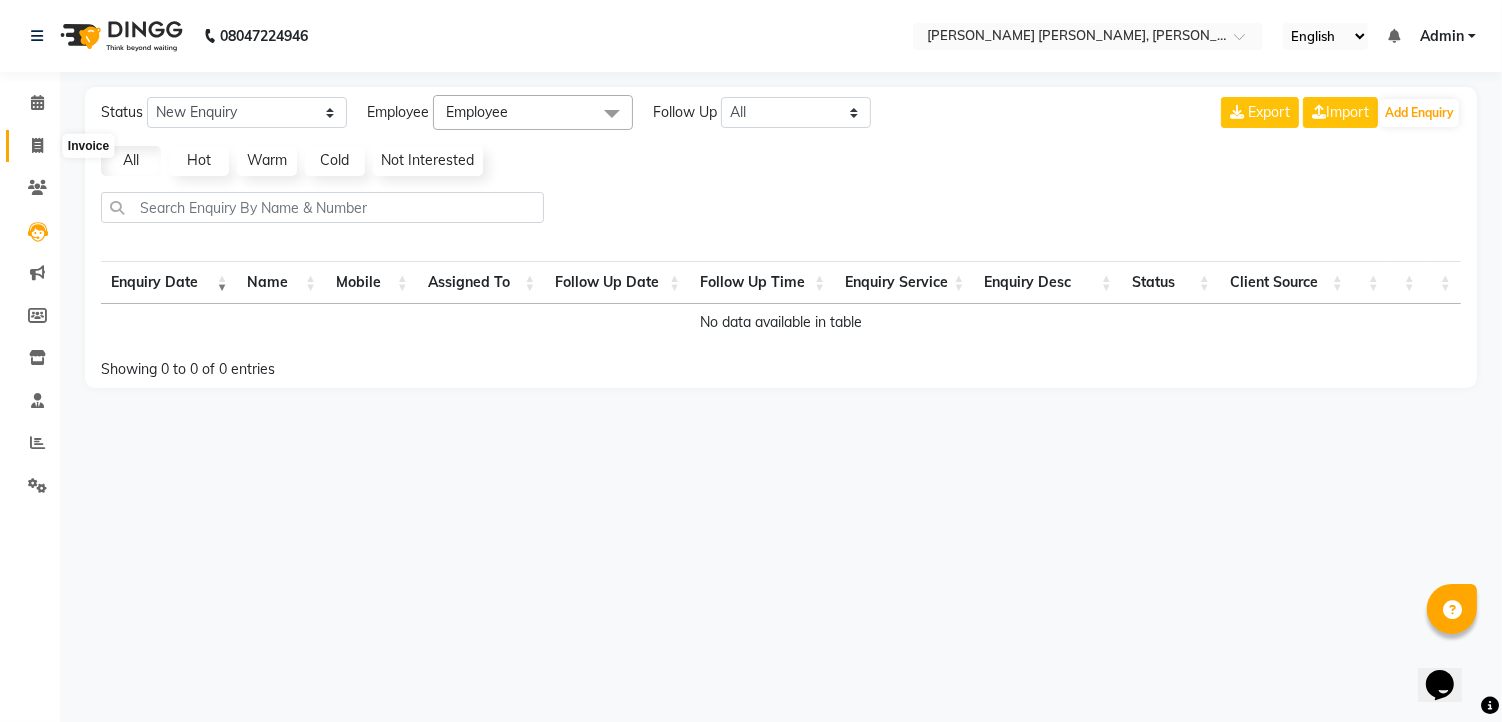 click 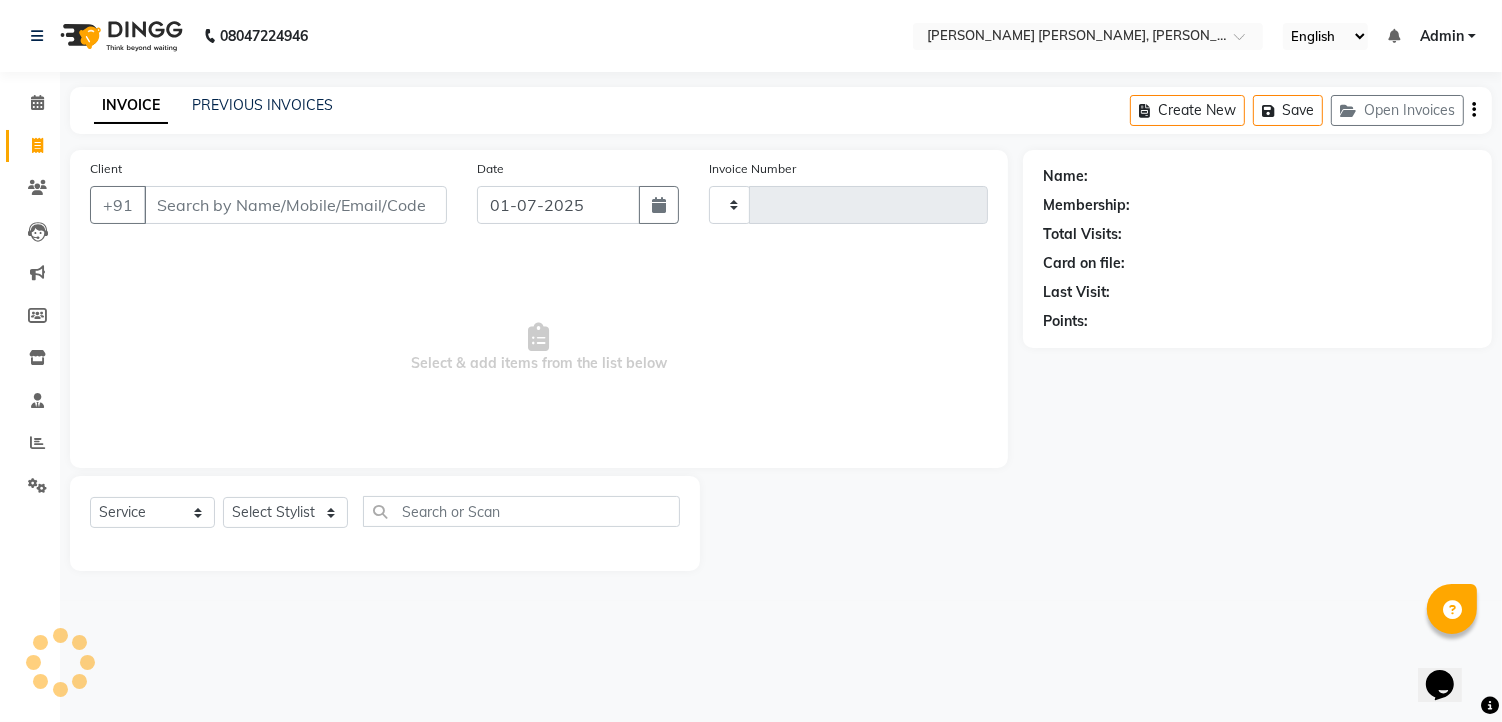 type on "0698" 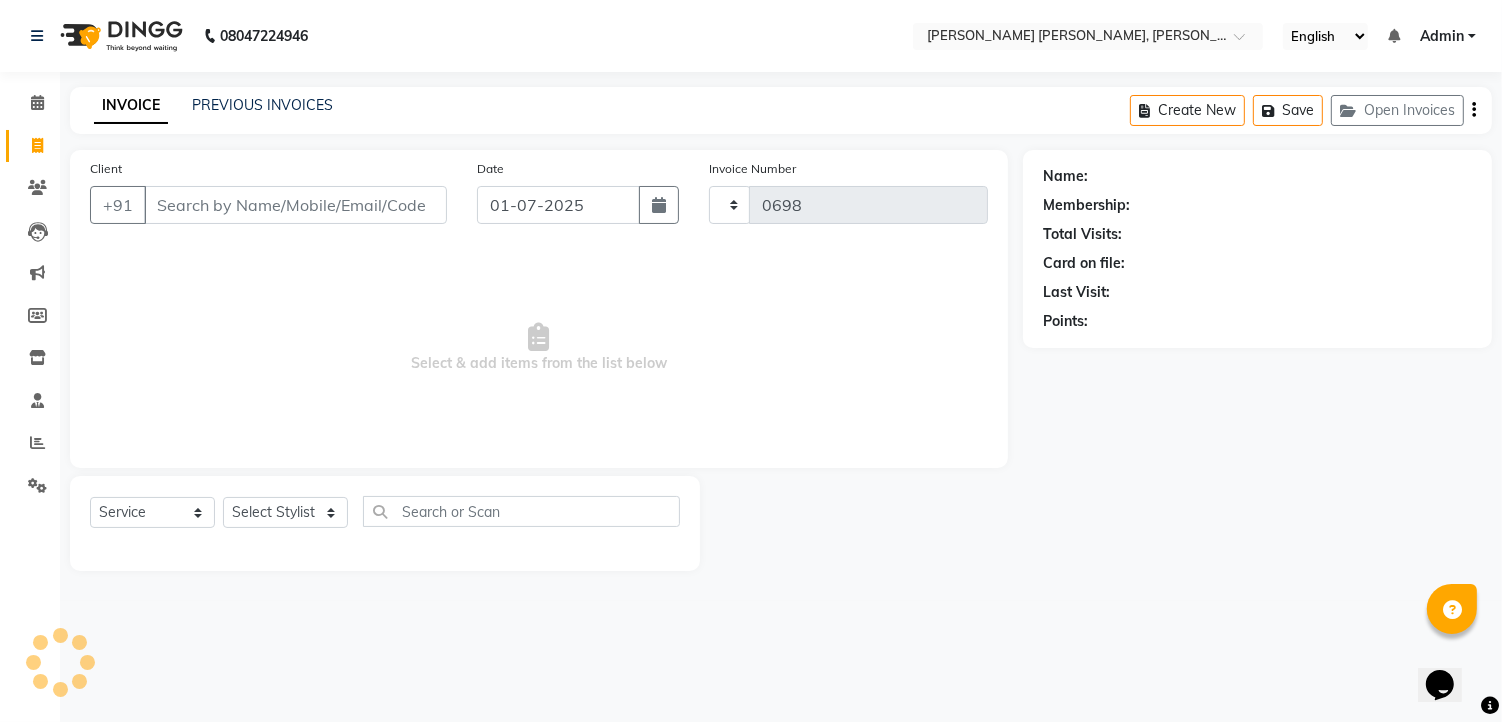 select on "7150" 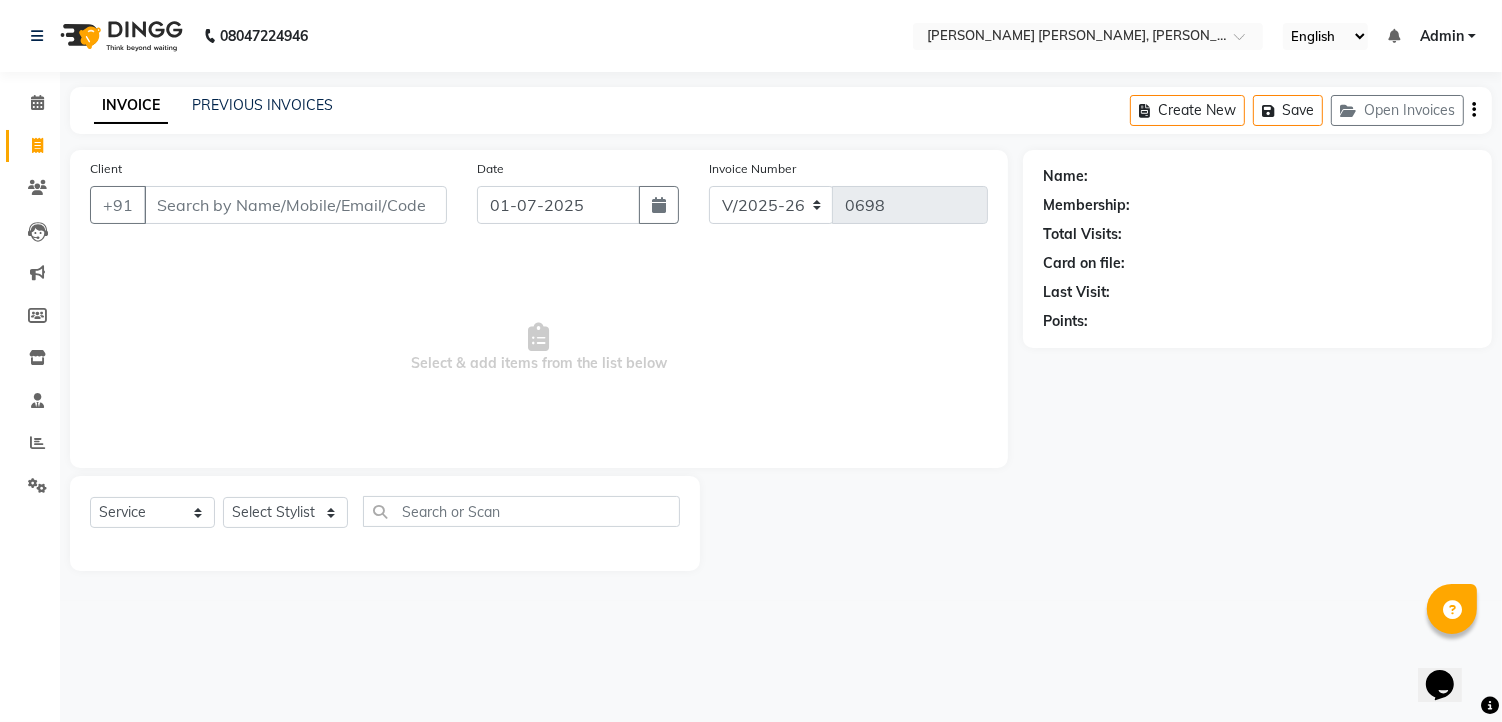 click on "PREVIOUS INVOICES" 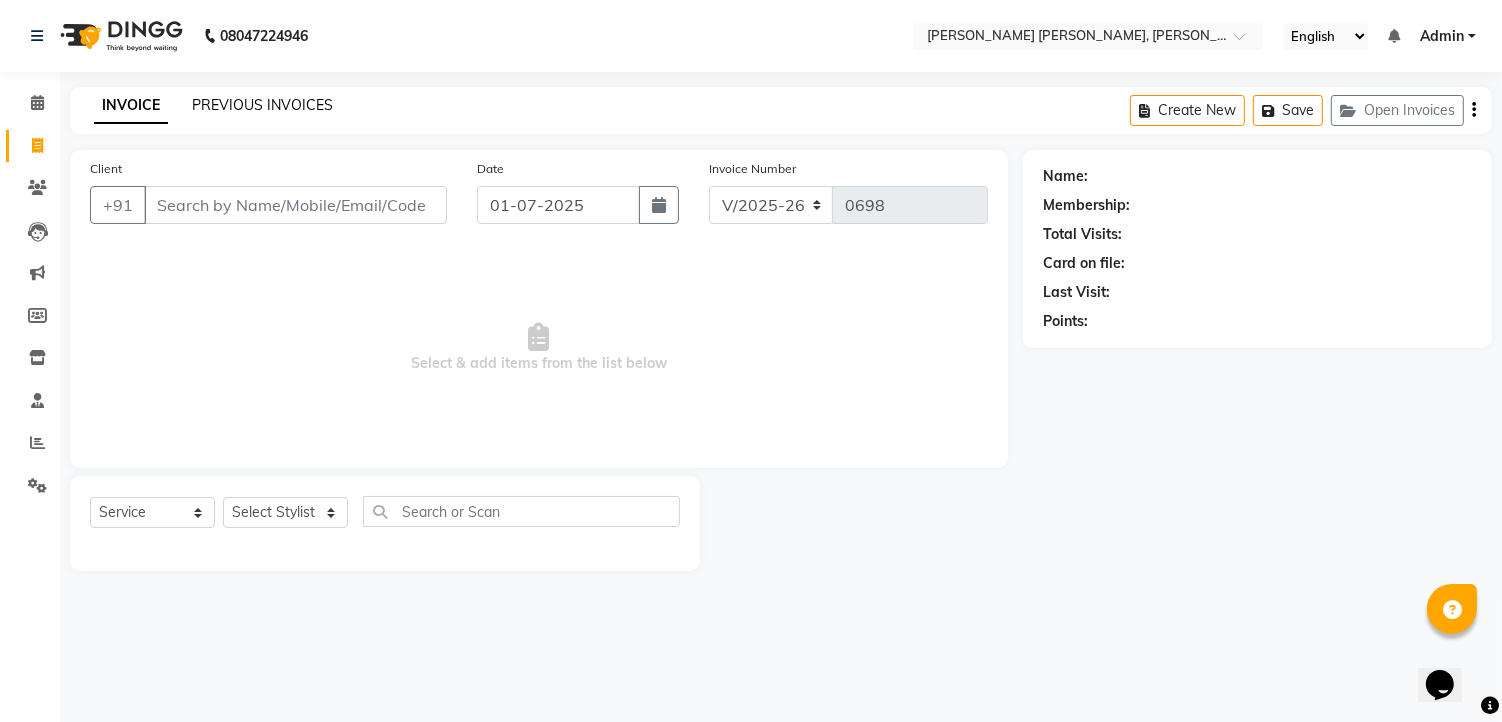 click on "PREVIOUS INVOICES" 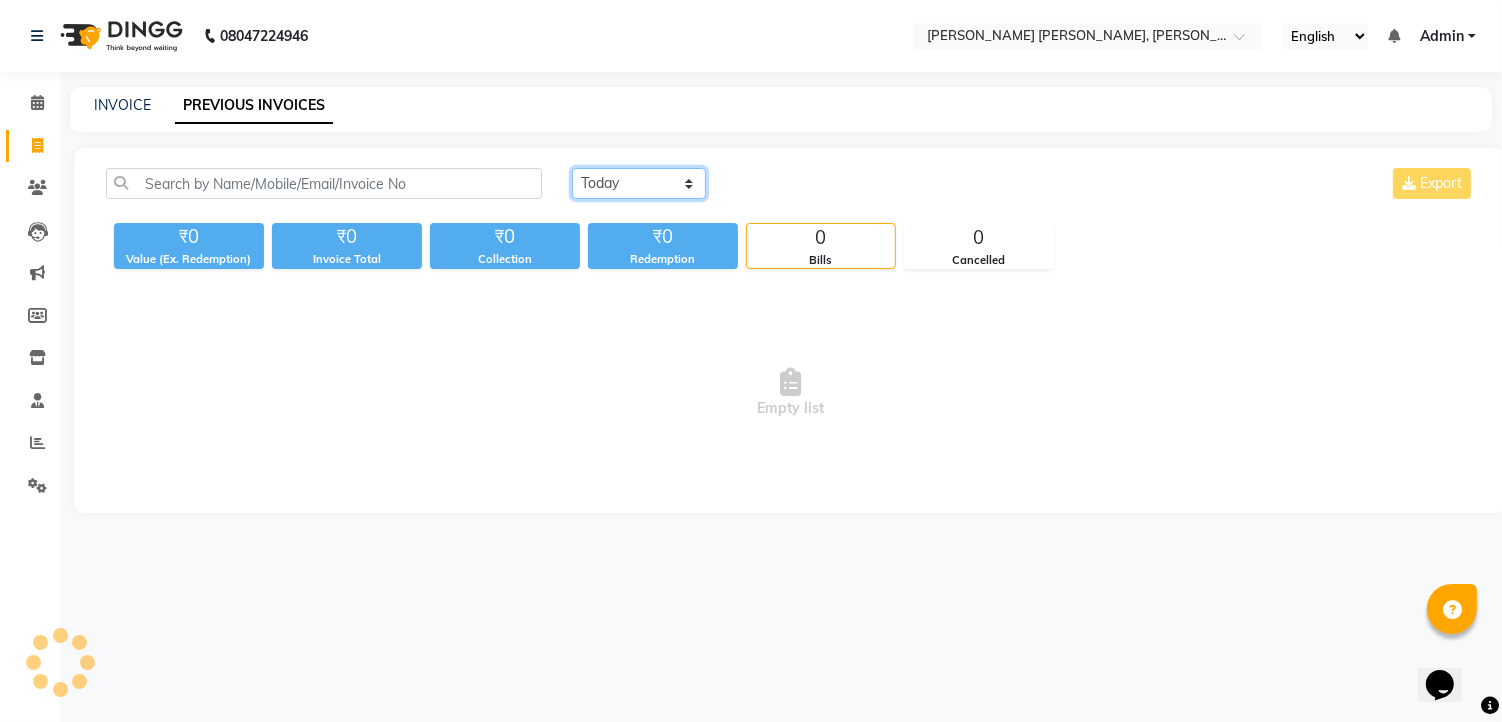 click on "Today Yesterday Custom Range" 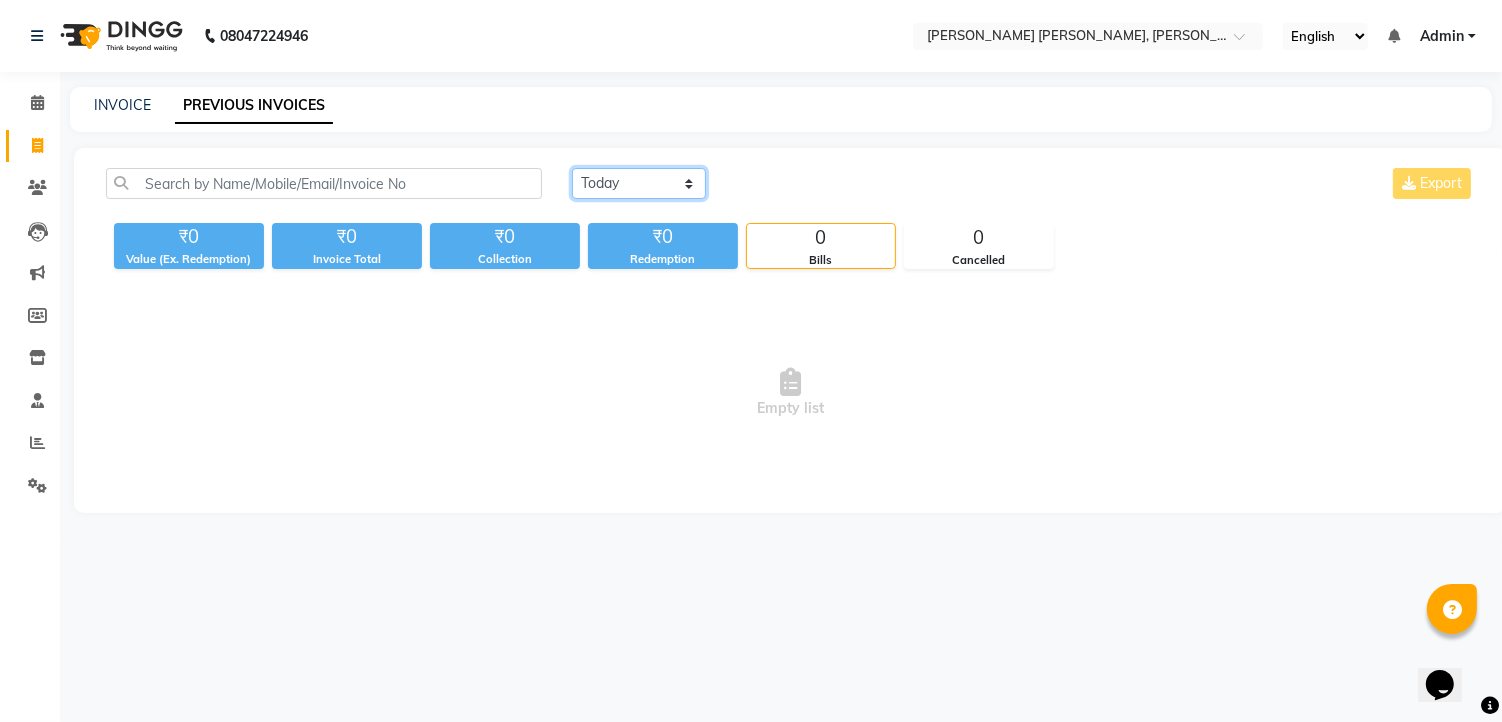 select on "range" 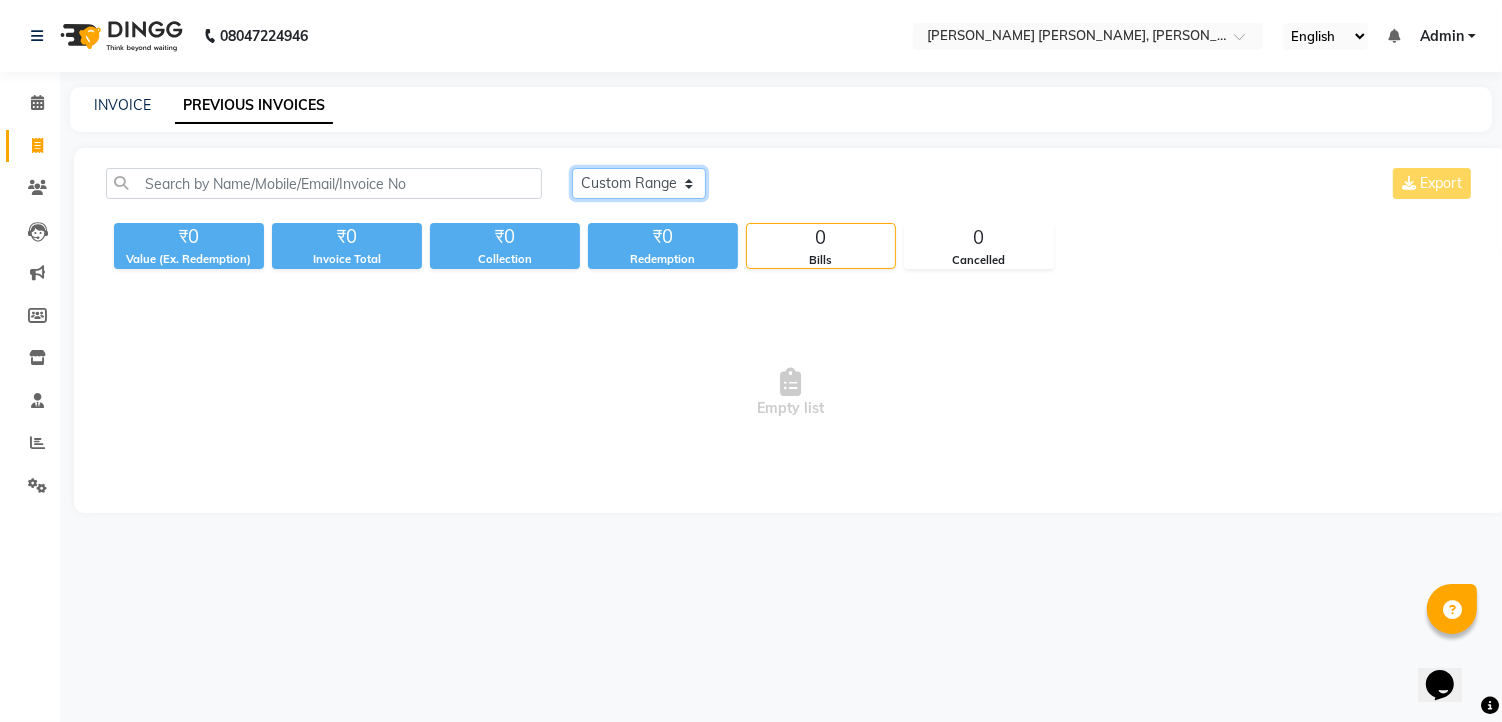 click on "Today Yesterday Custom Range" 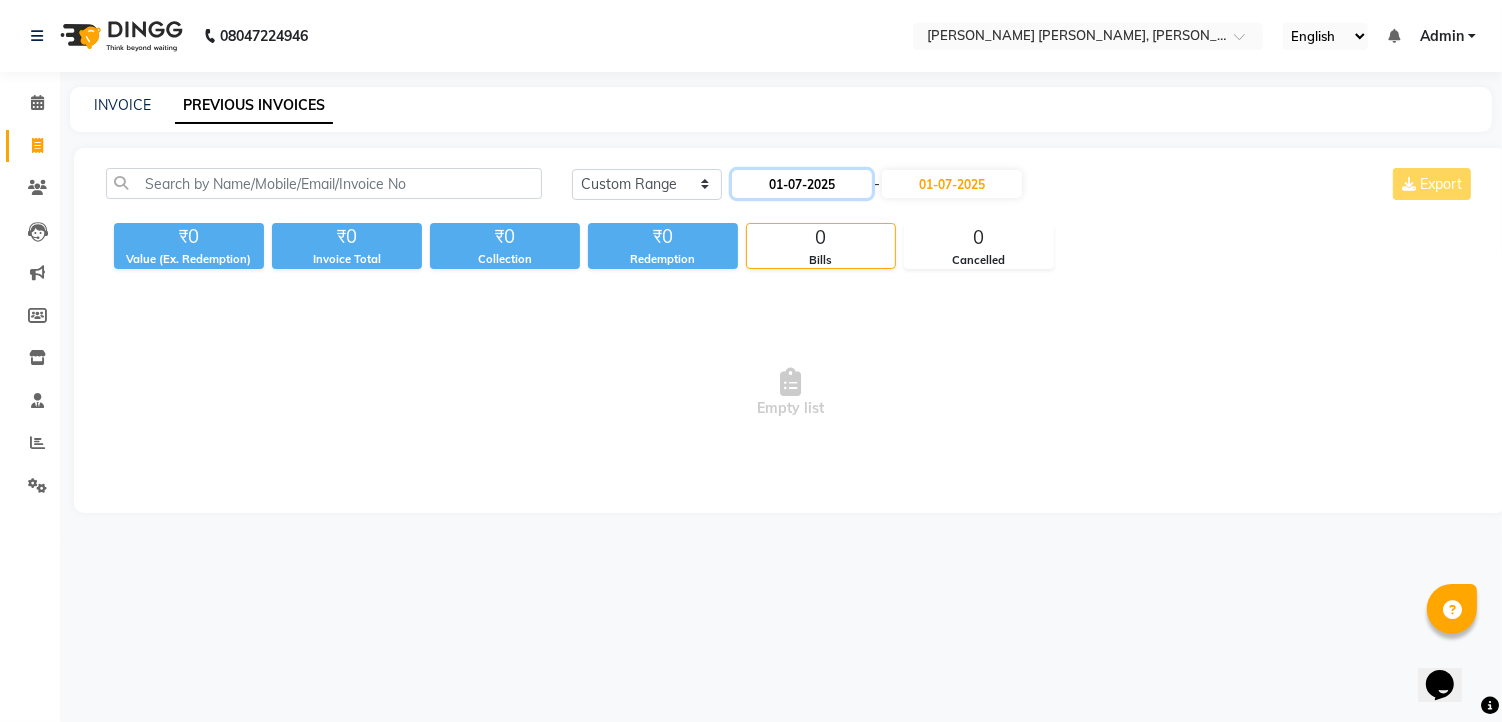 click on "01-07-2025" 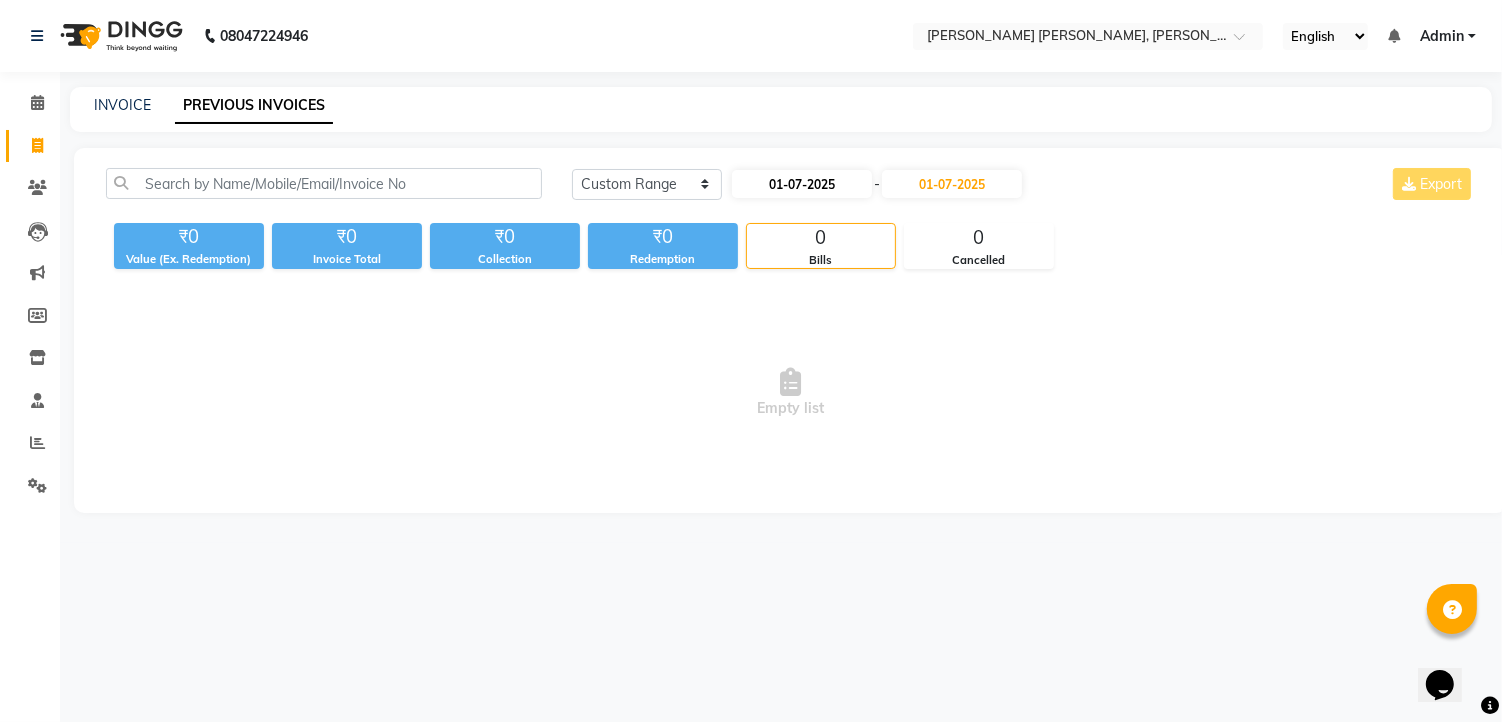 select on "7" 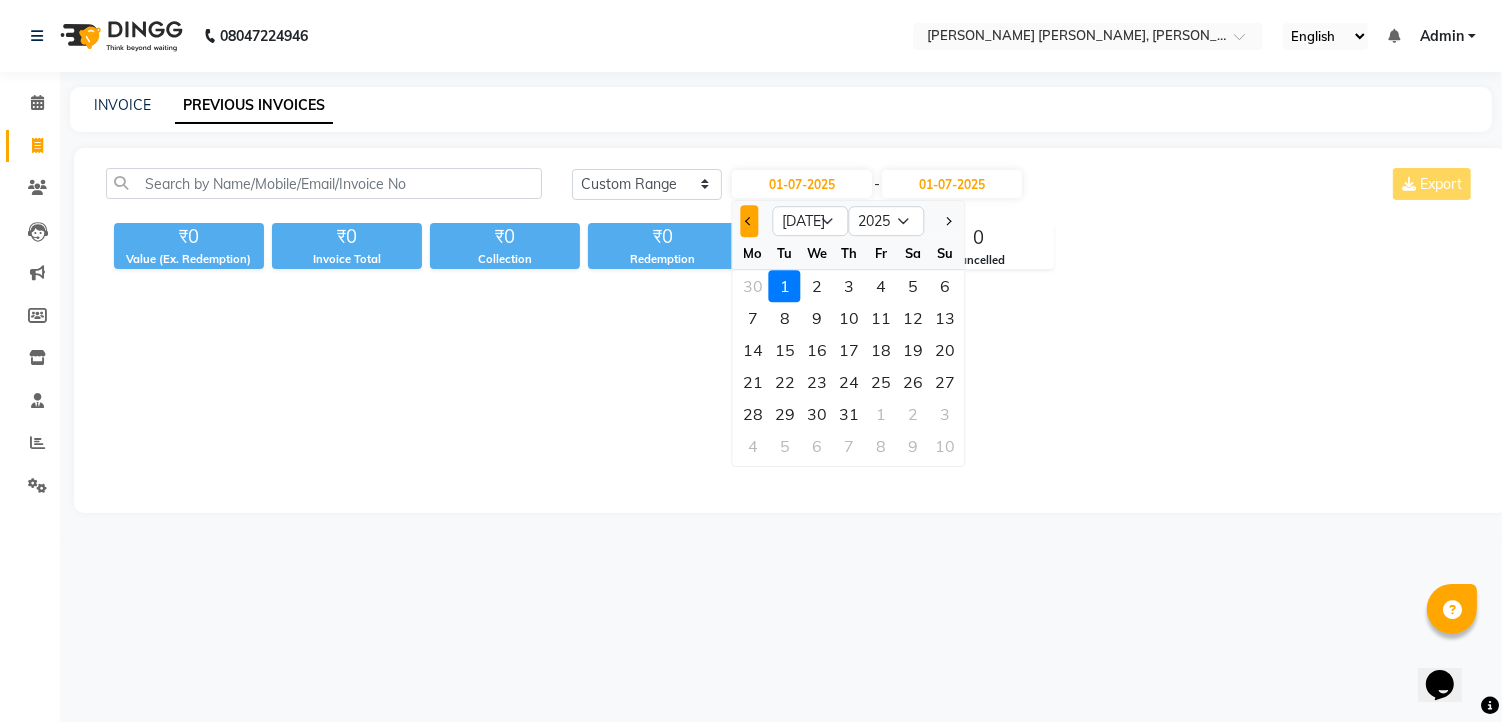click 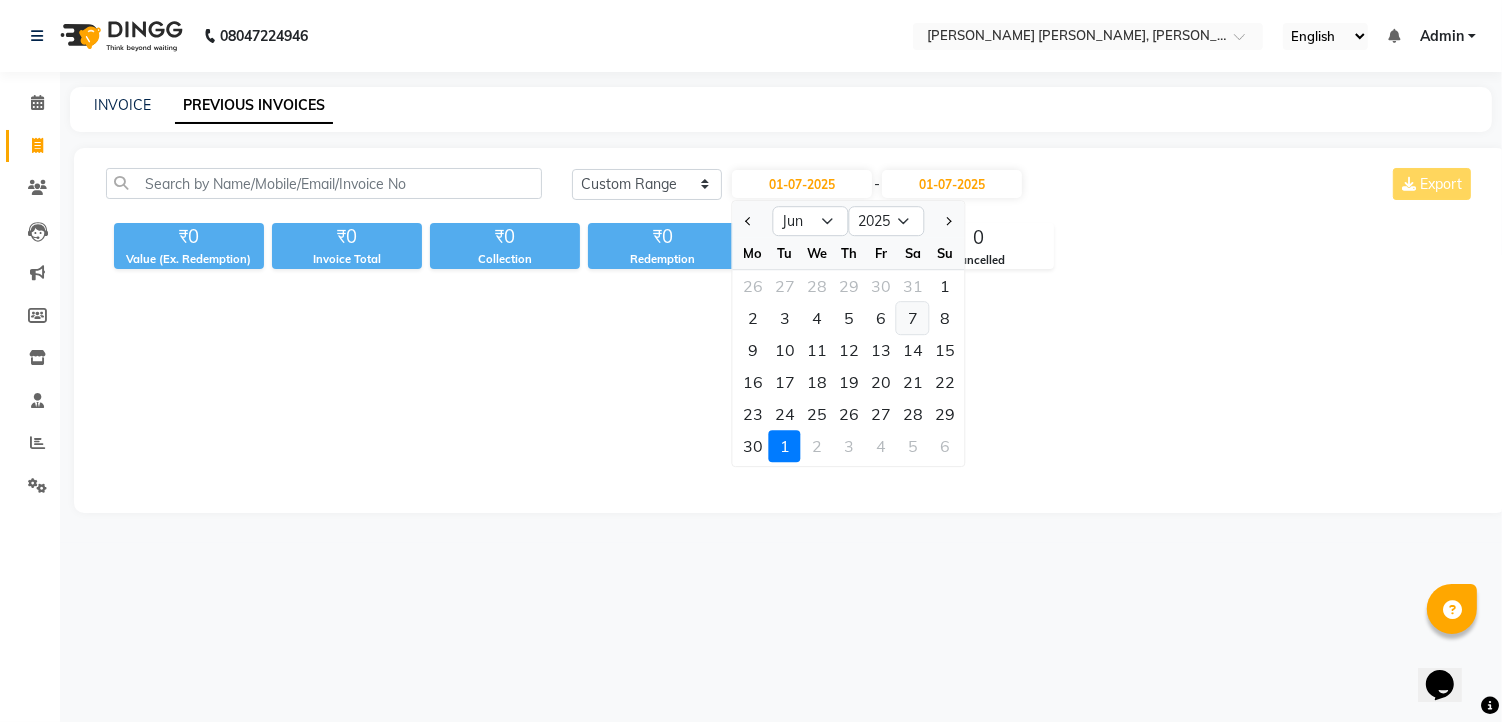 click on "7" 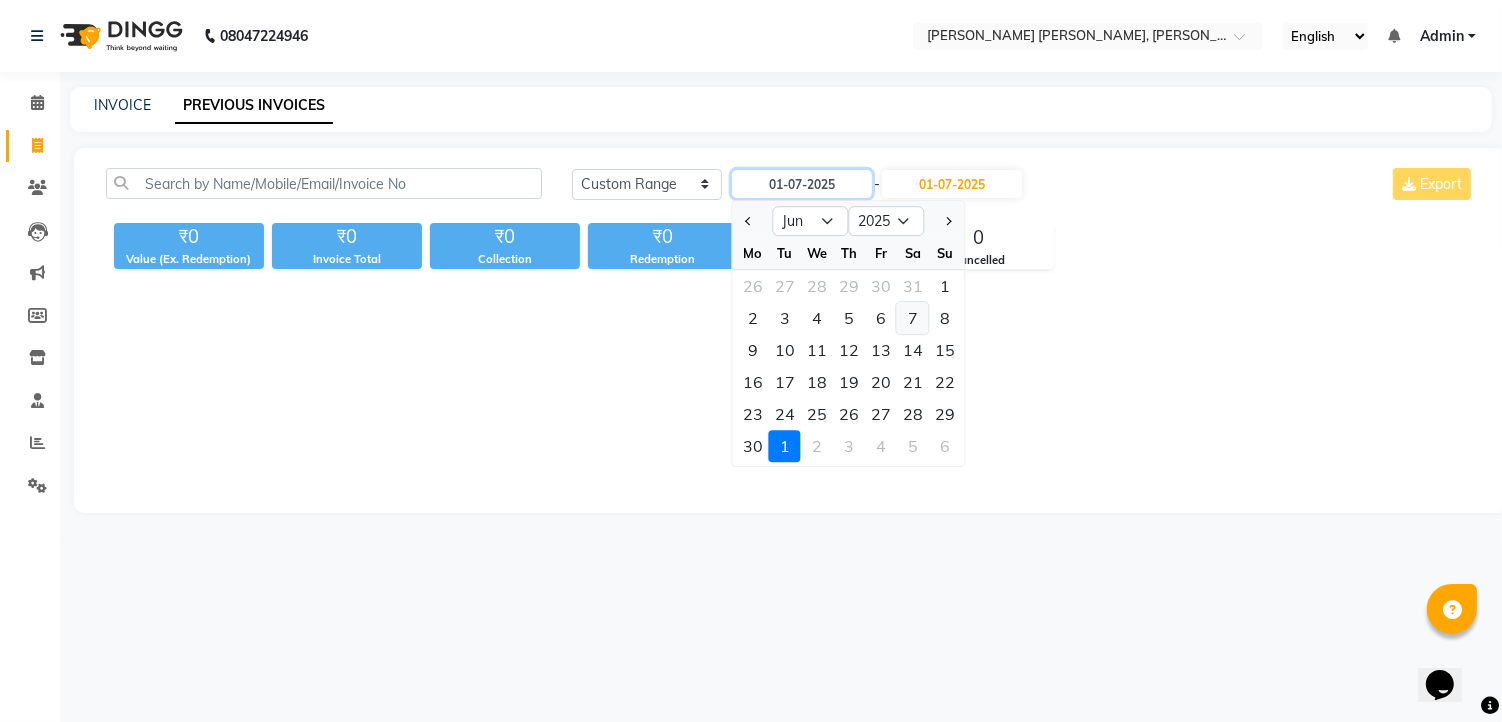 type on "[DATE]" 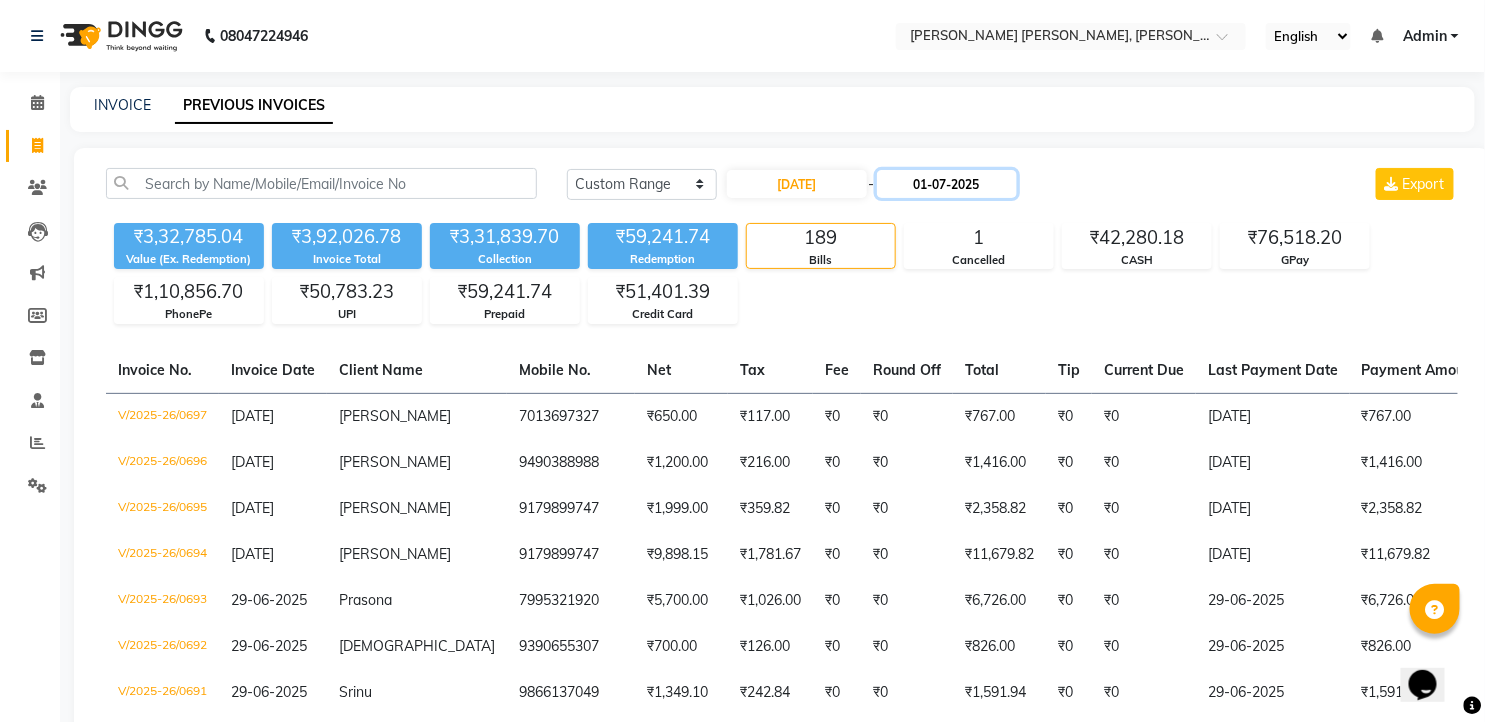 click on "01-07-2025" 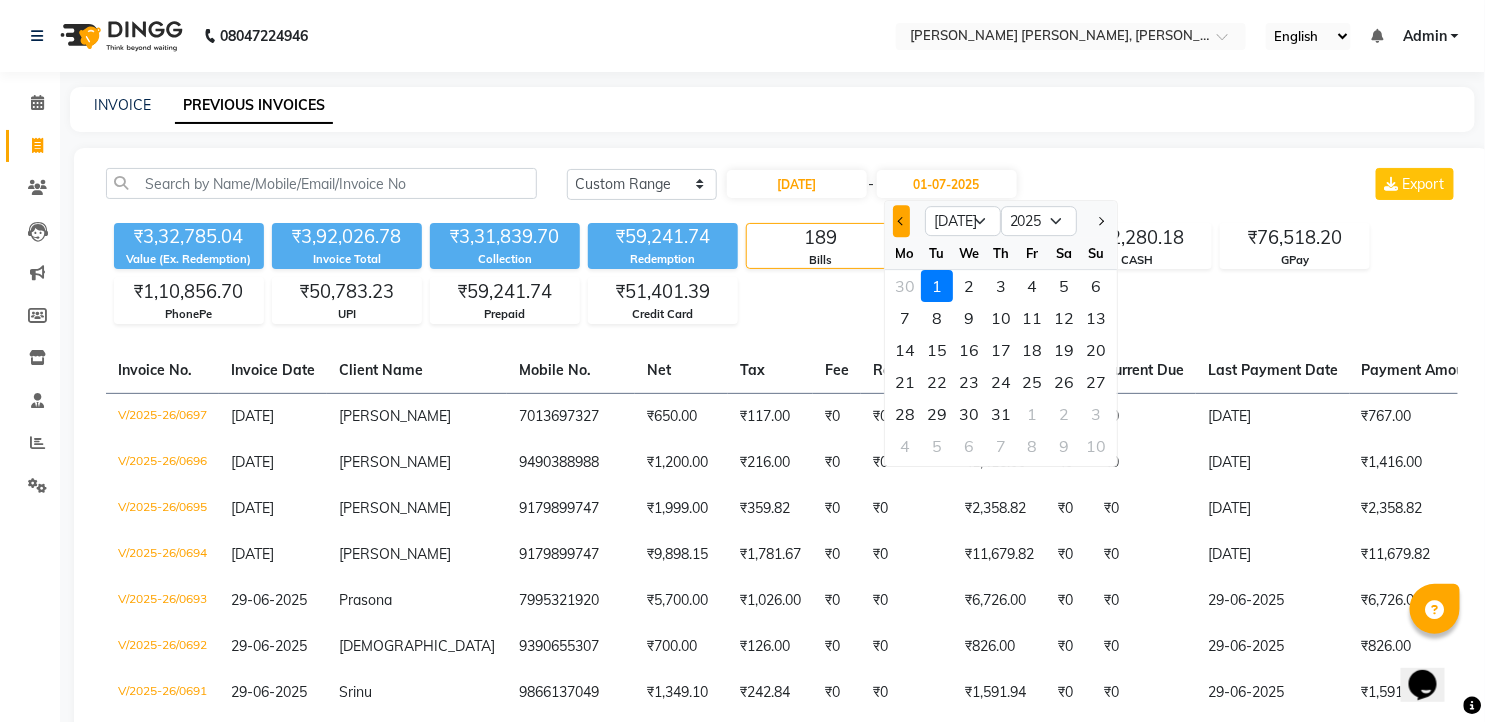 click 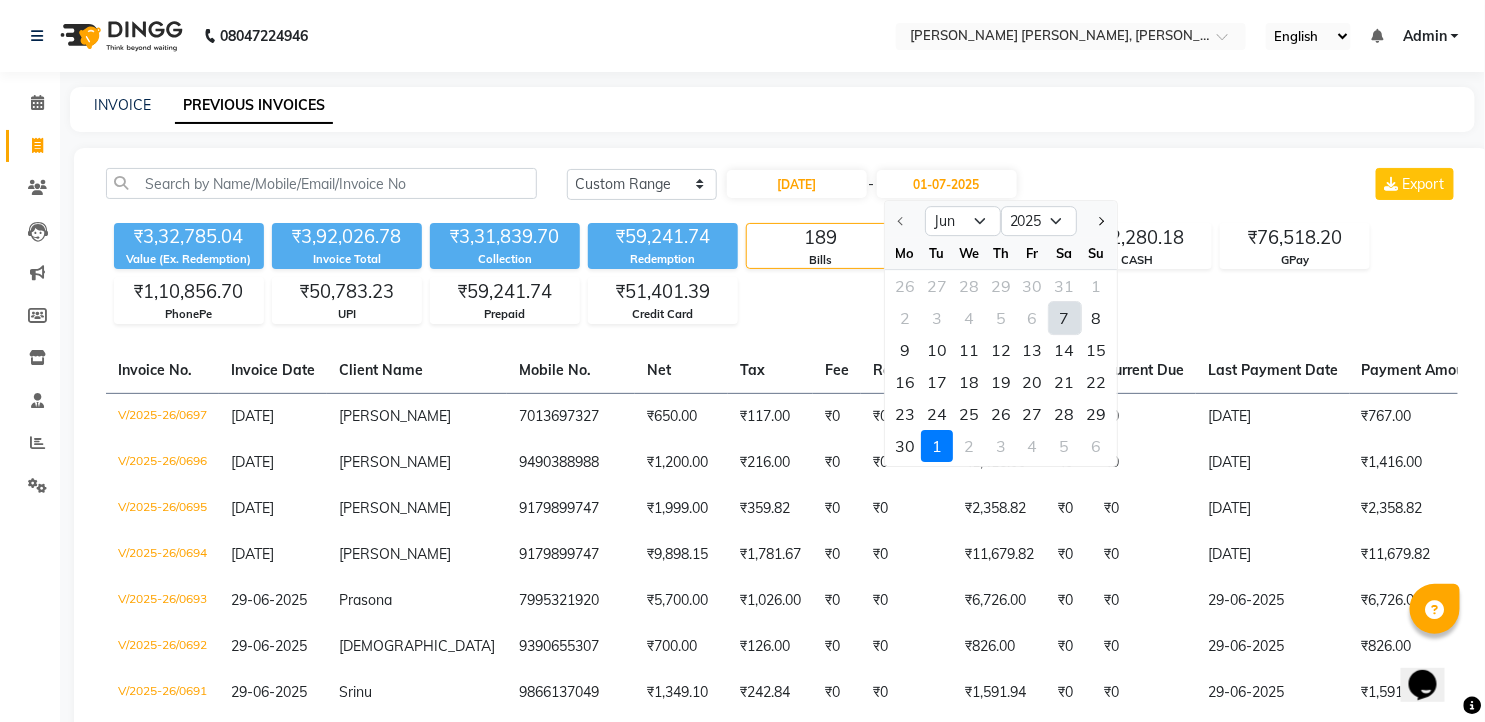 click on "7" 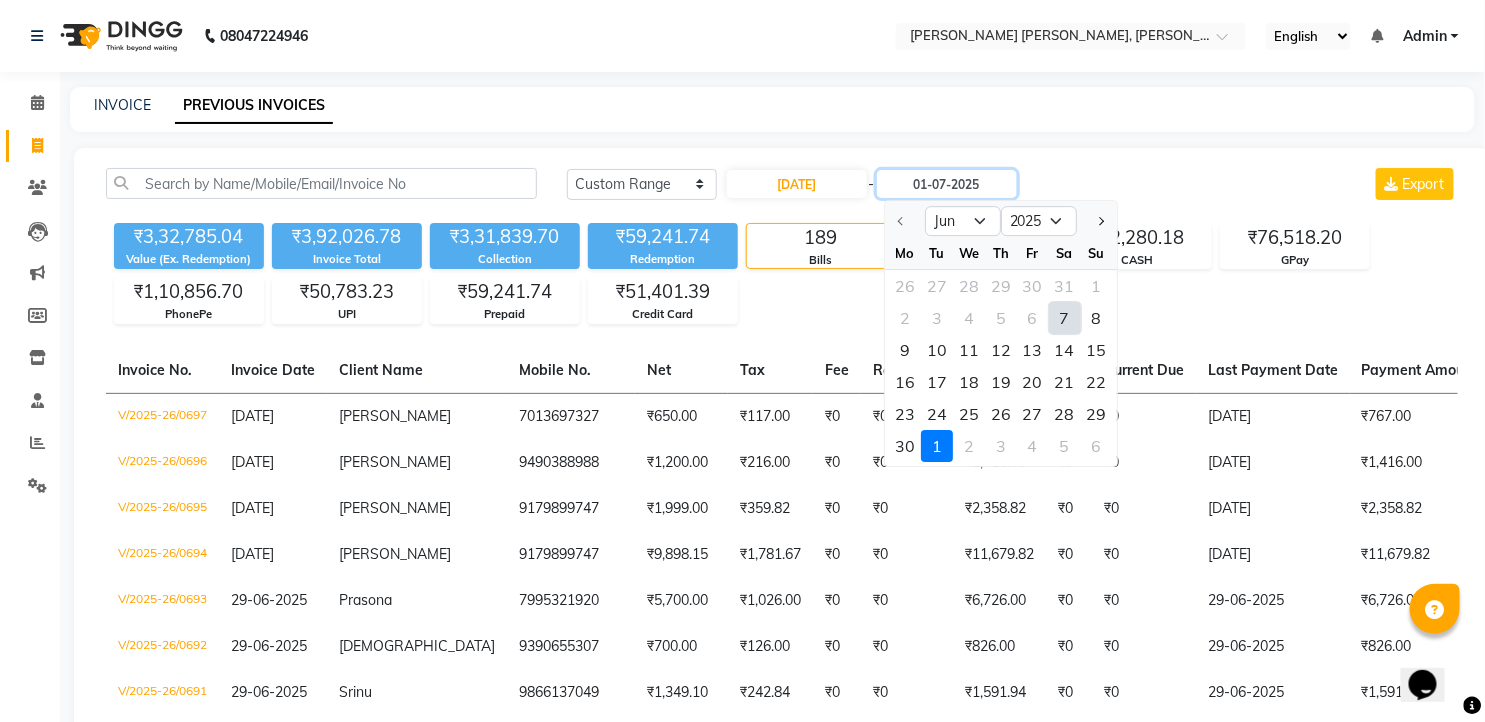 type on "[DATE]" 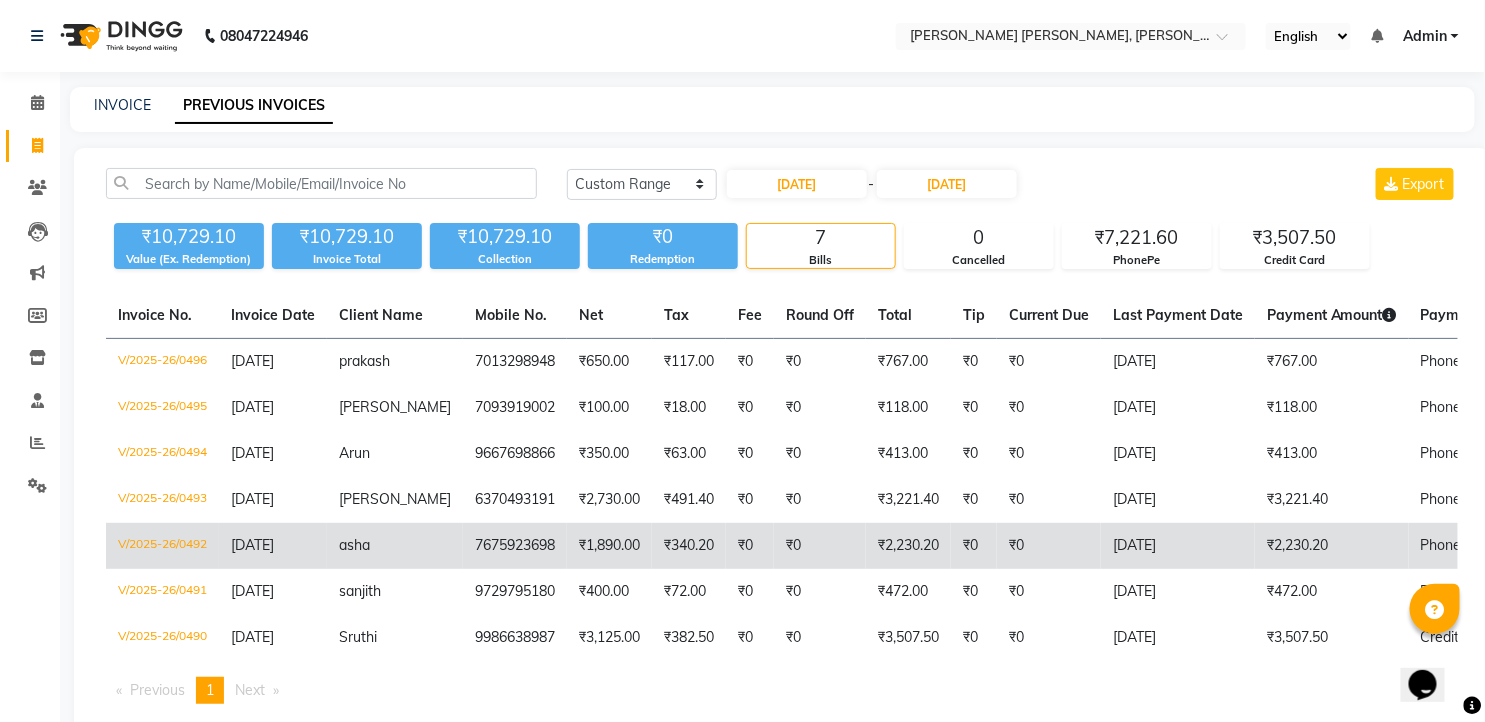 click on "7675923698" 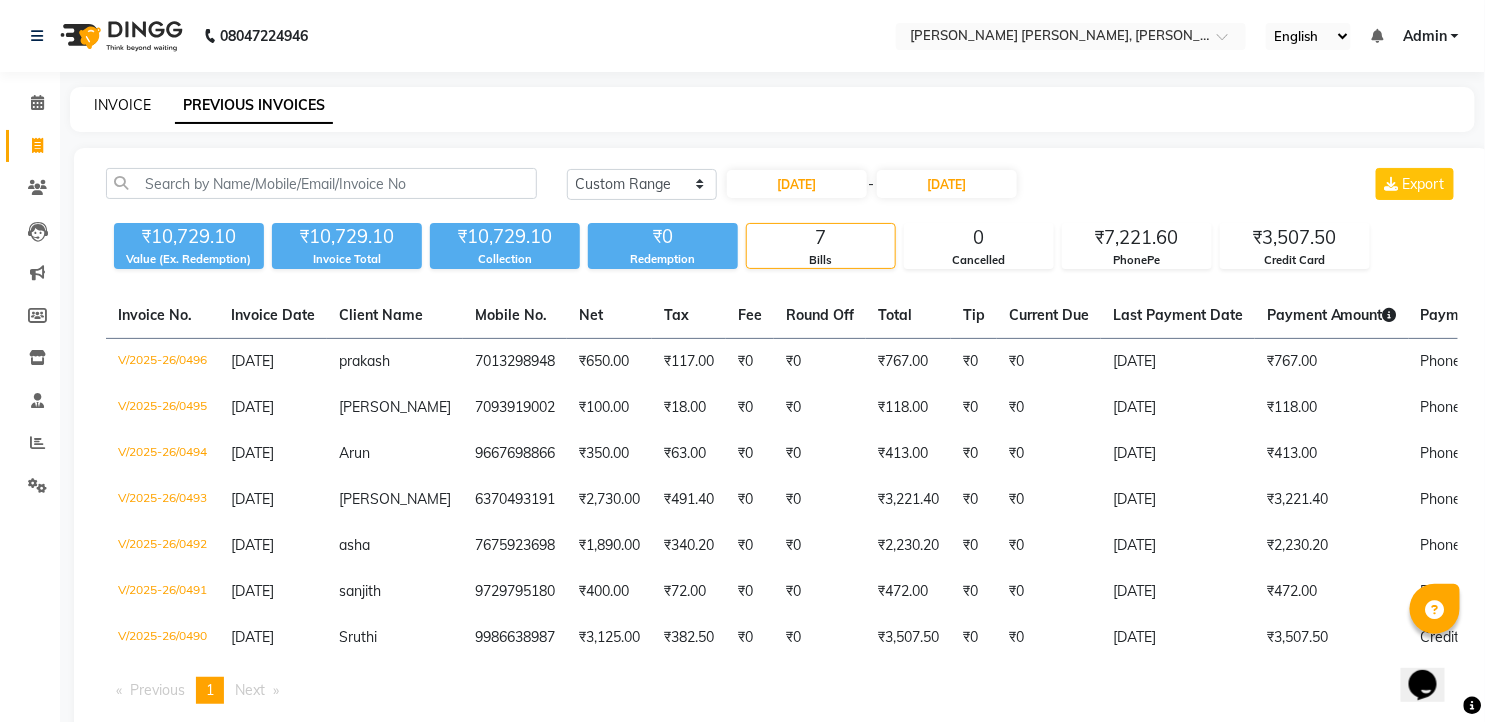 click on "INVOICE" 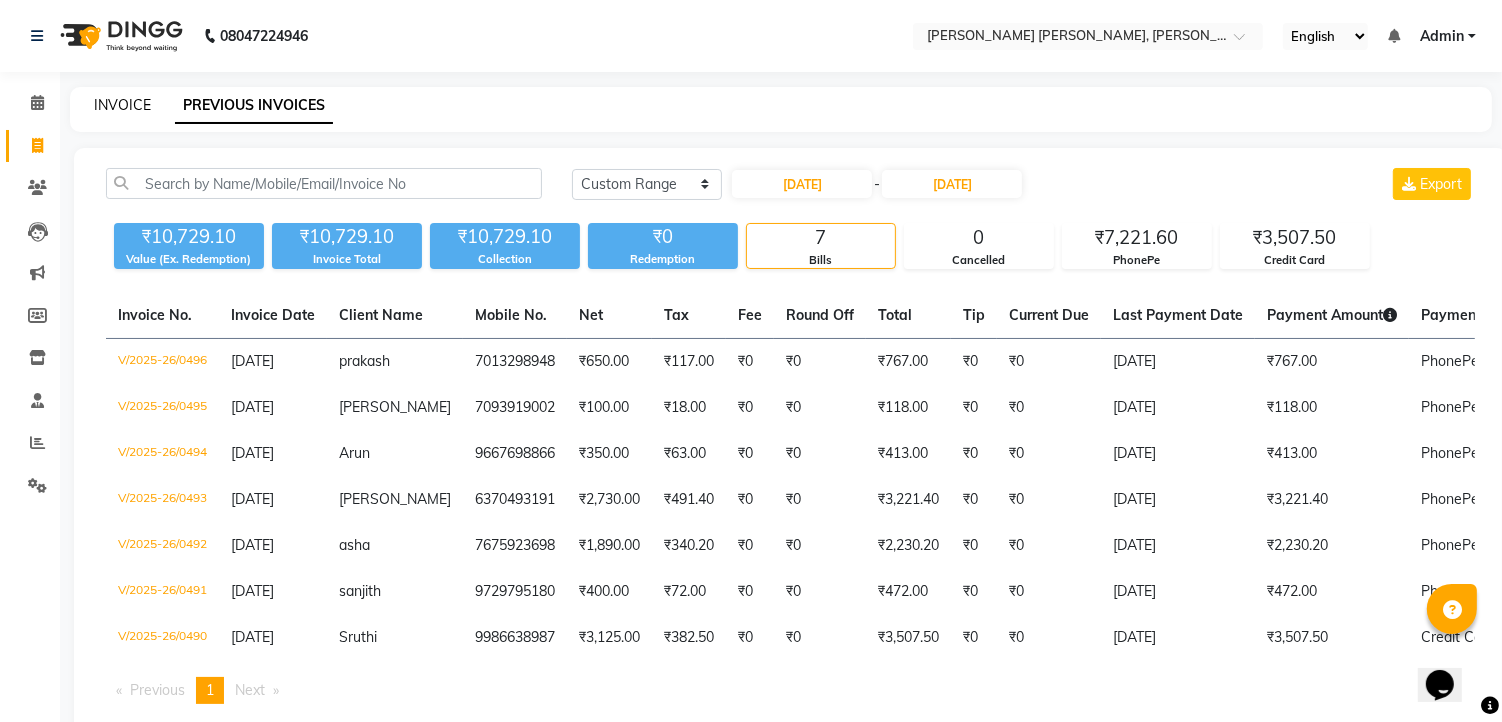 select on "service" 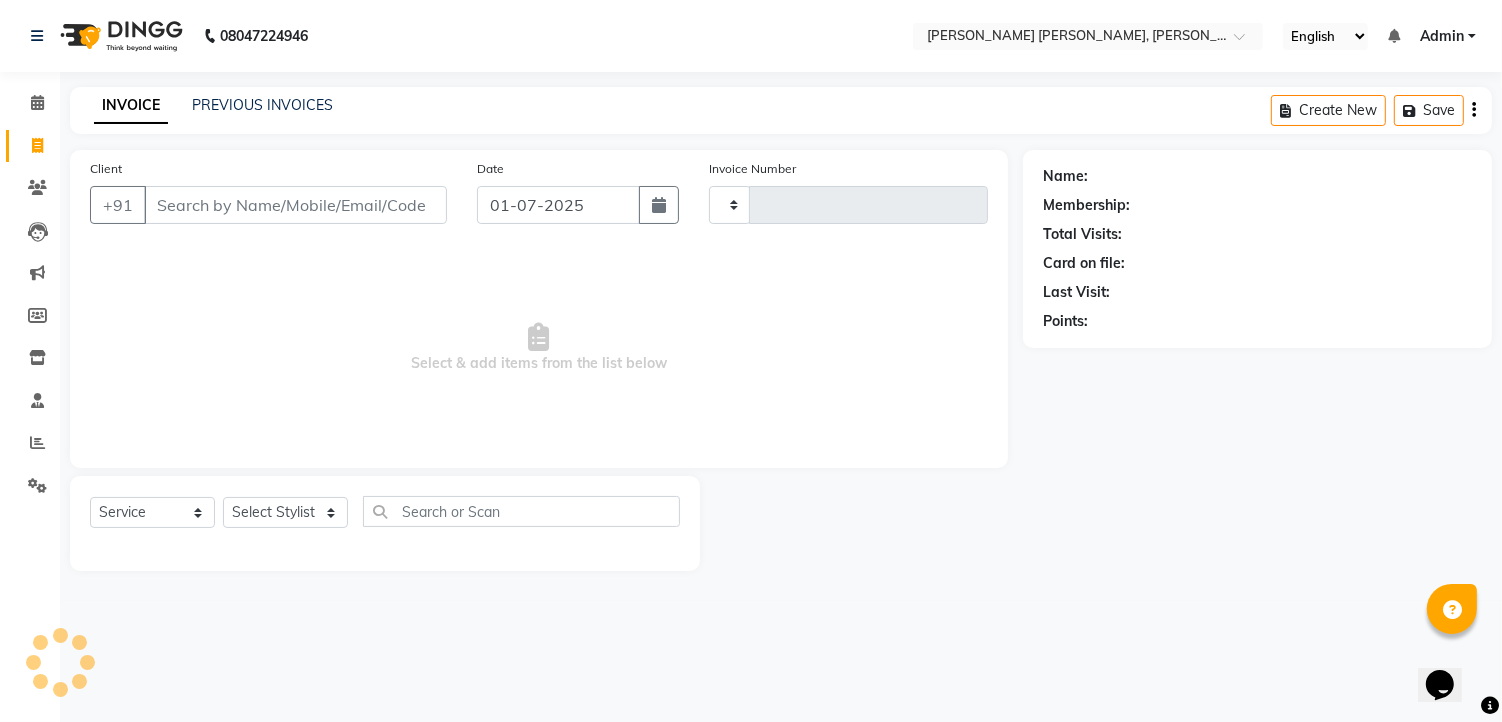 type on "0698" 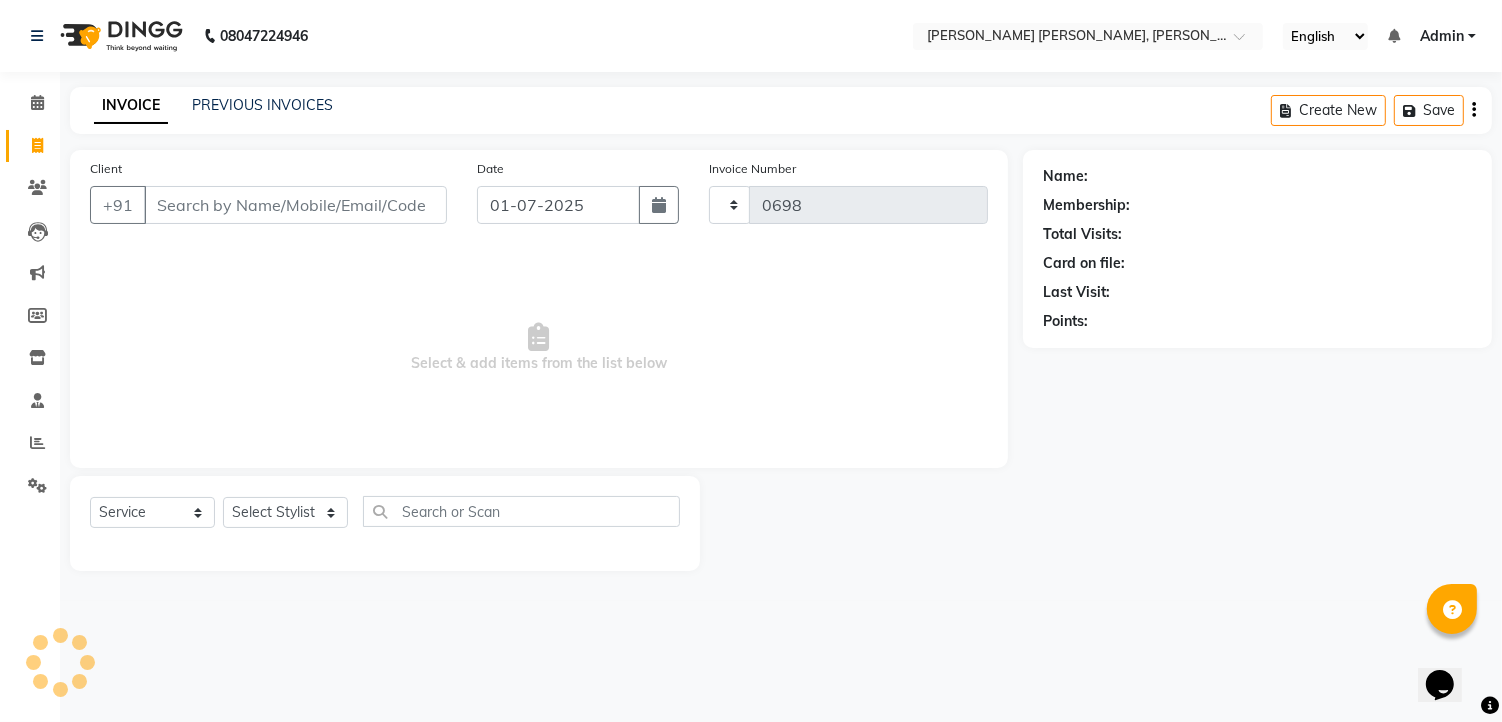select on "7150" 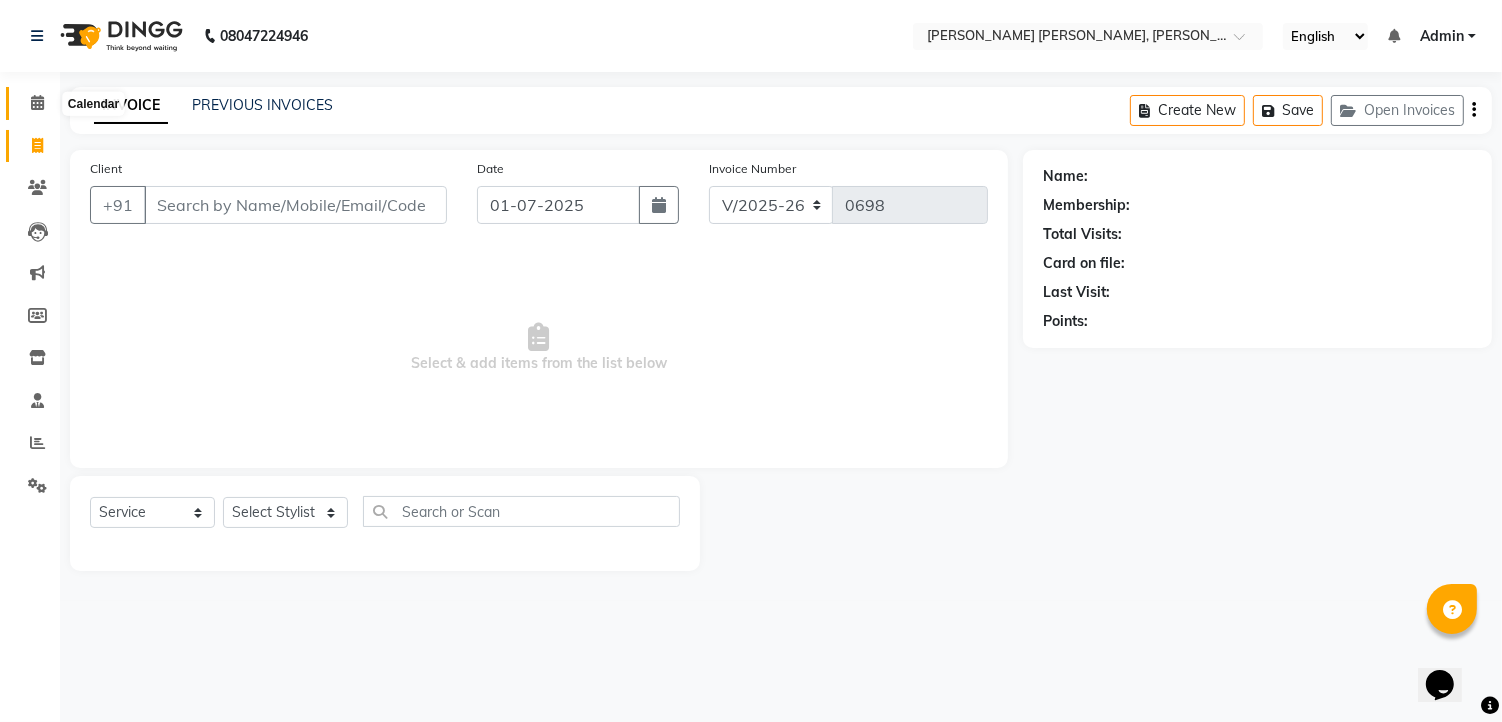 click 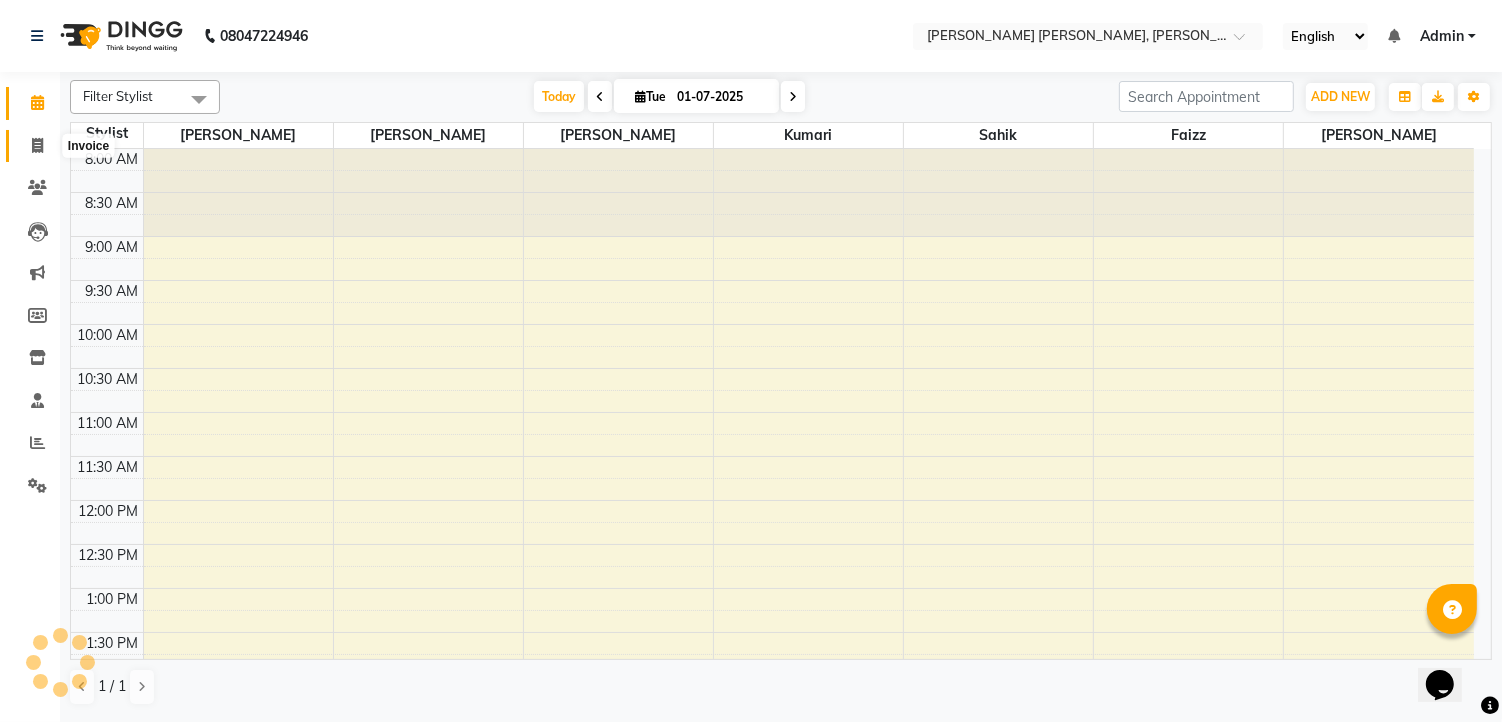 click 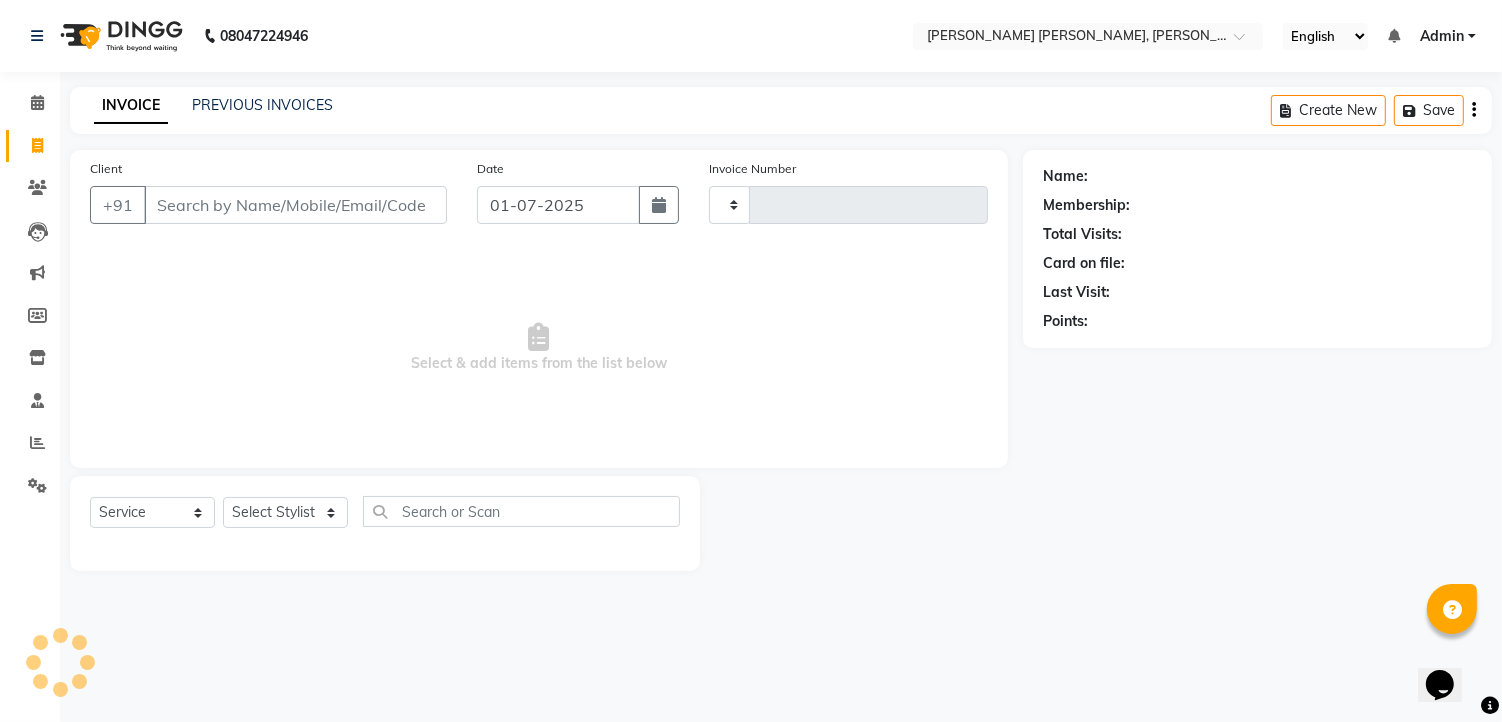 type on "0698" 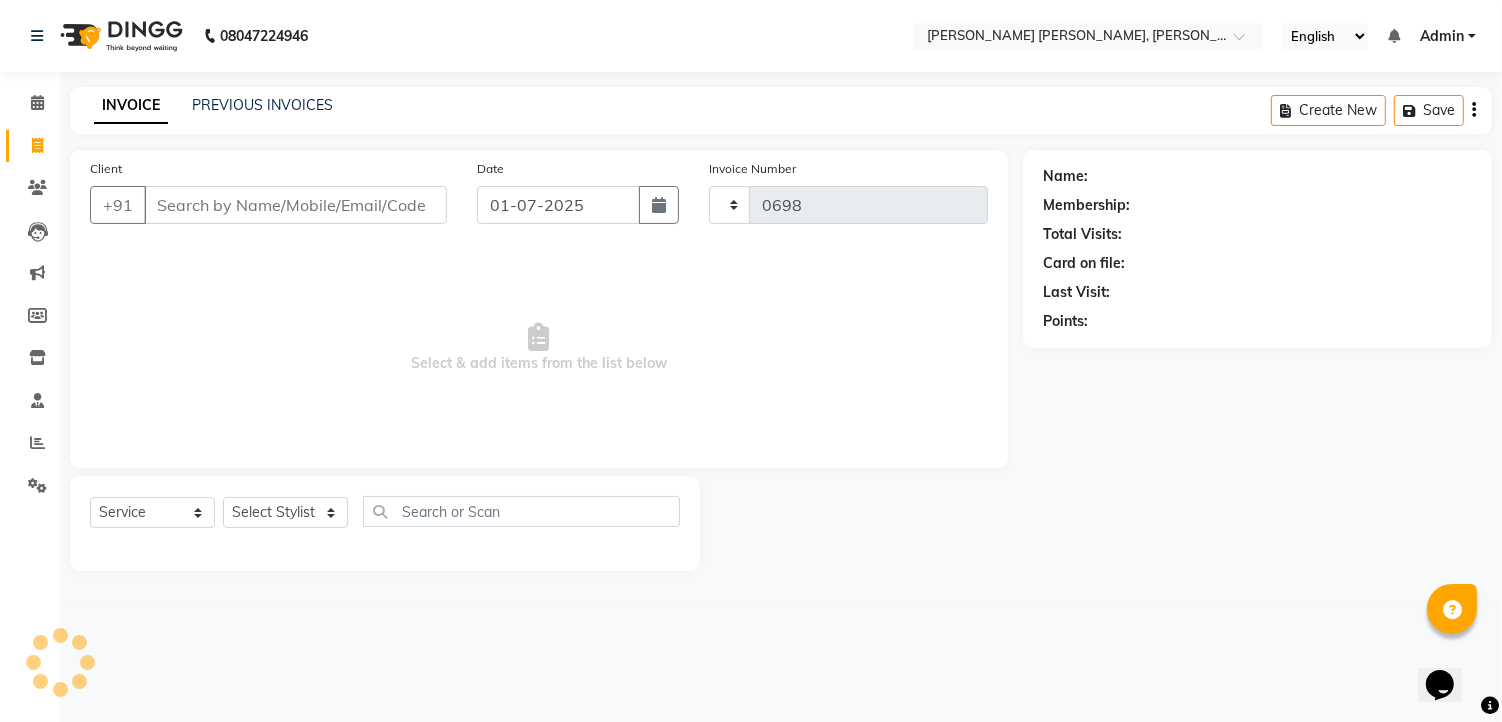 select on "7150" 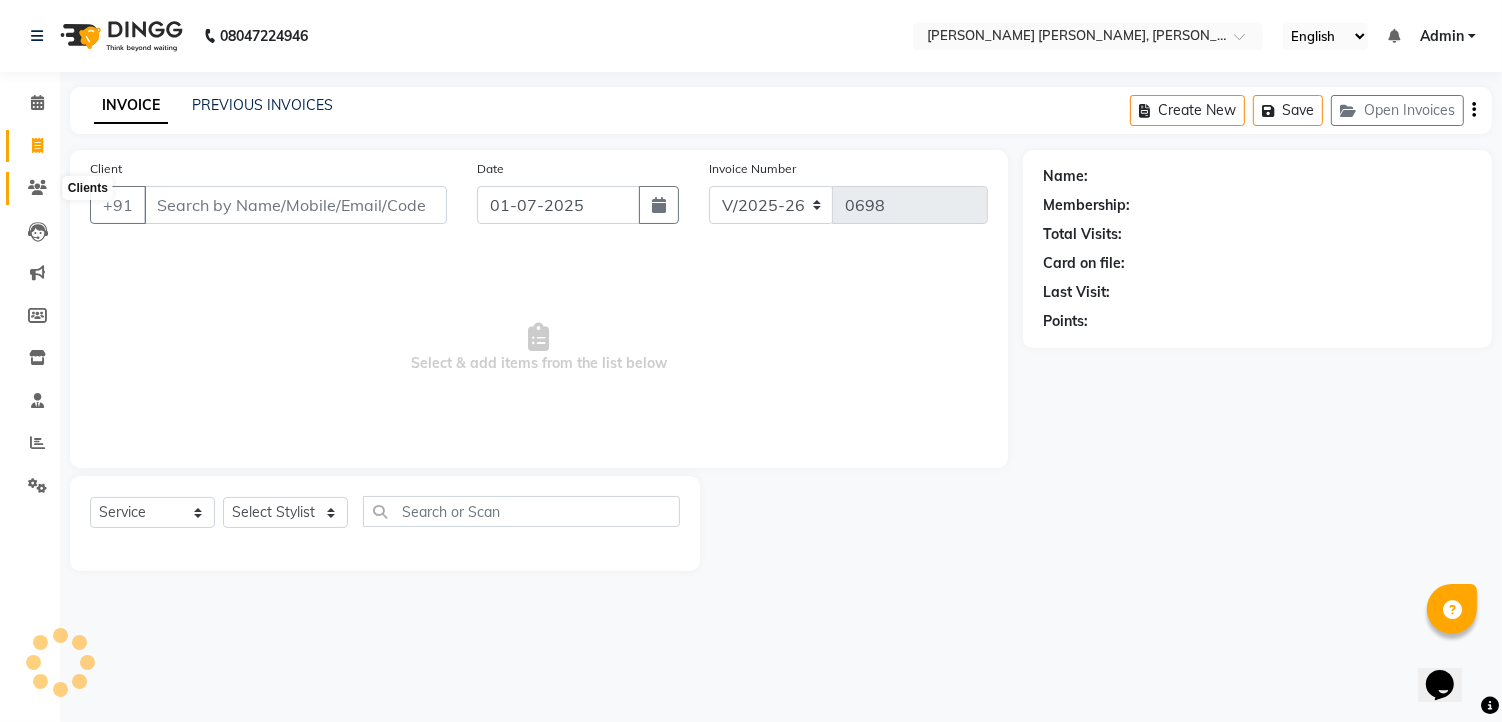 click 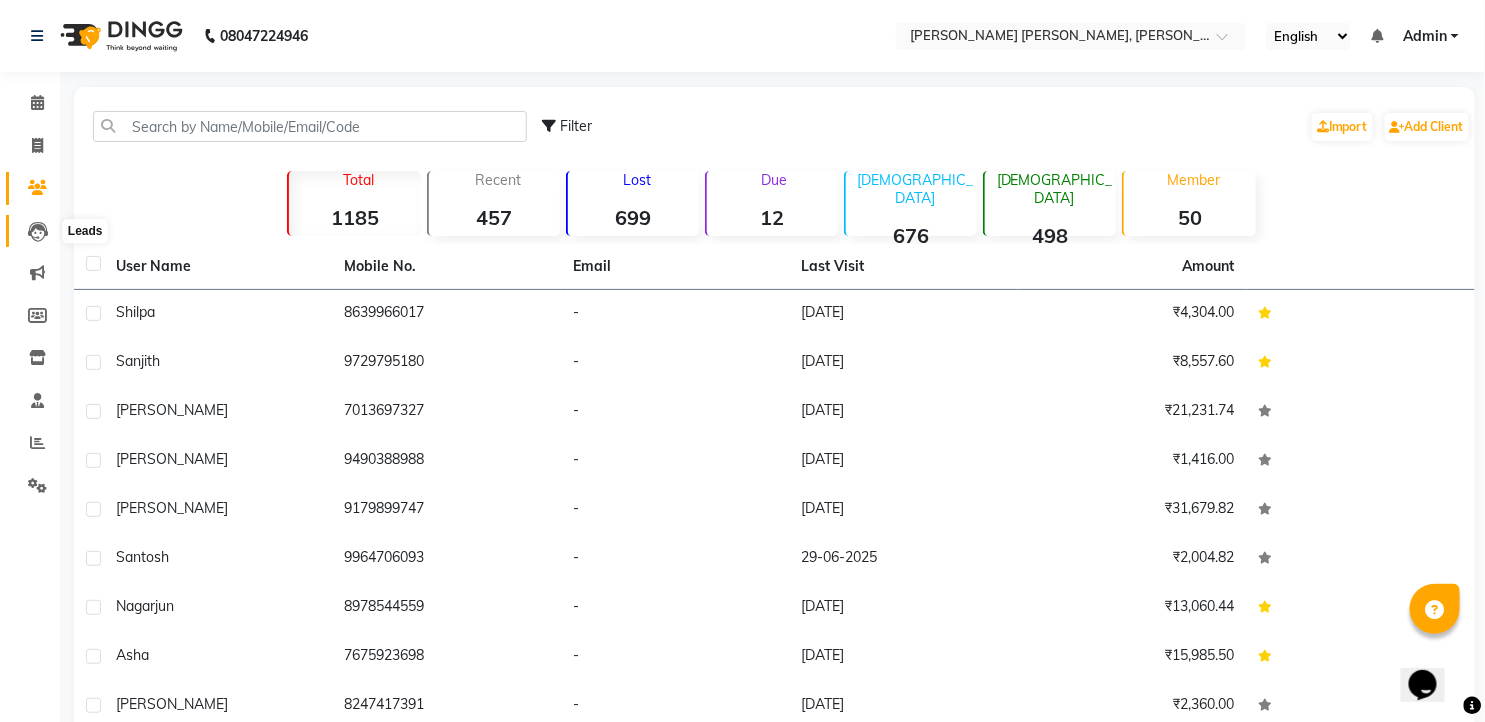 click 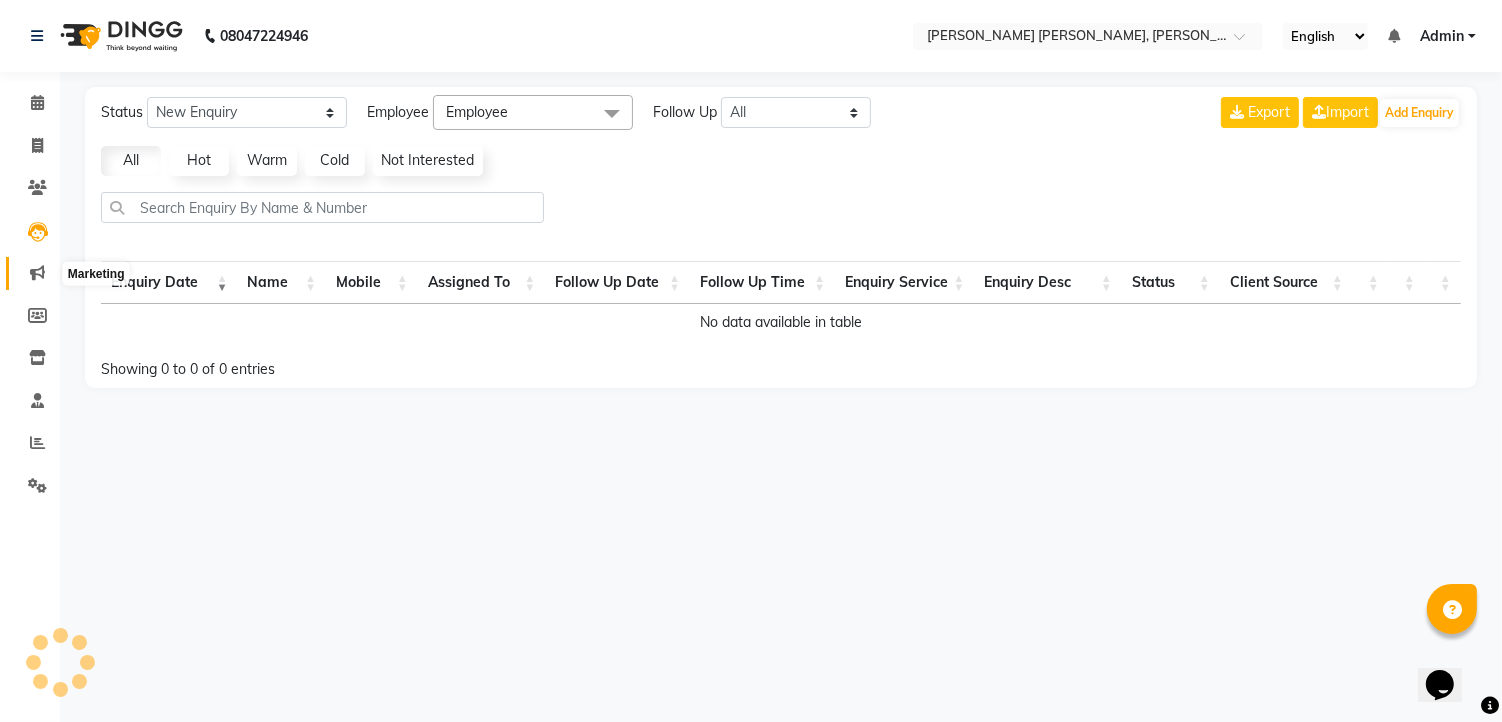click 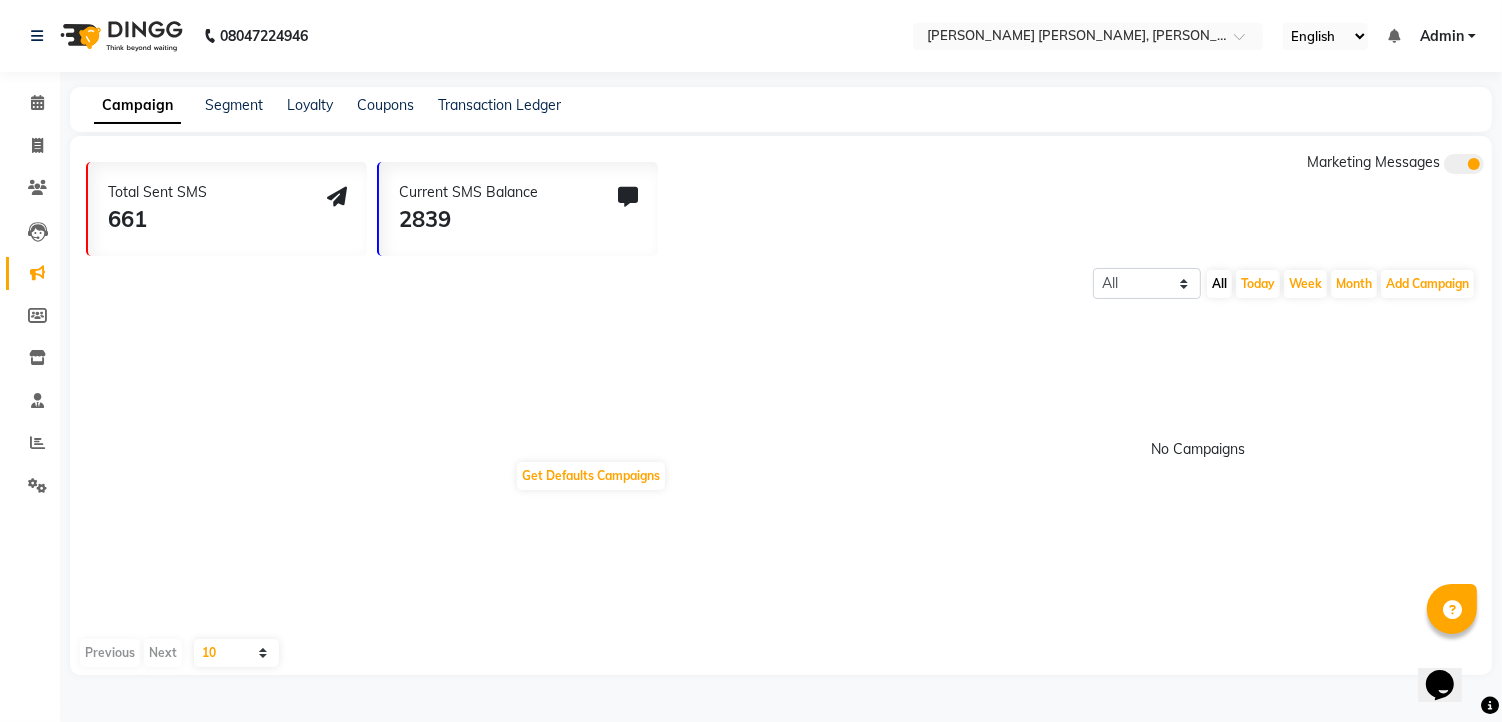 click on "Current SMS Balance" 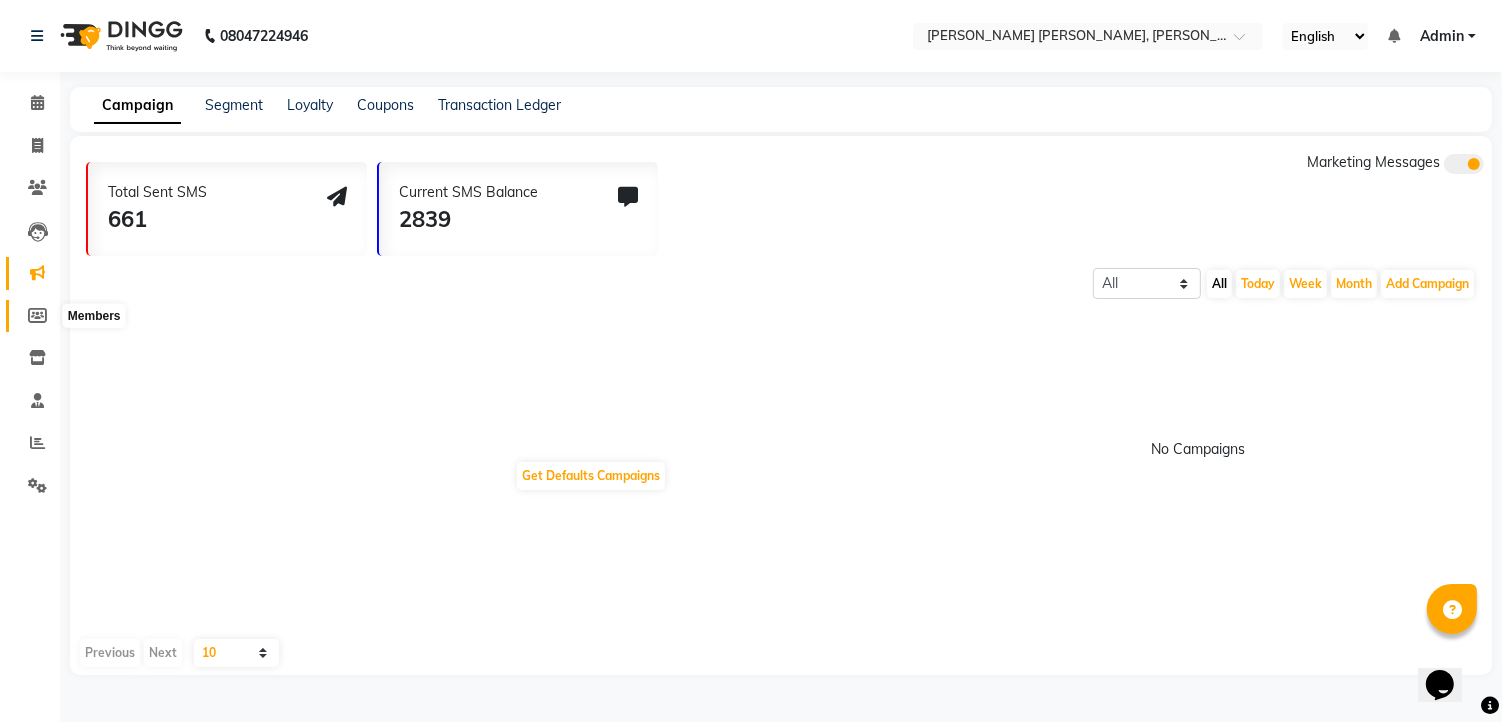 click 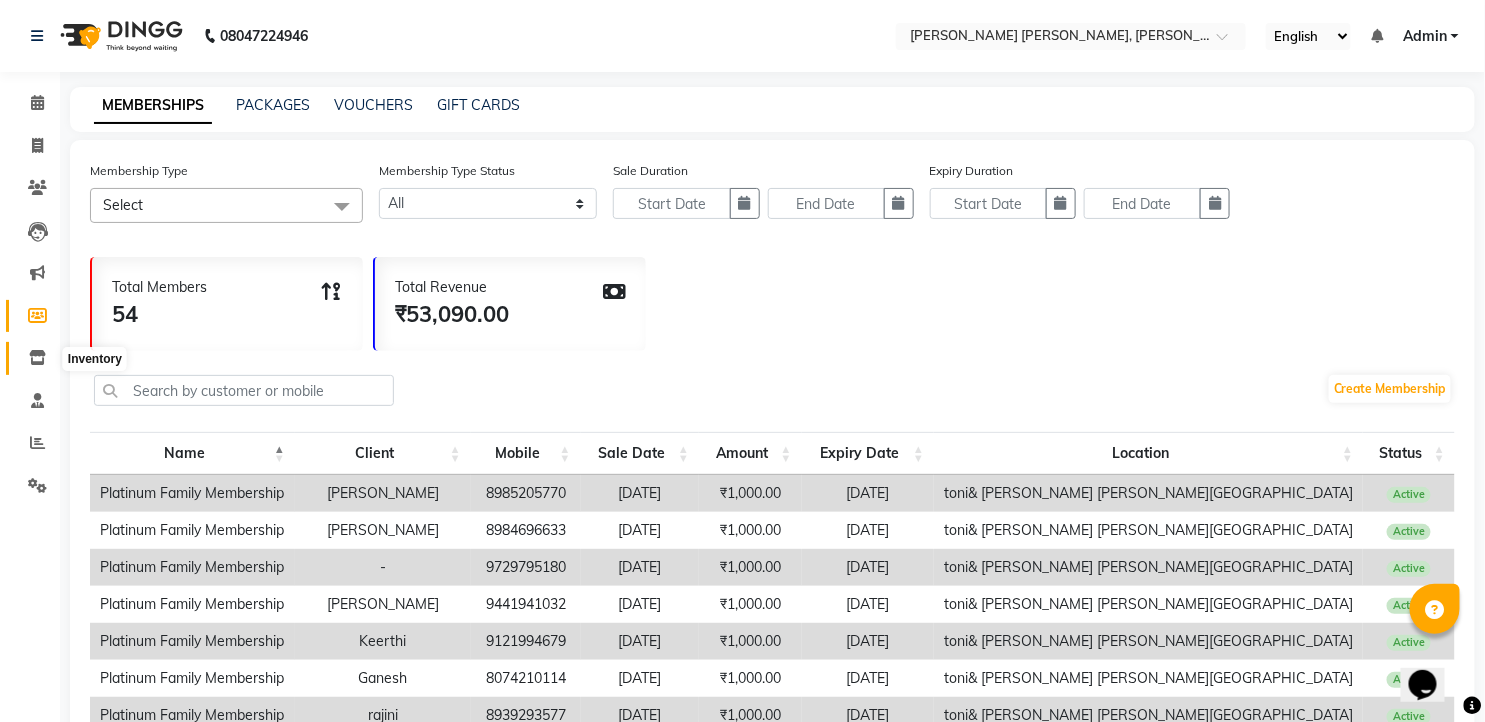 click 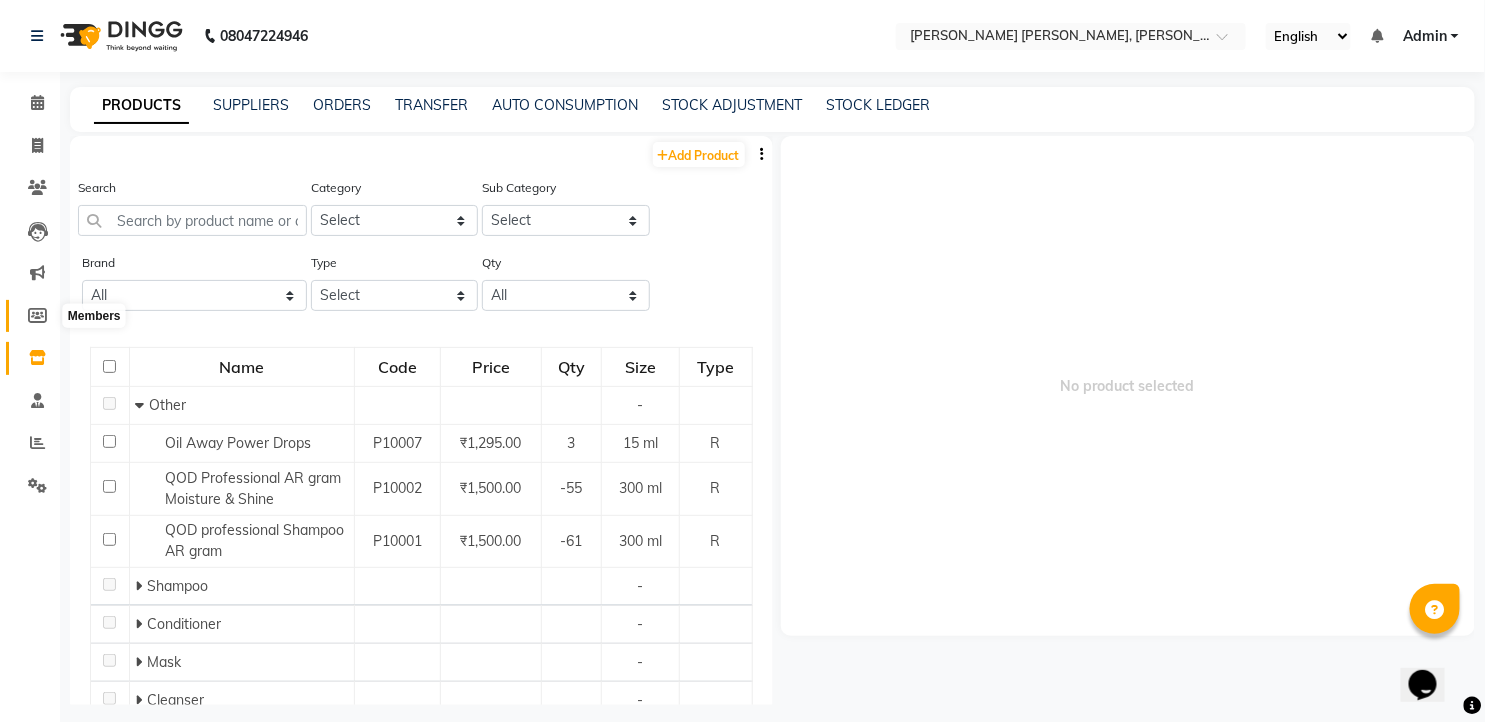 click 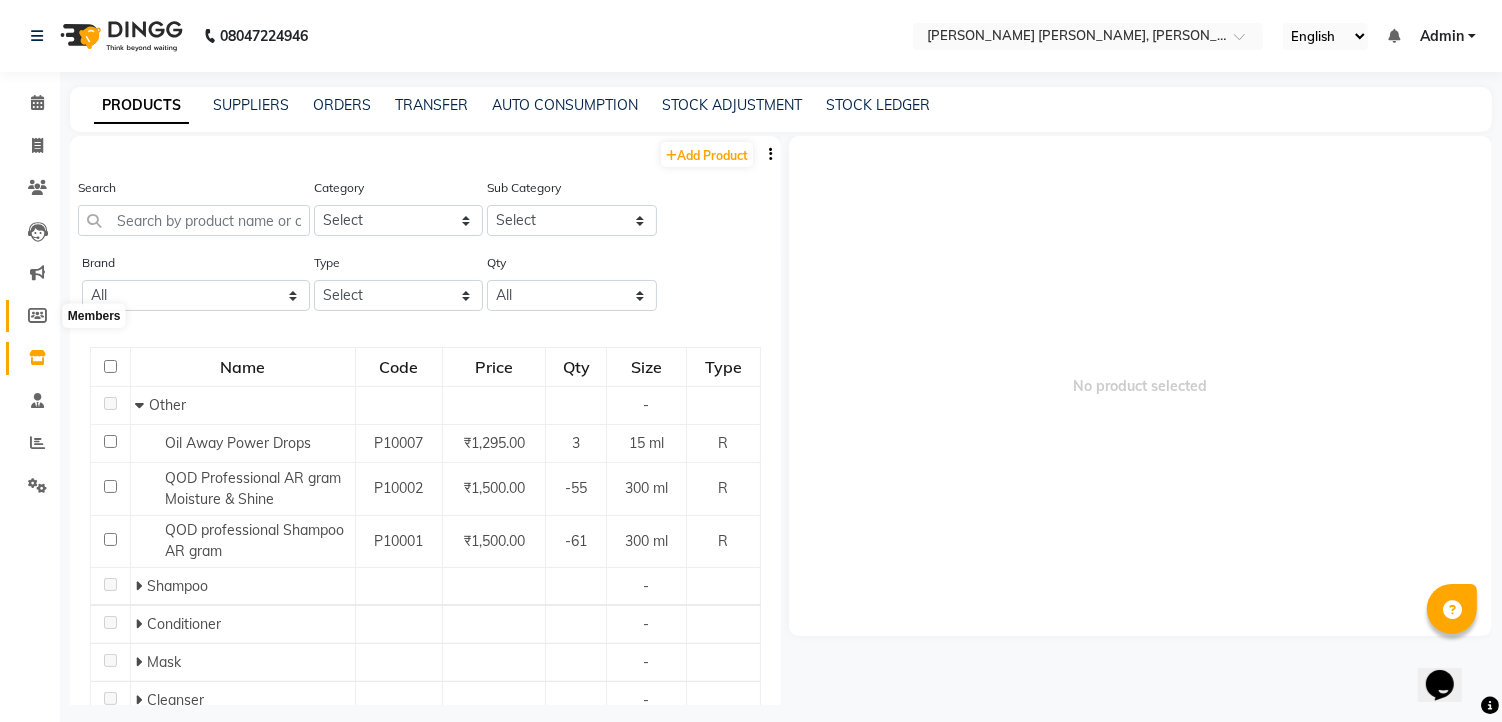 select 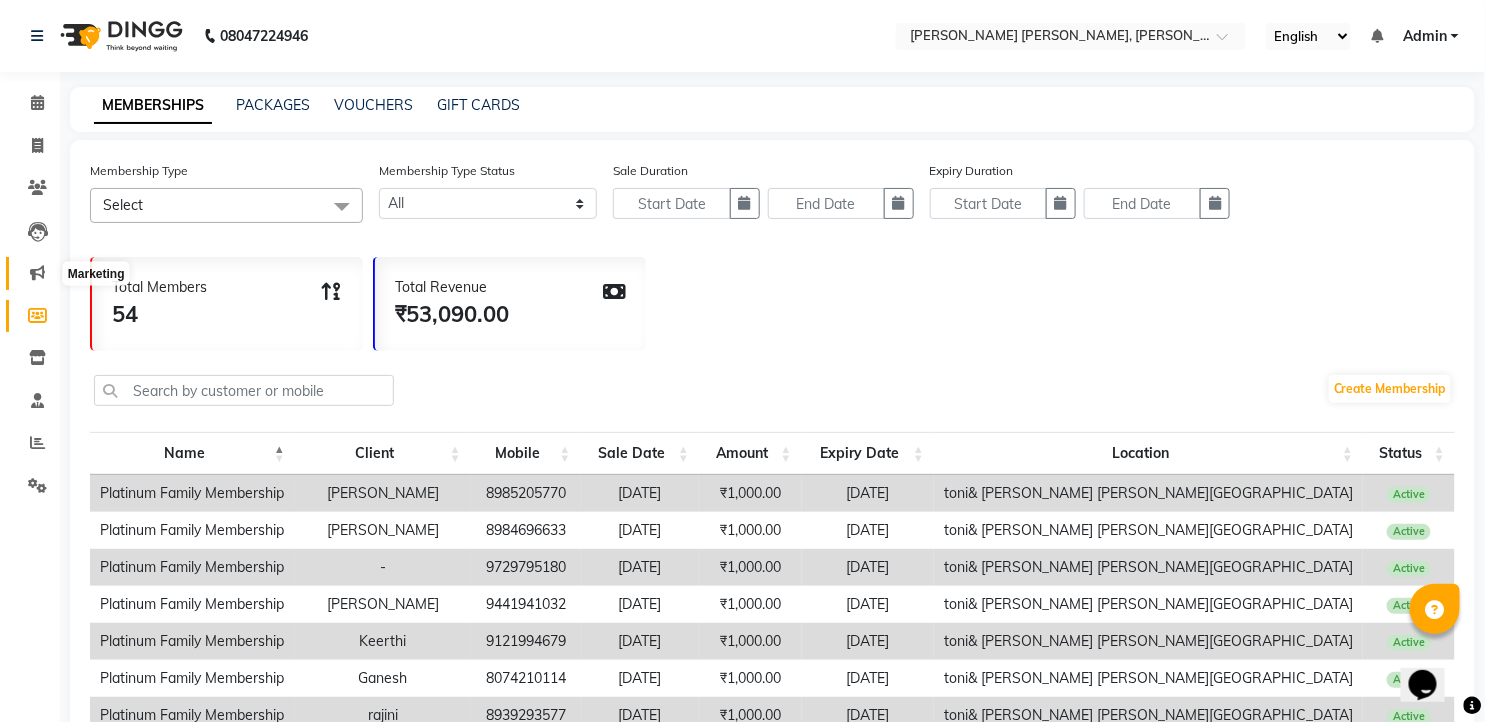click 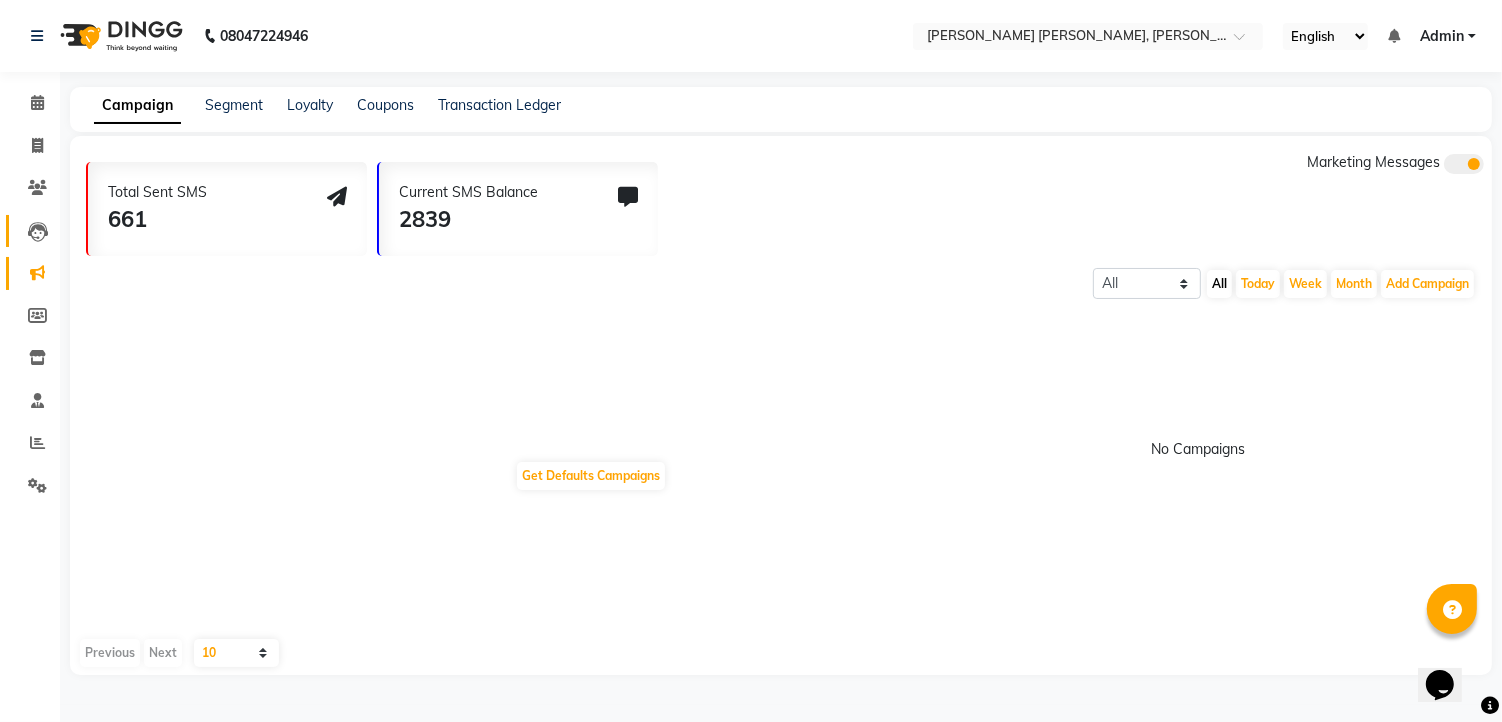 click on "Leads" 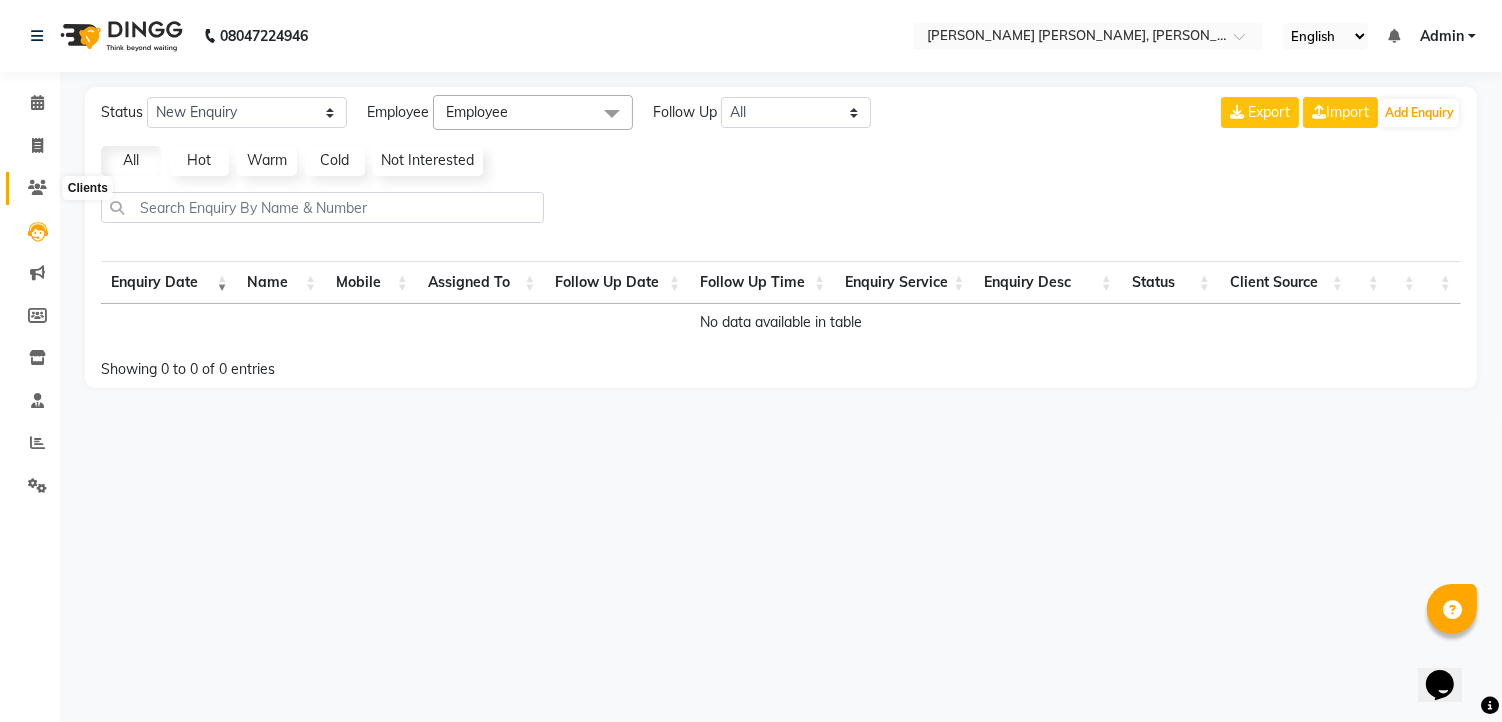 click 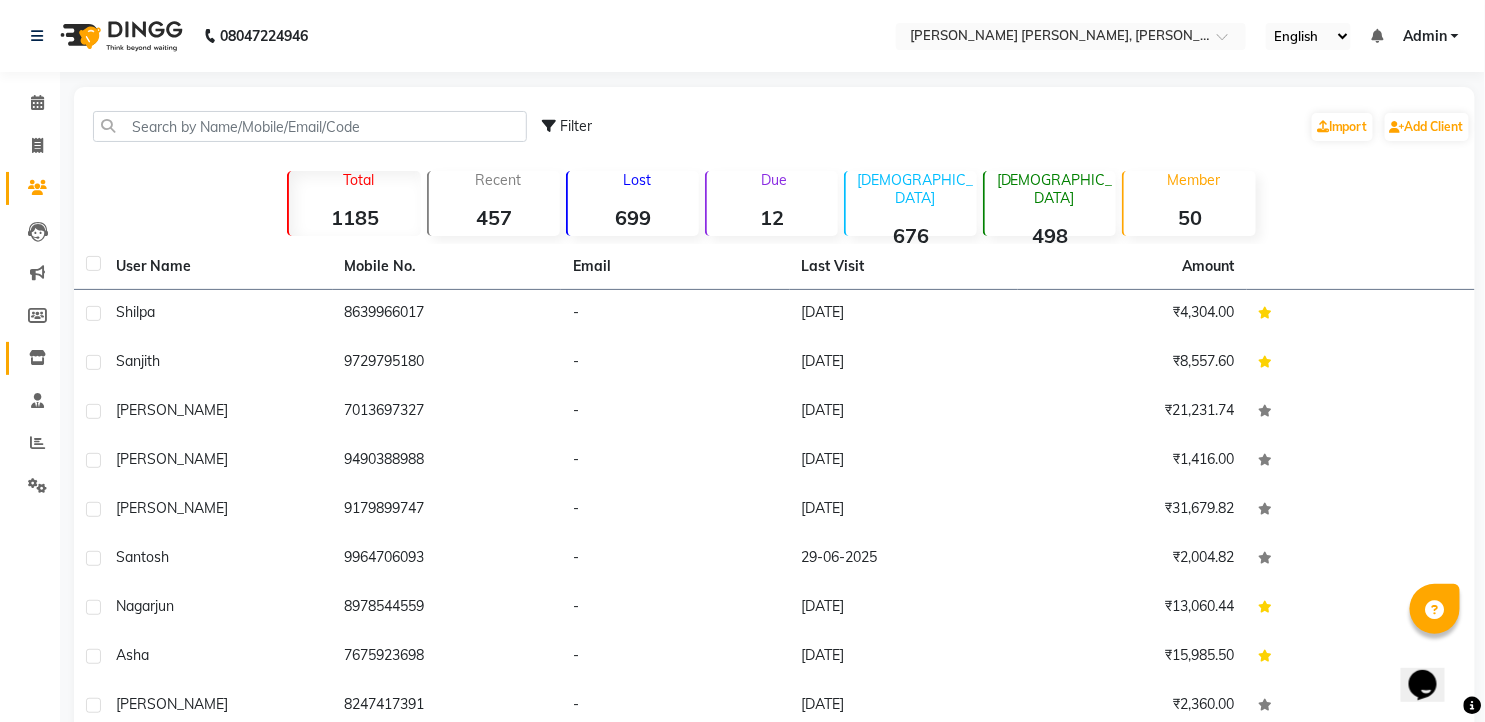 click on "Inventory" 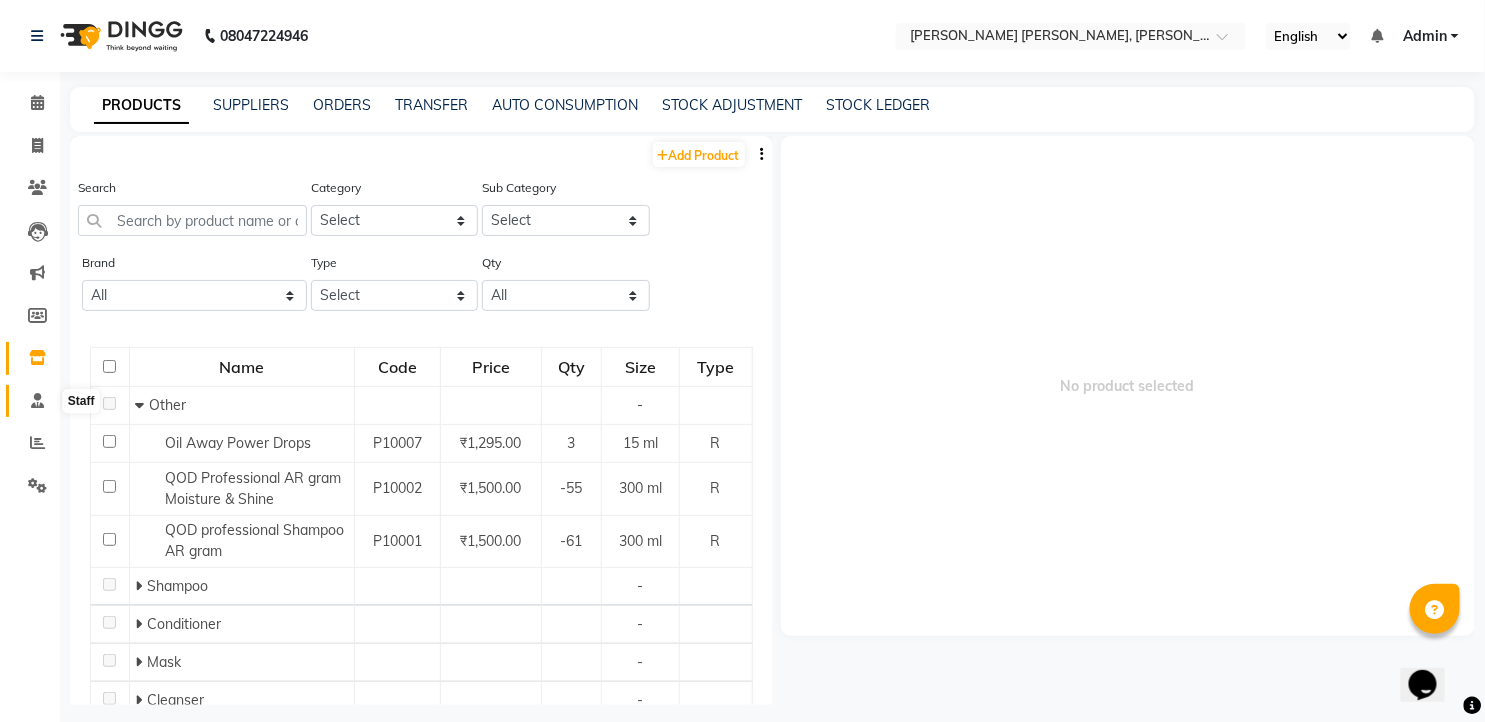 click 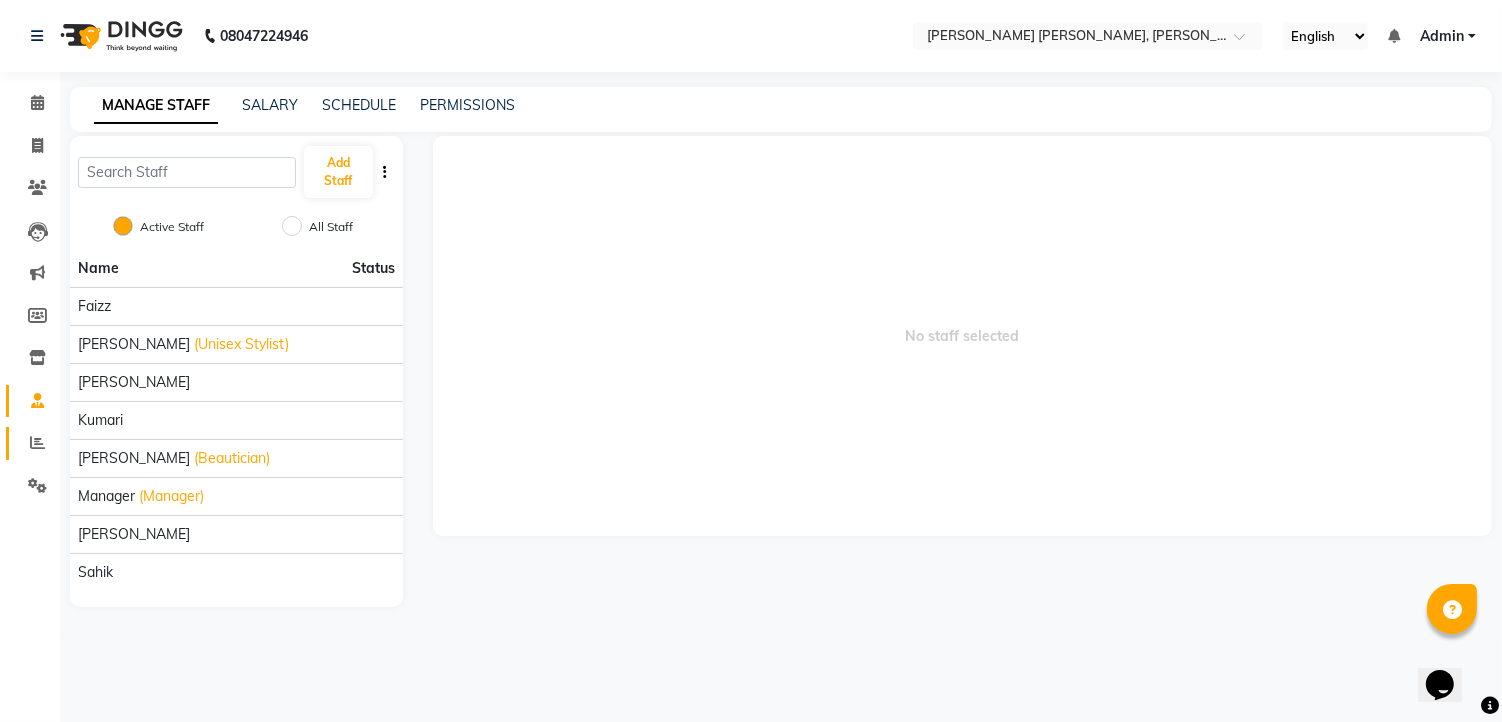 click on "Reports" 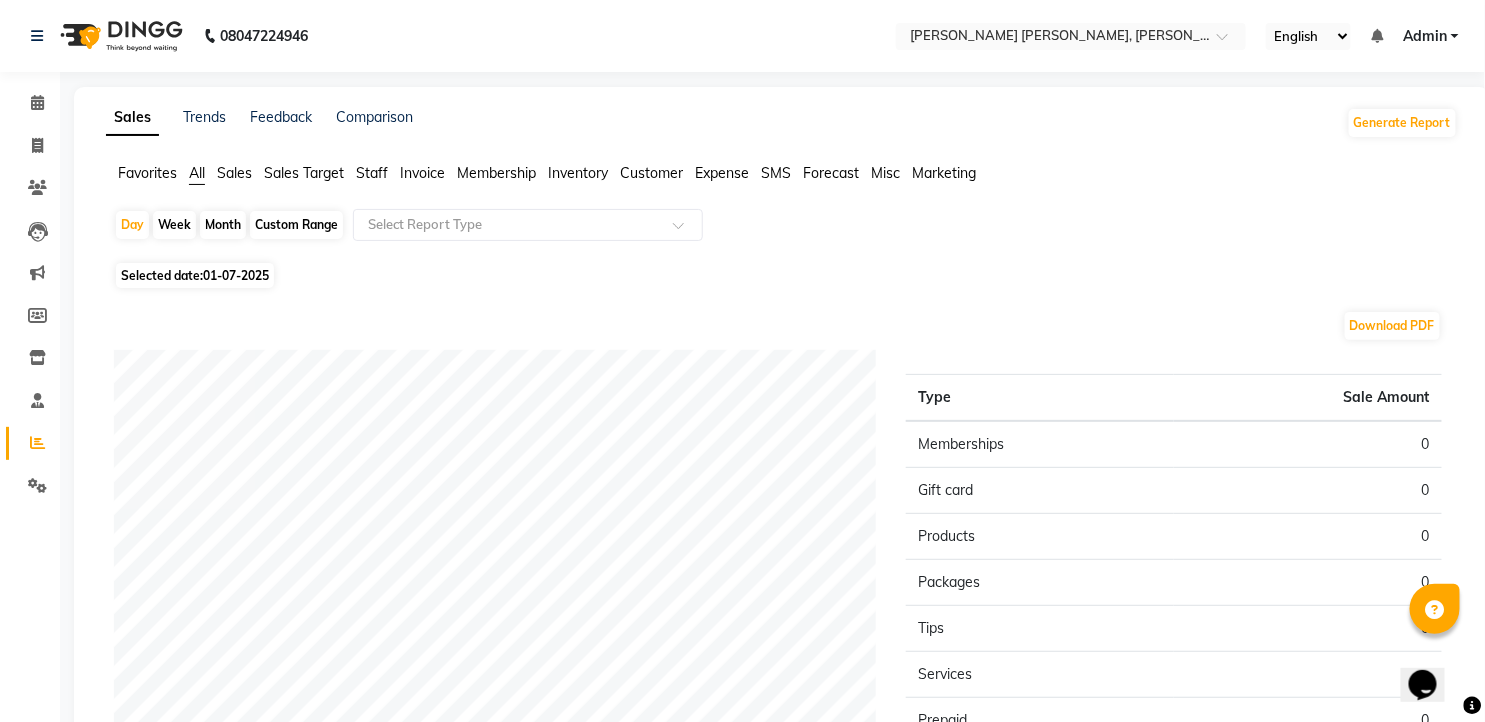 click on "Sales Target" 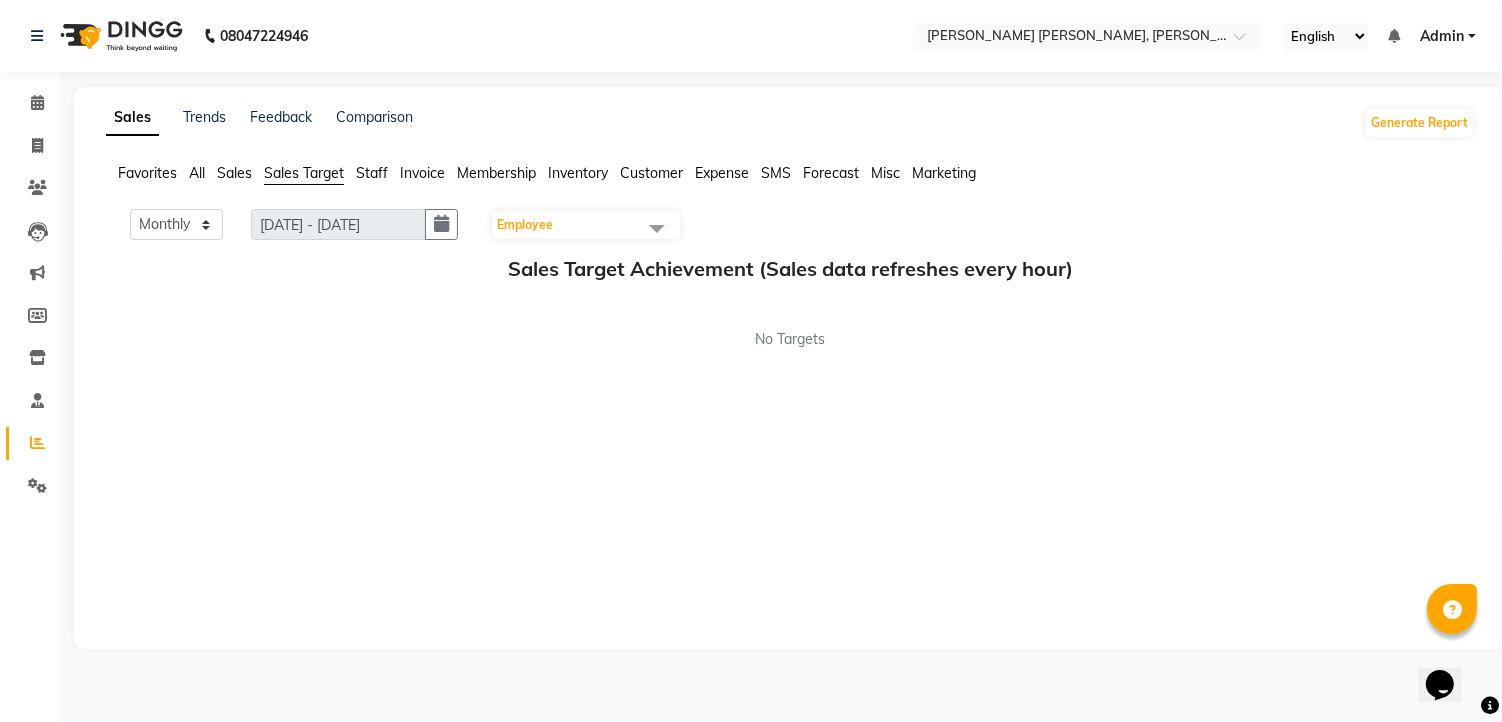 click on "Sales" 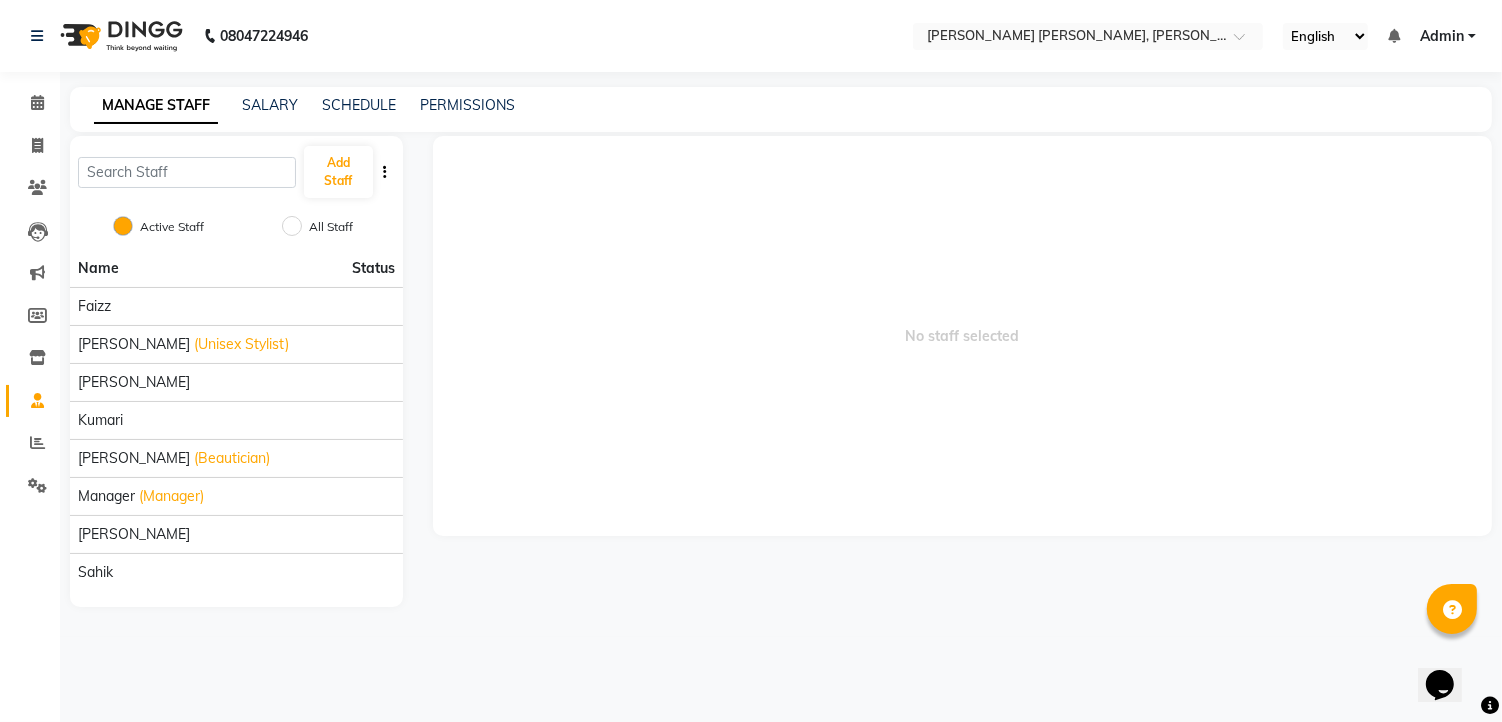 click on "Settings" 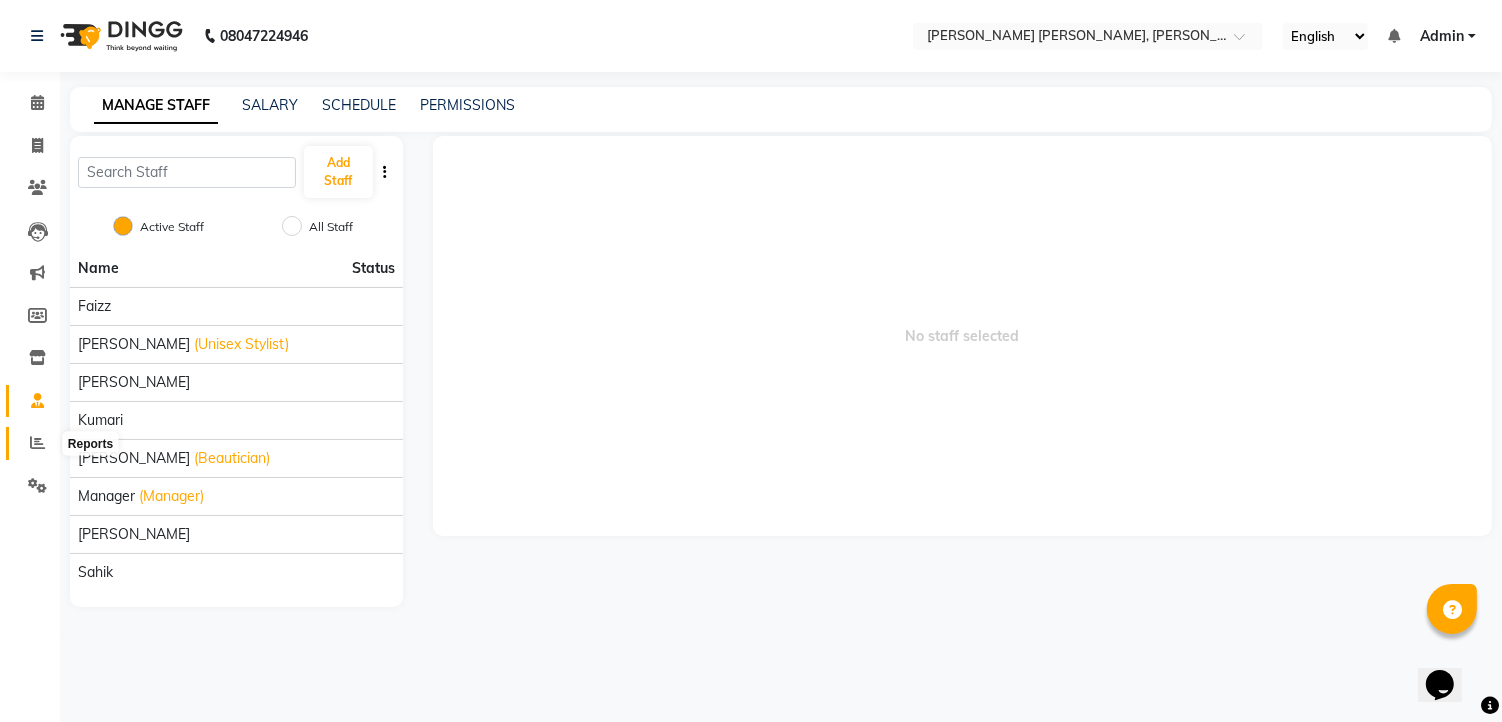 click 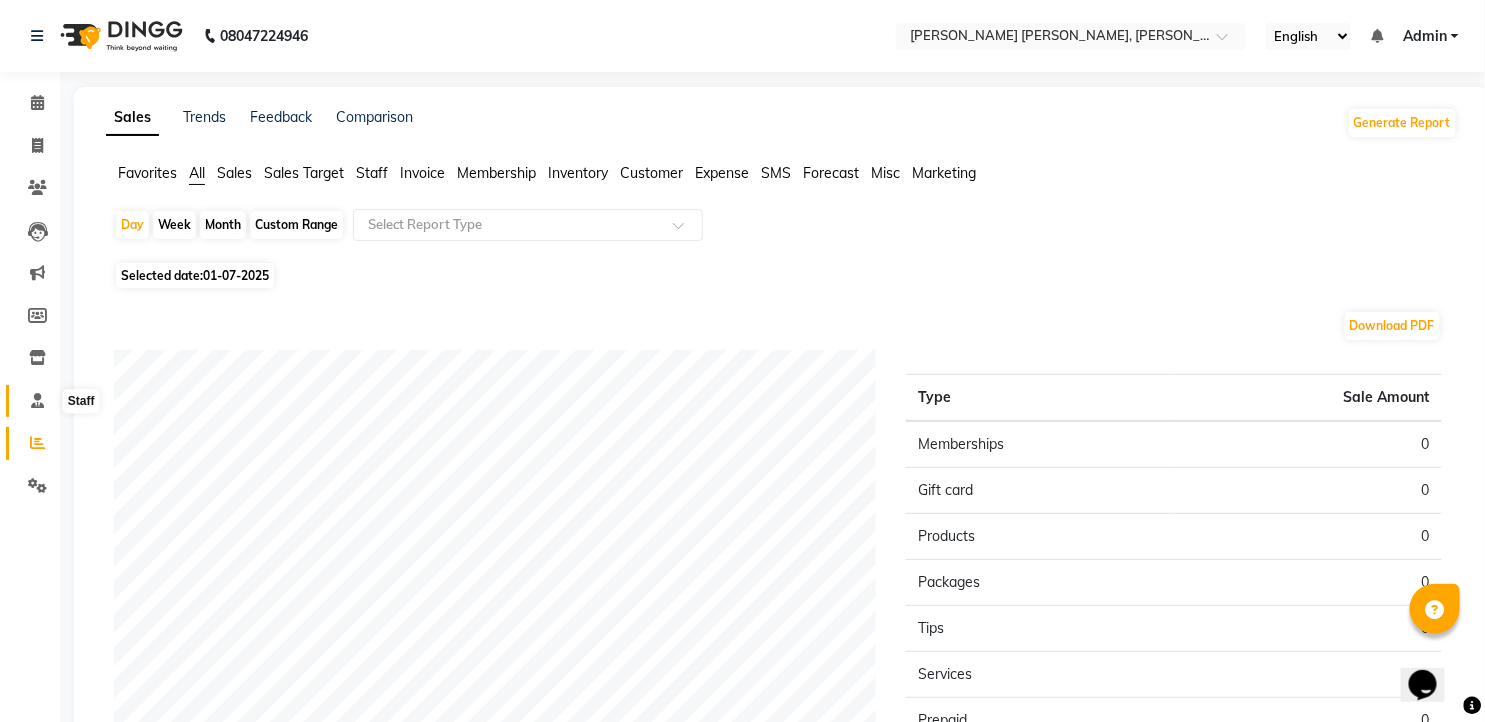 click 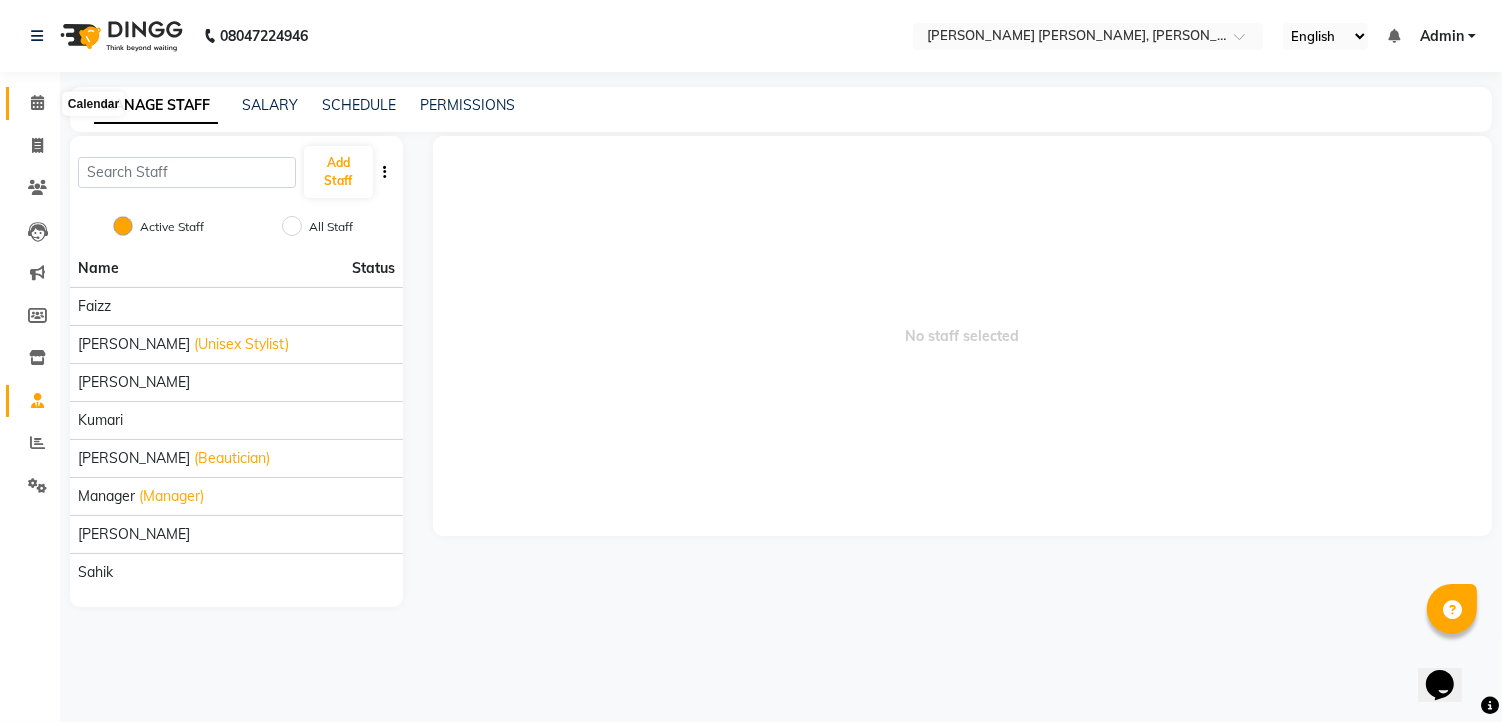 click 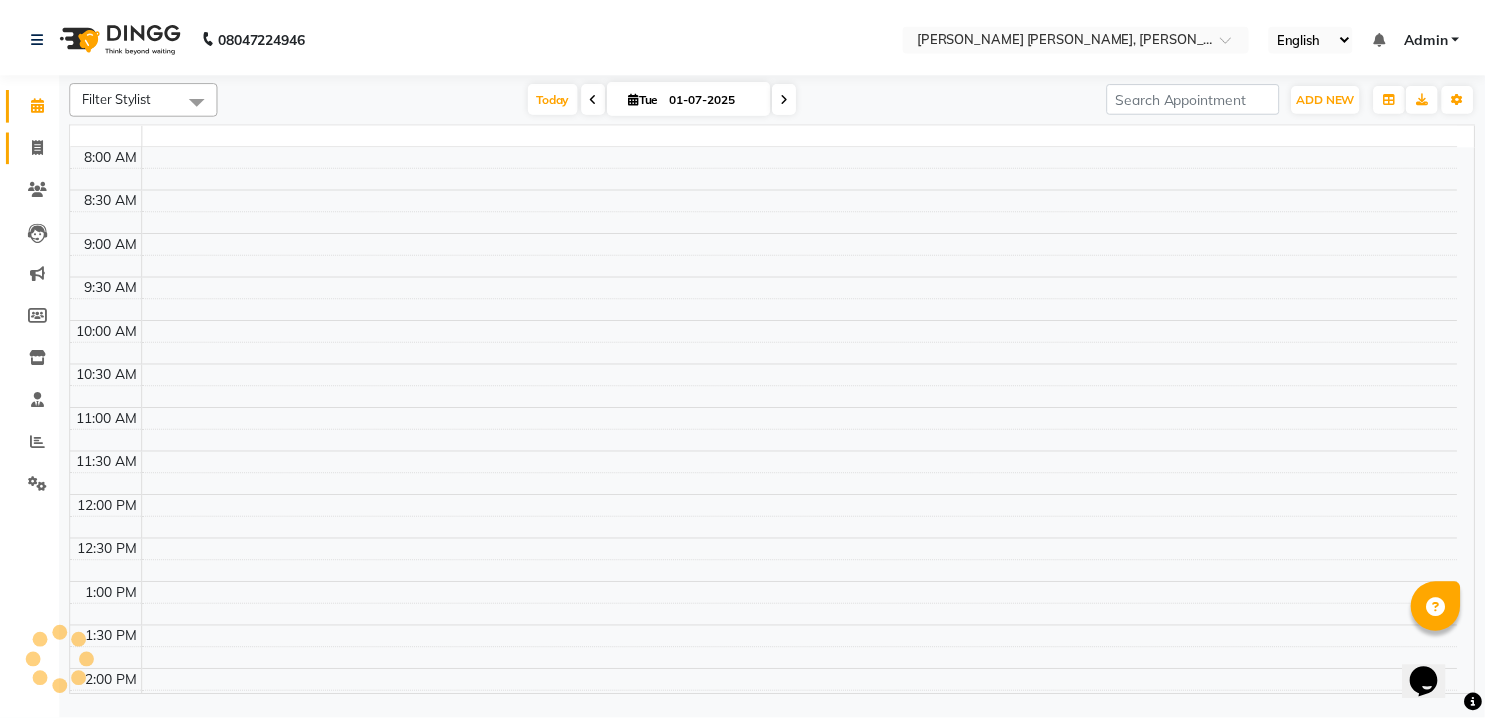 scroll, scrollTop: 0, scrollLeft: 0, axis: both 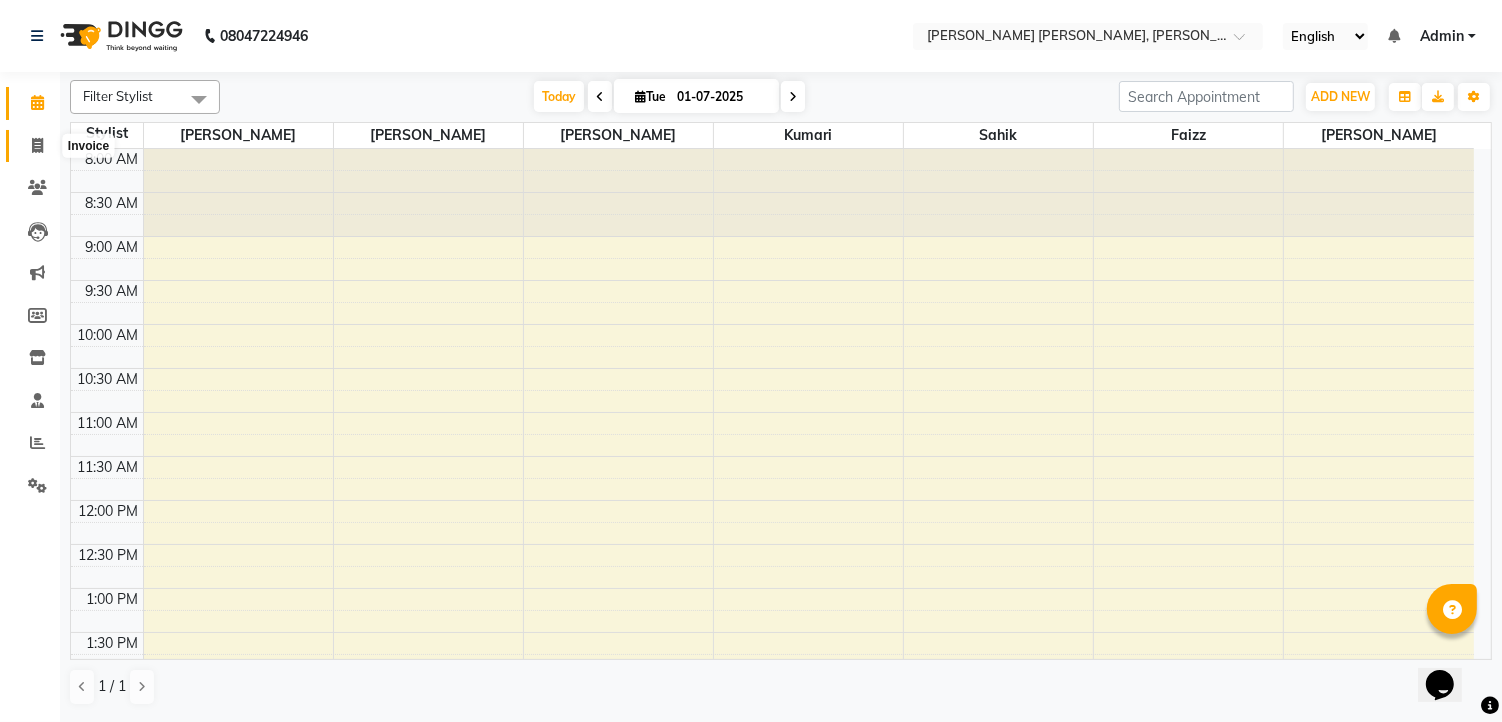 click 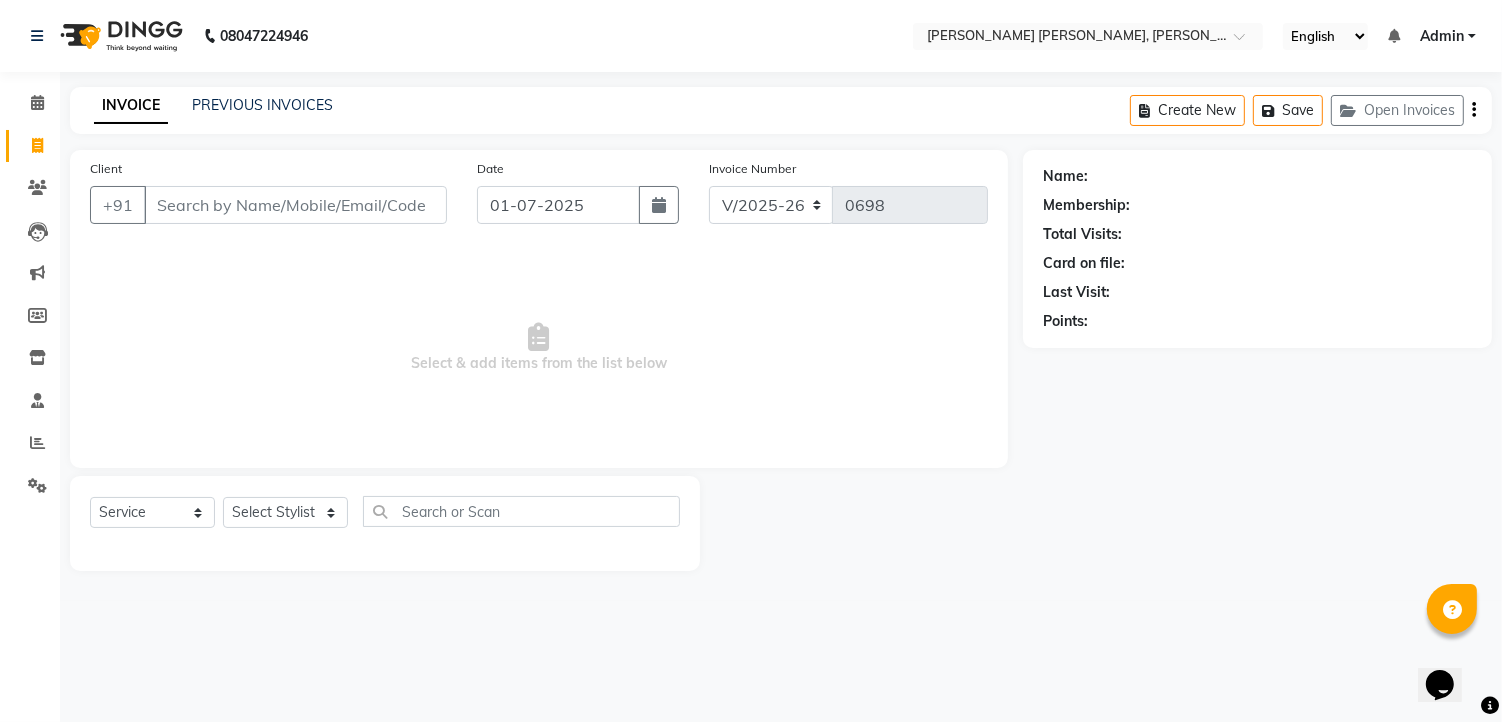 click on "INVOICE PREVIOUS INVOICES Create New   Save   Open Invoices" 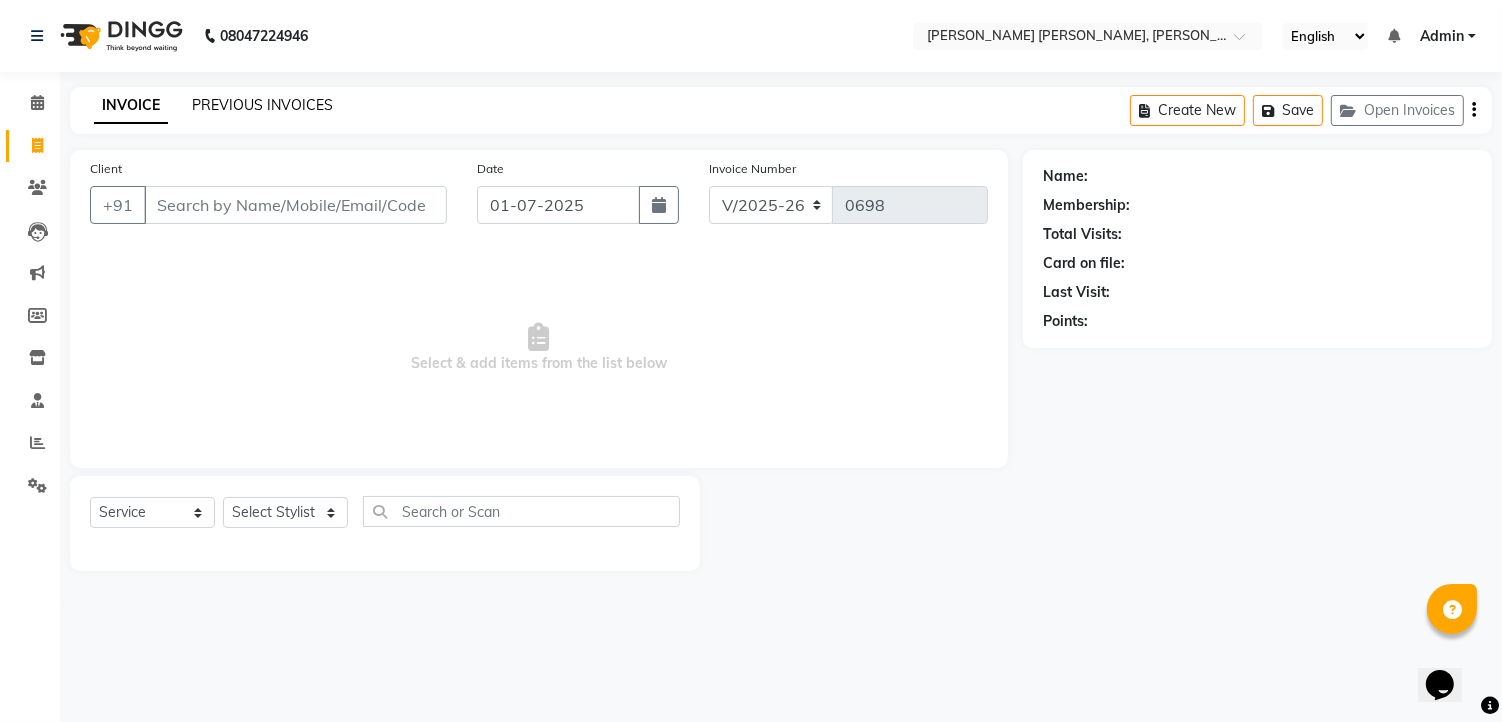 click on "PREVIOUS INVOICES" 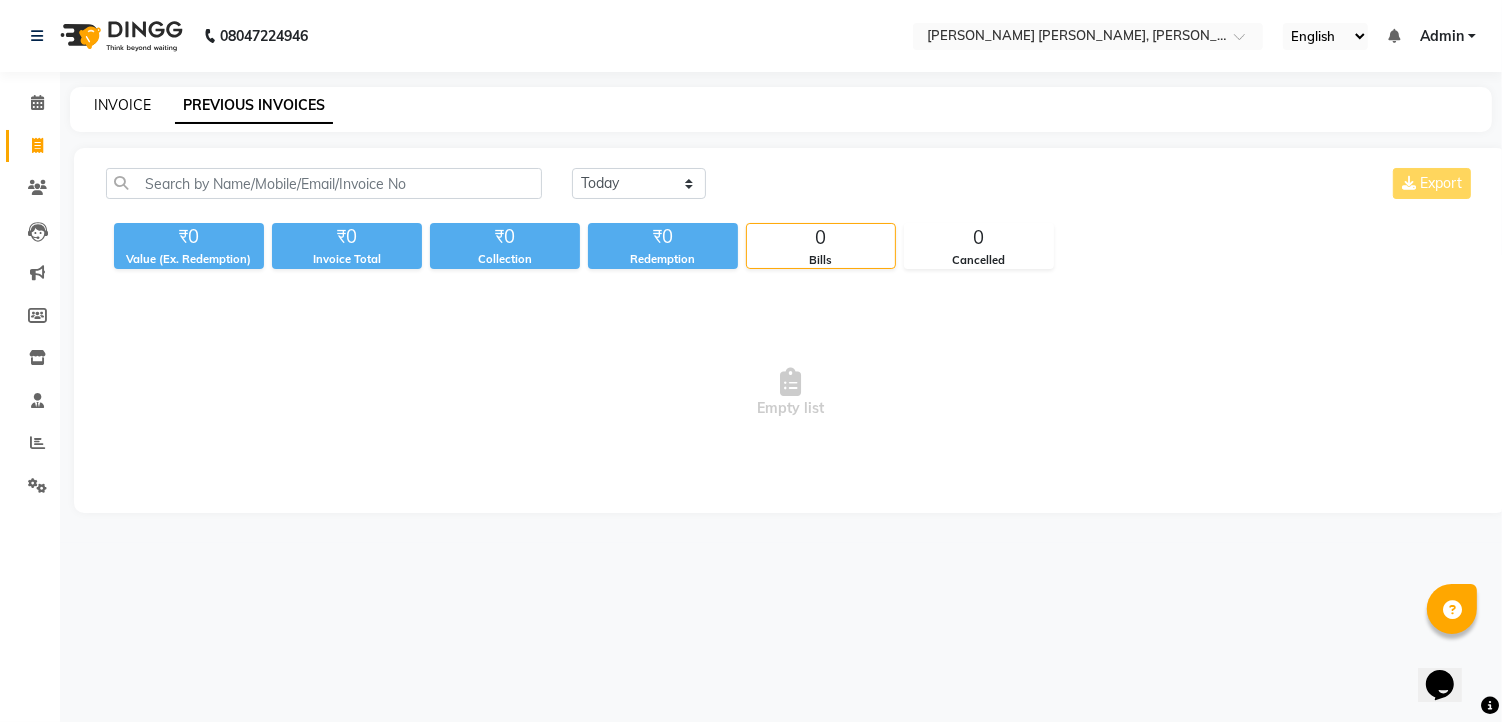 click on "INVOICE" 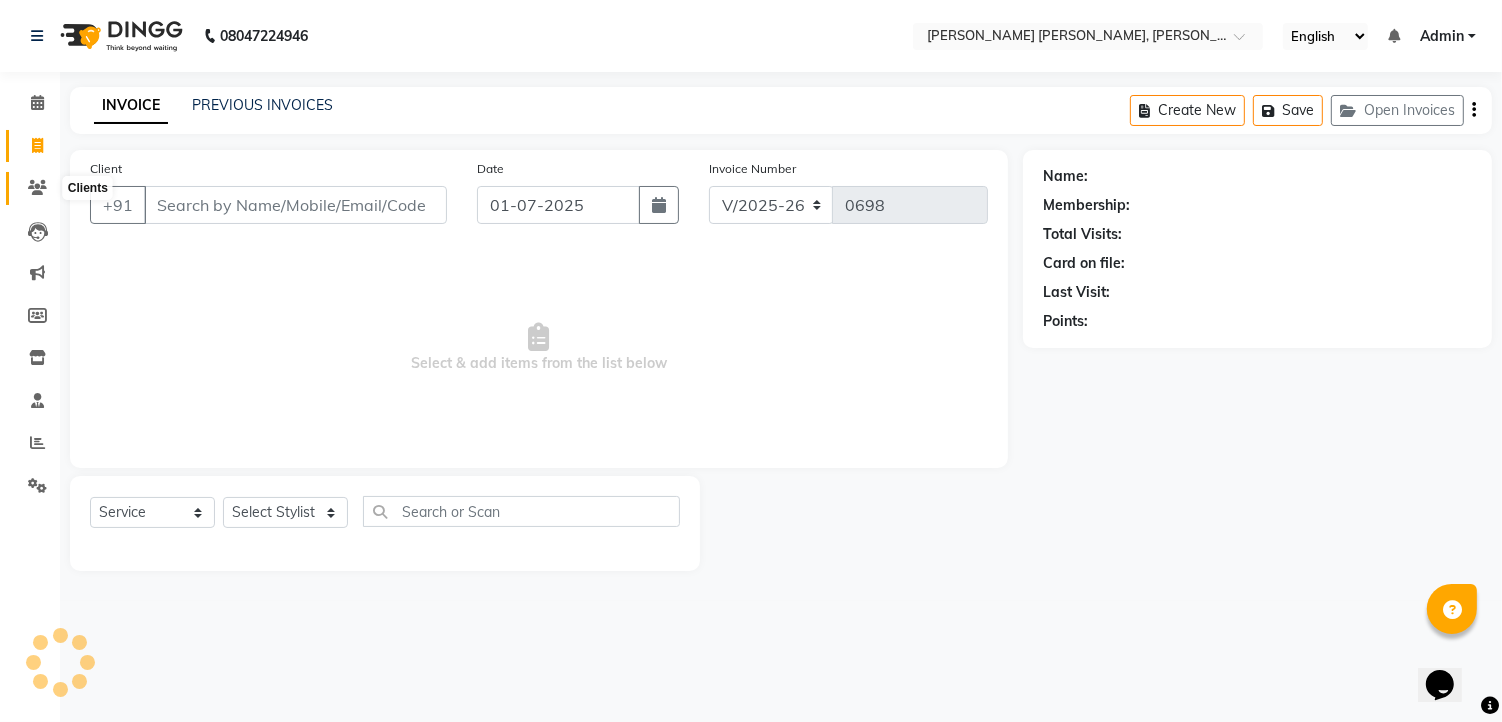 click 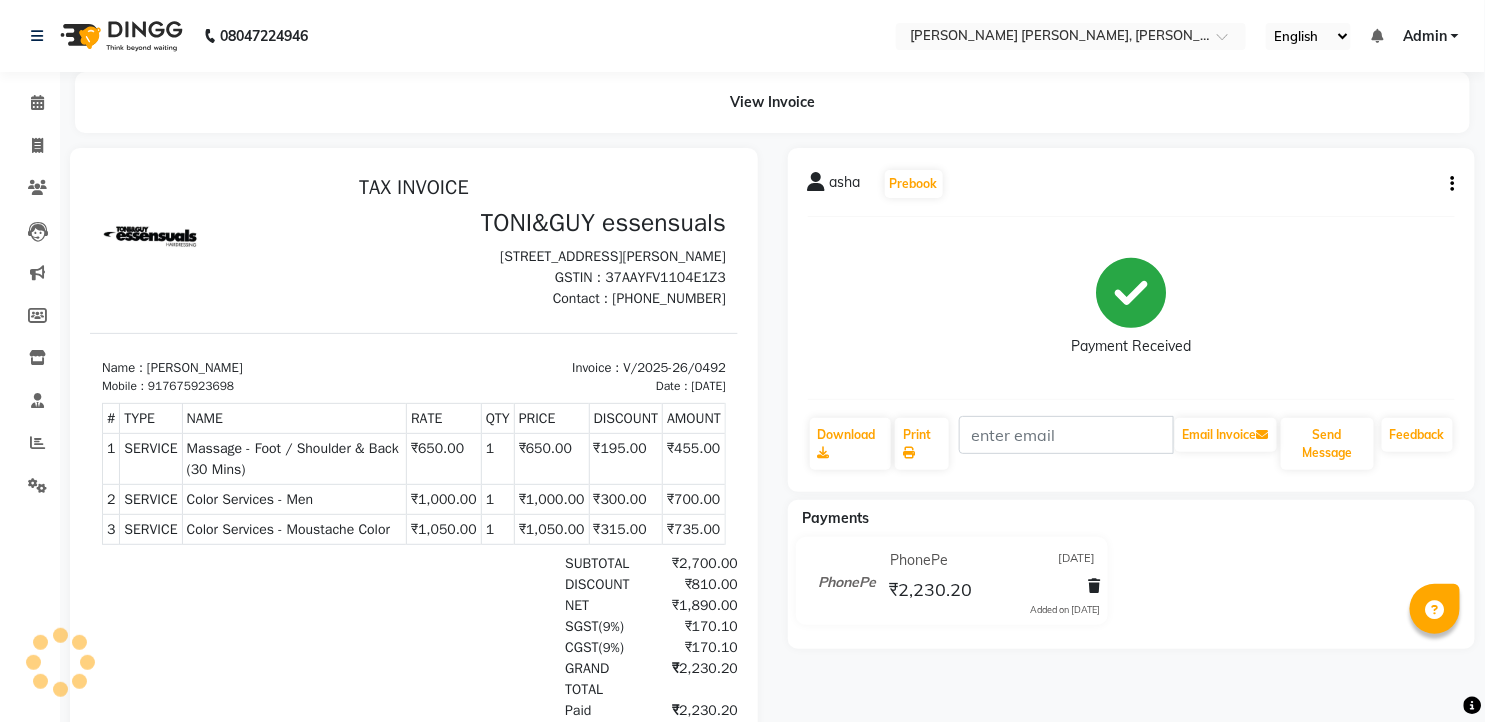 scroll, scrollTop: 0, scrollLeft: 0, axis: both 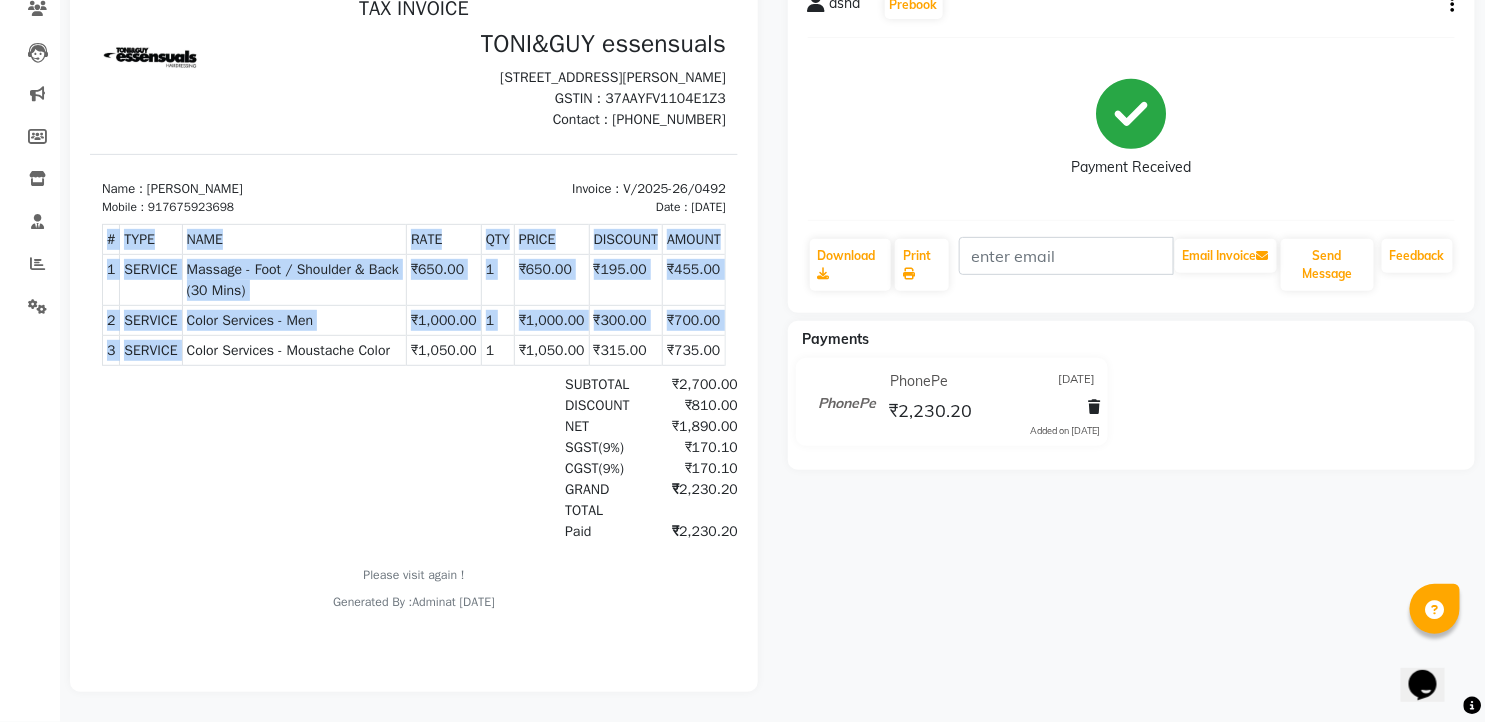 drag, startPoint x: 187, startPoint y: 376, endPoint x: 272, endPoint y: 418, distance: 94.81033 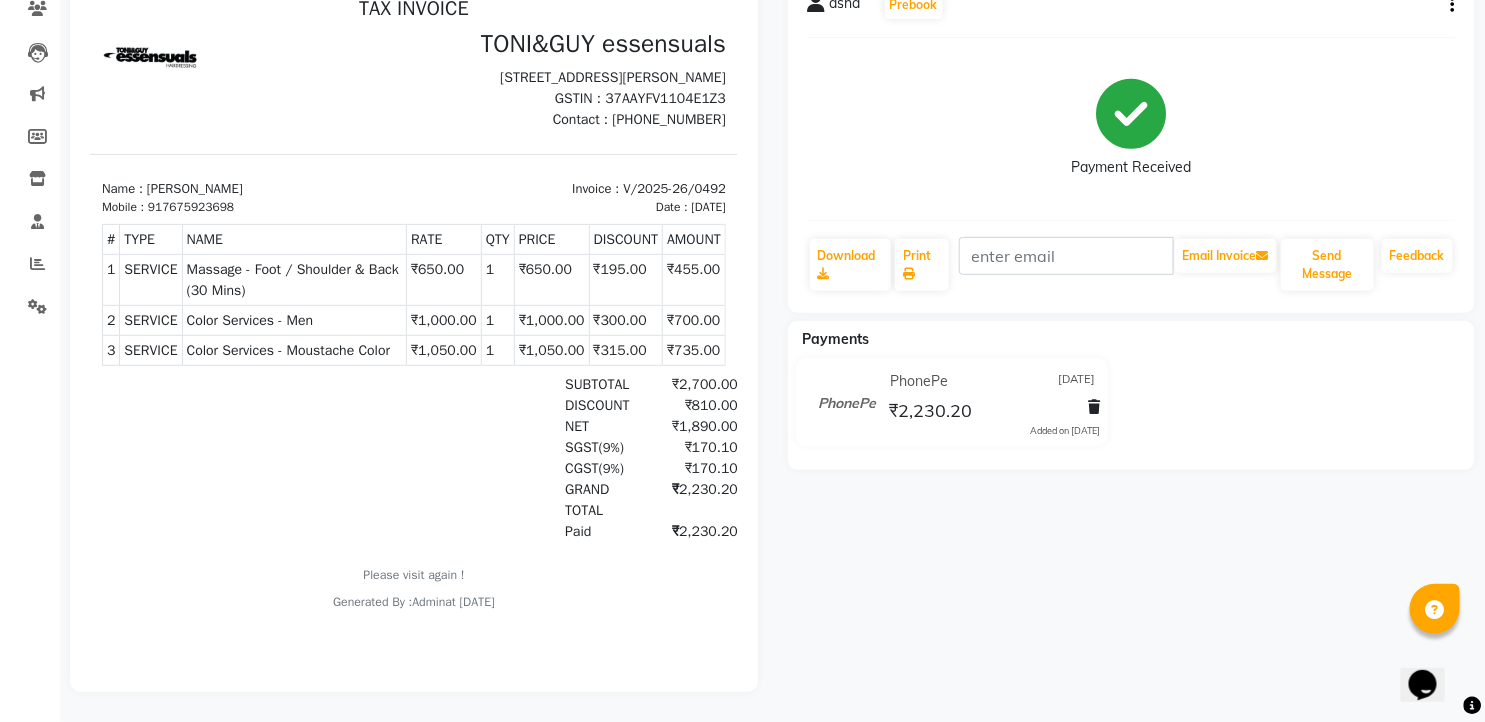 click on "CGST  ( 9% )
₹170.10" at bounding box center (517, 468) 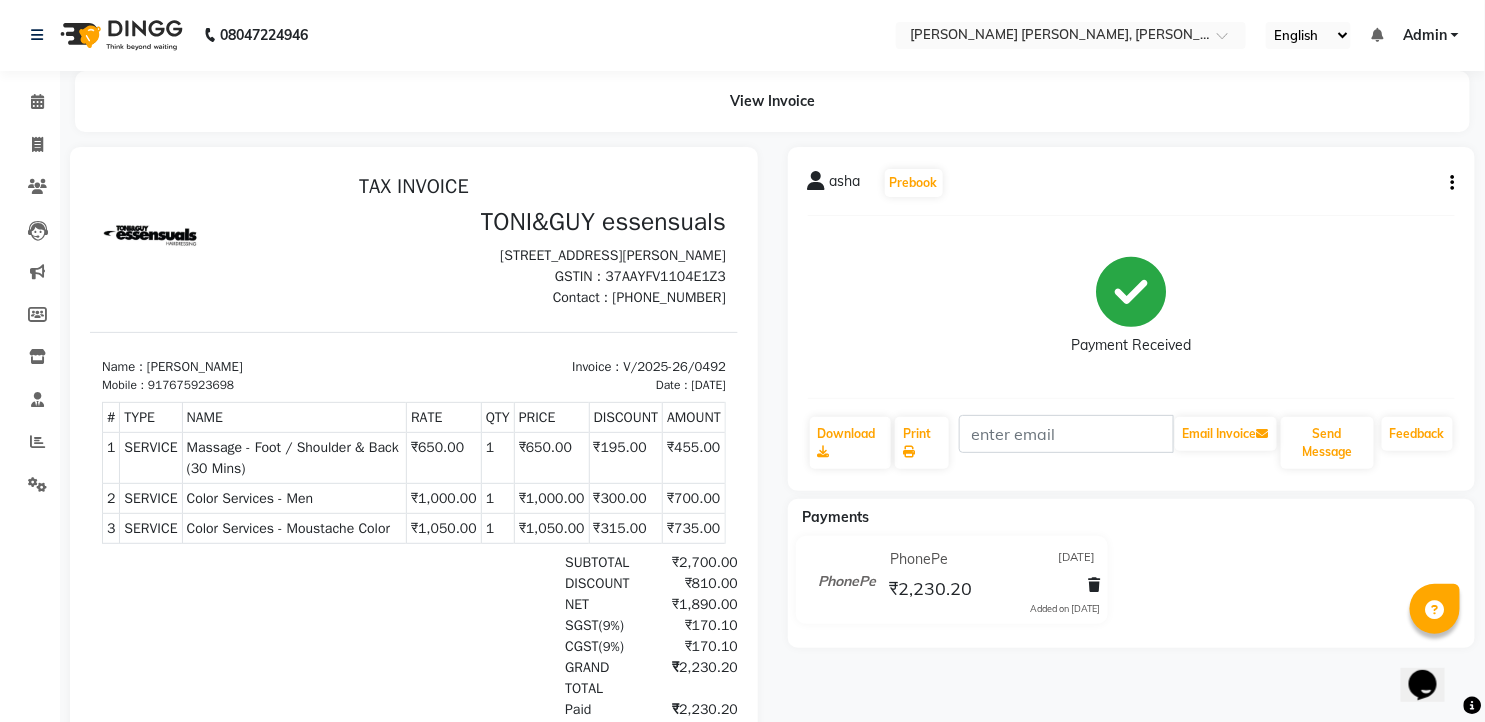 scroll, scrollTop: 0, scrollLeft: 0, axis: both 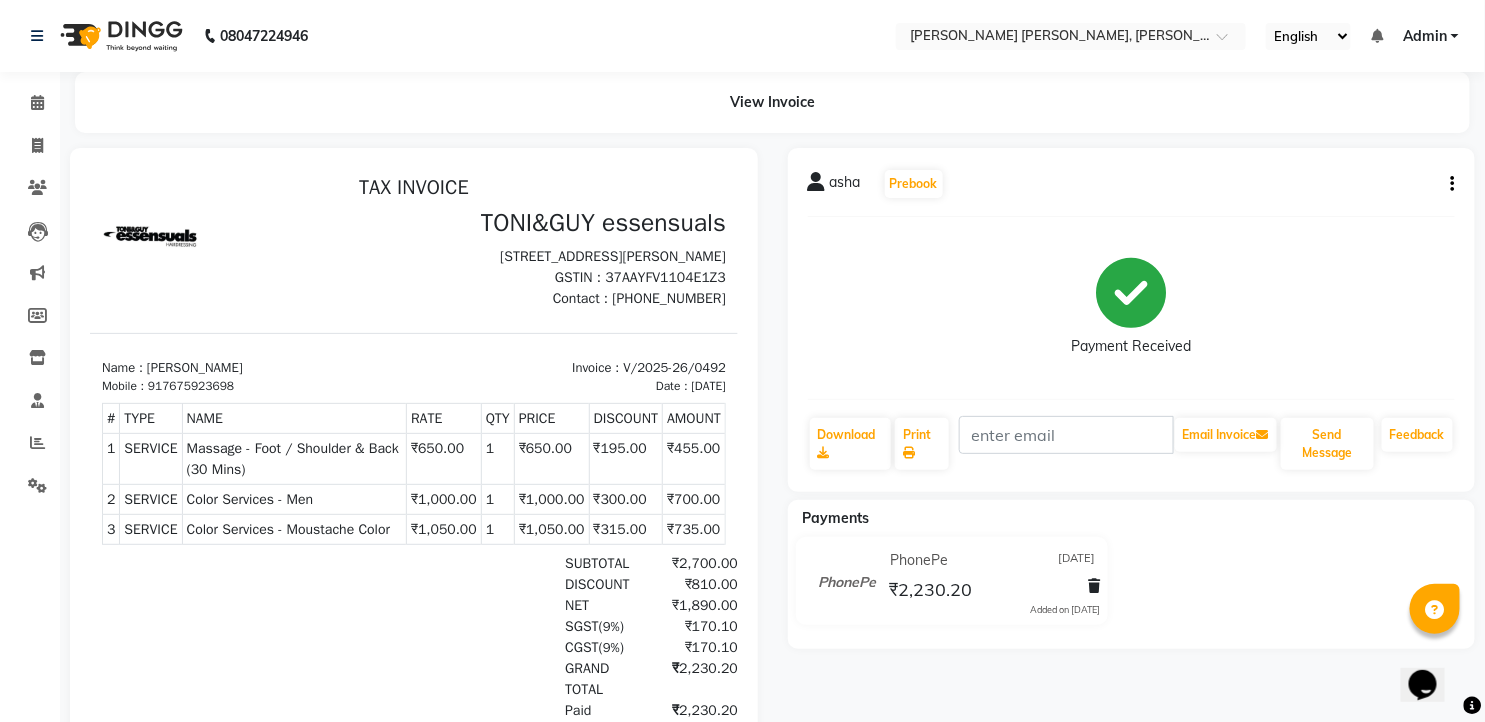 click on "asha   Prebook   Payment Received  Download  Print   Email Invoice   Send Message Feedback" 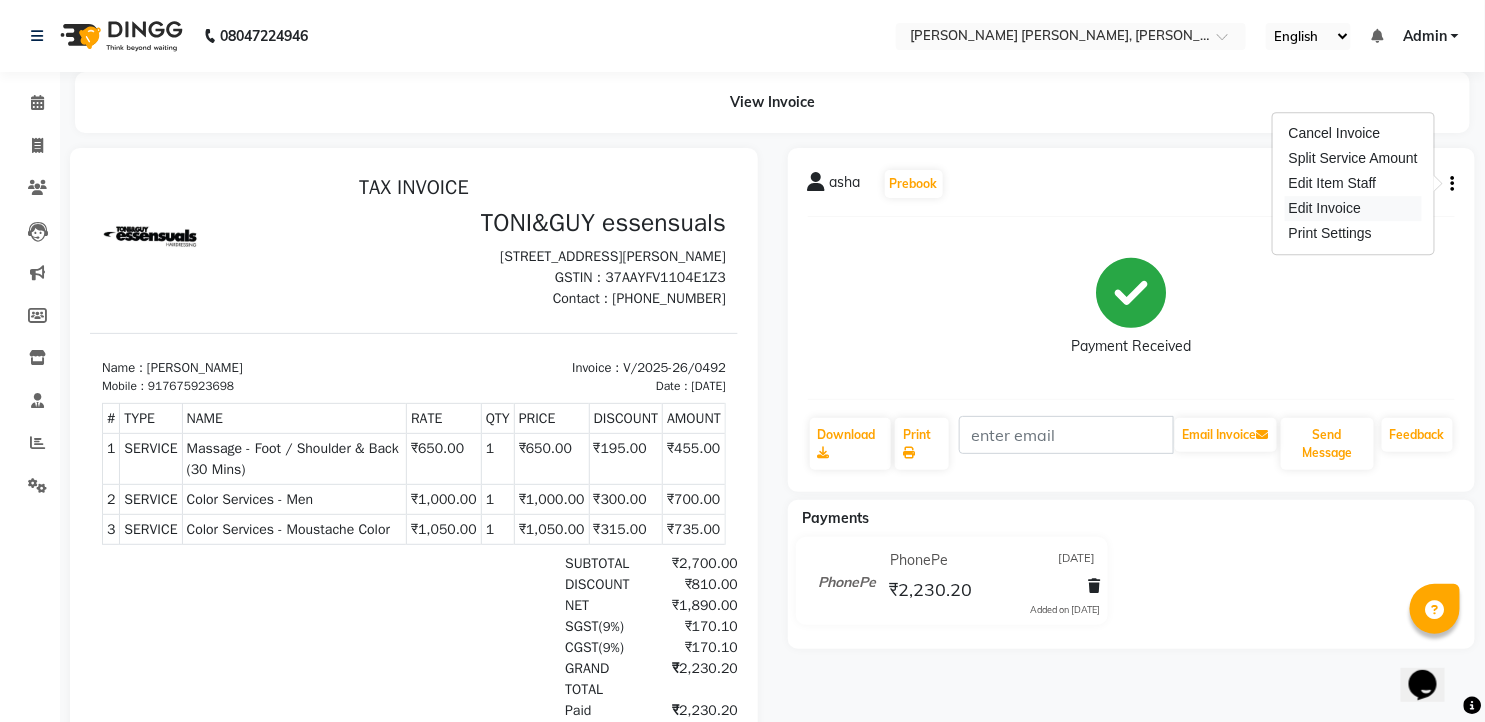 click on "Edit Invoice" at bounding box center [1353, 208] 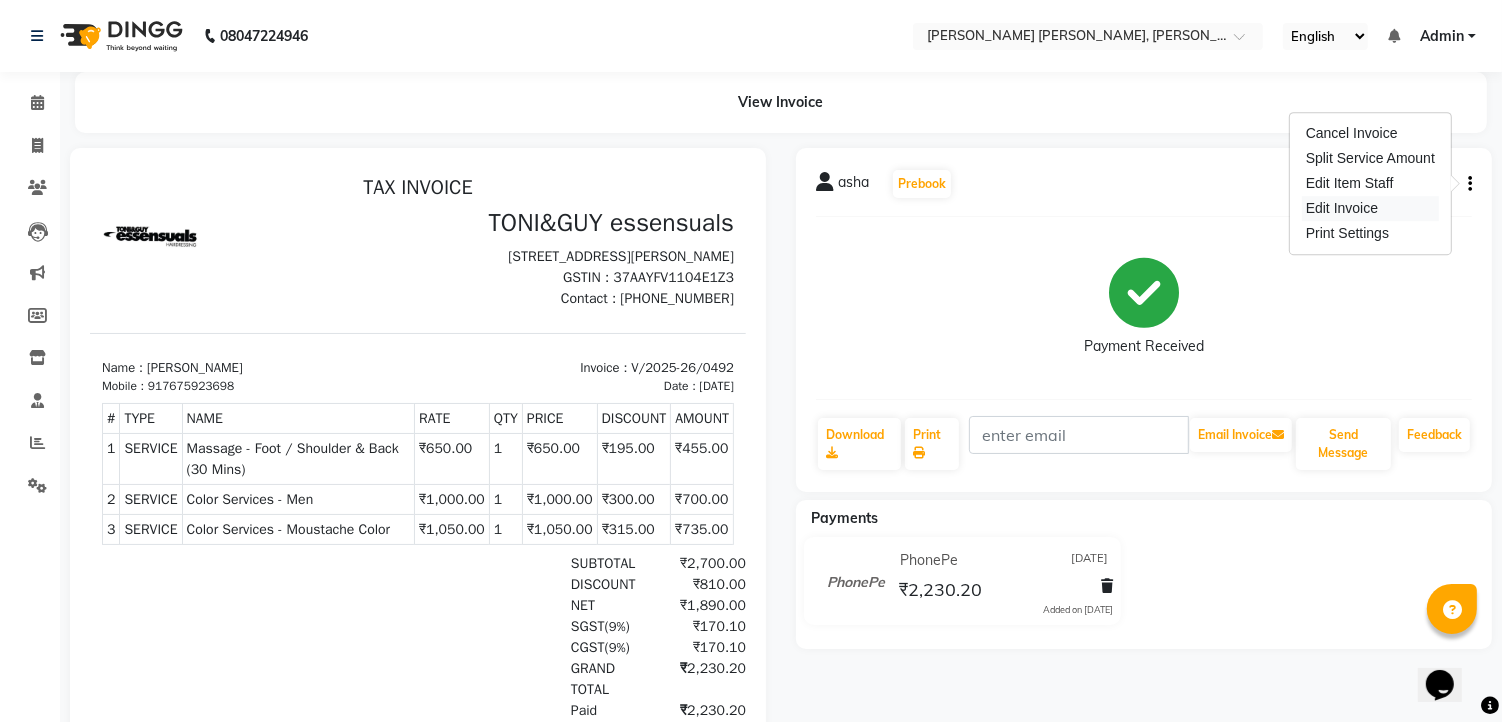 select on "service" 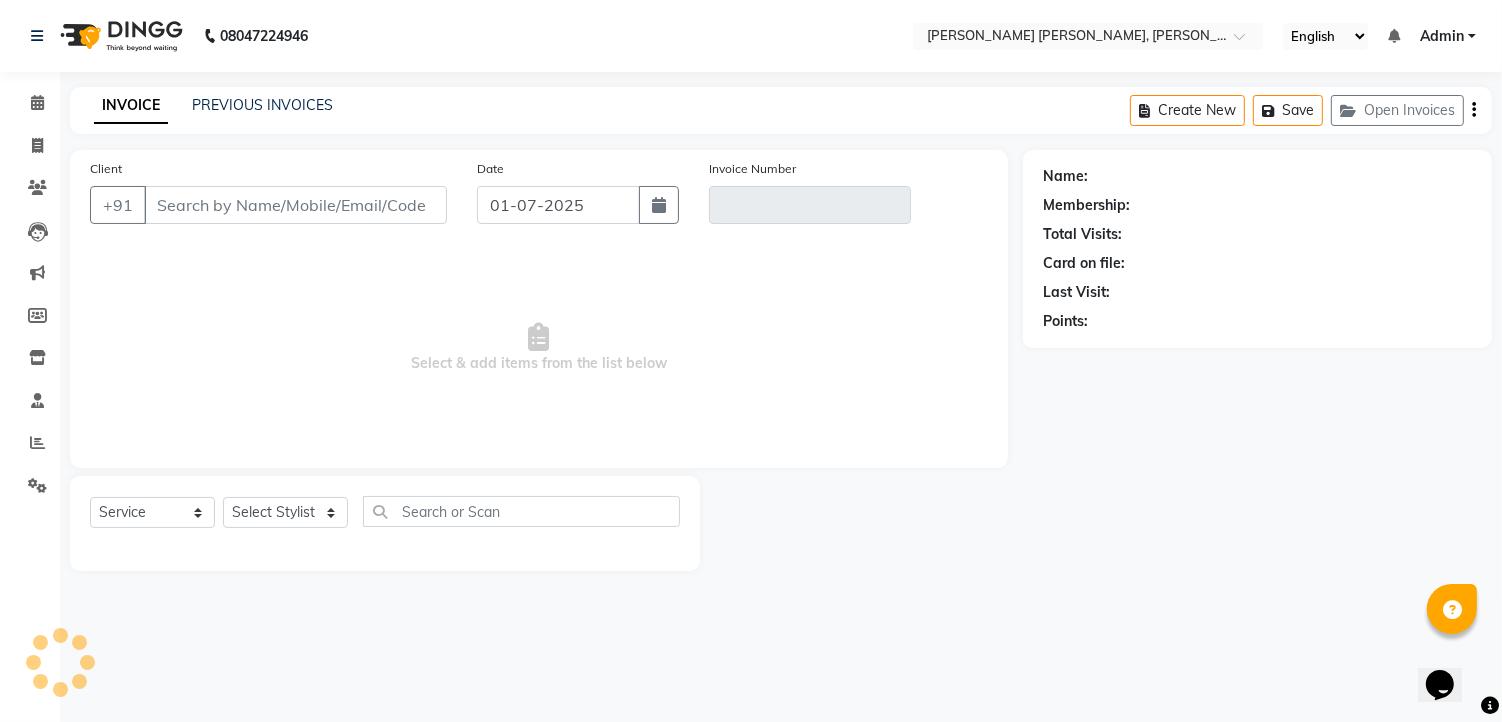 type on "7675923698" 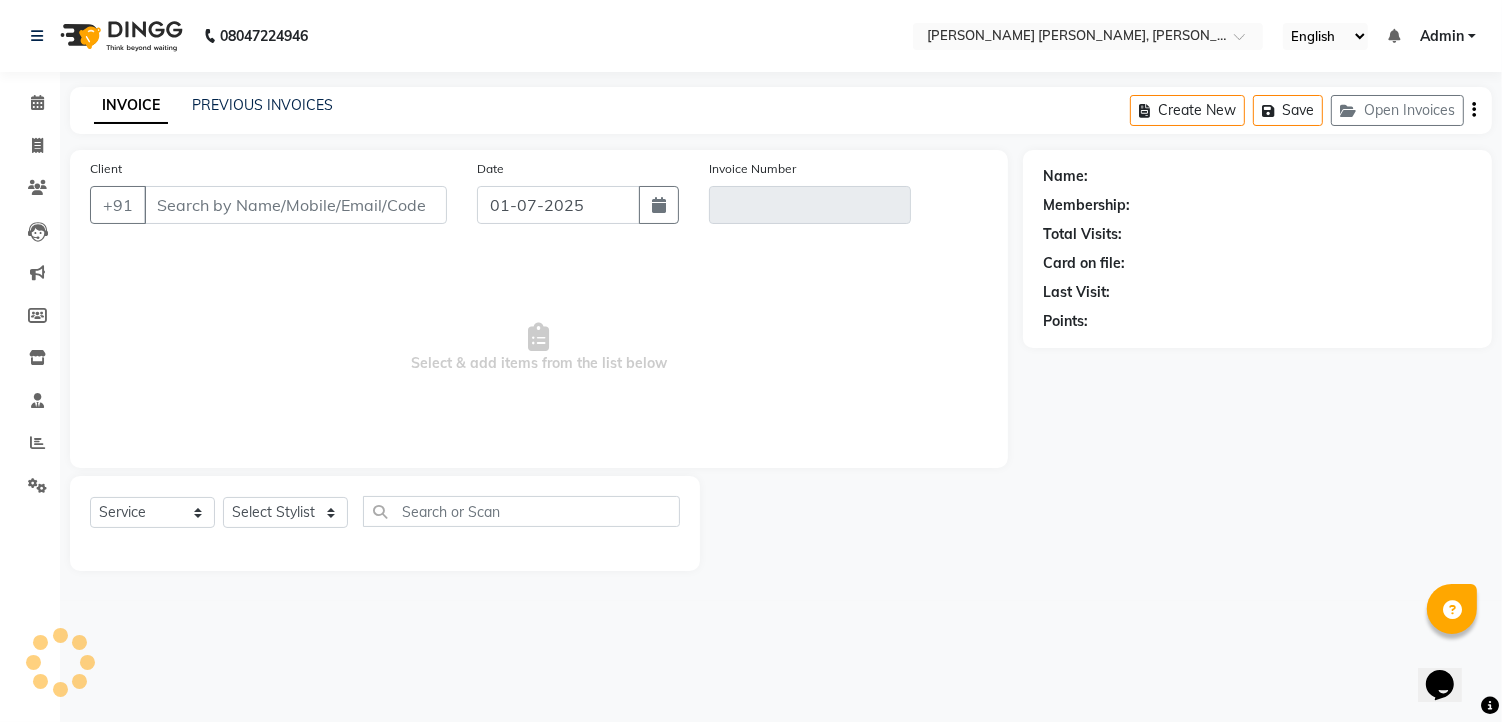type on "V/2025-26/0492" 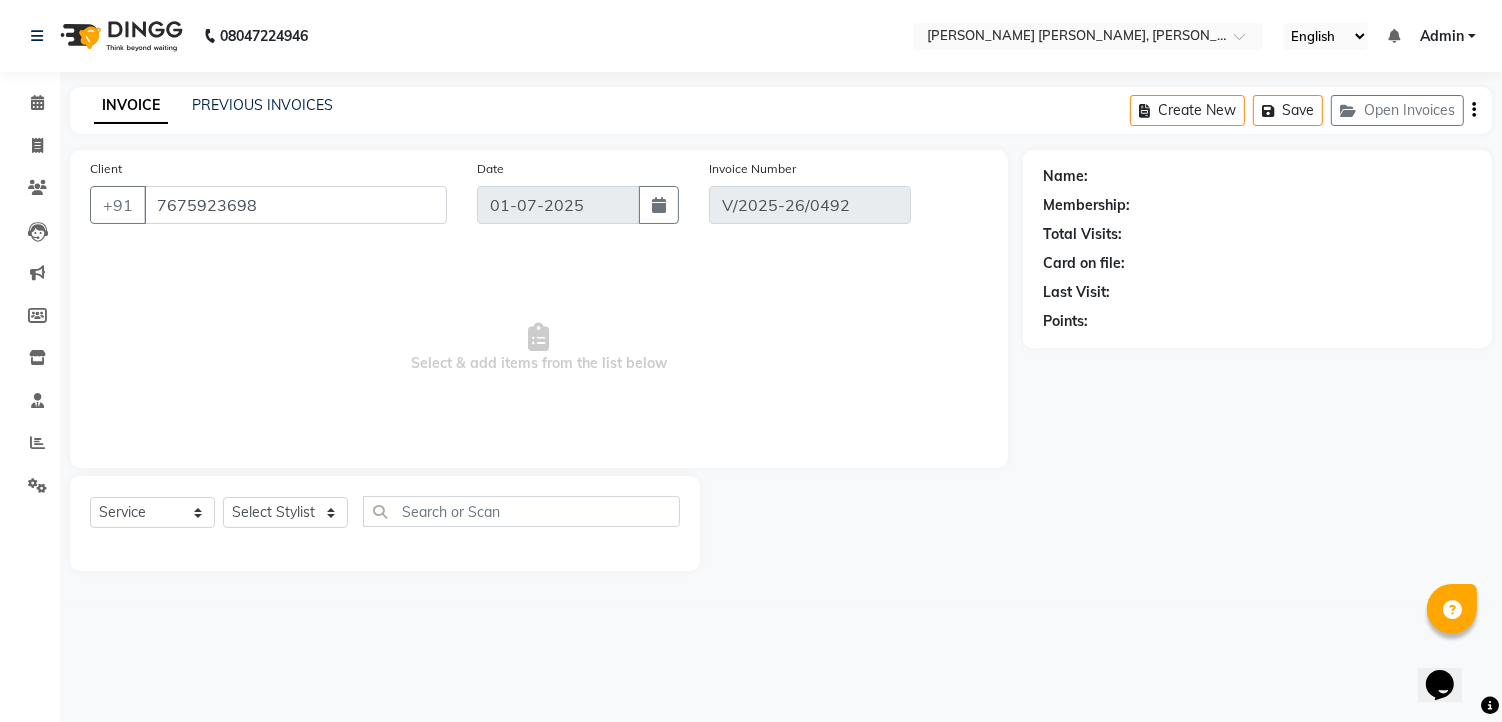 select on "1: Object" 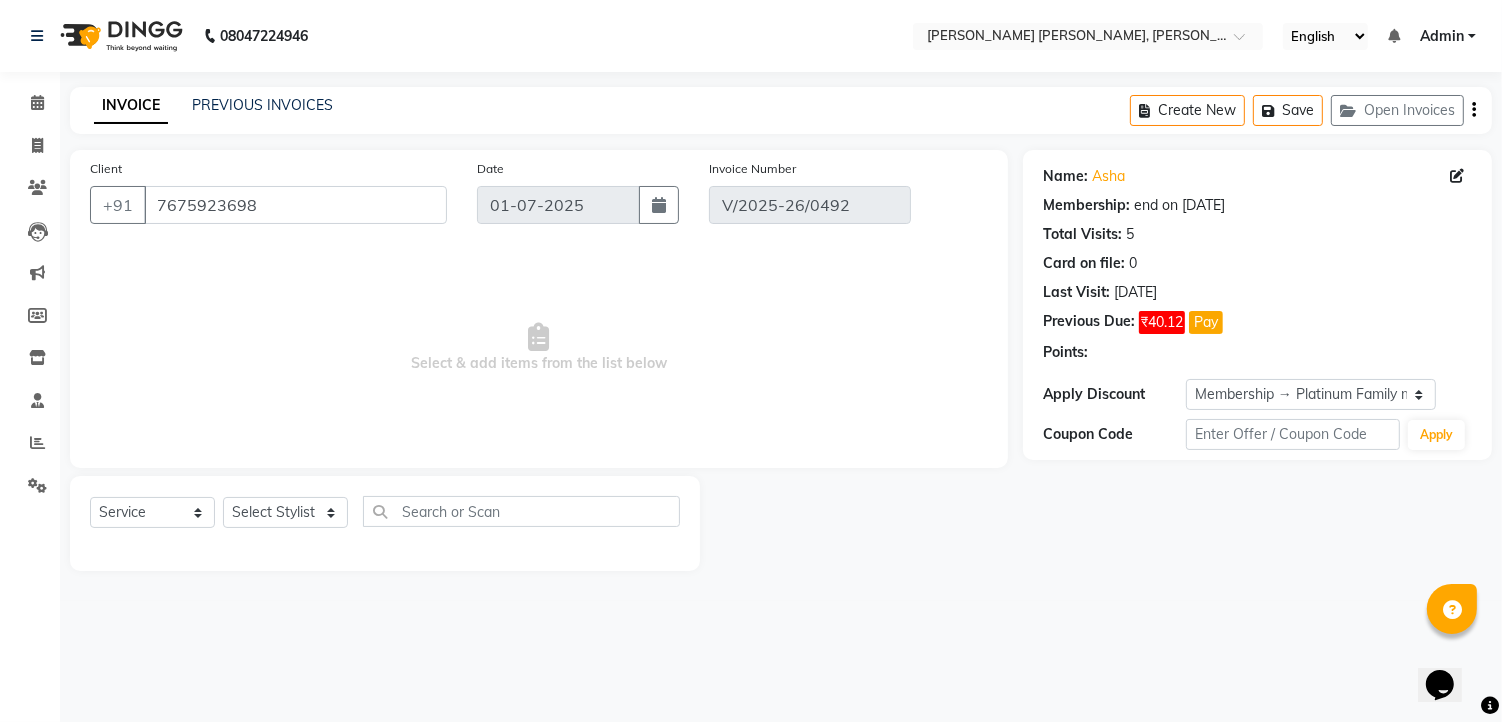 type on "[DATE]" 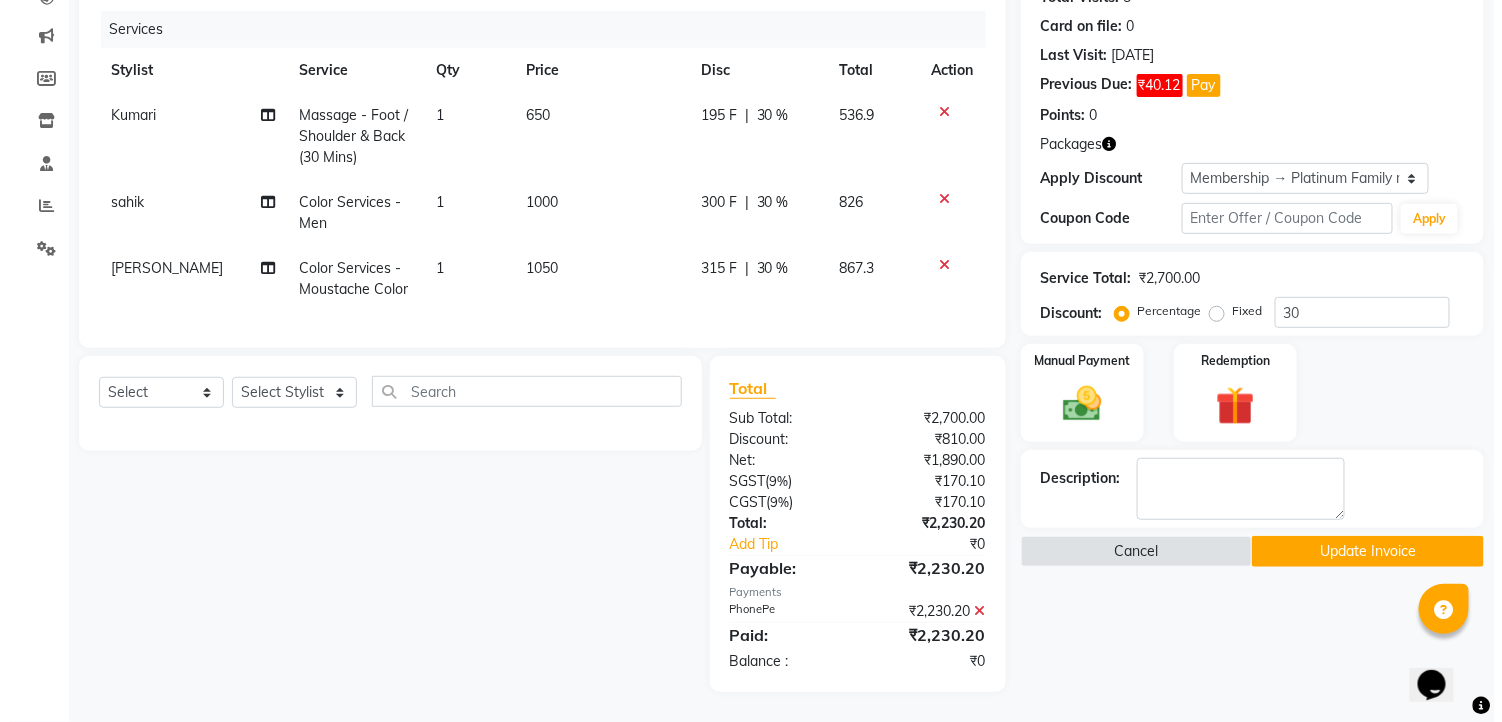 scroll, scrollTop: 0, scrollLeft: 0, axis: both 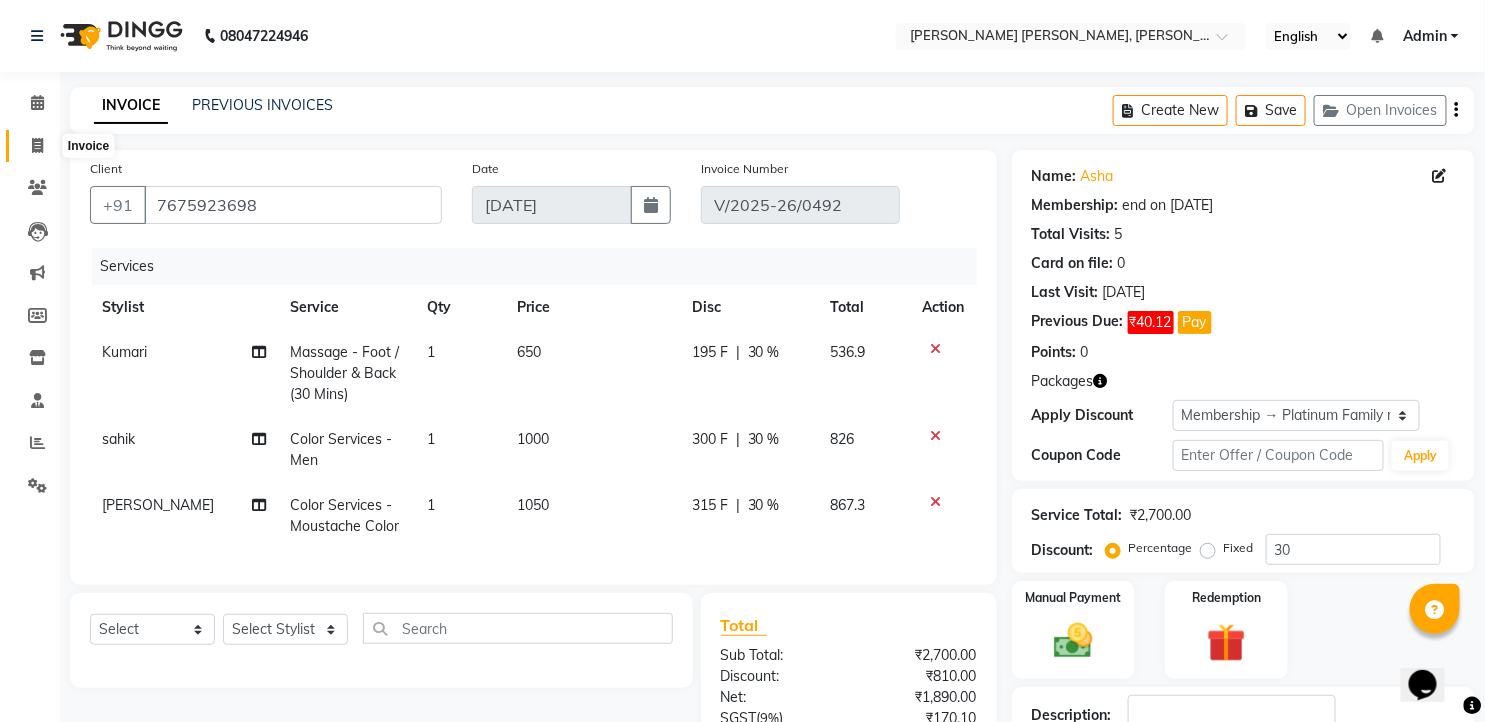 click 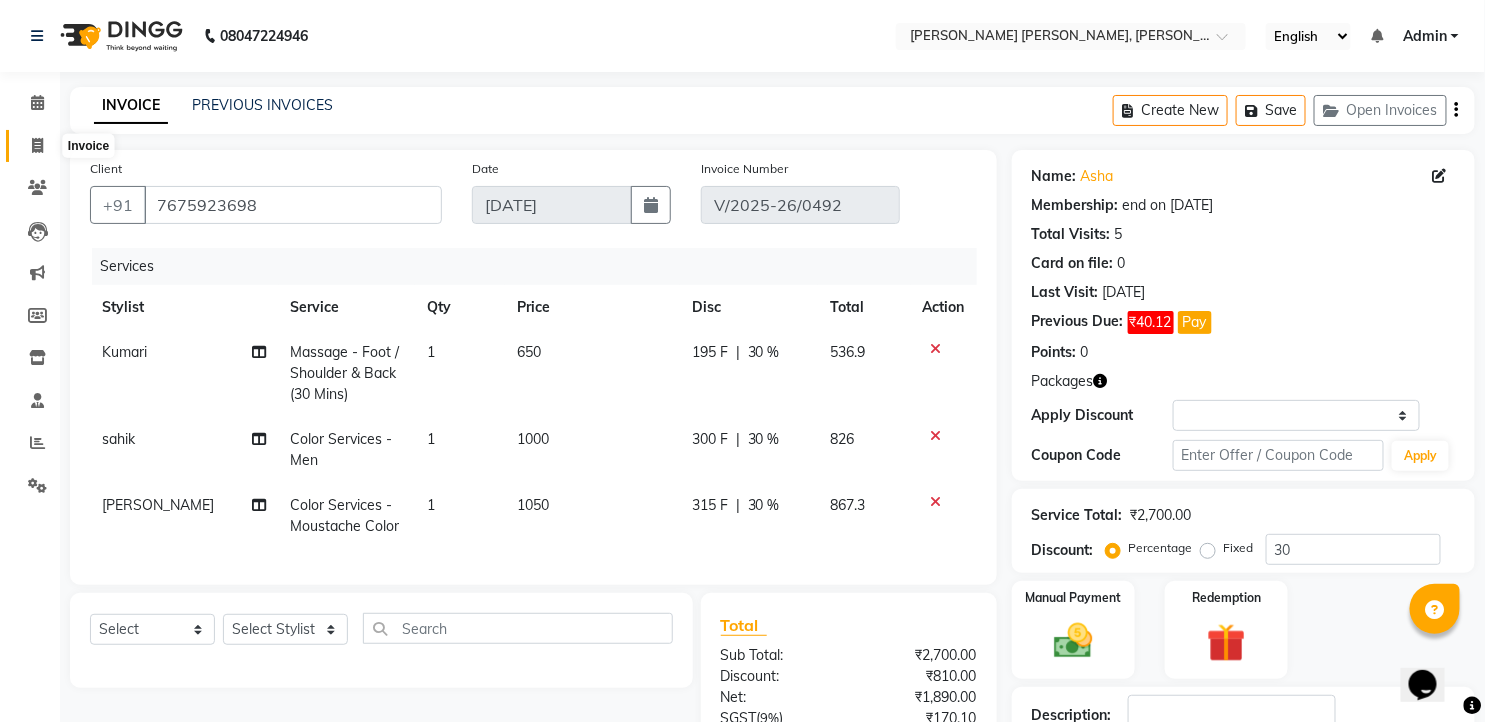 select on "service" 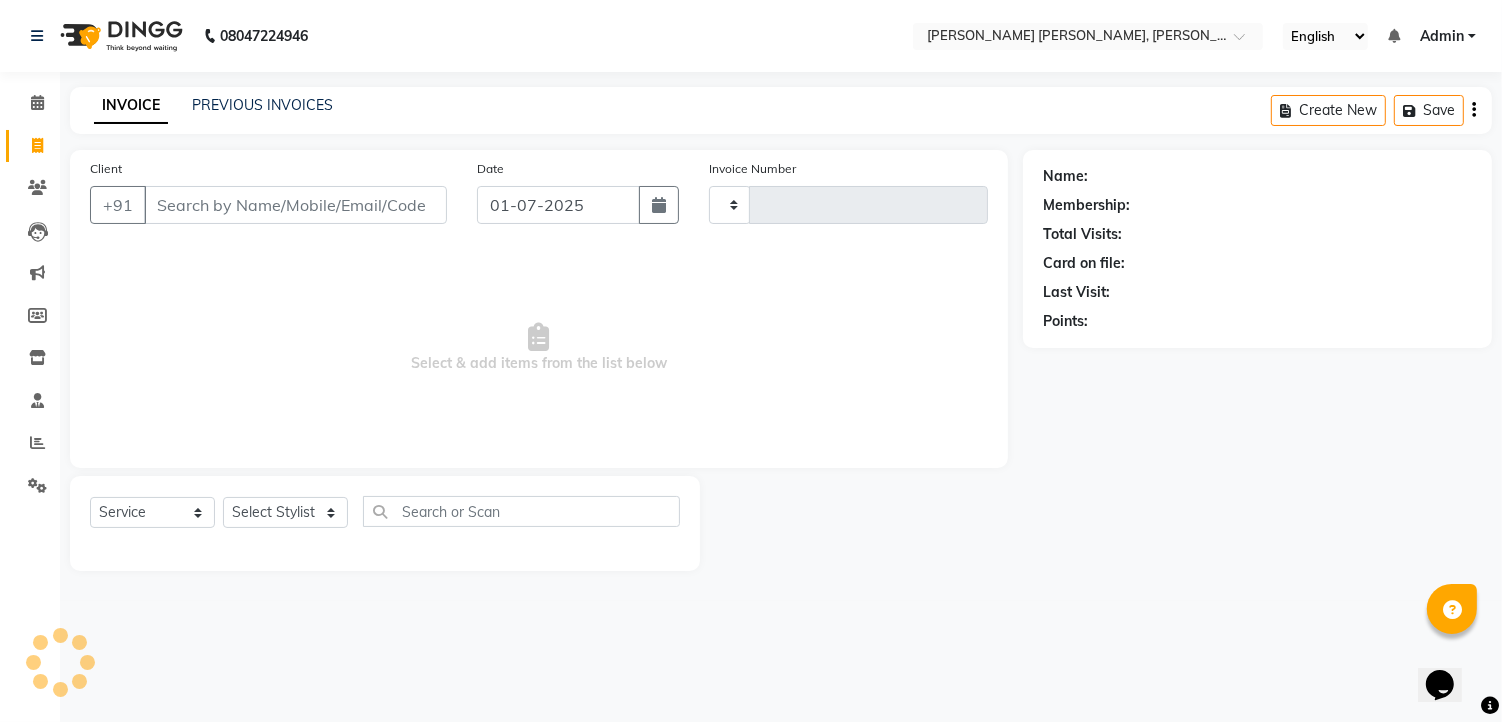 type on "0698" 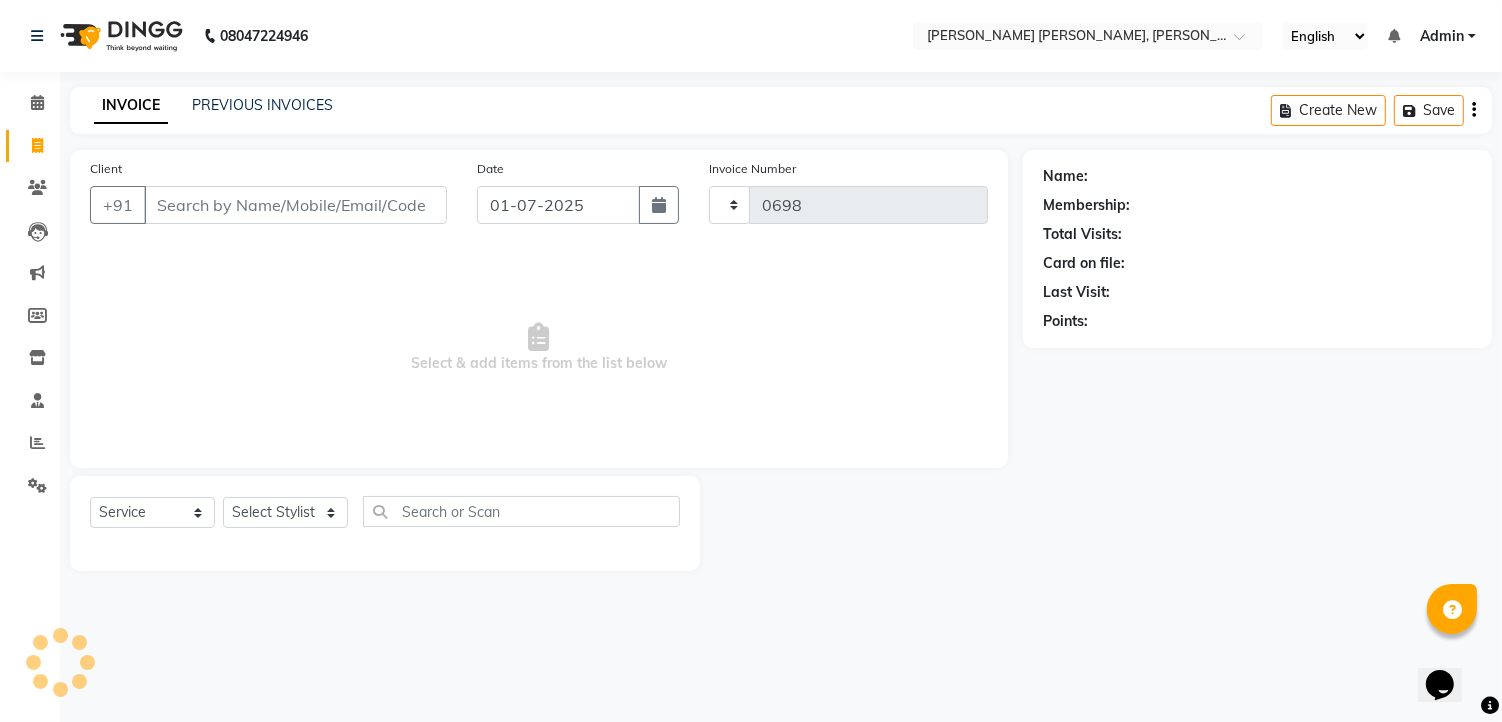 select on "7150" 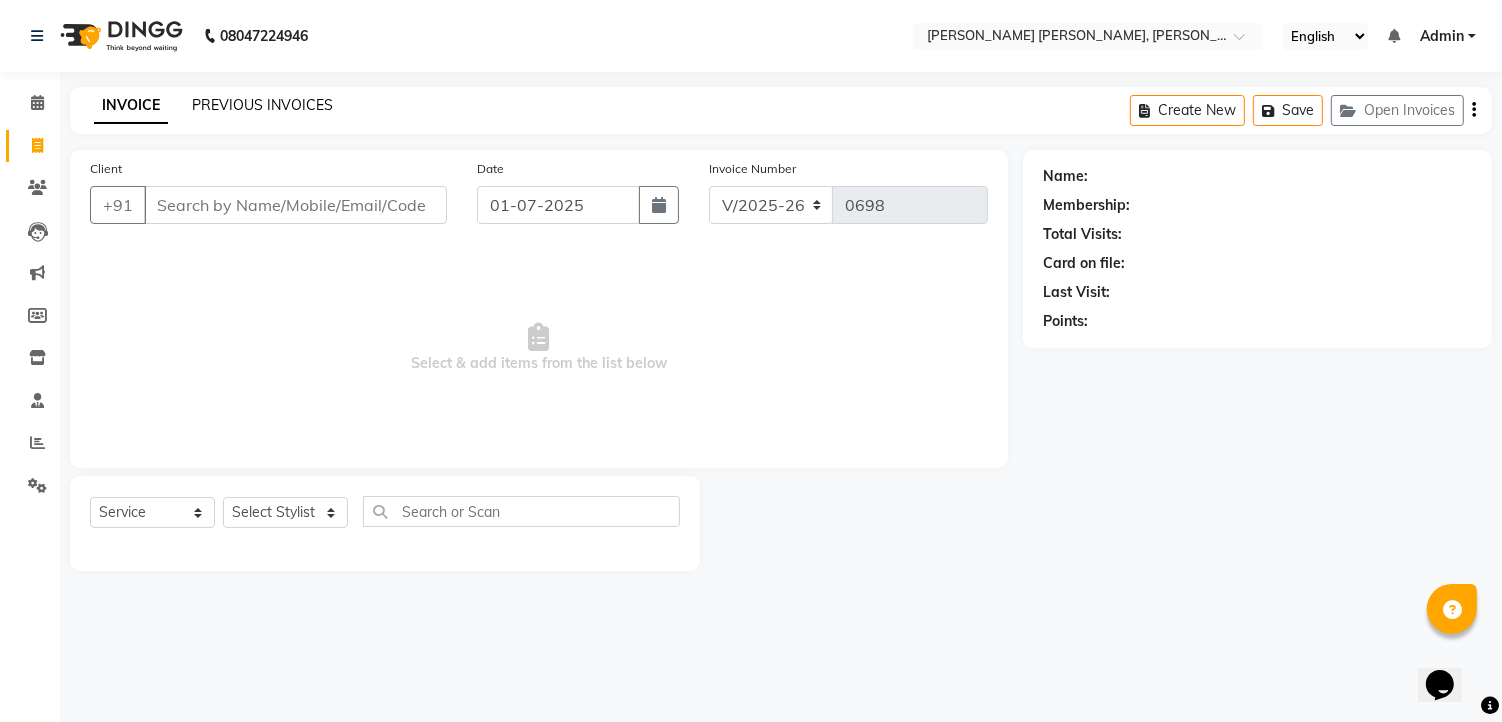 click on "PREVIOUS INVOICES" 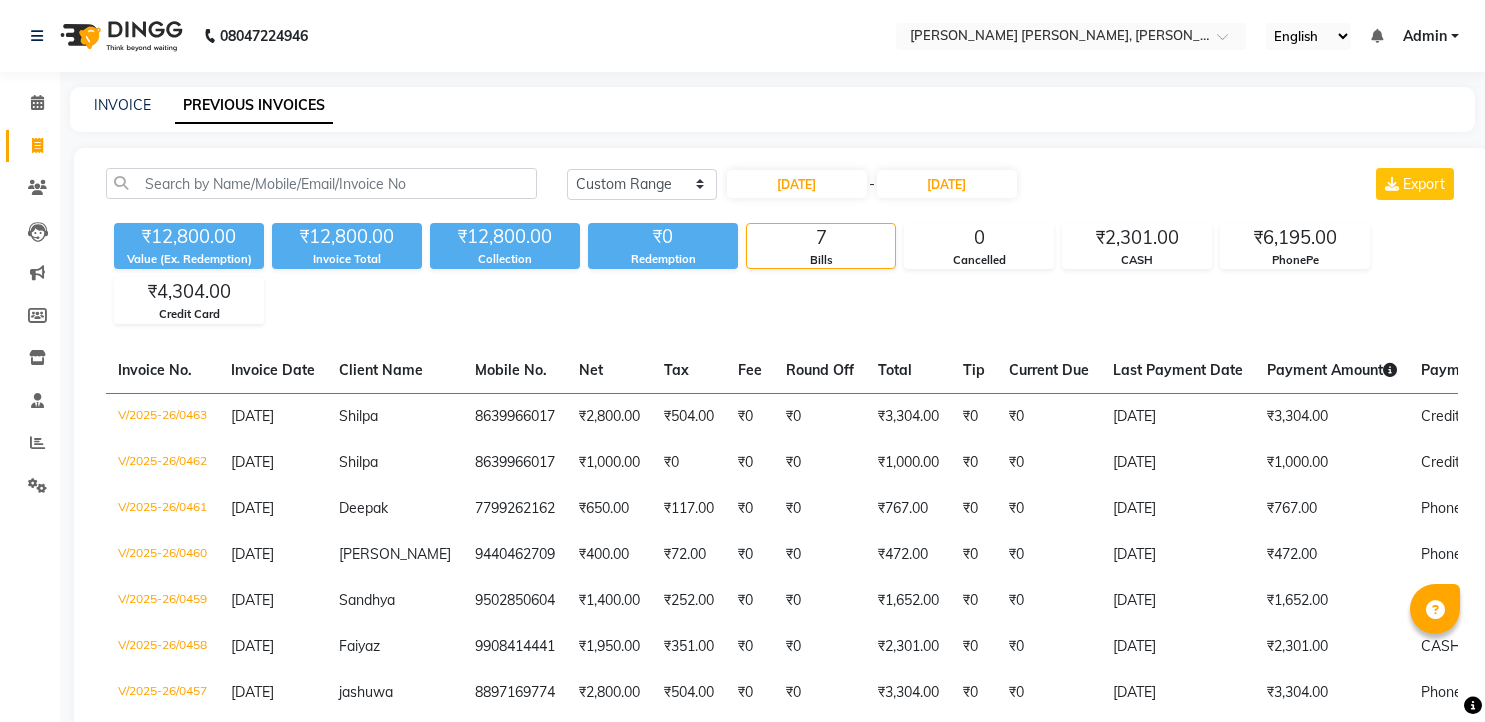 select on "range" 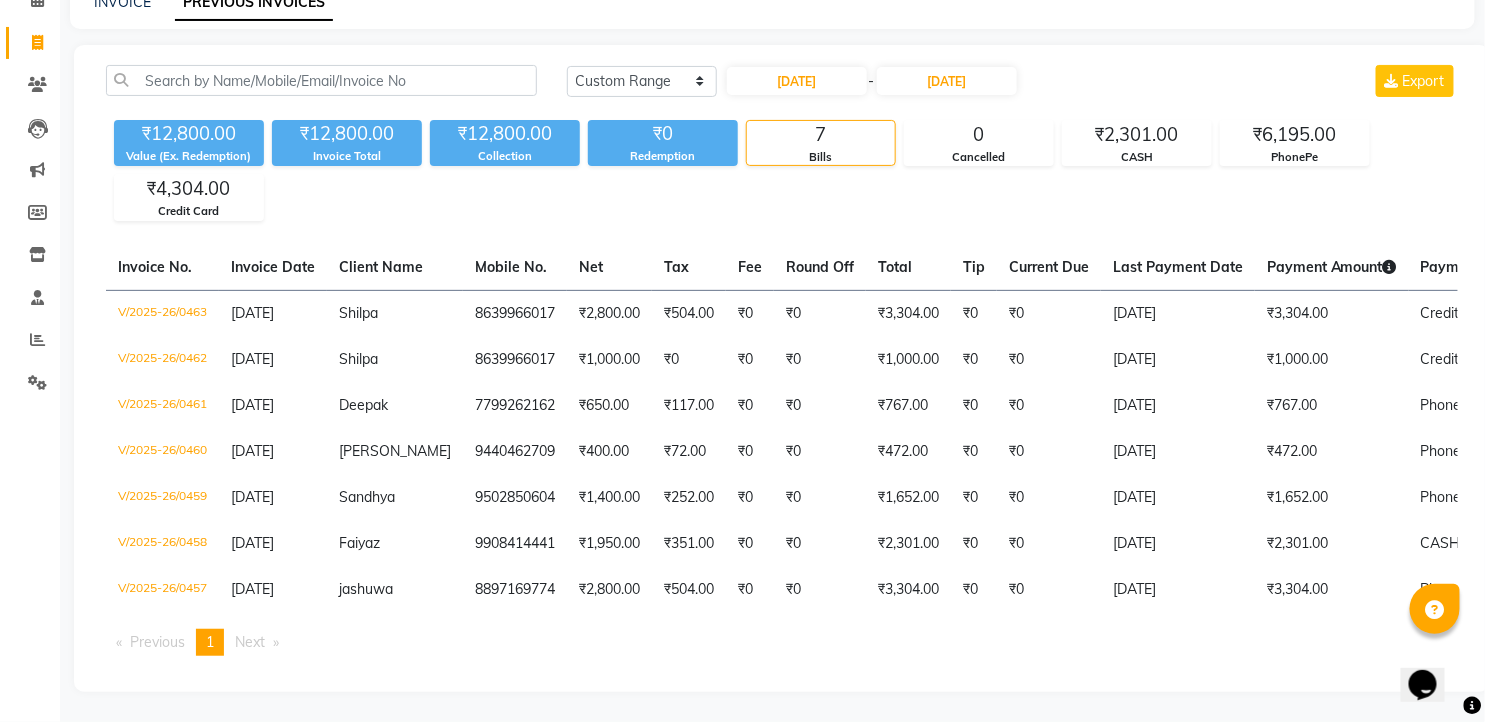 scroll, scrollTop: 0, scrollLeft: 0, axis: both 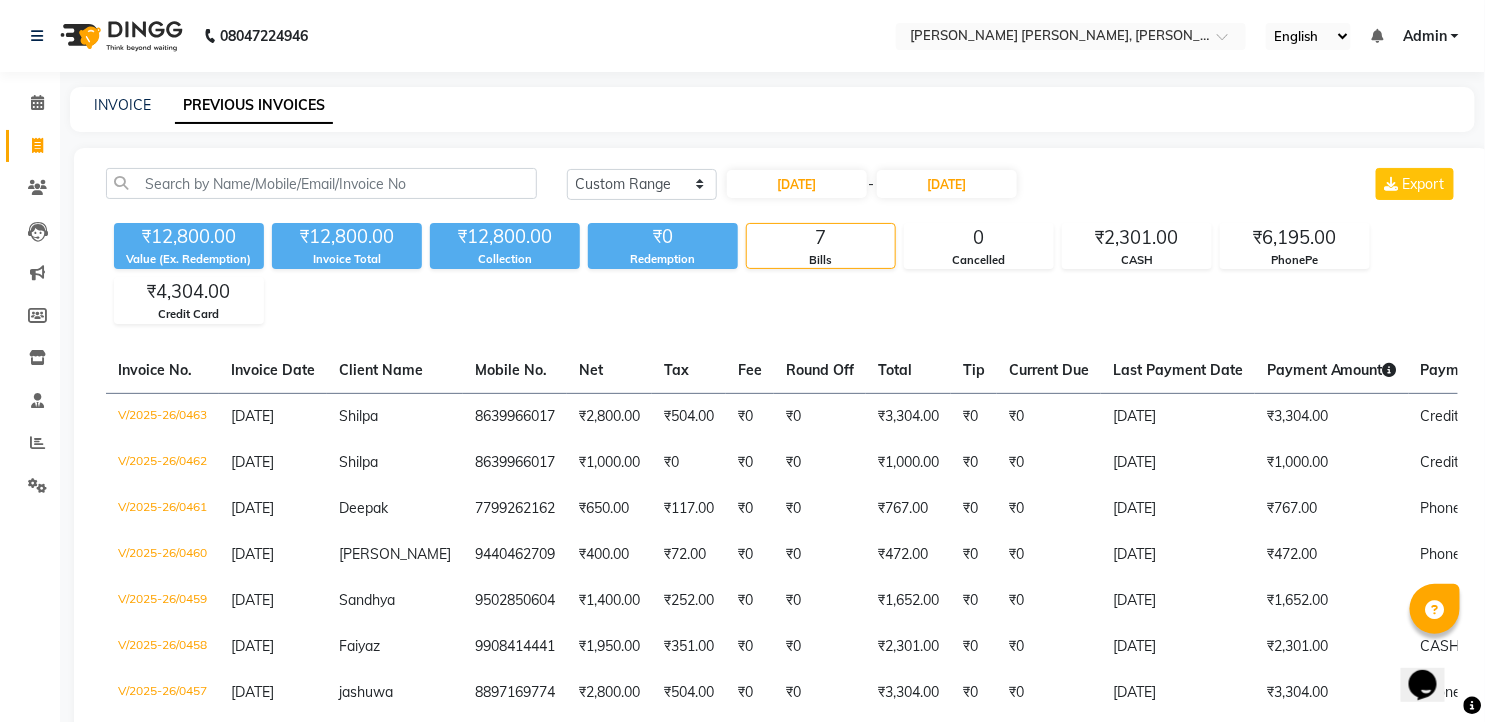 click on "08047224946 Select Location × Toni& [PERSON_NAME], [PERSON_NAME] Arena English ENGLISH Español العربية मराठी हिंदी ગુજરાતી தமிழ் 中文 Notifications nothing to show Admin Manage Profile Change Password Sign out  Version:3.14.0  ☀ toni& [PERSON_NAME], [PERSON_NAME] arena  Calendar  Invoice  Clients  Leads   Marketing  Members  Inventory  Staff  Reports  Settings Completed InProgress Upcoming Dropped Tentative Check-In Confirm Bookings Generate Report Segments Page Builder INVOICE PREVIOUS INVOICES [DATE] [DATE] Custom Range [DATE] - [DATE] Export ₹12,800.00 Value (Ex. Redemption) ₹12,800.00 Invoice Total  ₹12,800.00 Collection ₹0 Redemption 7 Bills 0 Cancelled ₹2,301.00 CASH ₹6,195.00 PhonePe ₹4,304.00 Credit Card  Invoice No.   Invoice Date   Client Name   Mobile No.   Net   Tax   Fee   Round Off   Total   Tip   Current Due   Last Payment Date   Payment Amount   Payment Methods   Cancel Reason   Status   V/2025-26/0463  [DATE]" at bounding box center [742, 412] 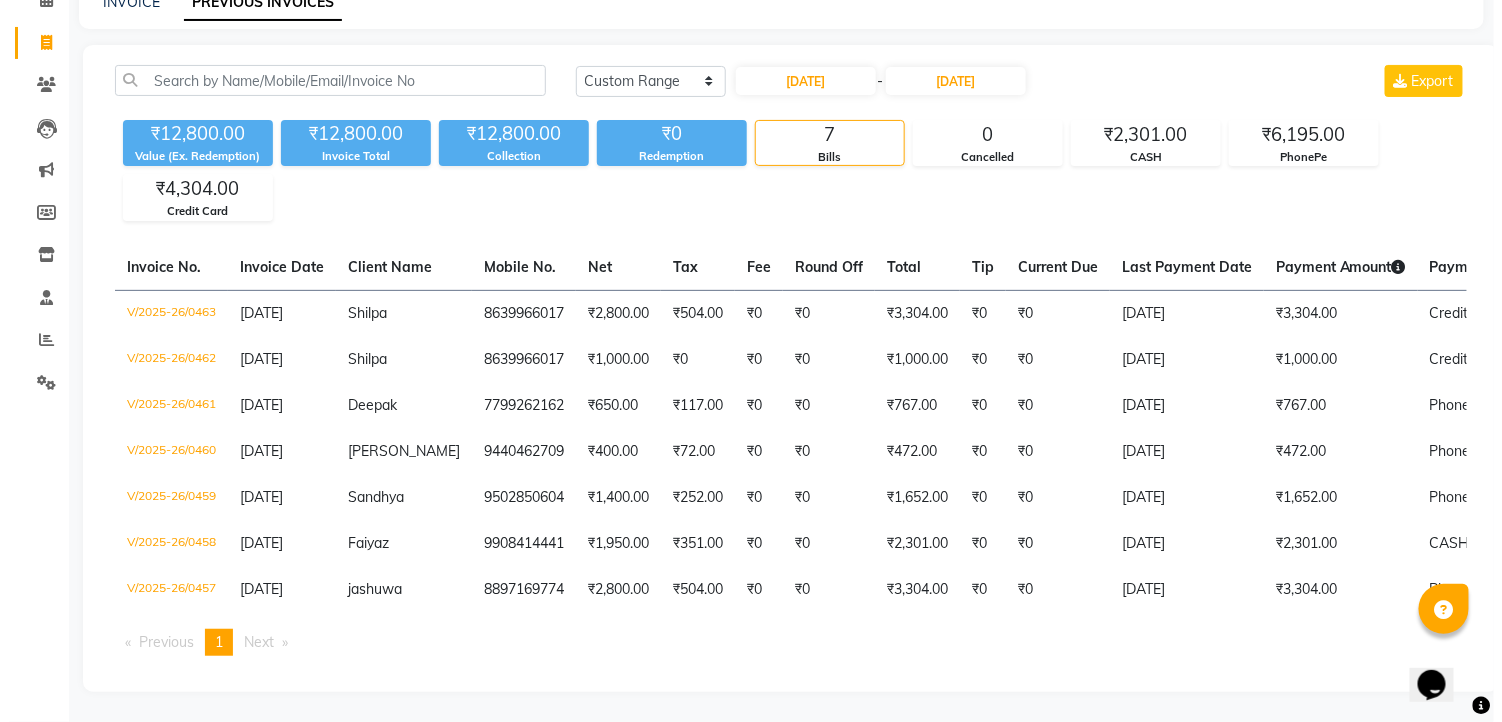 scroll, scrollTop: 0, scrollLeft: 0, axis: both 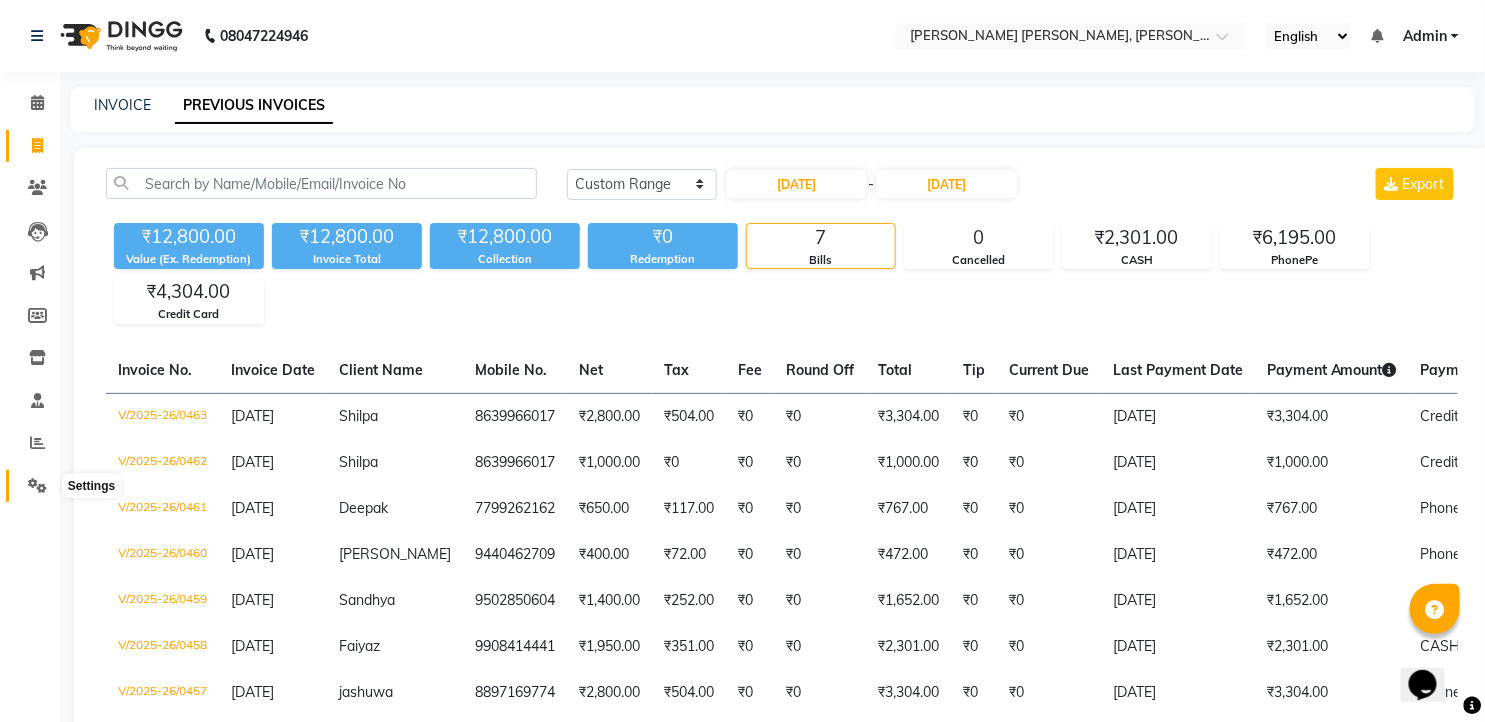 click 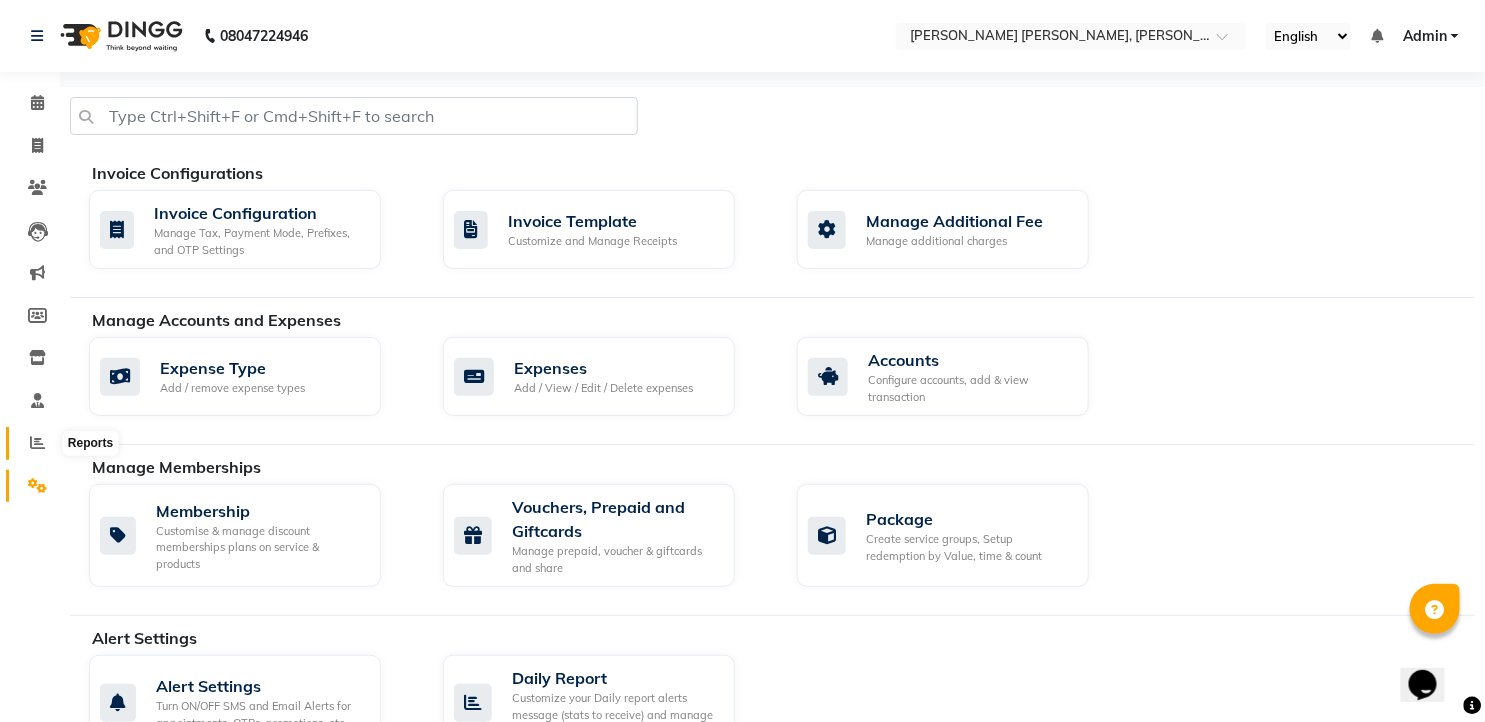 click 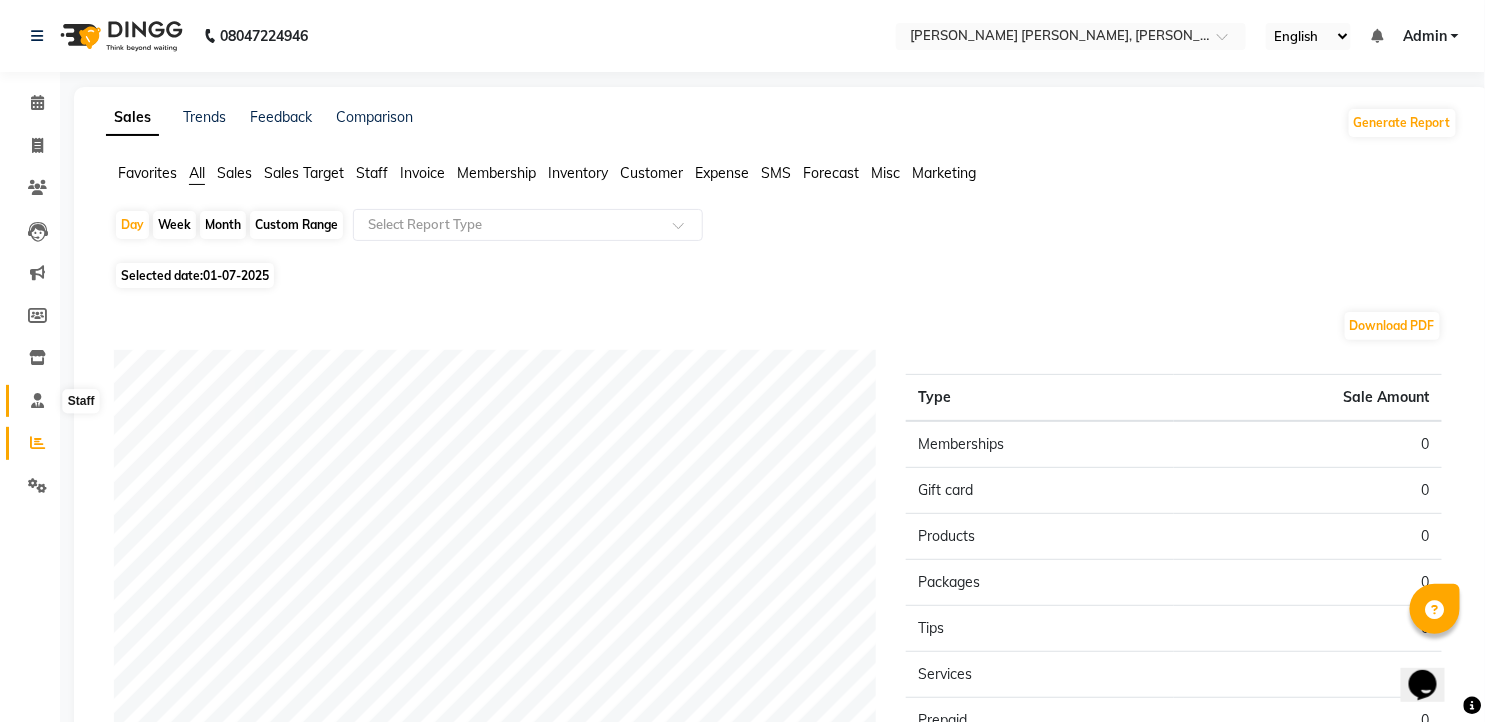 click 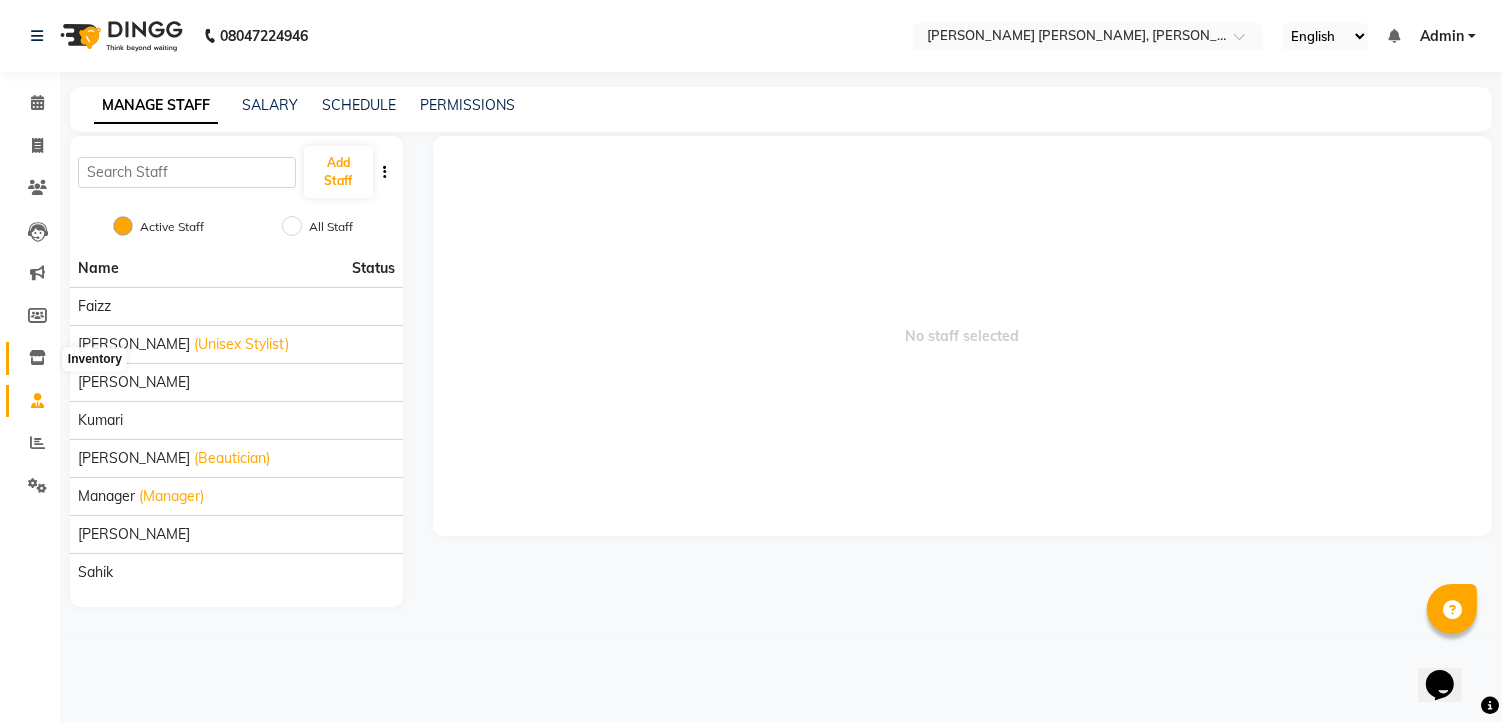 click 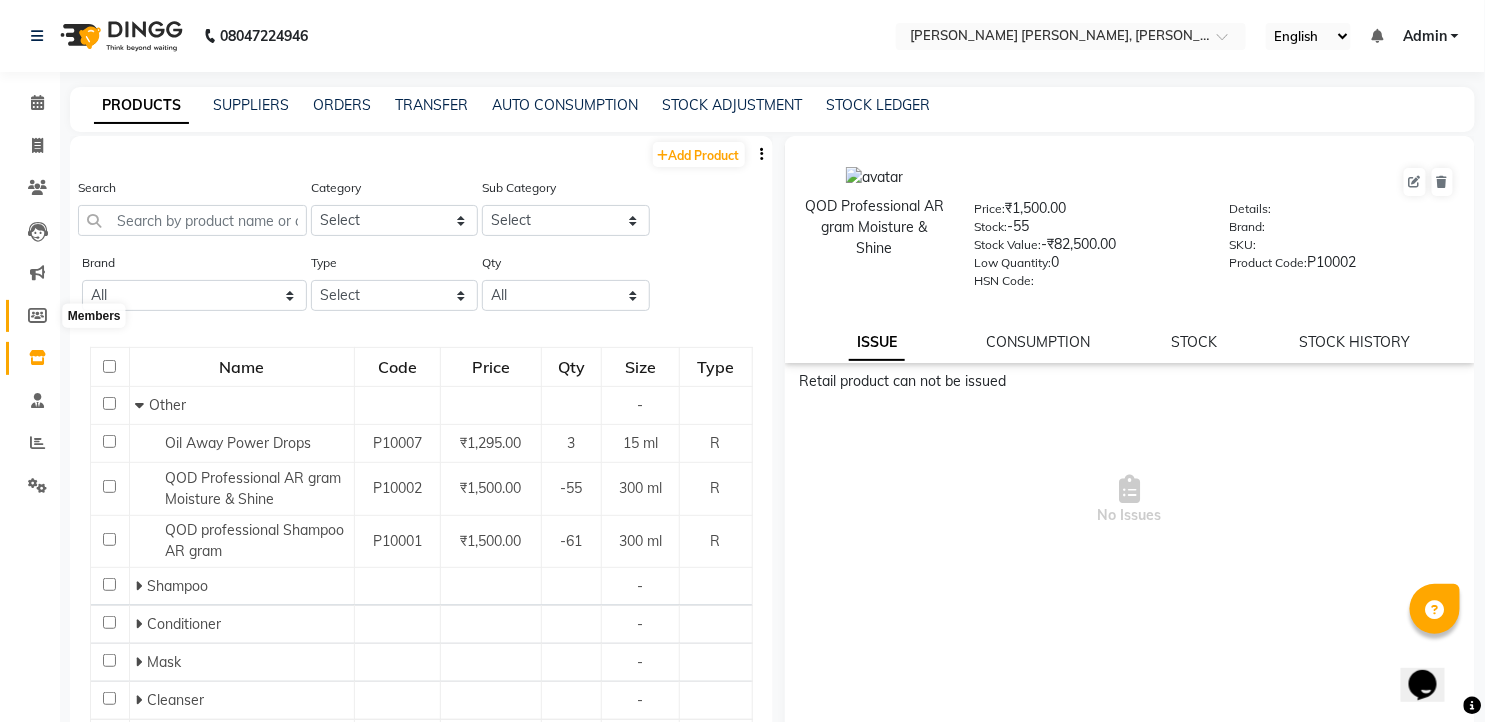 click 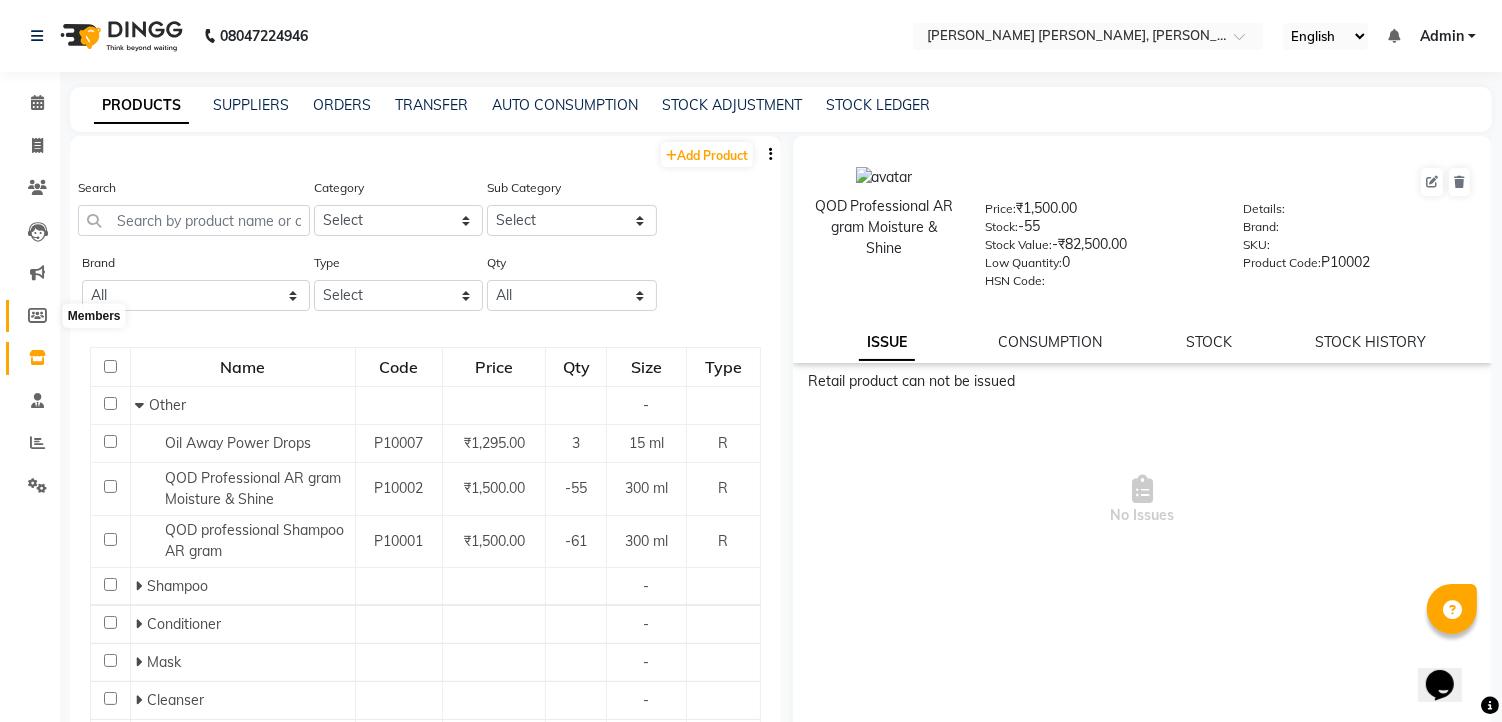 select 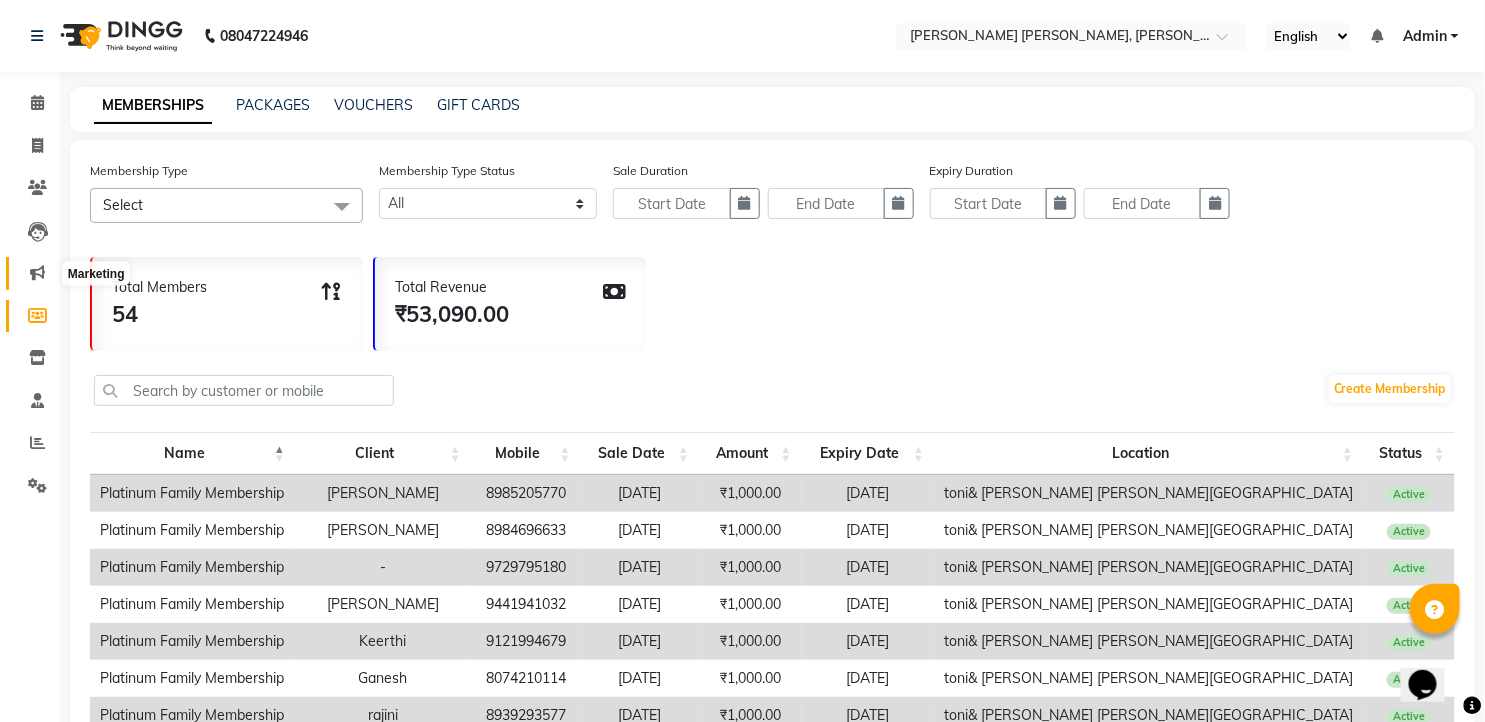 click 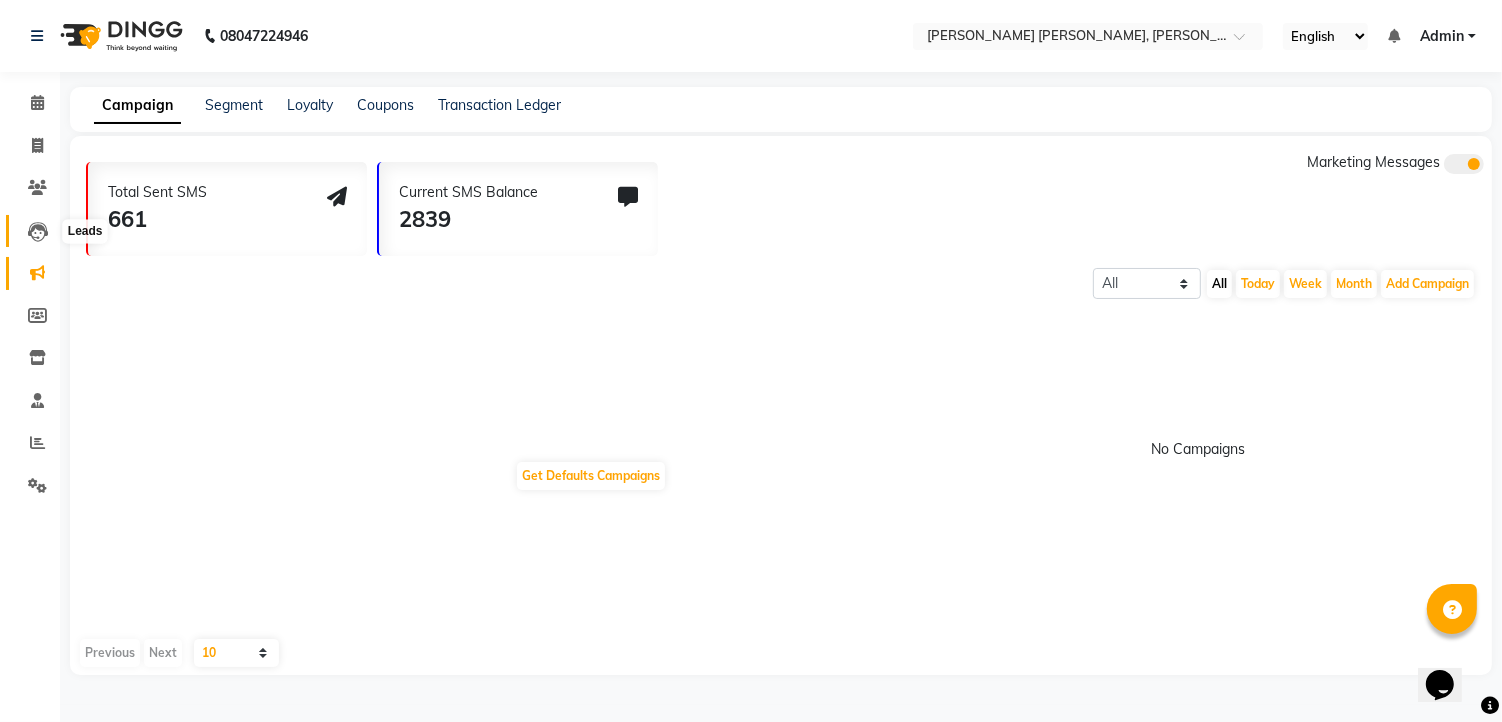 click 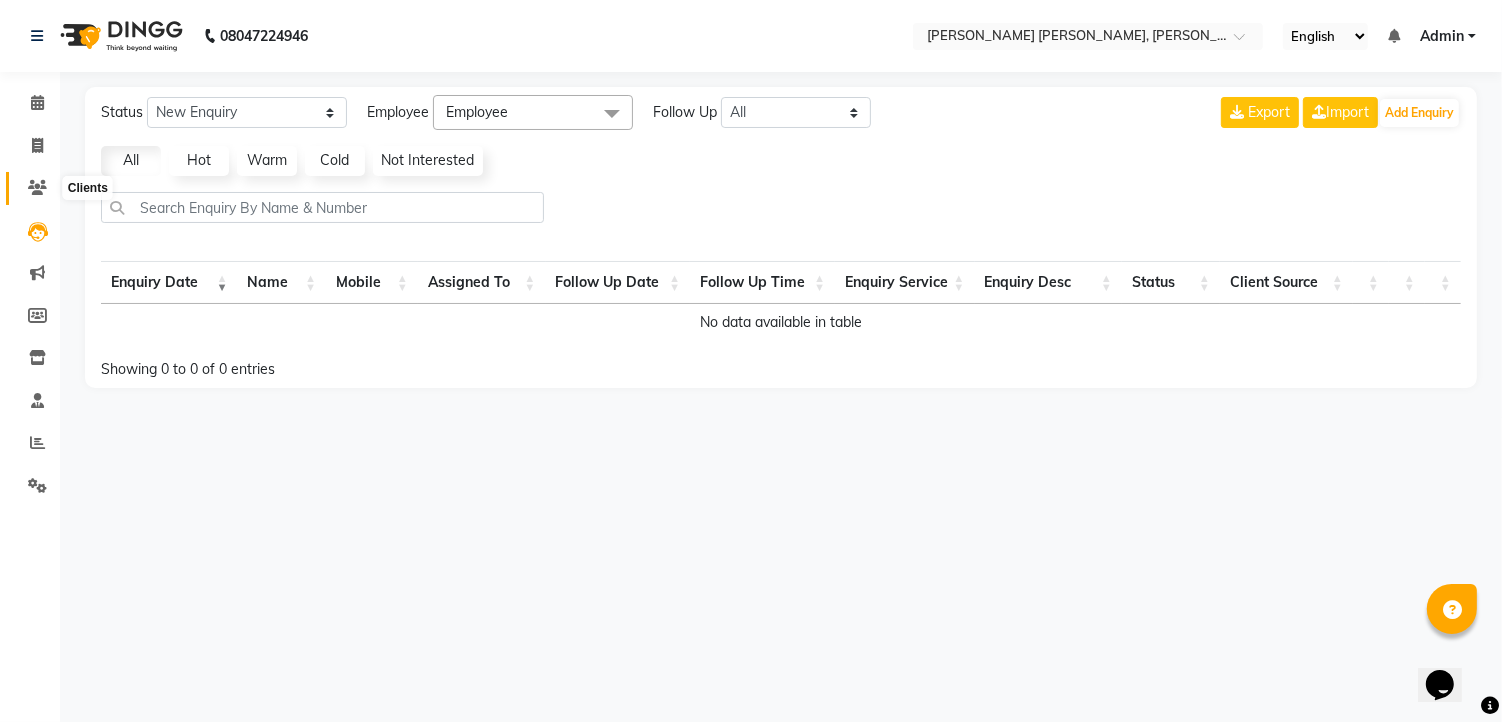 click 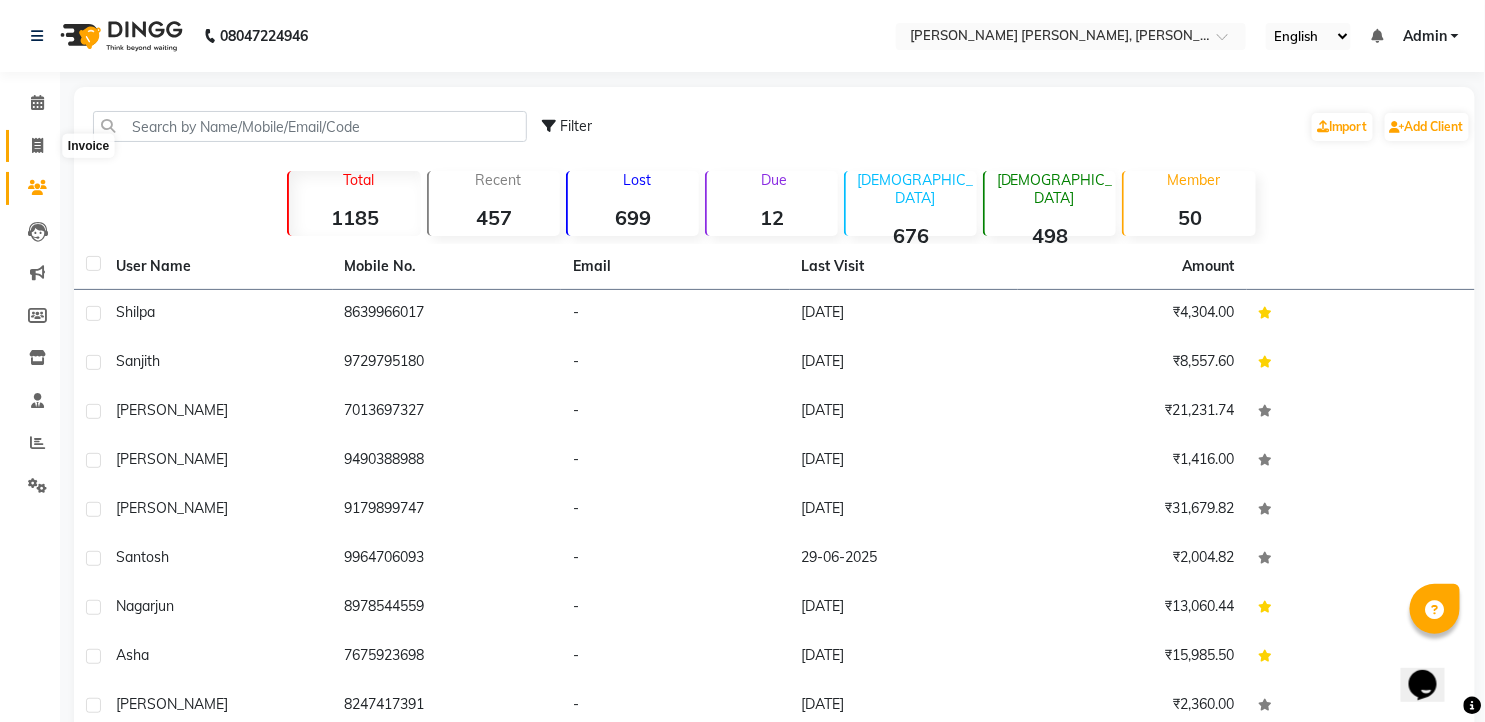 click 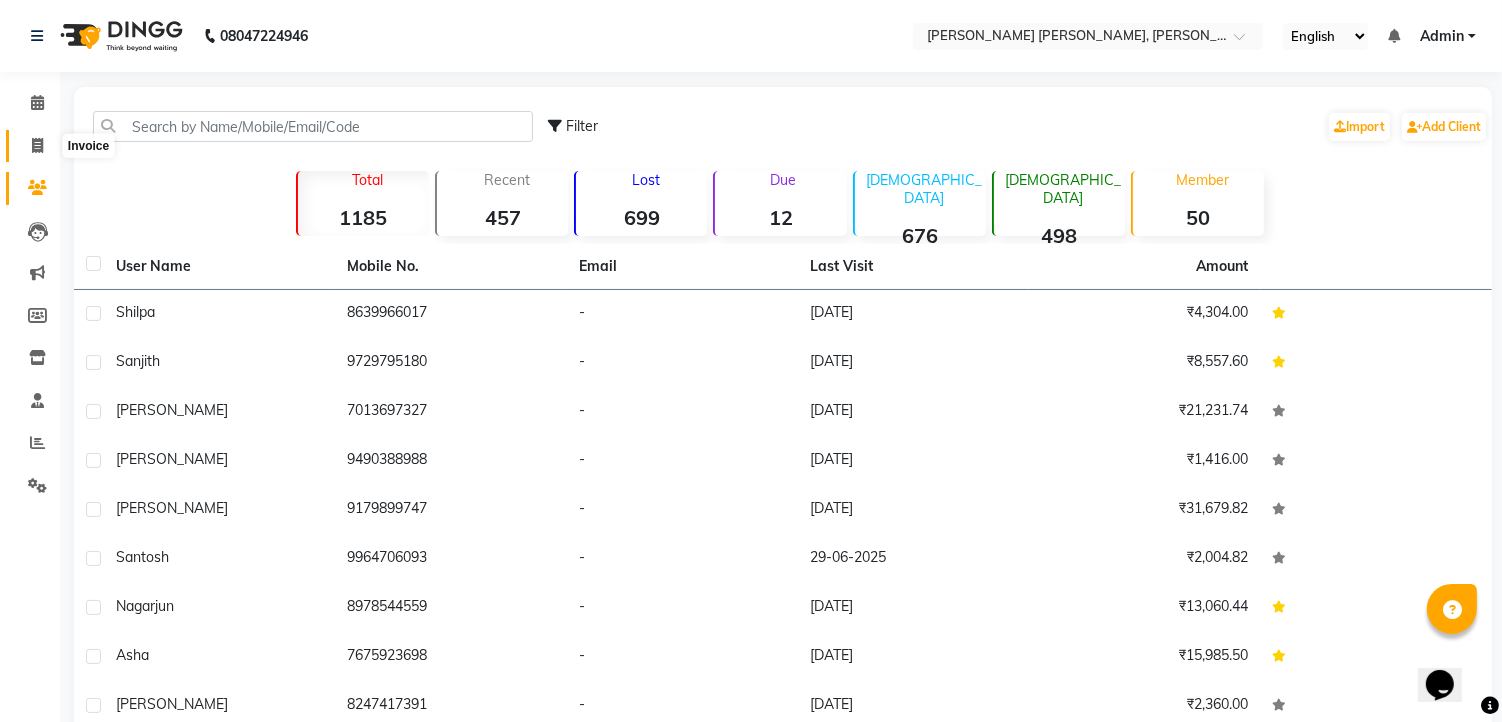 select on "service" 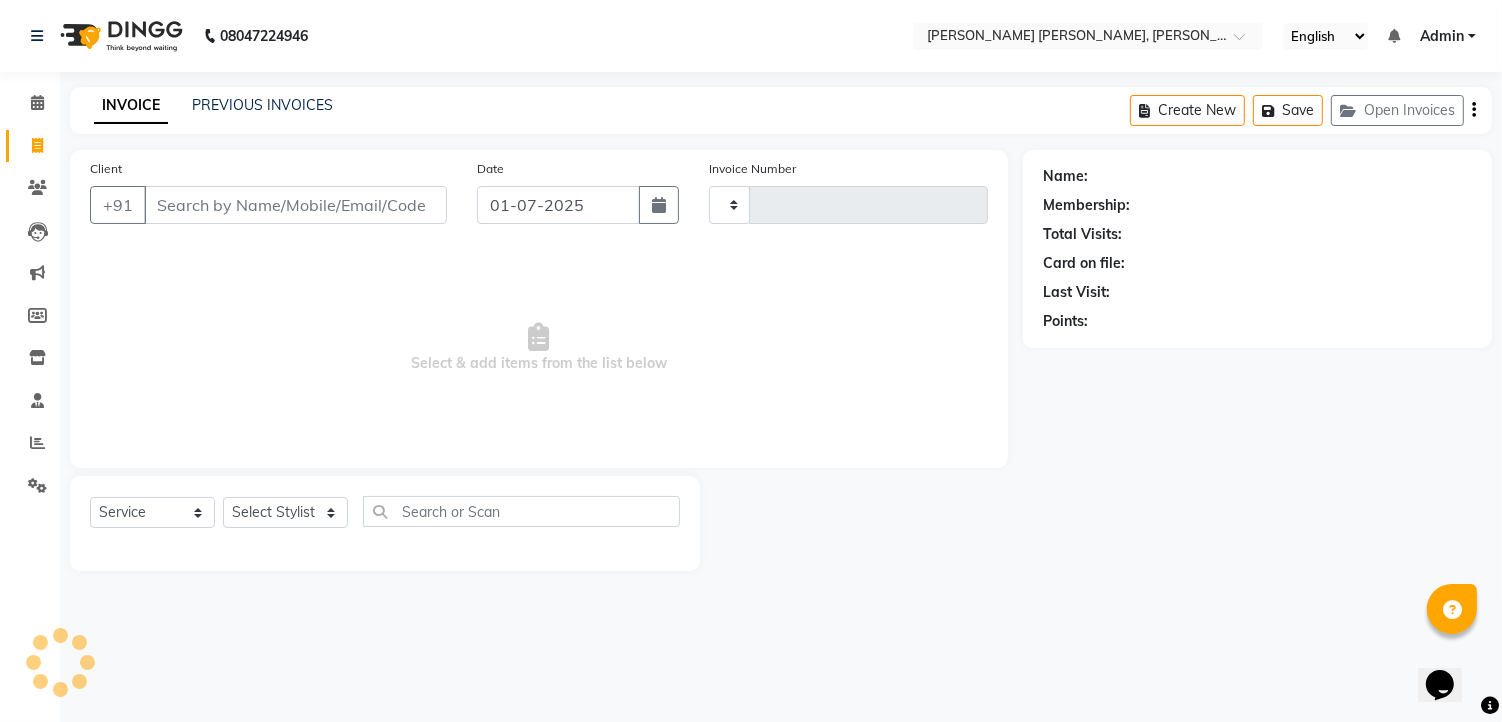 type on "0698" 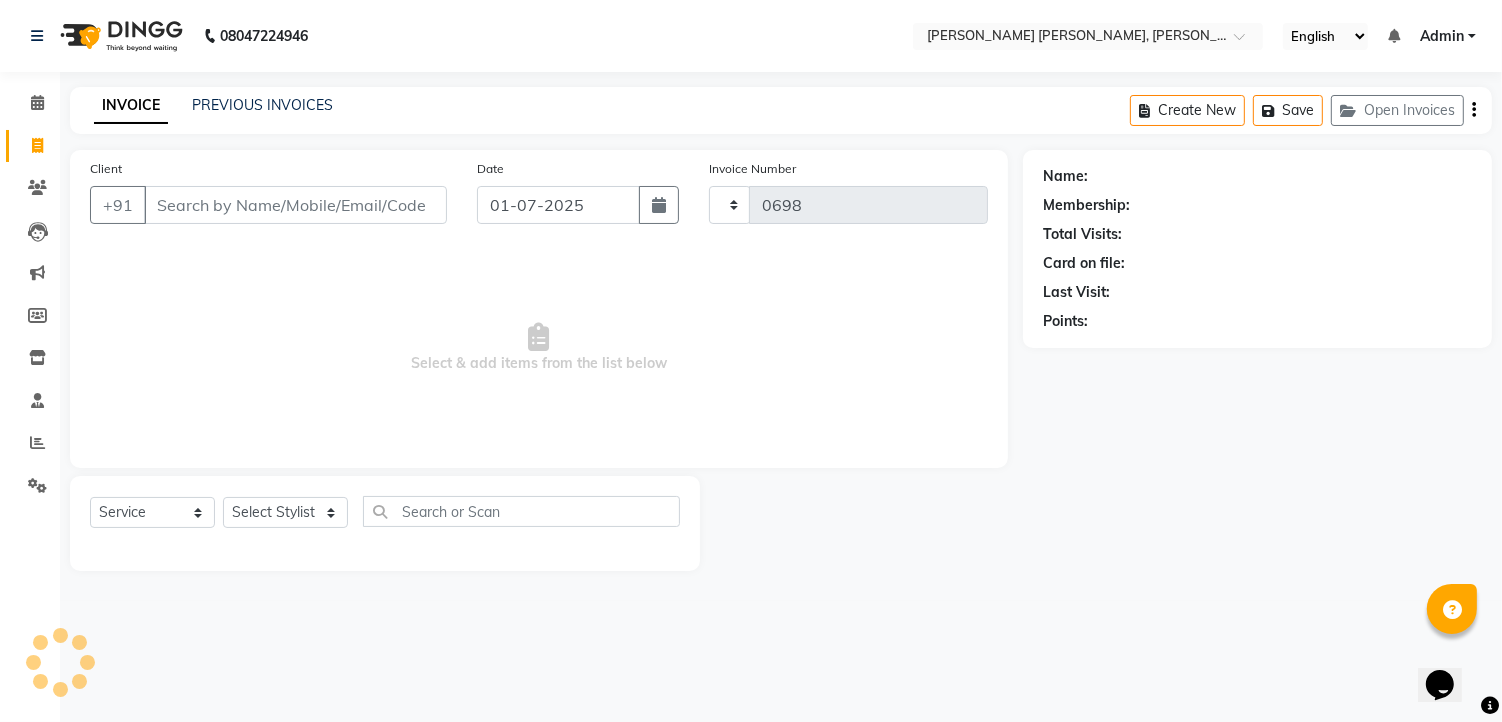 select on "7150" 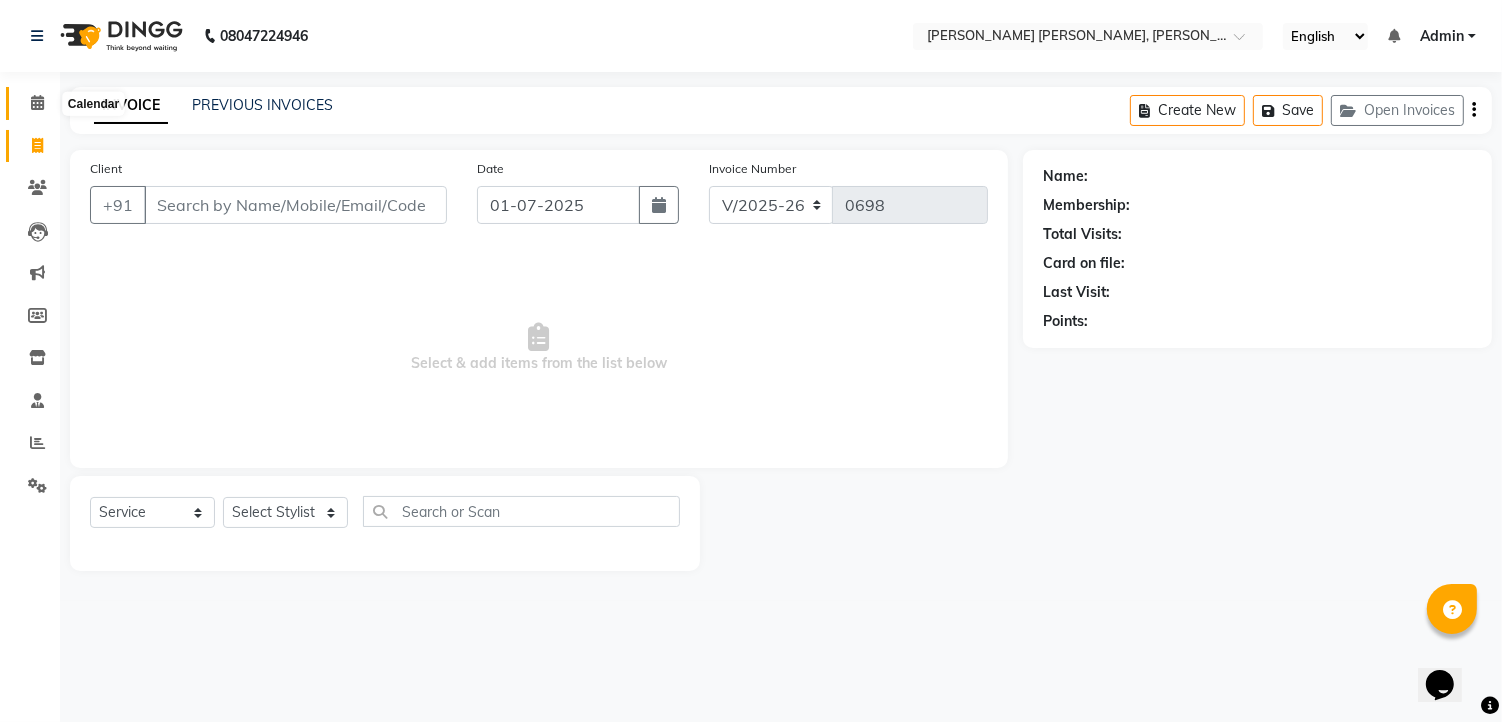 click 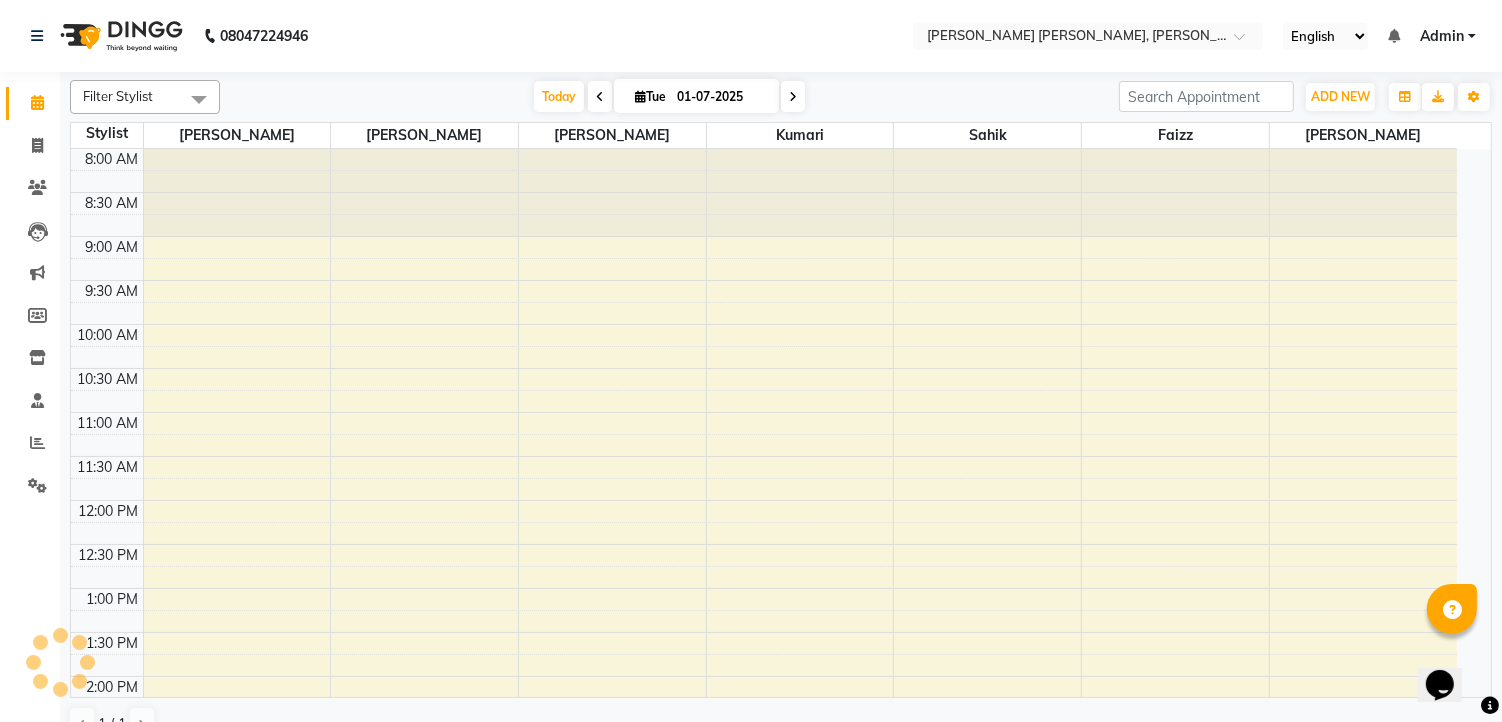 scroll, scrollTop: 620, scrollLeft: 0, axis: vertical 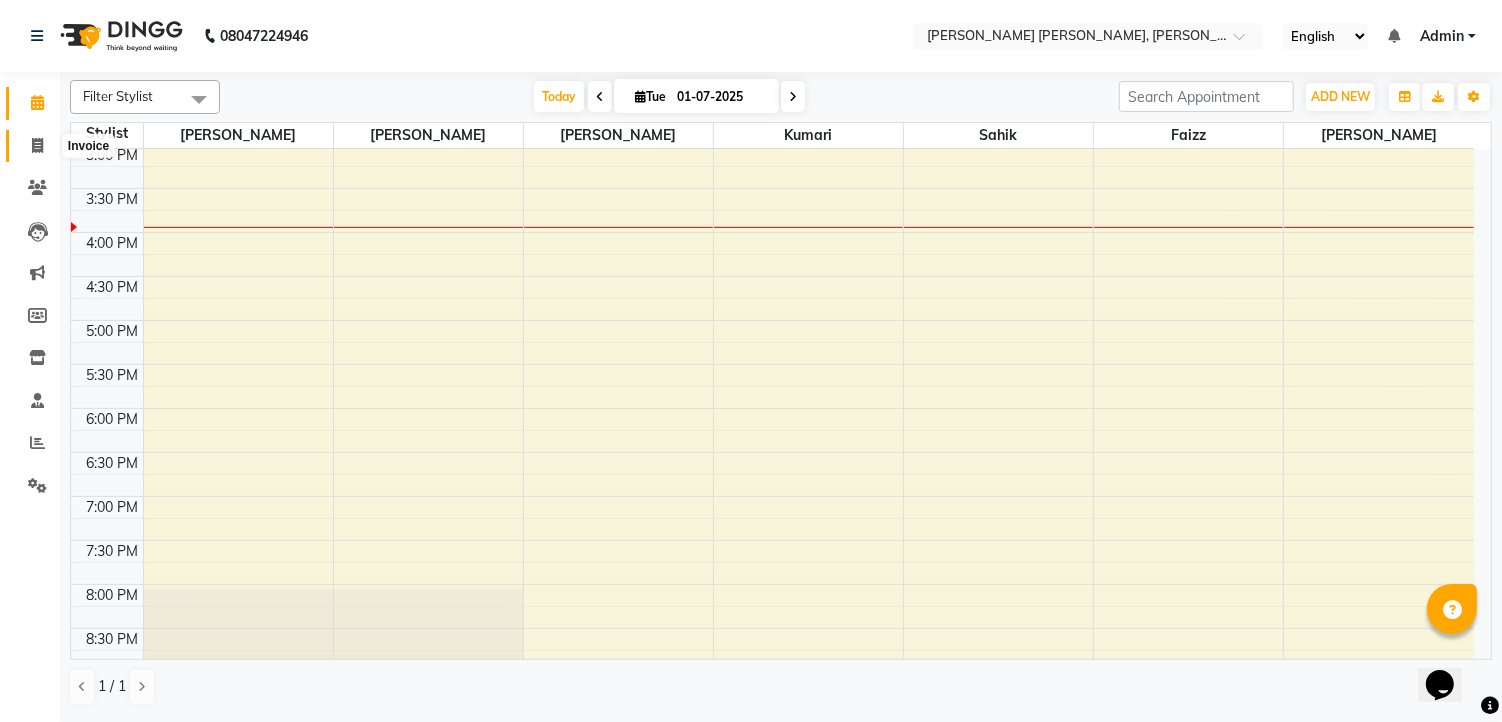 click 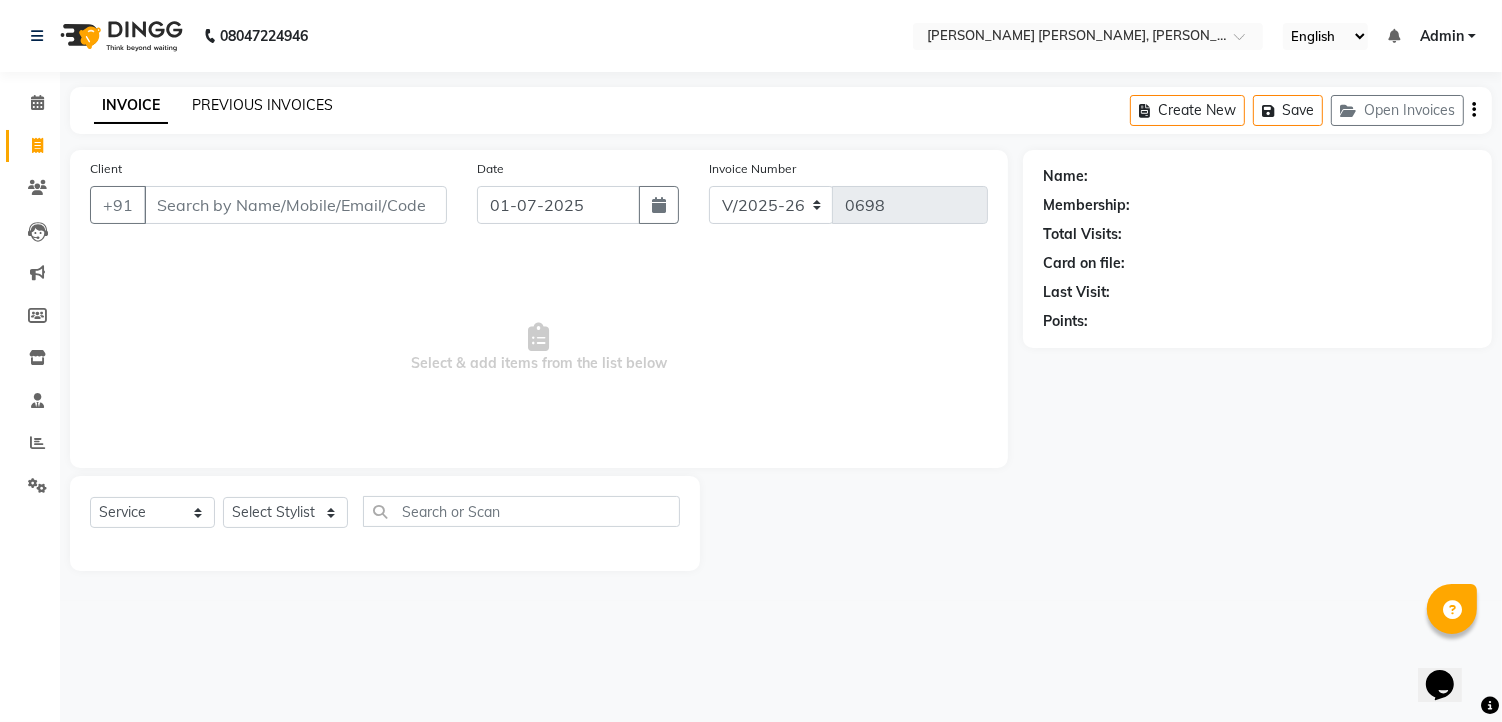 click on "PREVIOUS INVOICES" 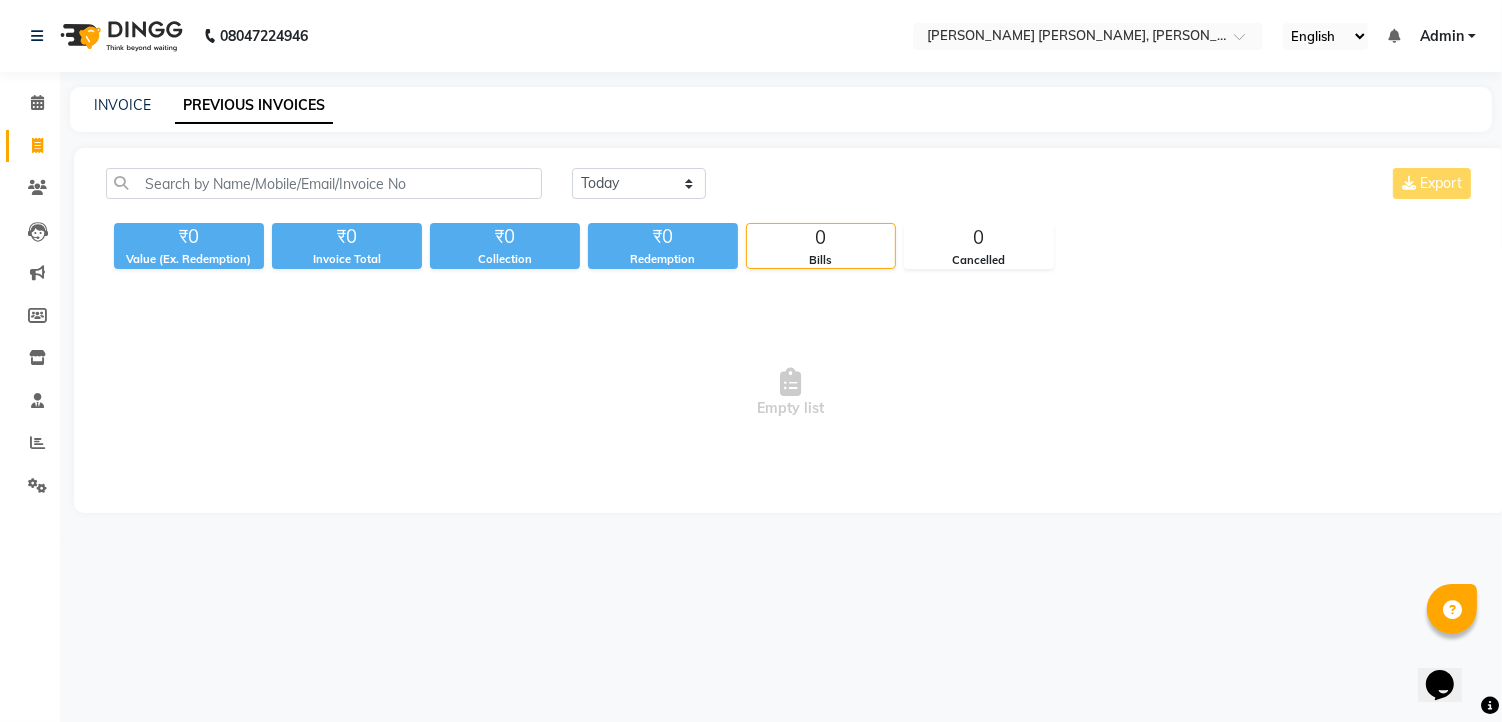 click on "INVOICE PREVIOUS INVOICES" 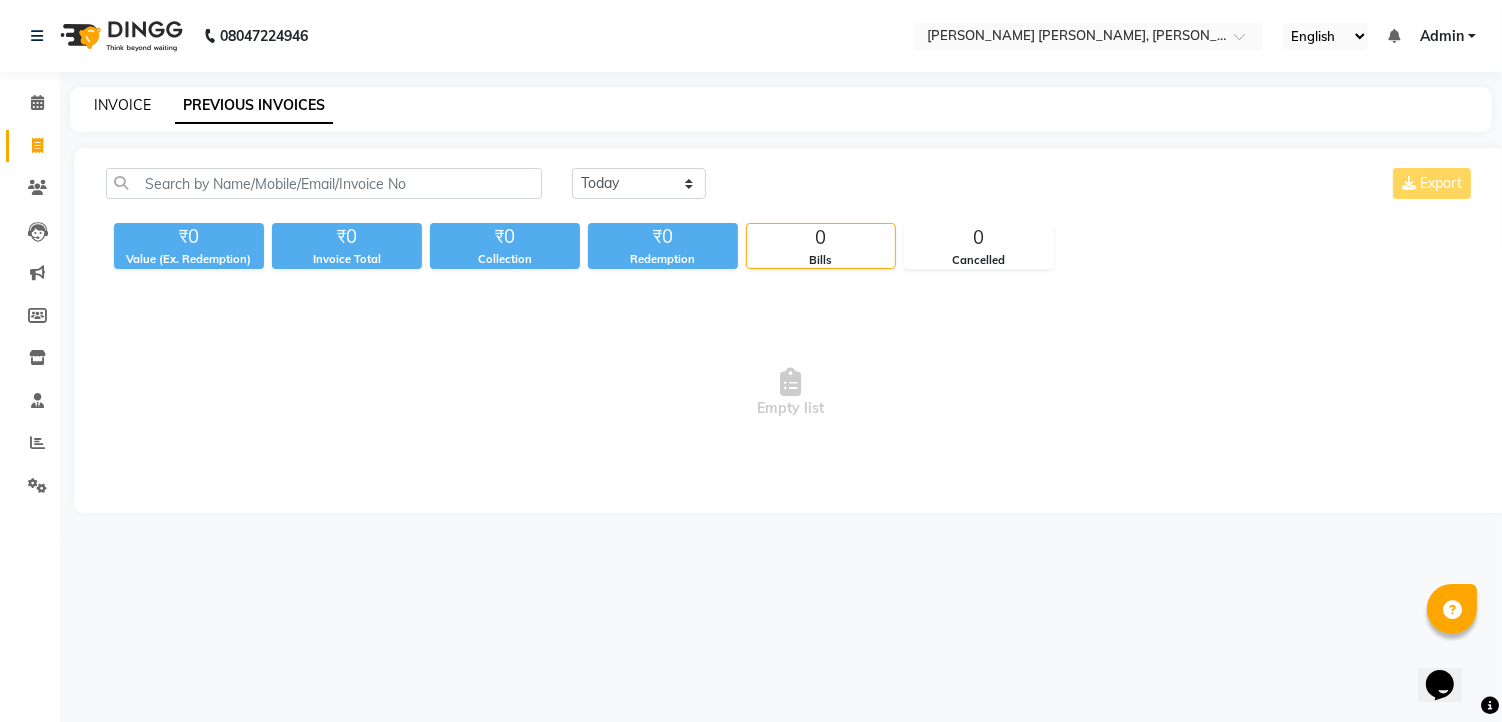 click on "INVOICE" 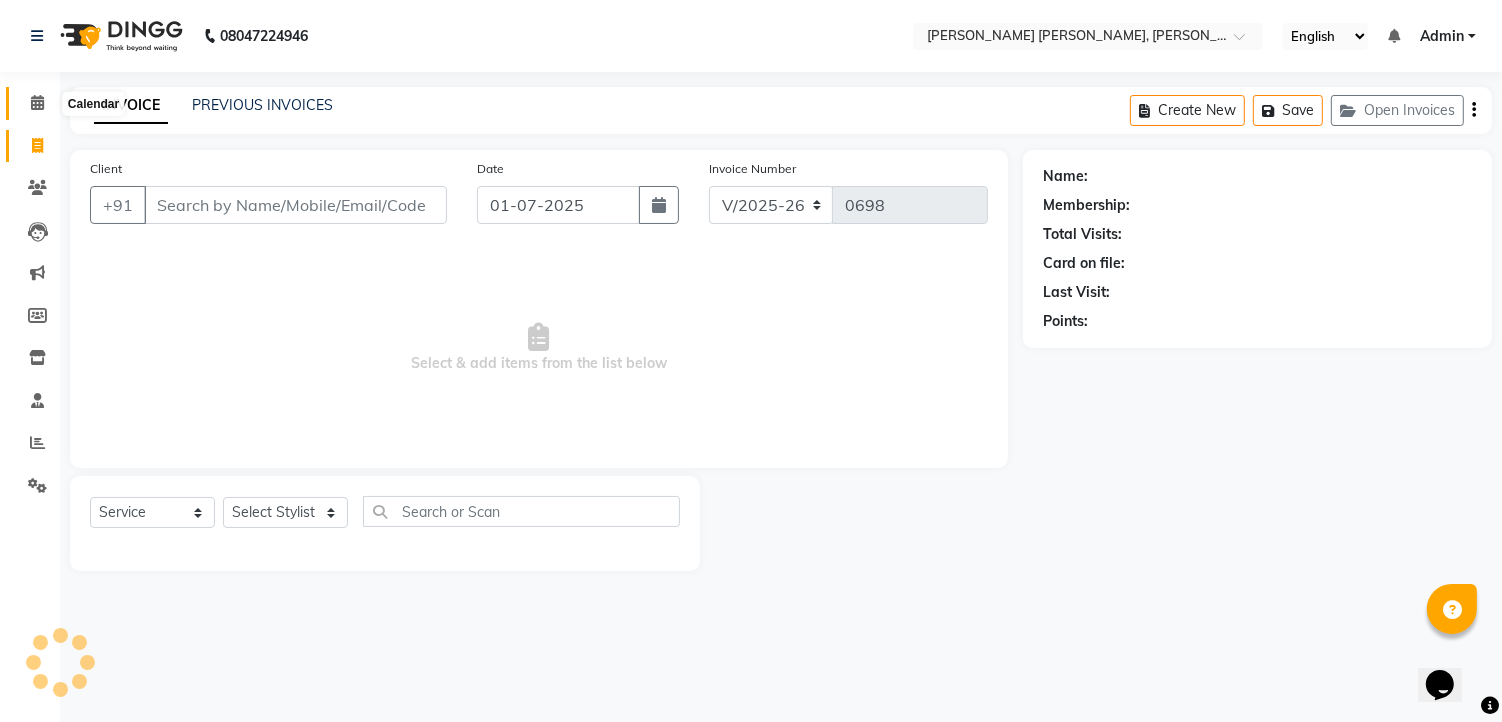 click 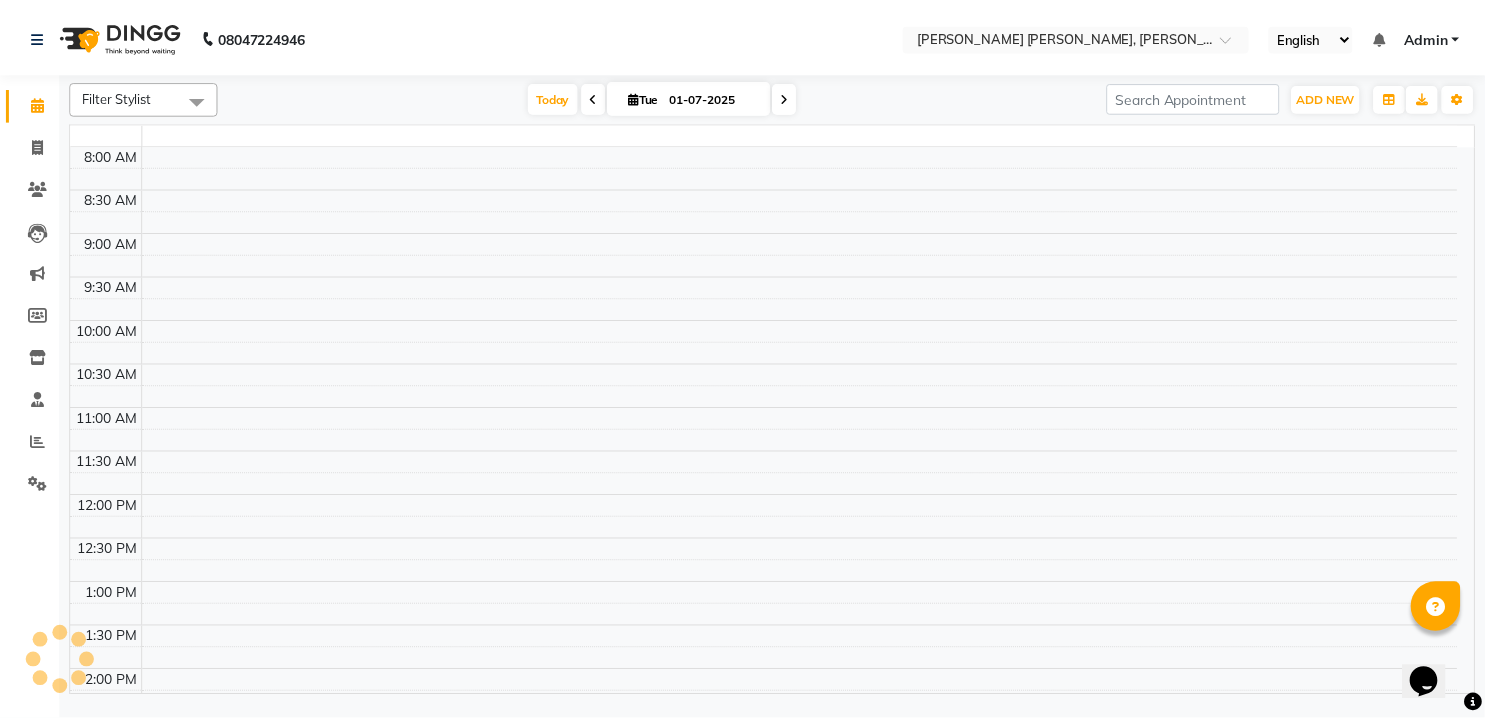scroll, scrollTop: 0, scrollLeft: 0, axis: both 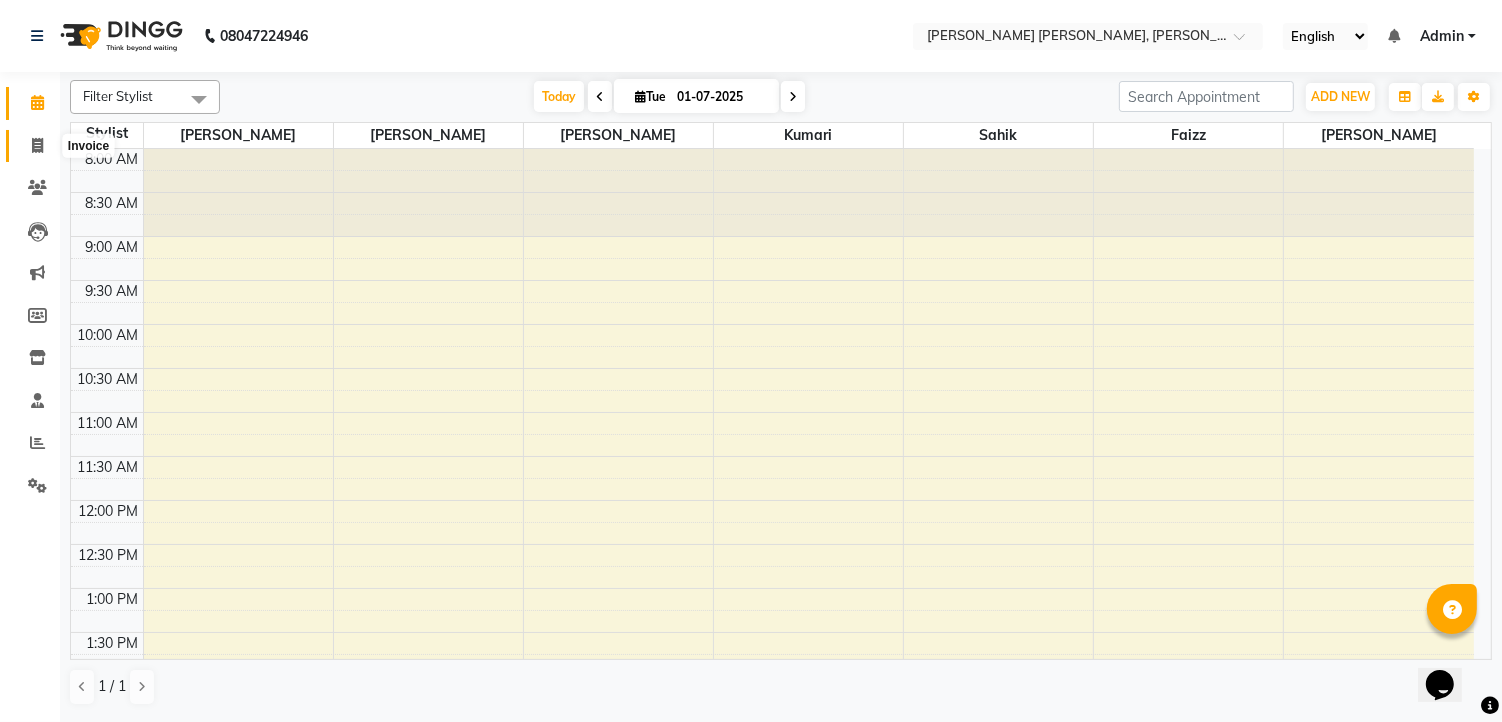 click 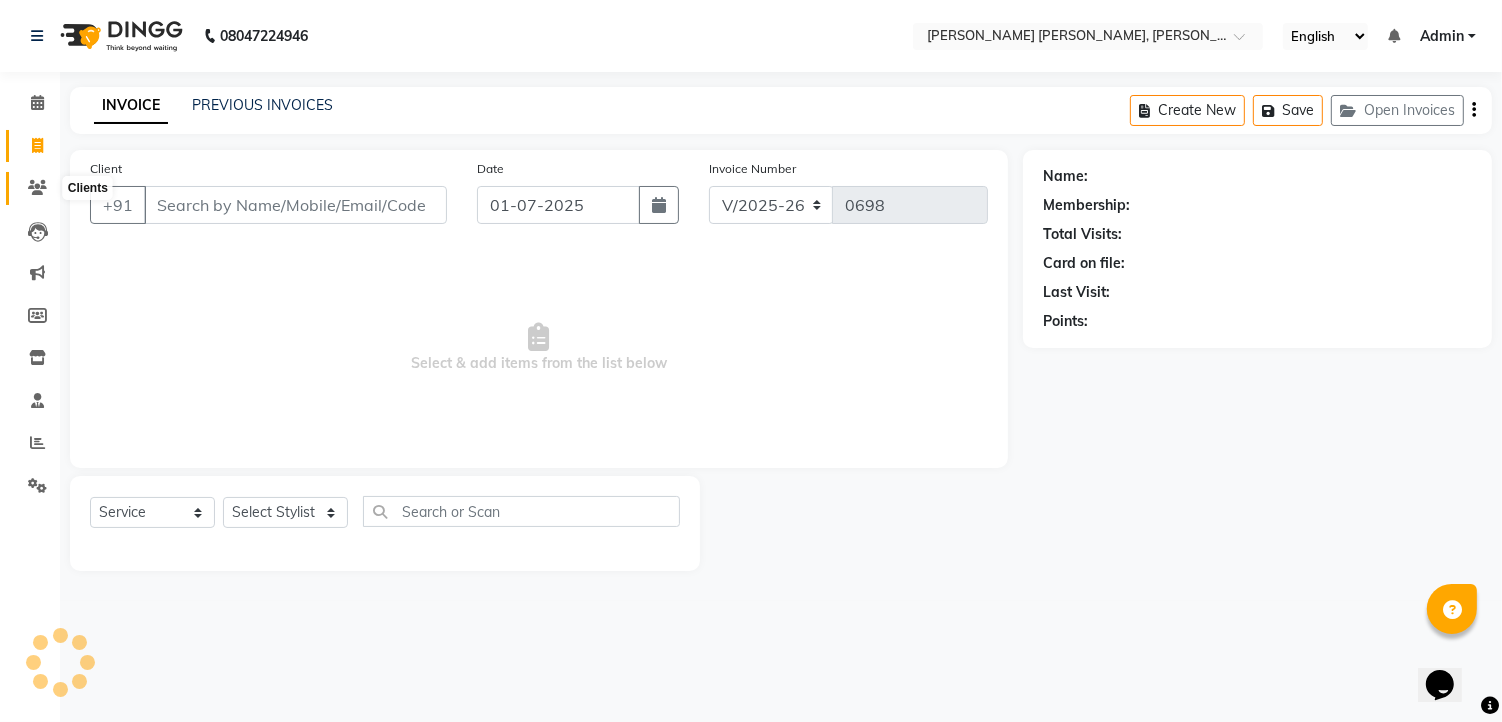 click 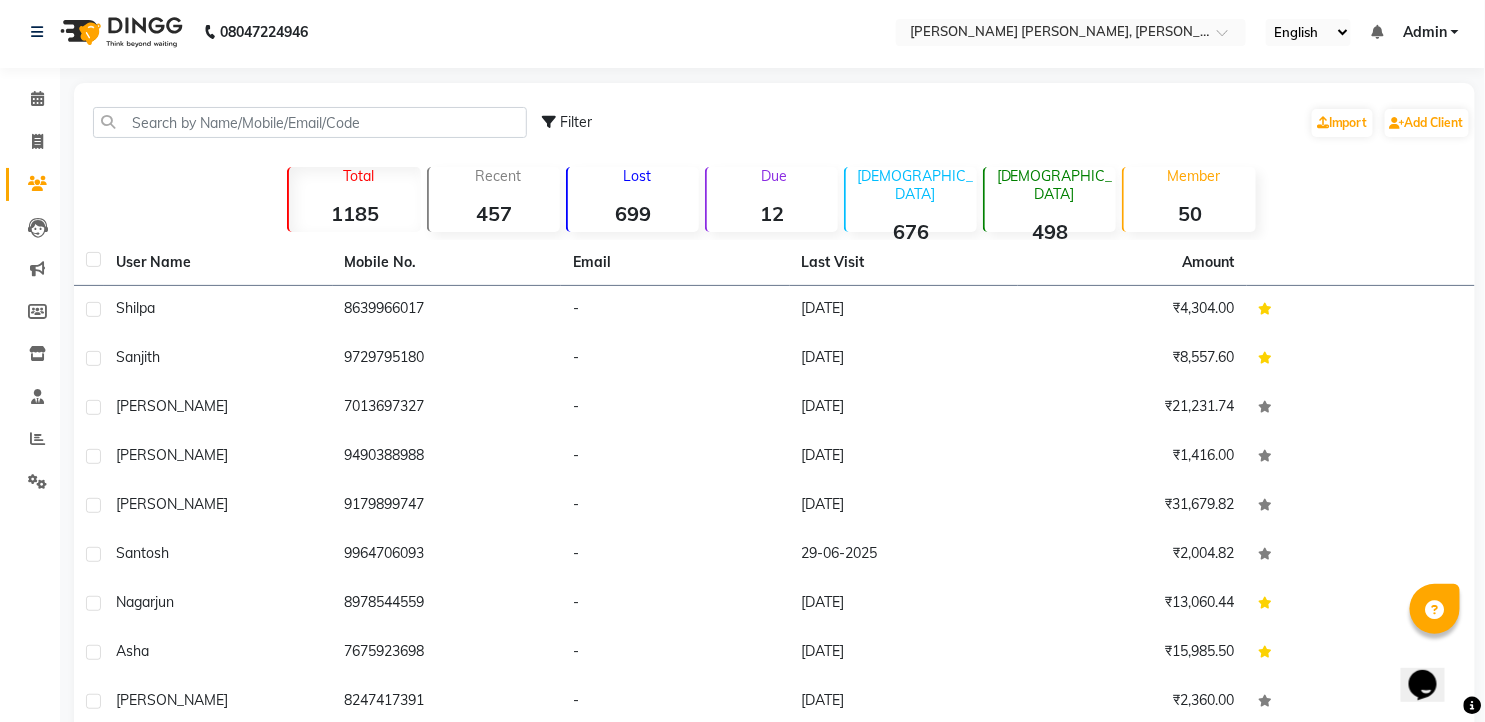 scroll, scrollTop: 0, scrollLeft: 0, axis: both 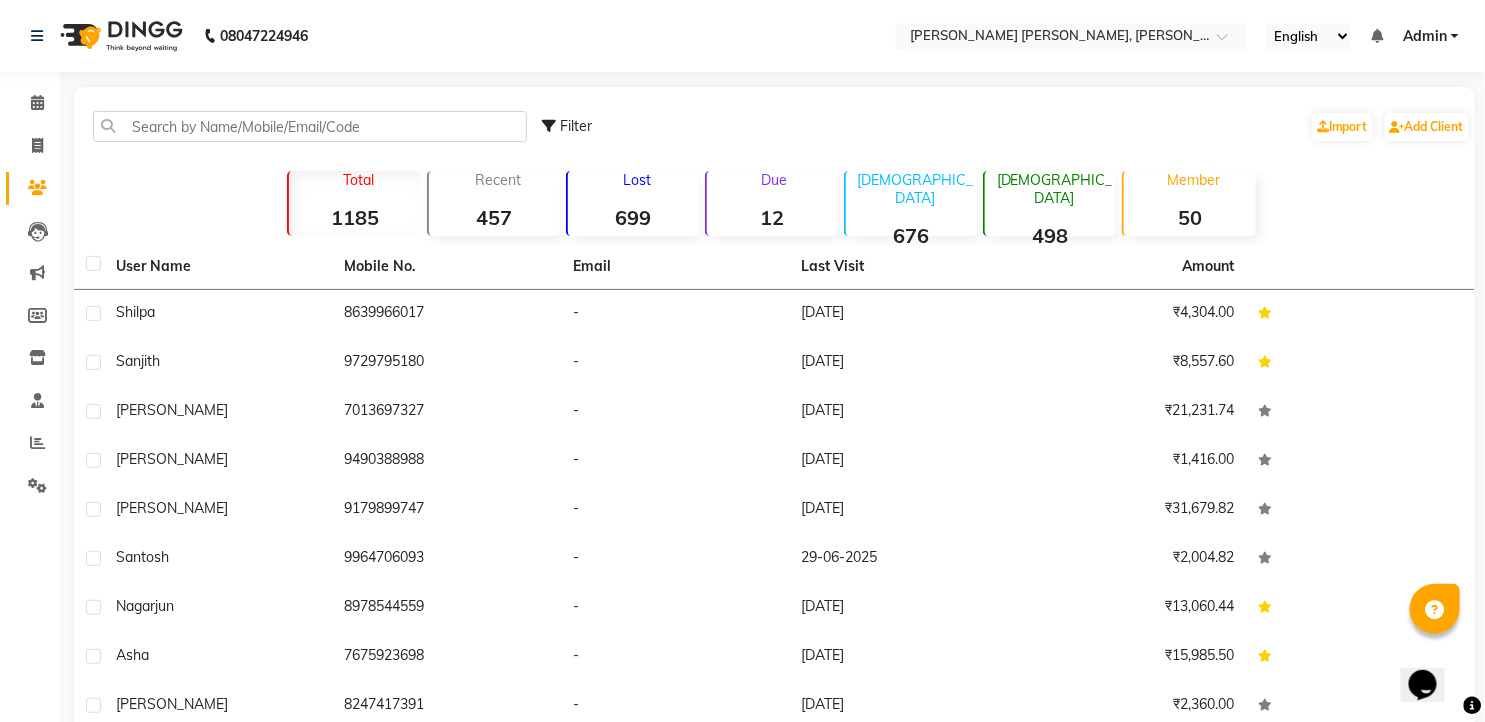 click on "1185" 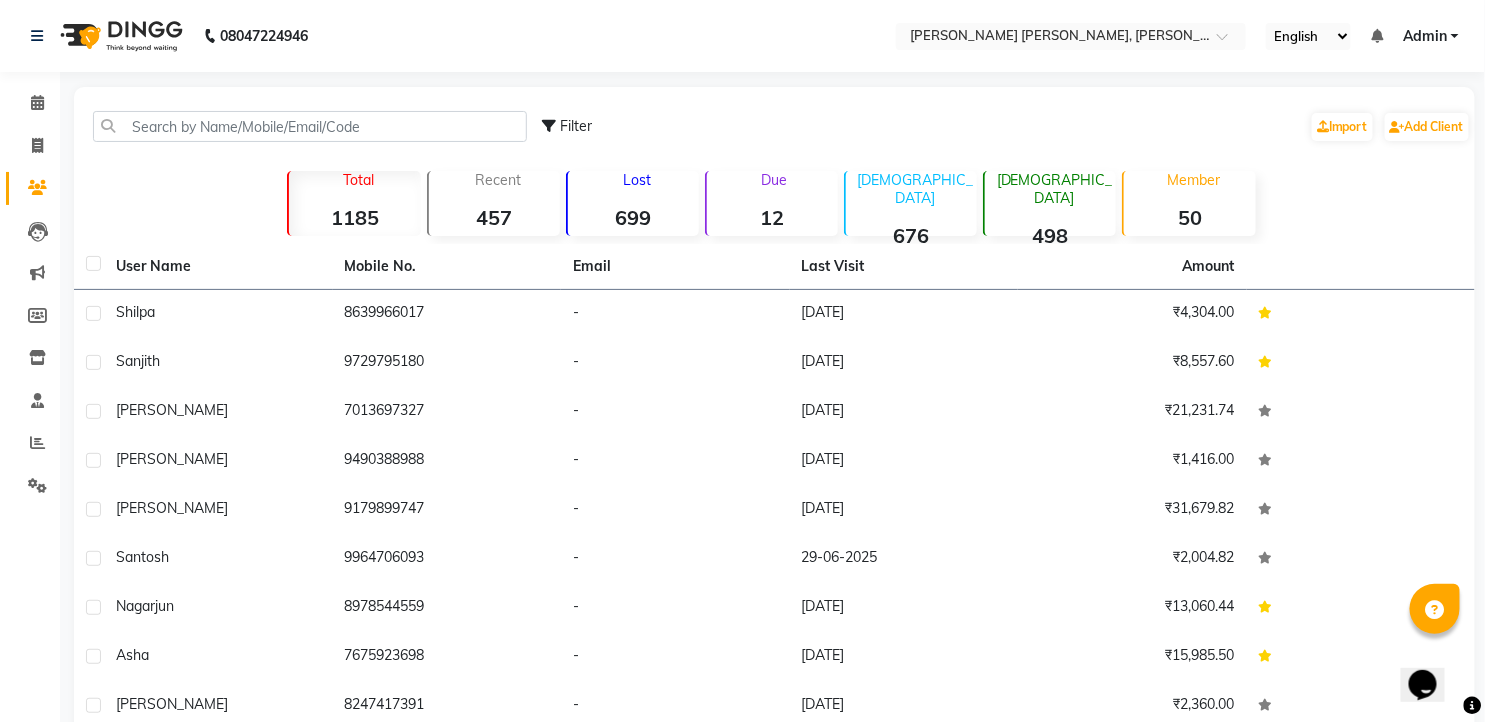click on "1185" 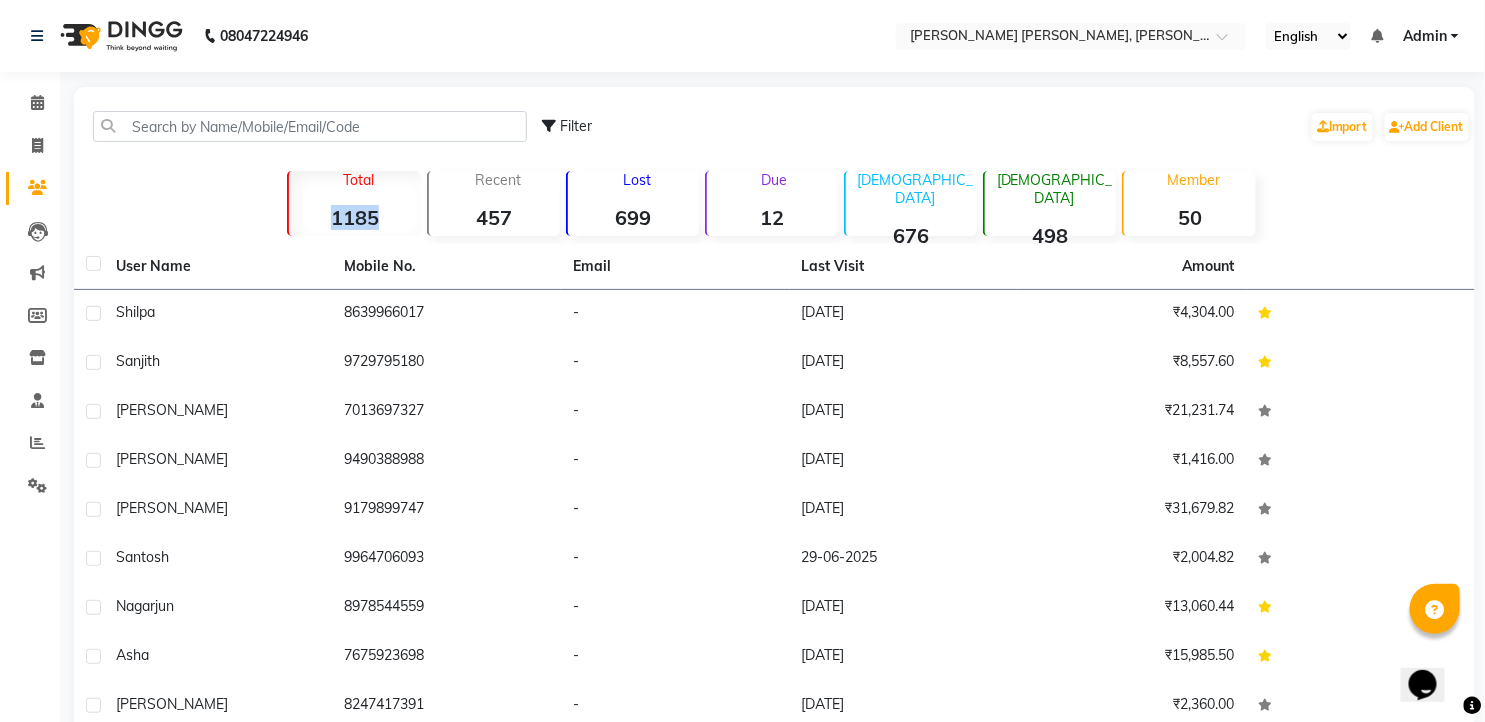 click on "1185" 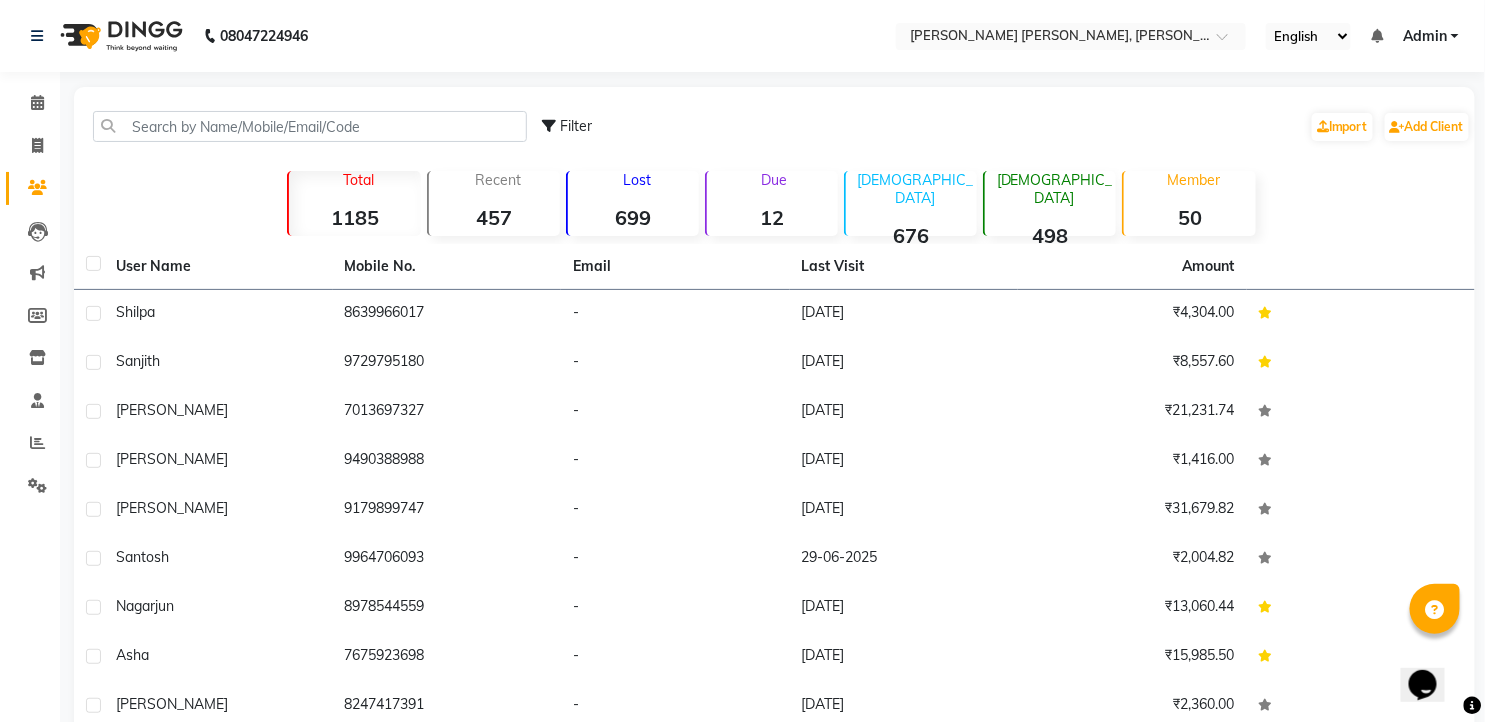 click on "676" 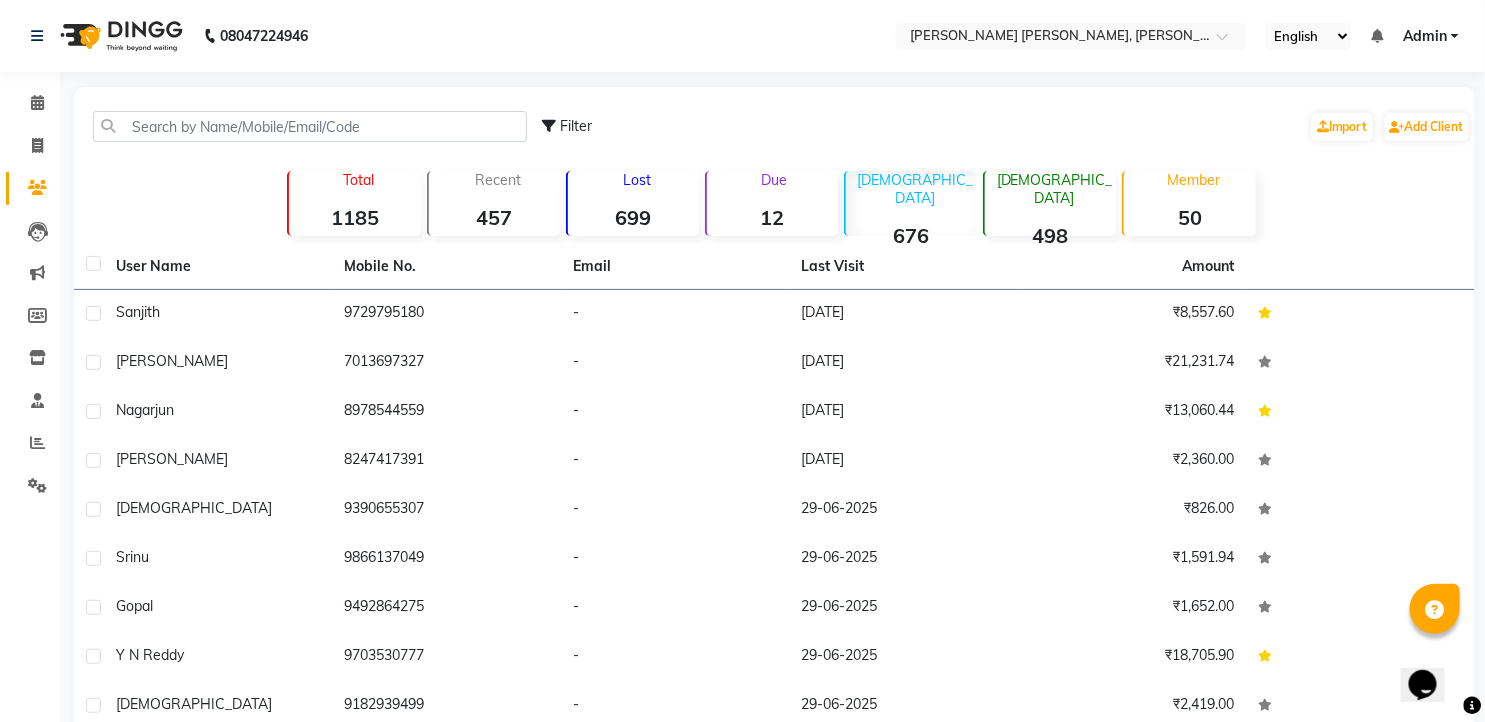 click on "498" 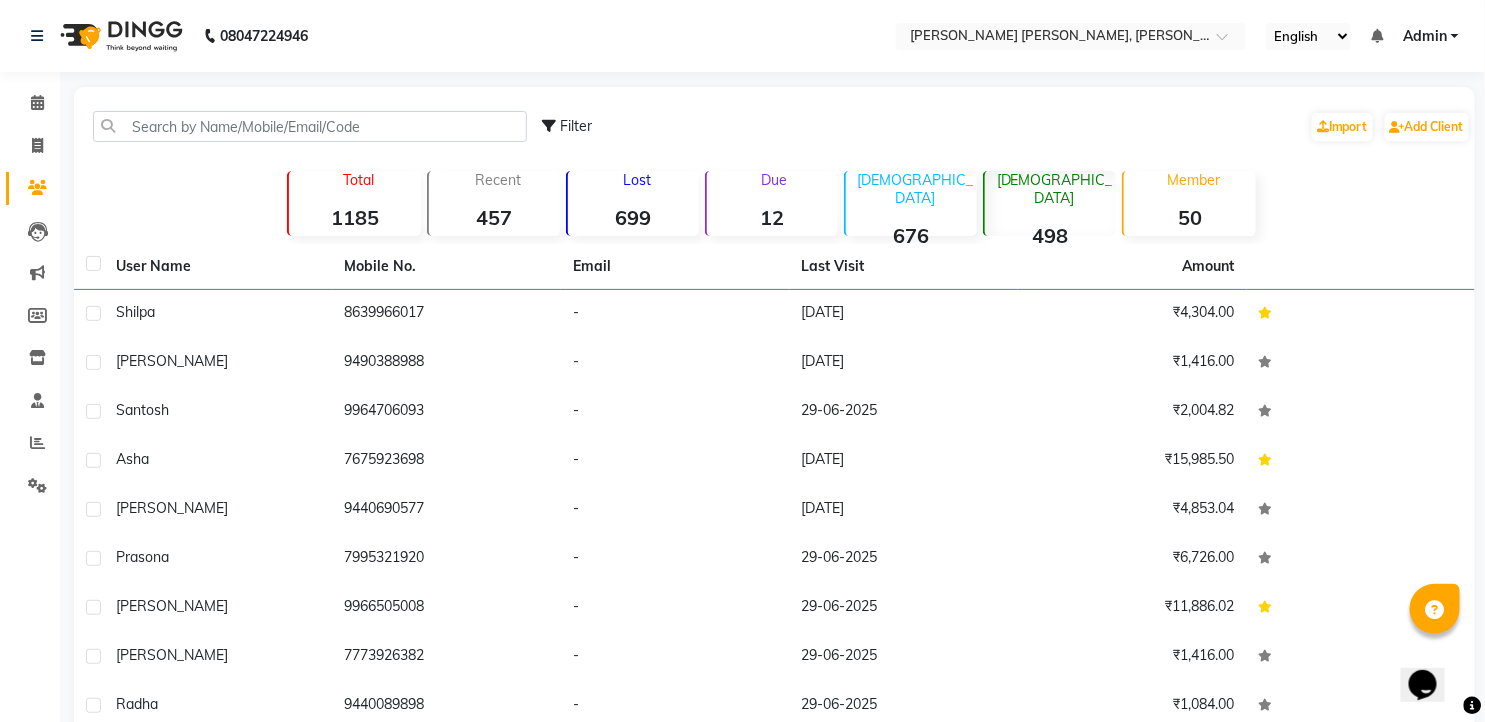 click on "1185" 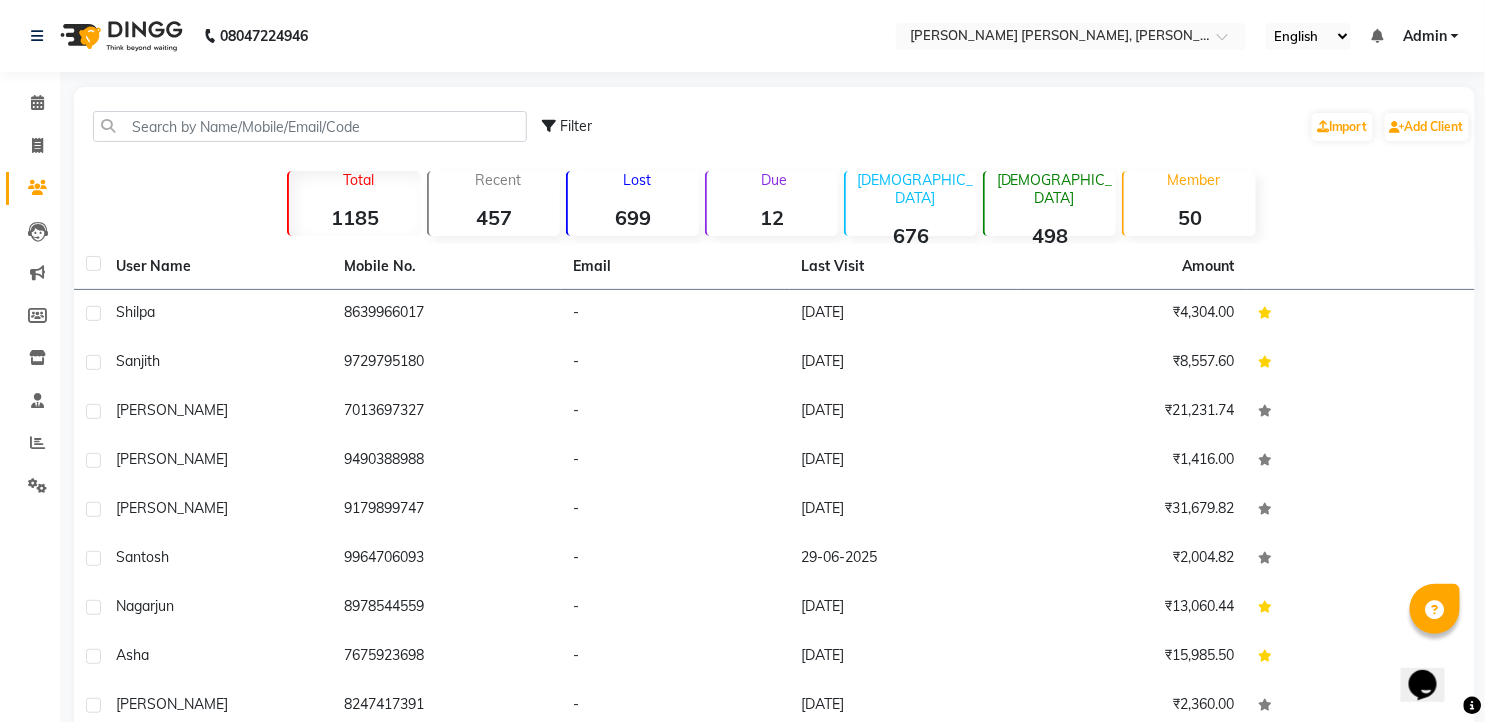 click on "Lost  699" 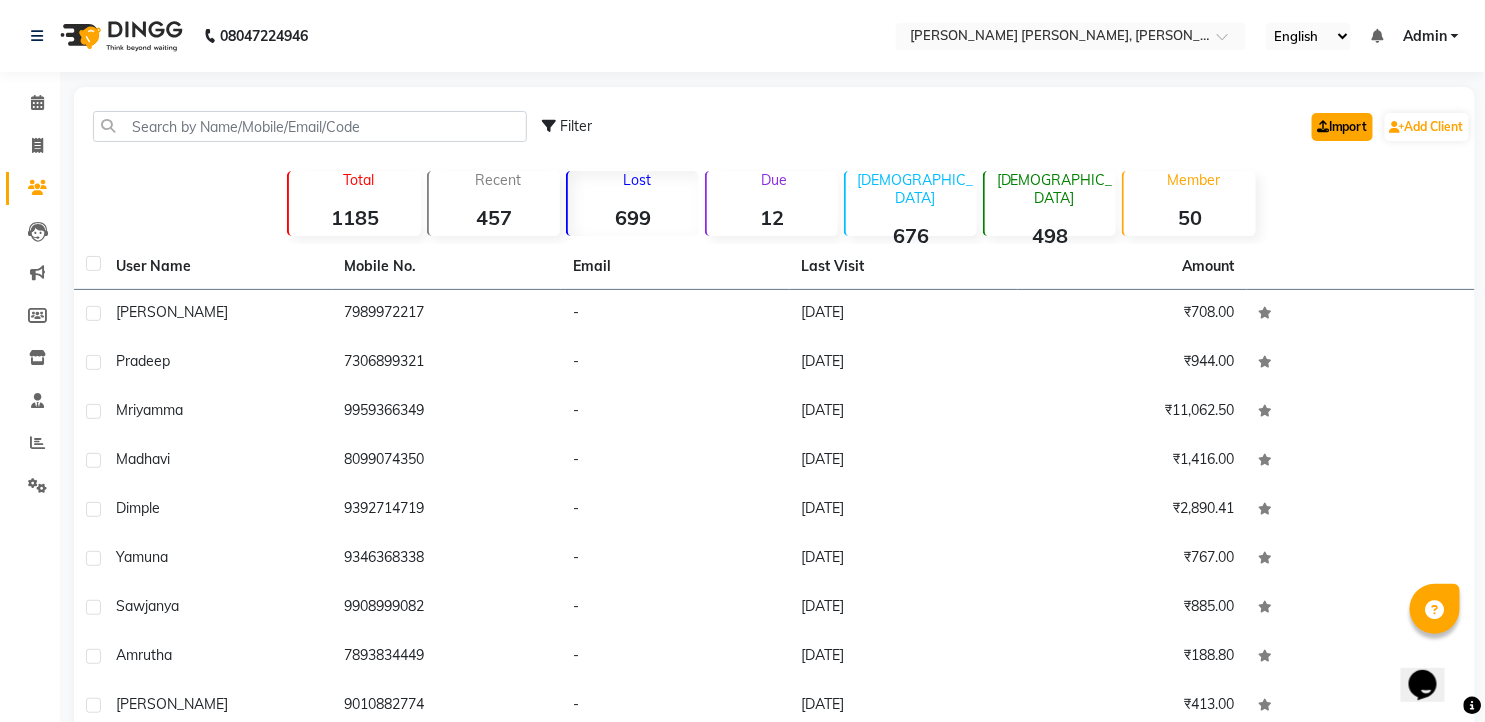 click 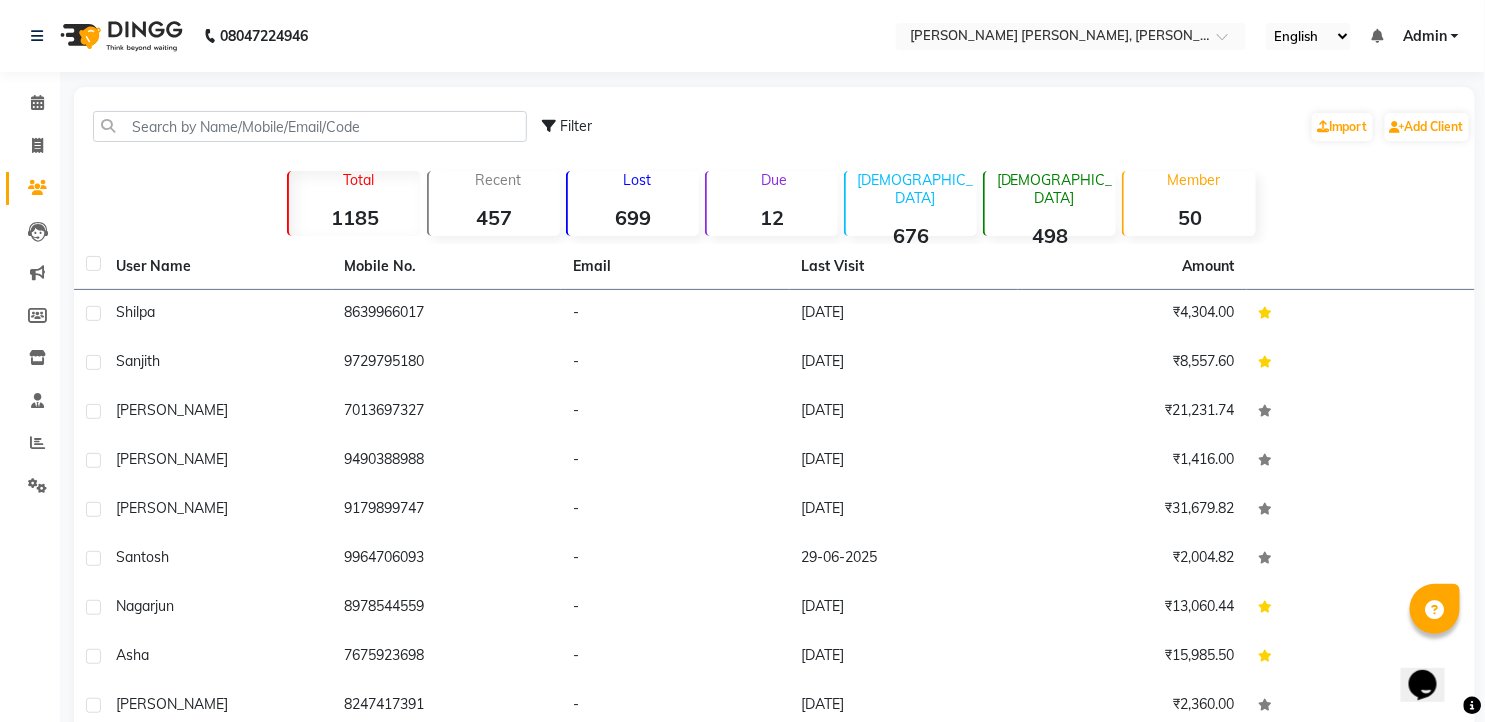 click on "Lost  699" 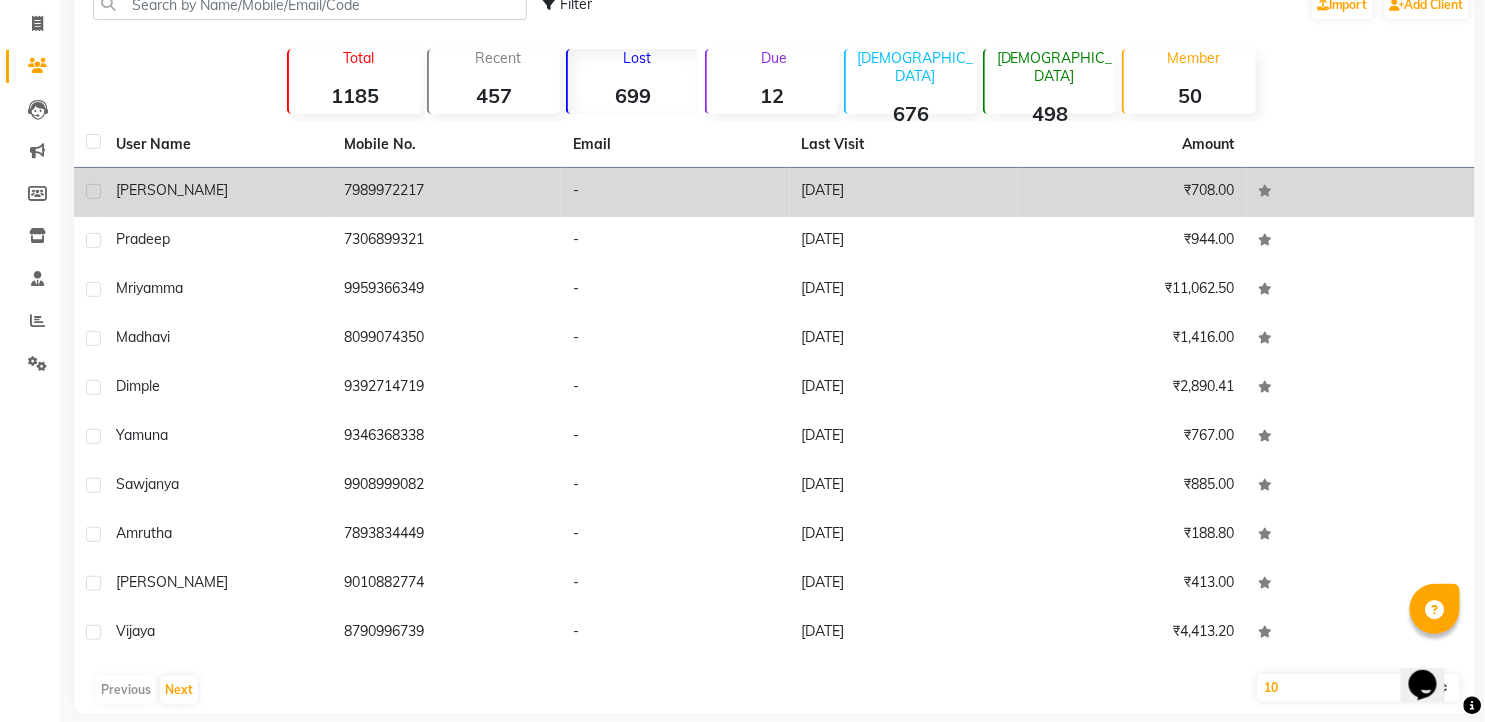 scroll, scrollTop: 143, scrollLeft: 0, axis: vertical 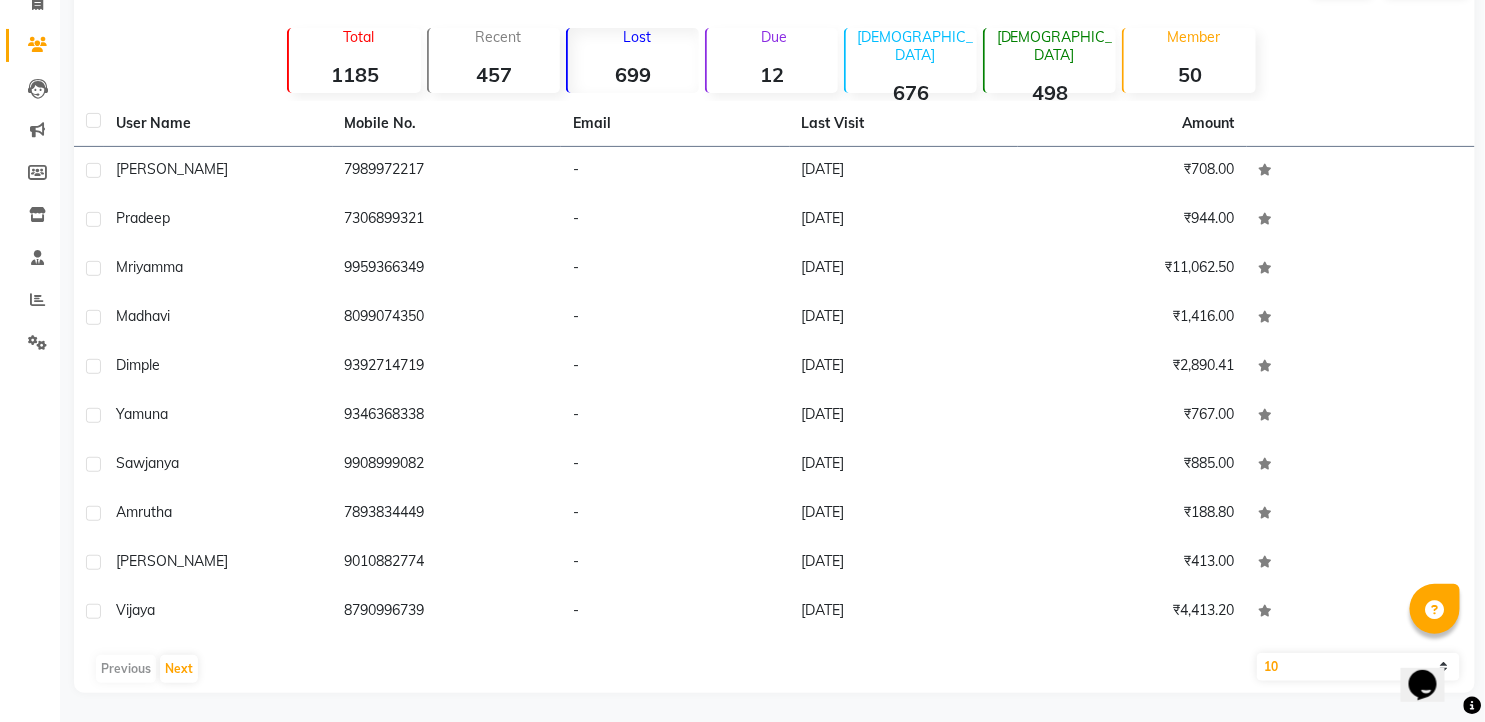 click on "10   50   100" 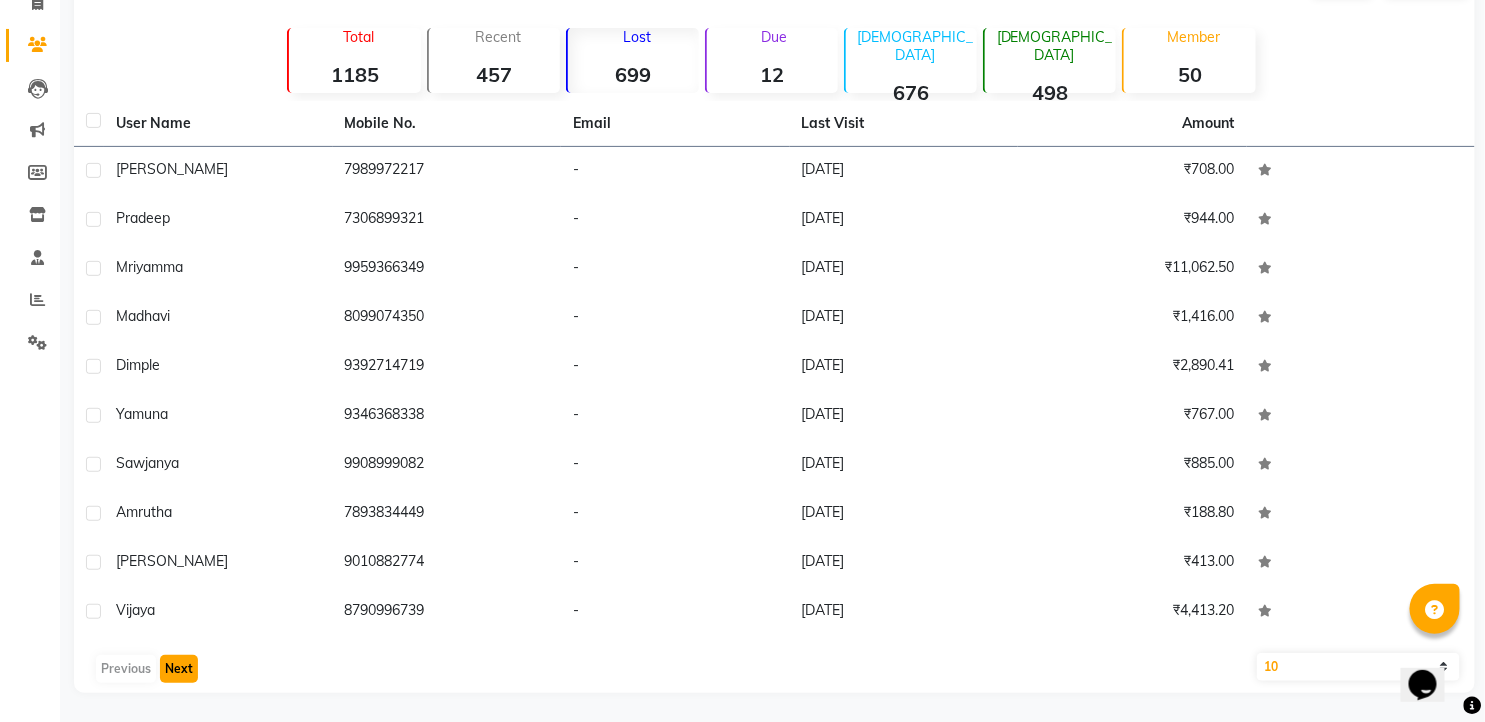 click on "Next" 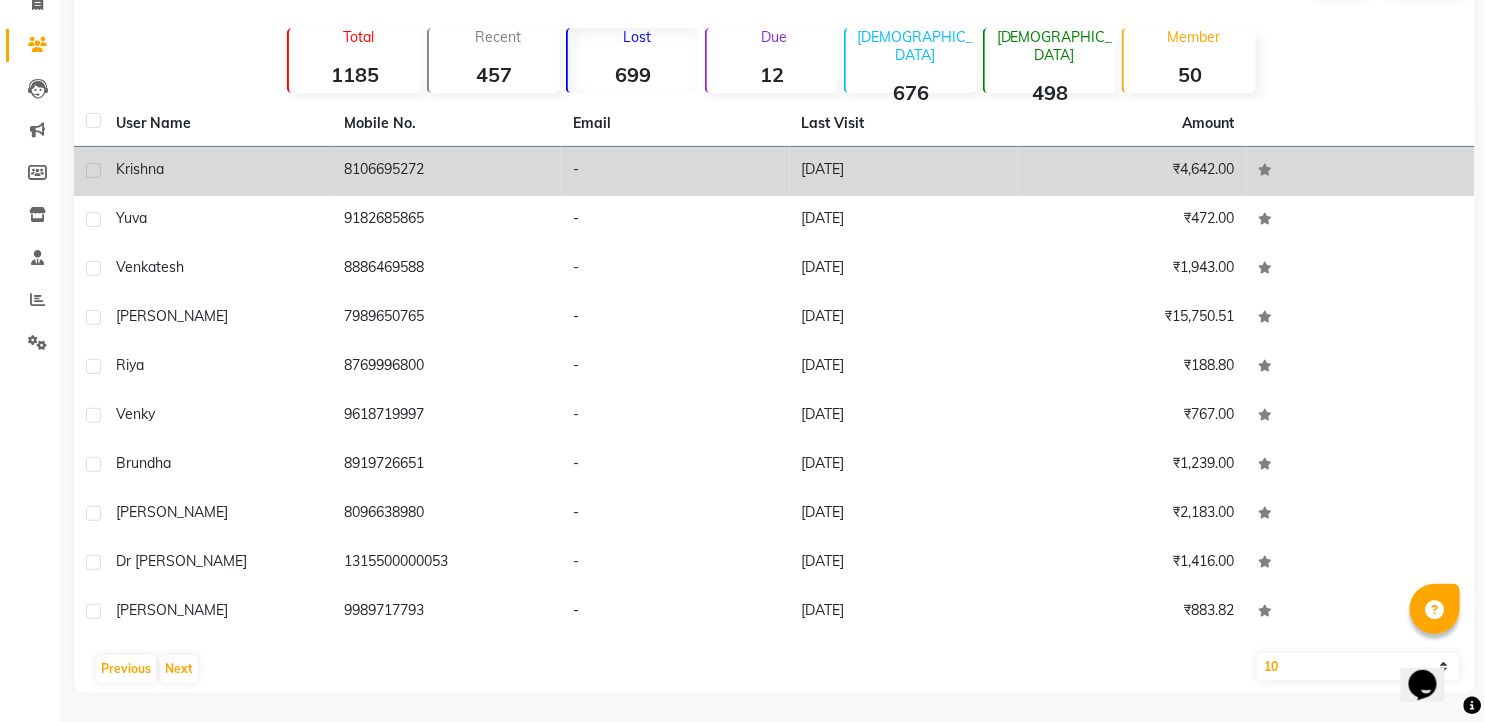 click 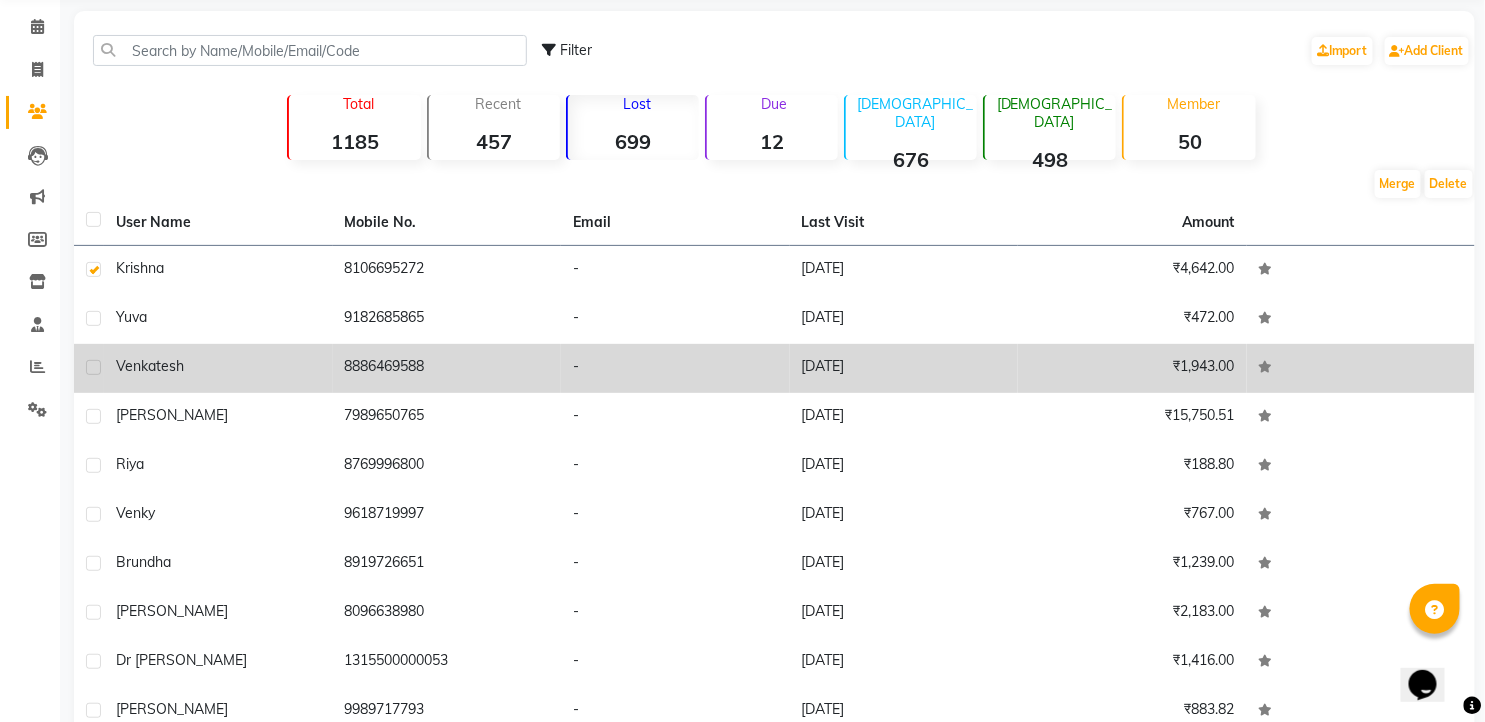 scroll, scrollTop: 0, scrollLeft: 0, axis: both 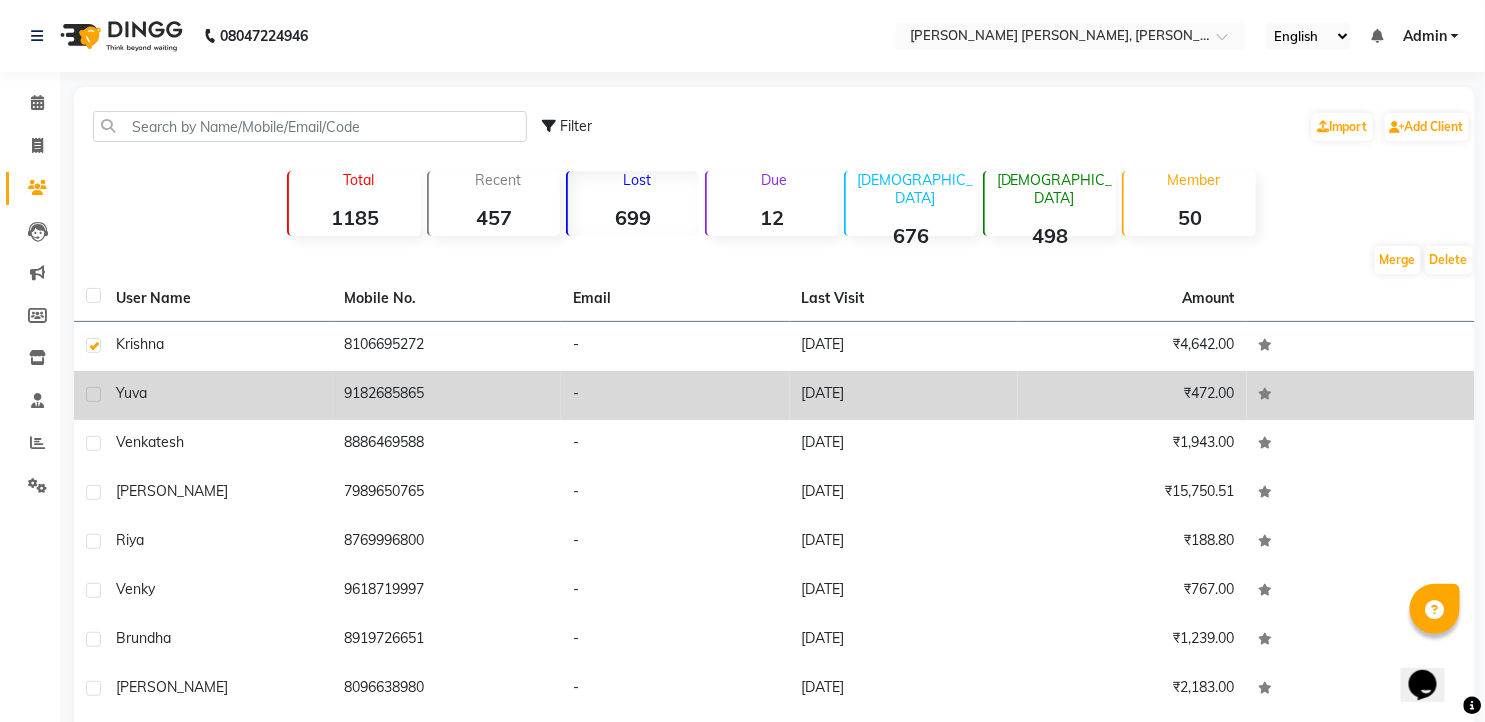 click 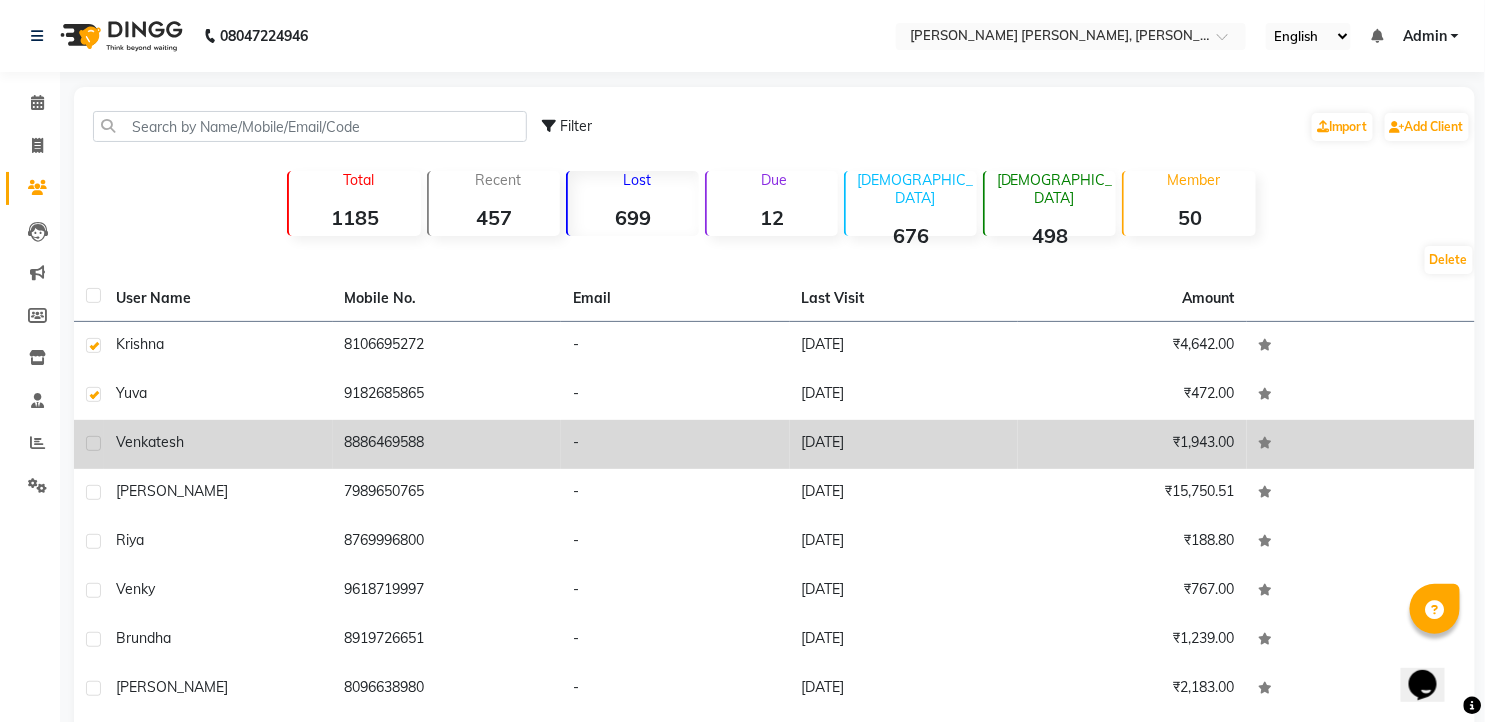 click 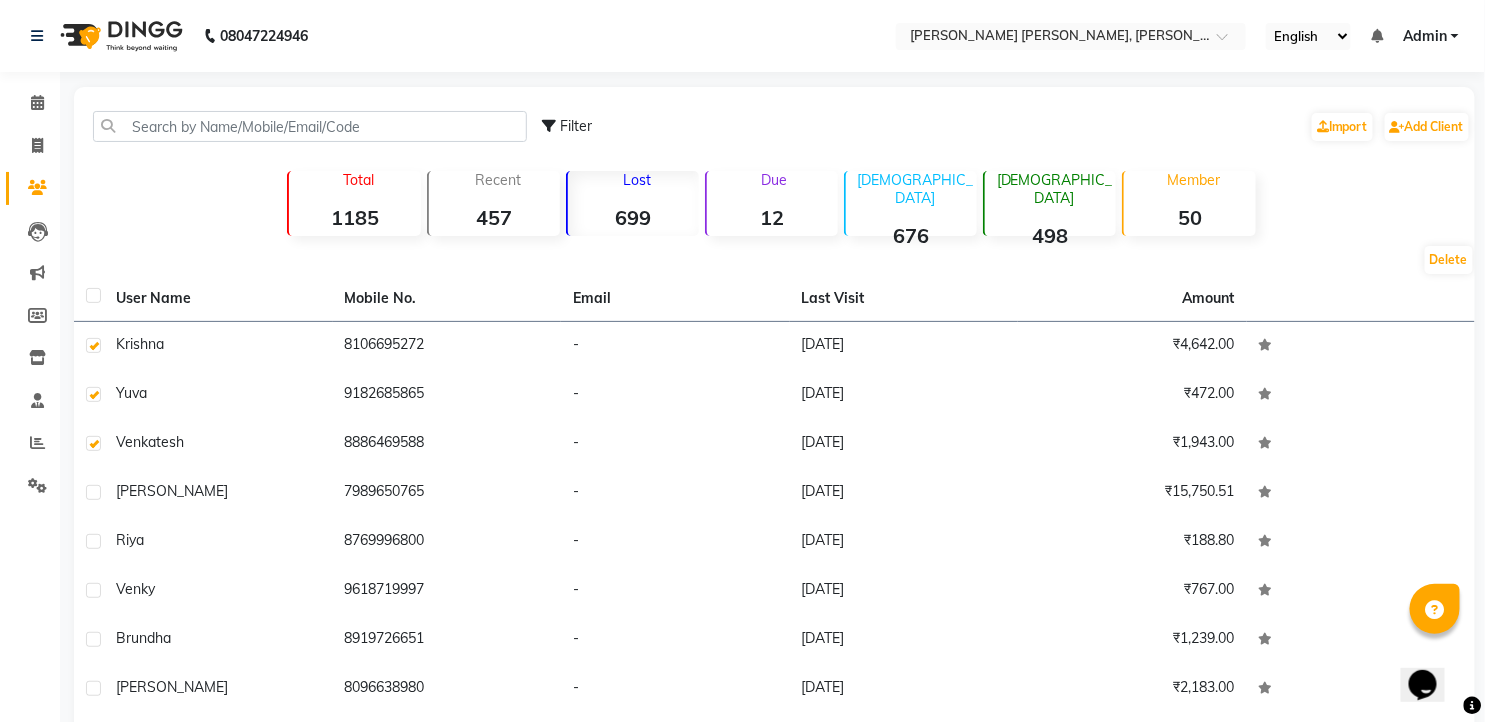 click on "Lost  699" 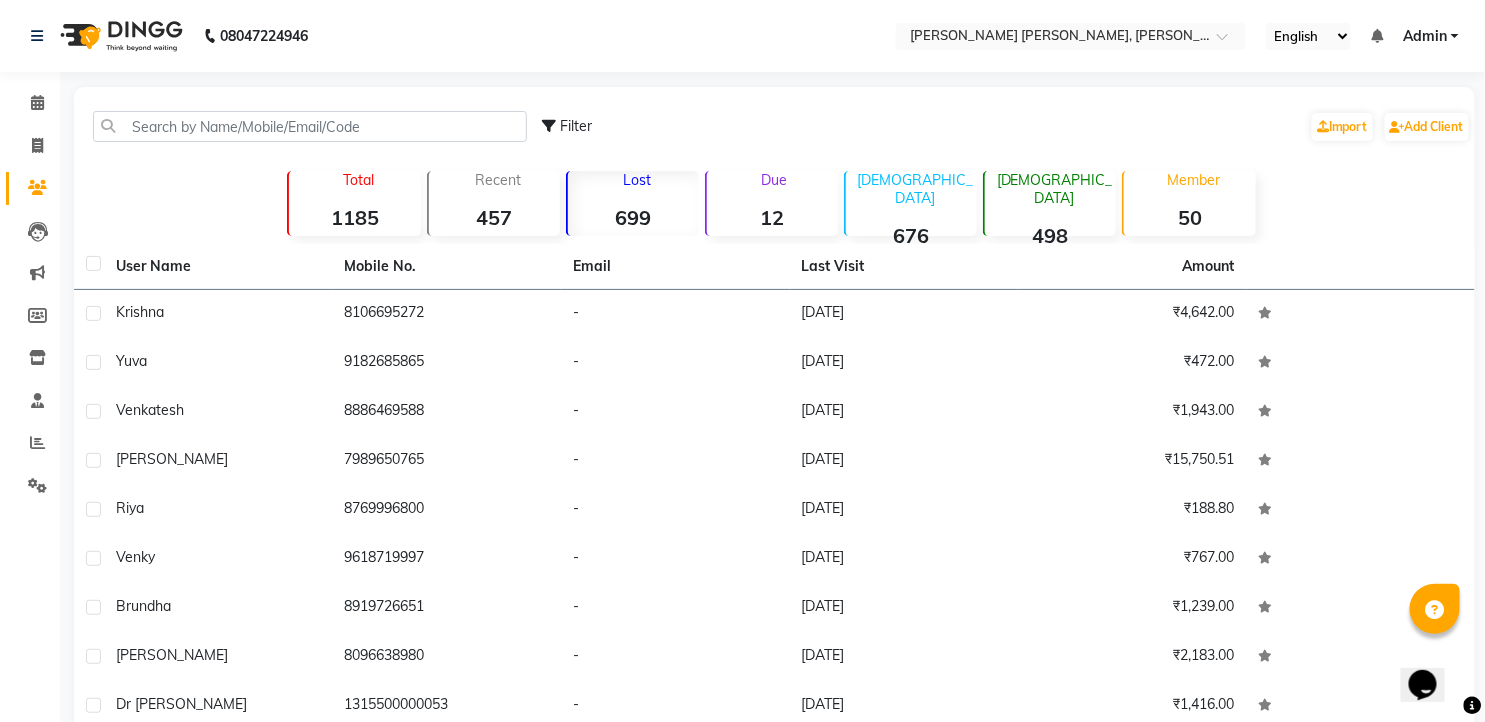 click on "Filter" 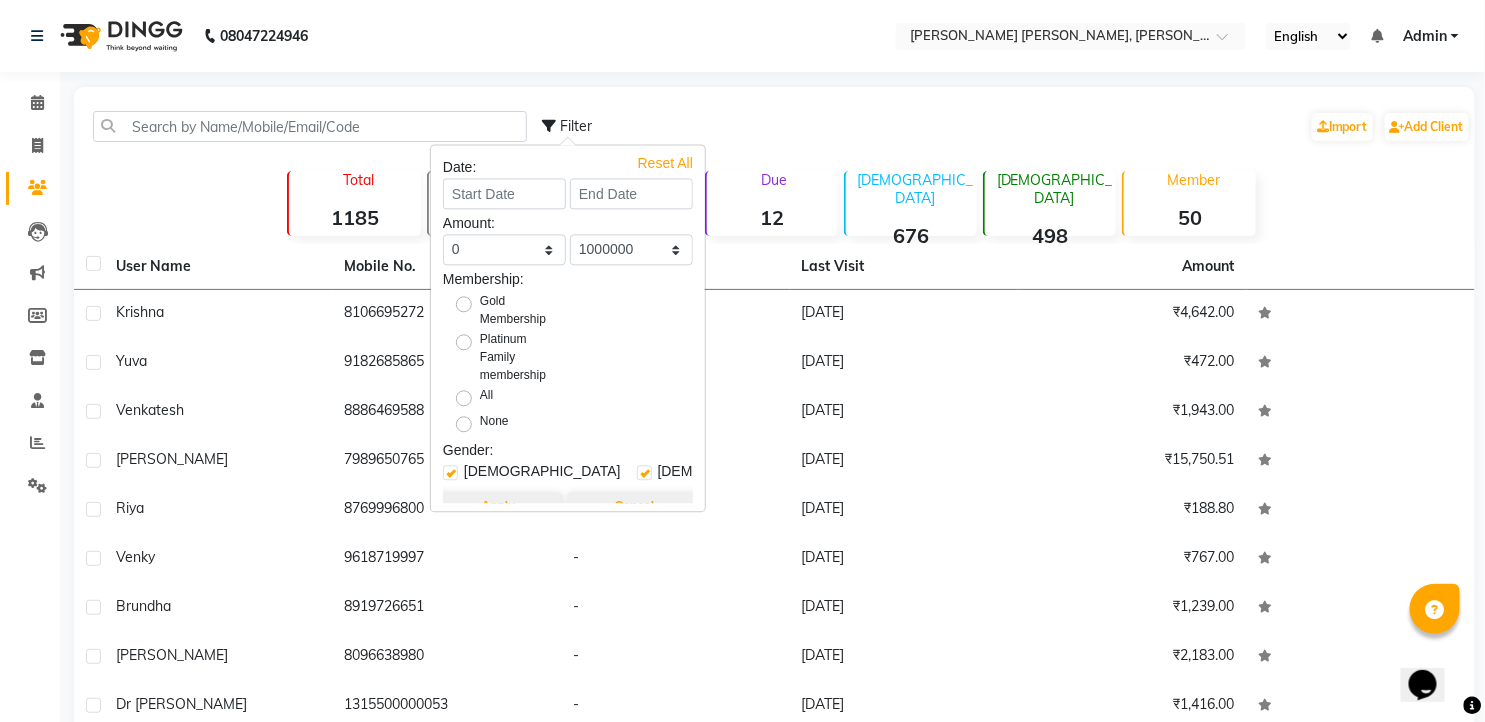 click on "Filter  Import   Add Client" 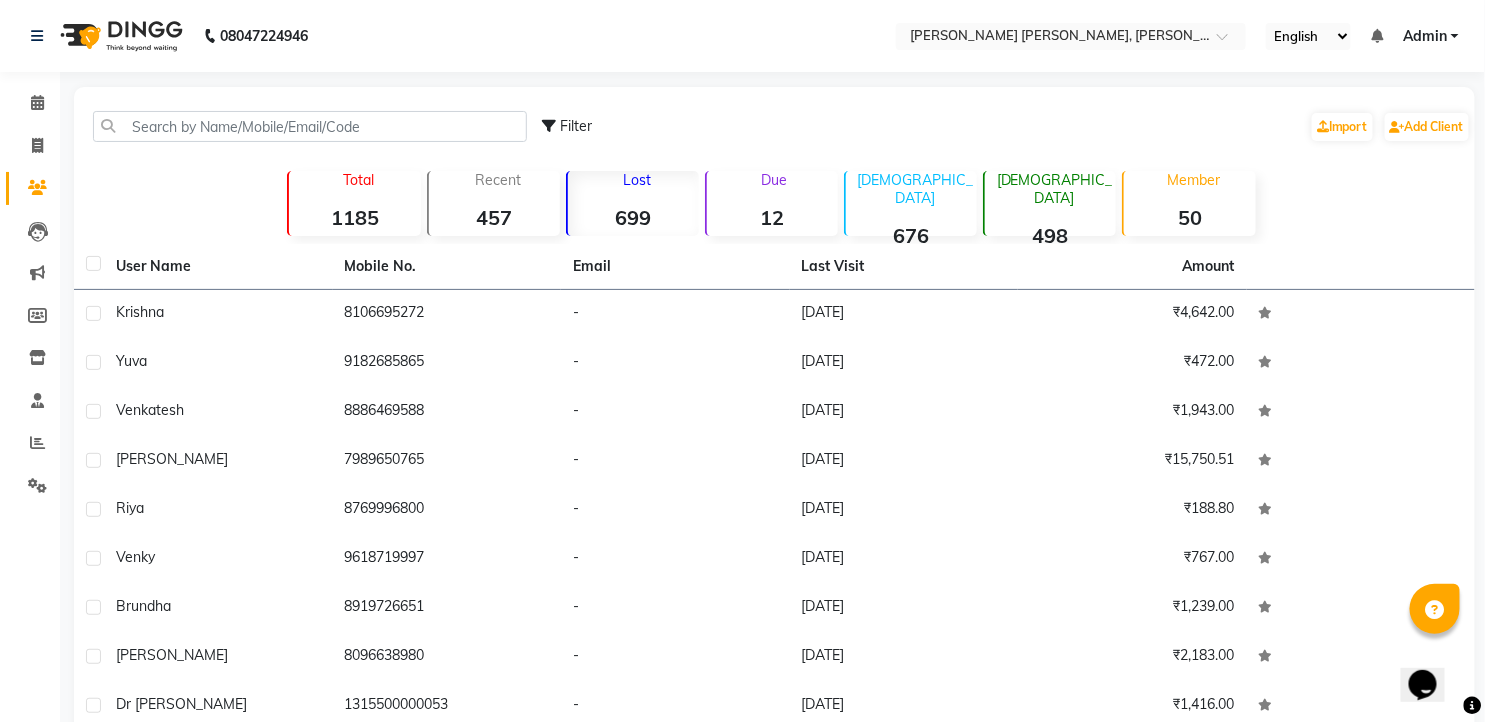click on "Due  12" 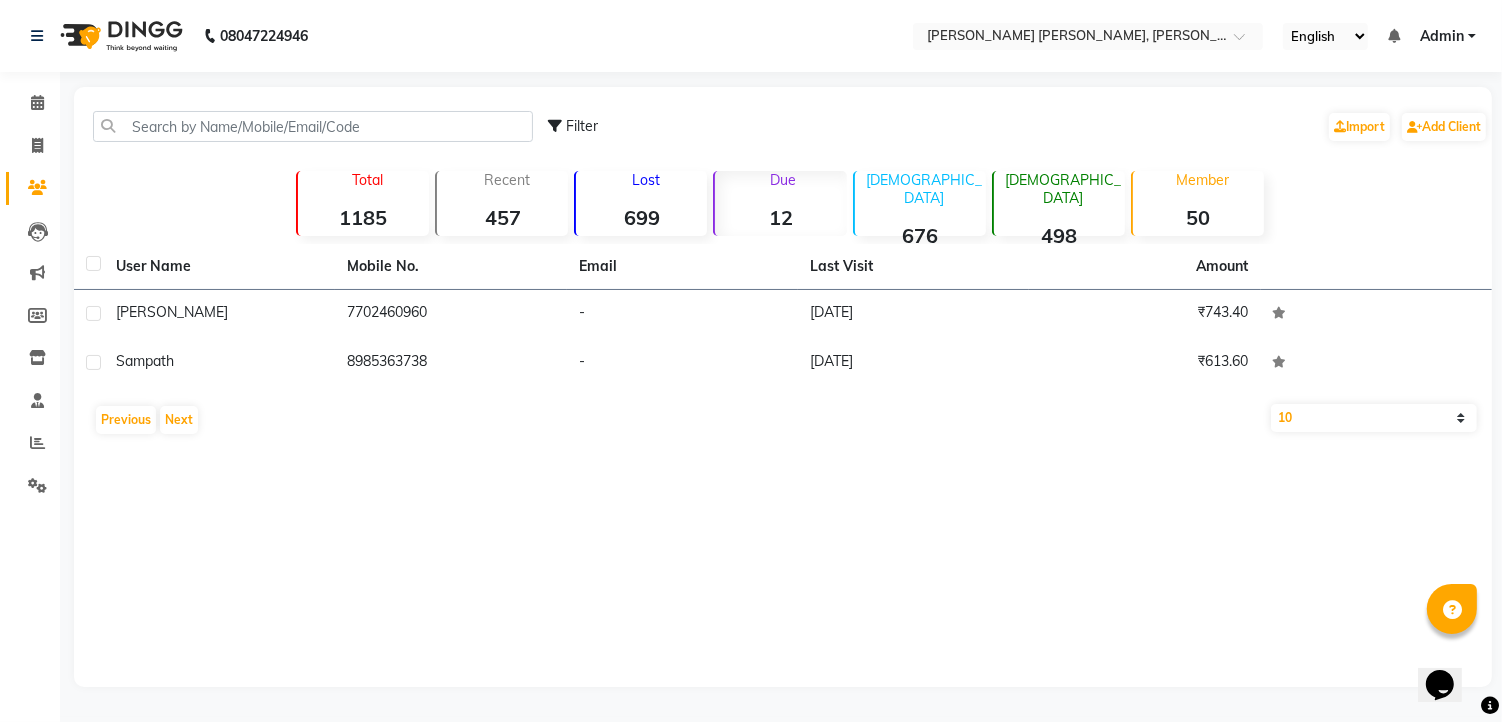 click on "699" 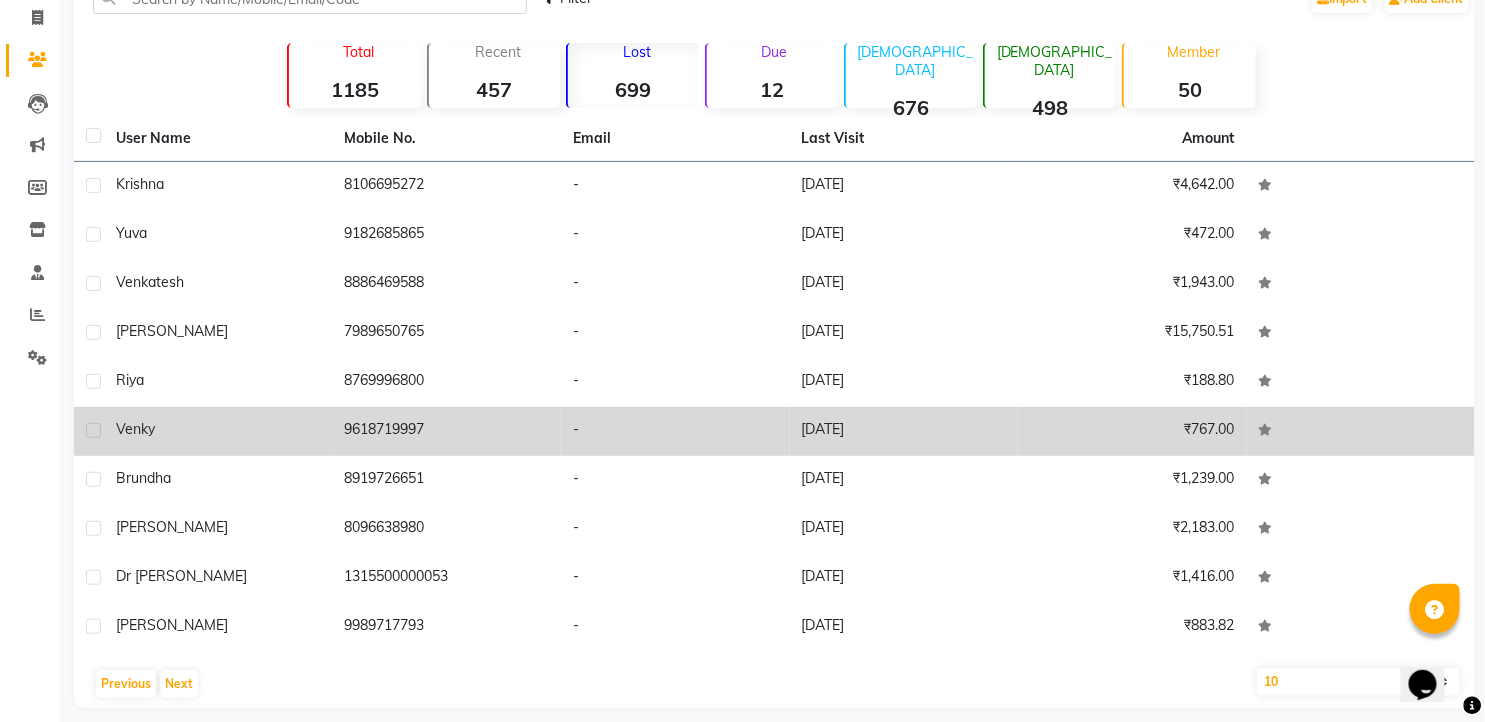 scroll, scrollTop: 143, scrollLeft: 0, axis: vertical 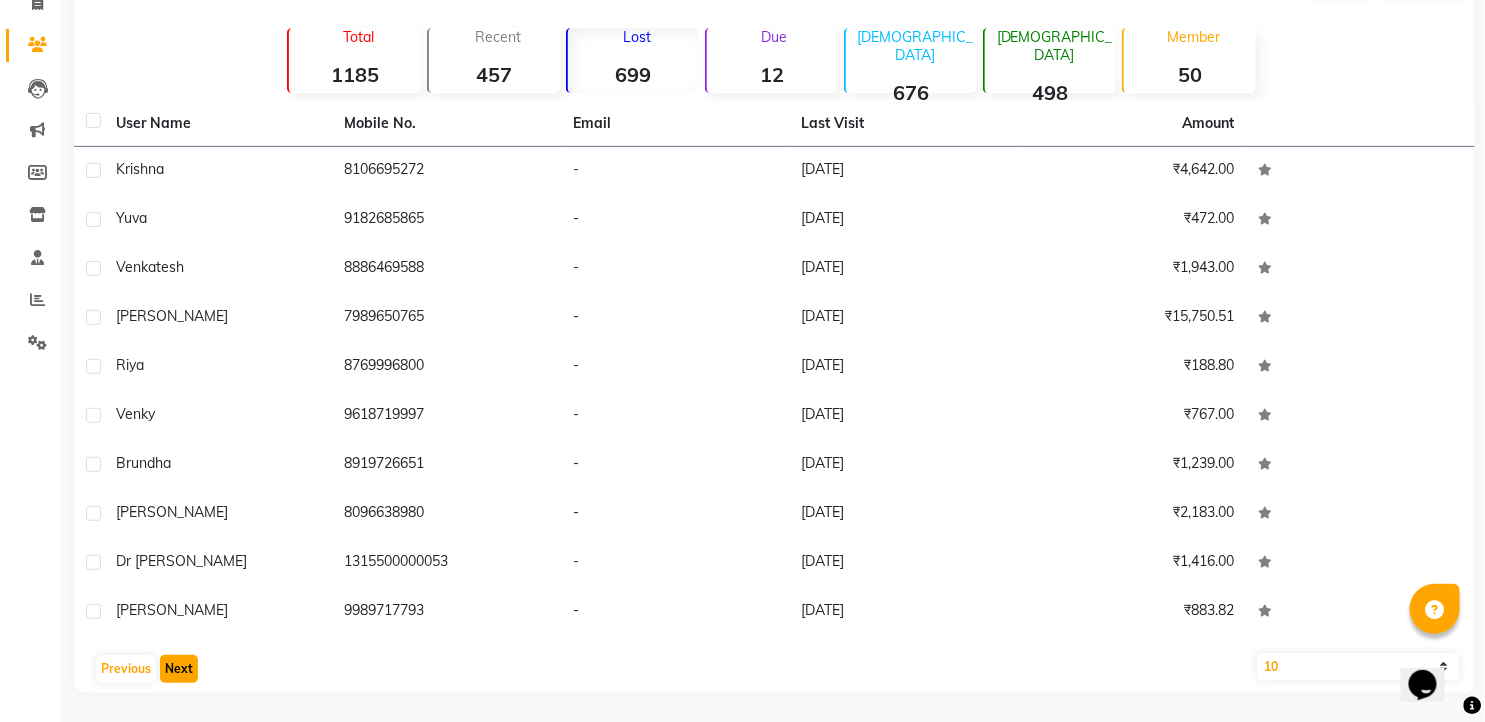 click on "Next" 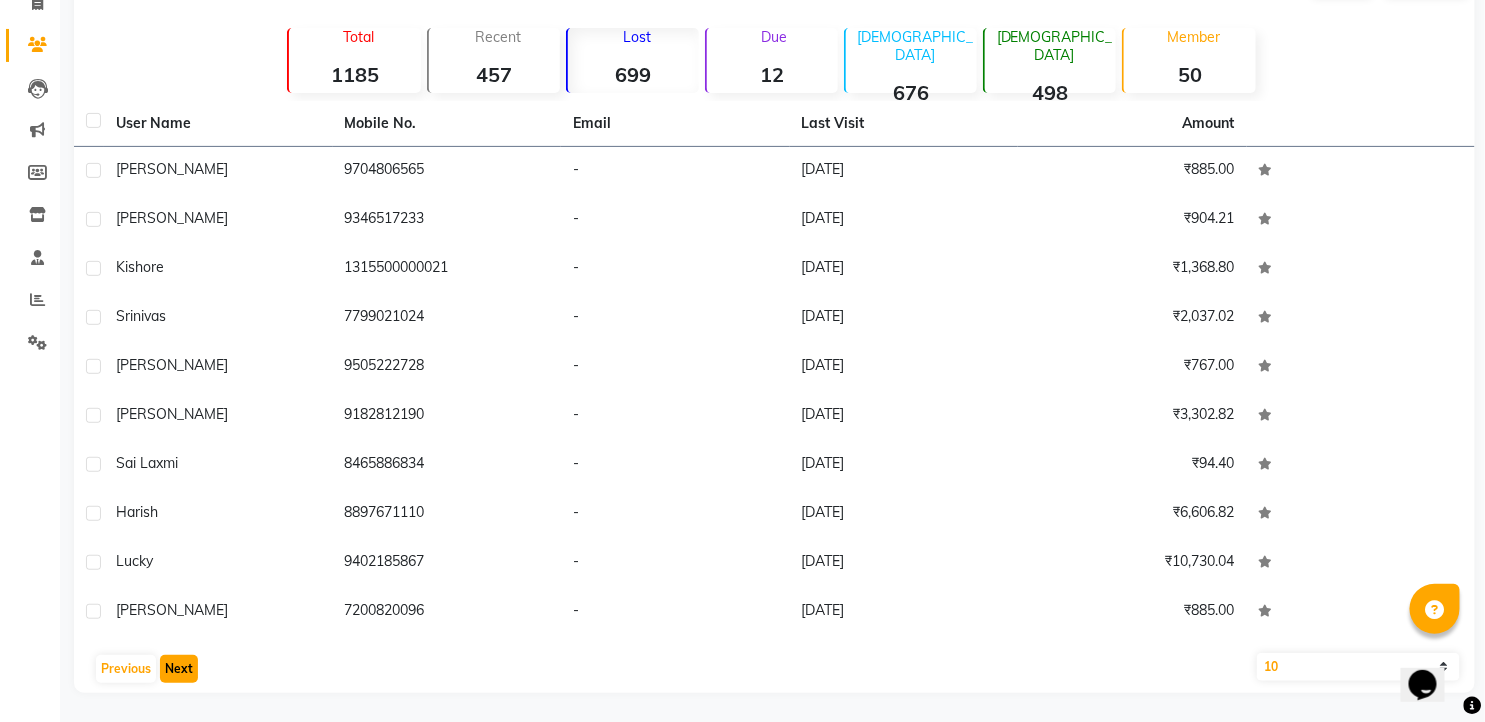 click on "Next" 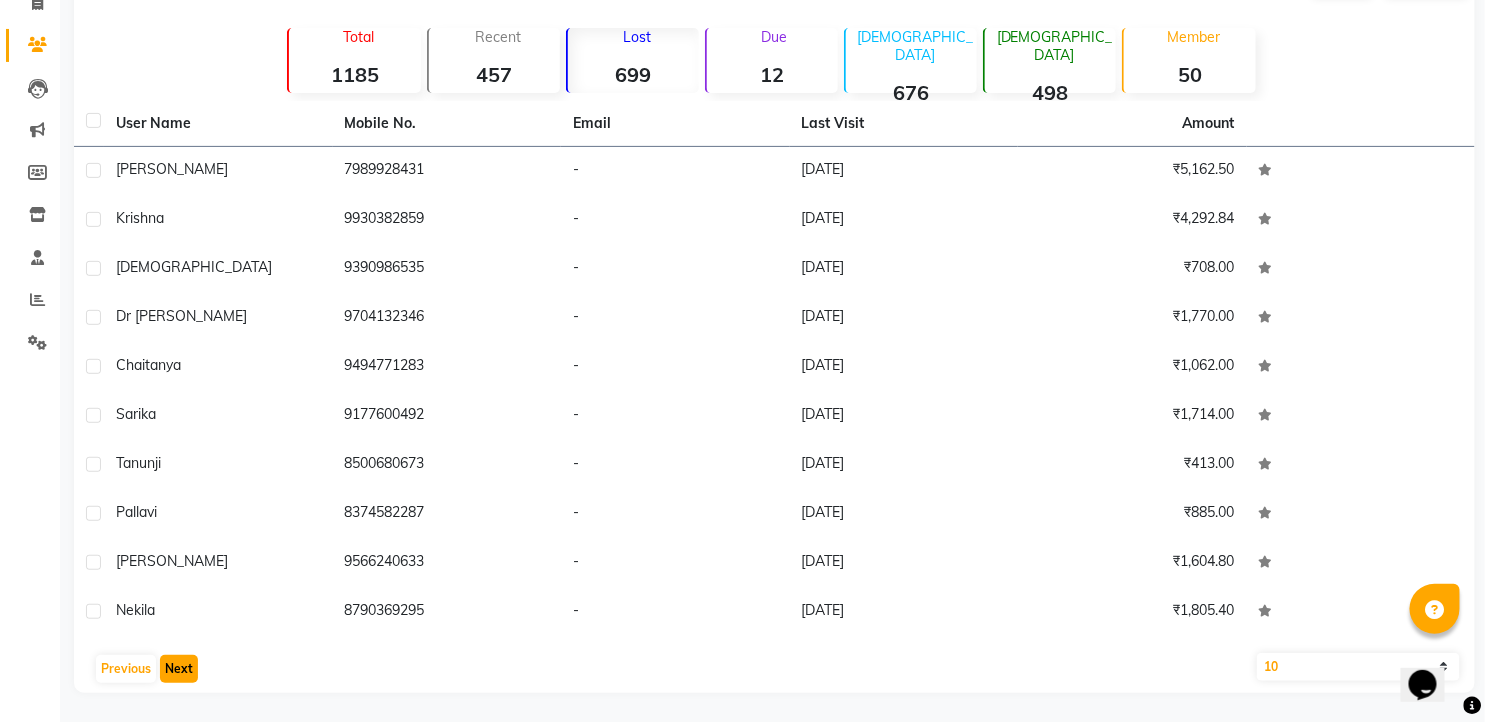 click on "Next" 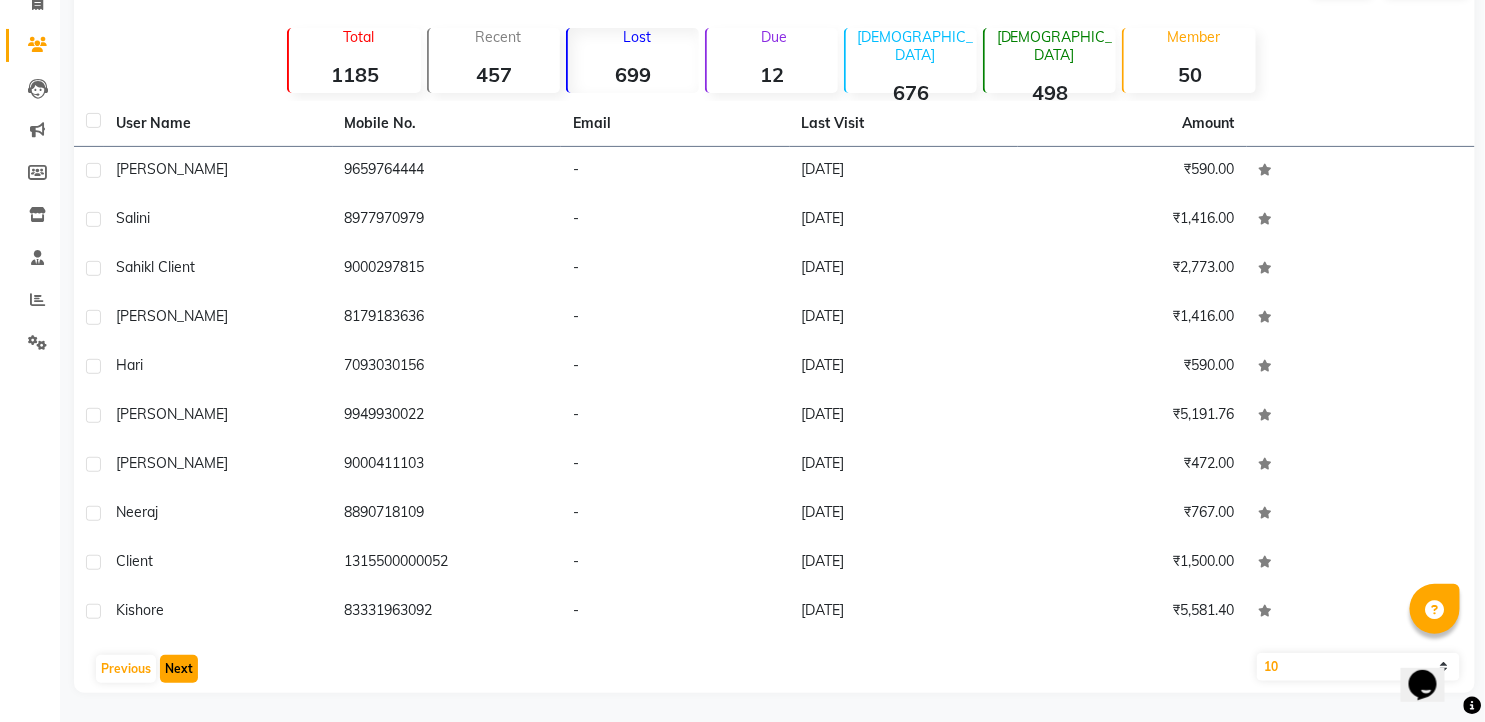 click on "Next" 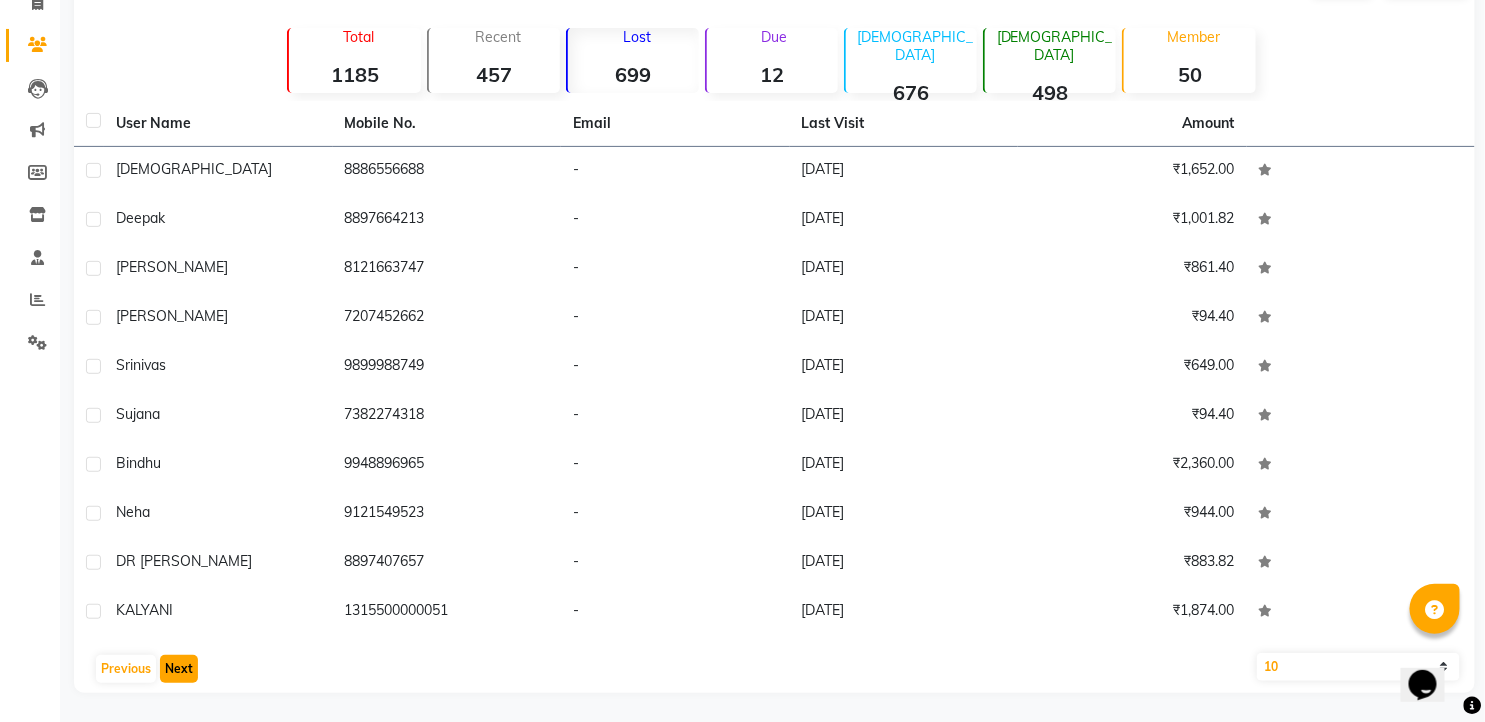 click on "Next" 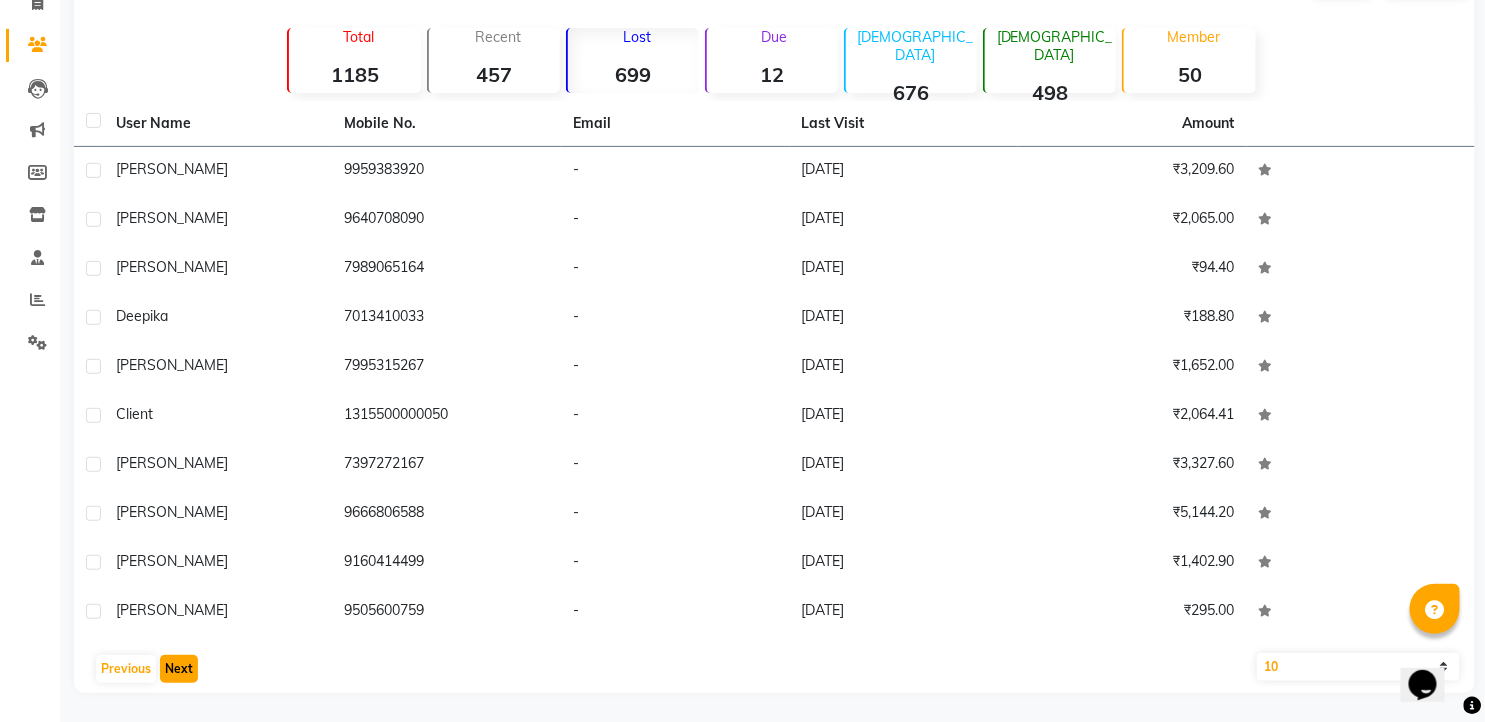 click on "Next" 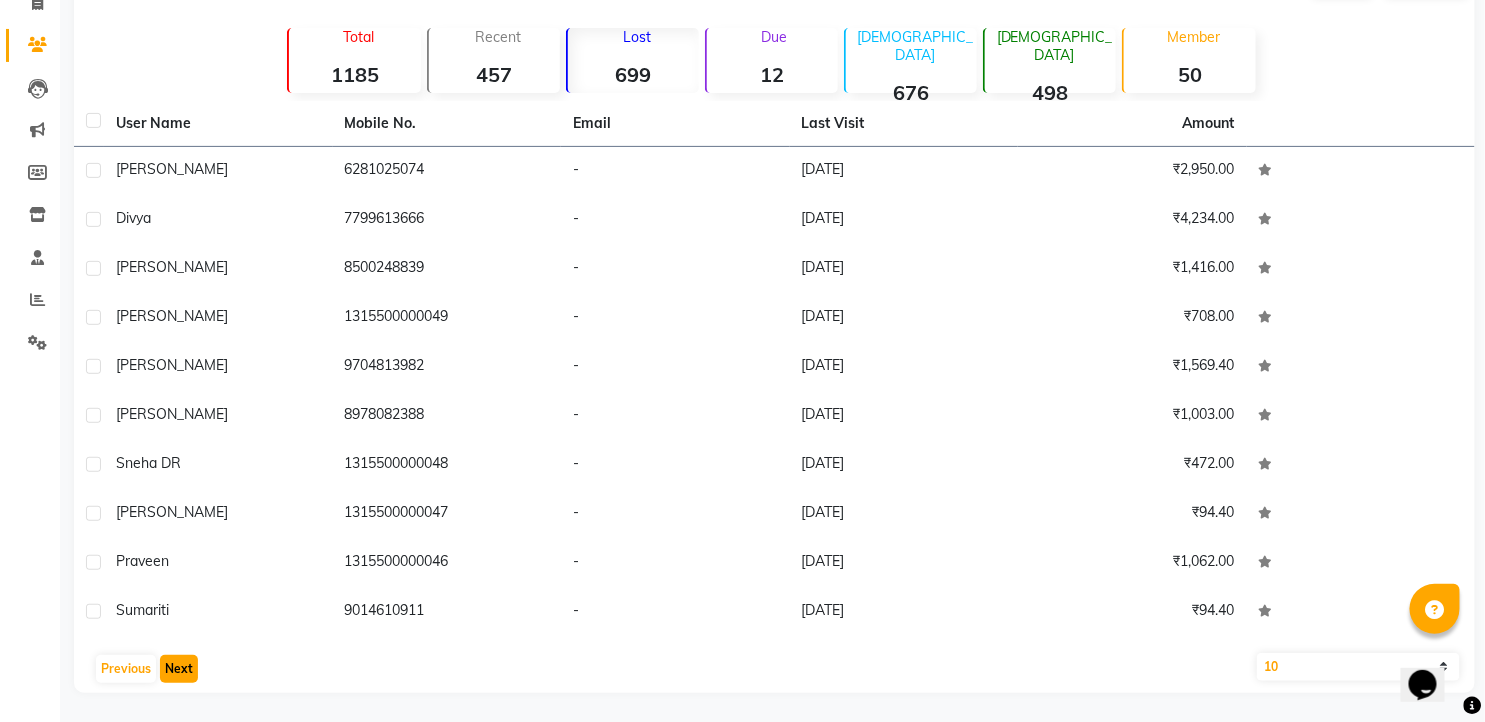click on "Next" 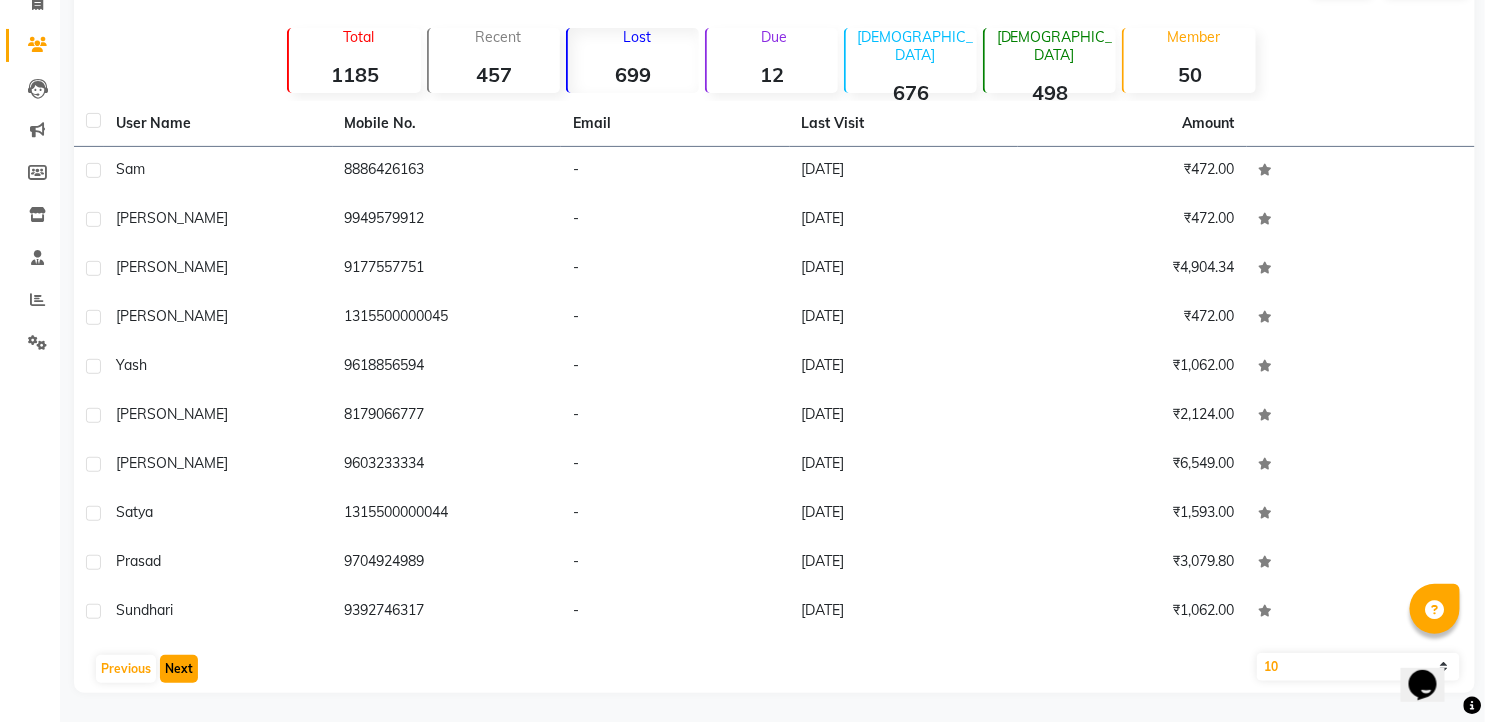 click on "Next" 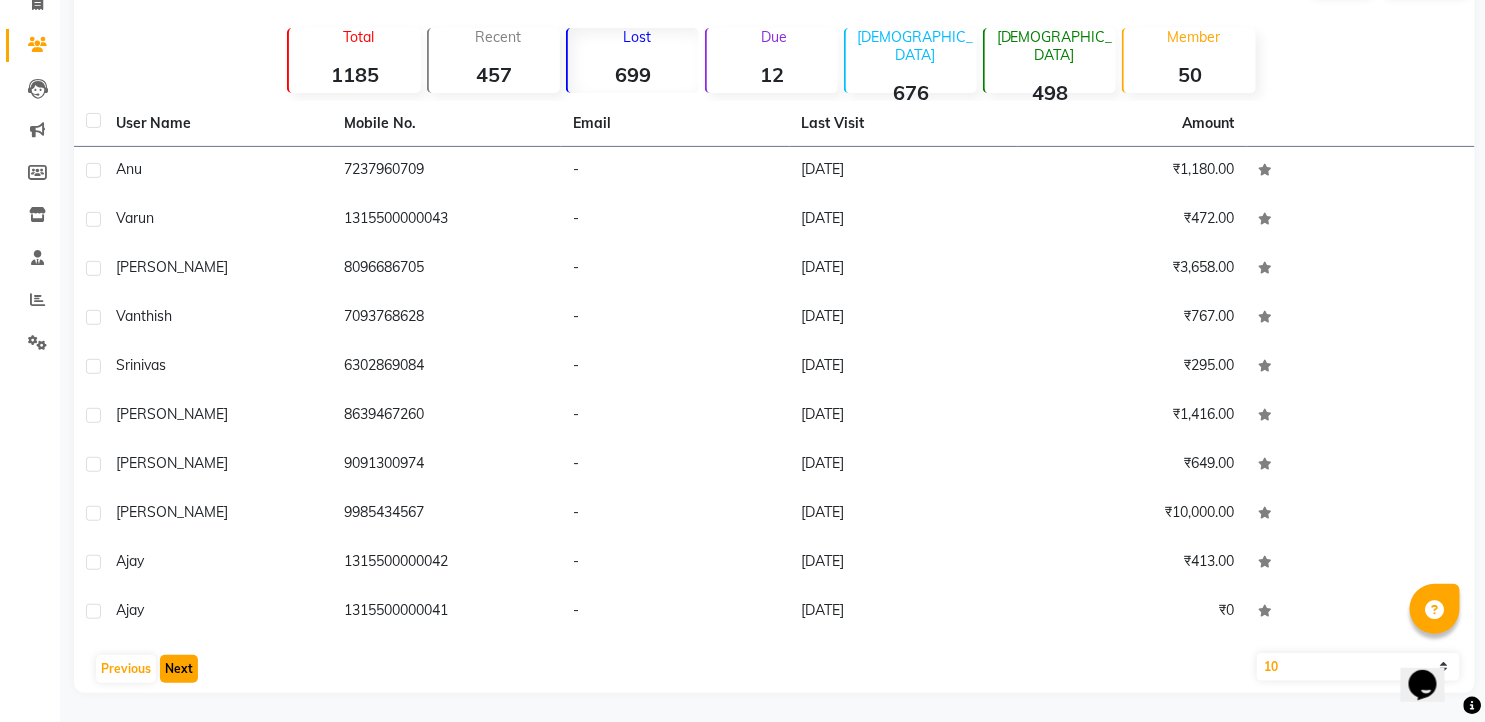 click on "Next" 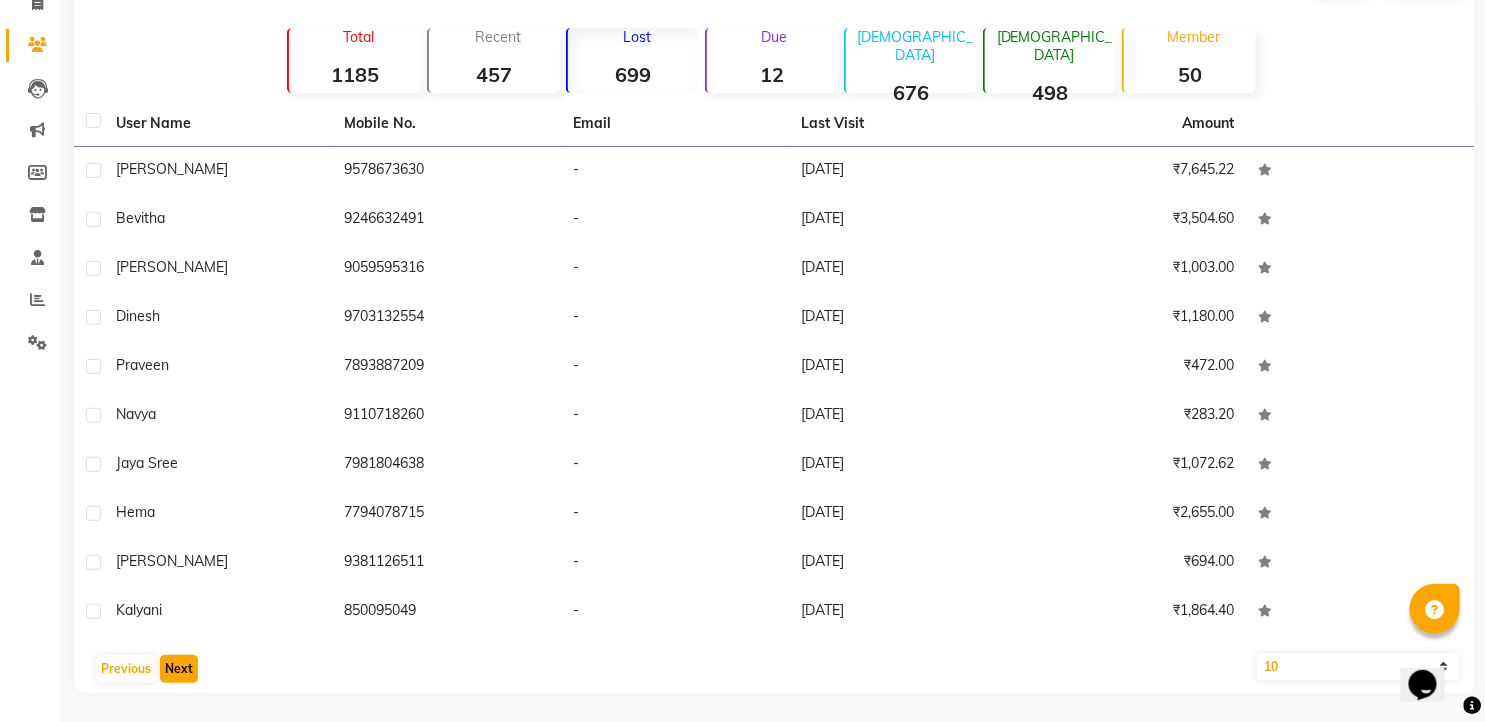 click on "Next" 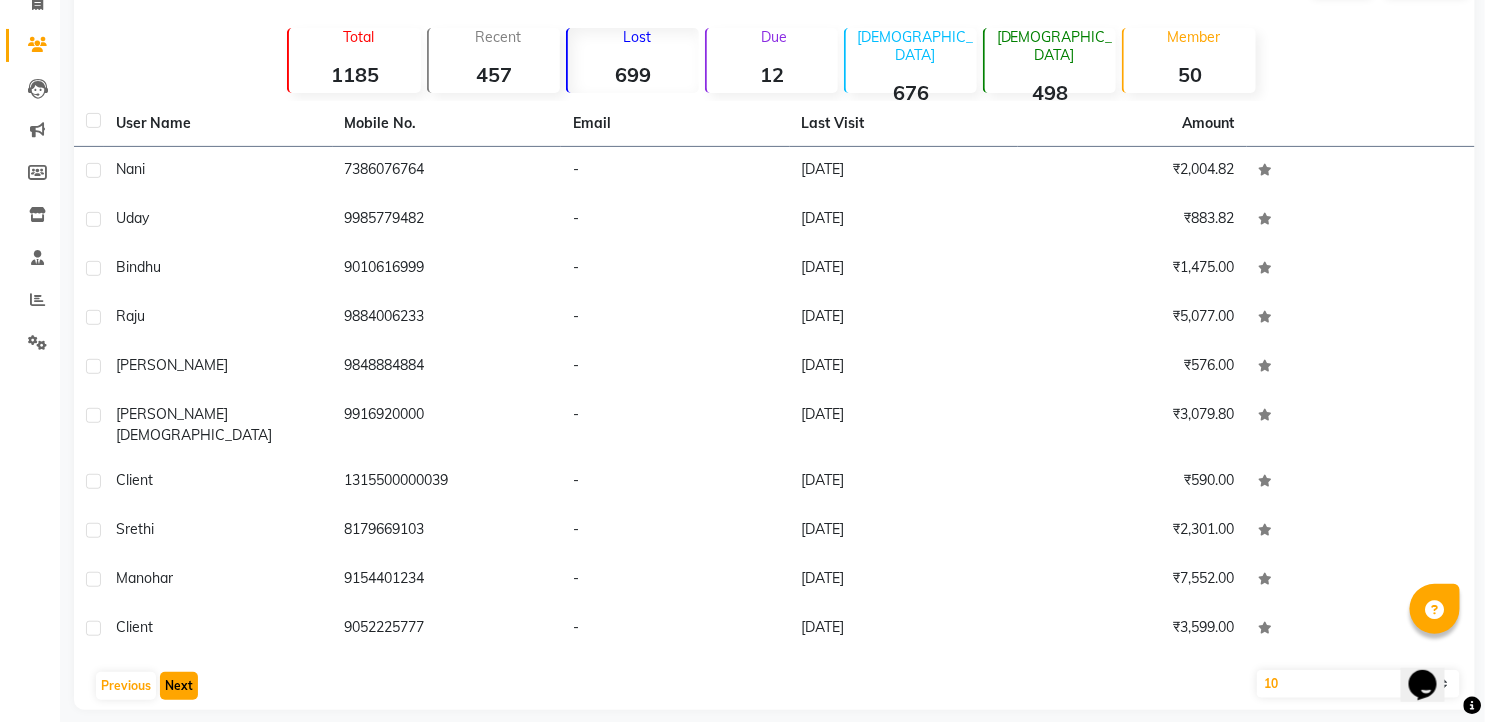 click on "Next" 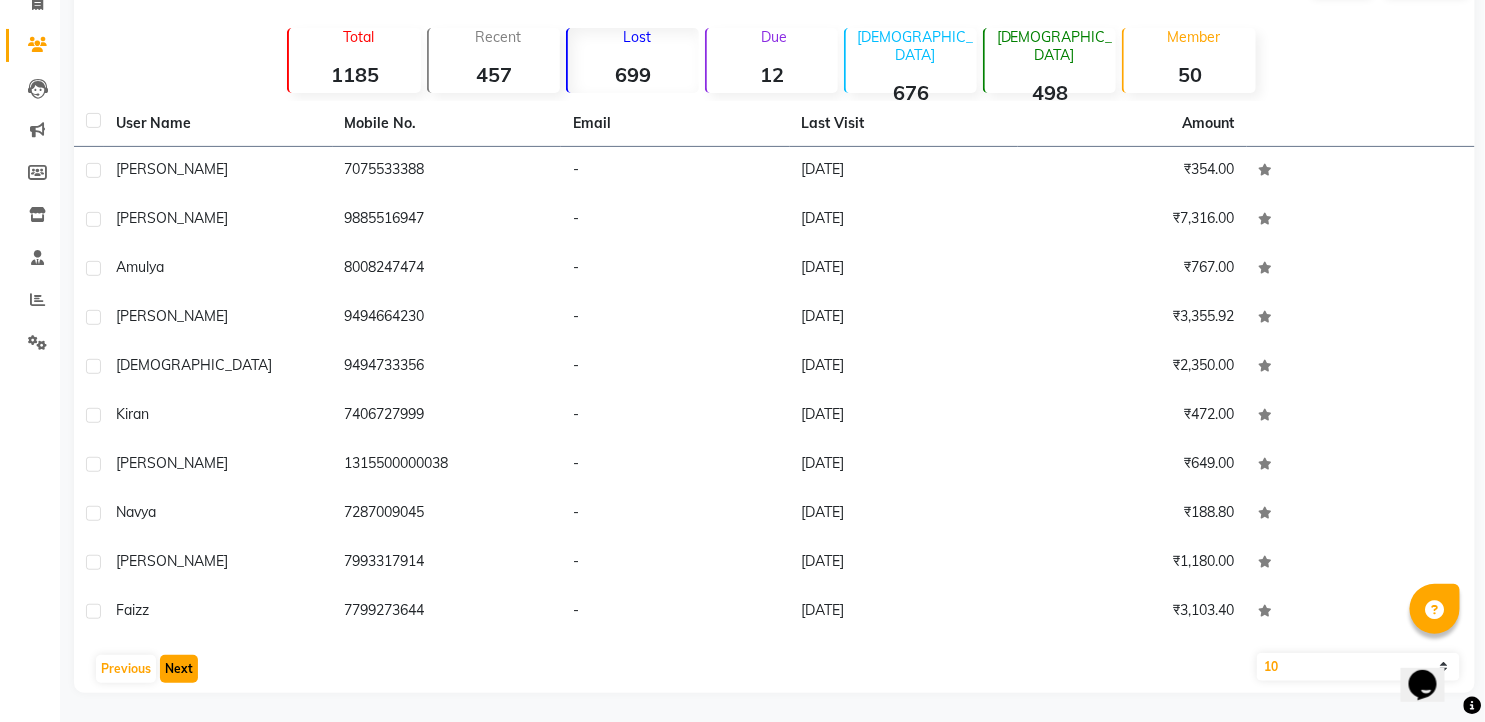 click on "Next" 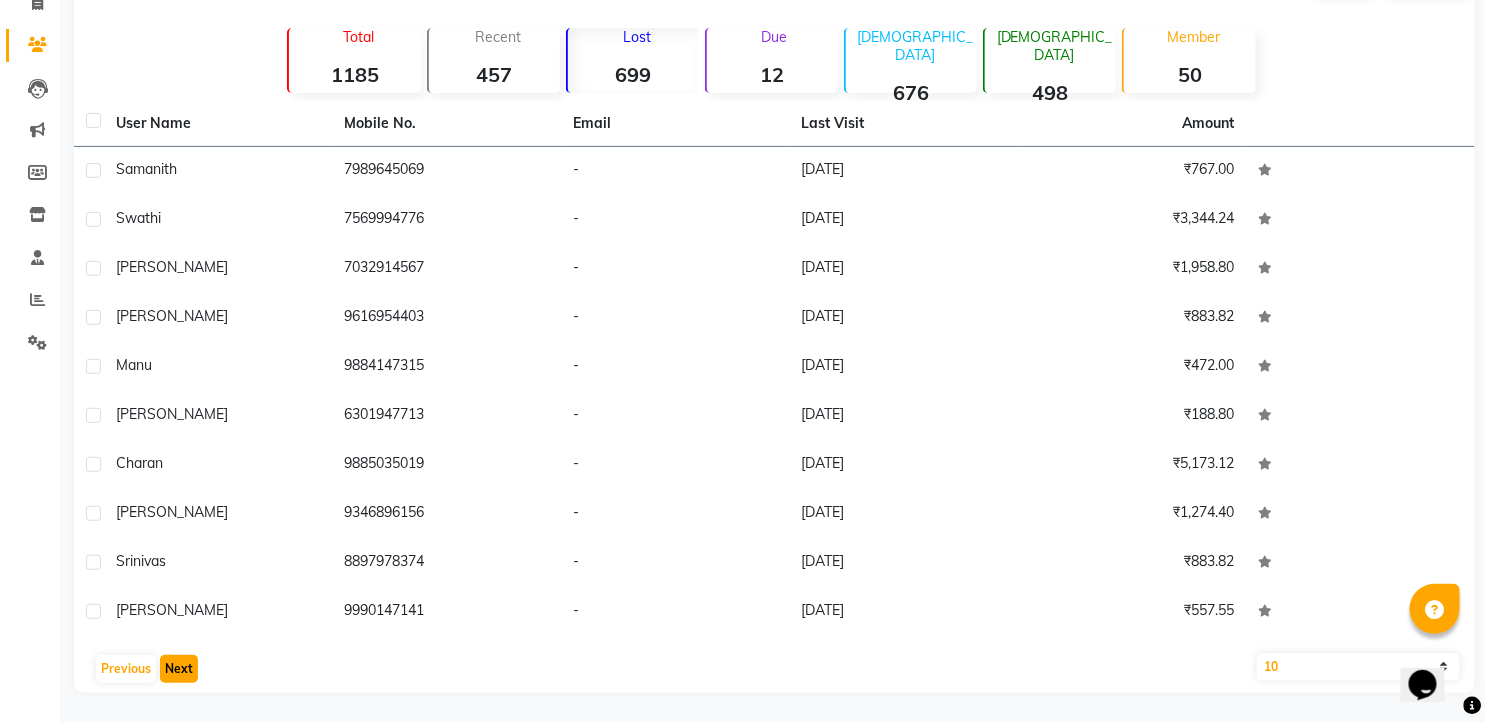click on "Next" 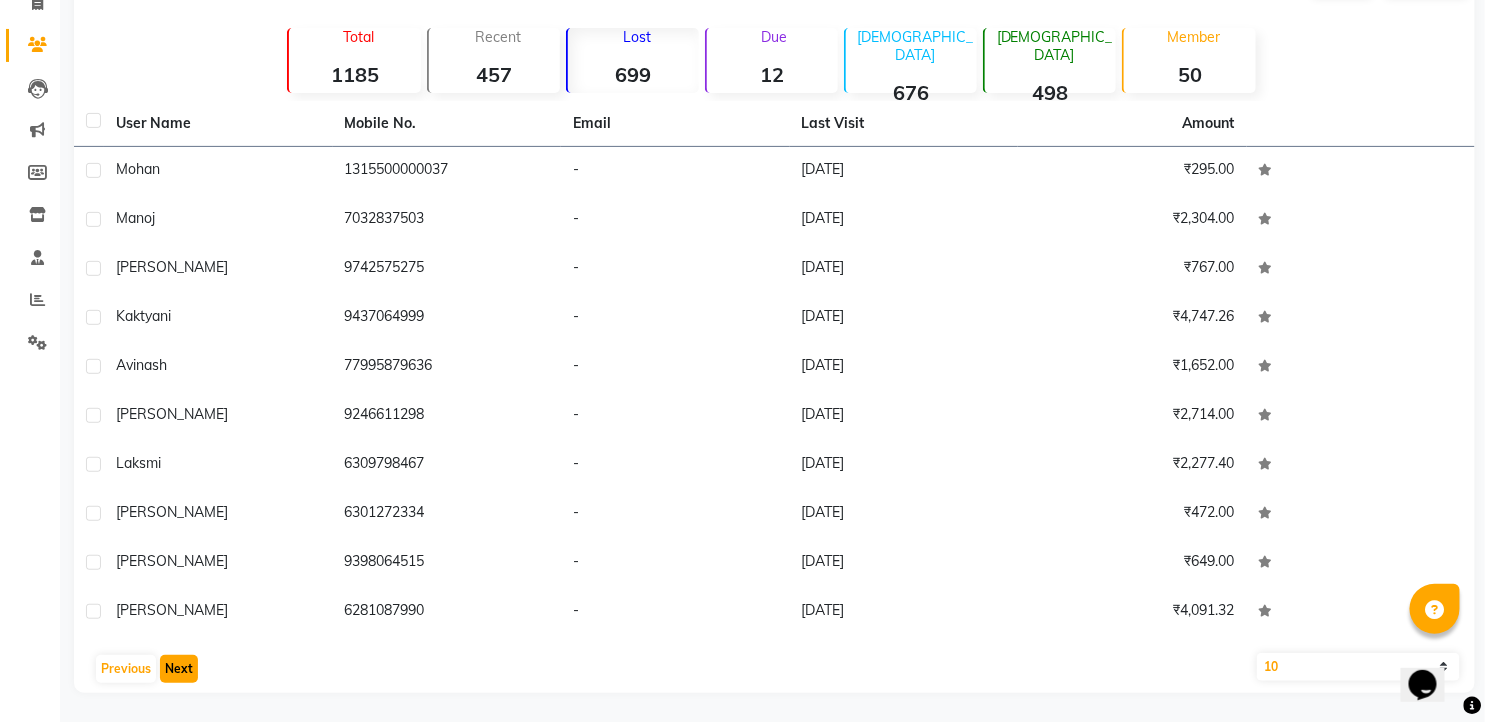 click on "Next" 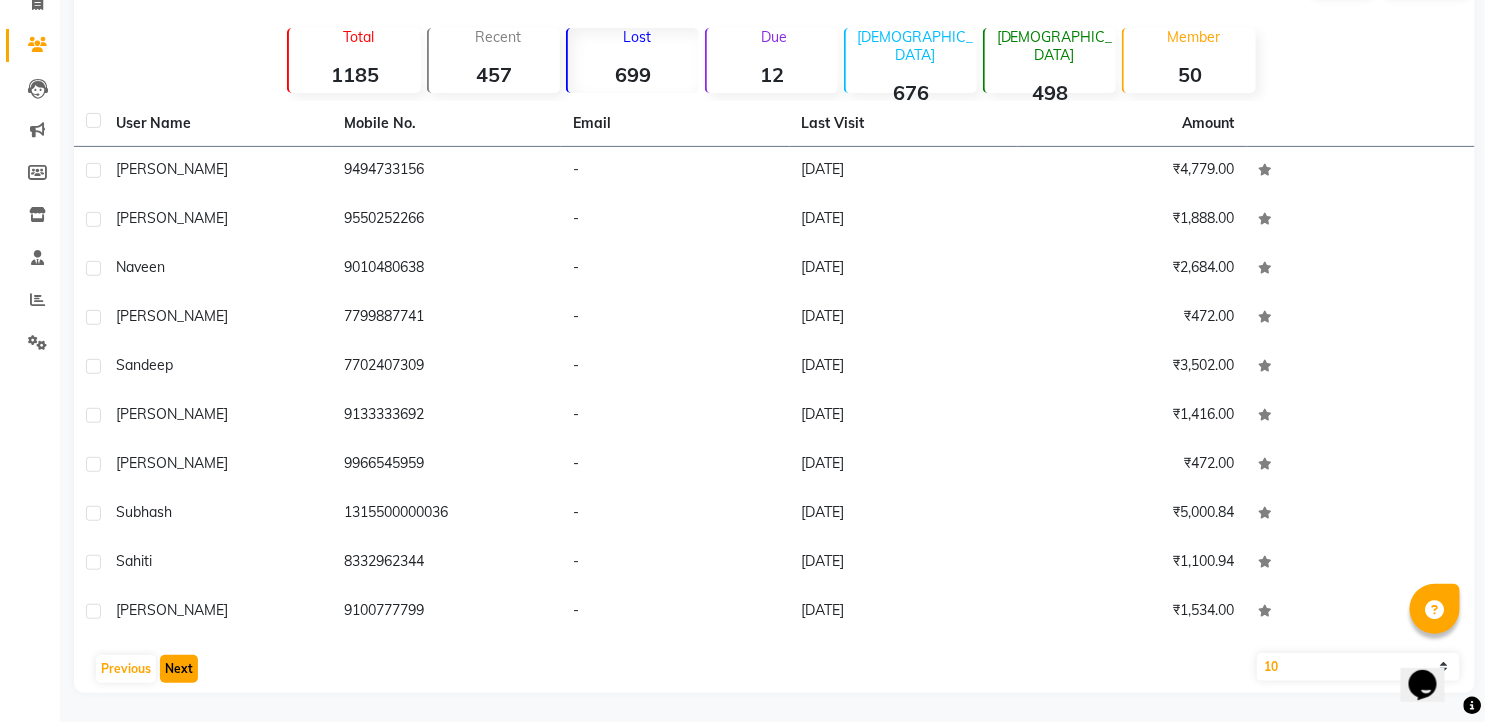 click on "Next" 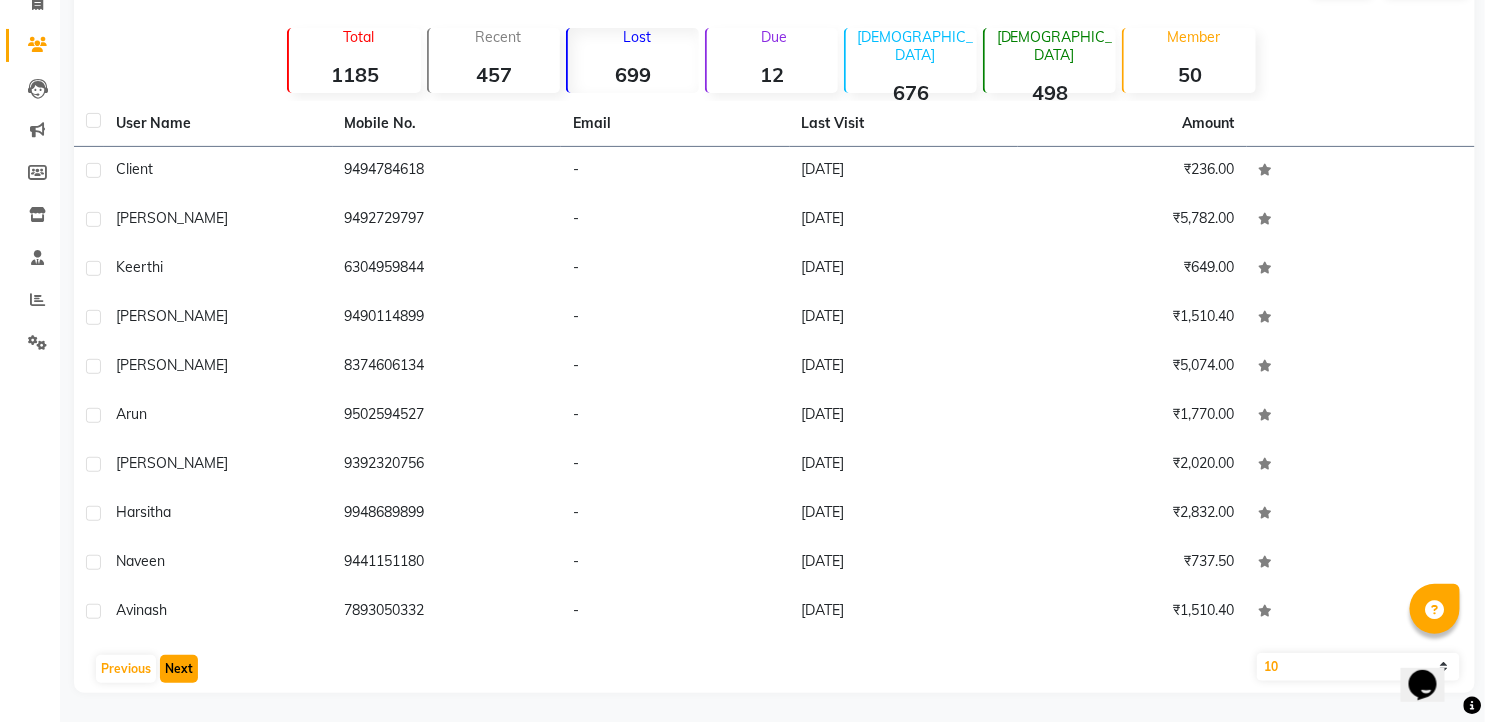 click on "Next" 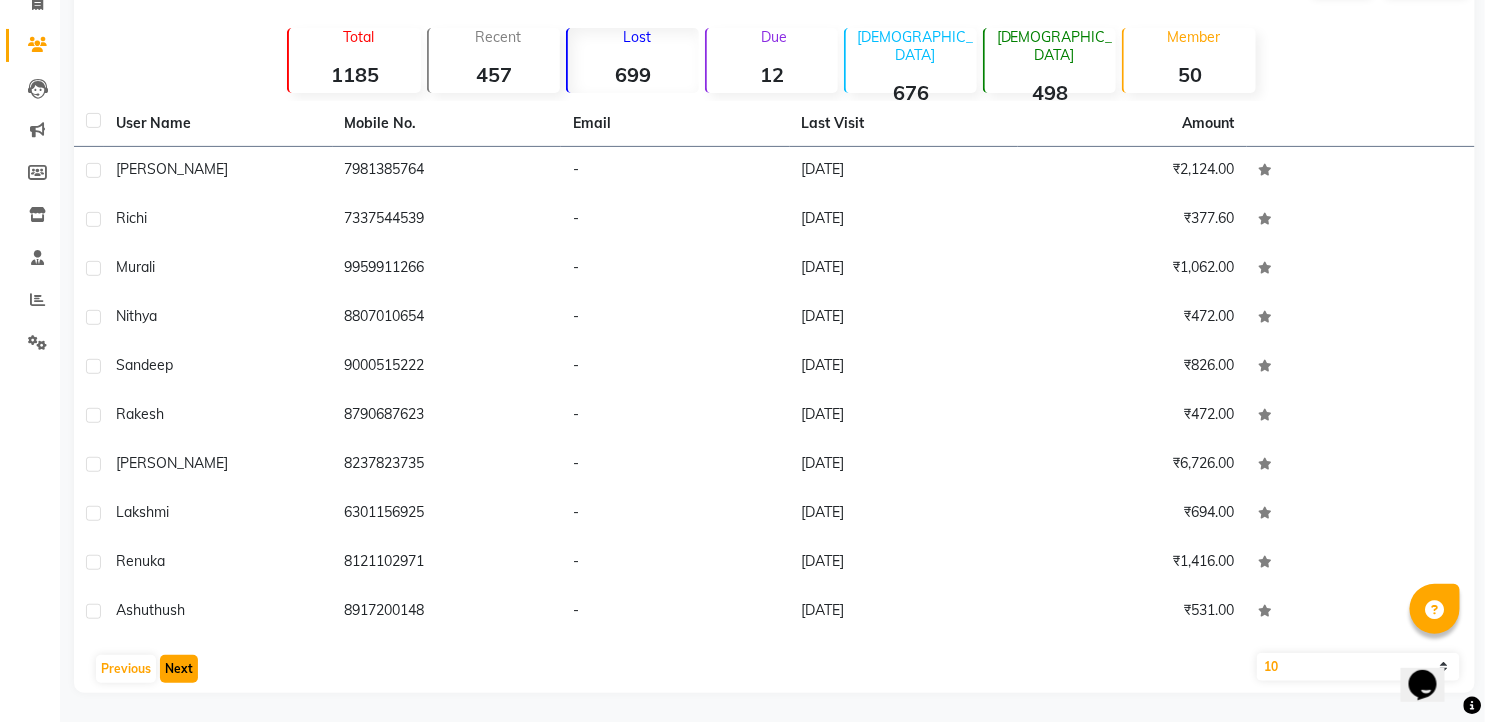 click on "Next" 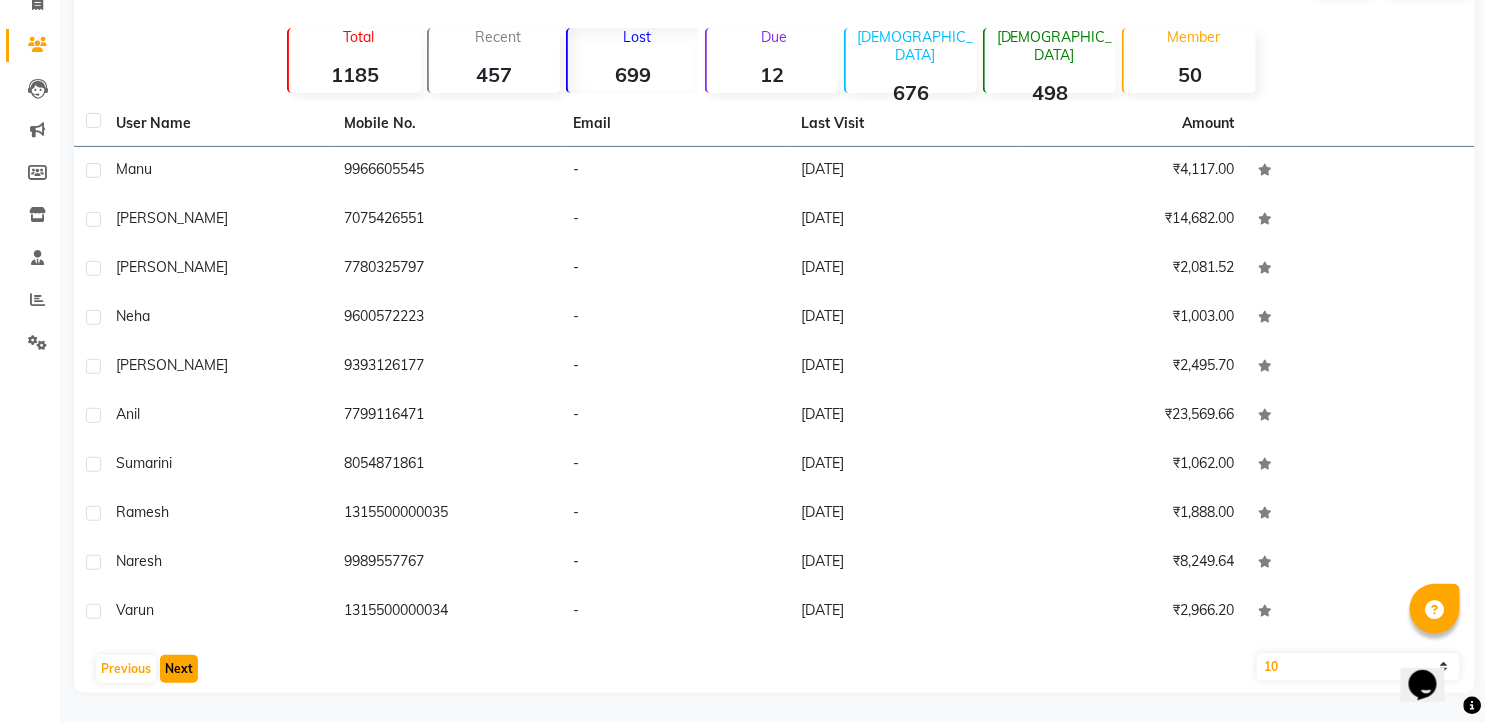 click on "Next" 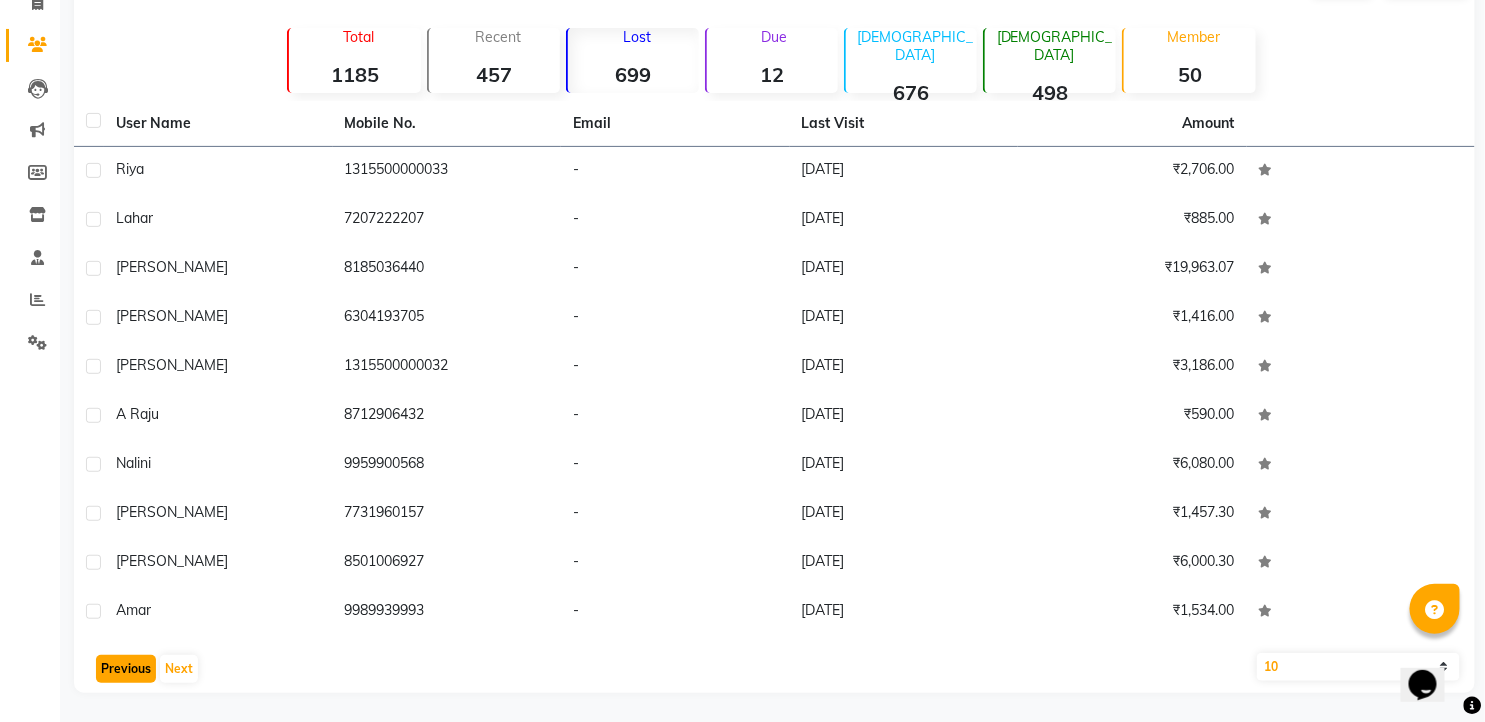 click on "Previous" 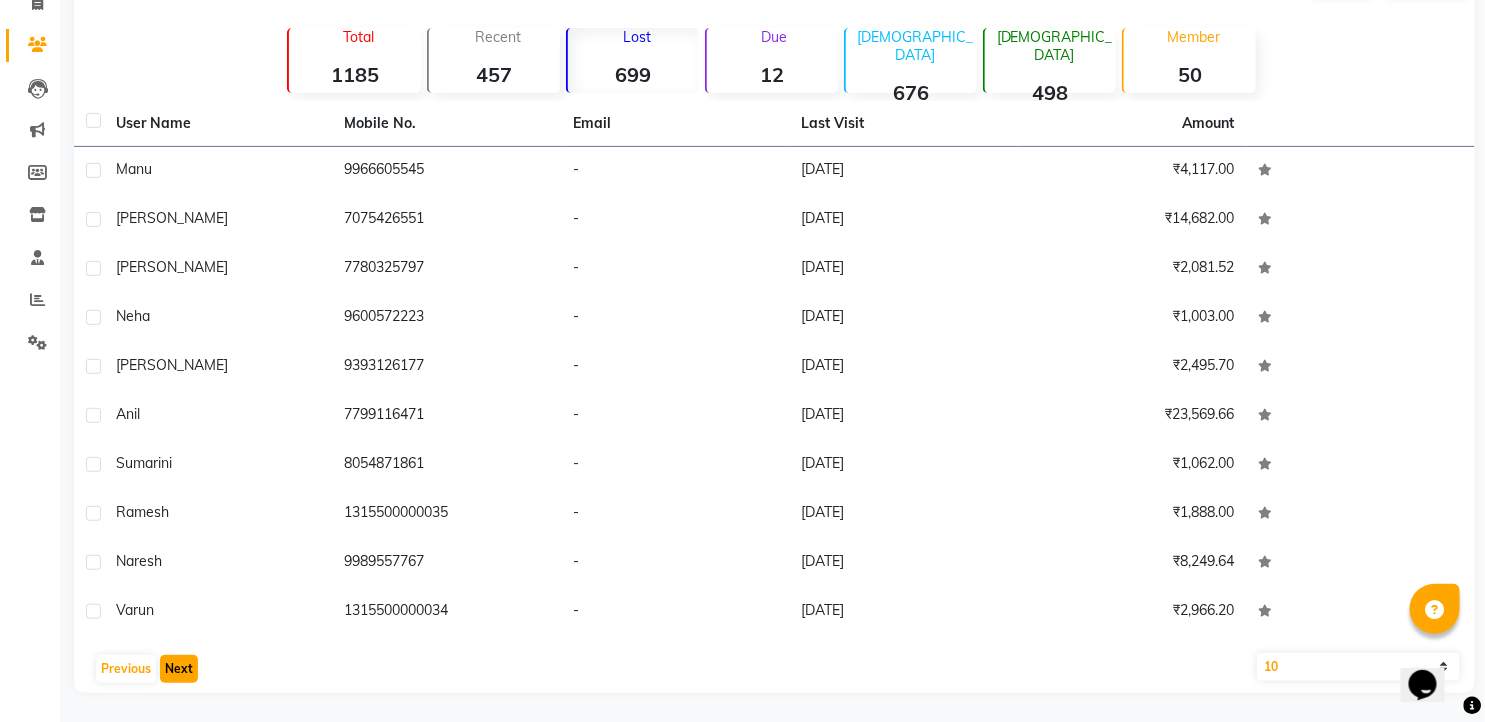 click on "Next" 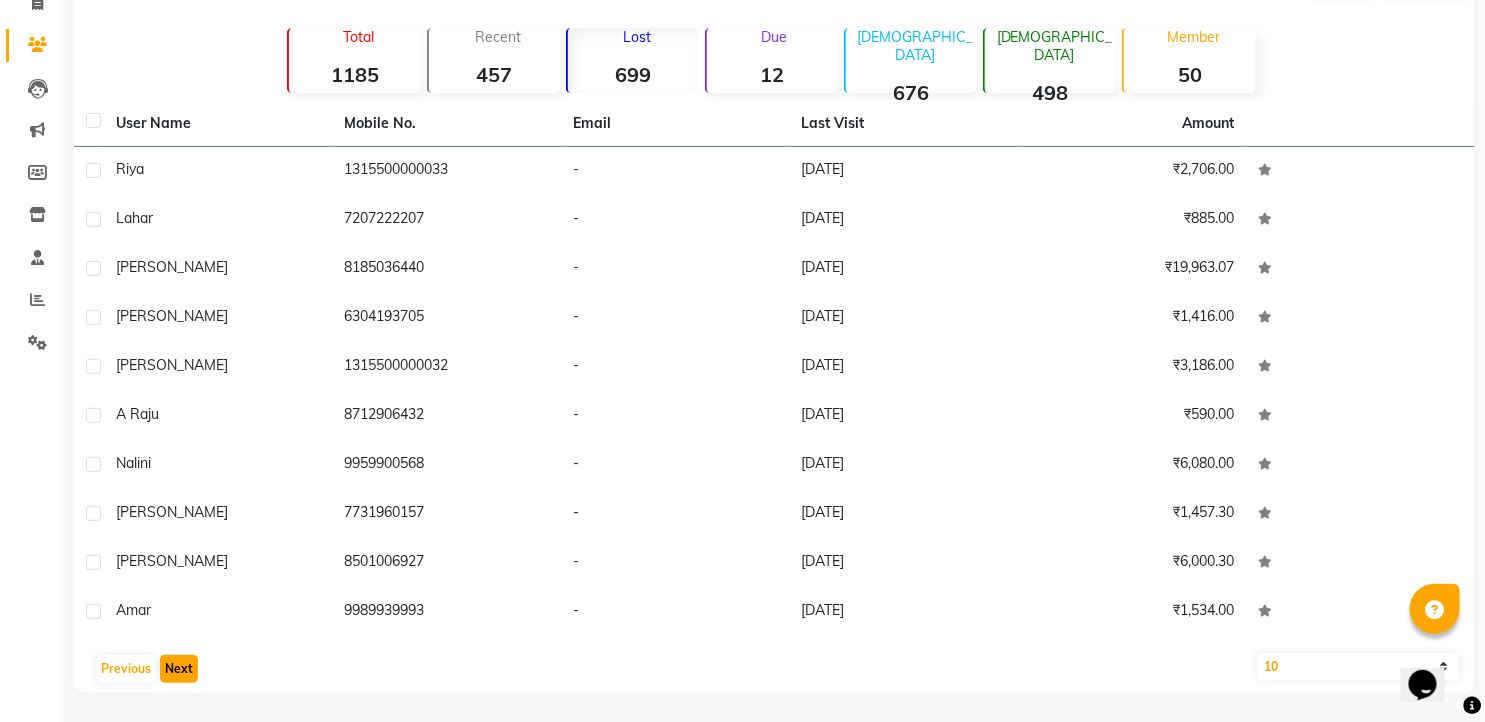 click on "Next" 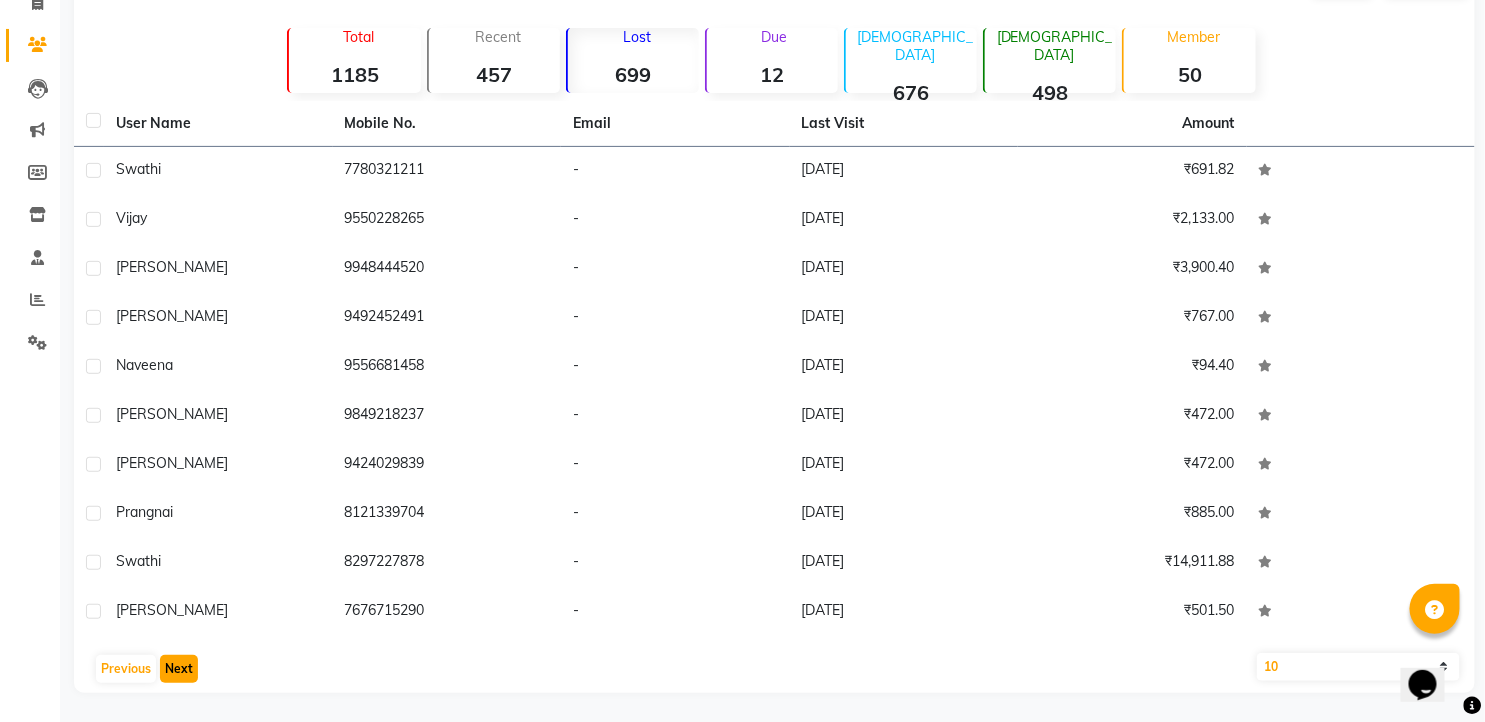 click on "Next" 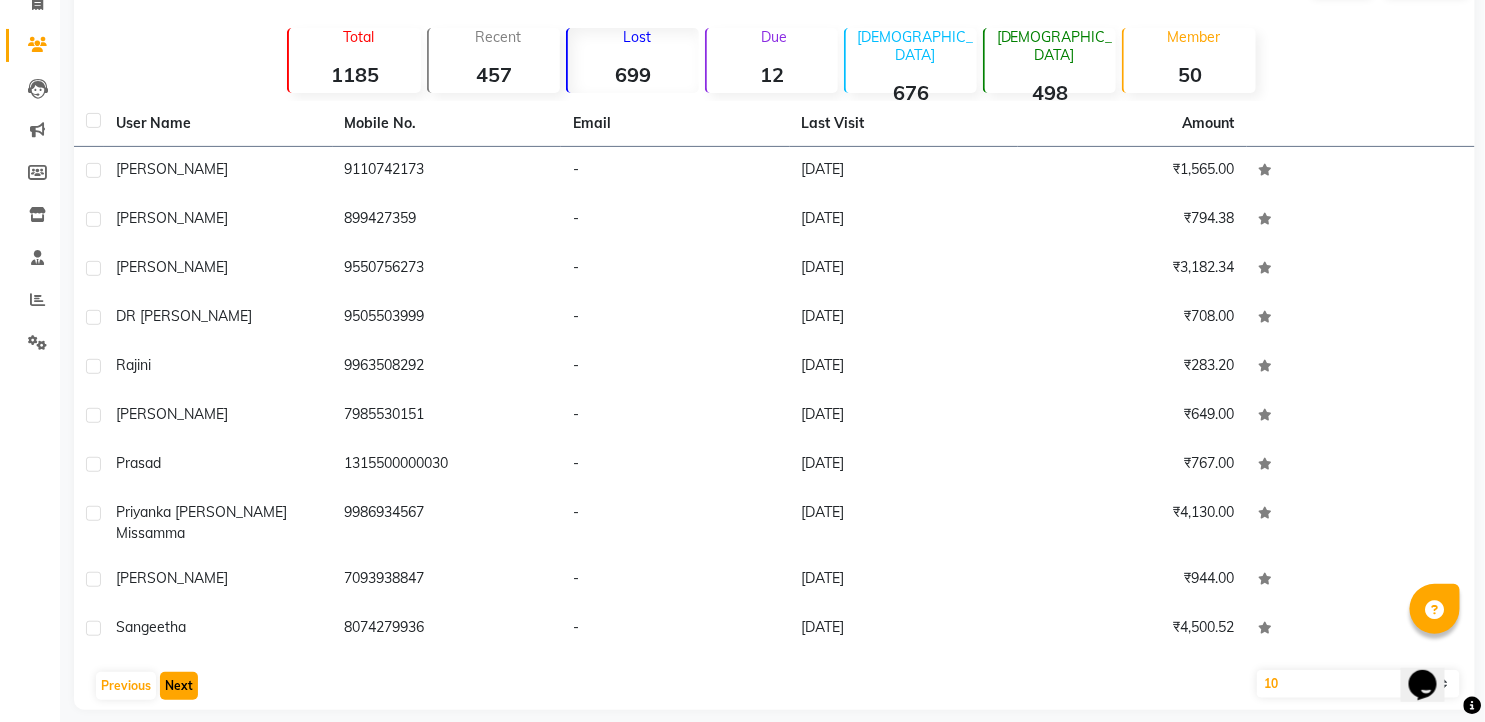 click on "Next" 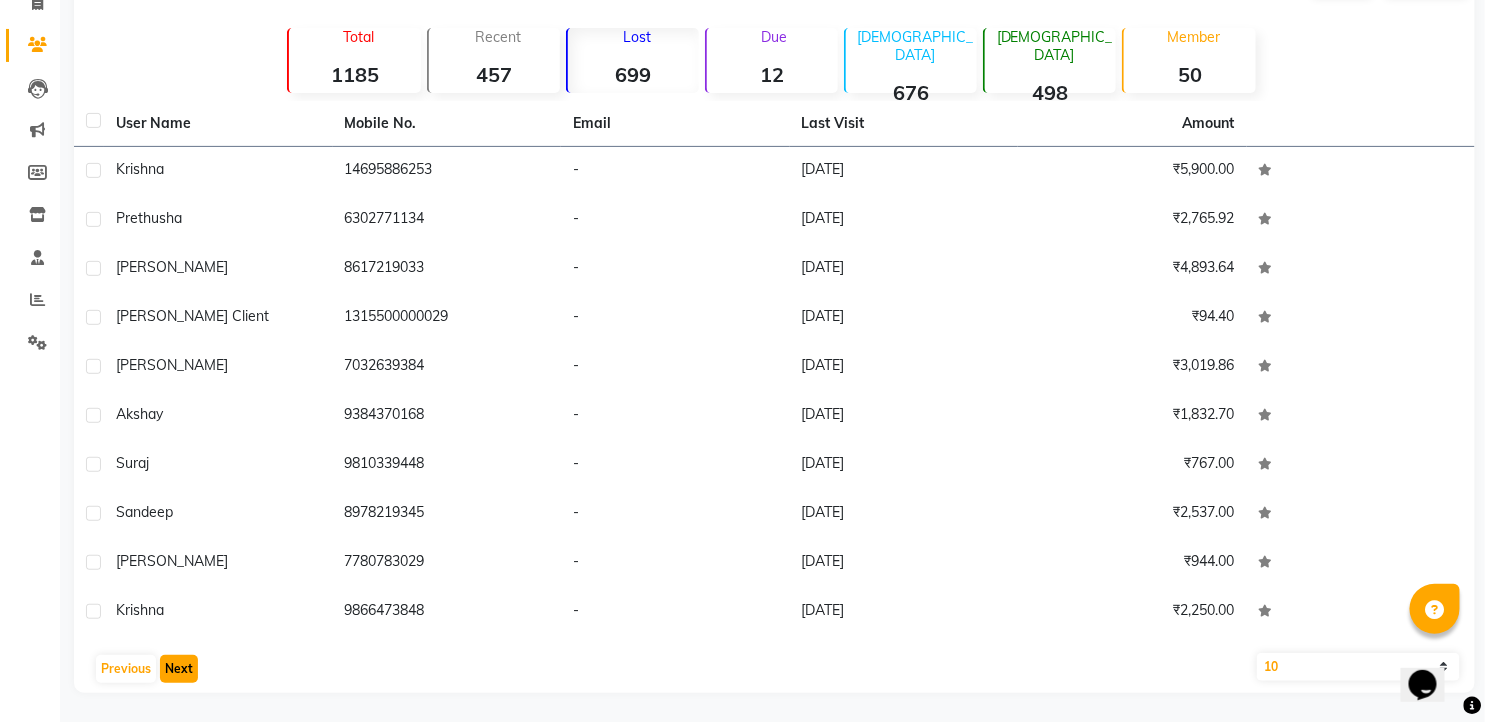 click on "Next" 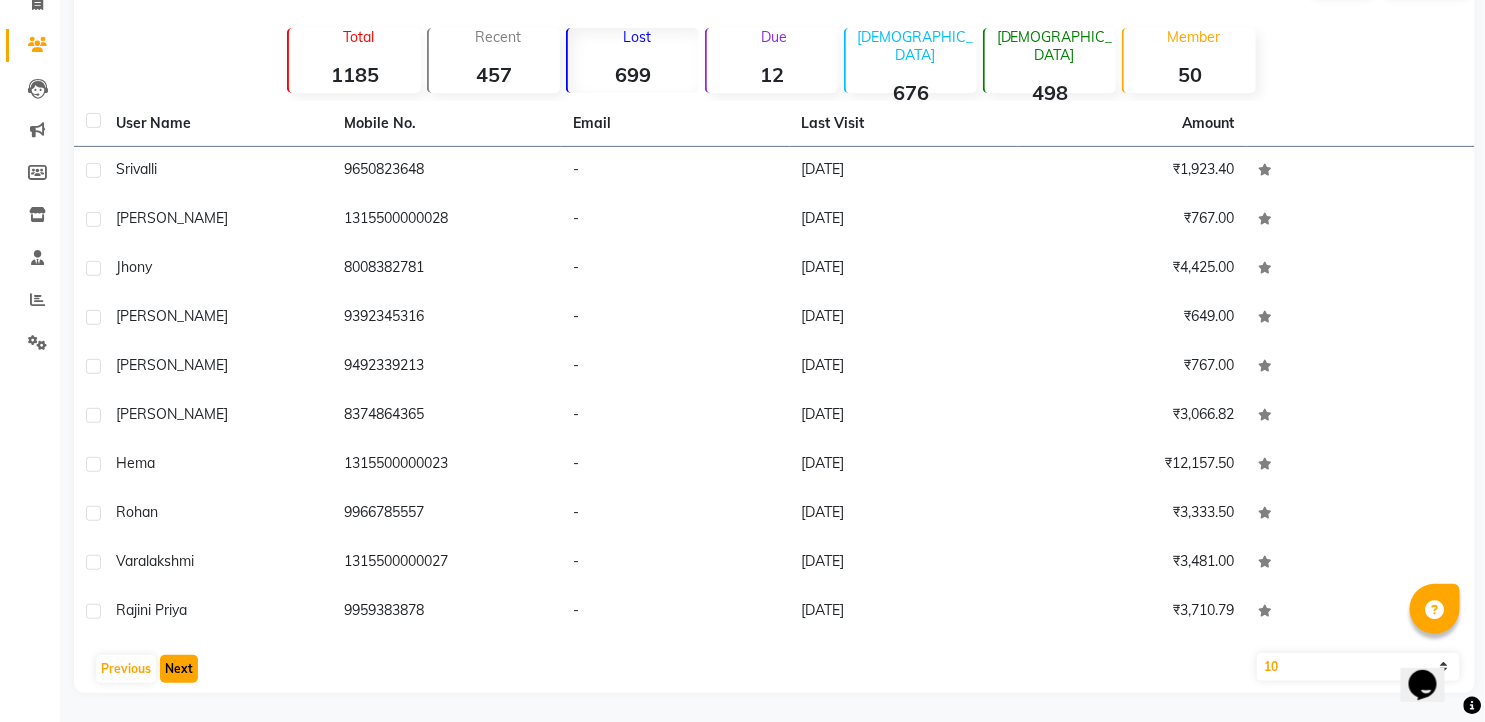 click on "Next" 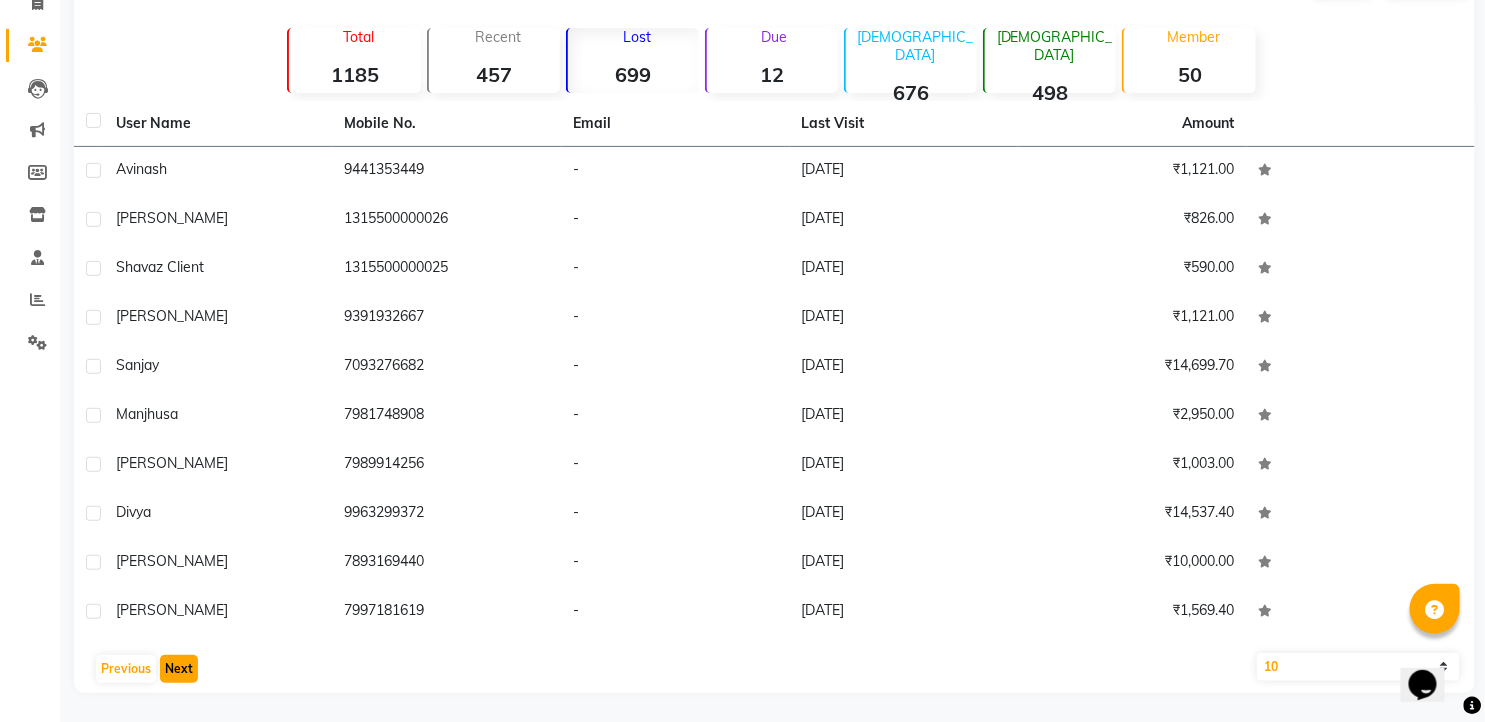 click on "Next" 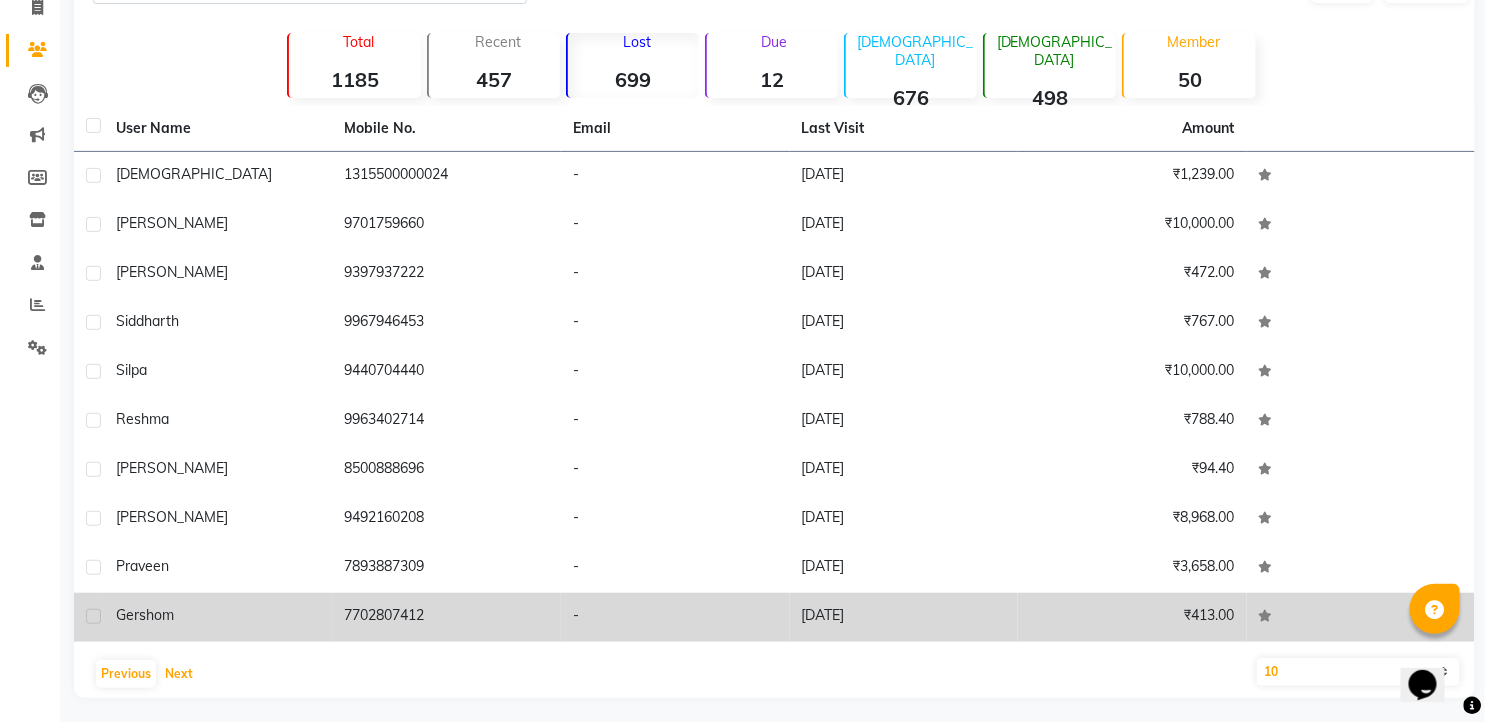 scroll, scrollTop: 143, scrollLeft: 0, axis: vertical 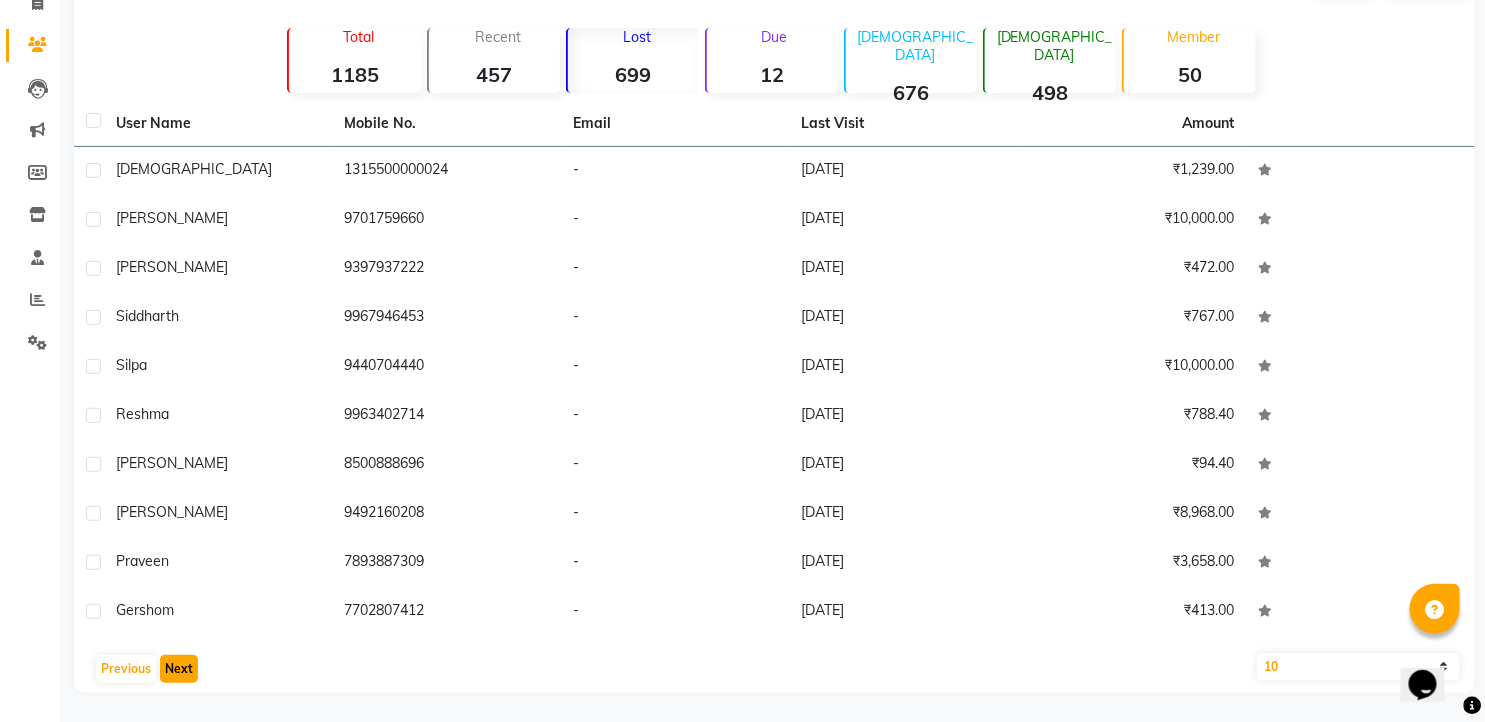 click on "Next" 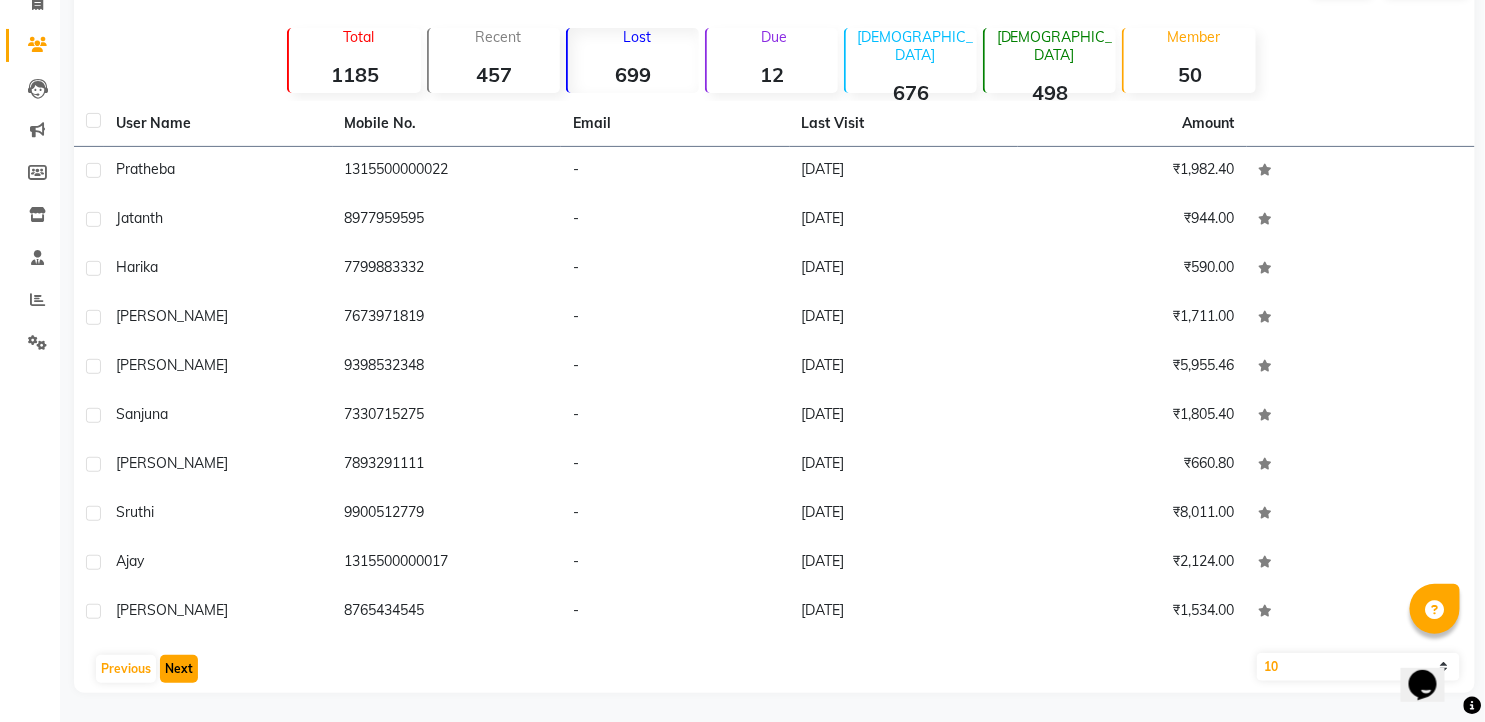 click on "Next" 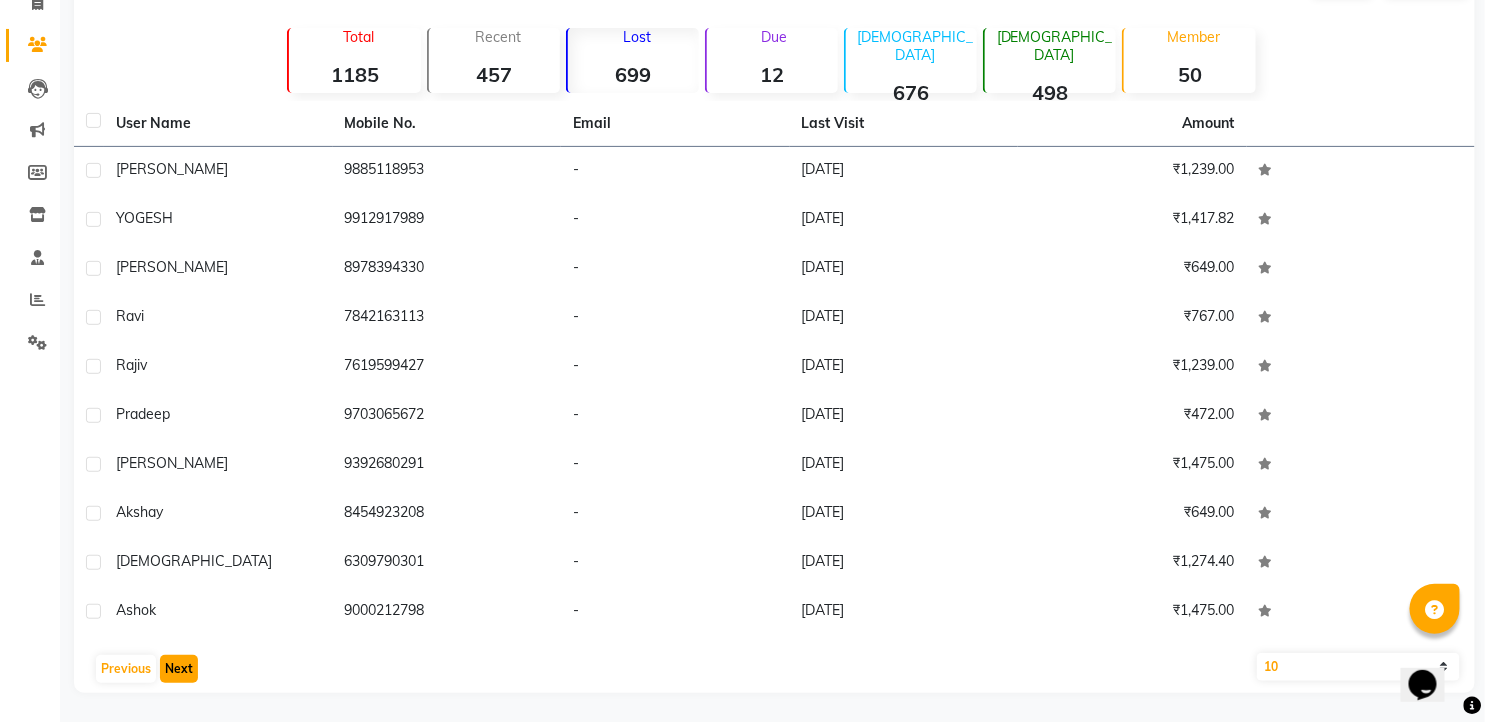 click on "Next" 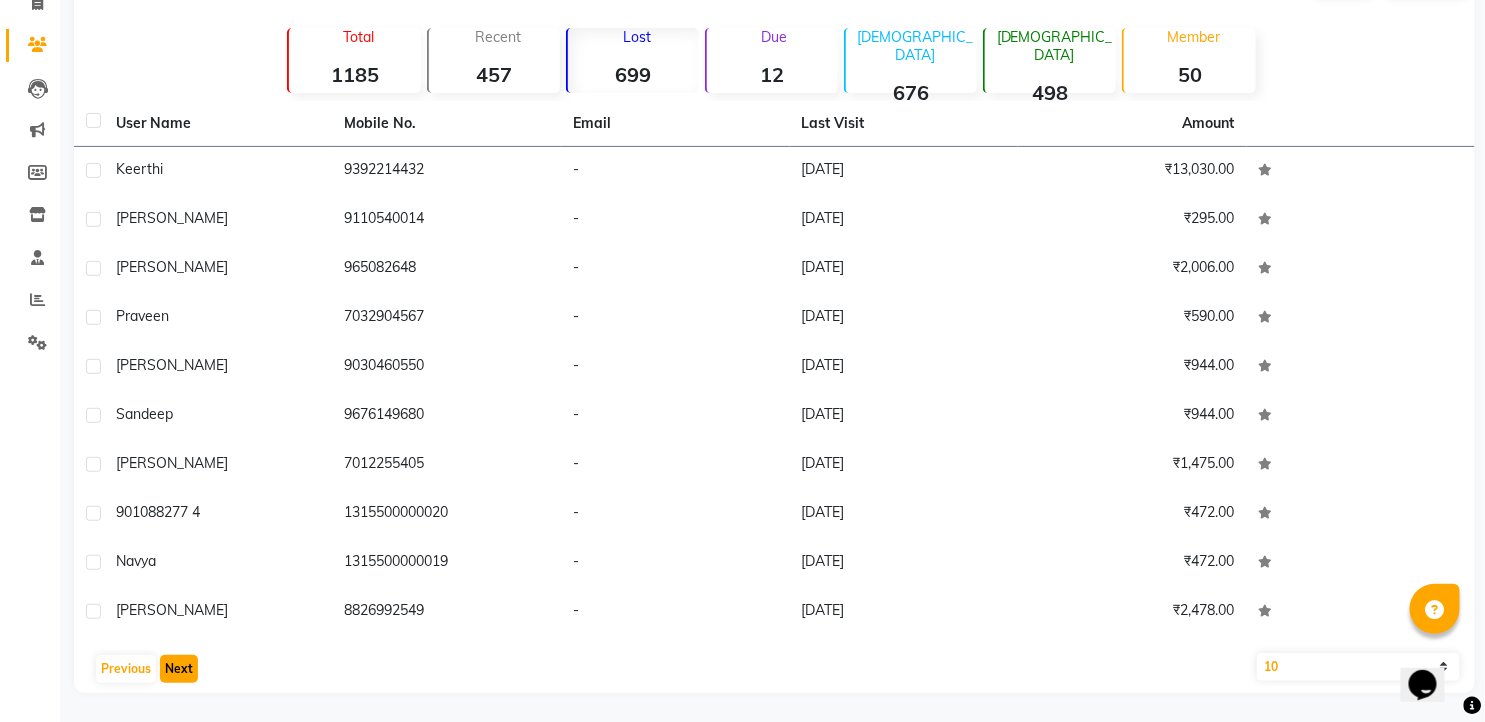 click on "Next" 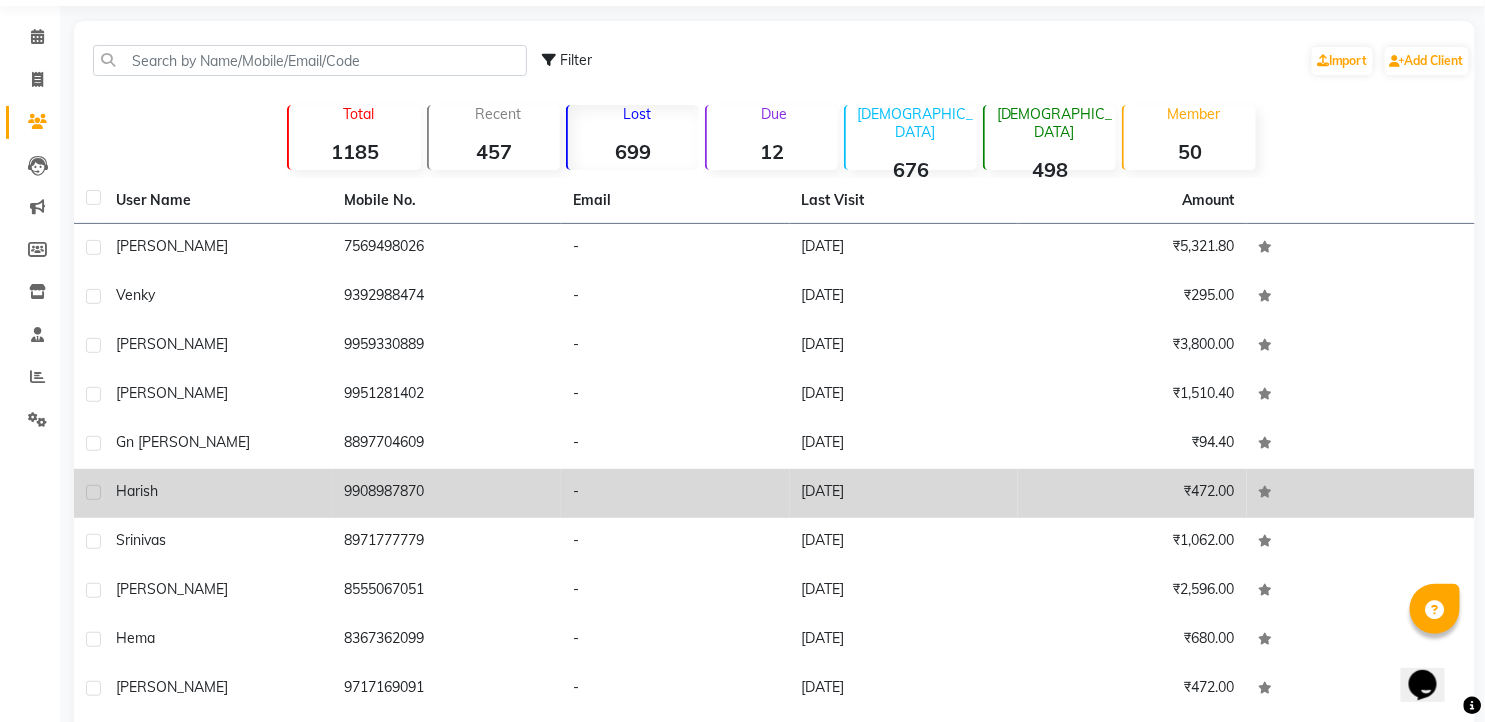 scroll, scrollTop: 0, scrollLeft: 0, axis: both 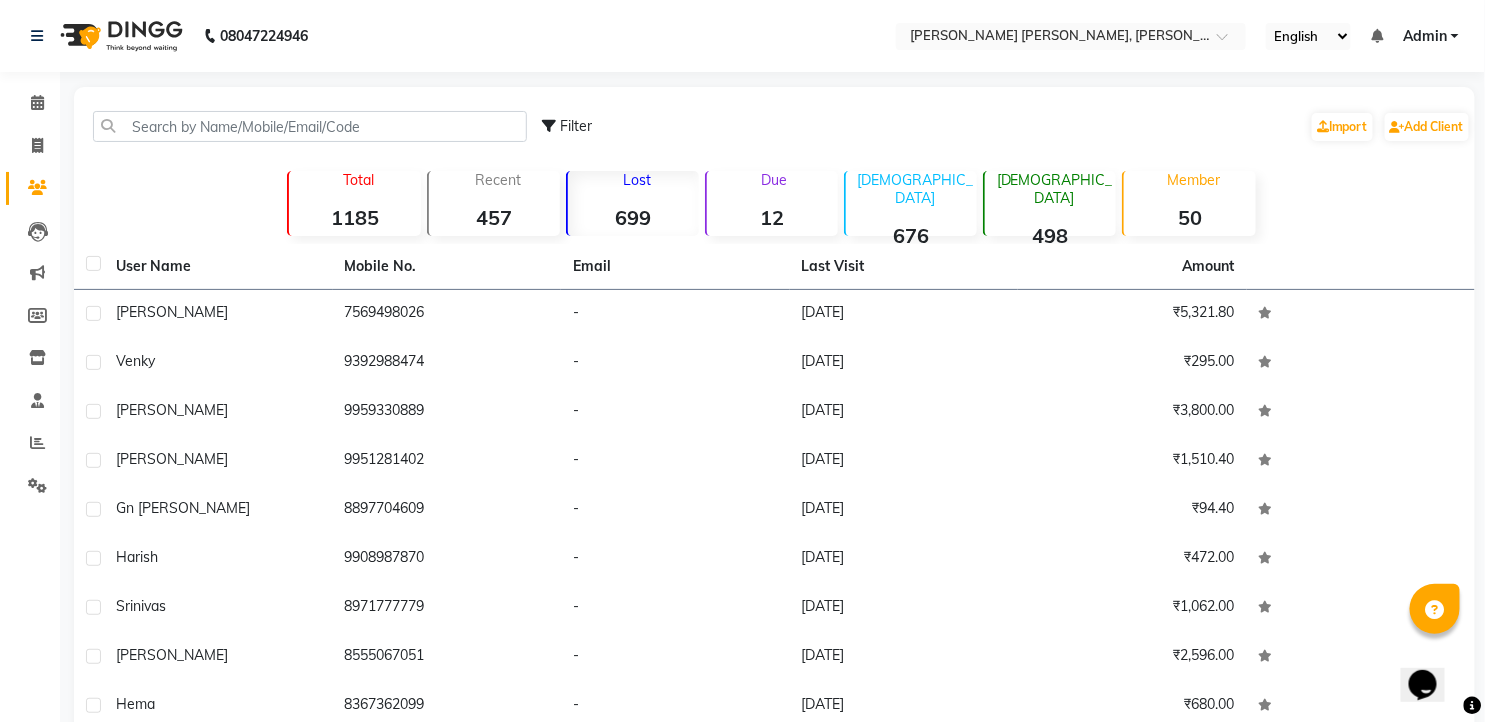 click on "Opens Chat This icon Opens the chat window." 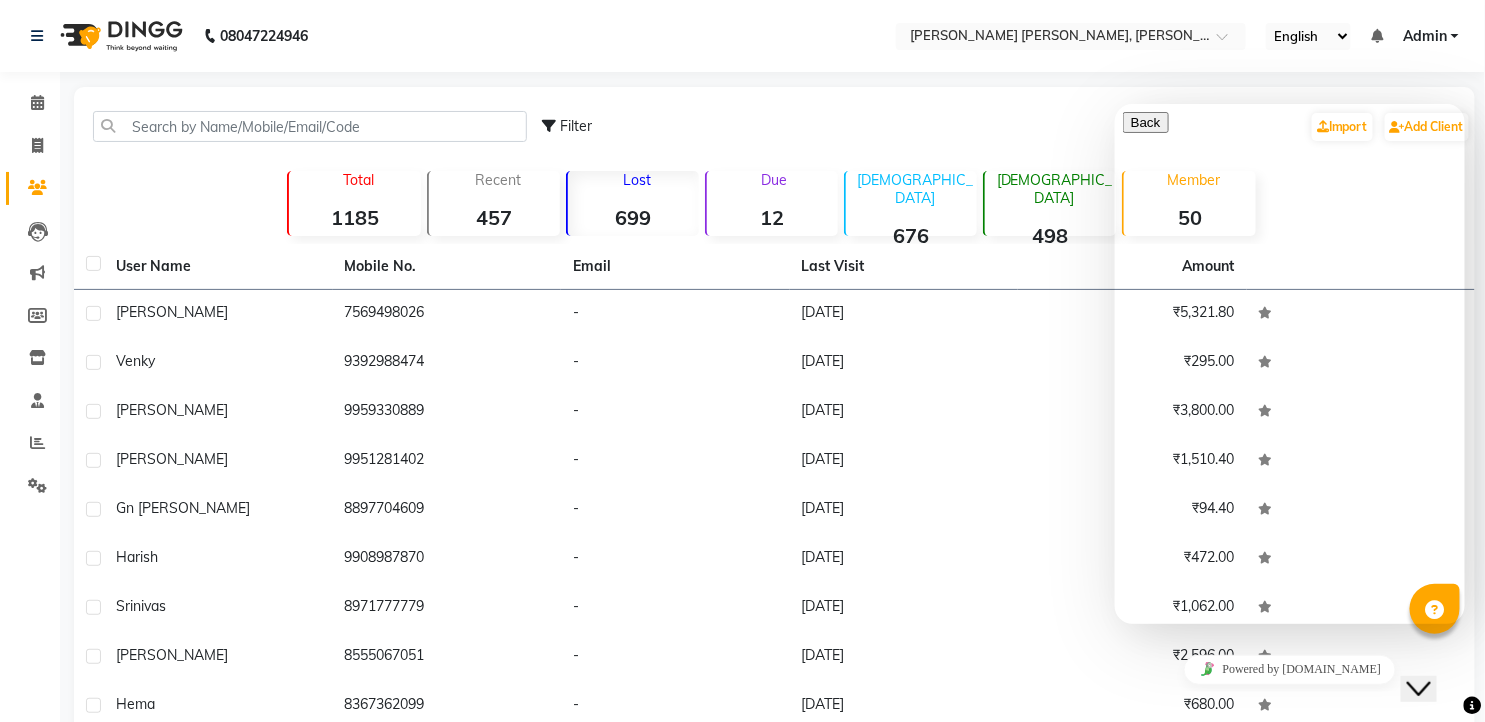 click on "New Conversation" at bounding box center (1289, 813) 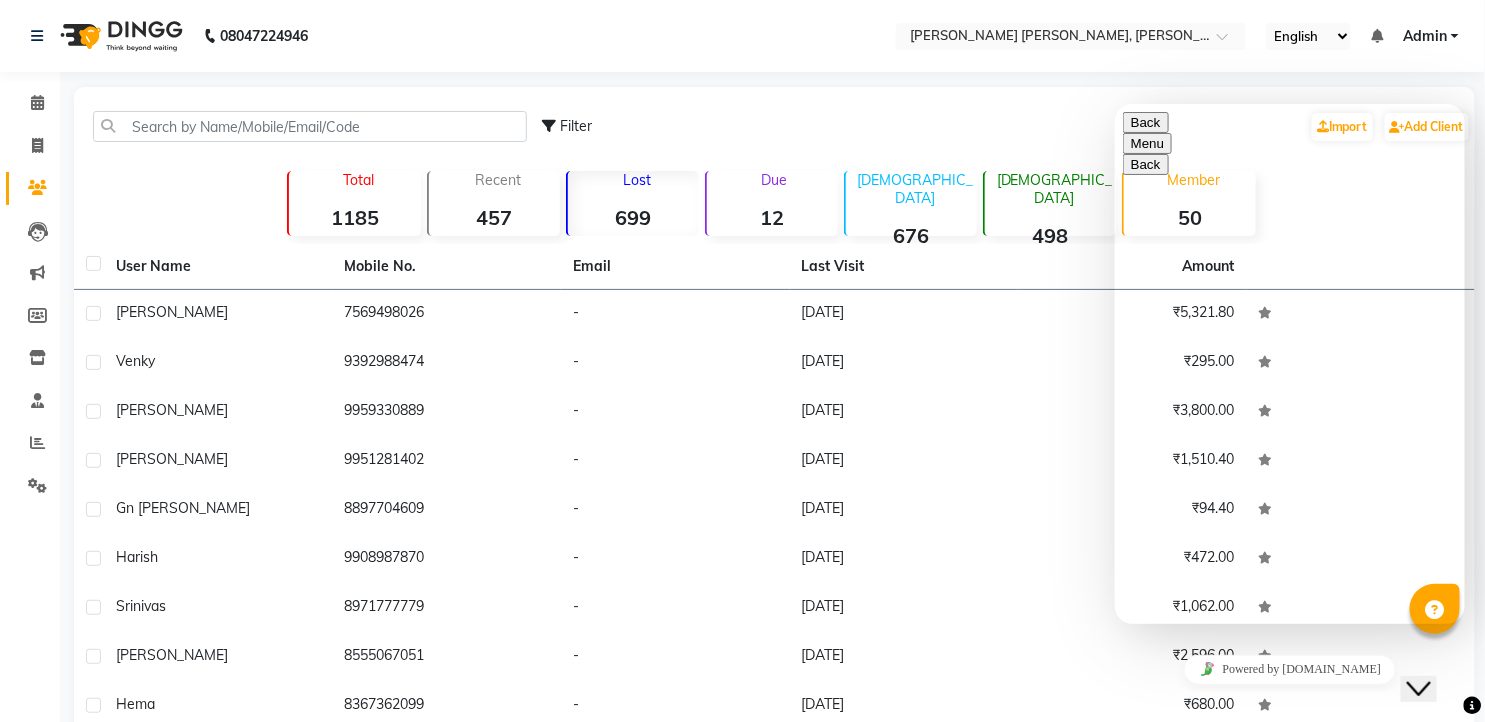 click on "Back" at bounding box center (1145, 121) 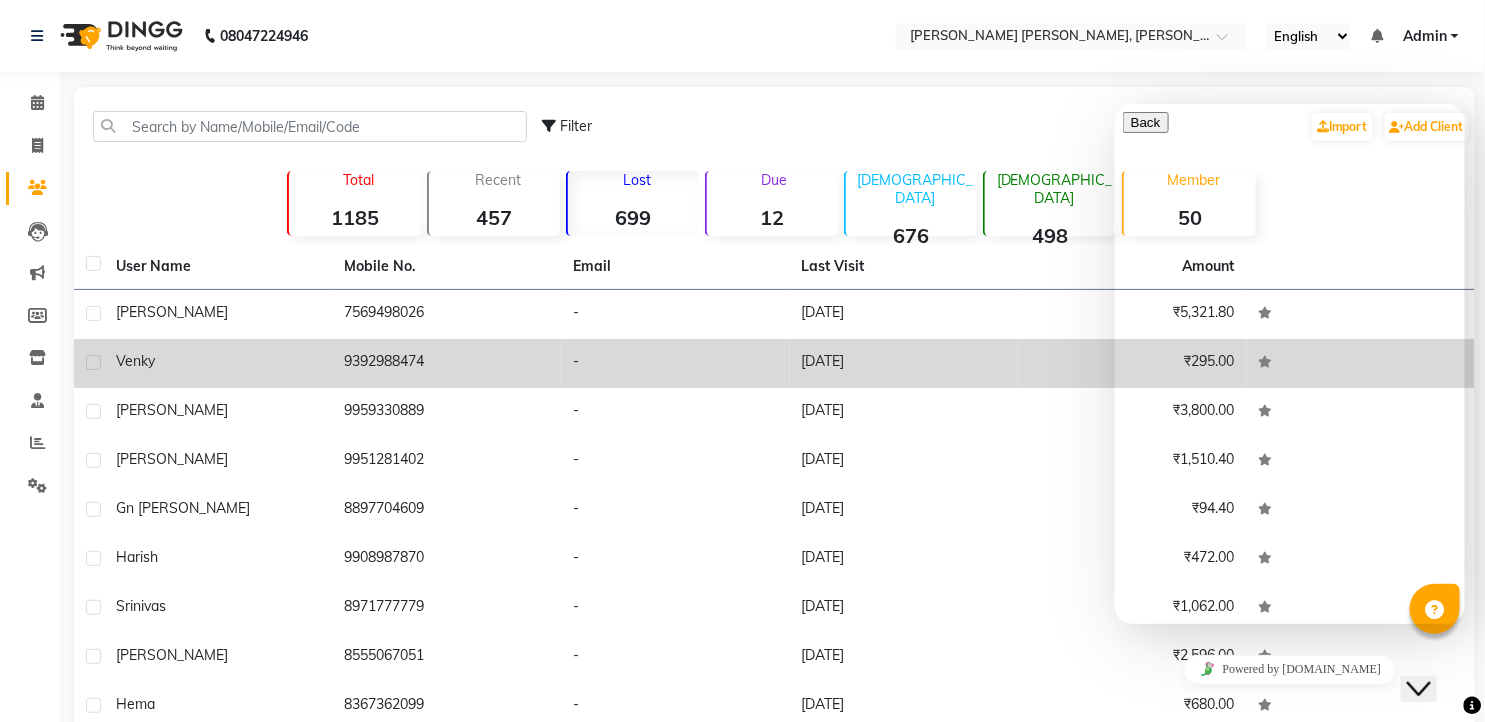 click on "₹295.00" 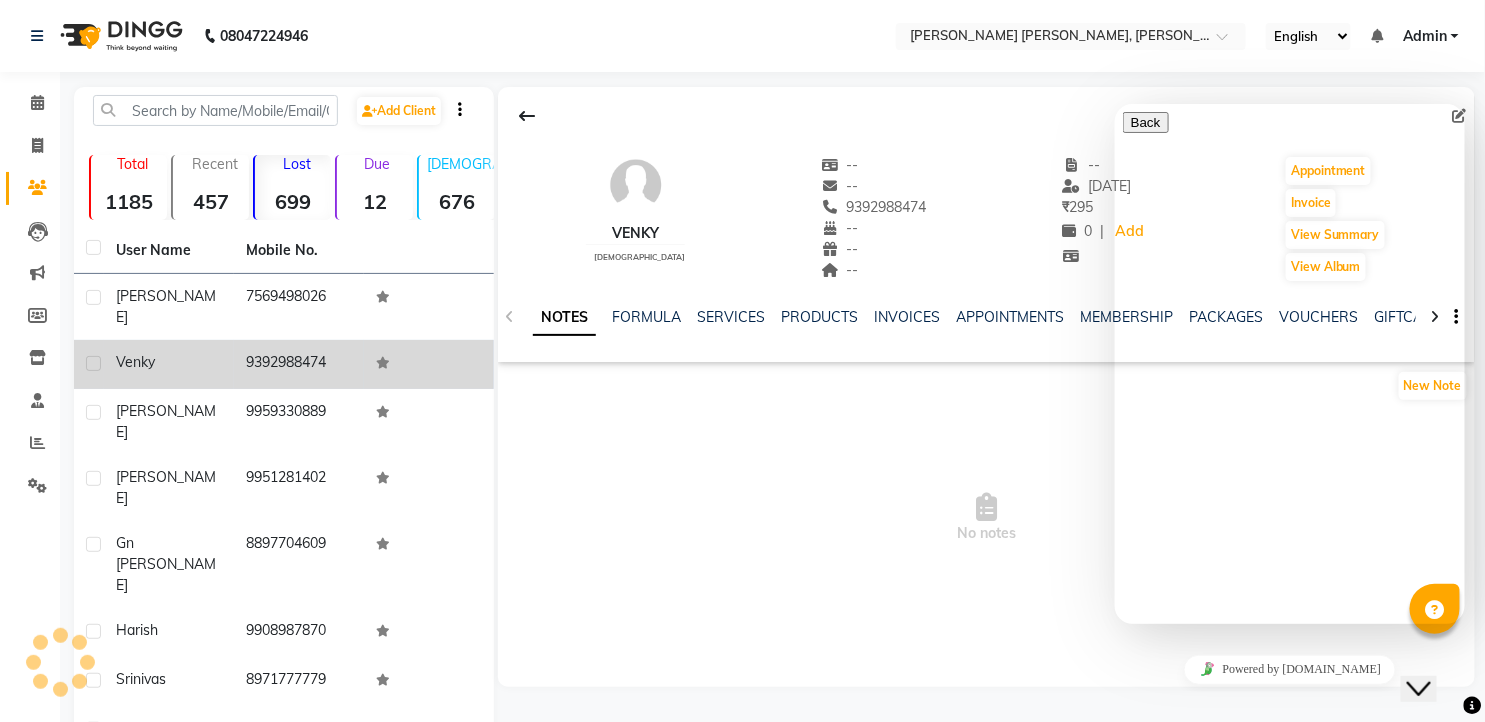 click 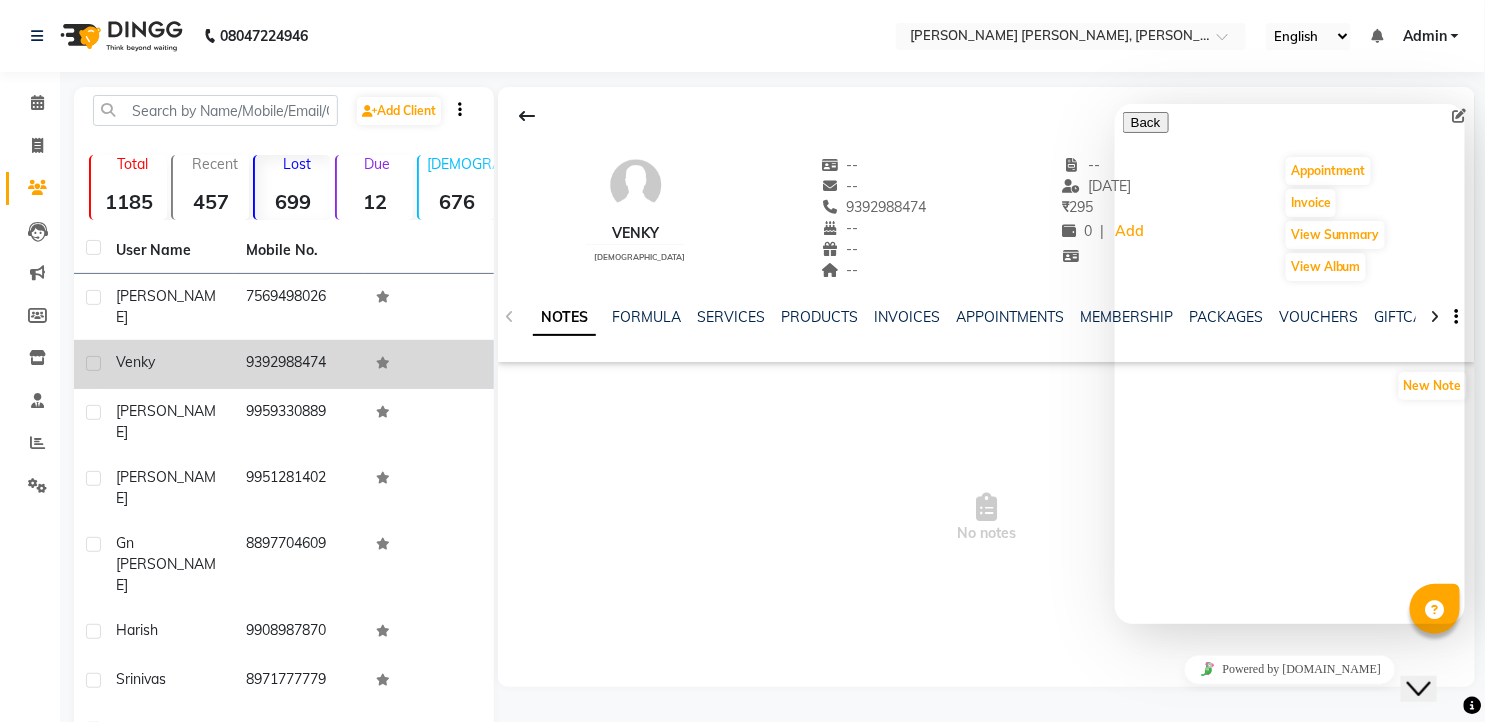 drag, startPoint x: 796, startPoint y: 502, endPoint x: 726, endPoint y: 438, distance: 94.847244 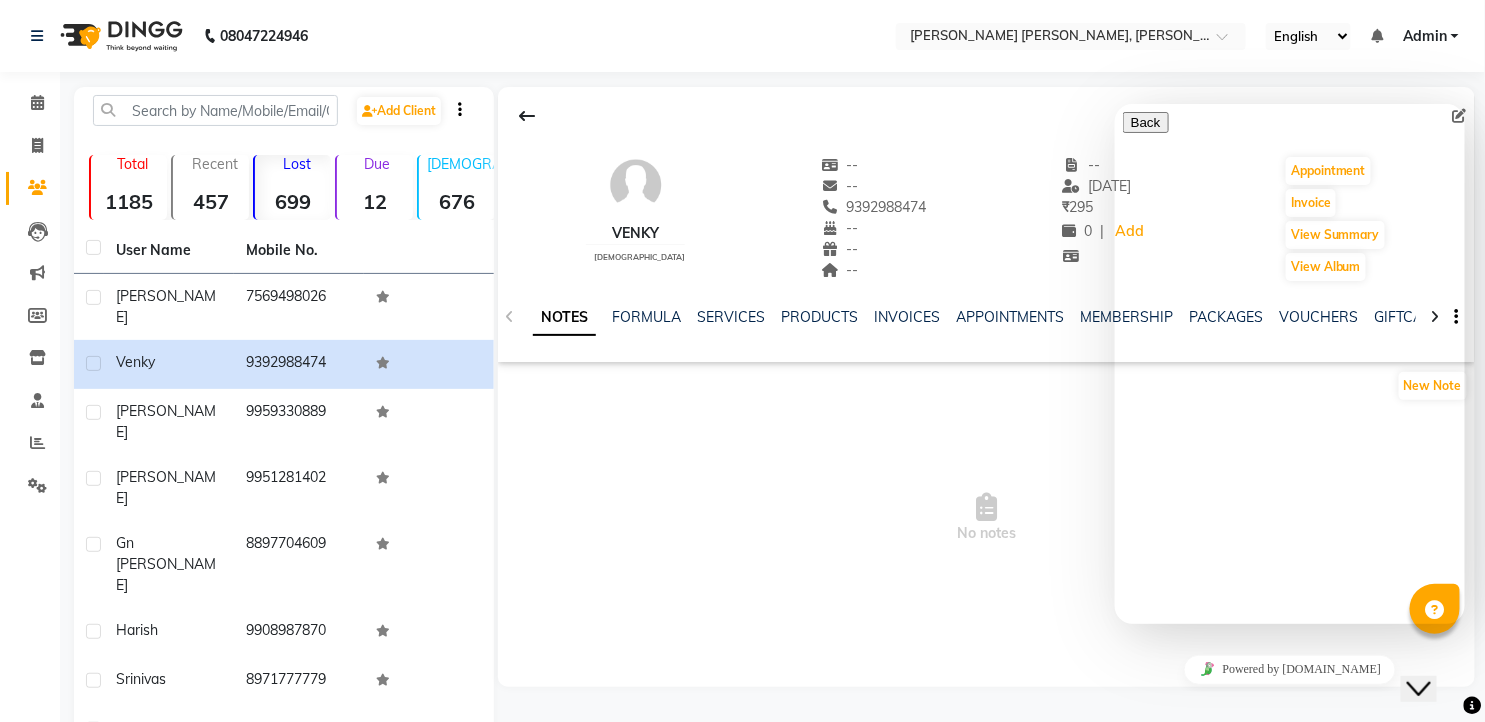 click on "Lost  699" 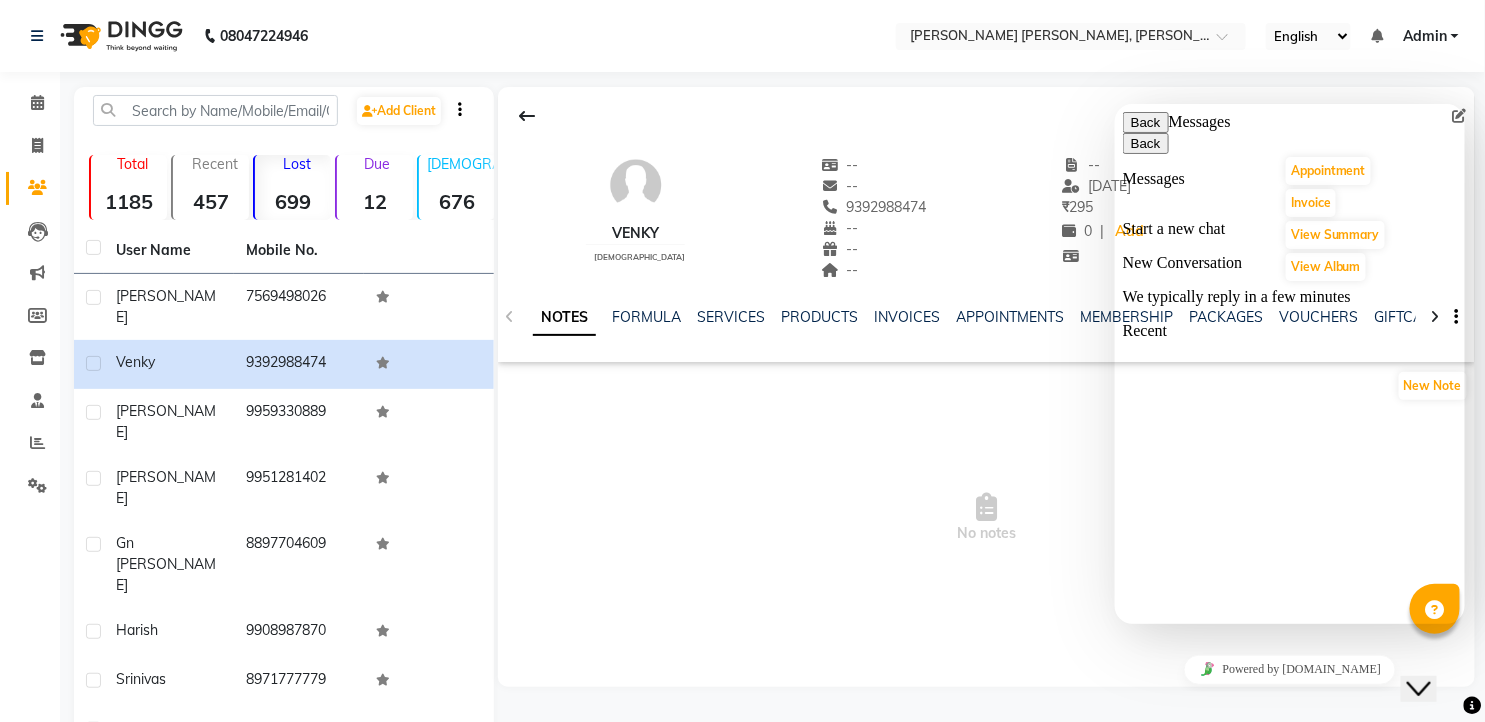 click at bounding box center (1130, 862) 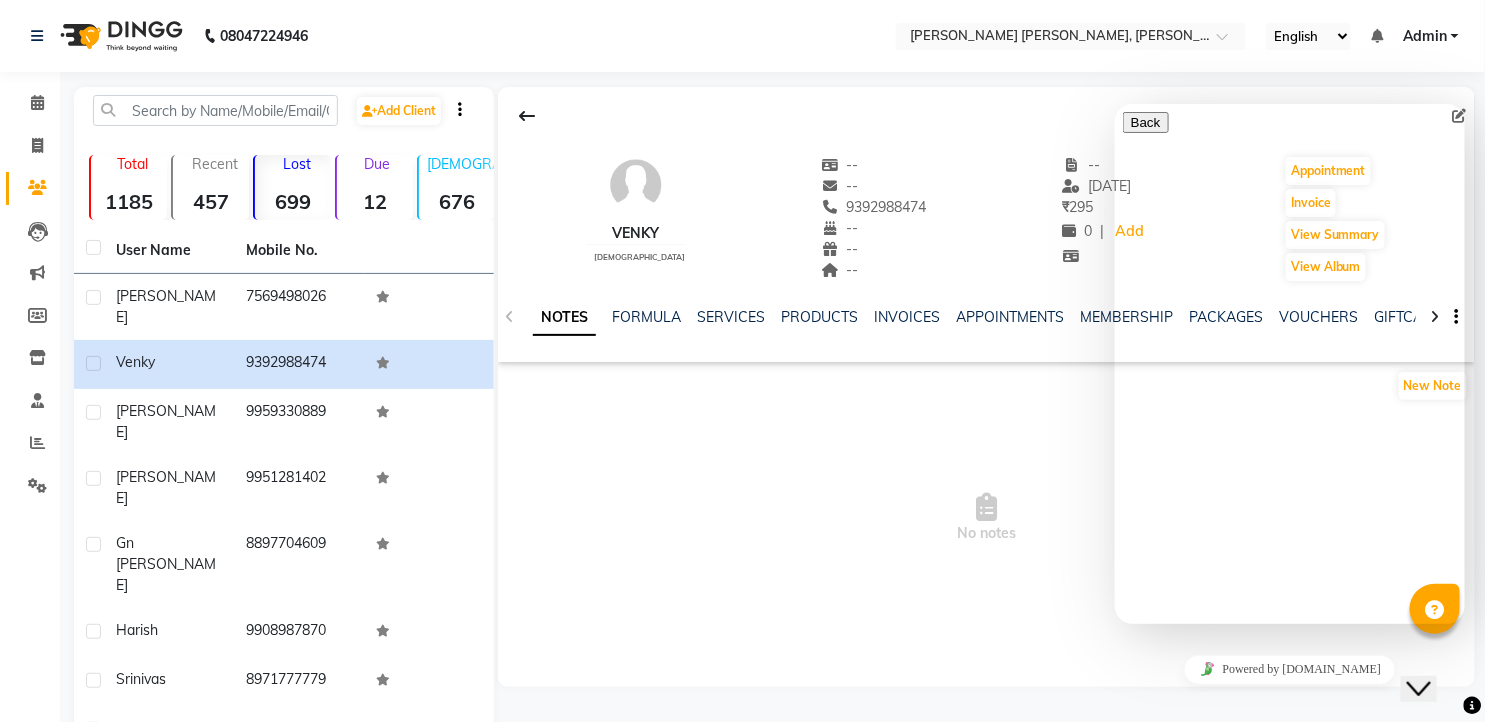 click on "Hi there  Need help? Search our help center for answers or start a conversation:  New Conversation   We typically reply in a few minutes  Rate this chat Upload File Insert emoji" at bounding box center (1289, 776) 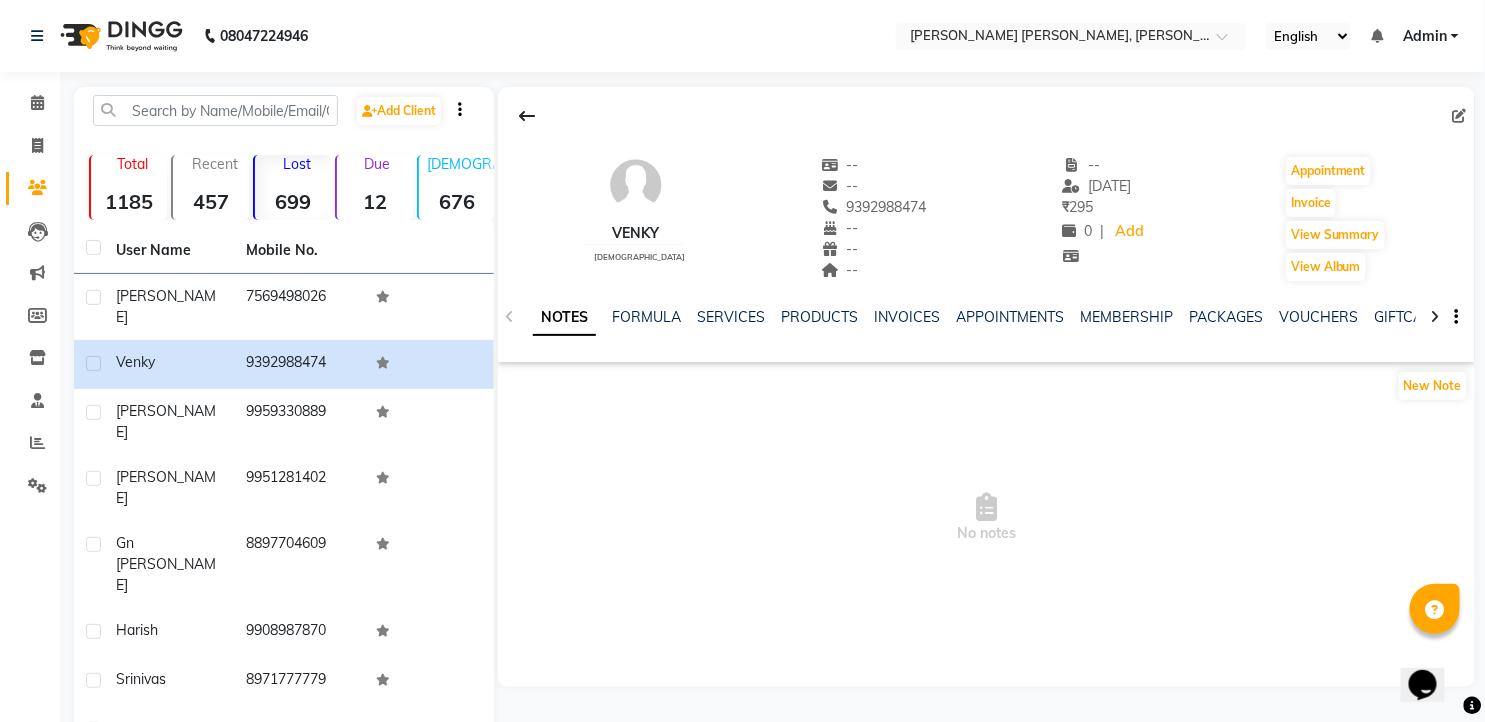 click at bounding box center (1435, 610) 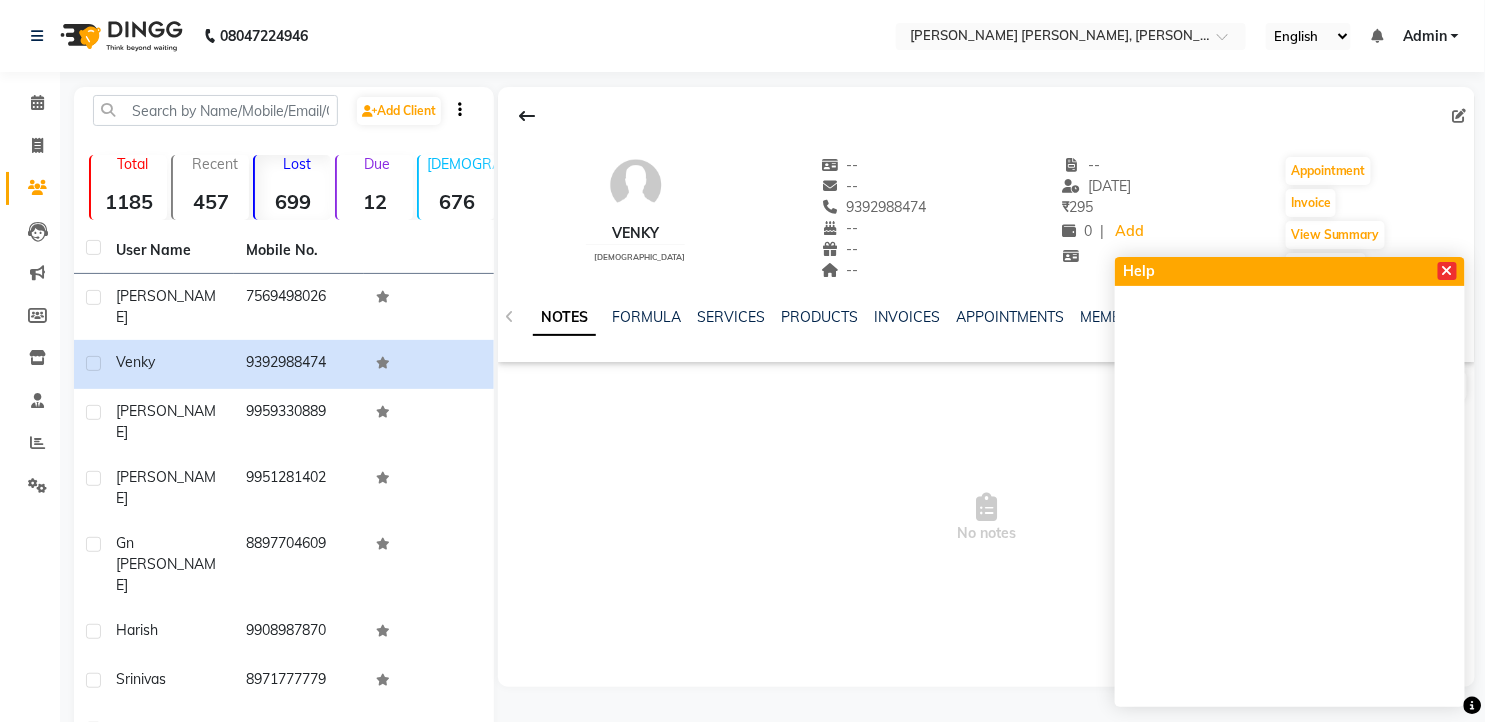 click at bounding box center (1447, 271) 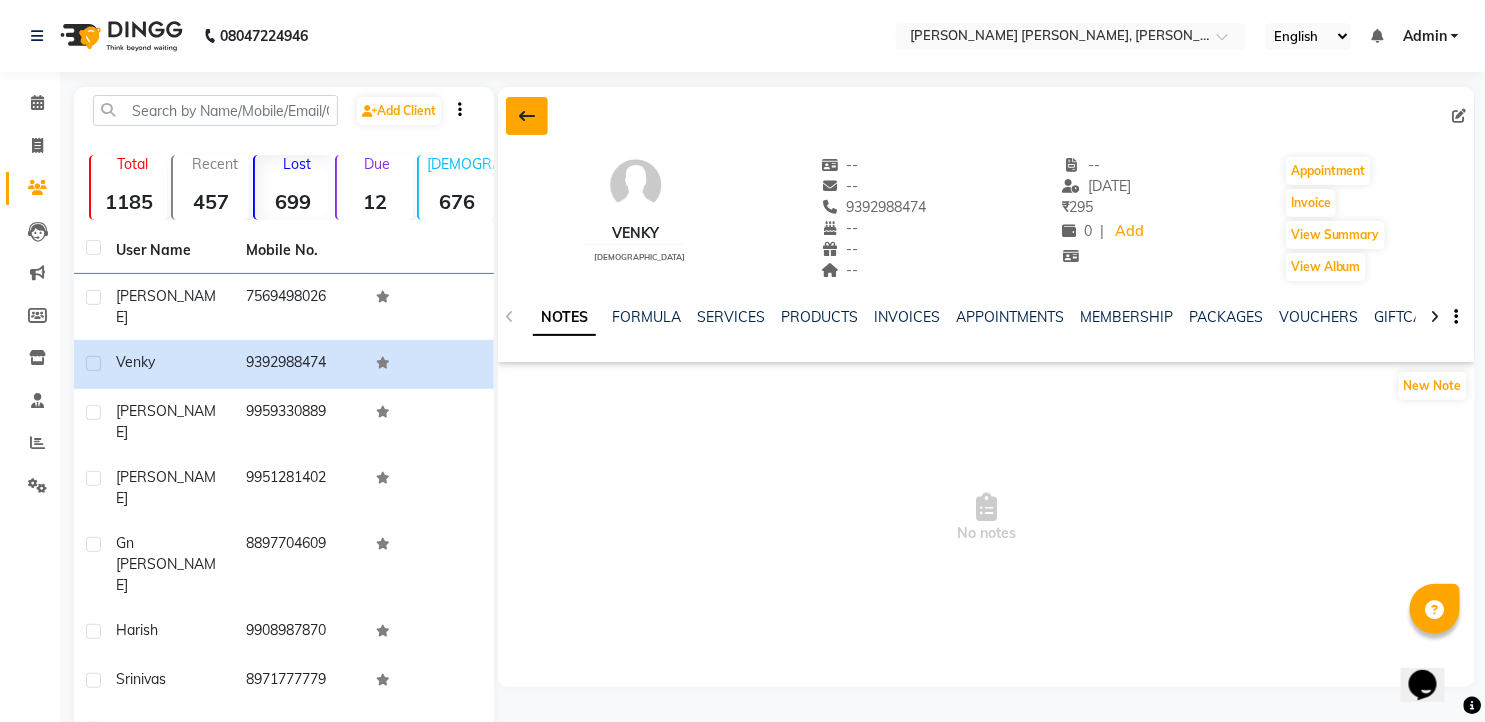 click 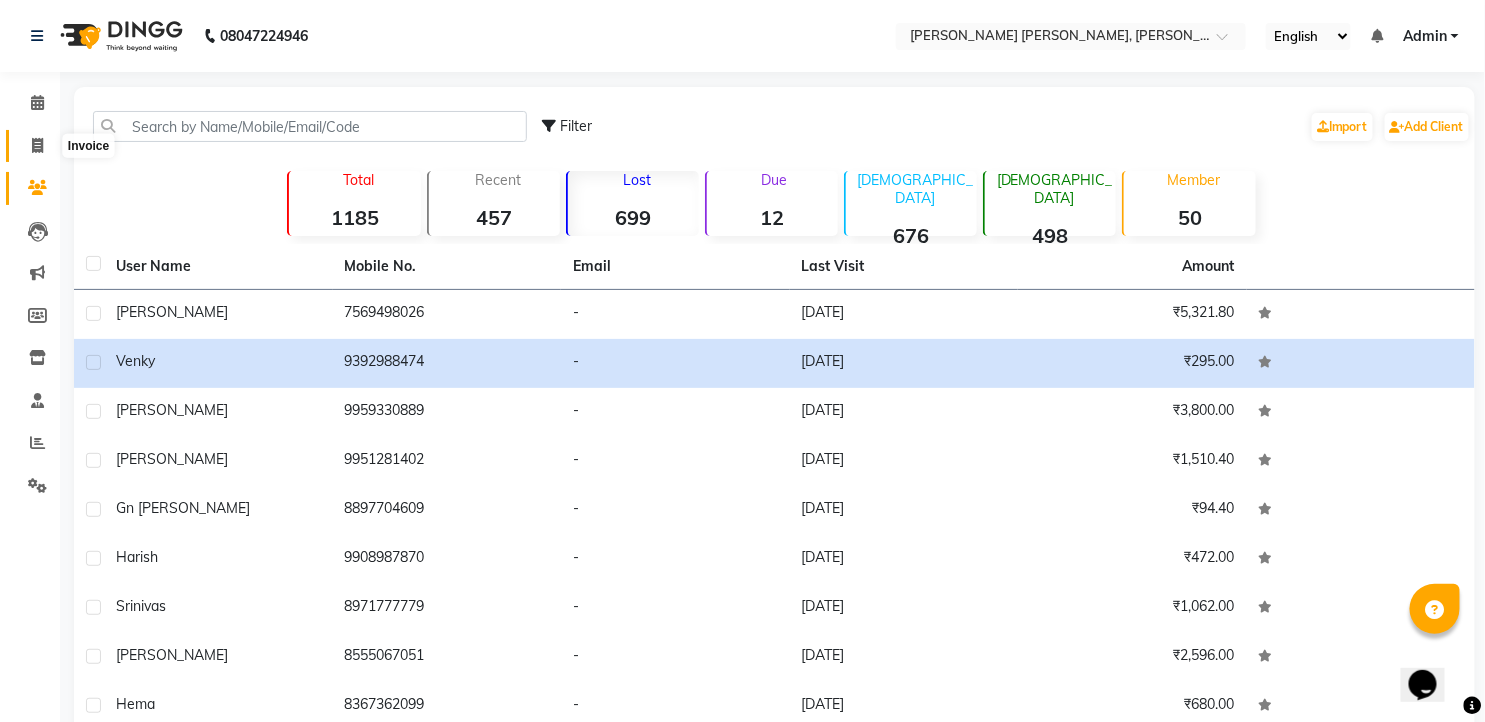 click 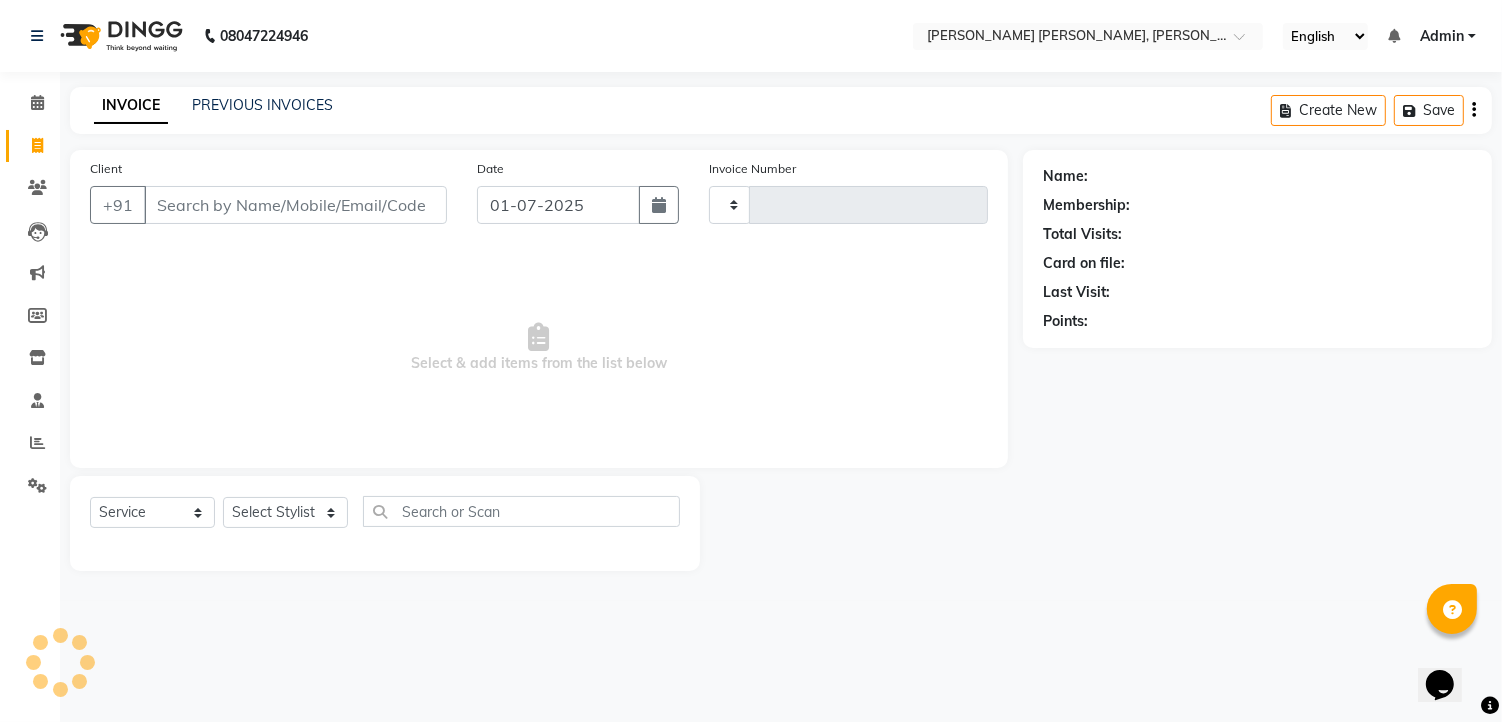 type on "0698" 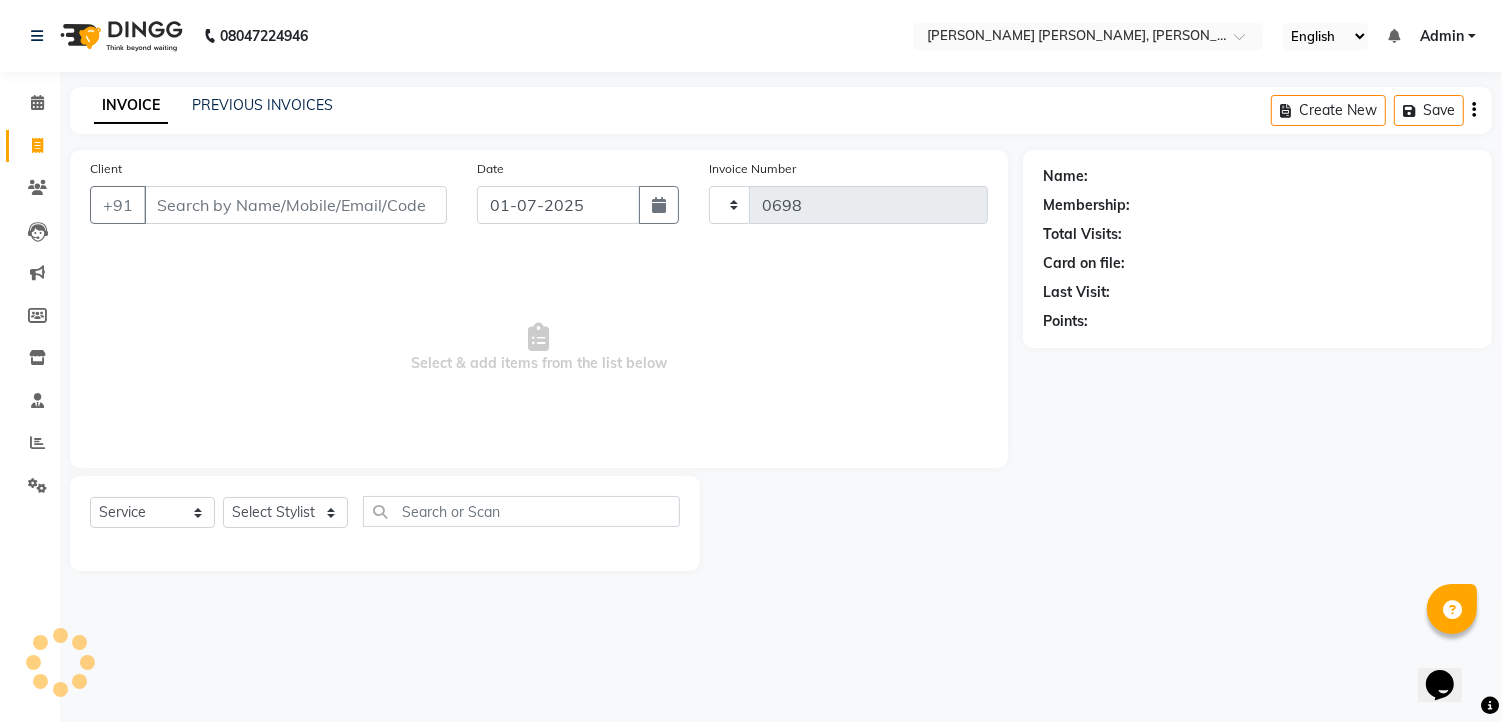 select on "7150" 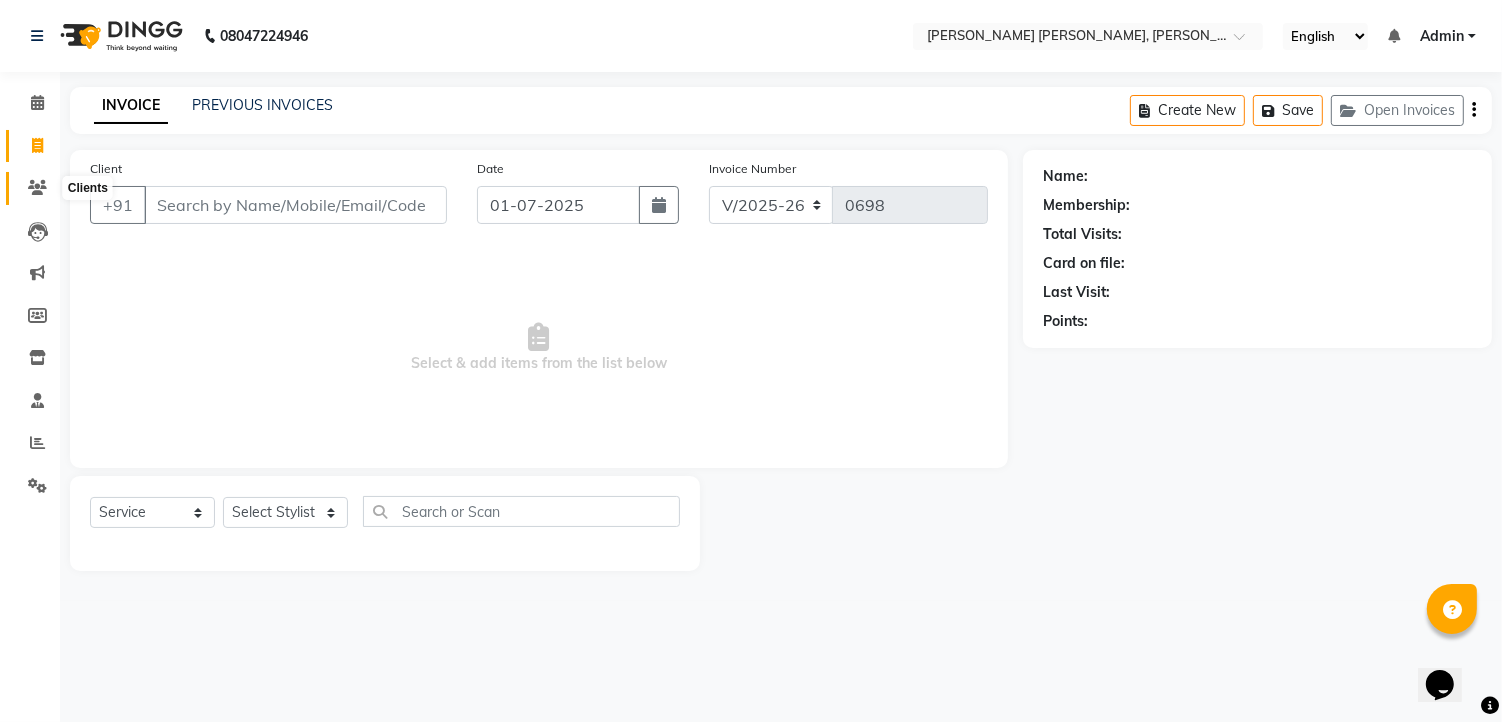 click 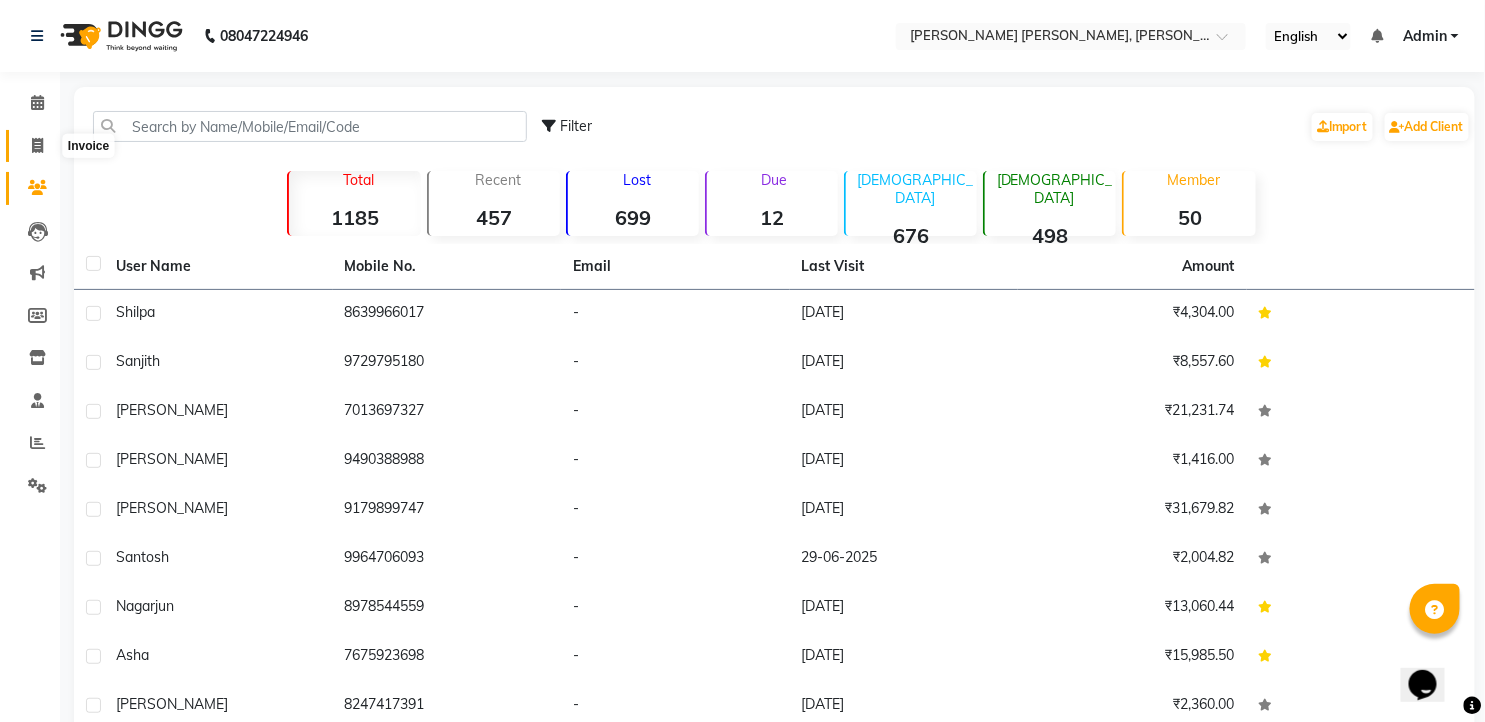 click 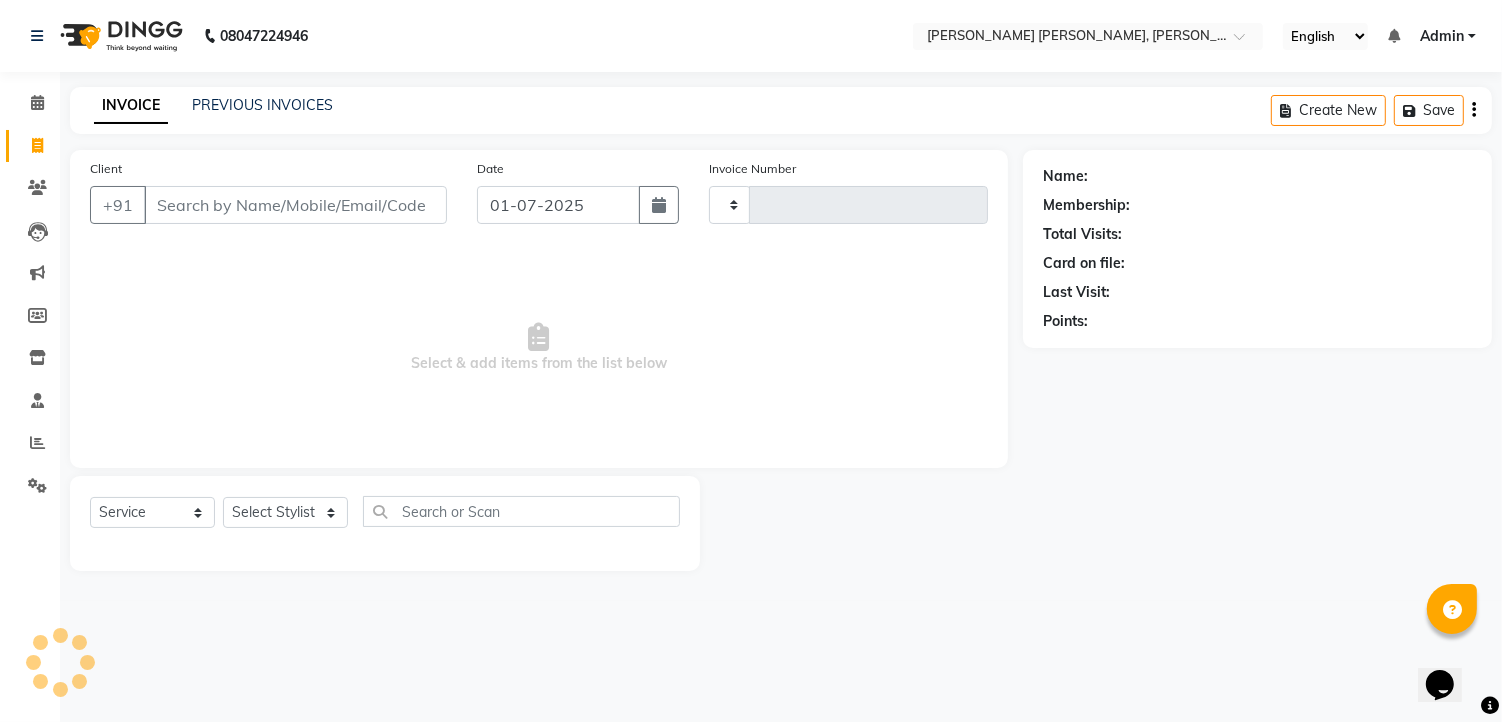 type on "0698" 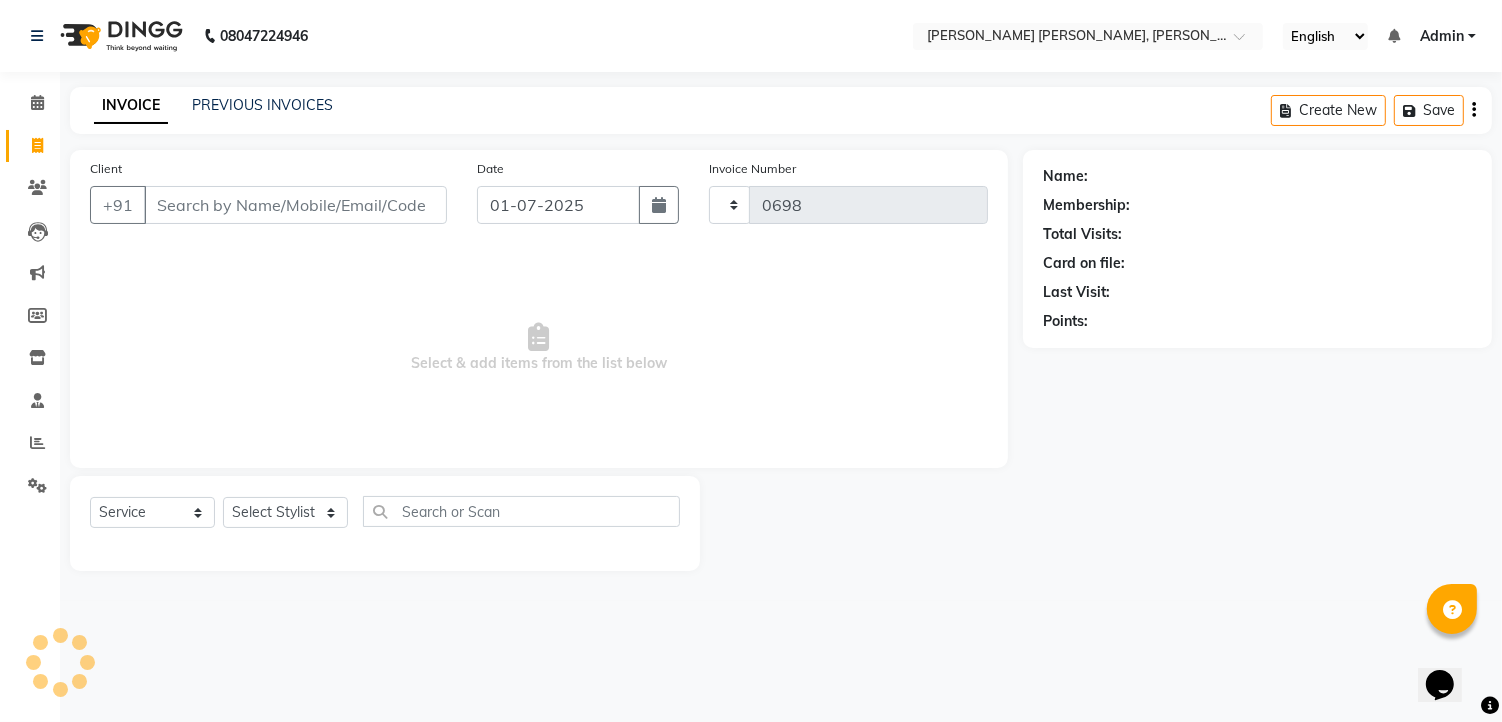 select on "7150" 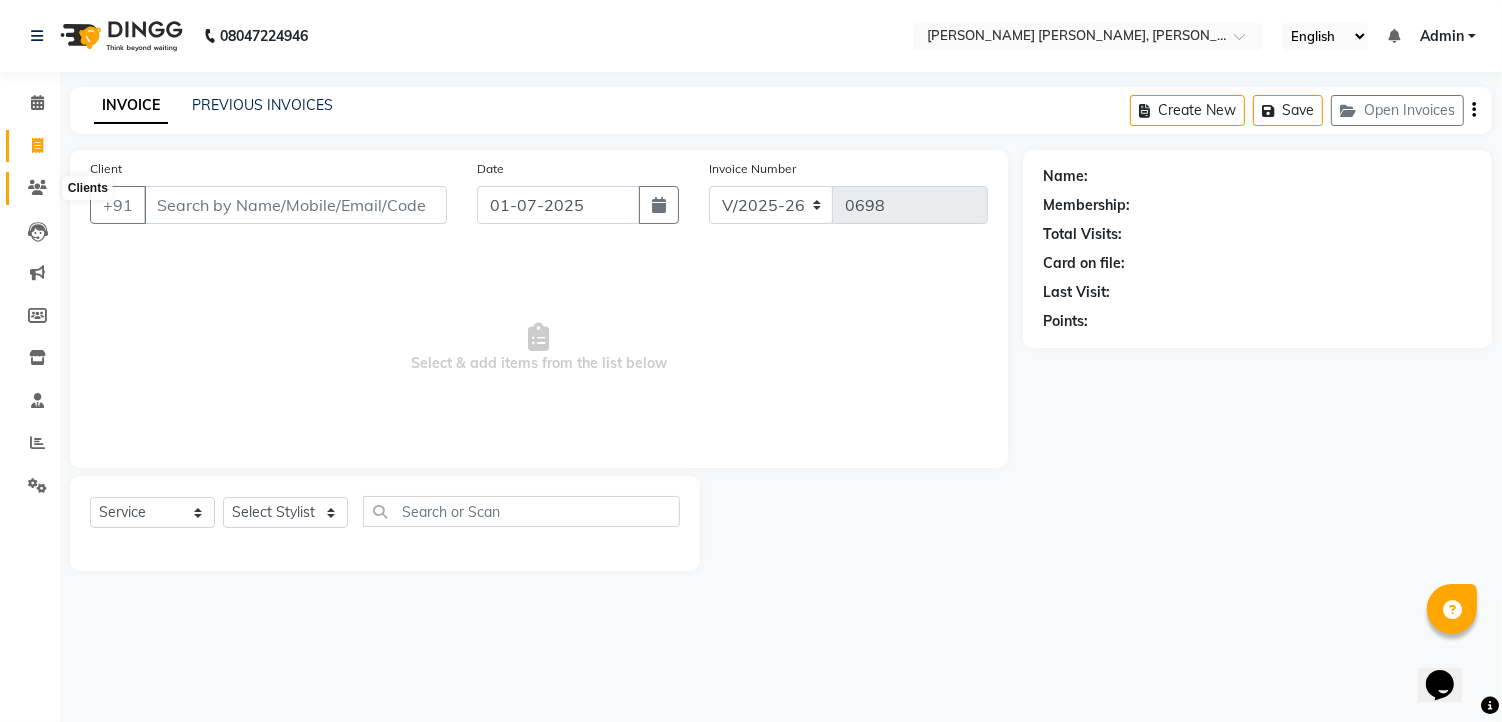 click 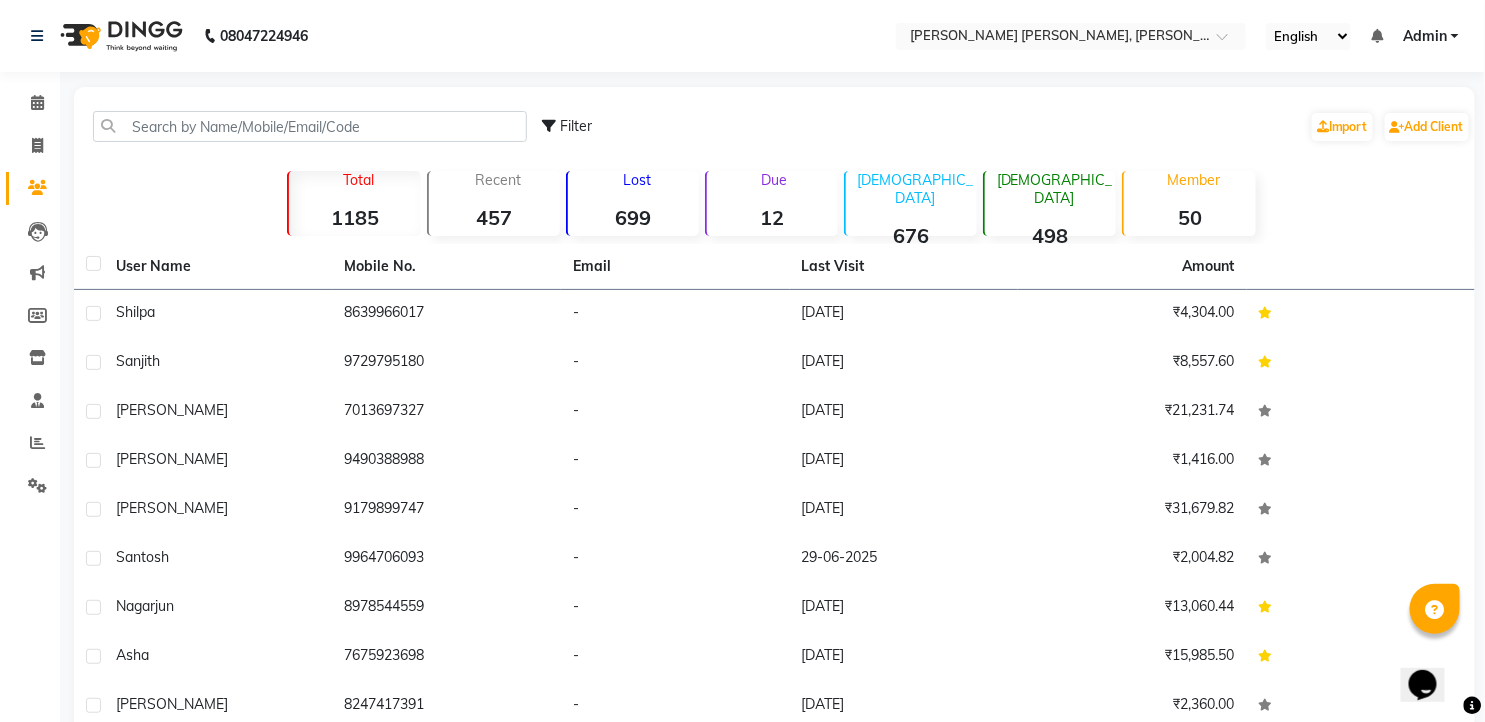 click on "699" 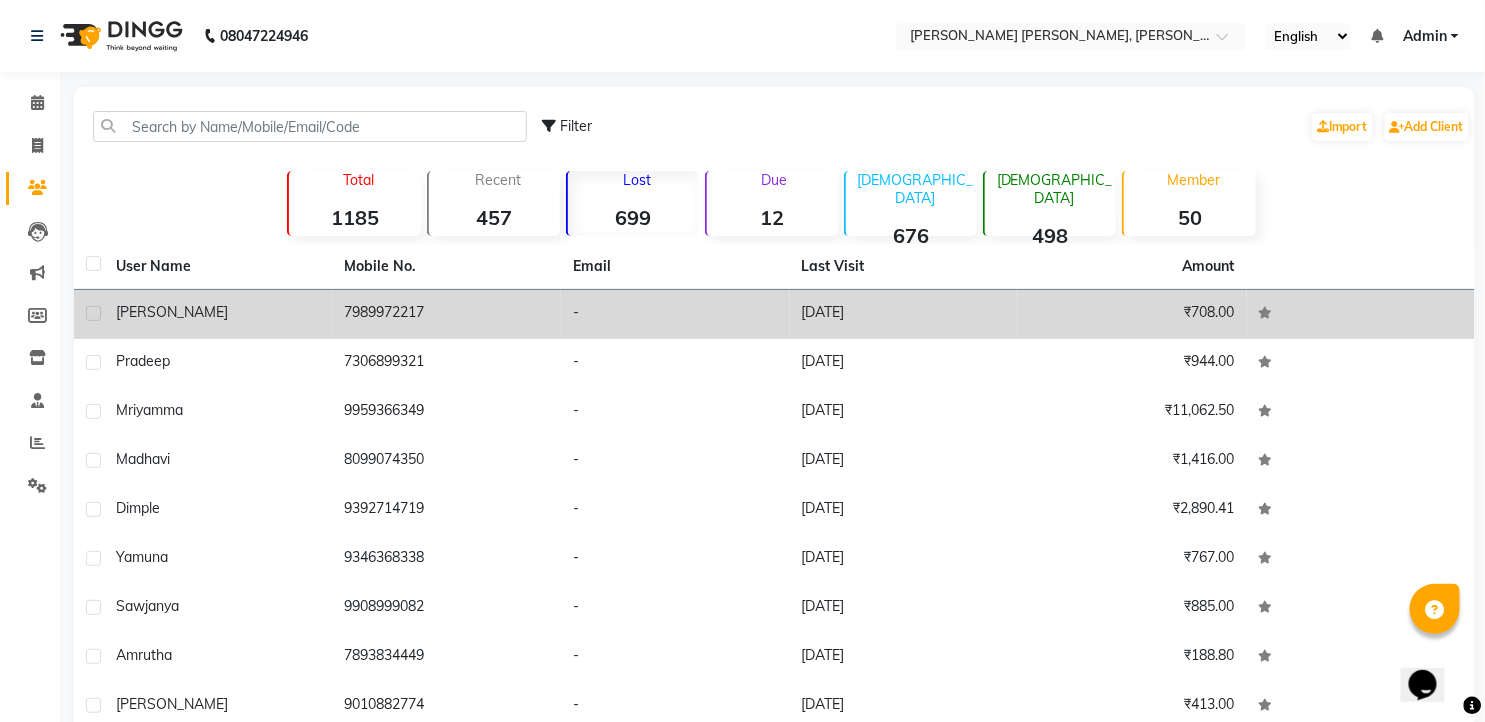 click on "7989972217" 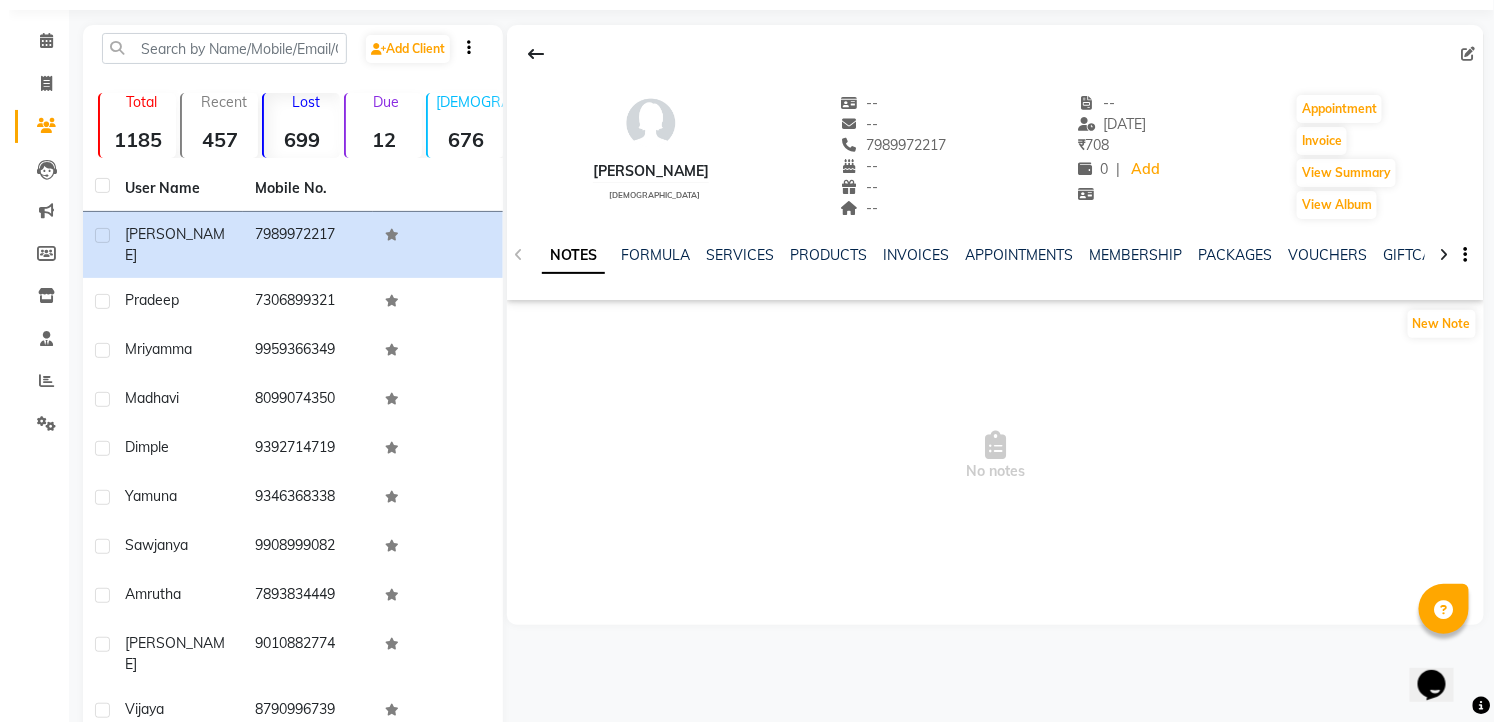 scroll, scrollTop: 0, scrollLeft: 0, axis: both 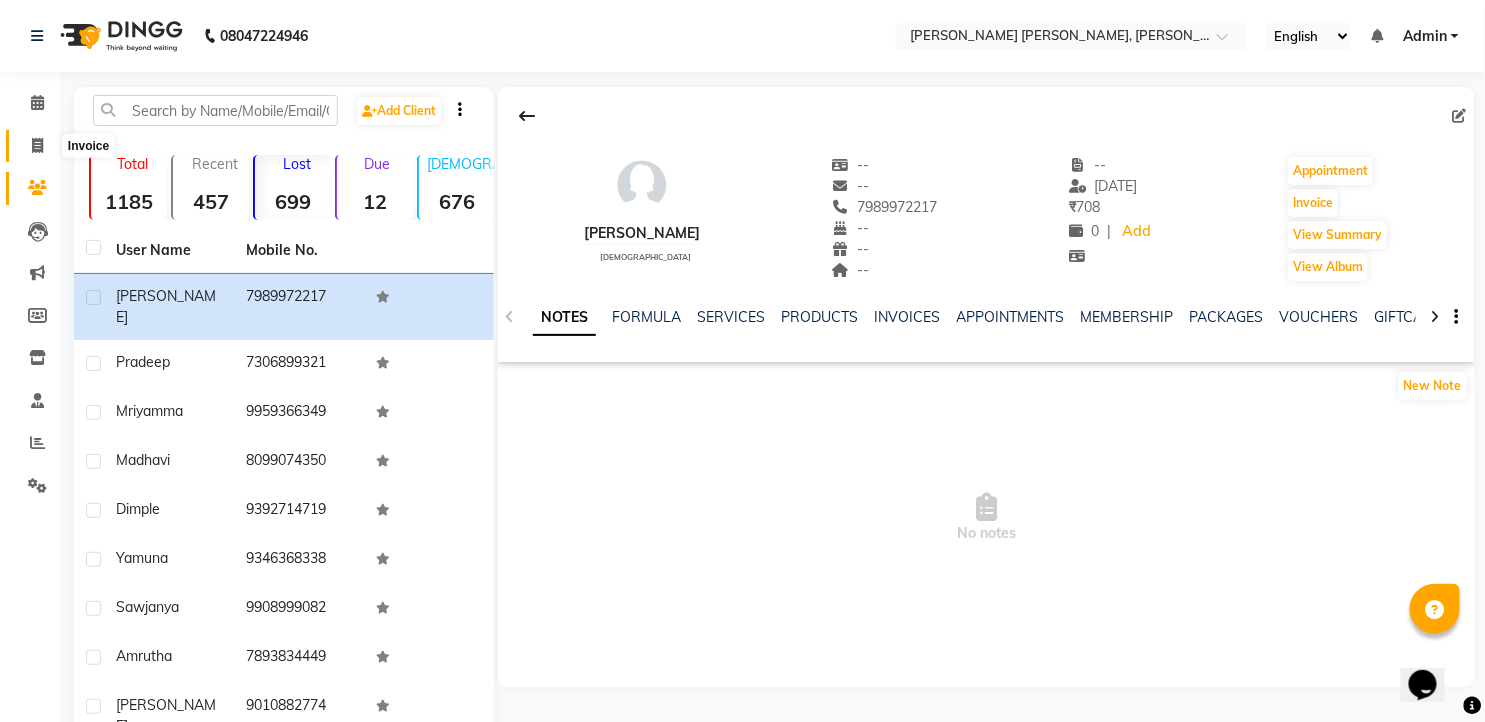 click 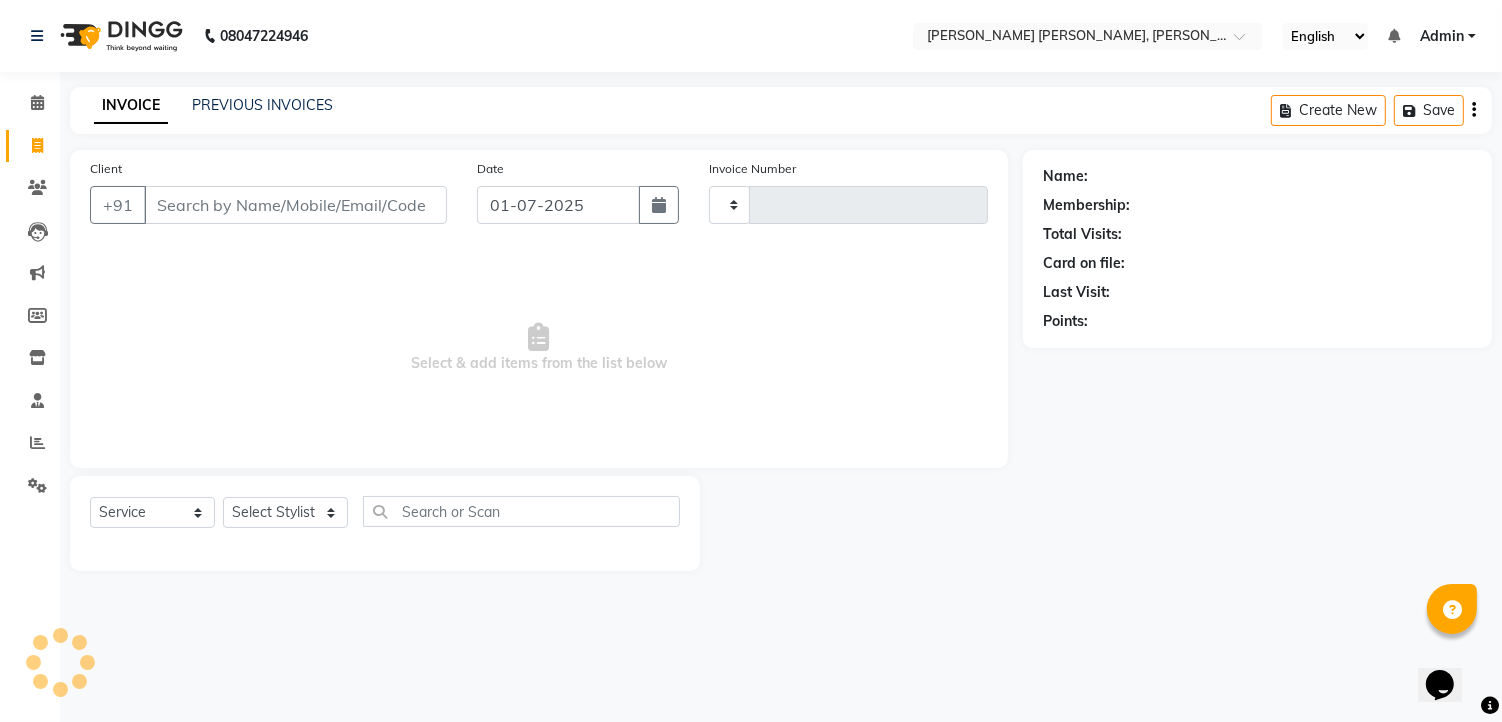 type on "0698" 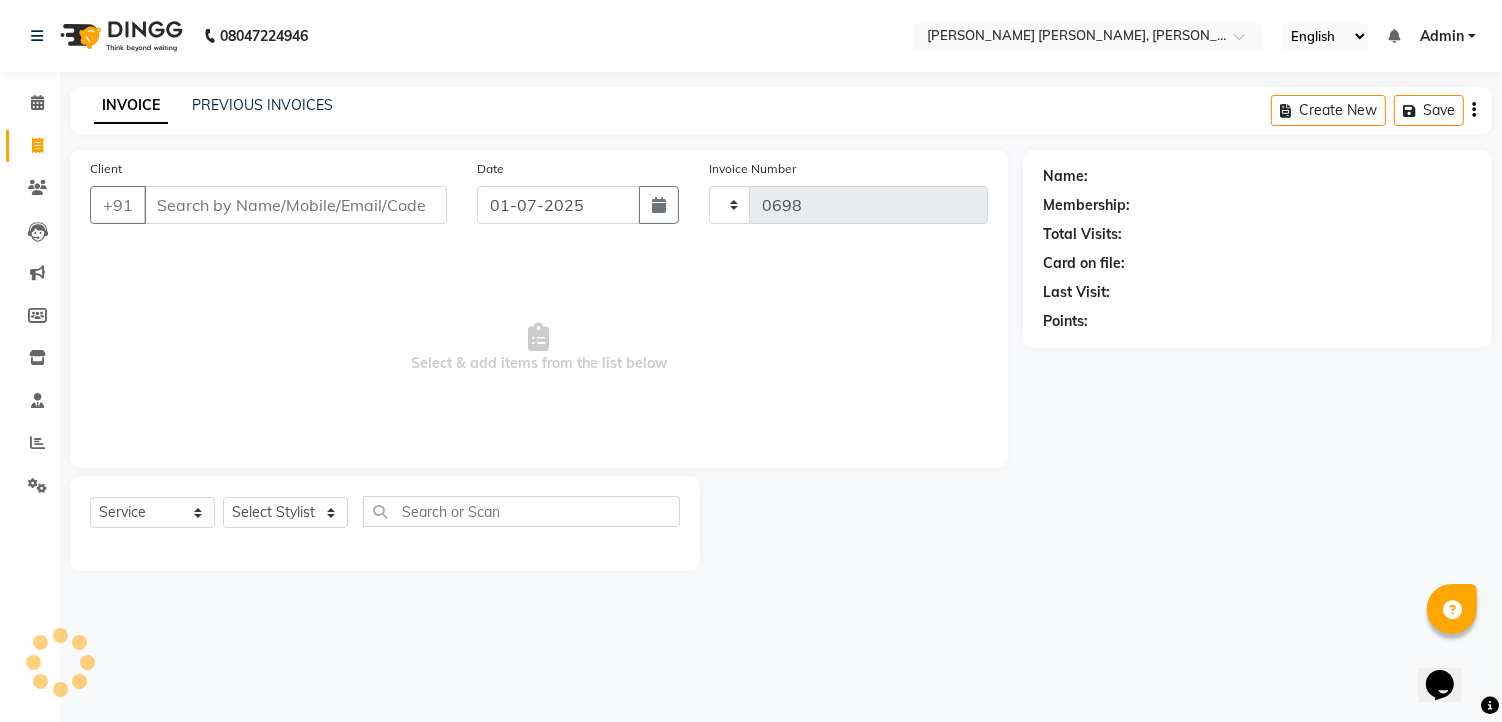 select on "7150" 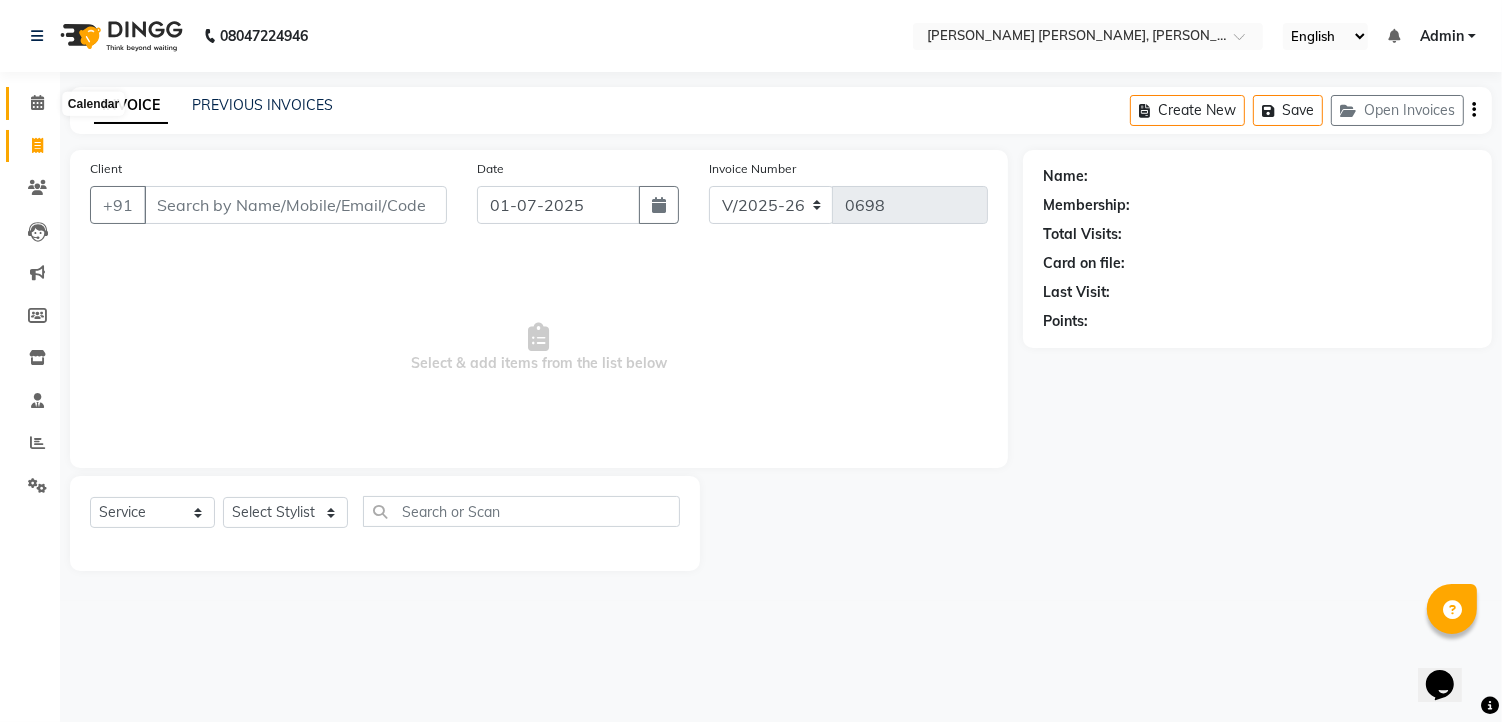 click 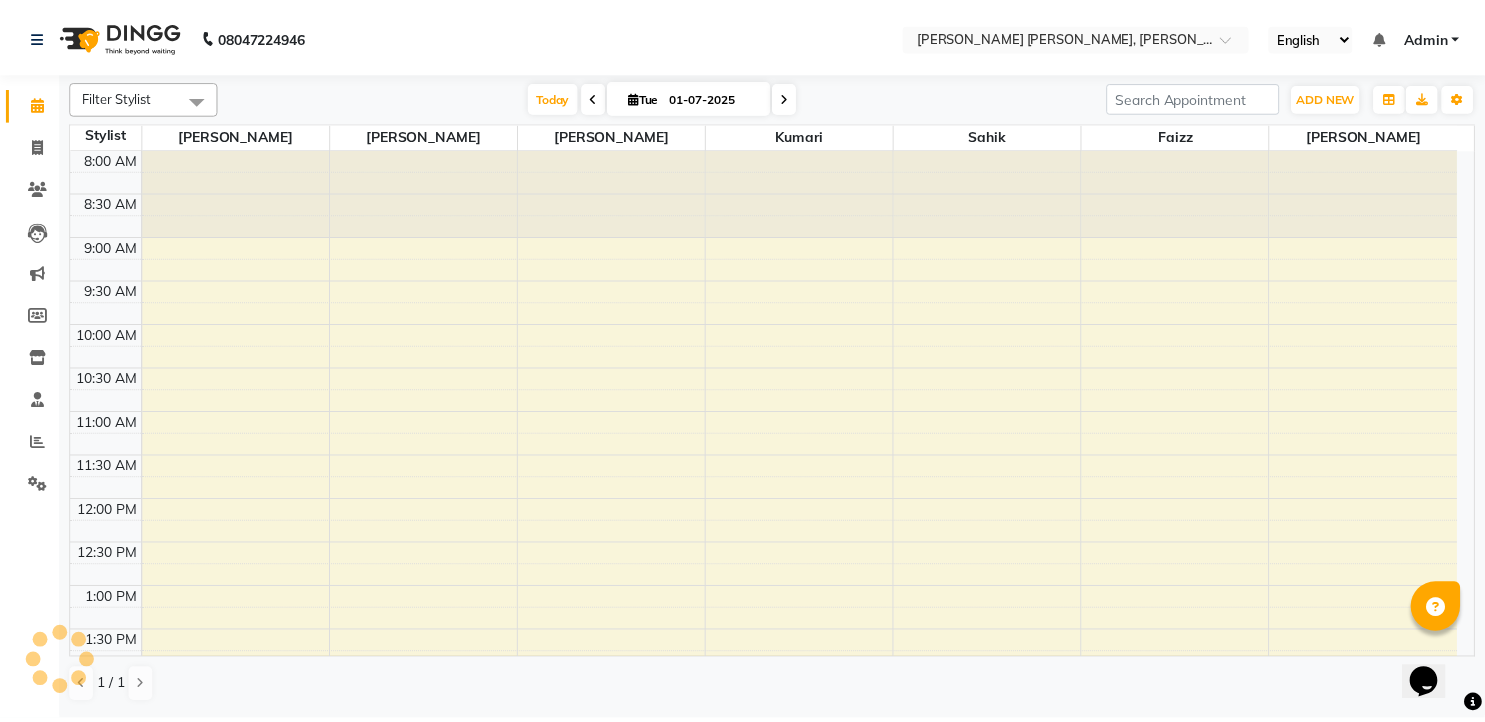 scroll, scrollTop: 0, scrollLeft: 0, axis: both 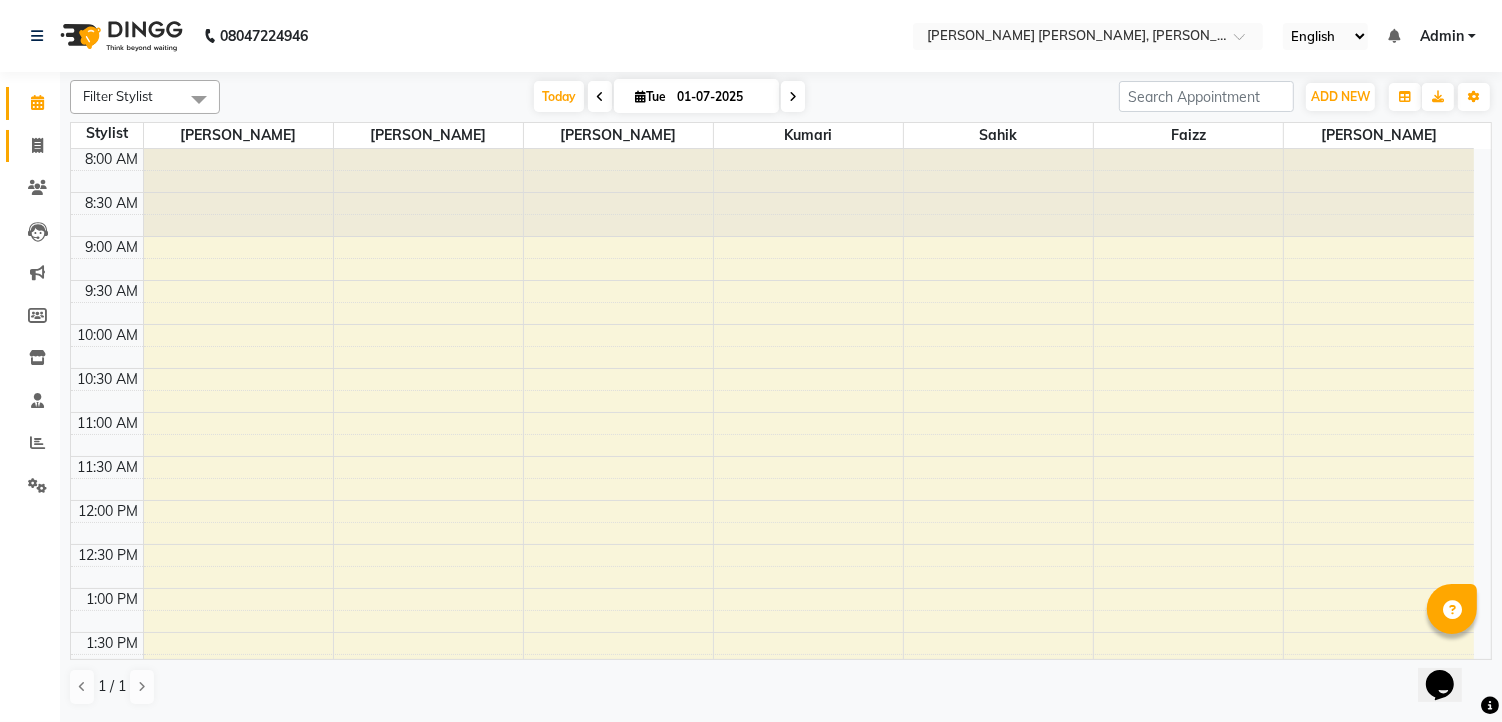 click on "Invoice" 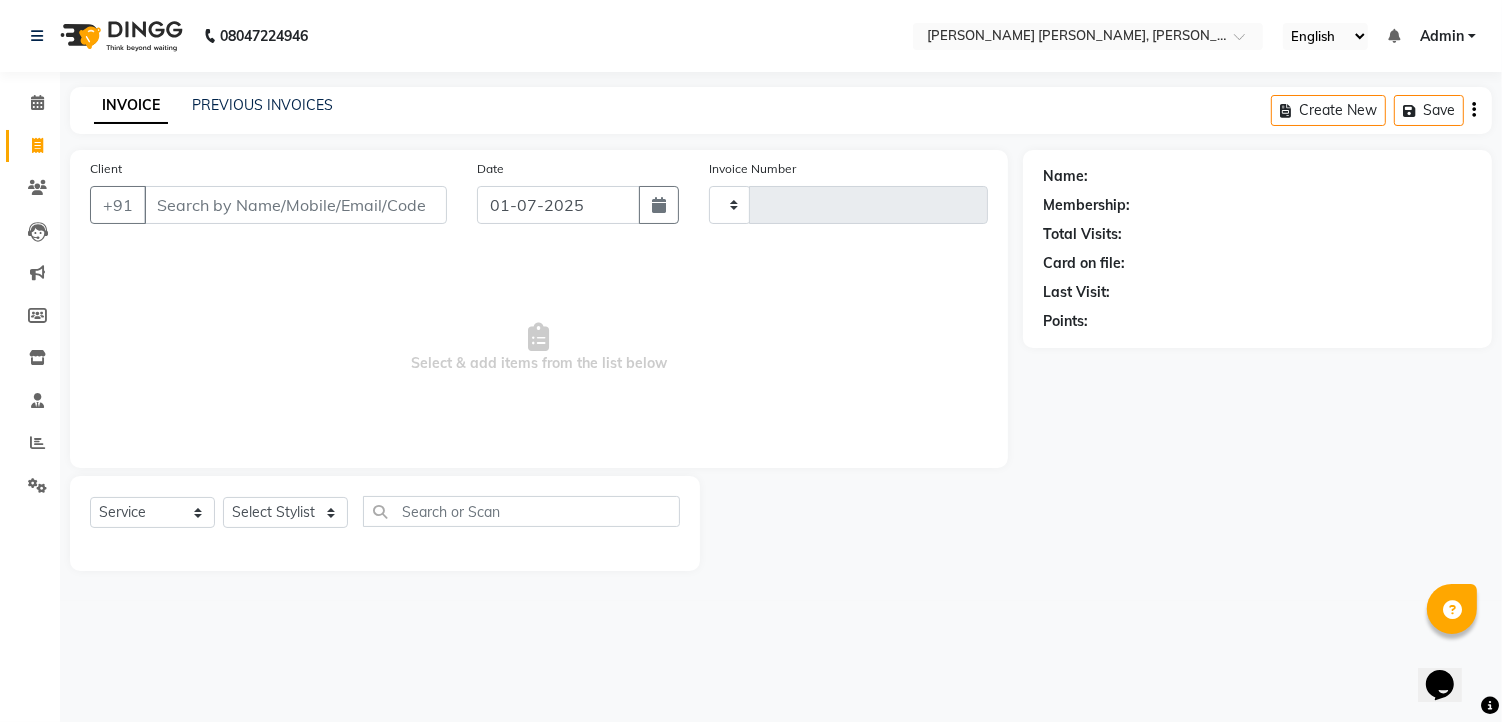 type on "0698" 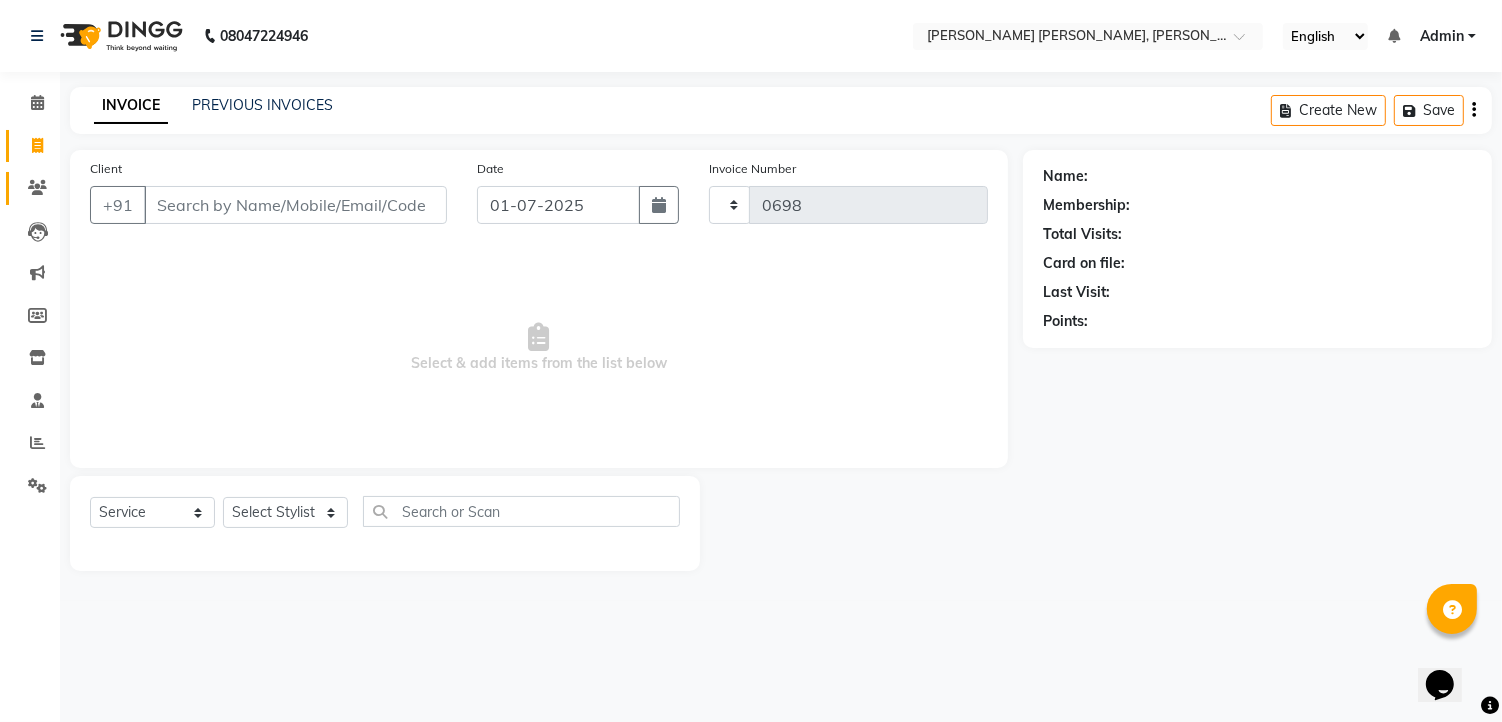 select on "7150" 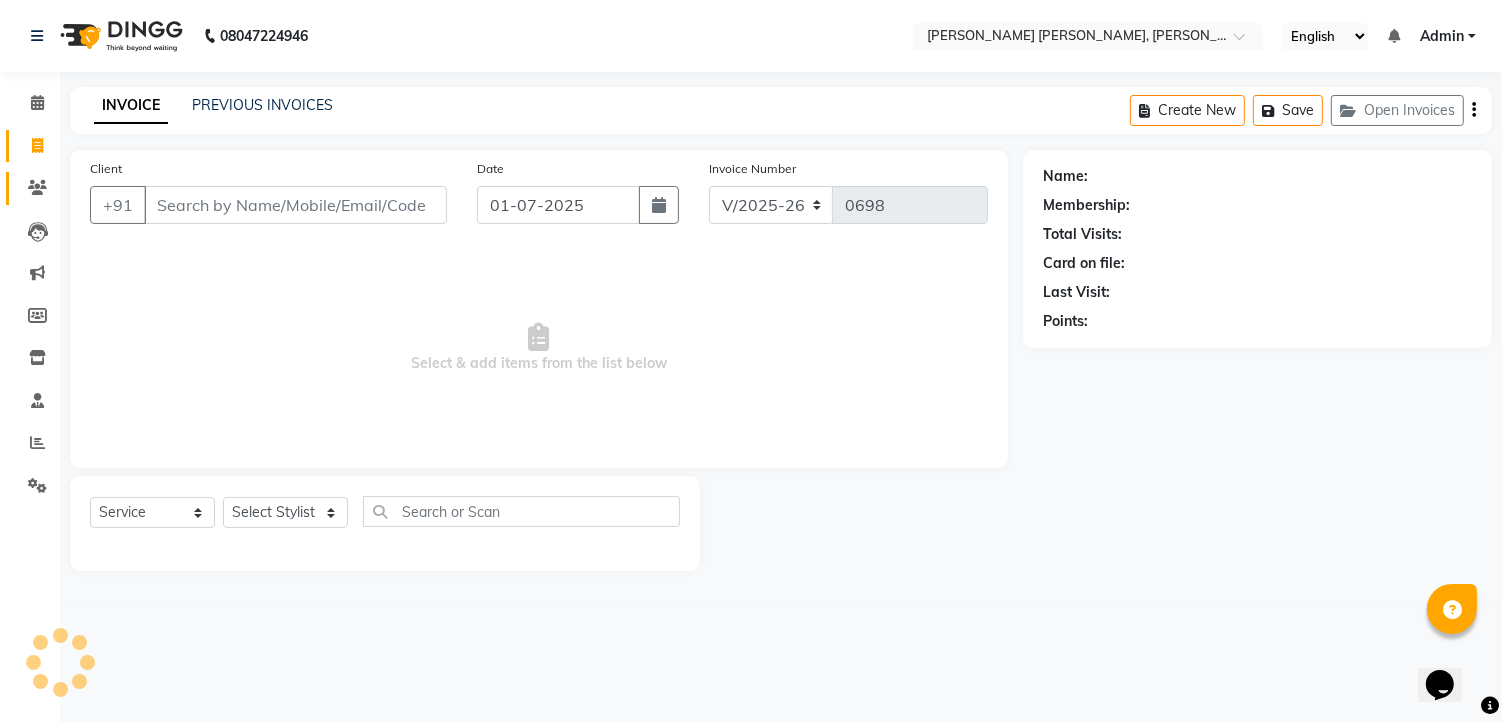 click on "Clients" 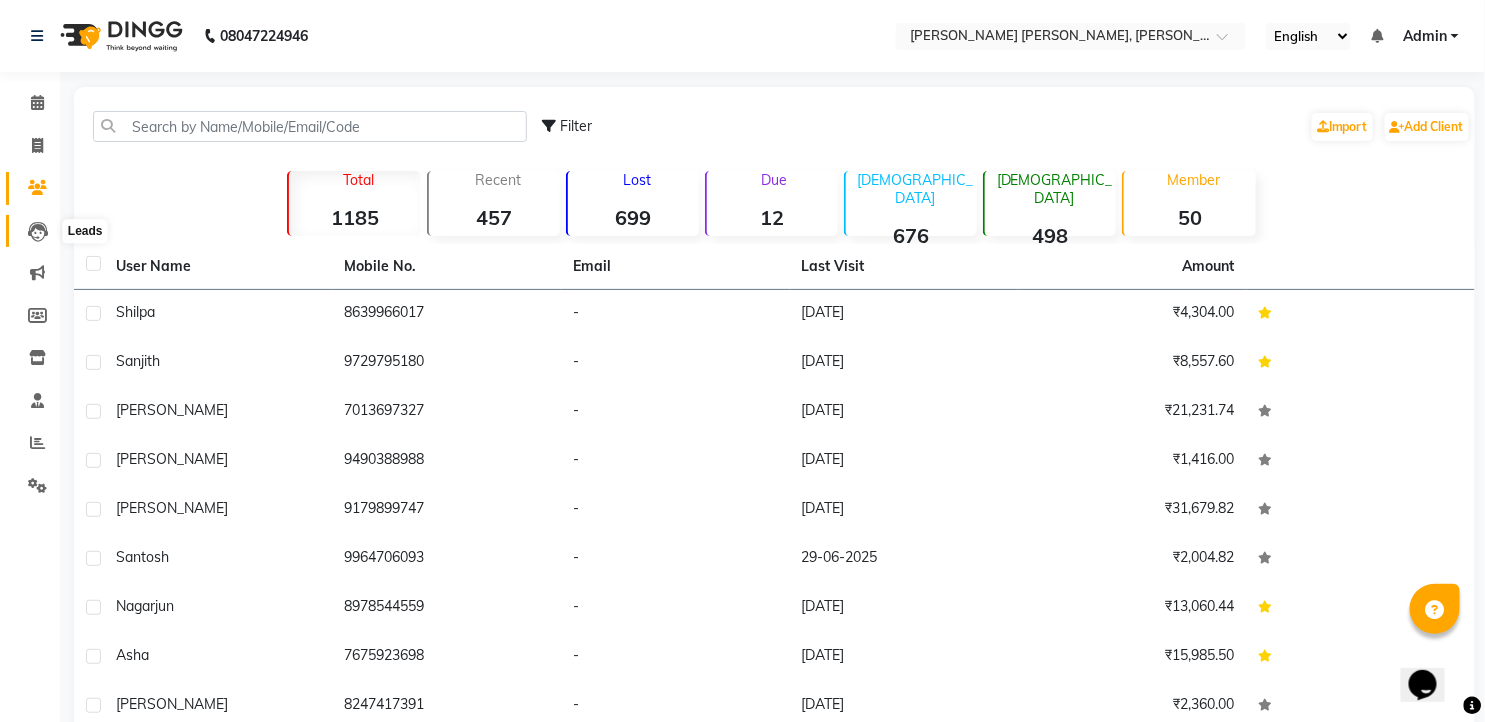click 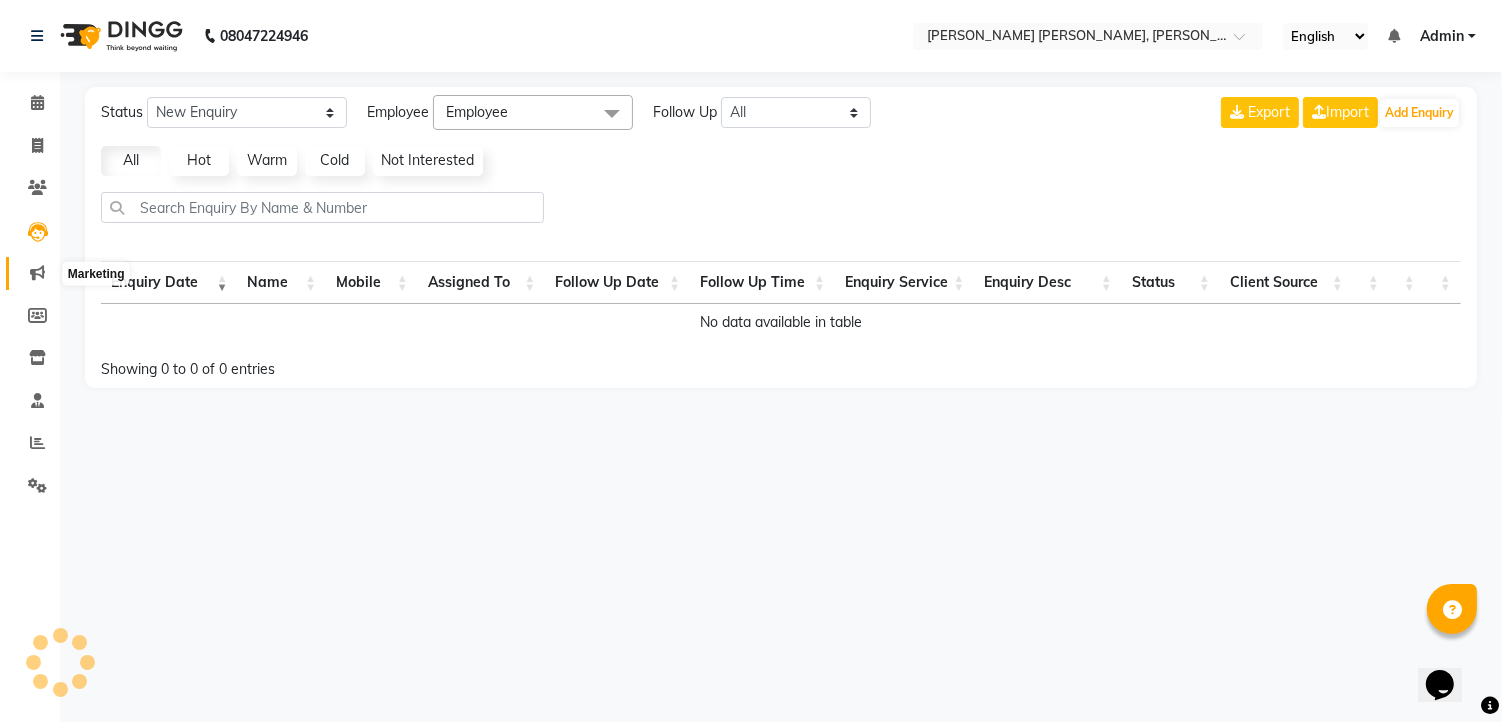 click 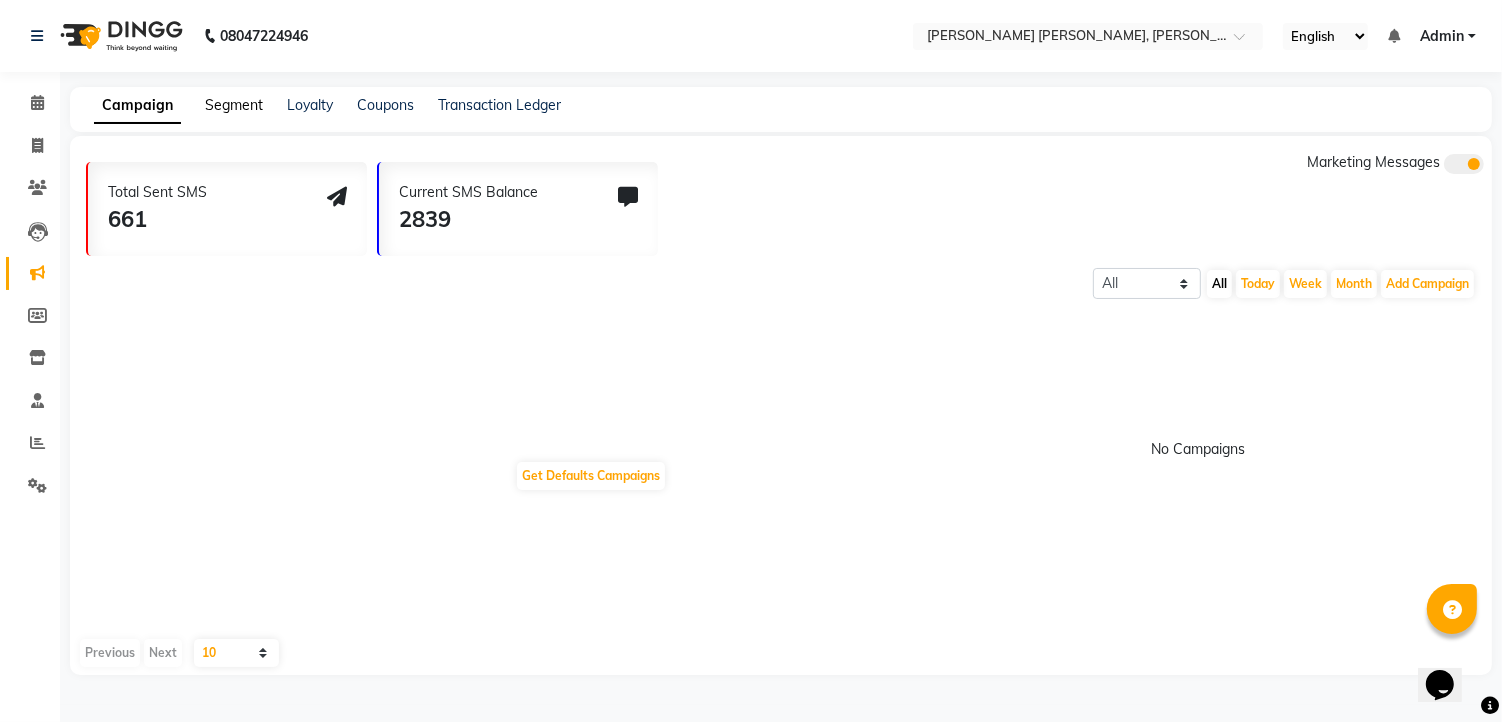 click on "Segment" 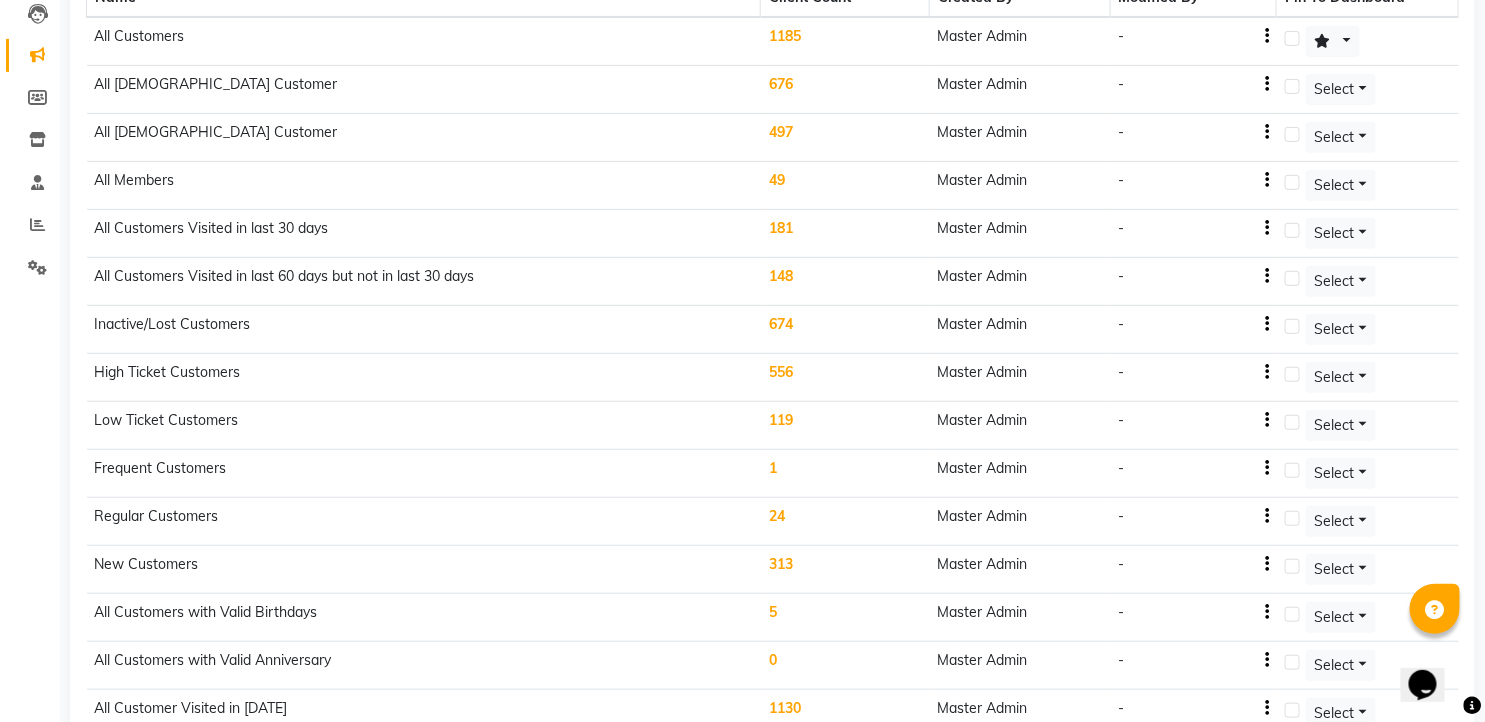 scroll, scrollTop: 222, scrollLeft: 0, axis: vertical 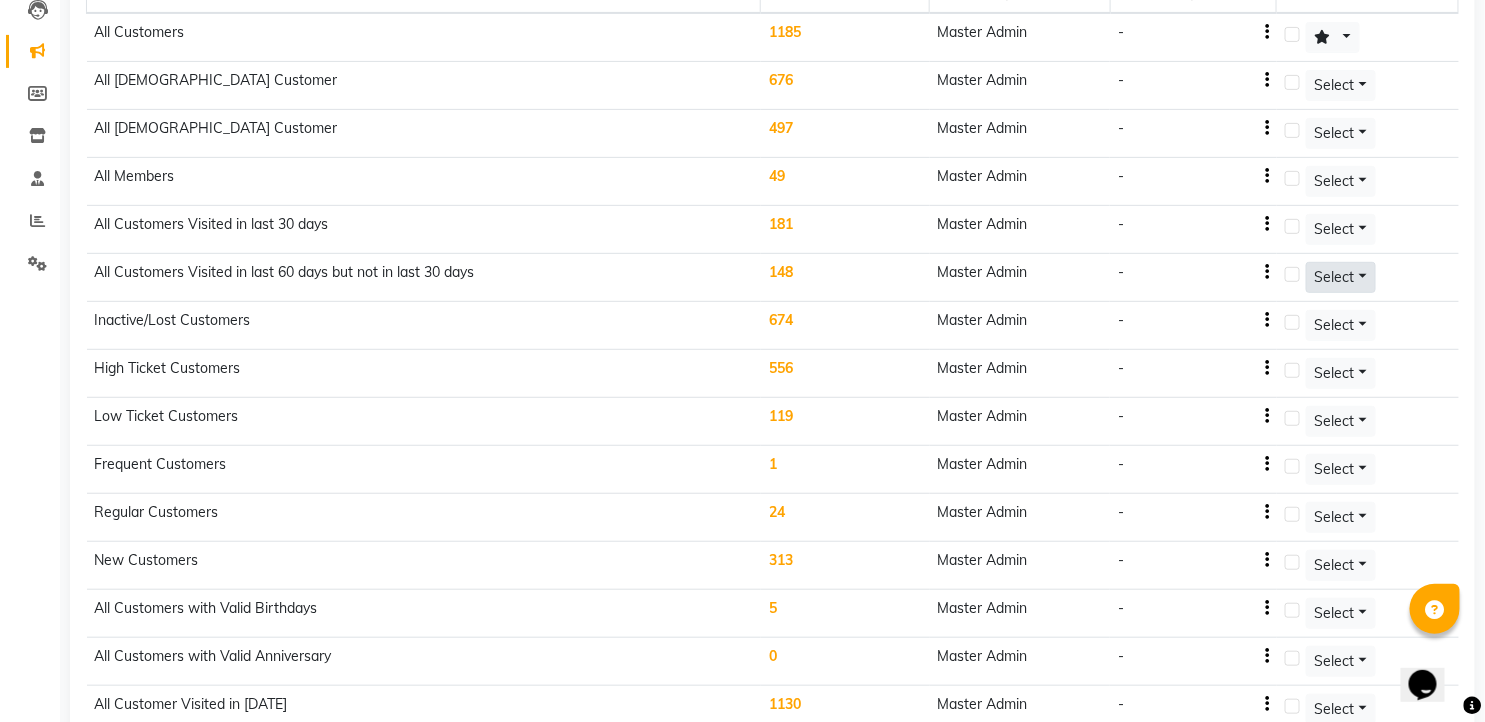 click on "Select" at bounding box center [1333, 37] 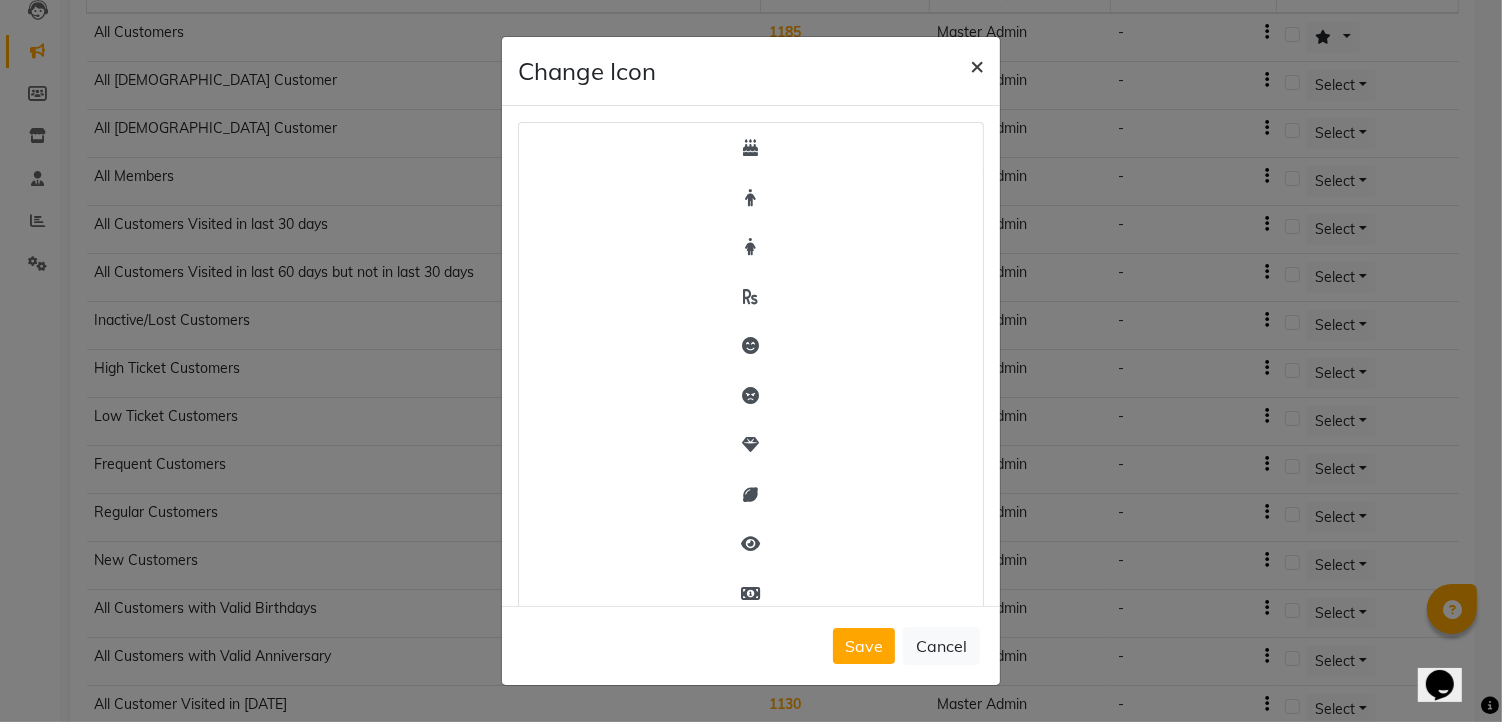 click on "×" 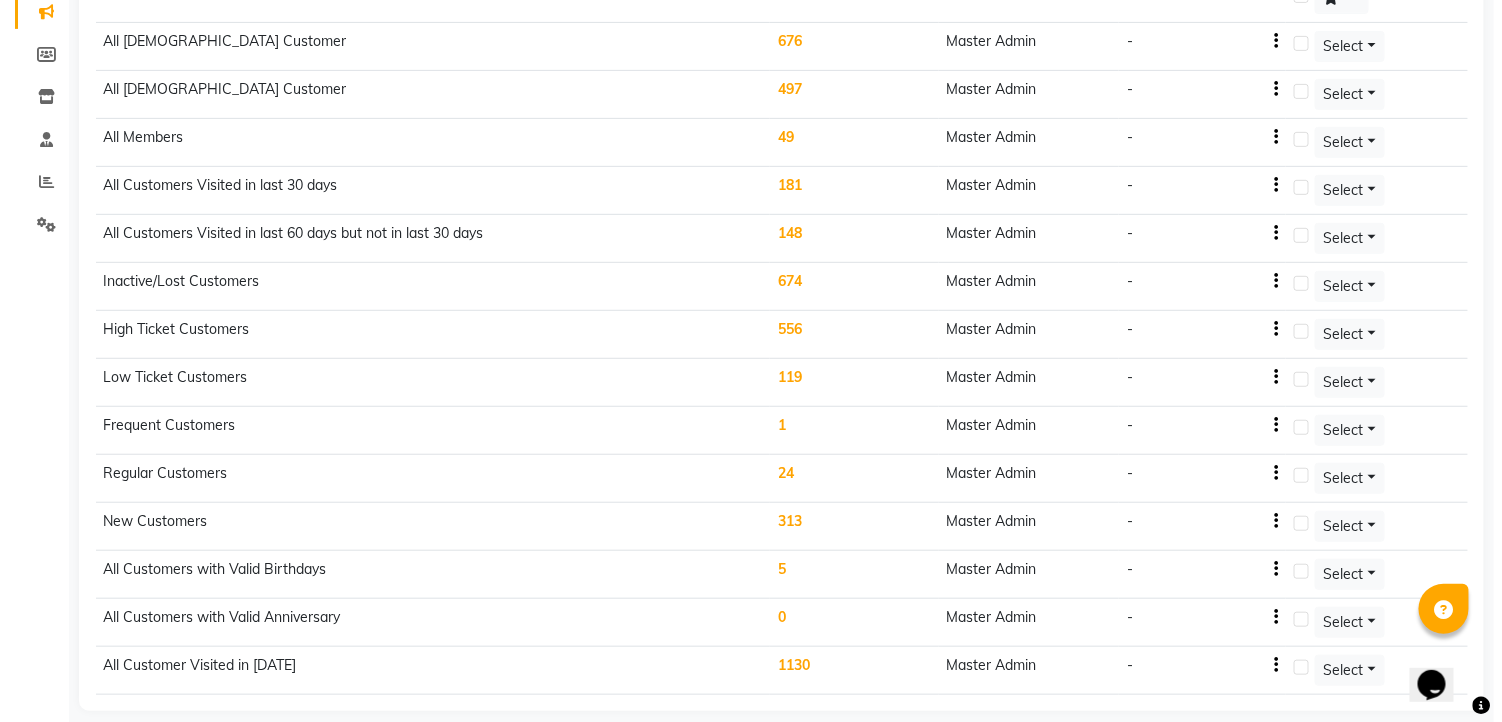 scroll, scrollTop: 283, scrollLeft: 0, axis: vertical 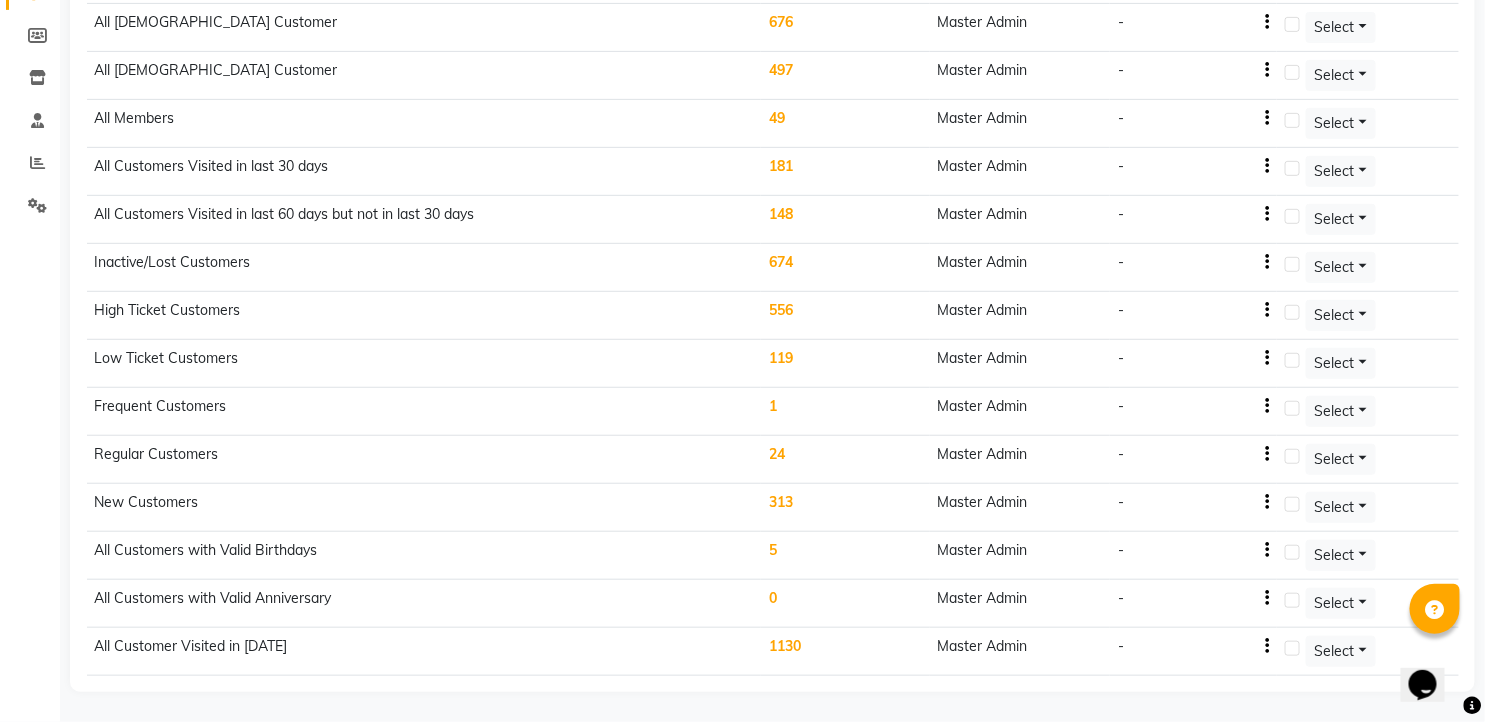 click on "674" 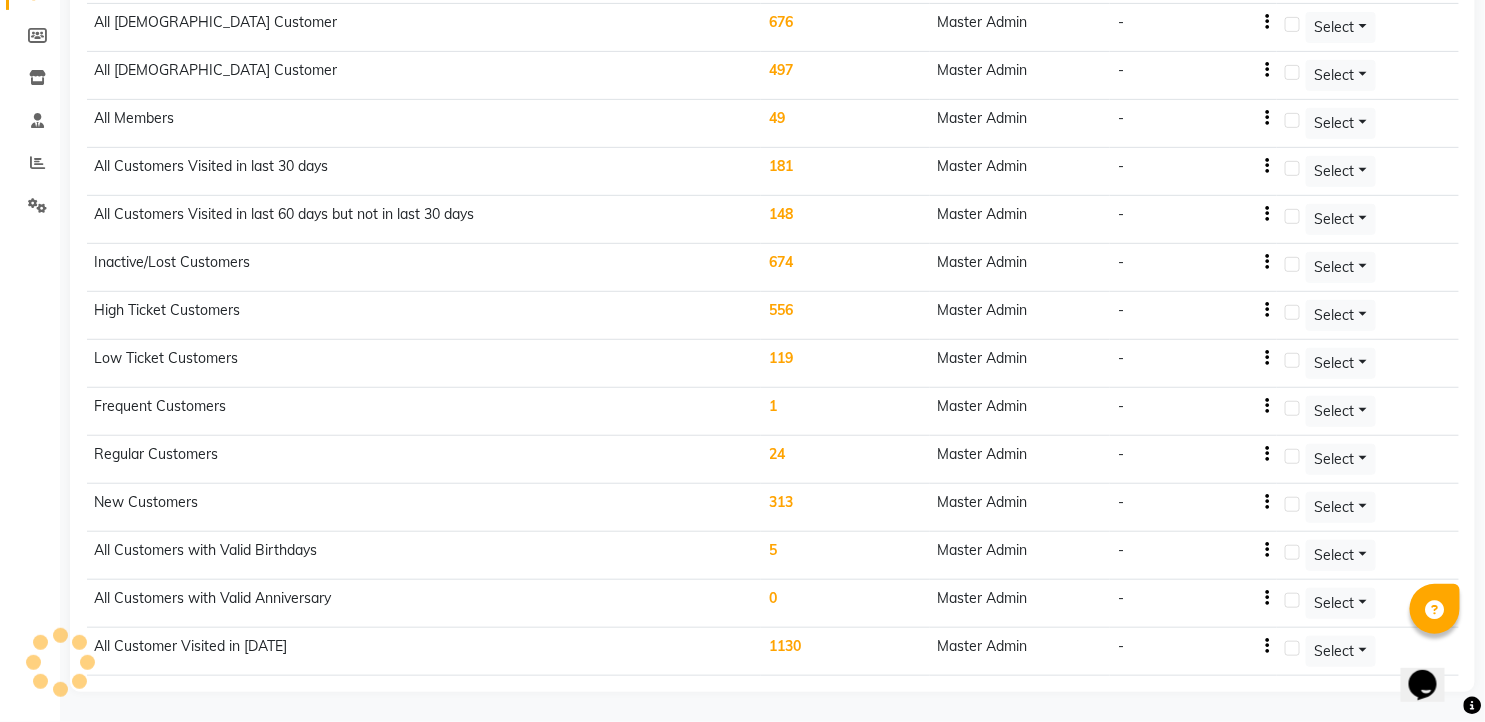 click on "08047224946 Select Location × Toni& Guy Essensuals, Ashwadeep Arena English ENGLISH Español العربية मराठी हिंदी ગુજરાતી தமிழ் 中文 Notifications nothing to show Admin Manage Profile Change Password Sign out  Version:3.14.0  ☀ toni& guy essensuals, ashwadeep arena  Calendar  Invoice  Clients  Leads   Marketing  Members  Inventory  Staff  Reports  Settings Completed InProgress Upcoming Dropped Tentative Check-In Confirm Bookings Generate Report Segments Page Builder Campaign Segment Loyalty Coupons Transaction Ledger Segment Suggestions Add Segment Name Client Count Created By Modified By  Pin To Dashboard All Customers 1185 Master Admin - All Male Customer 676 Master Admin - Select All Female Customer 497 Master Admin - Select All Members 49 Master Admin - Select All Customers Visited in last 30 days 181 Master Admin - Select All Customers Visited in last 60 days but not in last 30 days 148 Master Admin - Select Inactive/Lost Customers 674 - -" at bounding box center (742, 81) 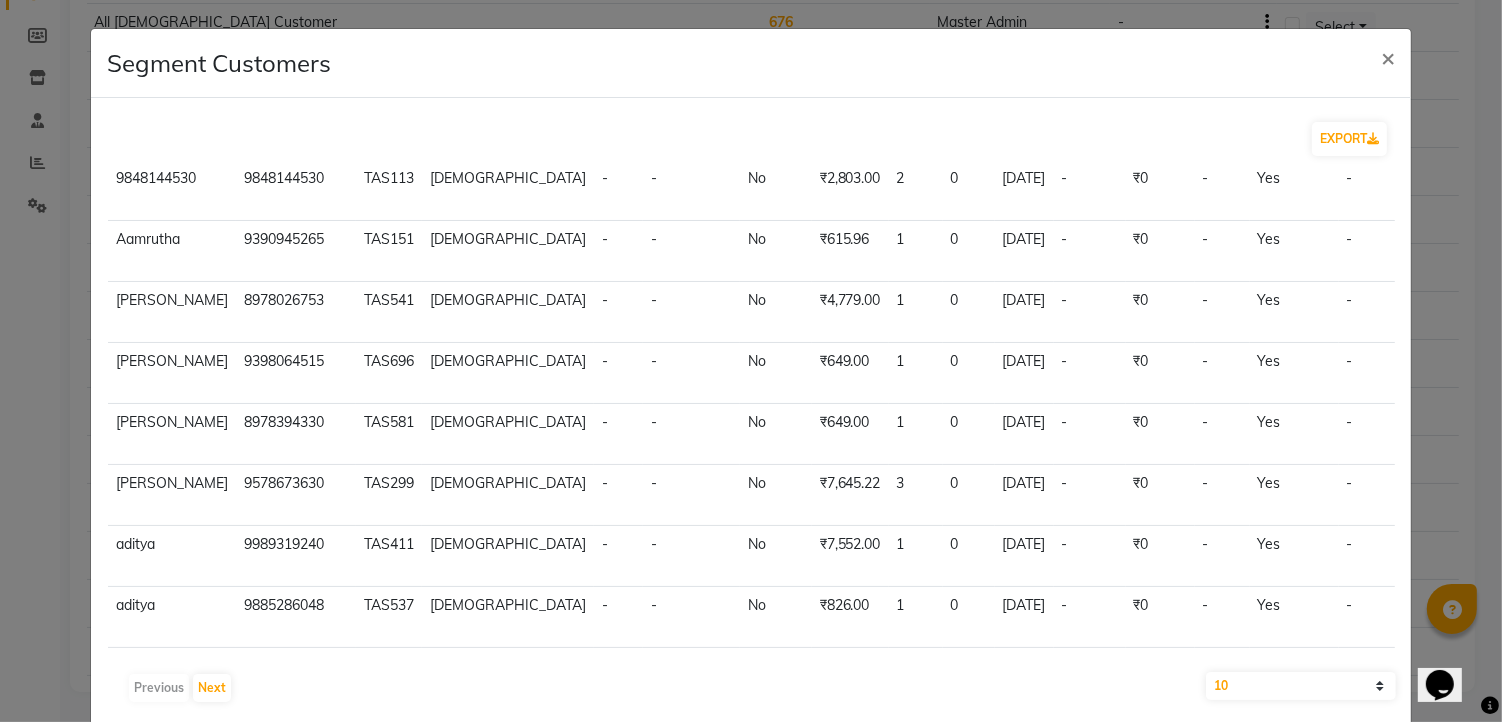 scroll, scrollTop: 376, scrollLeft: 0, axis: vertical 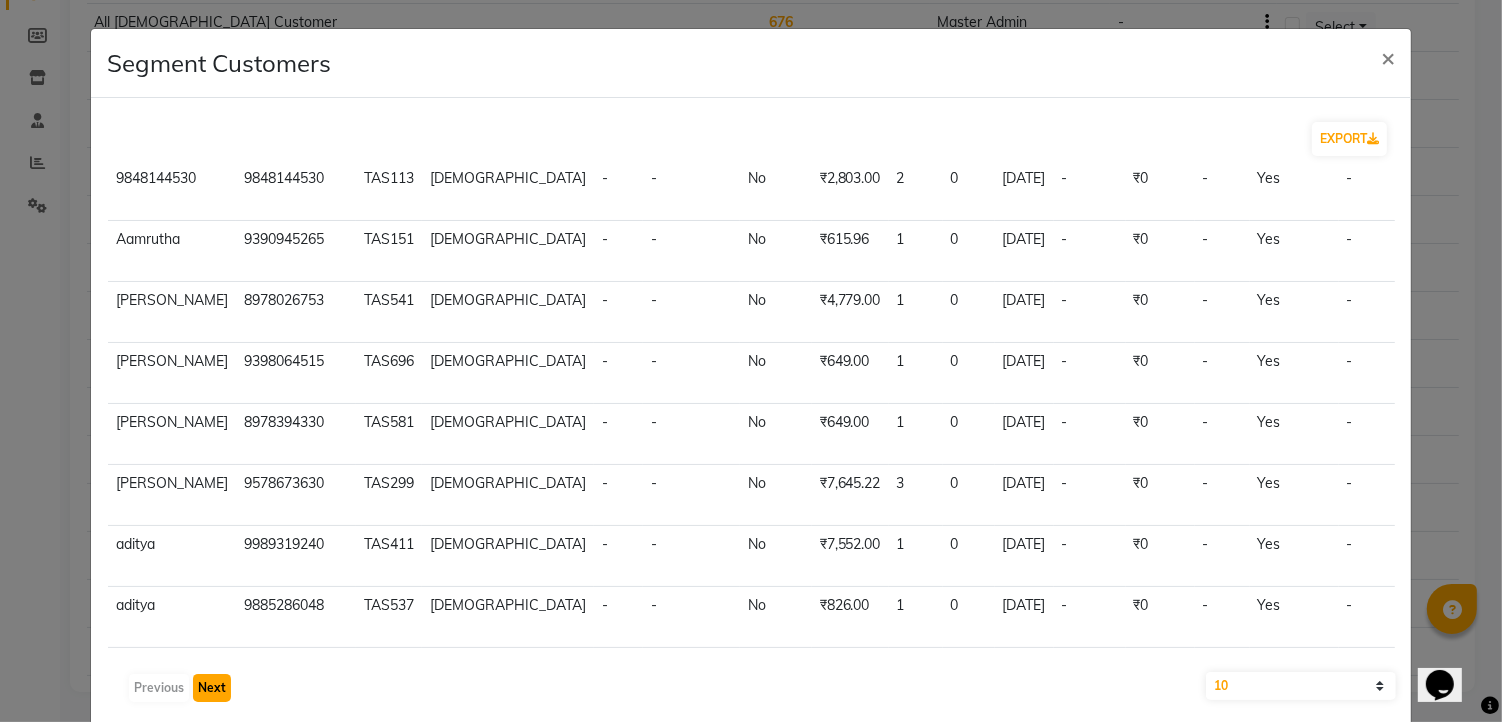 click on "Next" 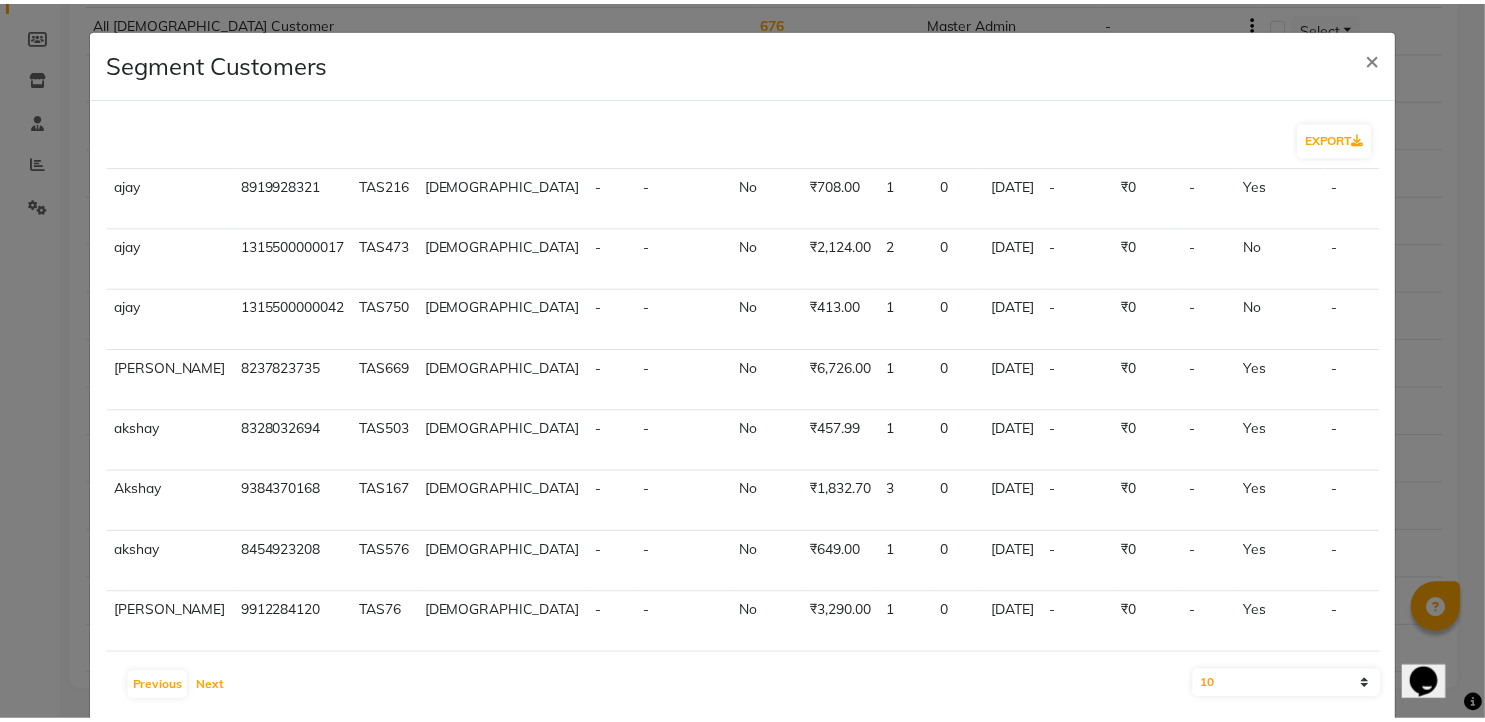scroll, scrollTop: 188, scrollLeft: 0, axis: vertical 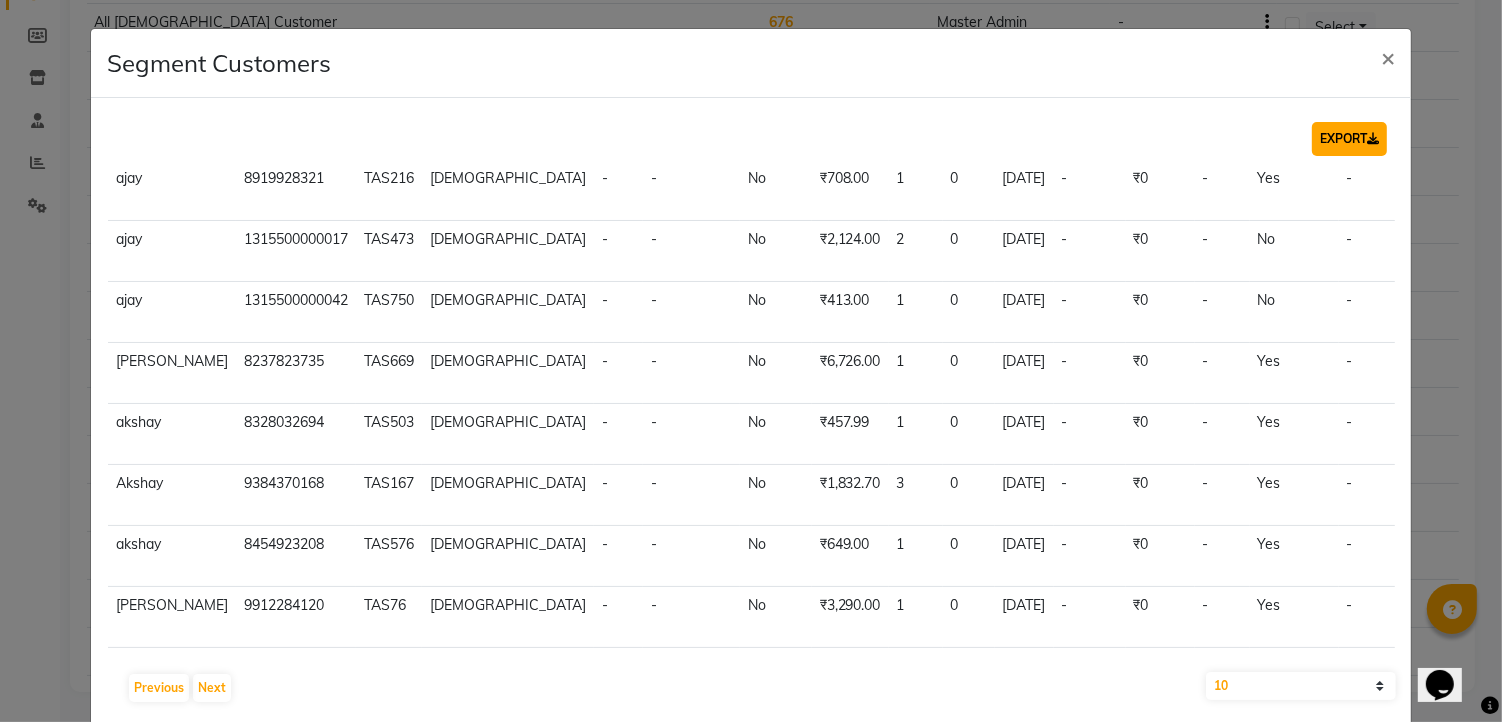 click on "EXPORT" 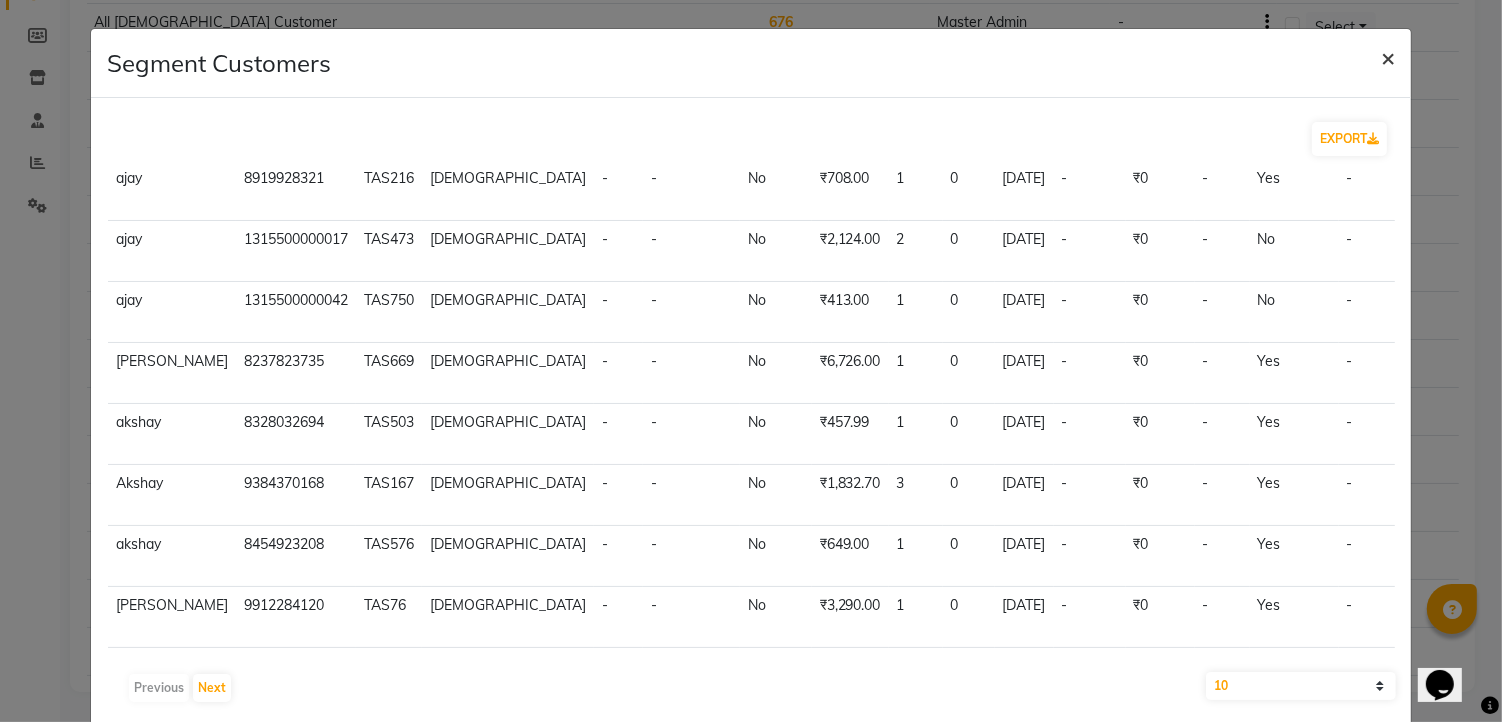 click on "×" 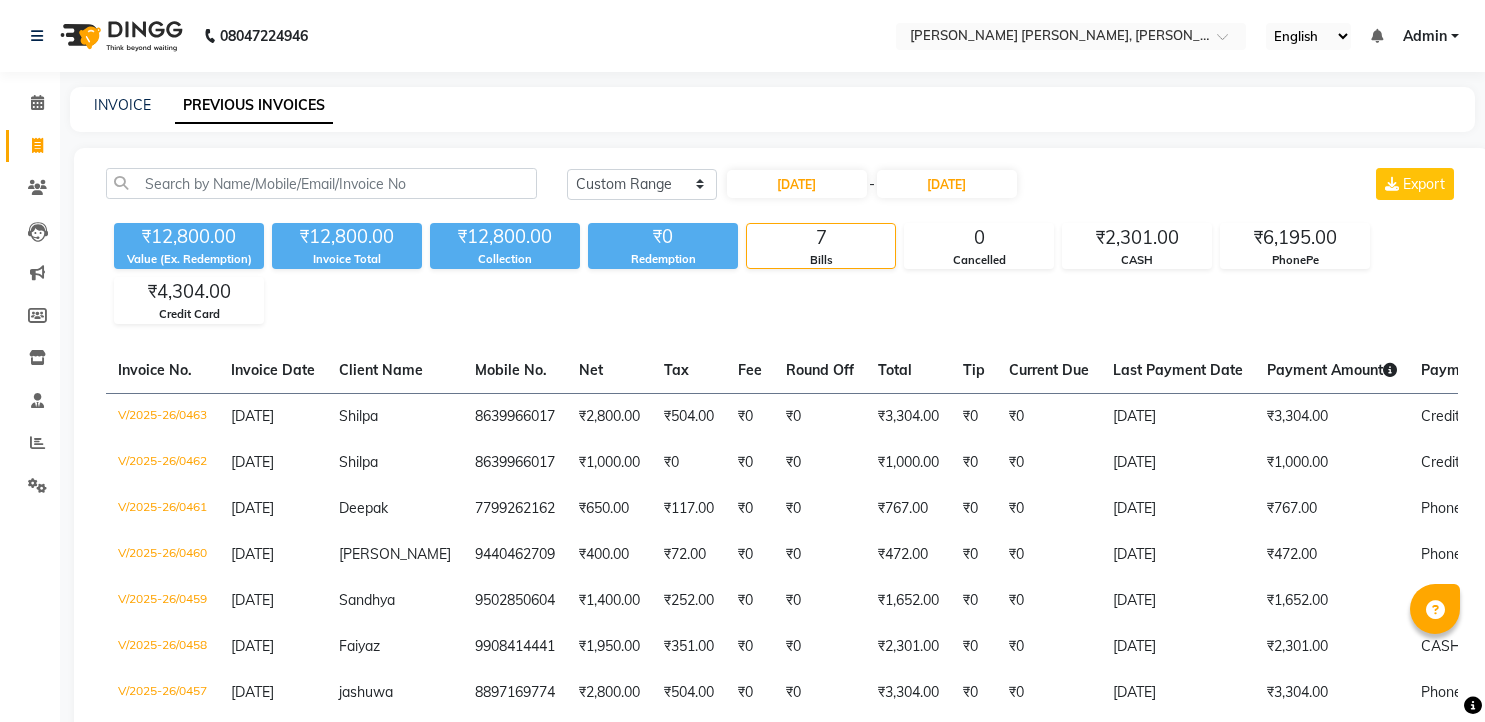 select on "range" 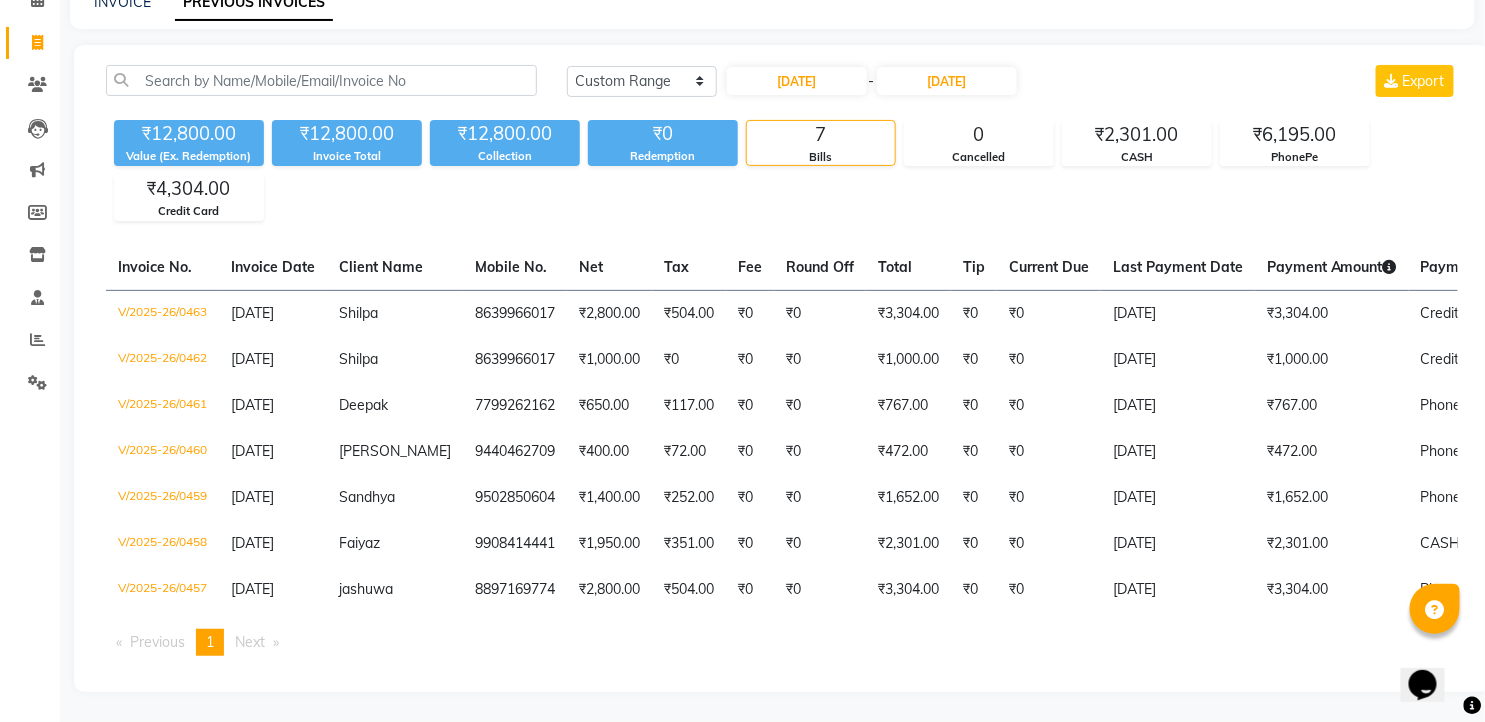 scroll, scrollTop: 0, scrollLeft: 0, axis: both 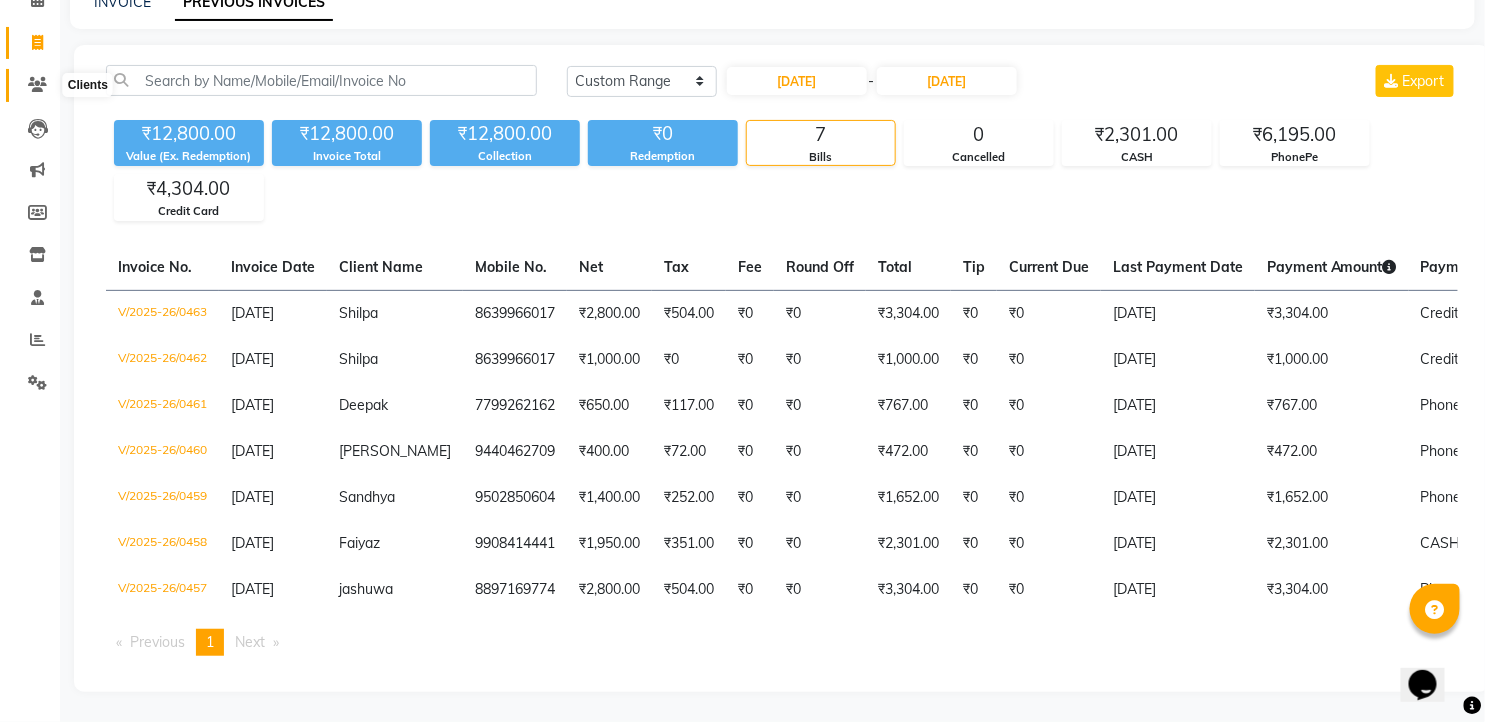 click 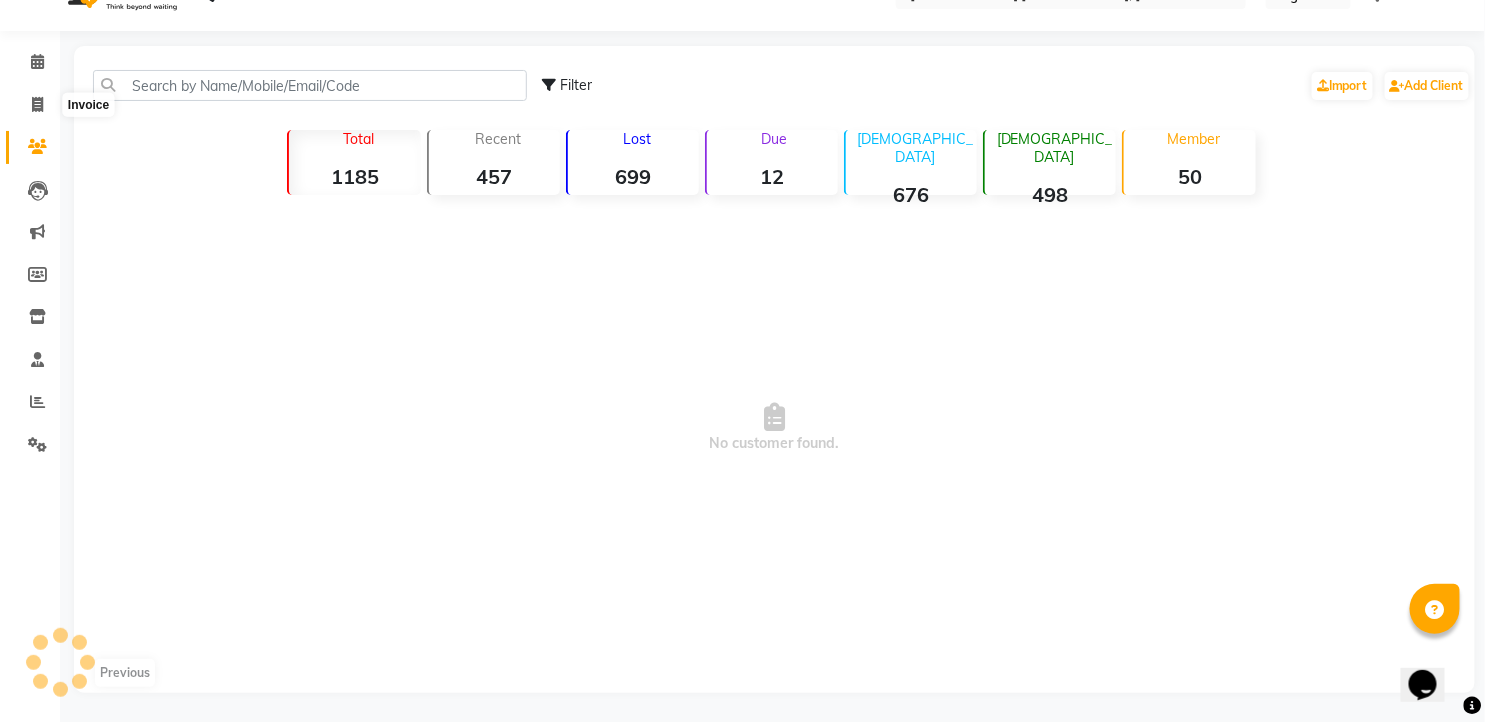 scroll, scrollTop: 116, scrollLeft: 0, axis: vertical 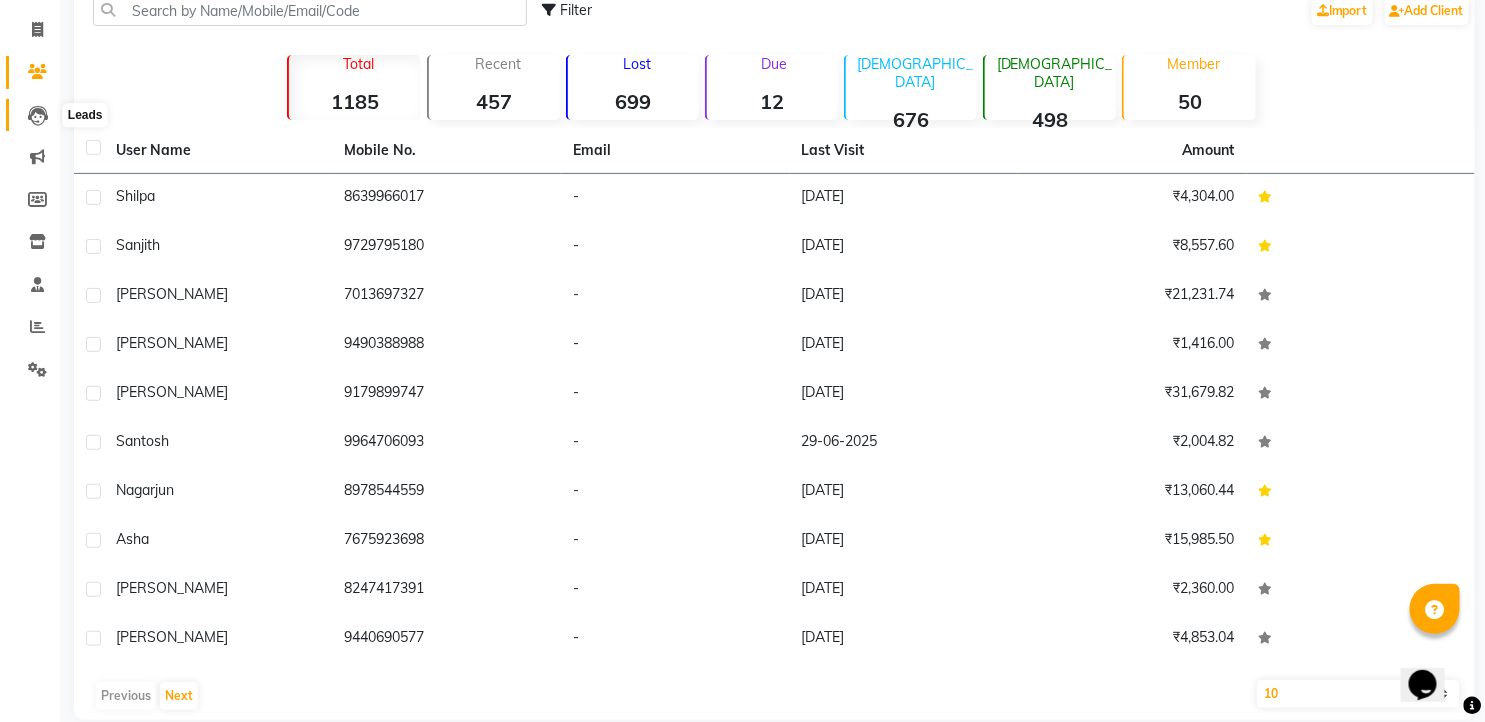 click 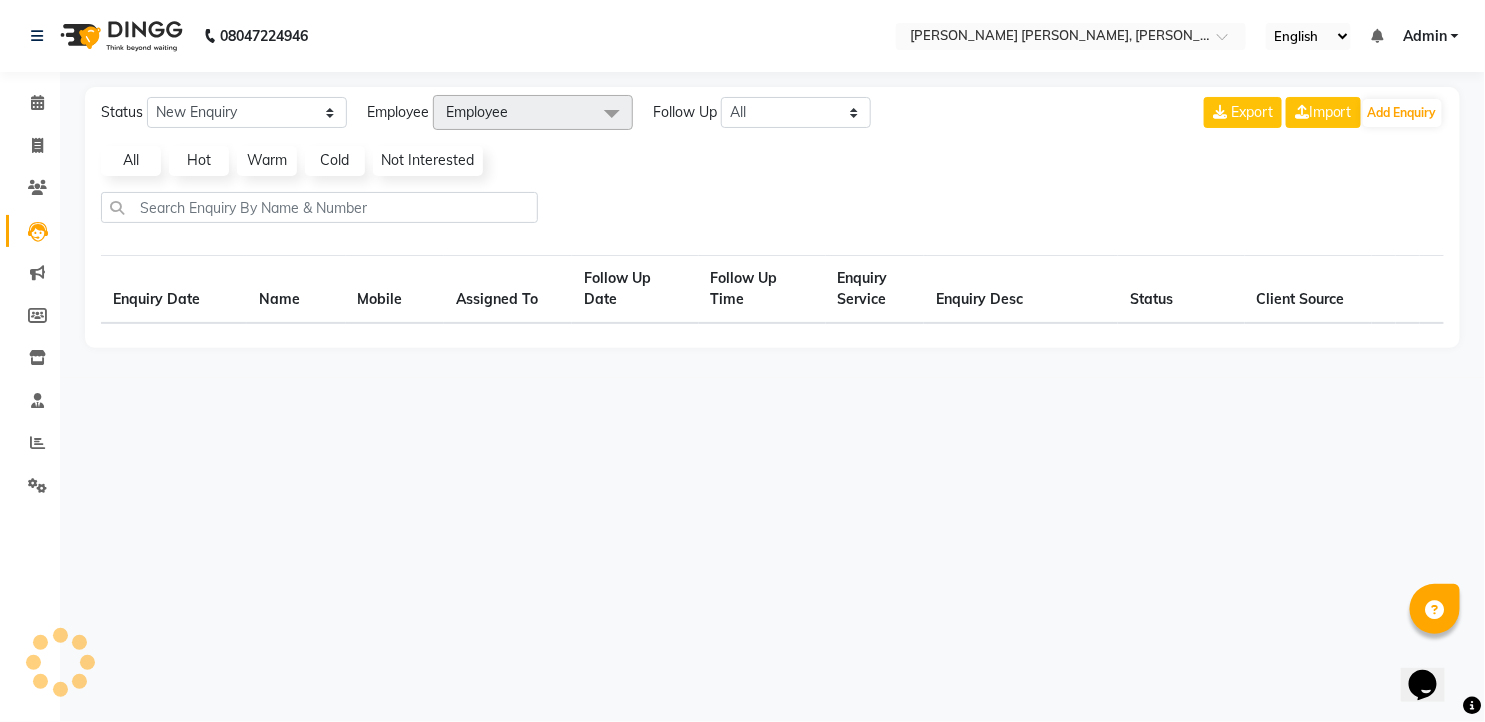 scroll, scrollTop: 0, scrollLeft: 0, axis: both 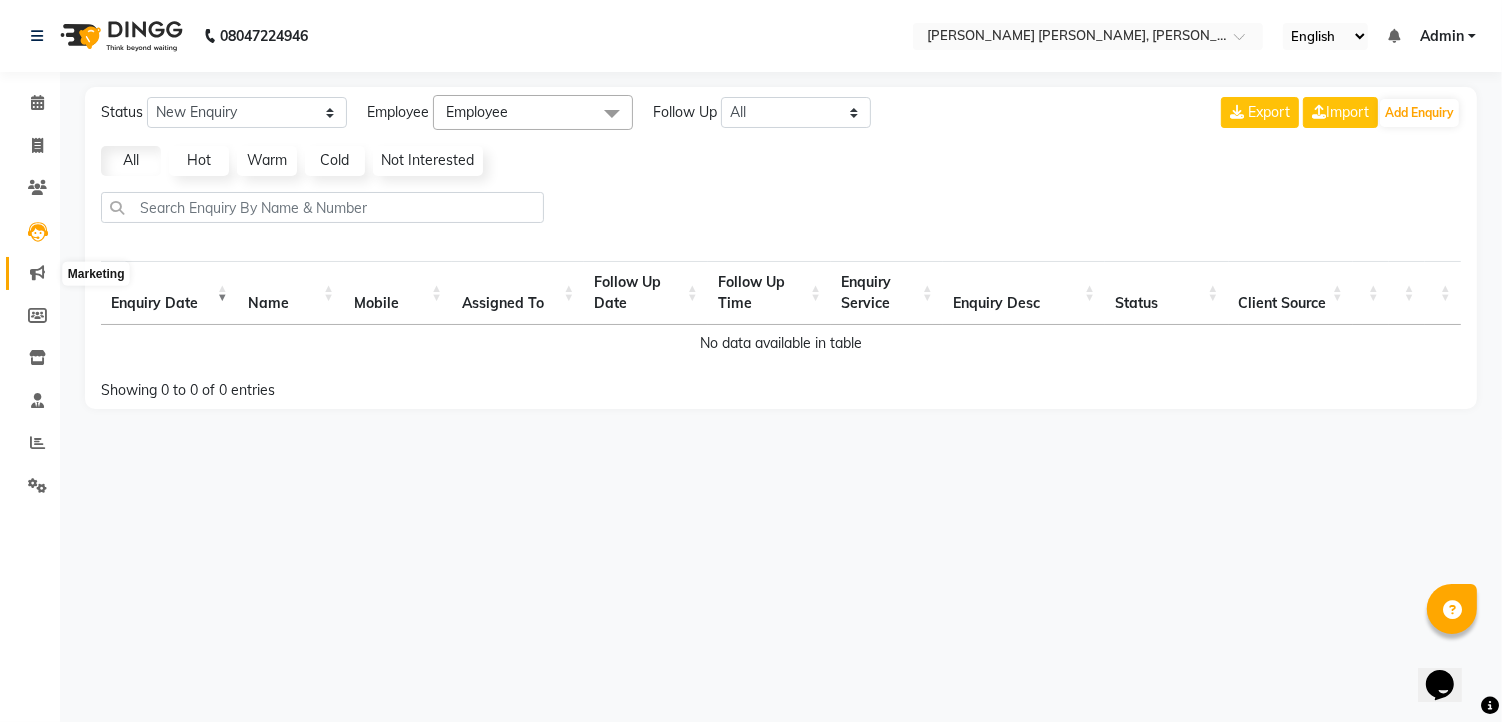 click 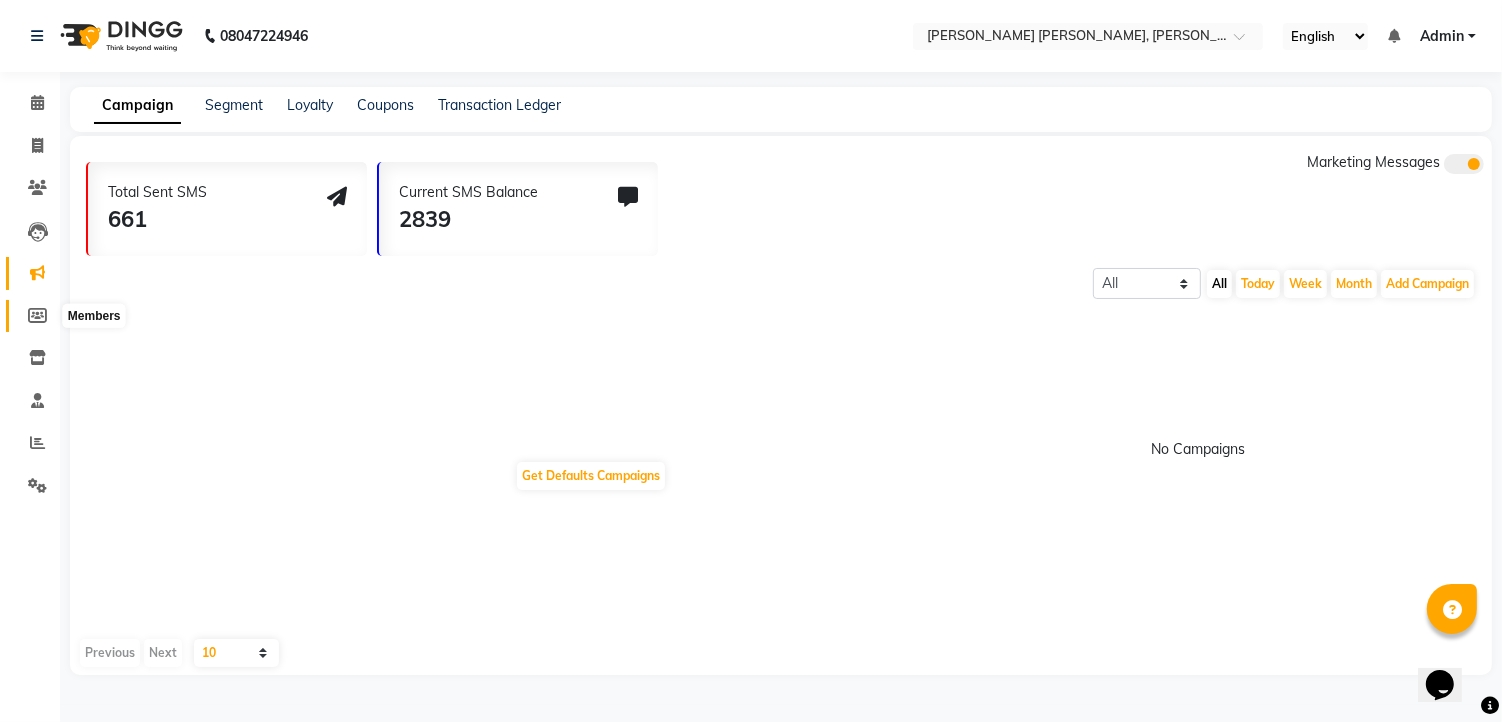 click 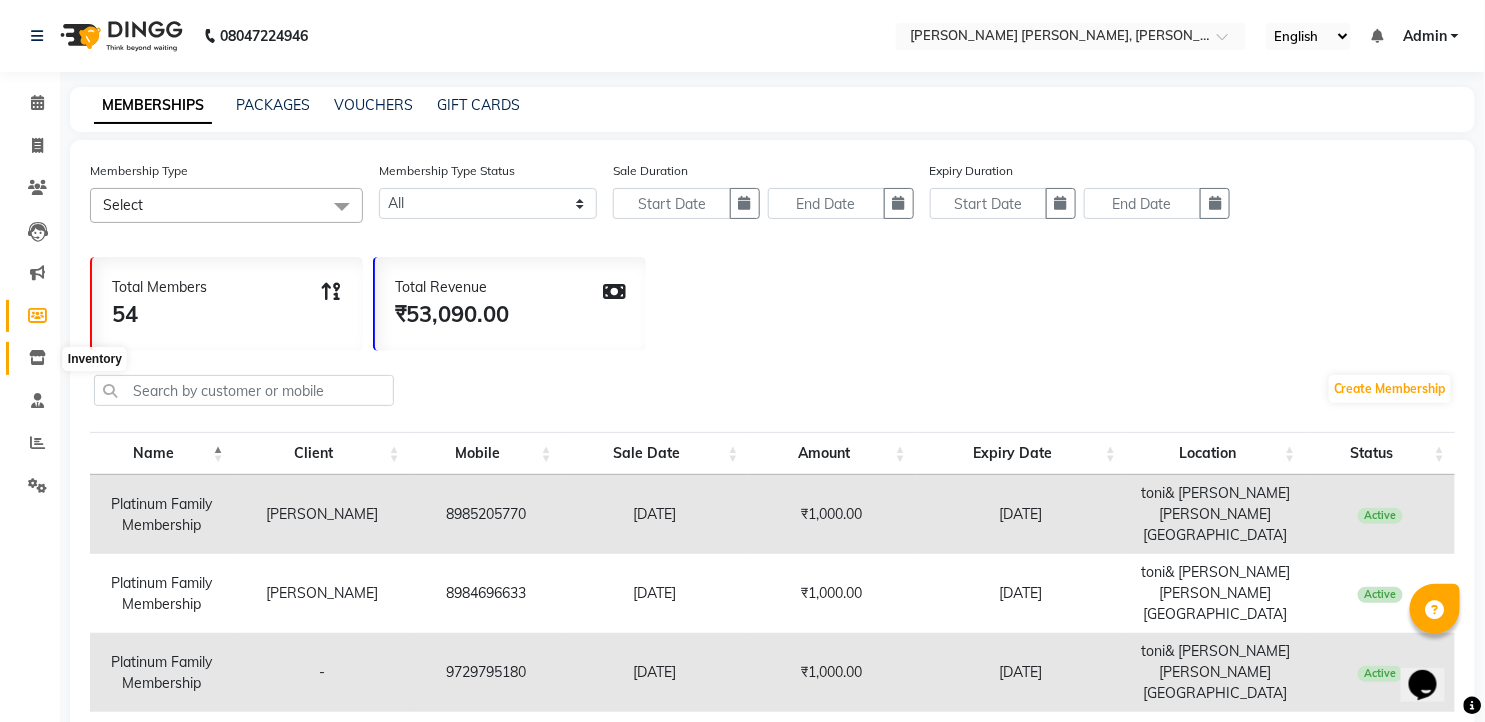 click 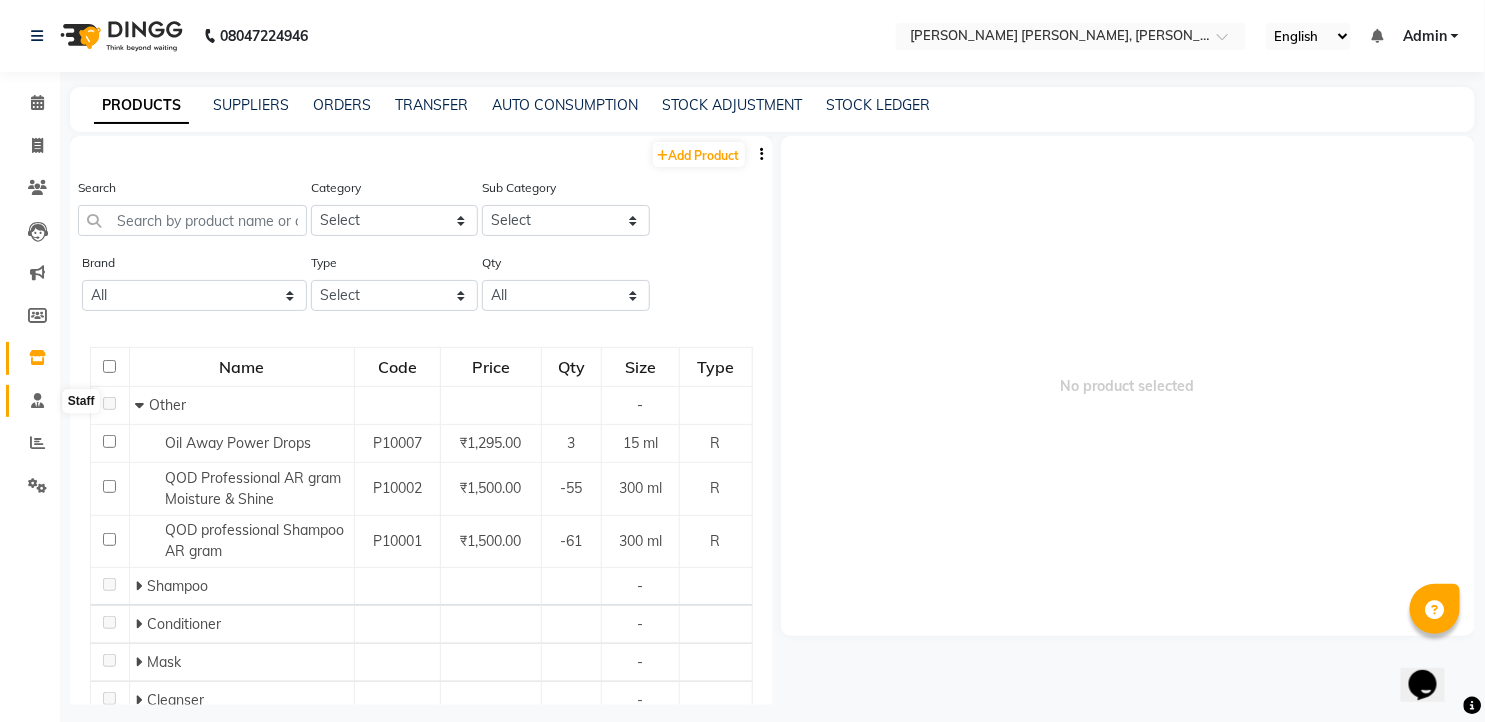click 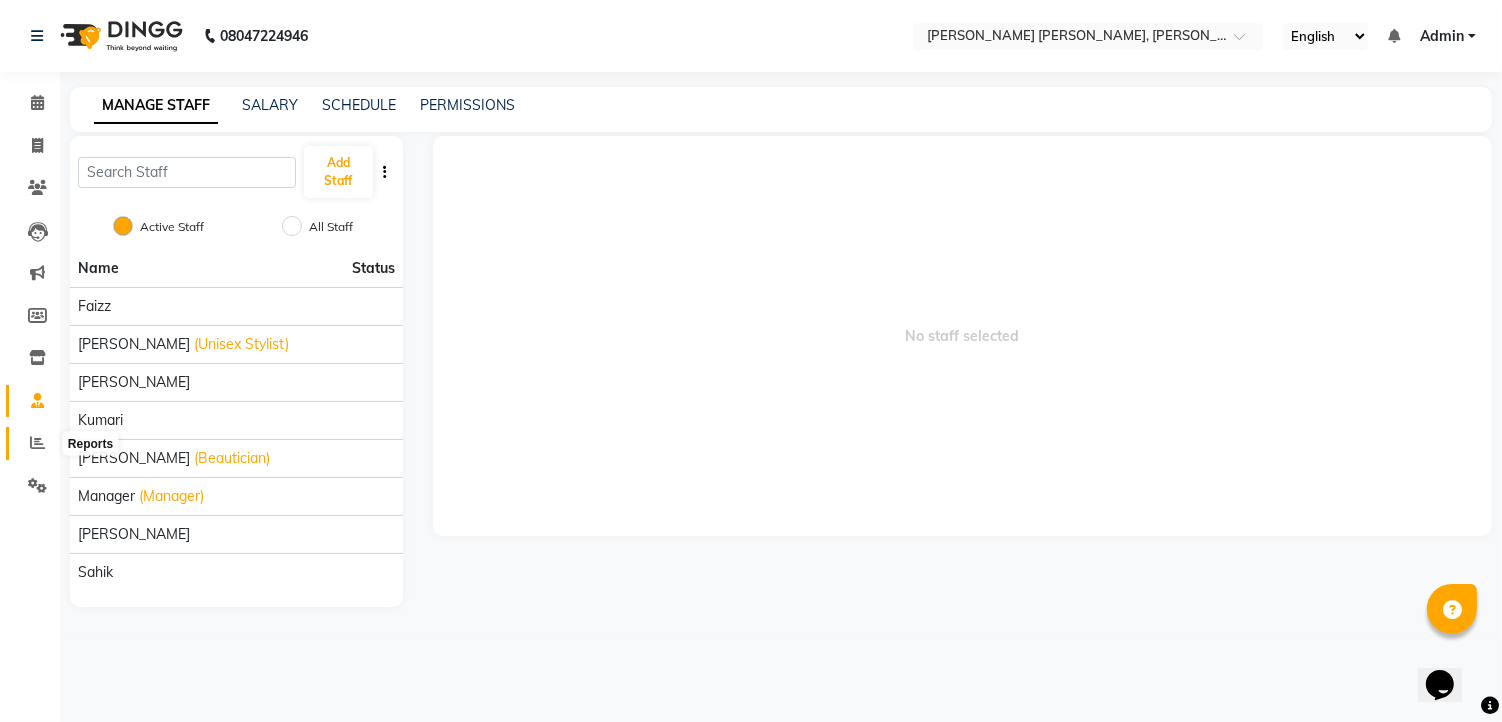 click 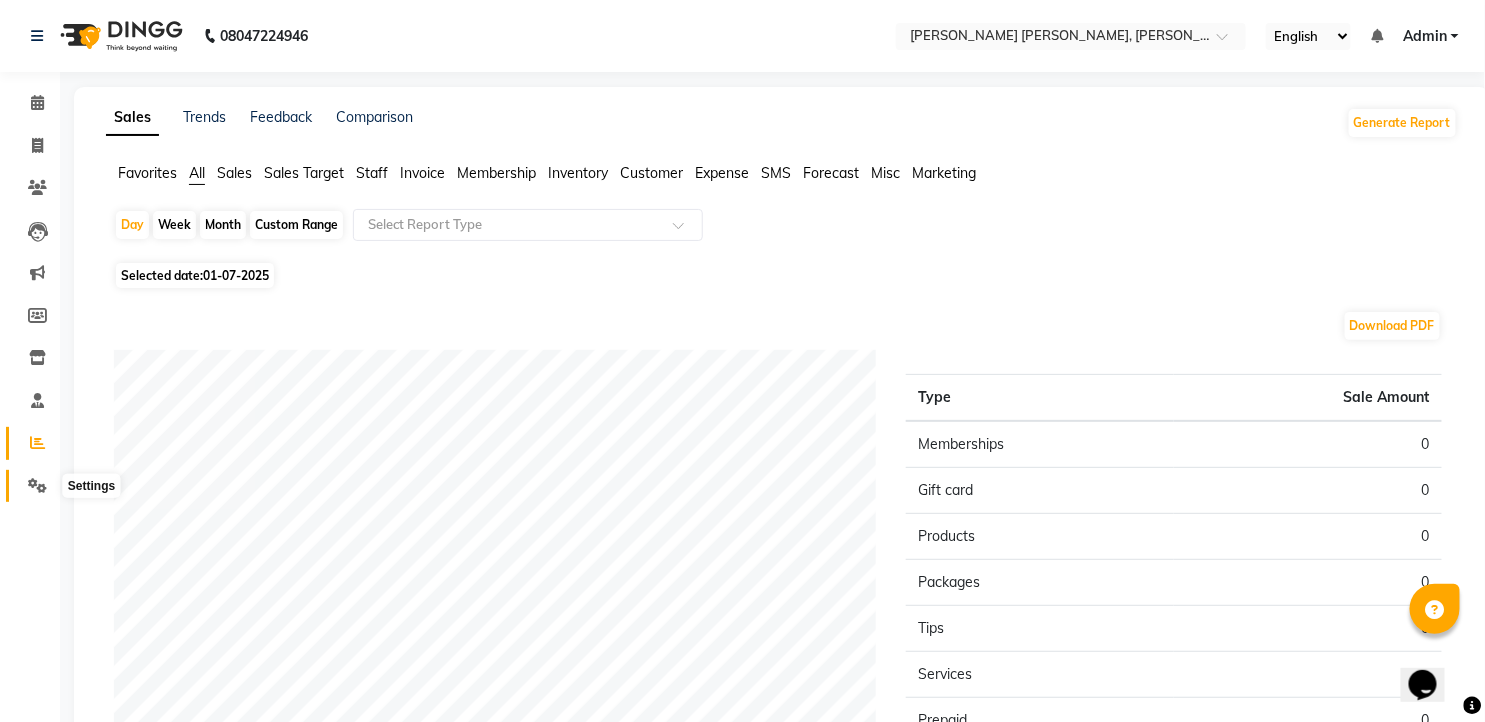click 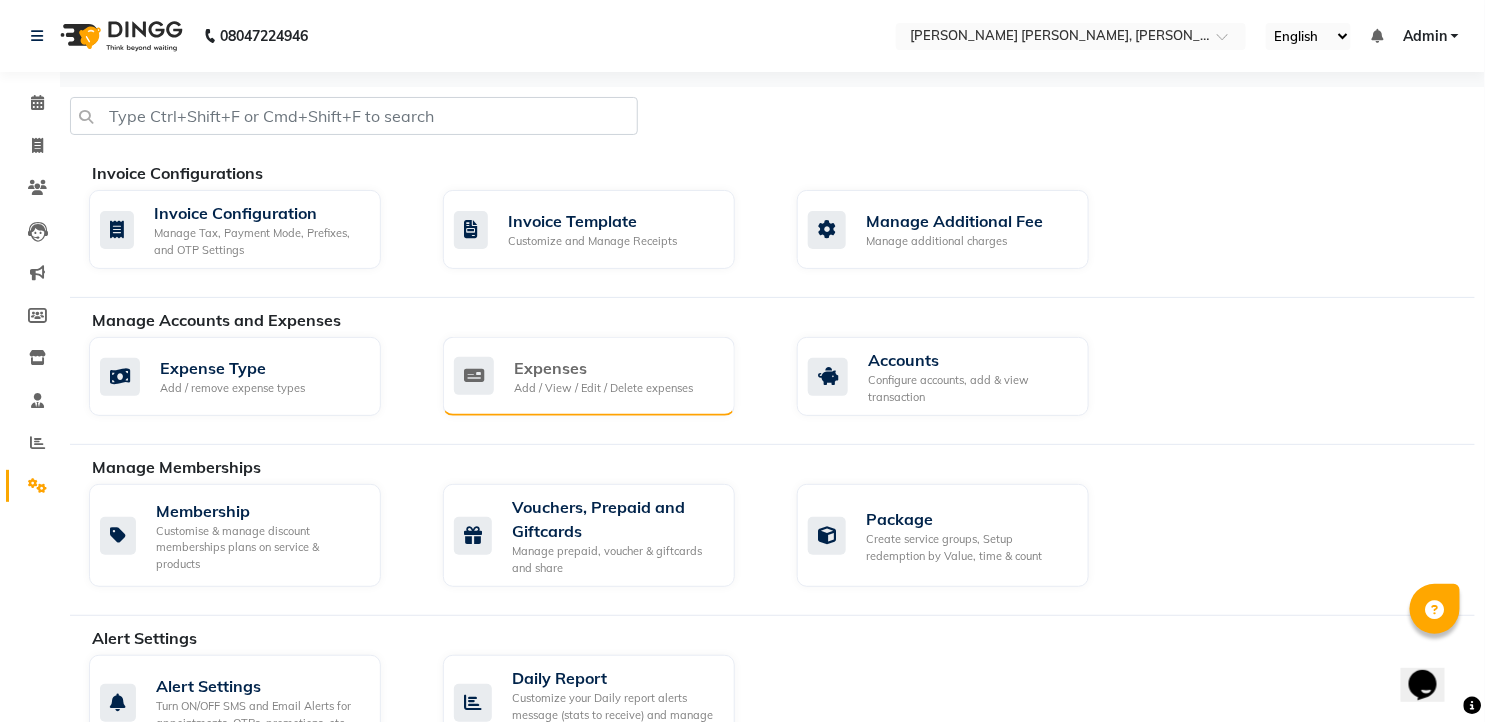 click on "Expenses Add / View / Edit / Delete expenses" 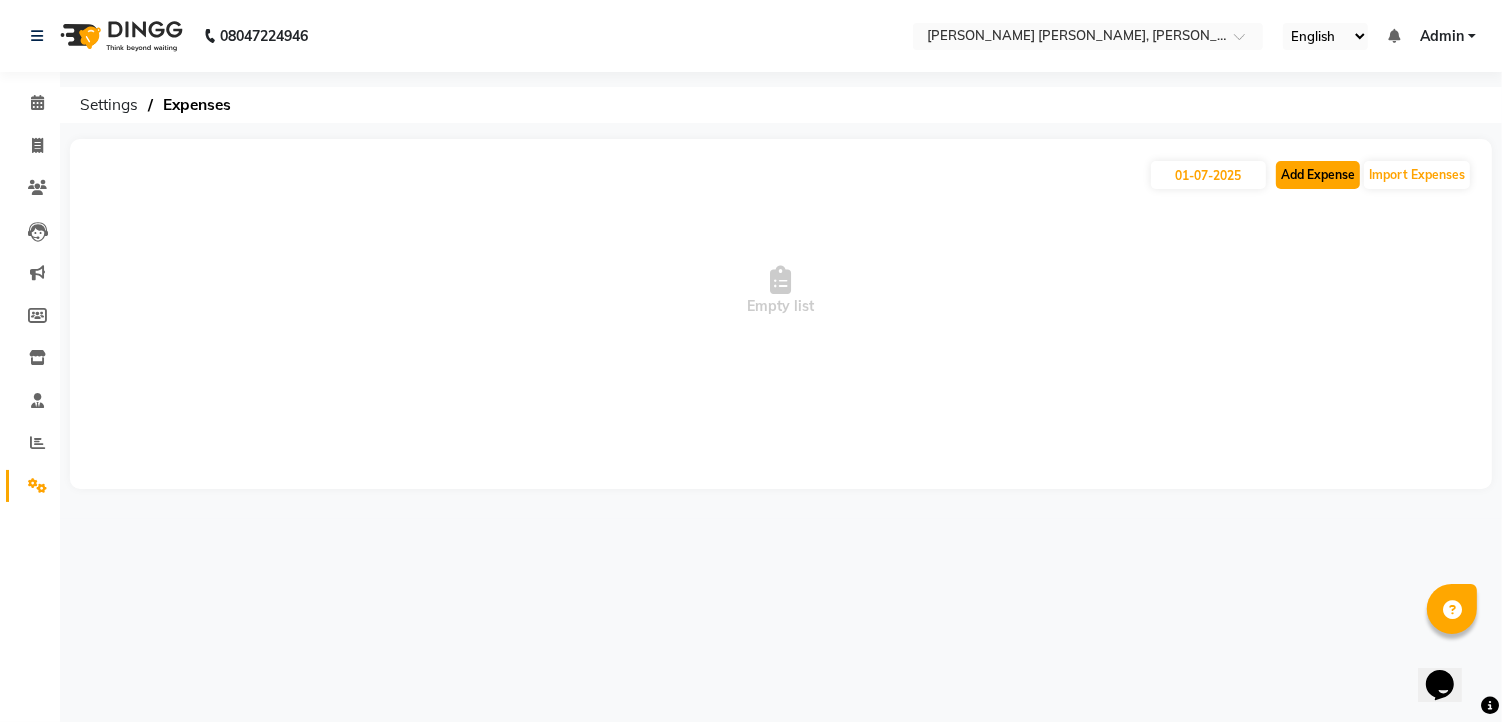 click on "Add Expense" 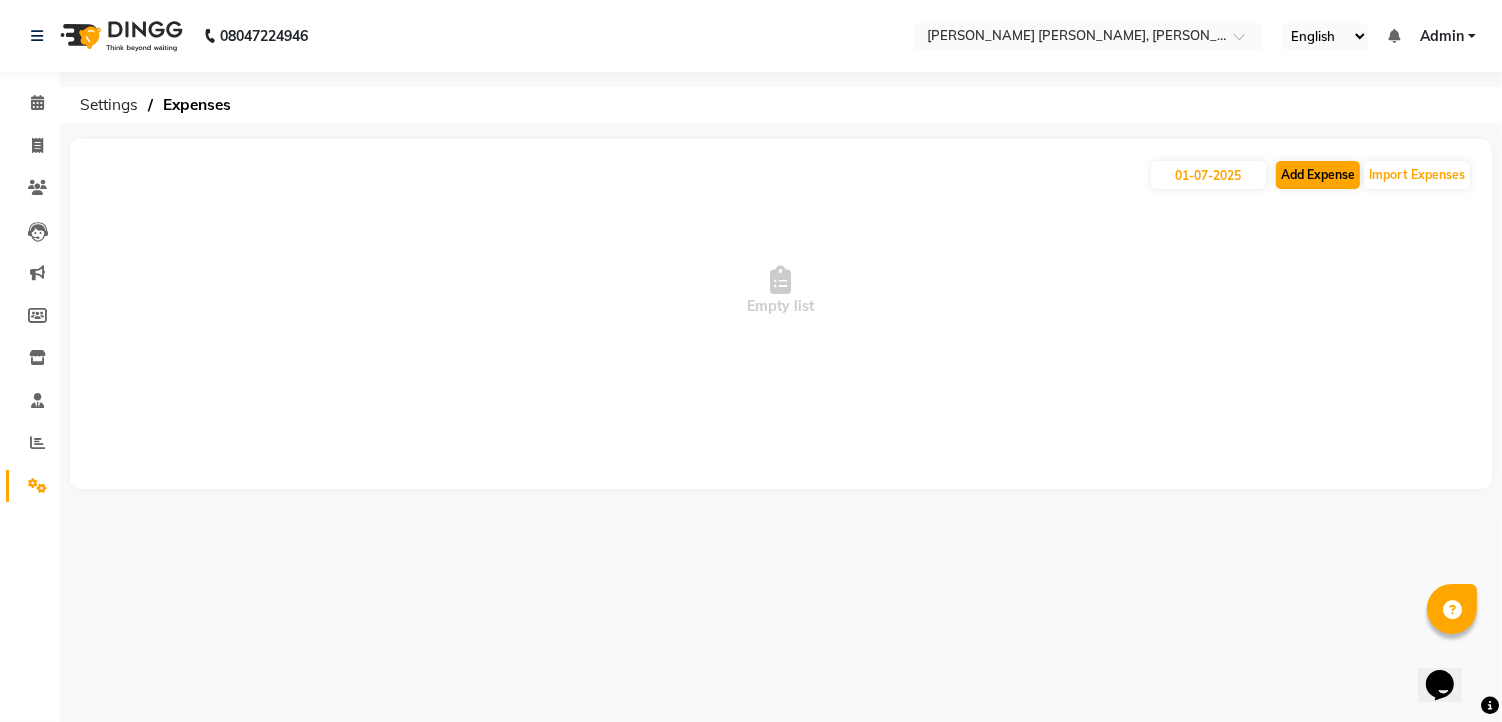 select on "1" 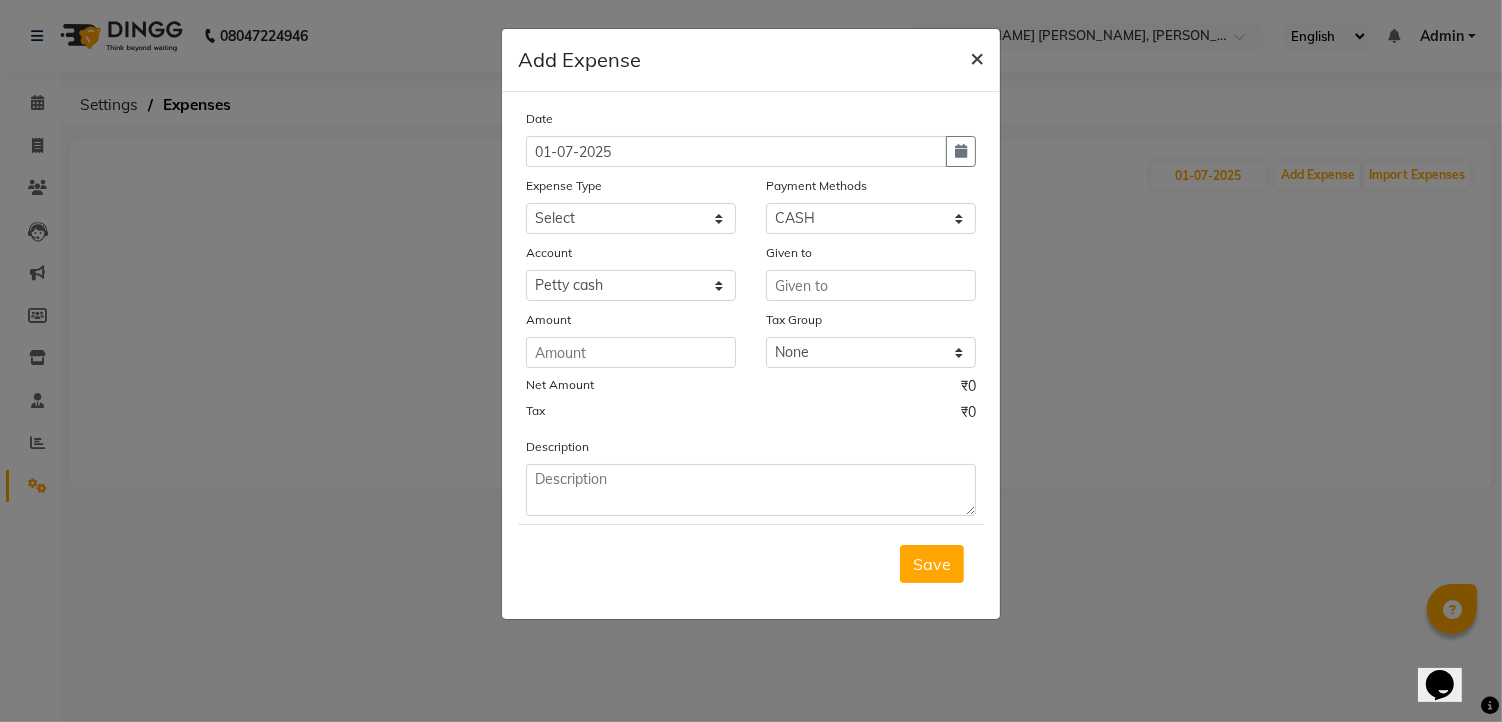 click on "×" 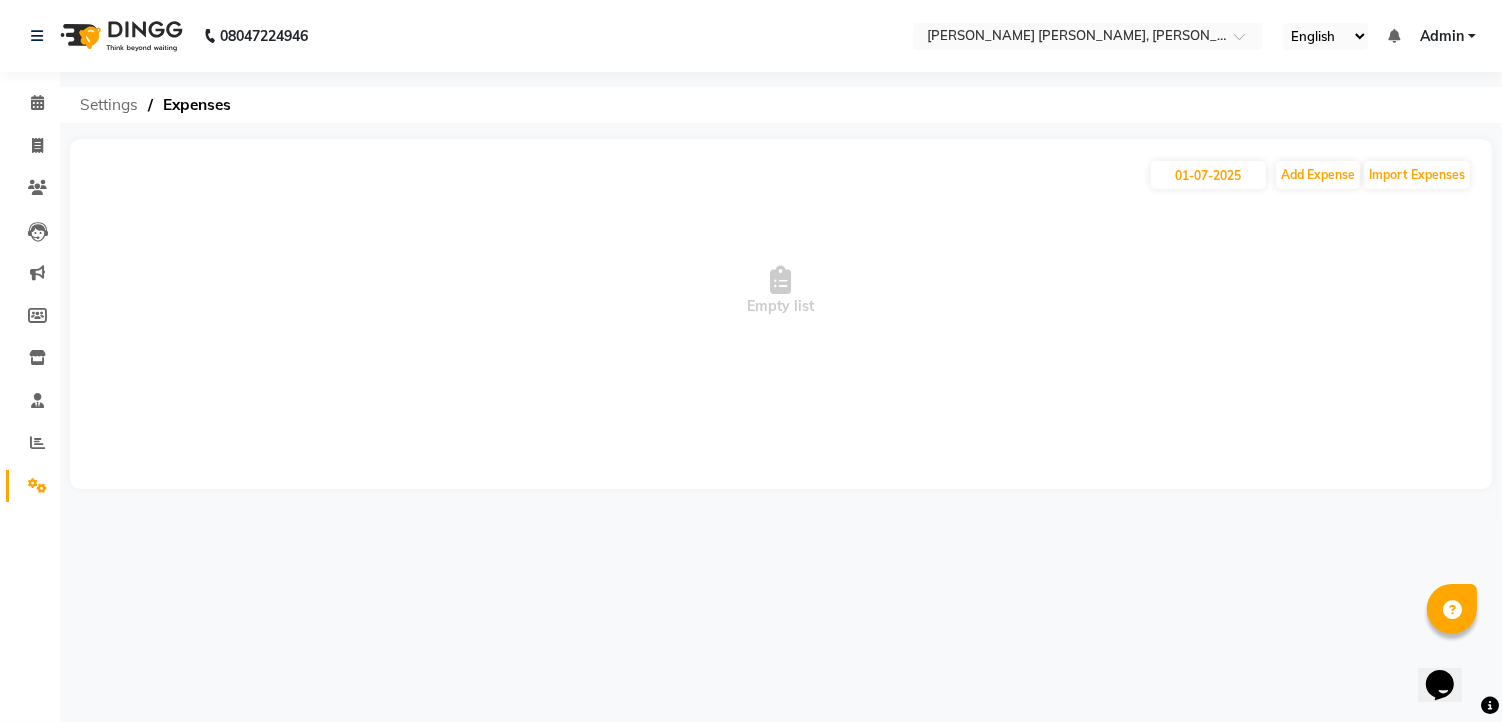 click on "Settings" 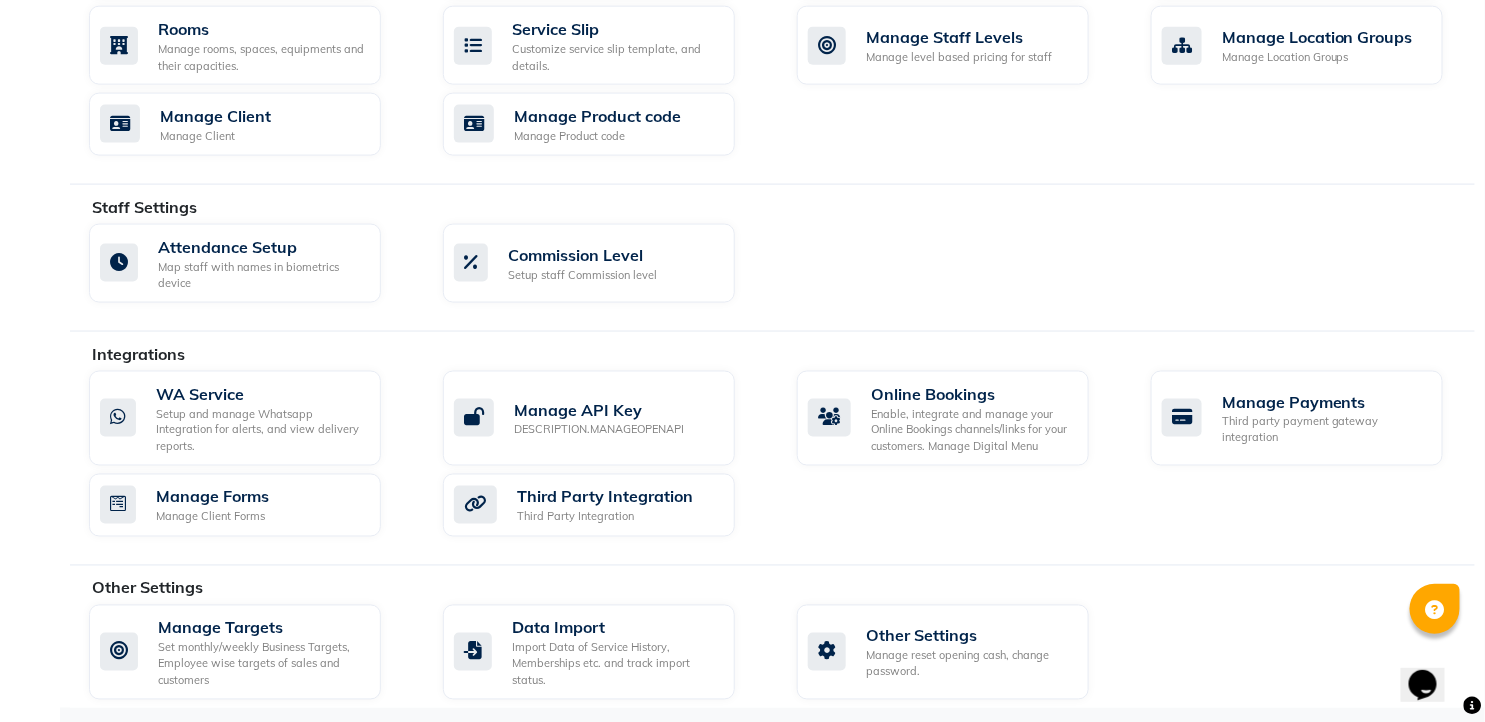 scroll, scrollTop: 925, scrollLeft: 0, axis: vertical 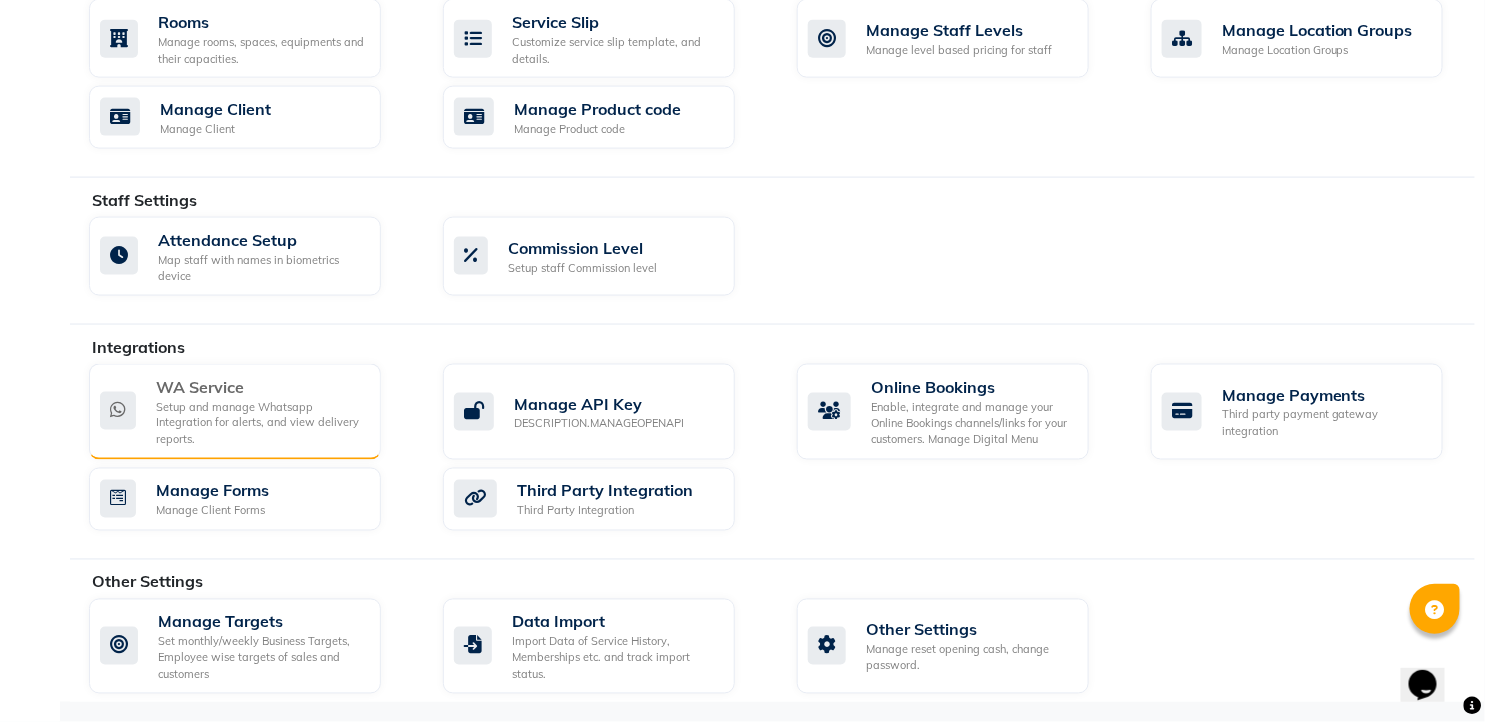 click on "Setup and manage Whatsapp Integration for alerts, and view delivery reports." 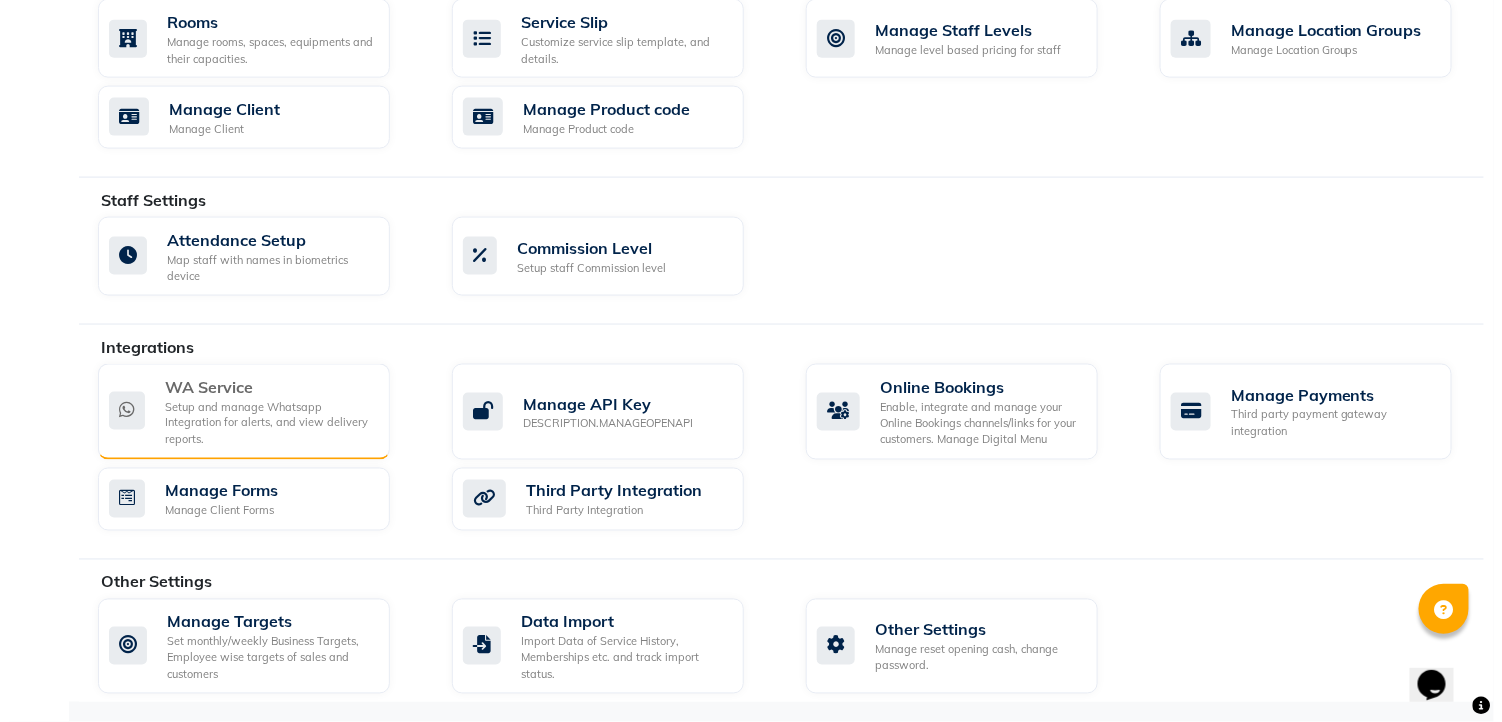 scroll, scrollTop: 0, scrollLeft: 0, axis: both 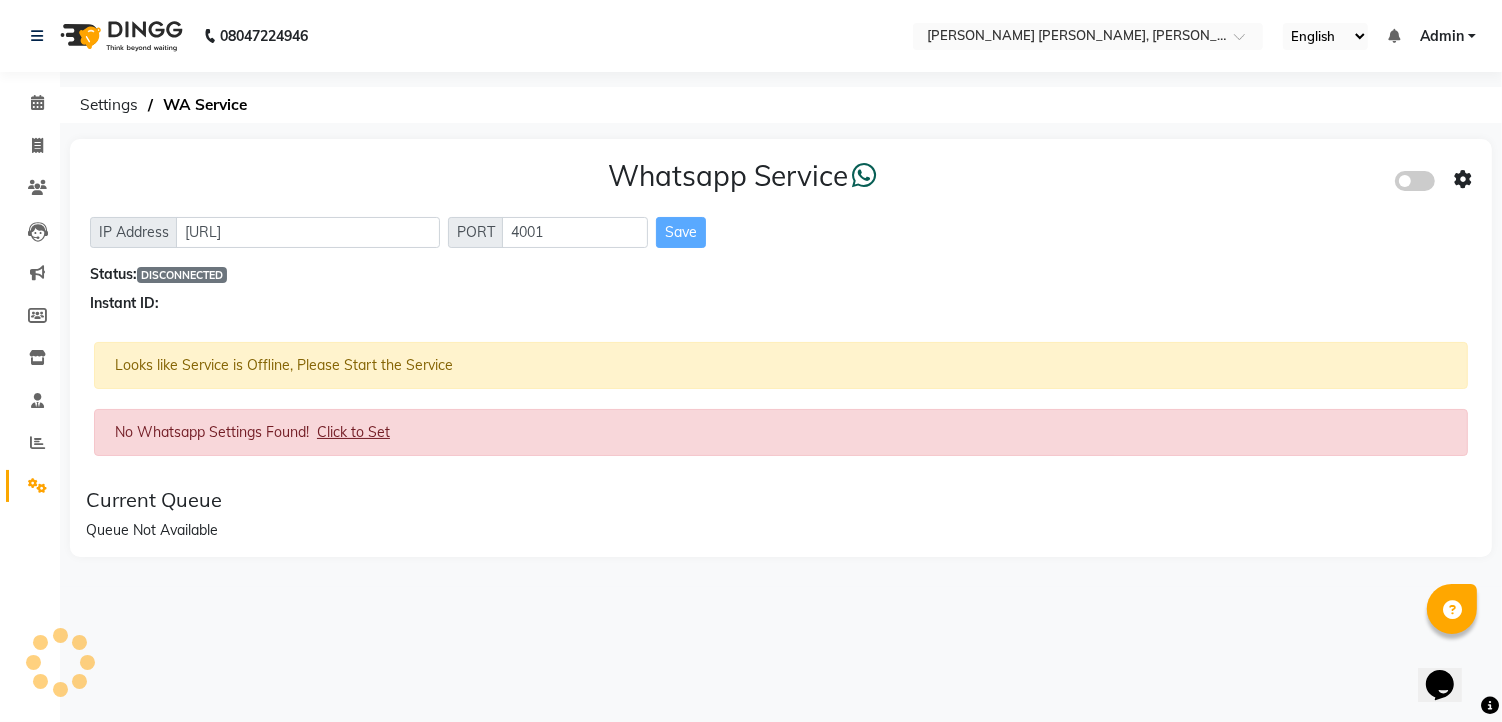 click on "Click to Set" 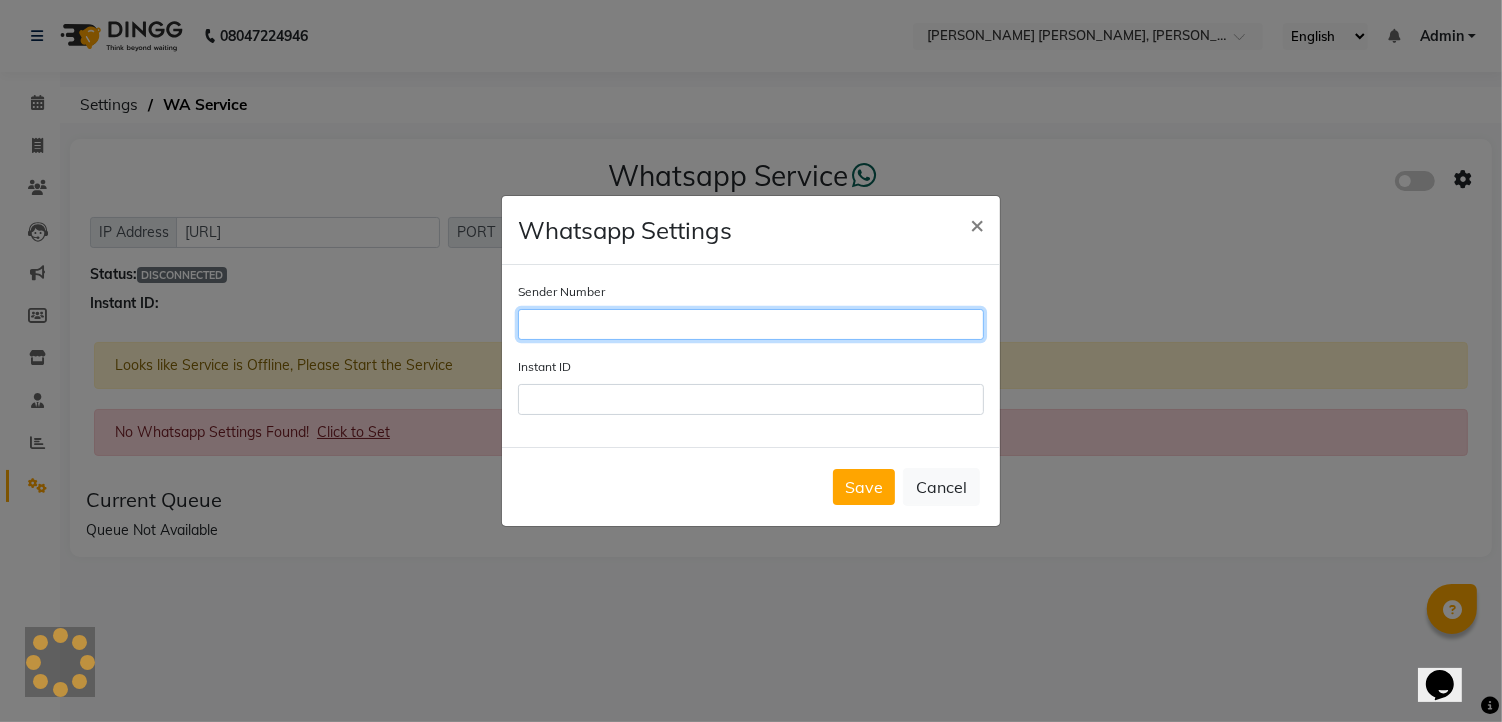 click on "Sender Number" at bounding box center (751, 324) 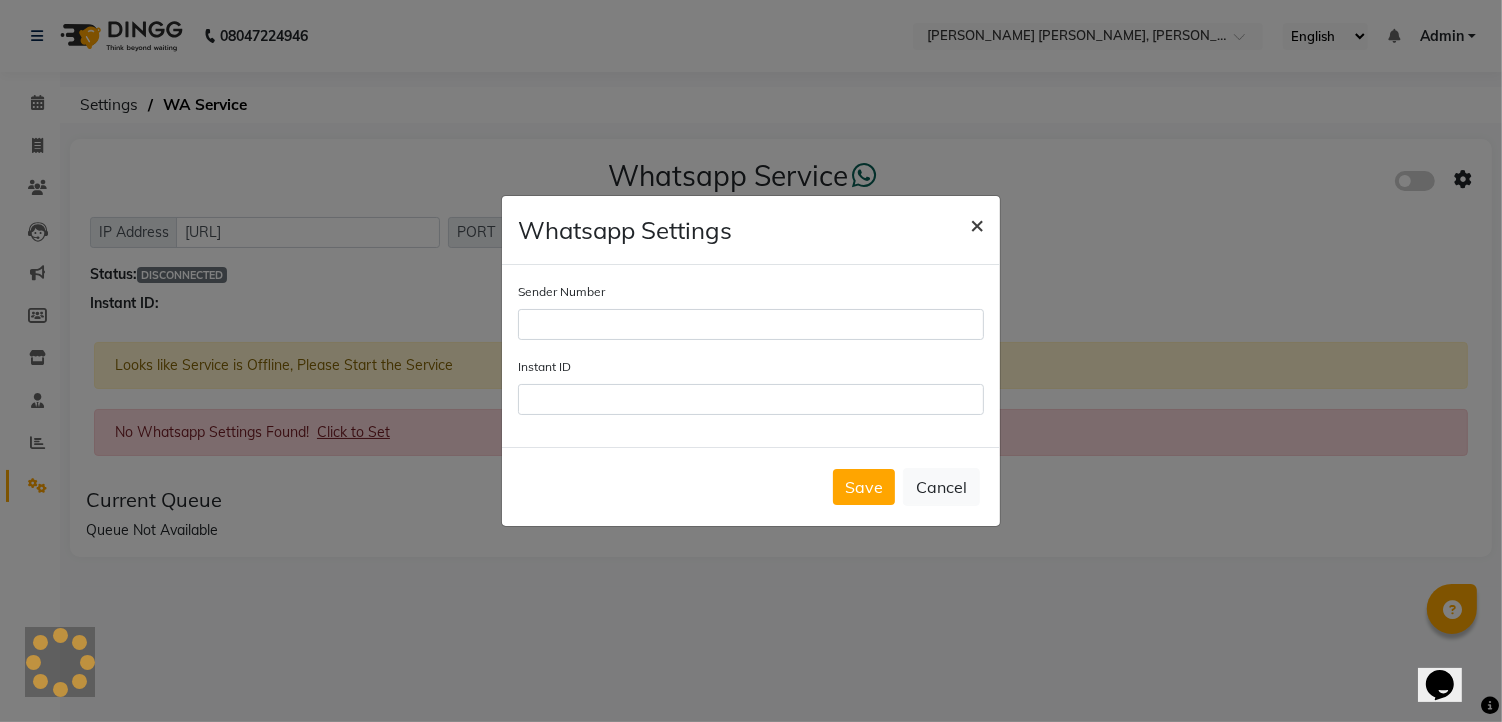 click on "×" 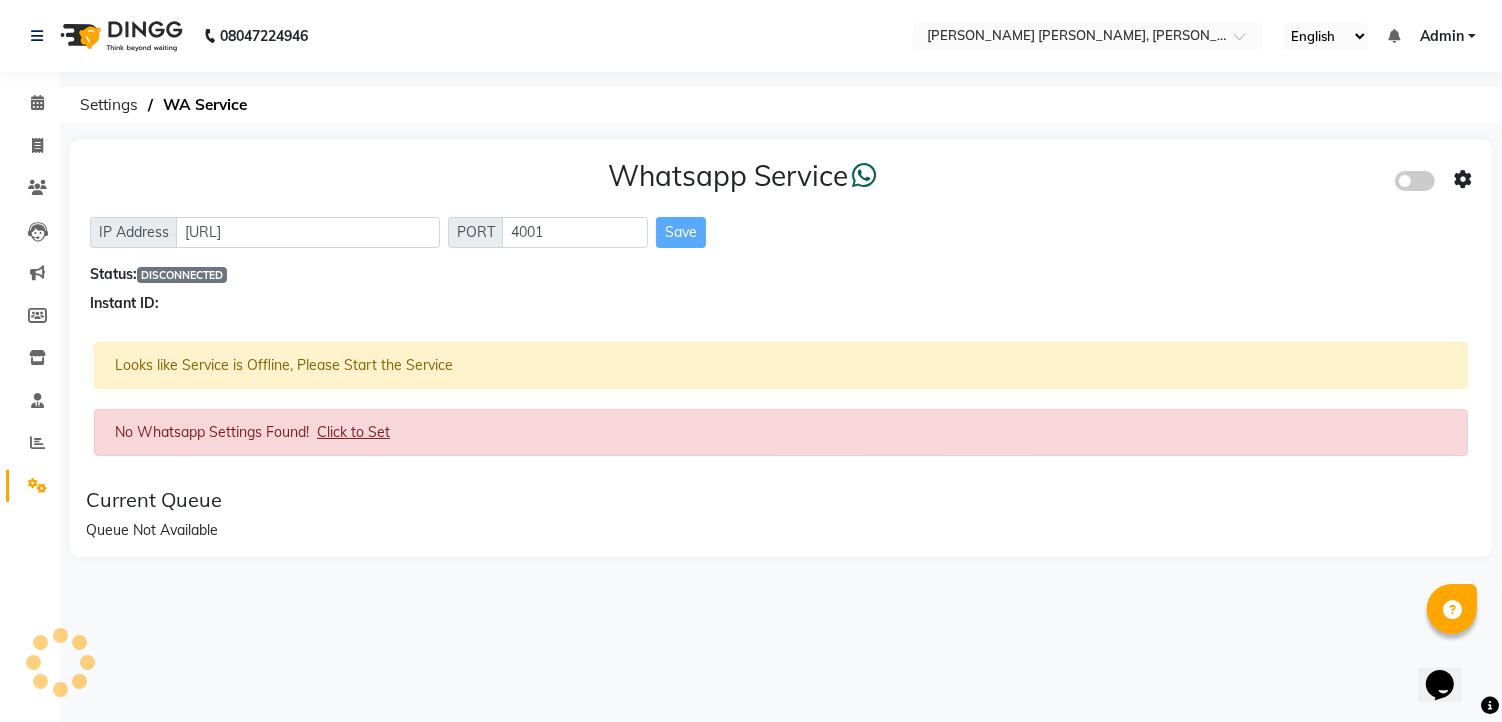 click 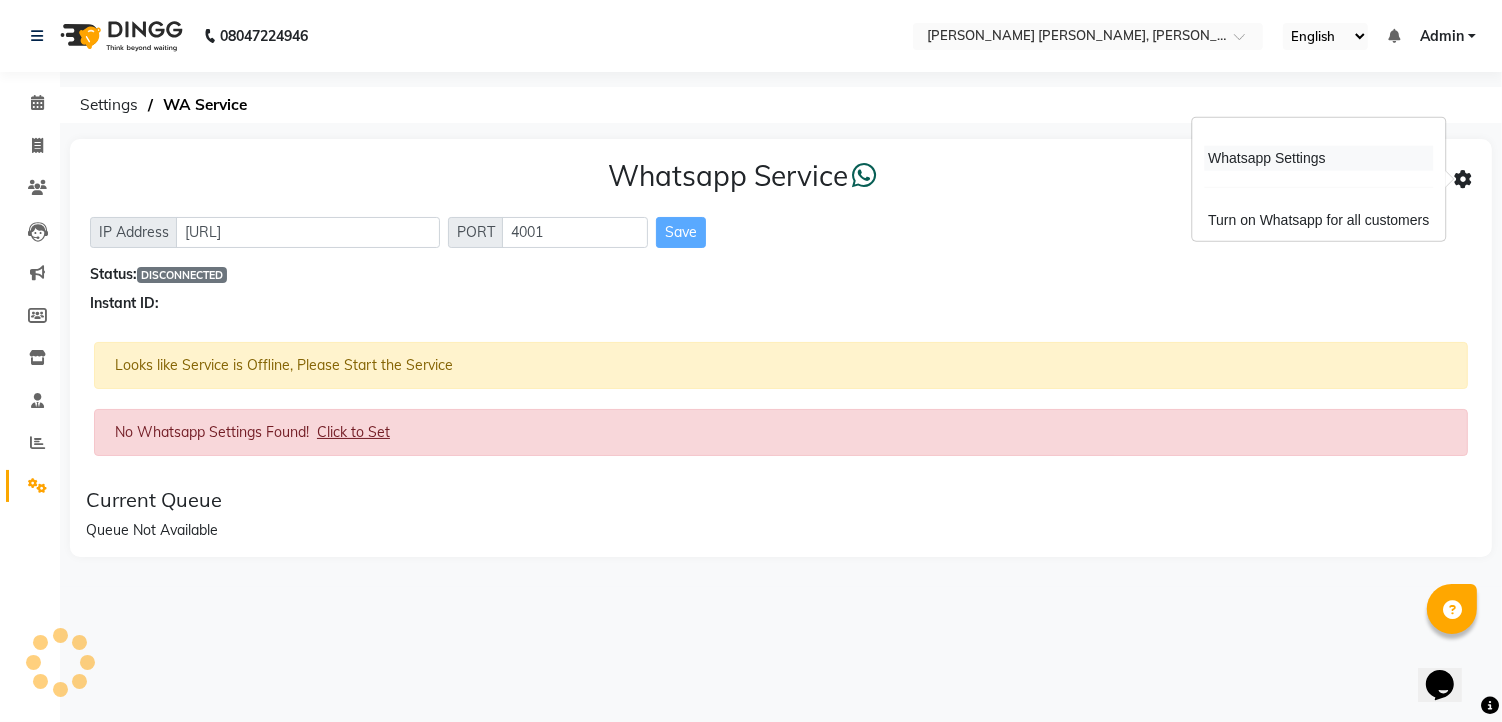 click on "Whatsapp Settings" at bounding box center (1318, 158) 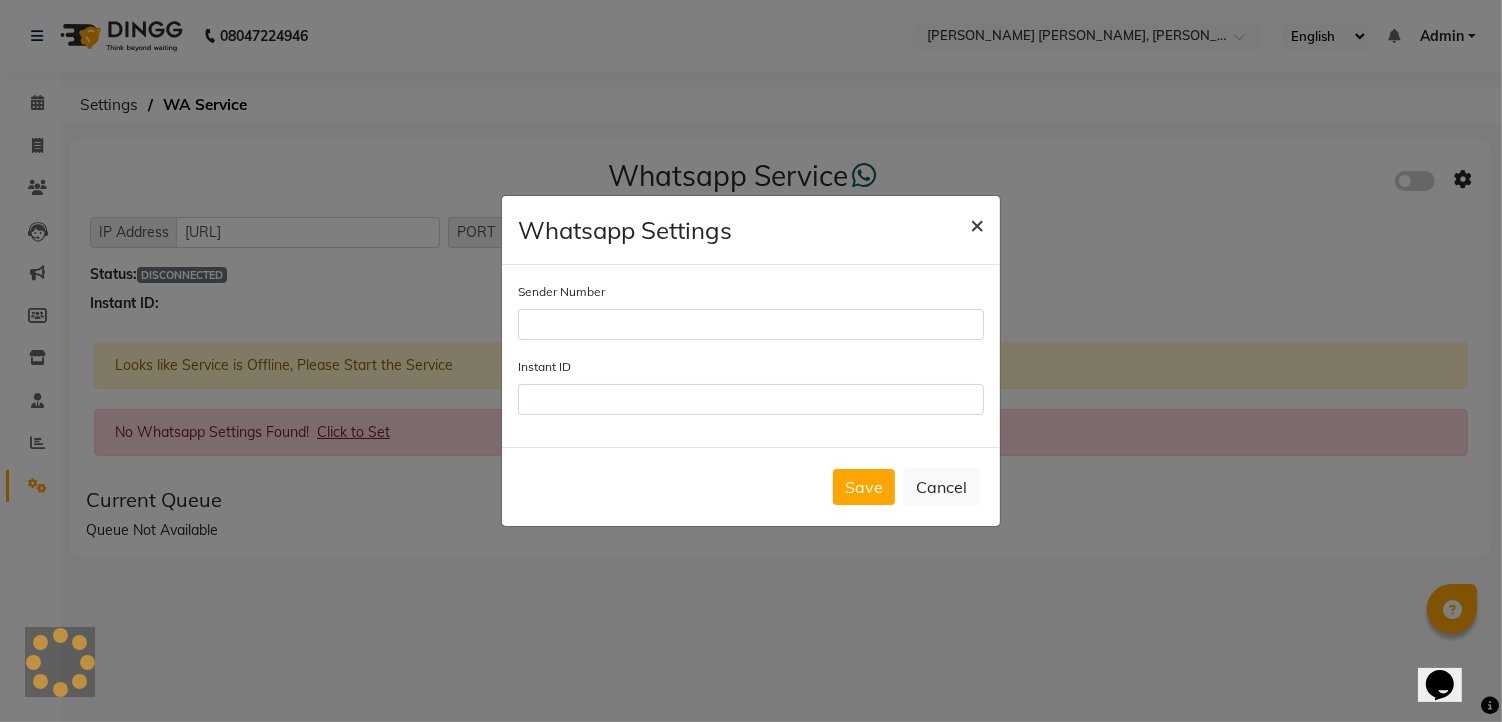 click on "×" 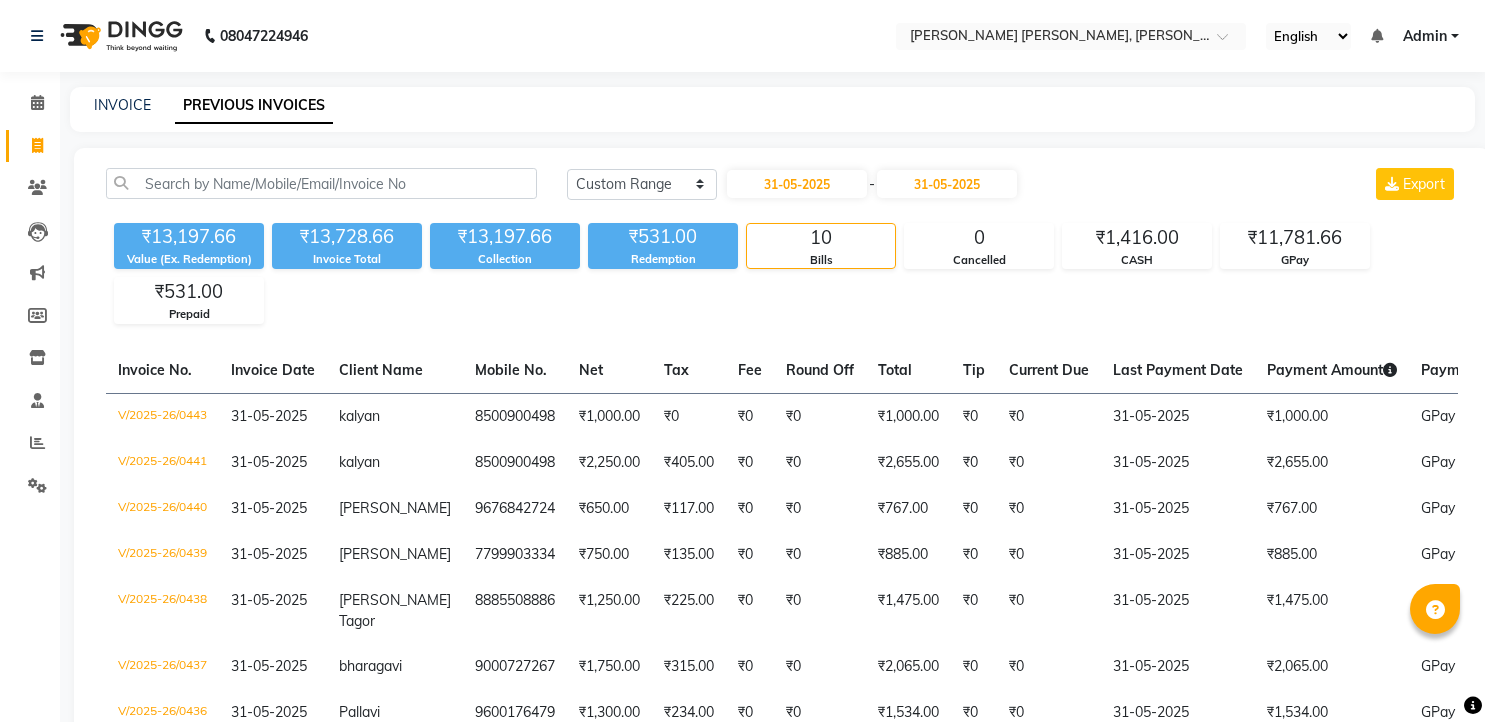 select on "range" 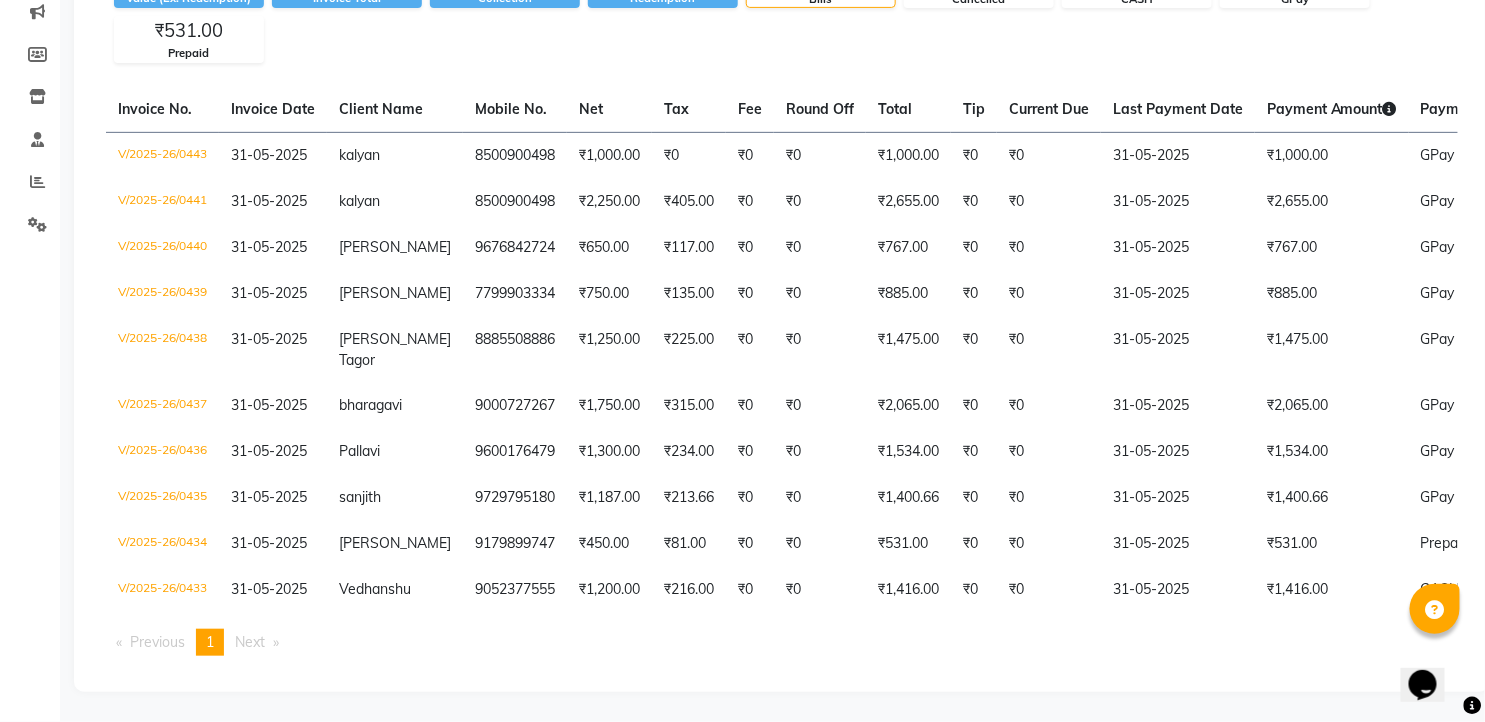 scroll, scrollTop: 0, scrollLeft: 0, axis: both 